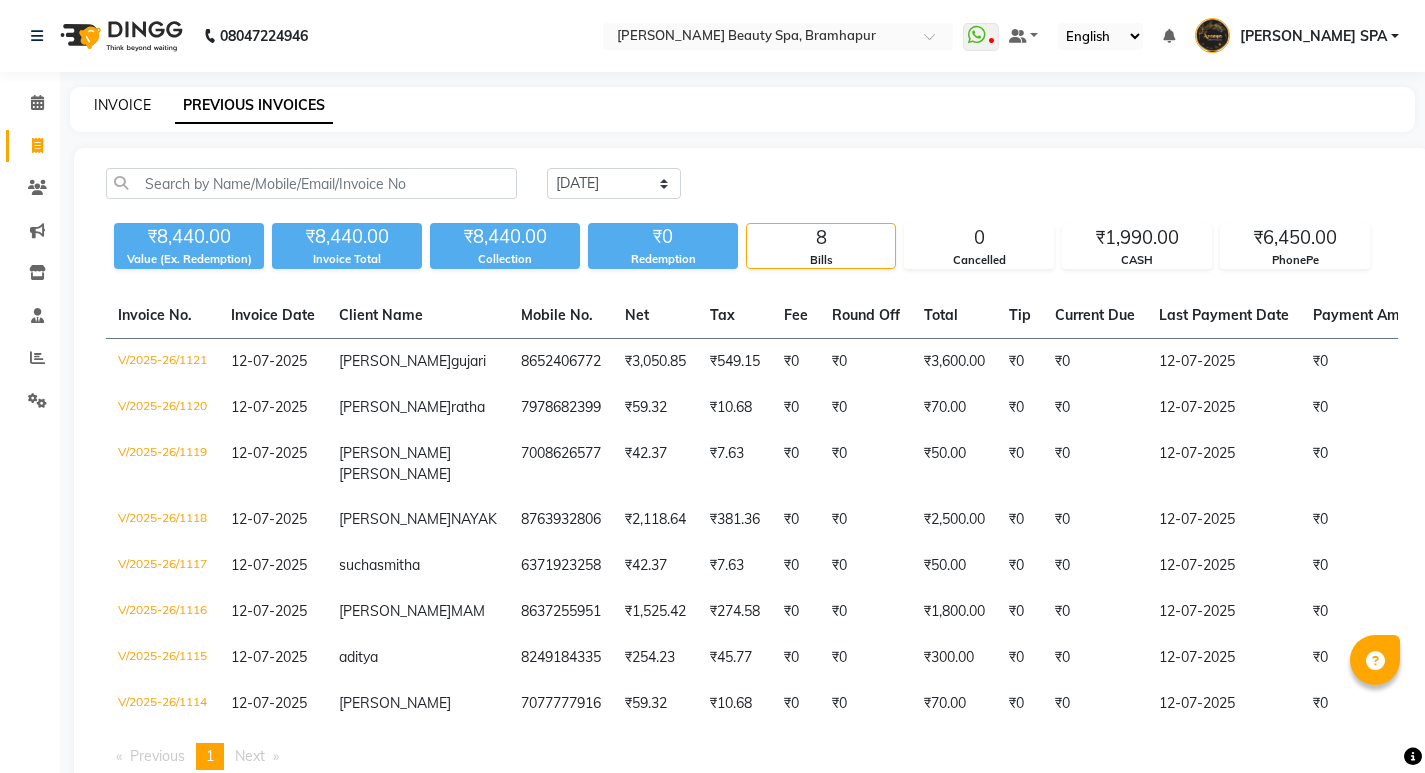 scroll, scrollTop: 0, scrollLeft: 0, axis: both 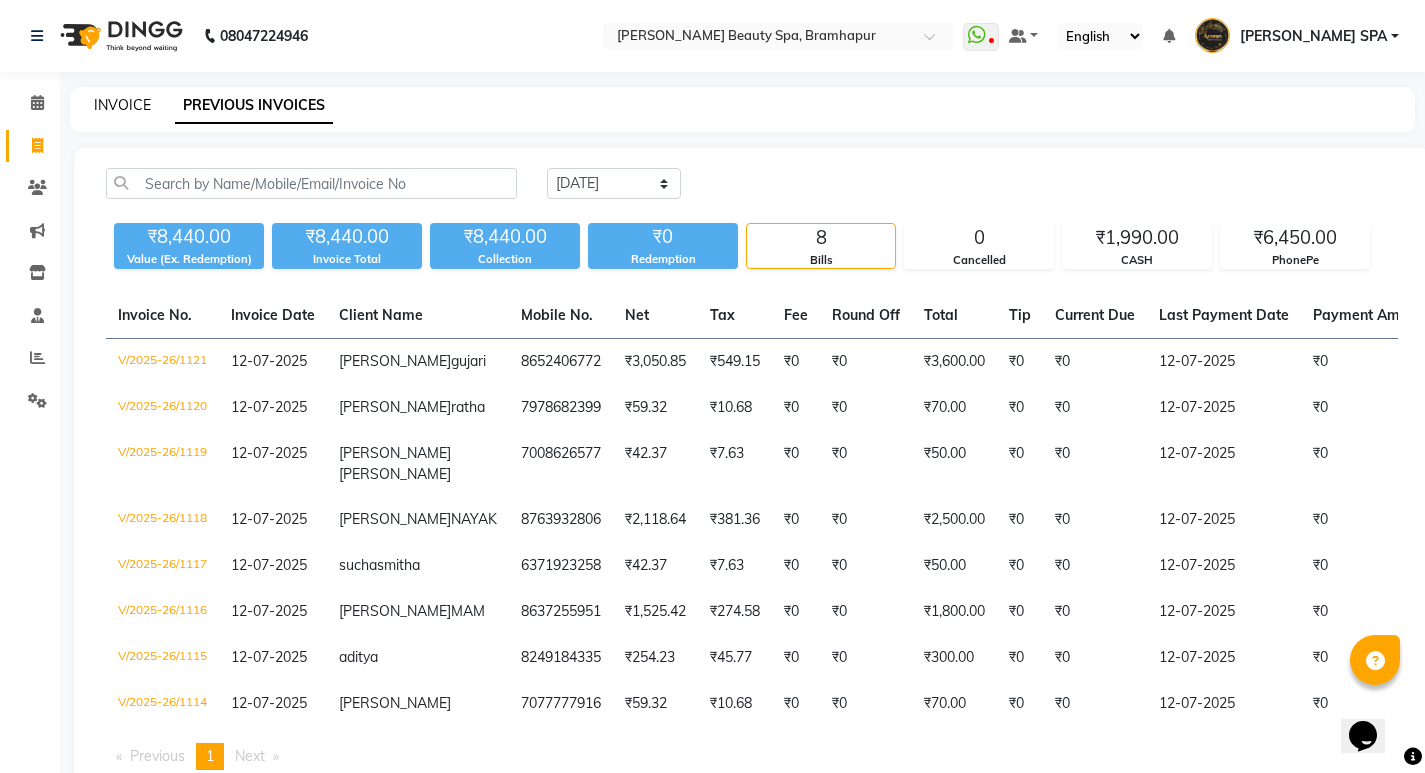 click on "INVOICE" 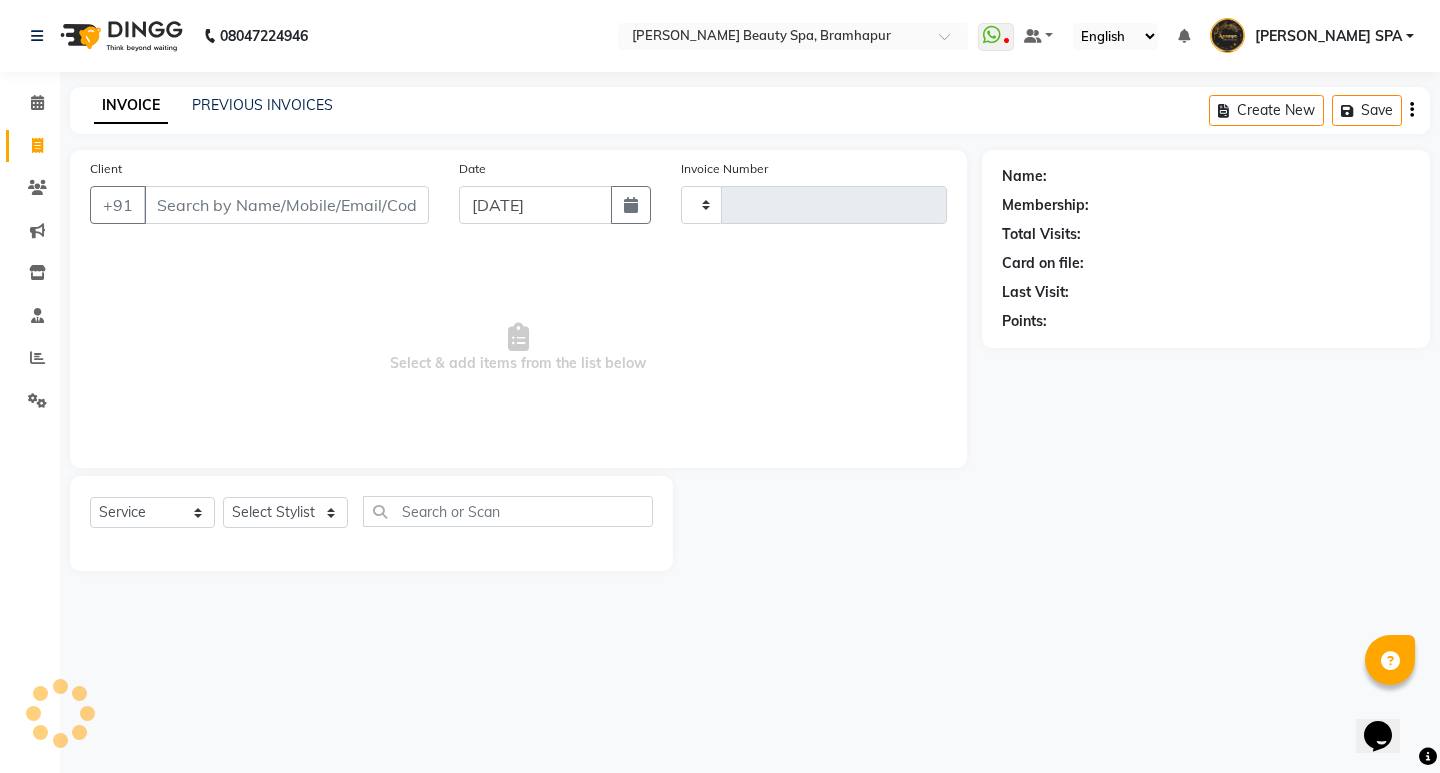 type on "1122" 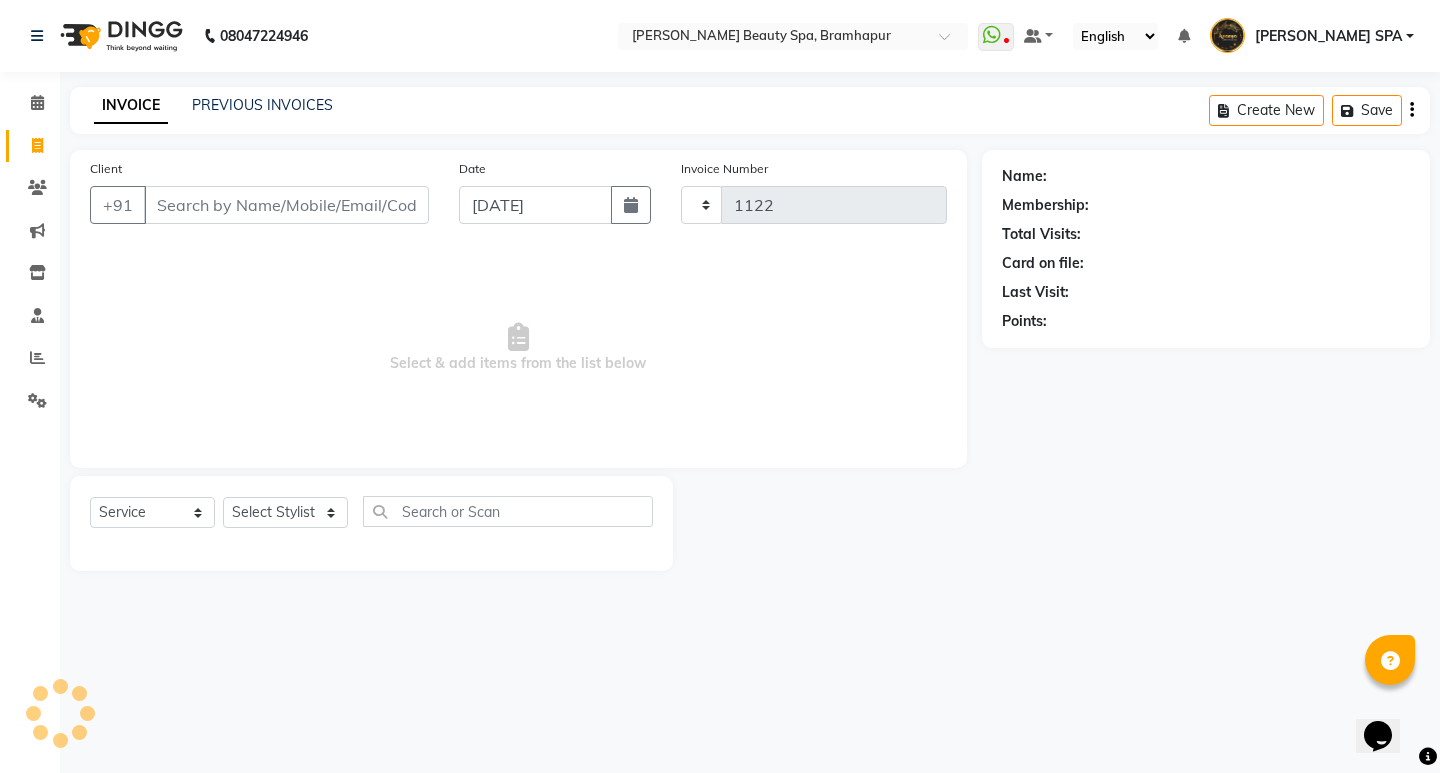 select on "3622" 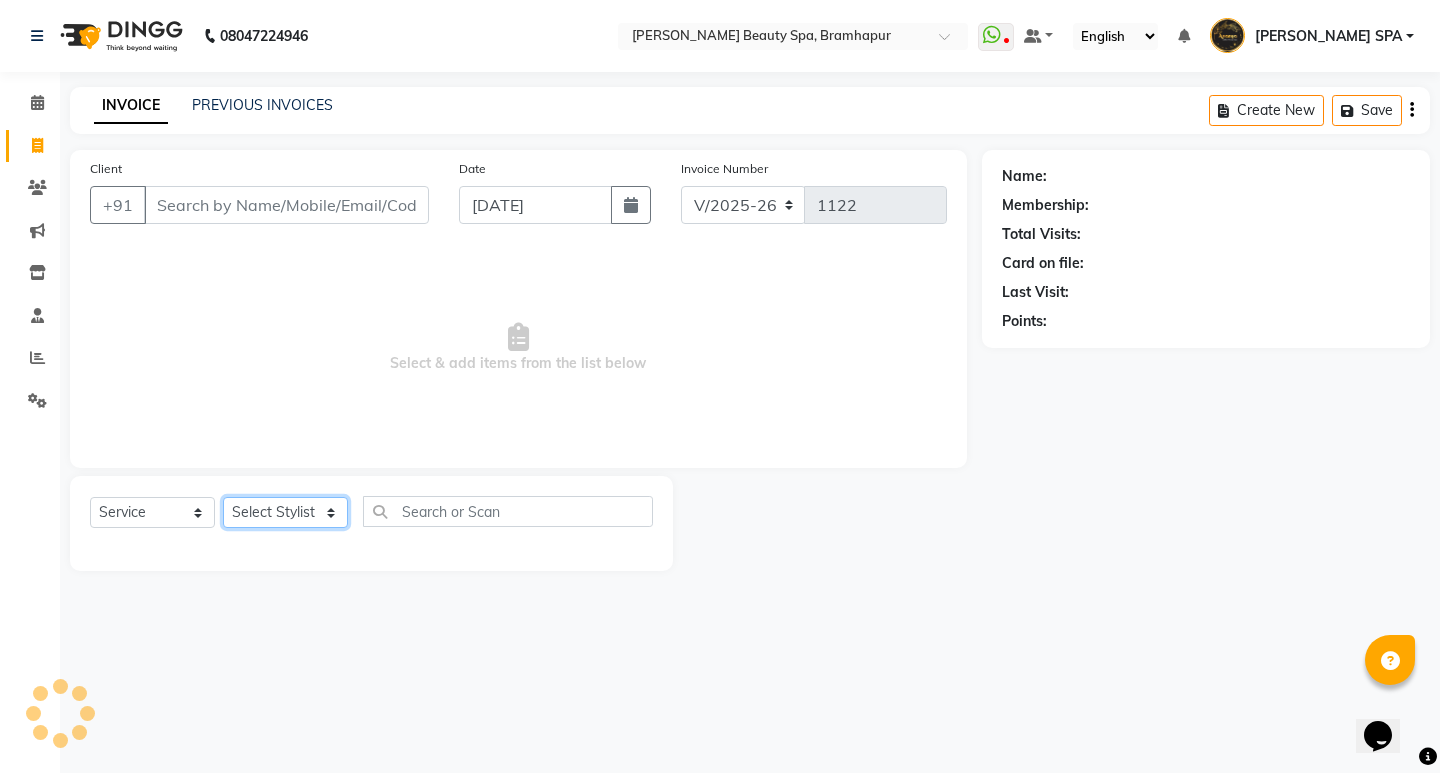 click on "Select Stylist" 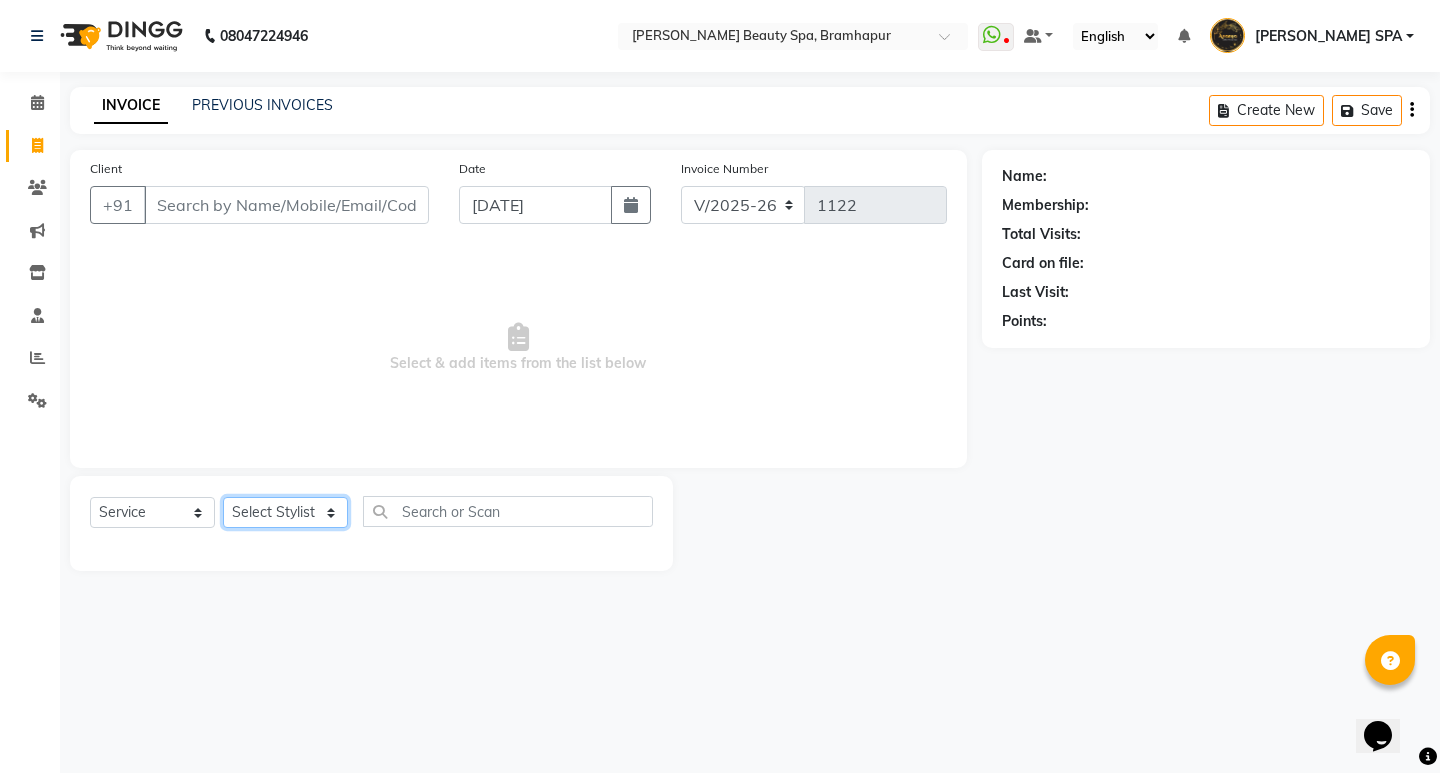 click on "Select Stylist" 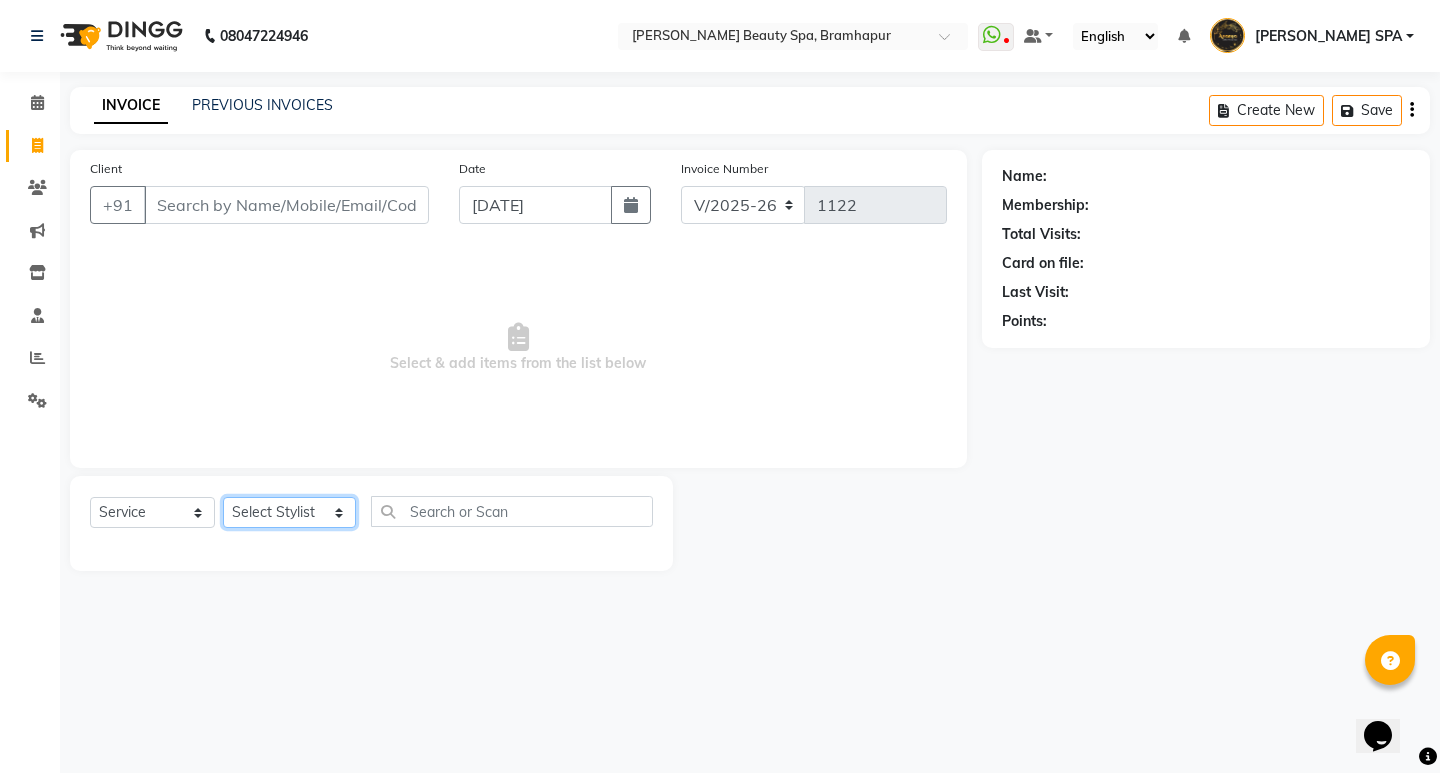 click on "Select Stylist [PERSON_NAME] SPA [PERSON_NAME] Hati [PERSON_NAME] JYOTI [PERSON_NAME] [PERSON_NAME] MAM [PERSON_NAME] SABANA [PERSON_NAME] [PERSON_NAME] [PERSON_NAME]" 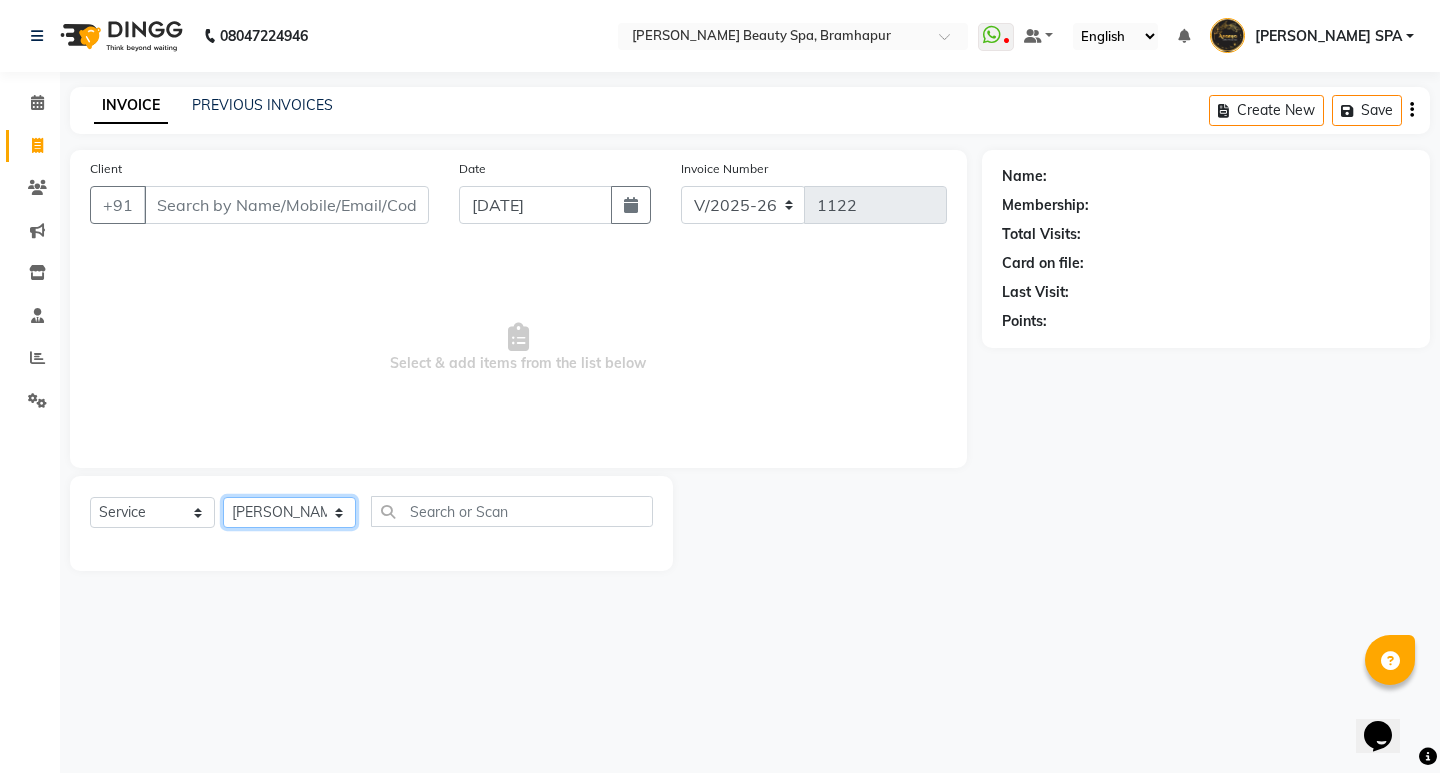 click on "Select Stylist [PERSON_NAME] SPA [PERSON_NAME] Hati [PERSON_NAME] JYOTI [PERSON_NAME] [PERSON_NAME] MAM [PERSON_NAME] SABANA [PERSON_NAME] [PERSON_NAME] [PERSON_NAME]" 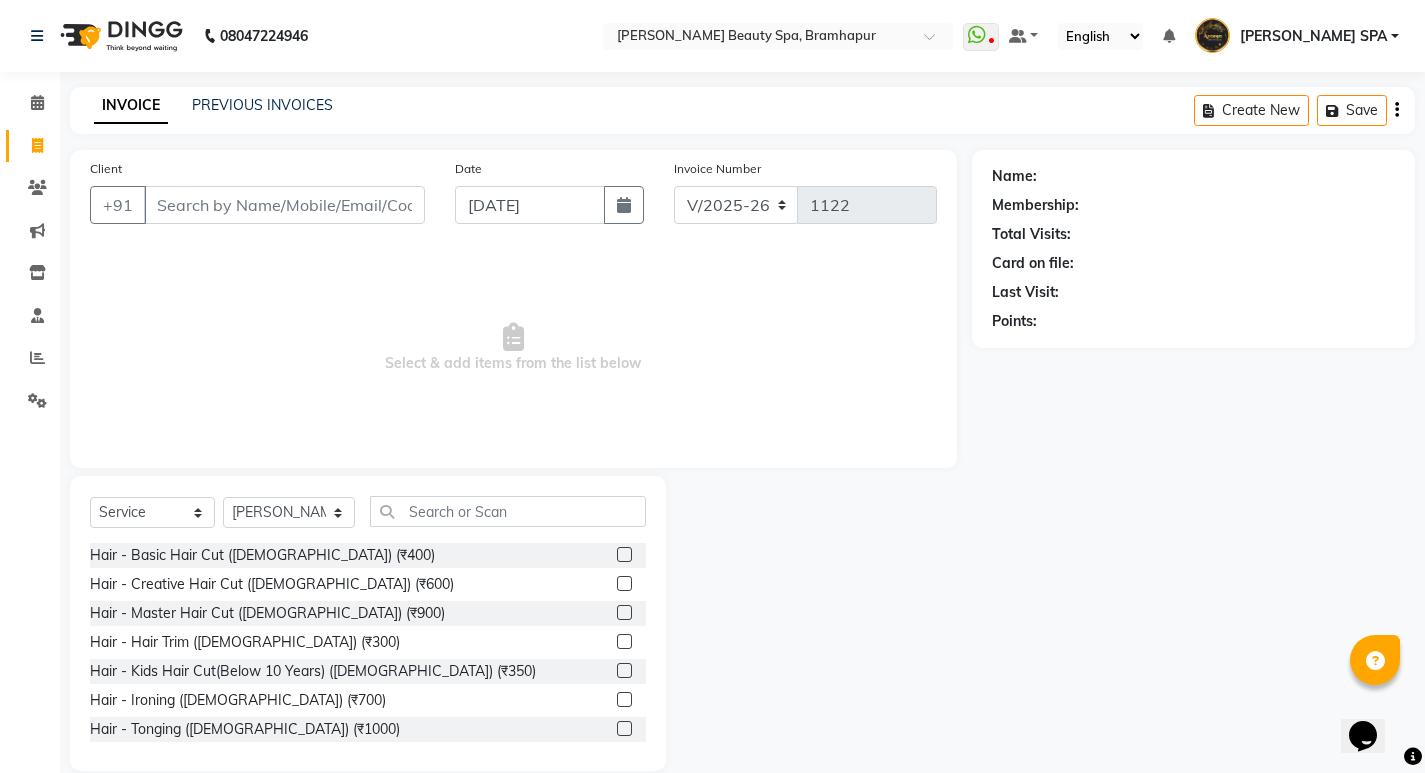 drag, startPoint x: 601, startPoint y: 585, endPoint x: 592, endPoint y: 563, distance: 23.769728 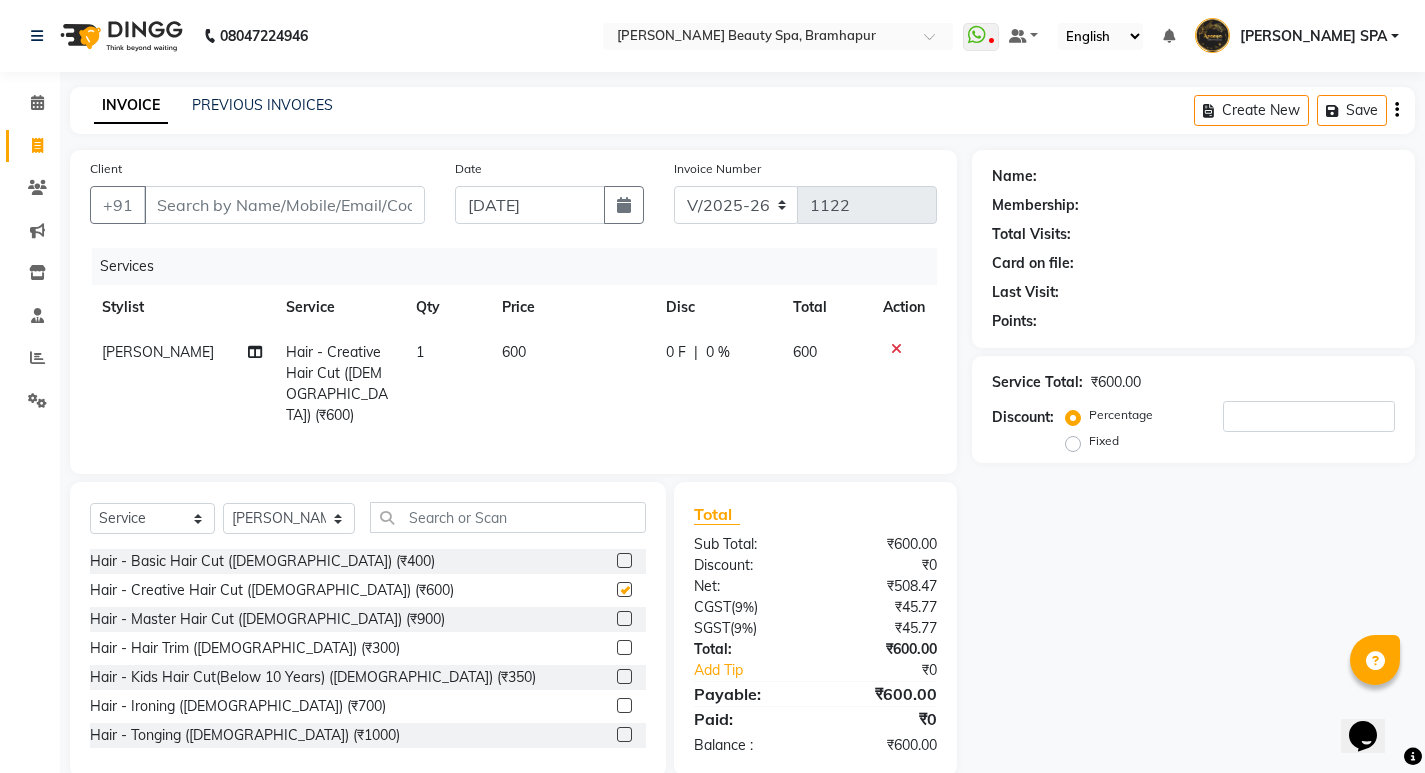 checkbox on "false" 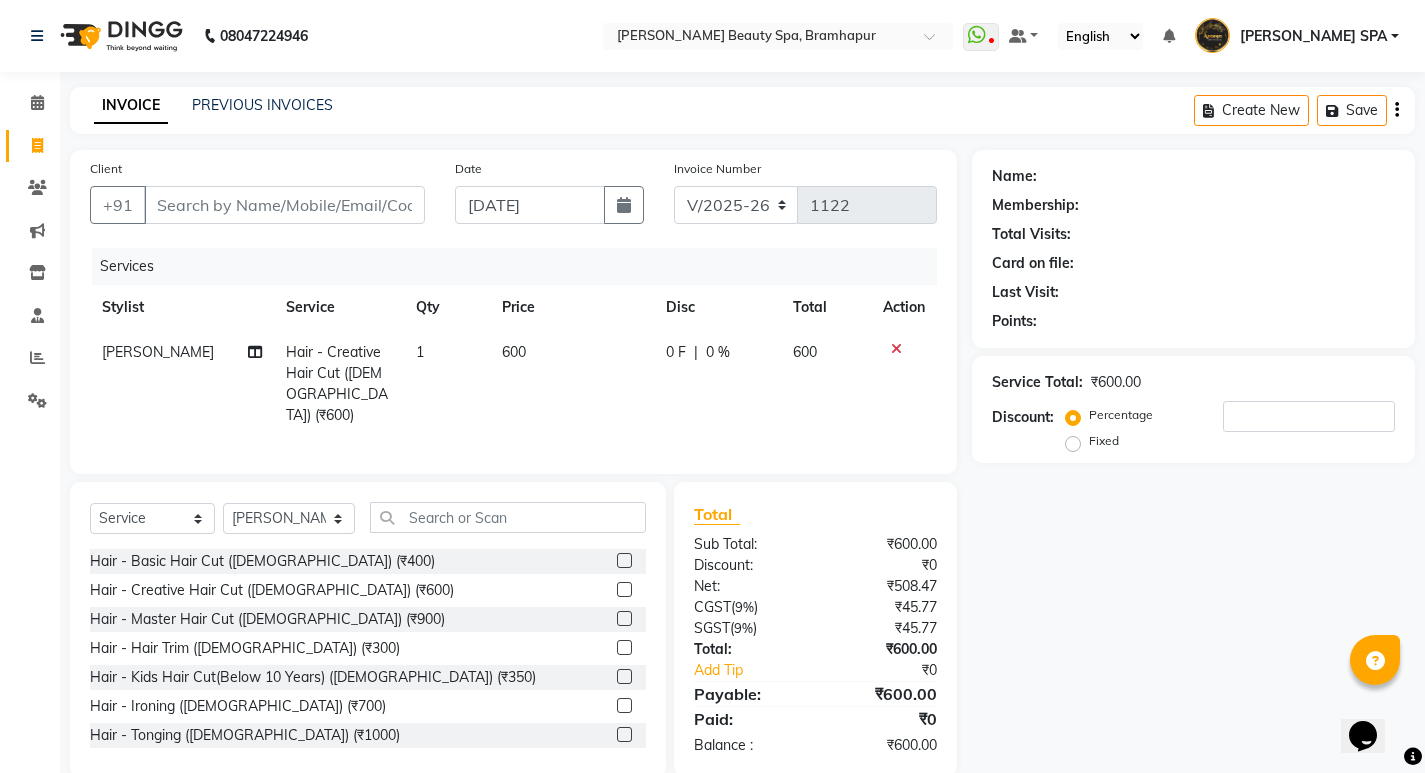 click on "600" 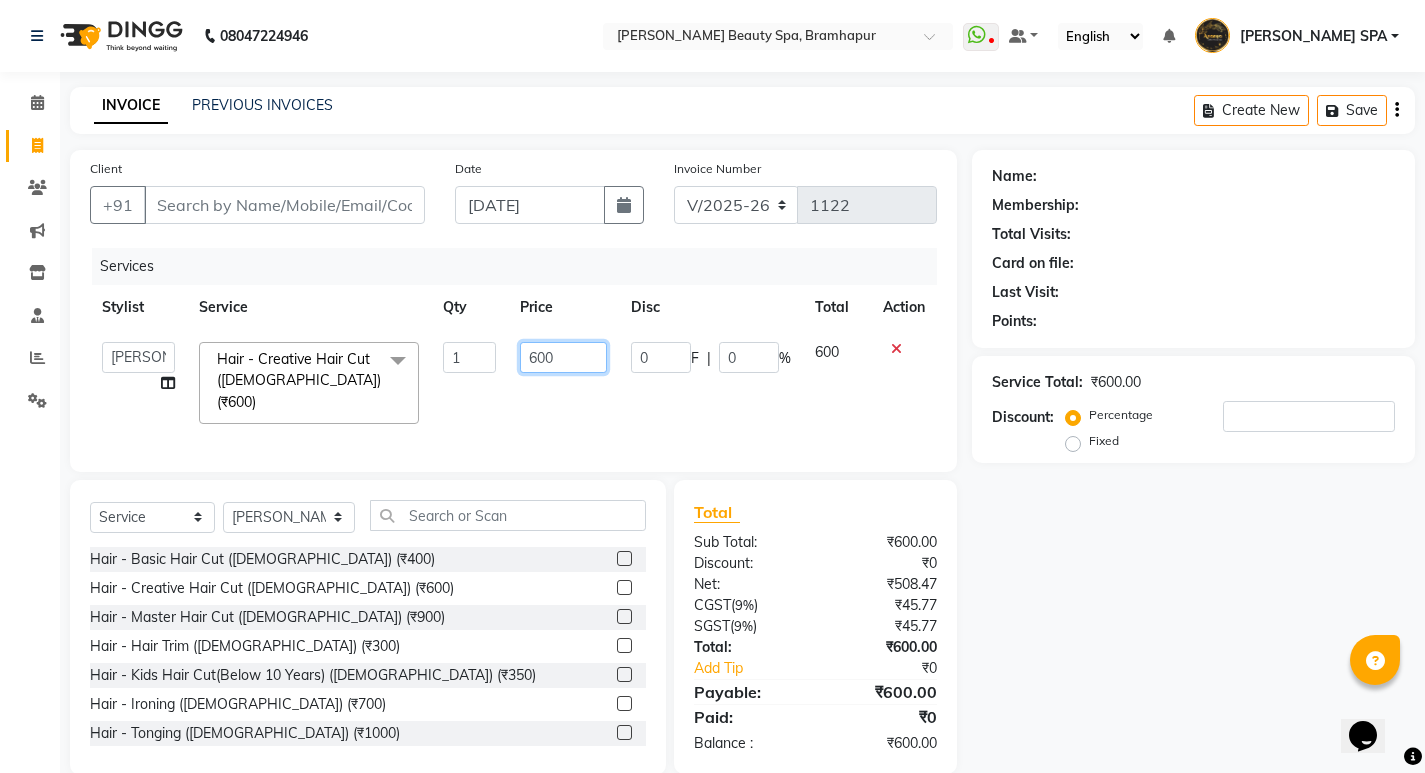 click on "600" 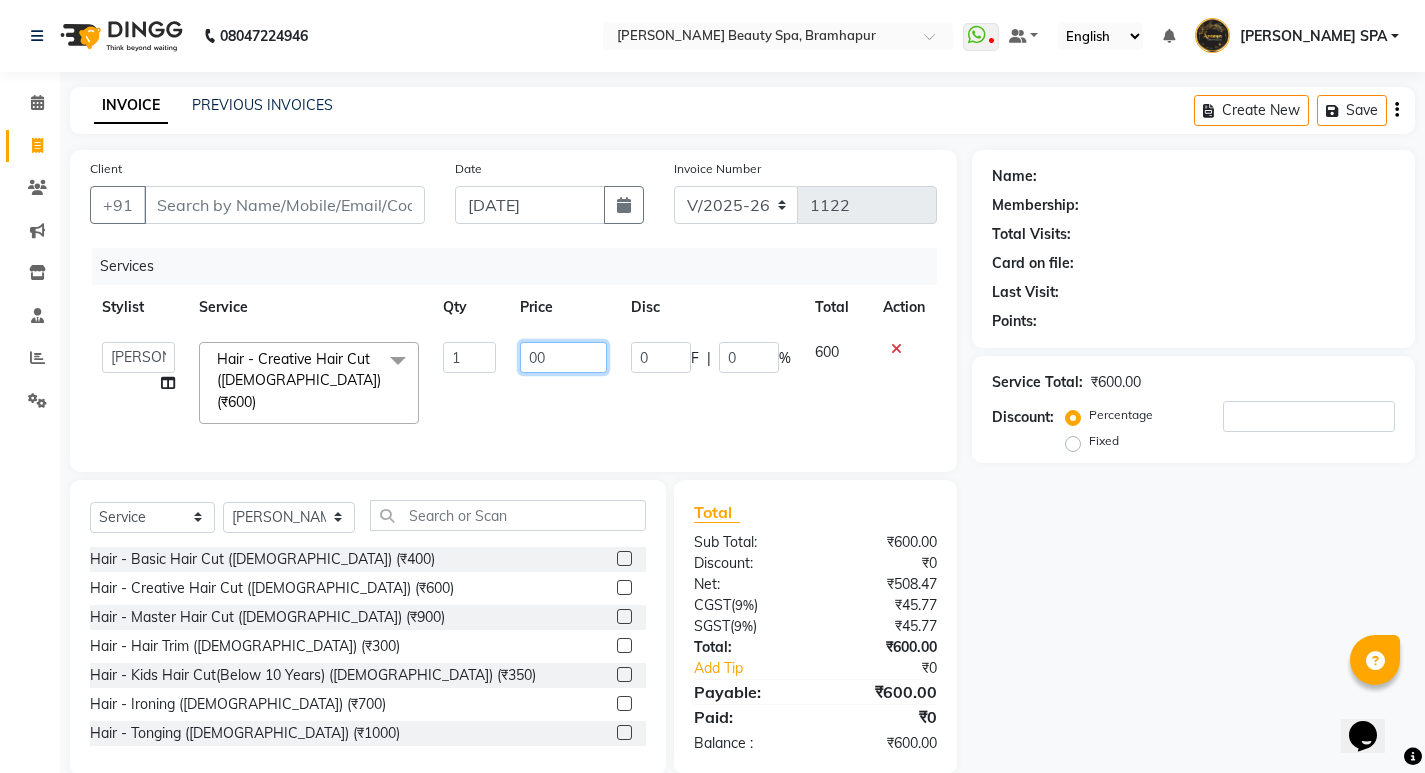 type on "700" 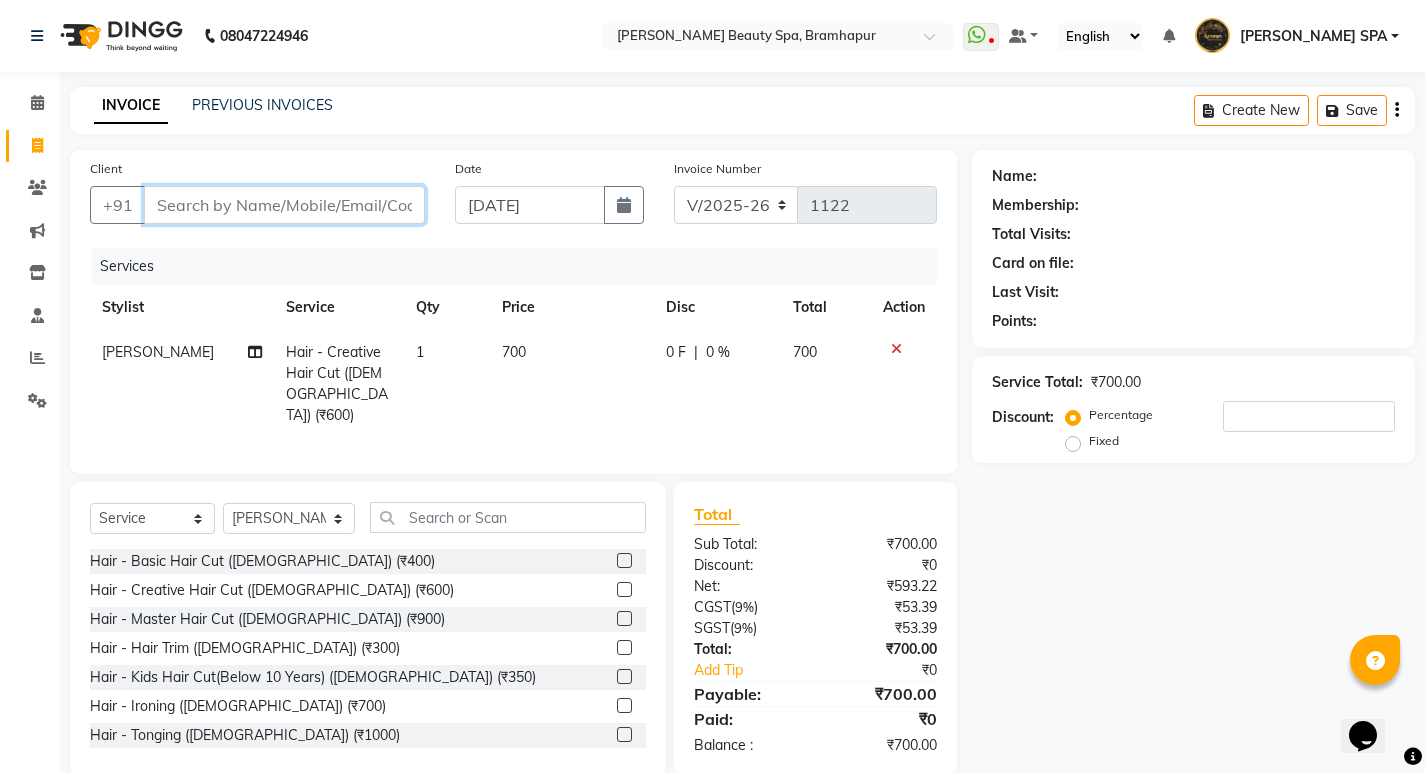 click on "Client" at bounding box center [284, 205] 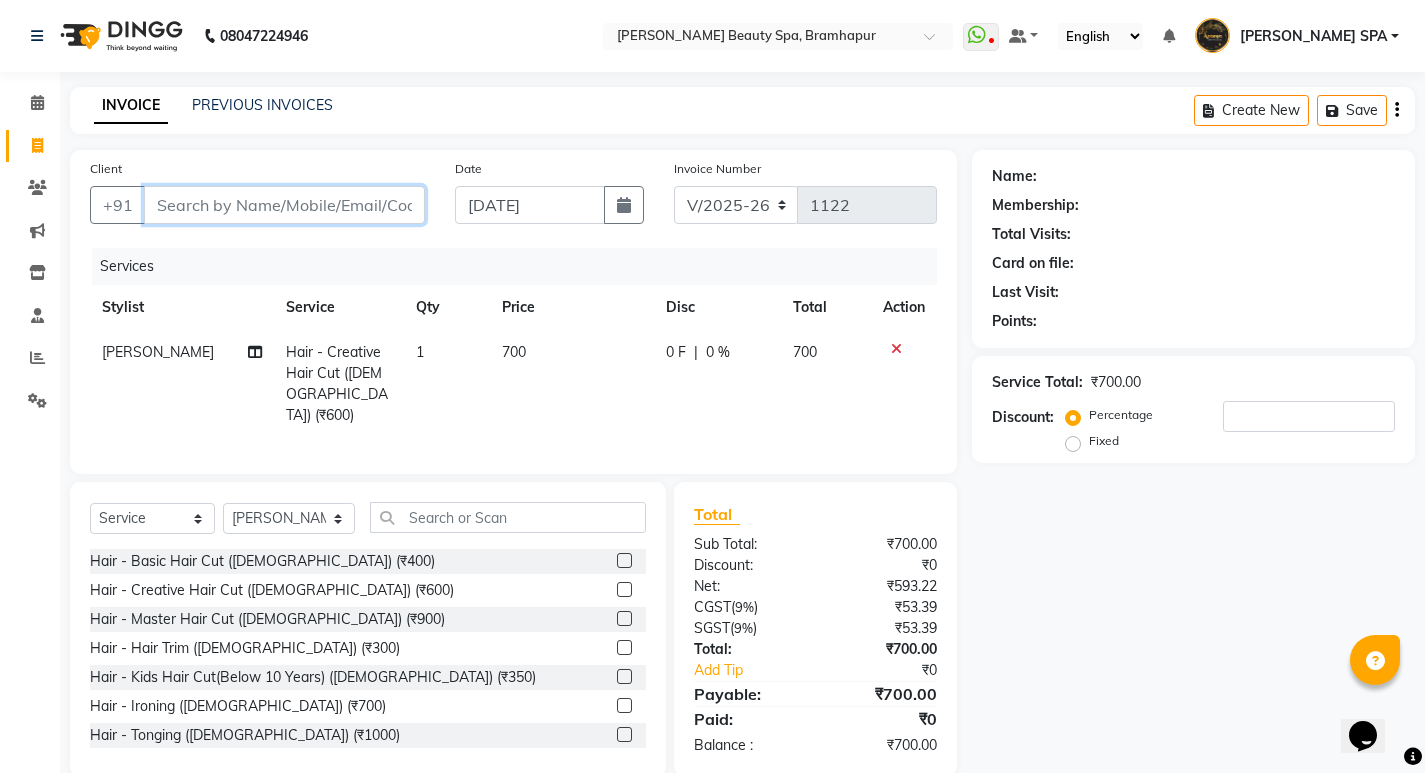 type on "7" 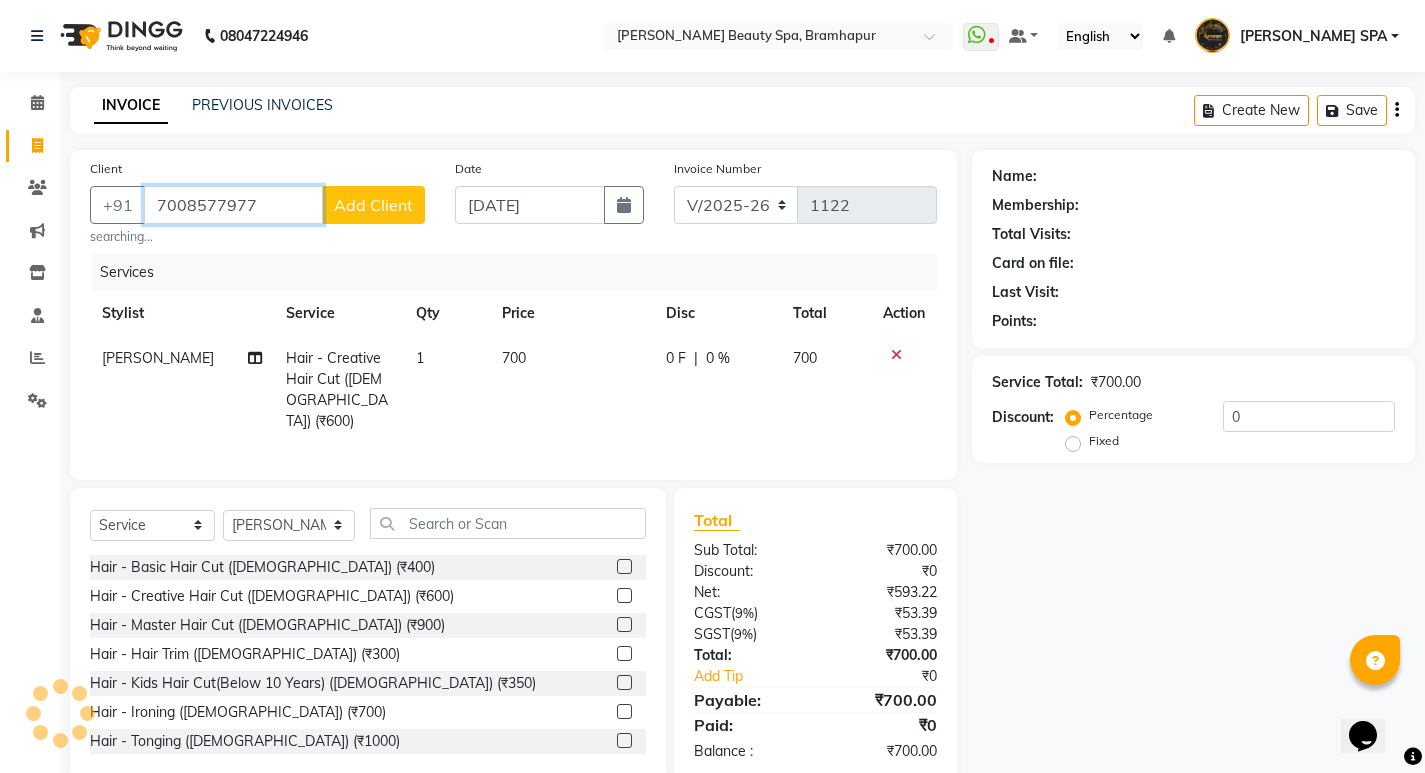 type on "7008577977" 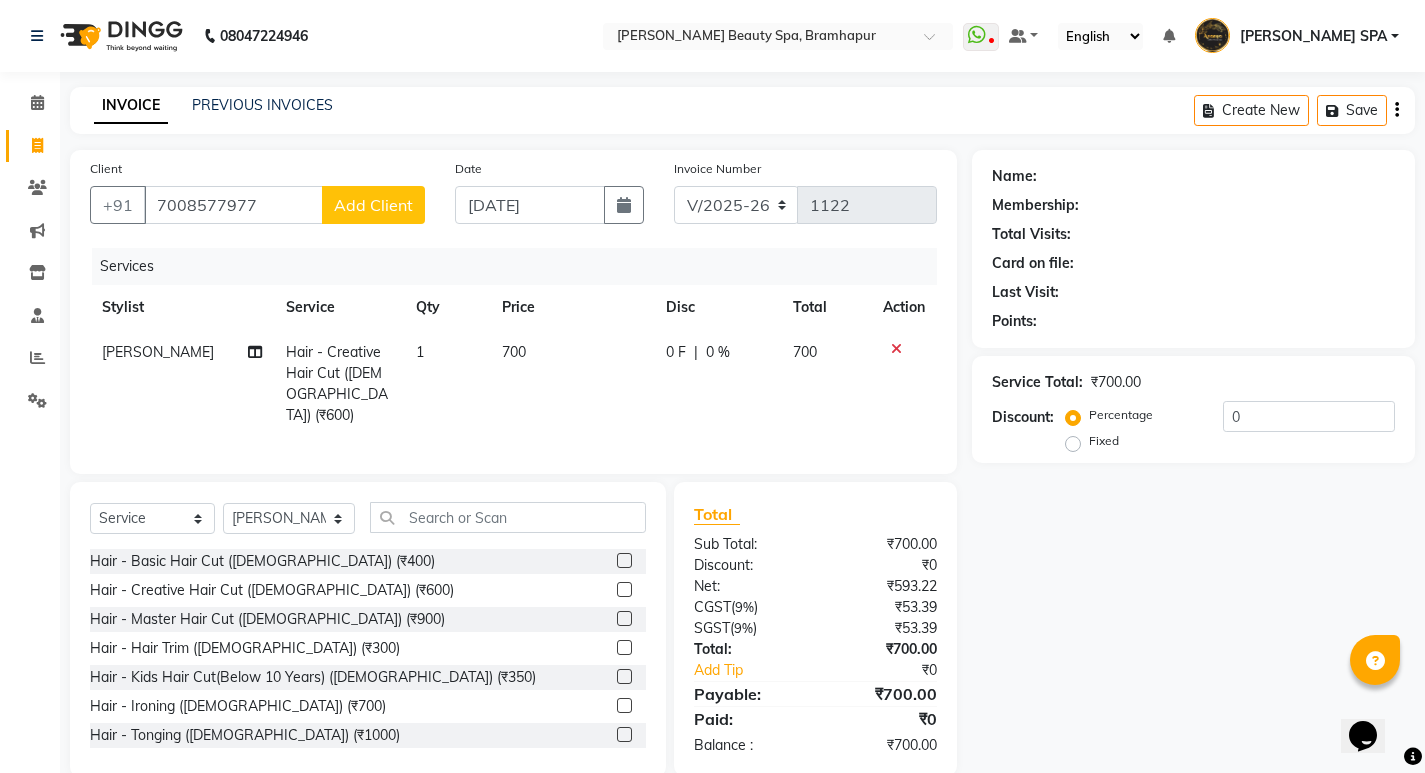 click on "Add Client" 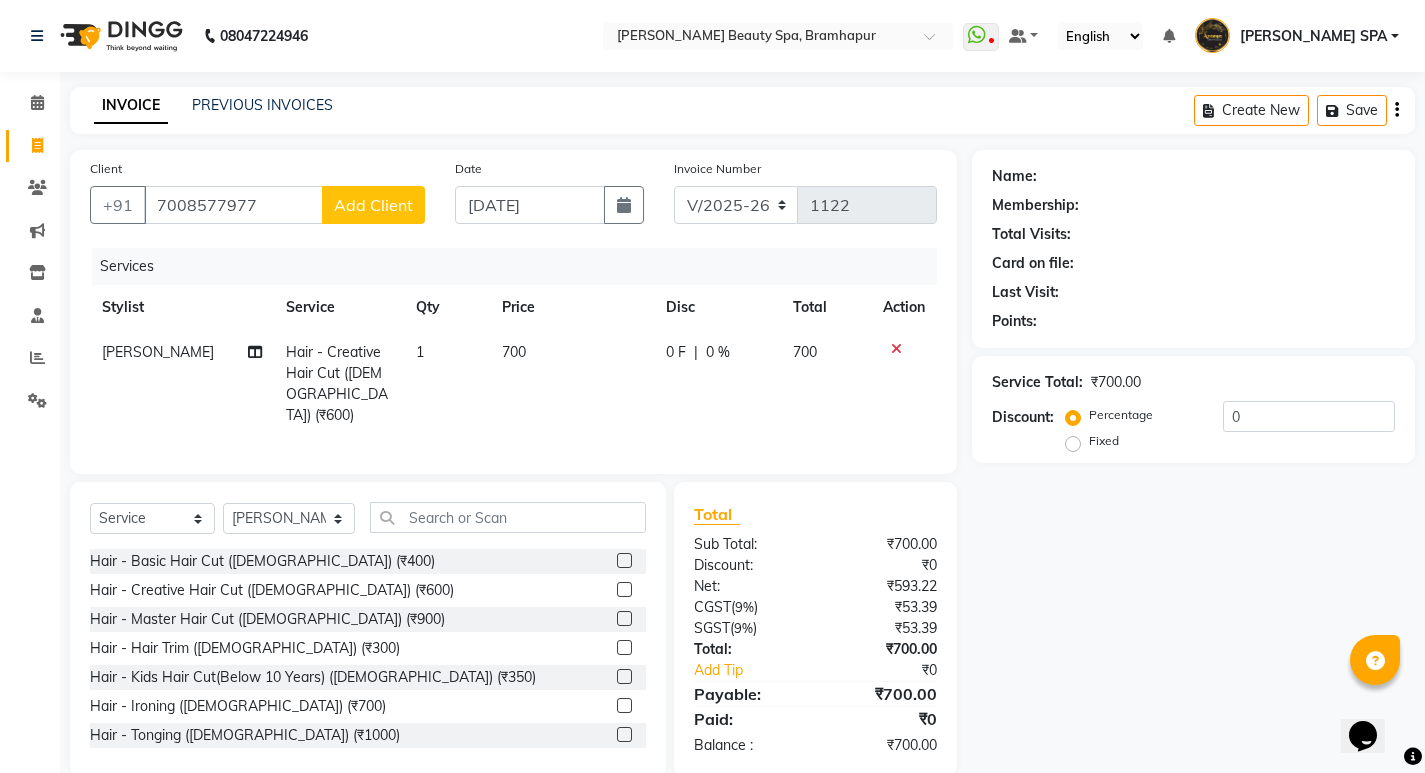 select on "29" 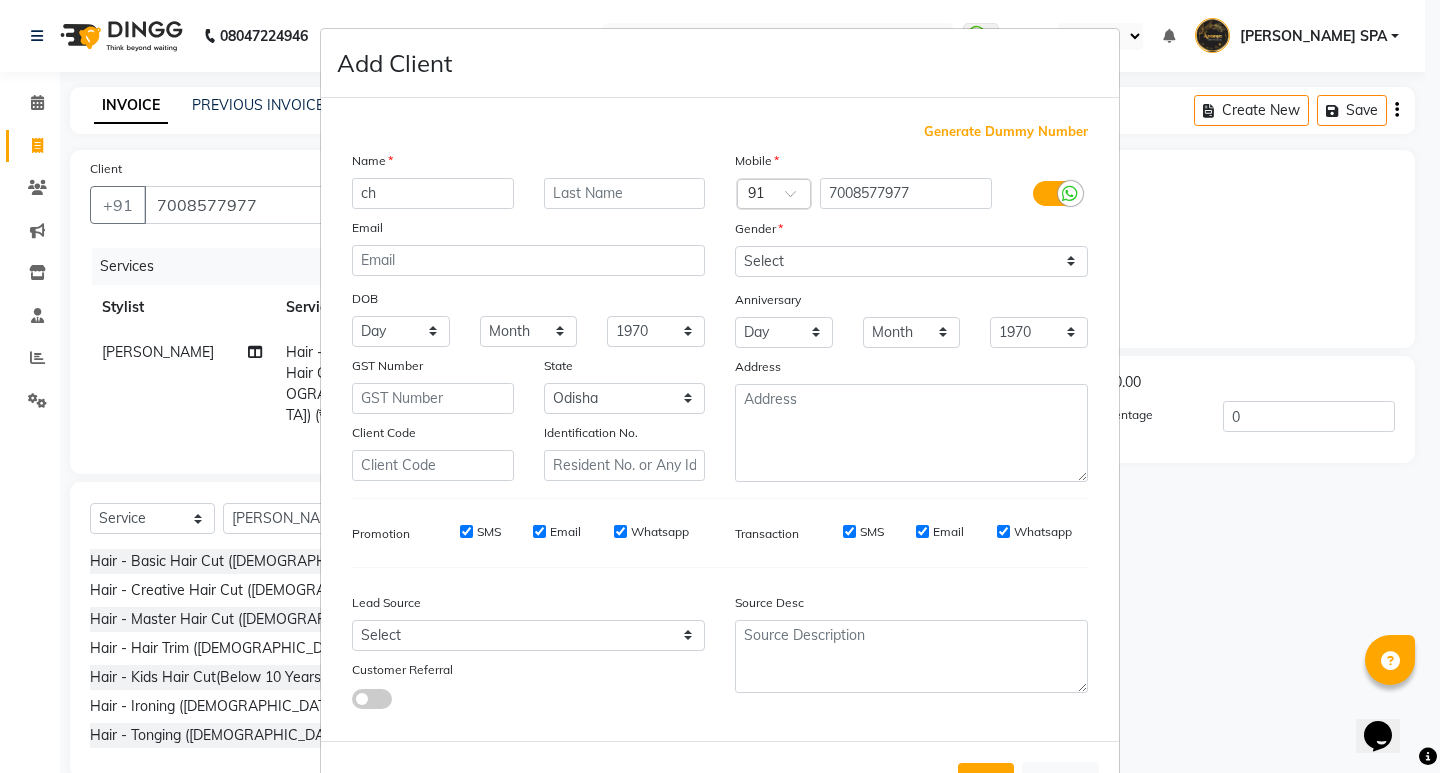 type on "c" 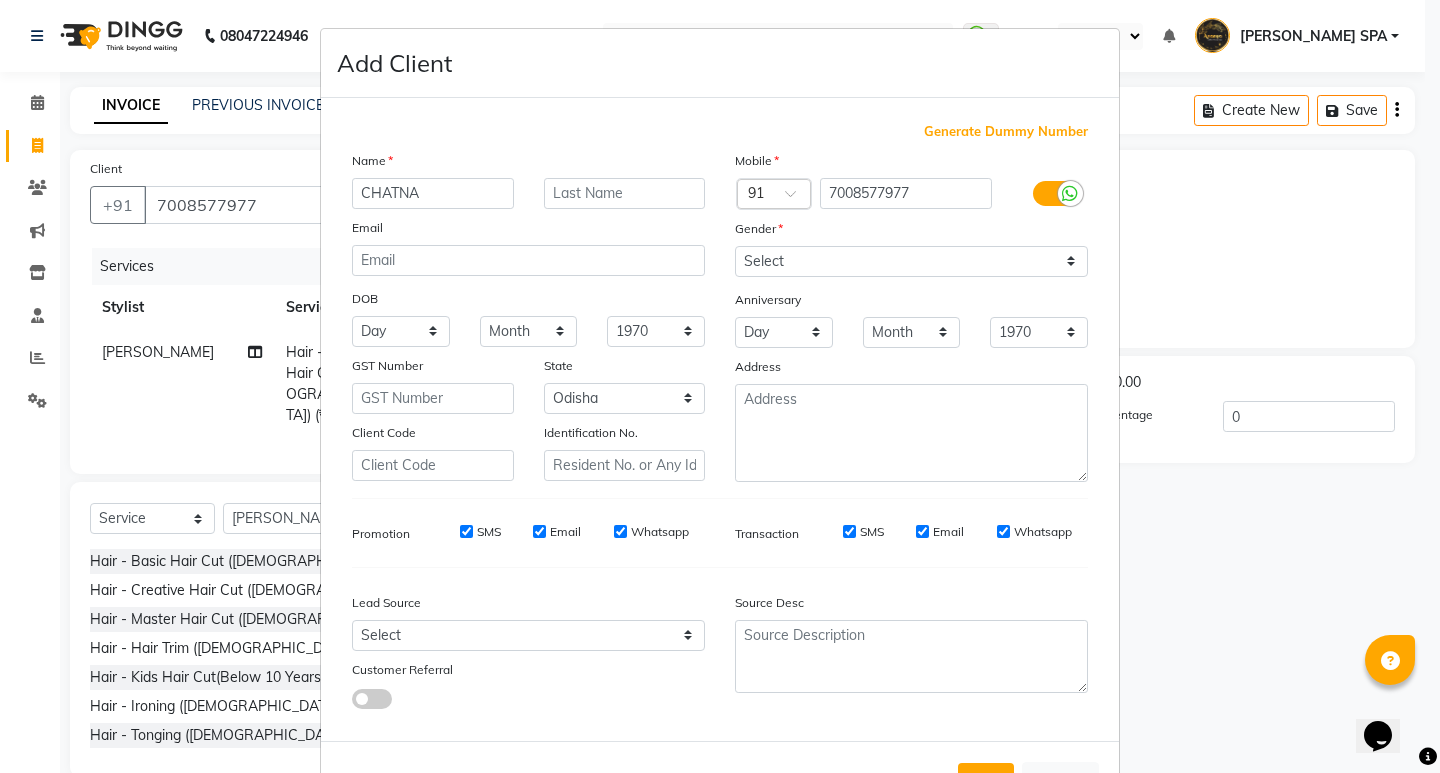 type on "CHATNA" 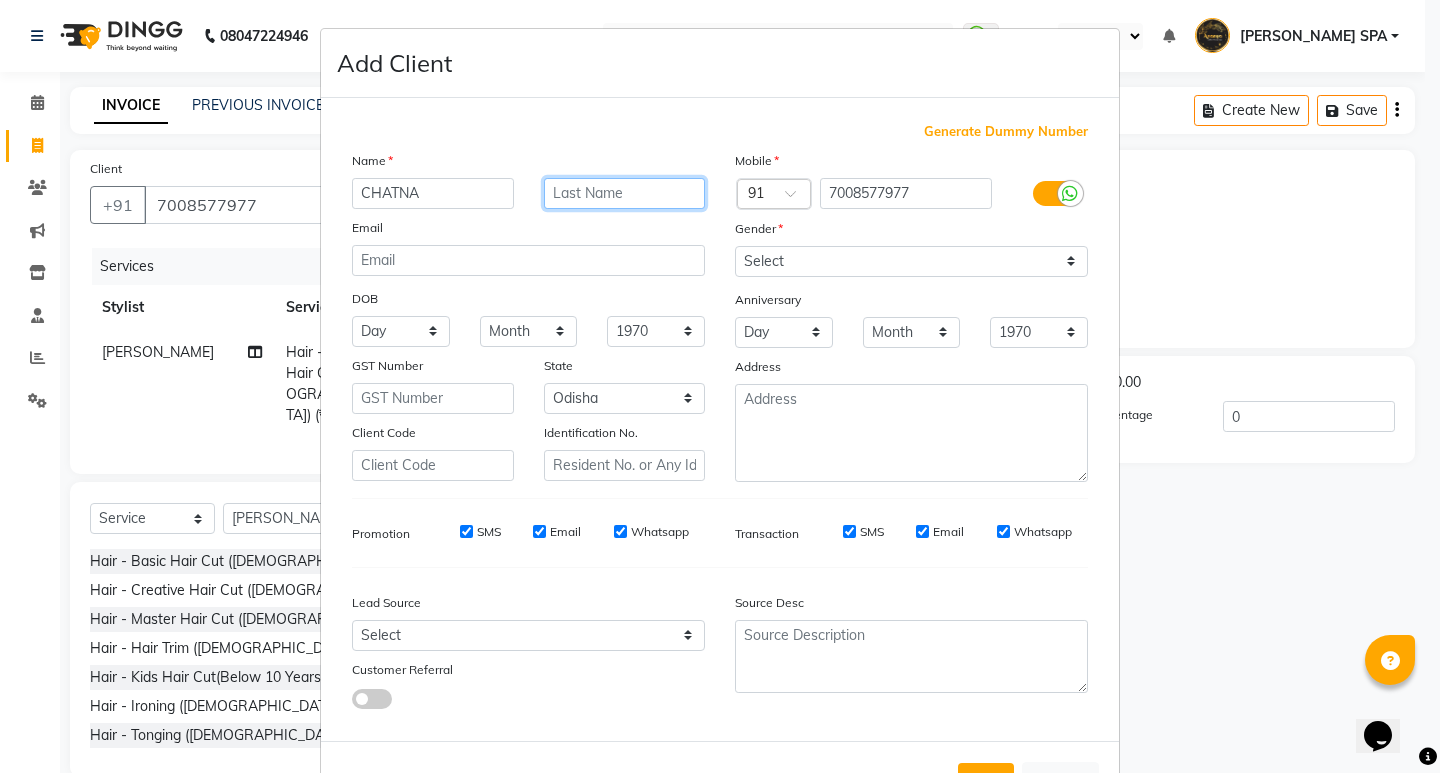 click at bounding box center [625, 193] 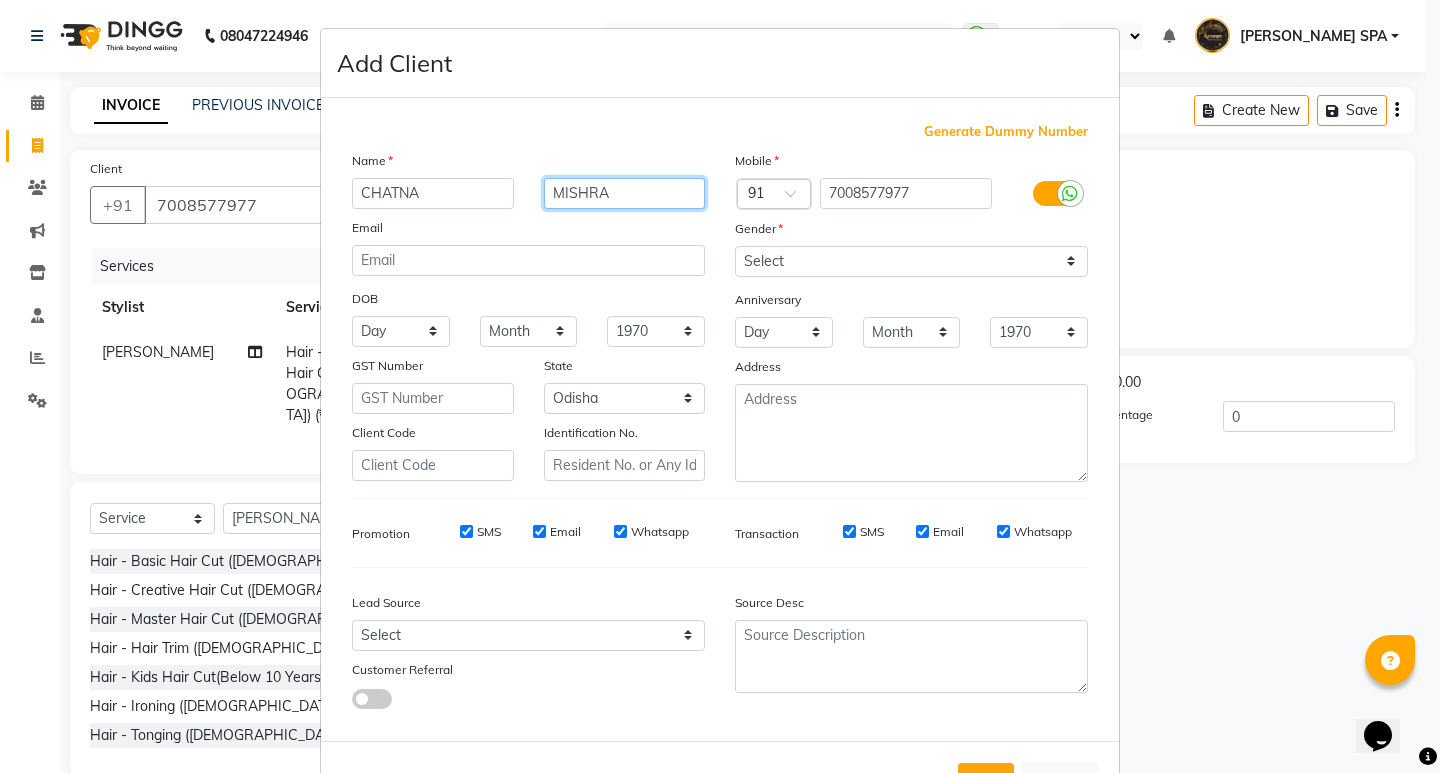 type on "MISHRA" 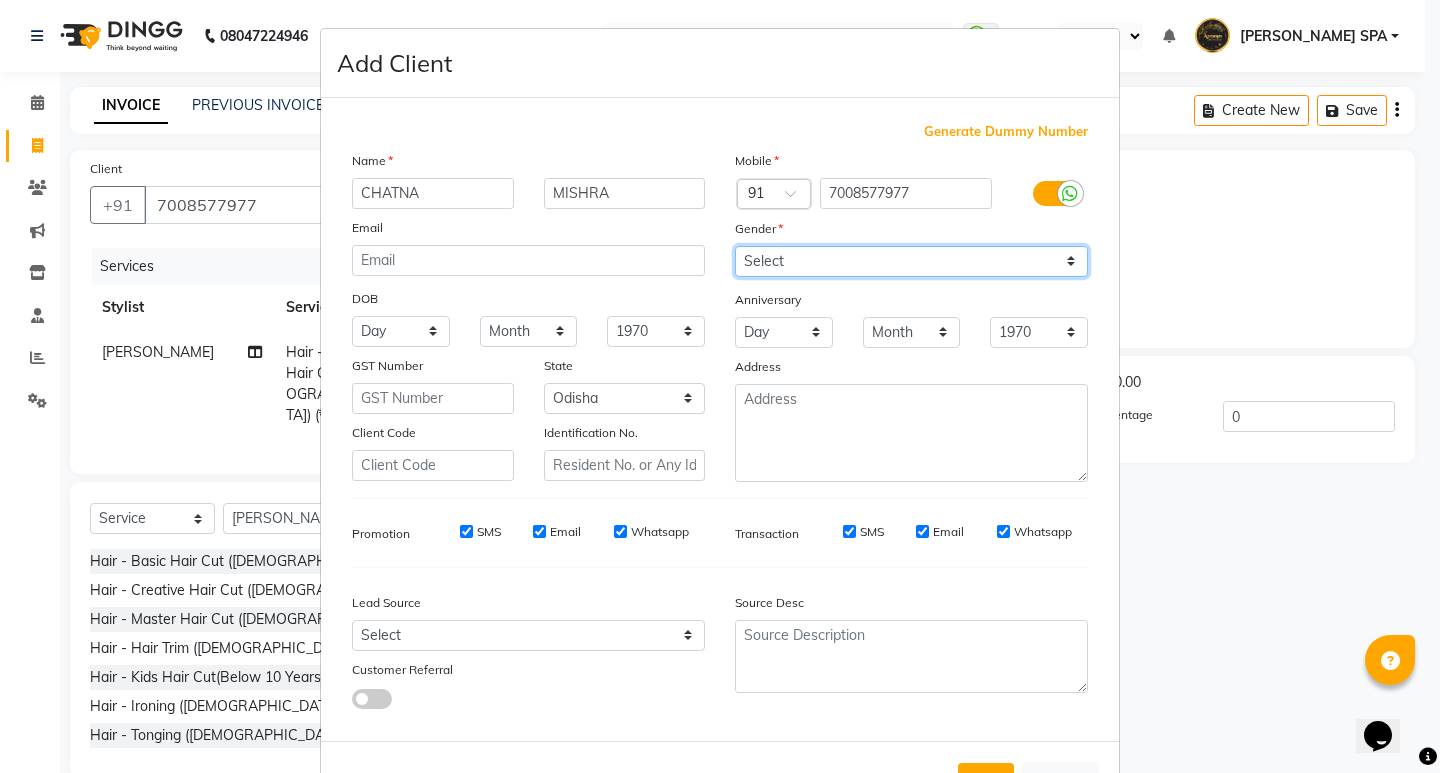 drag, startPoint x: 885, startPoint y: 262, endPoint x: 885, endPoint y: 276, distance: 14 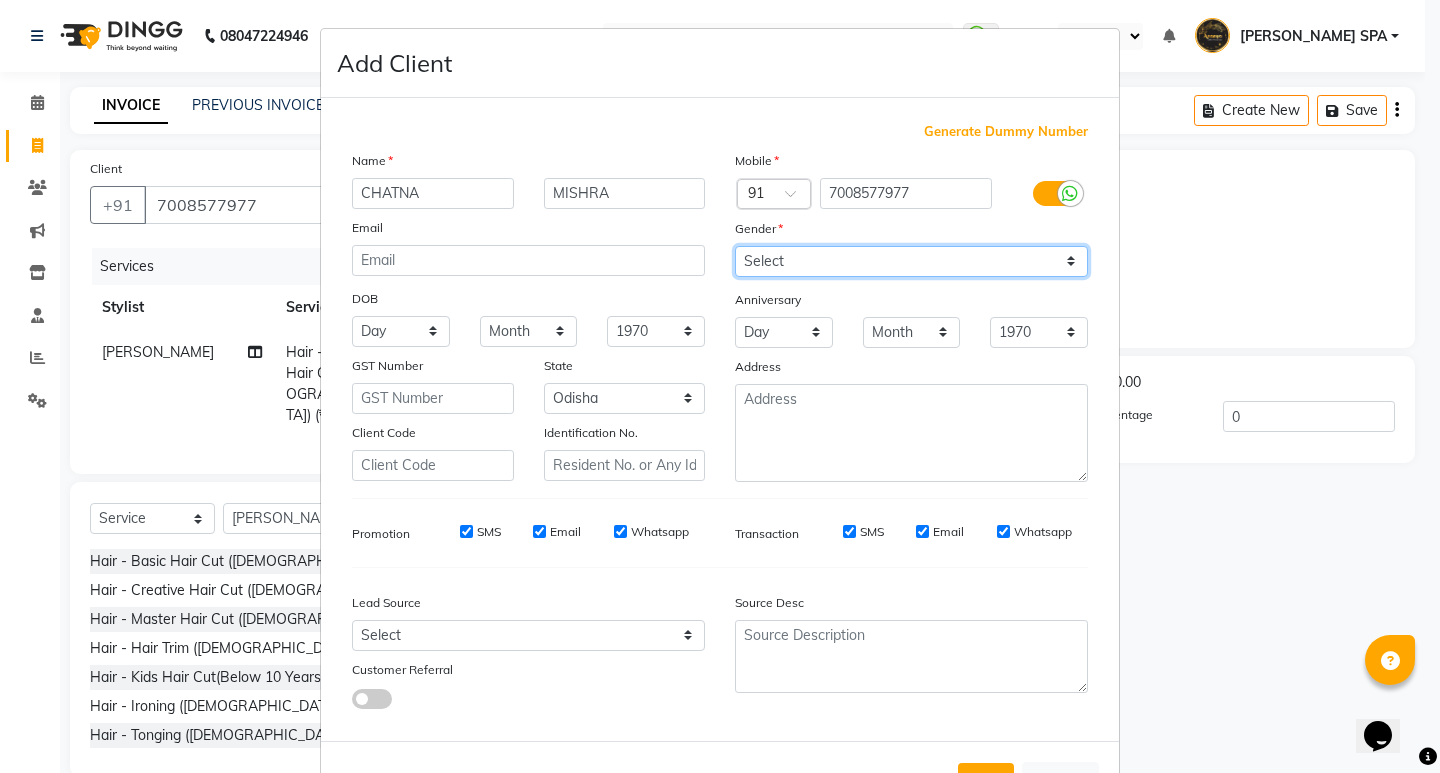 click on "Select Male Female Other Prefer Not To Say" at bounding box center [911, 261] 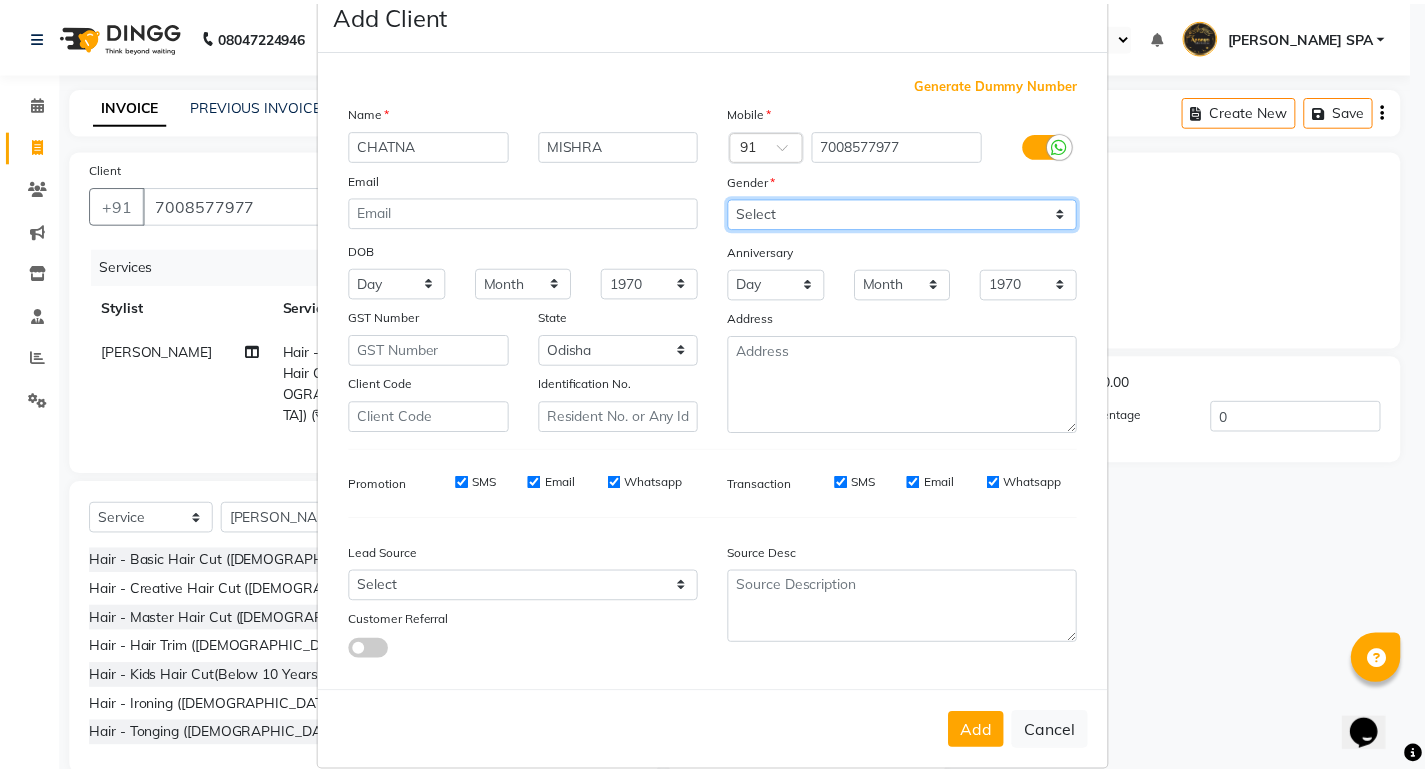 scroll, scrollTop: 76, scrollLeft: 0, axis: vertical 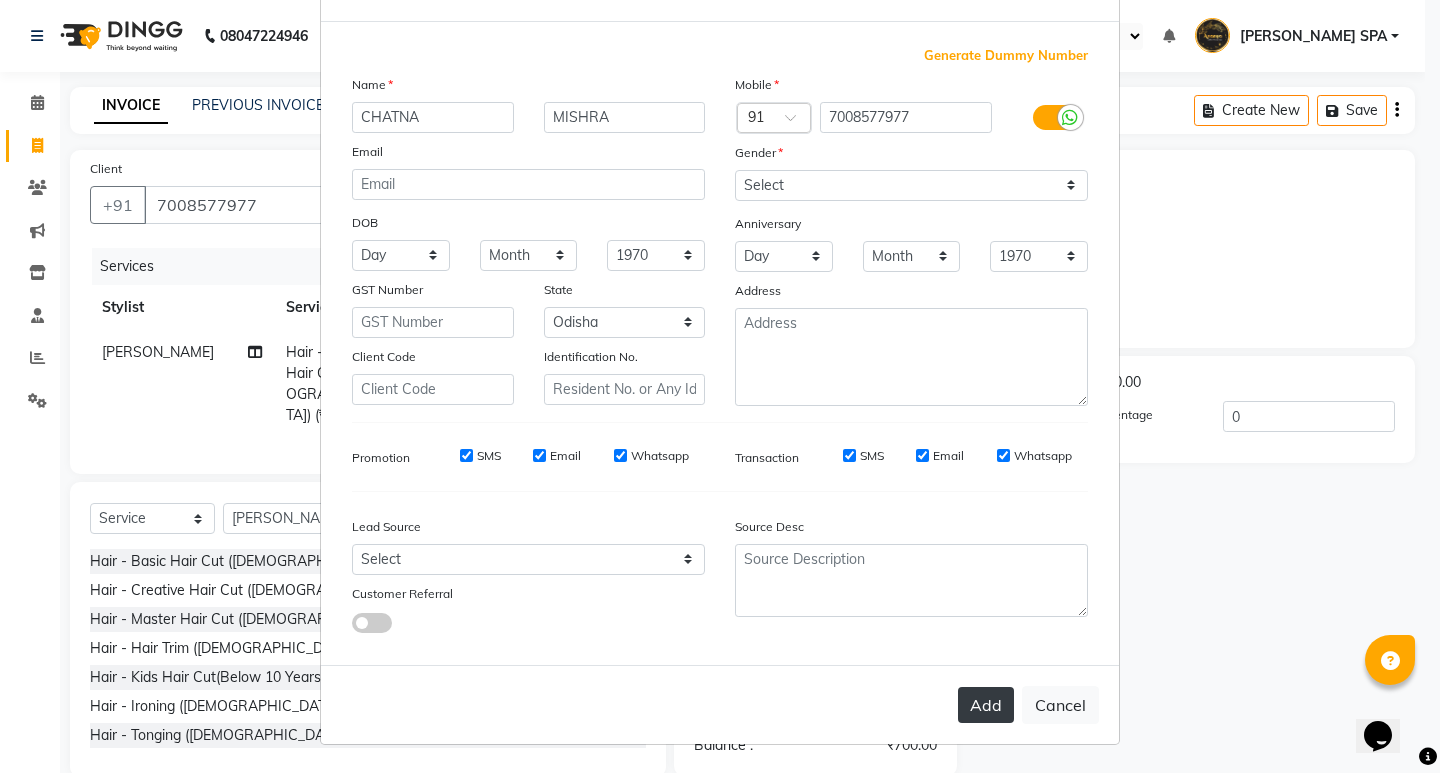 click on "Add" at bounding box center [986, 705] 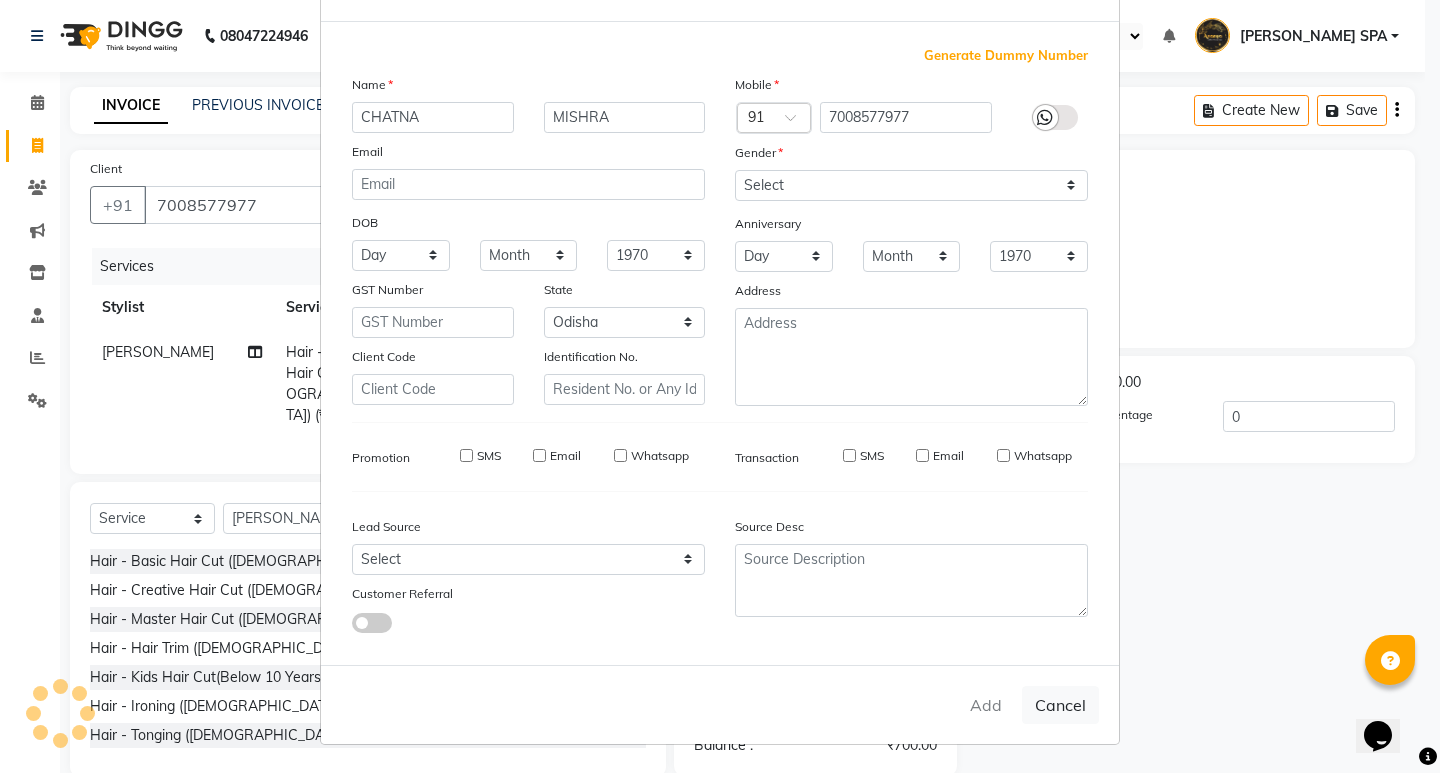 type 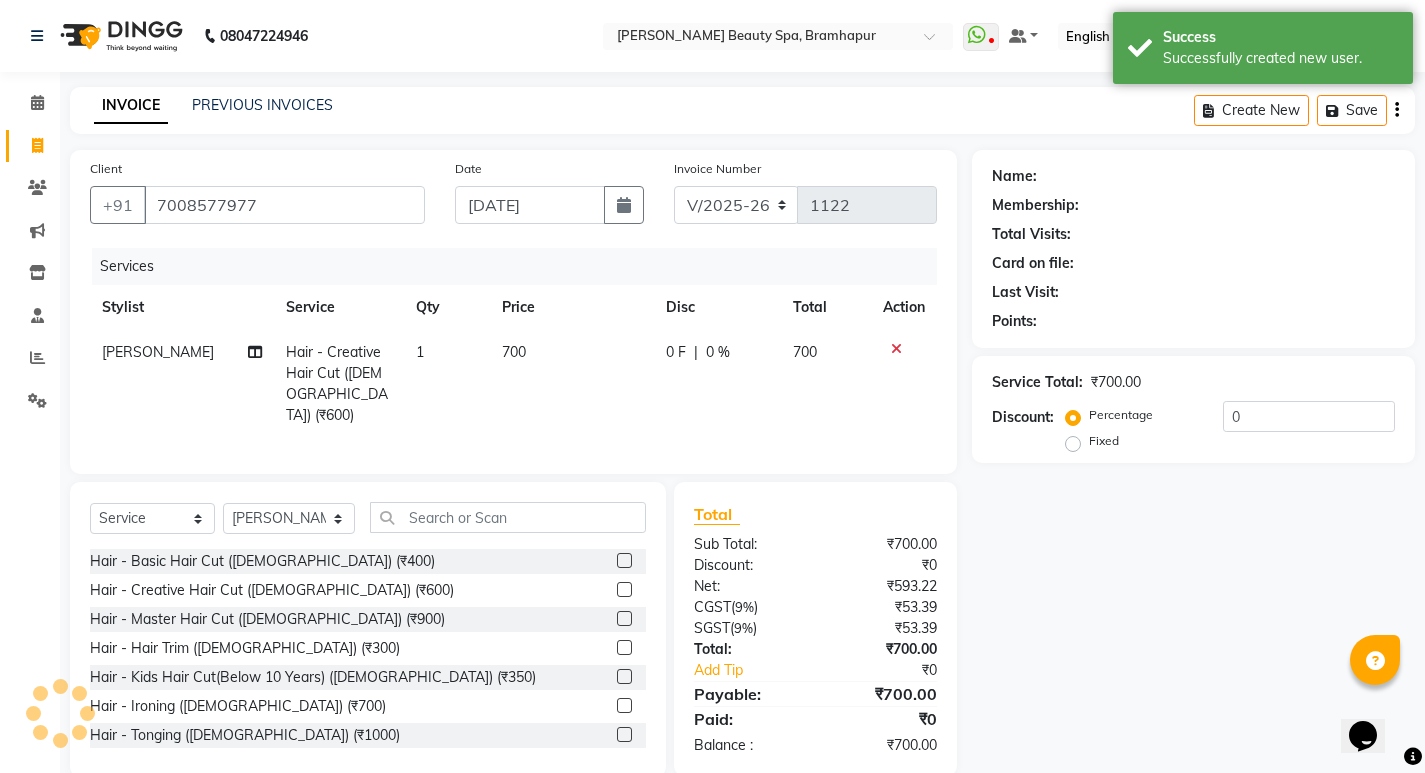 scroll, scrollTop: 28, scrollLeft: 0, axis: vertical 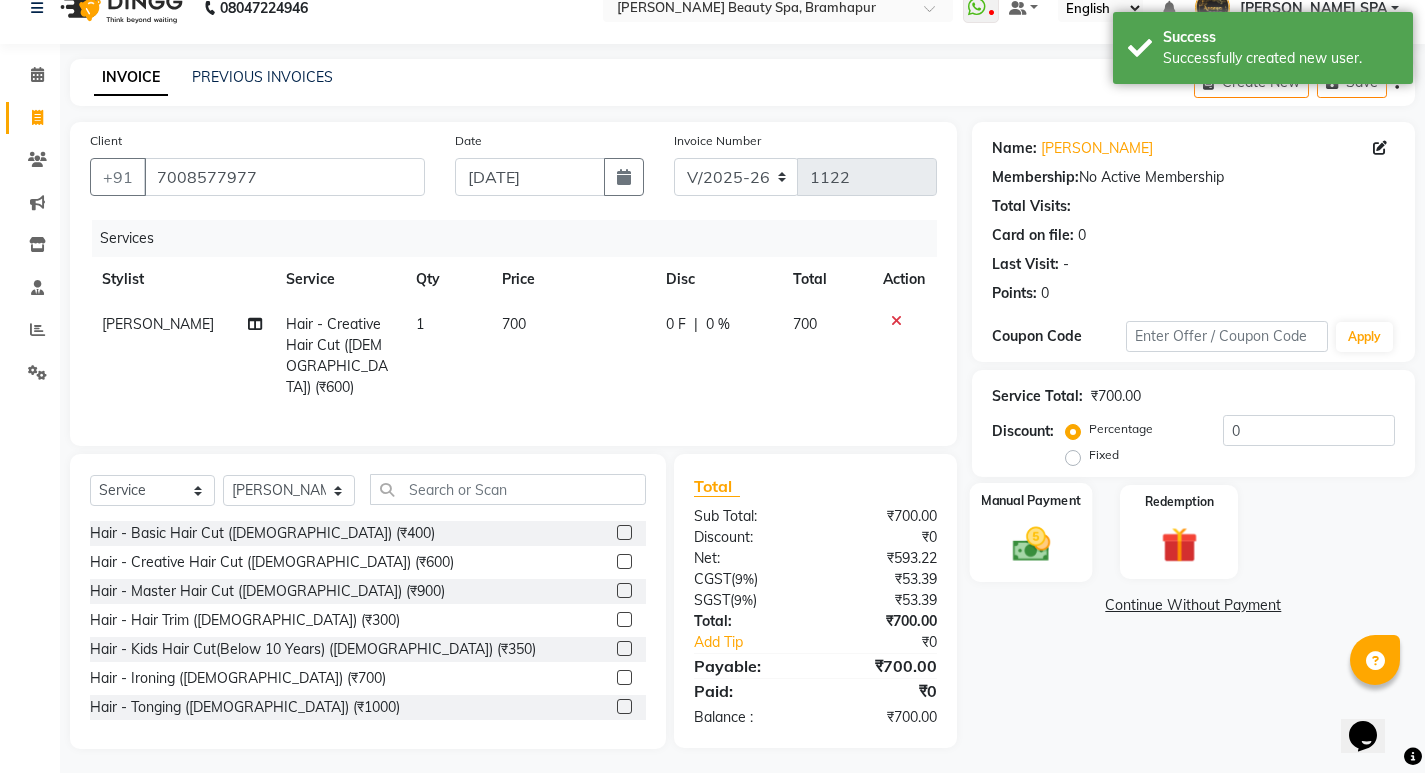 click 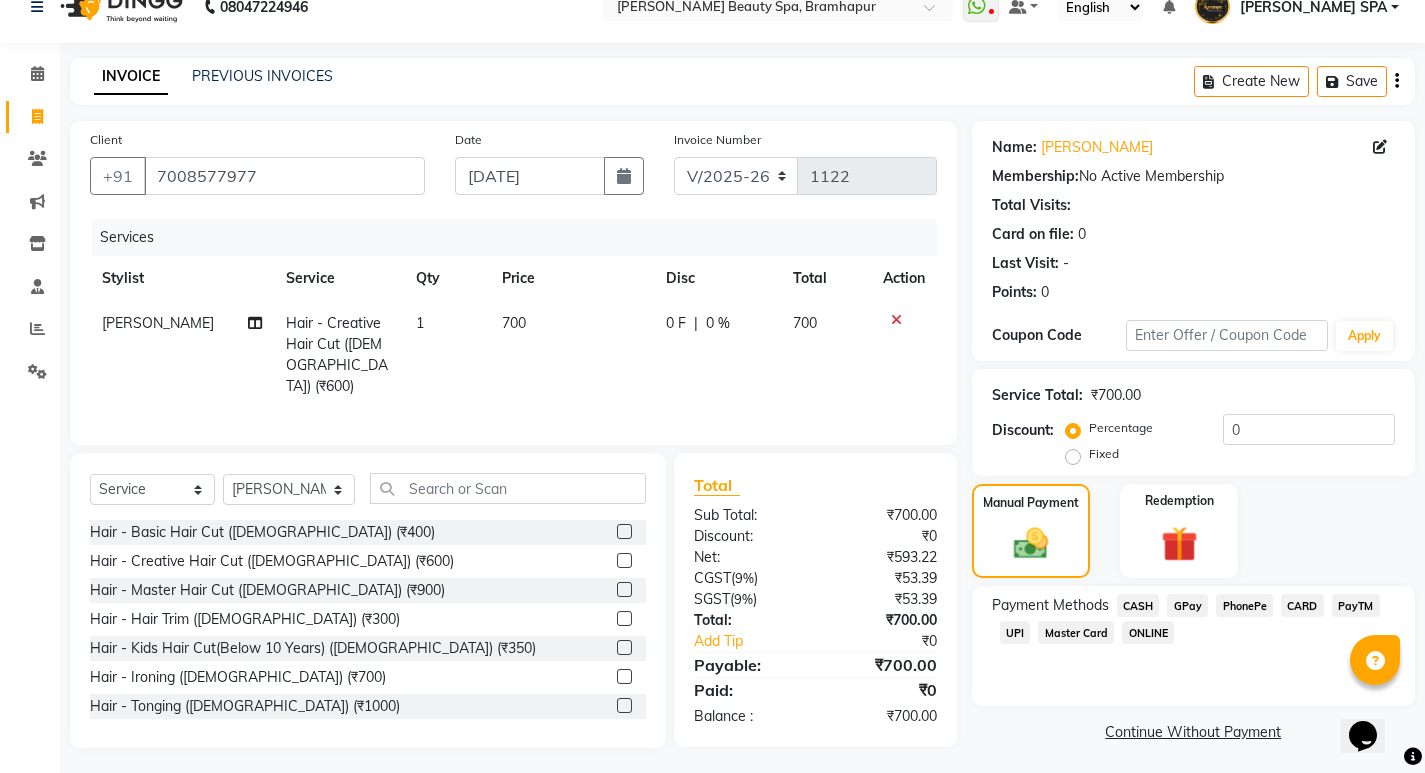 scroll, scrollTop: 0, scrollLeft: 0, axis: both 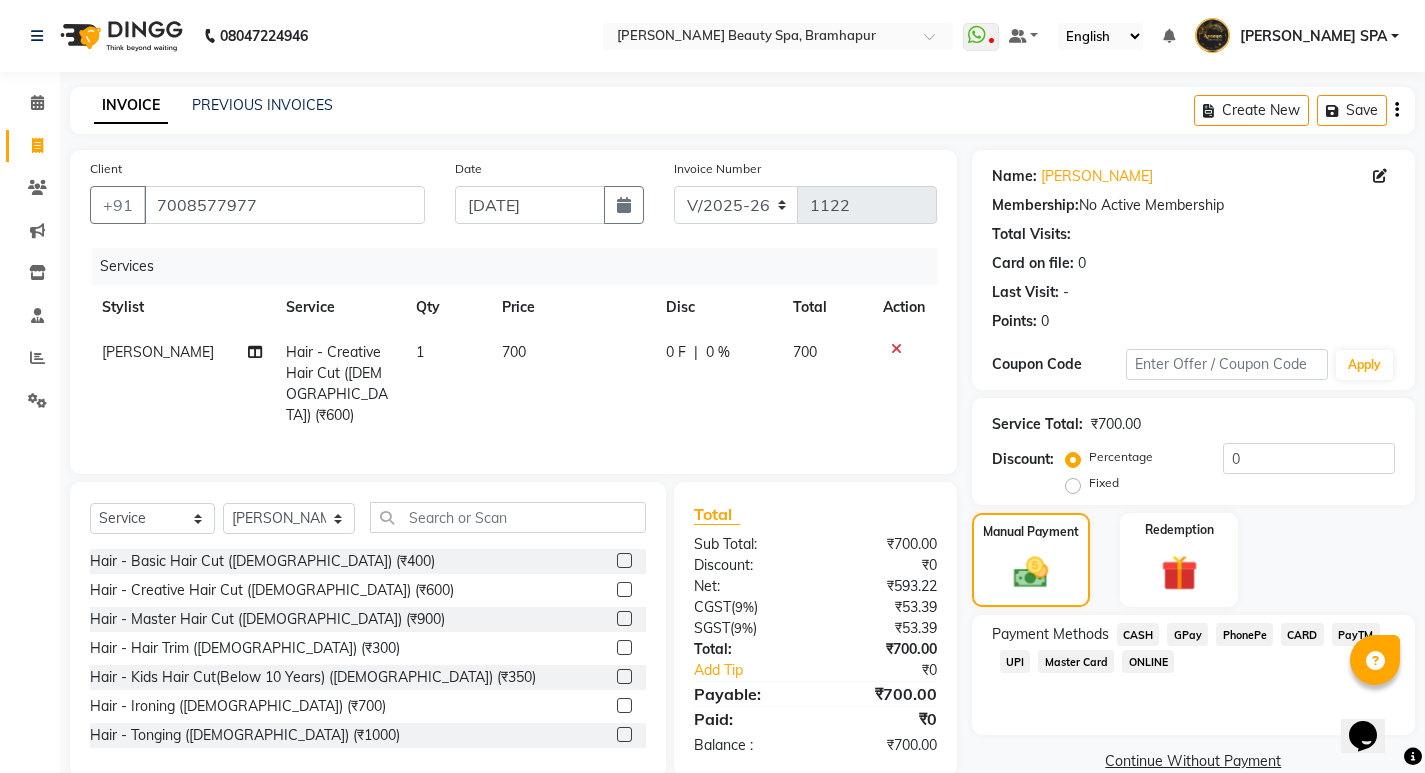 click on "CASH" 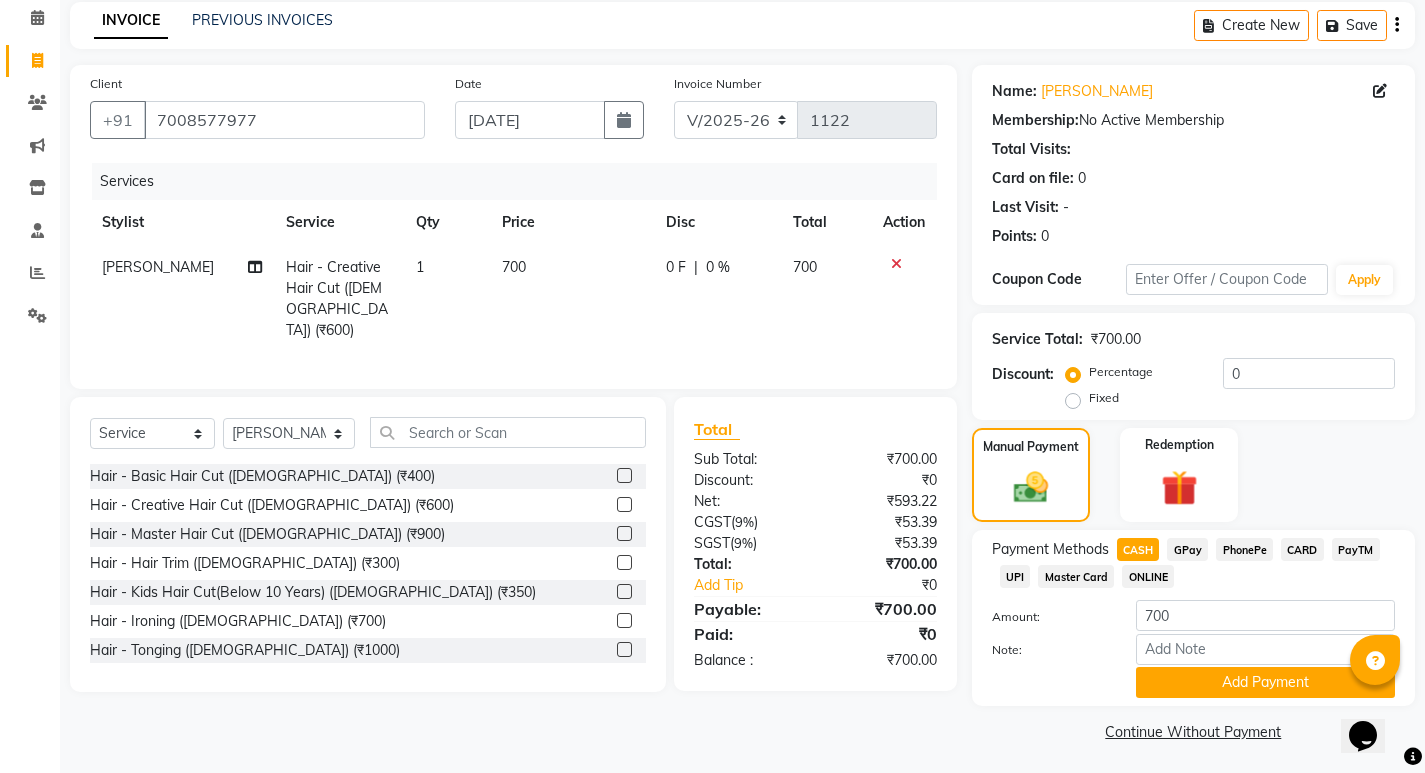 scroll, scrollTop: 89, scrollLeft: 0, axis: vertical 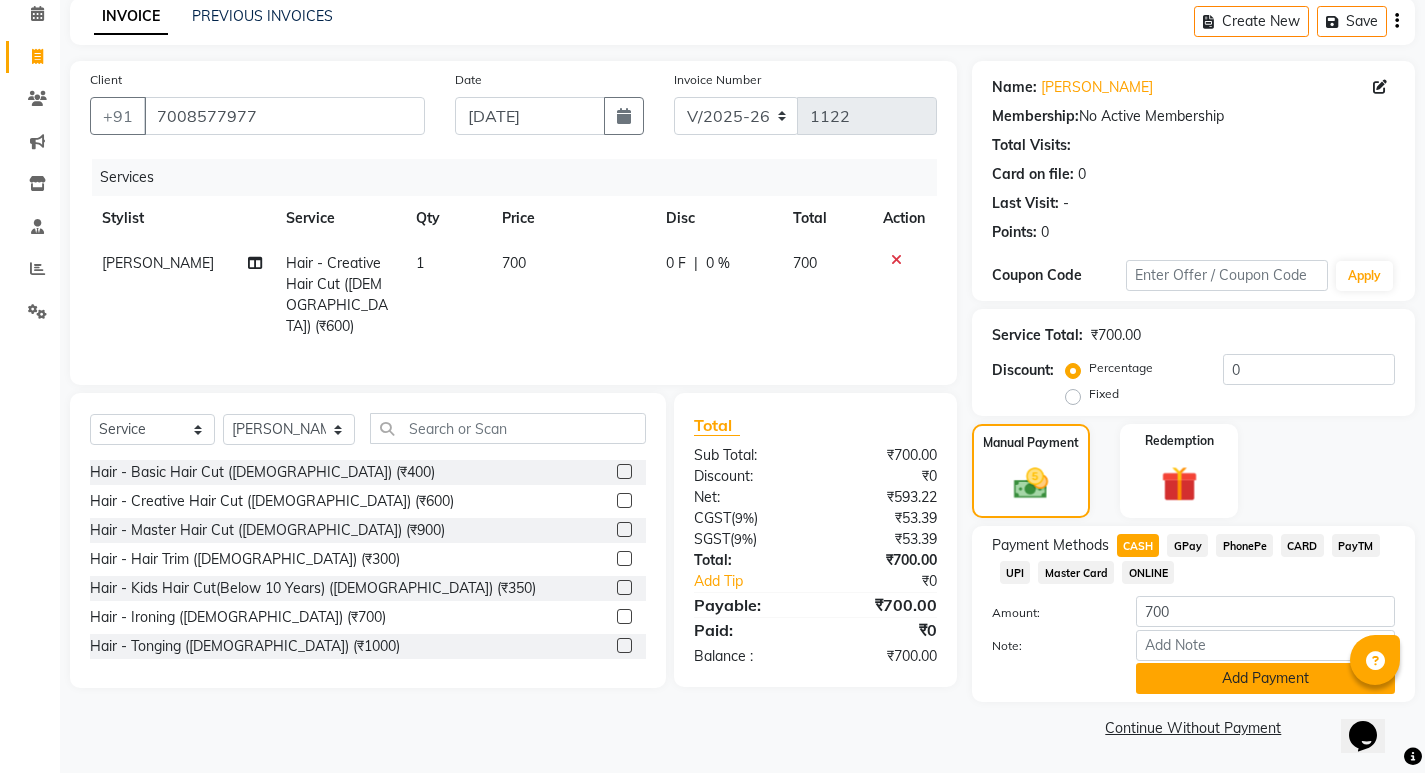 click on "Add Payment" 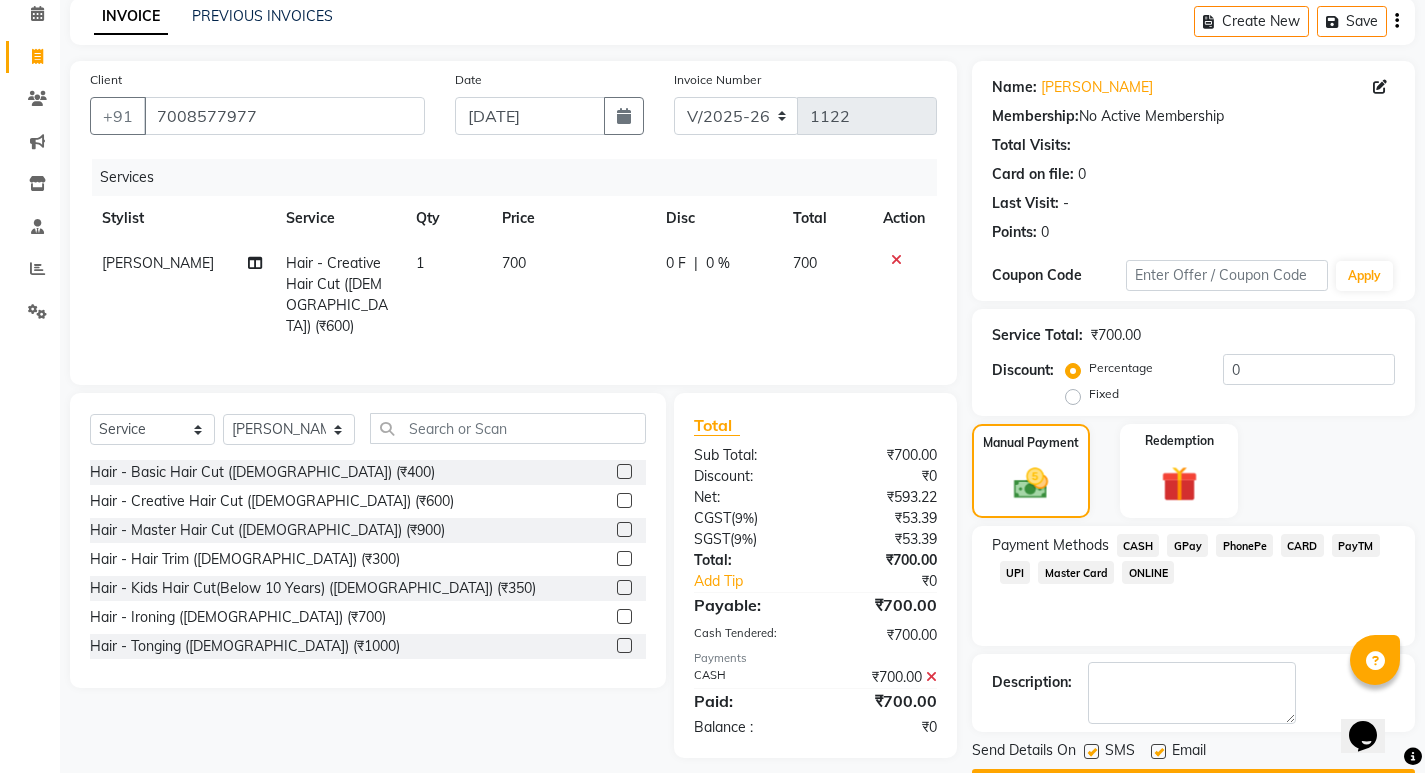 scroll, scrollTop: 146, scrollLeft: 0, axis: vertical 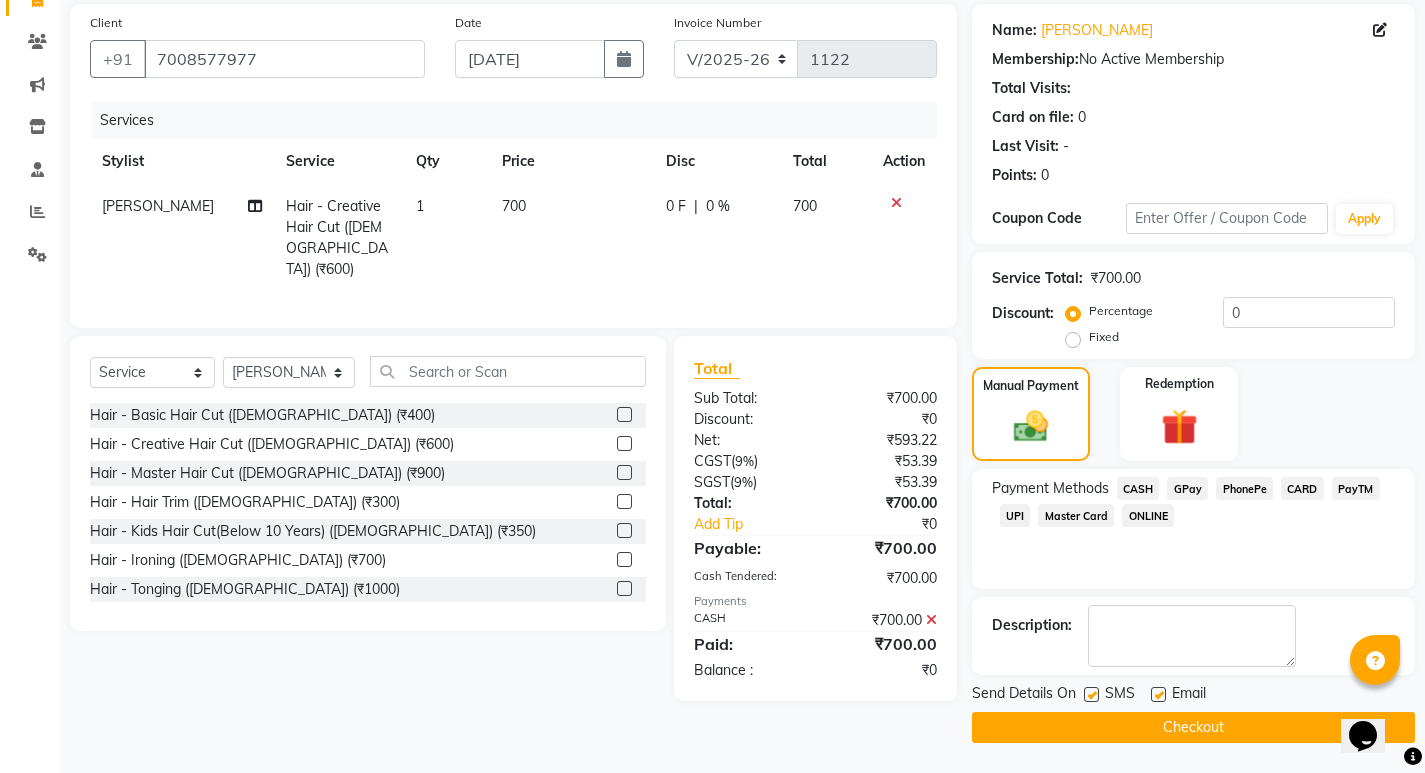 click on "Checkout" 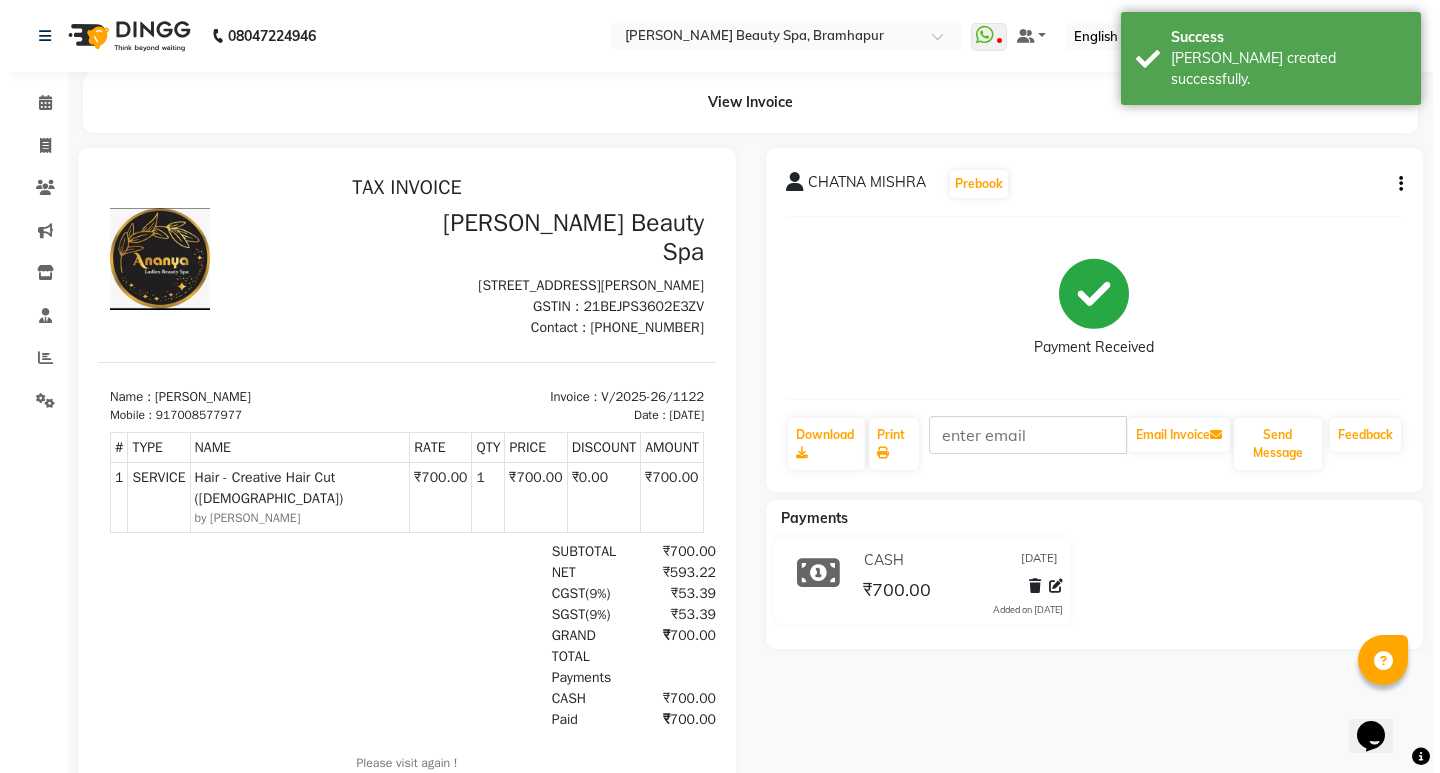 scroll, scrollTop: 0, scrollLeft: 0, axis: both 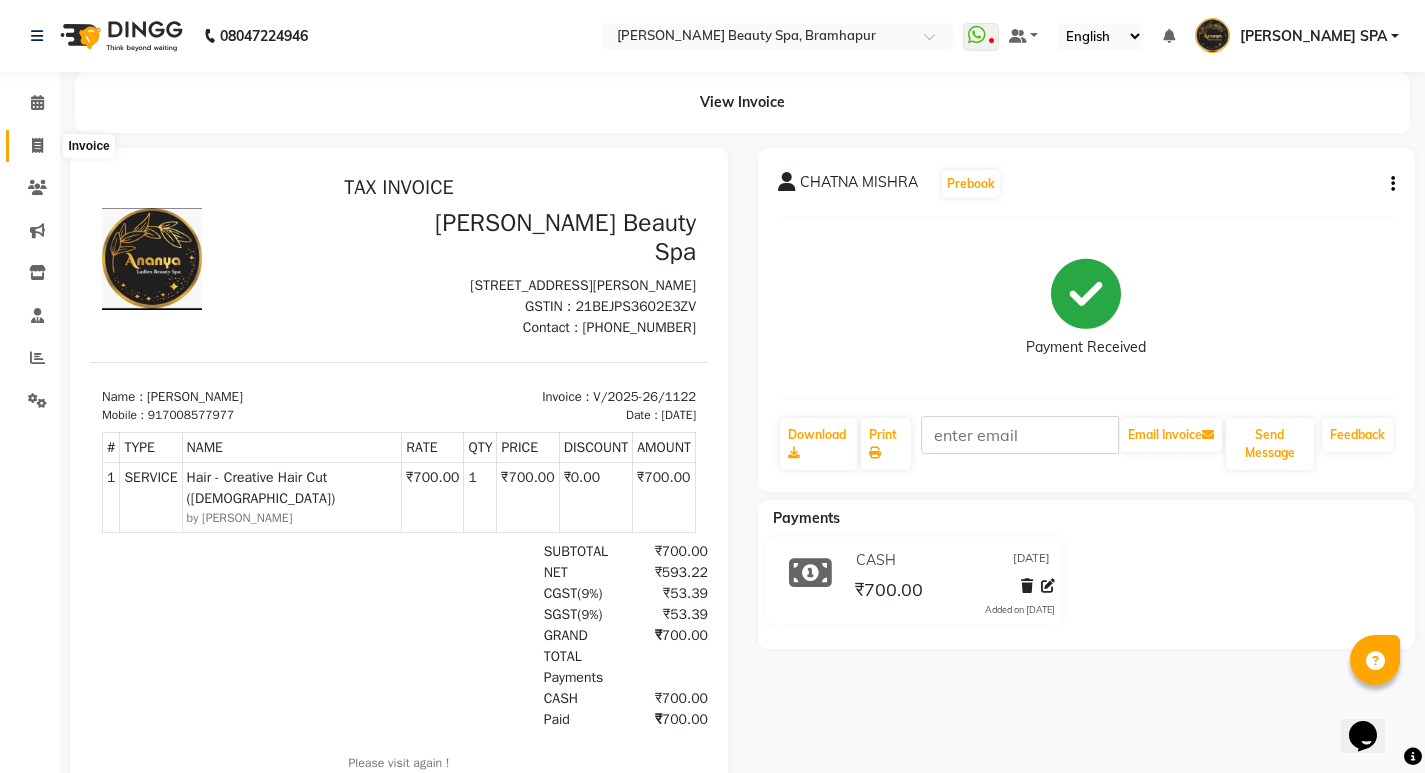 click 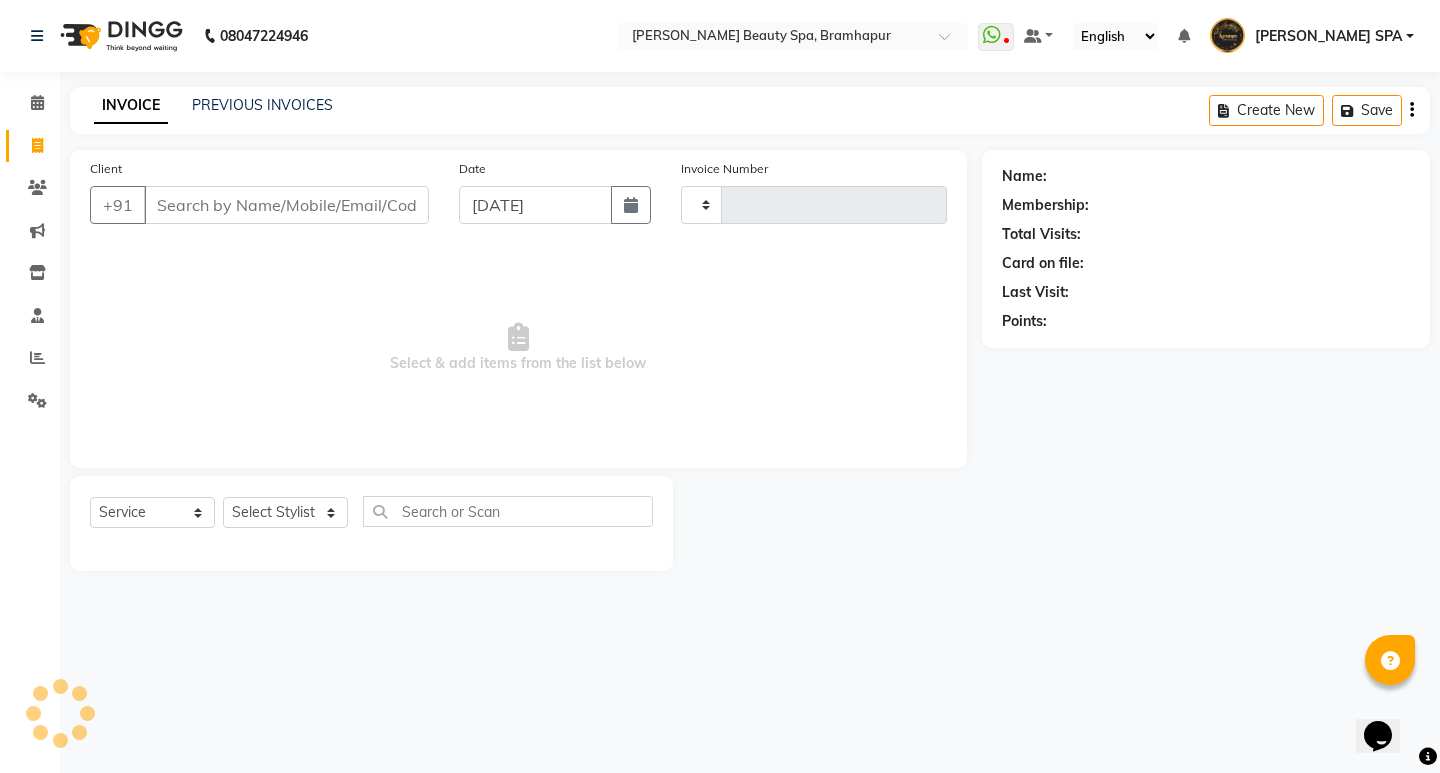 type on "1123" 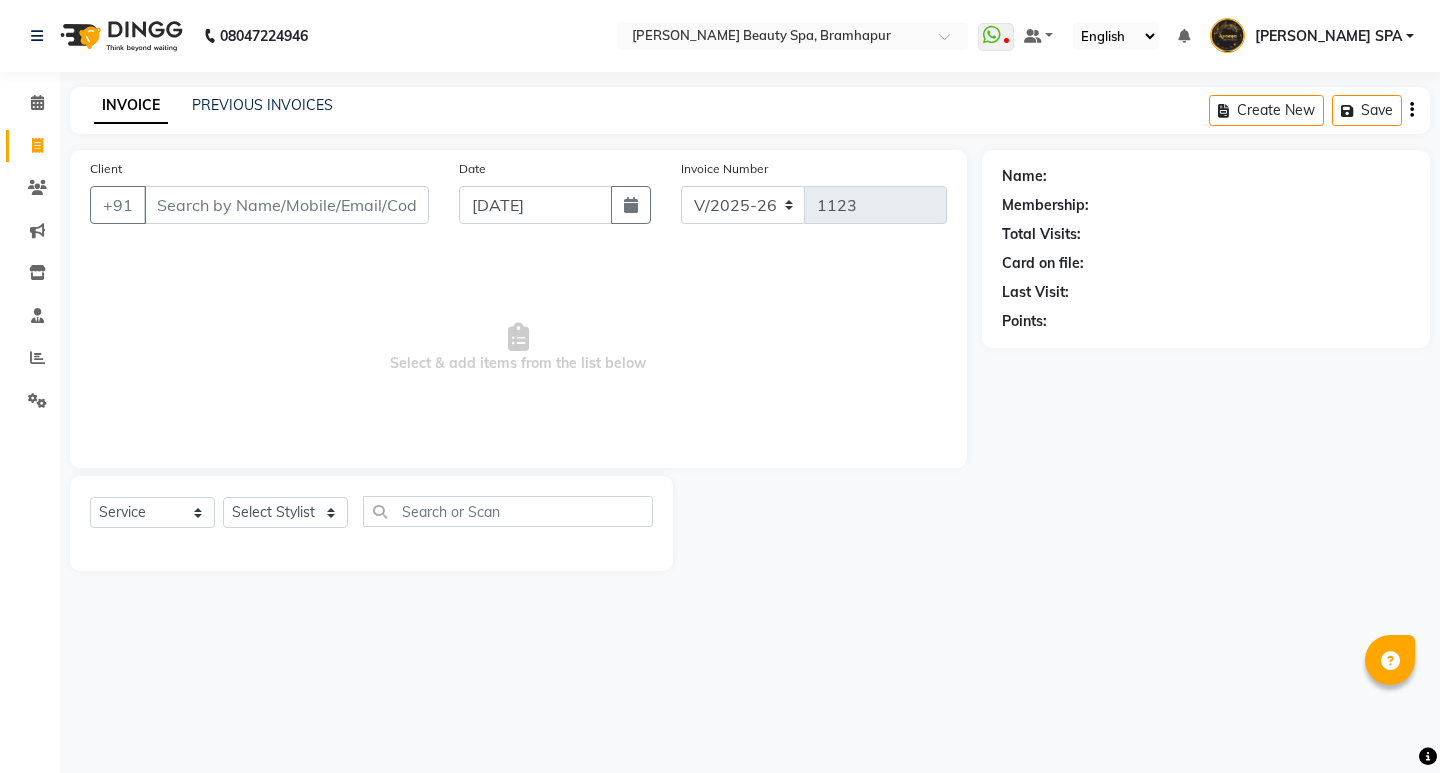 select on "3622" 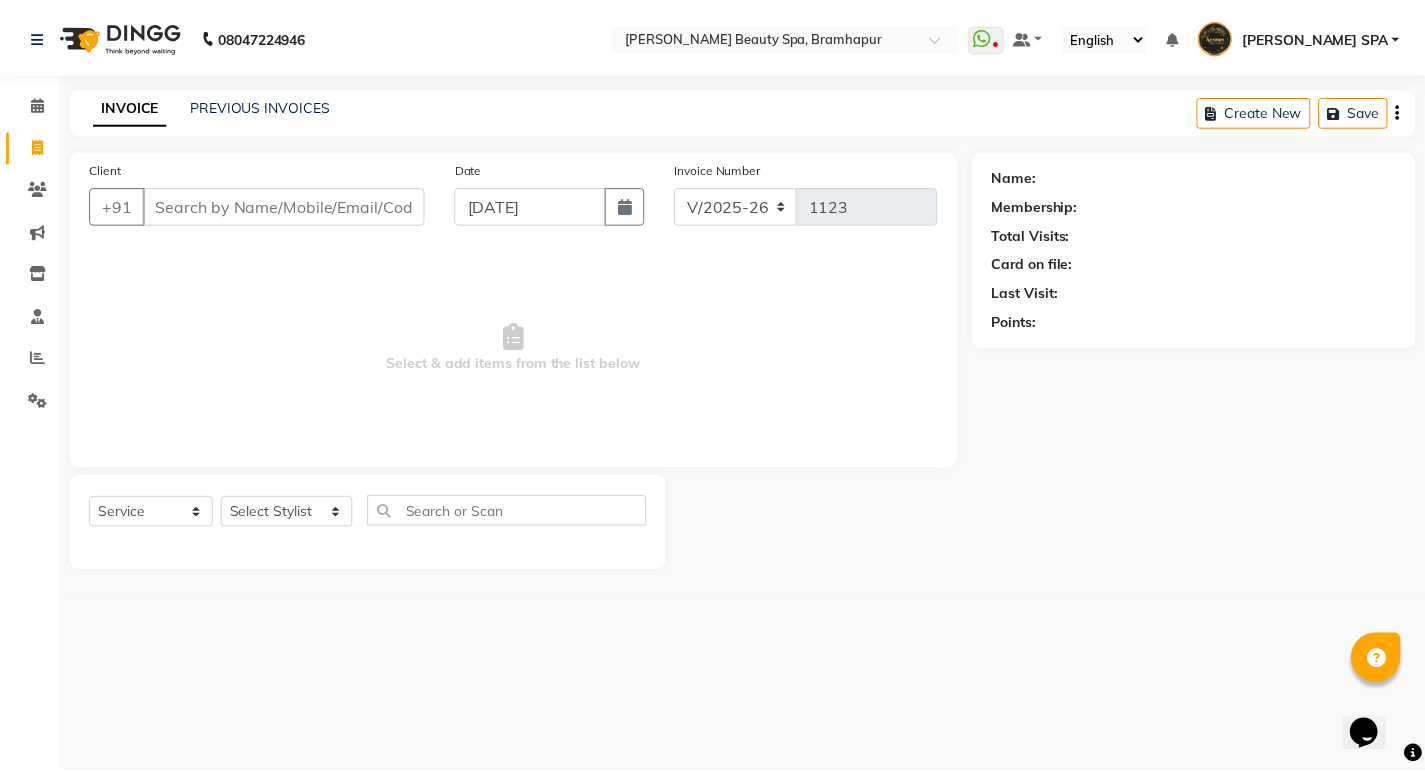 scroll, scrollTop: 0, scrollLeft: 0, axis: both 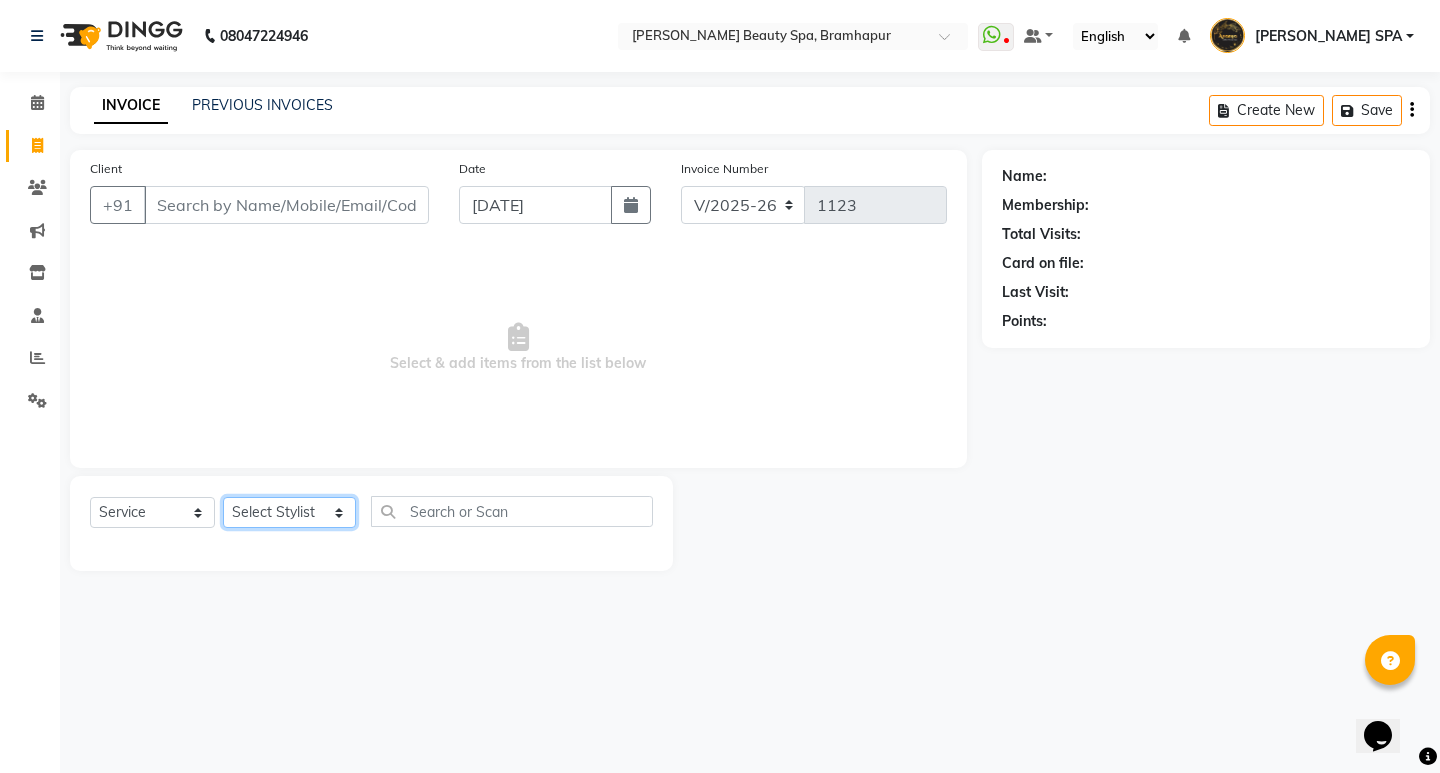 drag, startPoint x: 286, startPoint y: 513, endPoint x: 279, endPoint y: 497, distance: 17.464249 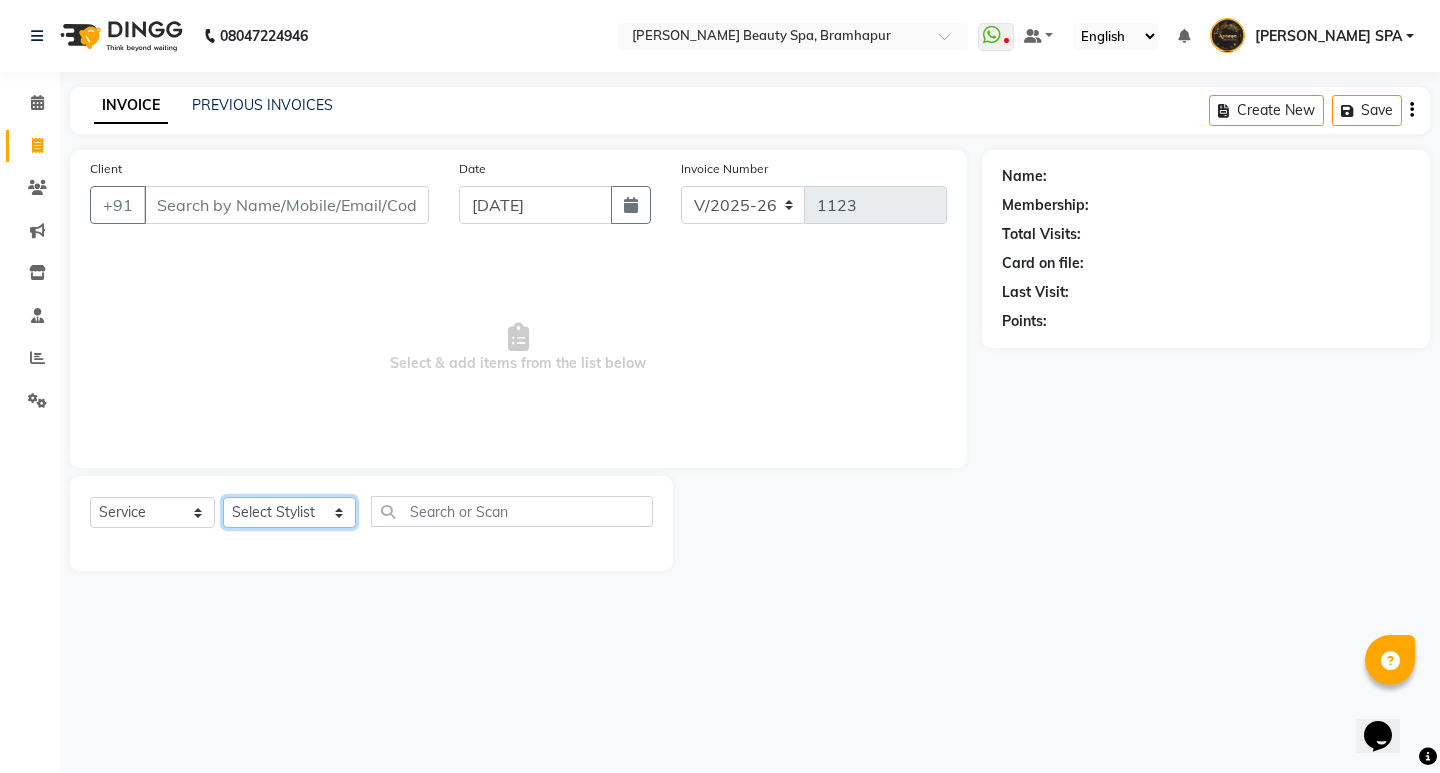 select on "18168" 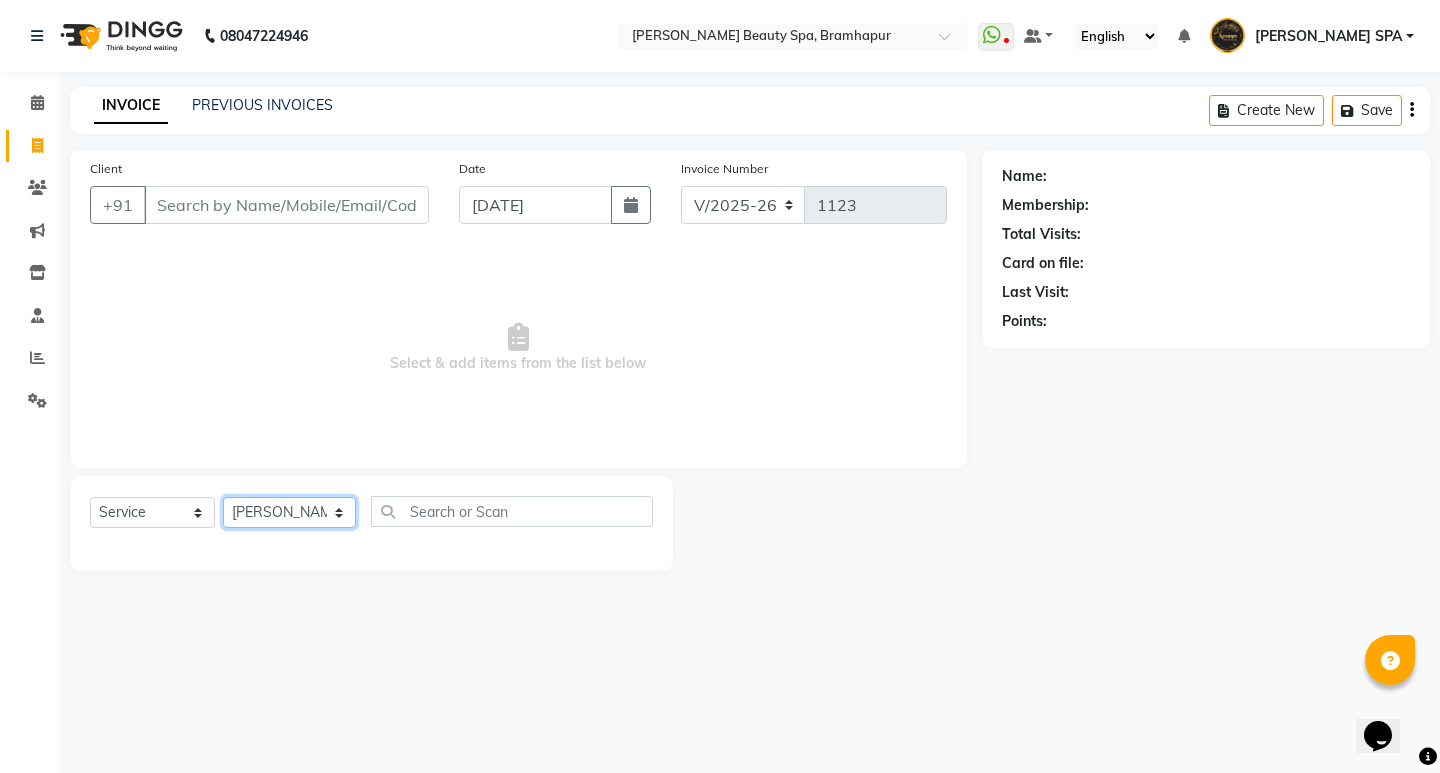 click on "Select Stylist ANANYA SPA Bindiya Hati jhuma JYOTI KABITA PATTNAIK JOLLY MAM PRANATI SABANA SANDHYA SAHU SIBANI SOUMYA SUNITA DAS" 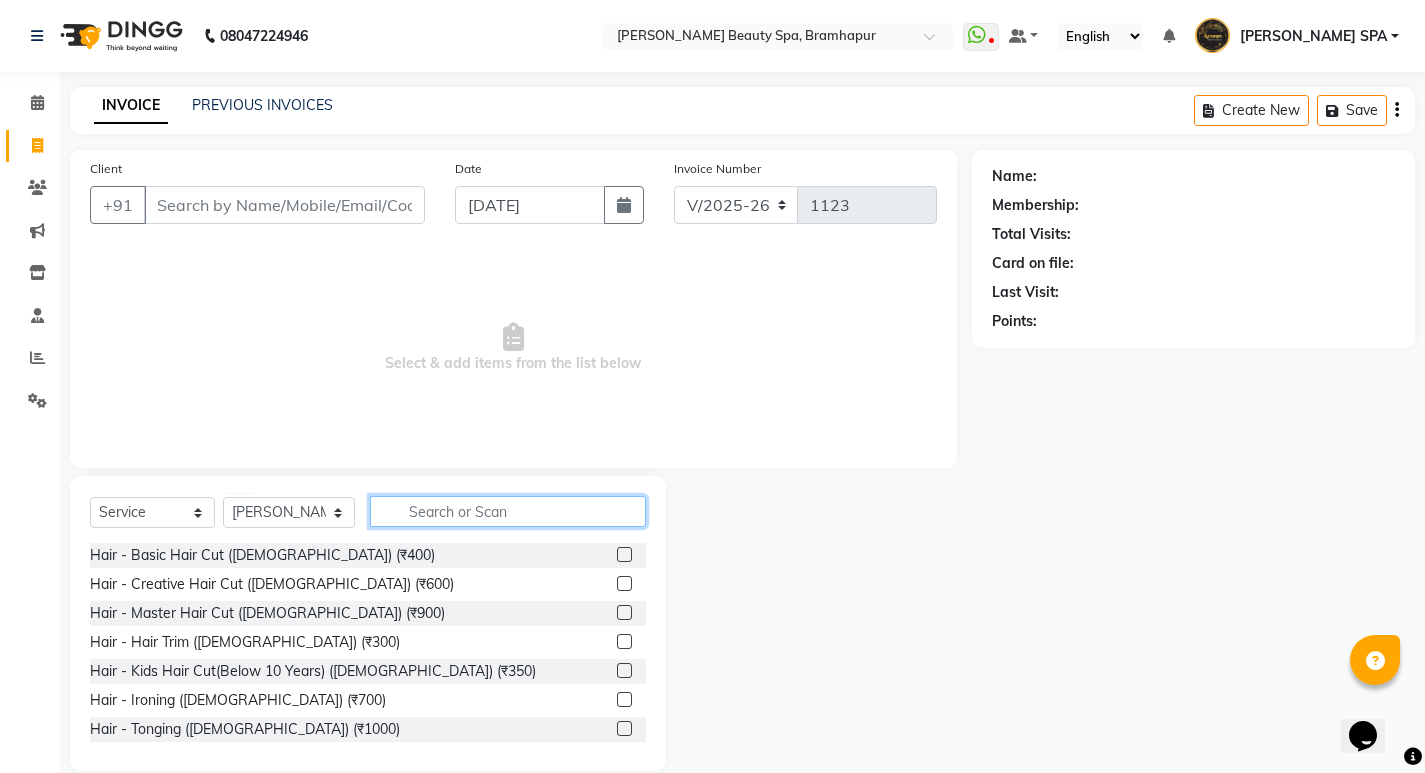 click 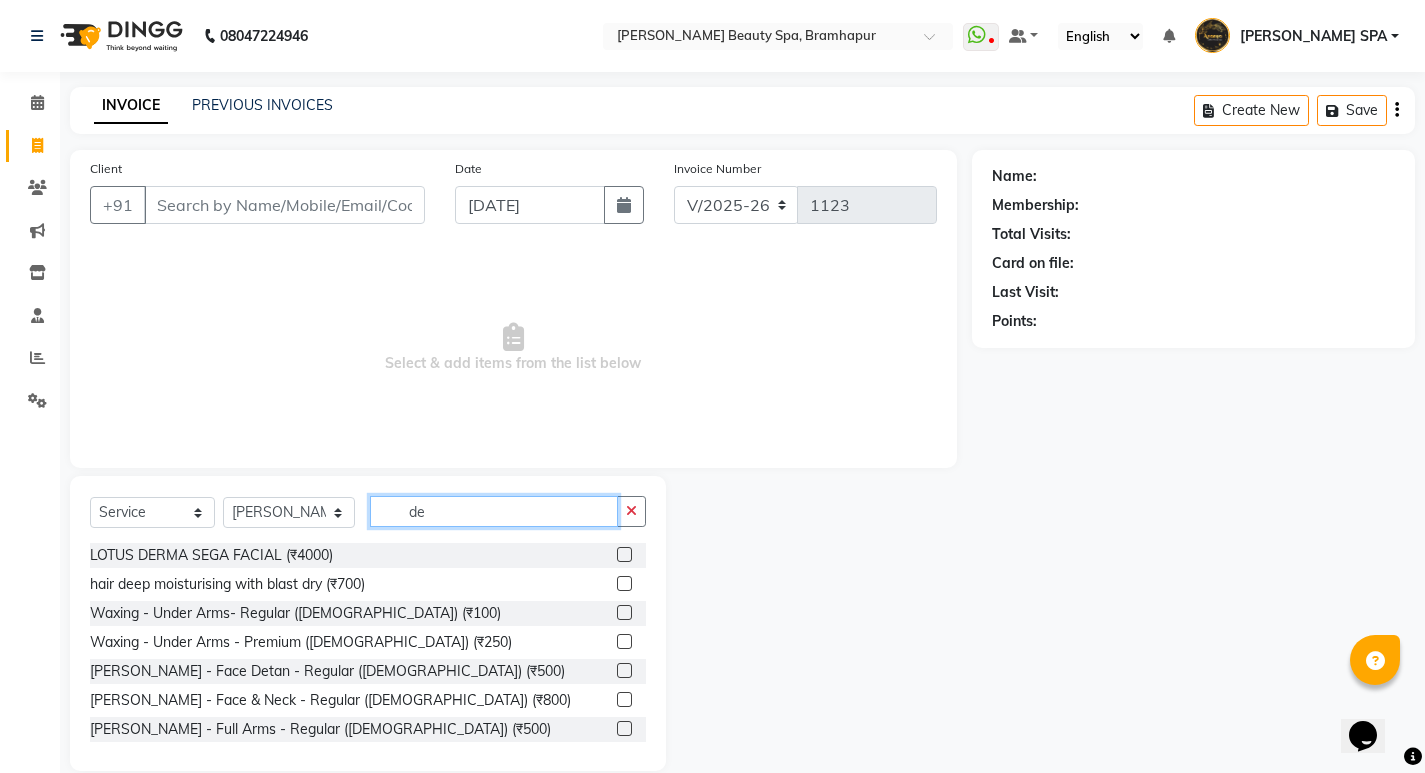 type on "de" 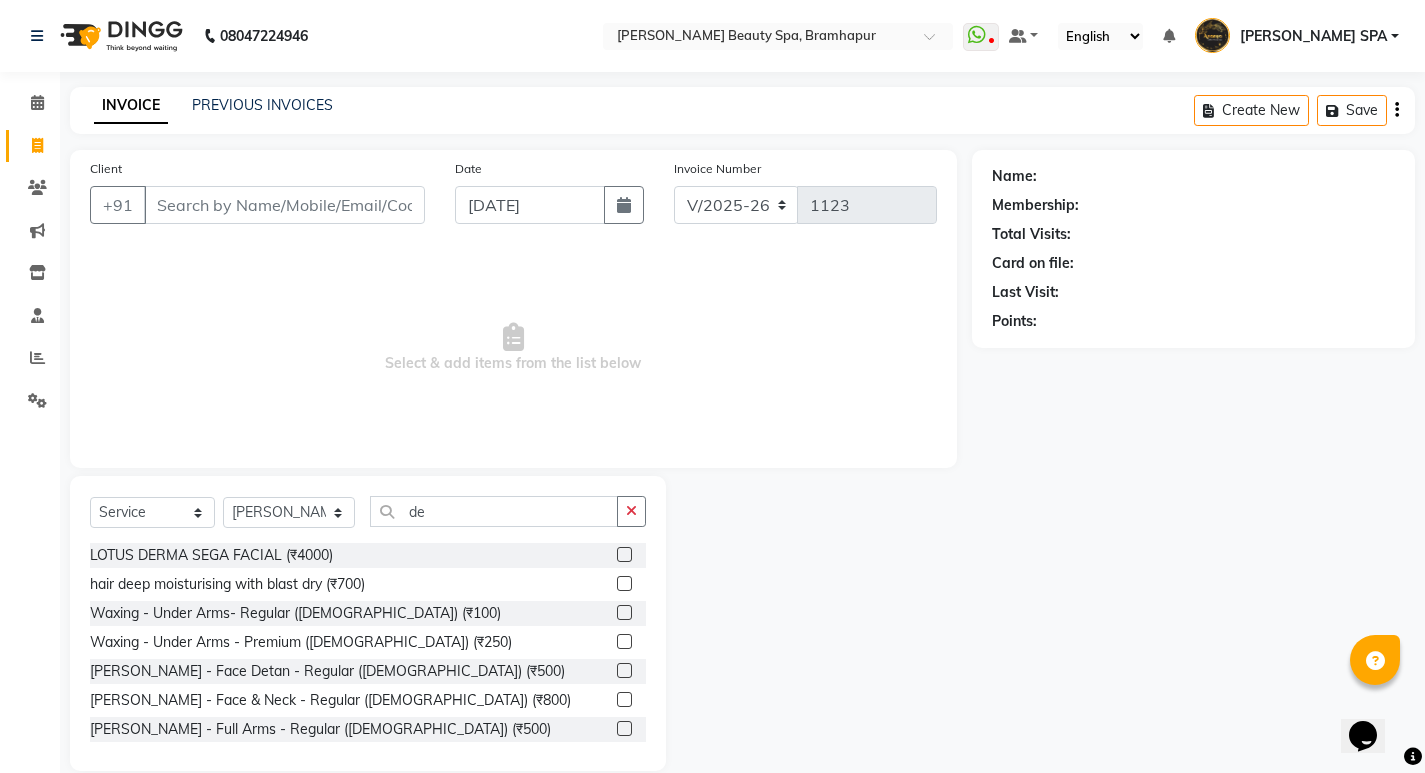 click 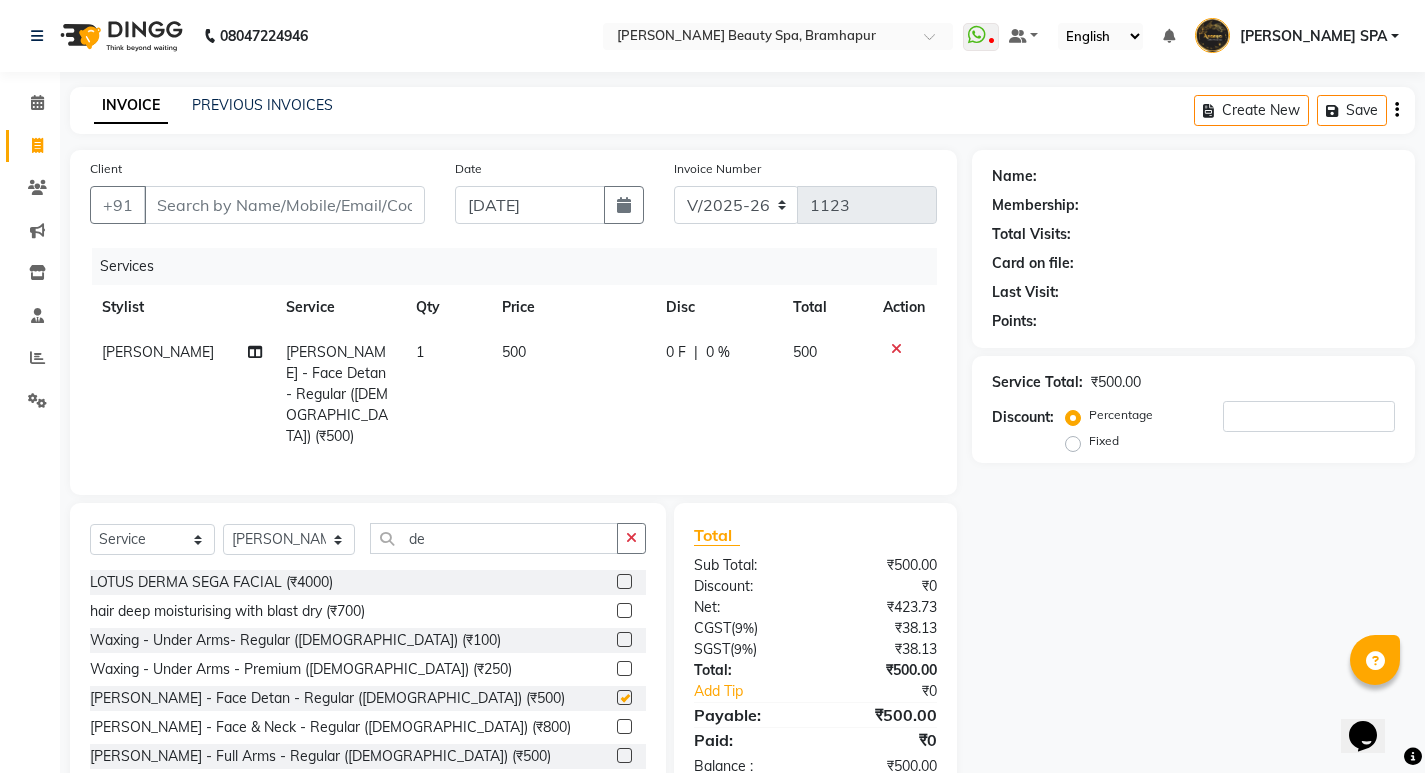 checkbox on "false" 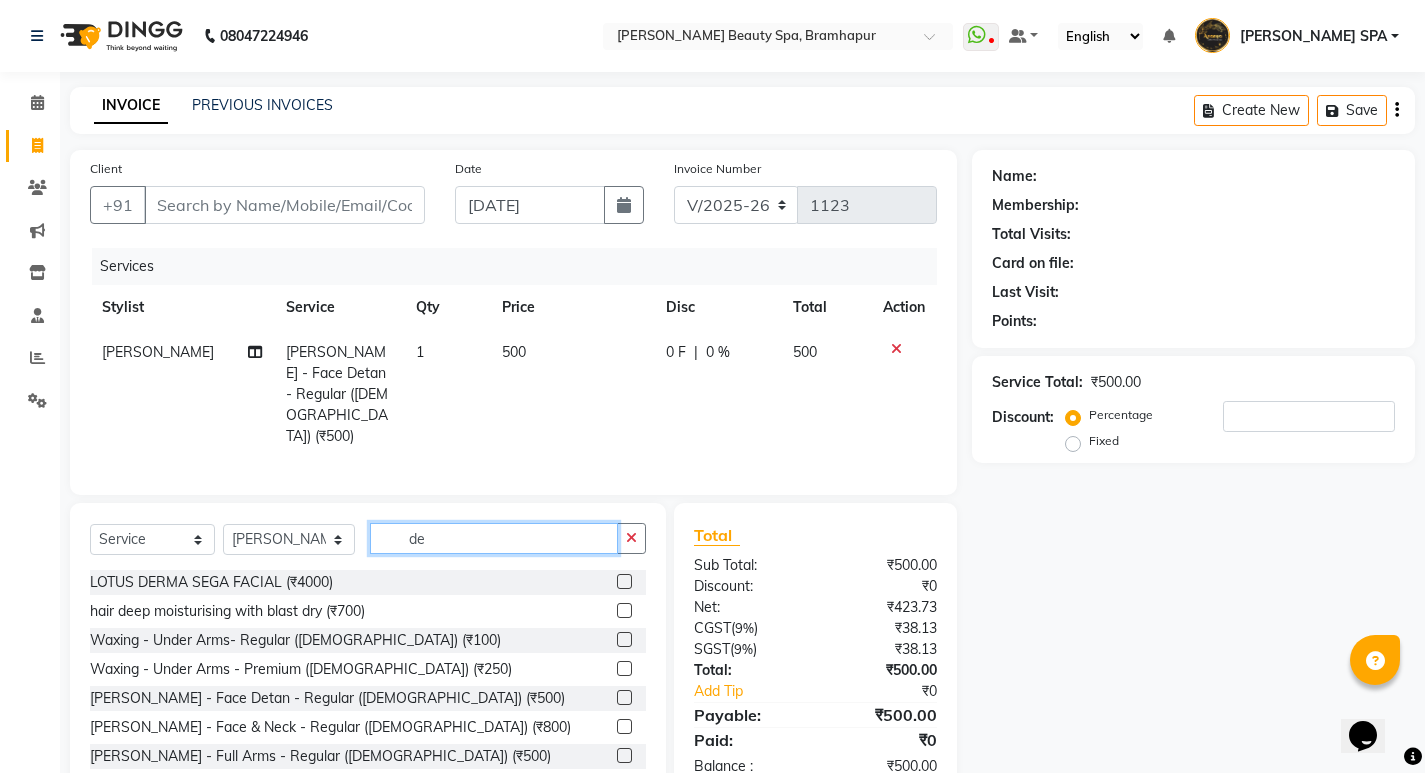 click on "de" 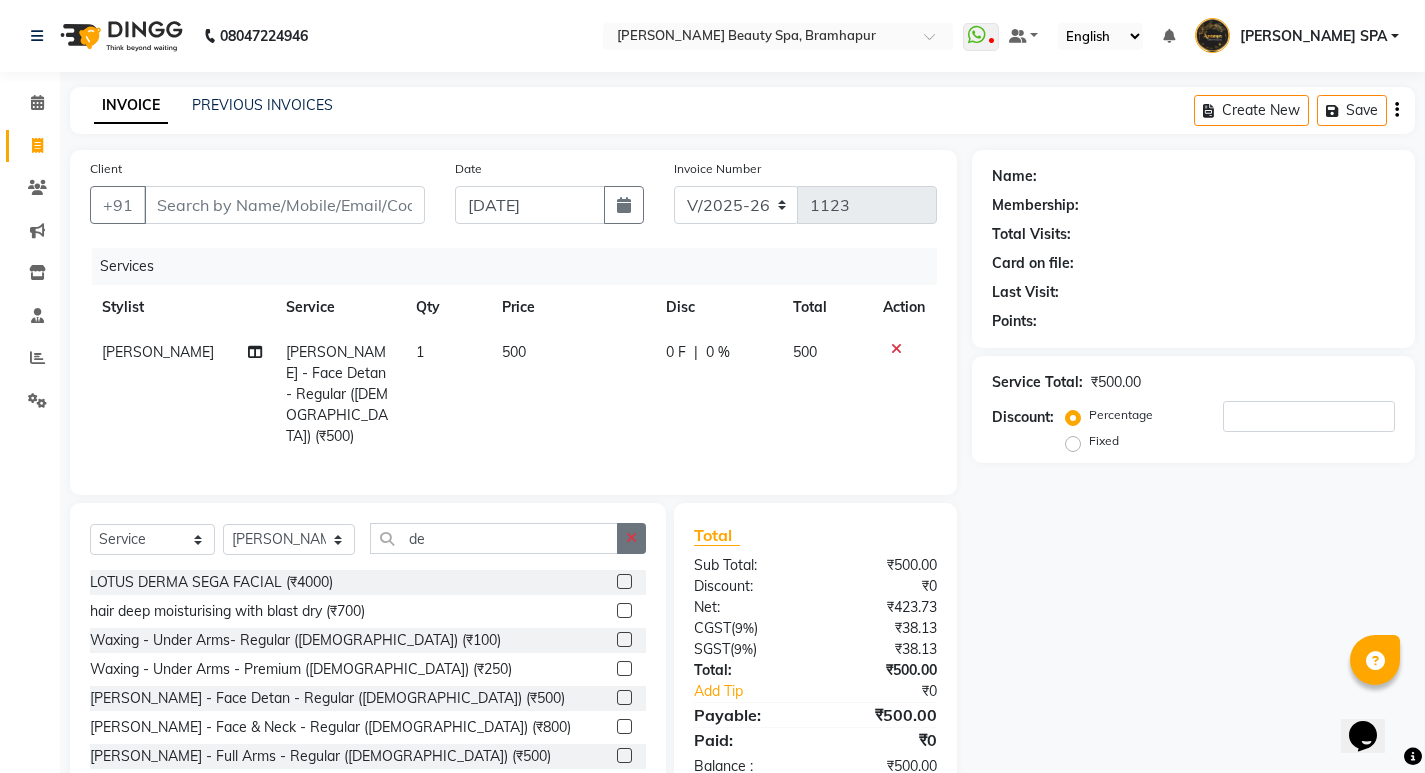 click 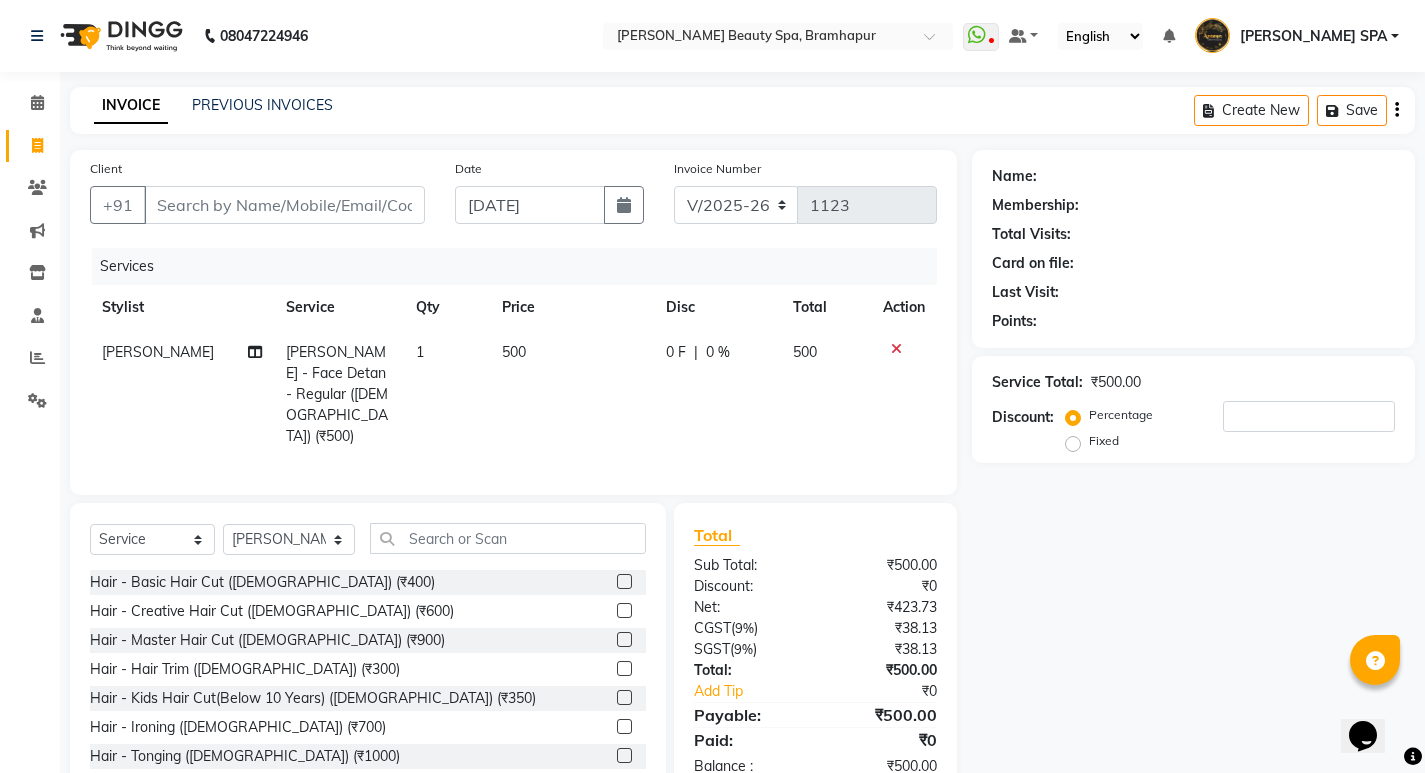 click on "Select  Service  Product  Membership  Package Voucher Prepaid Gift Card  Select Stylist [PERSON_NAME] SPA [PERSON_NAME] Hati [PERSON_NAME] JYOTI [PERSON_NAME] [PERSON_NAME] MAM [PERSON_NAME] SABANA [PERSON_NAME] [PERSON_NAME] [DEMOGRAPHIC_DATA][PERSON_NAME]" 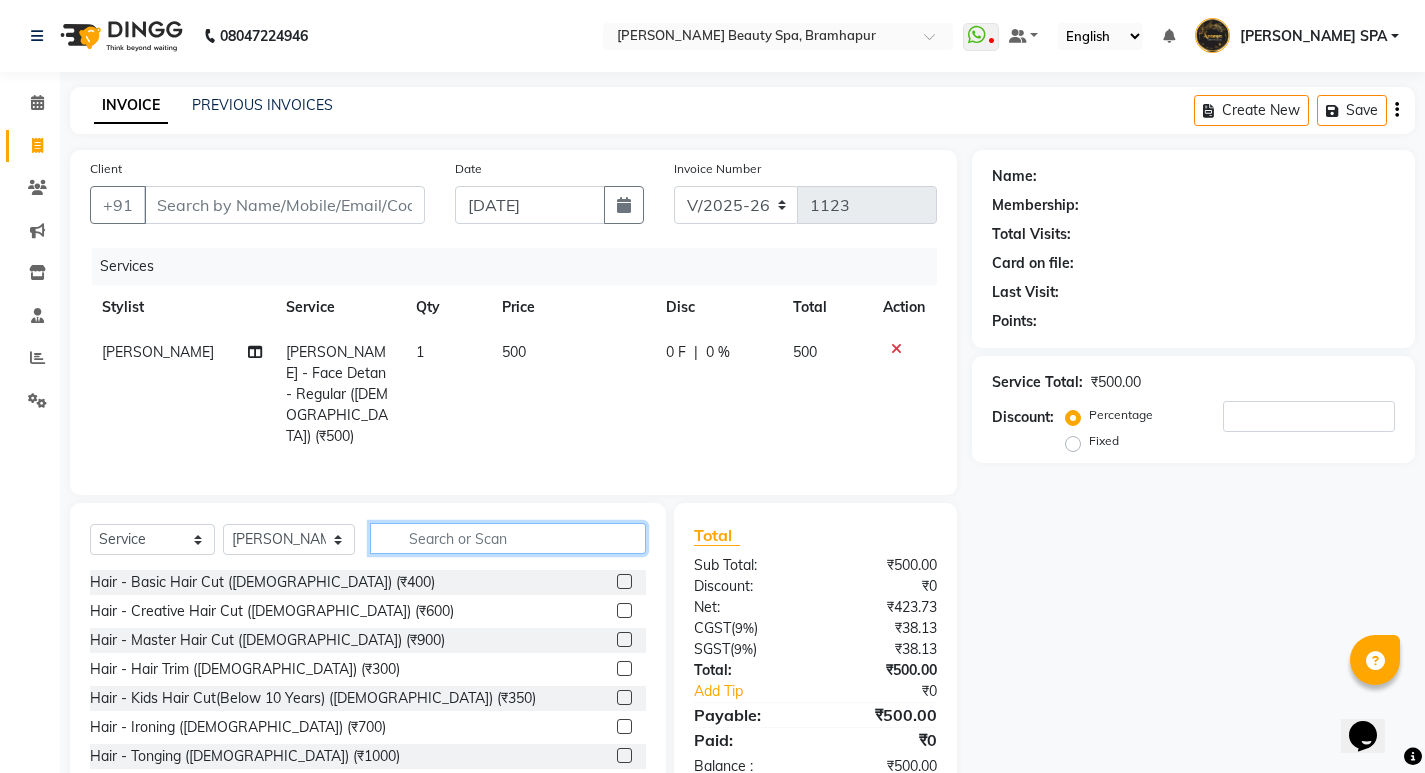 click 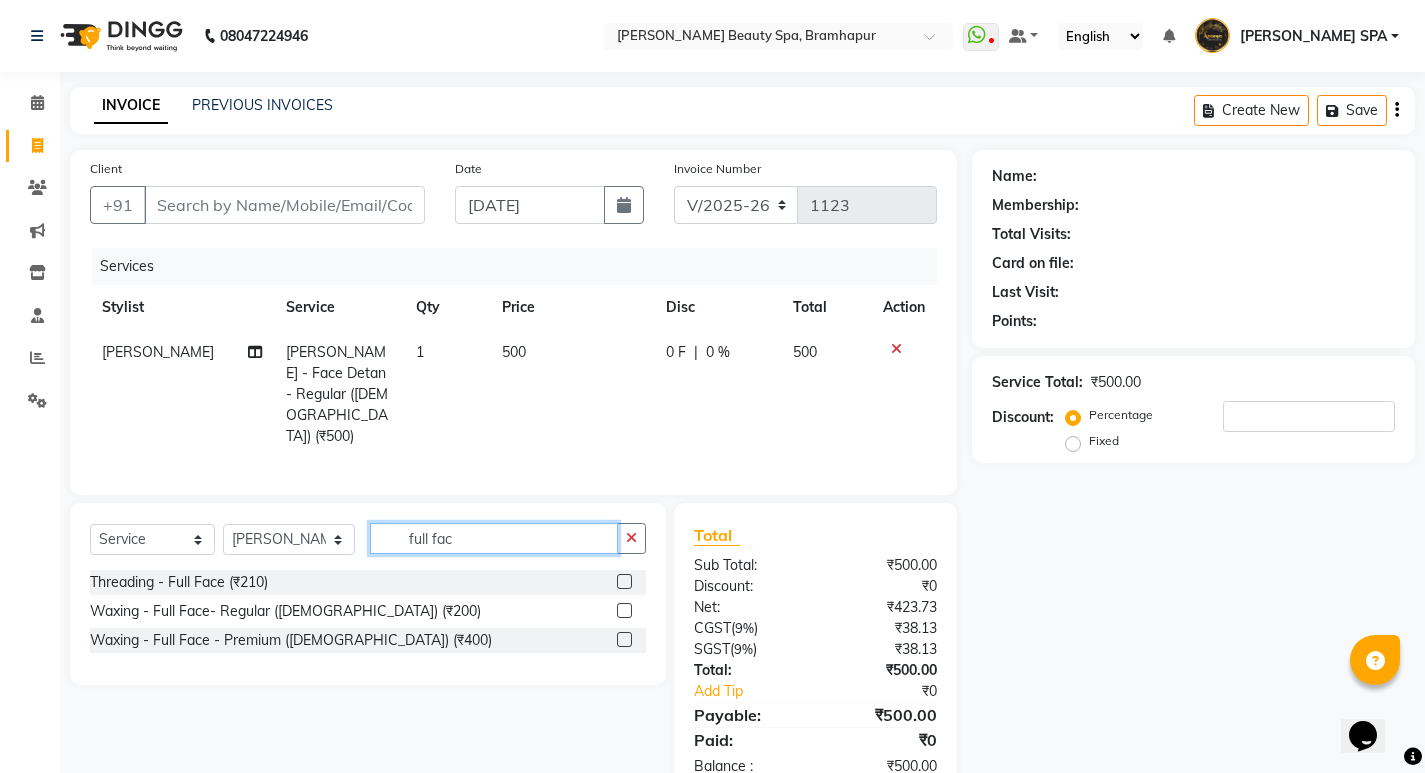 type on "full fac" 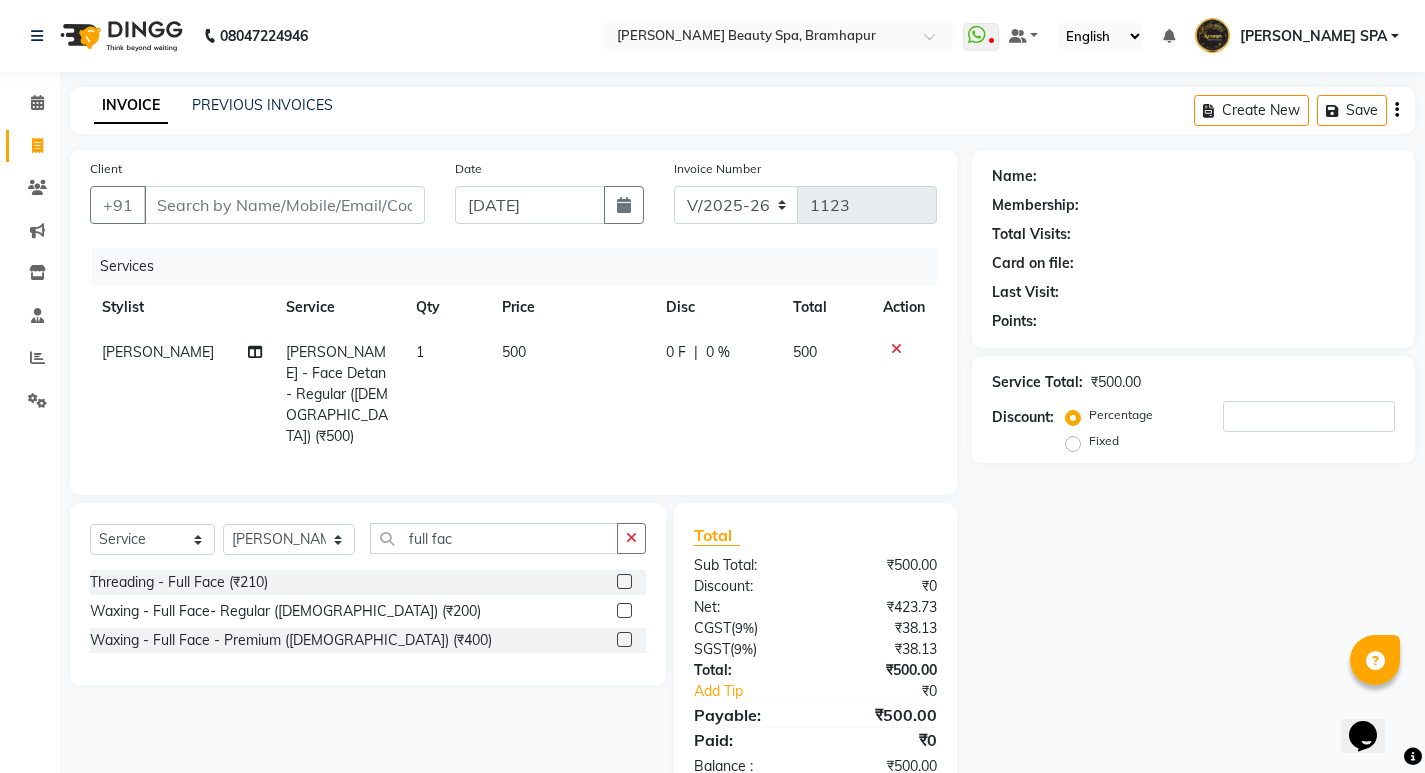 click 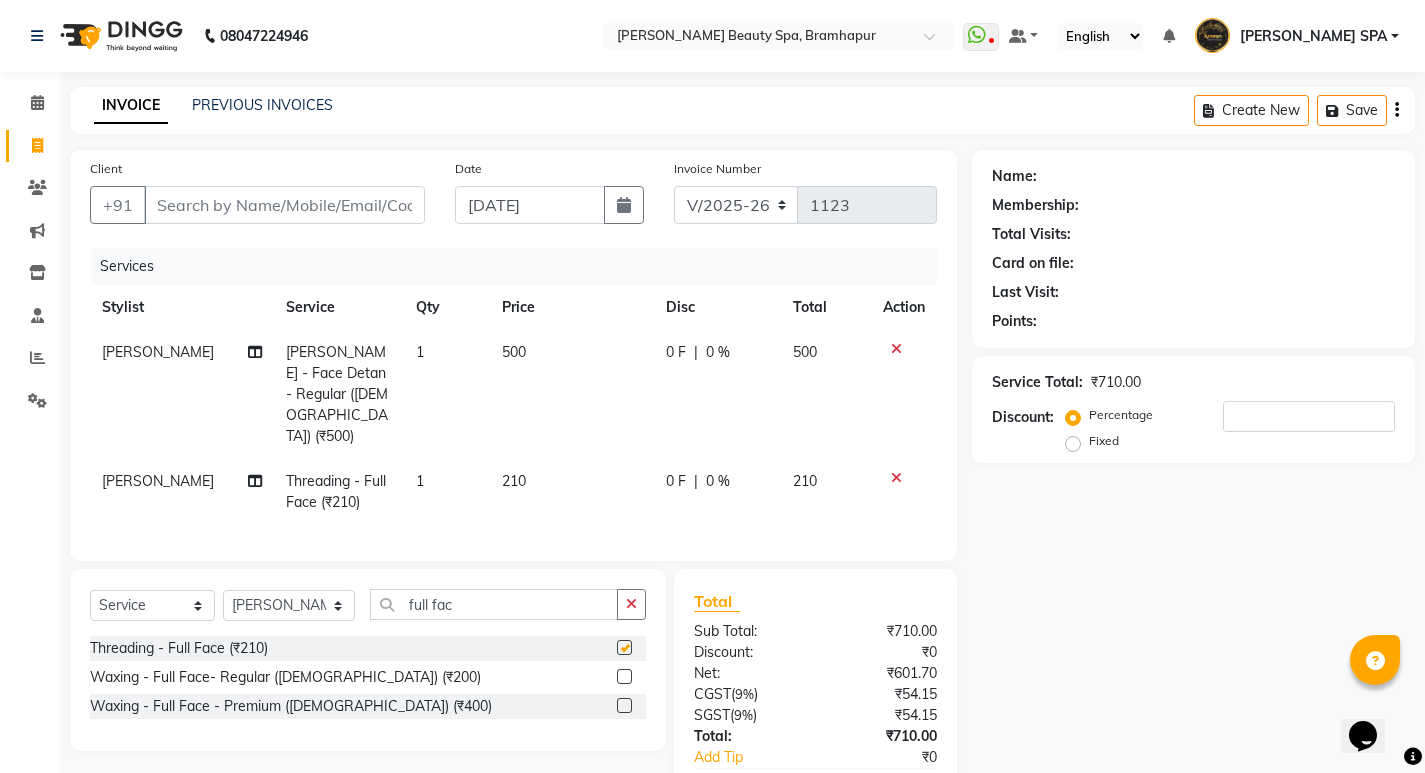 checkbox on "false" 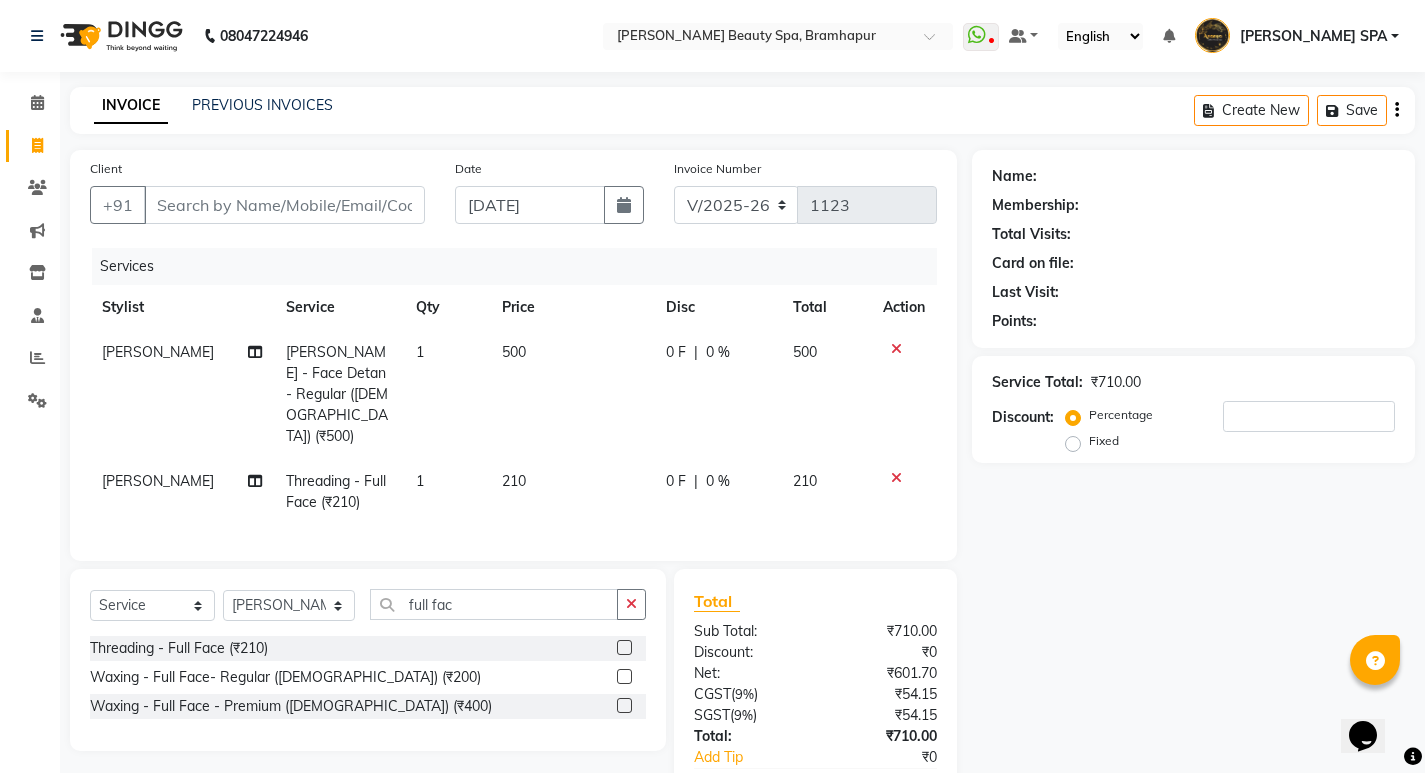 click on "210" 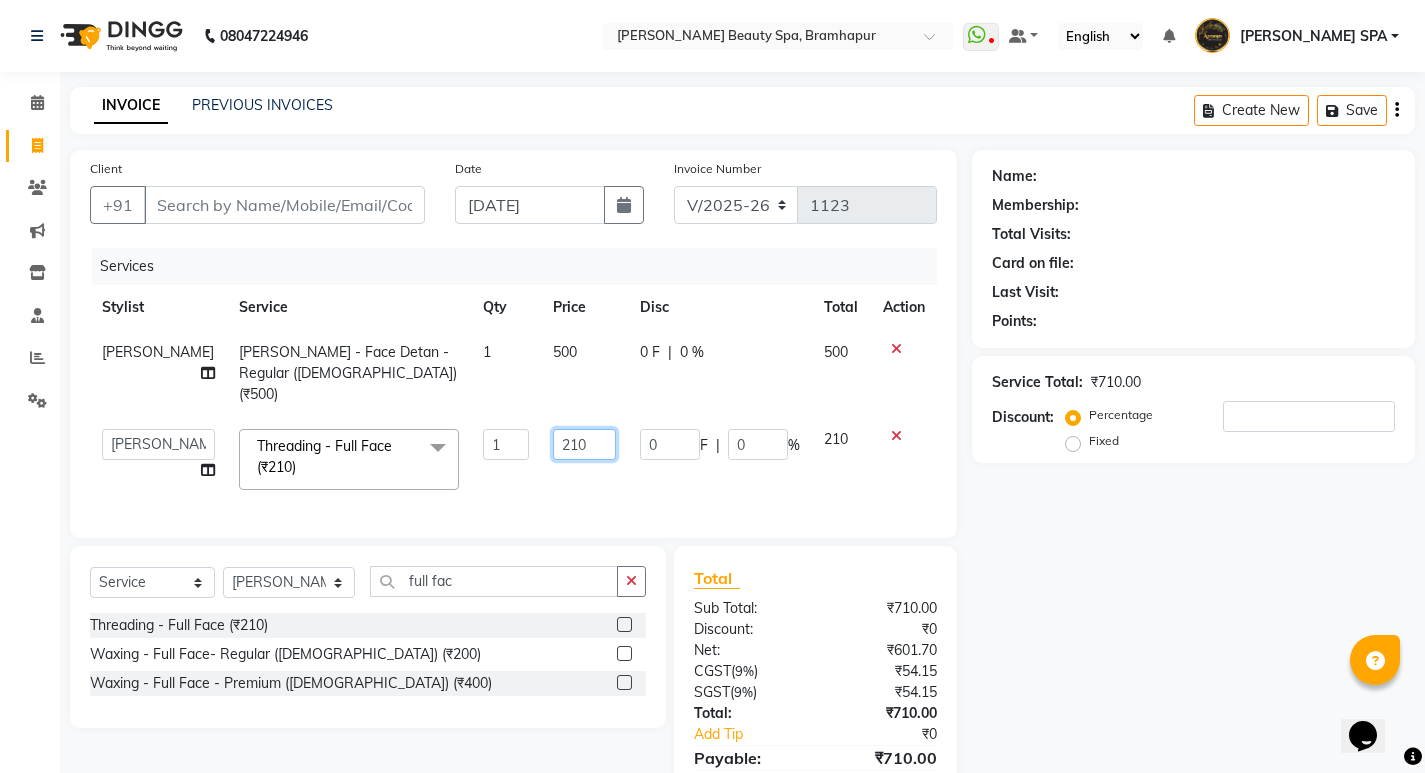 click on "210" 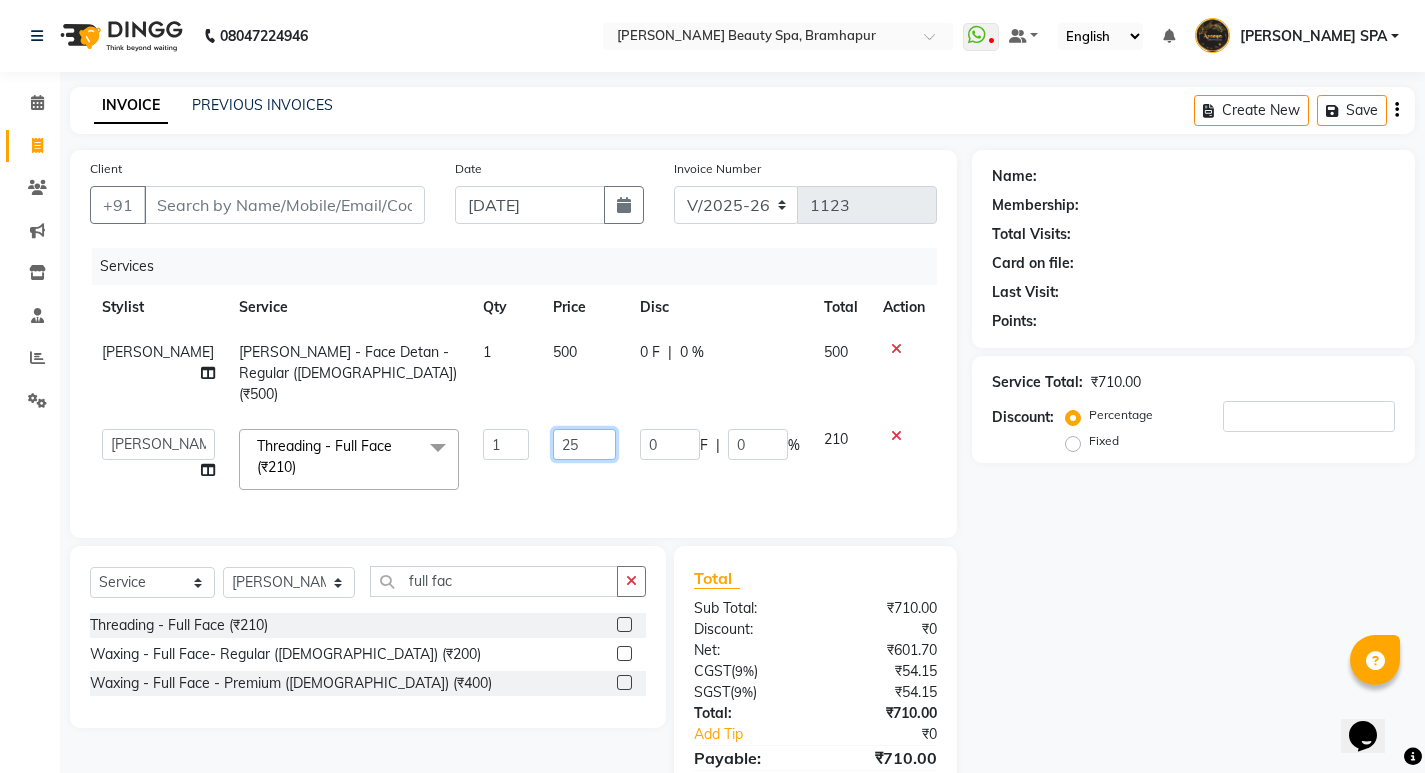 type on "250" 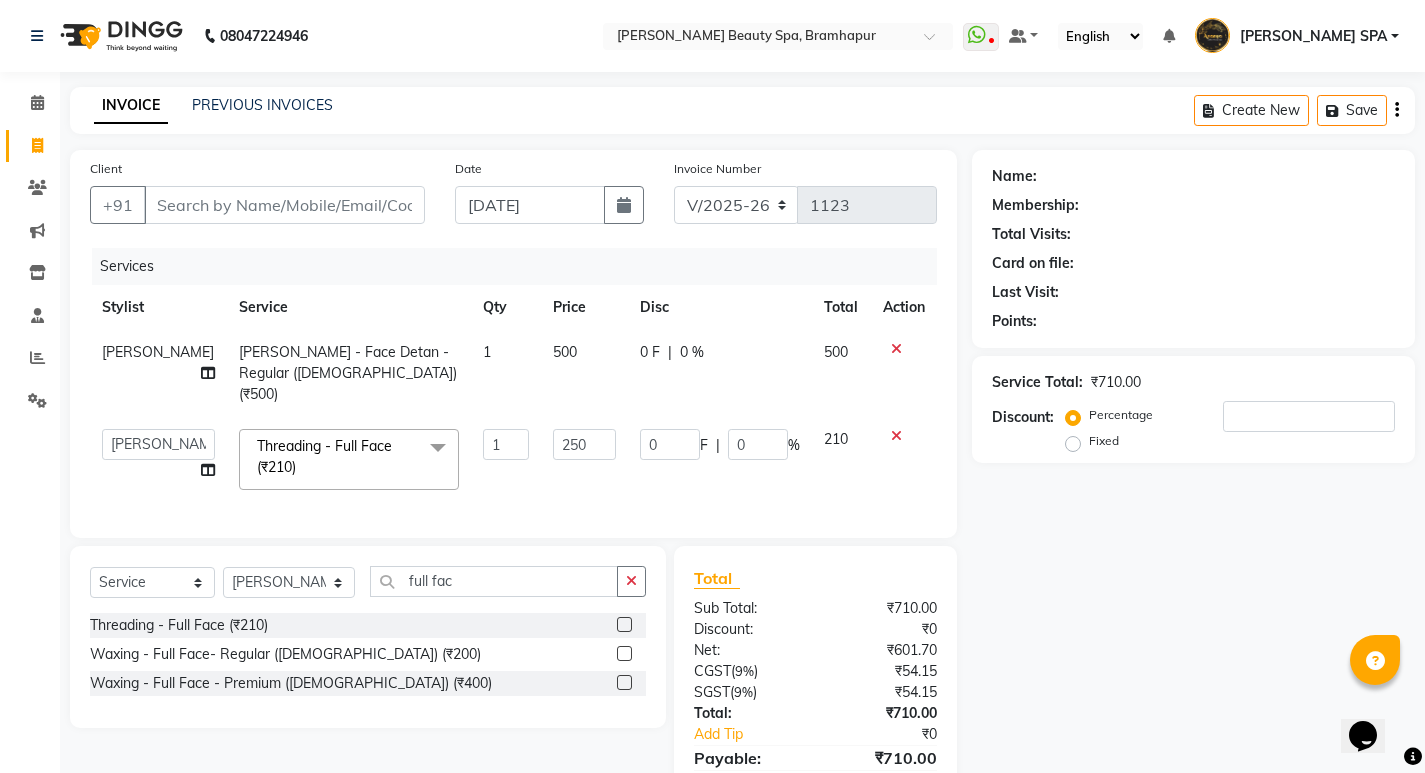 click on "Name: Membership: Total Visits: Card on file: Last Visit:  Points:  Service Total:  ₹710.00  Discount:  Percentage   Fixed" 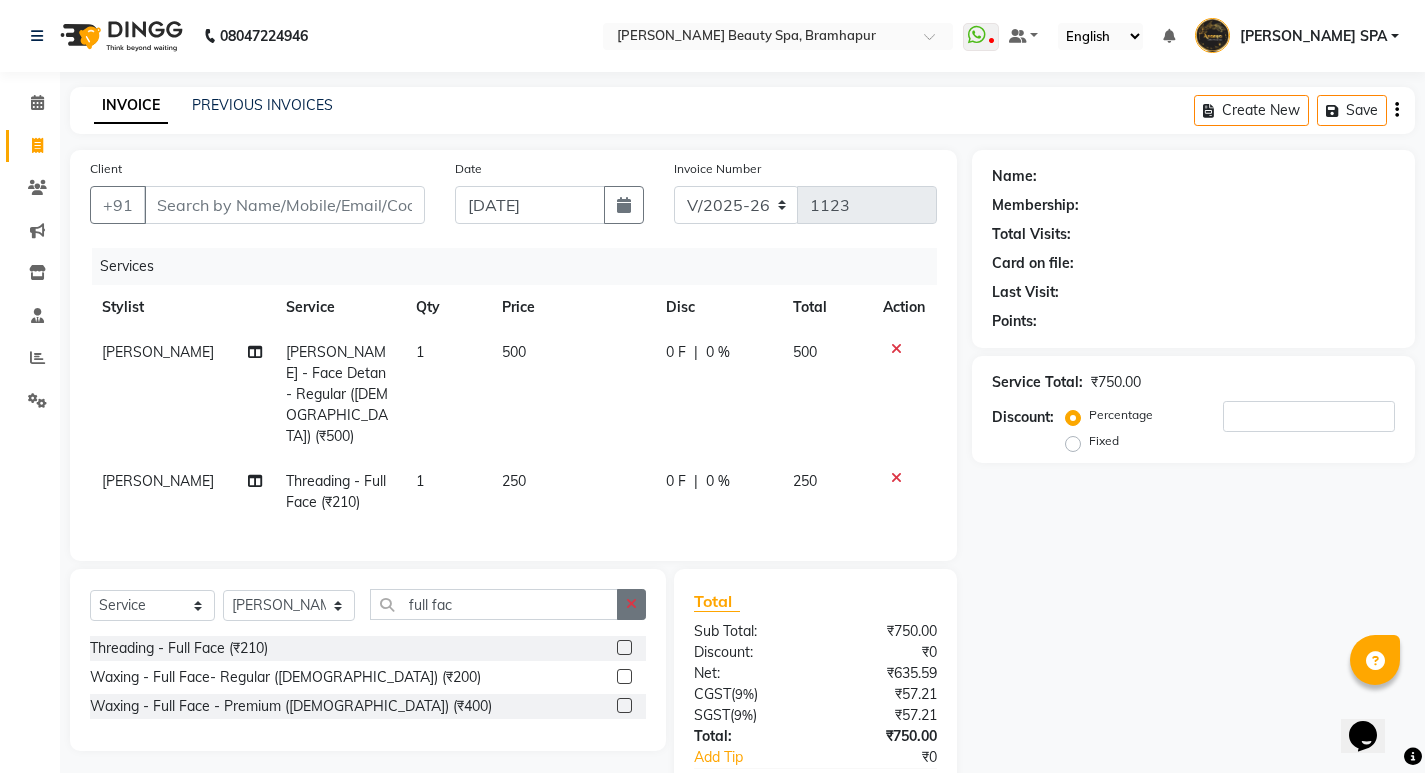 click 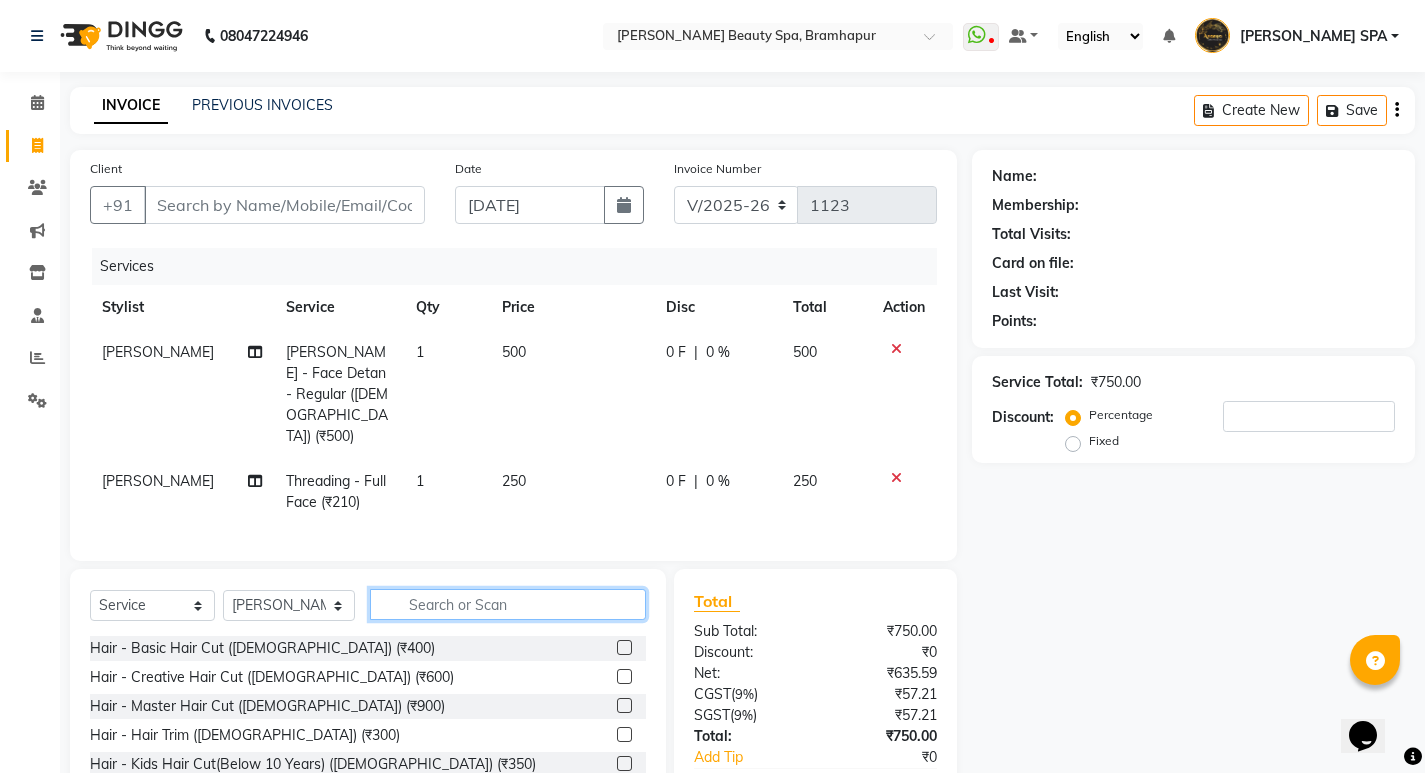 click 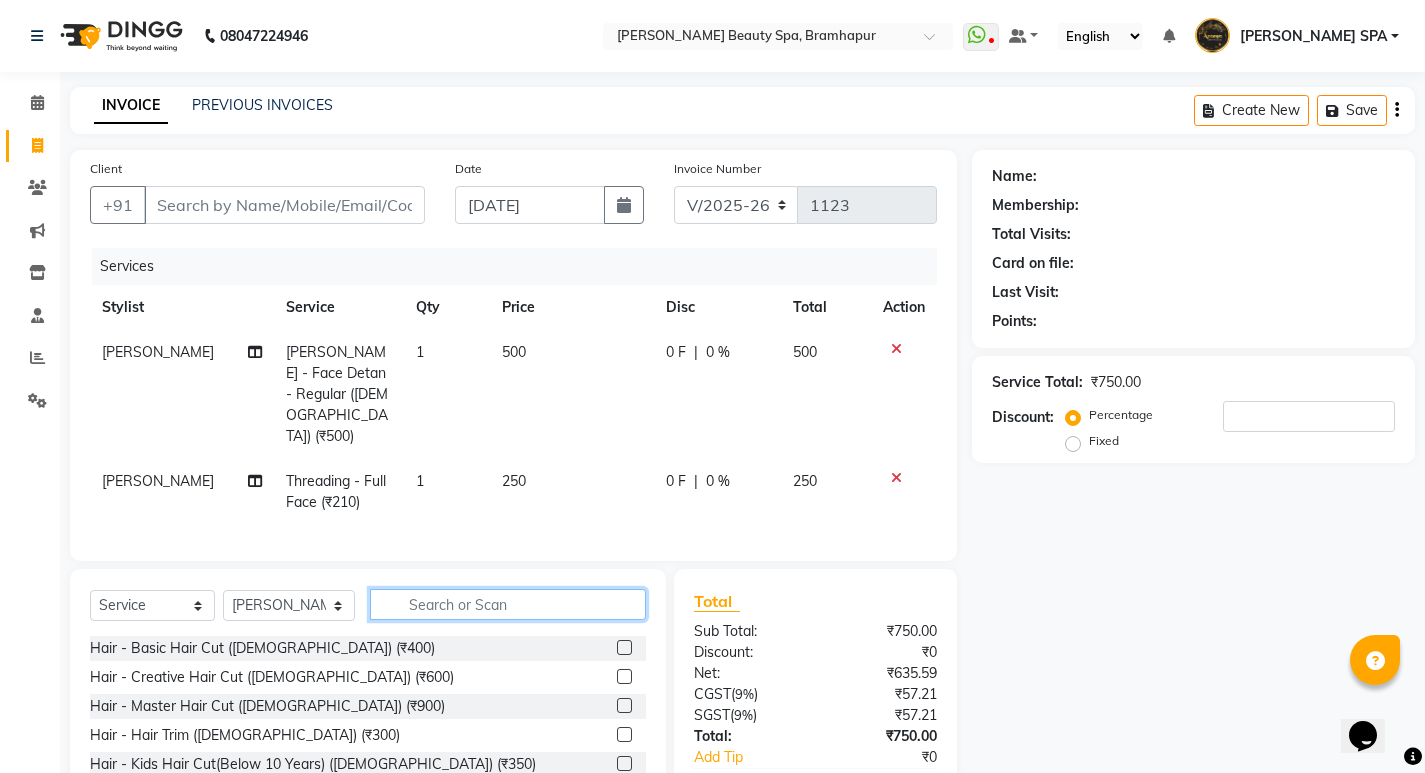 type on "o" 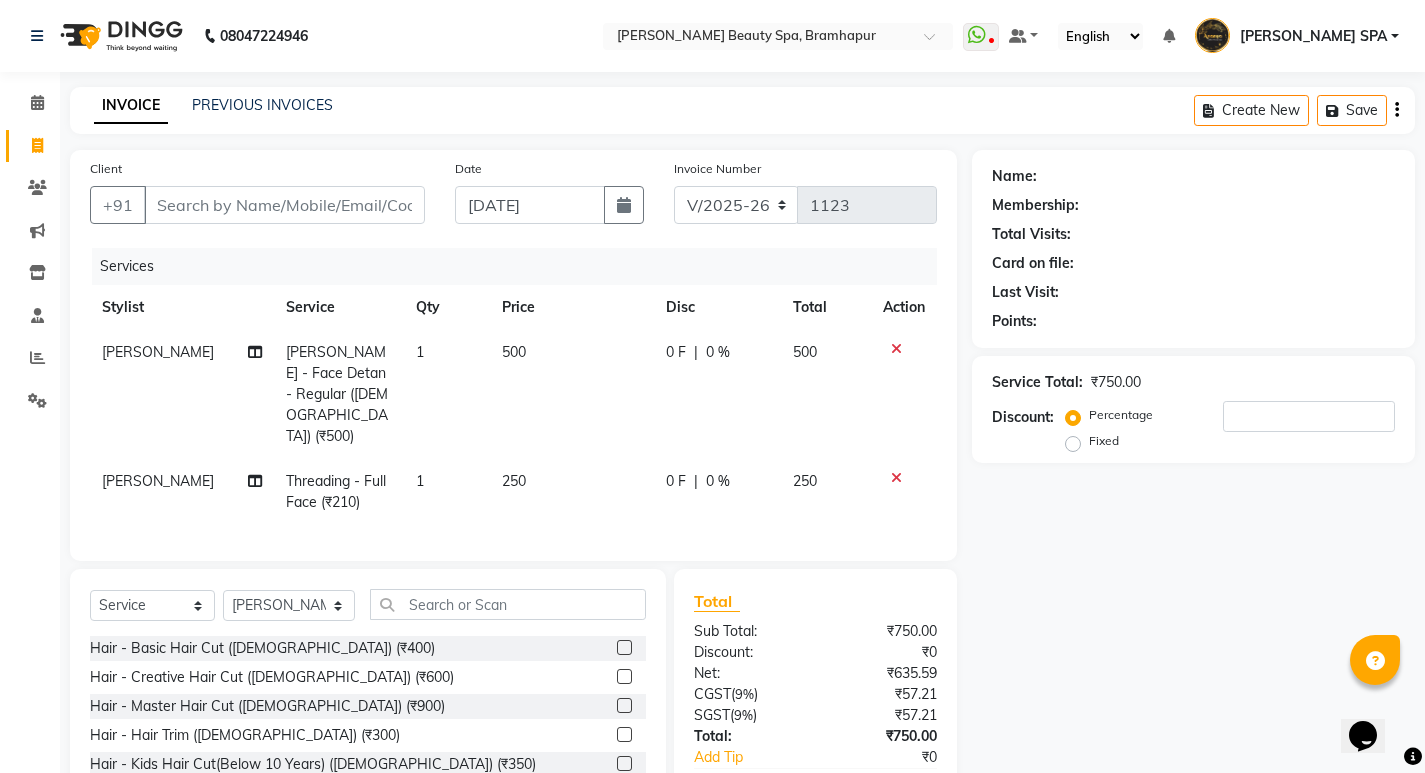 click 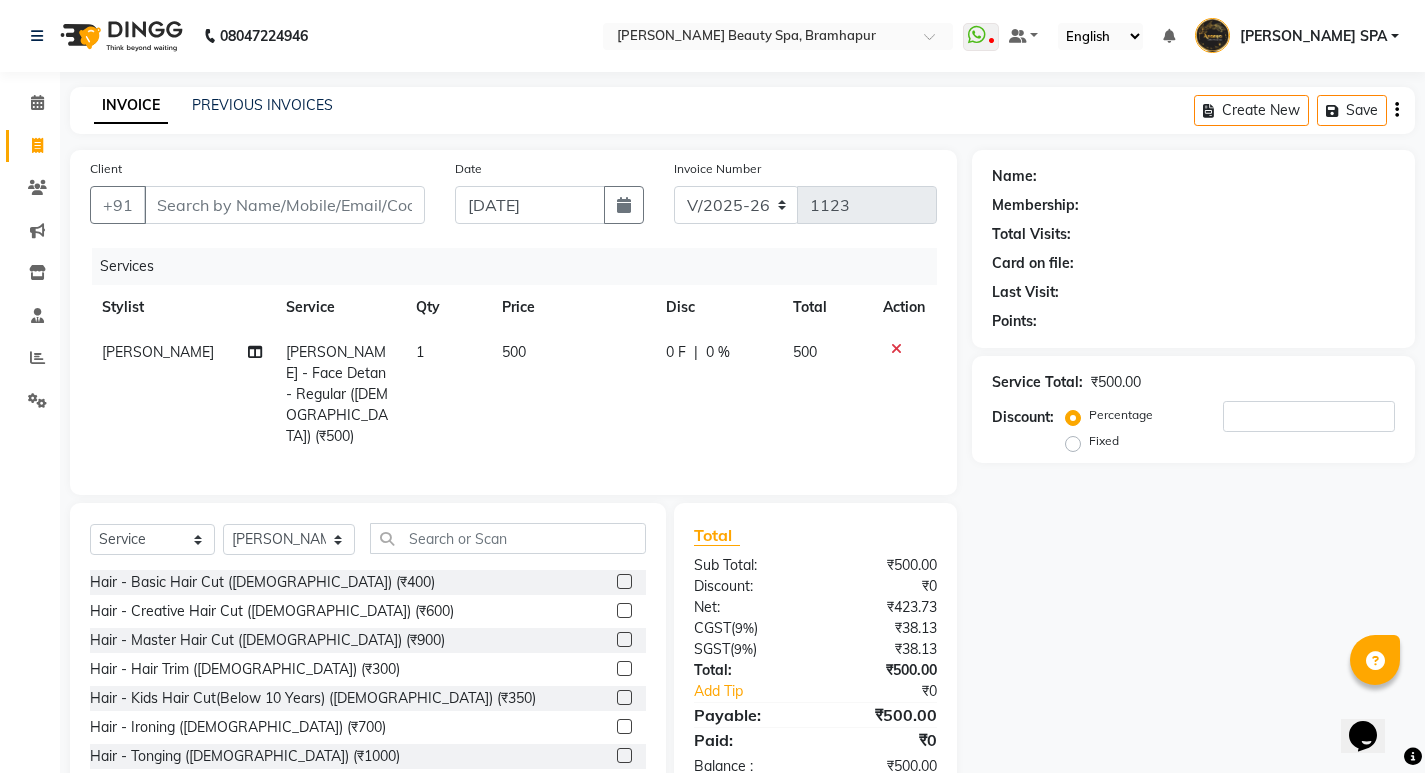 click on "Select  Service  Product  Membership  Package Voucher Prepaid Gift Card  Select Stylist [PERSON_NAME] SPA [PERSON_NAME] Hati [PERSON_NAME] JYOTI [PERSON_NAME] [PERSON_NAME] MAM [PERSON_NAME] SABANA [PERSON_NAME] [PERSON_NAME] [DEMOGRAPHIC_DATA][PERSON_NAME]" 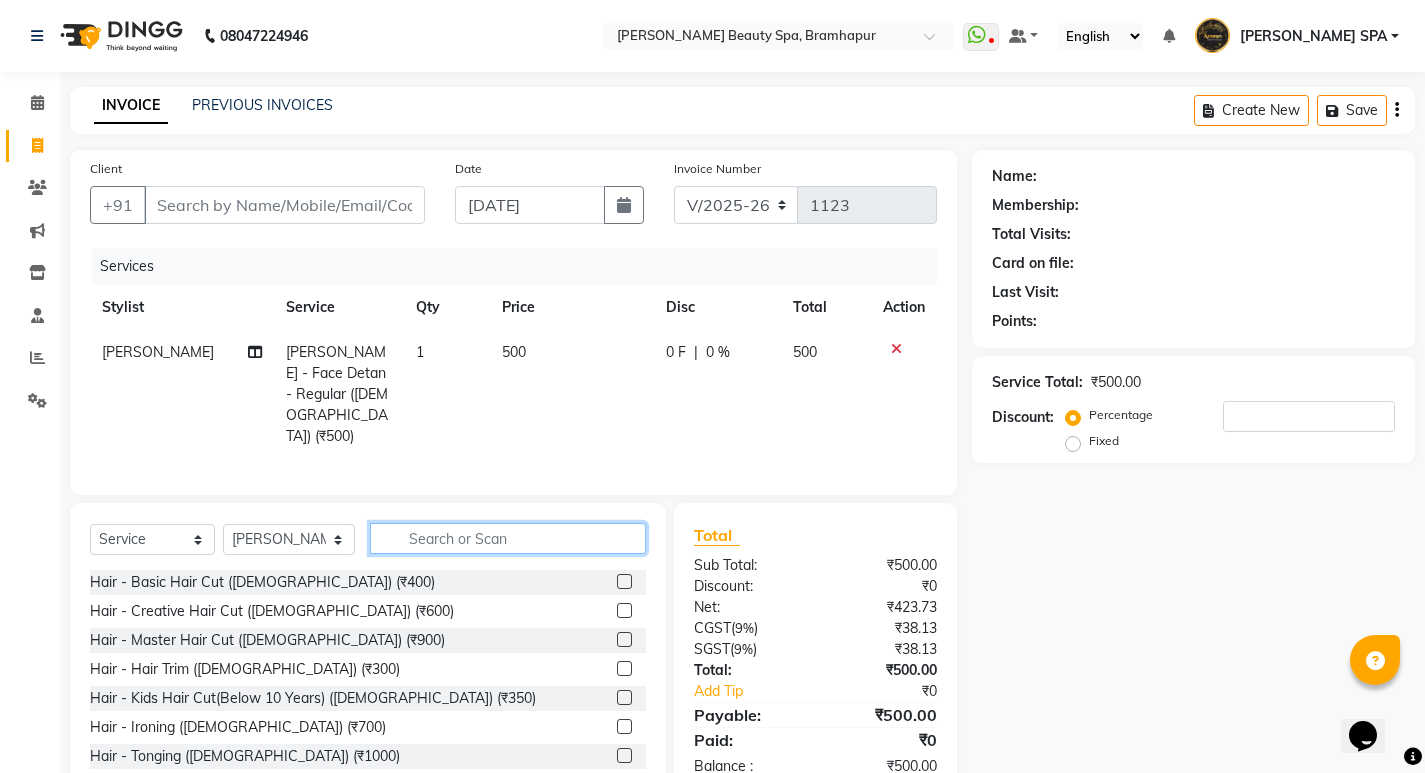 click 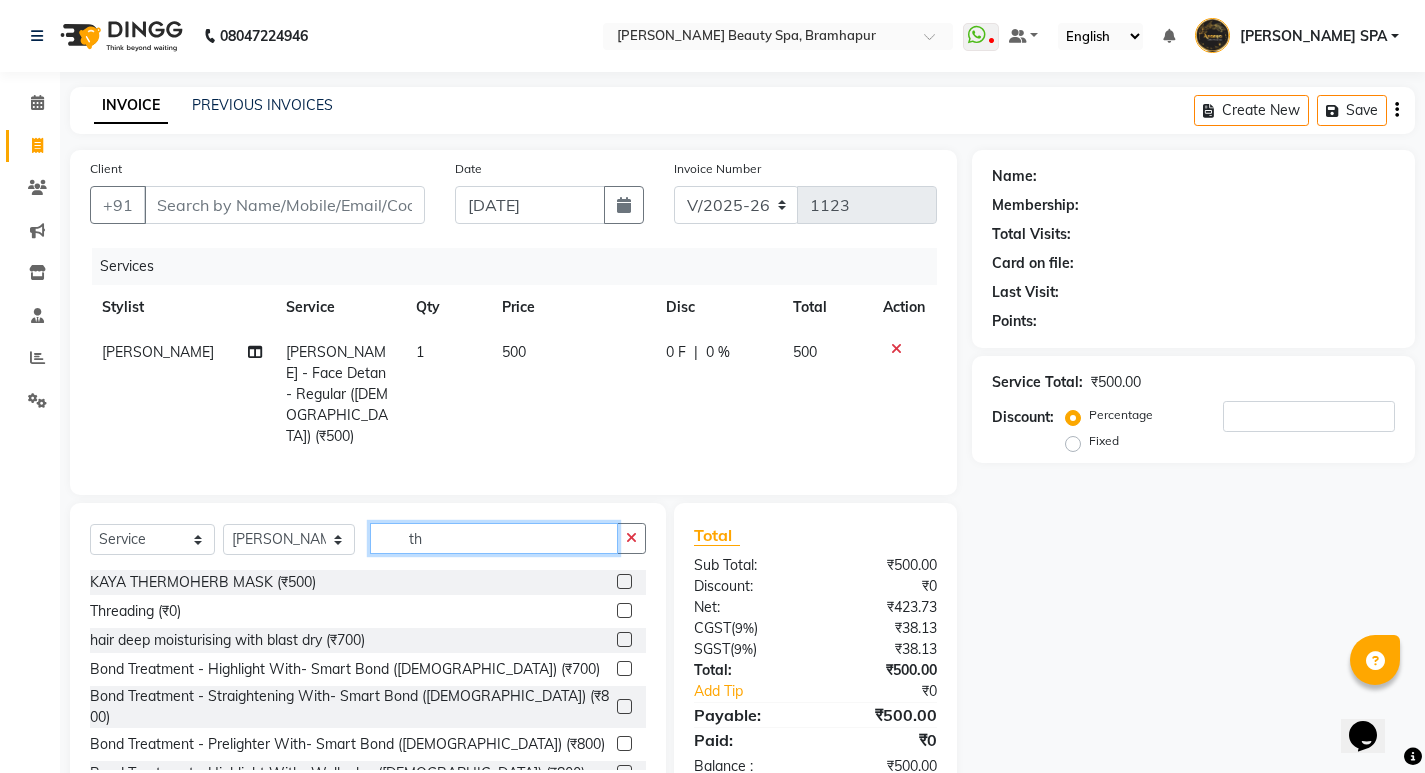 type on "th" 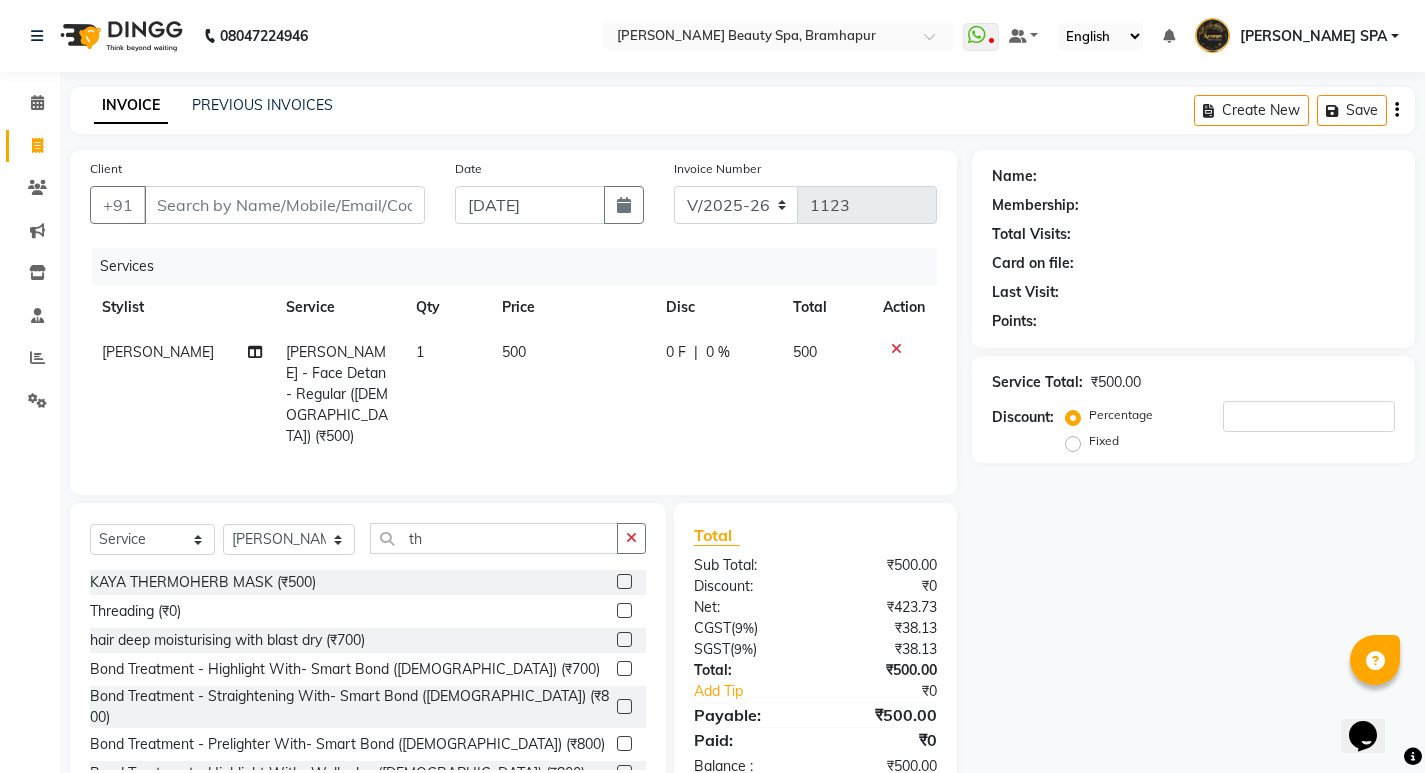 click 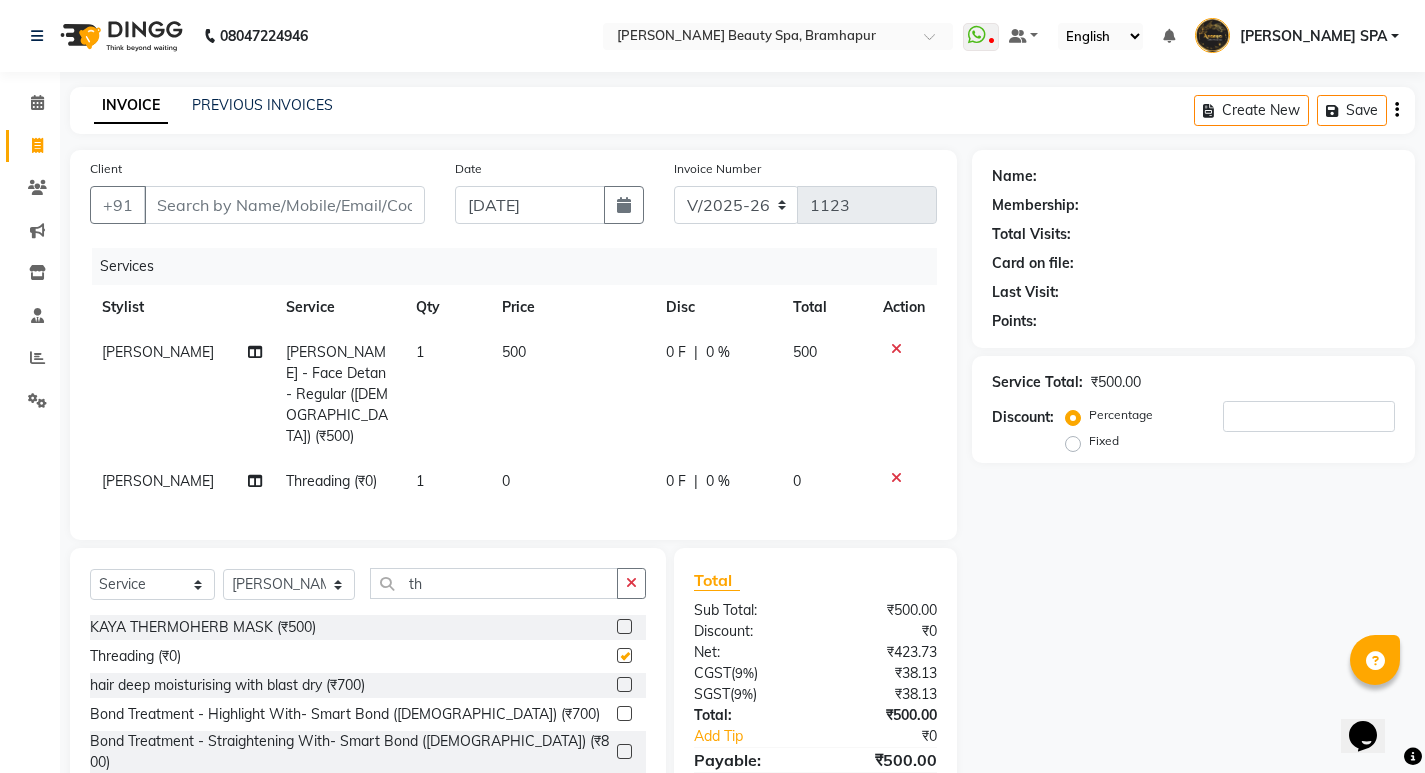 click on "0" 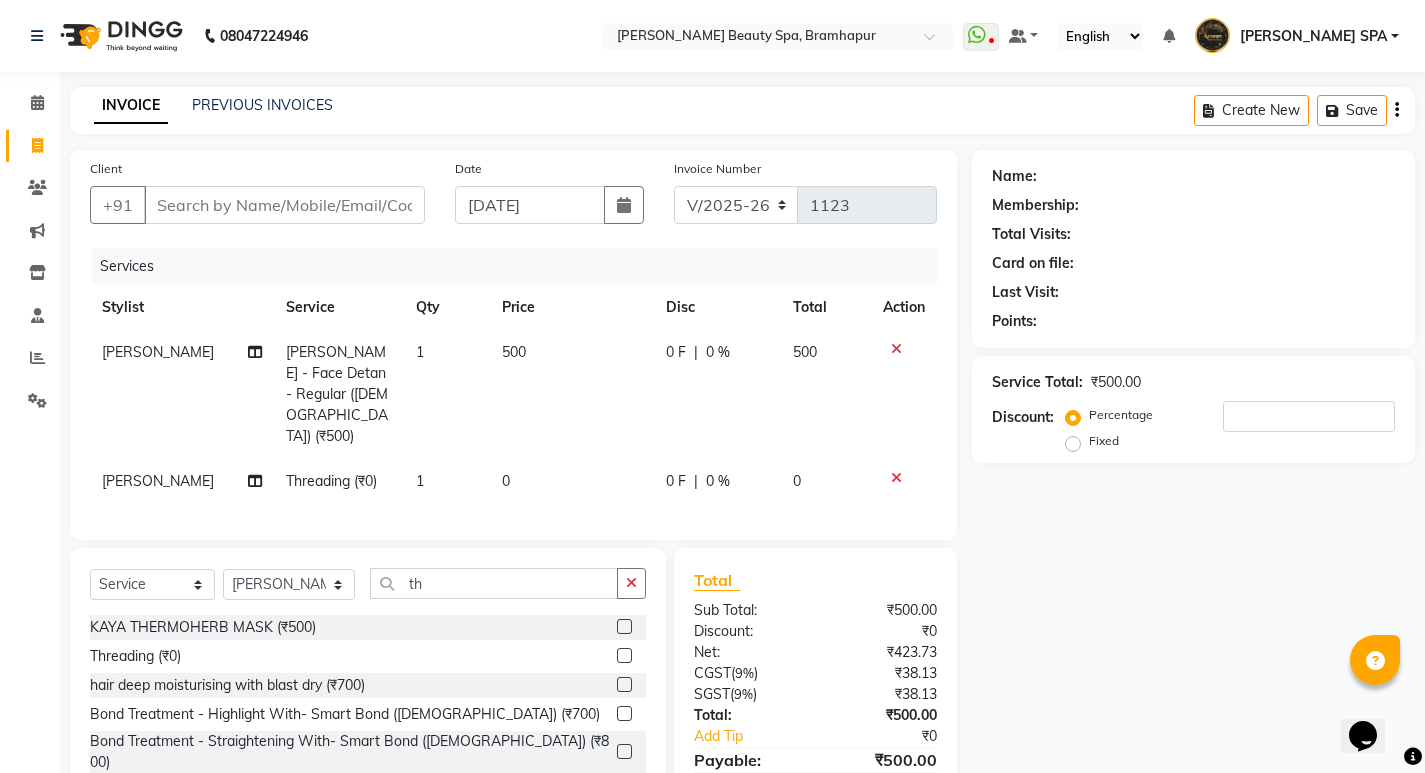 checkbox on "false" 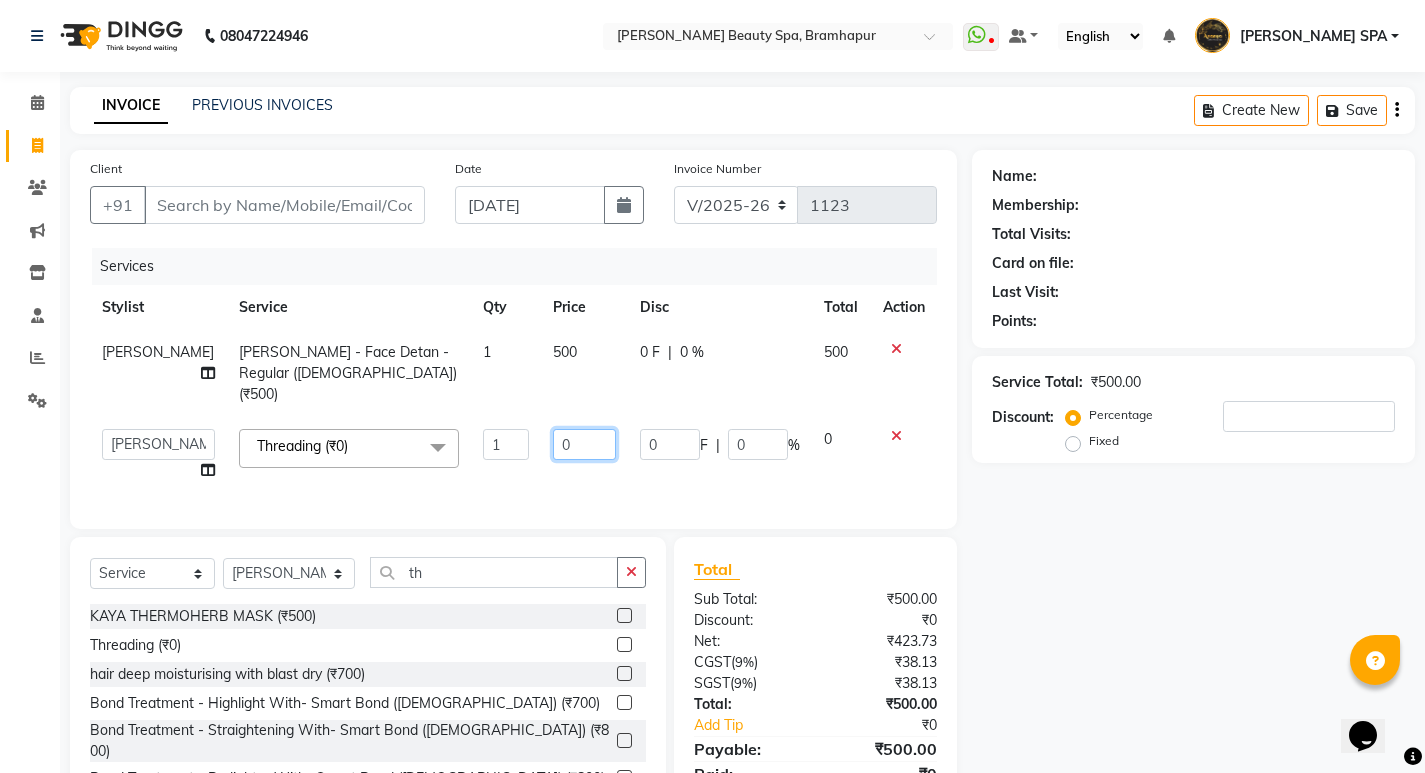 click on "0" 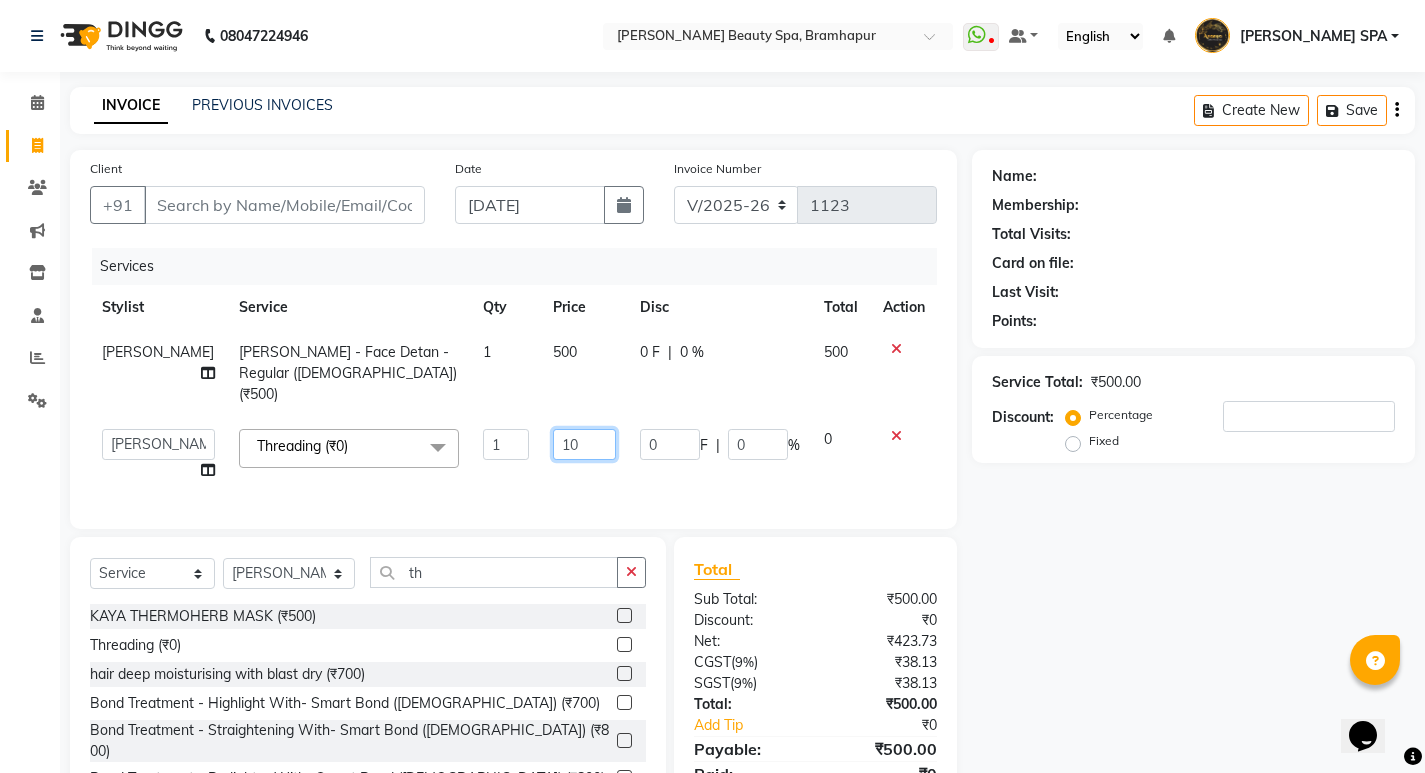 type on "100" 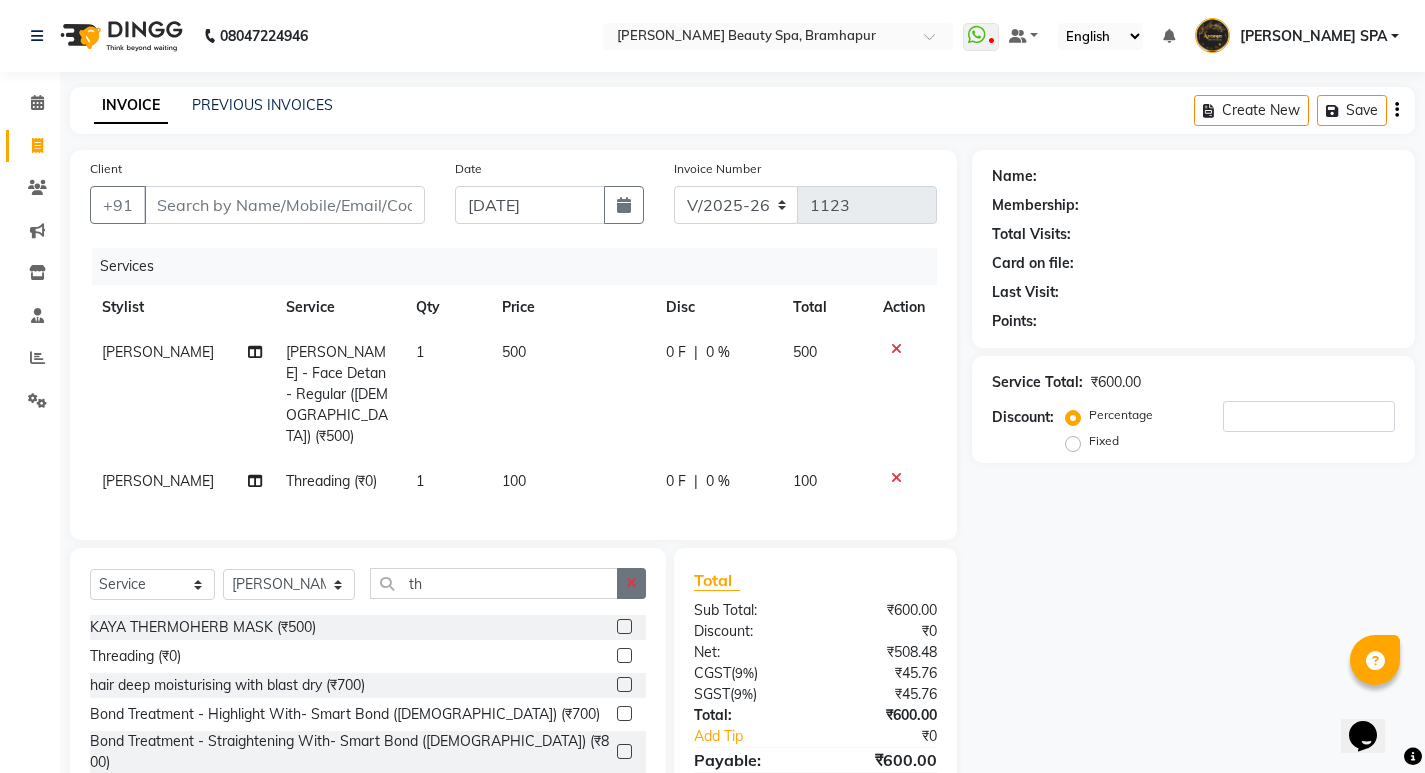 click 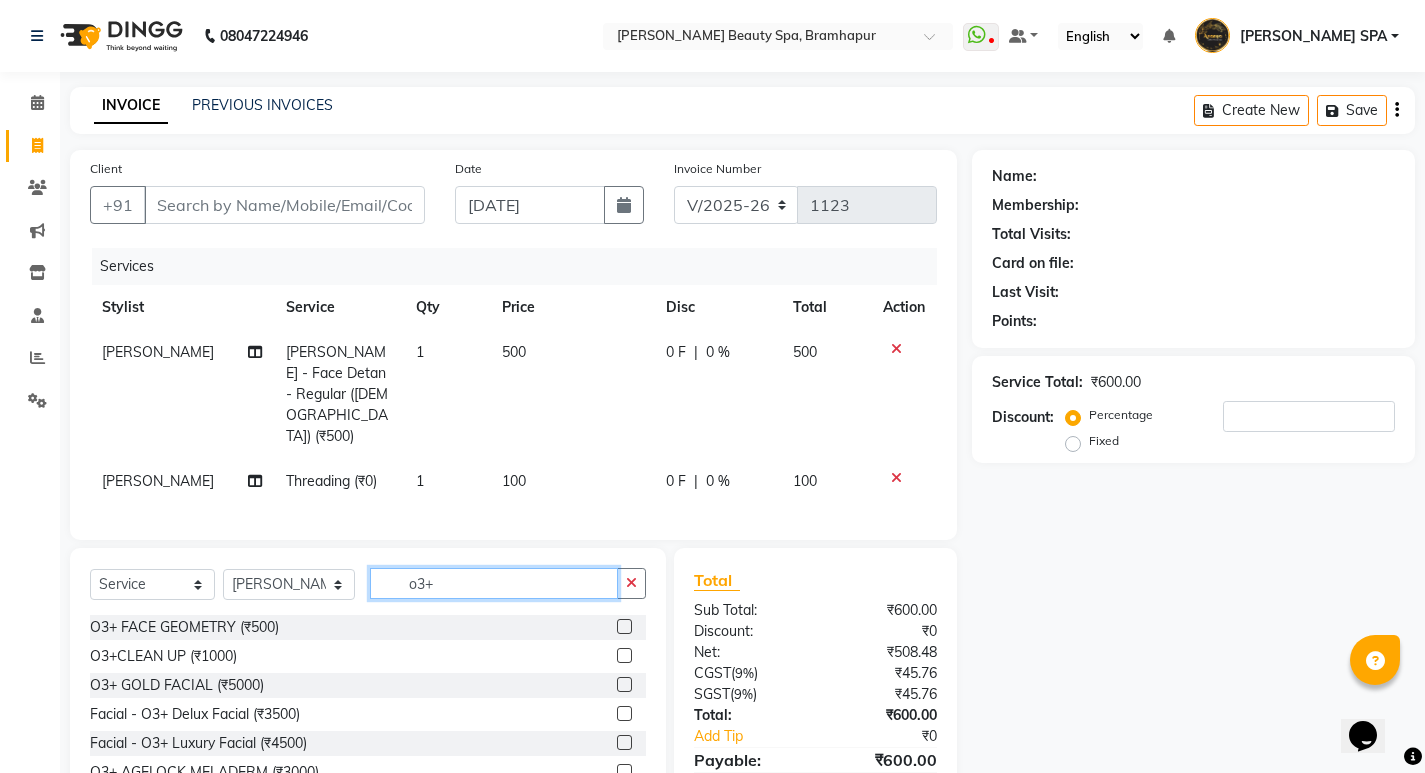type on "o3+" 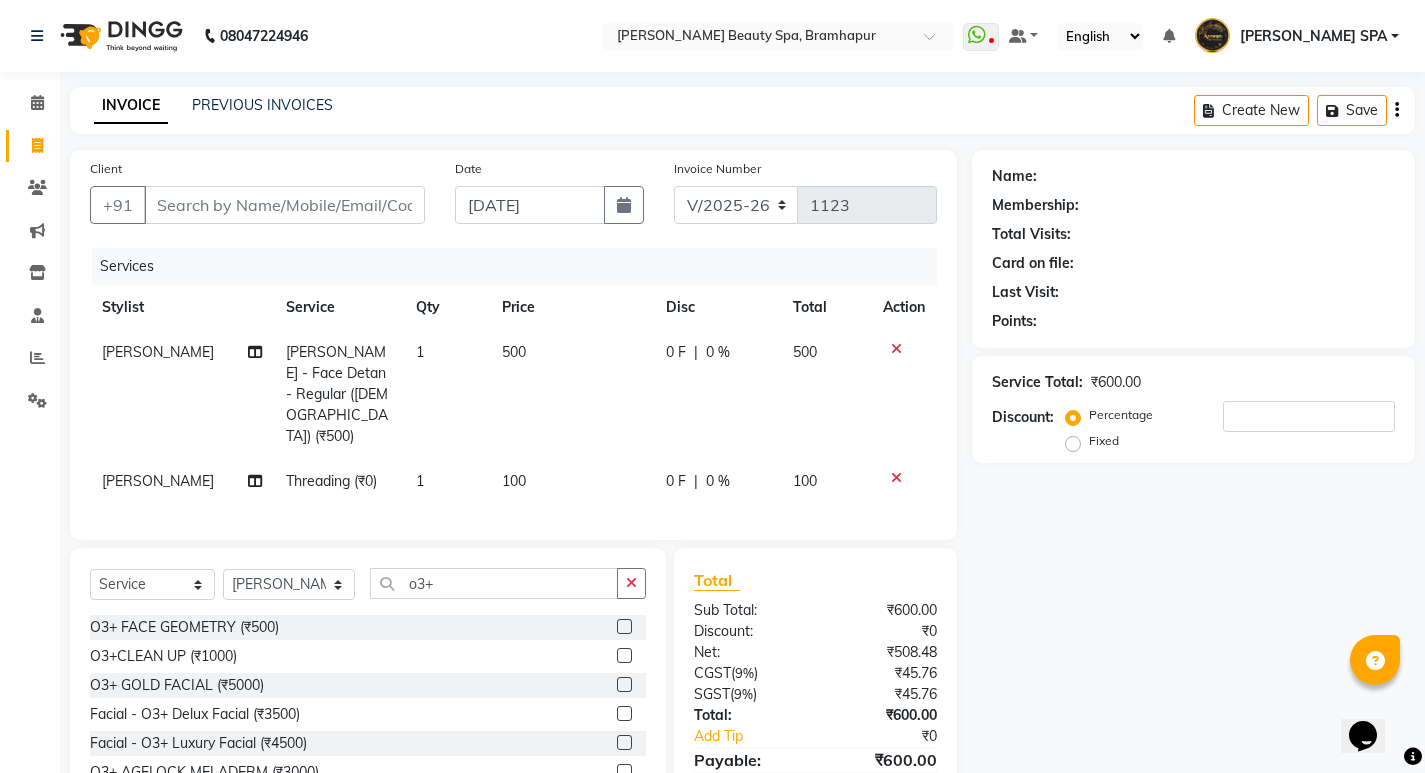click 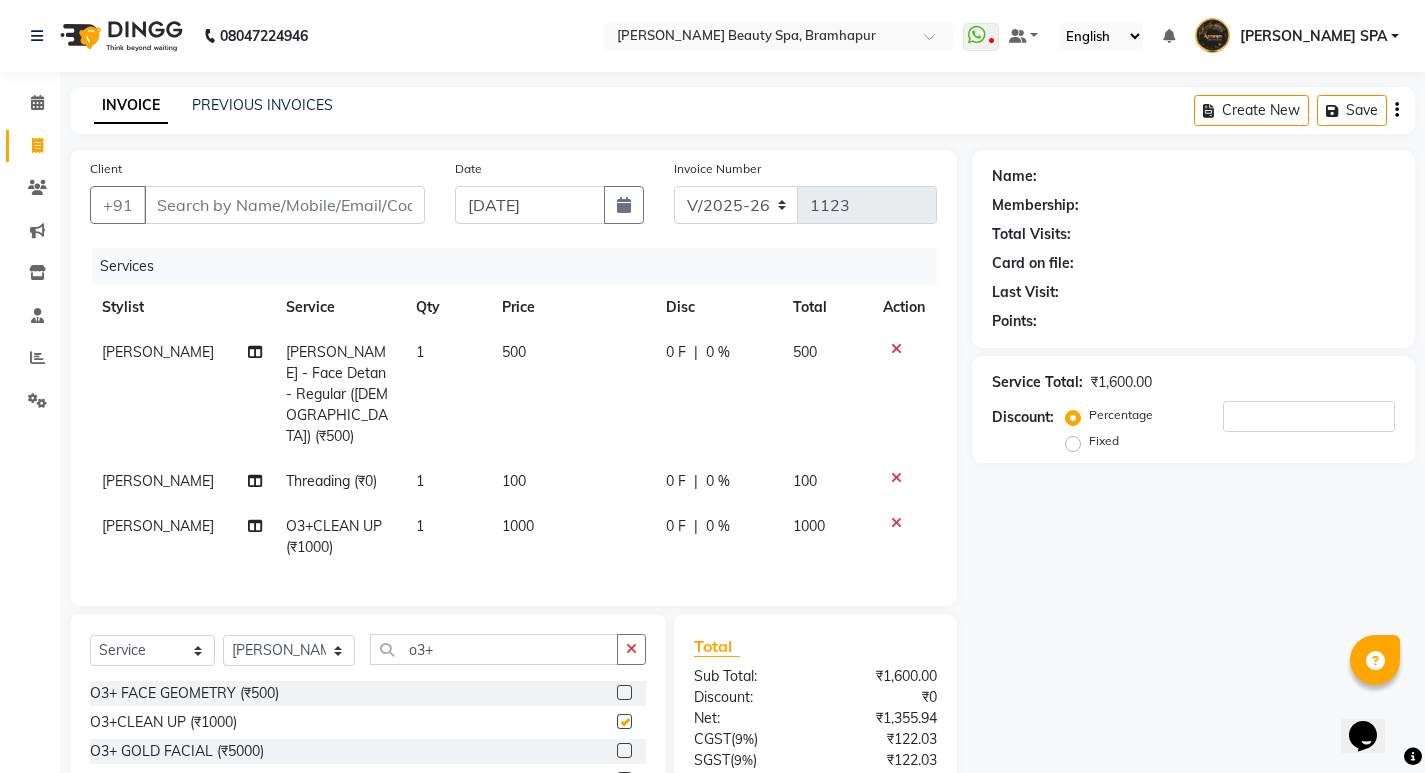 checkbox on "false" 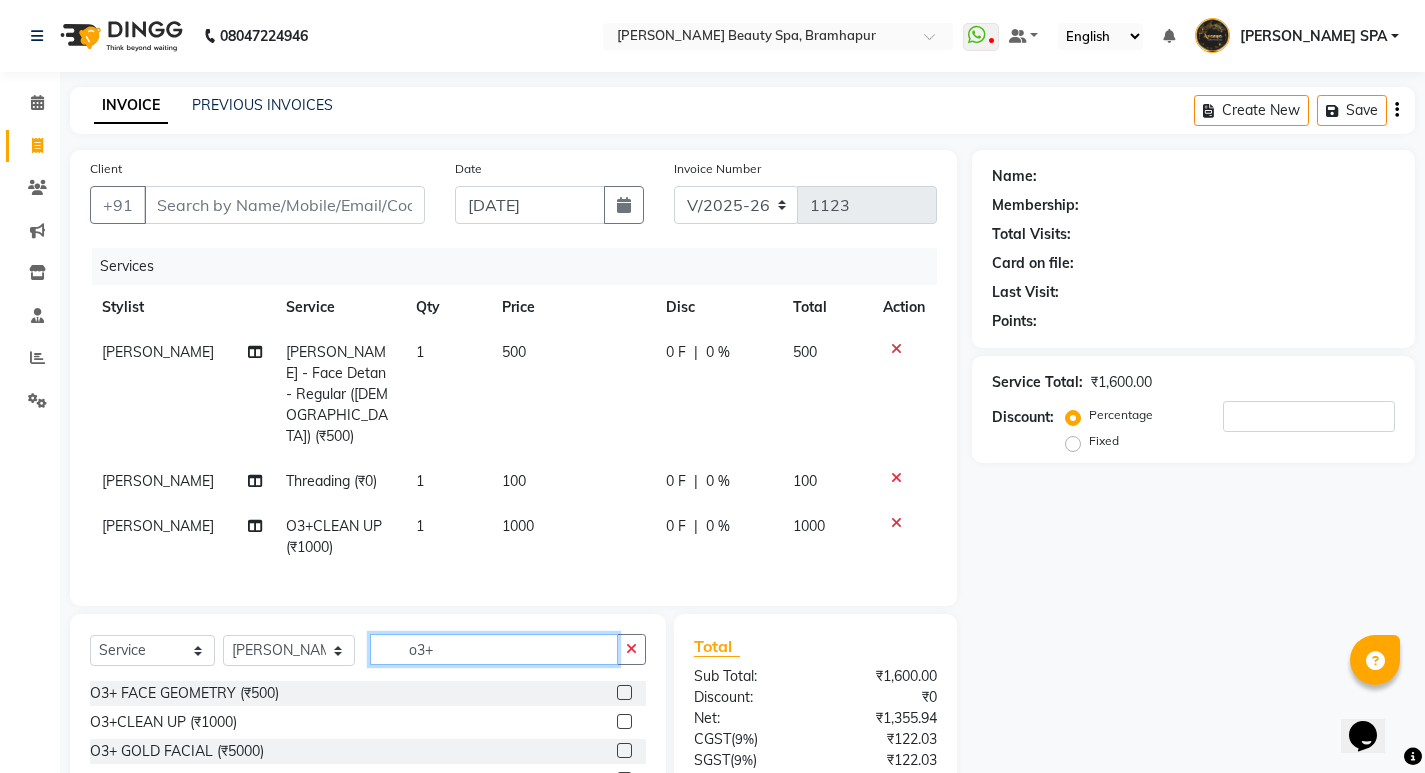 click on "o3+" 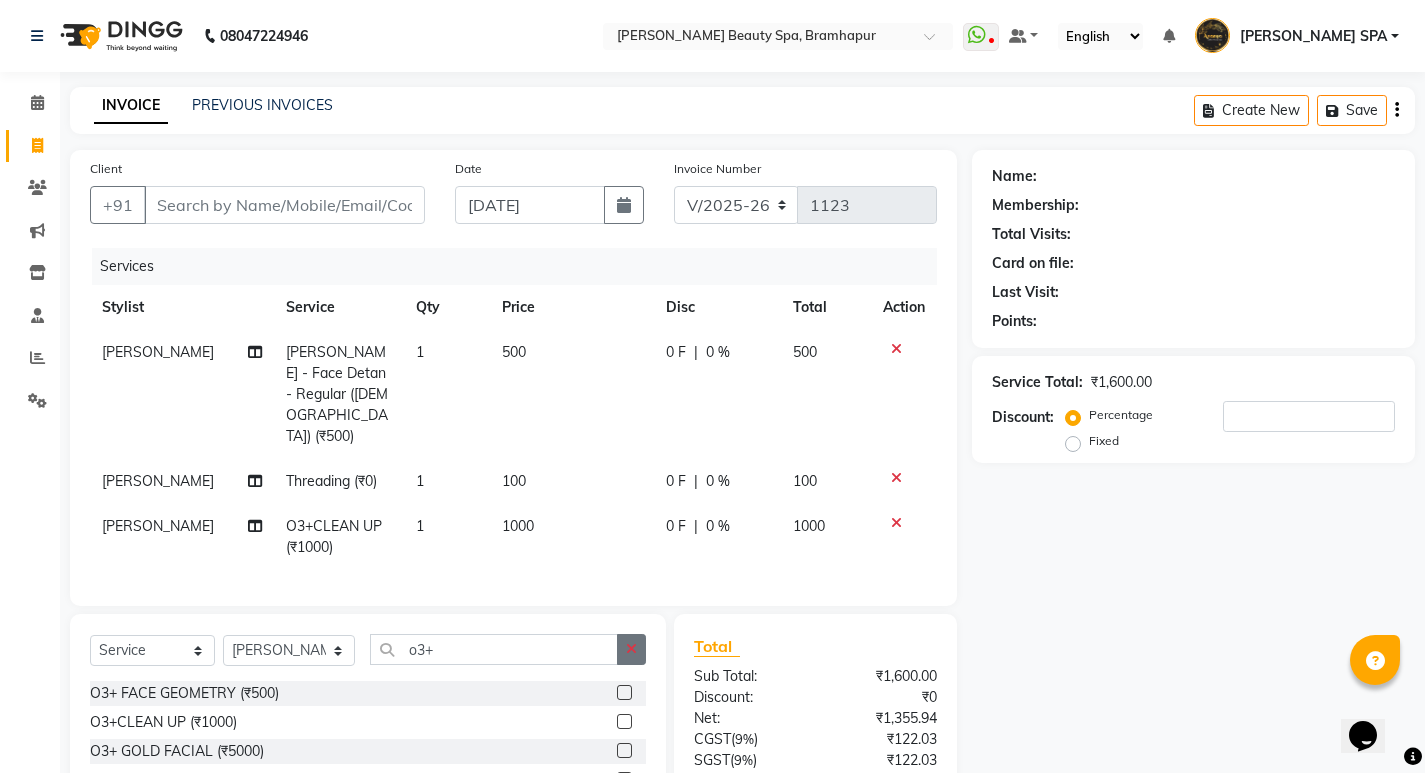 click 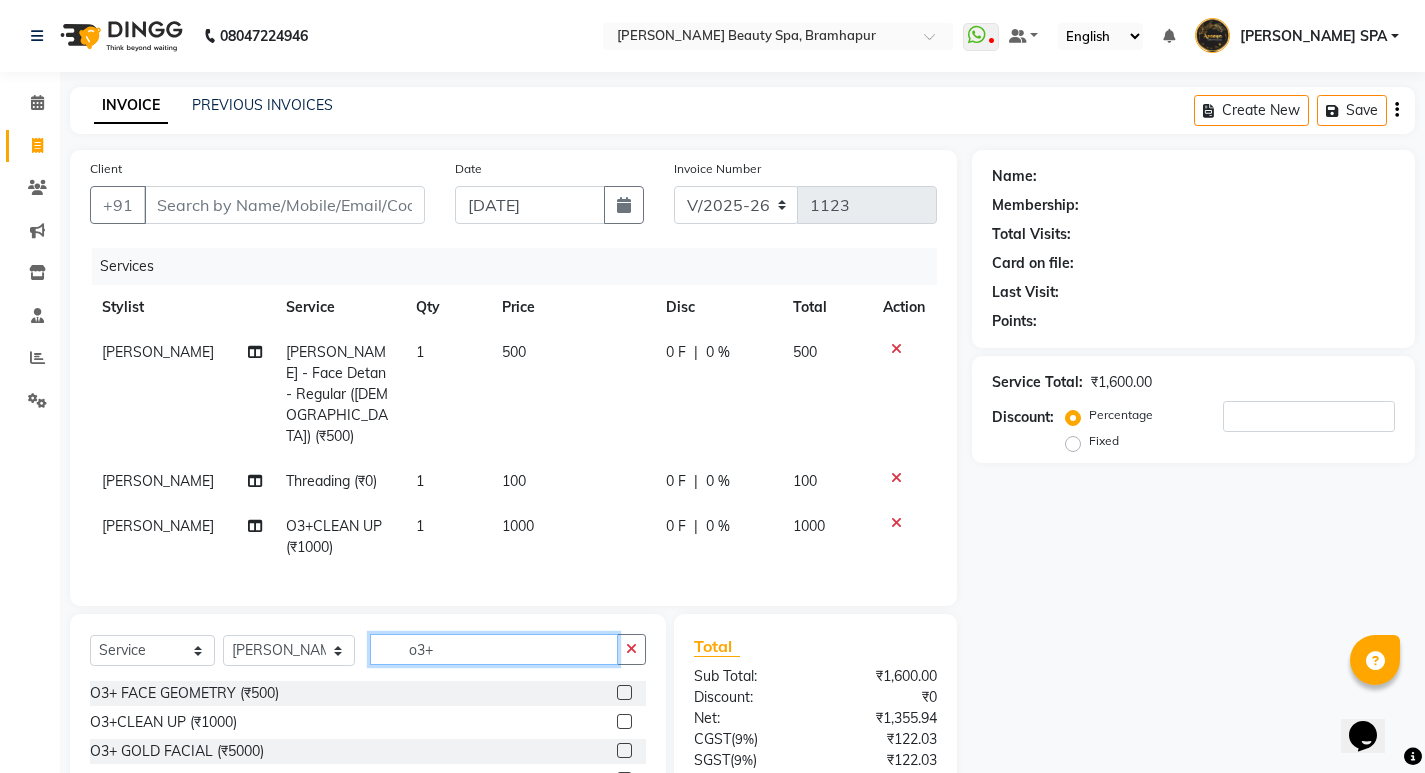type 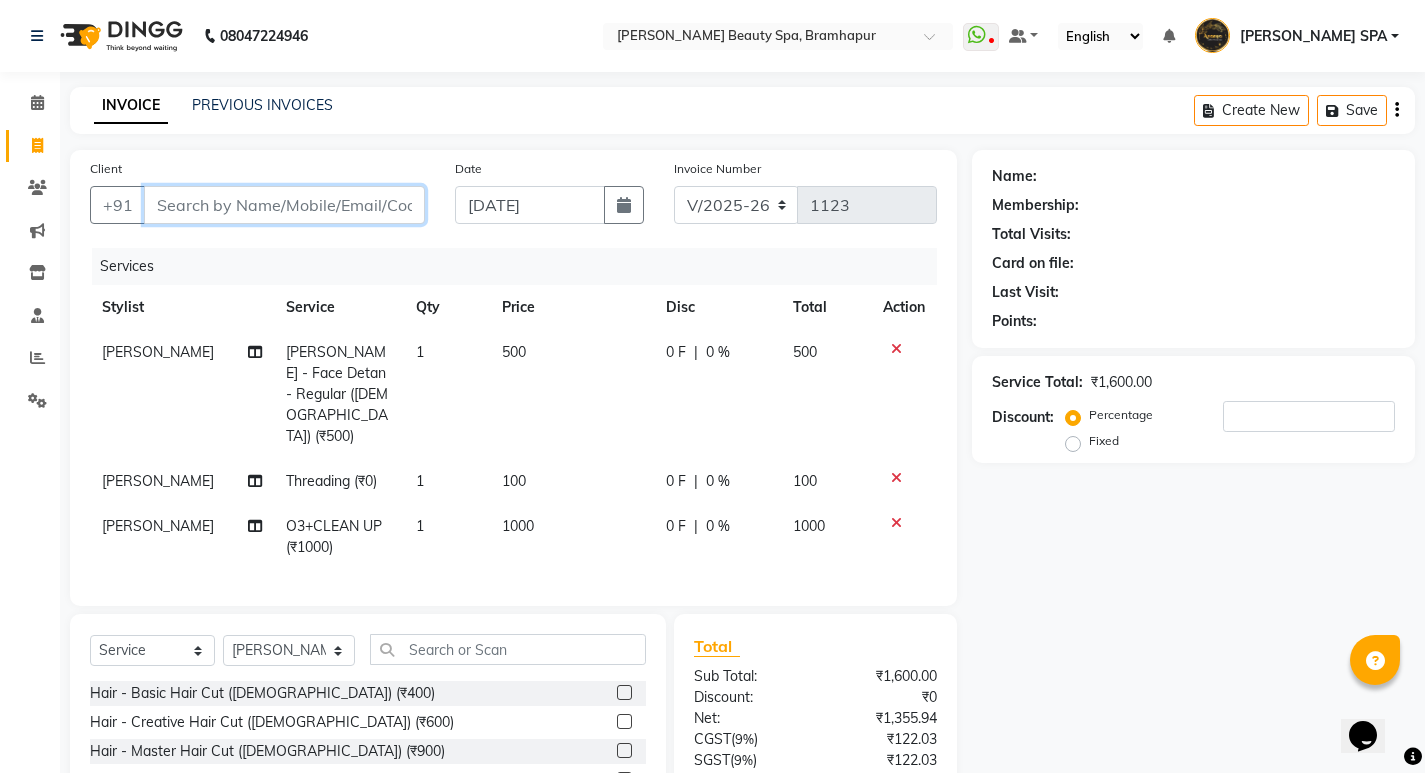 click on "Client" at bounding box center [284, 205] 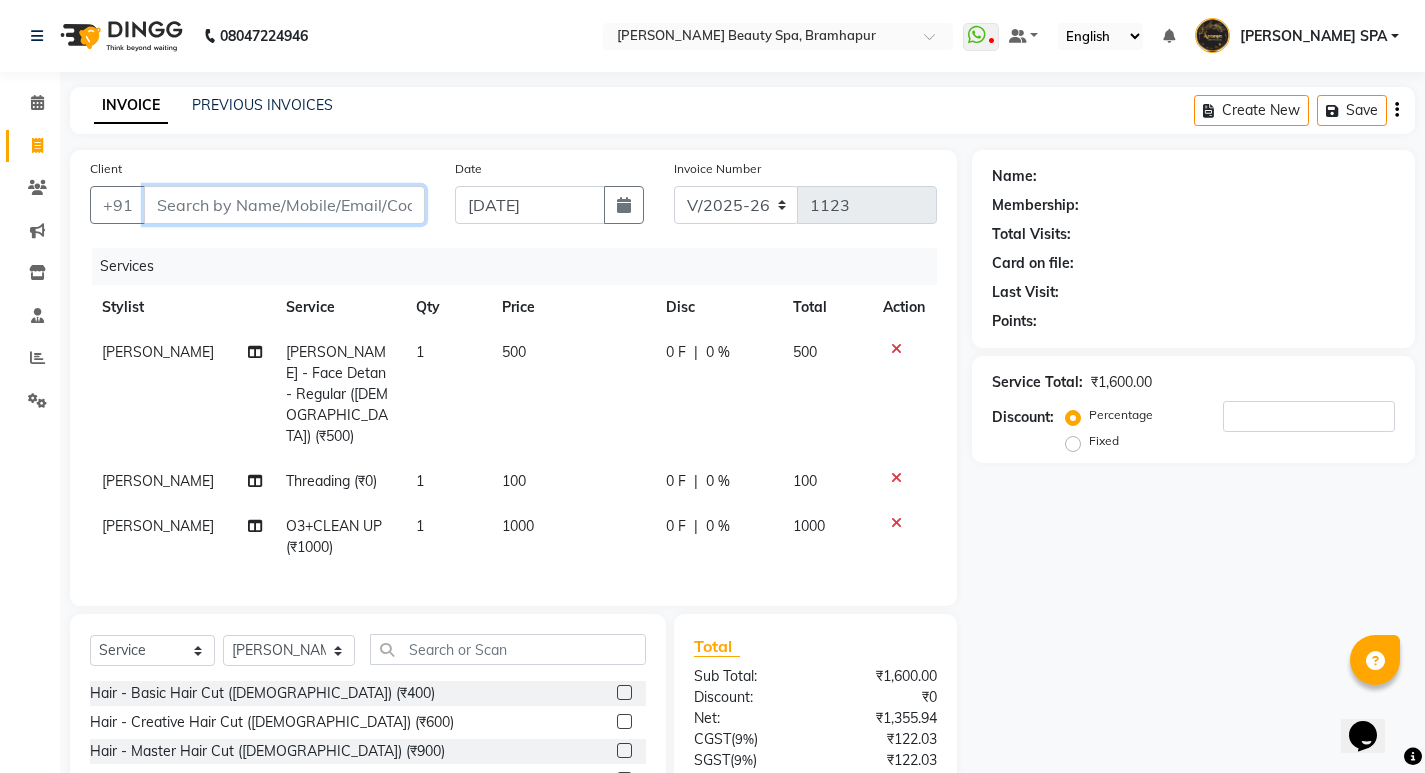 type on "7" 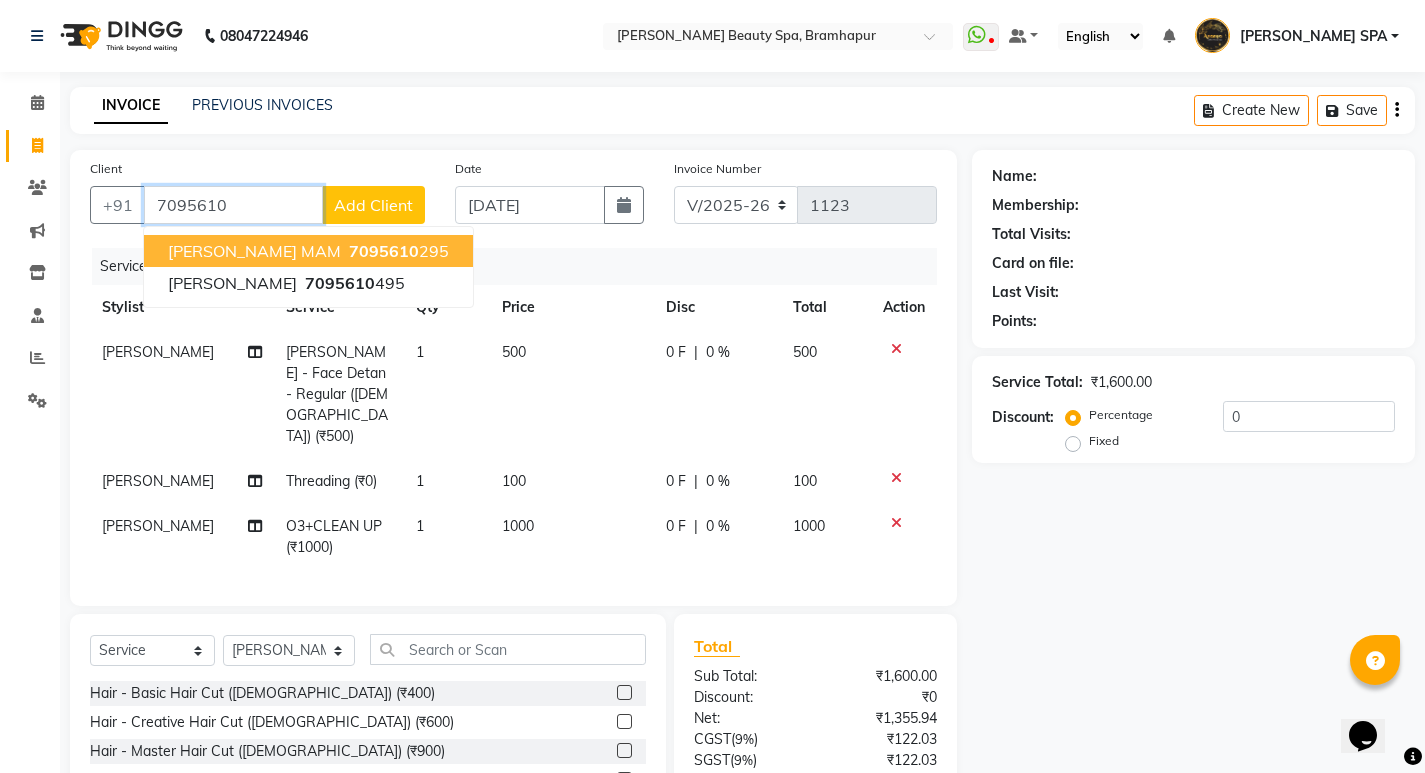 click on "sangita MAM   7095610 295" at bounding box center [308, 251] 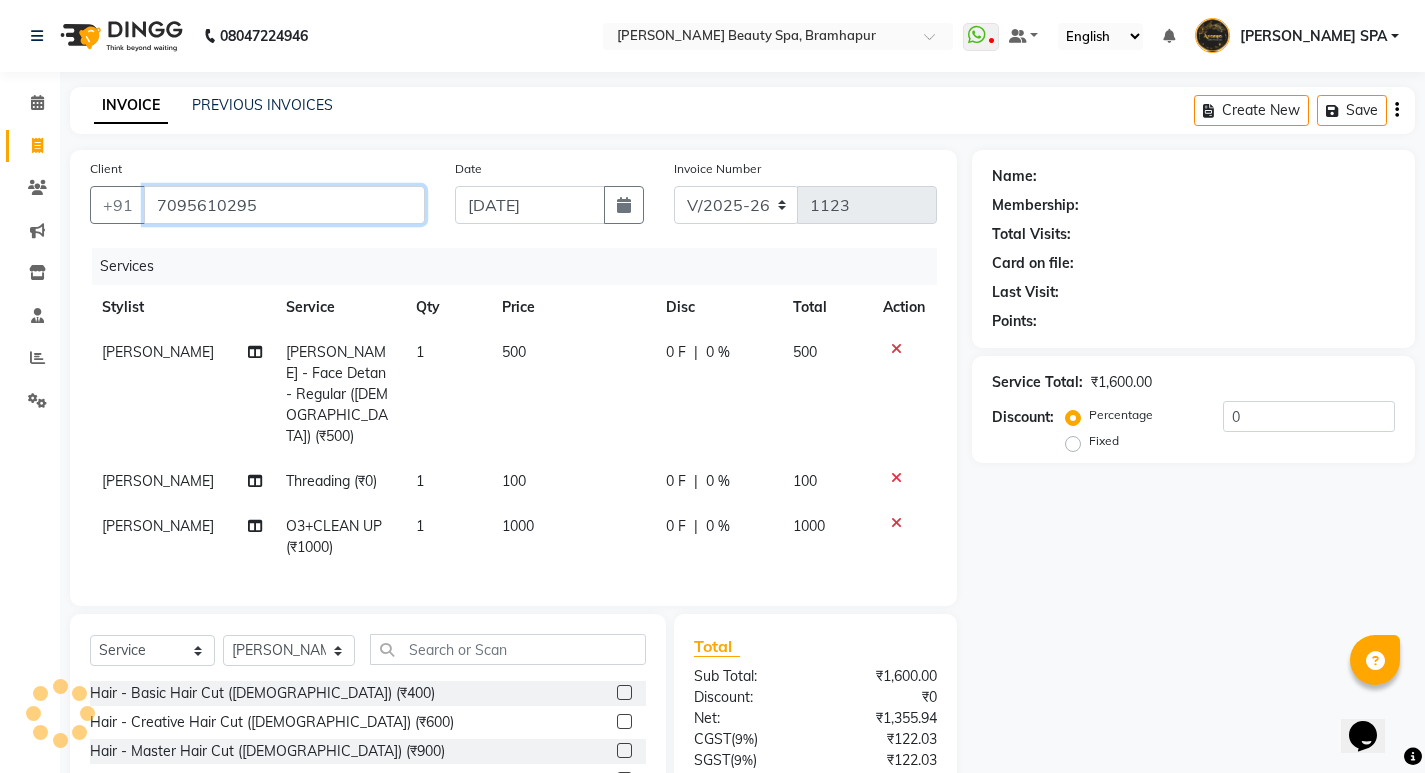 type on "7095610295" 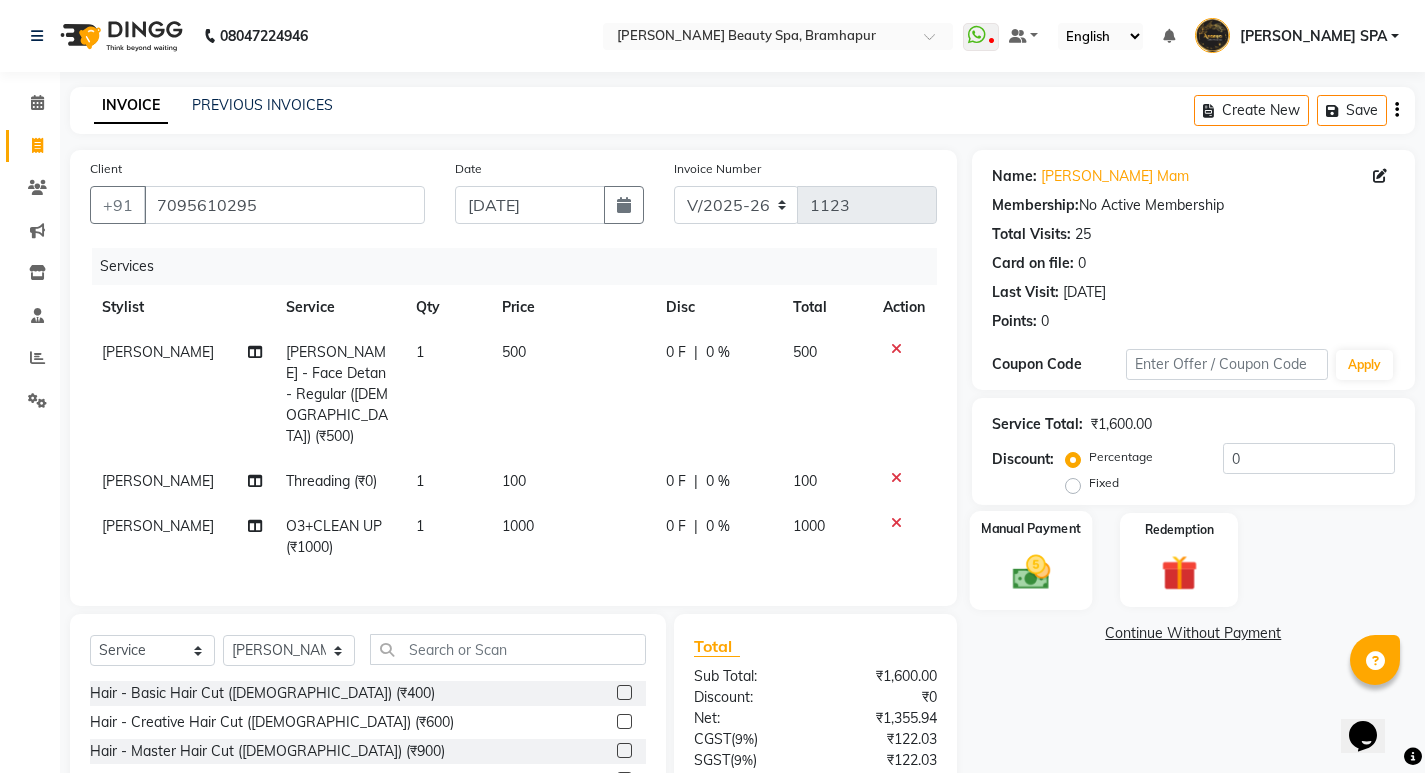 click 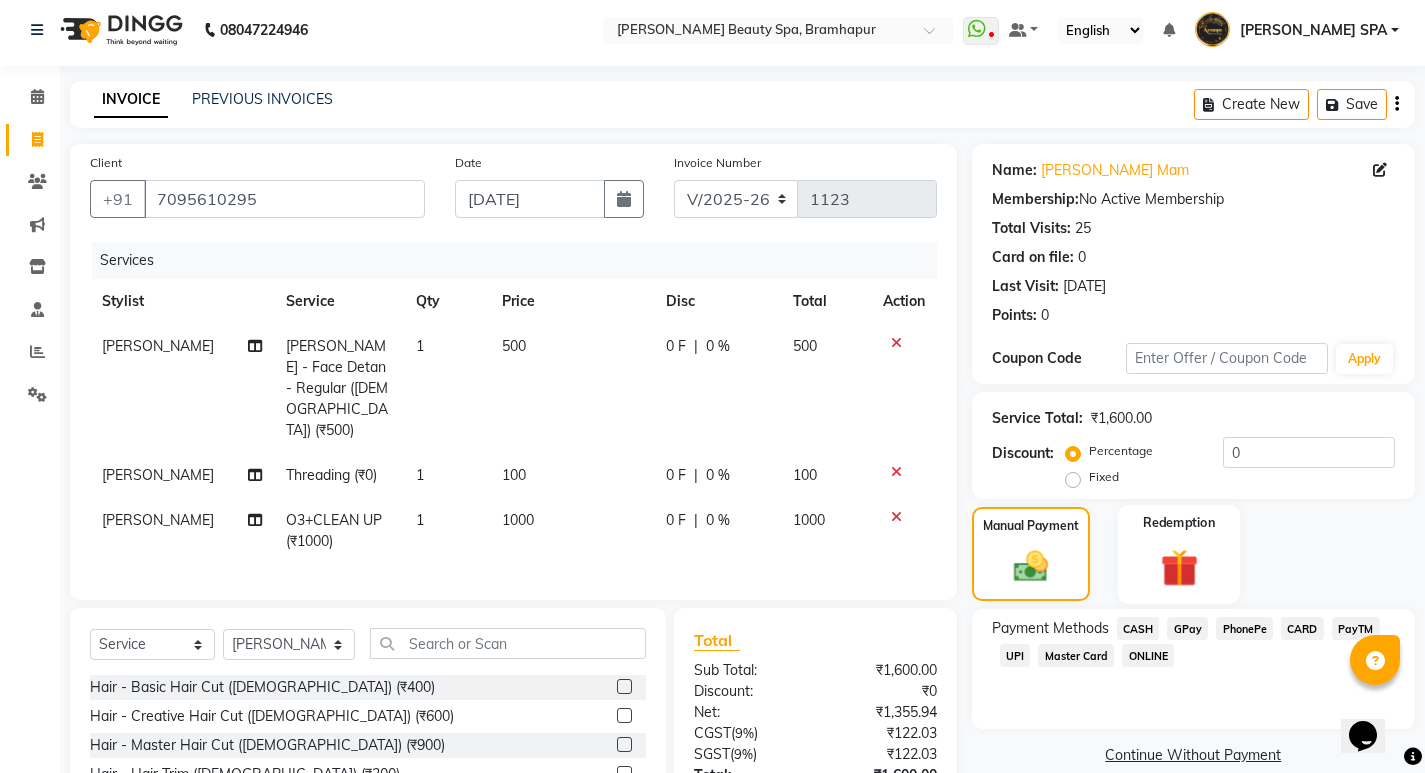 scroll, scrollTop: 0, scrollLeft: 0, axis: both 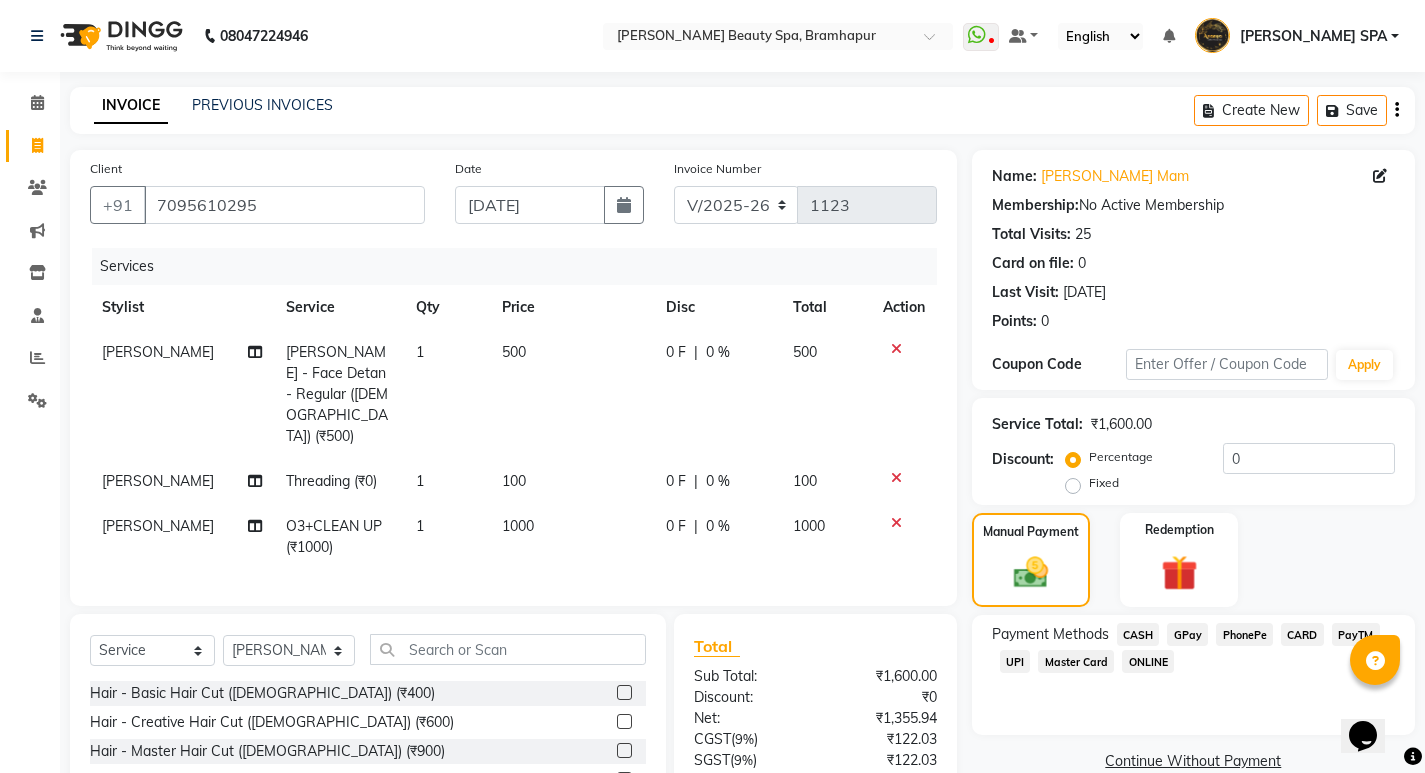 click on "PhonePe" 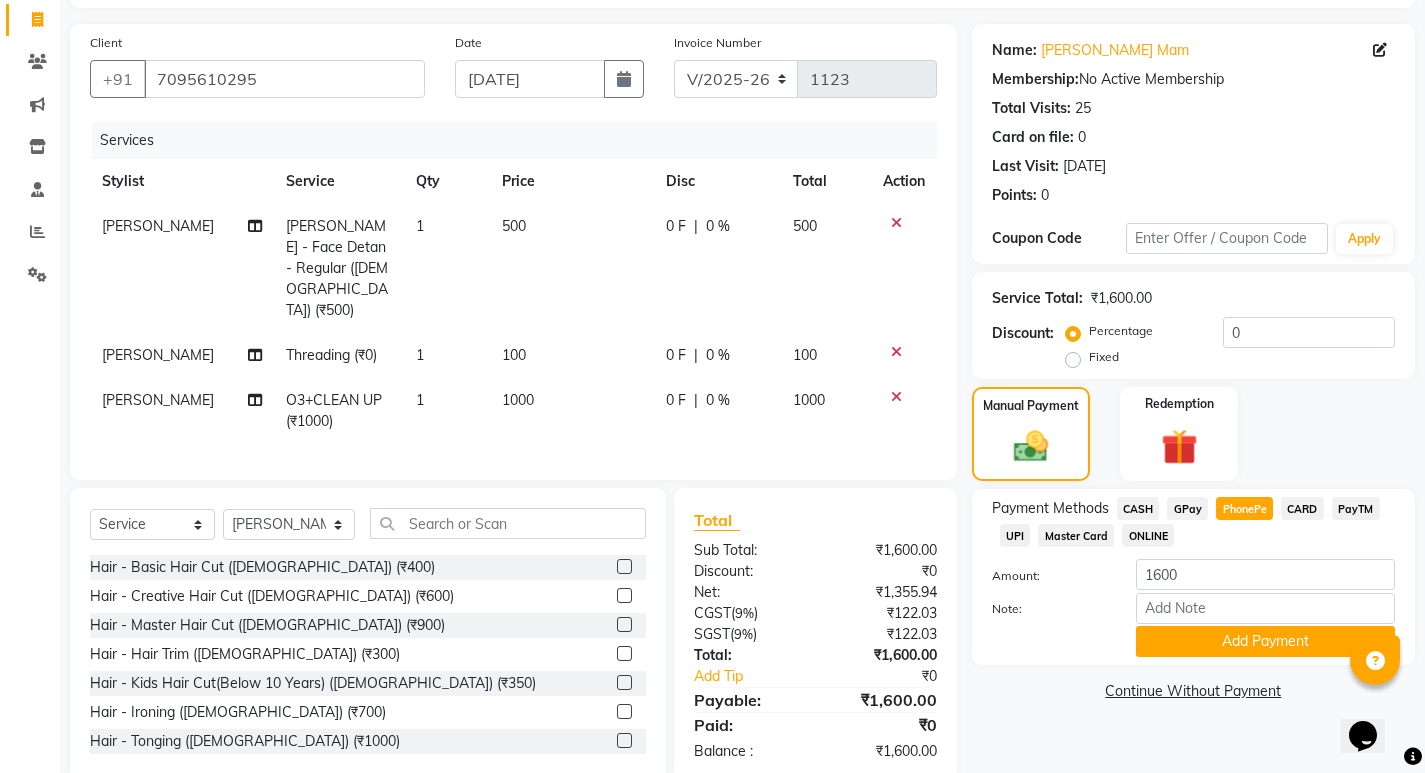 scroll, scrollTop: 139, scrollLeft: 0, axis: vertical 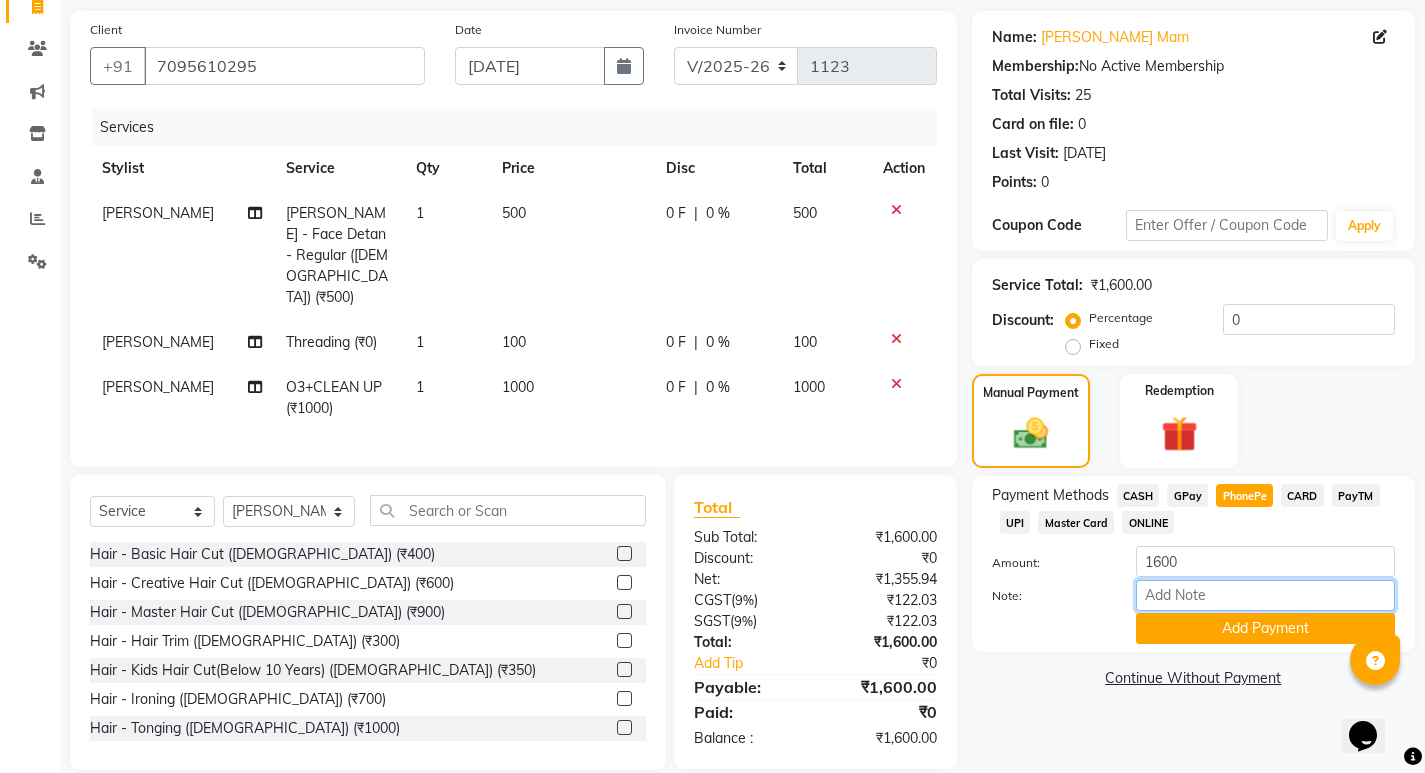 click on "Note:" at bounding box center [1265, 595] 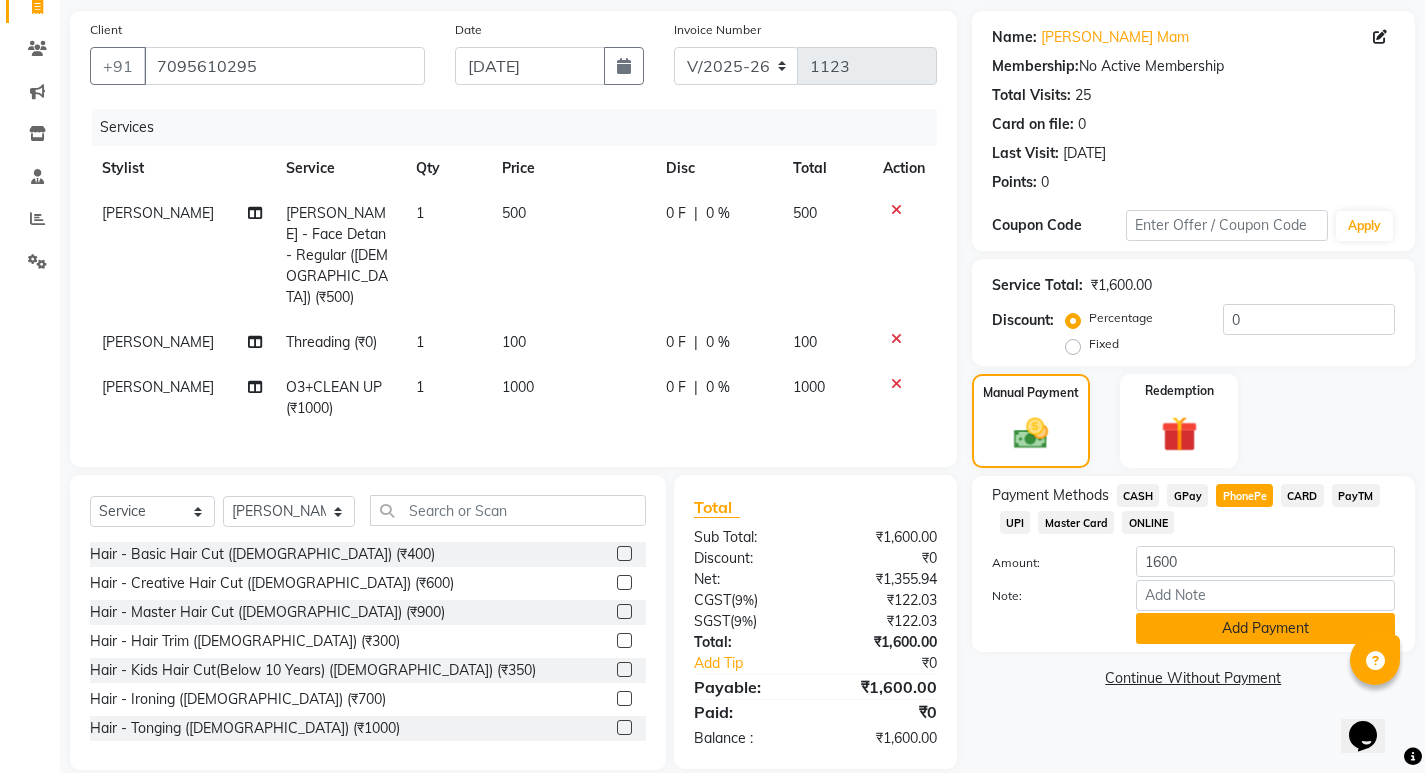 click on "Add Payment" 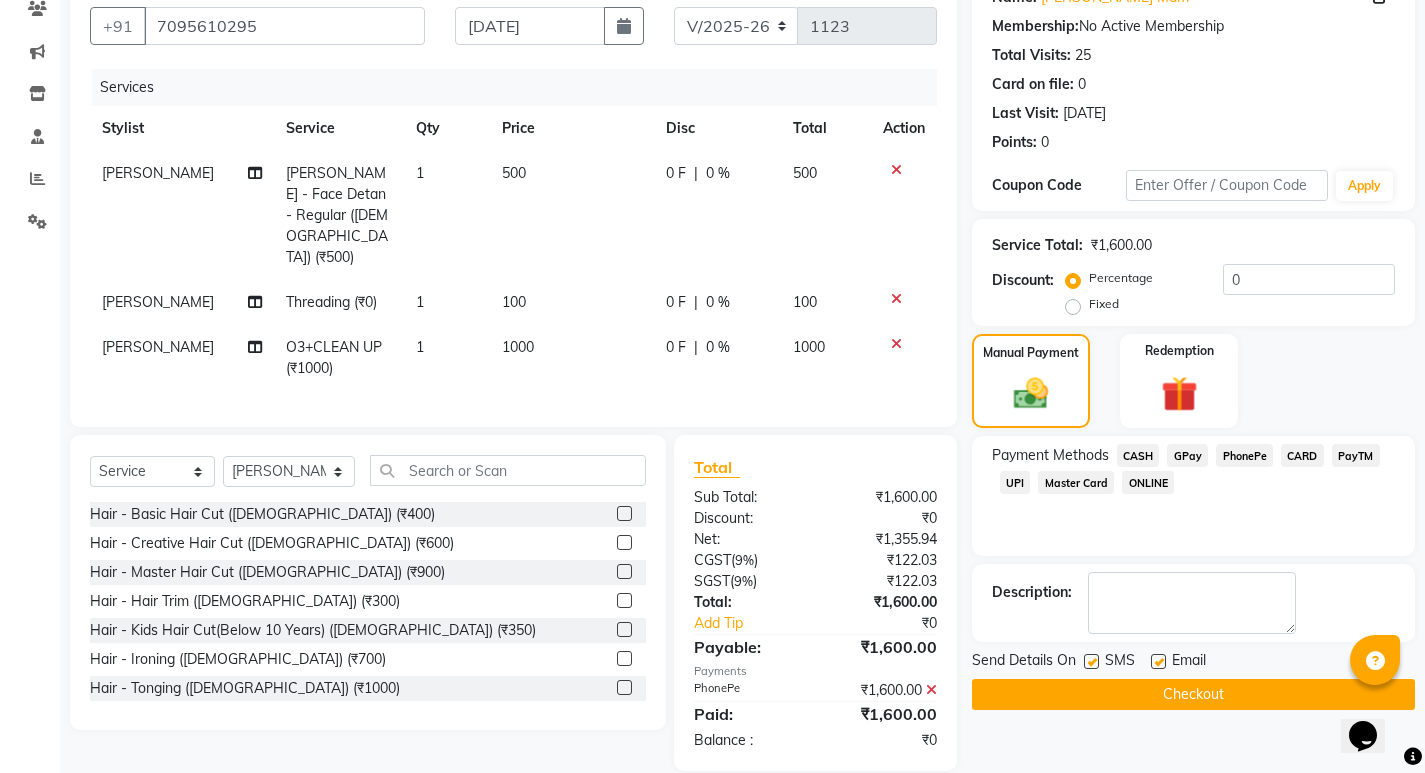 scroll, scrollTop: 180, scrollLeft: 0, axis: vertical 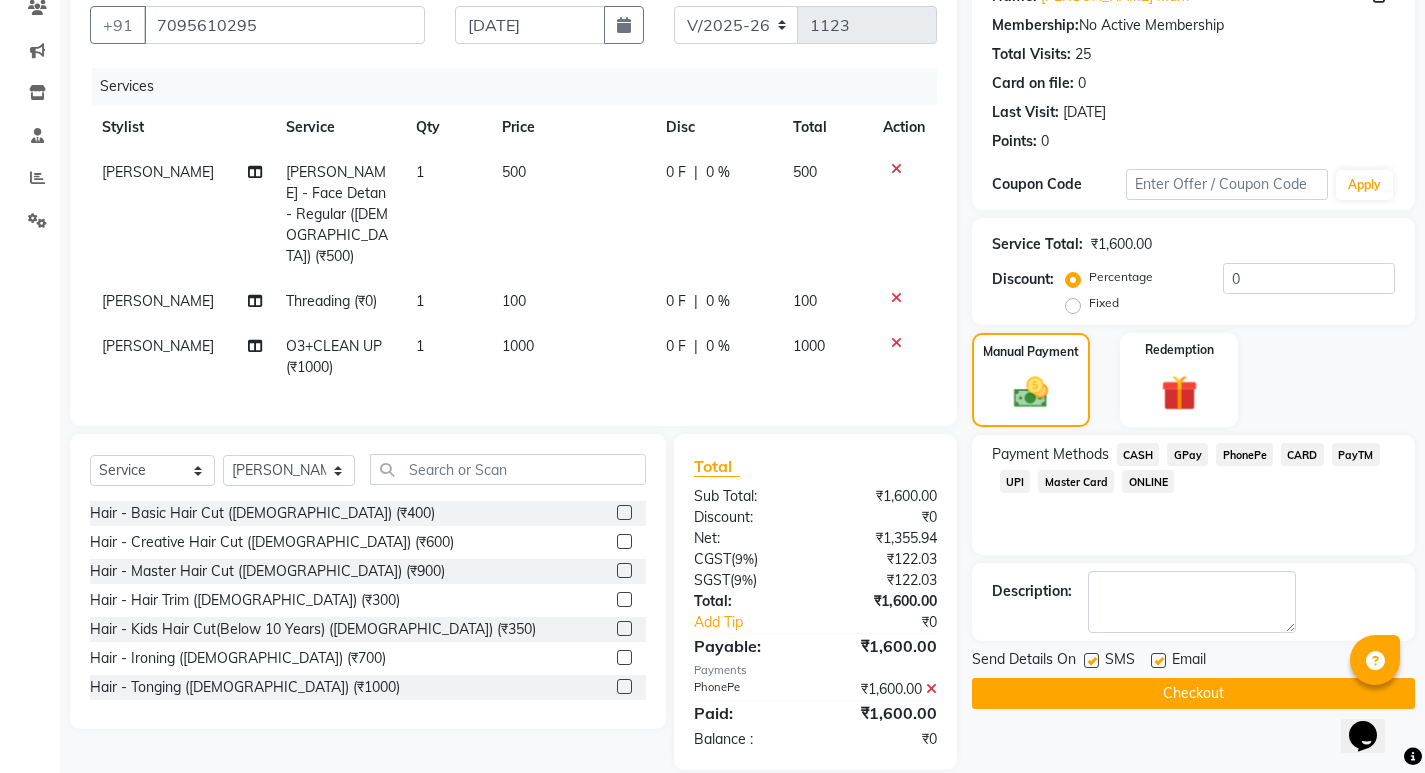 click on "Checkout" 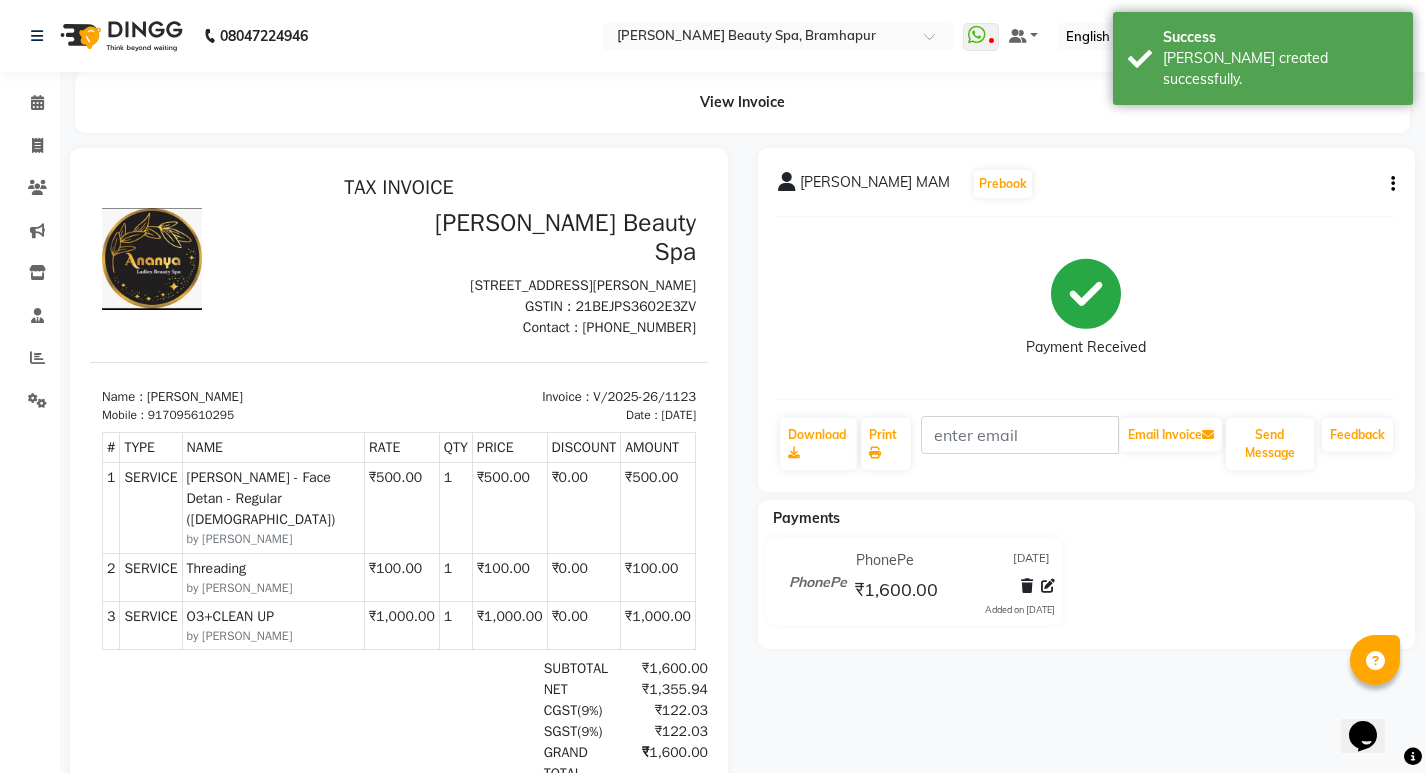 scroll, scrollTop: 0, scrollLeft: 0, axis: both 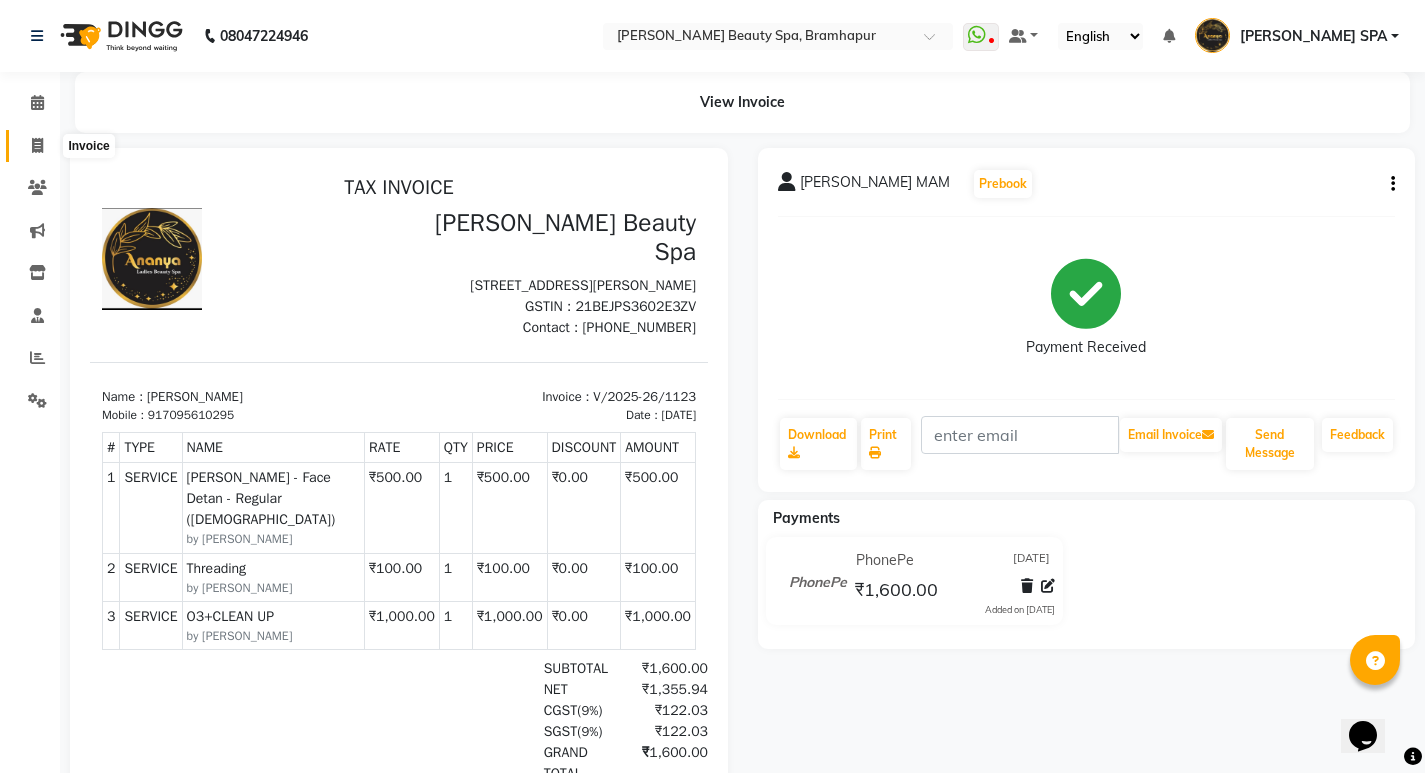 click 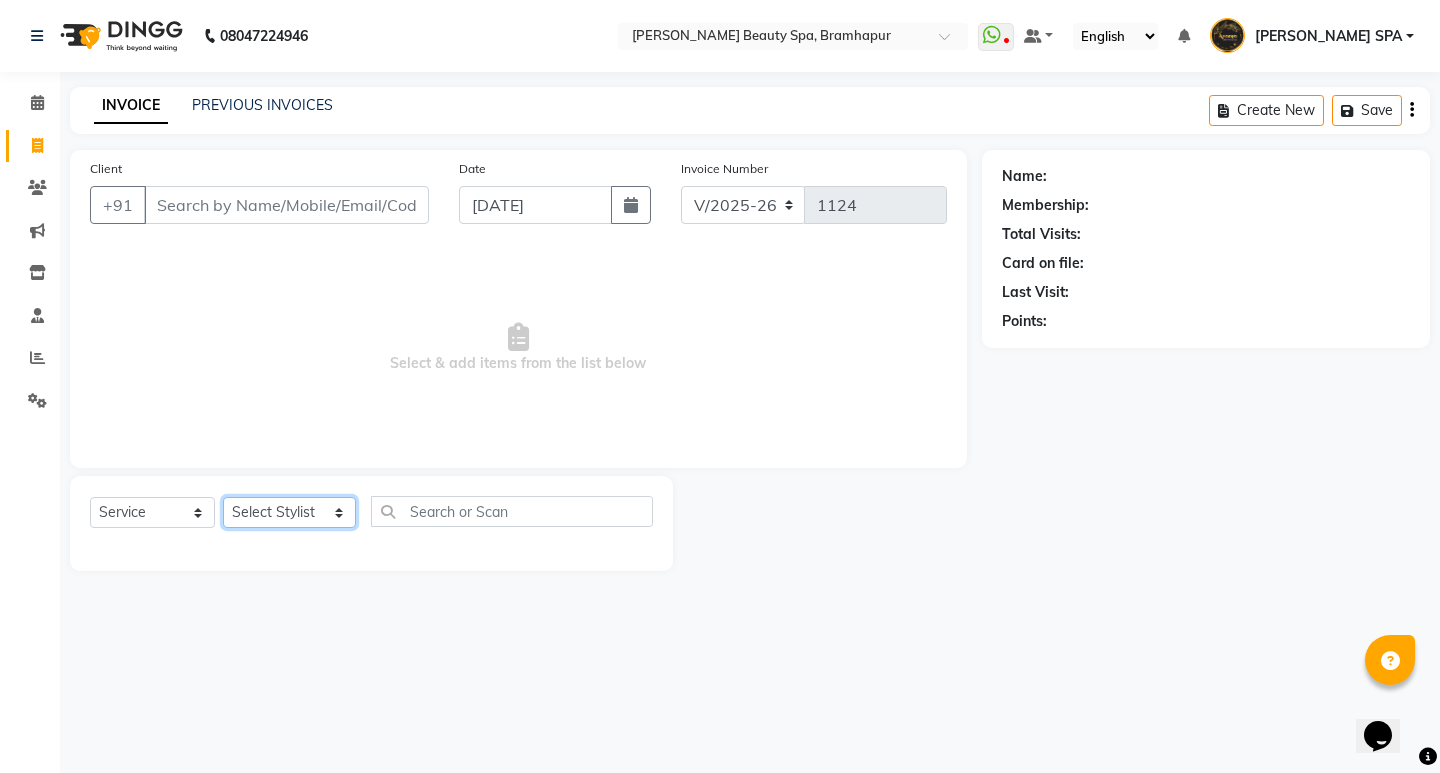 click on "Select Stylist [PERSON_NAME] SPA [PERSON_NAME] Hati [PERSON_NAME] JYOTI [PERSON_NAME] [PERSON_NAME] MAM [PERSON_NAME] SABANA [PERSON_NAME] [PERSON_NAME] [PERSON_NAME]" 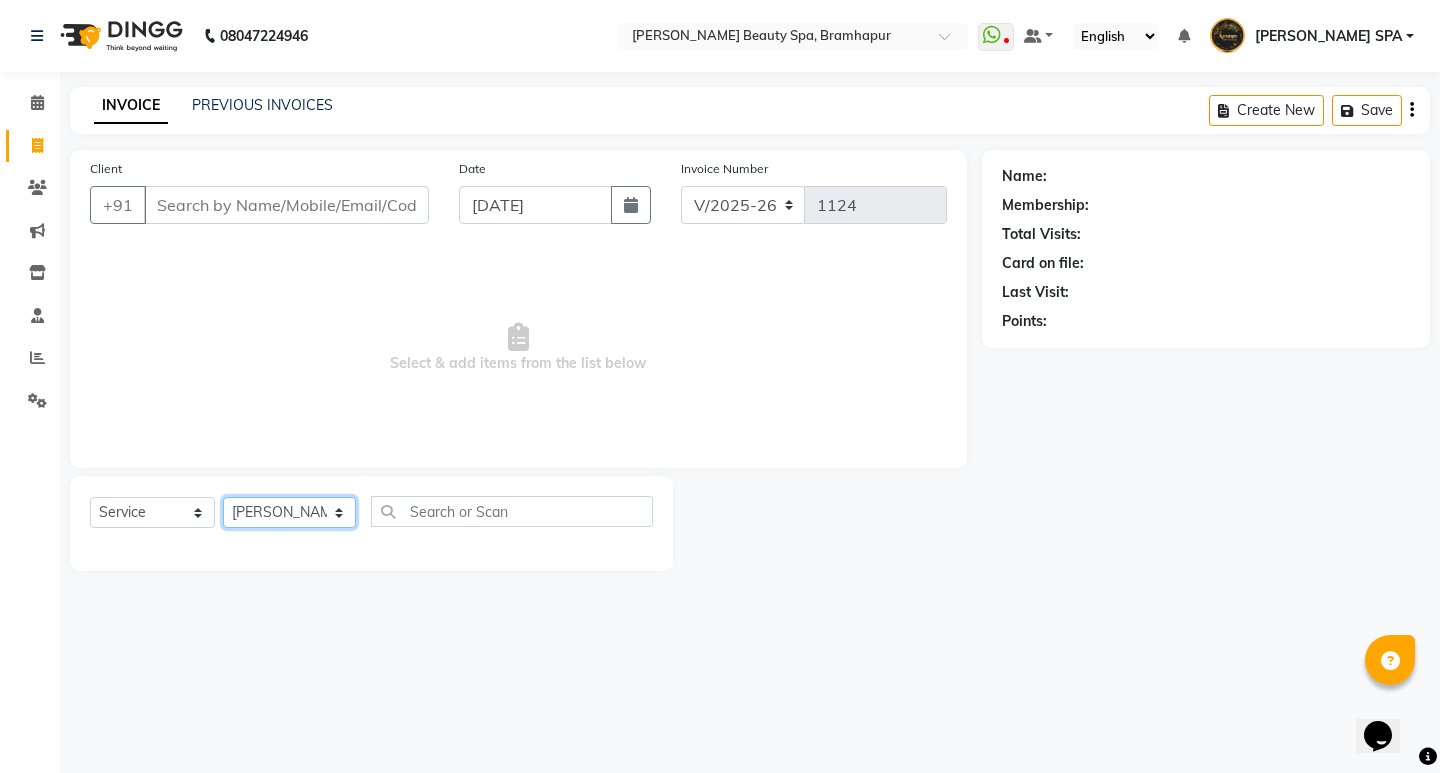 click on "Select Stylist [PERSON_NAME] SPA [PERSON_NAME] Hati [PERSON_NAME] JYOTI [PERSON_NAME] [PERSON_NAME] MAM [PERSON_NAME] SABANA [PERSON_NAME] [PERSON_NAME] [PERSON_NAME]" 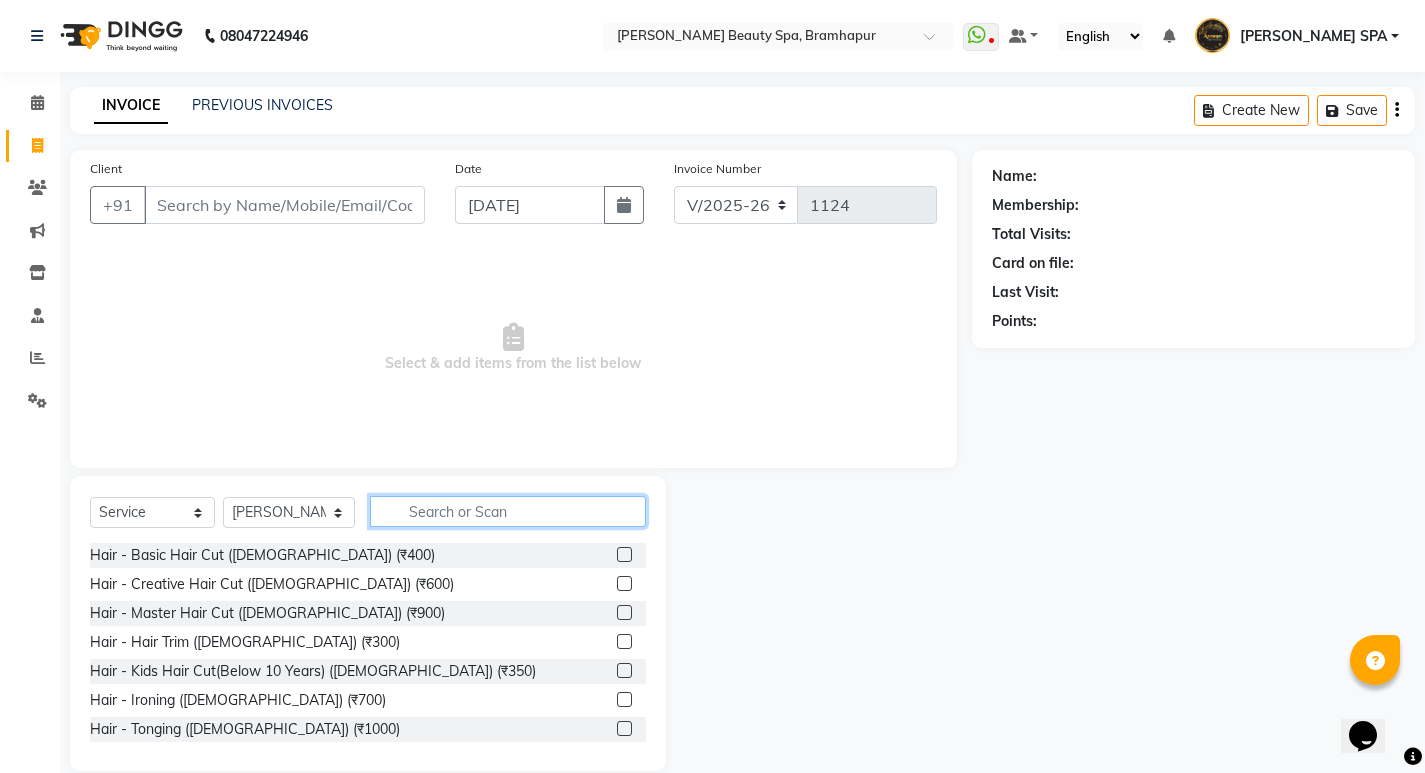 click 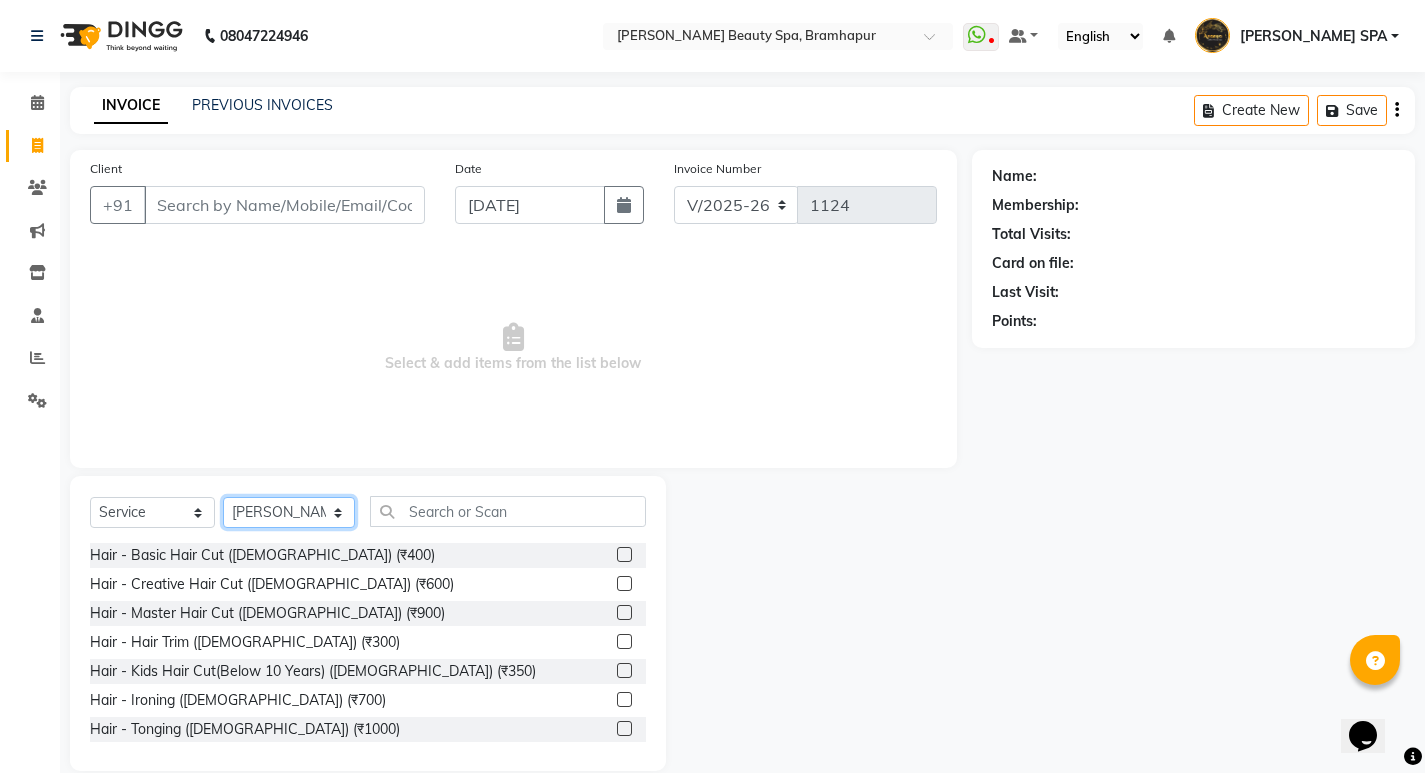 click on "Select Stylist [PERSON_NAME] SPA [PERSON_NAME] Hati [PERSON_NAME] JYOTI [PERSON_NAME] [PERSON_NAME] MAM [PERSON_NAME] SABANA [PERSON_NAME] [PERSON_NAME] [PERSON_NAME]" 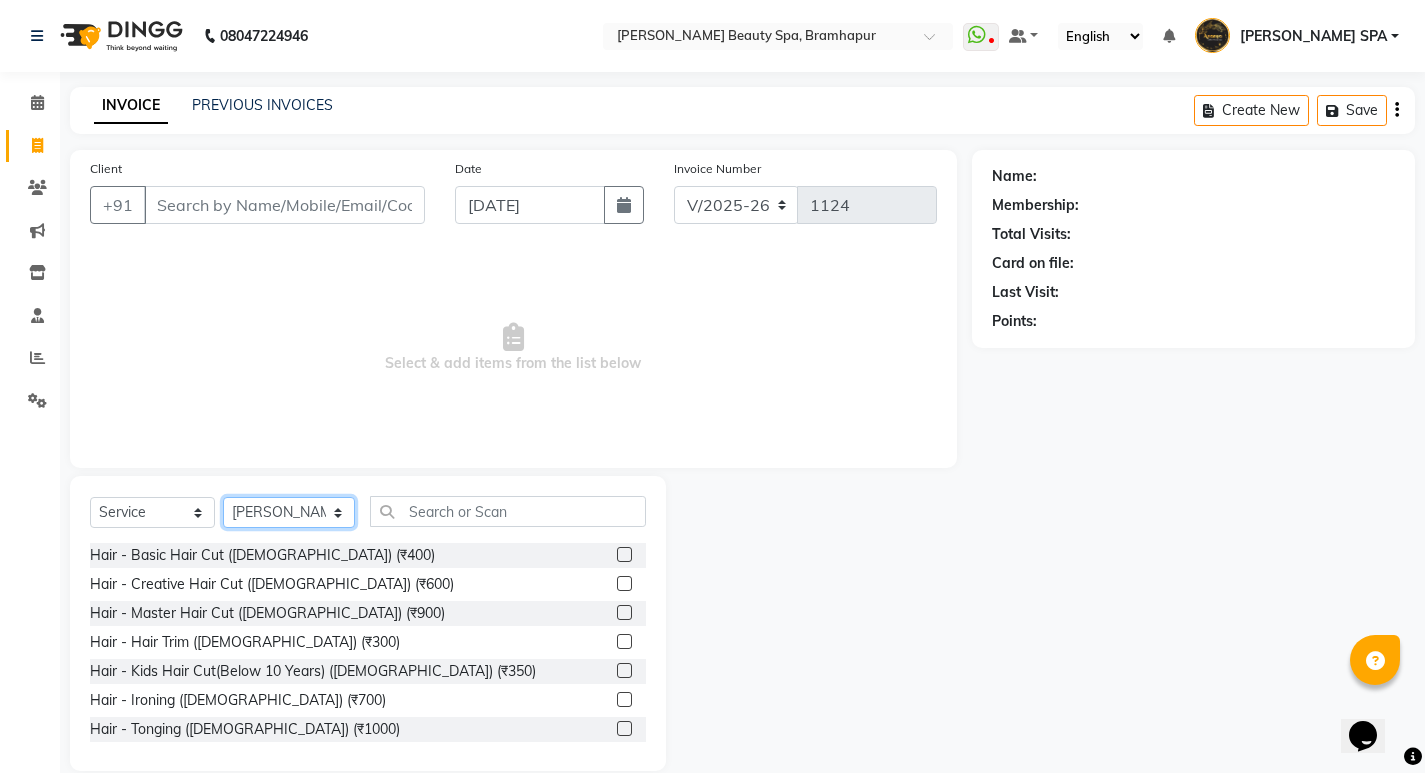 select on "59346" 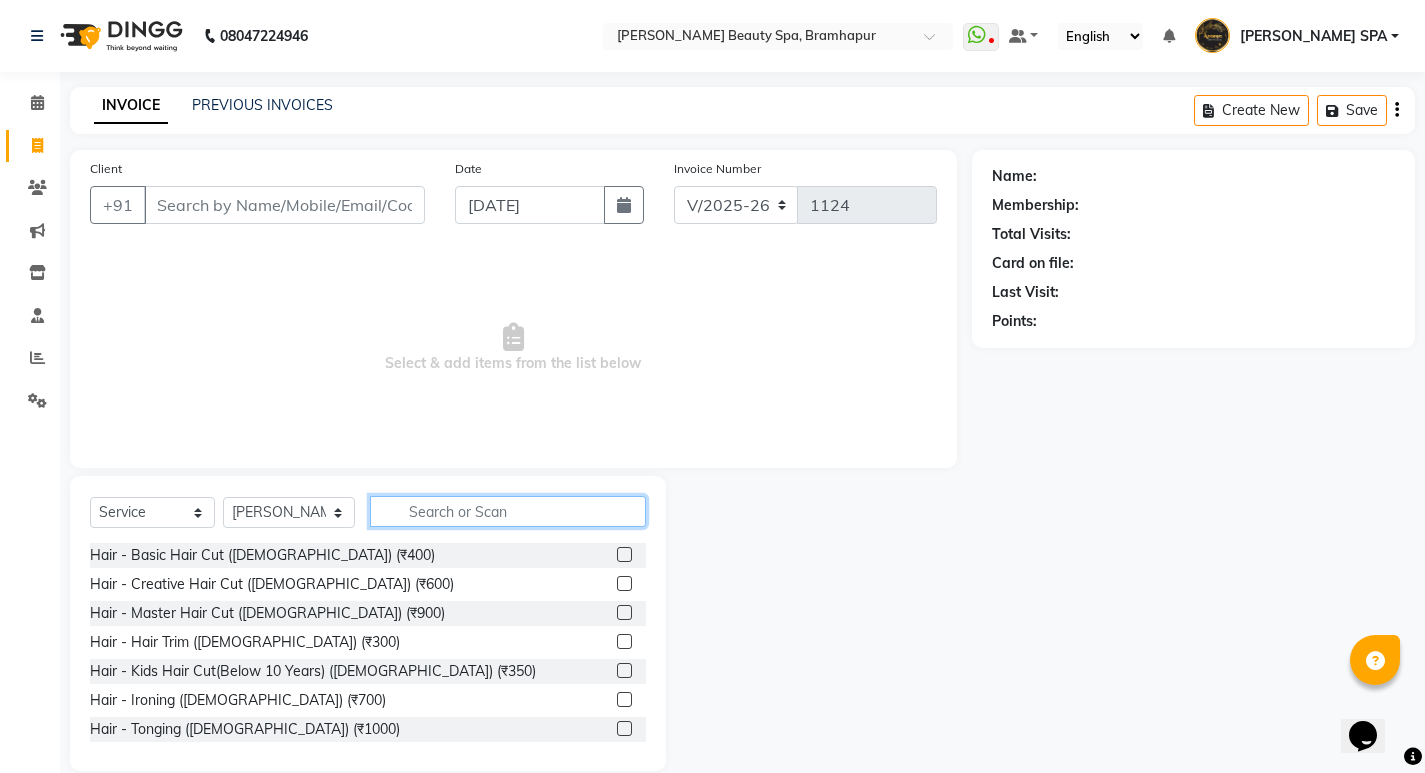 click 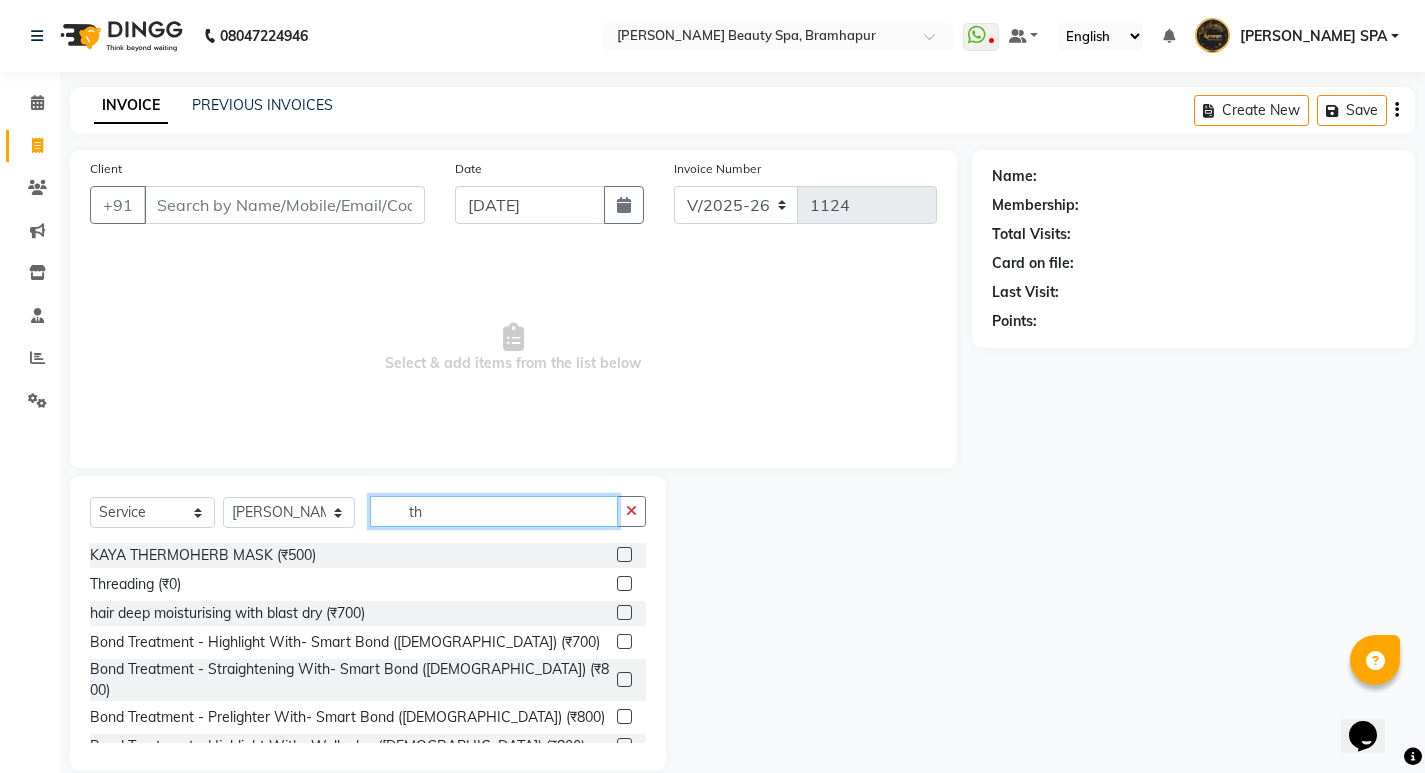 type on "th" 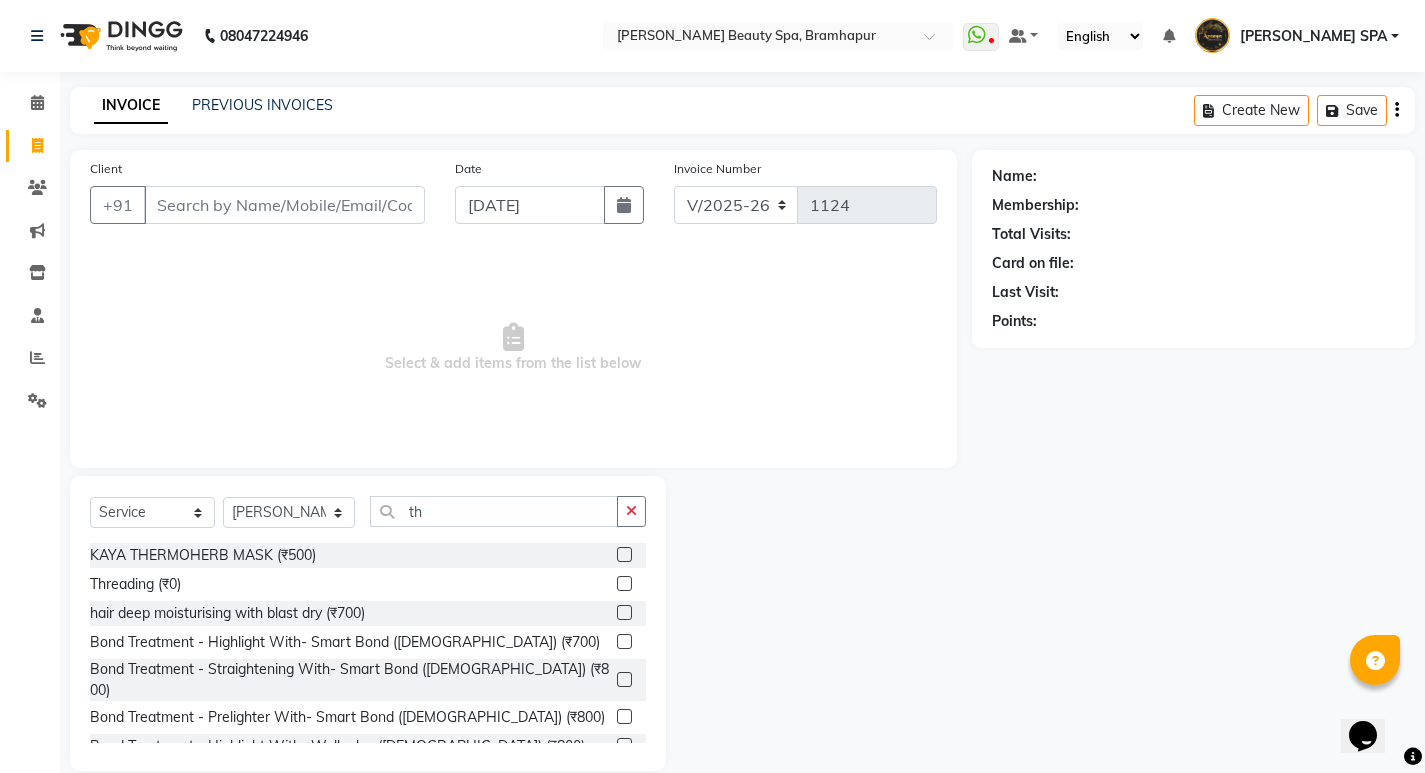 click 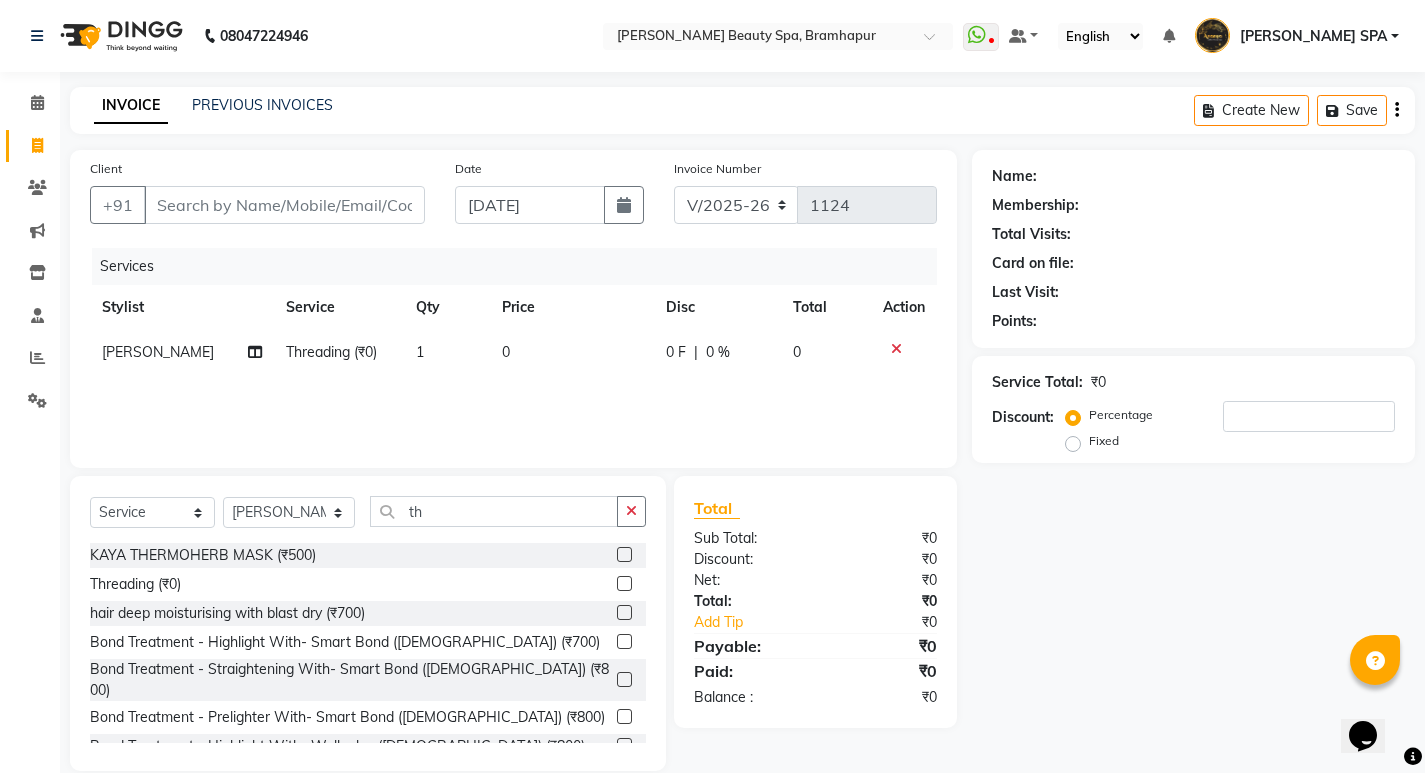 checkbox on "false" 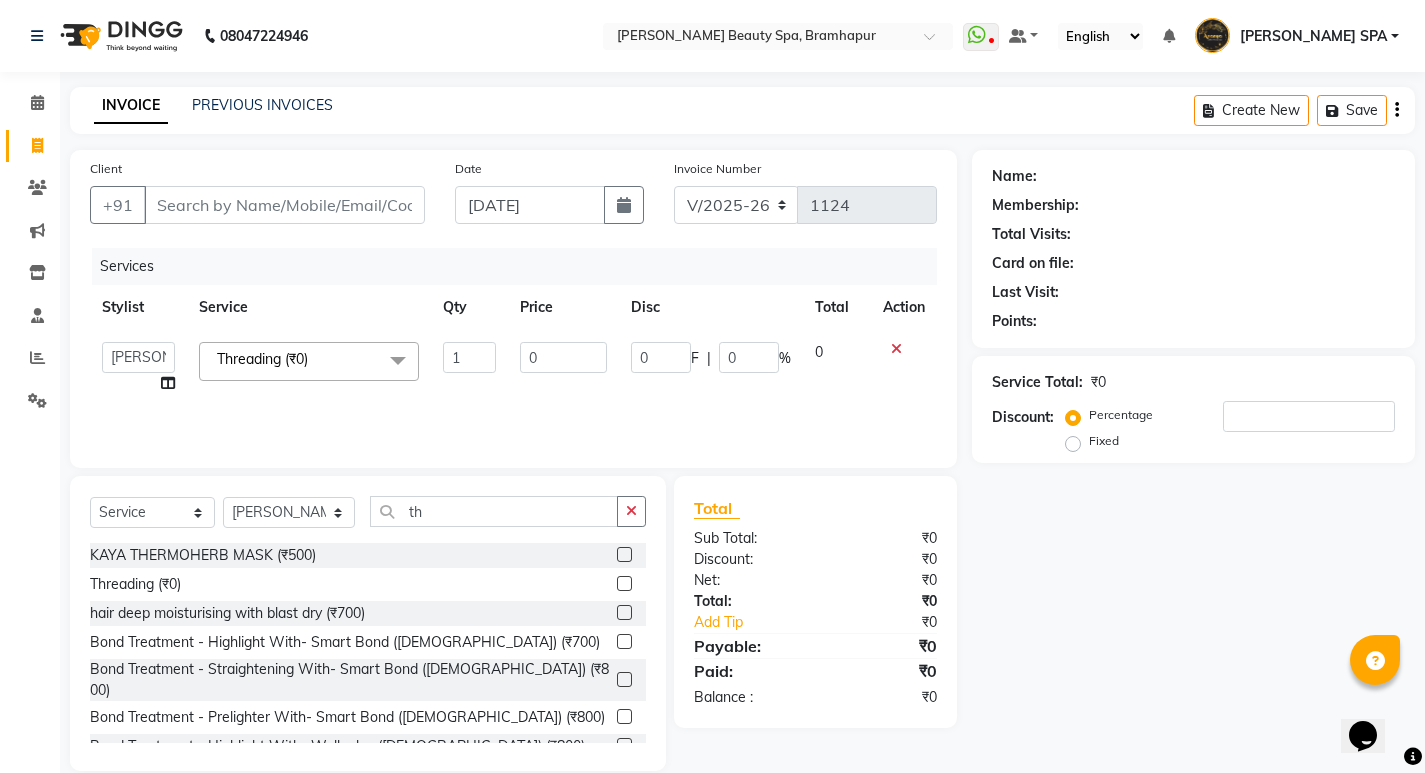 click on "0" 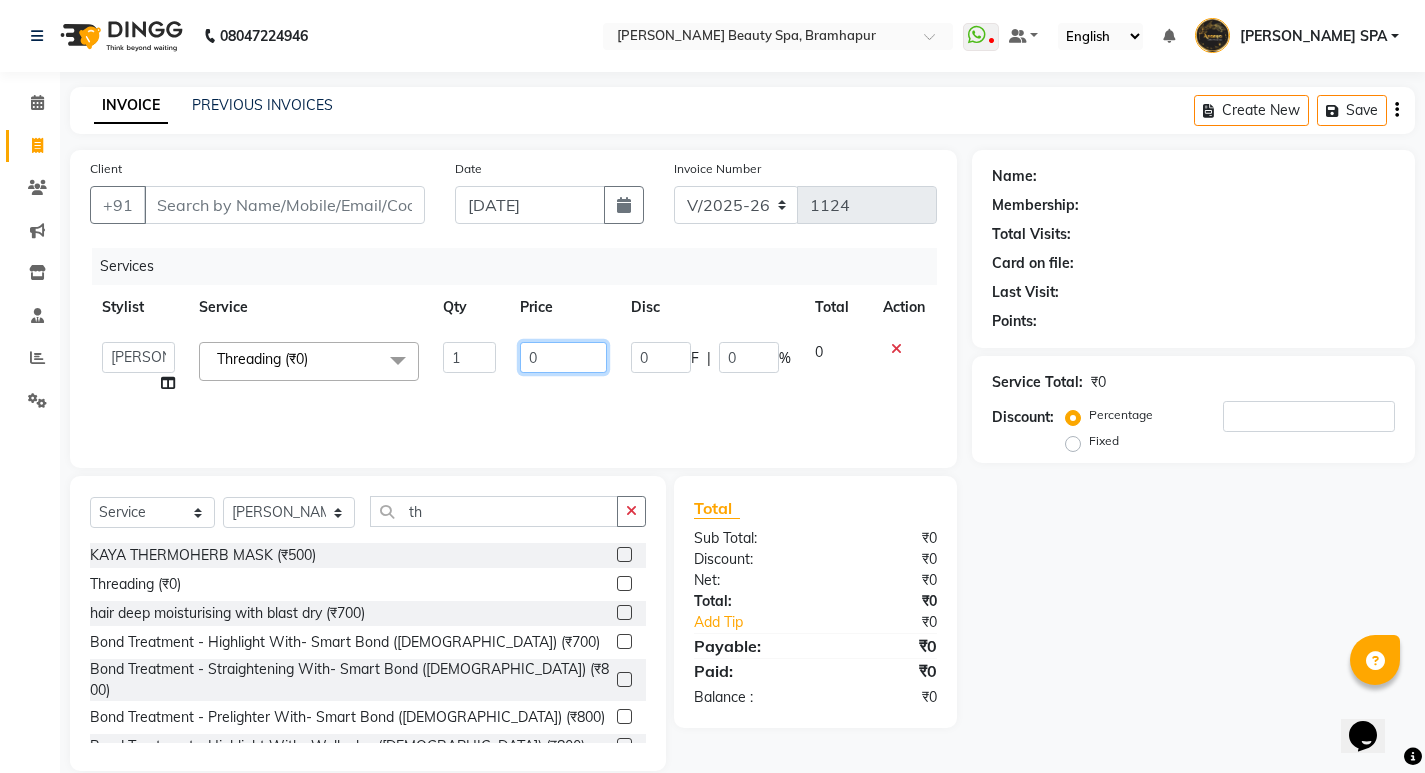 click on "0" 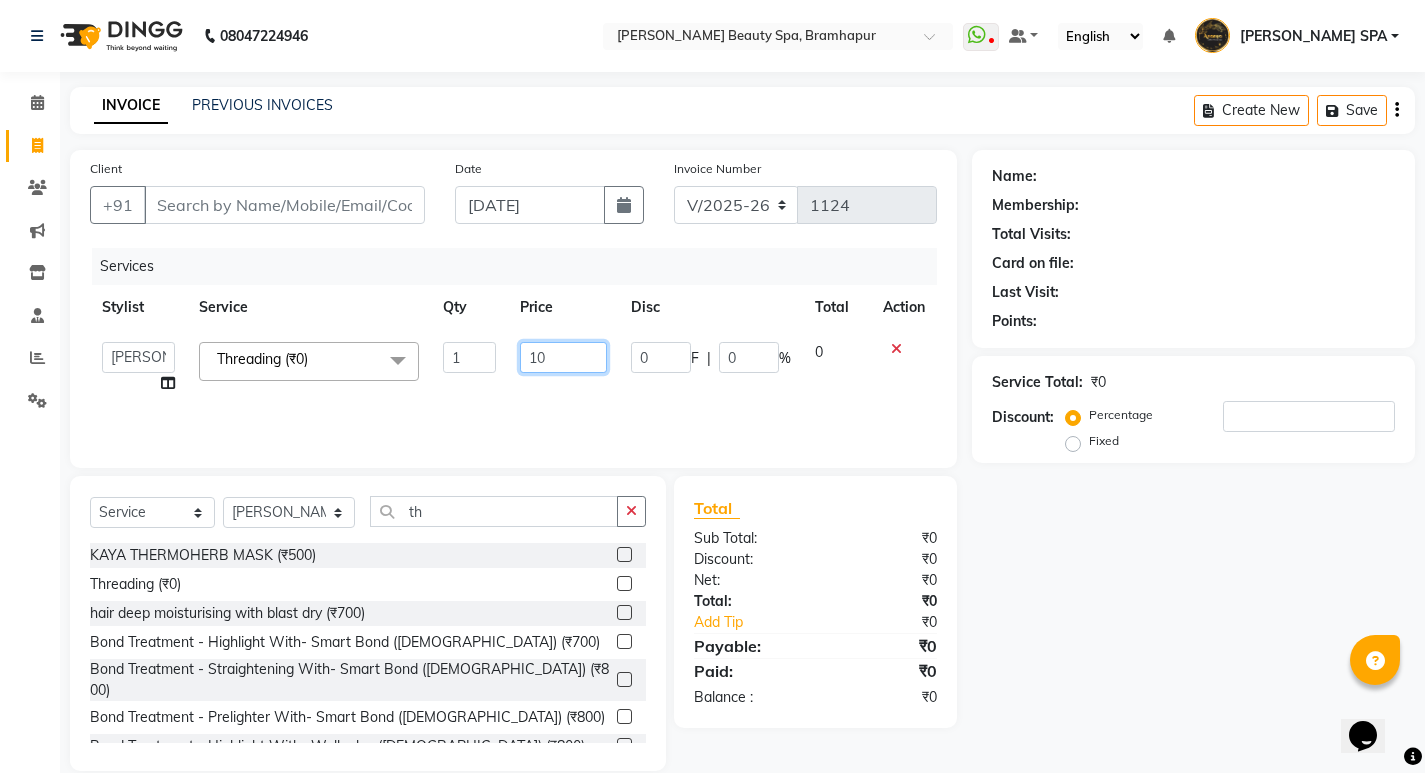 type on "100" 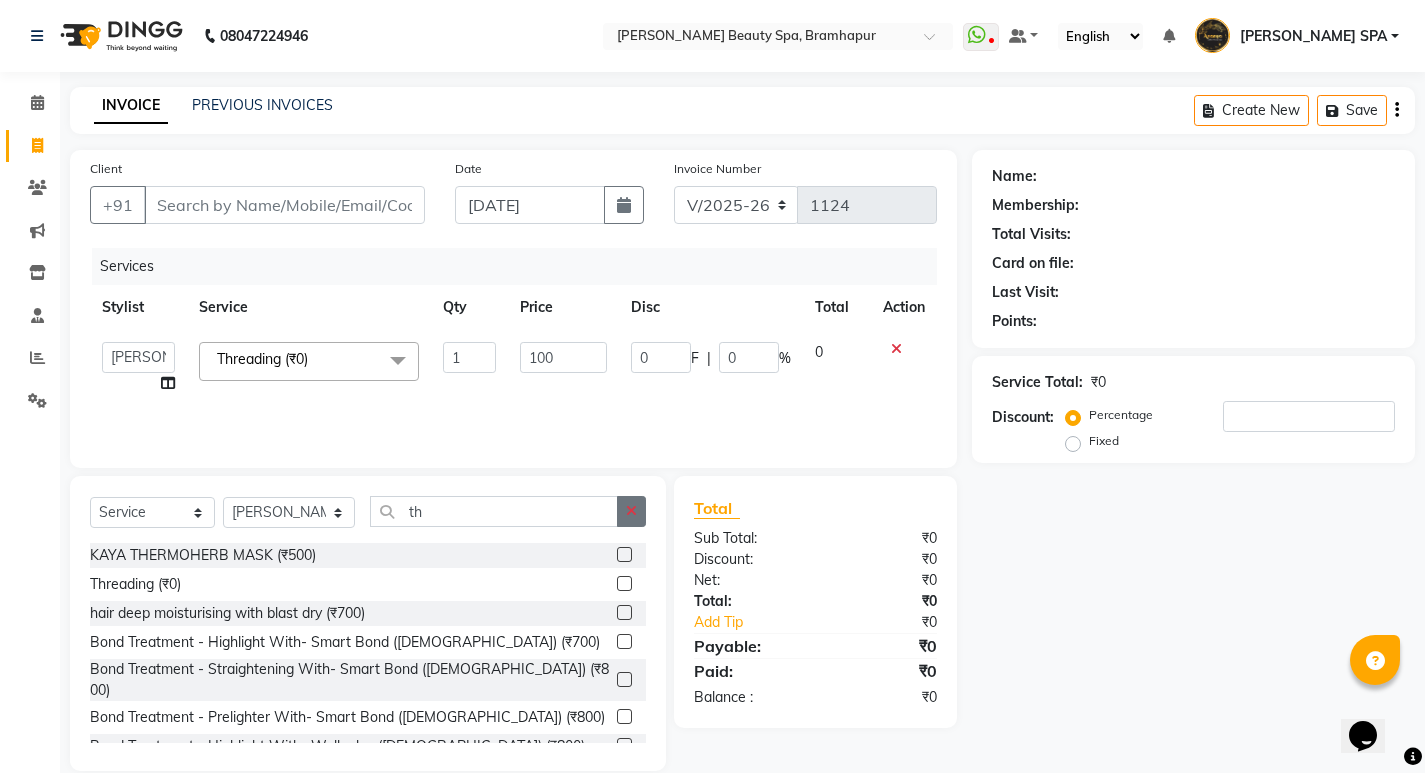 click 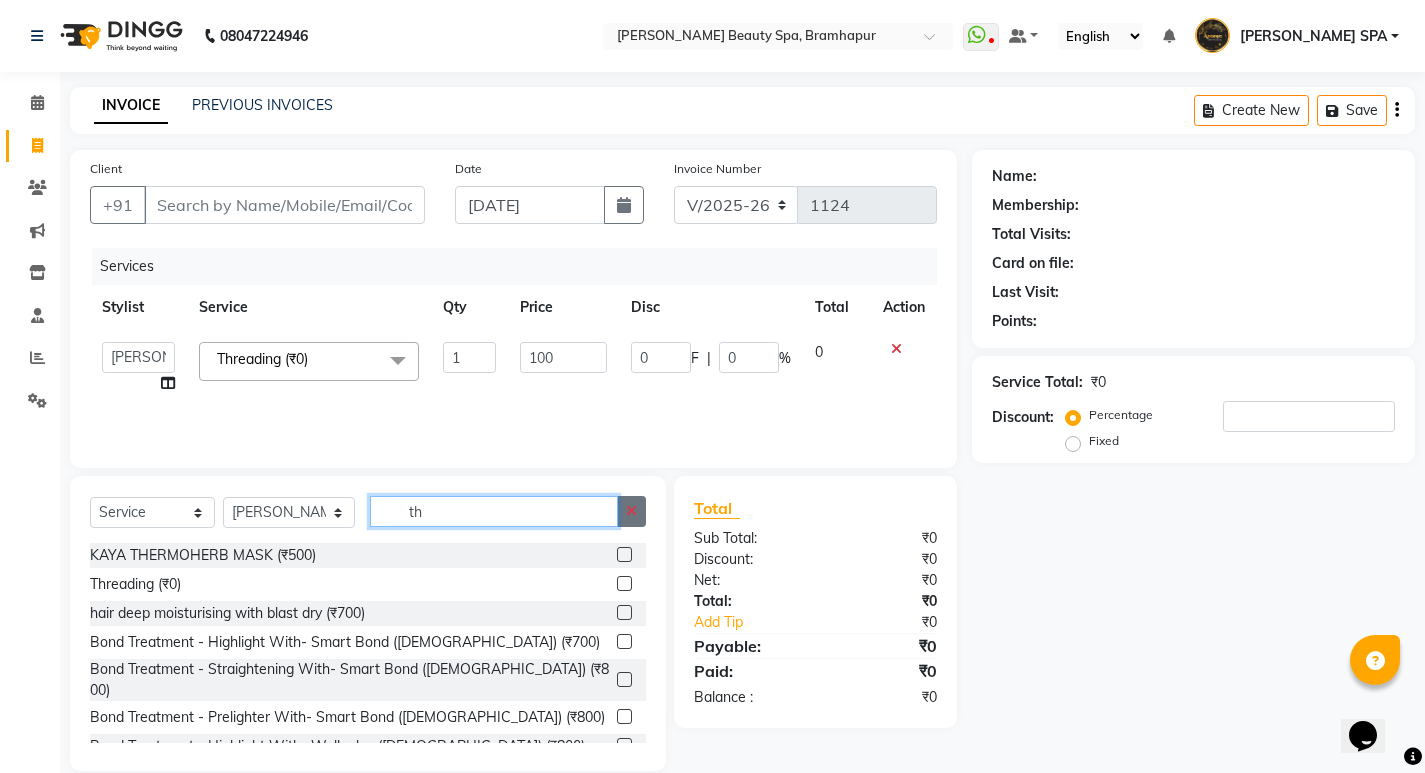 type 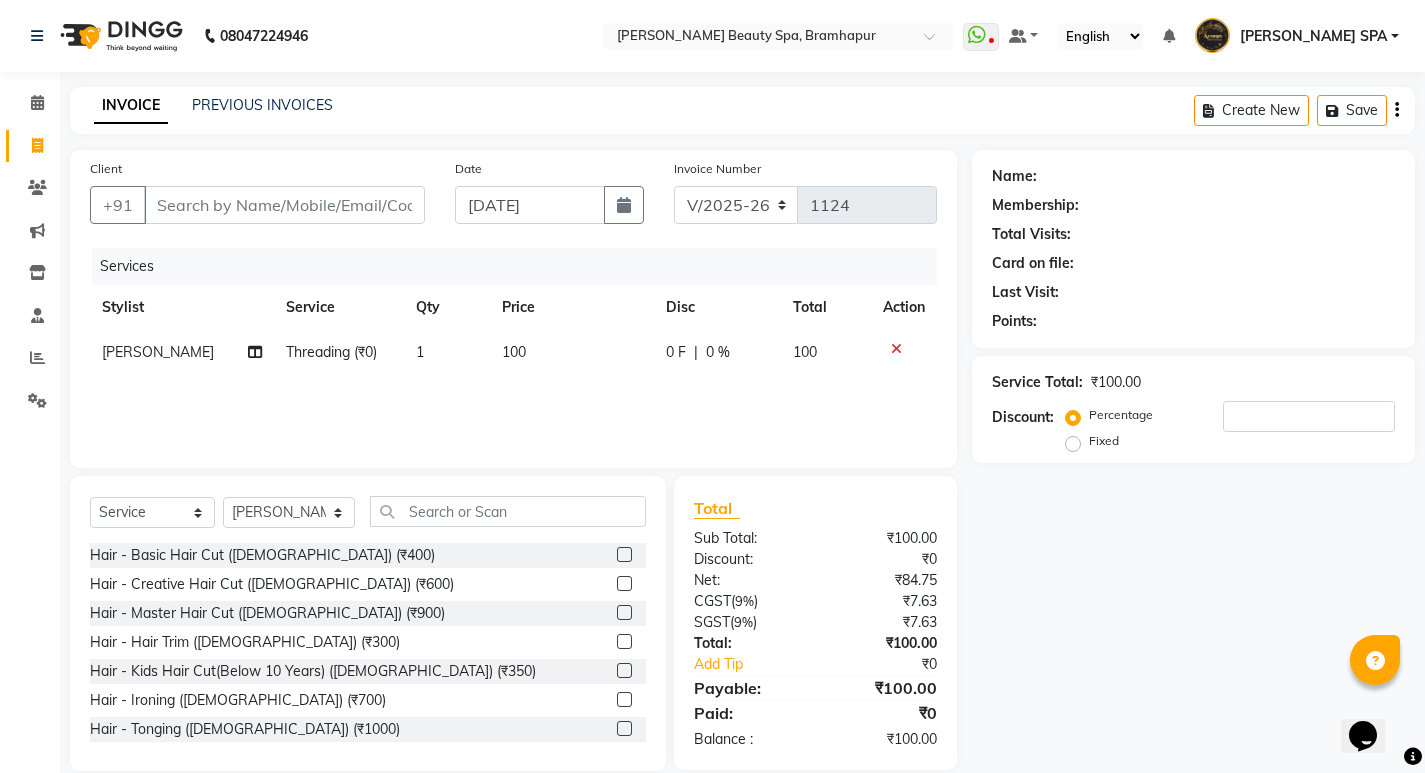 click 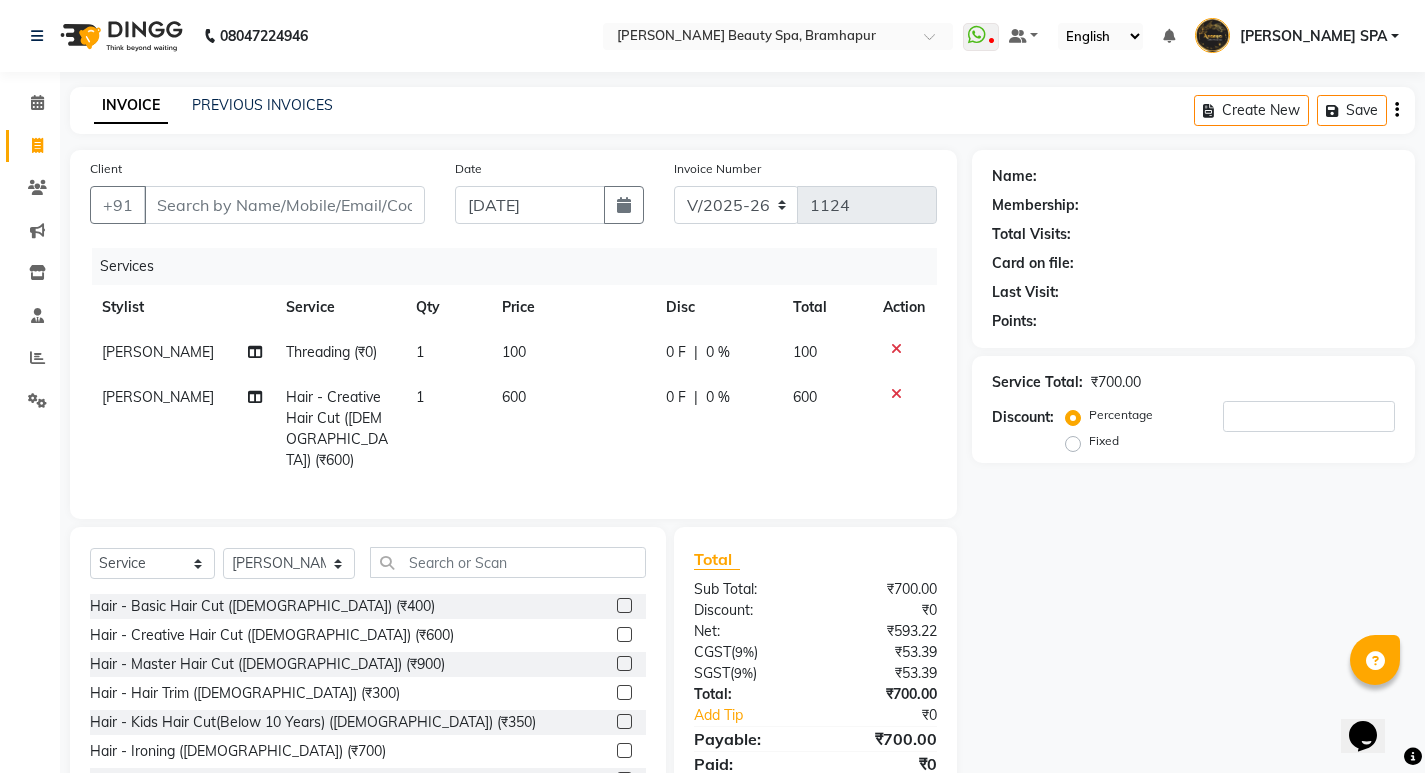 checkbox on "false" 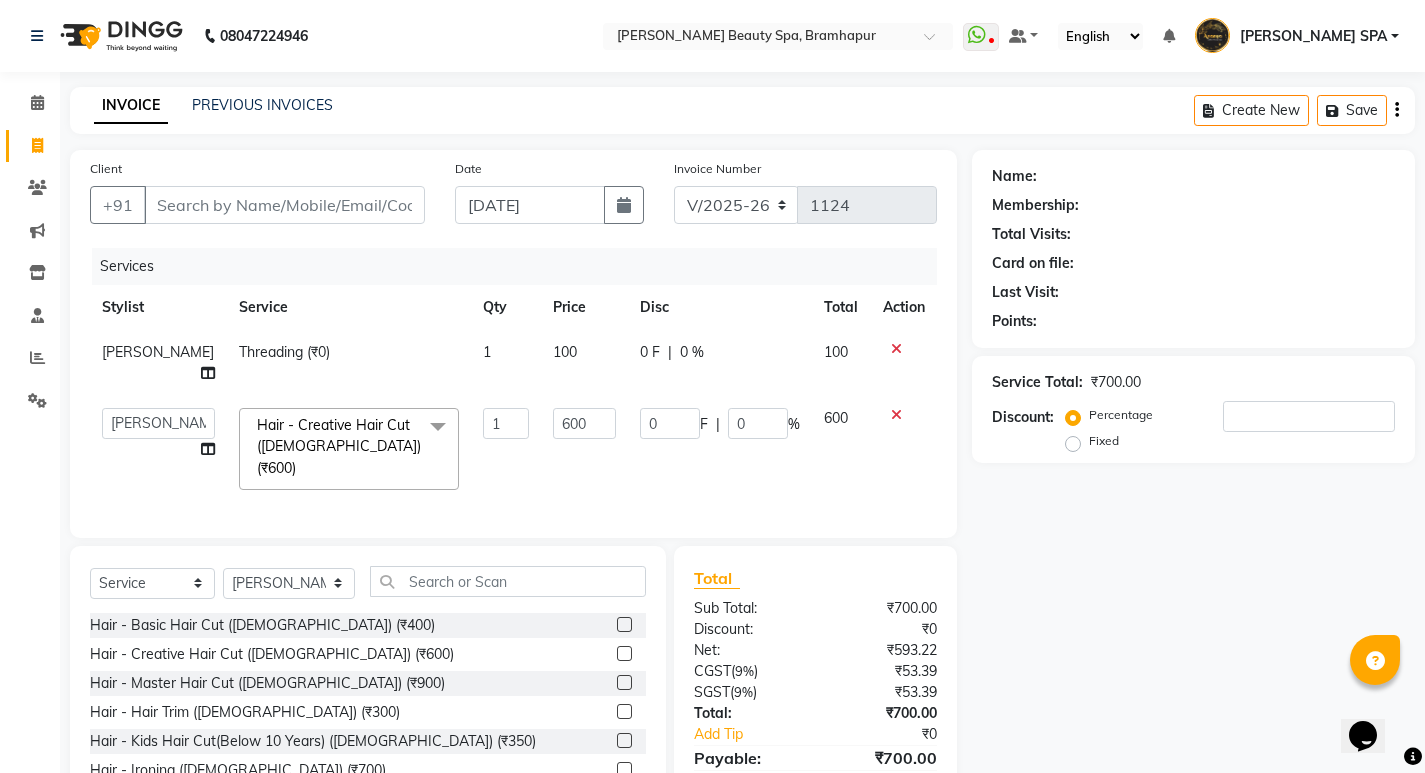 click on "600" 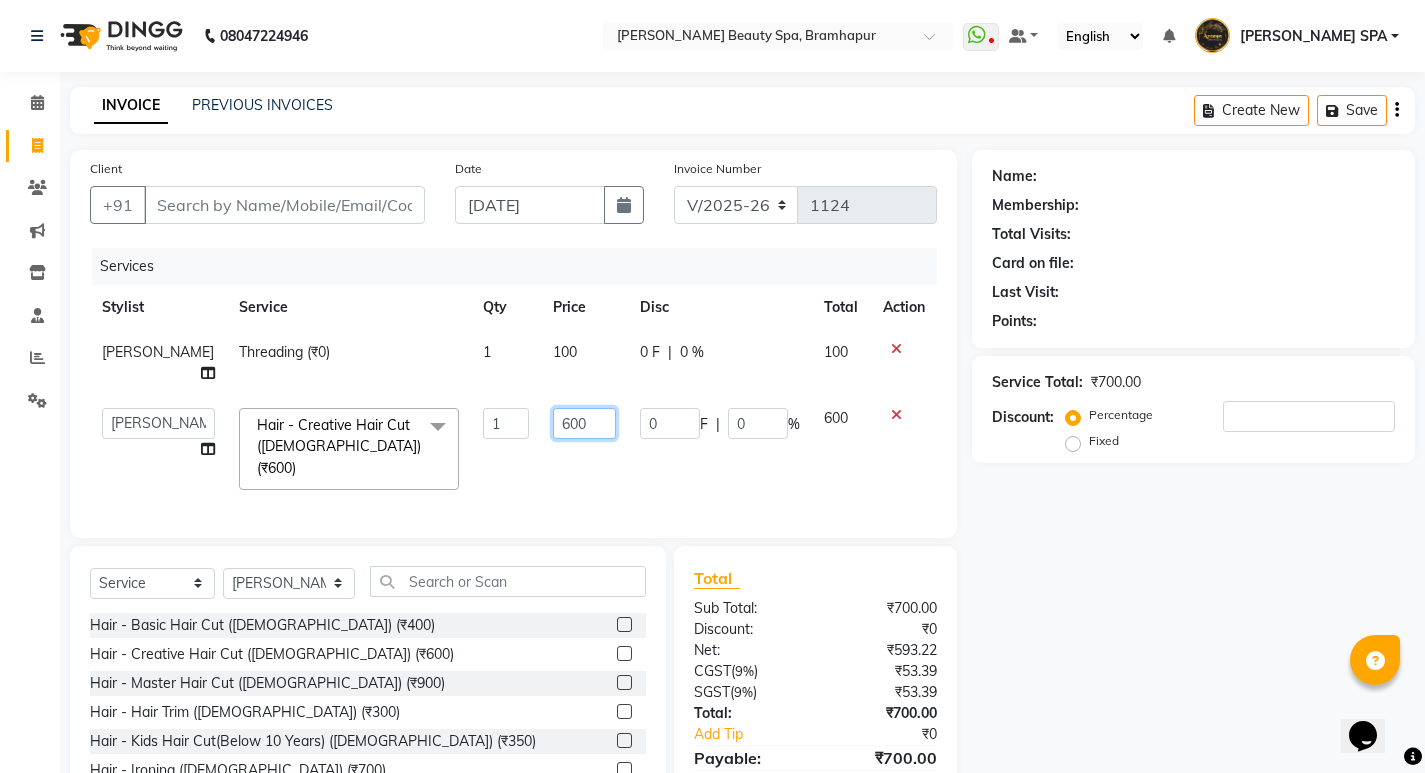 click on "600" 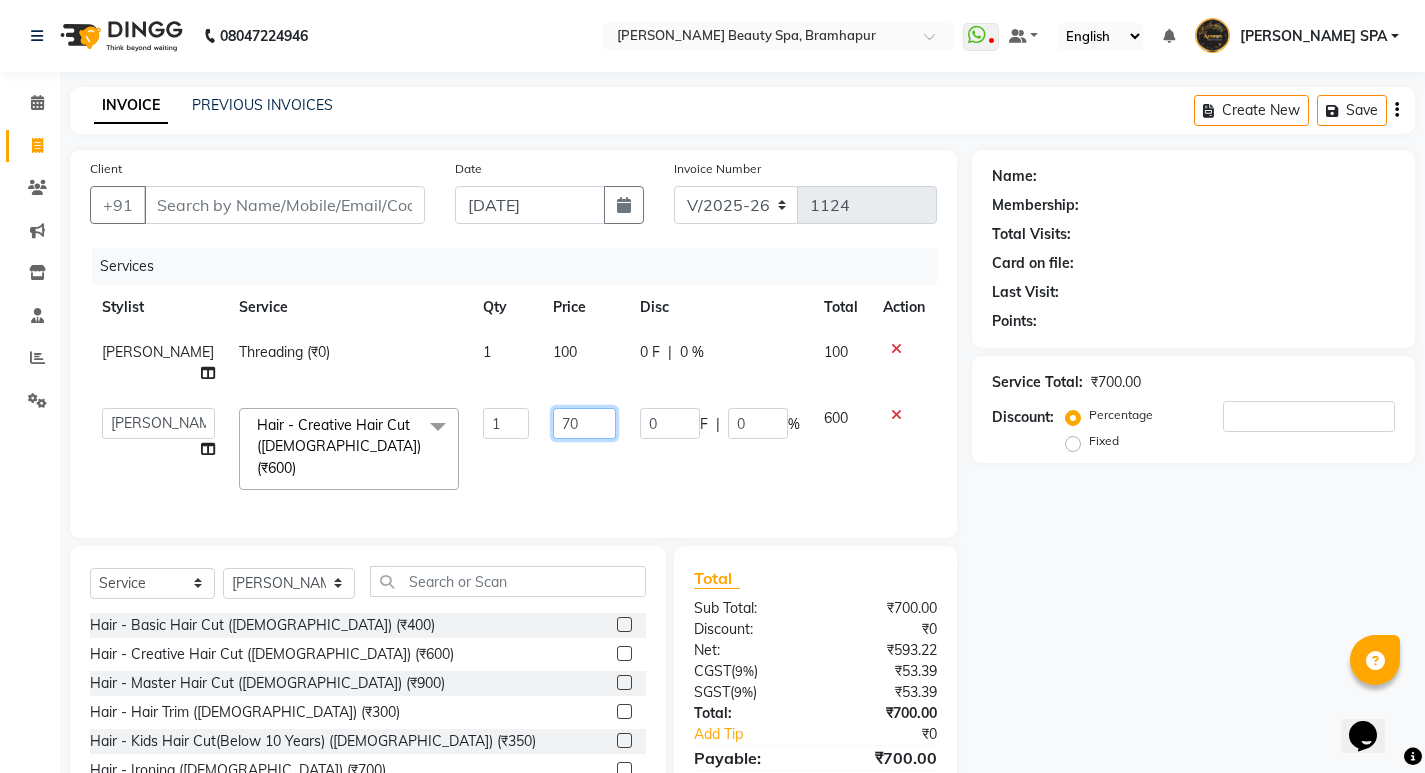 type on "700" 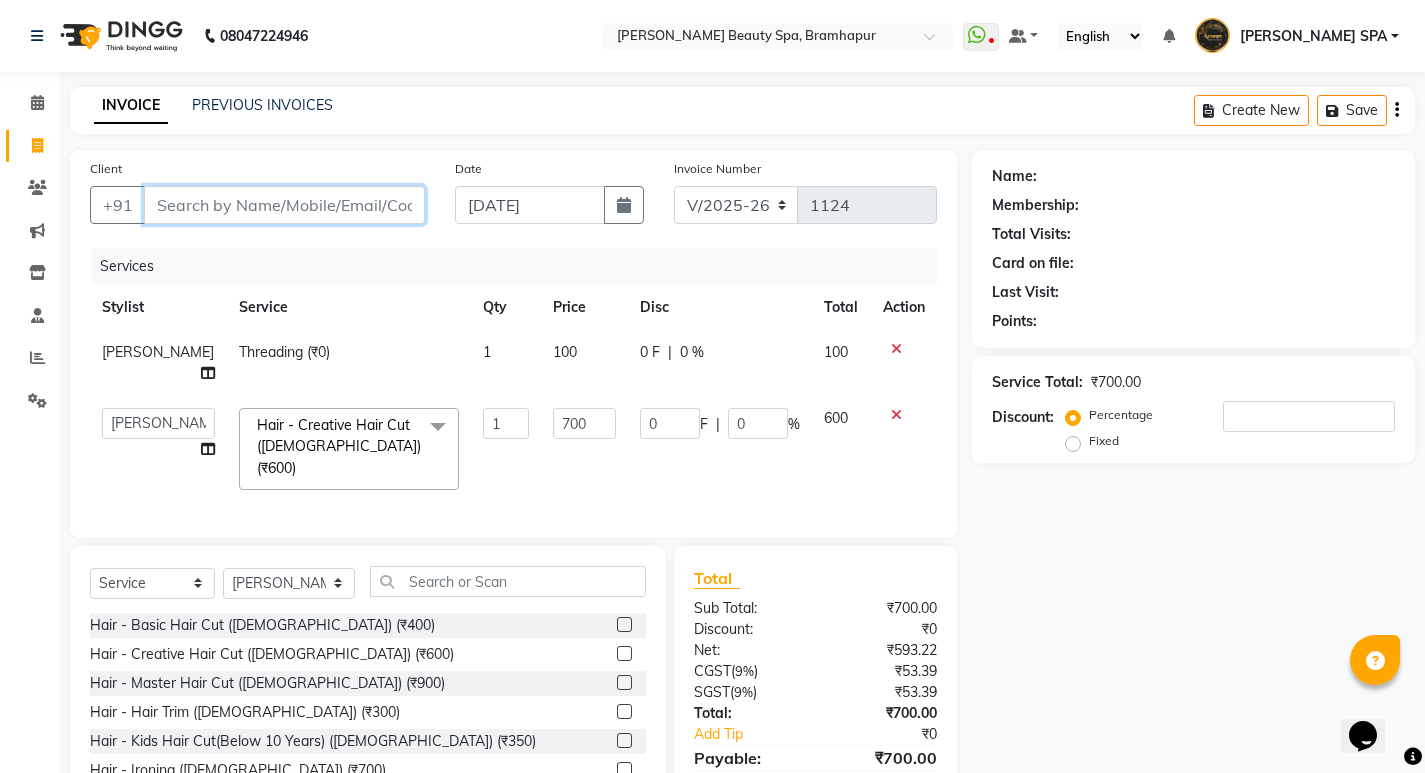 click on "Client" at bounding box center [284, 205] 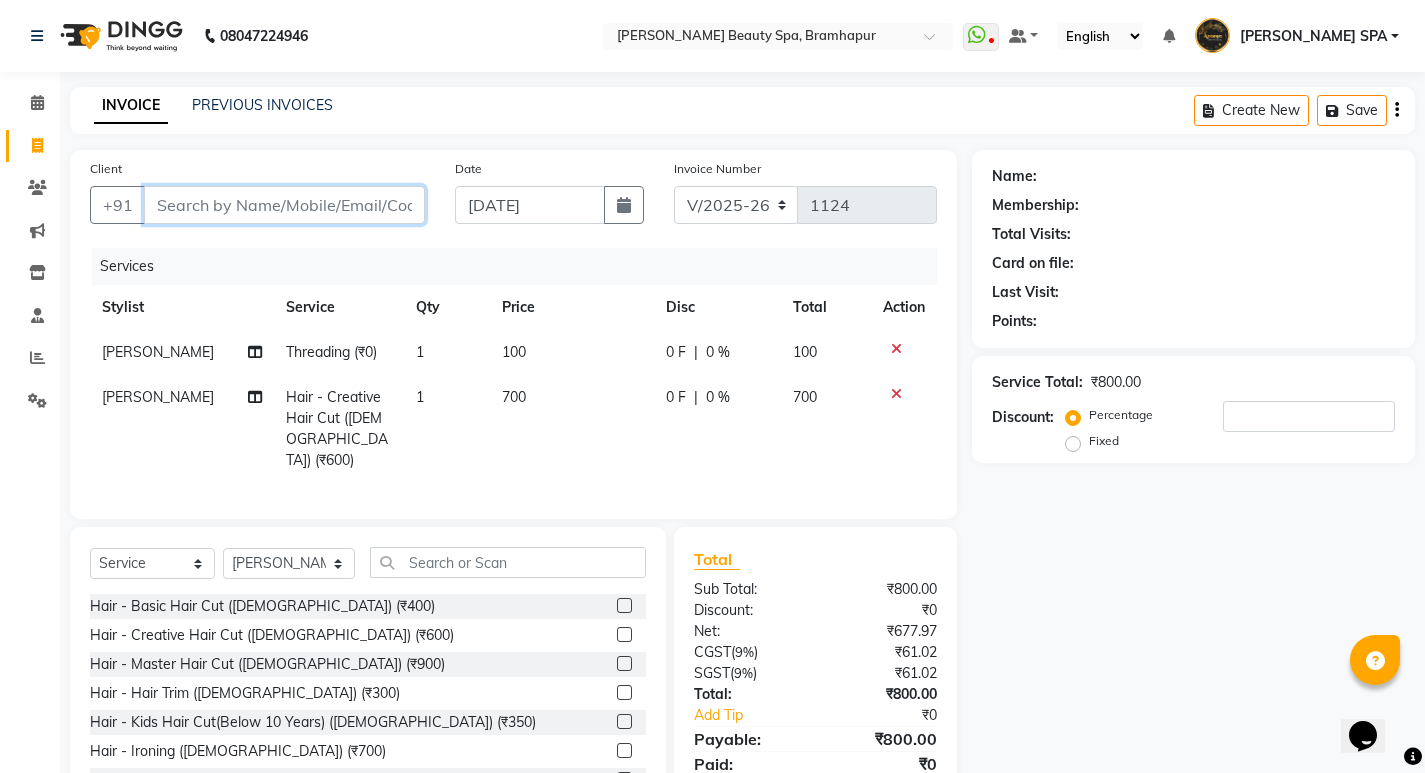 type on "7" 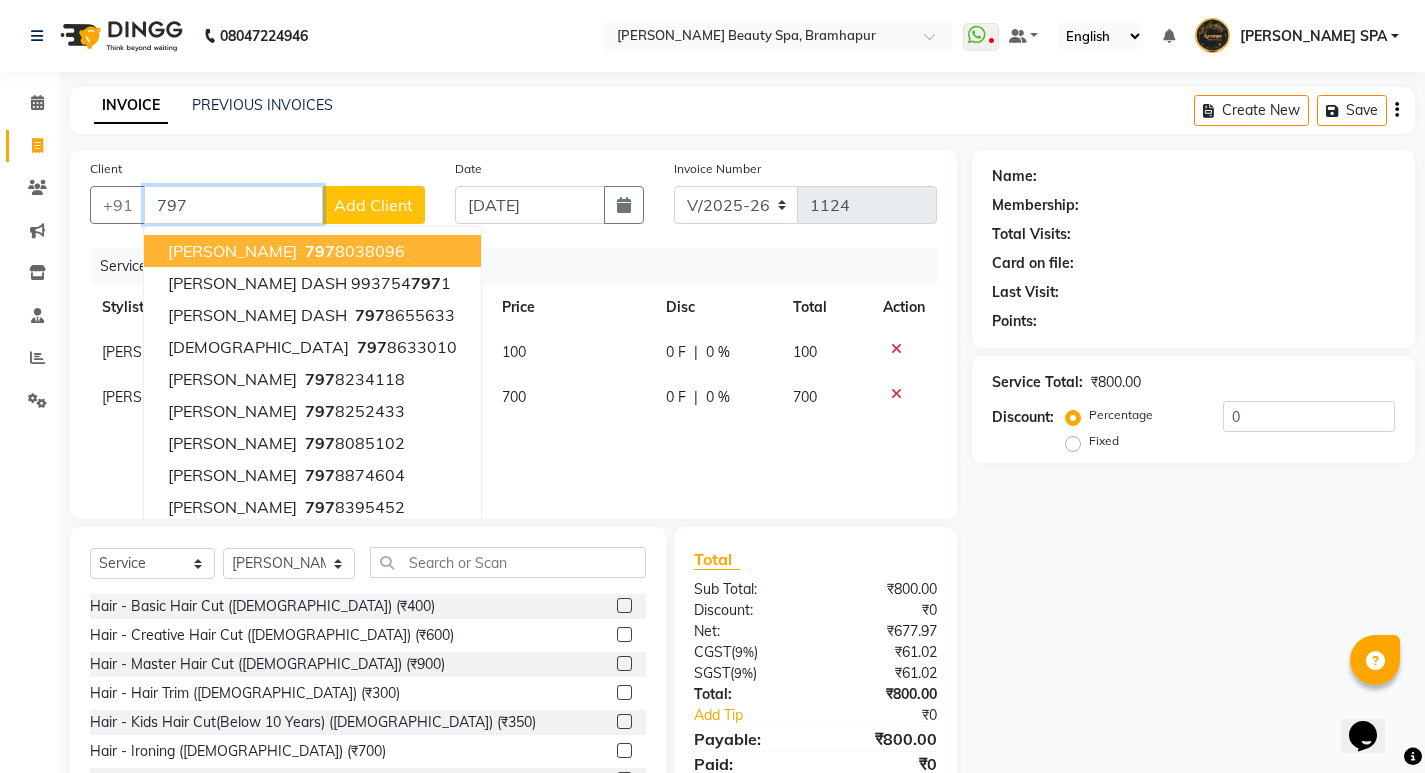 click on "797" at bounding box center (233, 205) 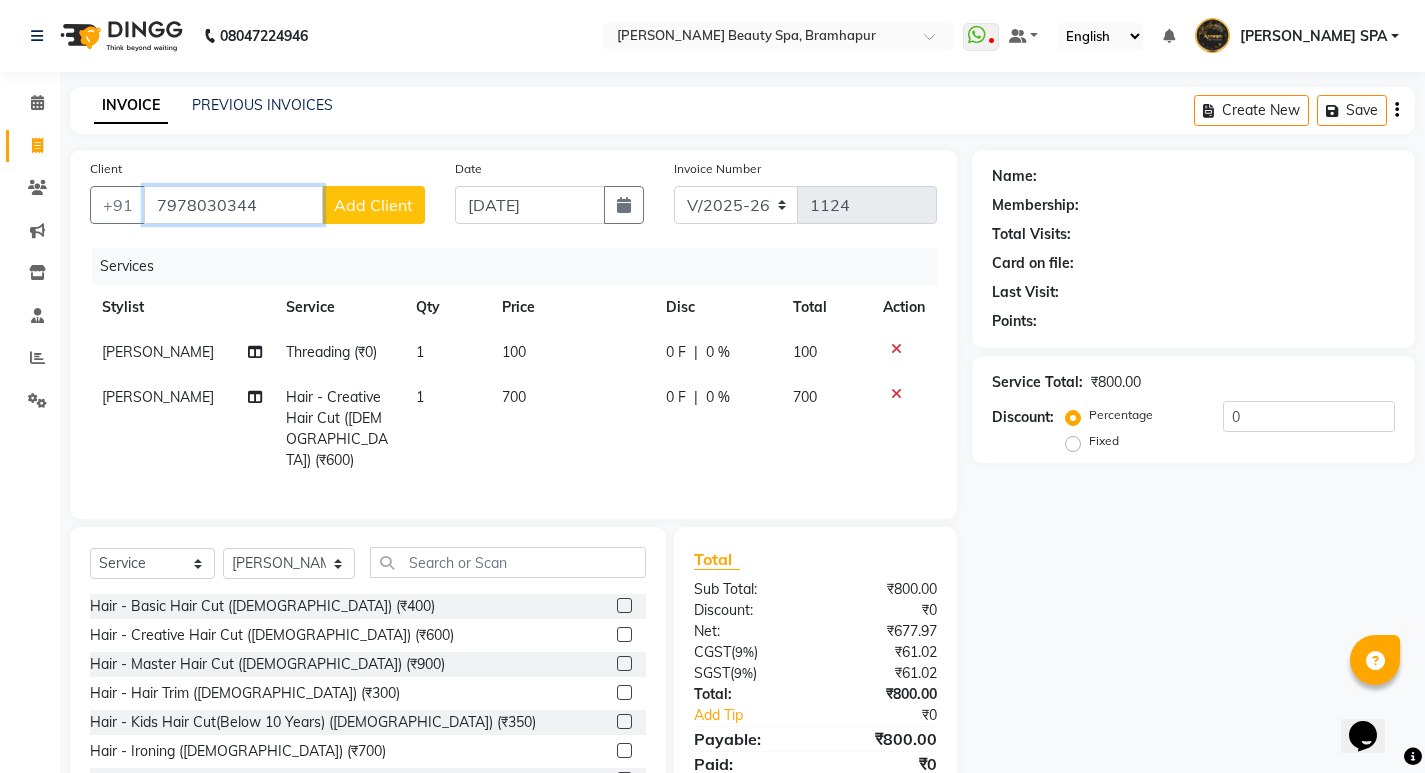 type on "7978030344" 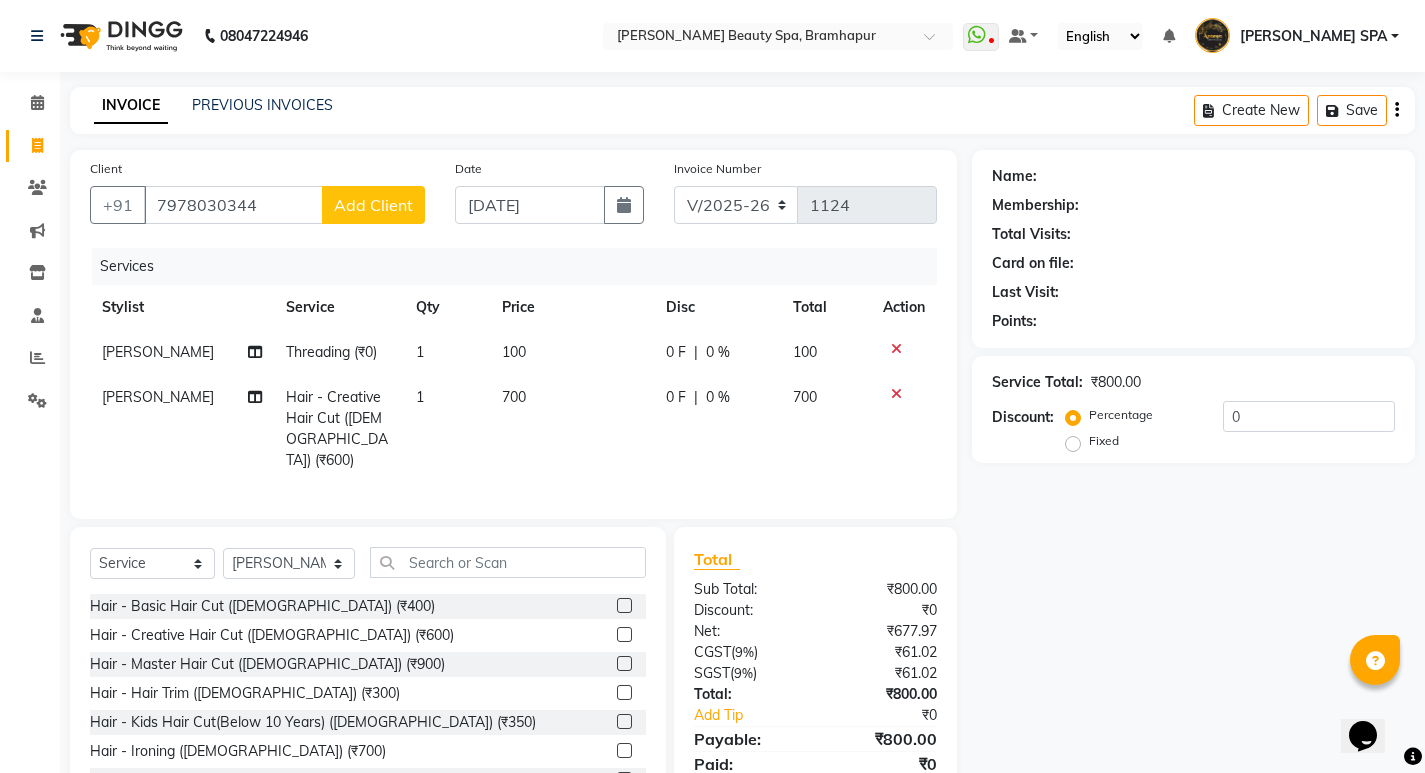 click on "Add Client" 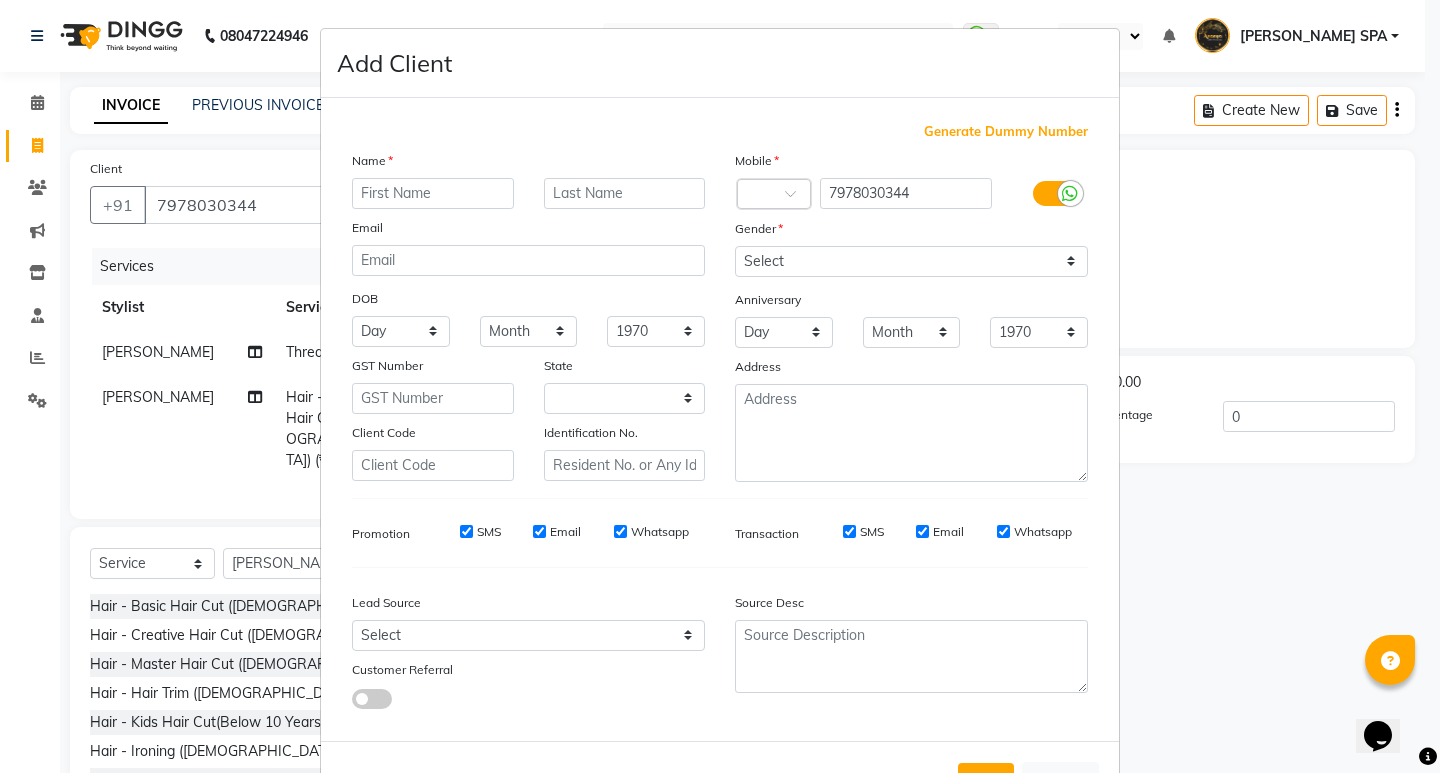 select on "29" 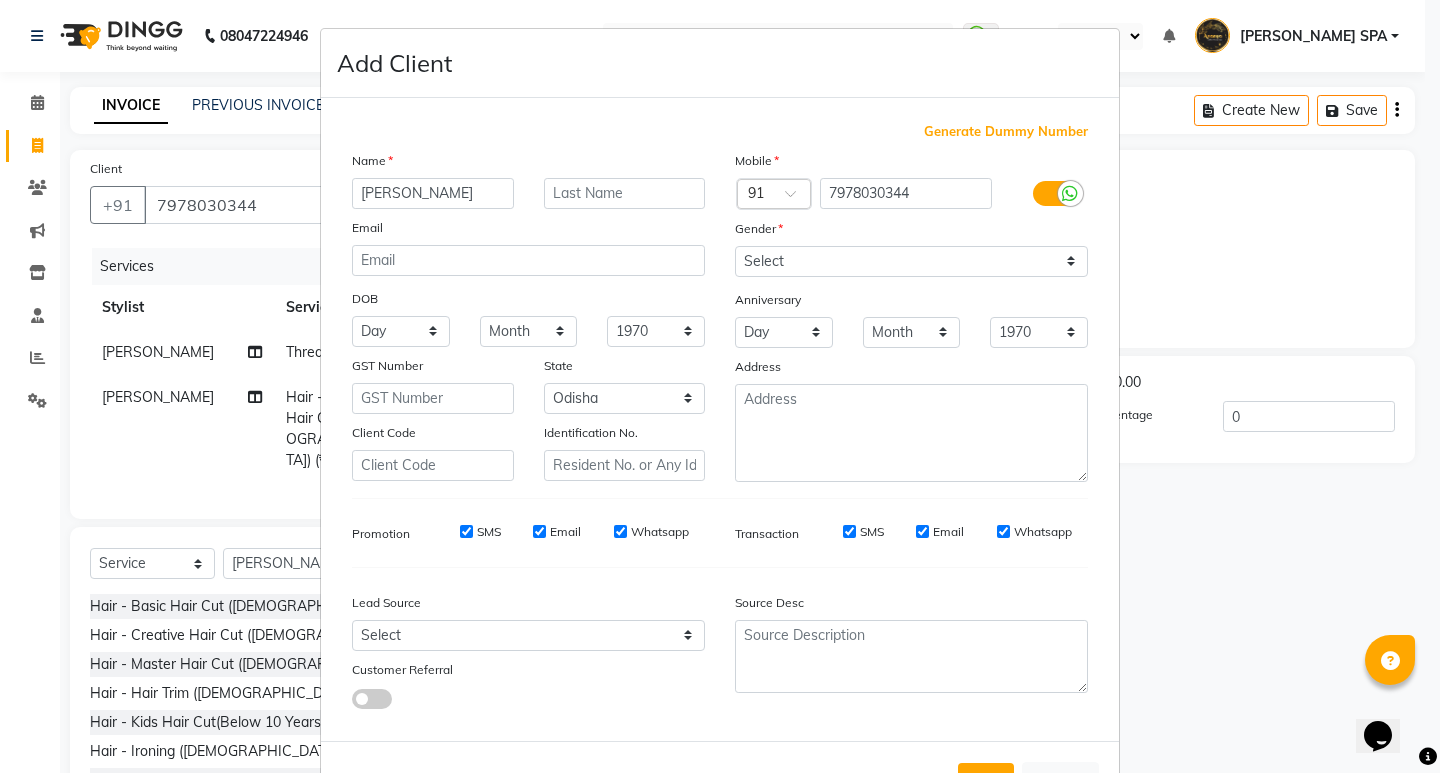 type on "[PERSON_NAME]" 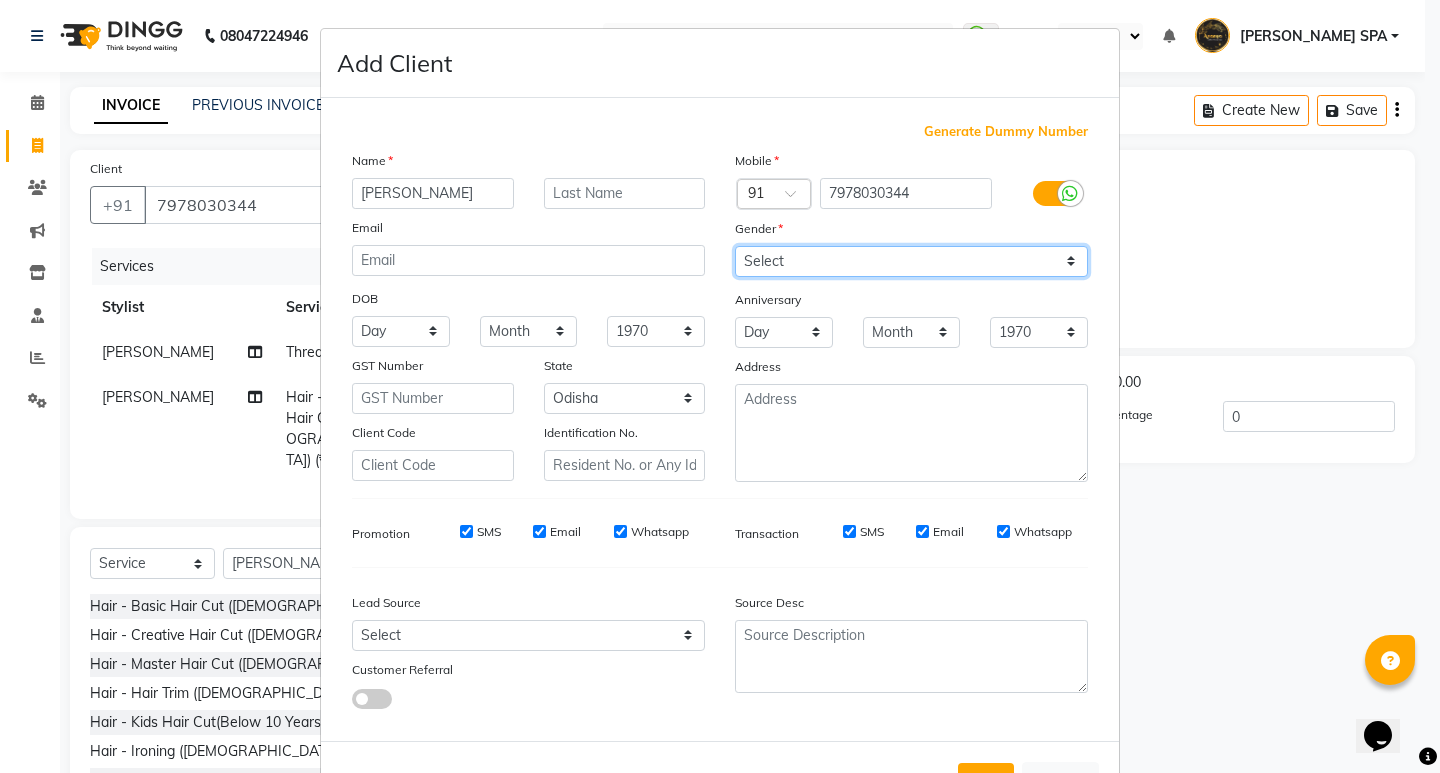 click on "Select Male Female Other Prefer Not To Say" at bounding box center (911, 261) 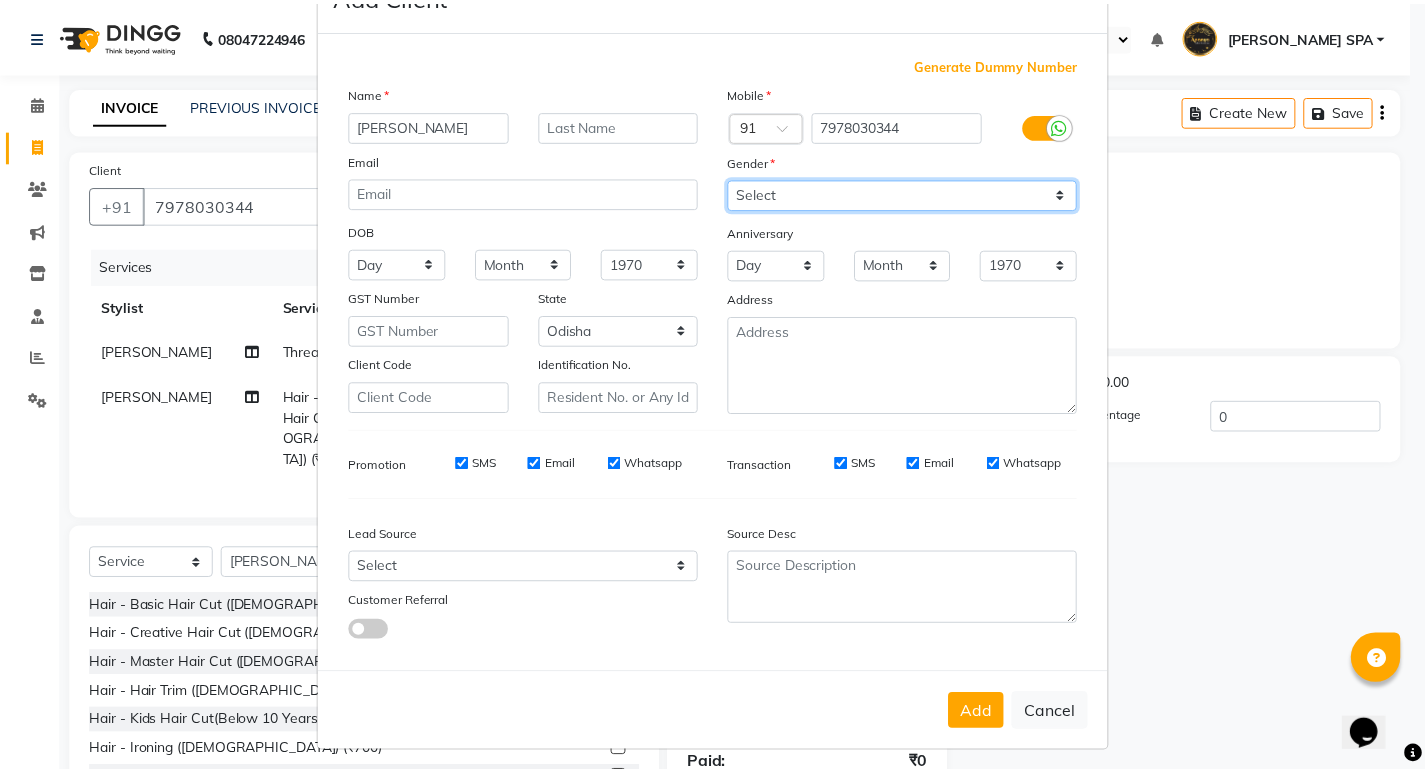 scroll, scrollTop: 76, scrollLeft: 0, axis: vertical 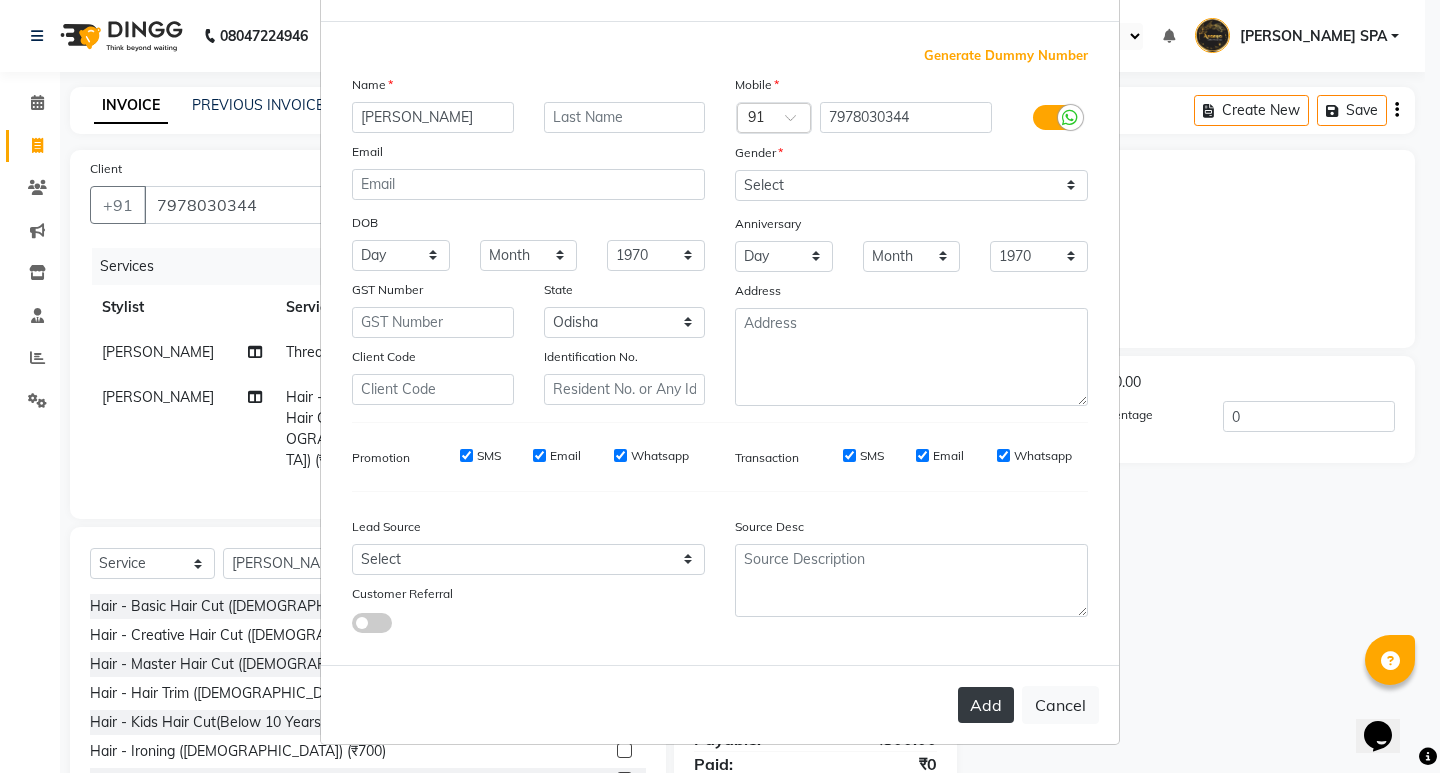 click on "Add" at bounding box center (986, 705) 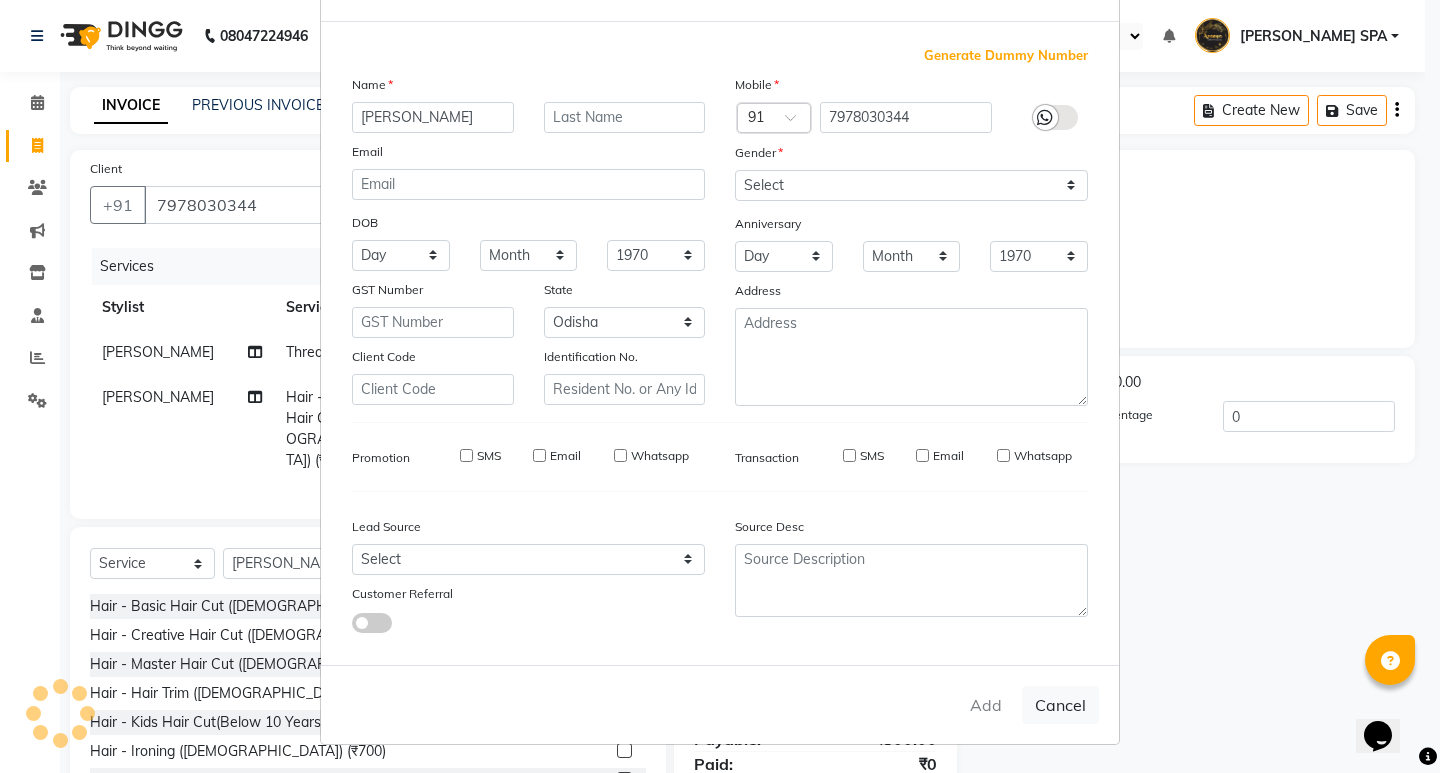 type 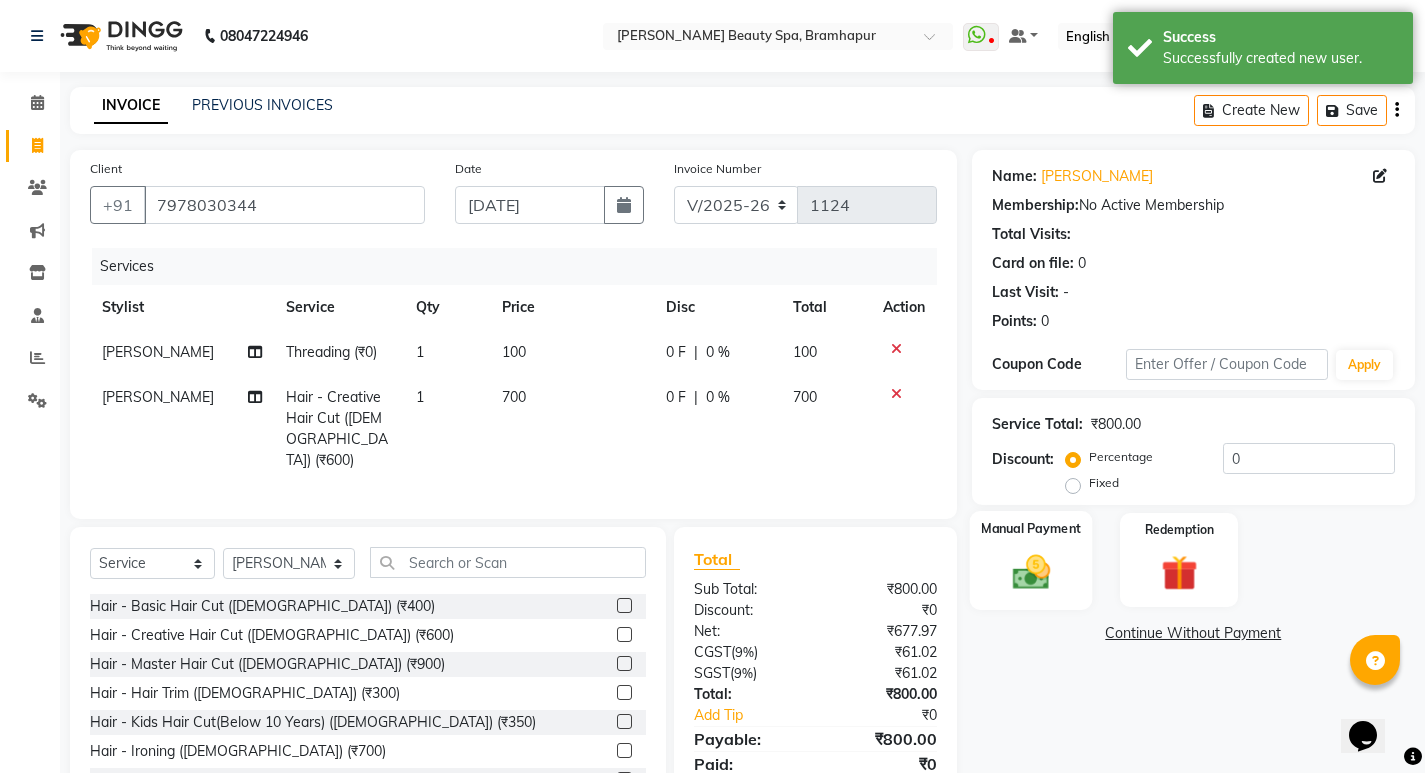 click 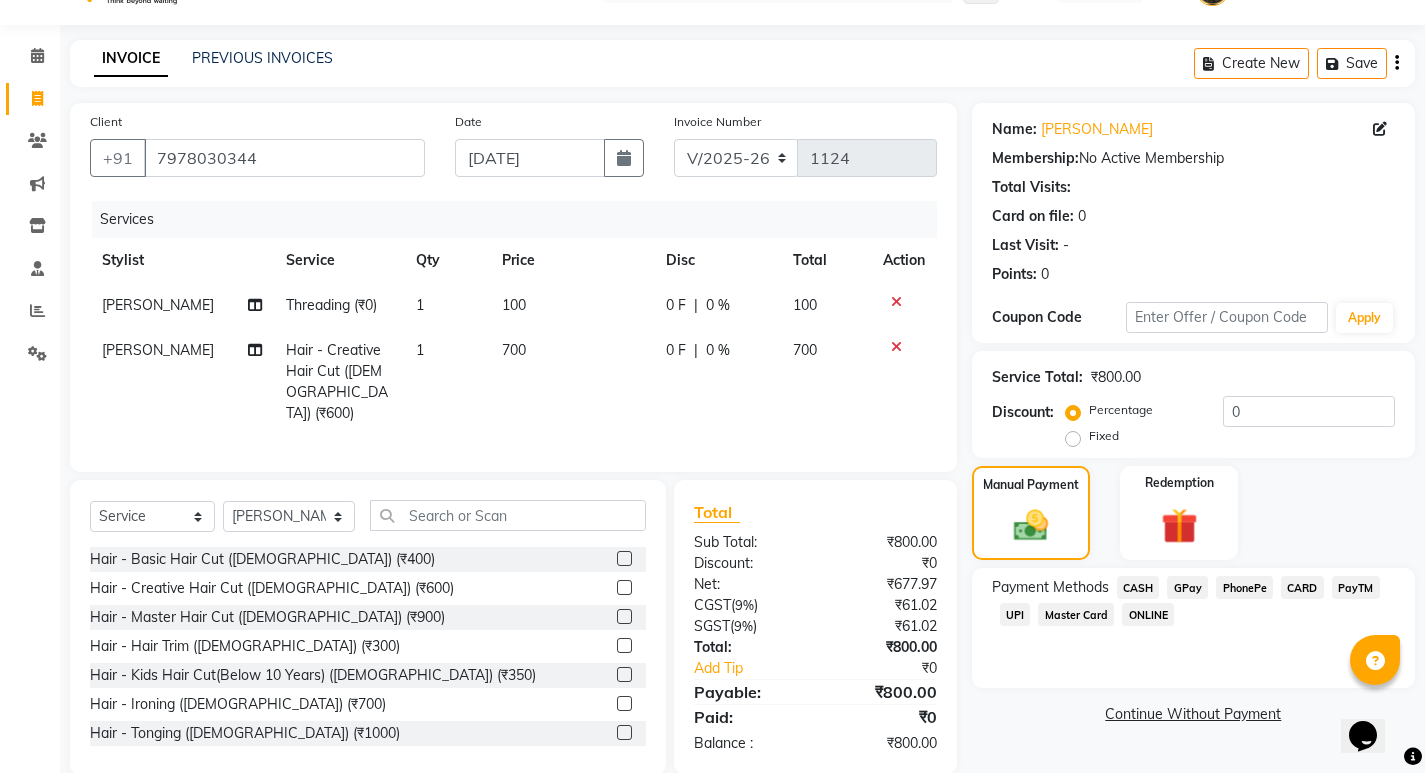 scroll, scrollTop: 73, scrollLeft: 0, axis: vertical 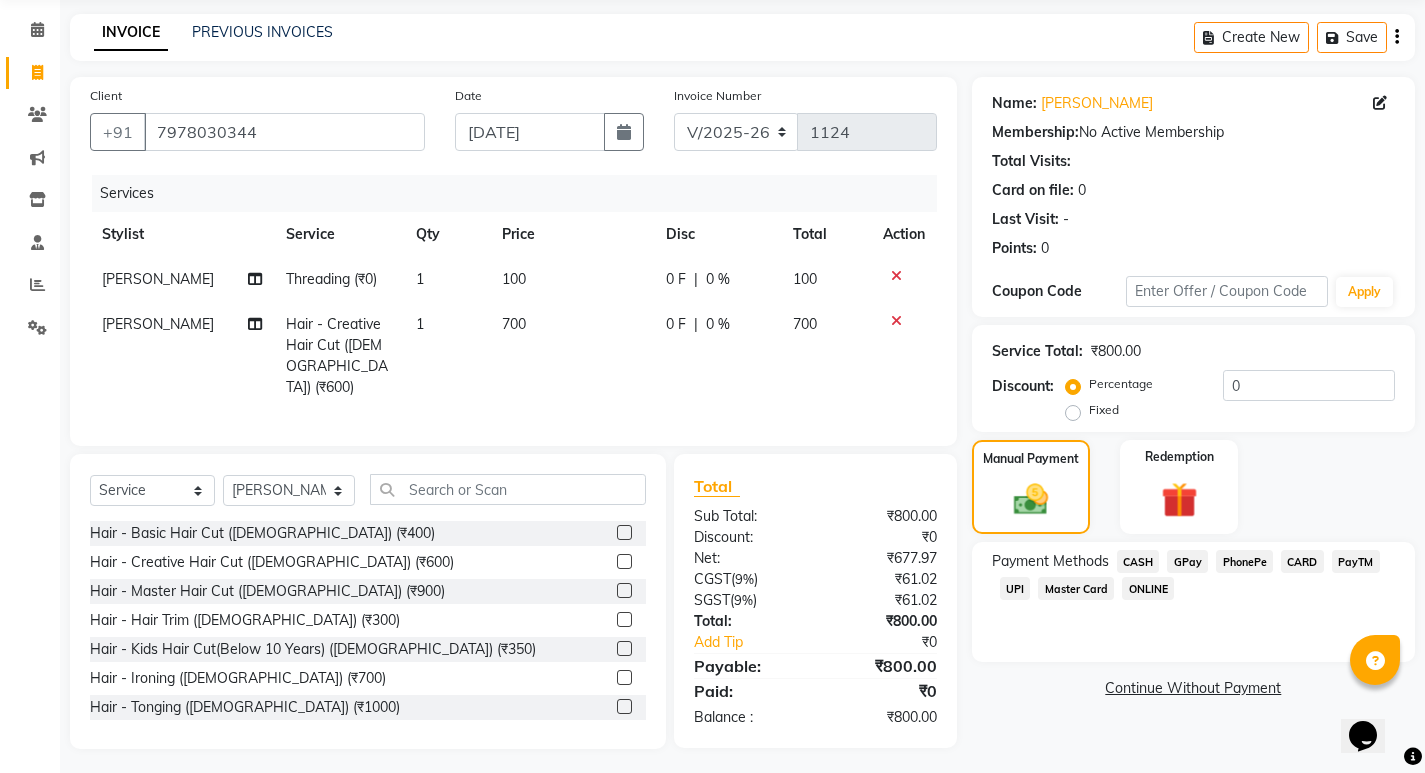 click on "PhonePe" 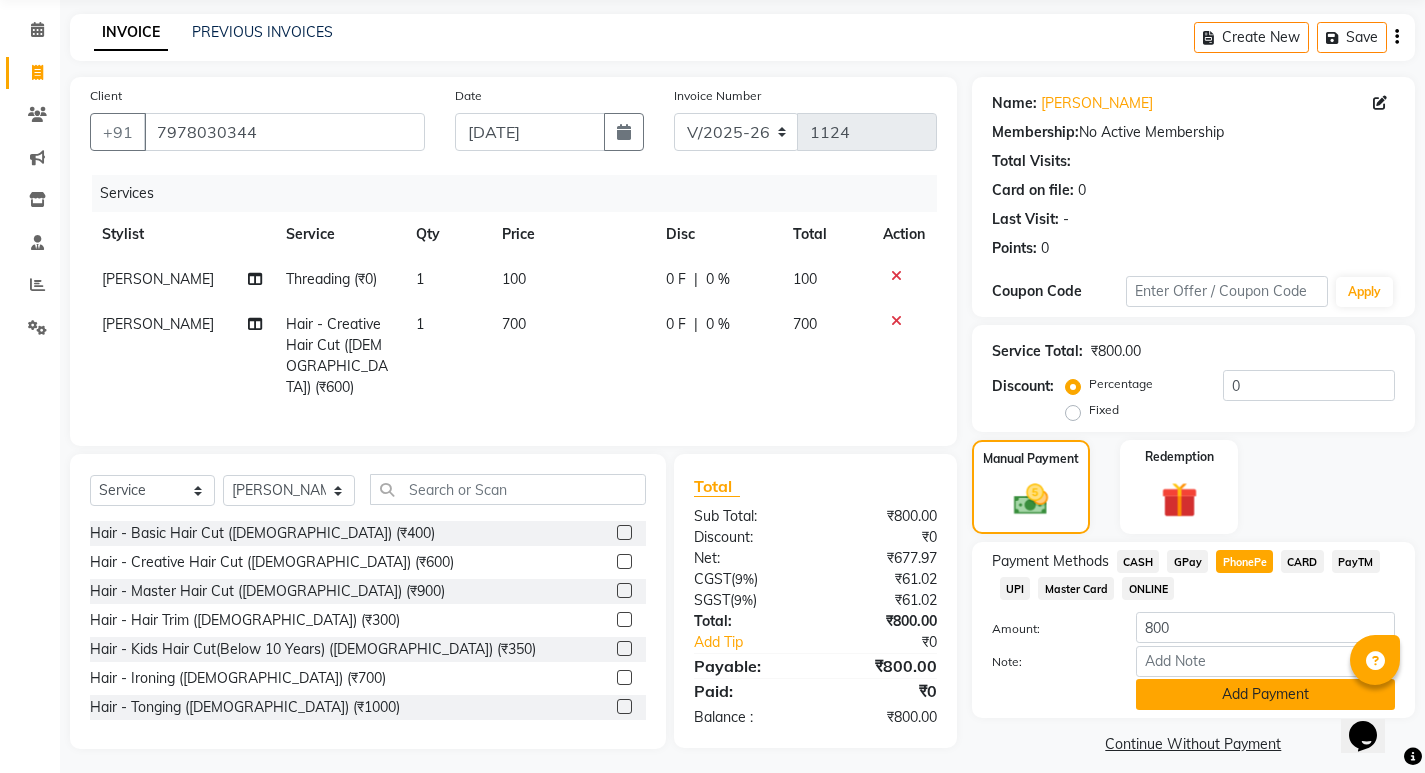 click on "Add Payment" 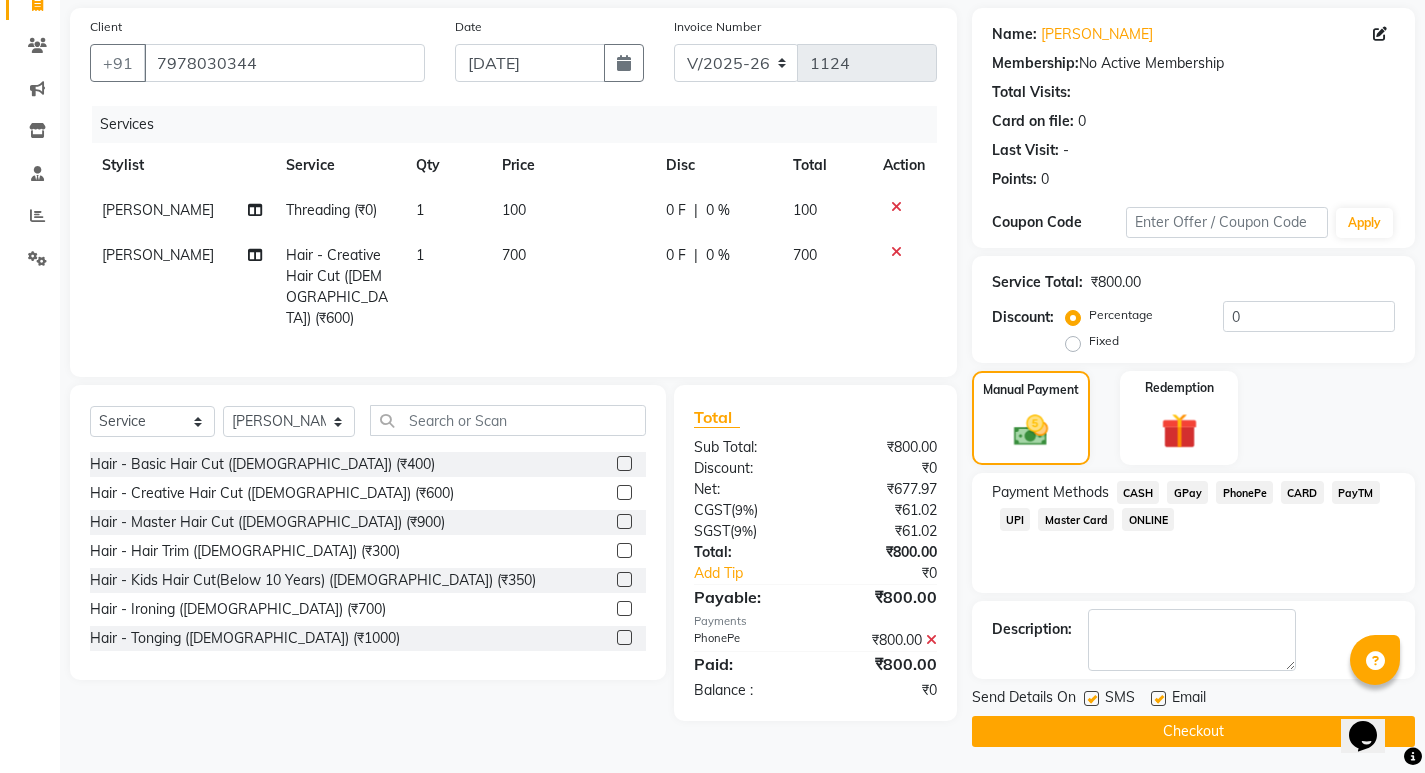 scroll, scrollTop: 146, scrollLeft: 0, axis: vertical 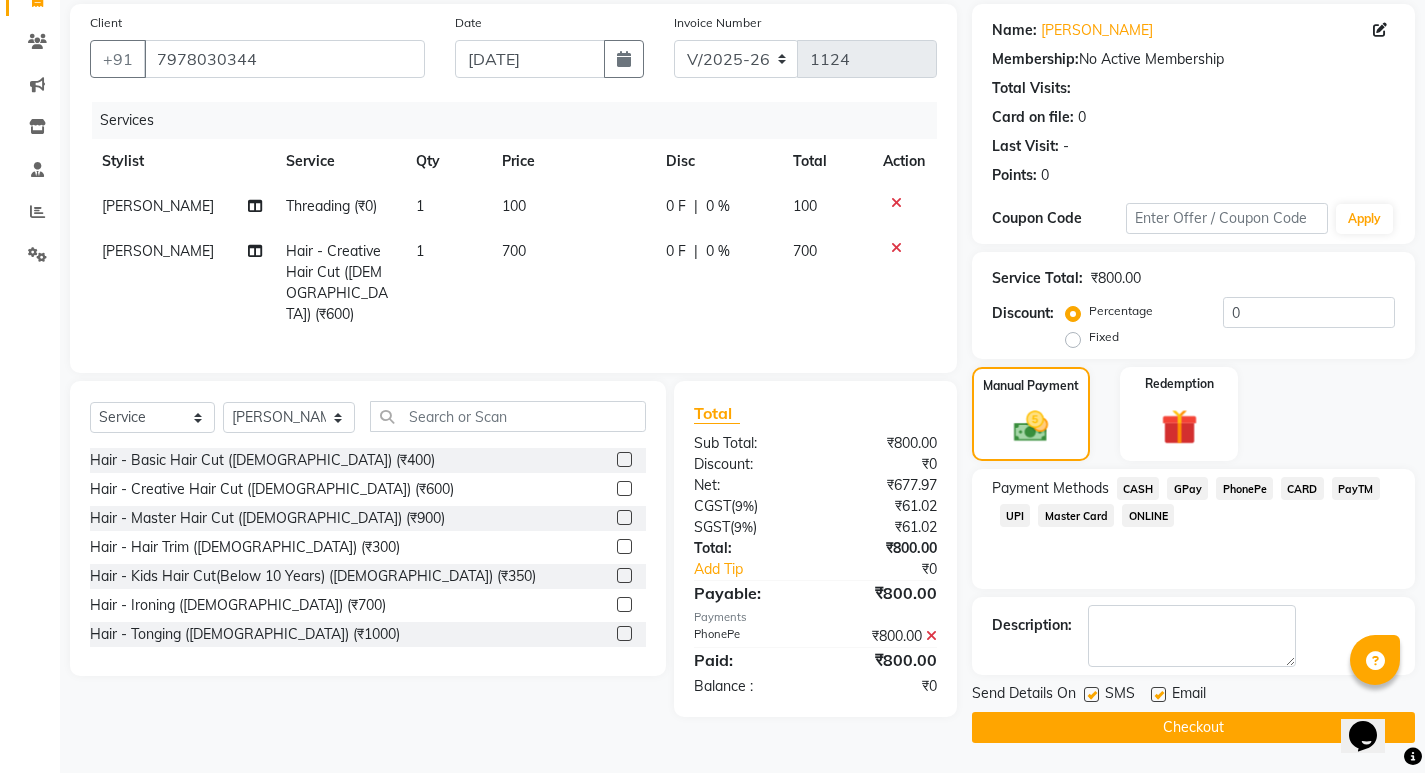 click on "Checkout" 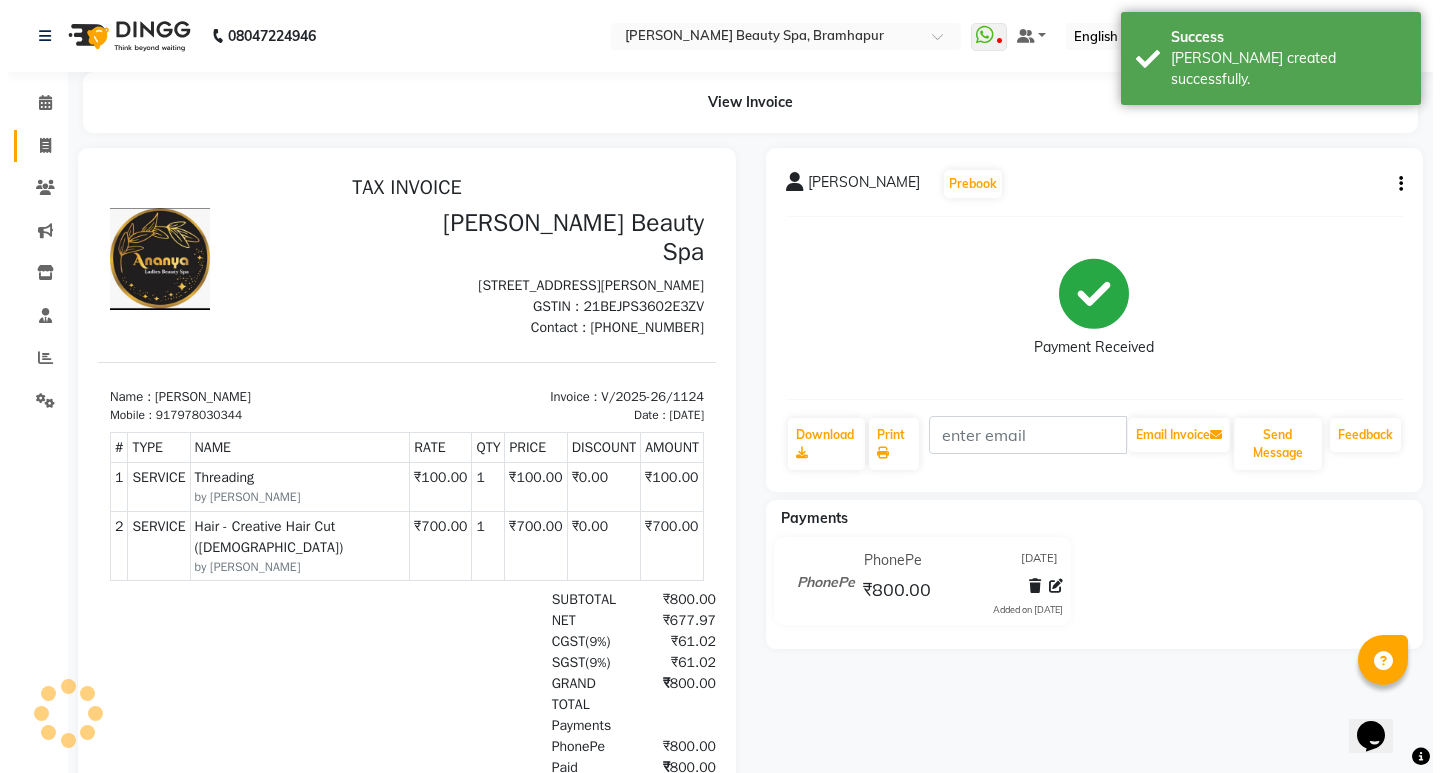scroll, scrollTop: 0, scrollLeft: 0, axis: both 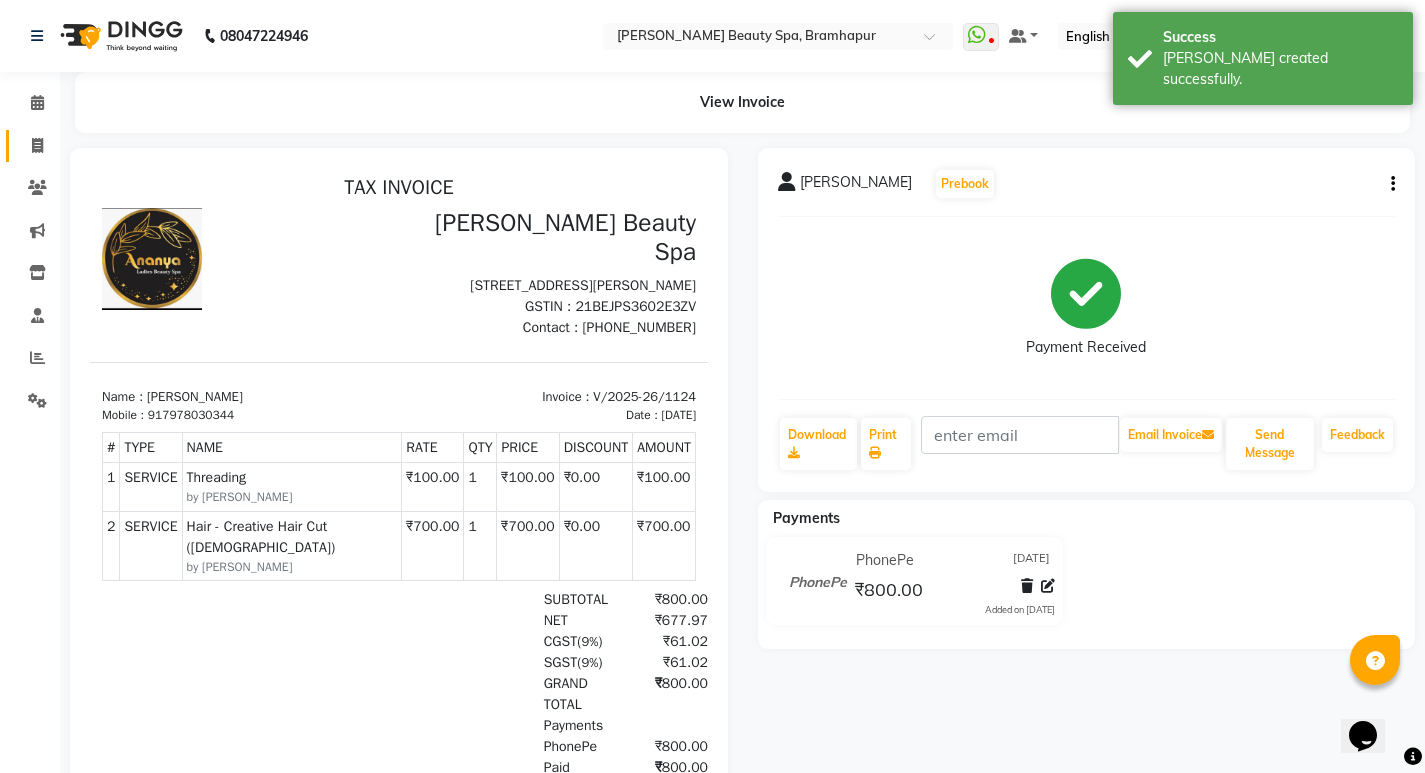 click 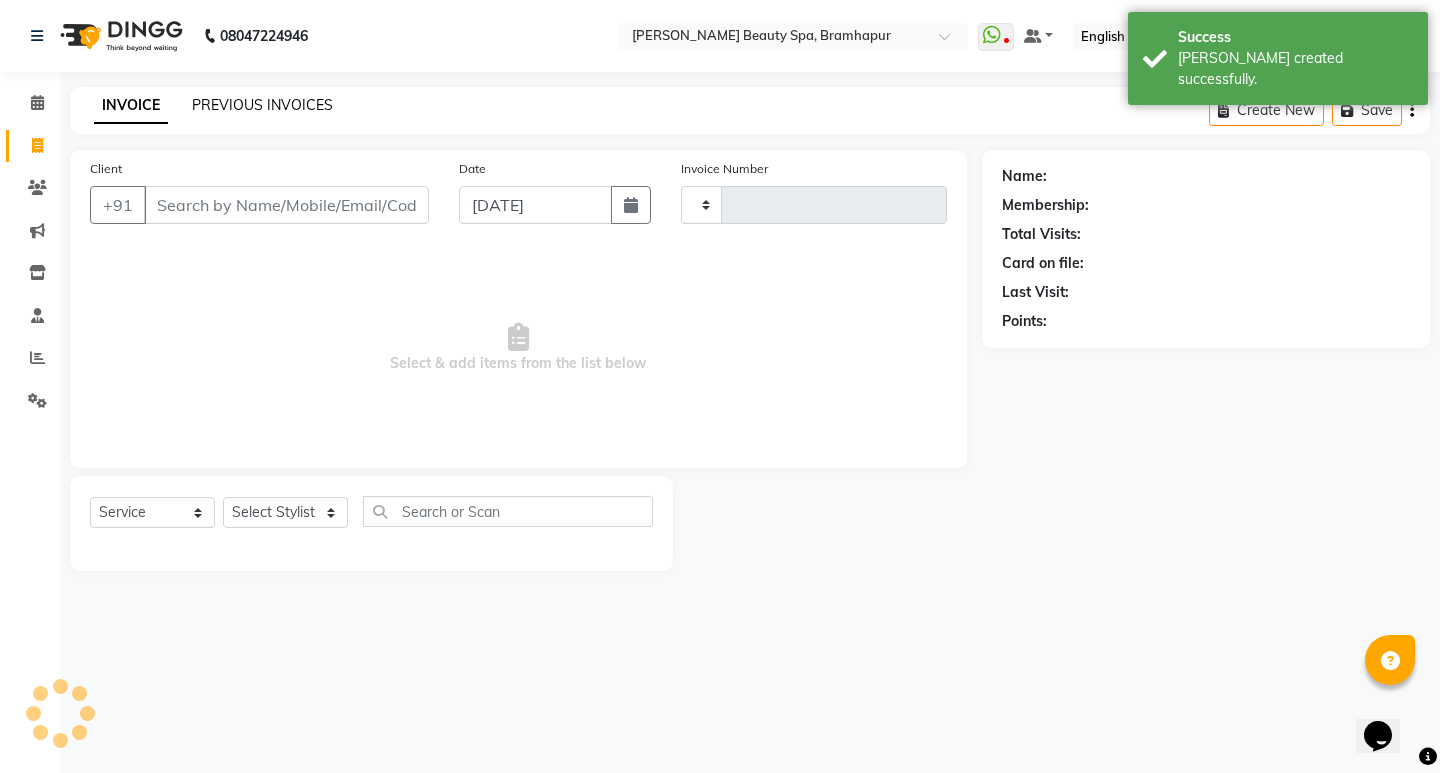 type on "1125" 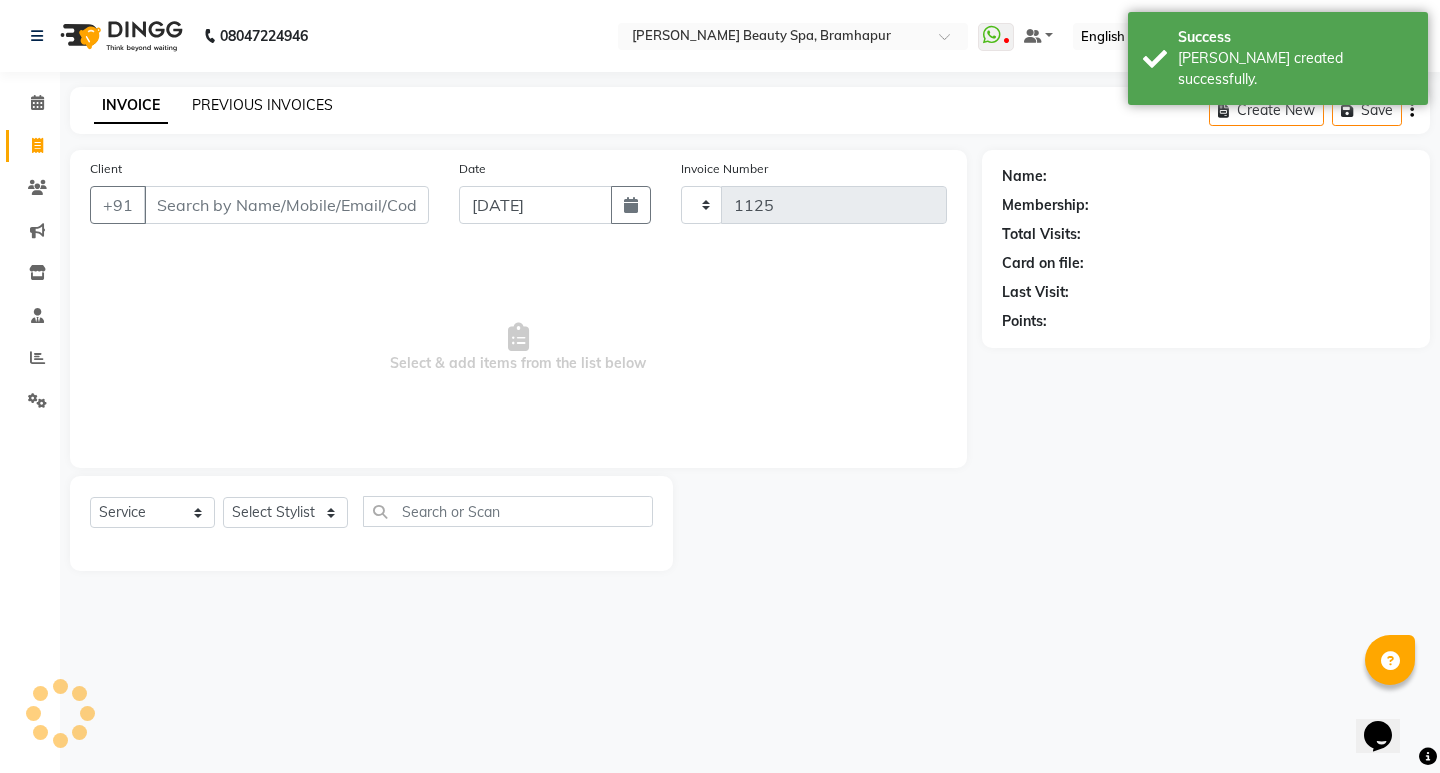 select on "3622" 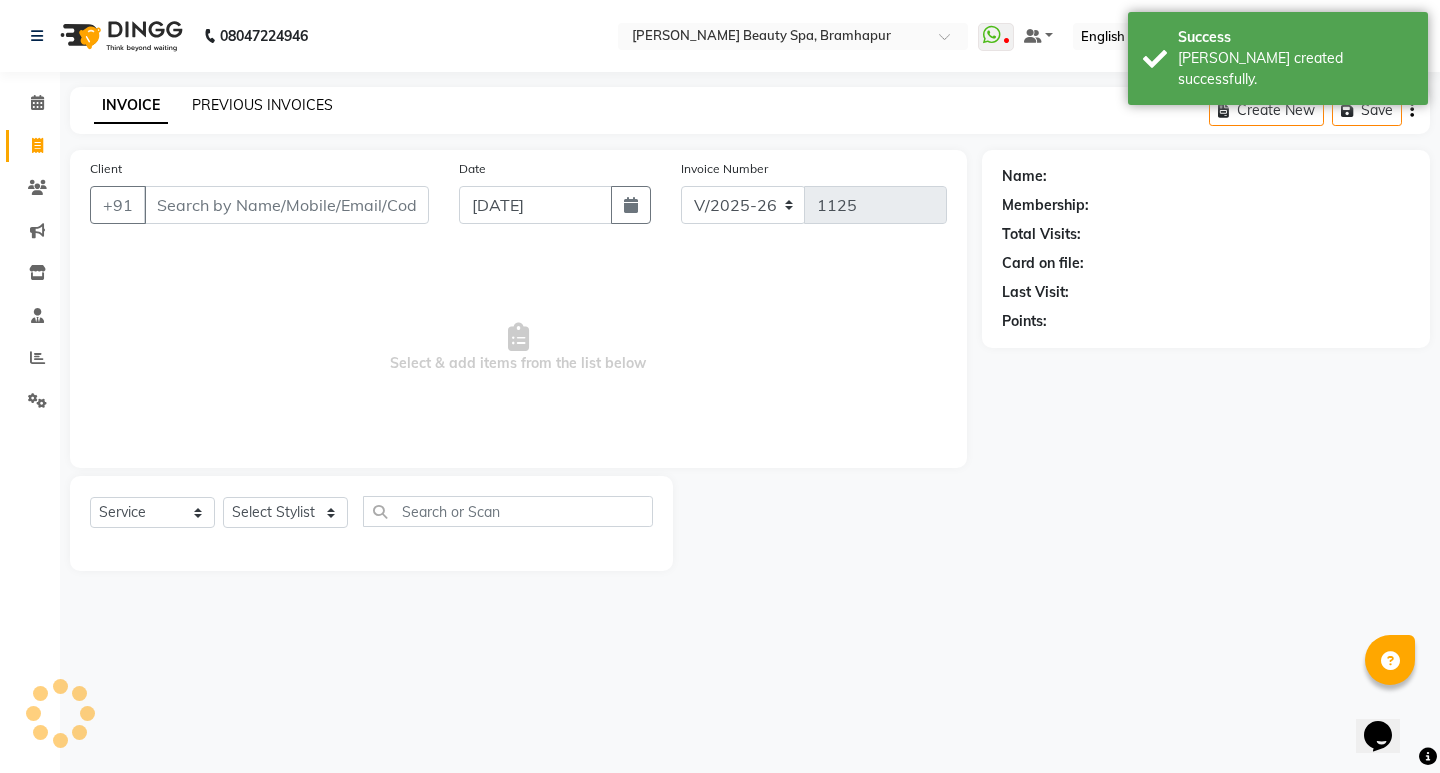 click on "PREVIOUS INVOICES" 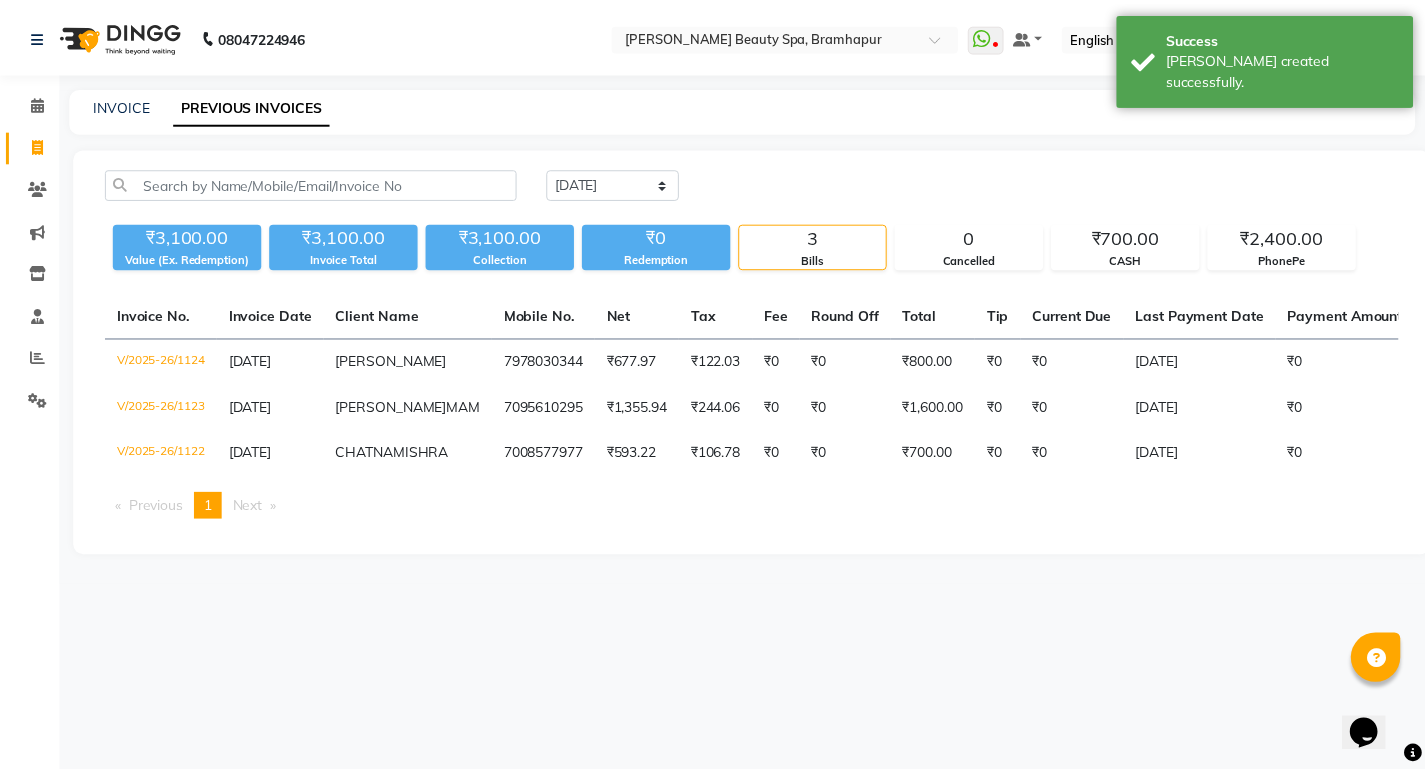 scroll, scrollTop: 0, scrollLeft: 25, axis: horizontal 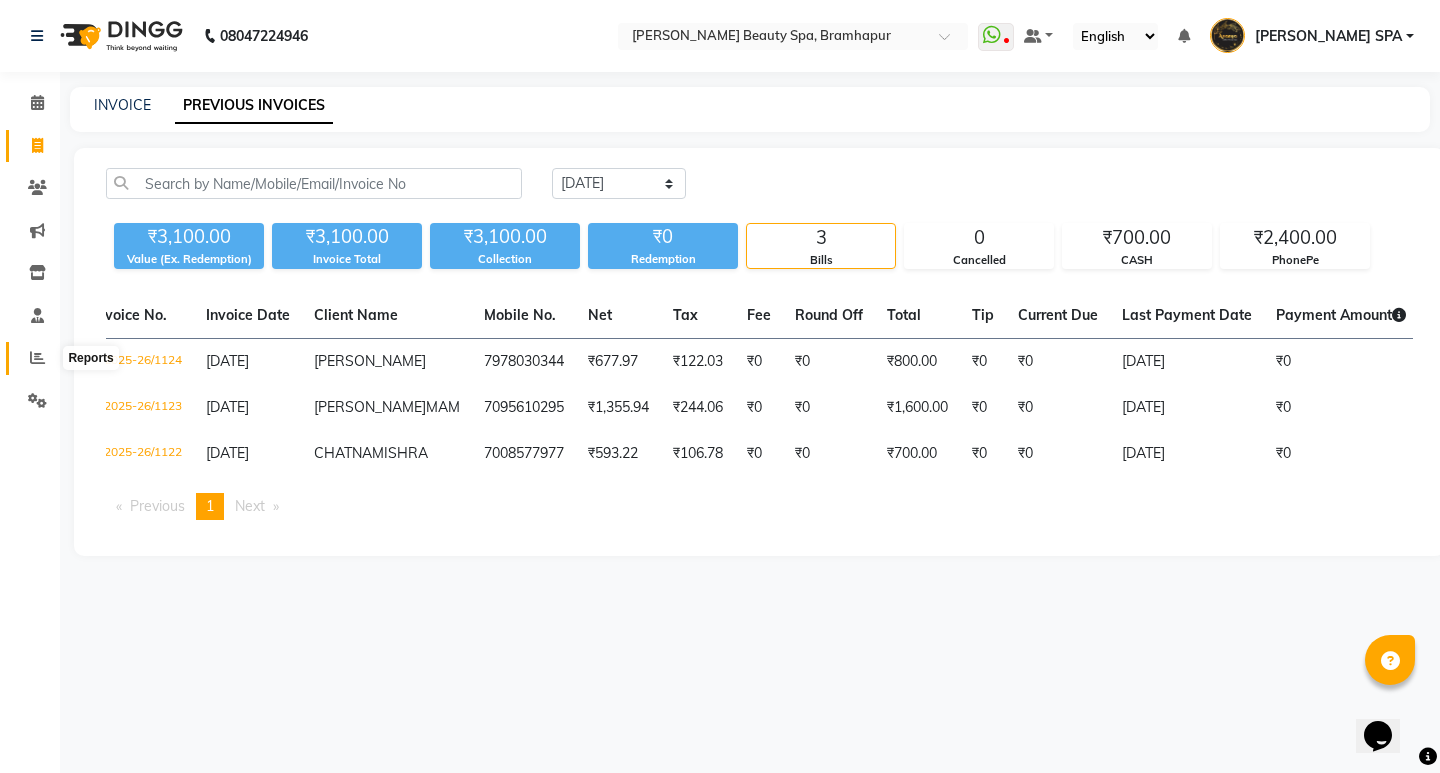 click 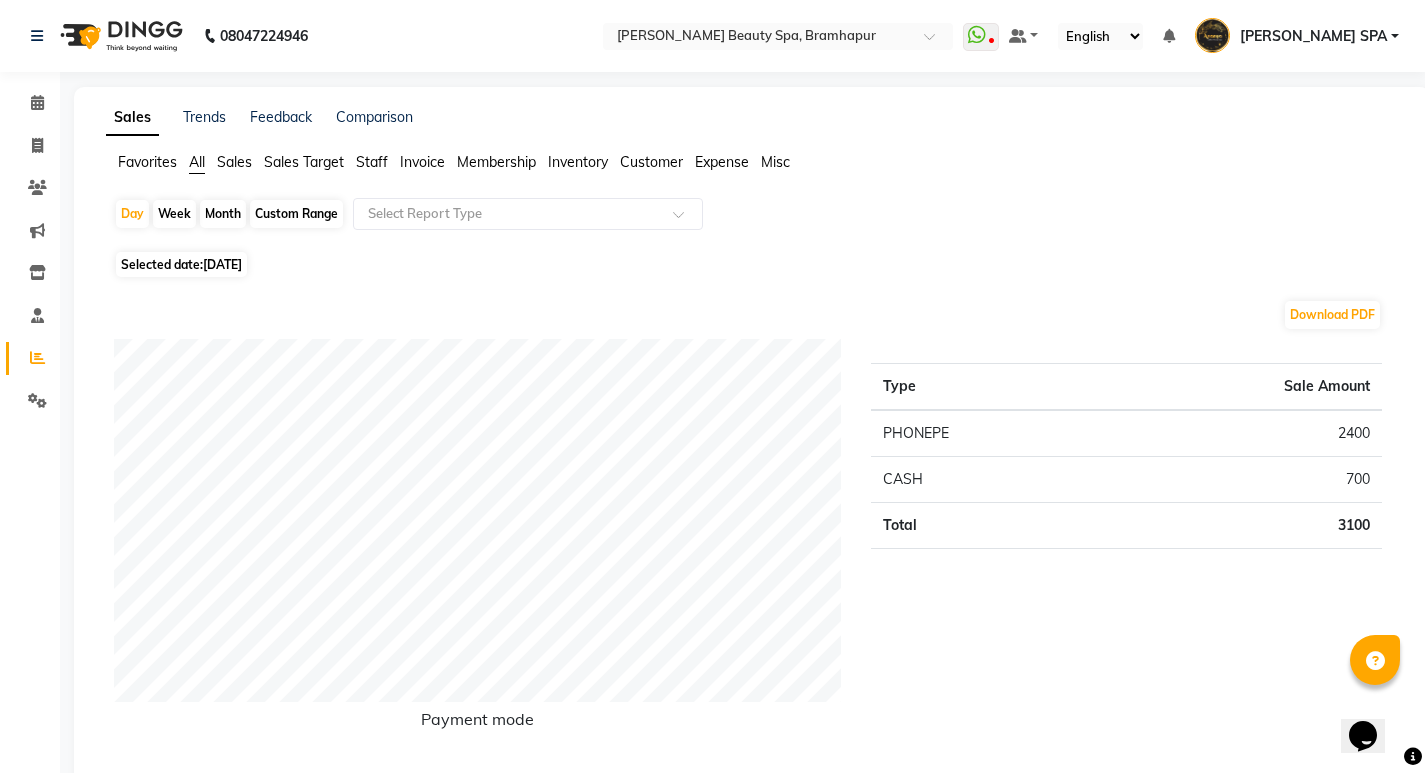 click on "Month" 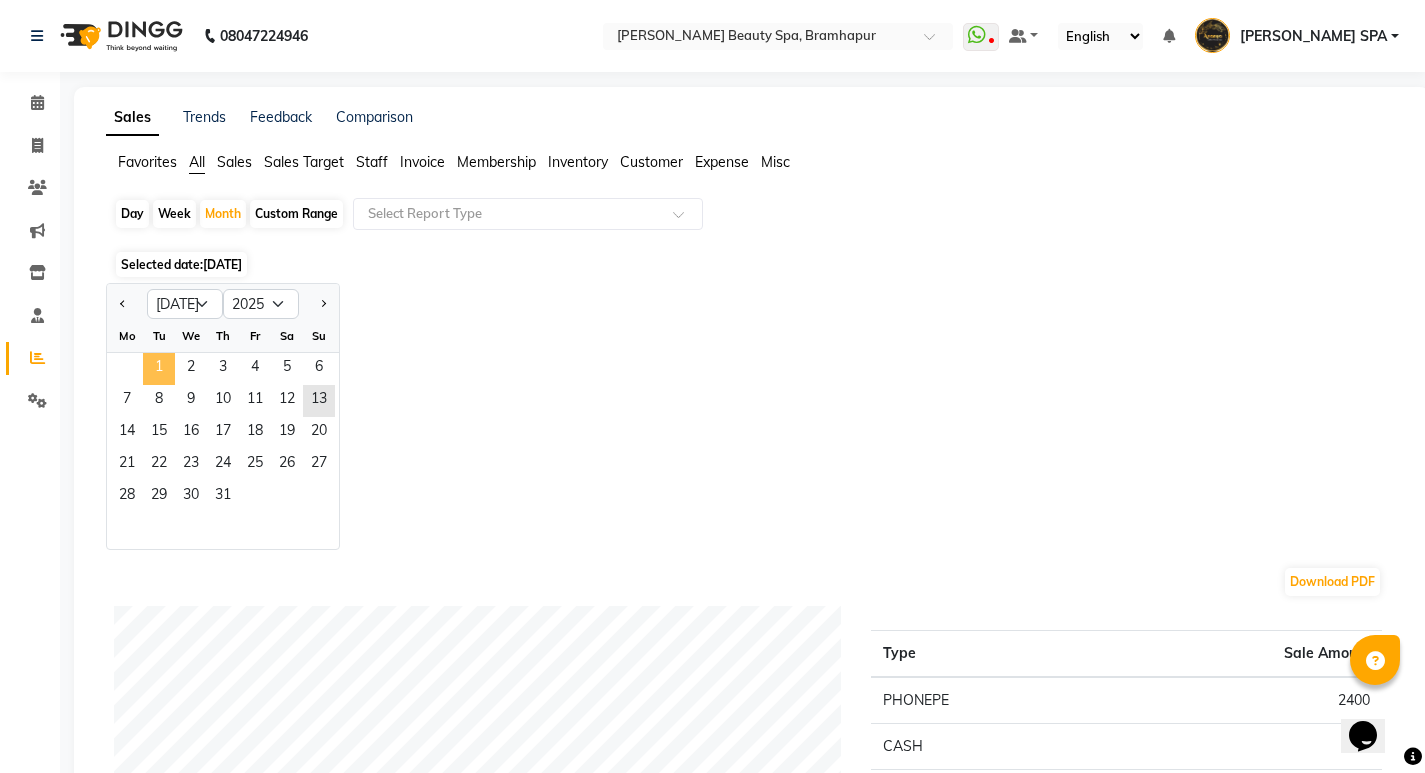 click on "1" 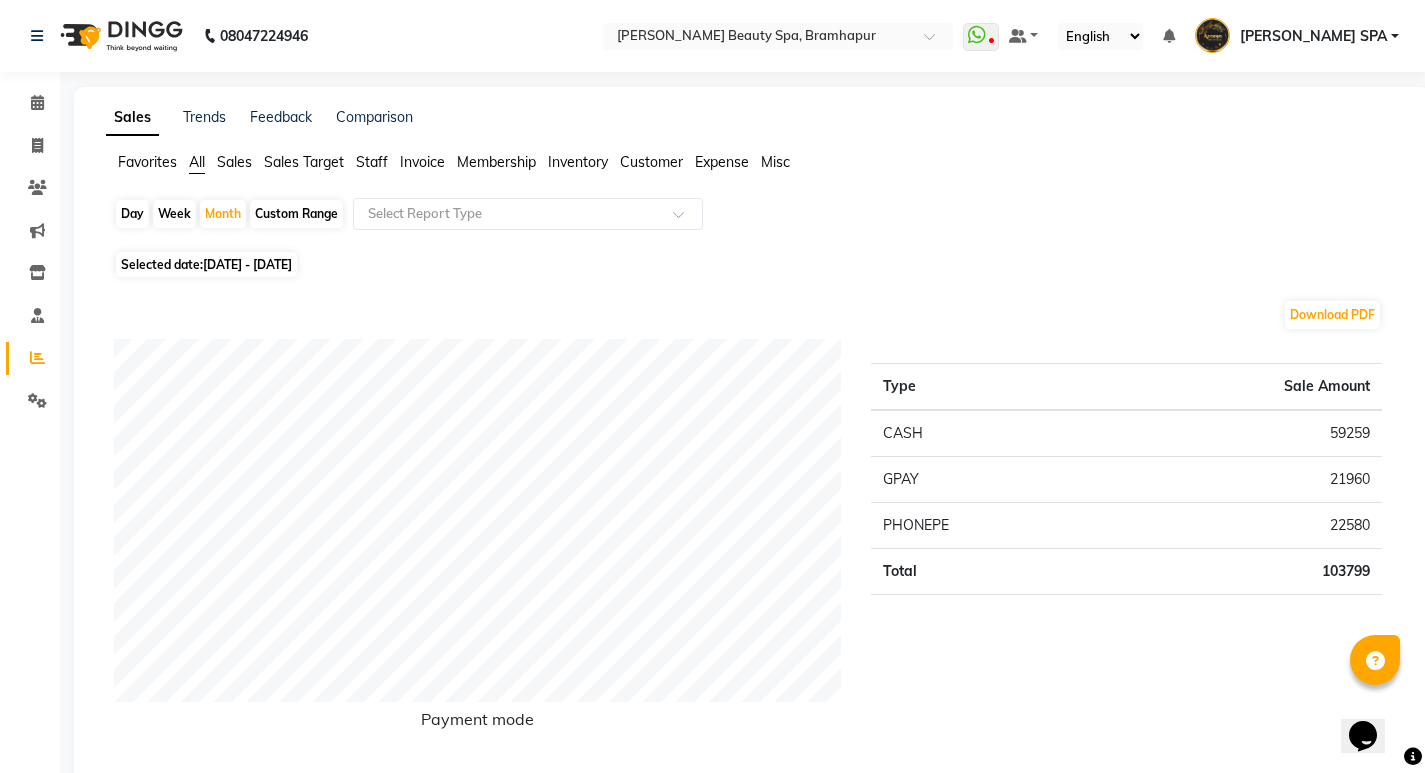 click on "Staff" 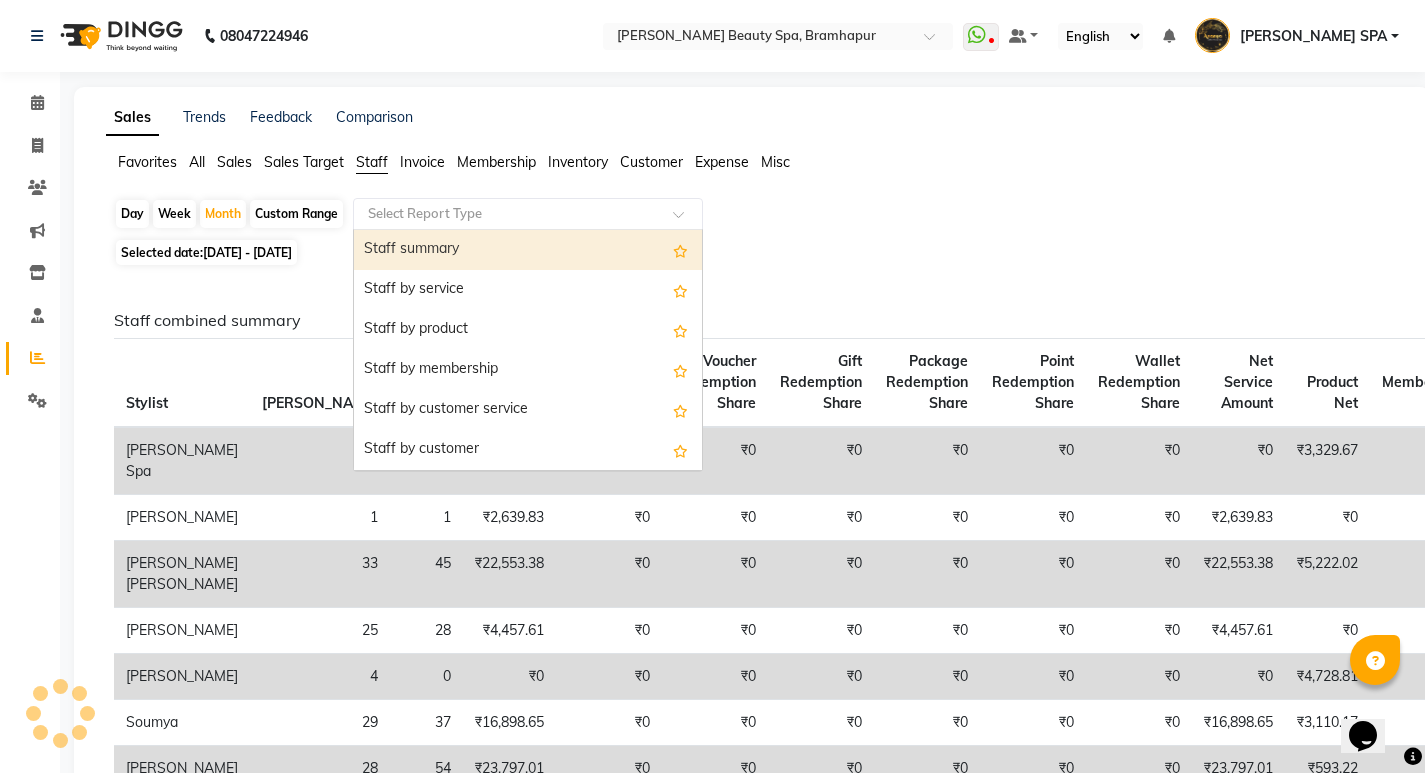 drag, startPoint x: 410, startPoint y: 195, endPoint x: 428, endPoint y: 239, distance: 47.539455 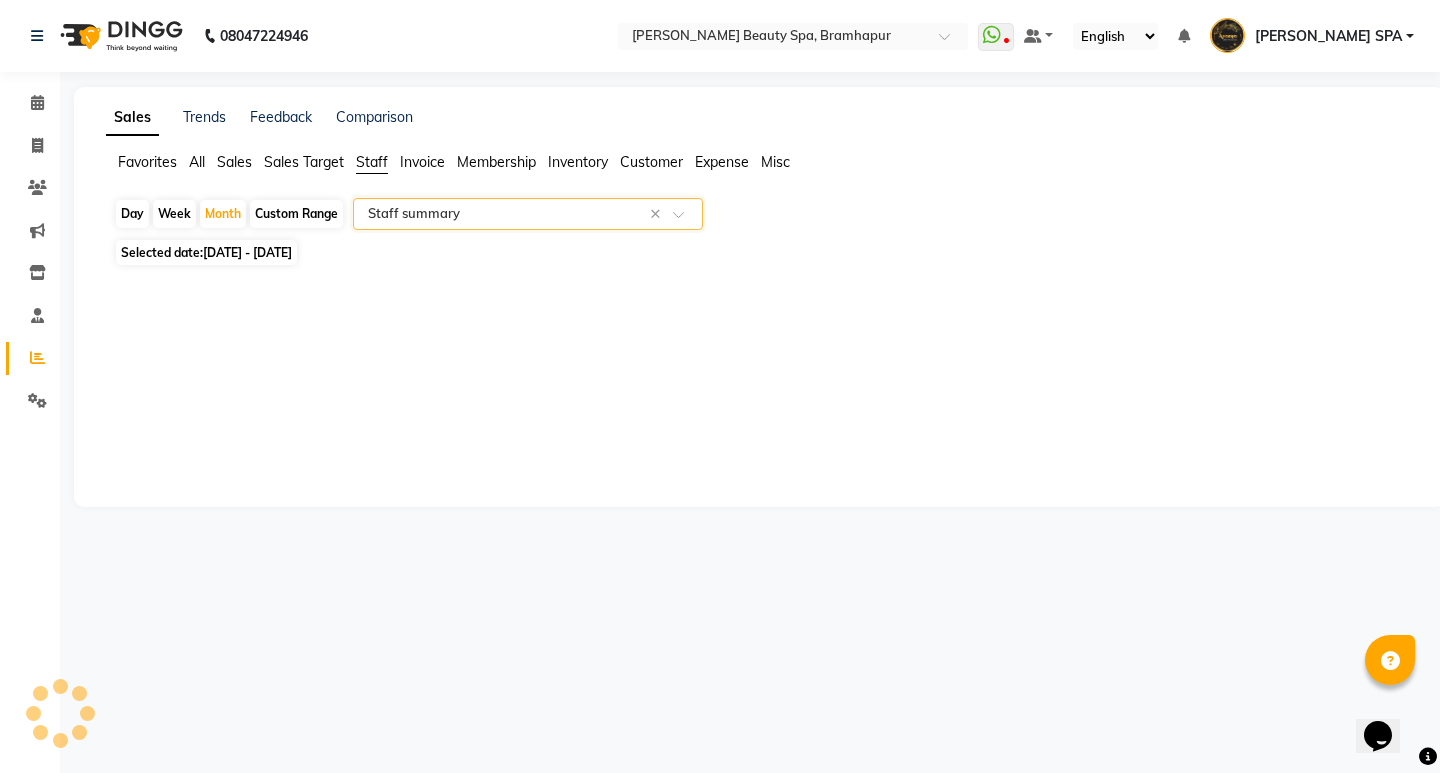 select on "full_report" 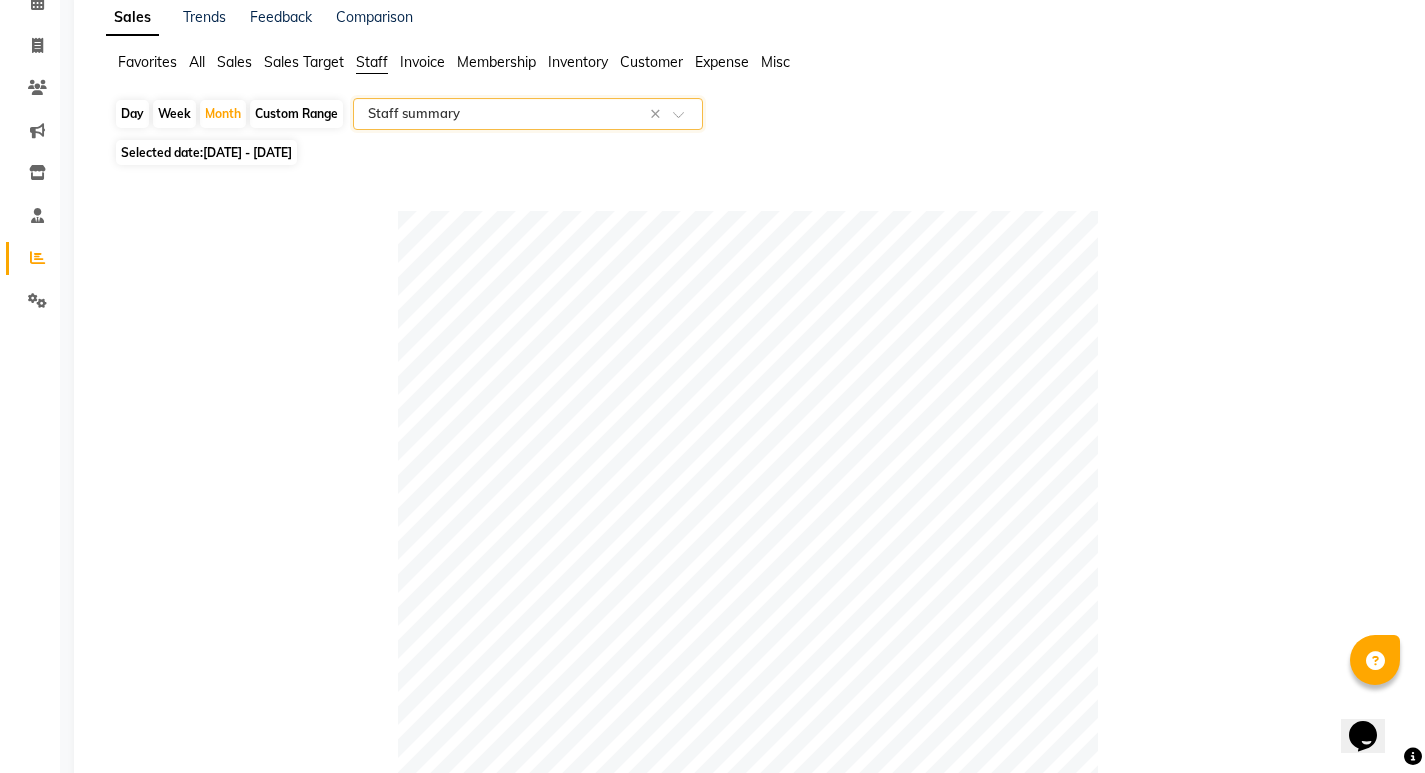 scroll, scrollTop: 0, scrollLeft: 0, axis: both 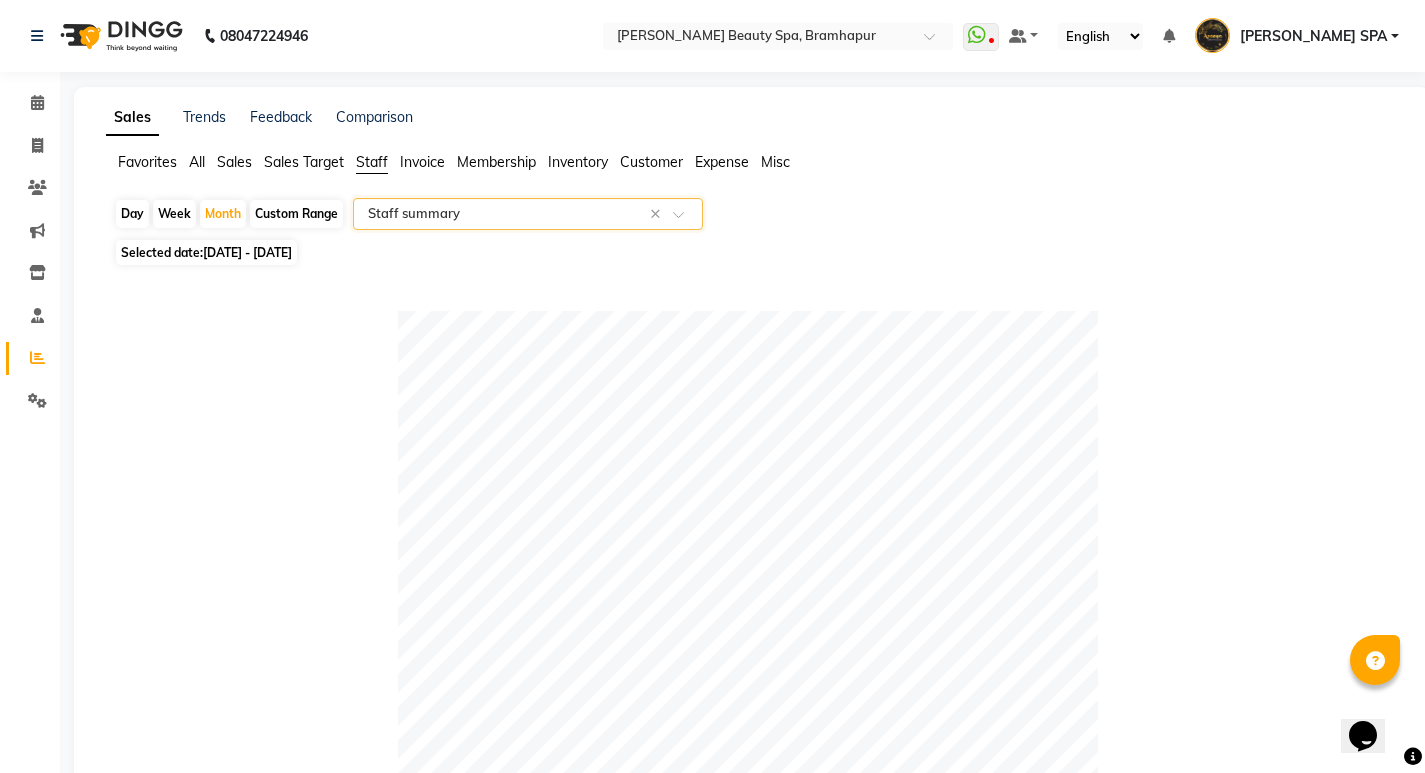 click on "01-07-2025 - 31-07-2025" 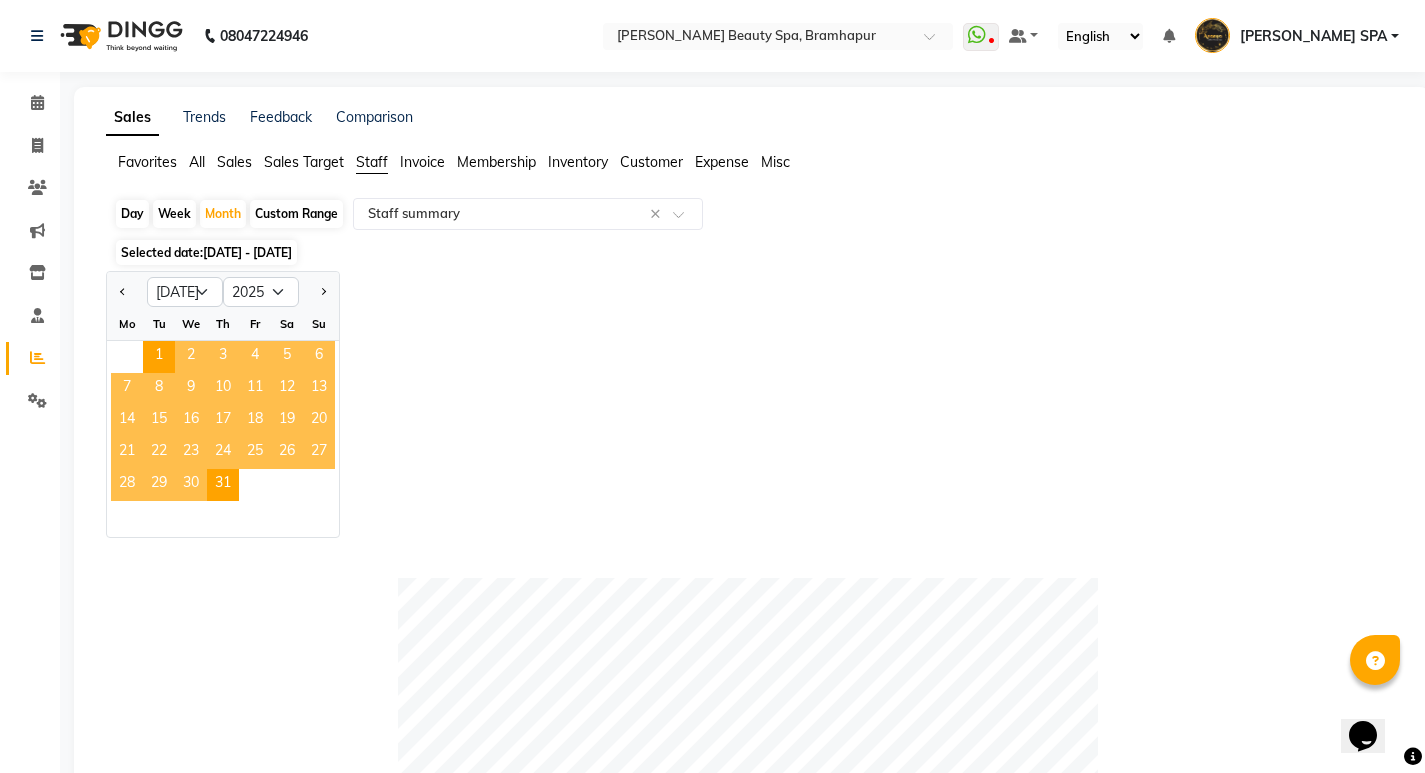 click on "Day" 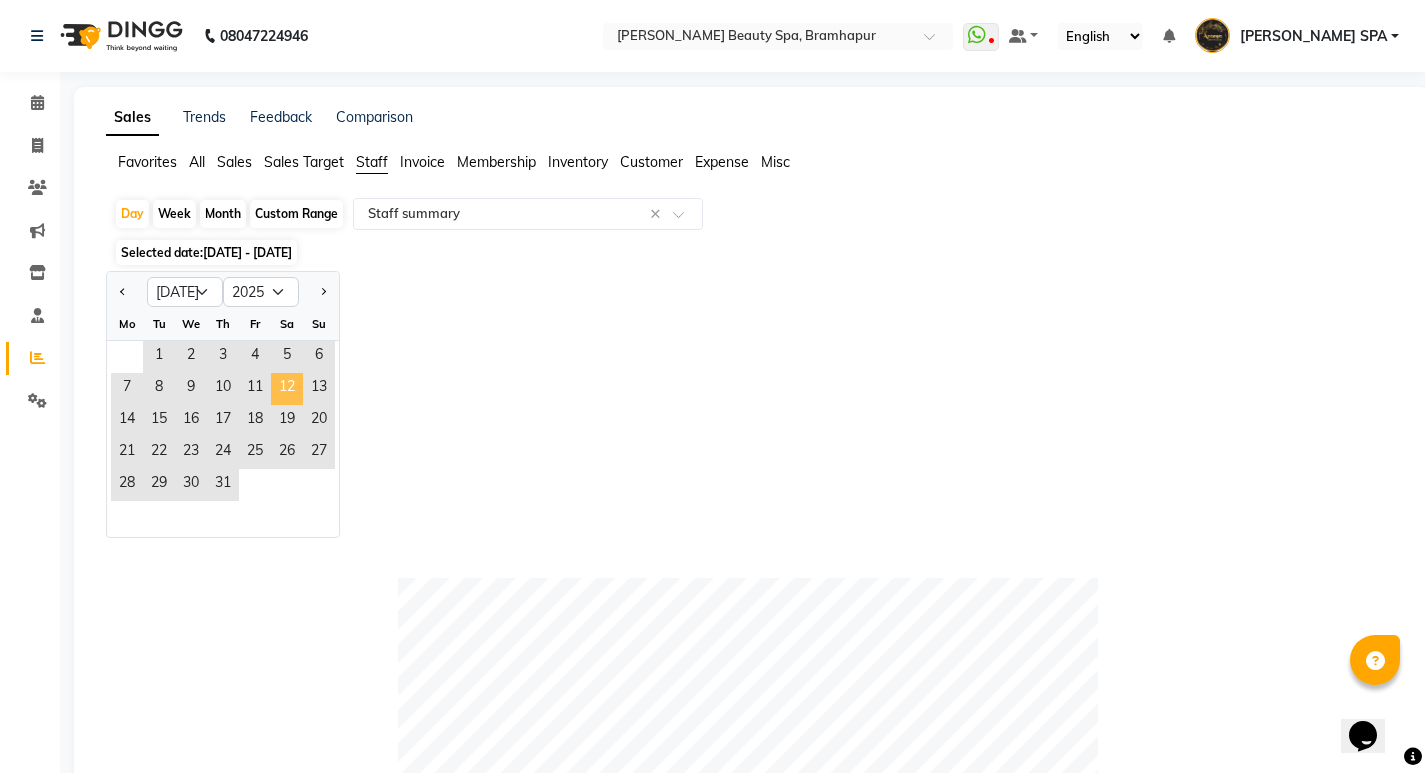 click on "12" 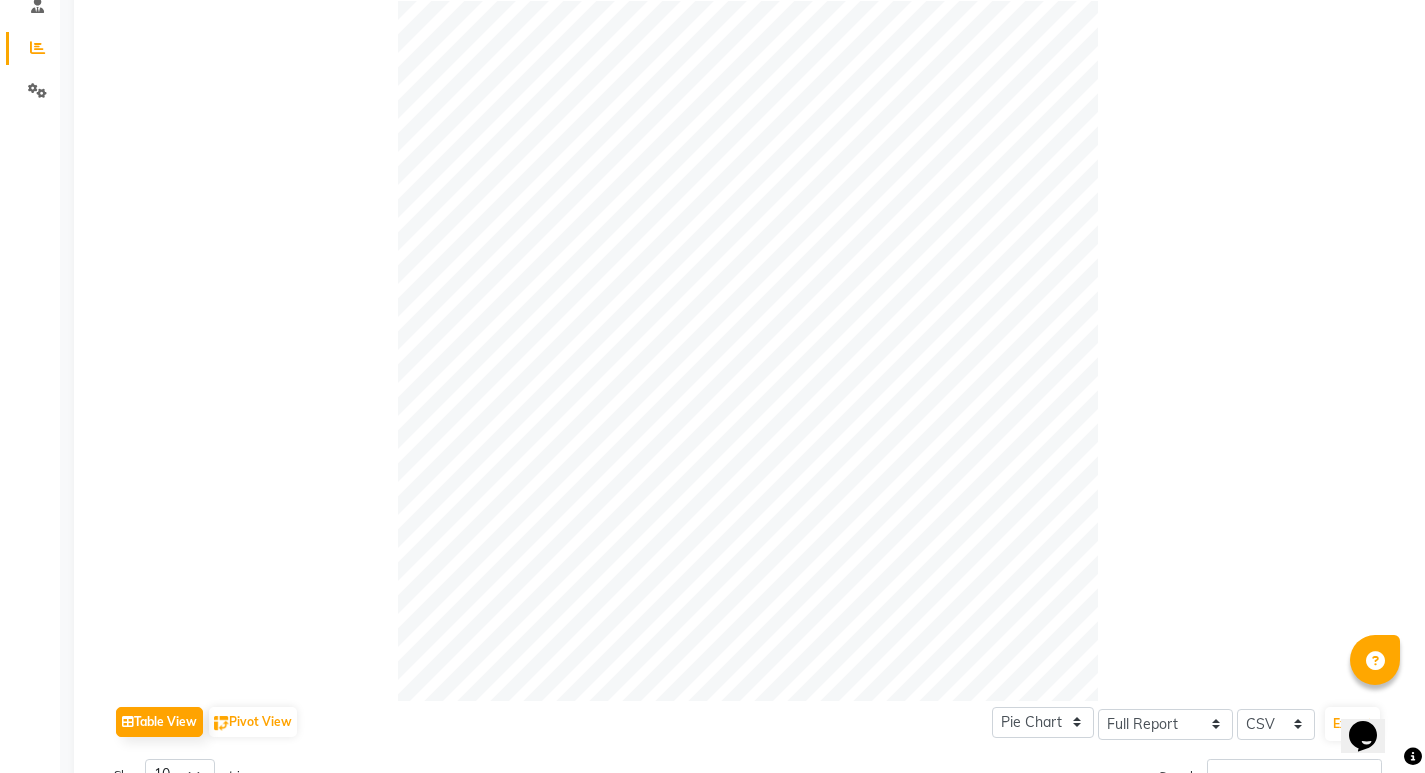 scroll, scrollTop: 0, scrollLeft: 0, axis: both 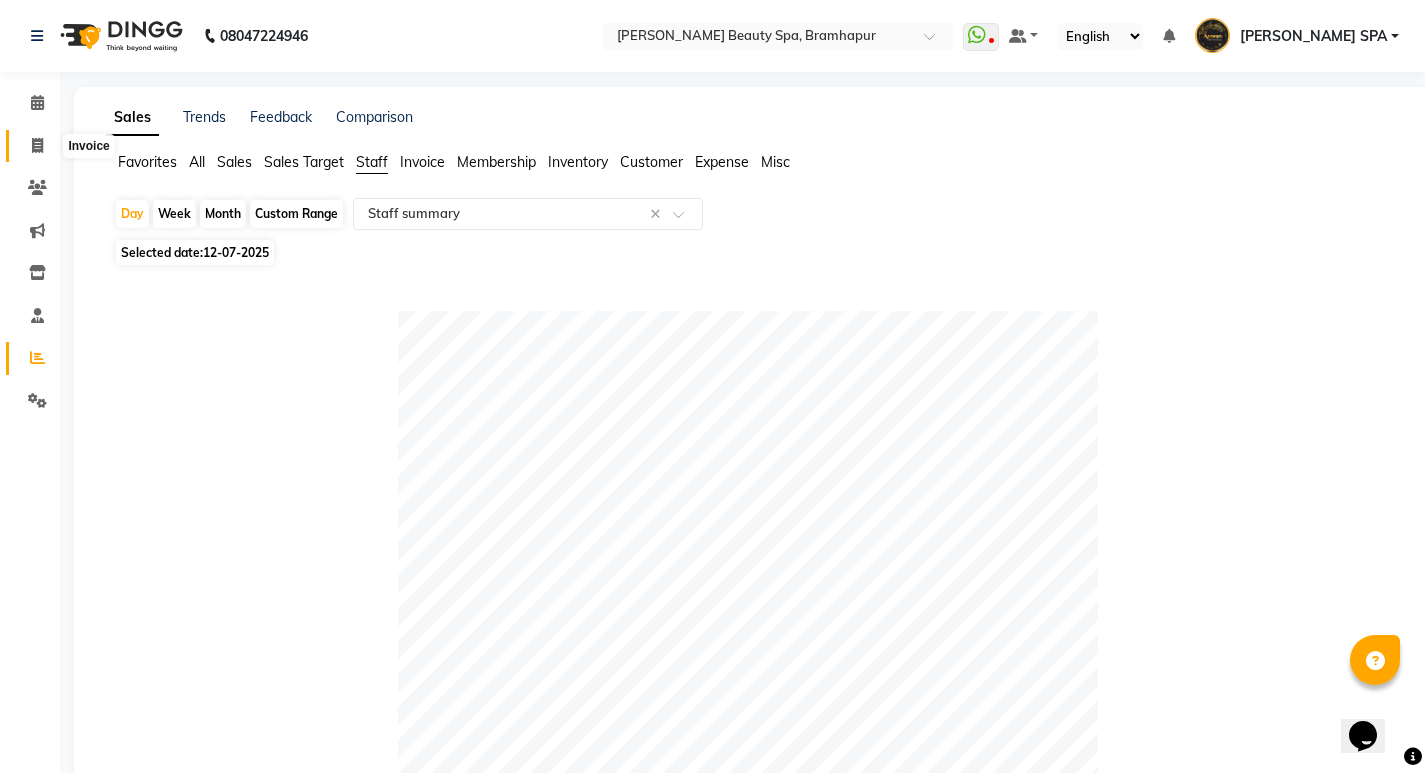click 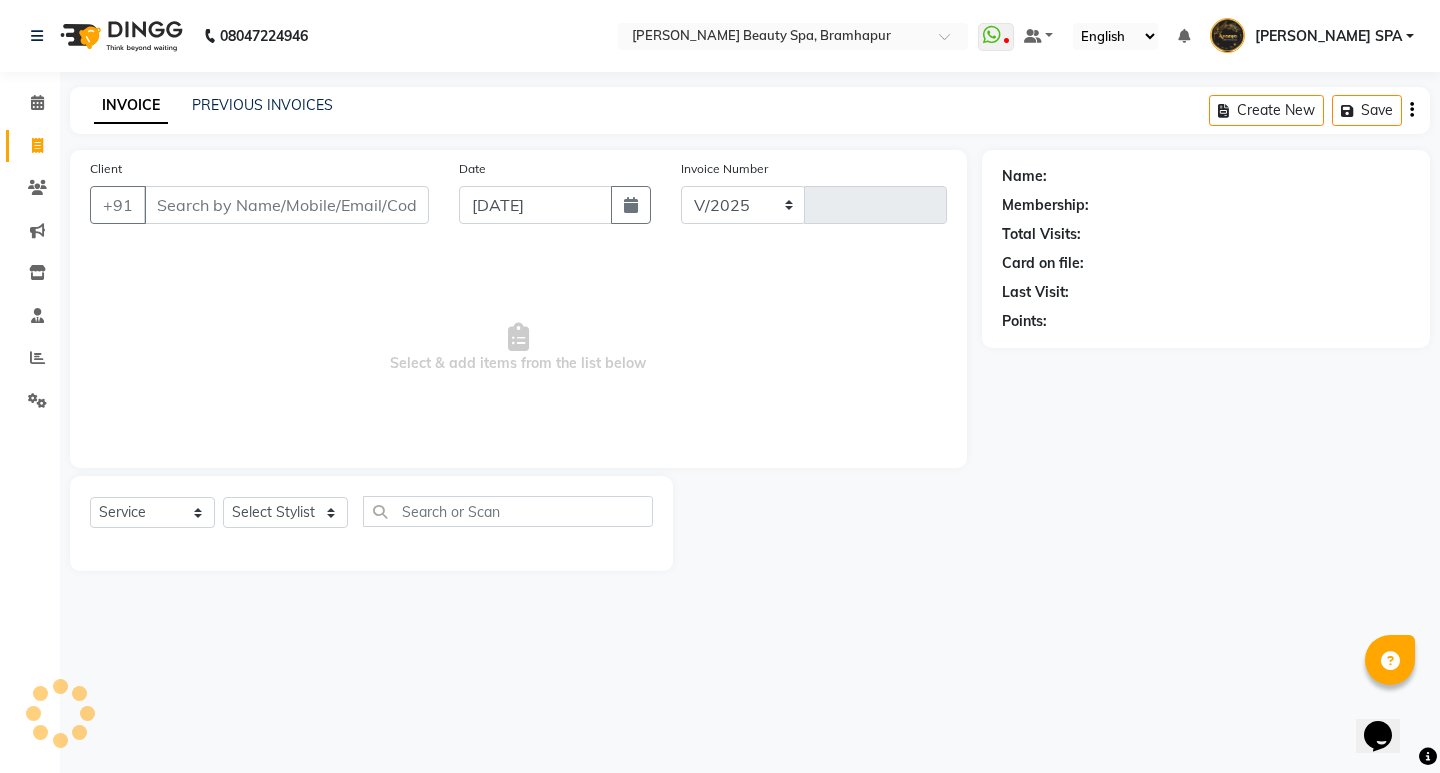 select on "3622" 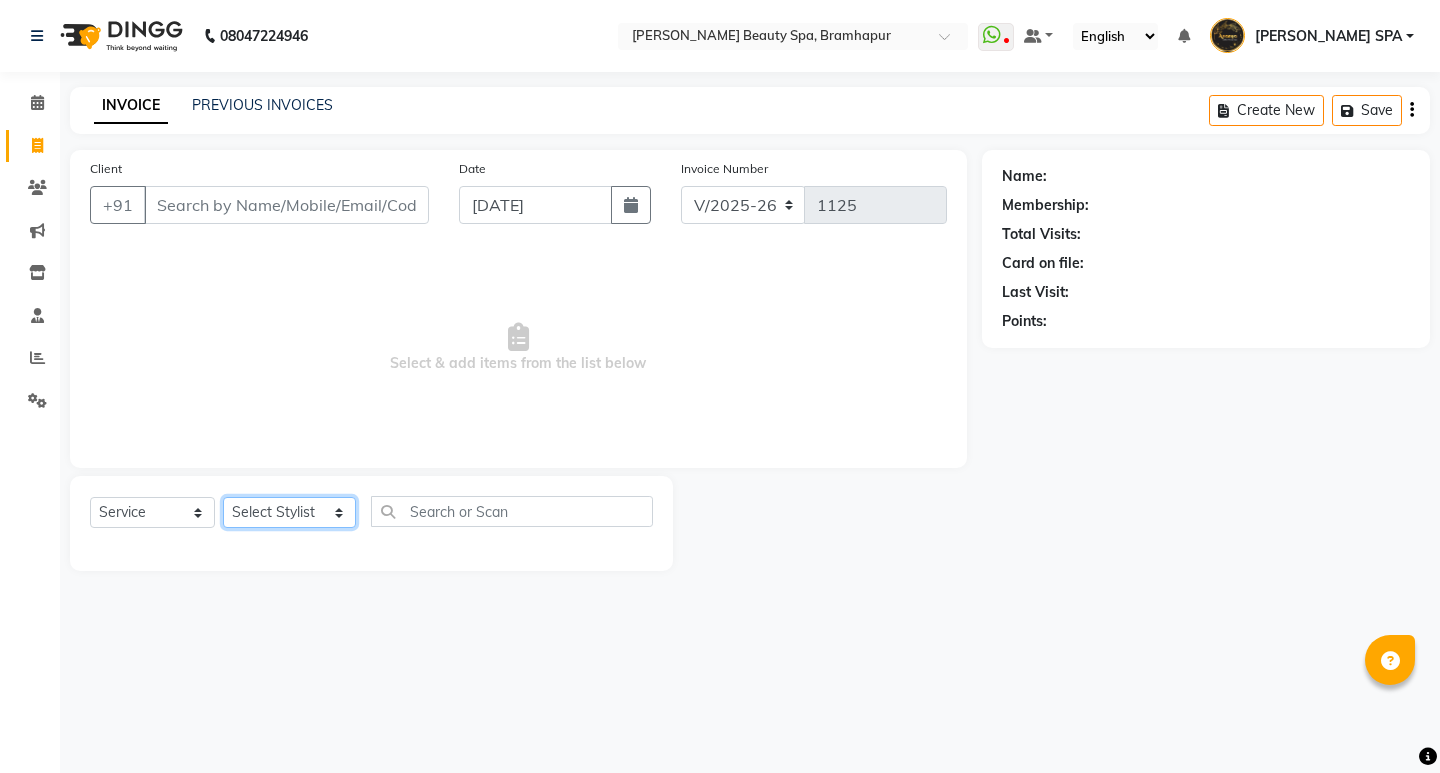 click on "Select Stylist [PERSON_NAME] SPA [PERSON_NAME] Hati [PERSON_NAME] JYOTI [PERSON_NAME] [PERSON_NAME] MAM [PERSON_NAME] SABANA [PERSON_NAME] [PERSON_NAME] [PERSON_NAME]" 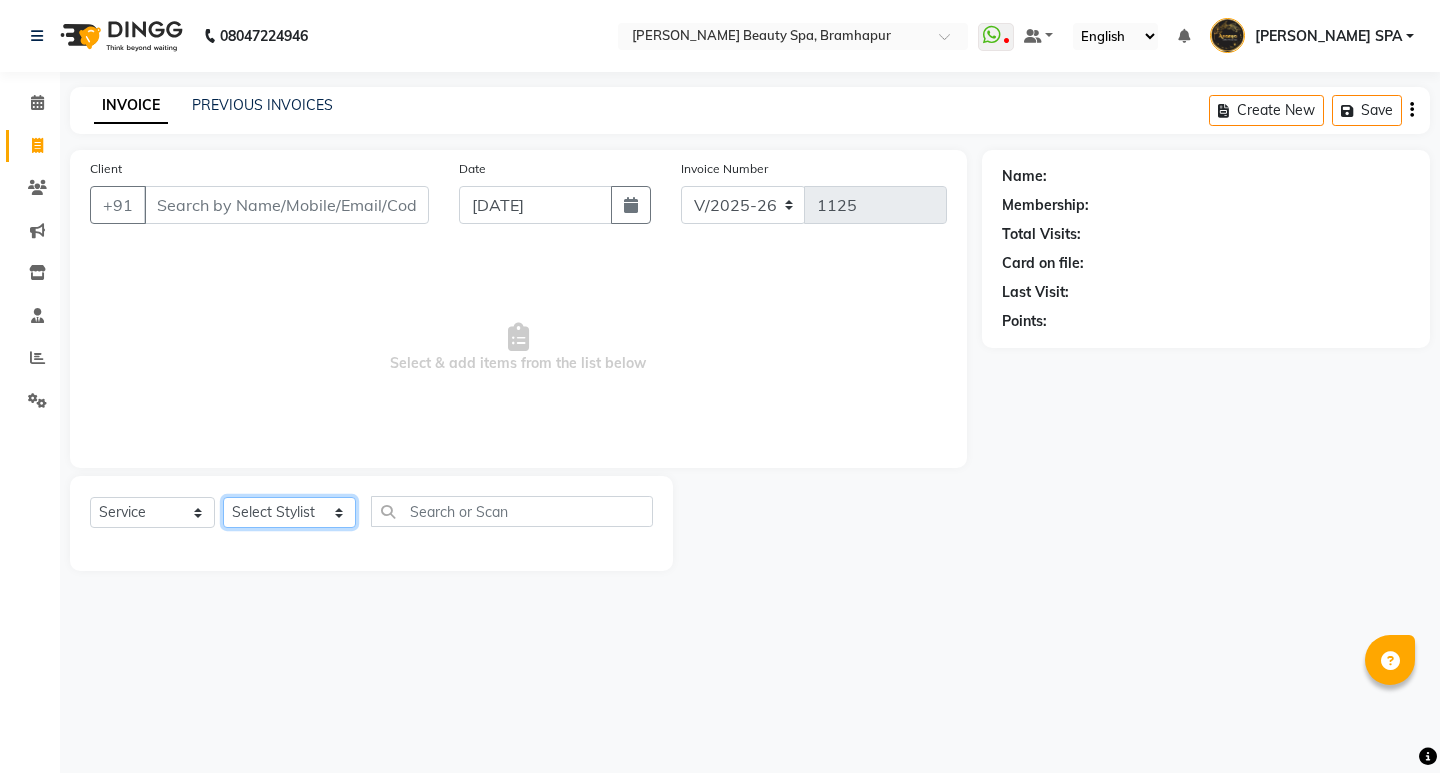 select on "59346" 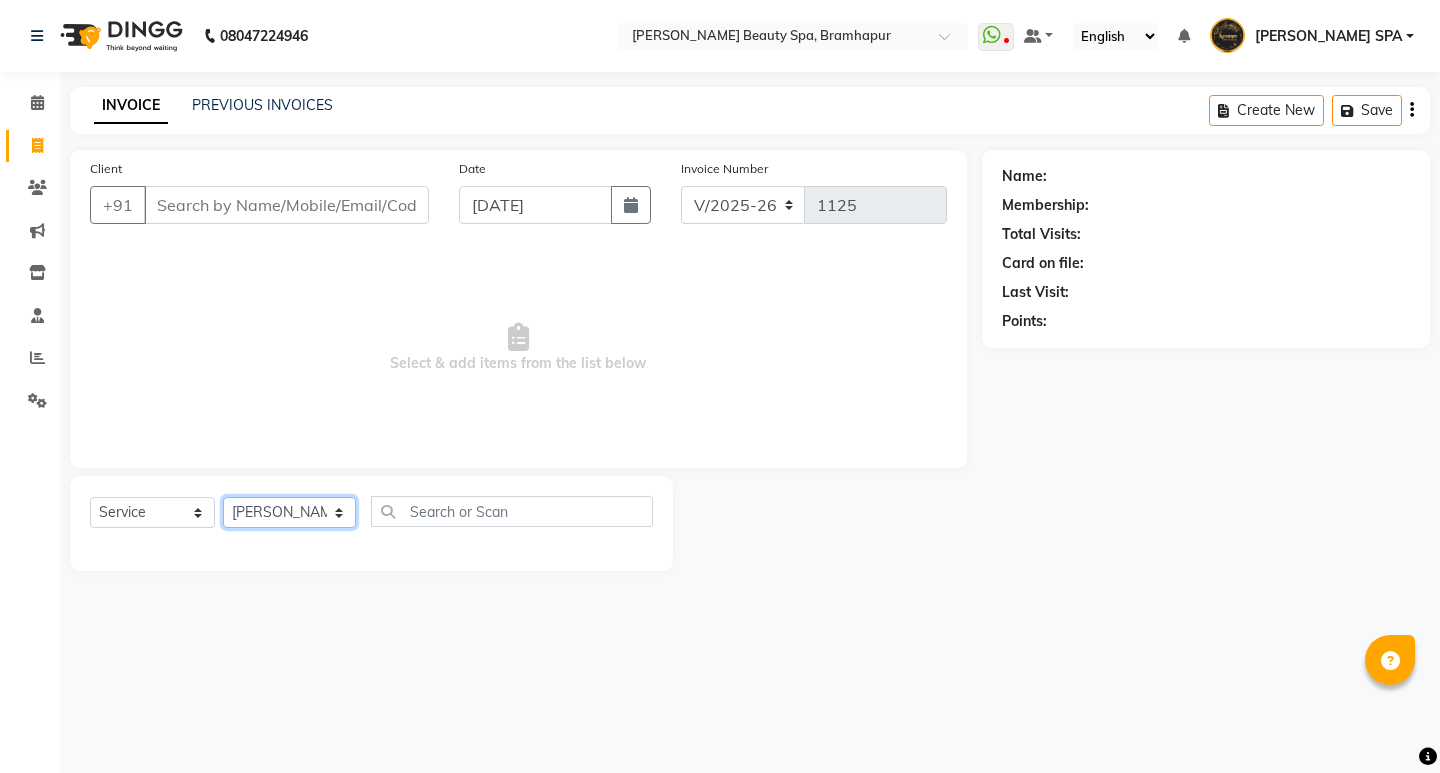 click on "Select Stylist [PERSON_NAME] SPA [PERSON_NAME] Hati [PERSON_NAME] JYOTI [PERSON_NAME] [PERSON_NAME] MAM [PERSON_NAME] SABANA [PERSON_NAME] [PERSON_NAME] [PERSON_NAME]" 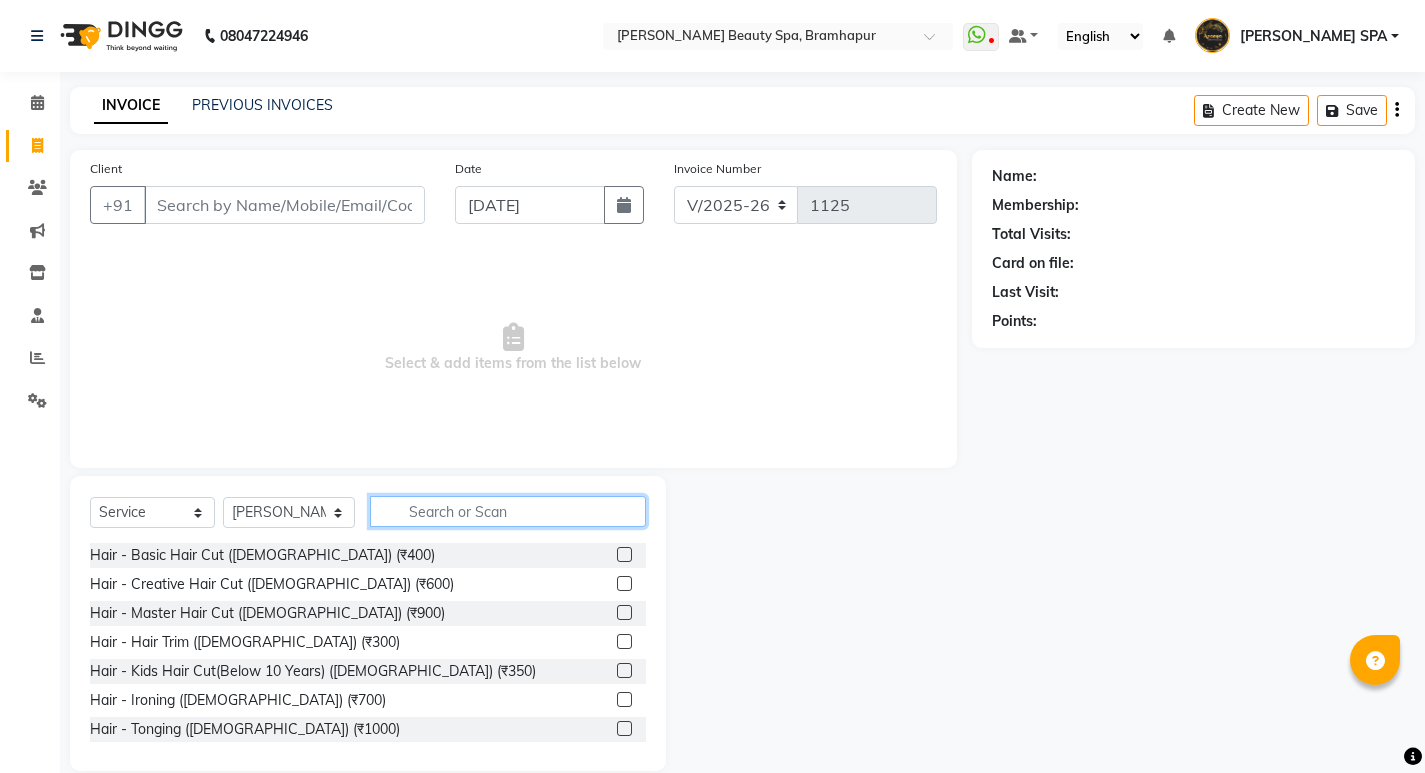 click 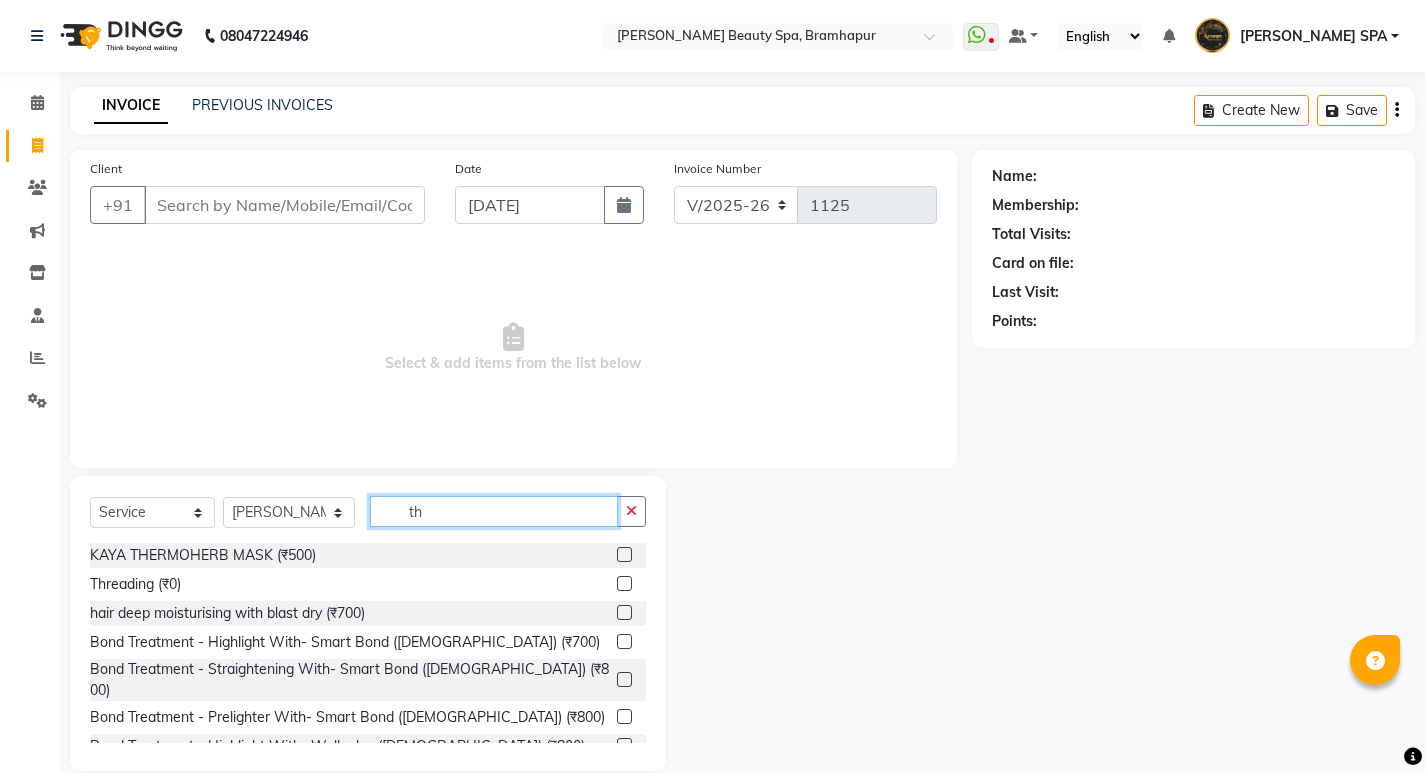 type on "th" 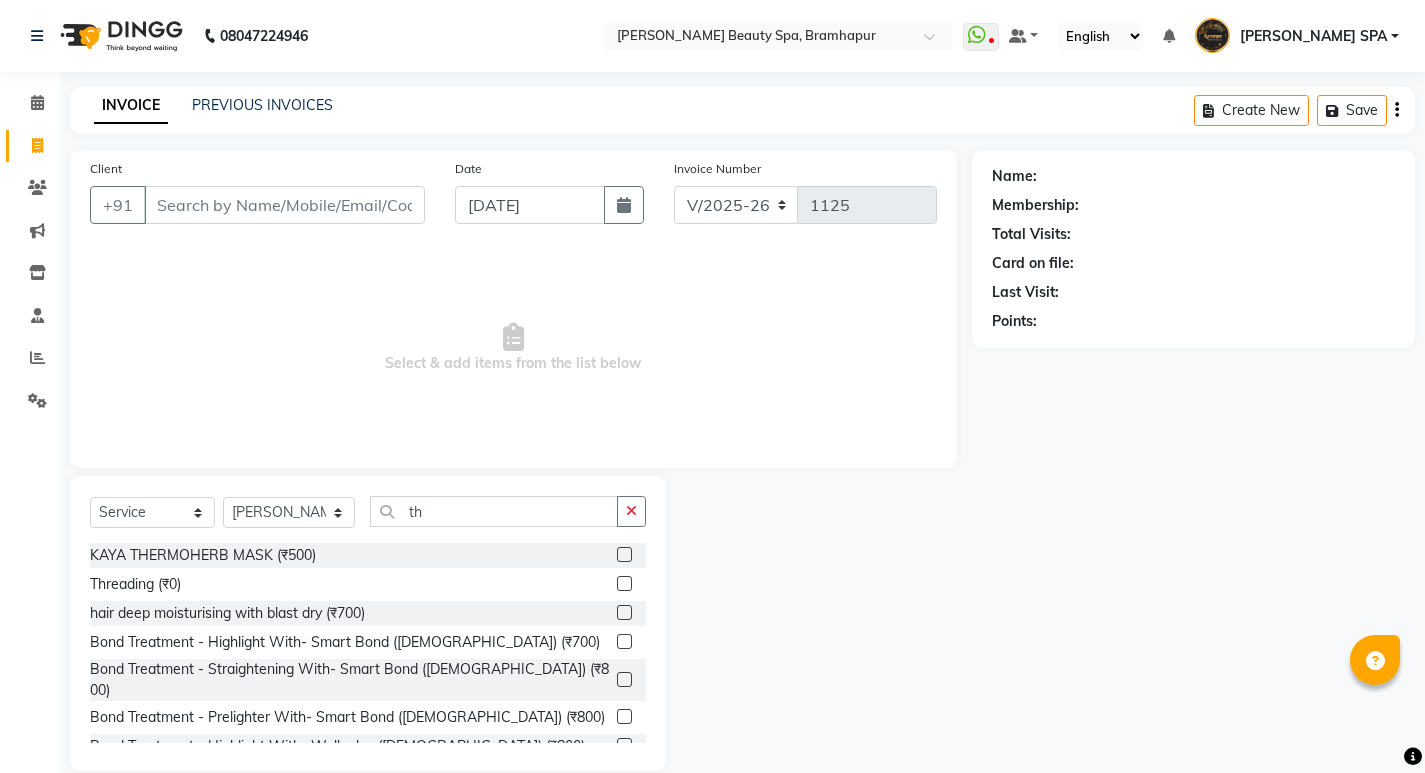 click 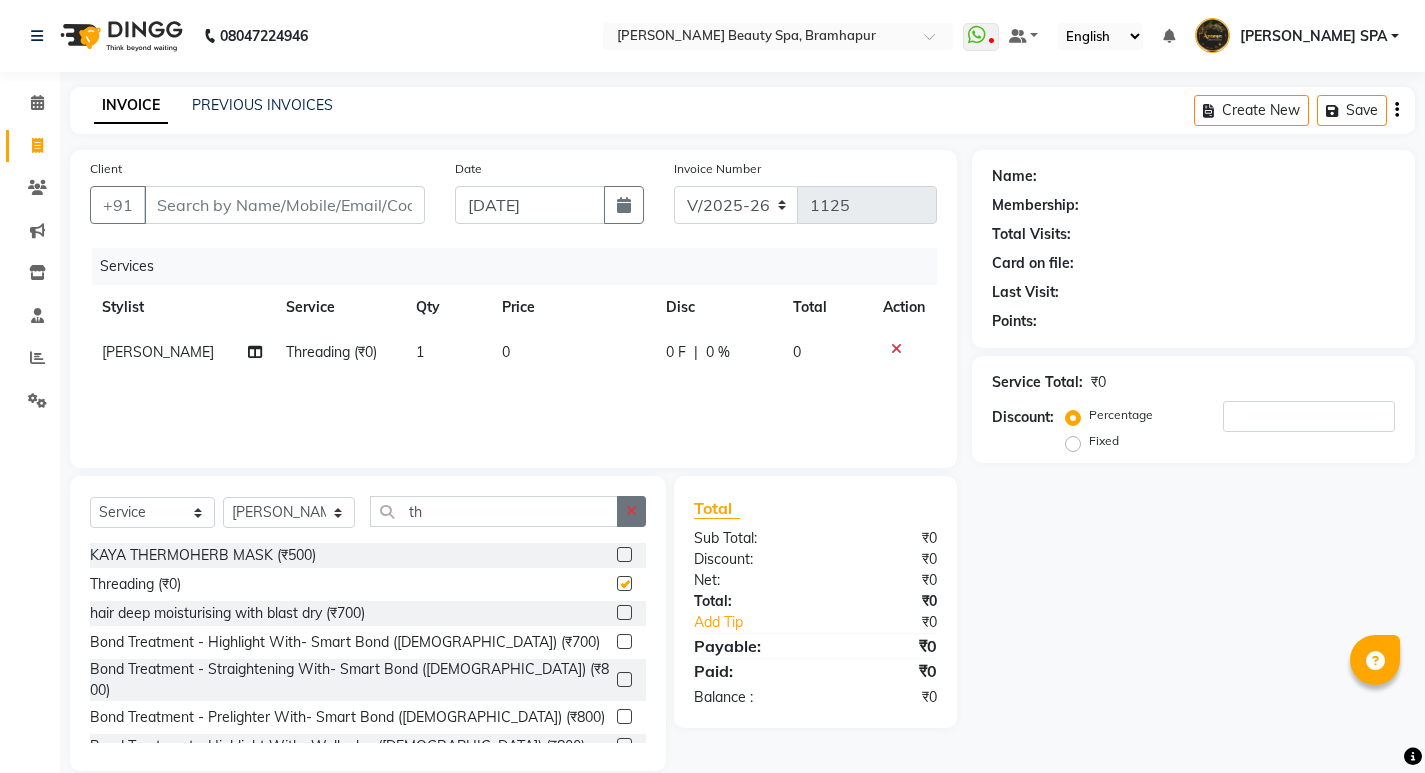 checkbox on "false" 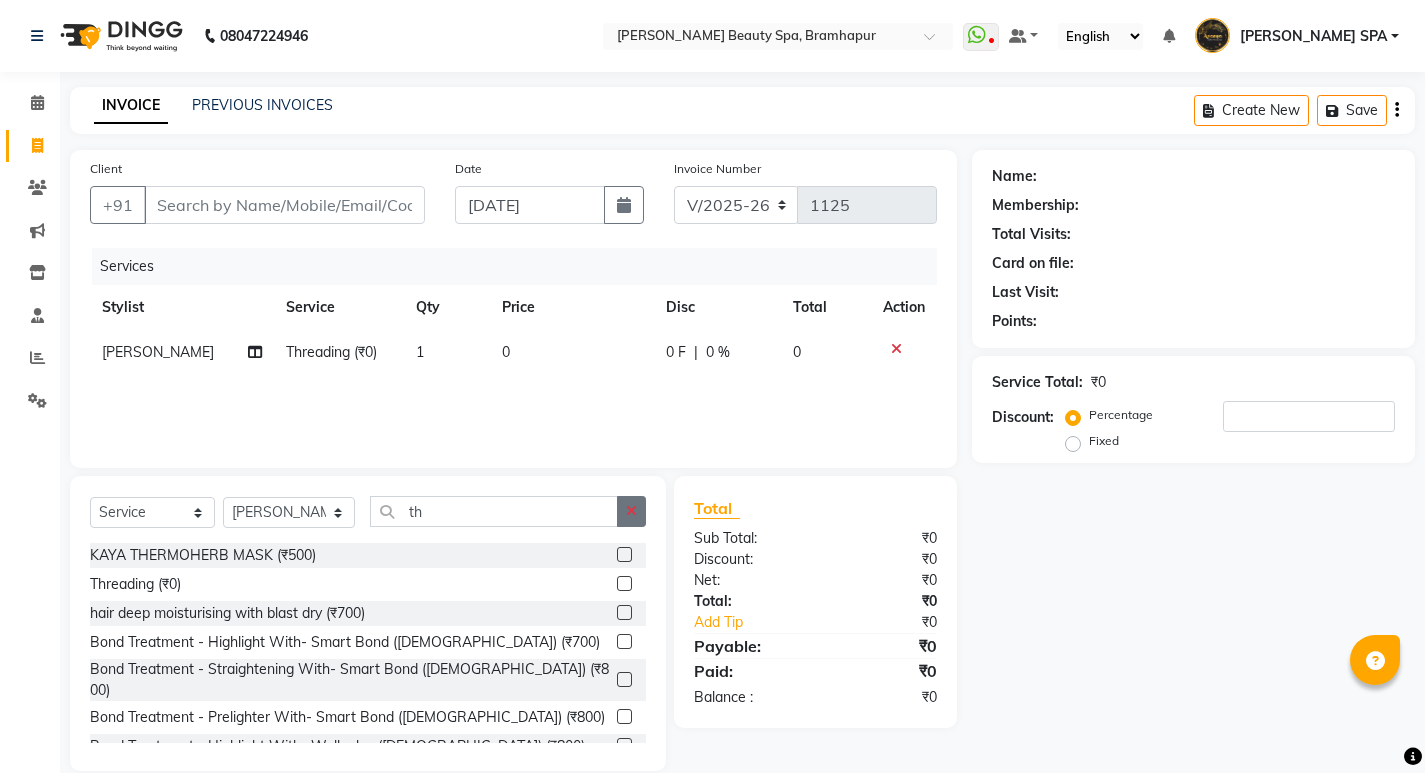click 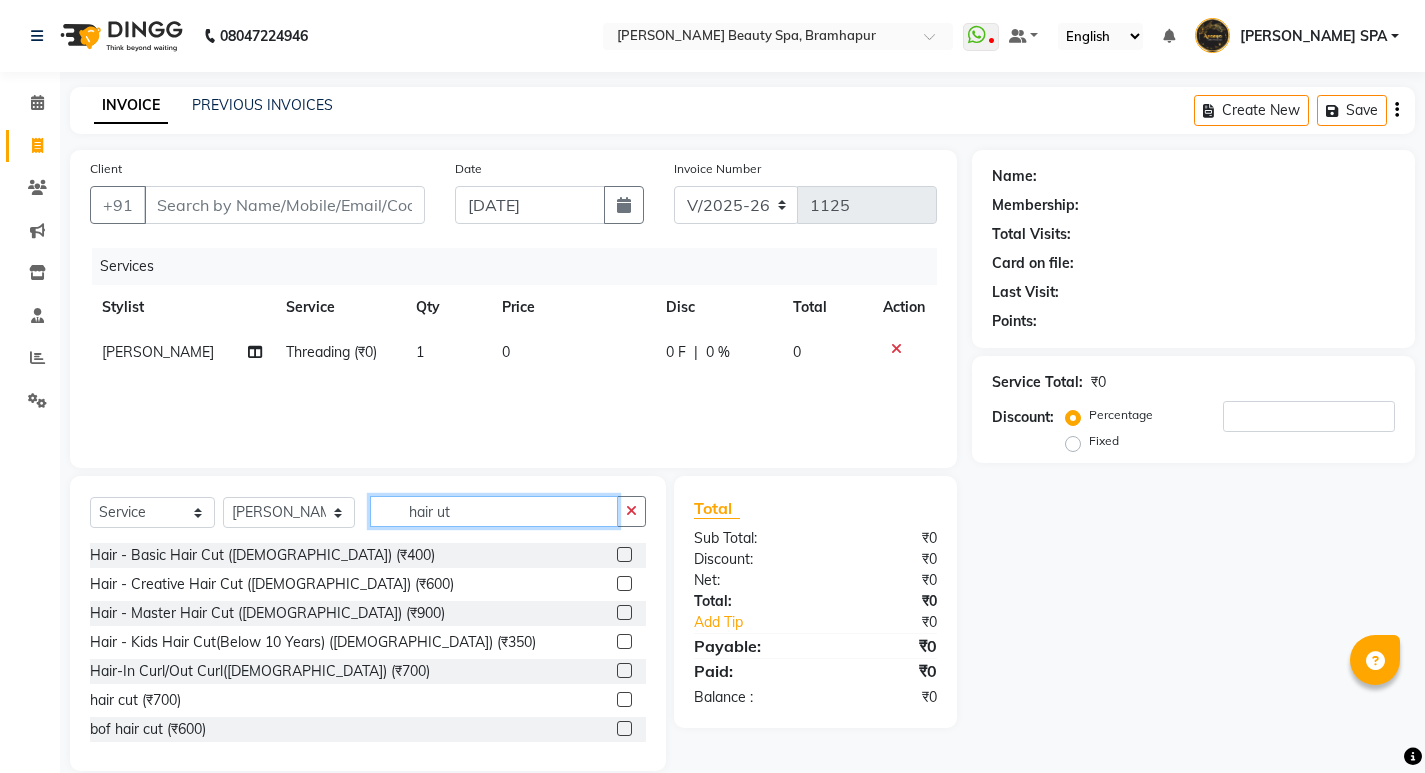 type on "hair ut" 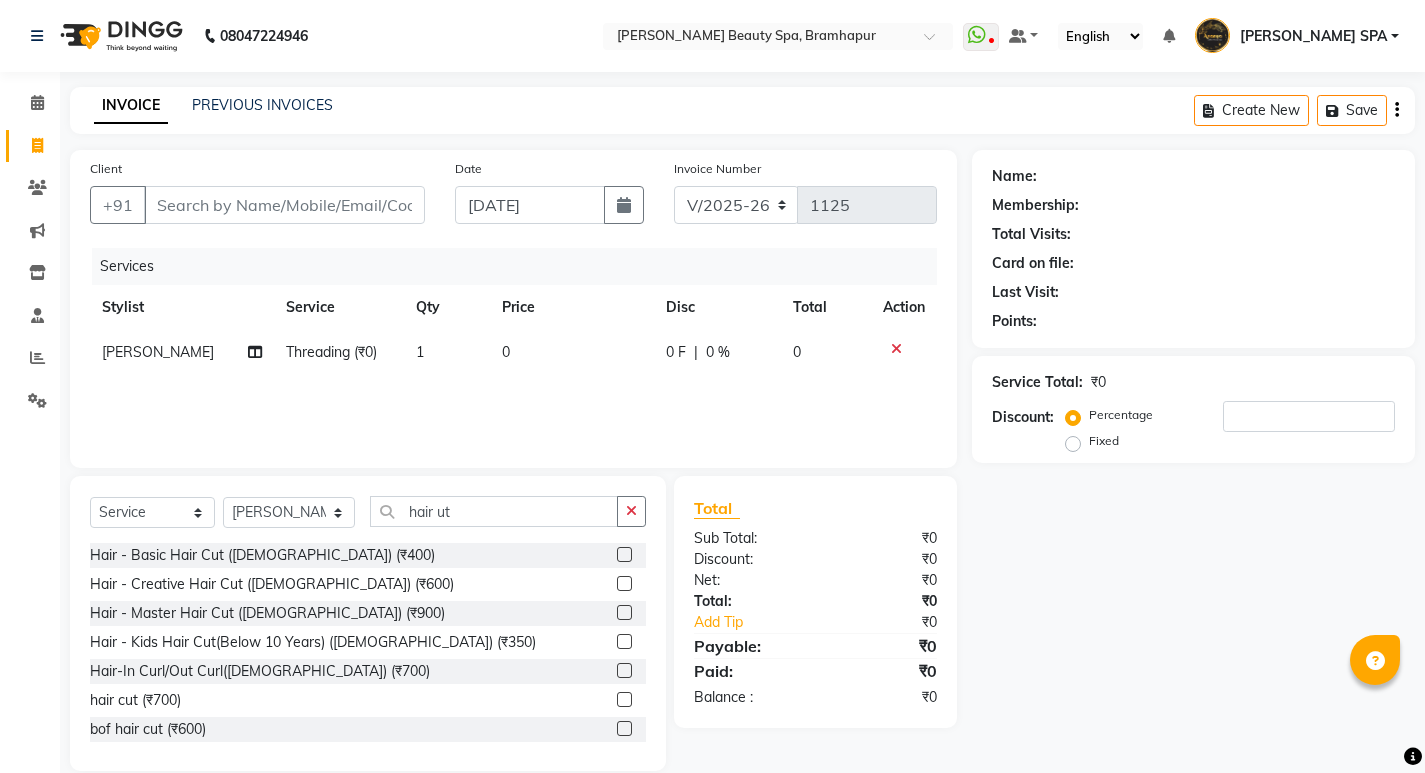 click 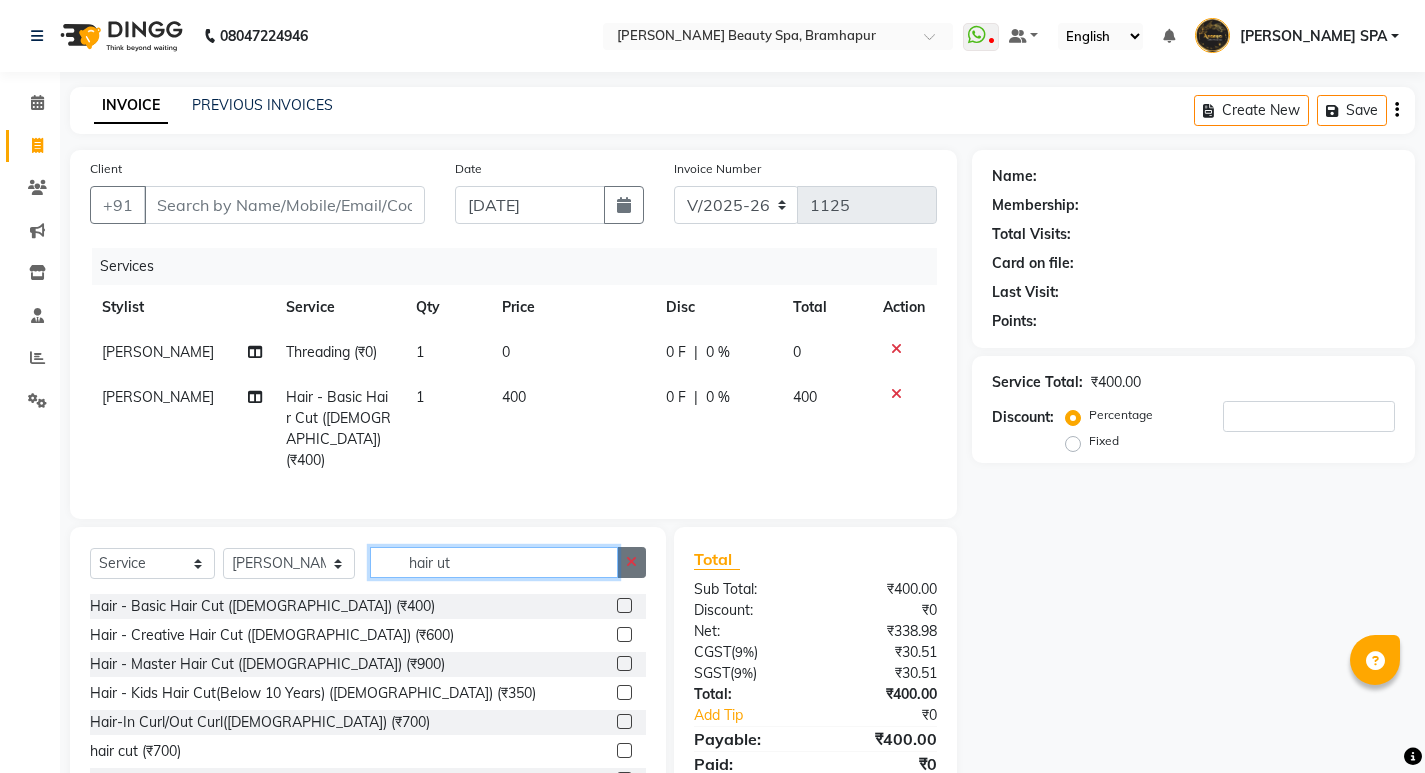 checkbox on "false" 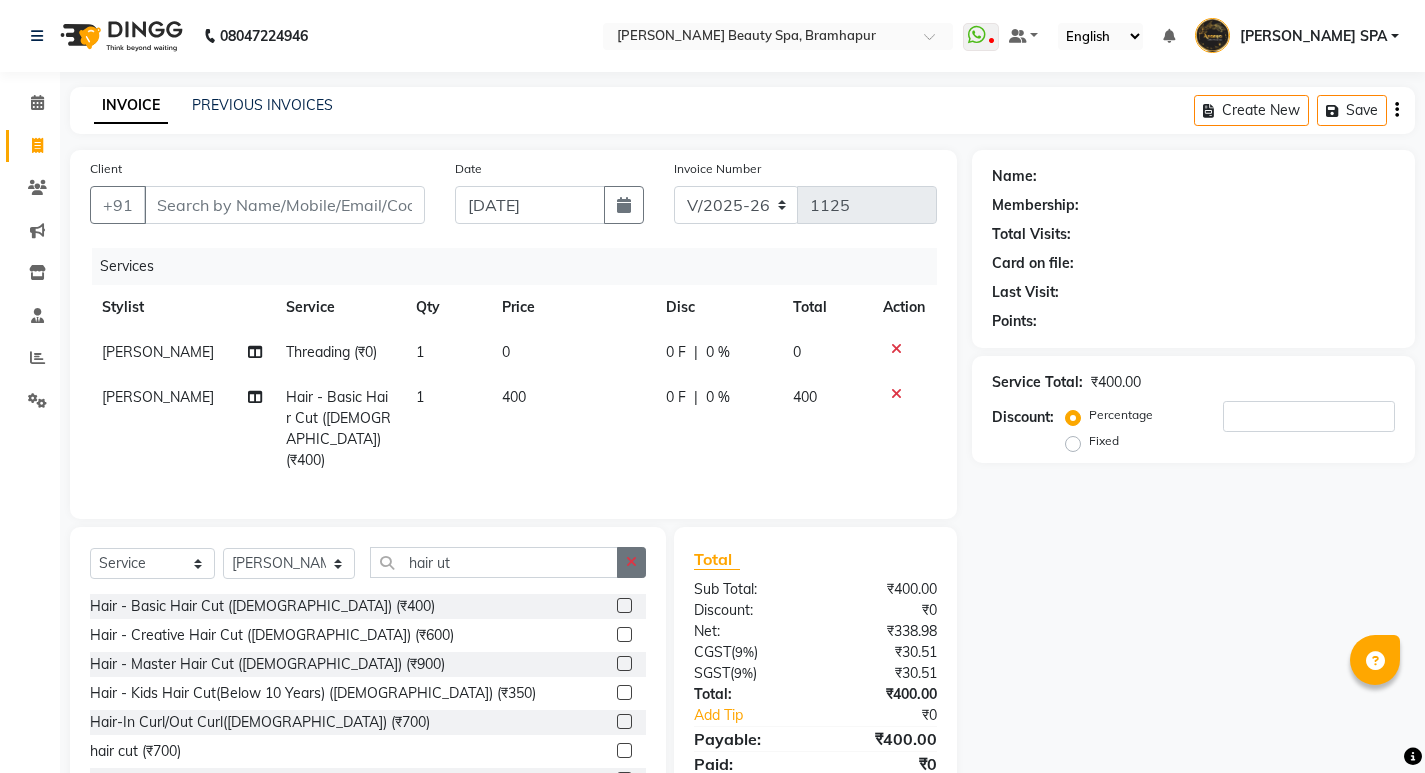 click 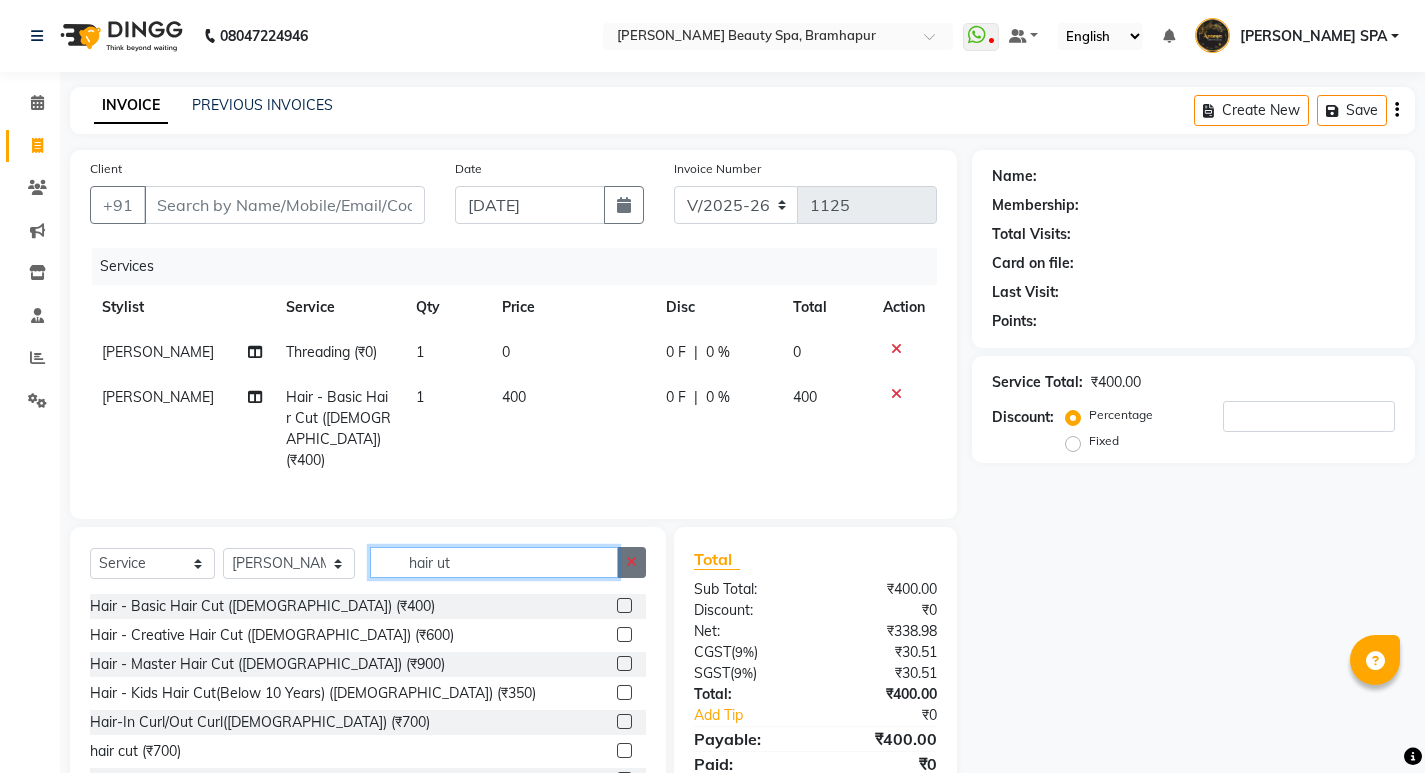 type 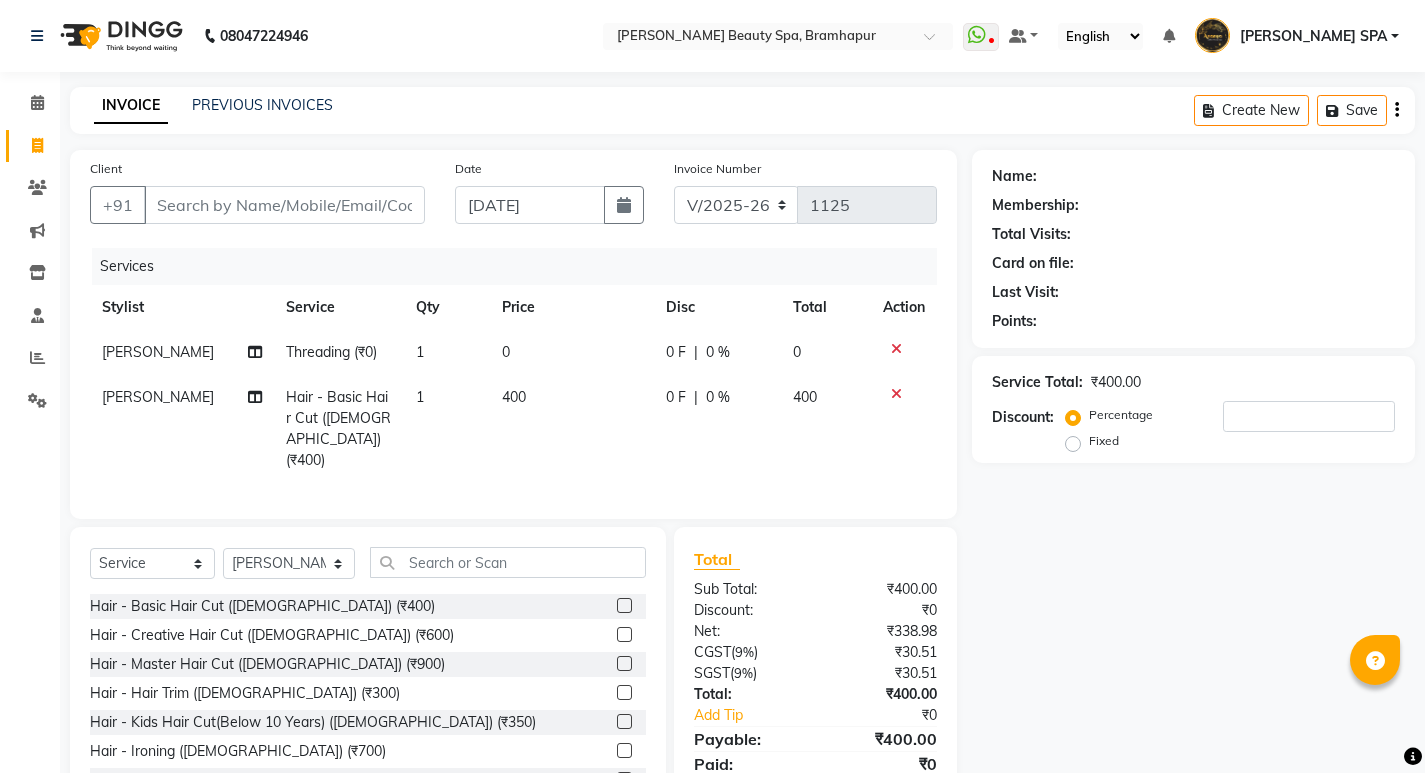 click on "Client +91" 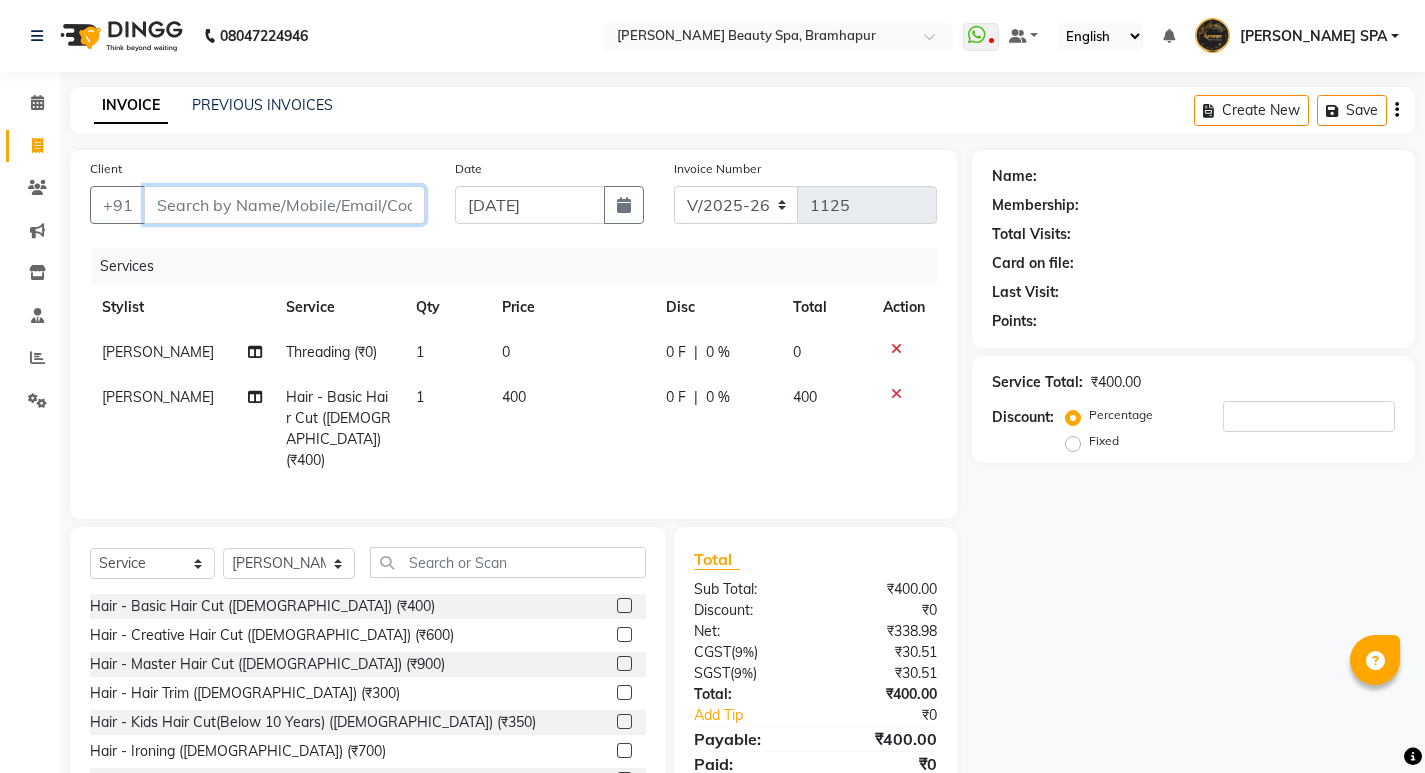 click on "Client" at bounding box center [284, 205] 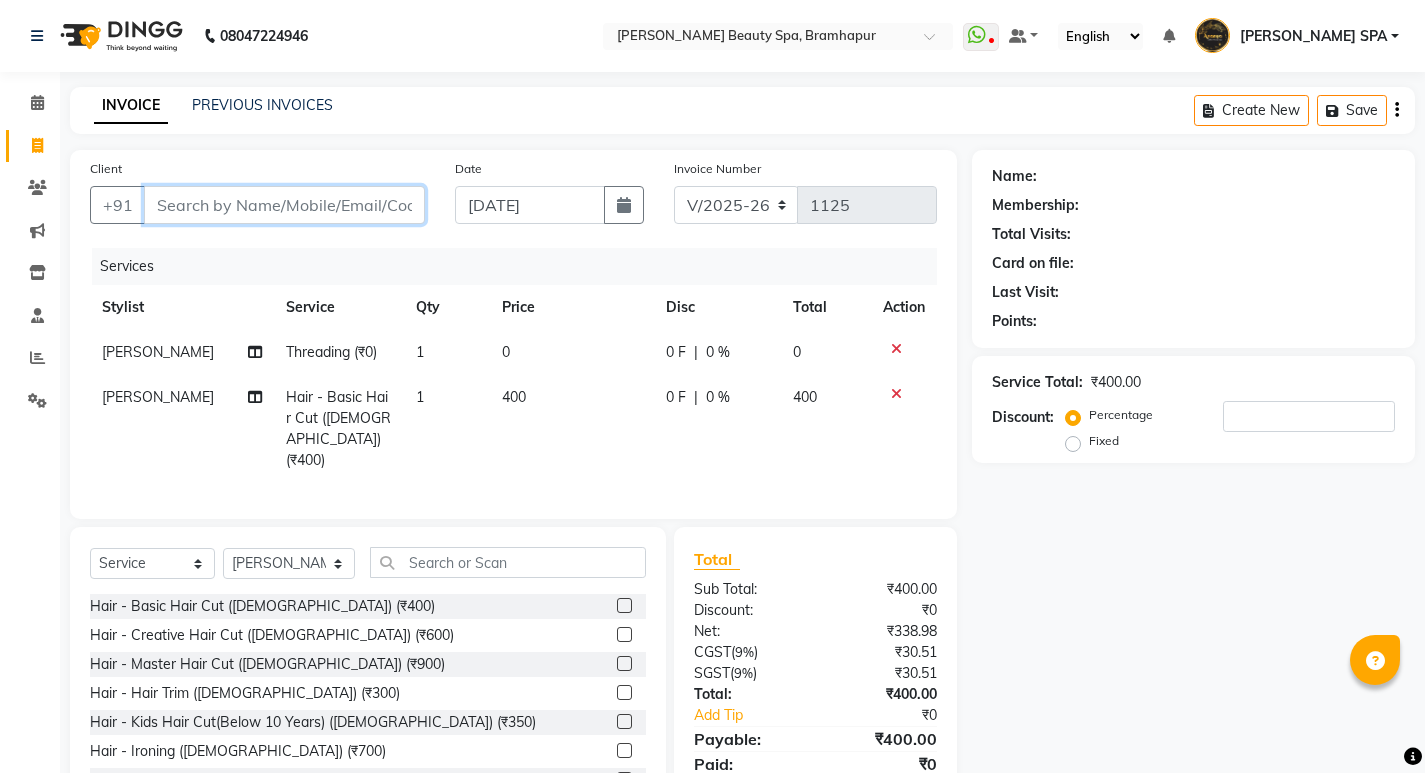 click on "Client" at bounding box center [284, 205] 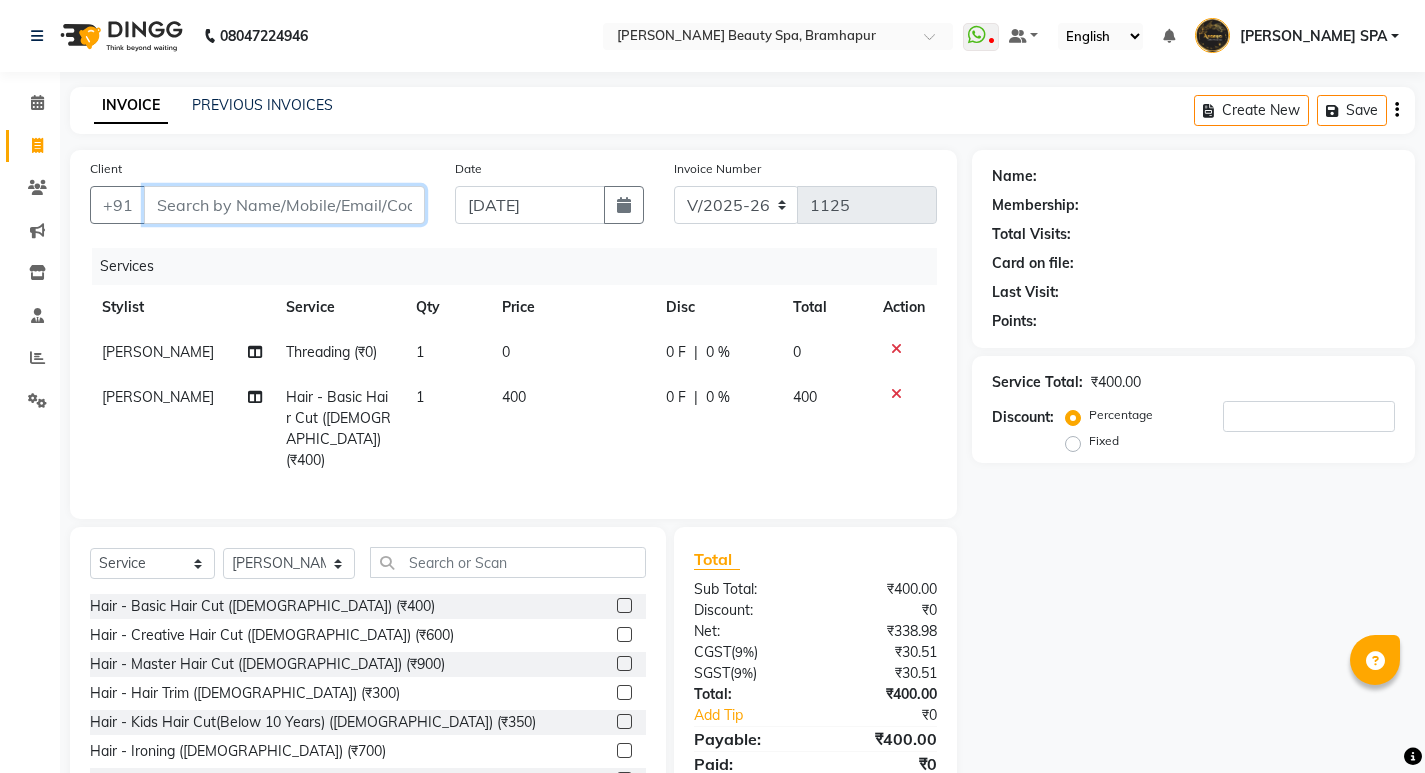 type on "9" 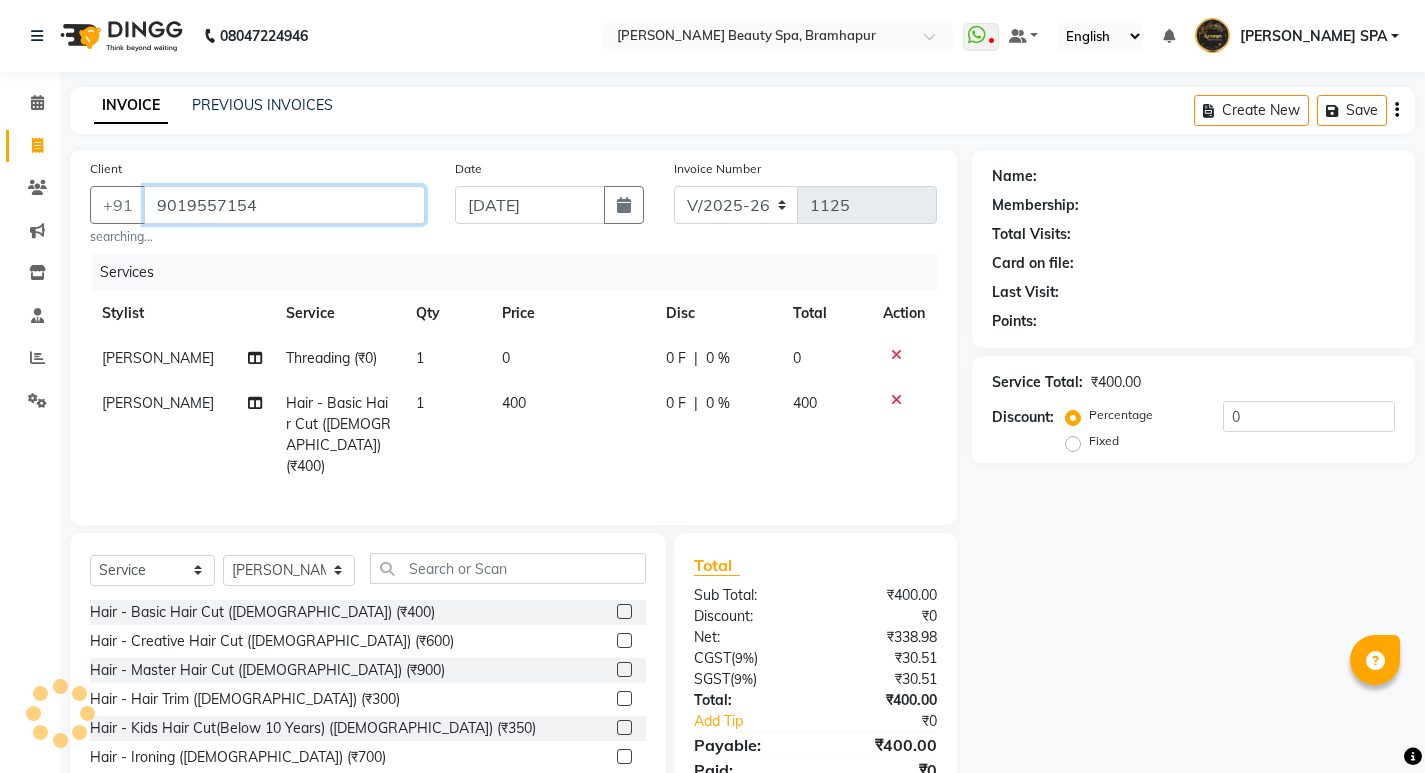 type on "9019557154" 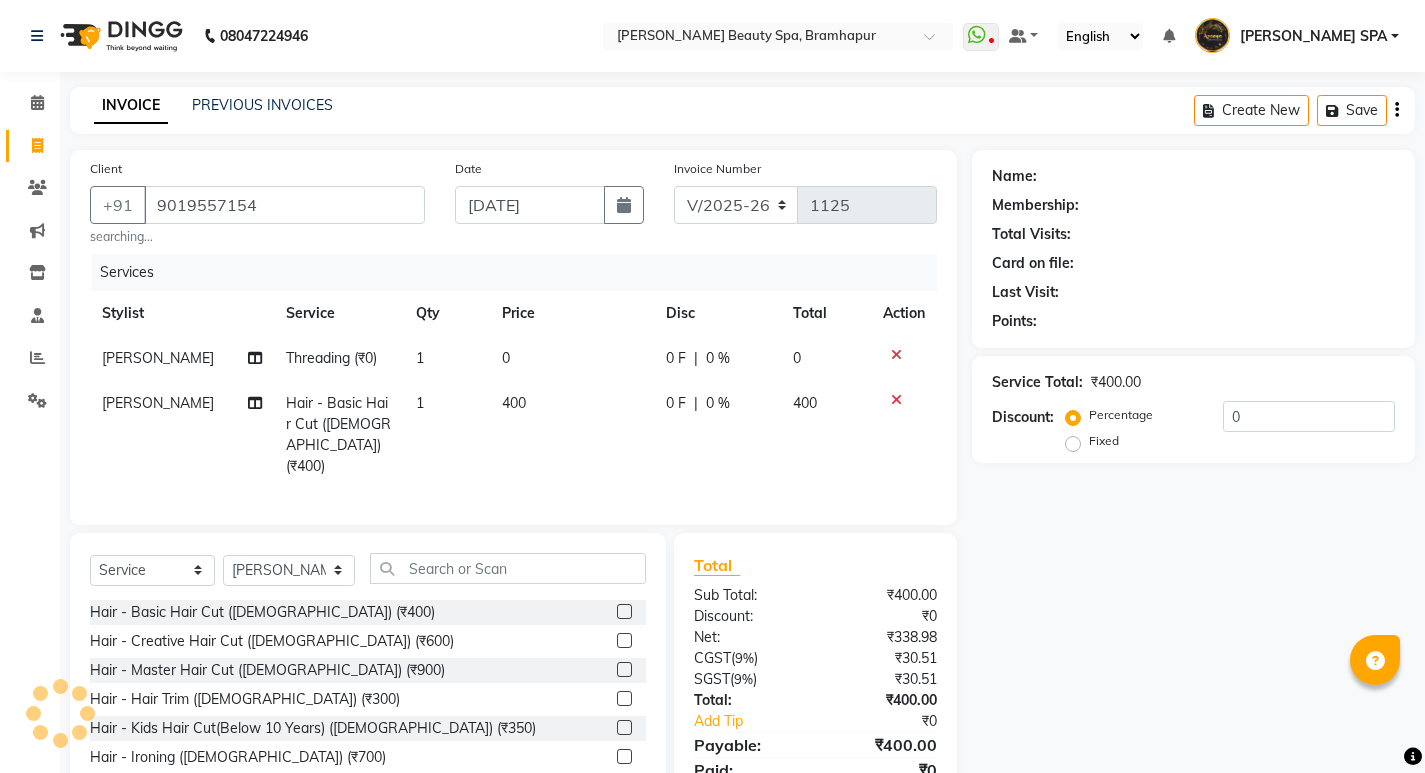 click on "0" 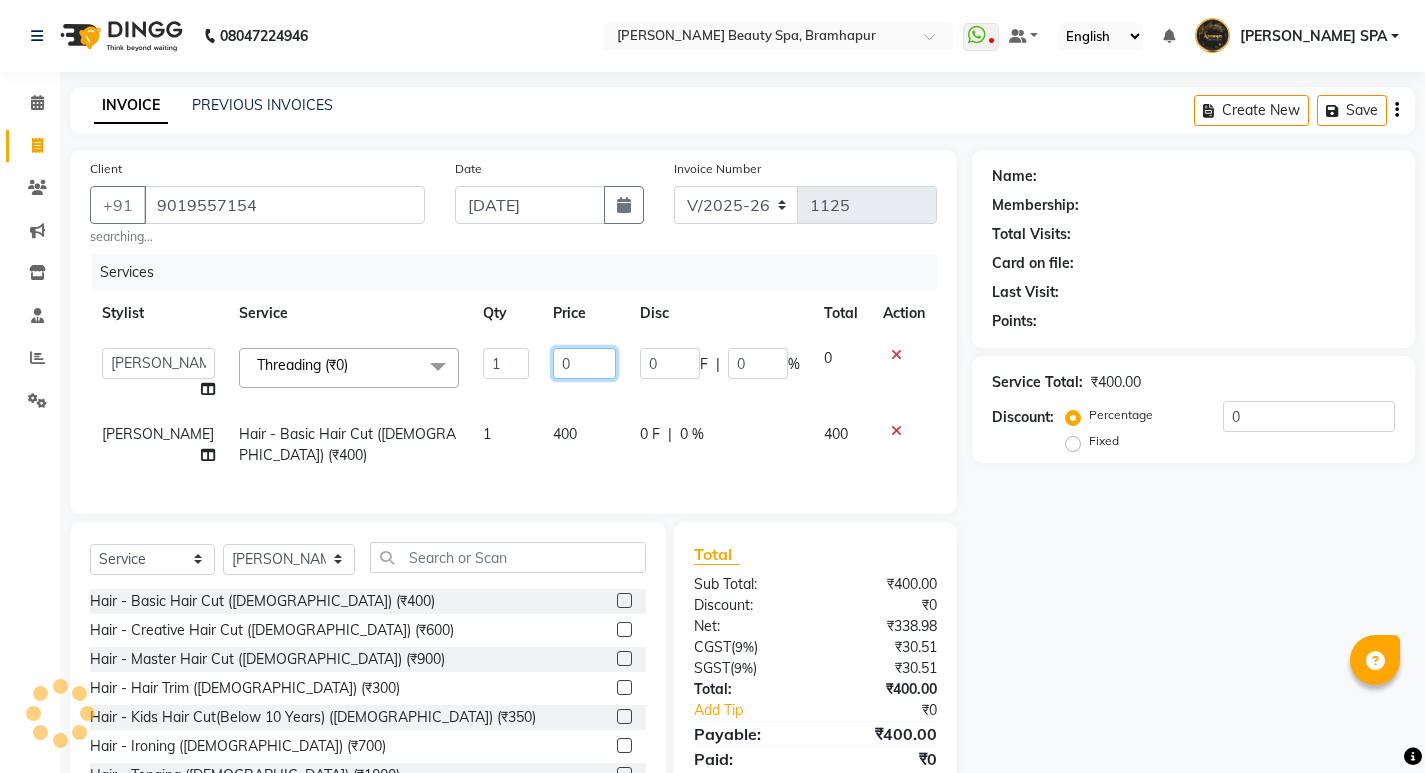 click on "0" 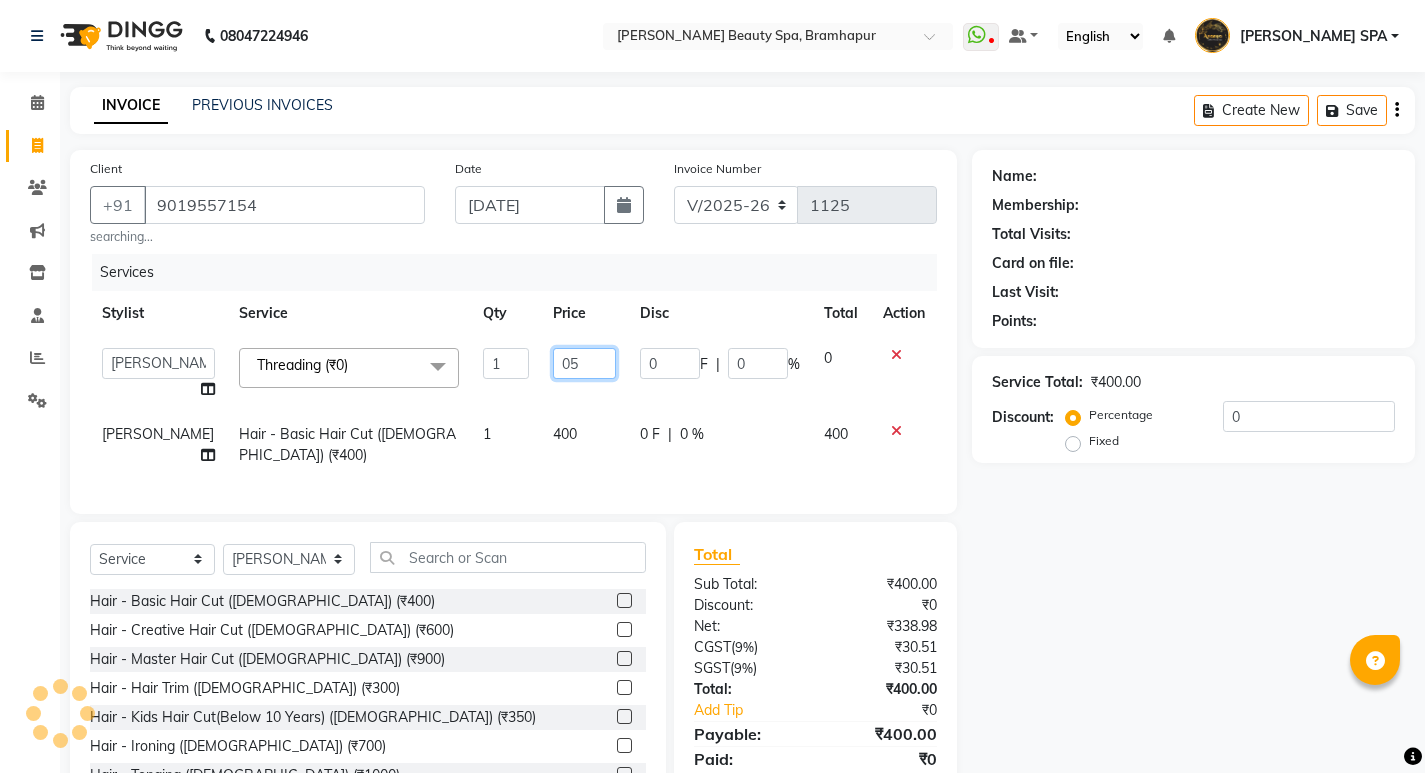 type on "050" 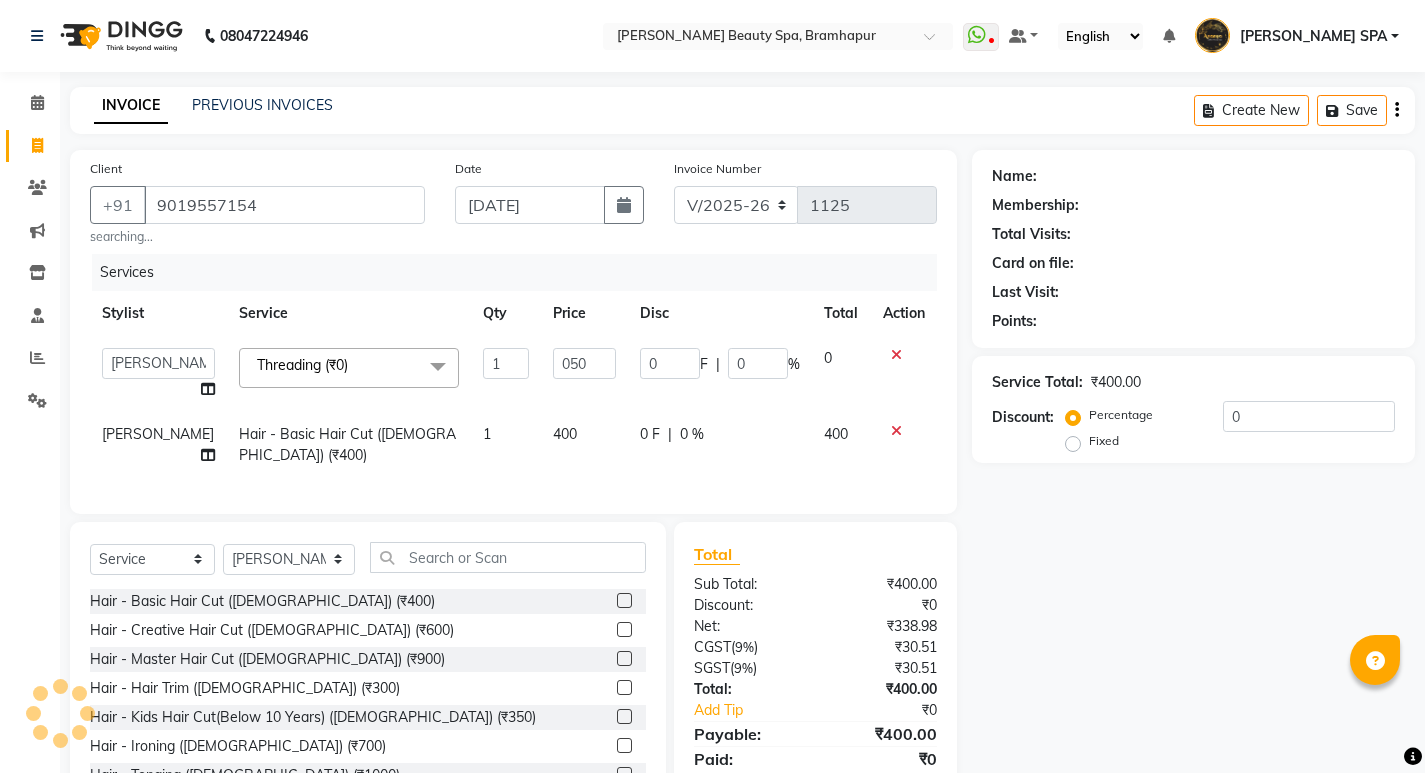 click on "Name: Membership: Total Visits: Card on file: Last Visit:  Points:  Service Total:  ₹400.00  Discount:  Percentage   Fixed  0" 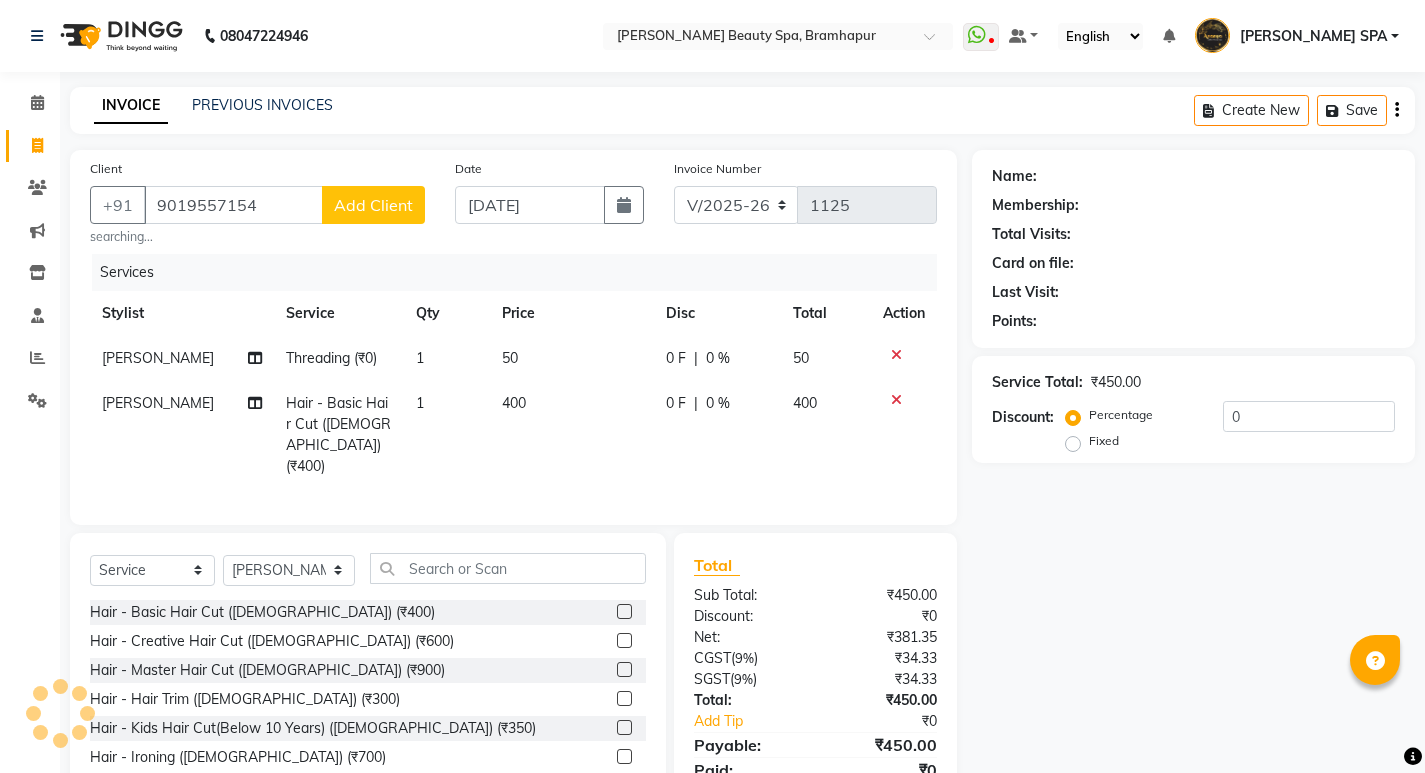 click on "400" 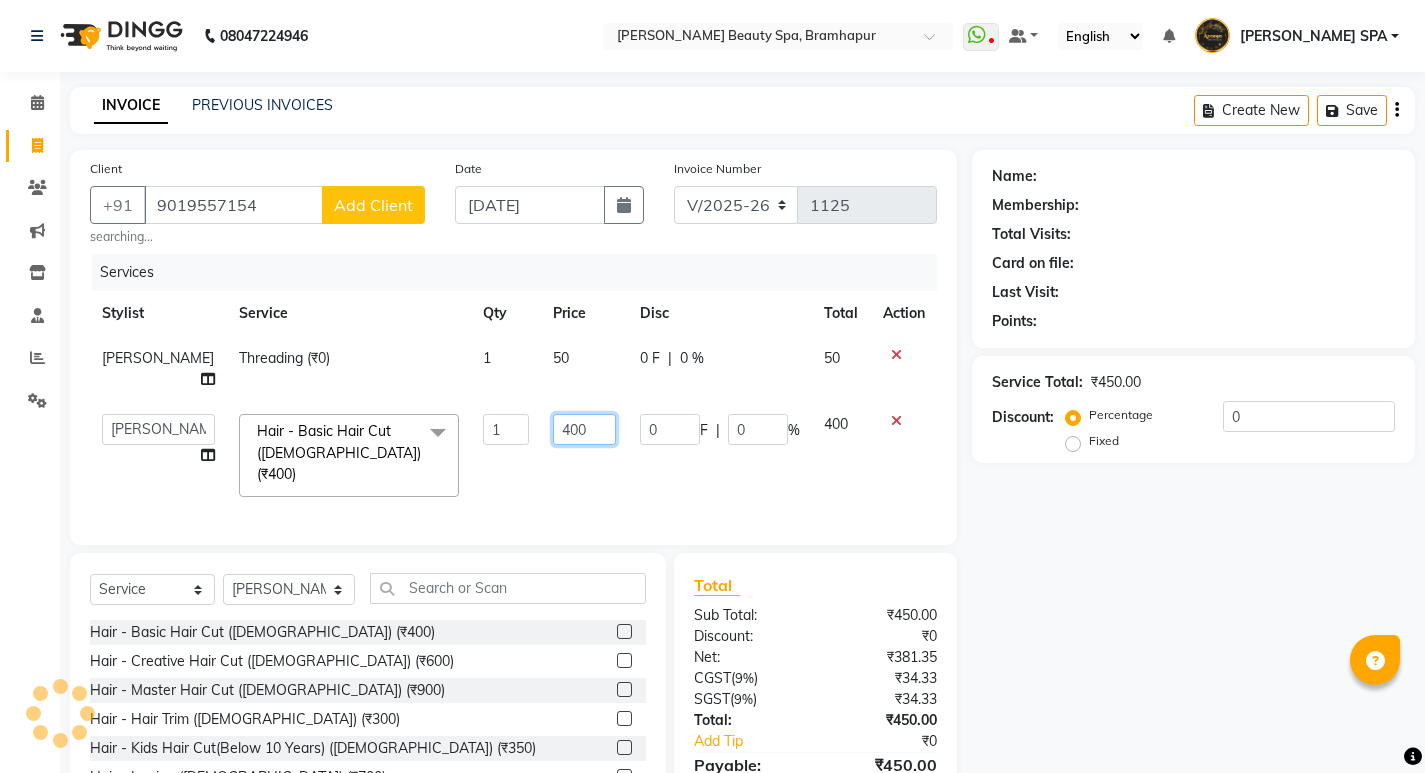 click on "400" 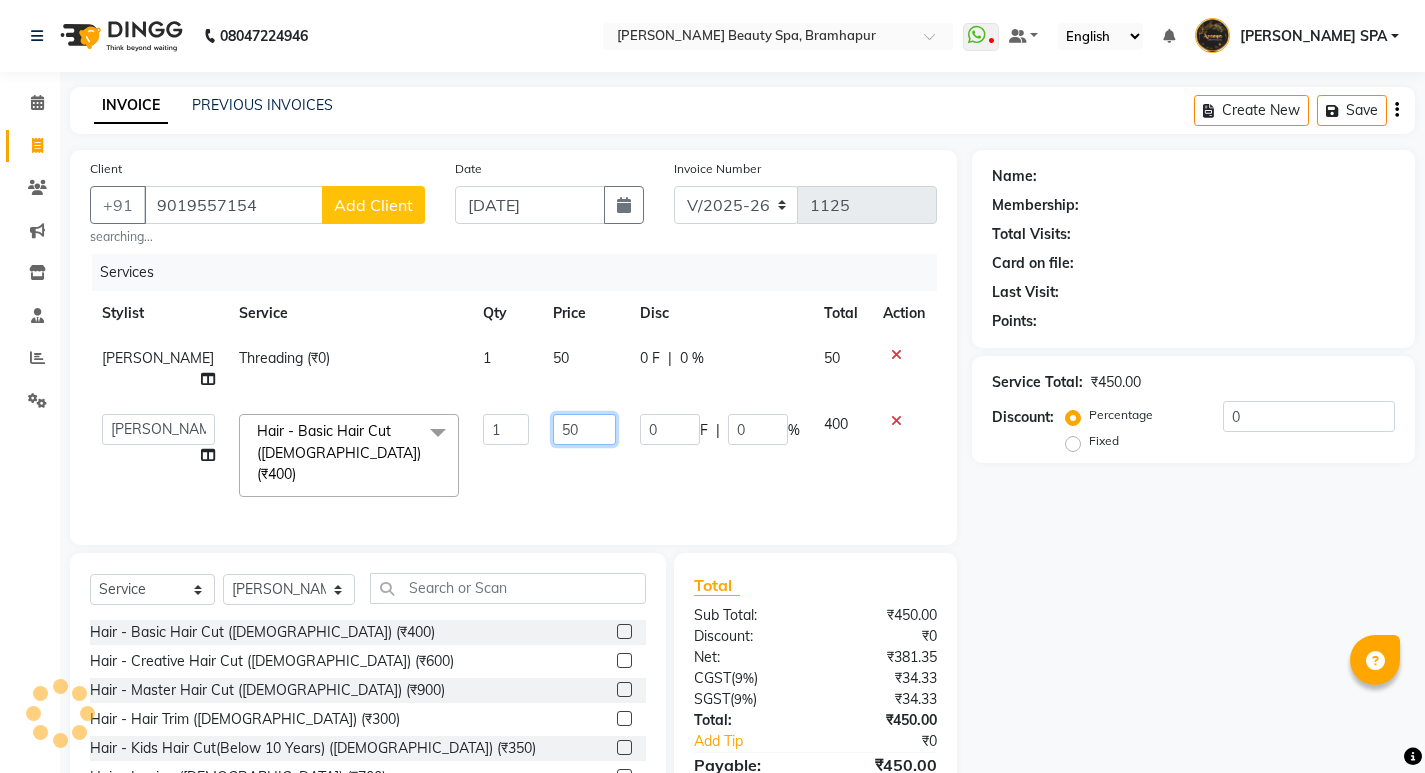 type on "500" 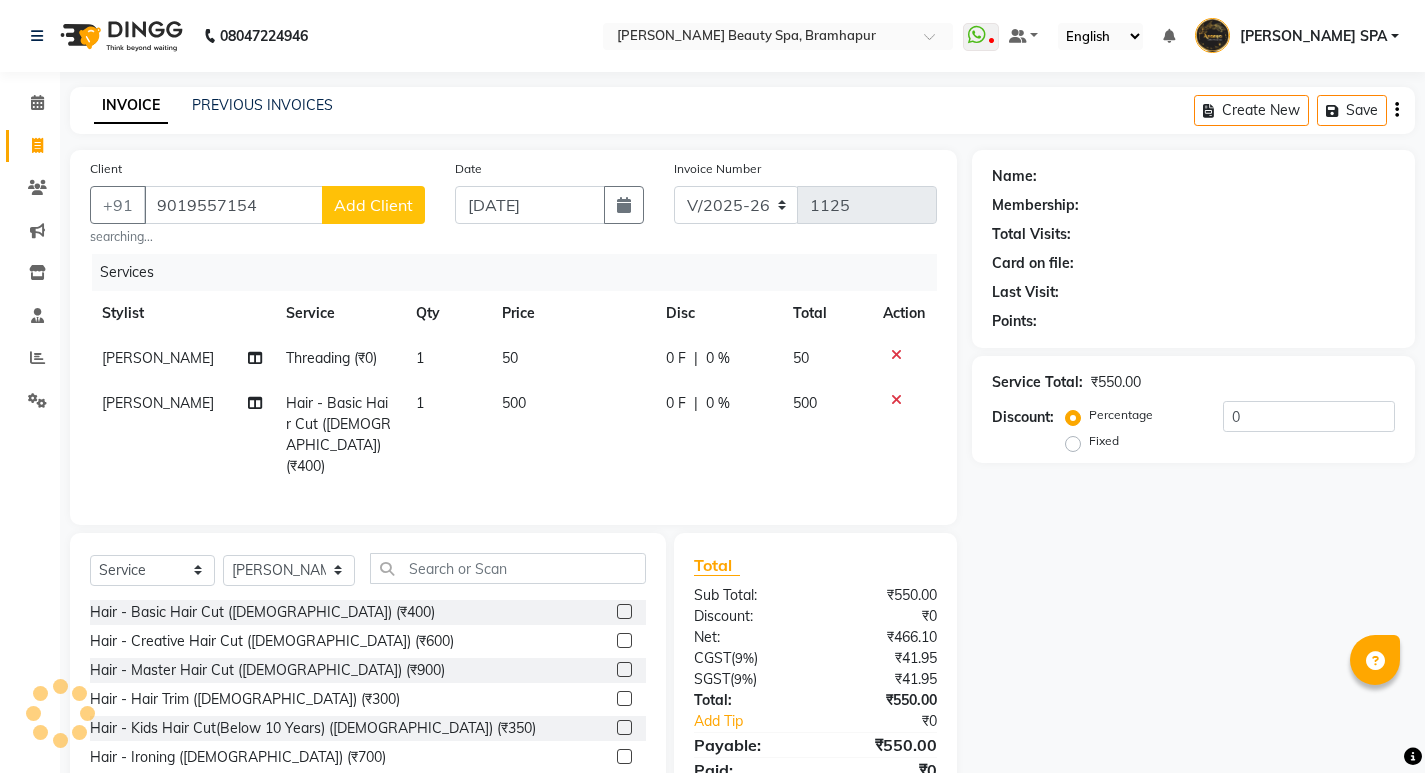 click on "Name: Membership: Total Visits: Card on file: Last Visit:  Points:  Service Total:  ₹550.00  Discount:  Percentage   Fixed  0" 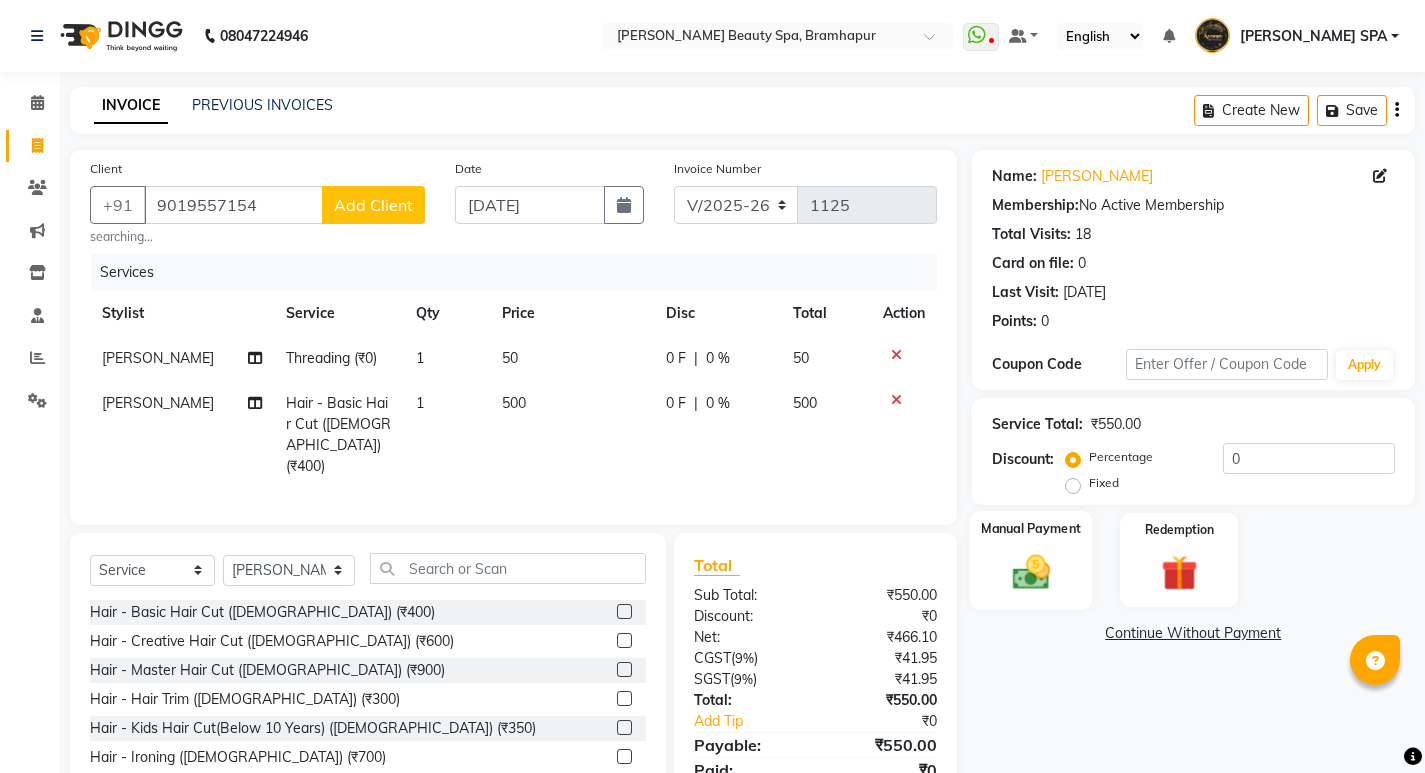 click on "Manual Payment" 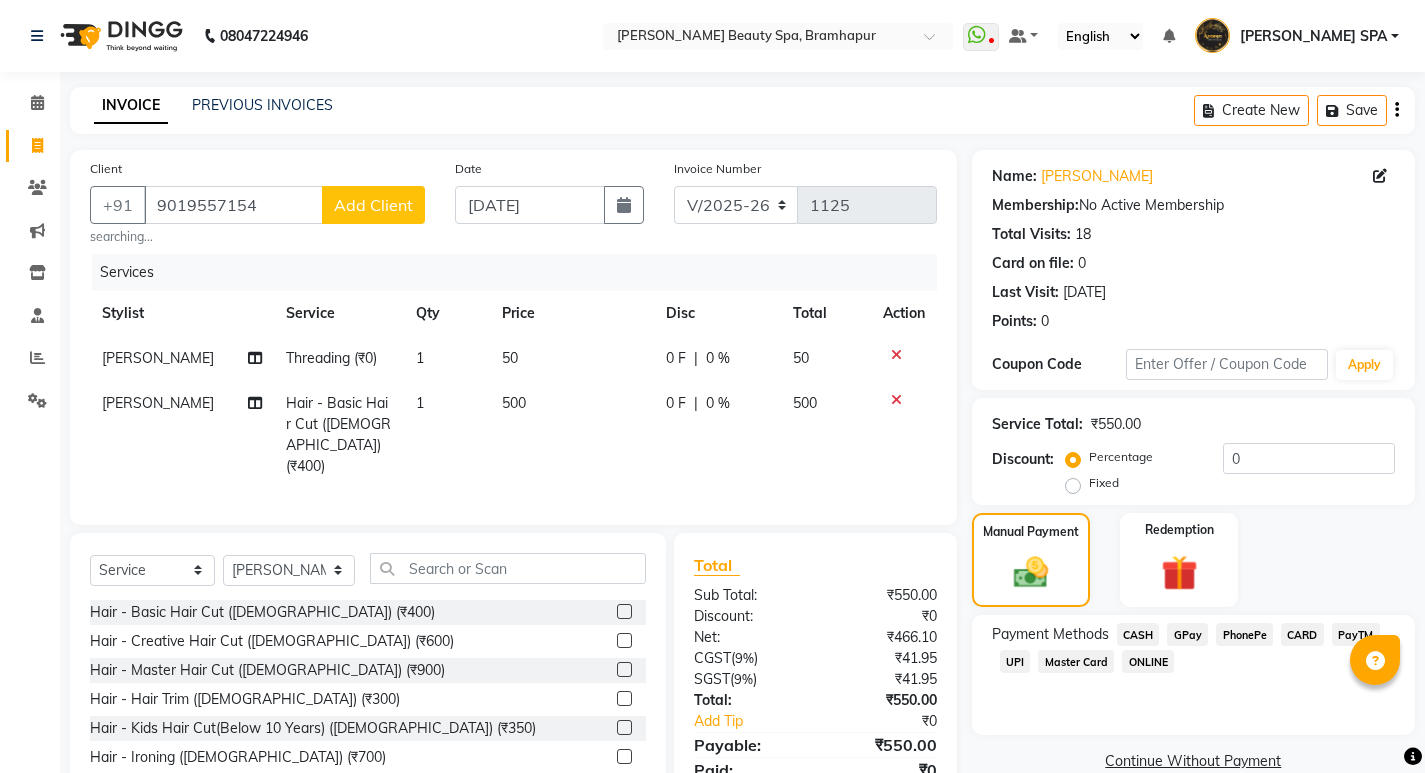 click on "Payment Methods  CASH   GPay   PhonePe   CARD   PayTM   UPI   Master Card   ONLINE" 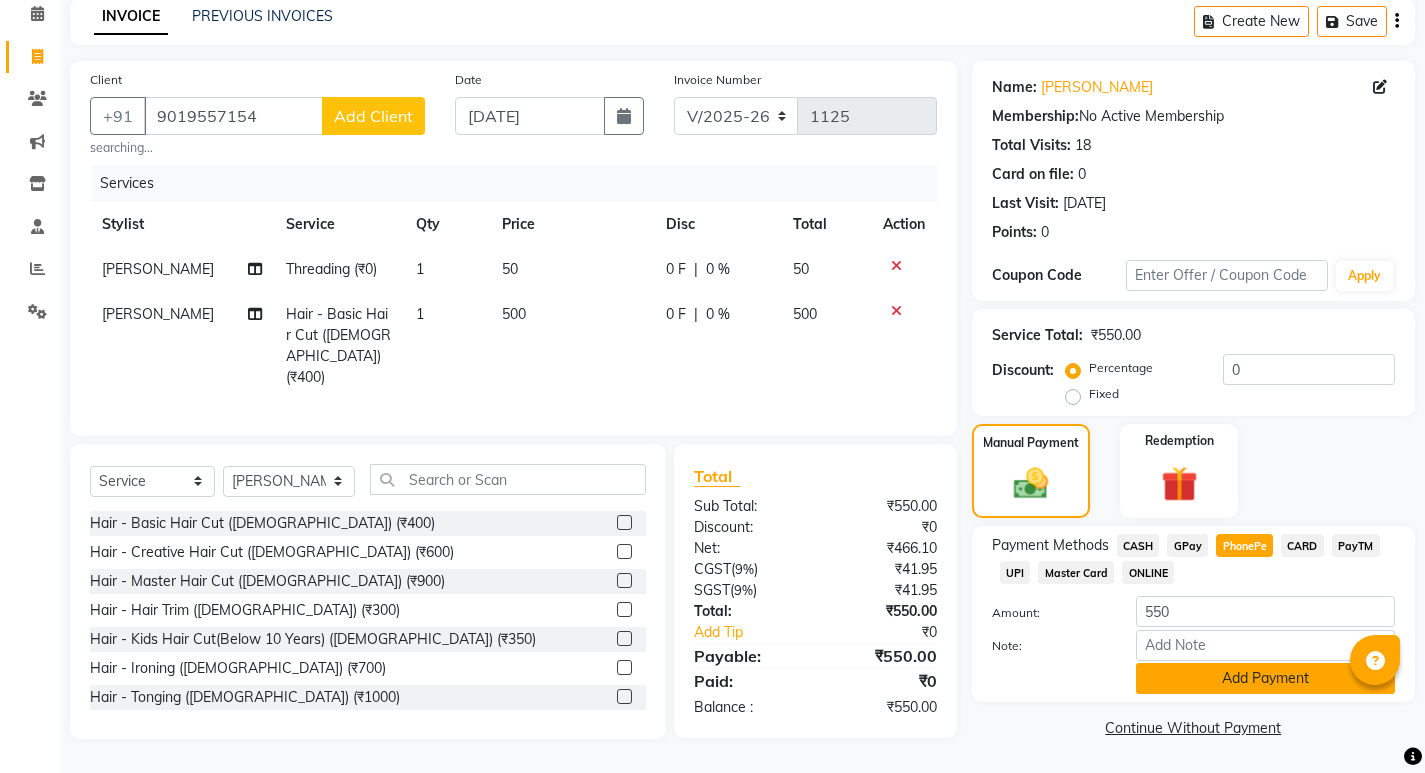 click on "Add Payment" 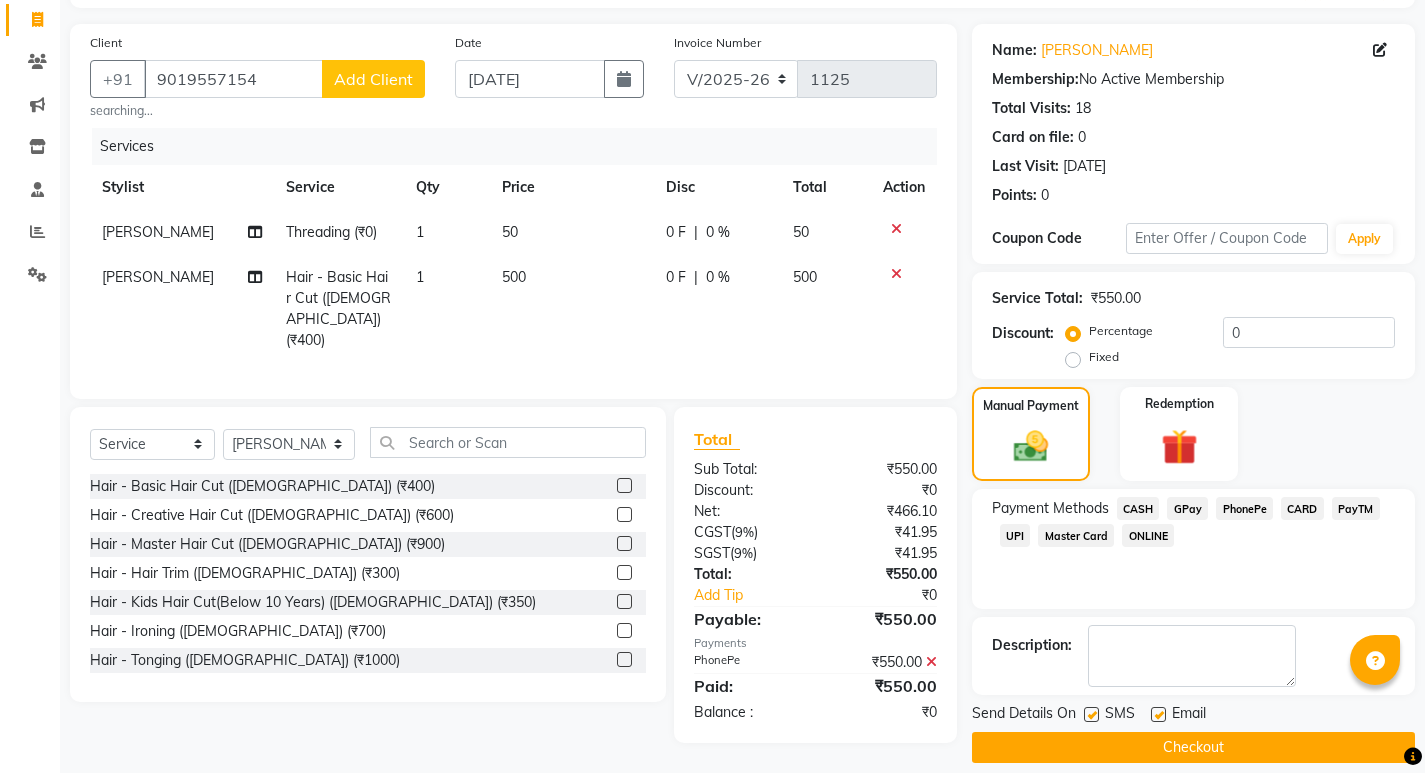 scroll, scrollTop: 146, scrollLeft: 0, axis: vertical 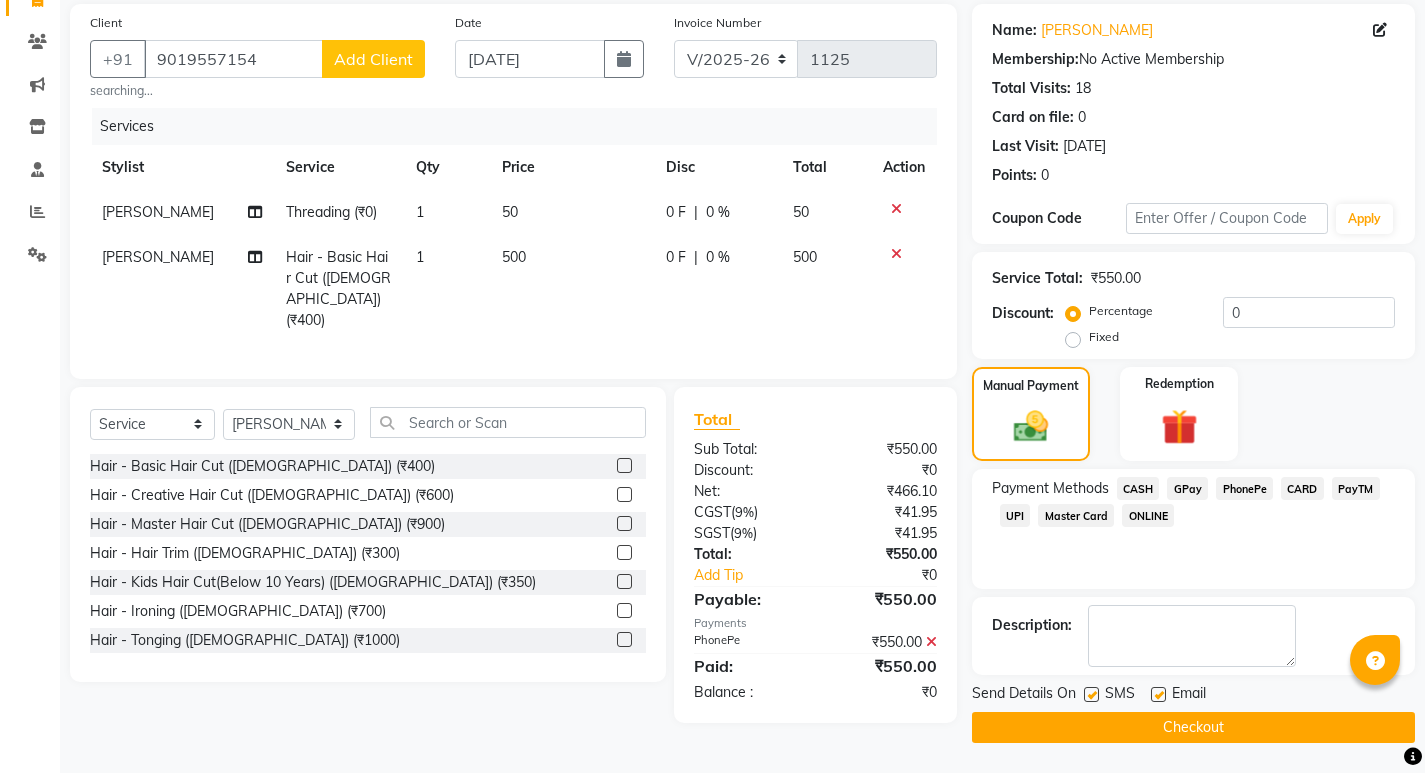 click on "Checkout" 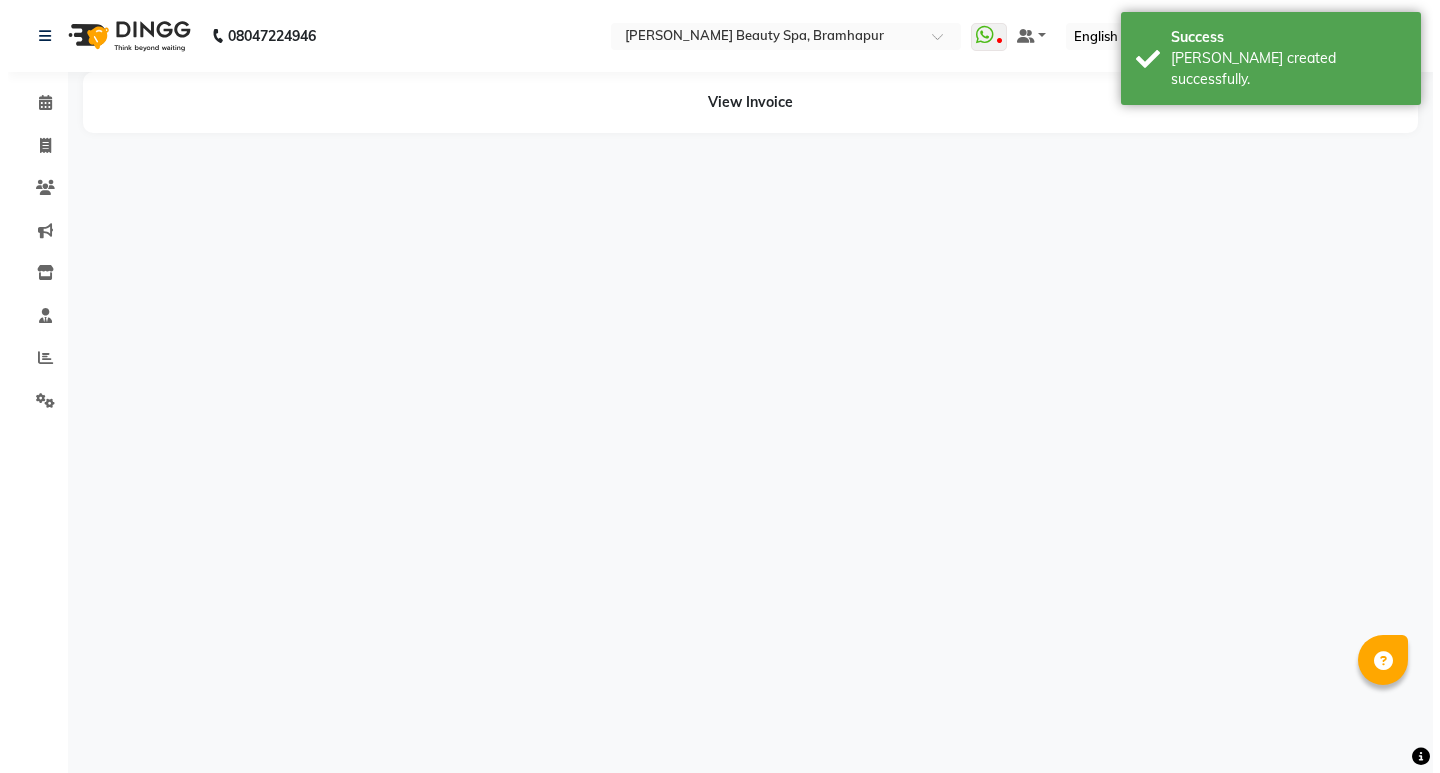 scroll, scrollTop: 0, scrollLeft: 0, axis: both 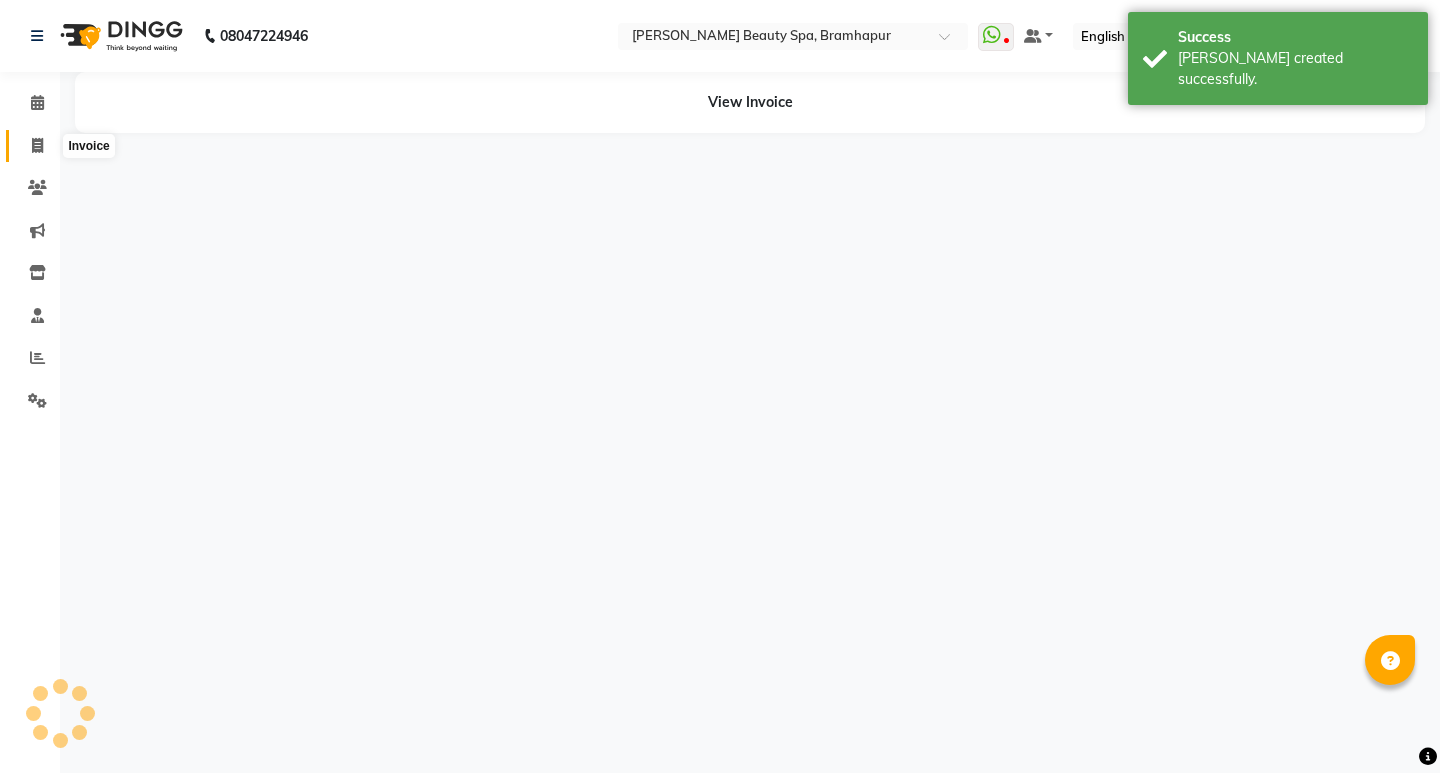 click 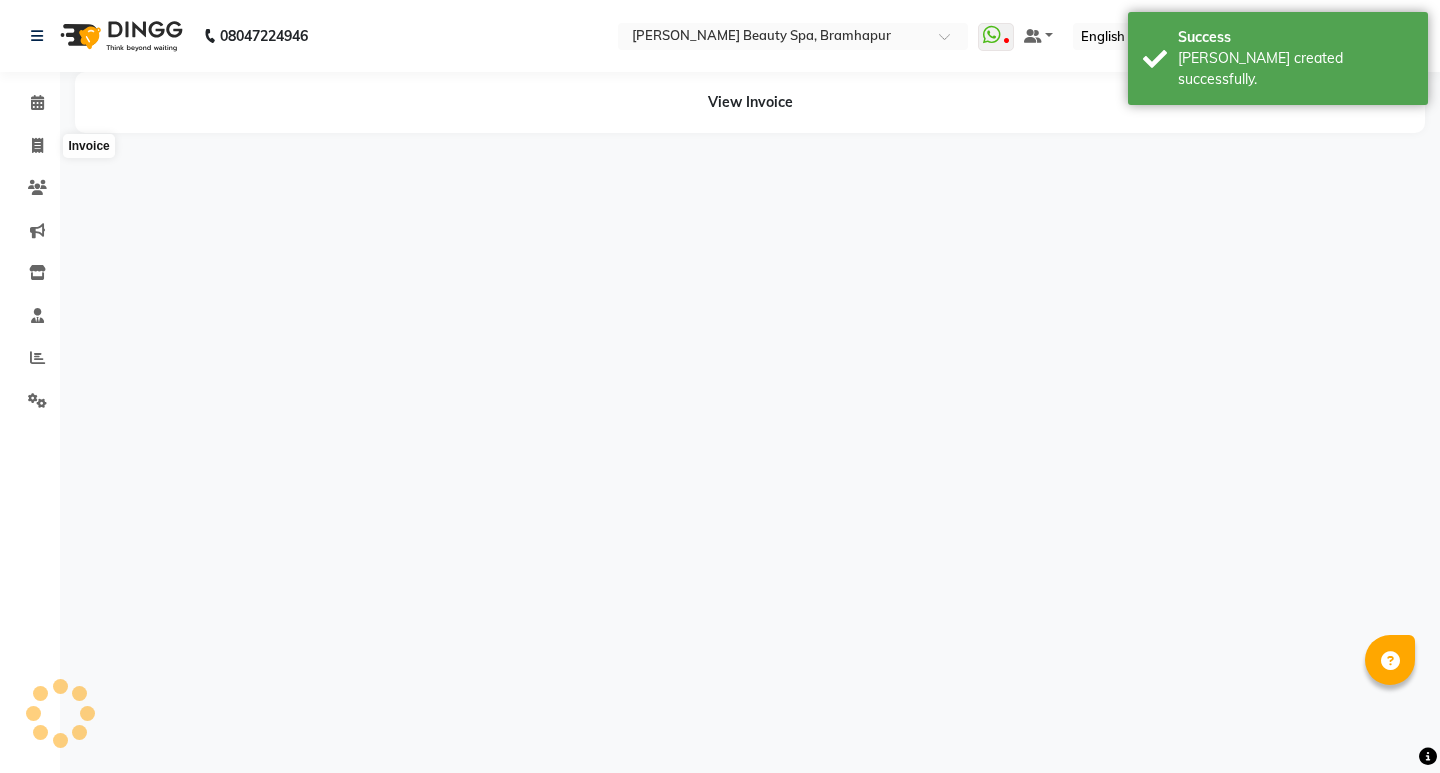 select on "service" 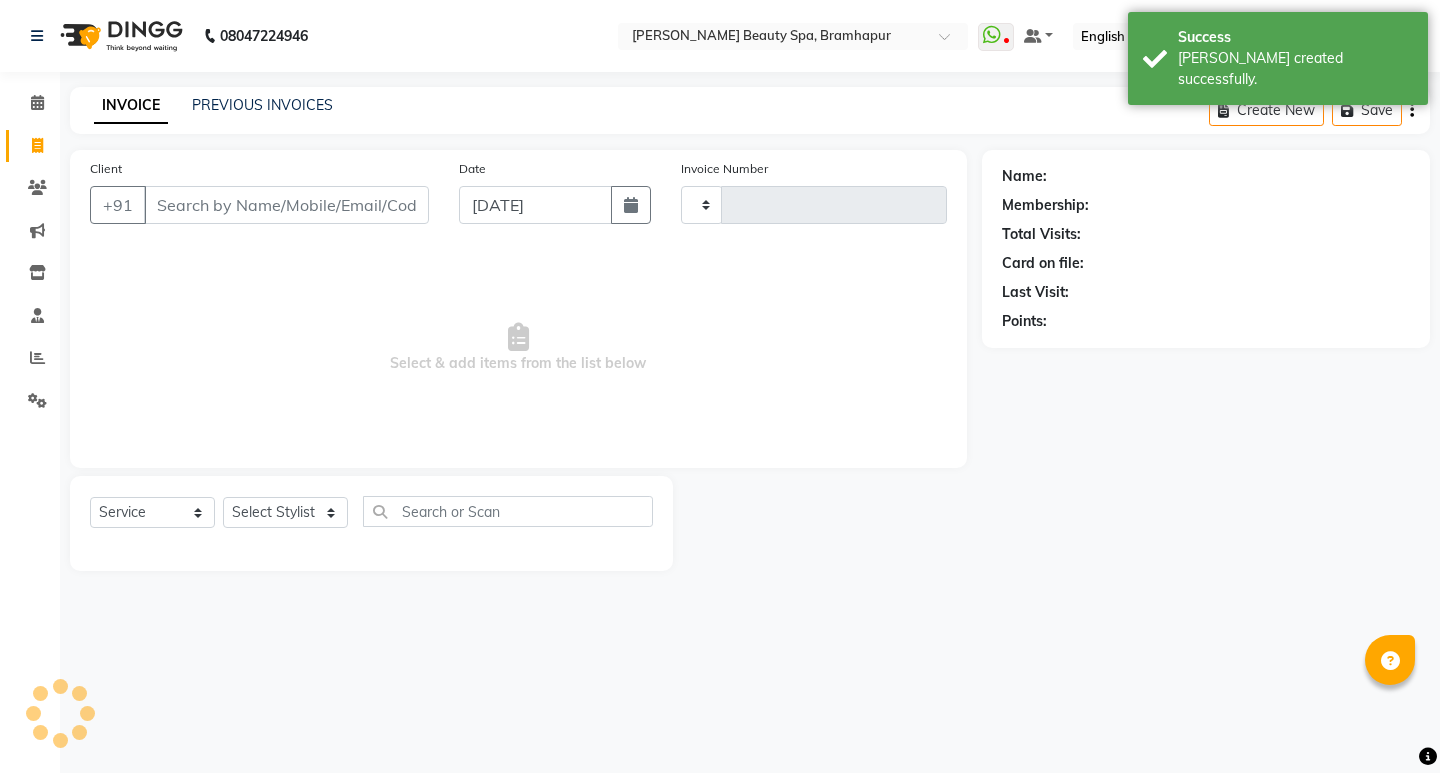 click on "INVOICE PREVIOUS INVOICES" 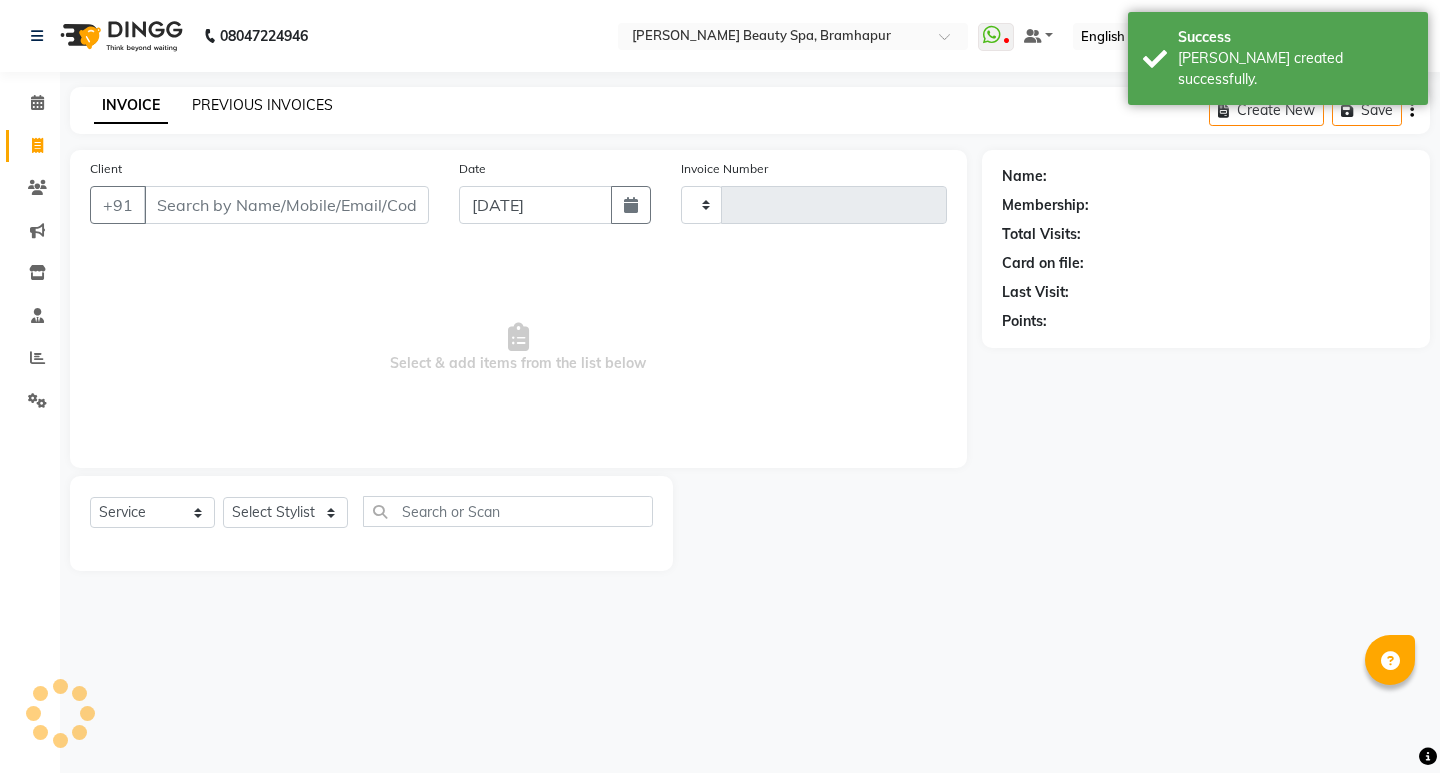 click on "PREVIOUS INVOICES" 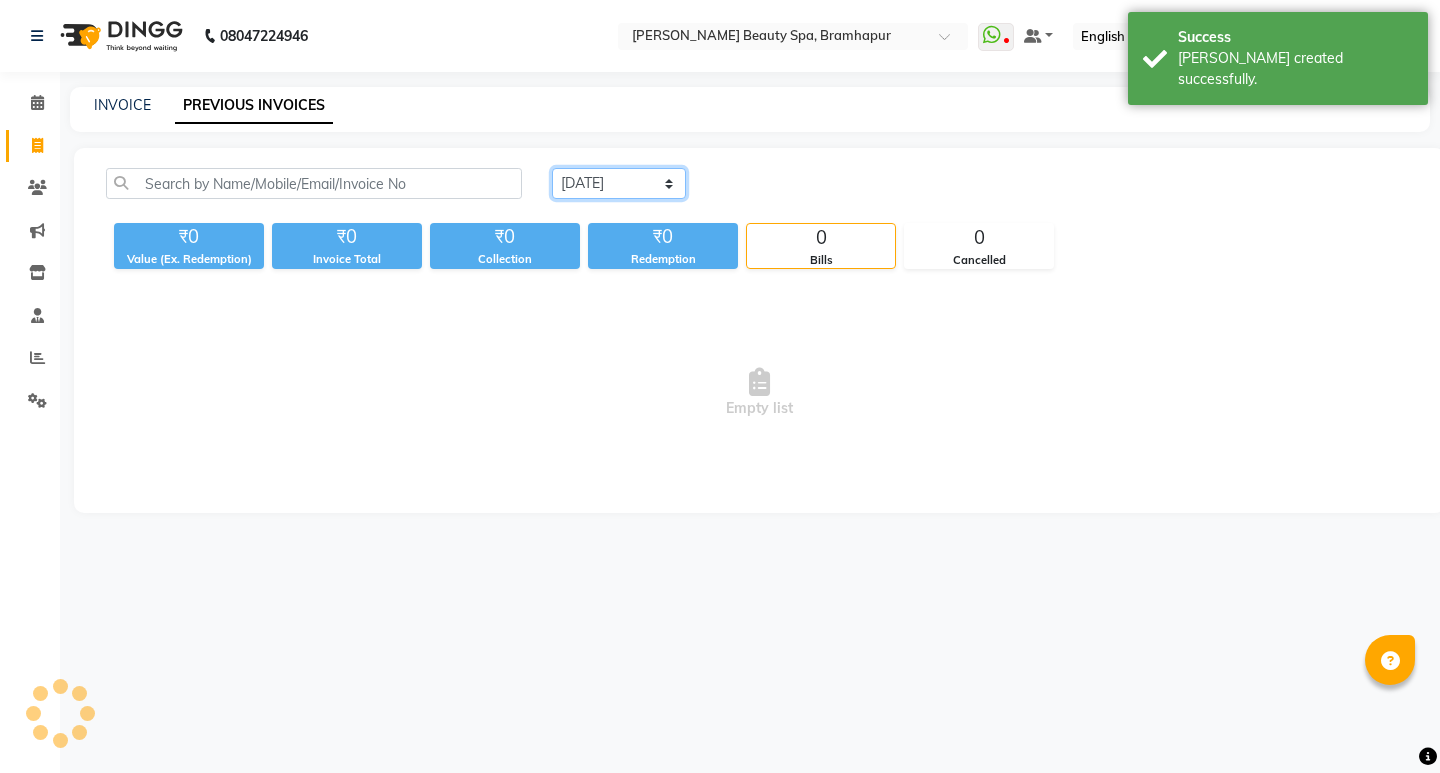 click on "Today Yesterday Custom Range" 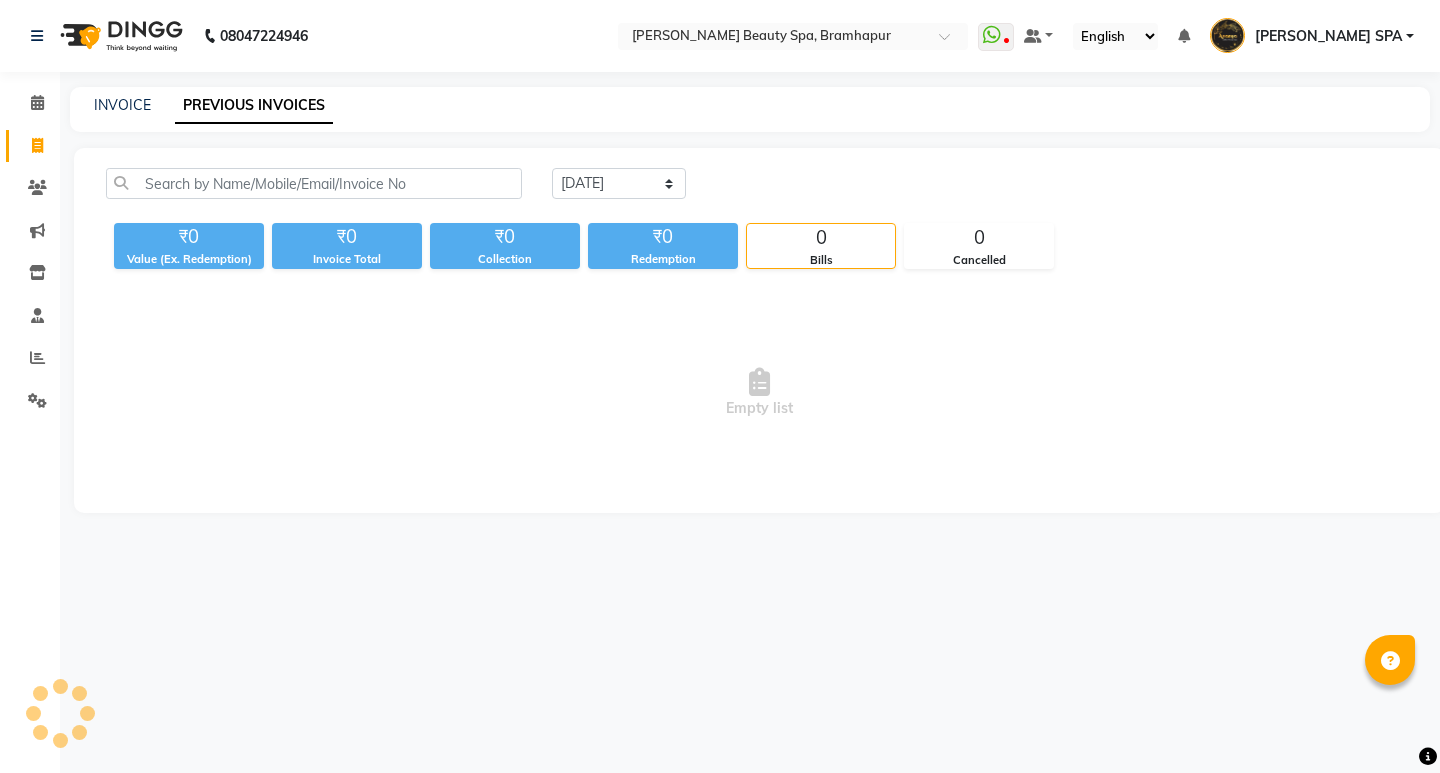 click on "INVOICE" 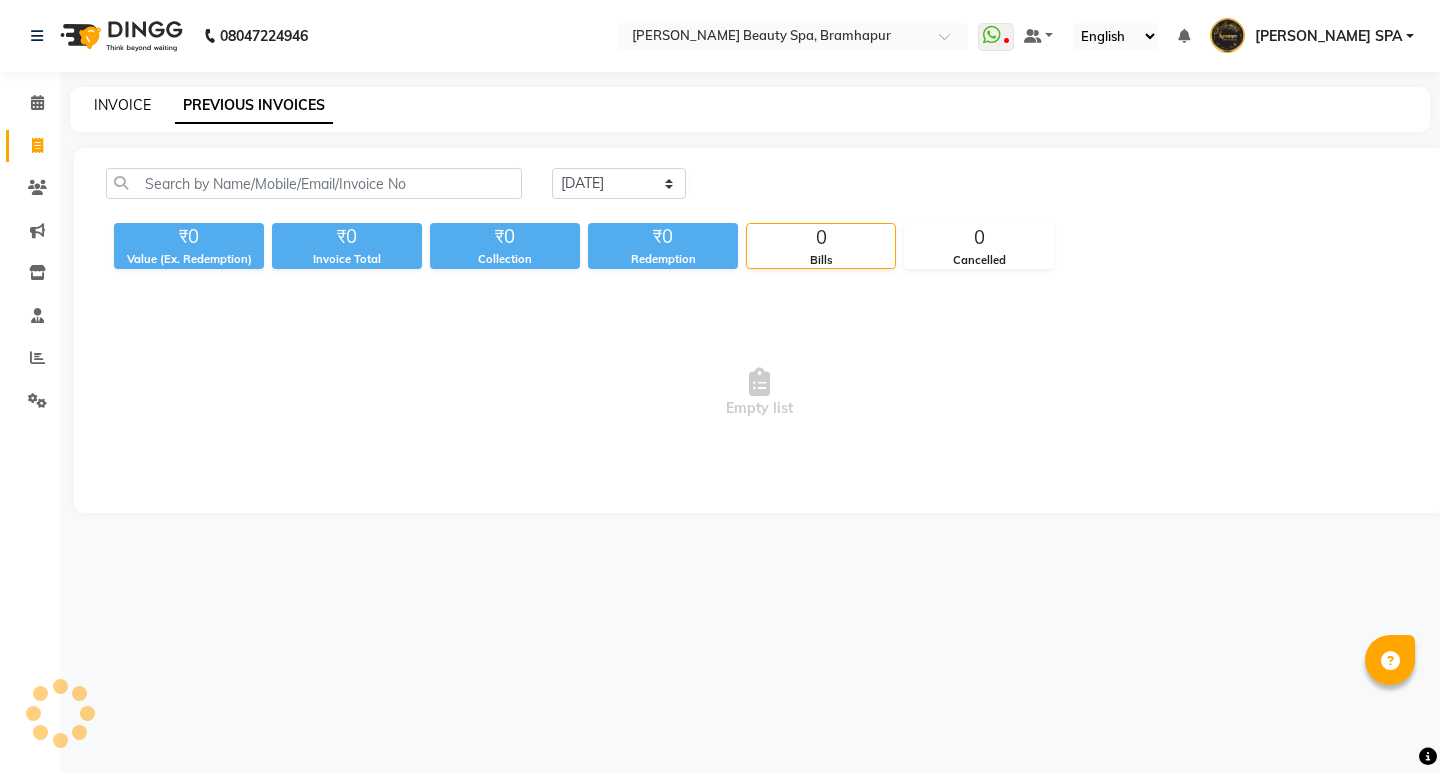 click on "INVOICE" 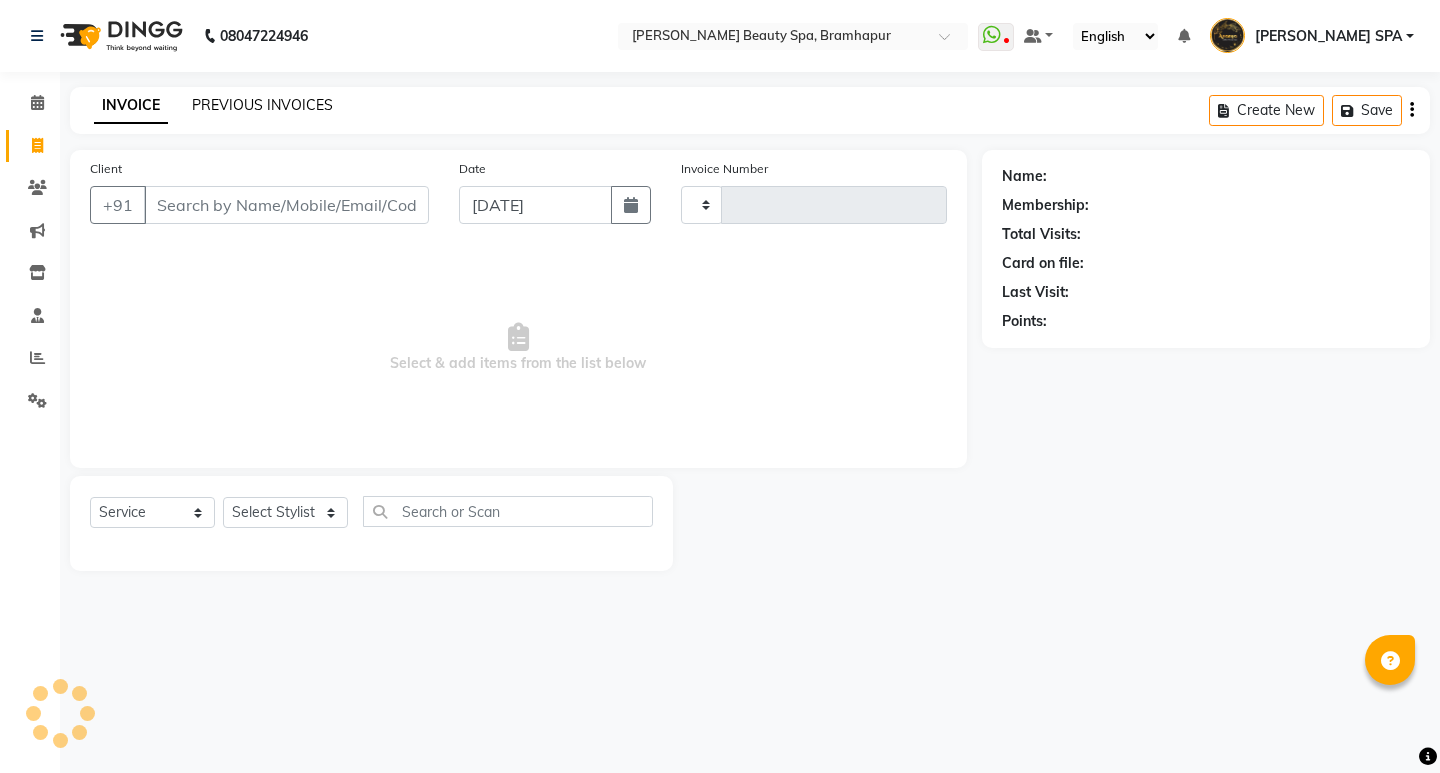 click on "PREVIOUS INVOICES" 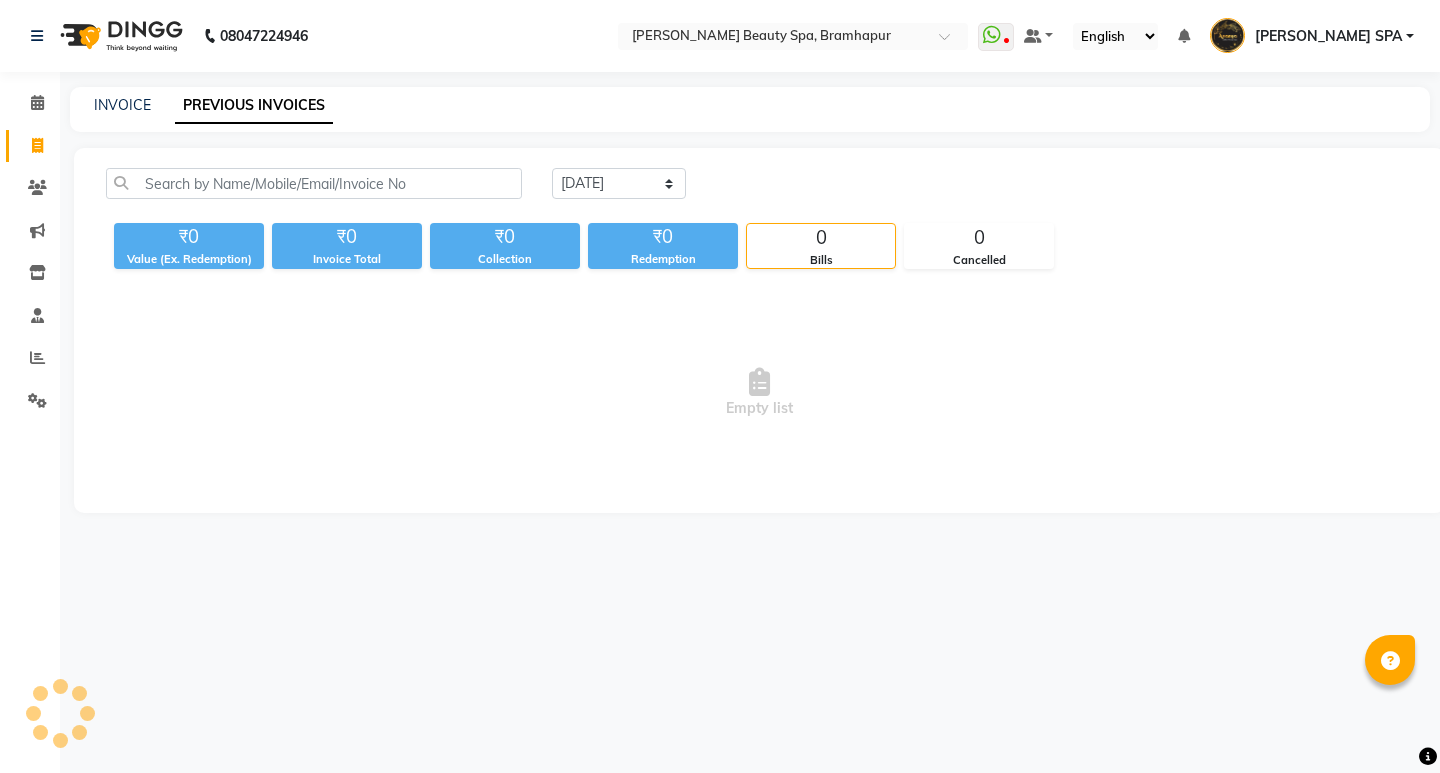 click on "Empty list" at bounding box center (759, 393) 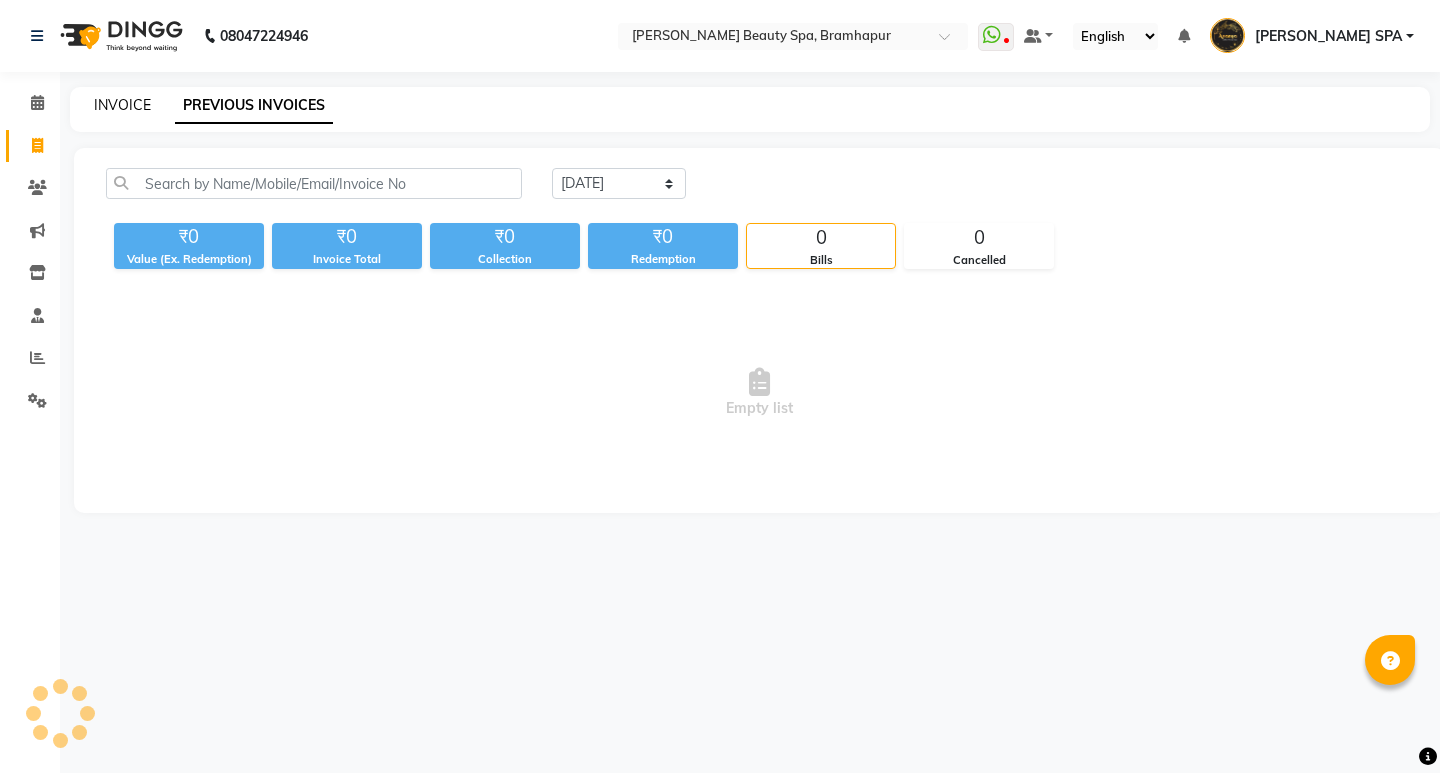 click on "INVOICE" 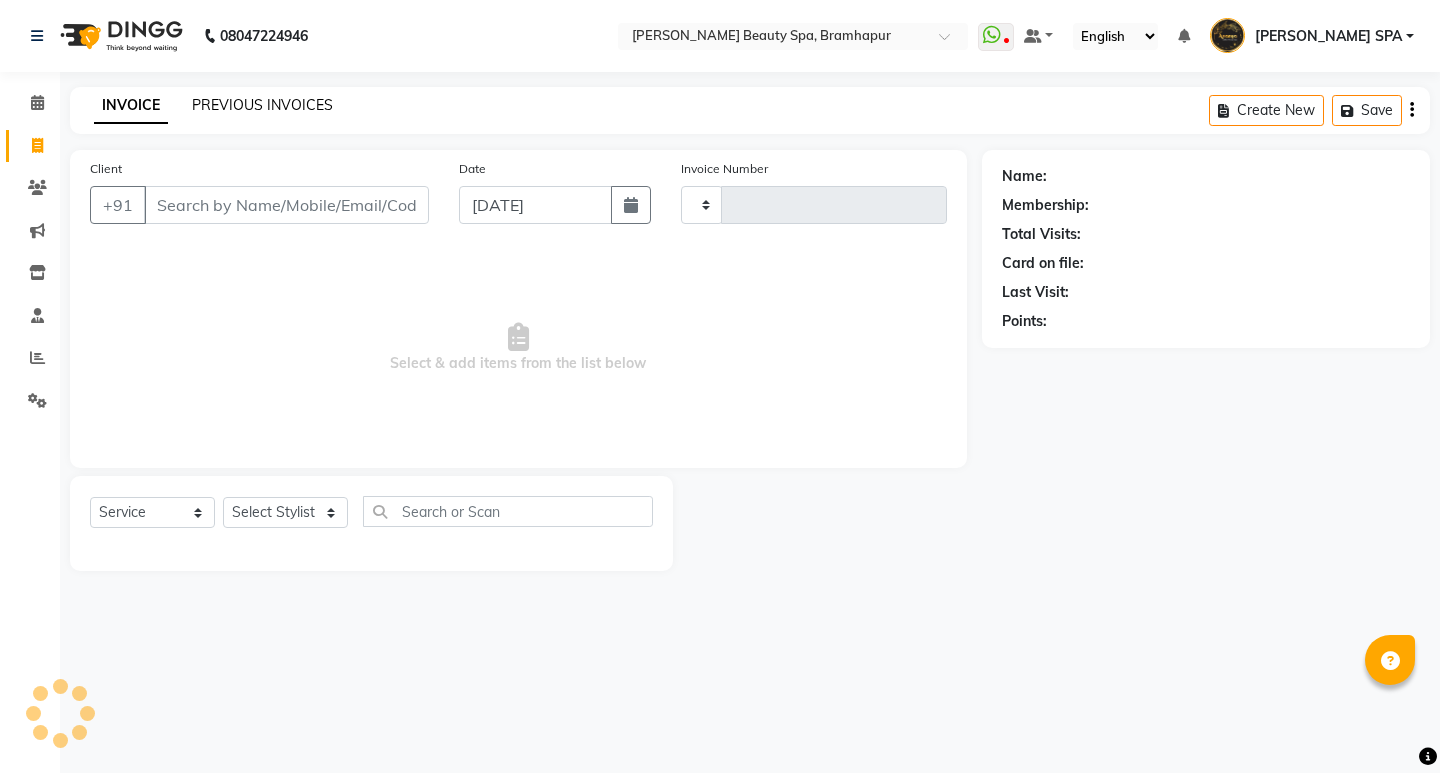 click on "PREVIOUS INVOICES" 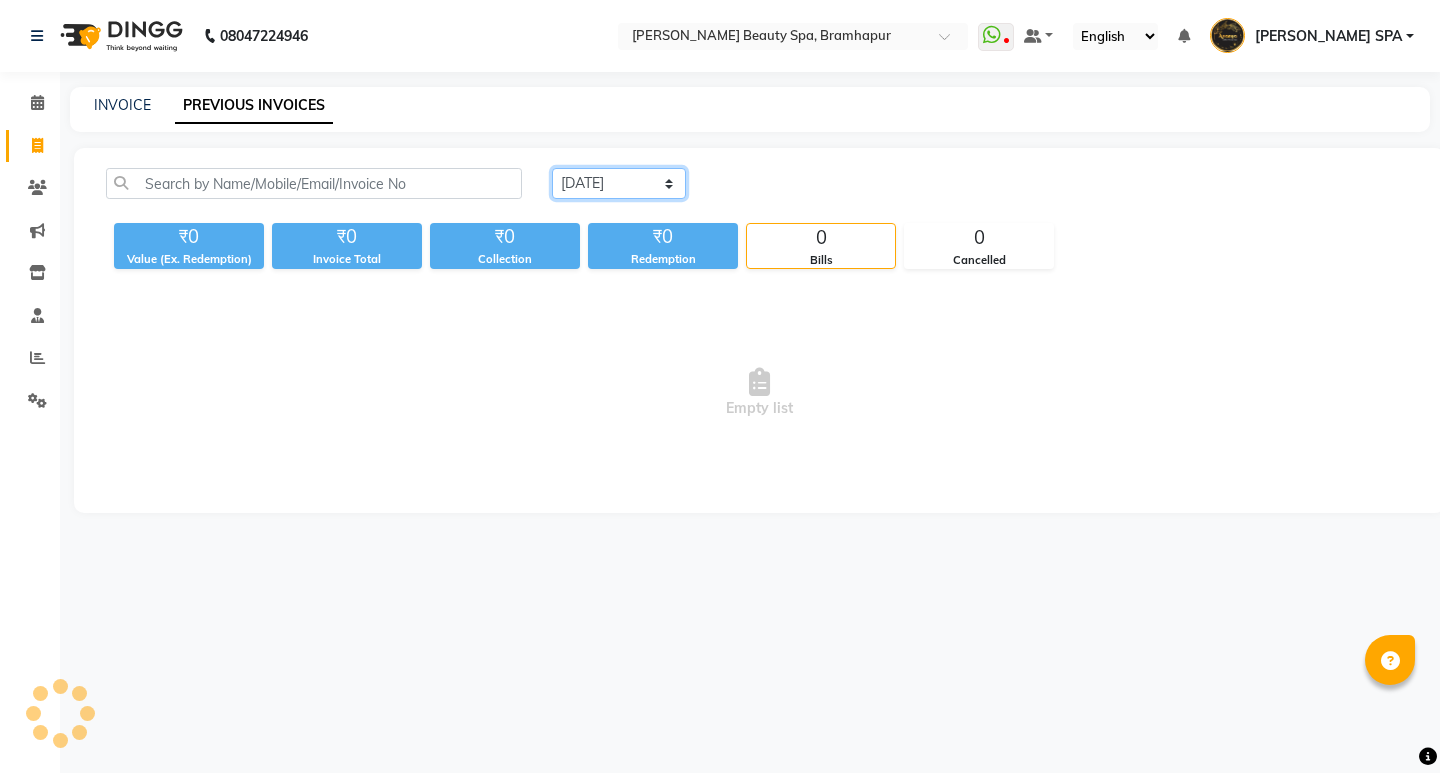 click on "Today Yesterday Custom Range" 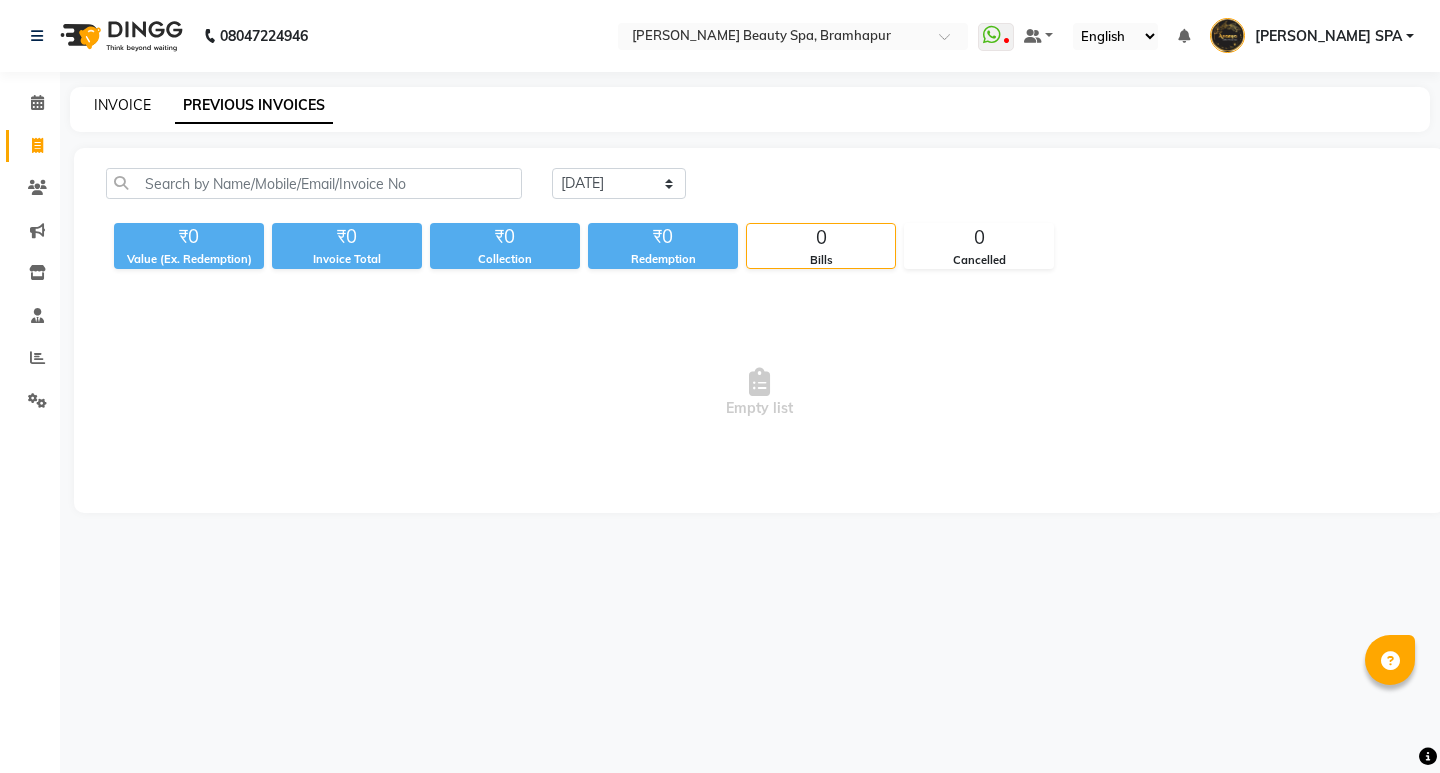 click on "INVOICE" 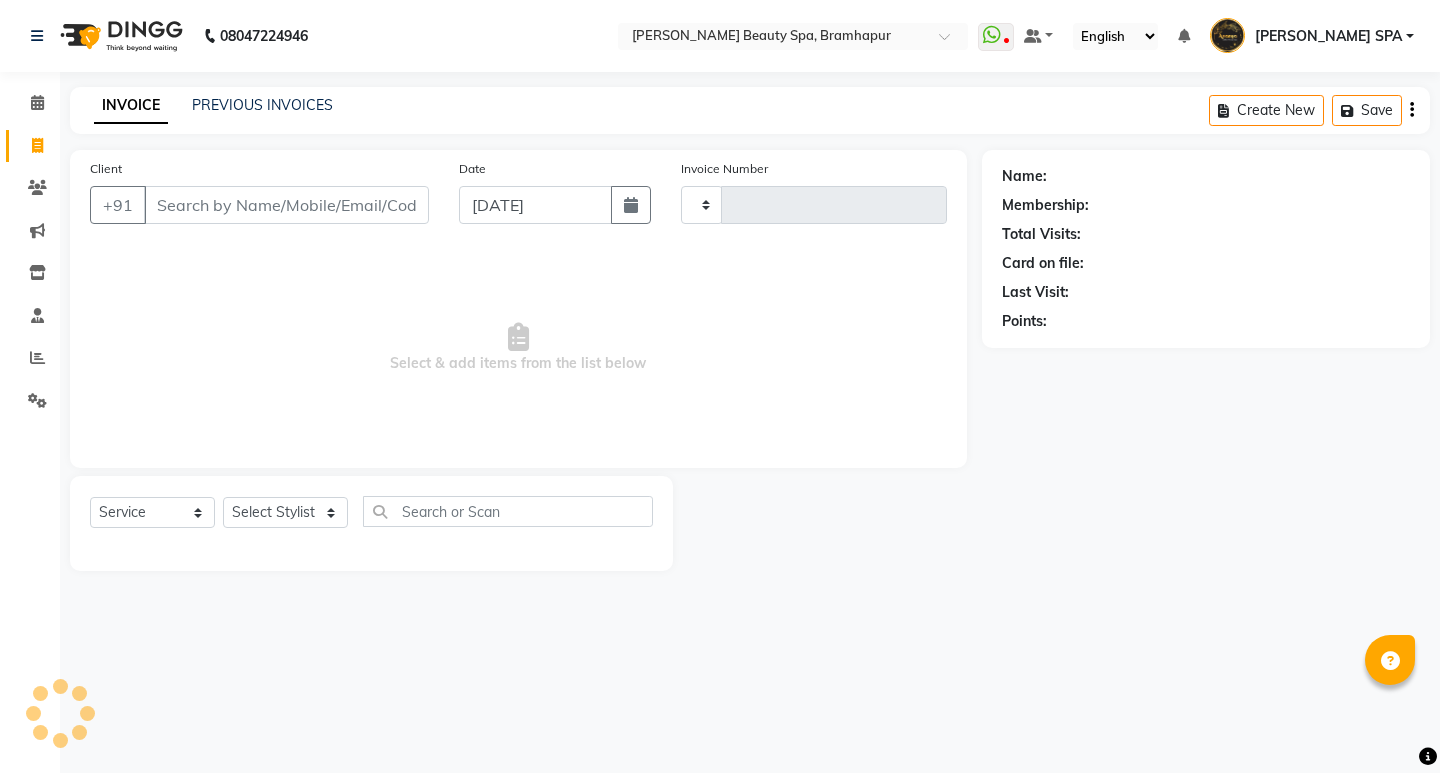 type on "1126" 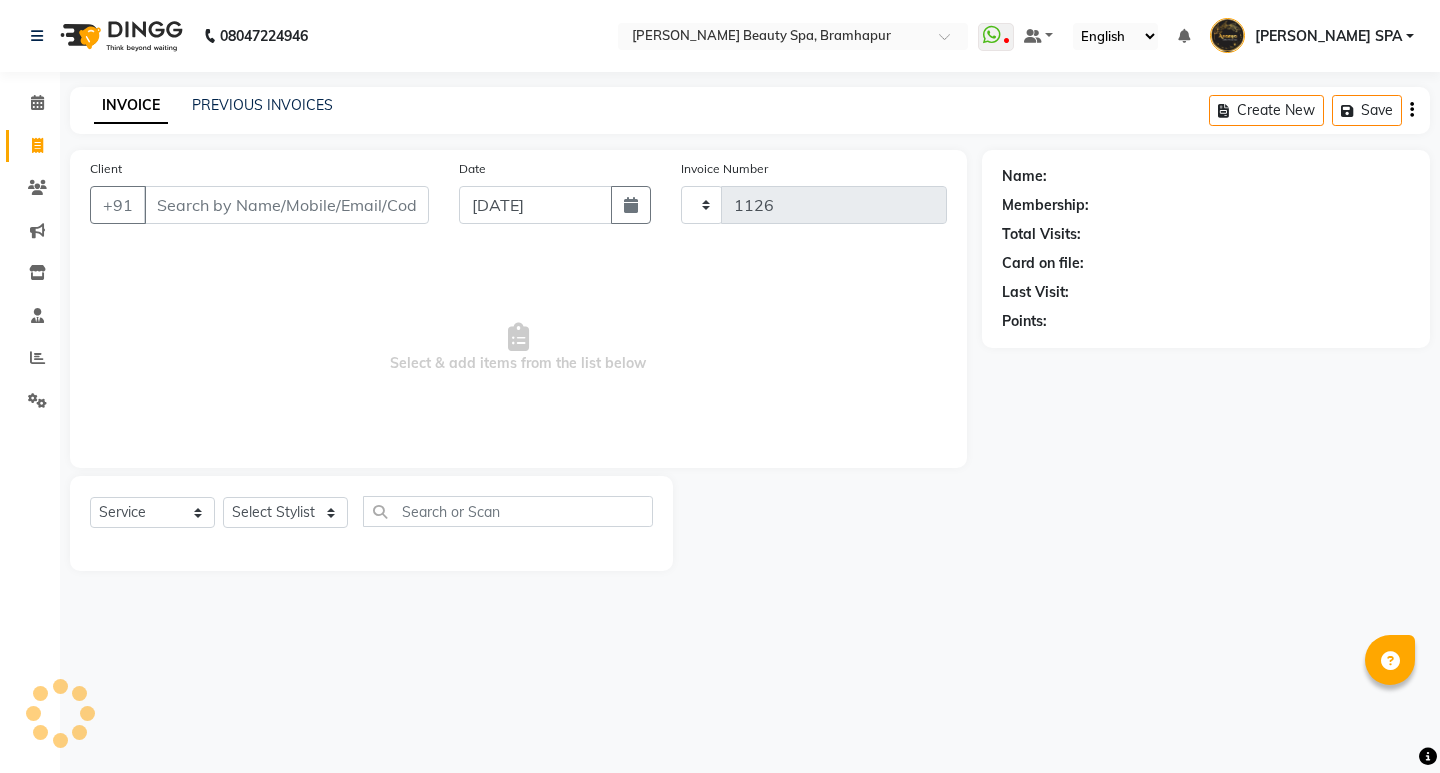 select on "3622" 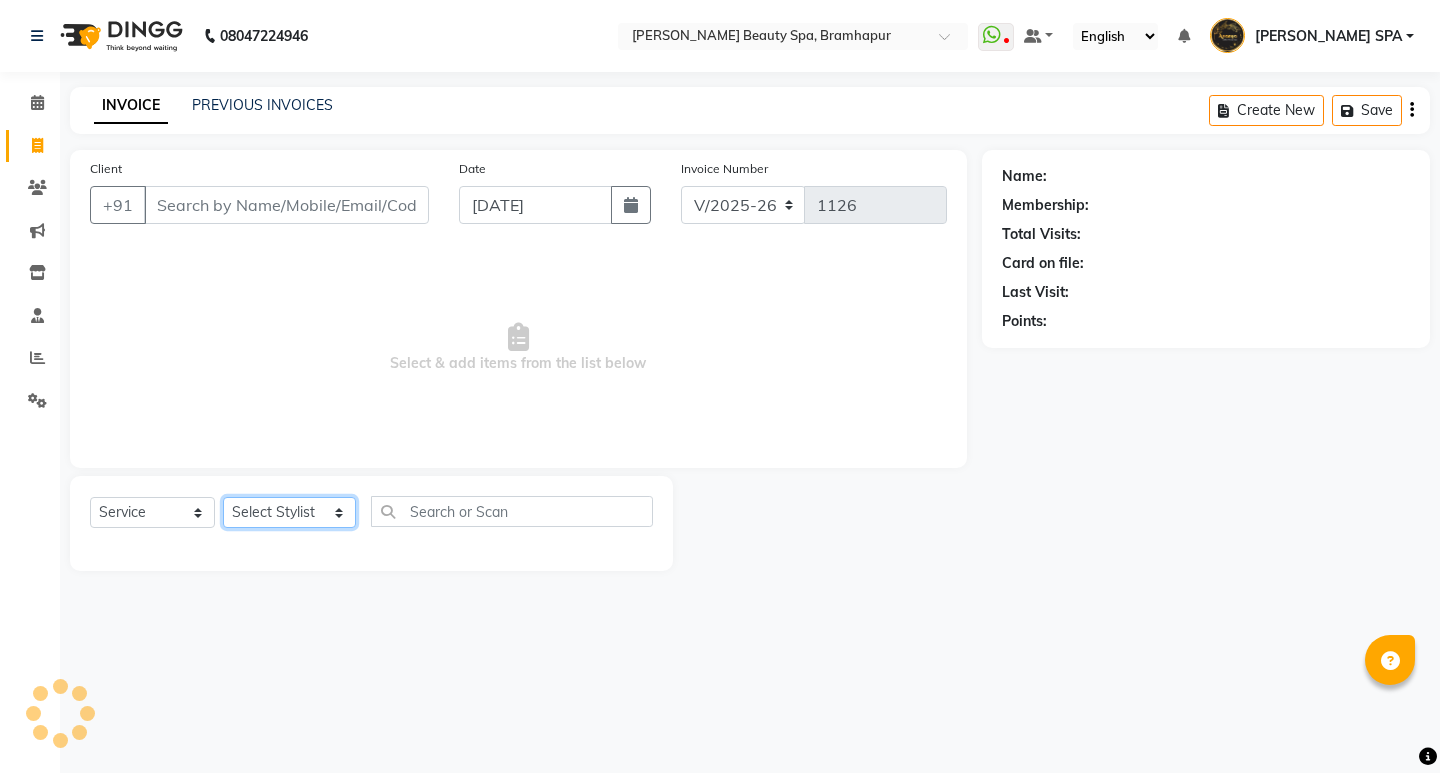 click on "Select Stylist [PERSON_NAME] SPA [PERSON_NAME] Hati [PERSON_NAME] JYOTI [PERSON_NAME] [PERSON_NAME] MAM [PERSON_NAME] SABANA [PERSON_NAME] [PERSON_NAME] [PERSON_NAME]" 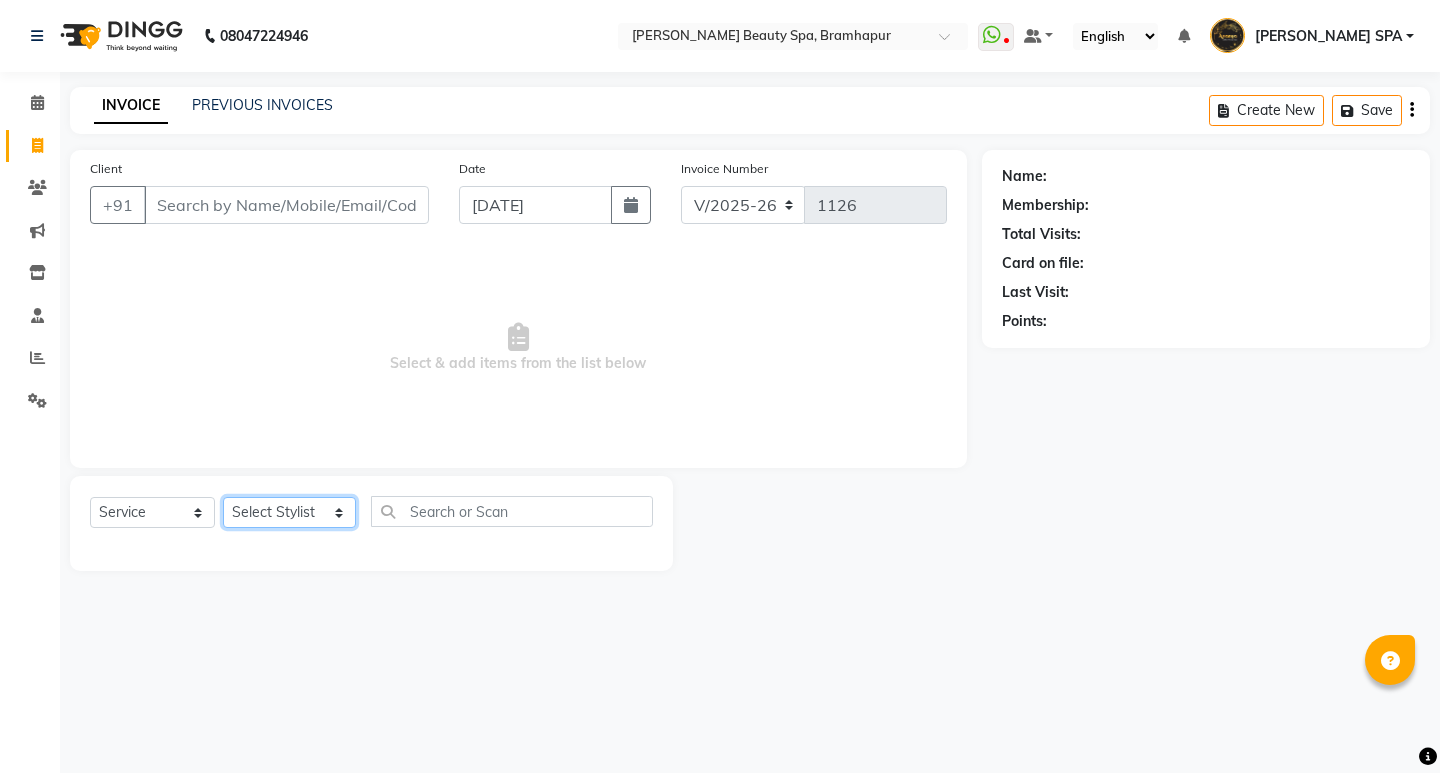 click on "Select Stylist [PERSON_NAME] SPA [PERSON_NAME] Hati [PERSON_NAME] JYOTI [PERSON_NAME] [PERSON_NAME] MAM [PERSON_NAME] SABANA [PERSON_NAME] [PERSON_NAME] [PERSON_NAME]" 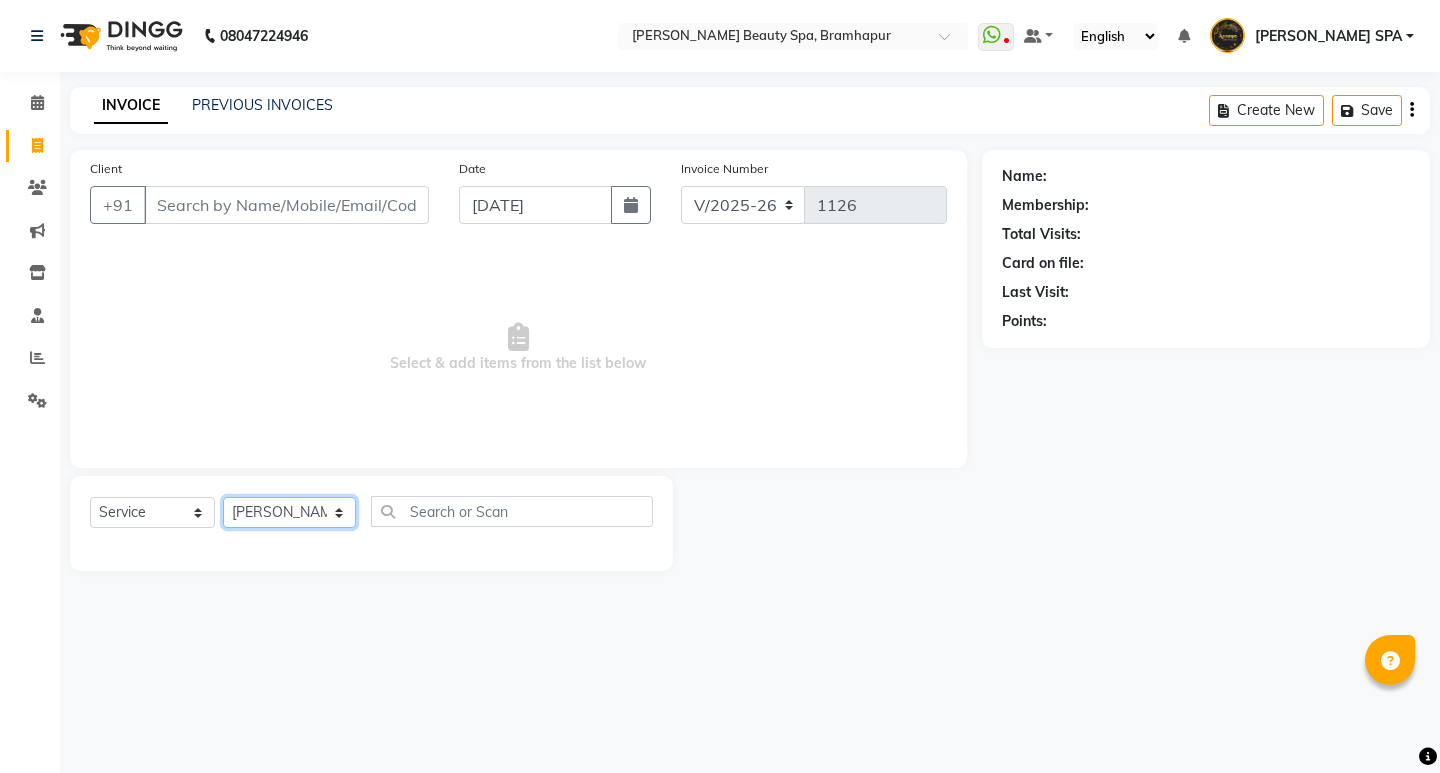 click on "Select Stylist [PERSON_NAME] SPA [PERSON_NAME] Hati [PERSON_NAME] JYOTI [PERSON_NAME] [PERSON_NAME] MAM [PERSON_NAME] SABANA [PERSON_NAME] [PERSON_NAME] [PERSON_NAME]" 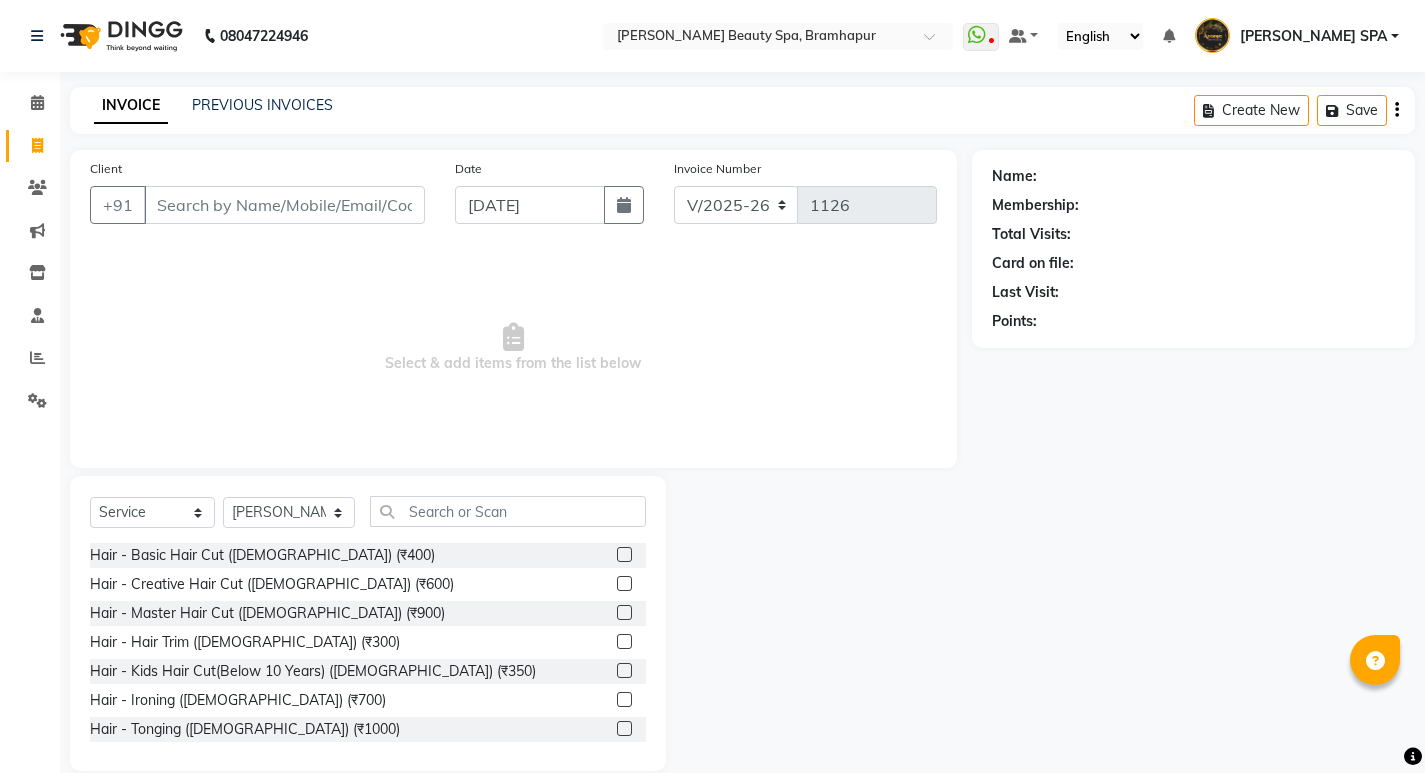 click on "Select  Service  Product  Membership  Package Voucher Prepaid Gift Card  Select Stylist ANANYA SPA Bindiya Hati jhuma JYOTI KABITA PATTNAIK JOLLY MAM PRANATI SABANA SANDHYA SAHU SIBANI SOUMYA SUNITA DAS" 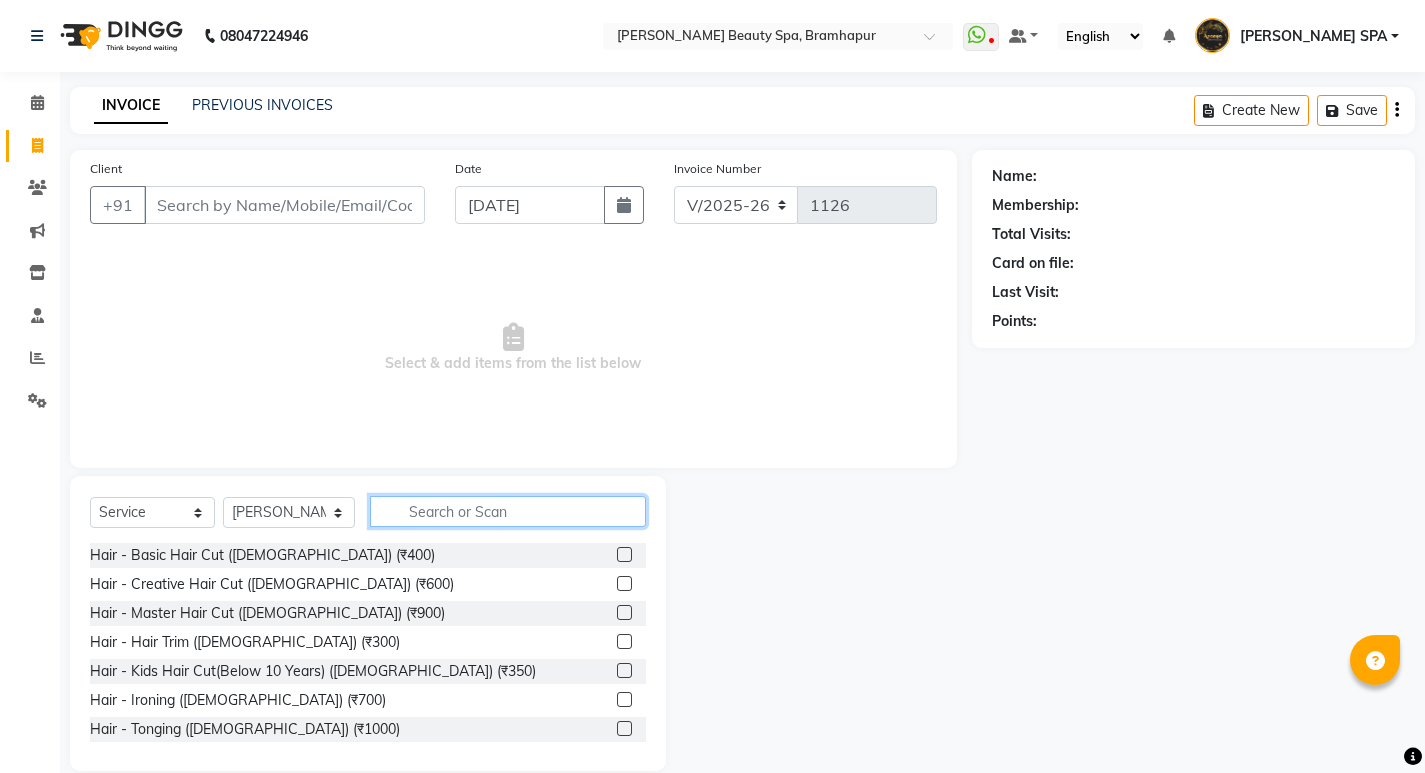 click 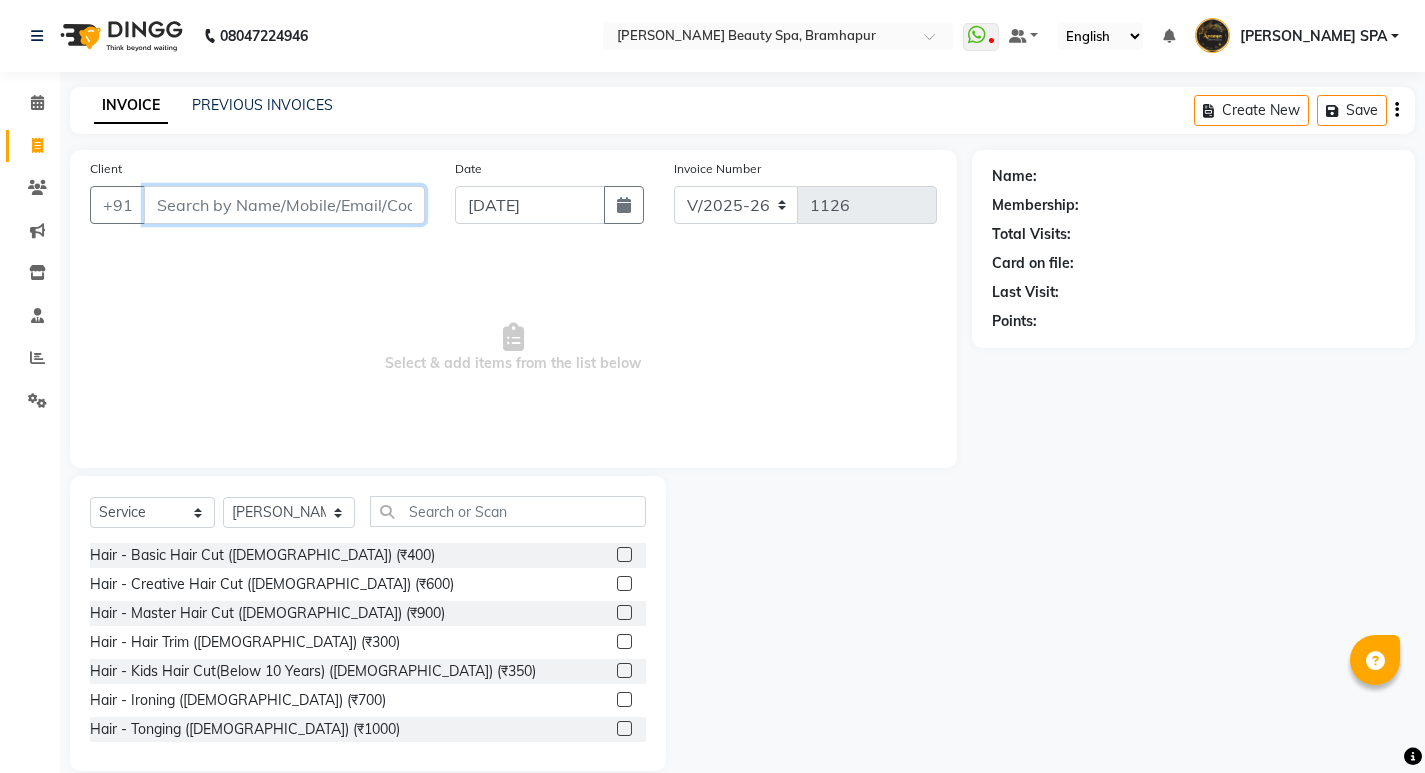 click on "Client" at bounding box center (284, 205) 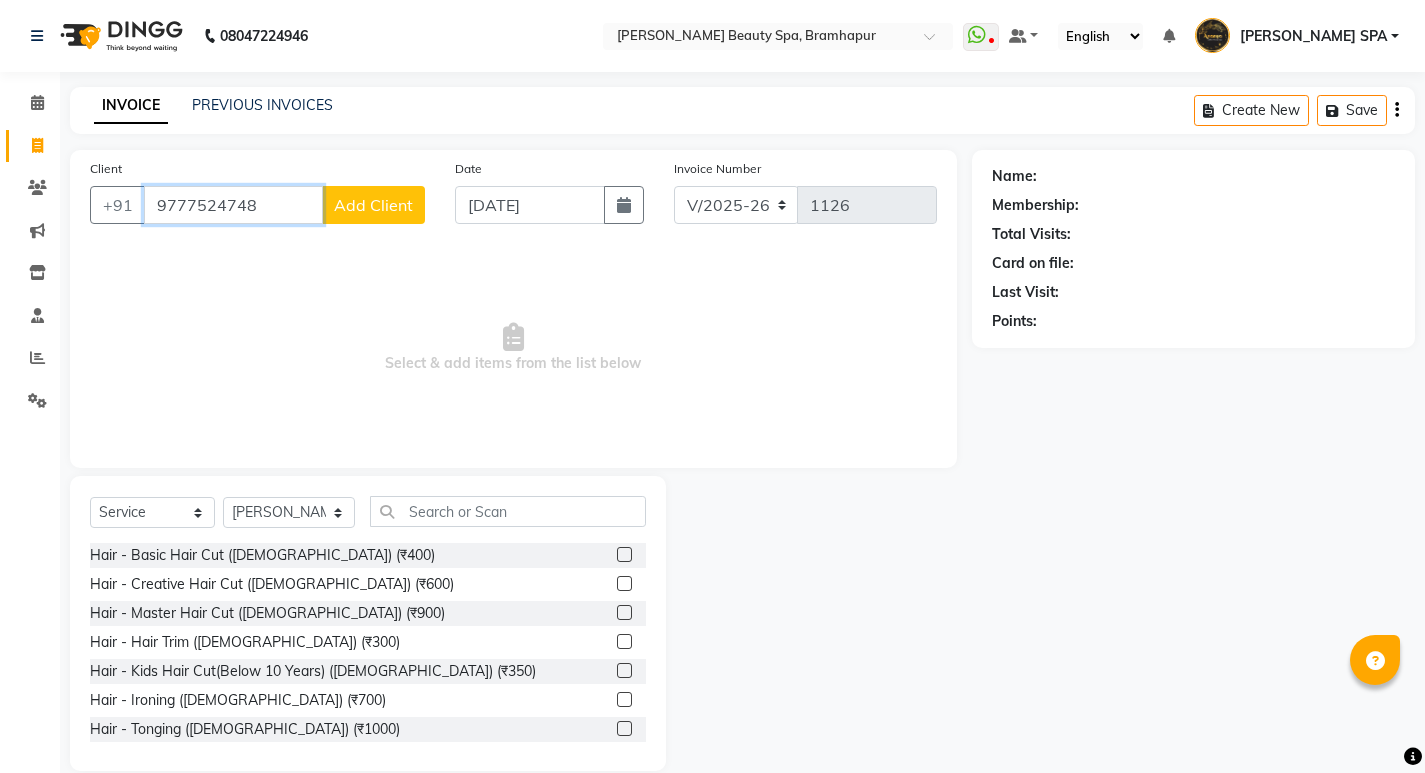 type on "9777524748" 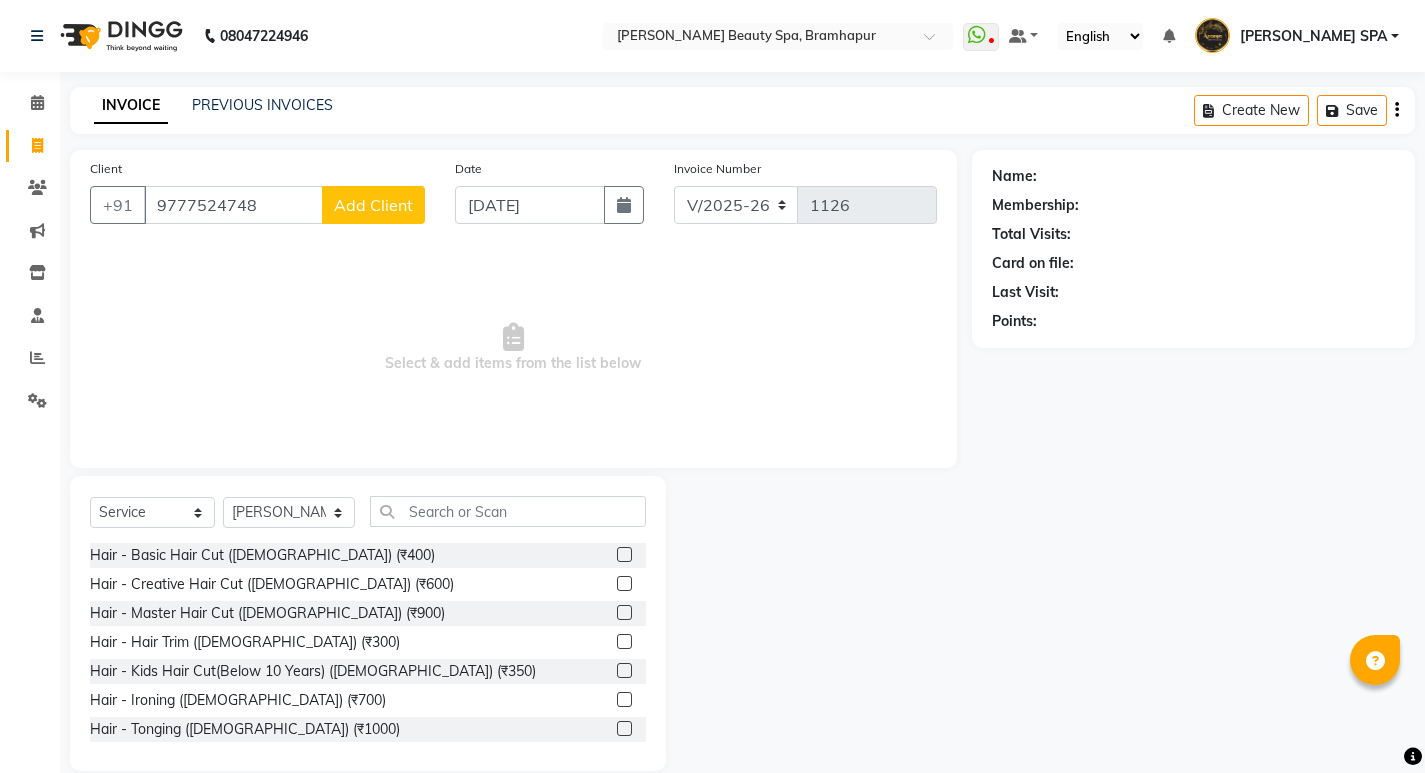 click on "Add Client" 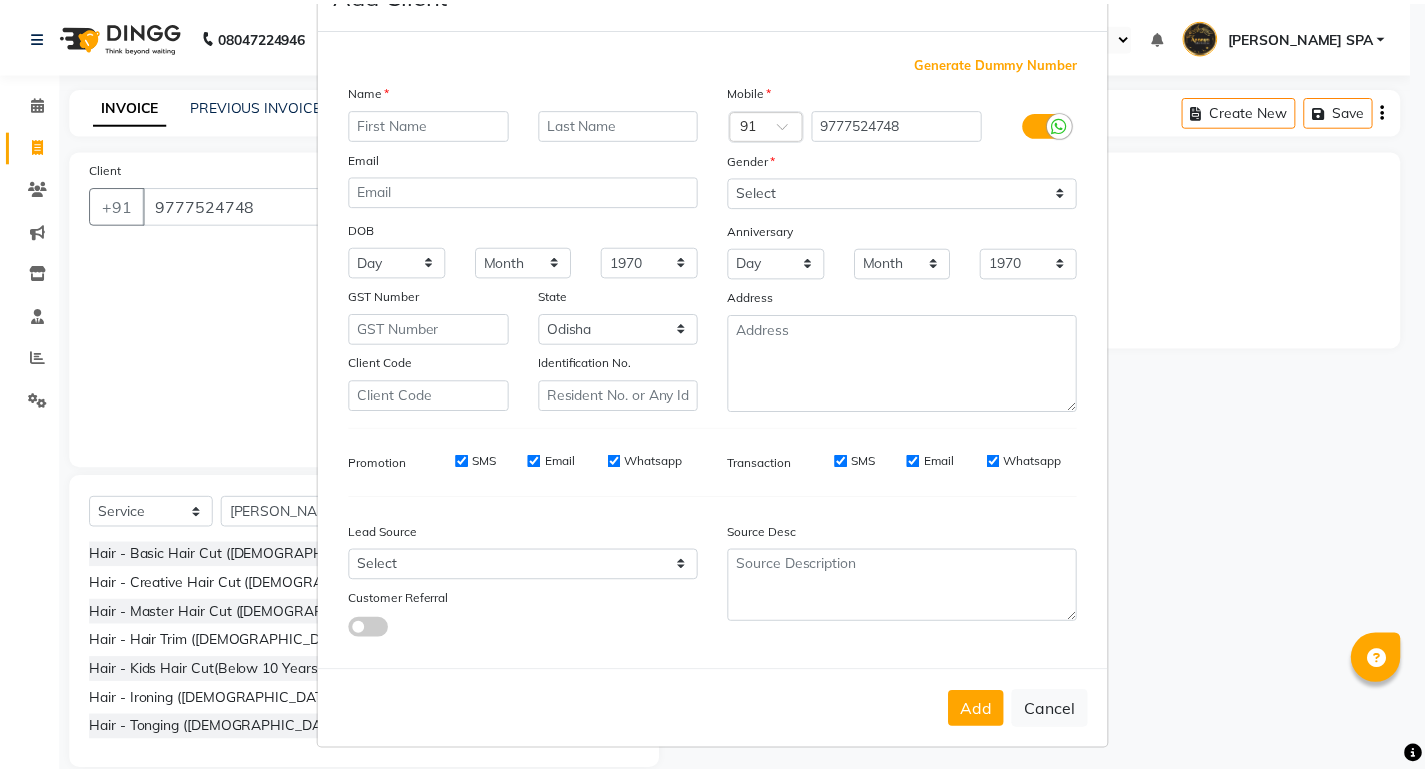 scroll, scrollTop: 76, scrollLeft: 0, axis: vertical 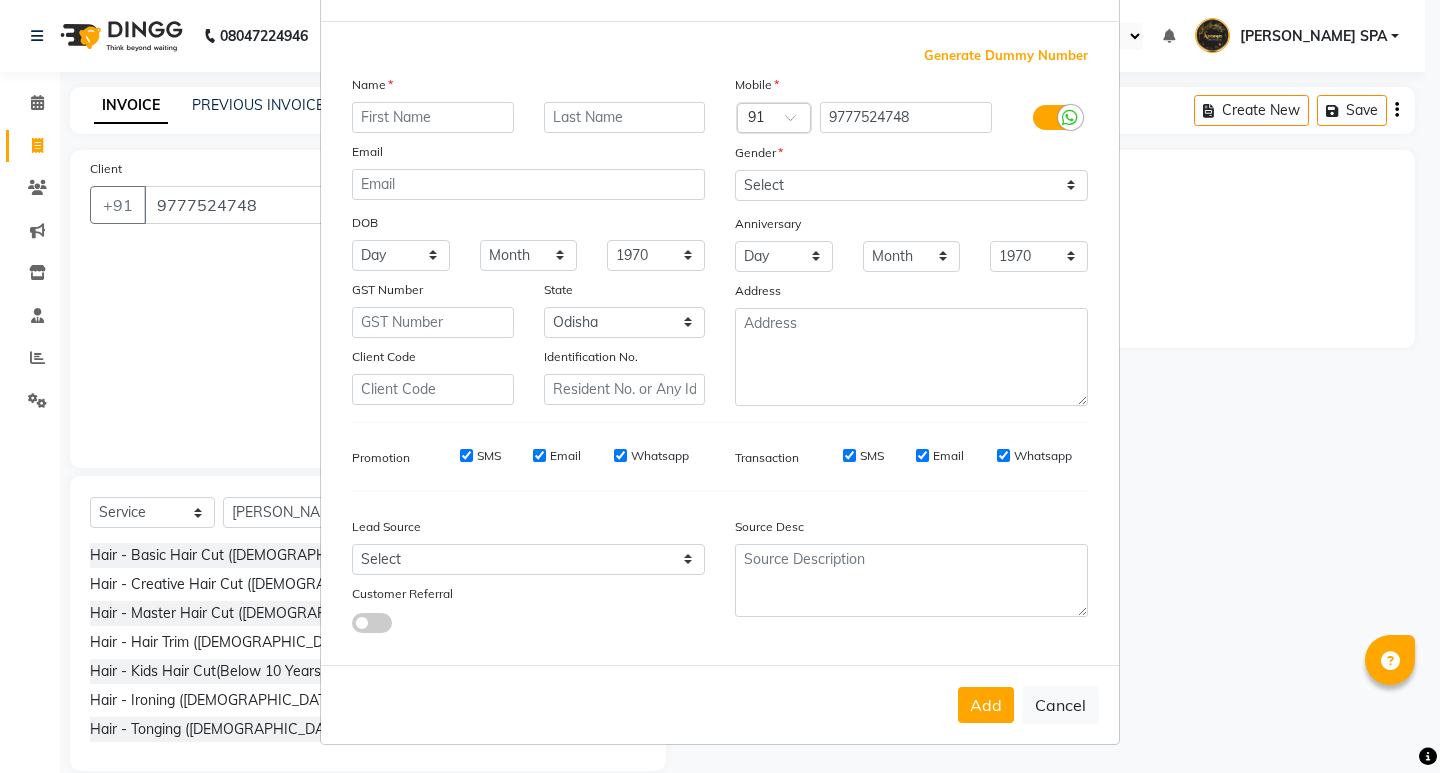 drag, startPoint x: 1060, startPoint y: 700, endPoint x: 940, endPoint y: 617, distance: 145.9075 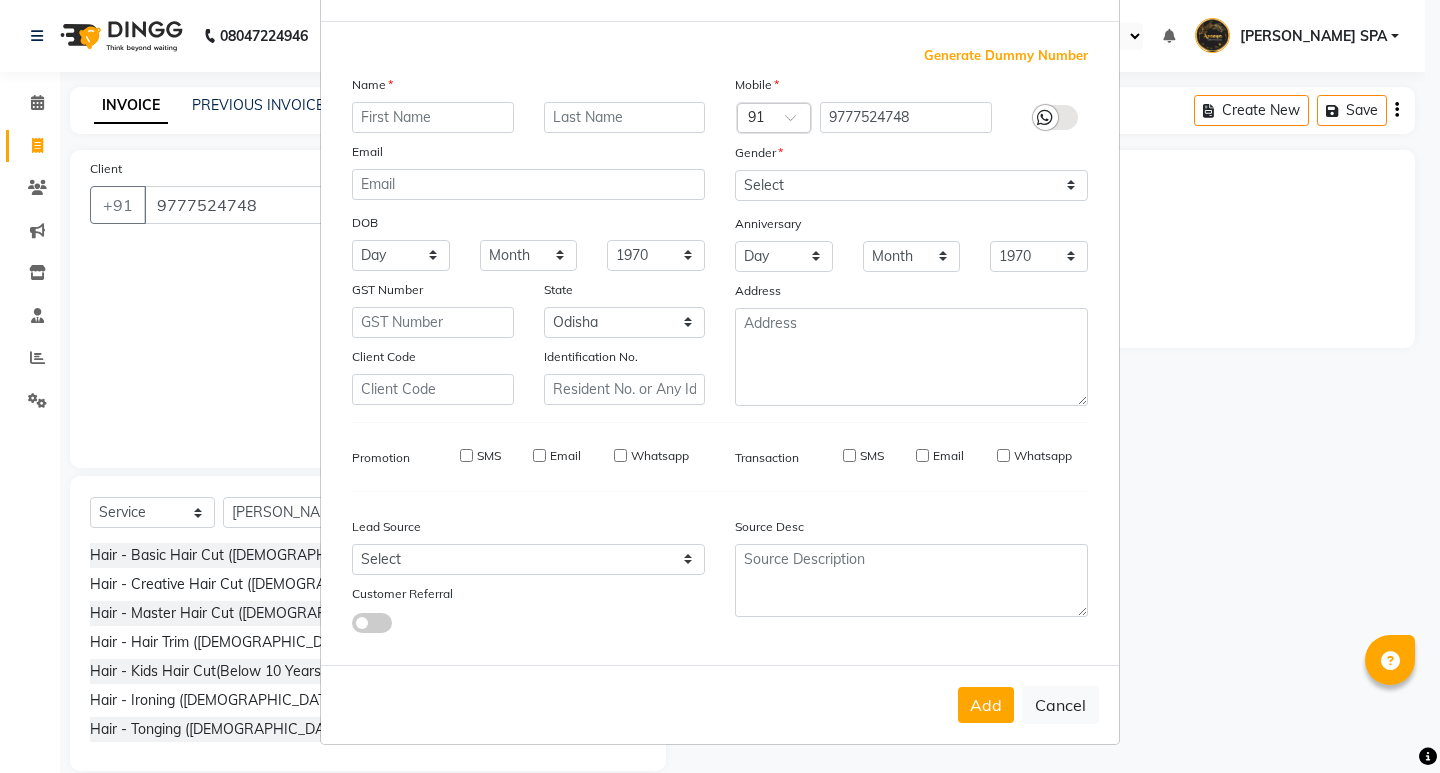 select 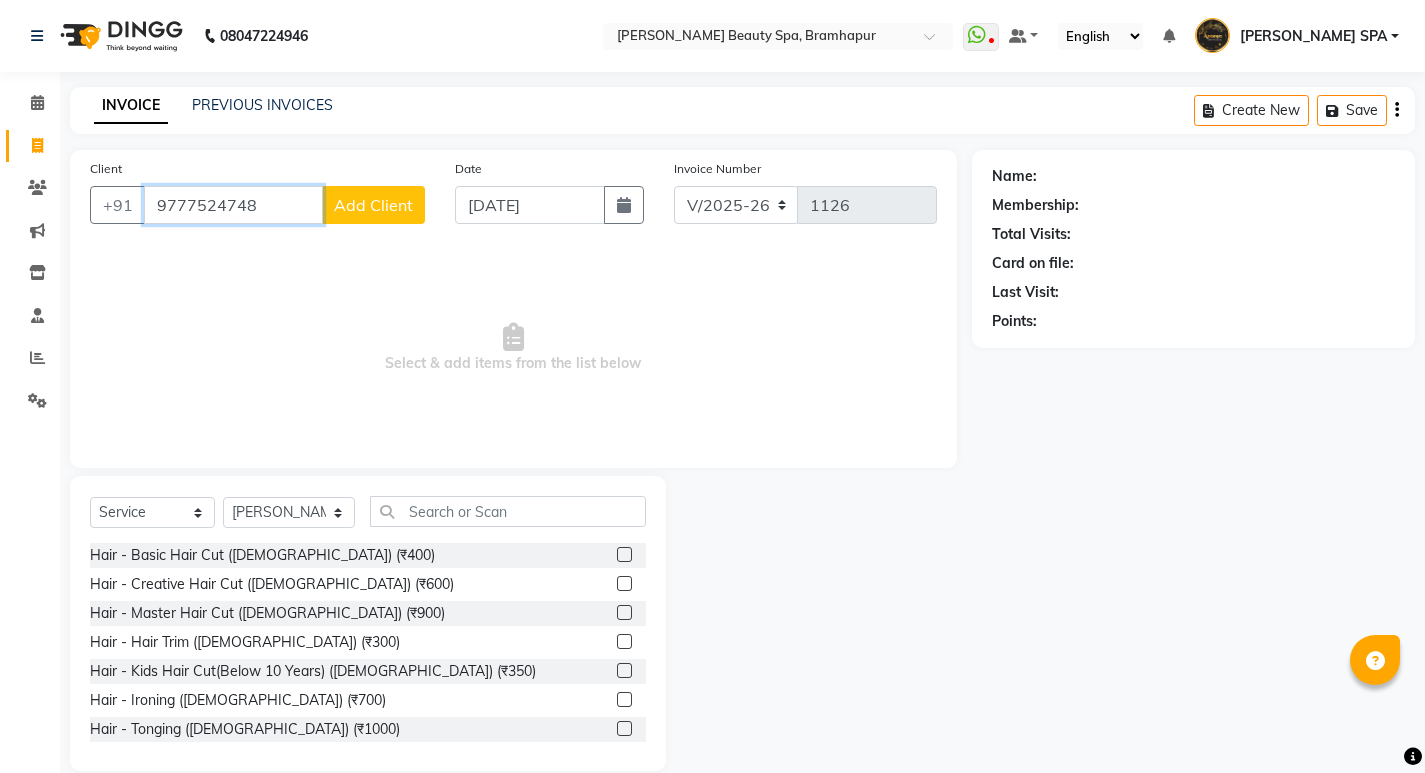 click on "9777524748" at bounding box center (233, 205) 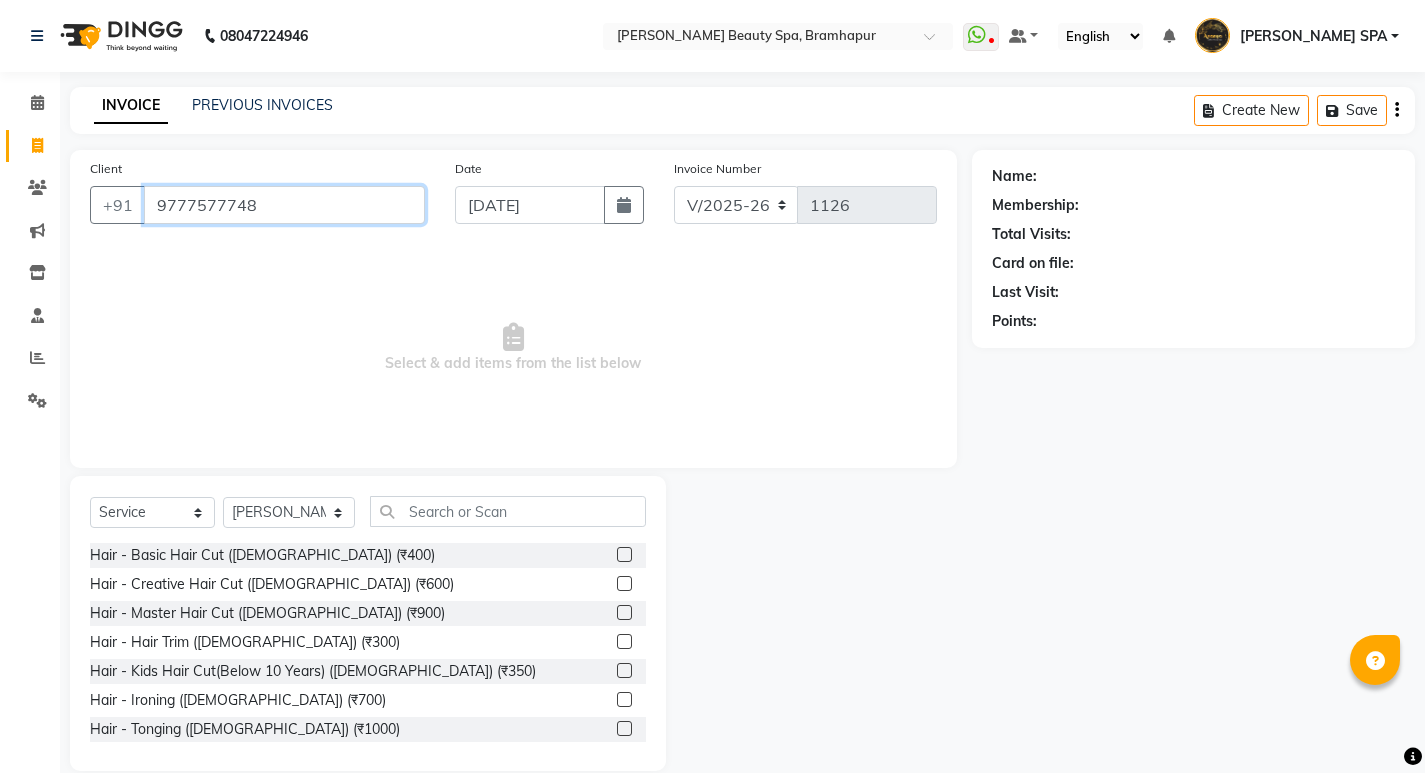 type on "9777577748" 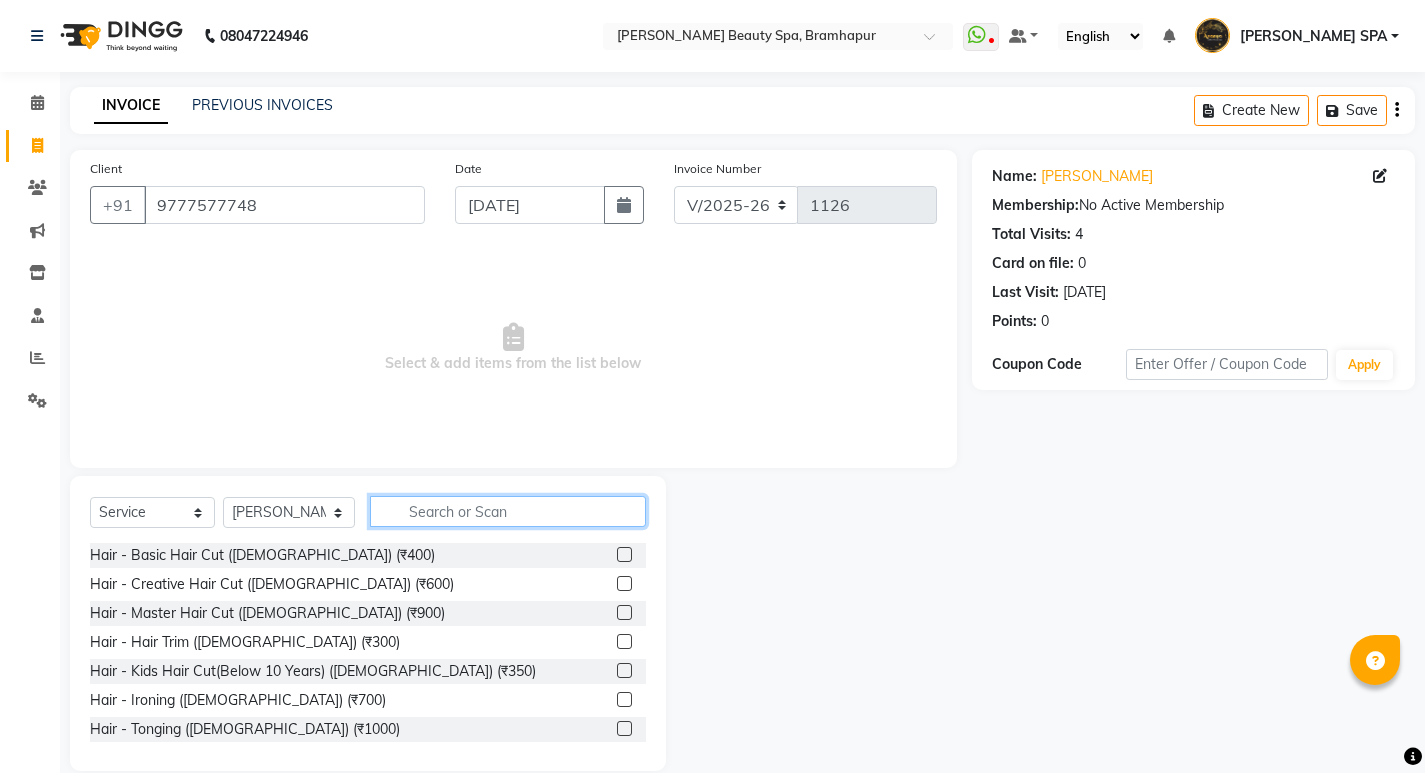 click 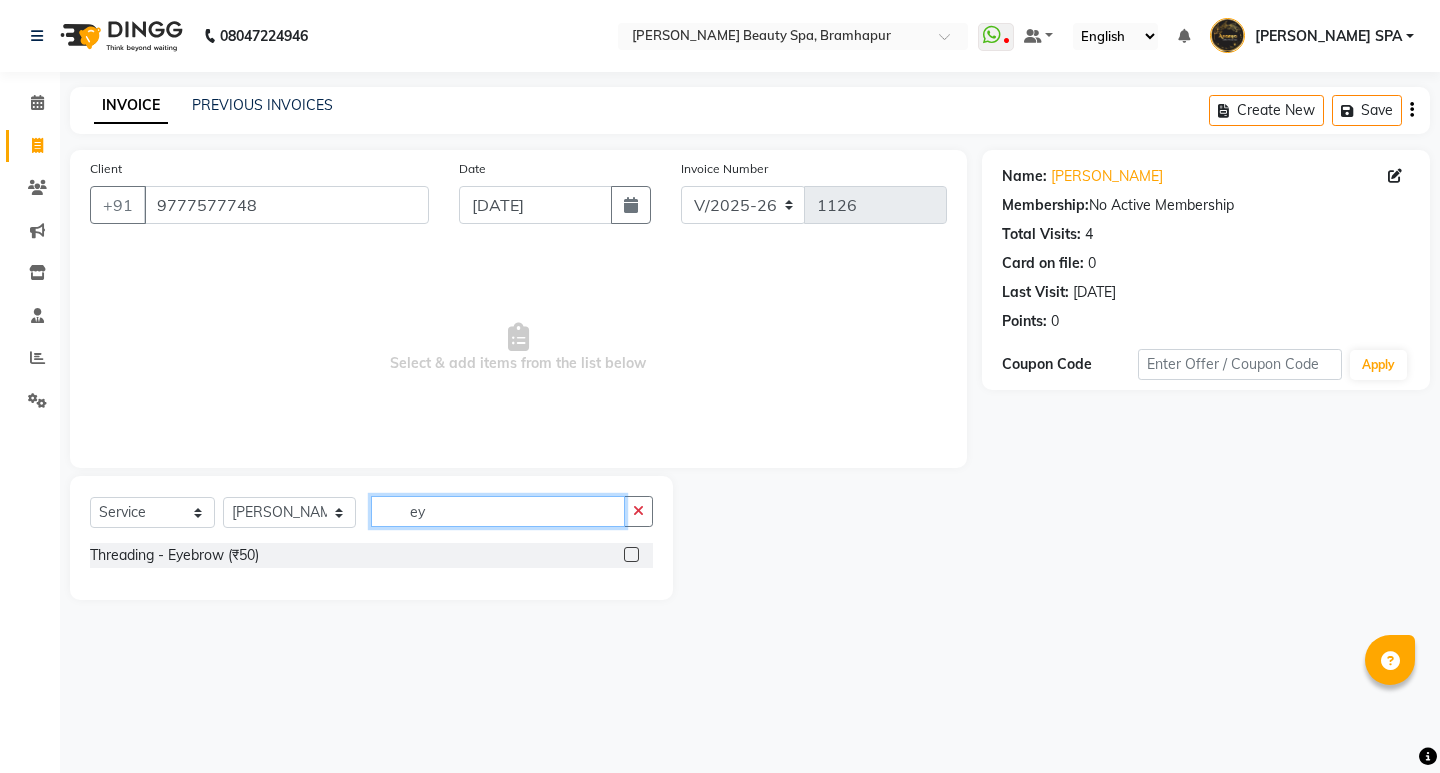 type on "ey" 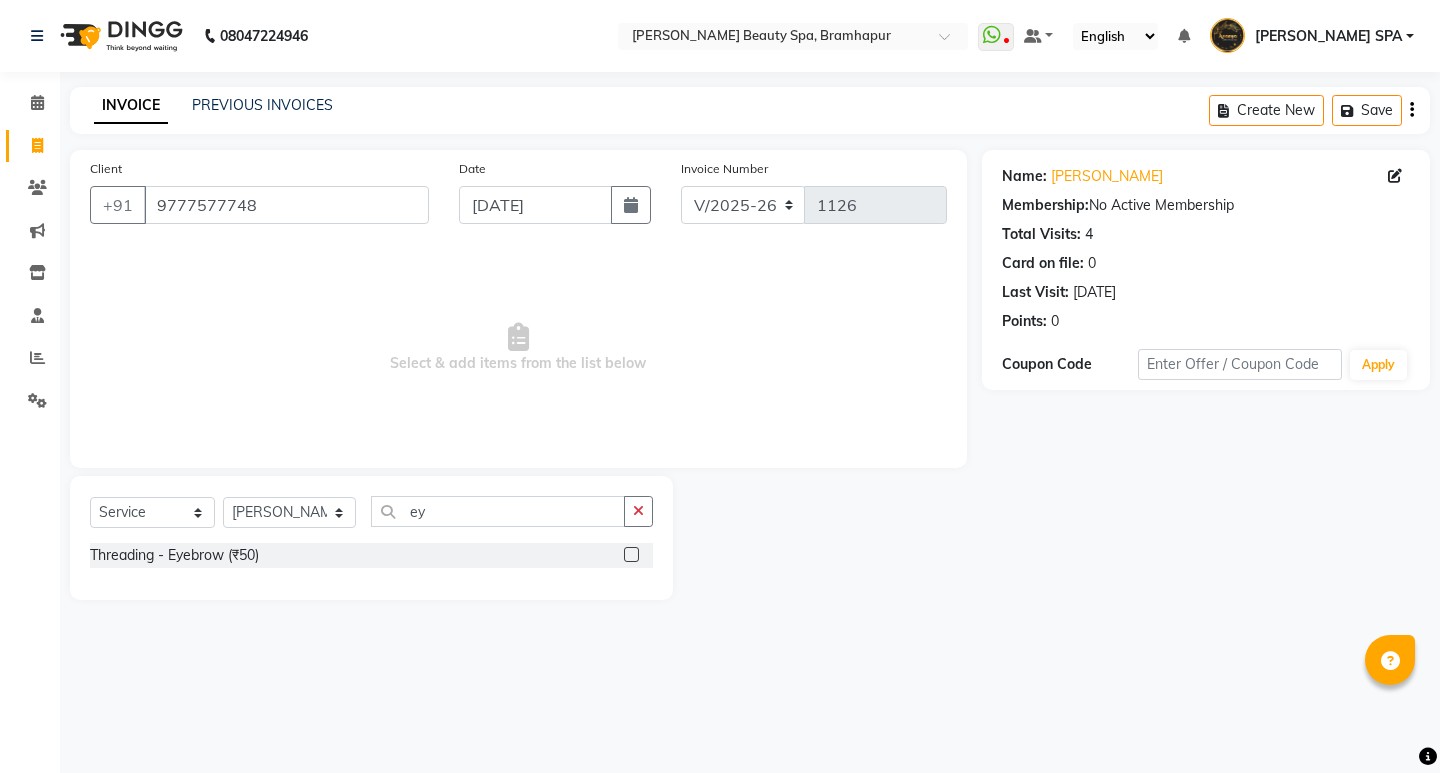 click 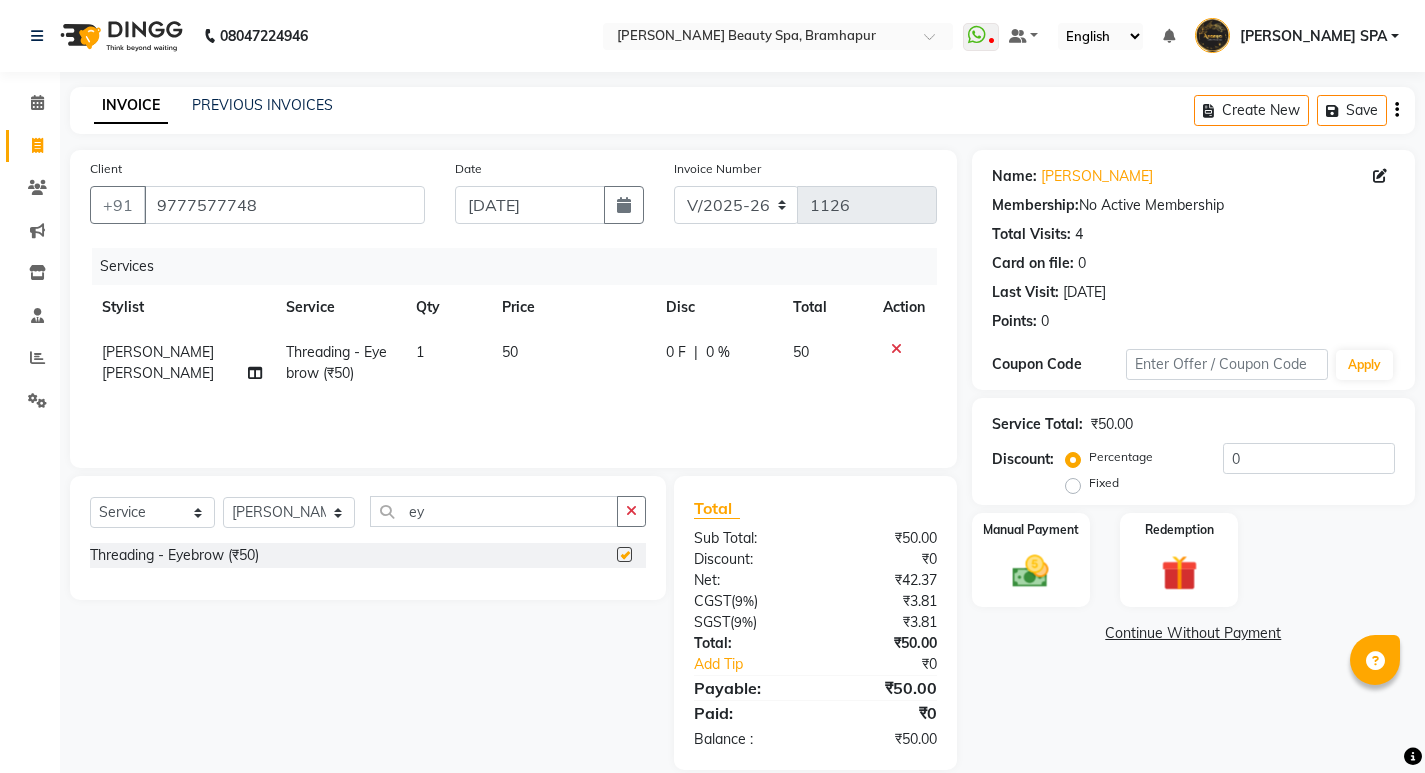 checkbox on "false" 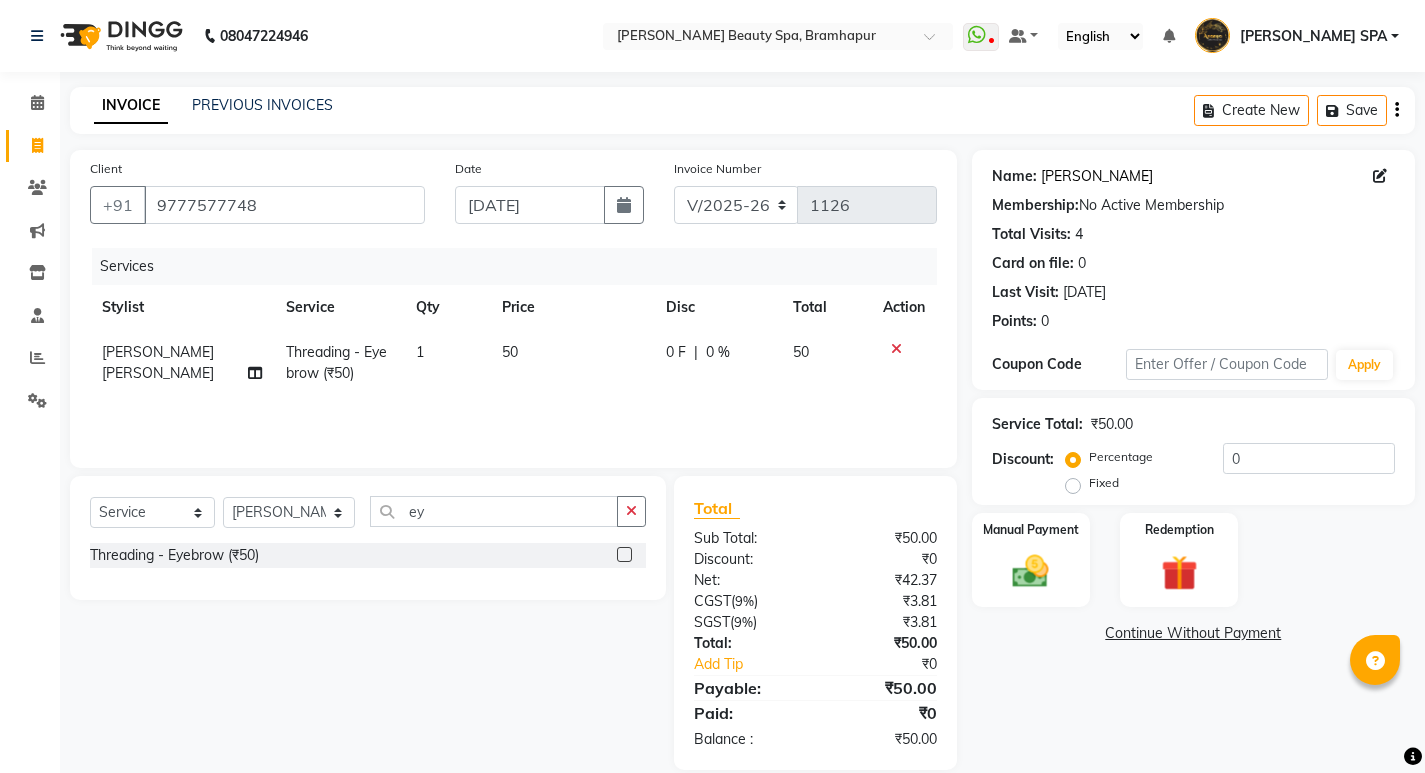 click on "Eswairi Sethi" 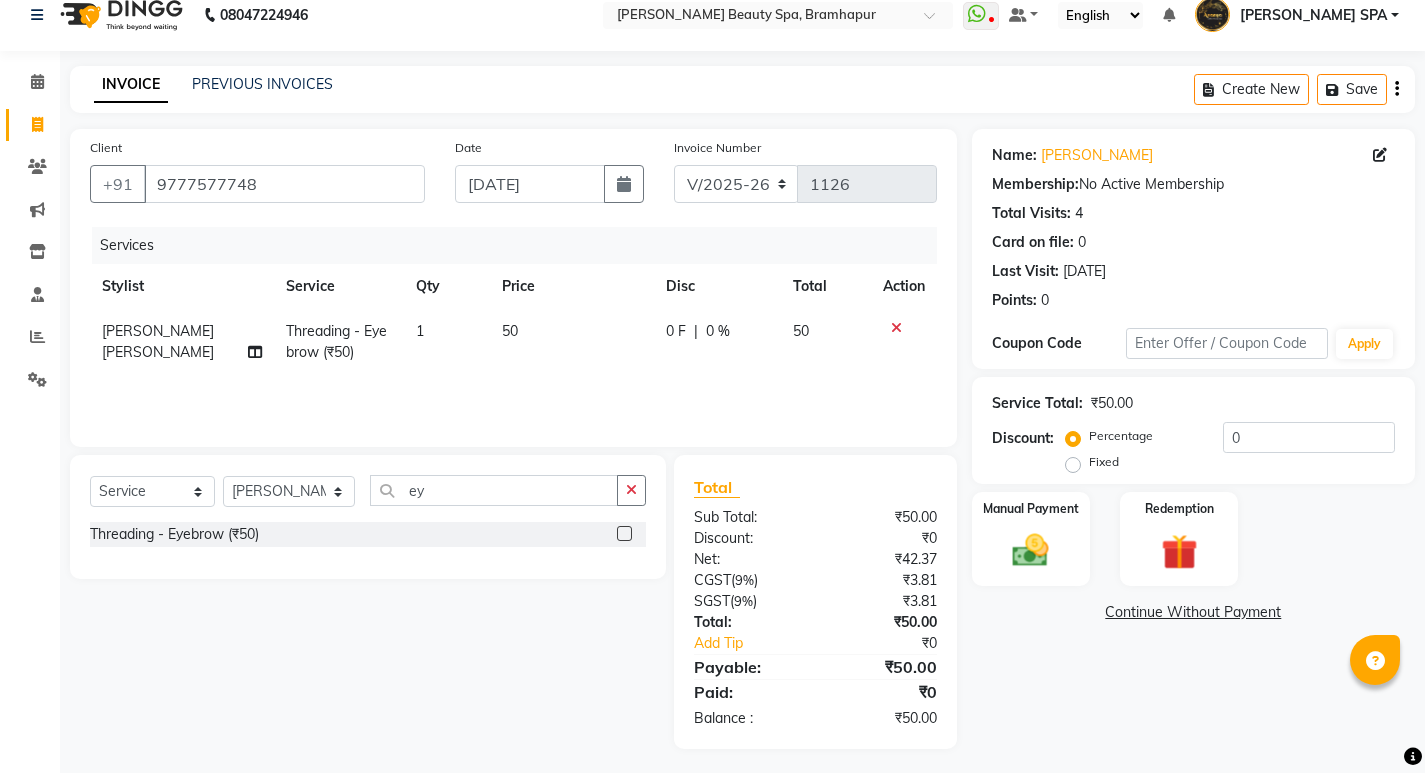 scroll, scrollTop: 27, scrollLeft: 0, axis: vertical 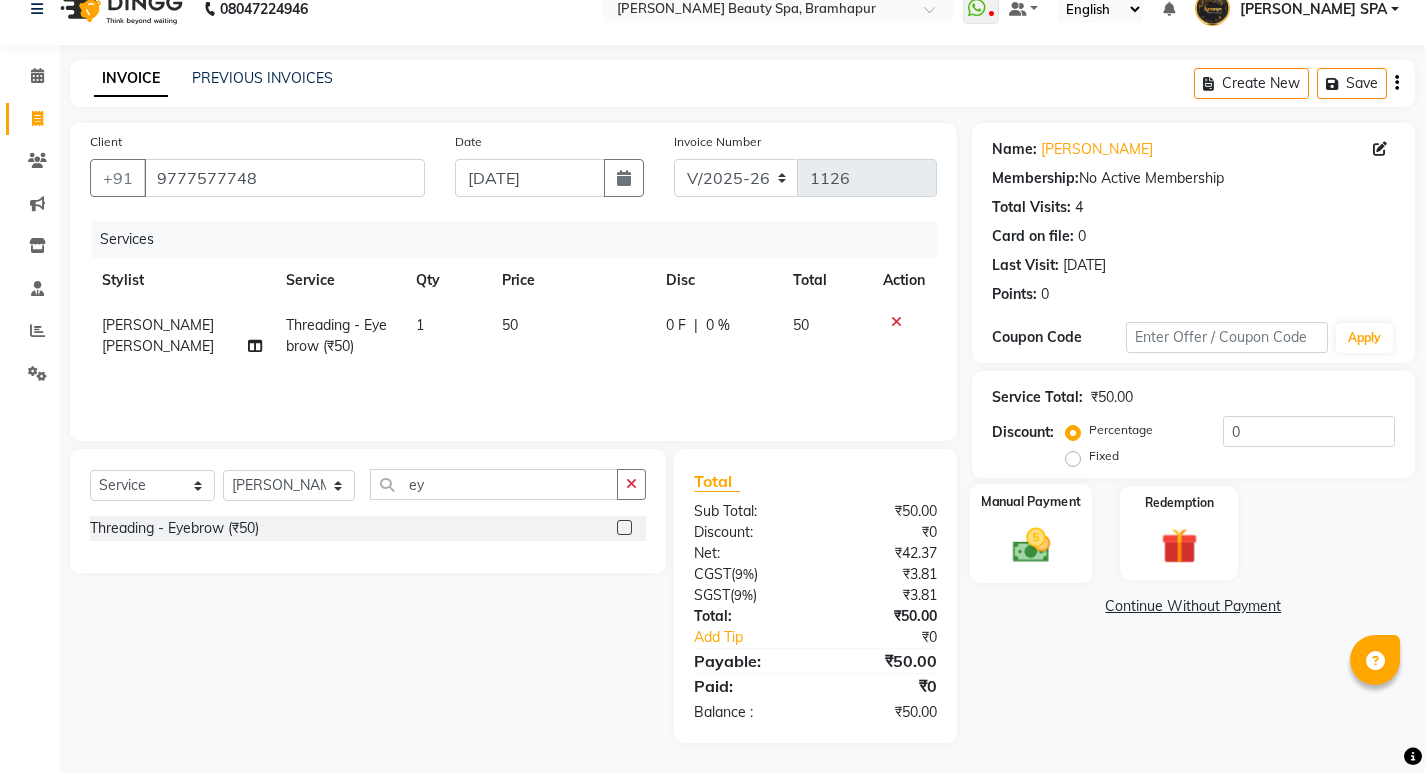 click on "Manual Payment" 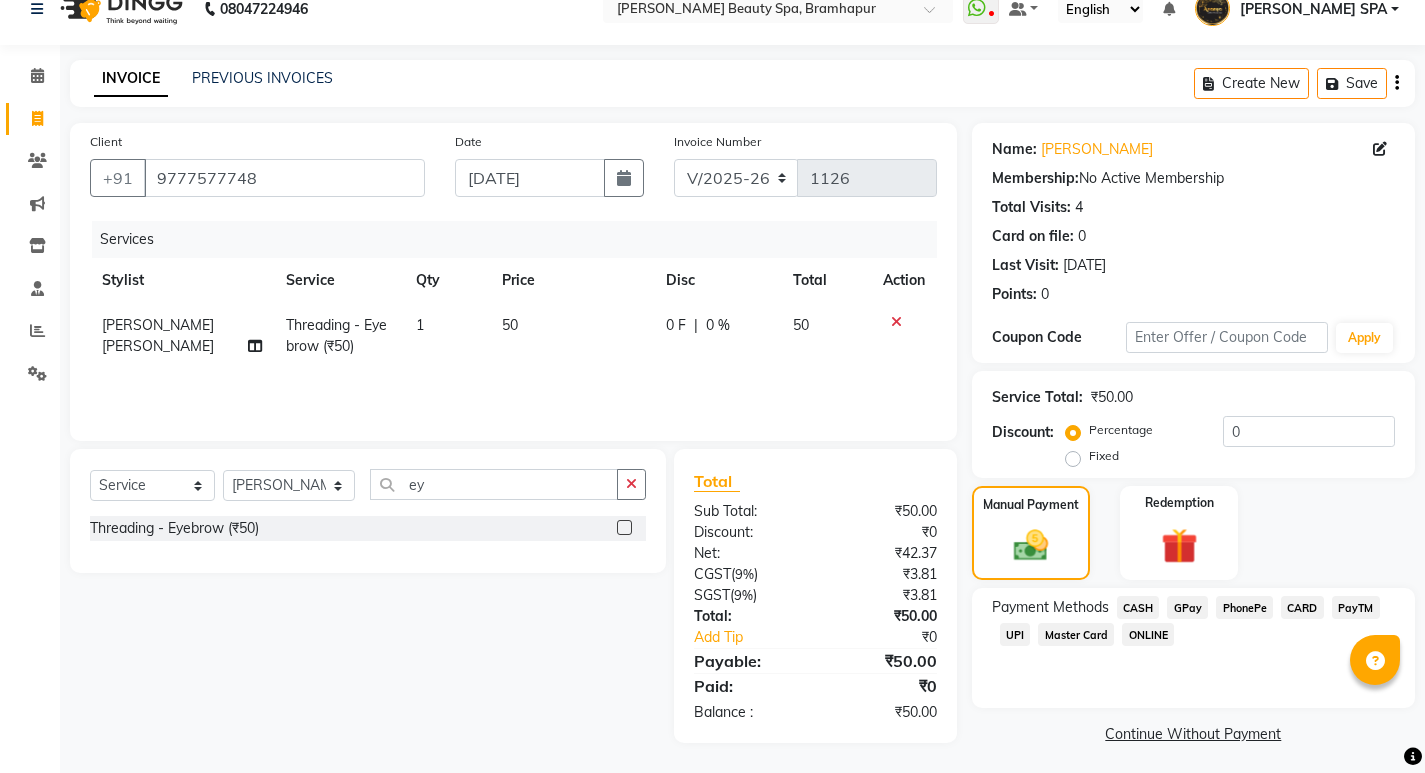 click on "PhonePe" 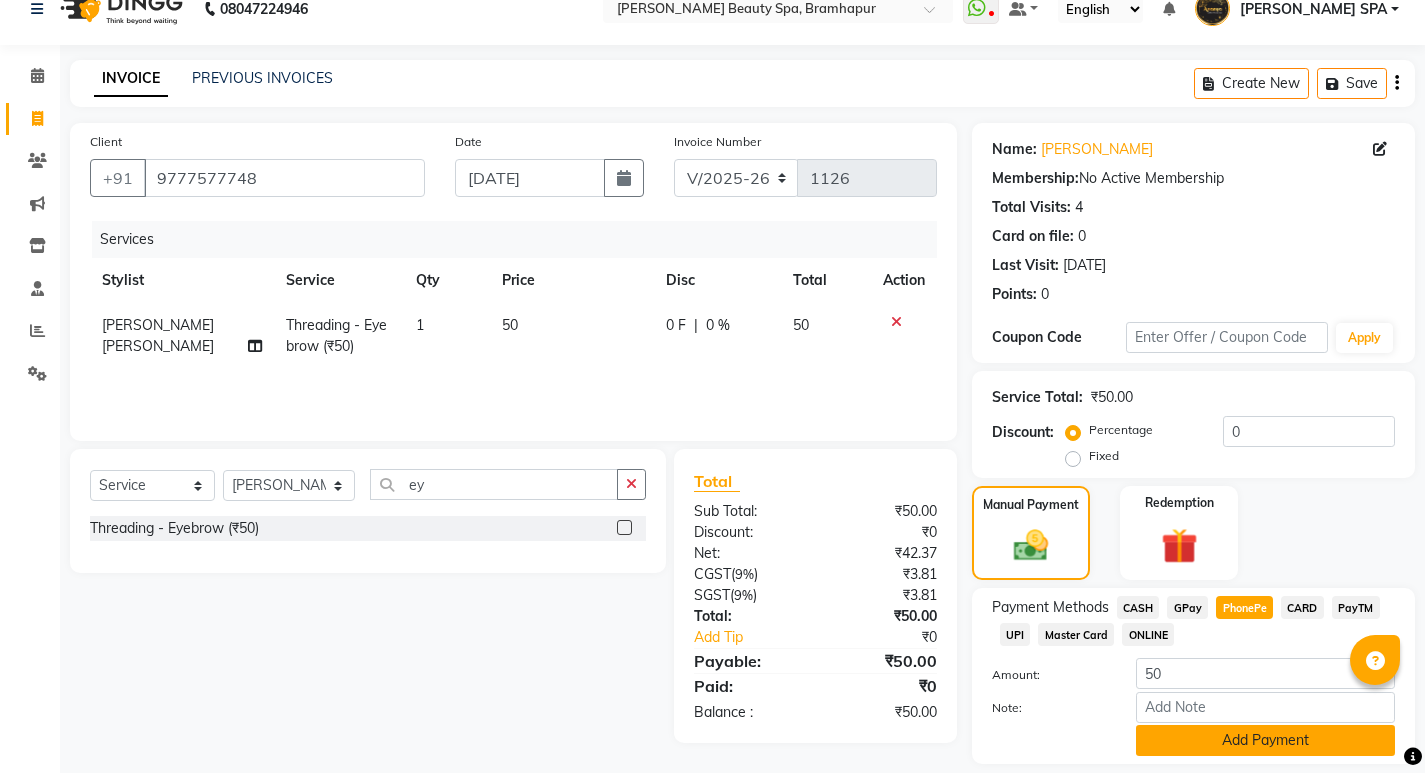 click on "Add Payment" 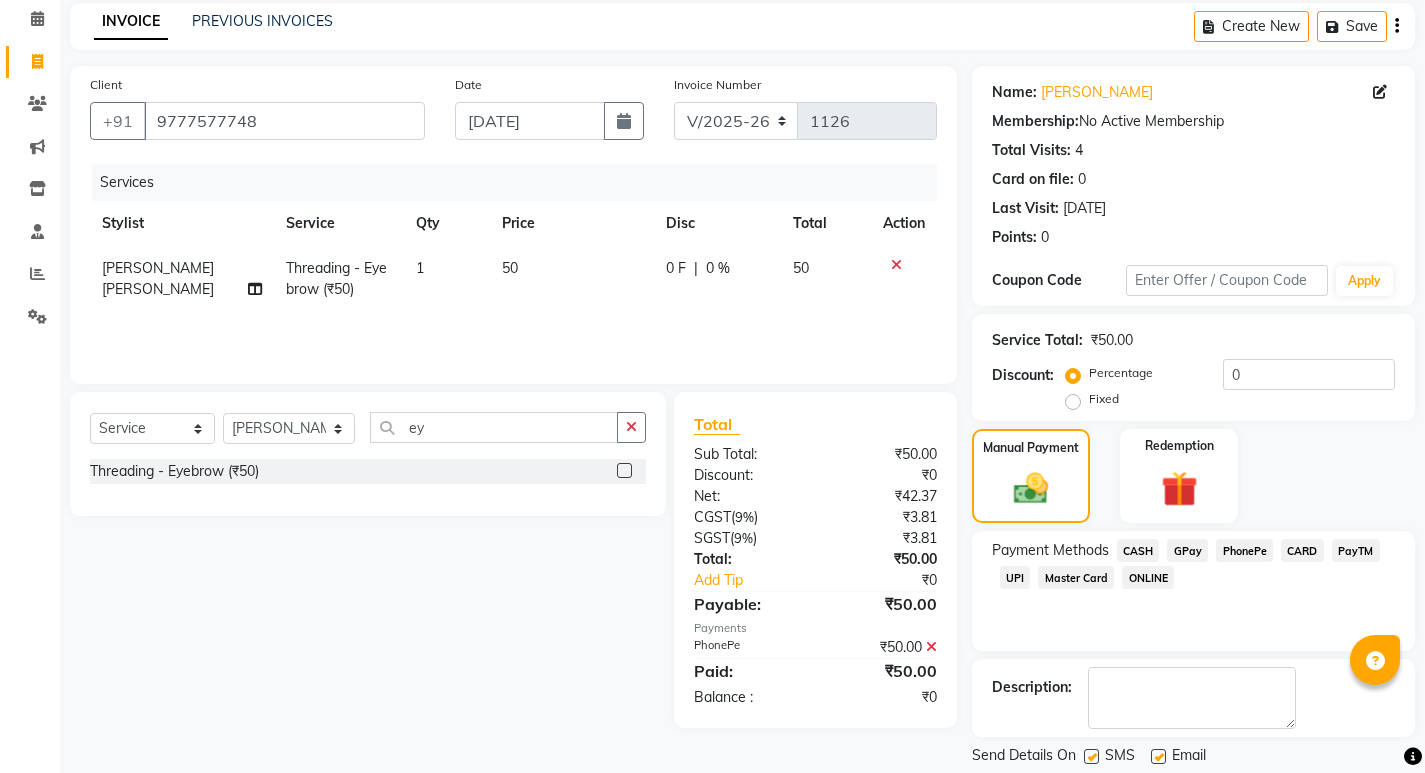 scroll, scrollTop: 146, scrollLeft: 0, axis: vertical 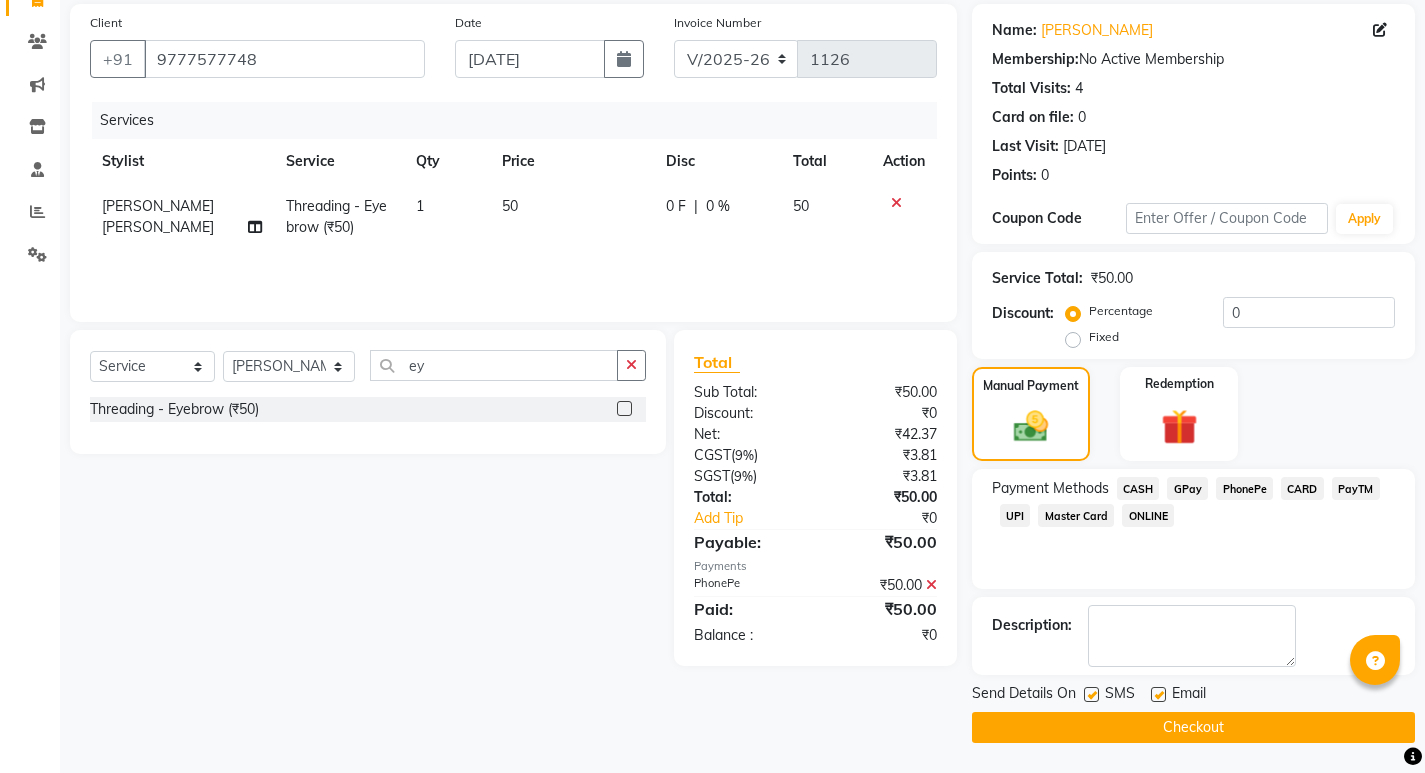 click on "Checkout" 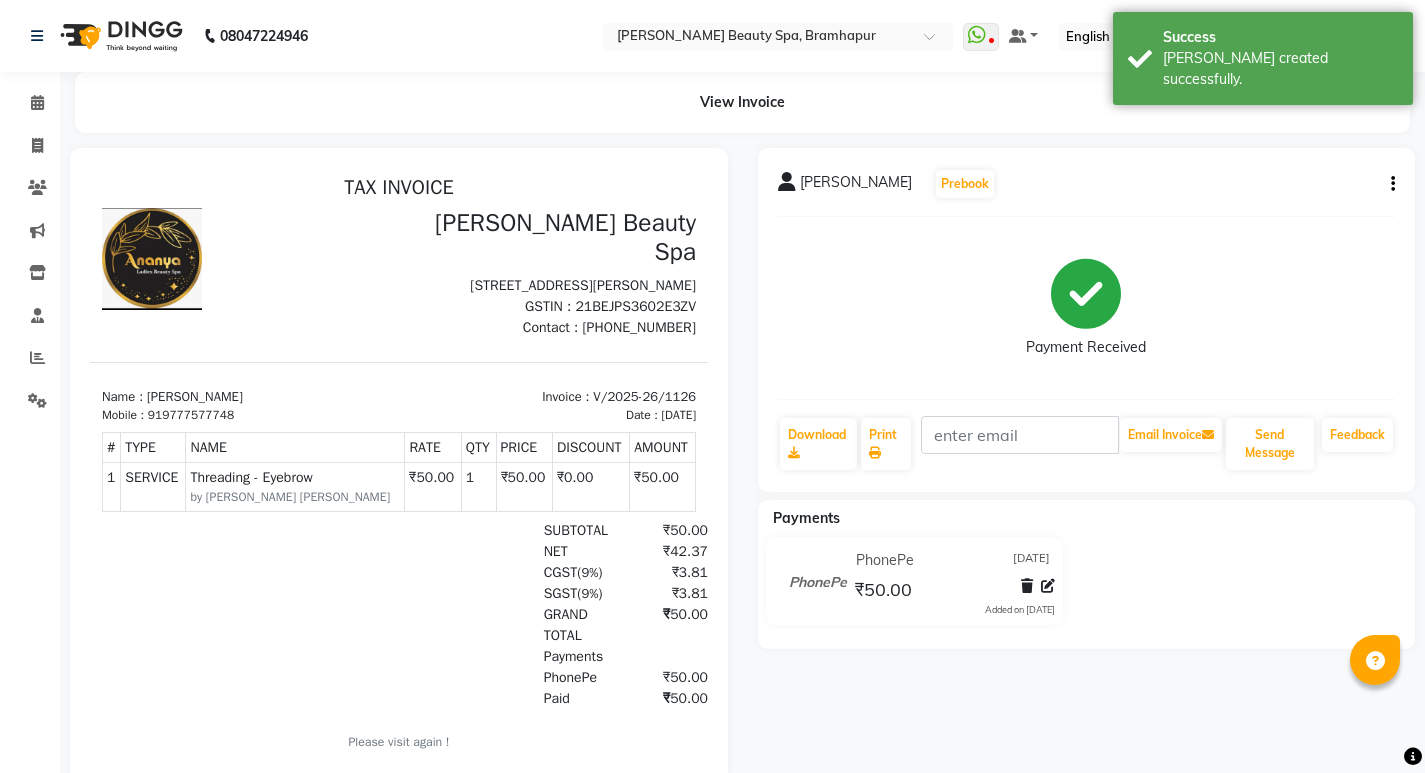 scroll, scrollTop: 0, scrollLeft: 0, axis: both 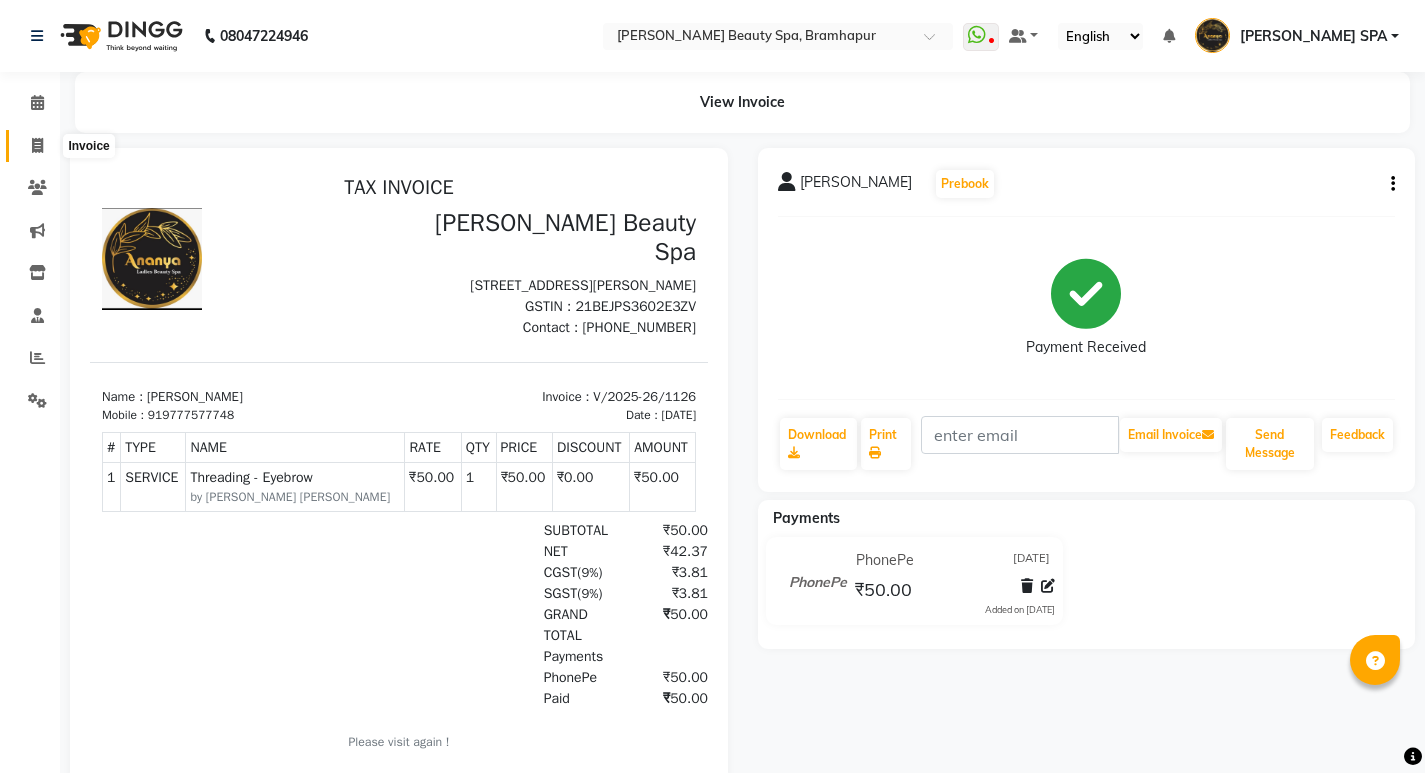 click 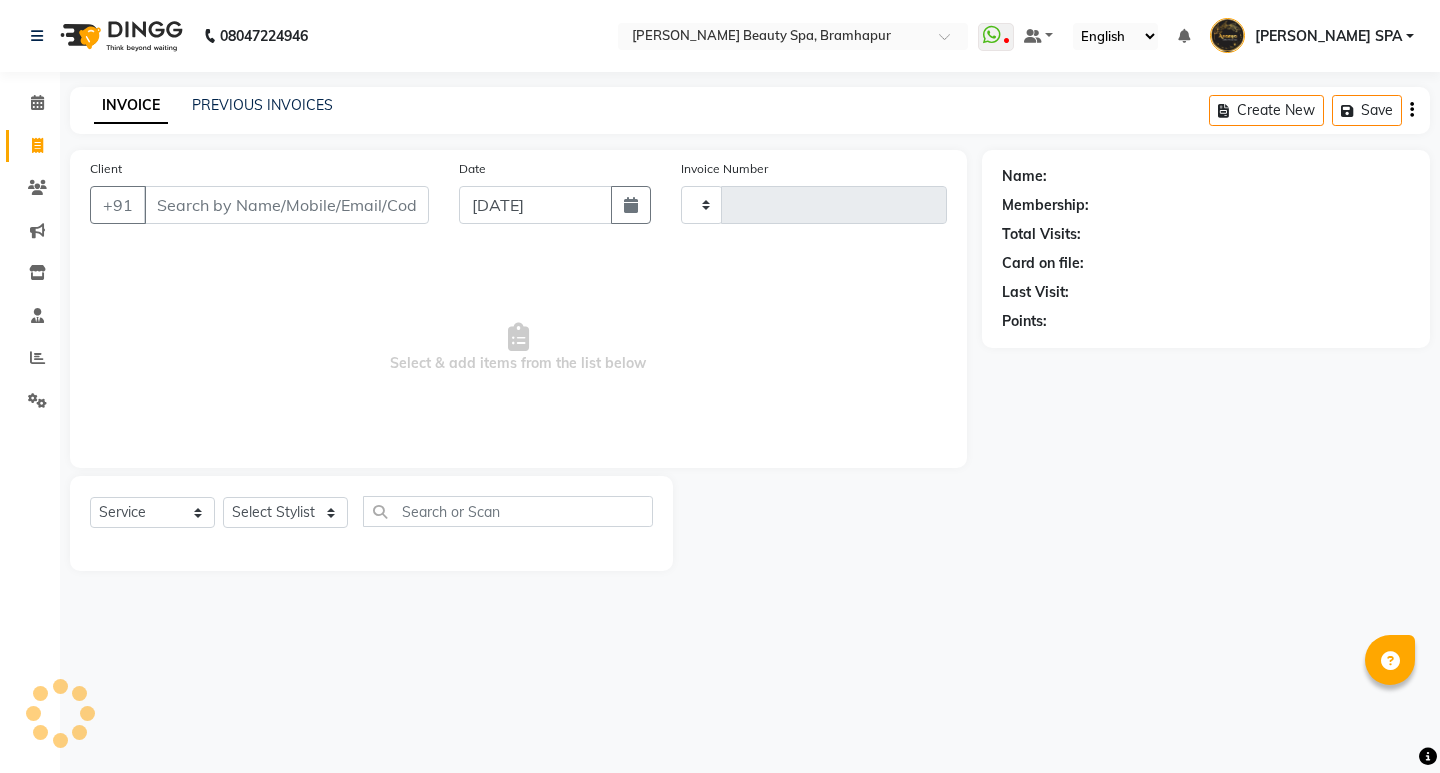 type on "1127" 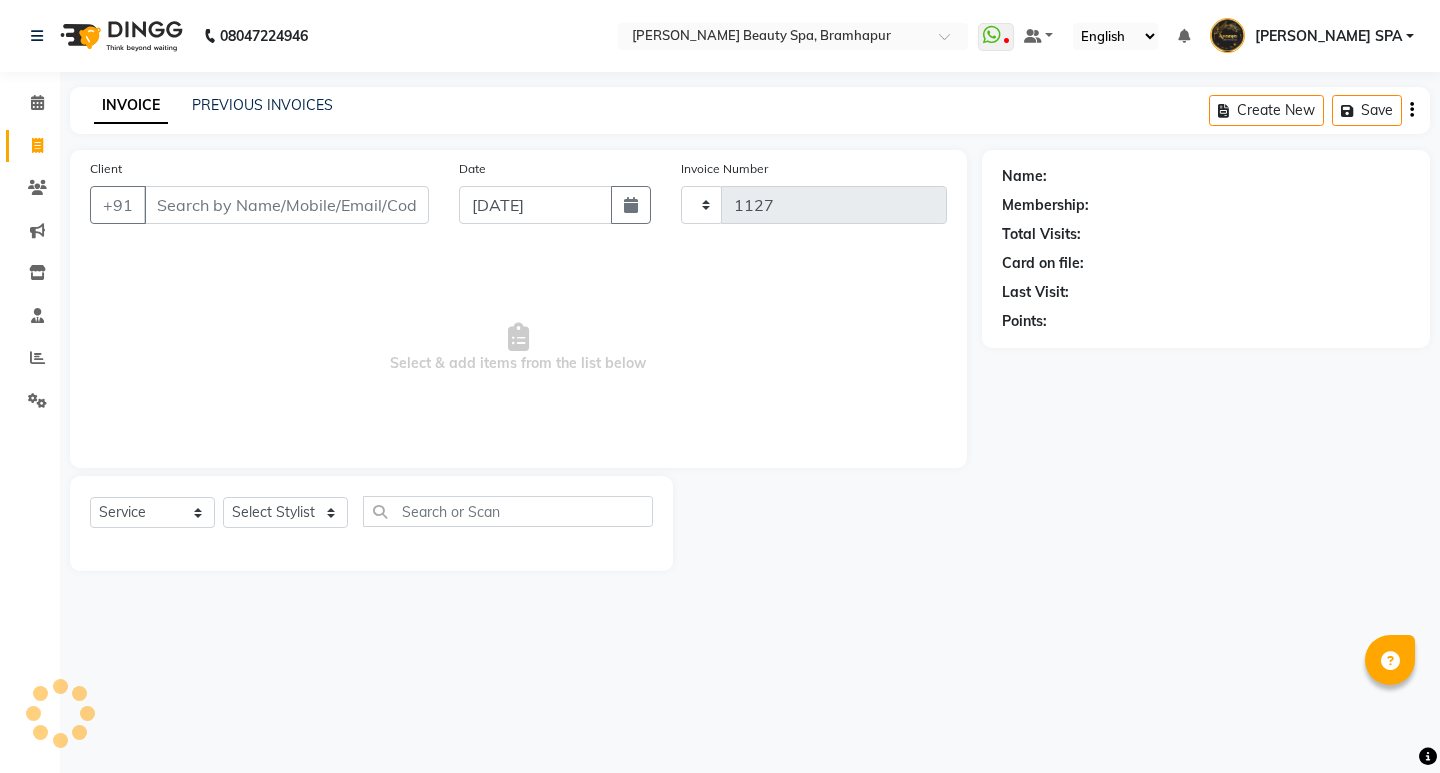 select on "3622" 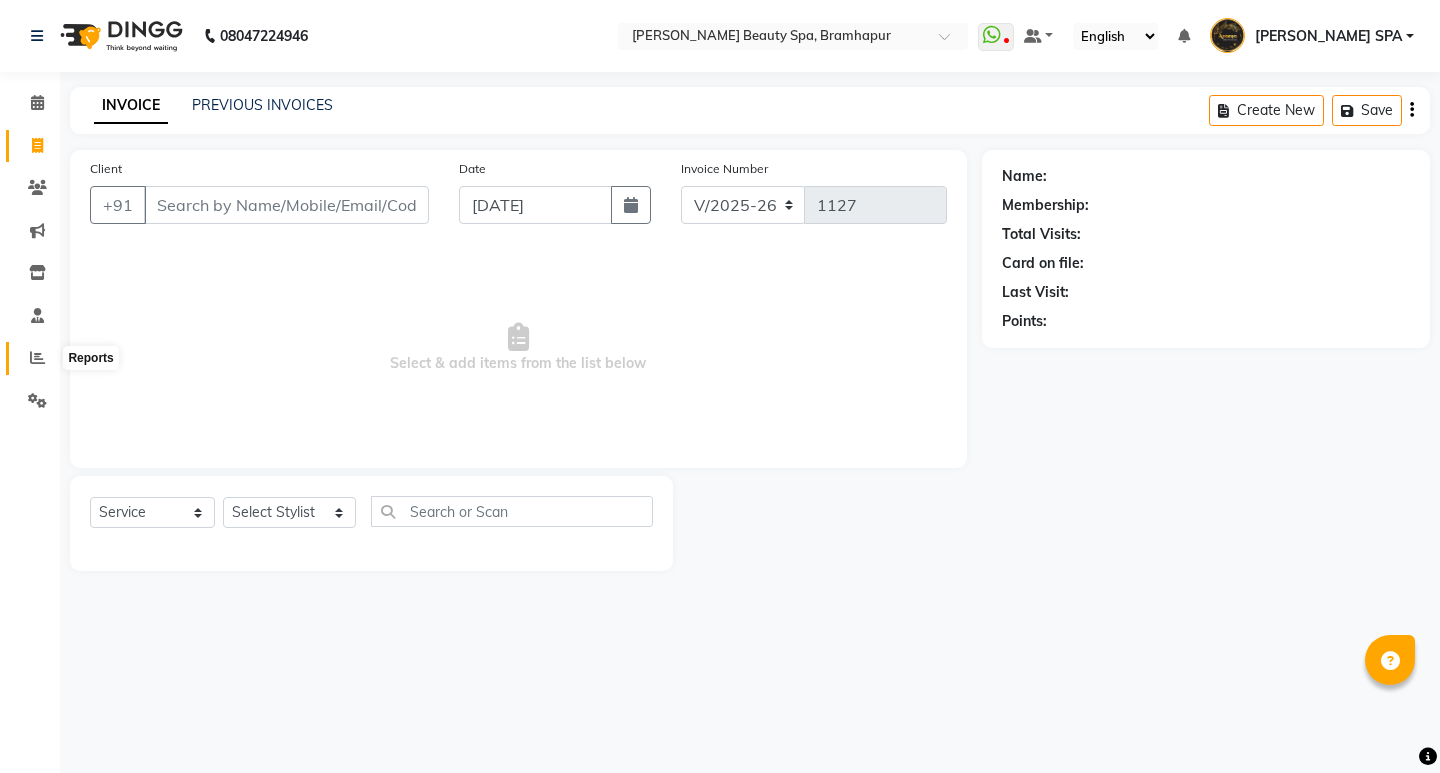 click 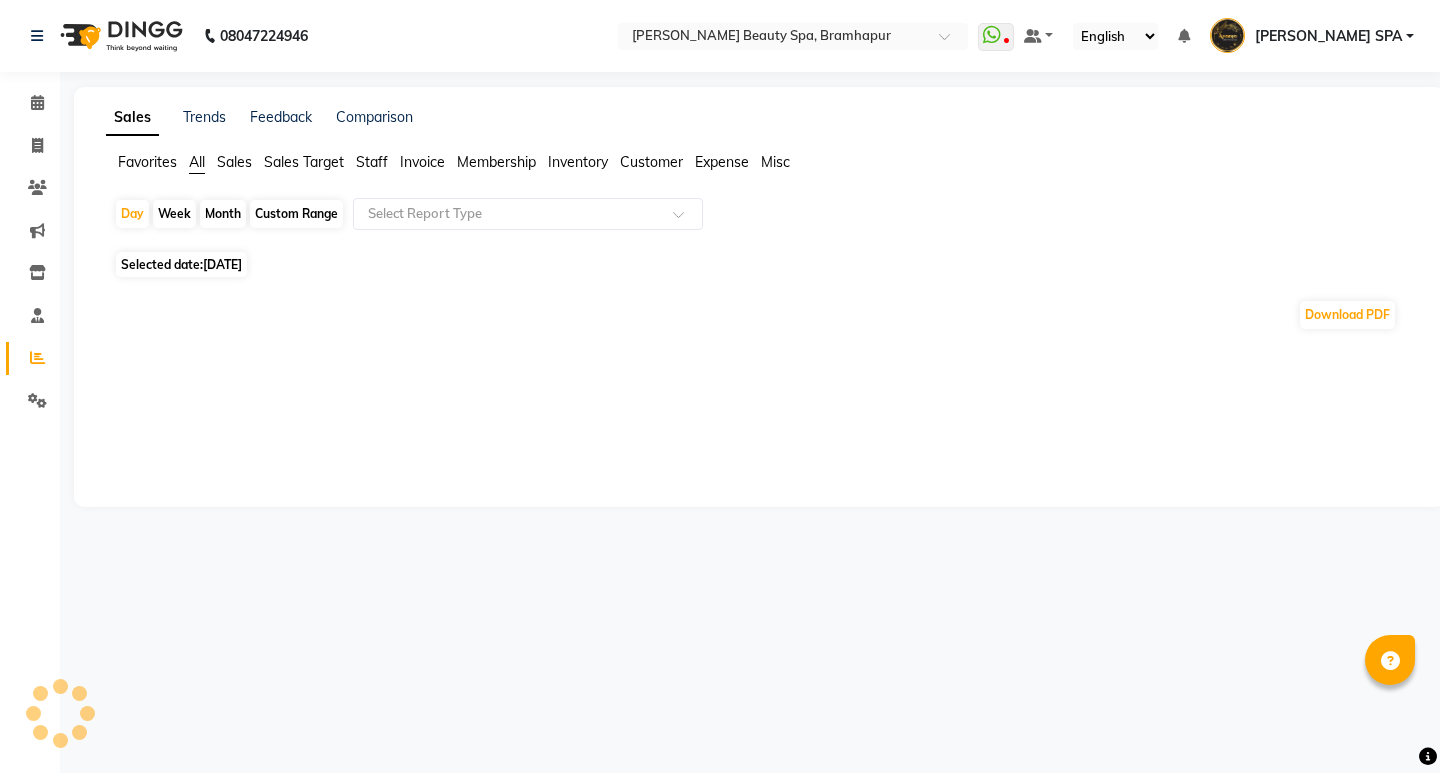 click on "Staff" 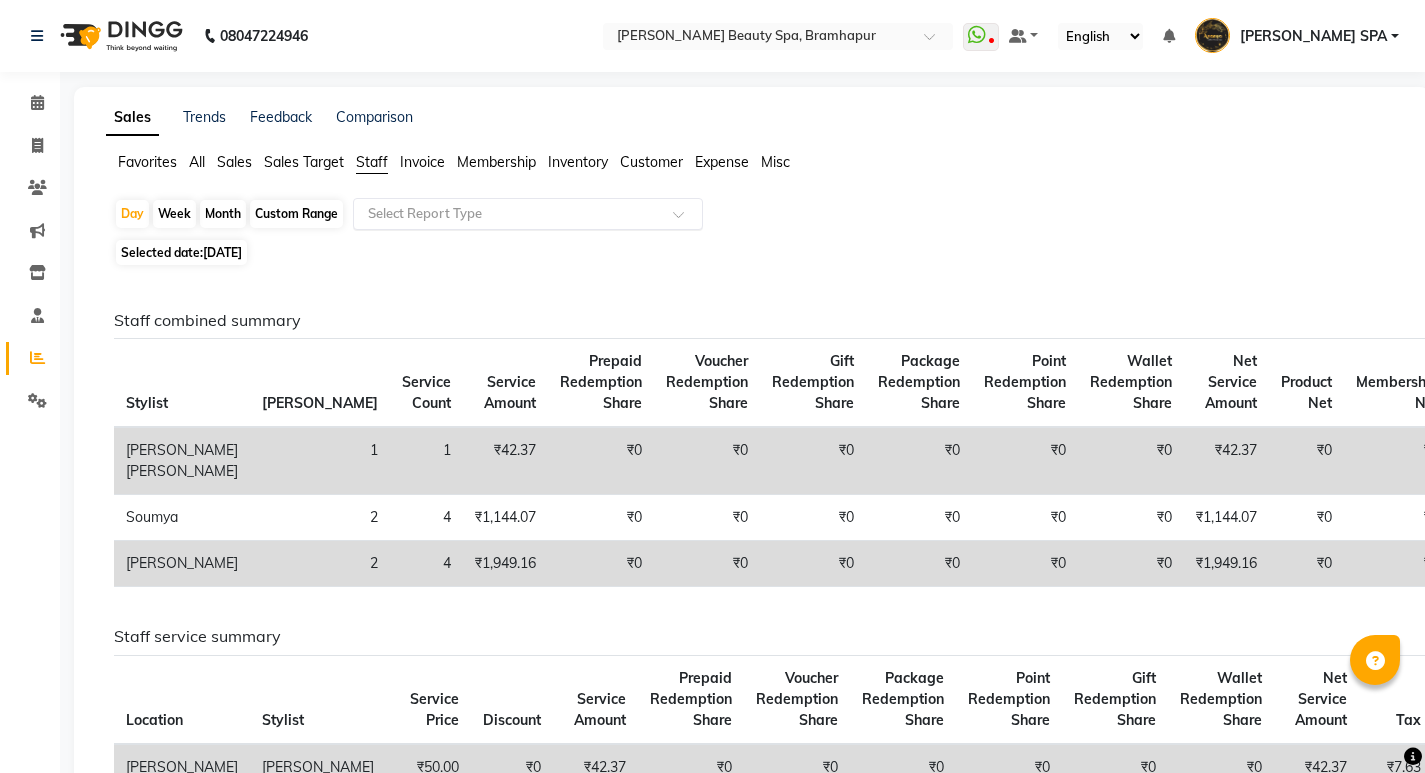 click 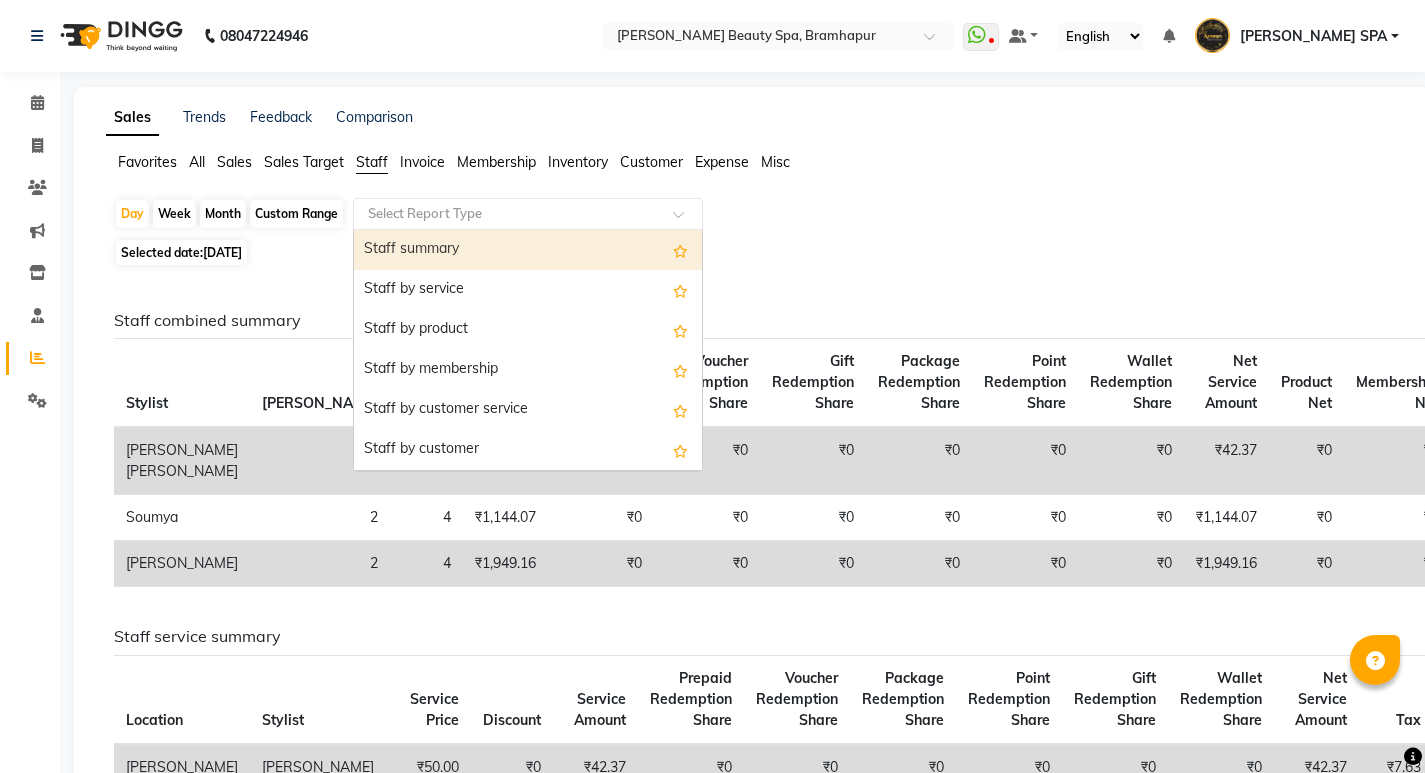 click on "Staff summary" at bounding box center [528, 250] 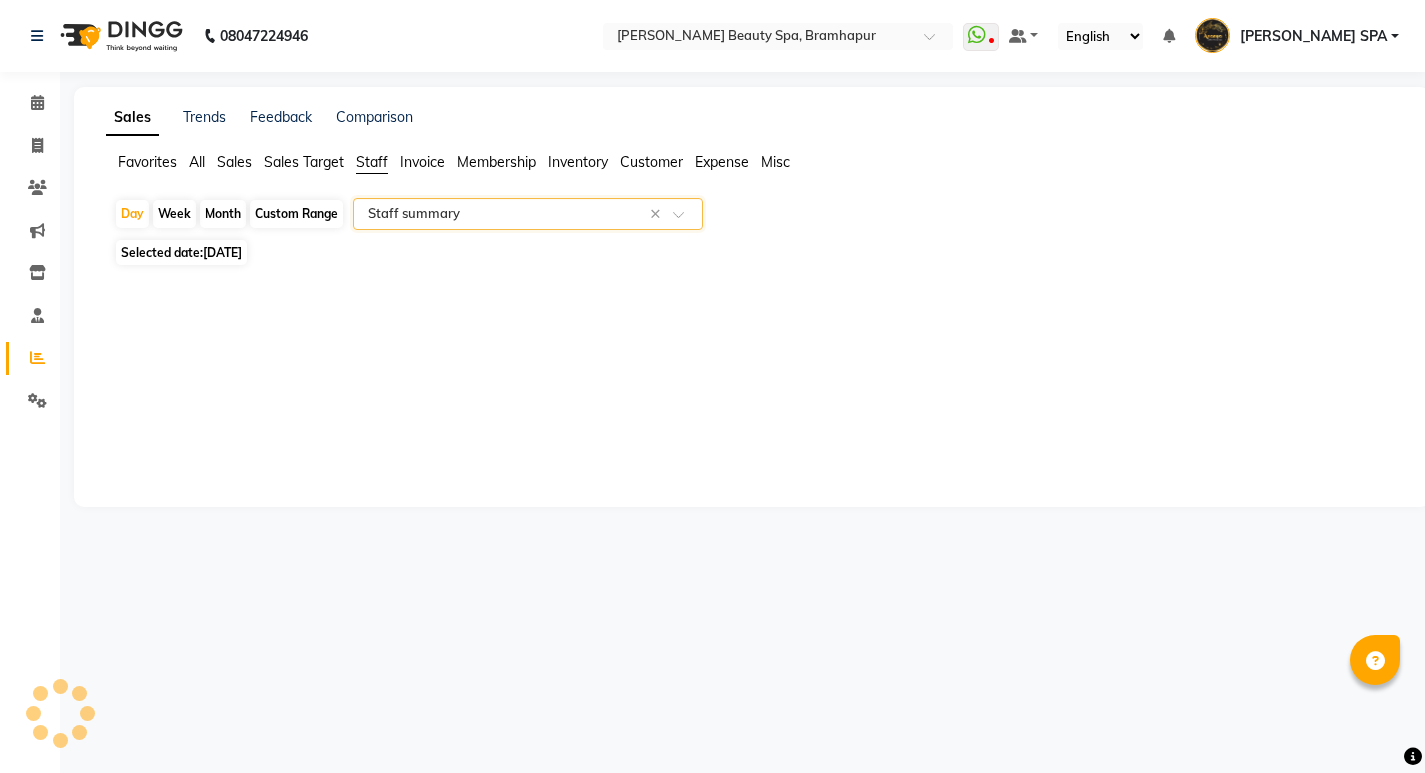 select on "full_report" 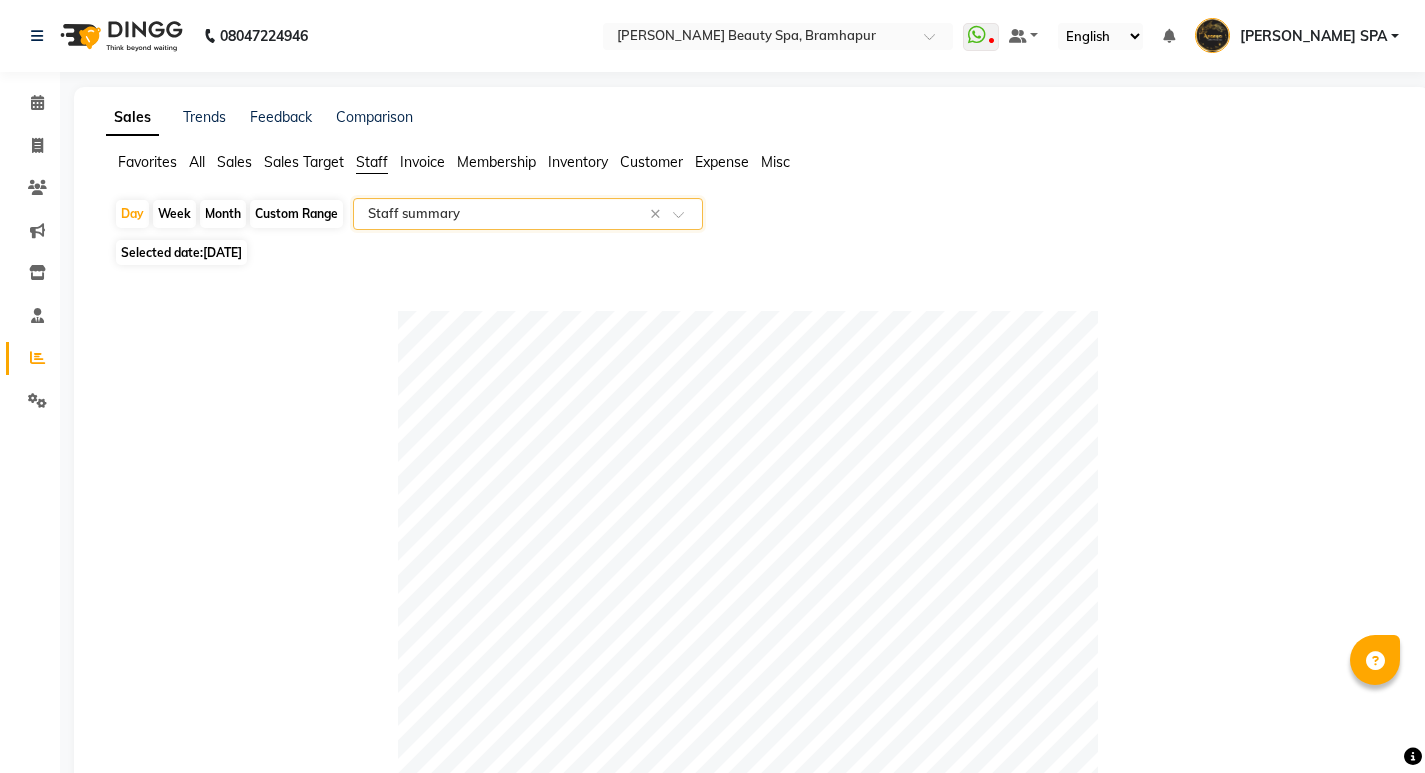 click on "Month" 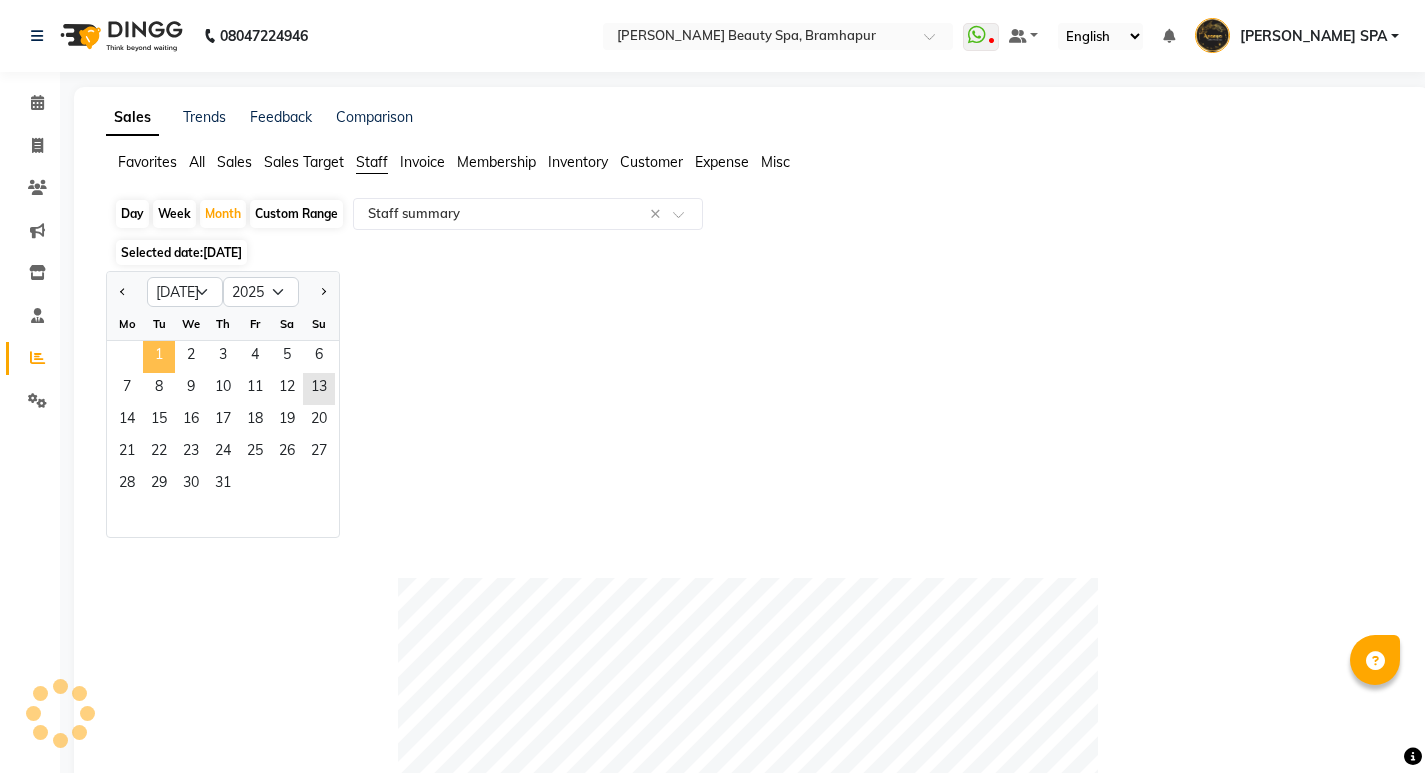 click on "1" 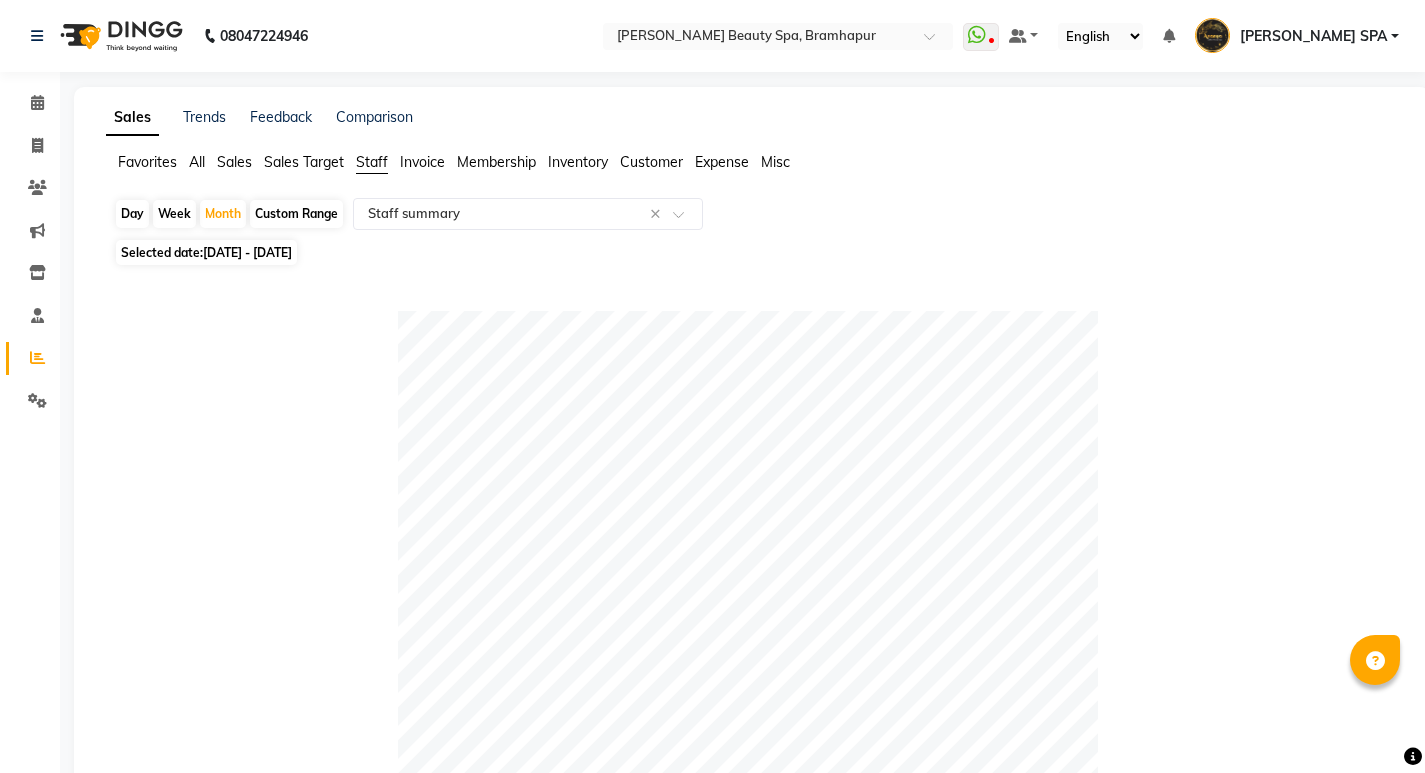 scroll, scrollTop: 0, scrollLeft: 0, axis: both 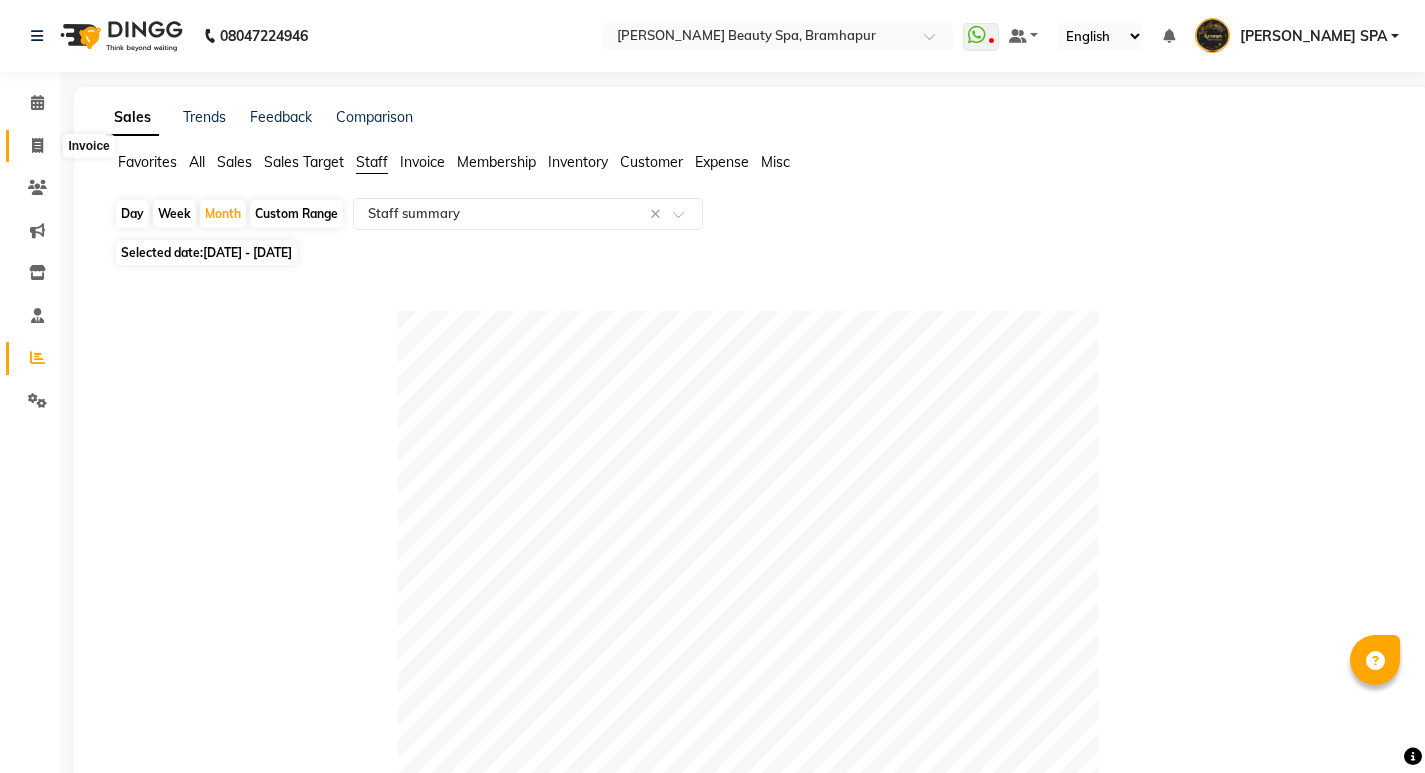 click 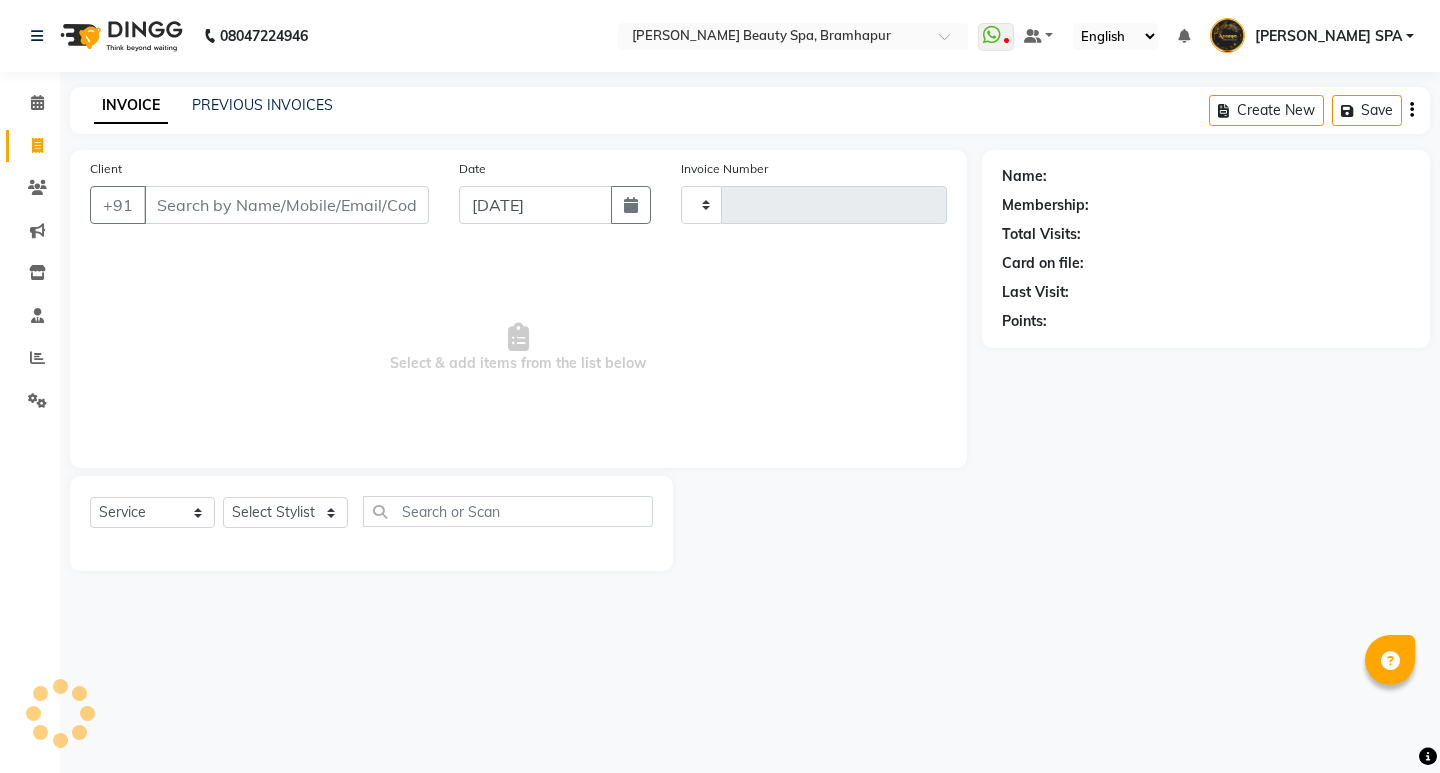 type on "1127" 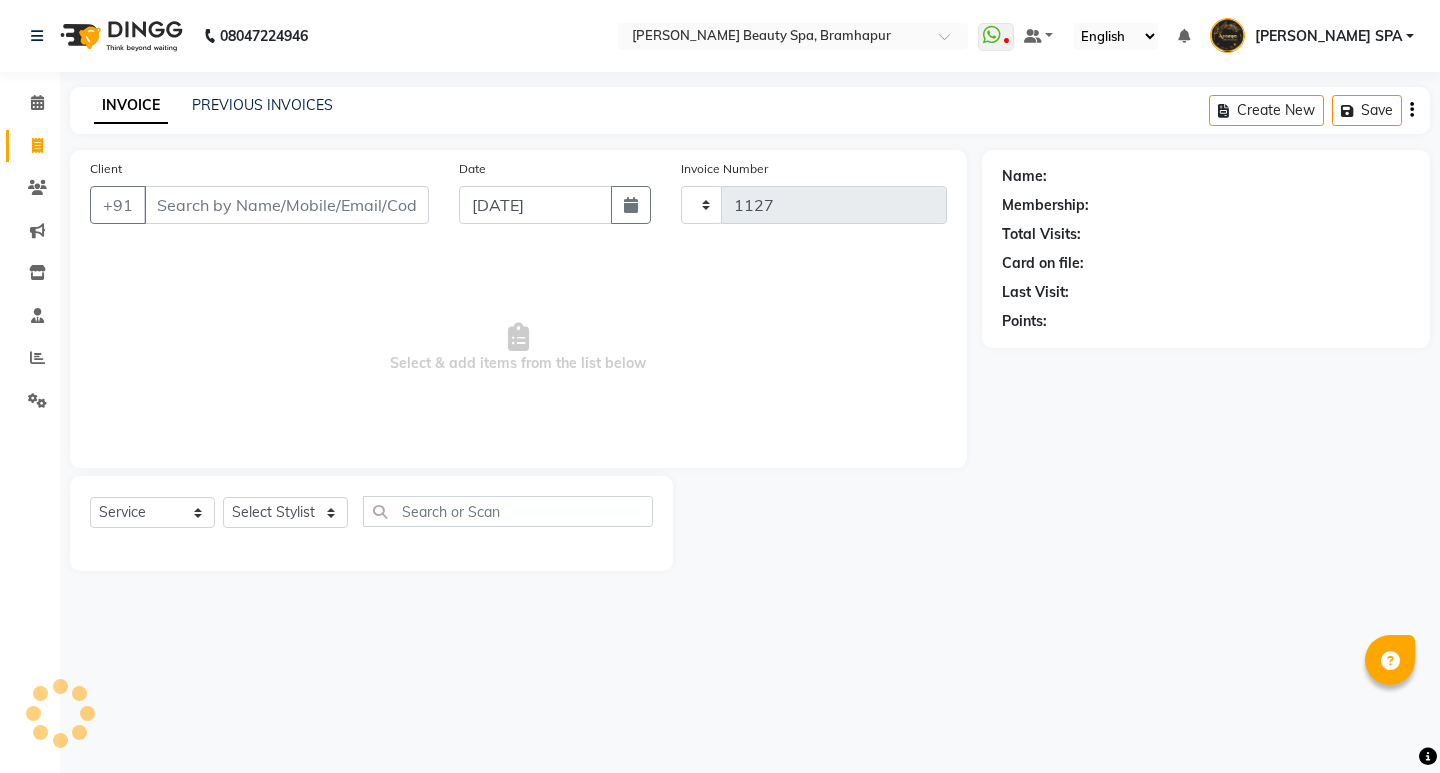 select on "3622" 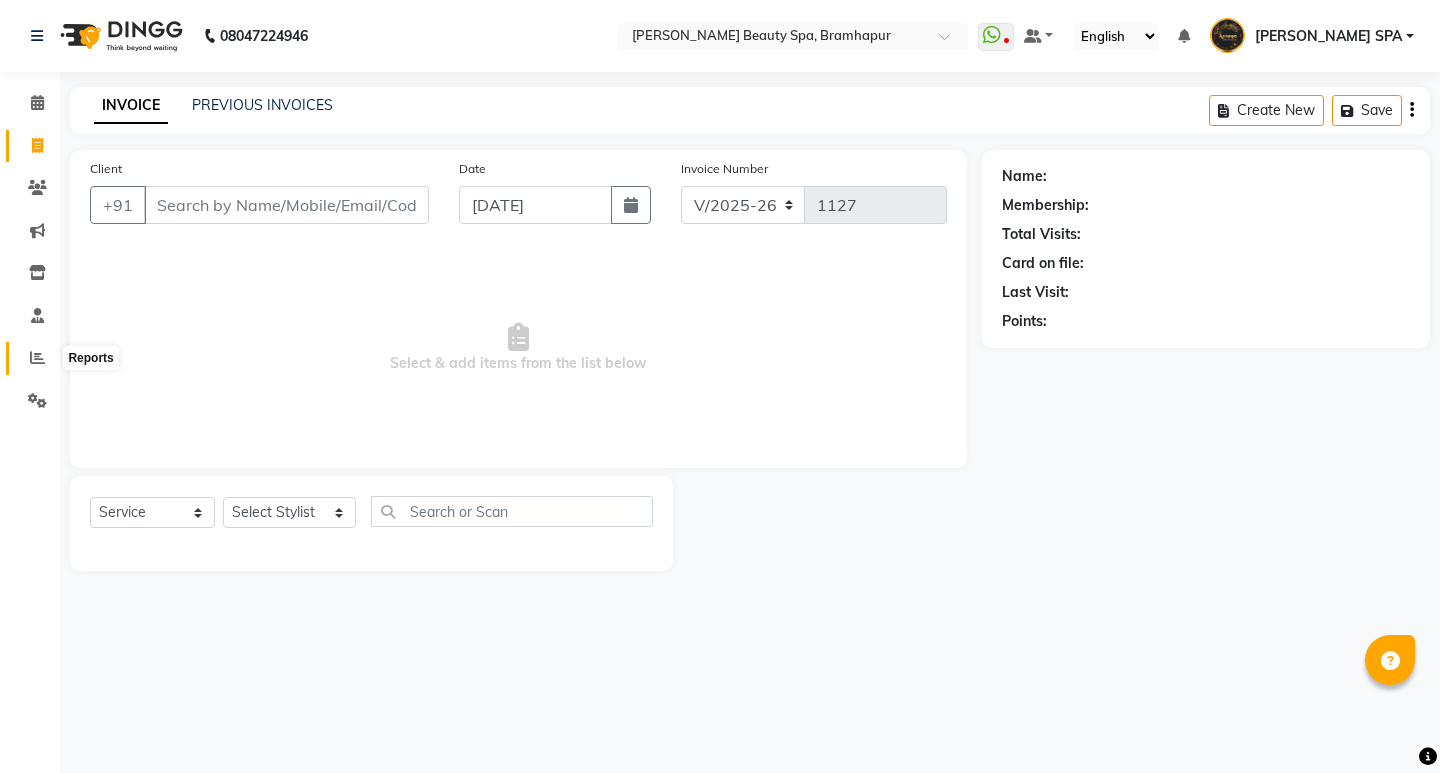 click 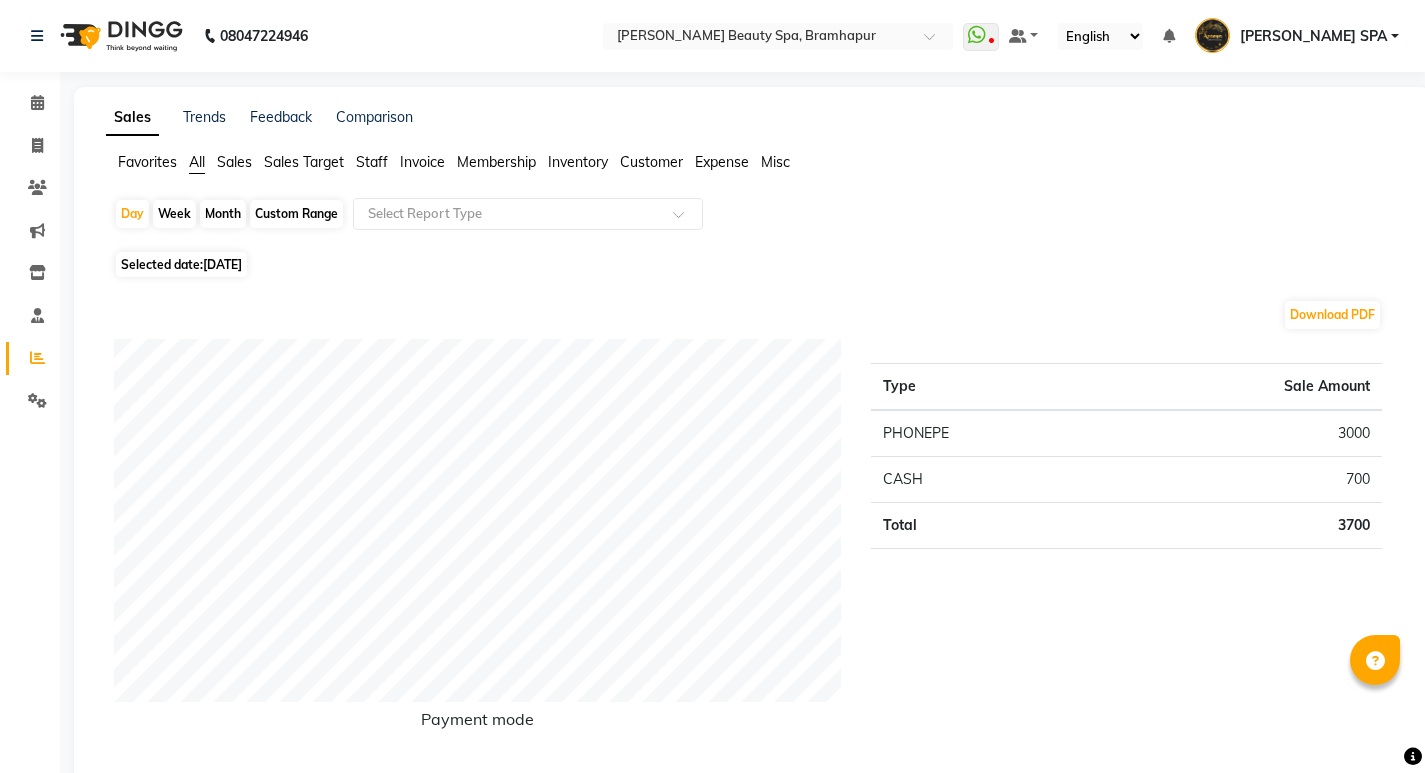 click on "Month" 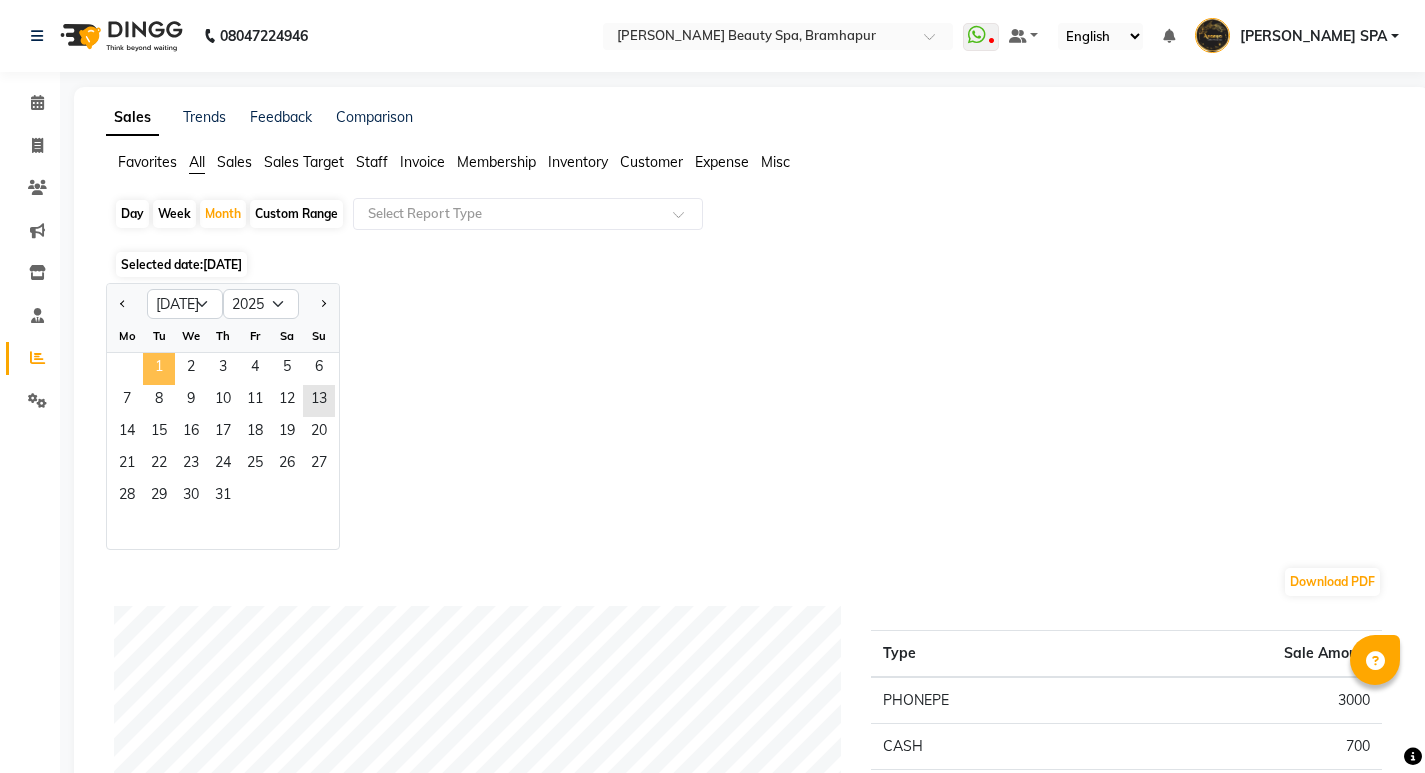 click on "1" 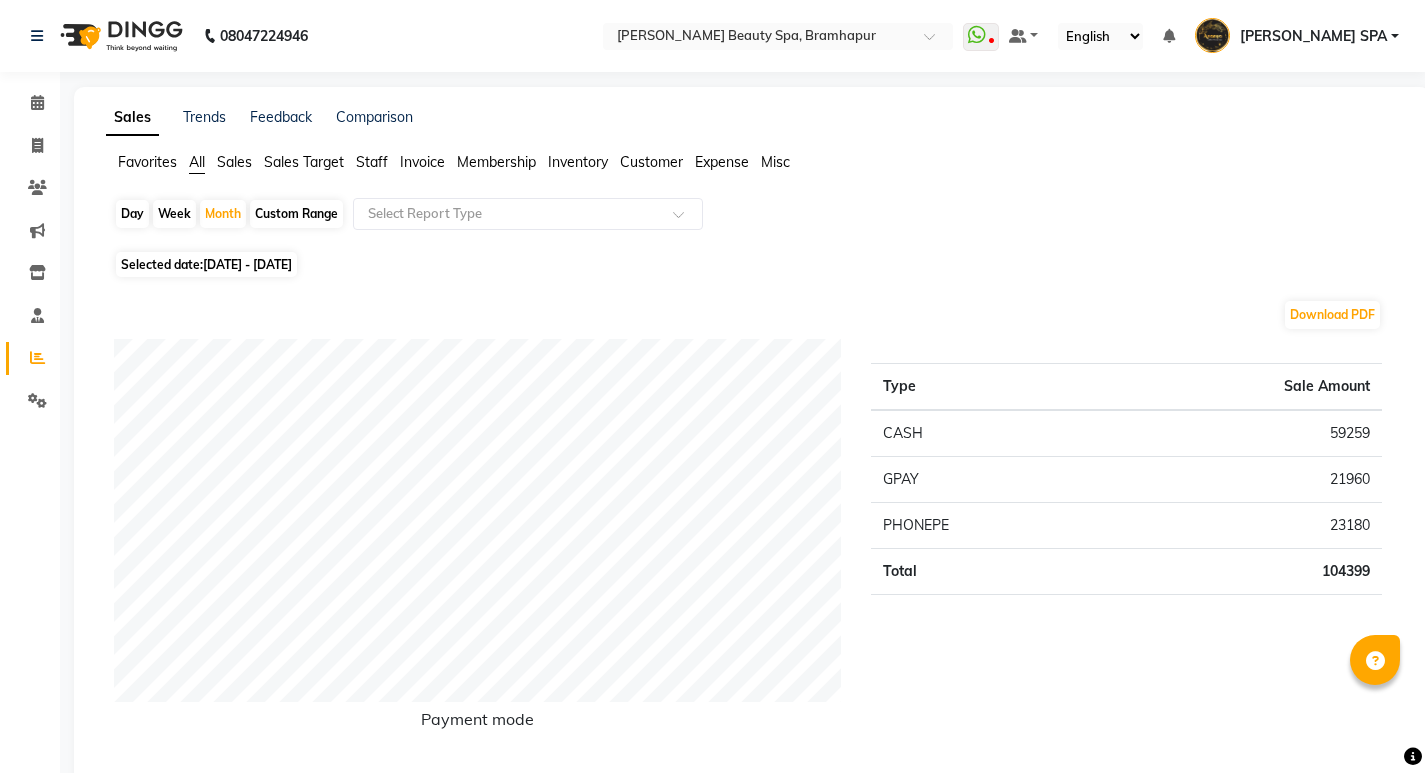 click on "Staff" 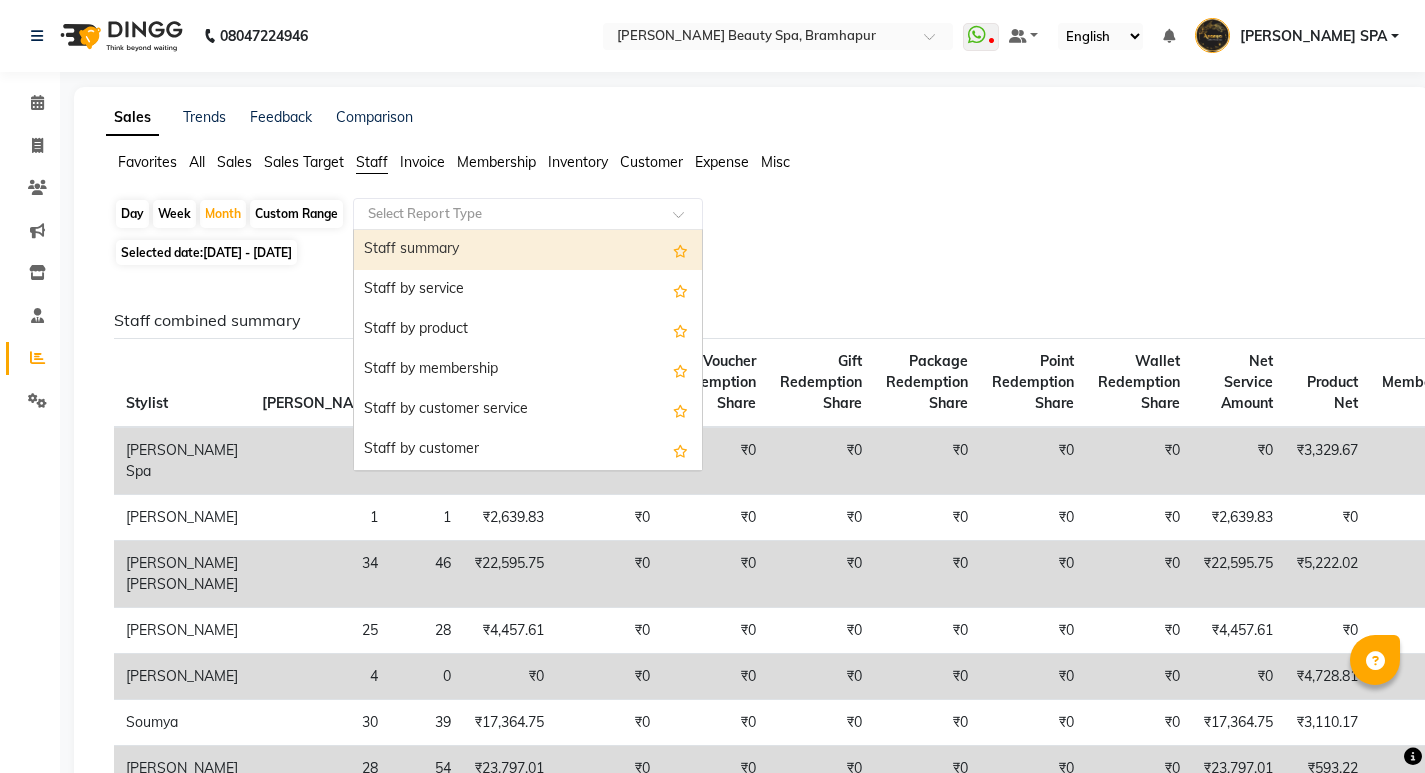drag, startPoint x: 407, startPoint y: 216, endPoint x: 413, endPoint y: 236, distance: 20.880613 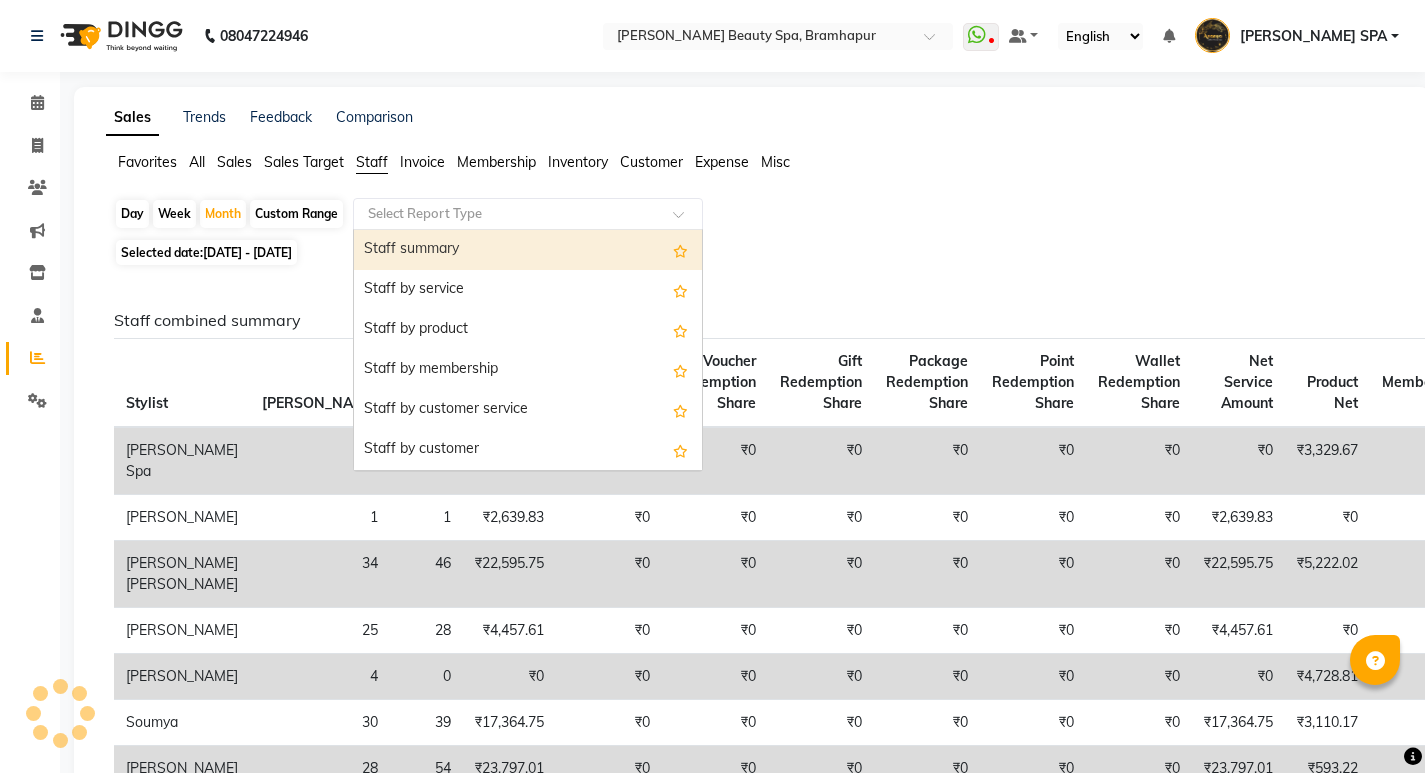 click on "Staff summary" at bounding box center [528, 250] 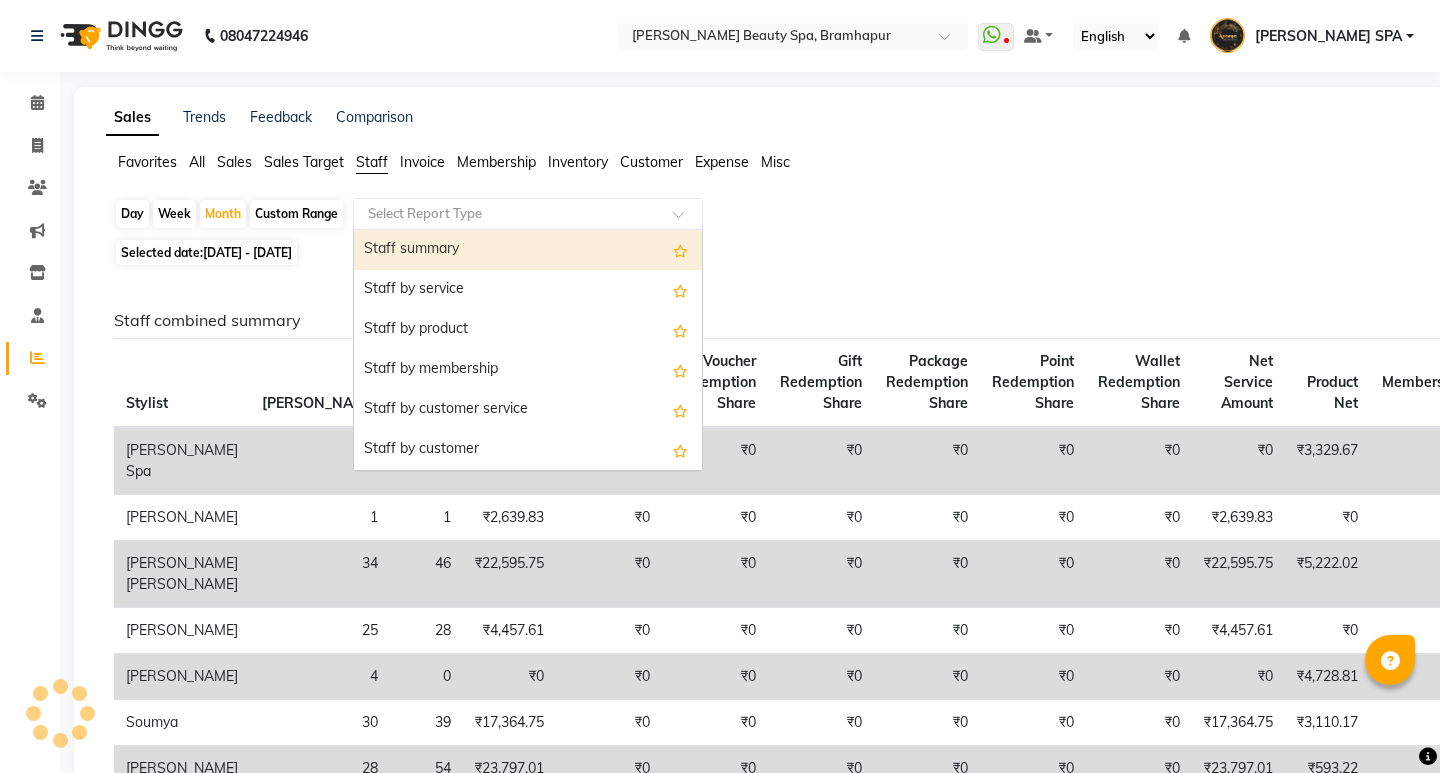 select on "full_report" 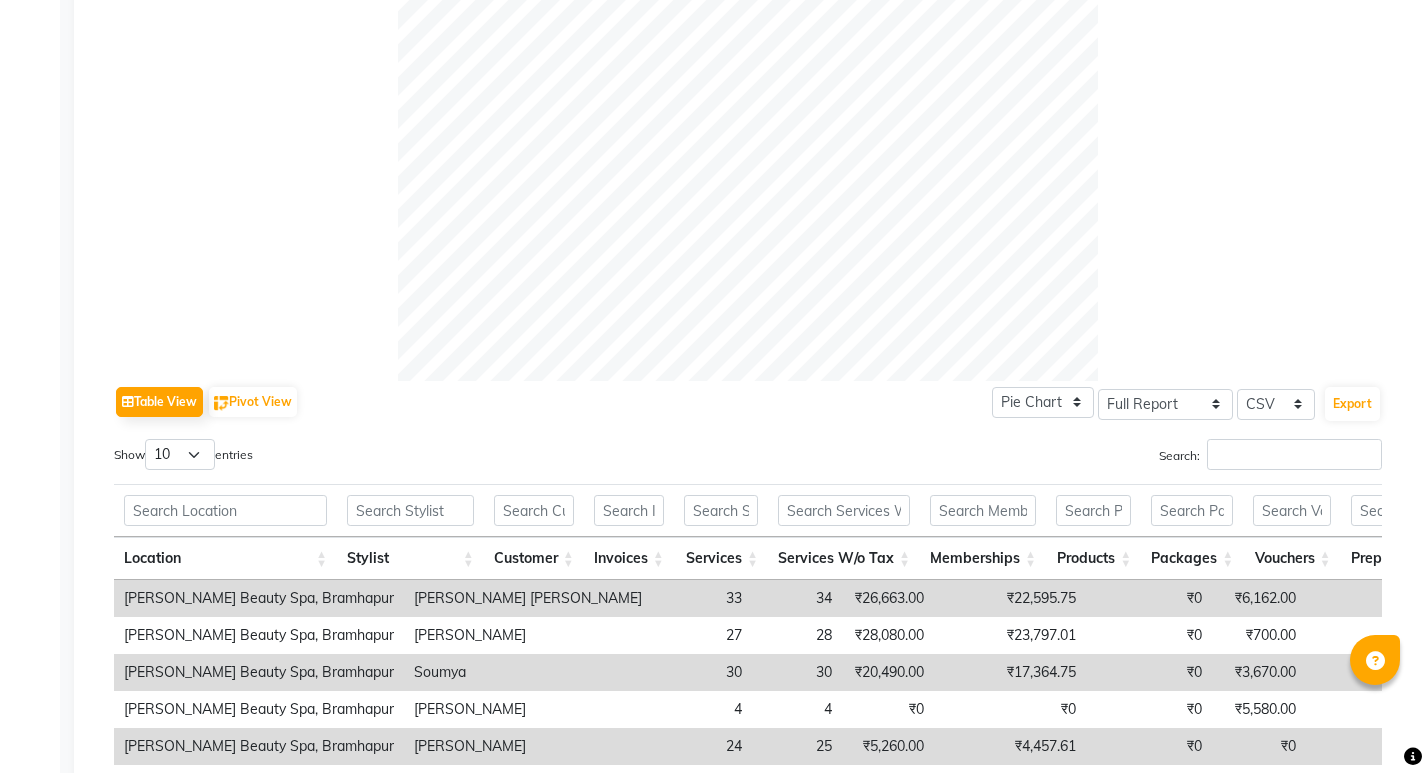 scroll, scrollTop: 600, scrollLeft: 0, axis: vertical 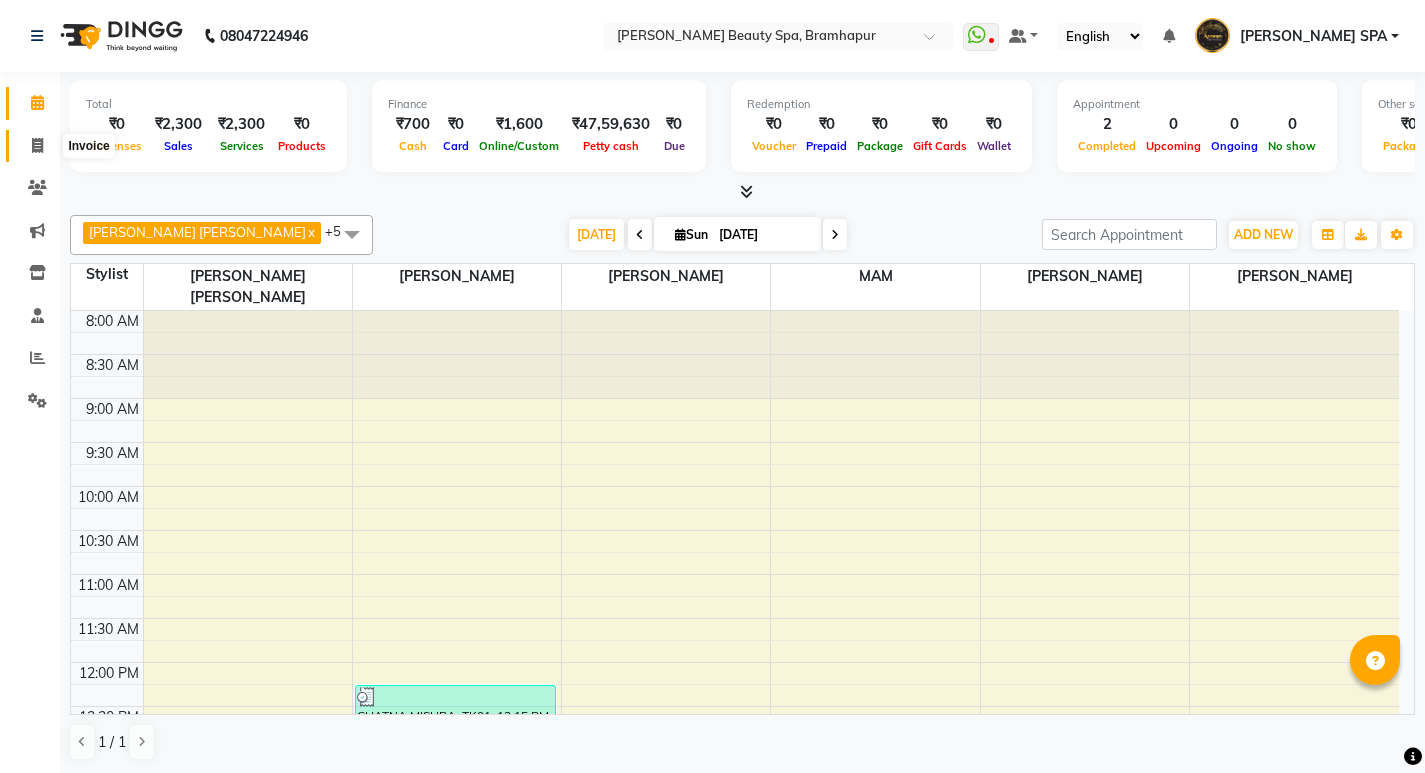 click 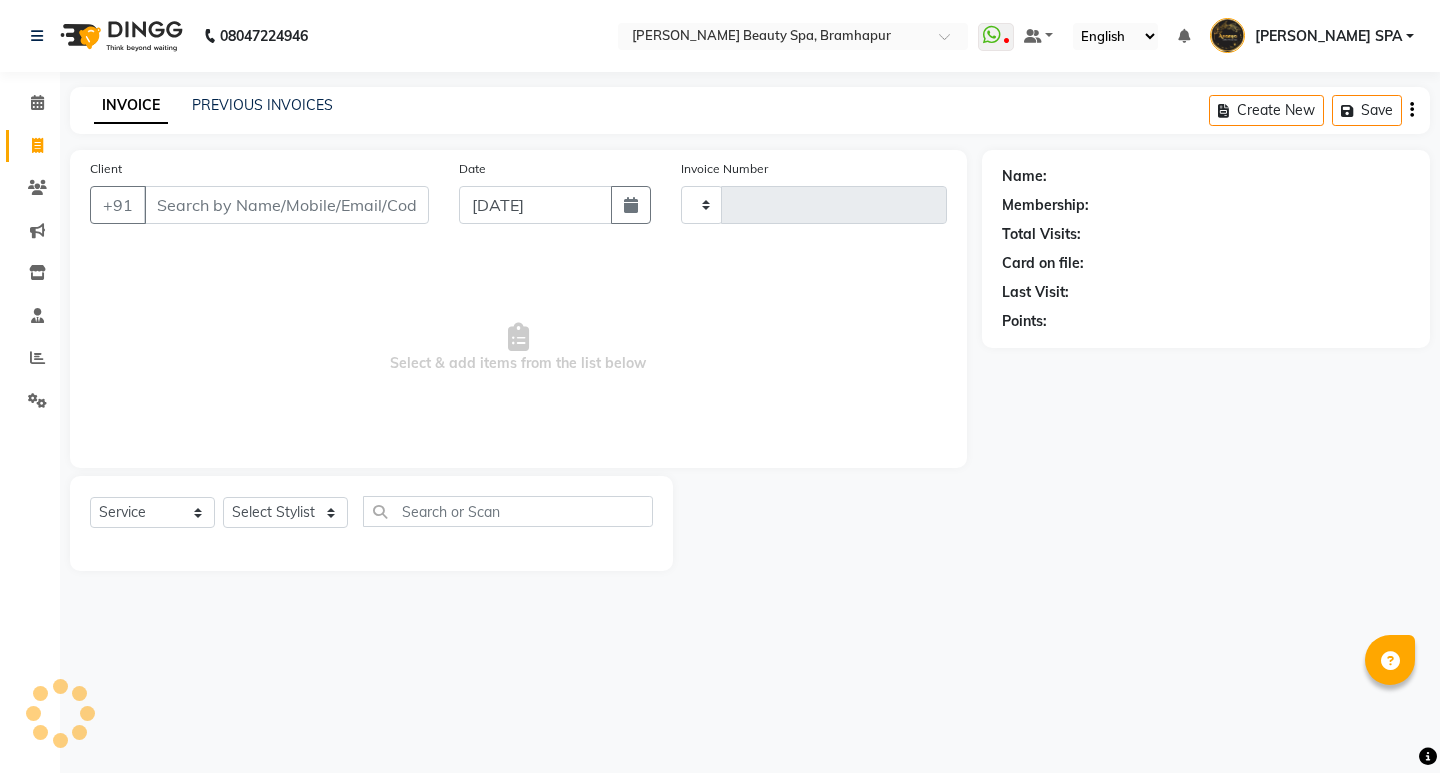 type on "1124" 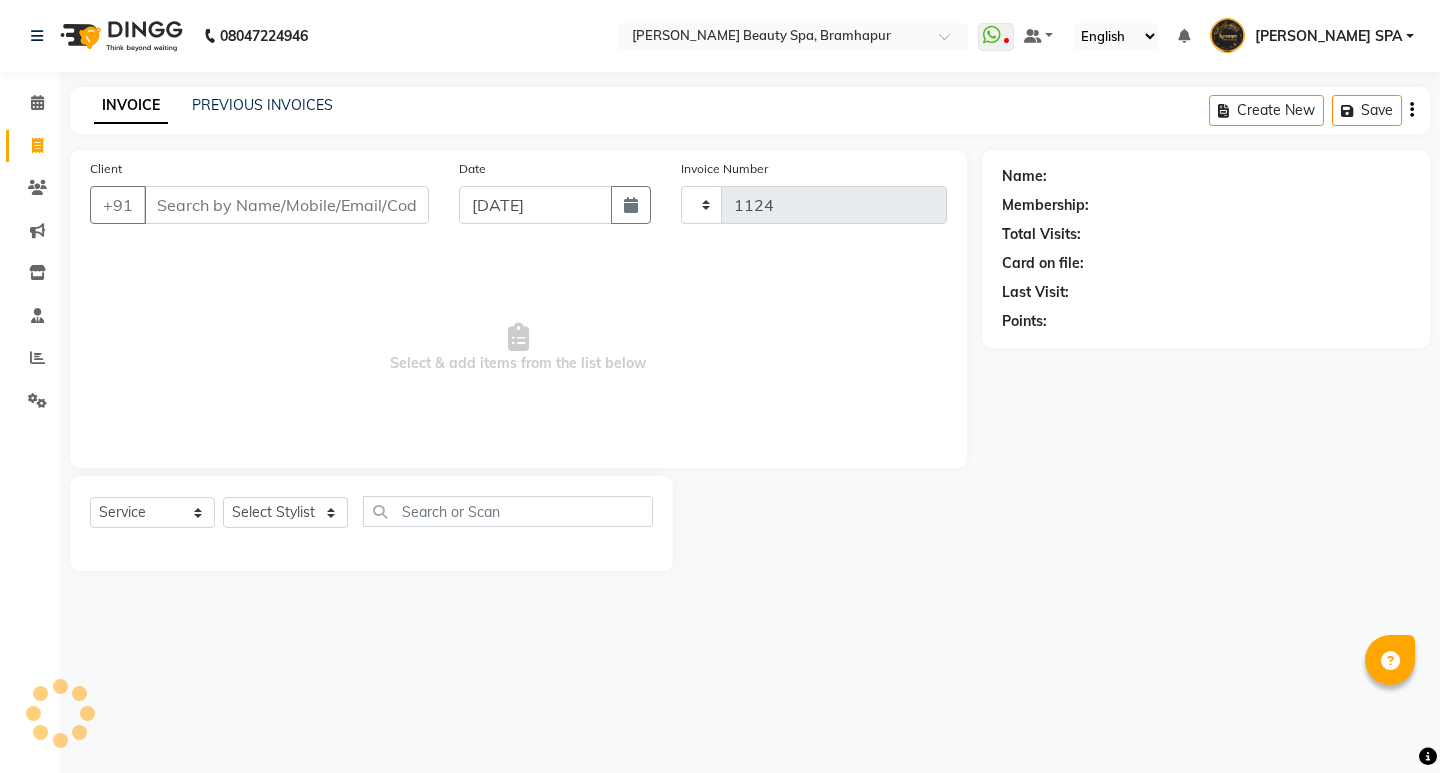 select on "3622" 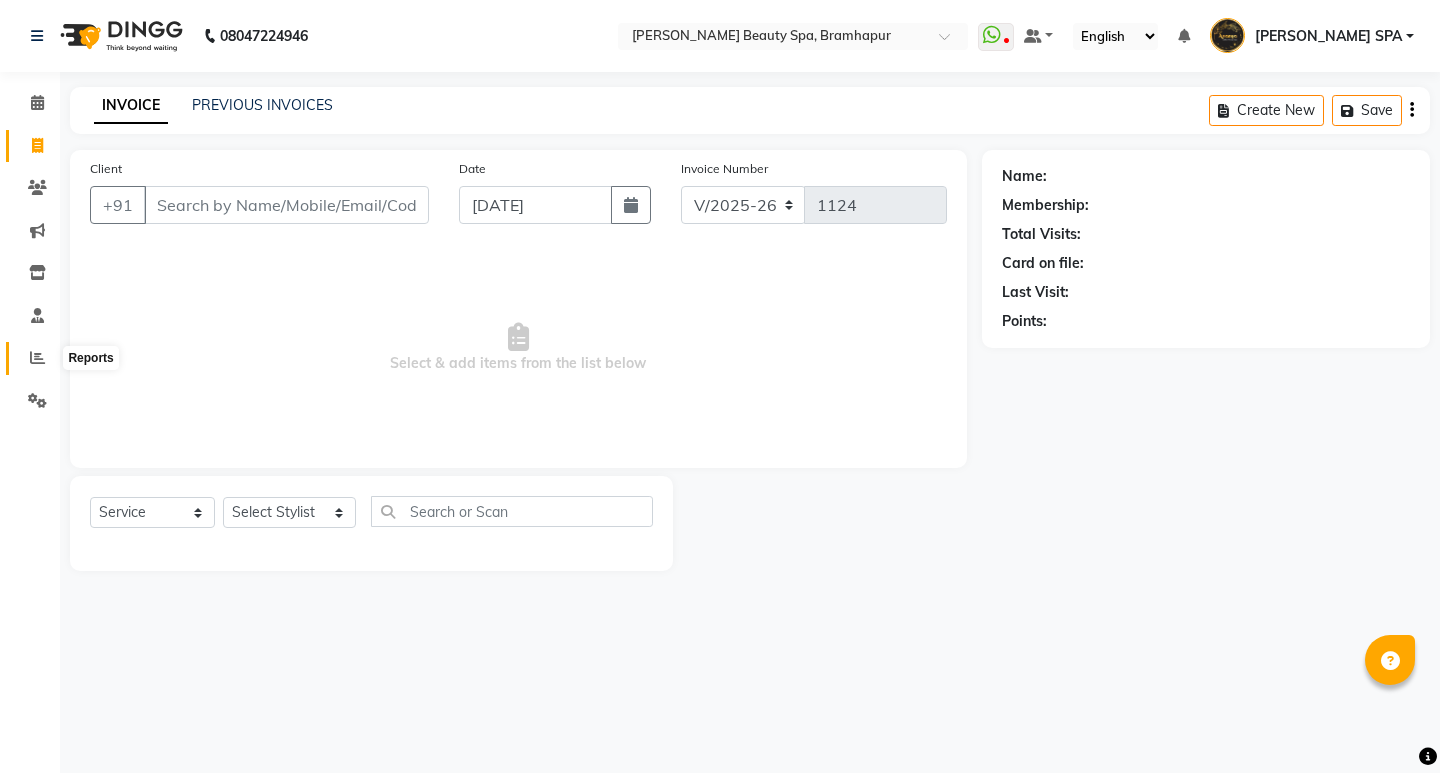 click 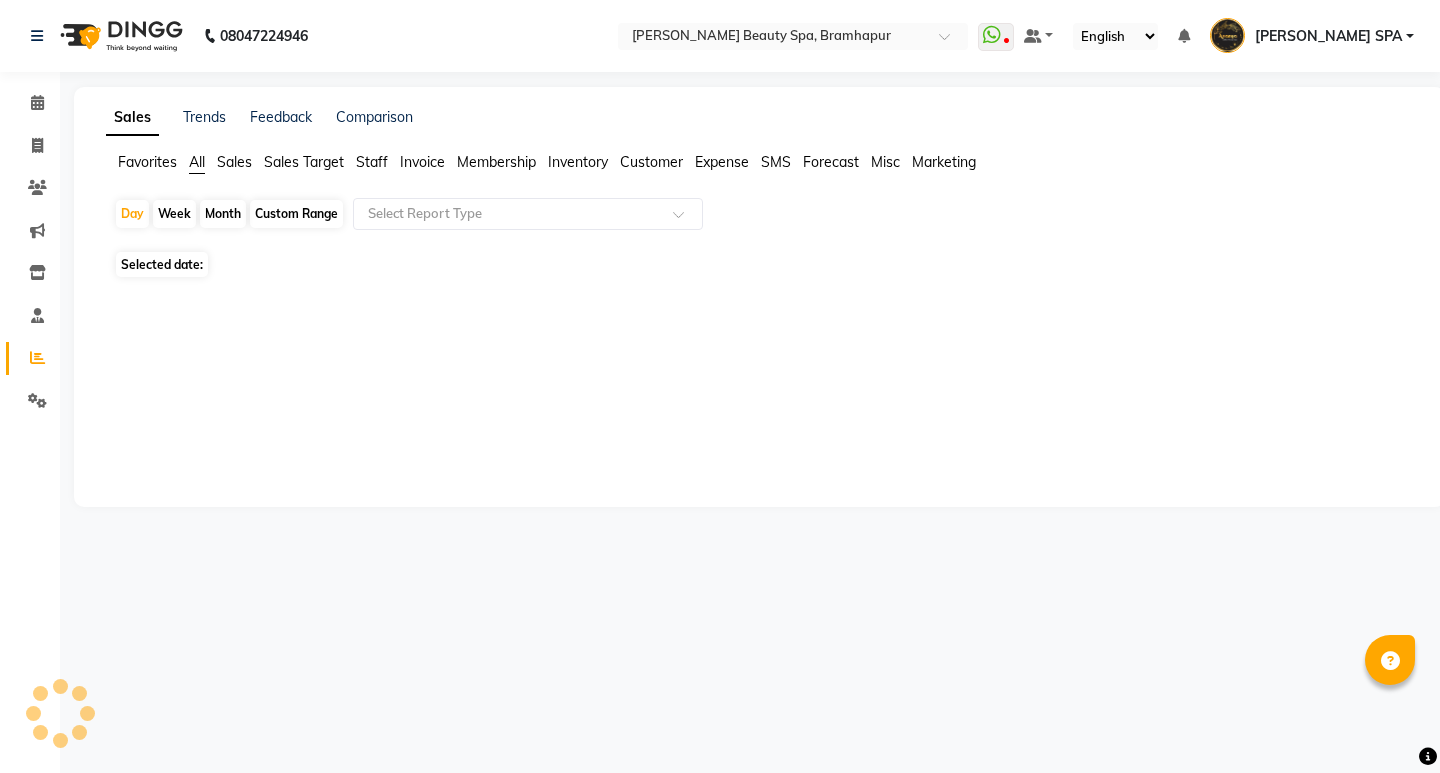 click on "Invoice" 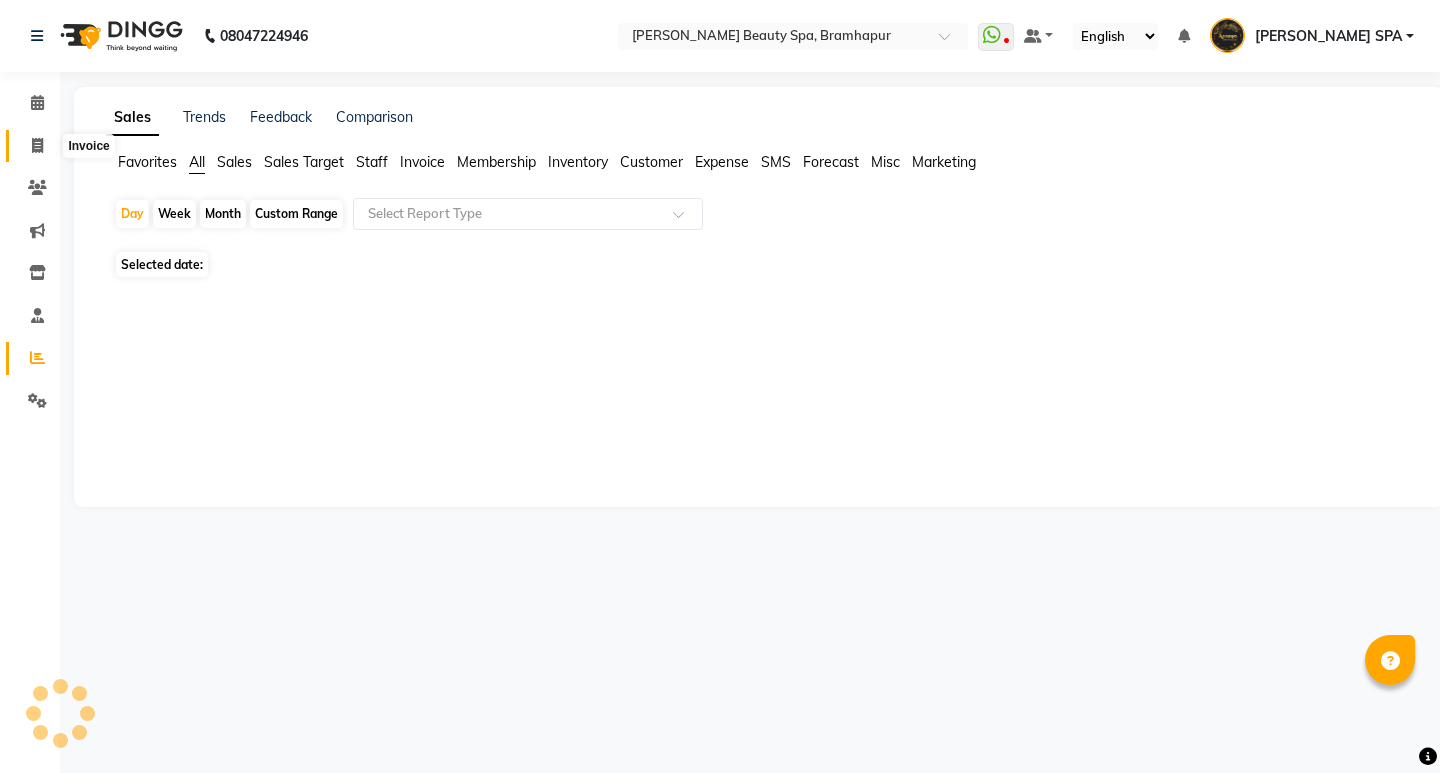 click 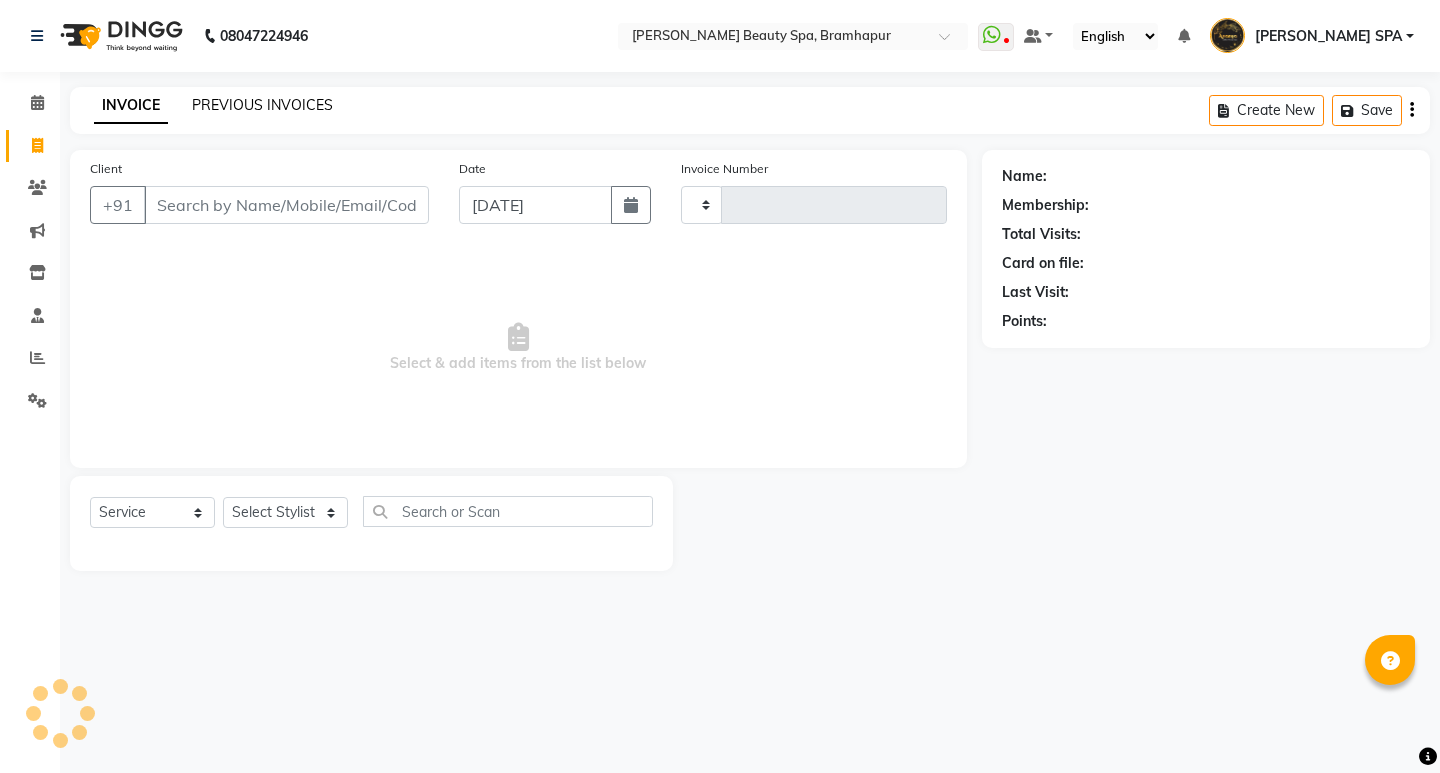 click on "PREVIOUS INVOICES" 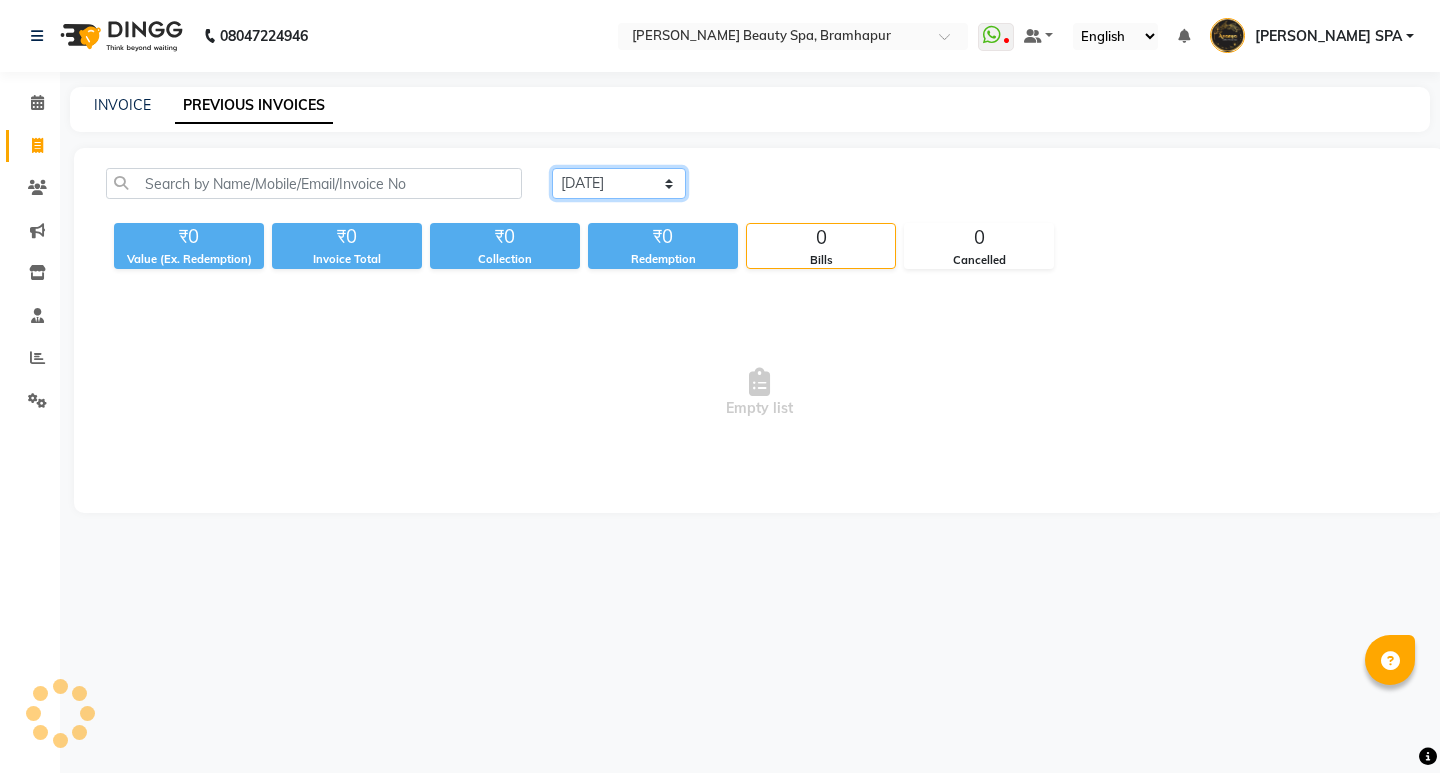 click on "[DATE] [DATE] Custom Range" 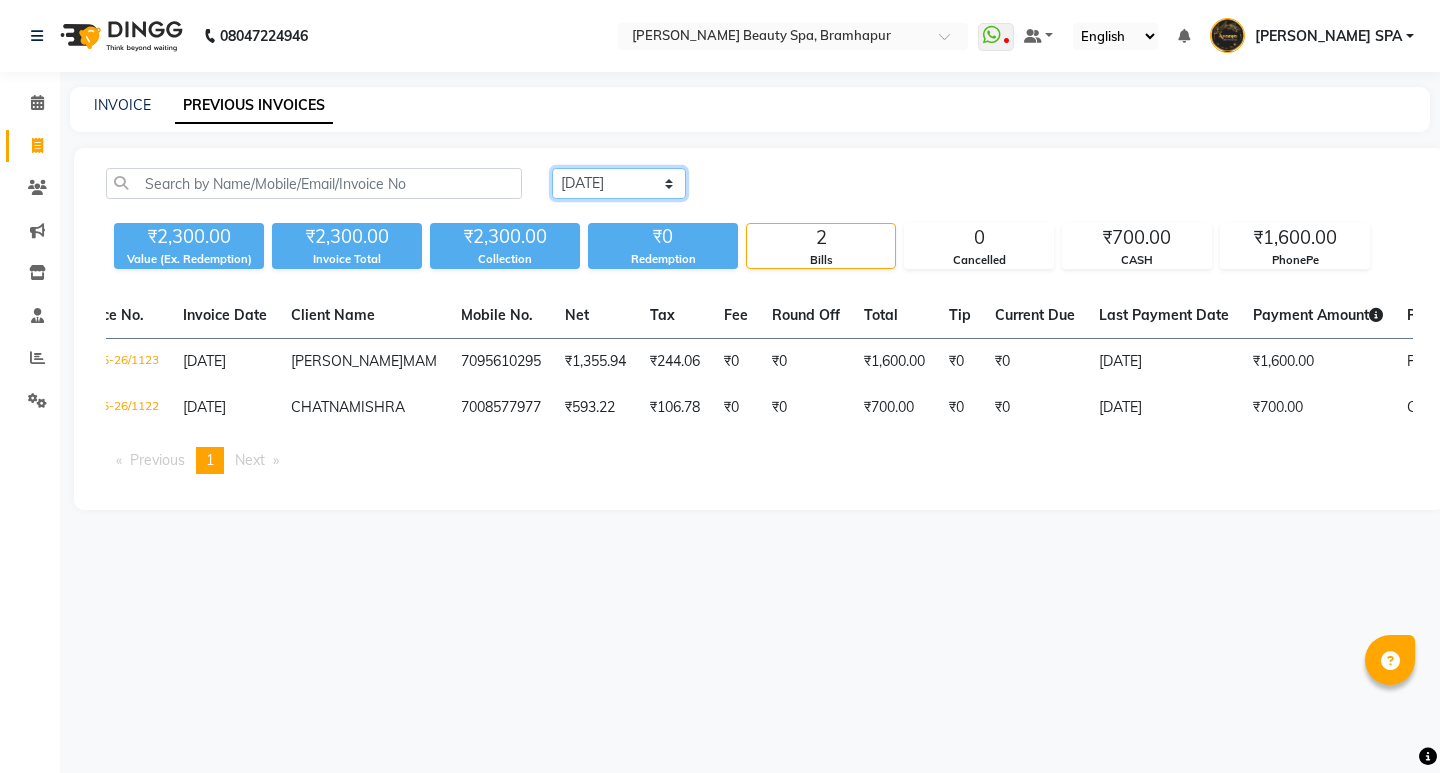 scroll, scrollTop: 0, scrollLeft: 56, axis: horizontal 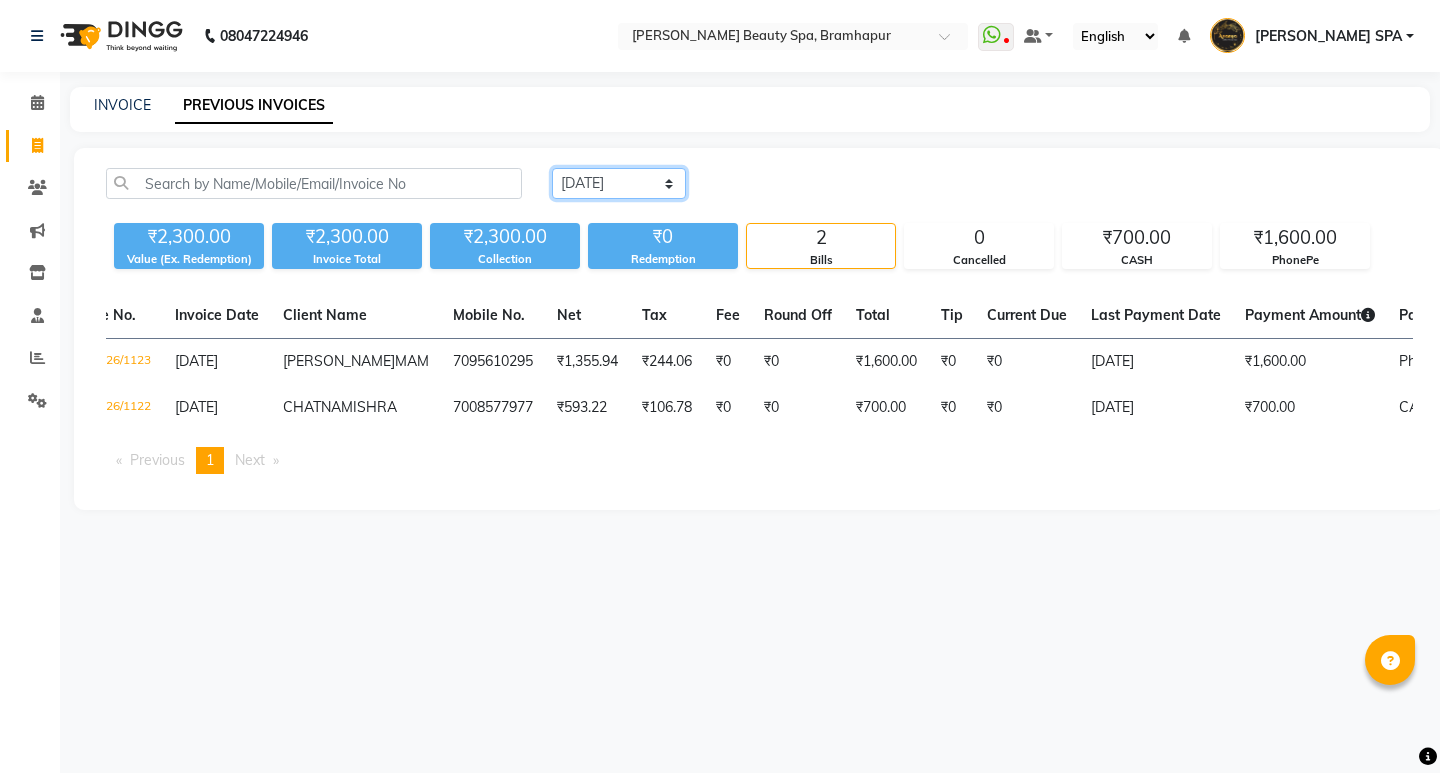 click on "[DATE] [DATE] Custom Range" 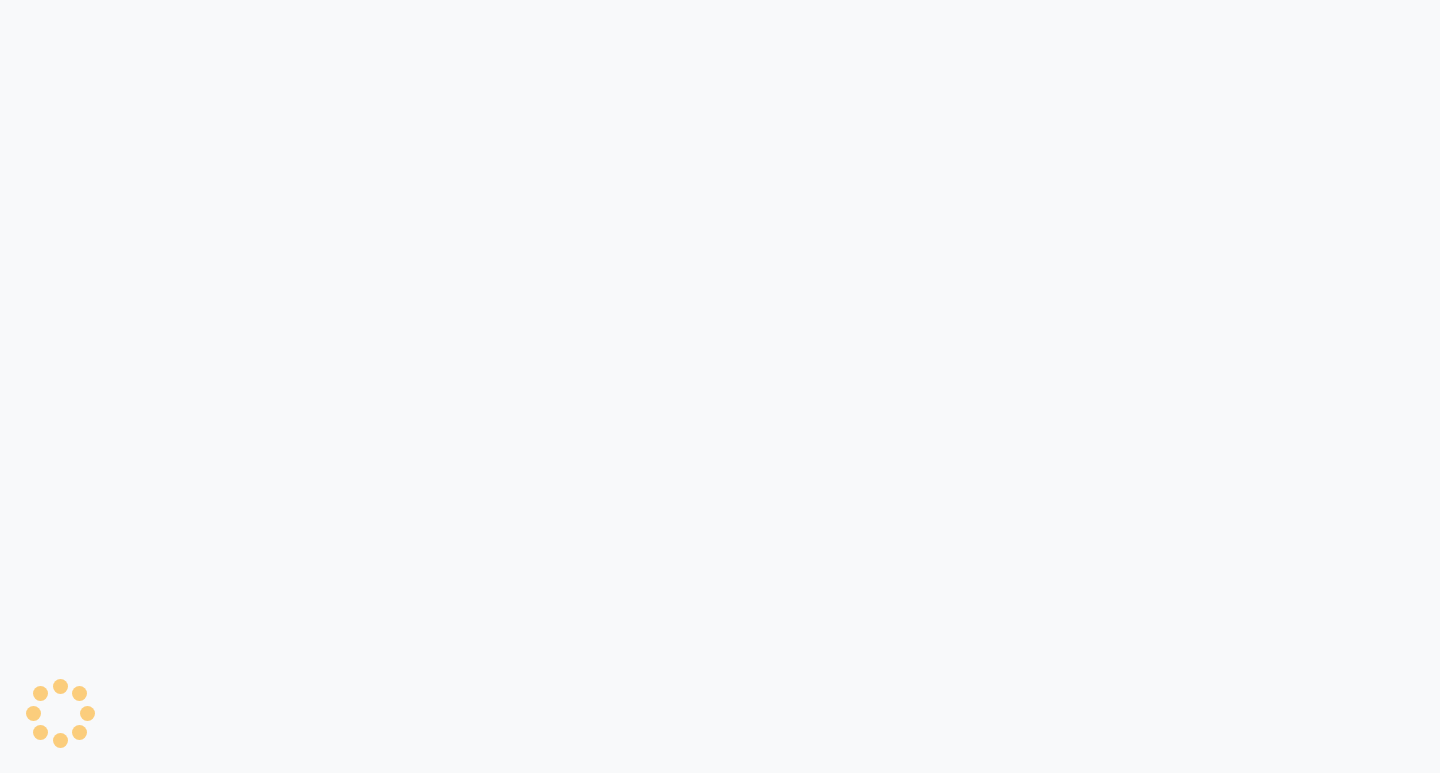 scroll, scrollTop: 0, scrollLeft: 0, axis: both 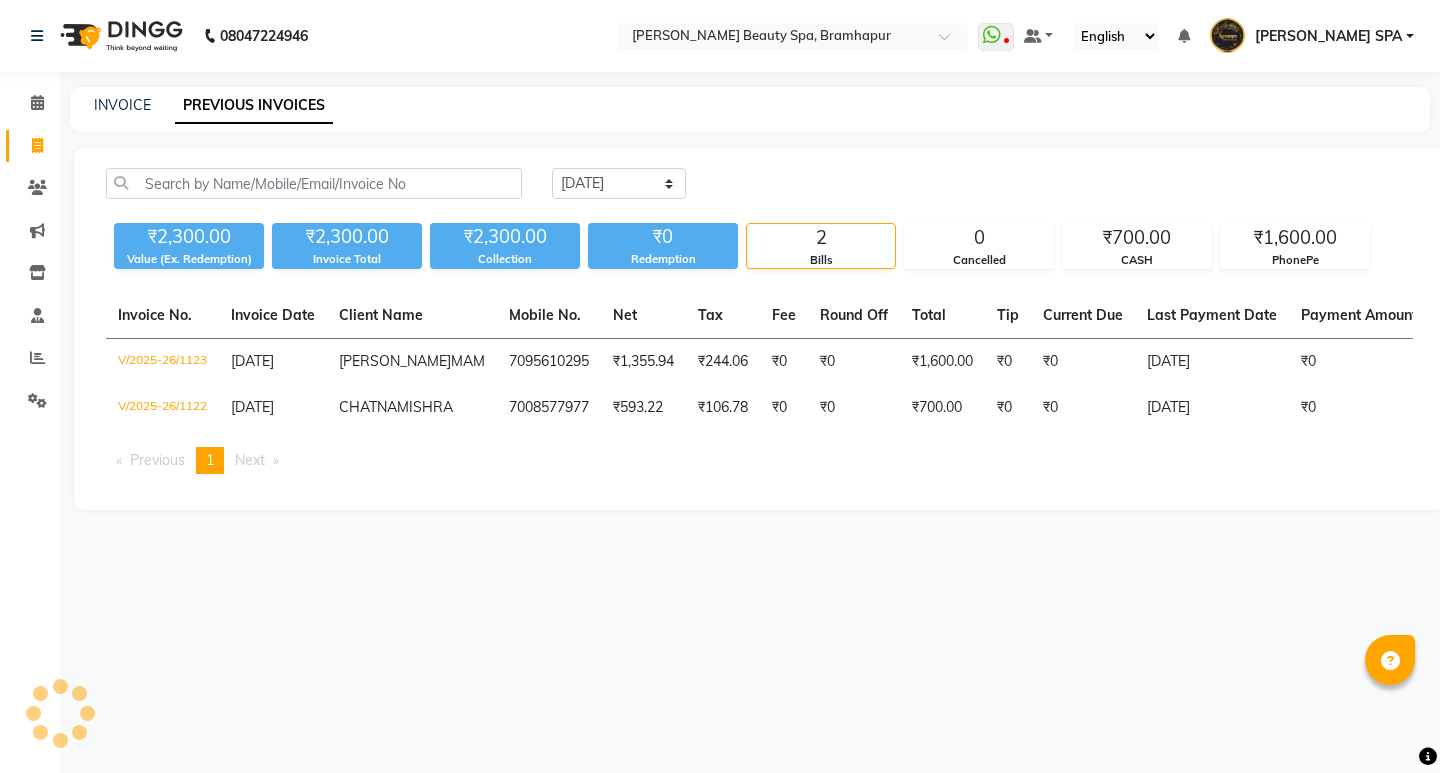 select on "en" 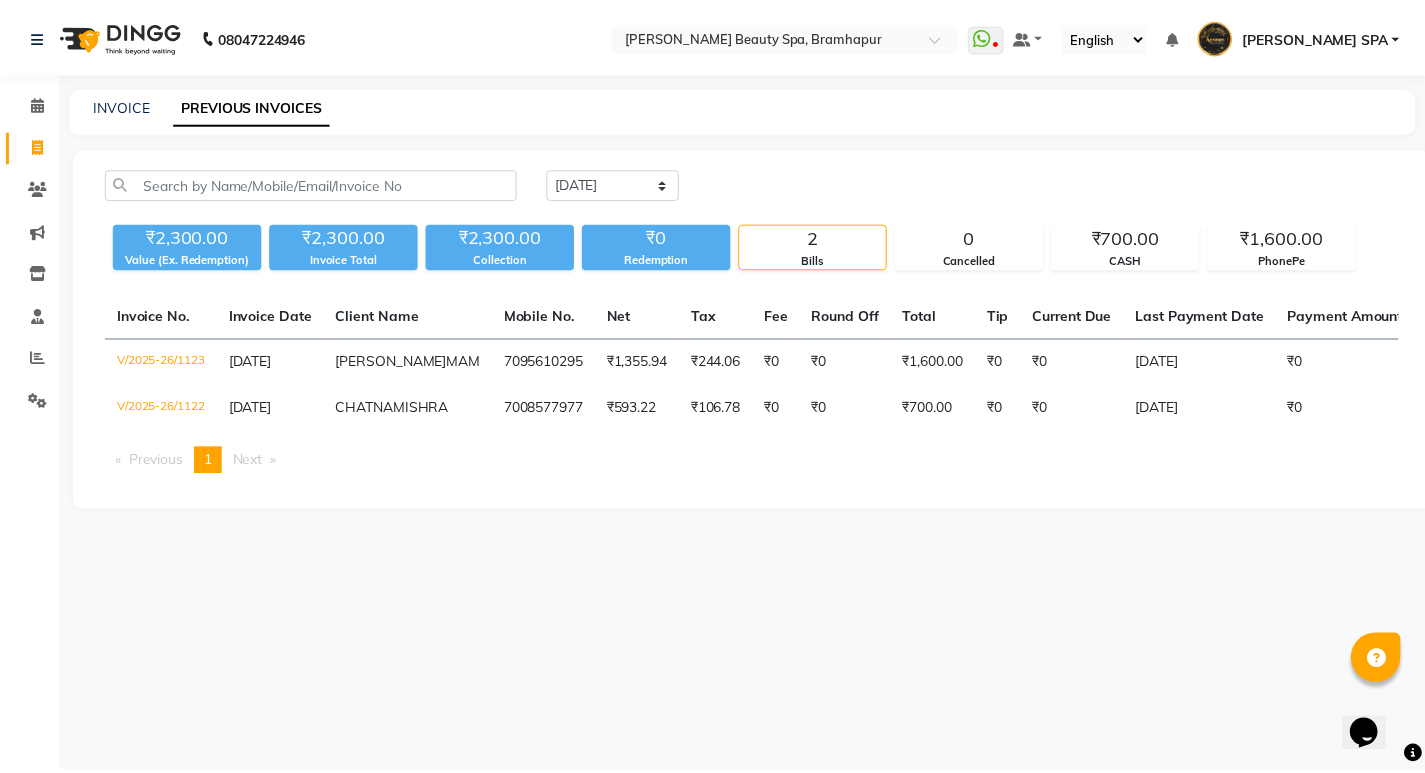 scroll, scrollTop: 0, scrollLeft: 0, axis: both 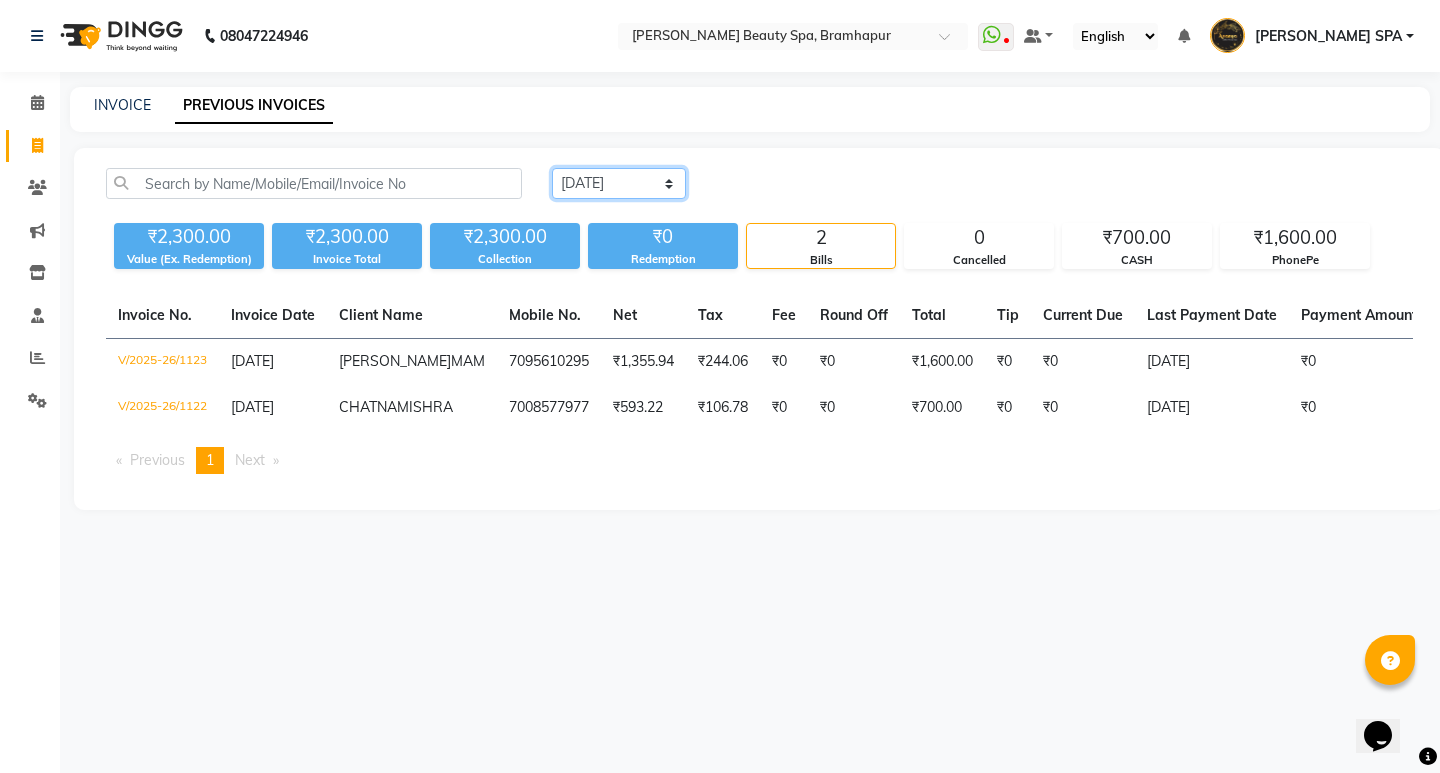 click on "[DATE] [DATE] Custom Range" 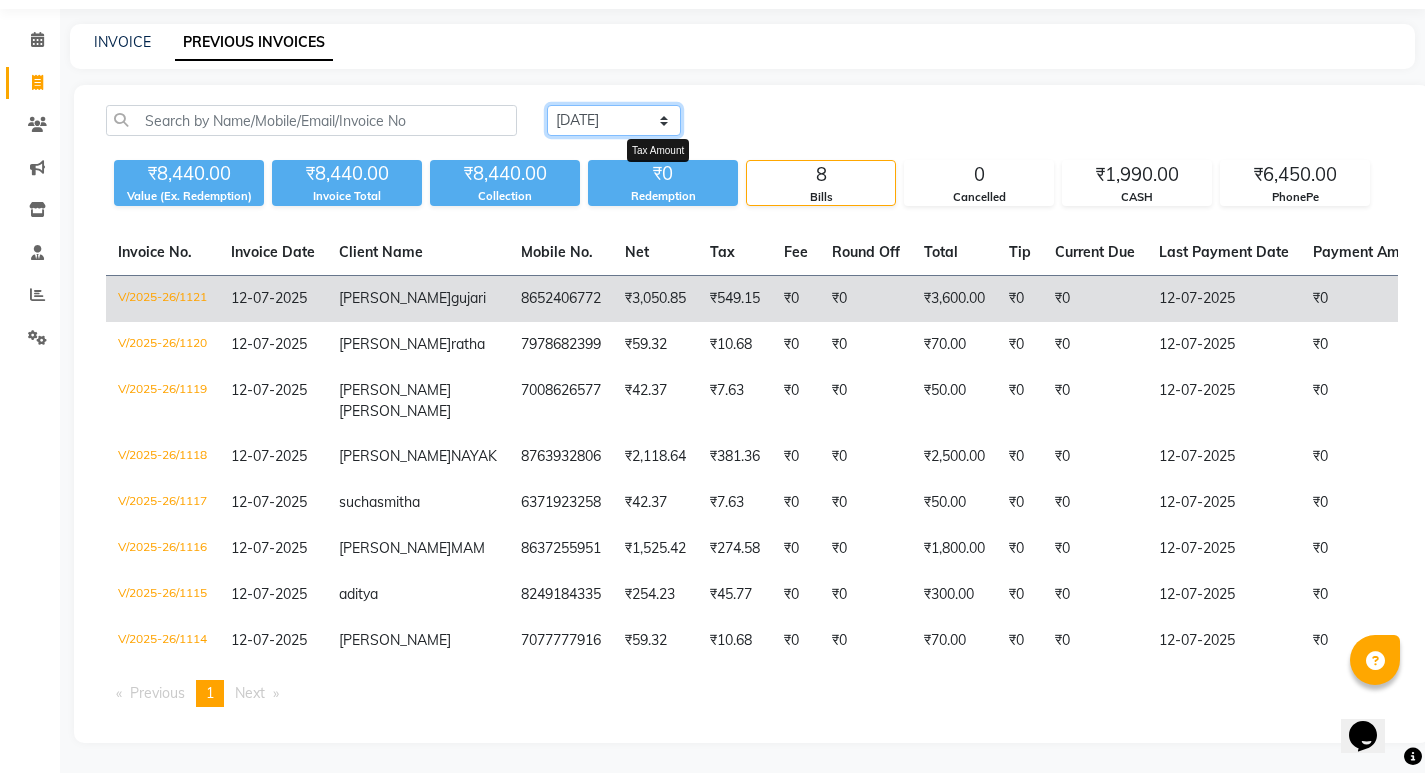 scroll, scrollTop: 138, scrollLeft: 0, axis: vertical 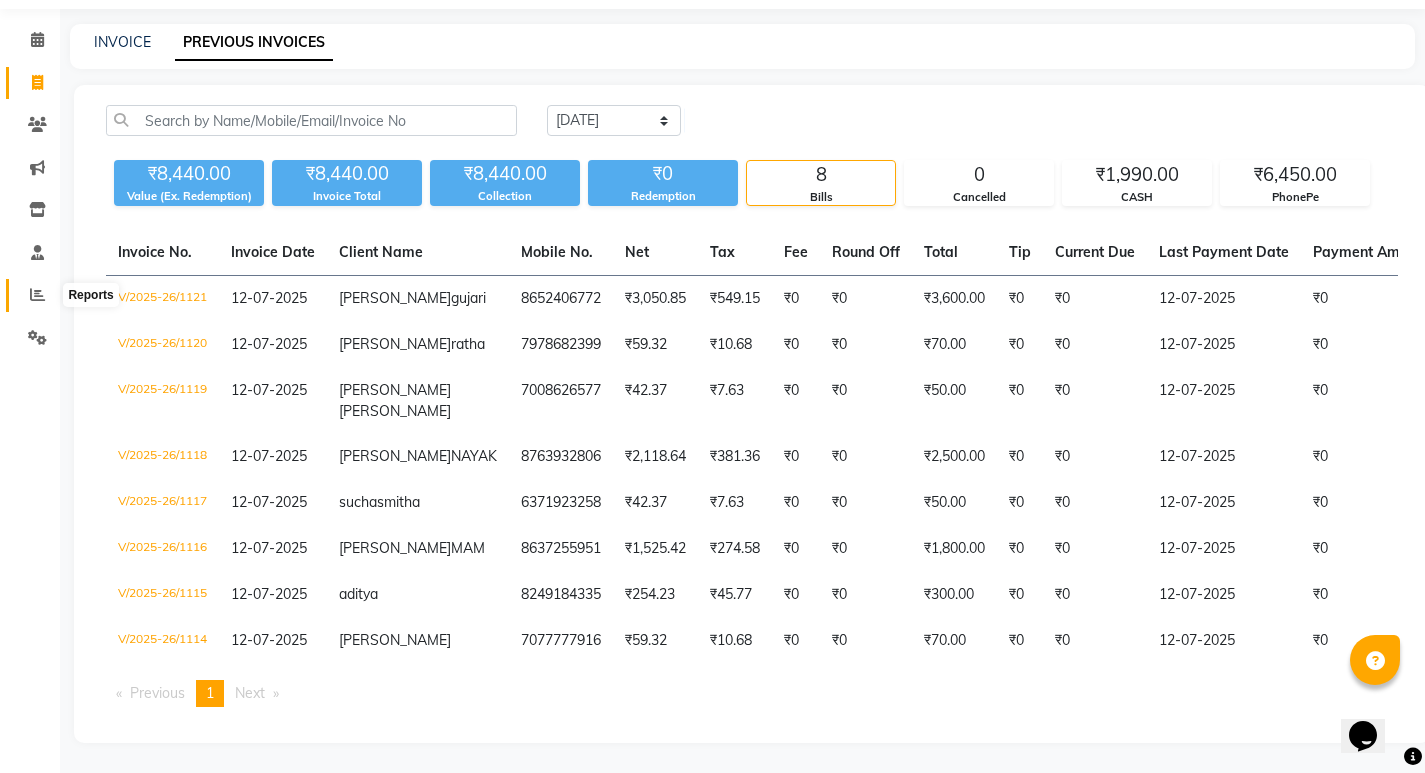 click 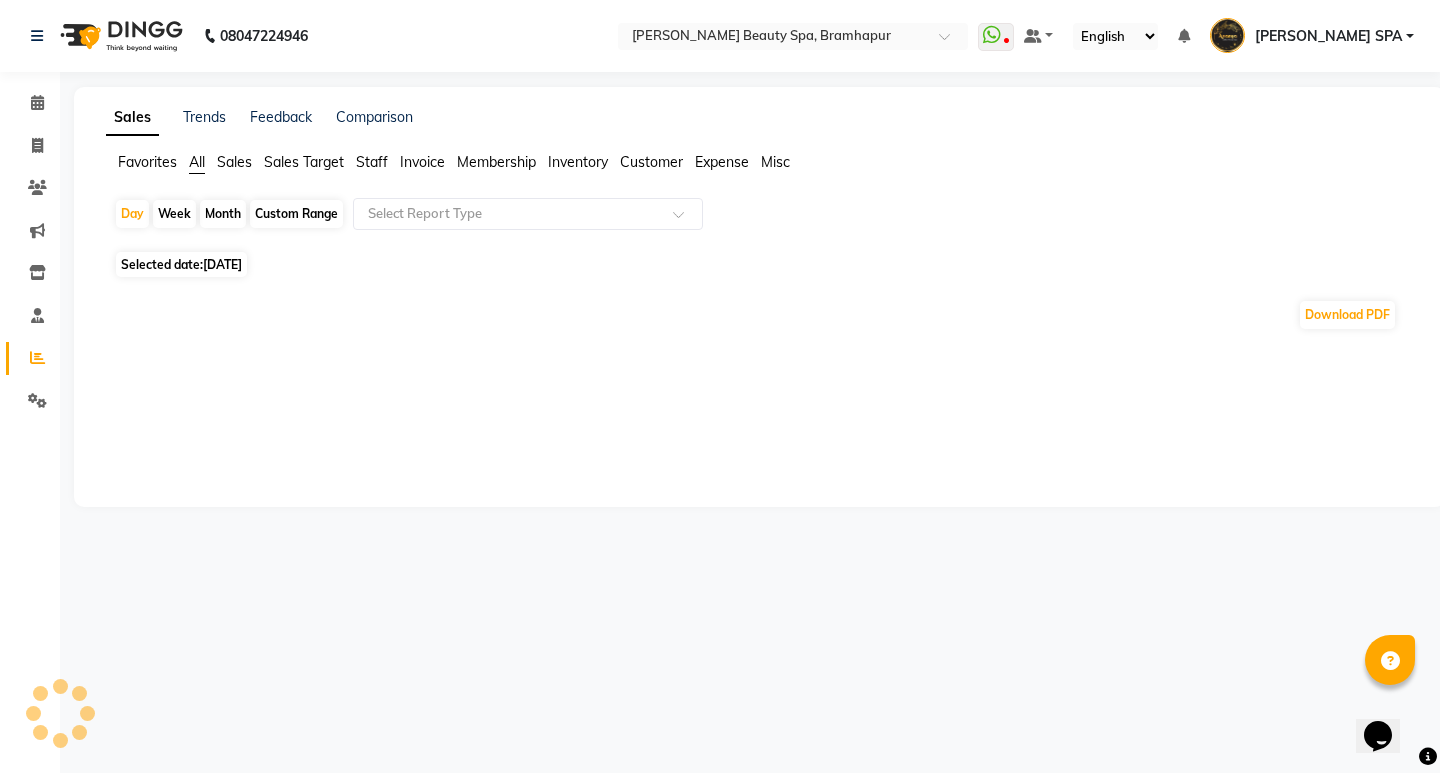 click on "Month" 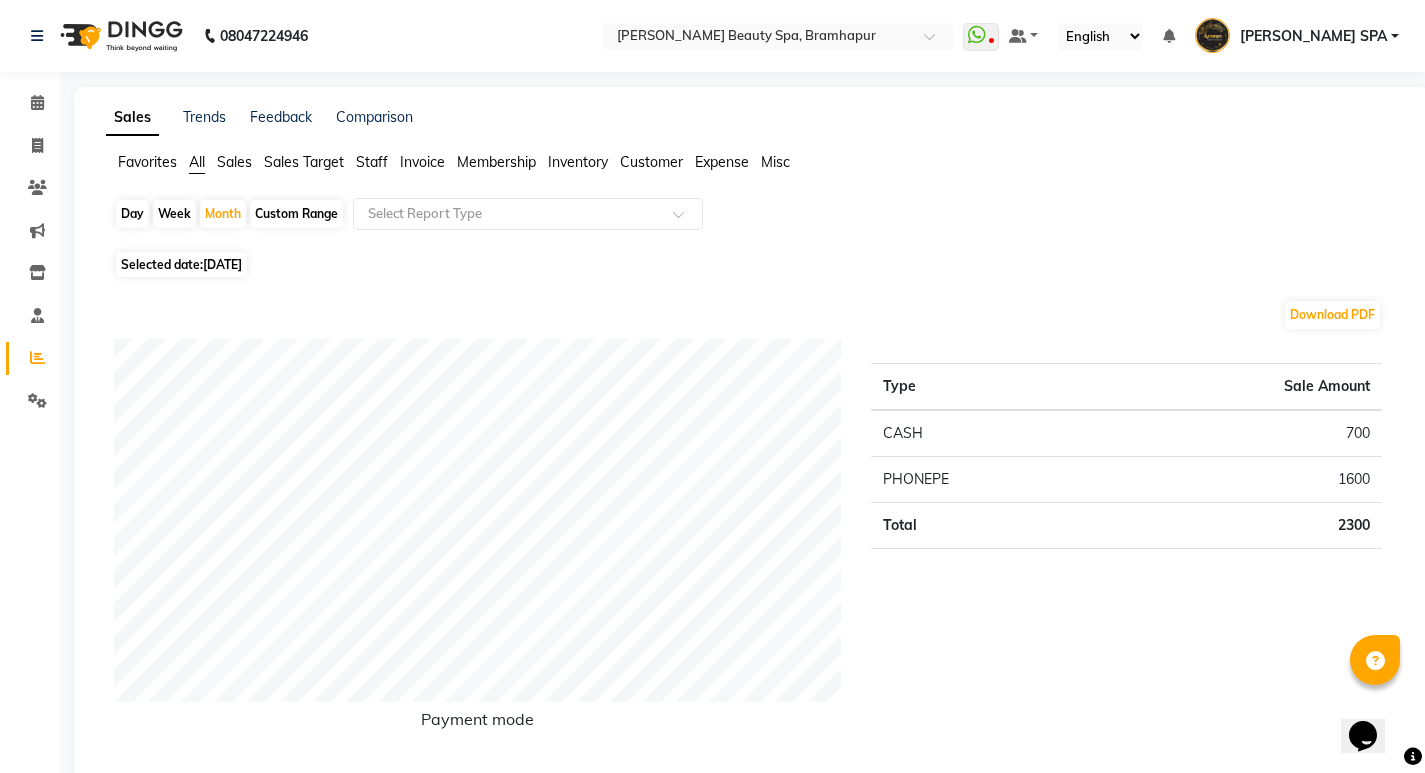 drag, startPoint x: 192, startPoint y: 277, endPoint x: 197, endPoint y: 262, distance: 15.811388 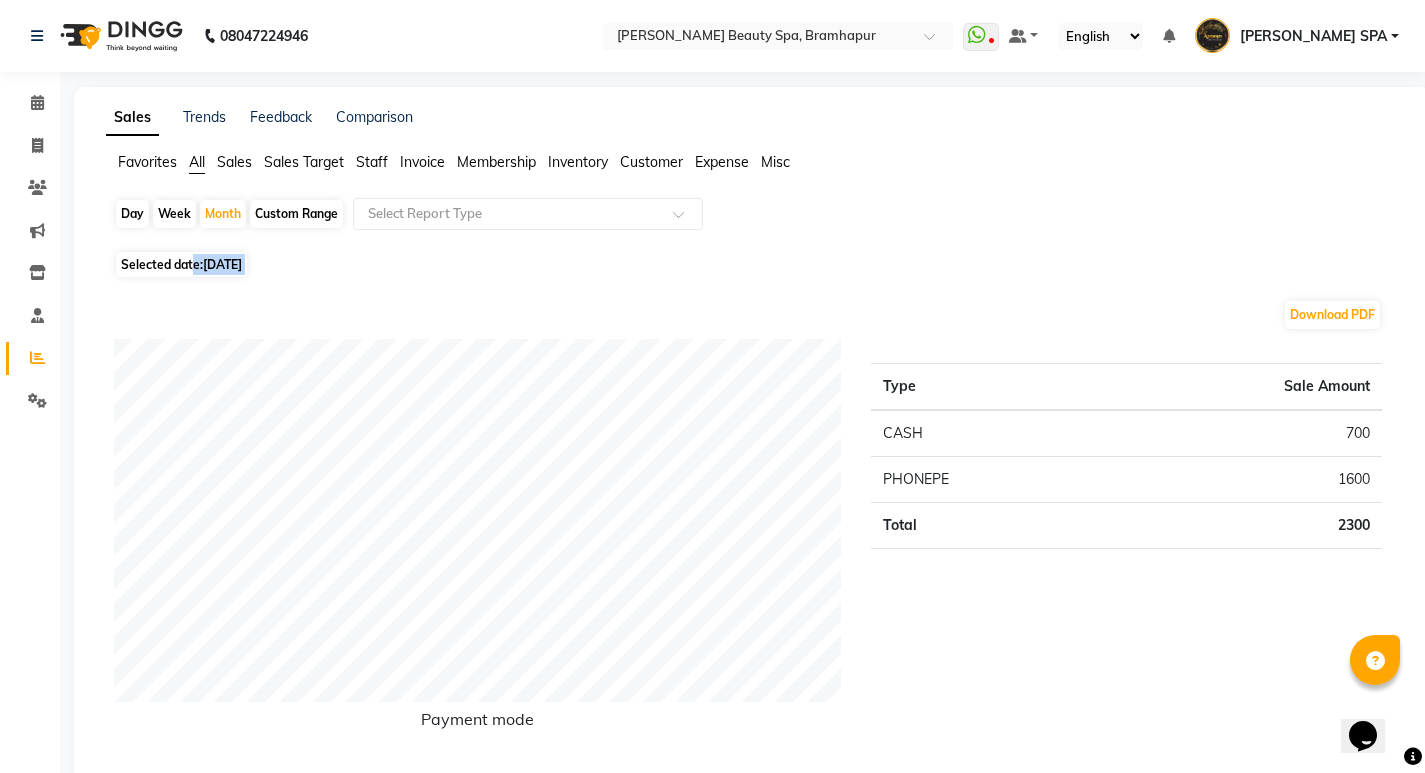 click on "Selected date:  [DATE]" 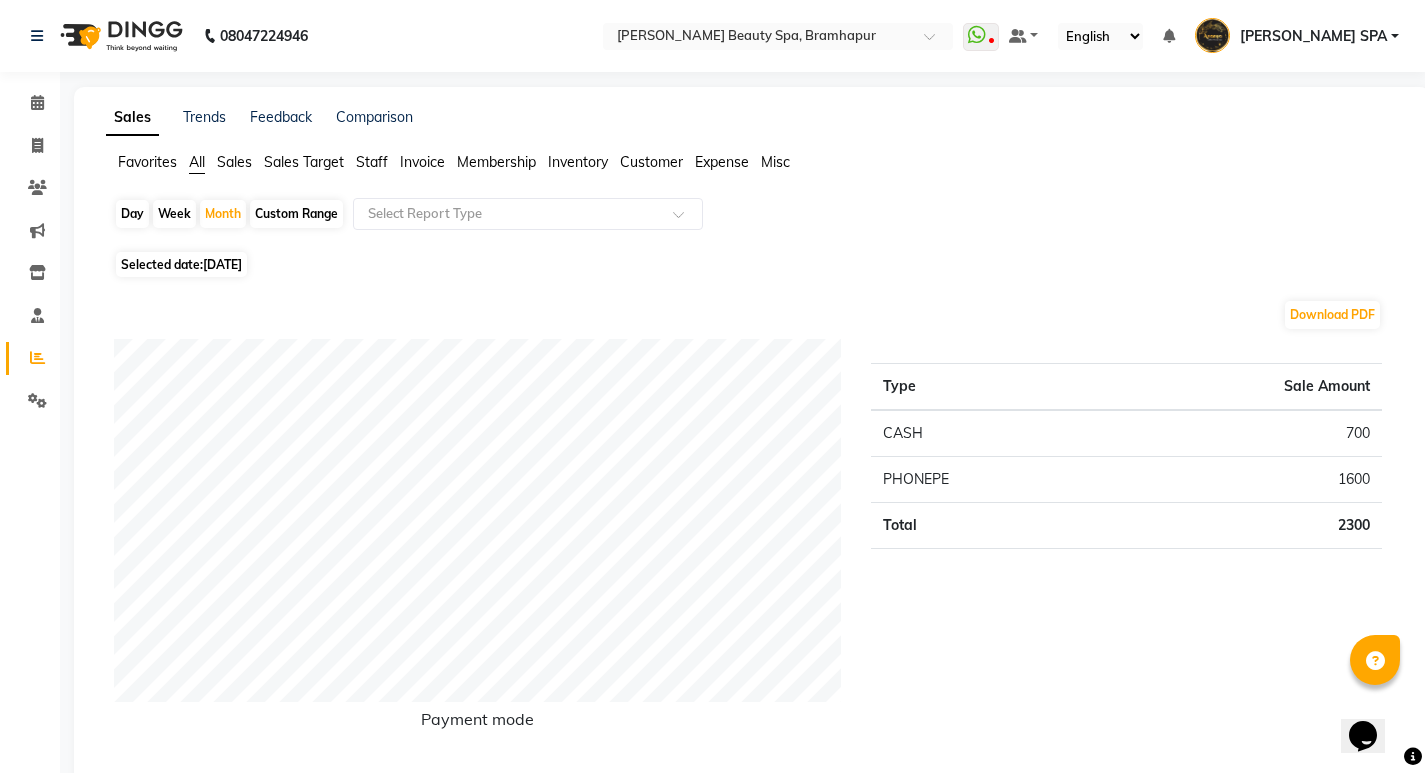 select on "7" 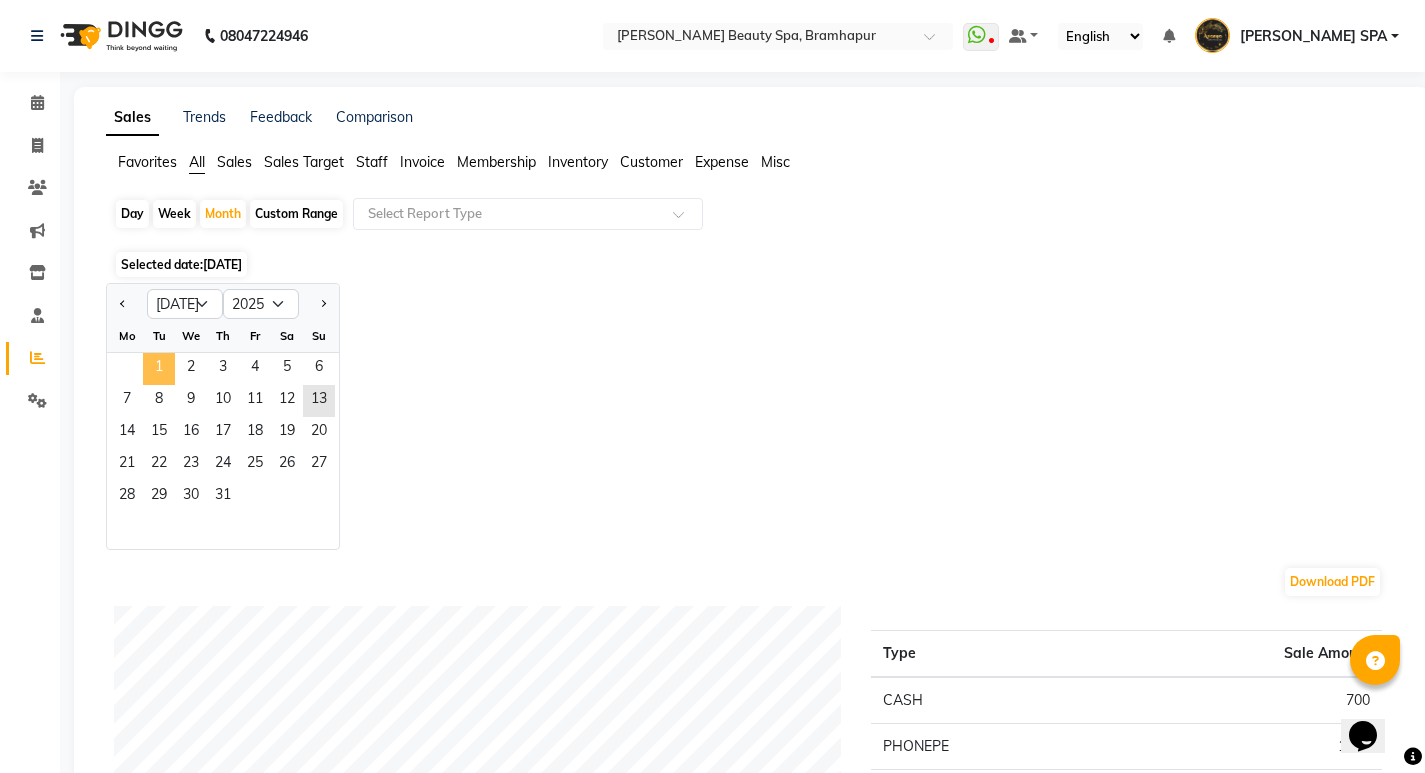 click on "1" 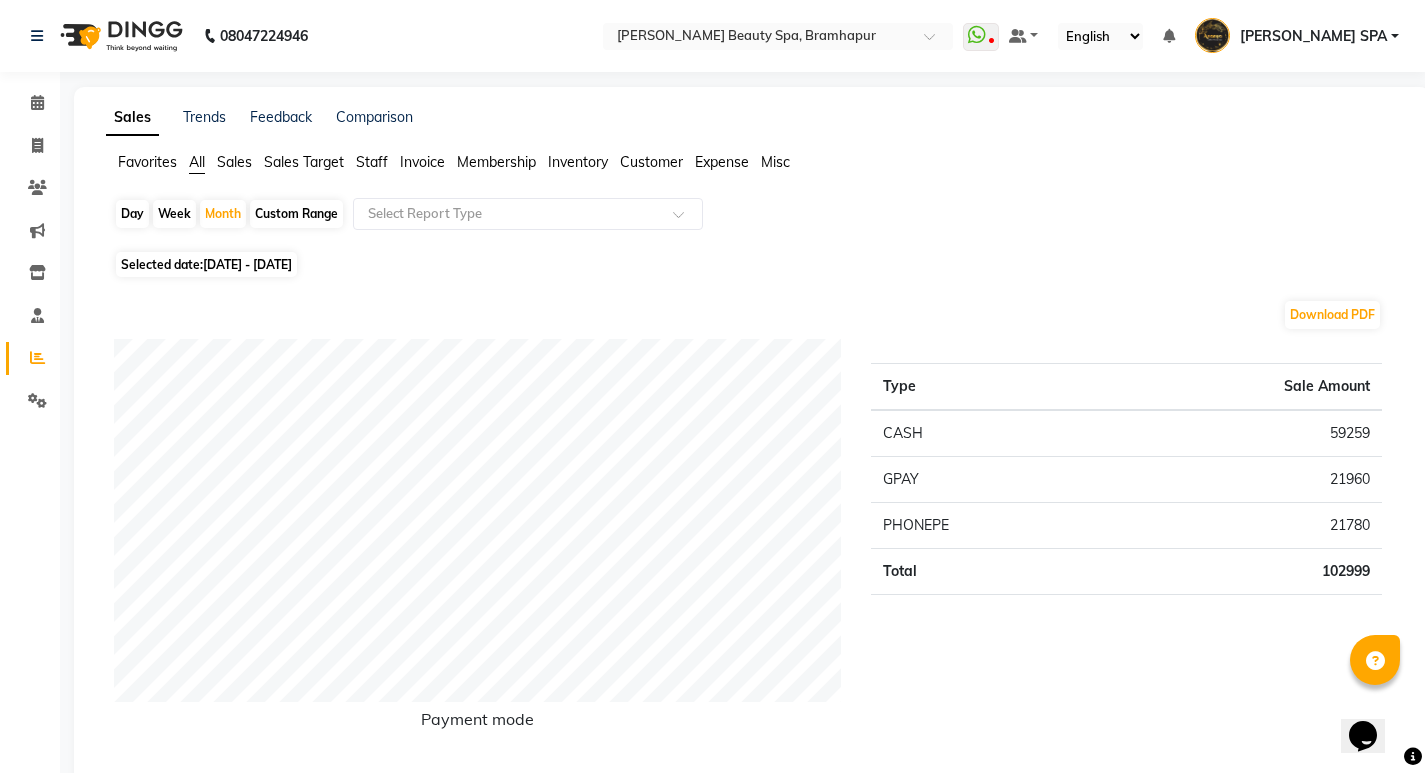 click on "Staff" 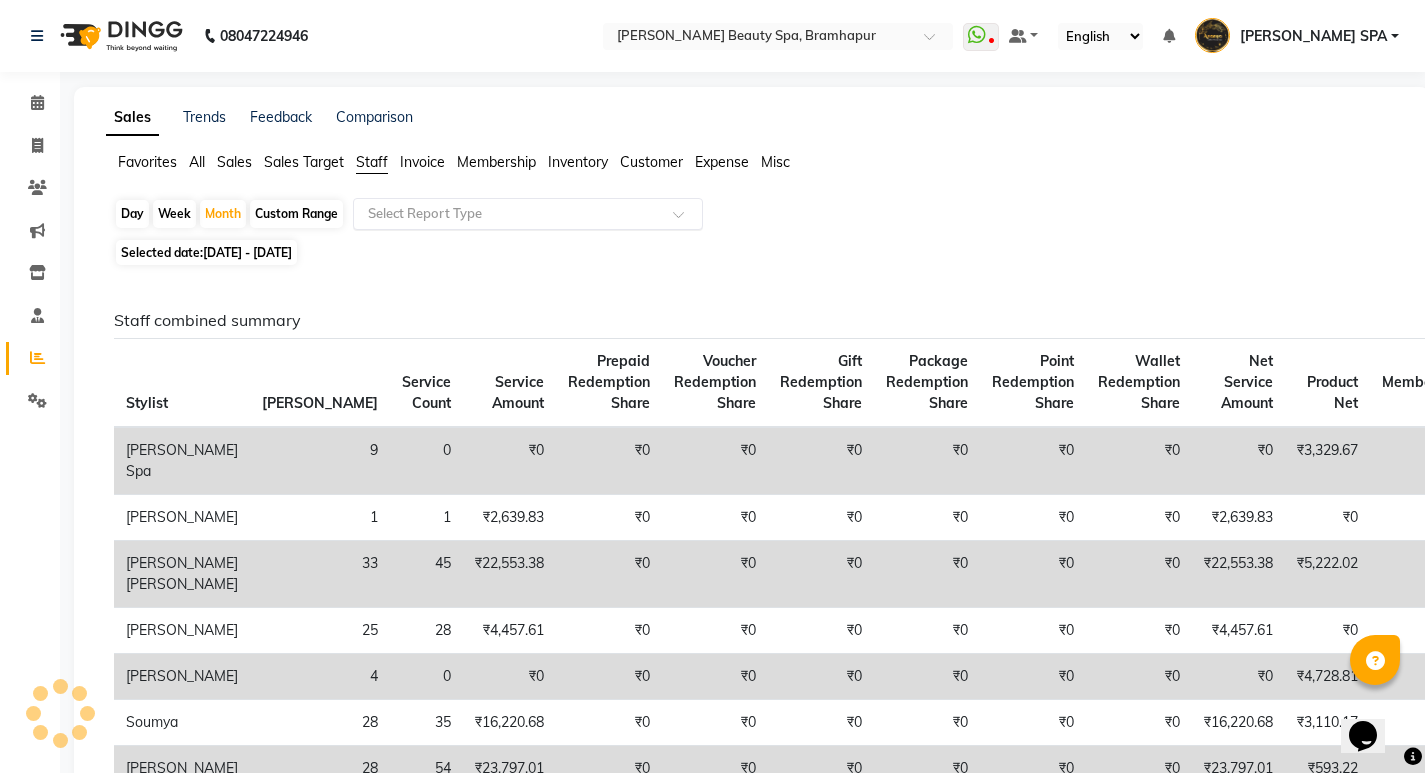 click 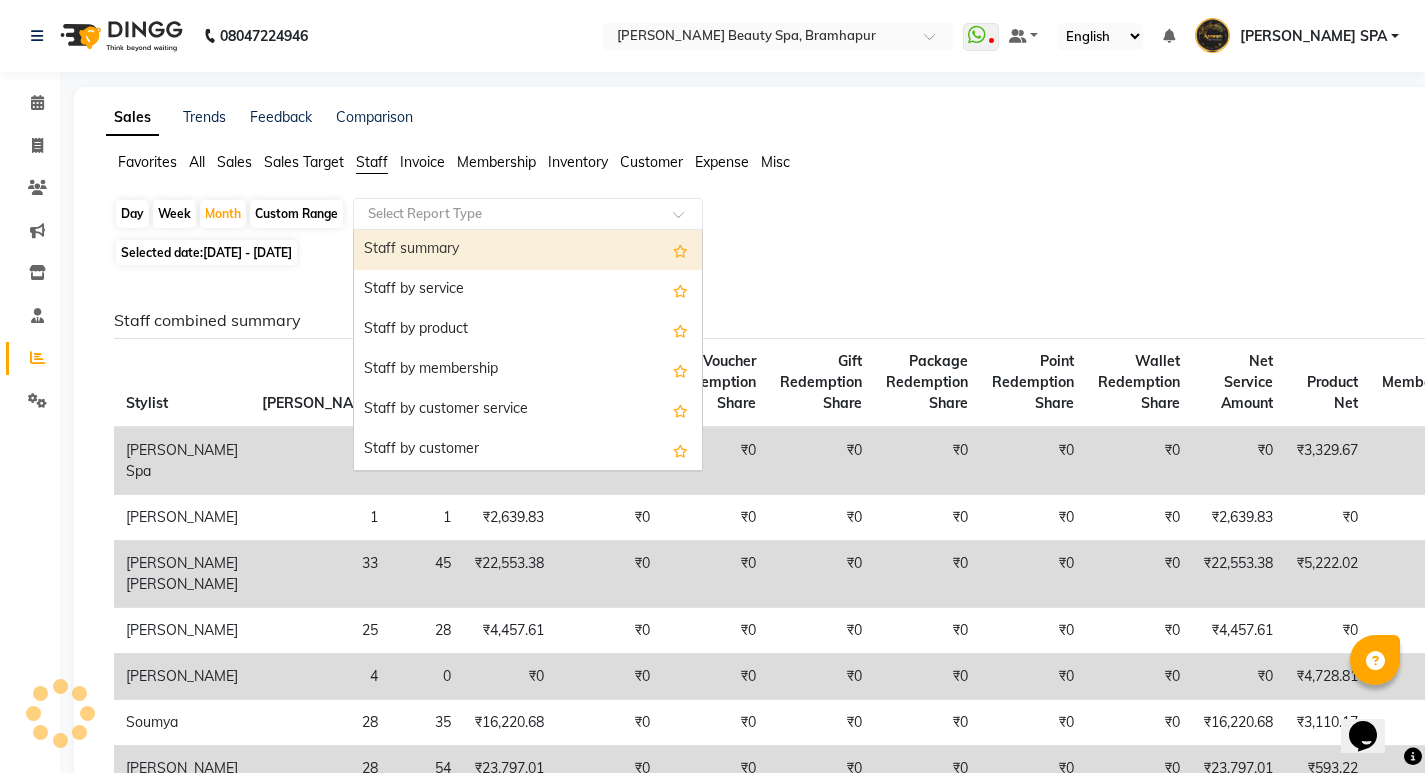 click on "Staff summary" at bounding box center (528, 250) 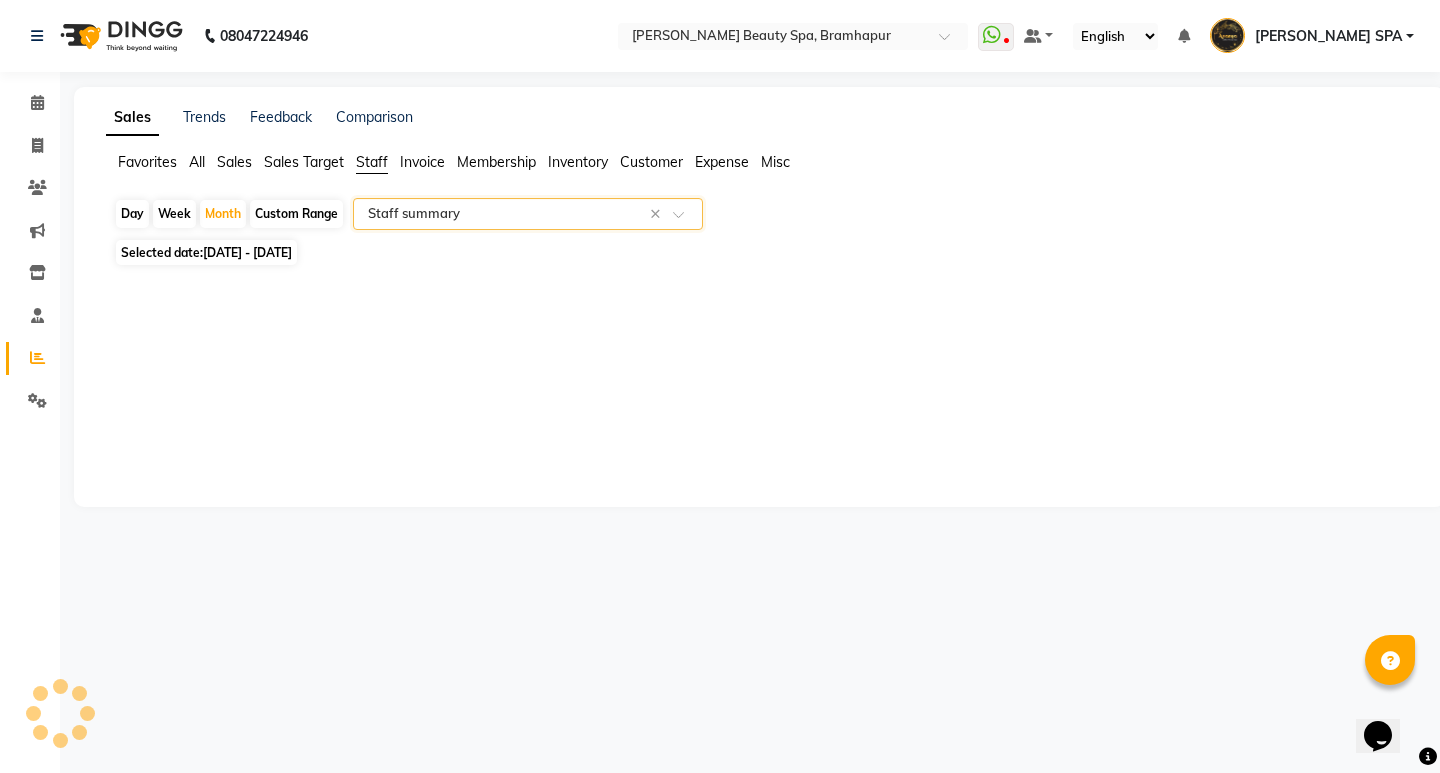 select on "full_report" 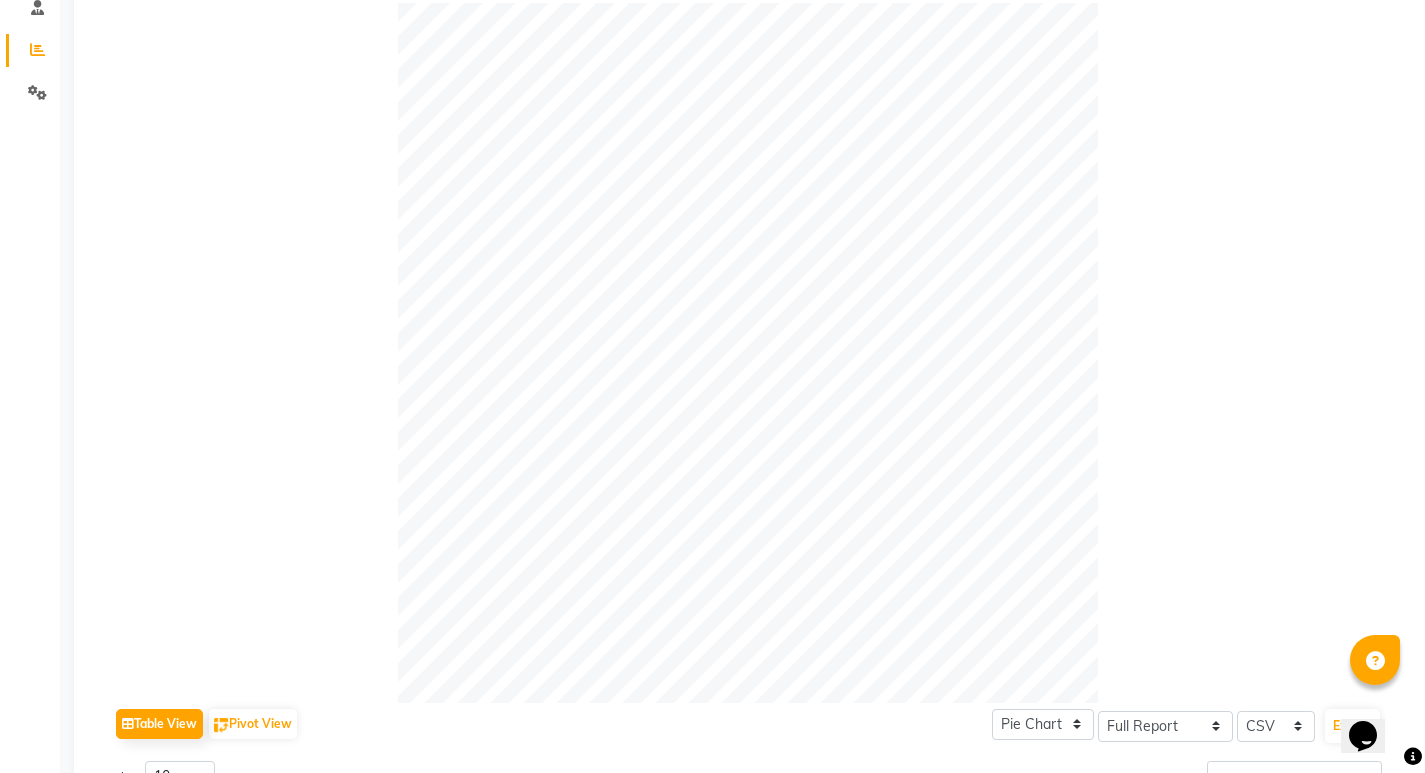 scroll, scrollTop: 777, scrollLeft: 0, axis: vertical 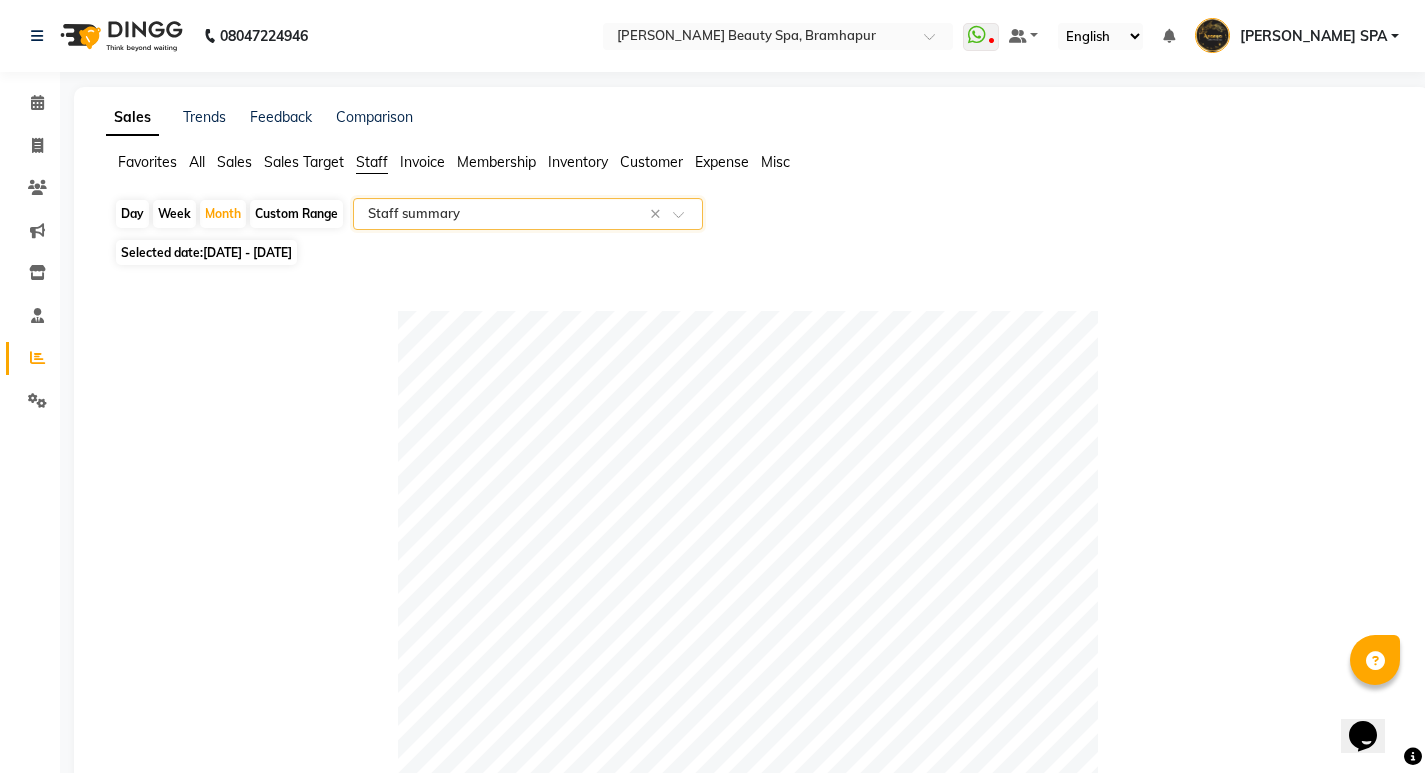 click on "01-07-2025 - 31-07-2025" 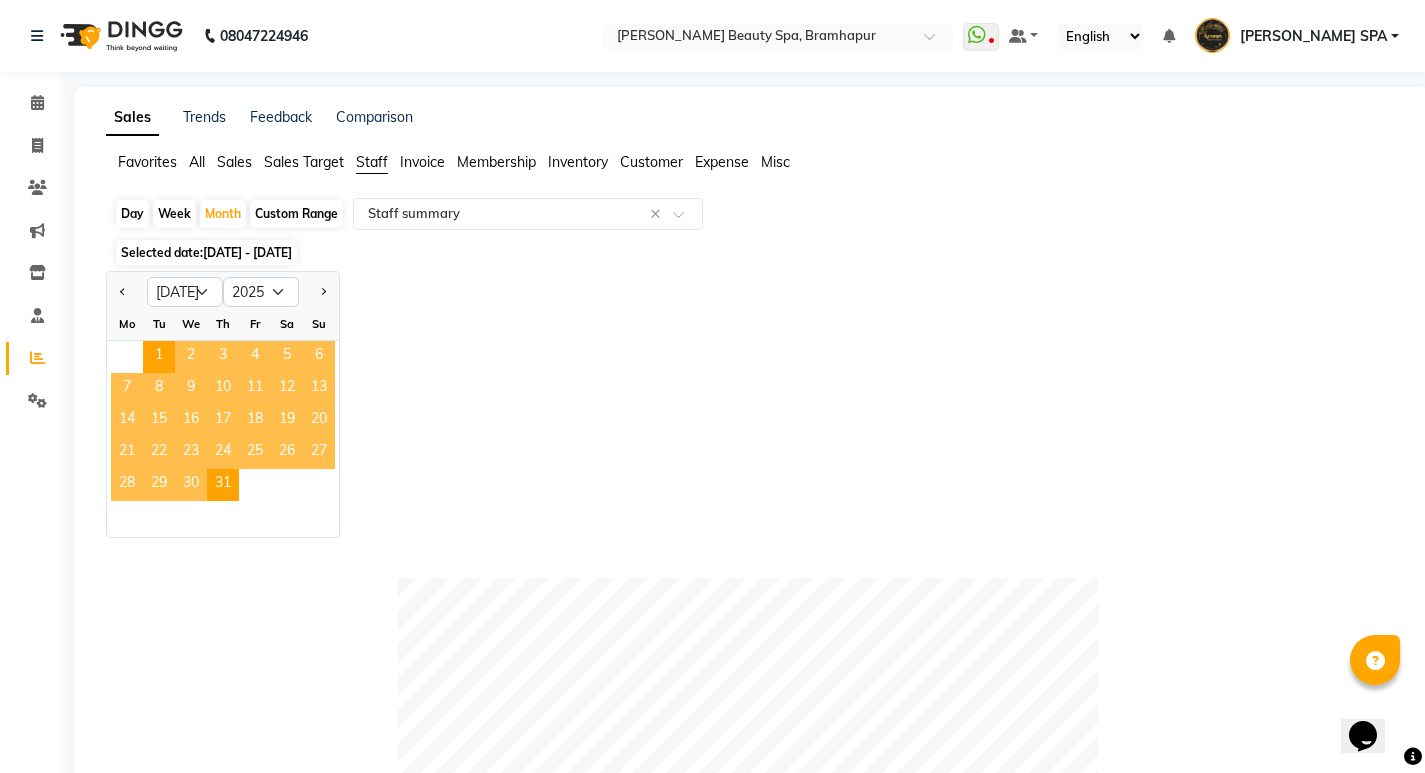 click on "Day" 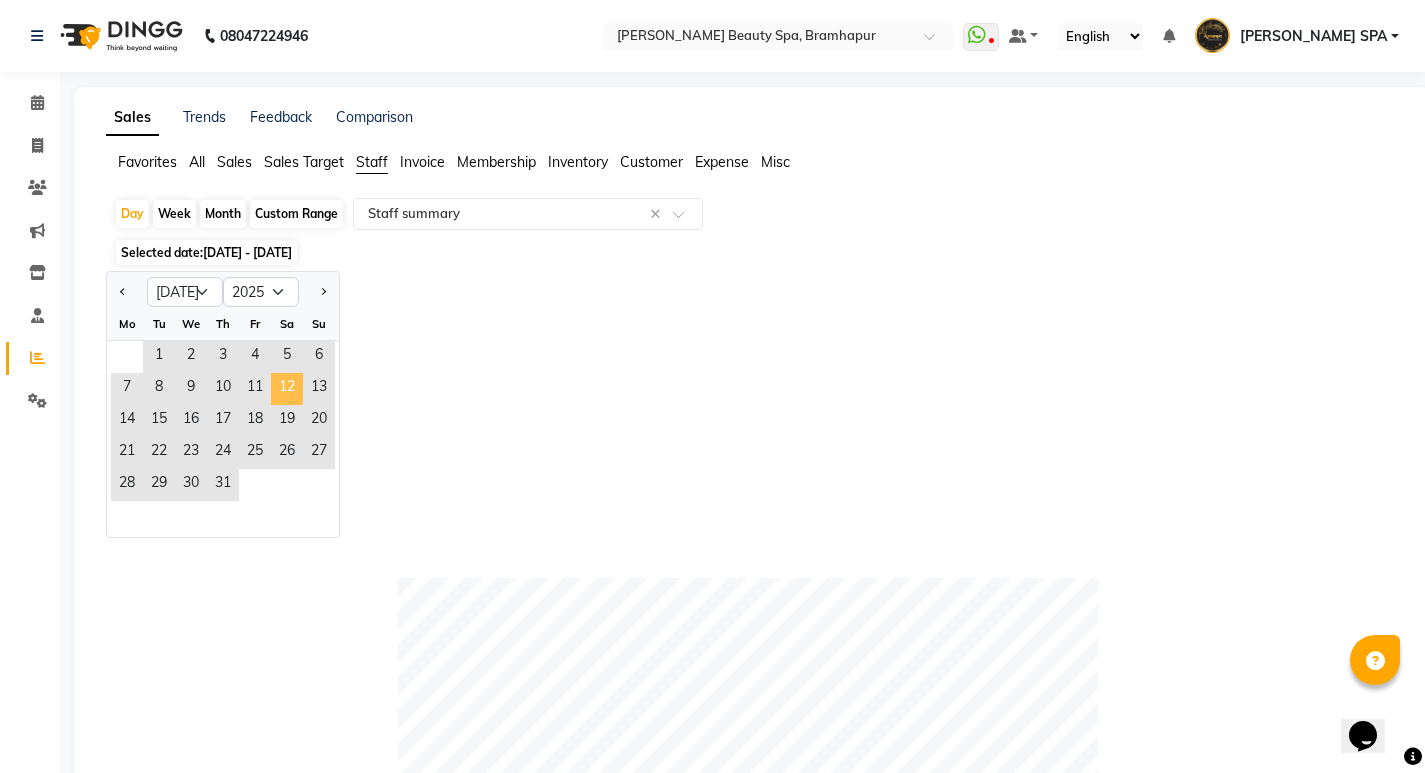 click on "12" 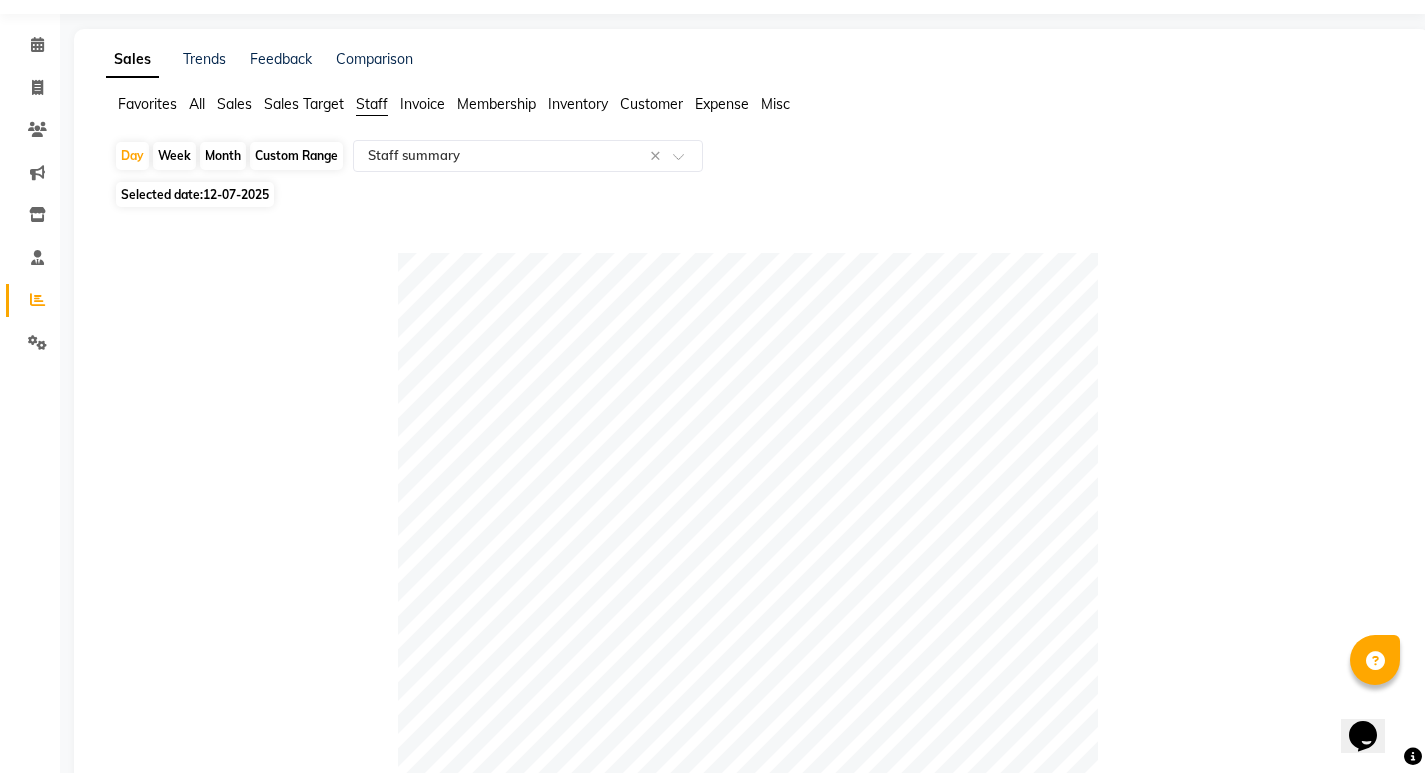scroll, scrollTop: 100, scrollLeft: 0, axis: vertical 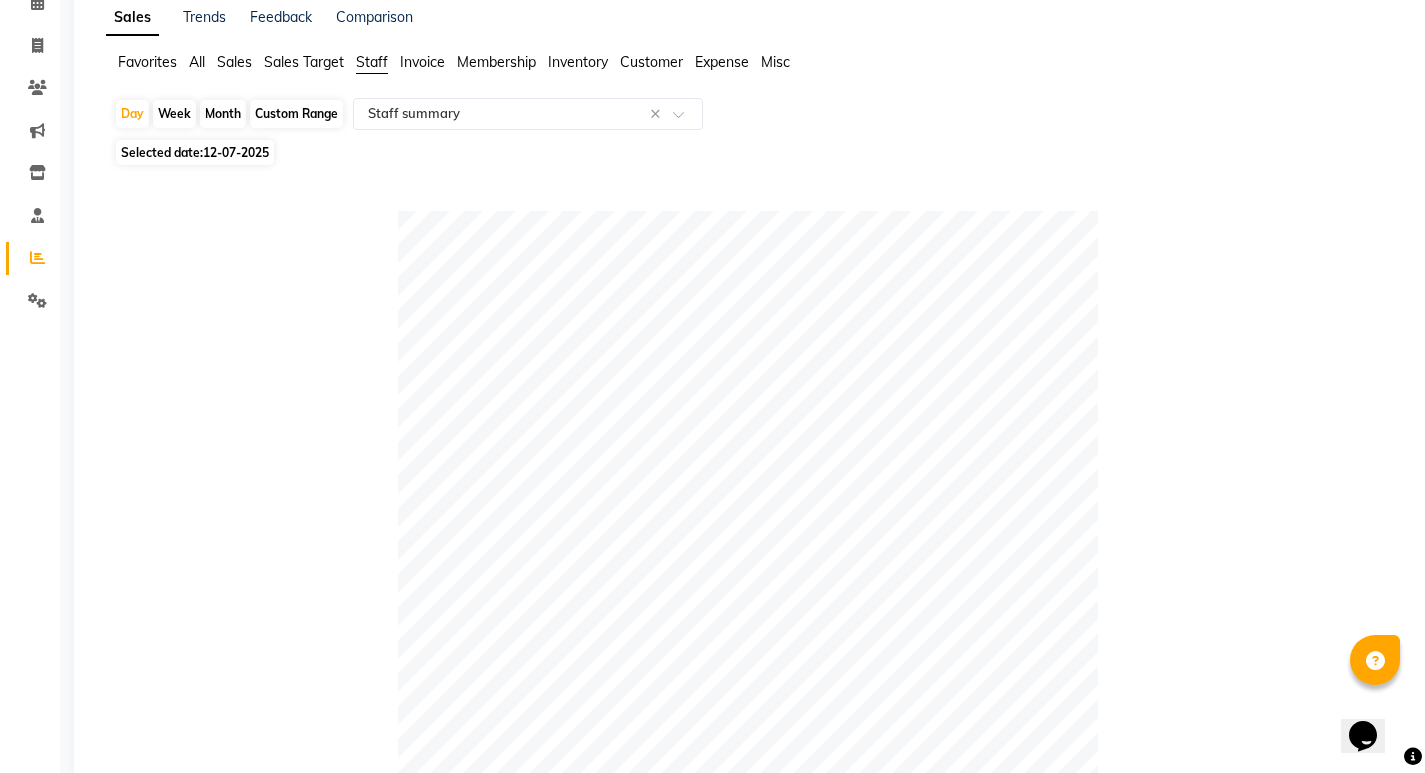 click on "12-07-2025" 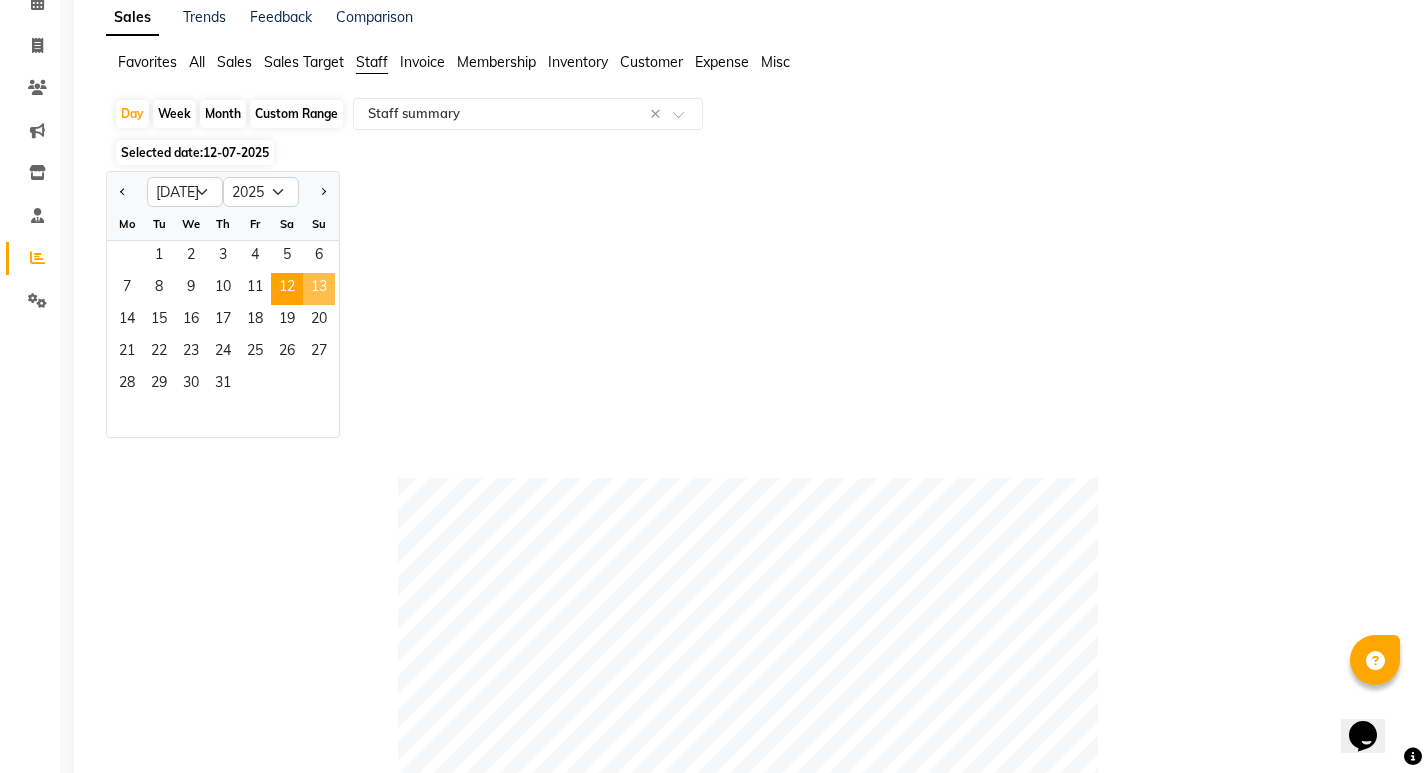 click on "13" 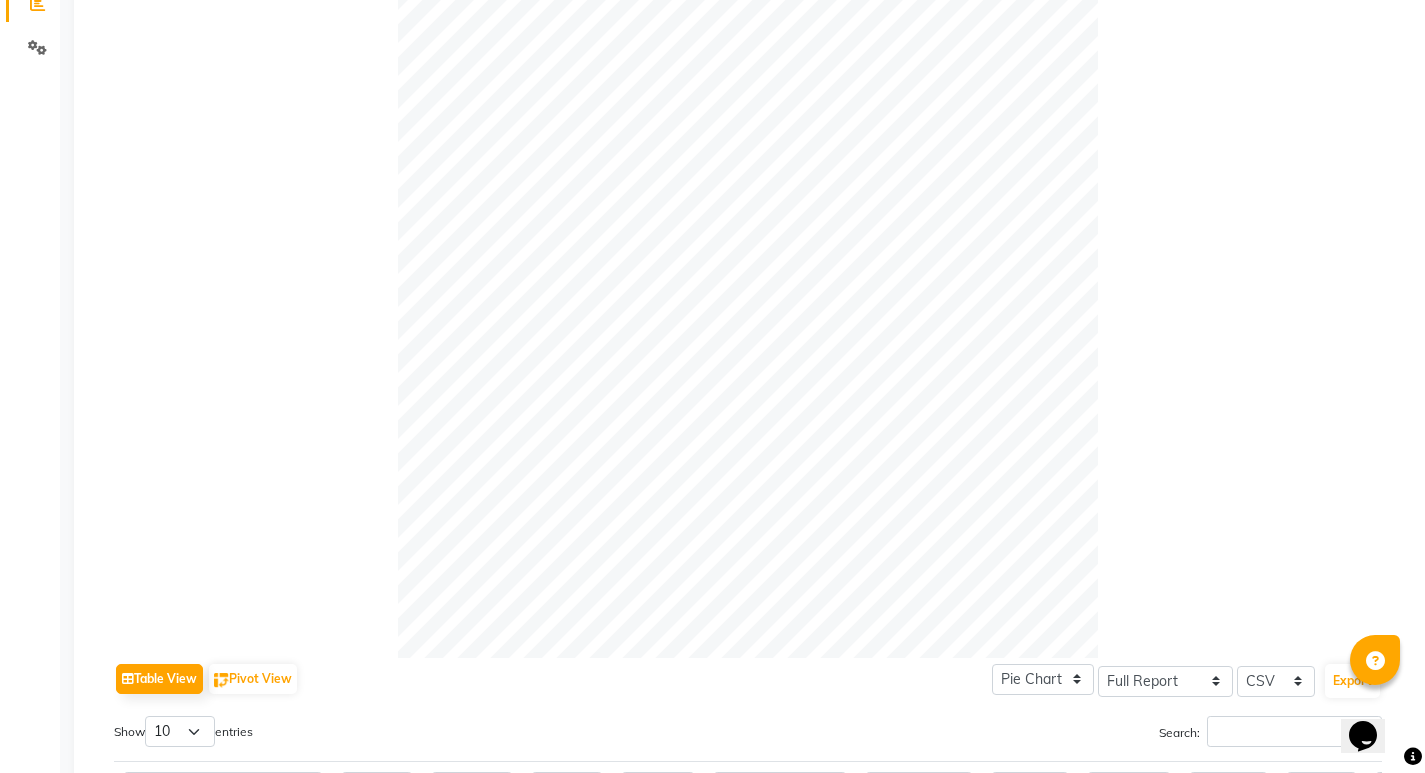 scroll, scrollTop: 655, scrollLeft: 0, axis: vertical 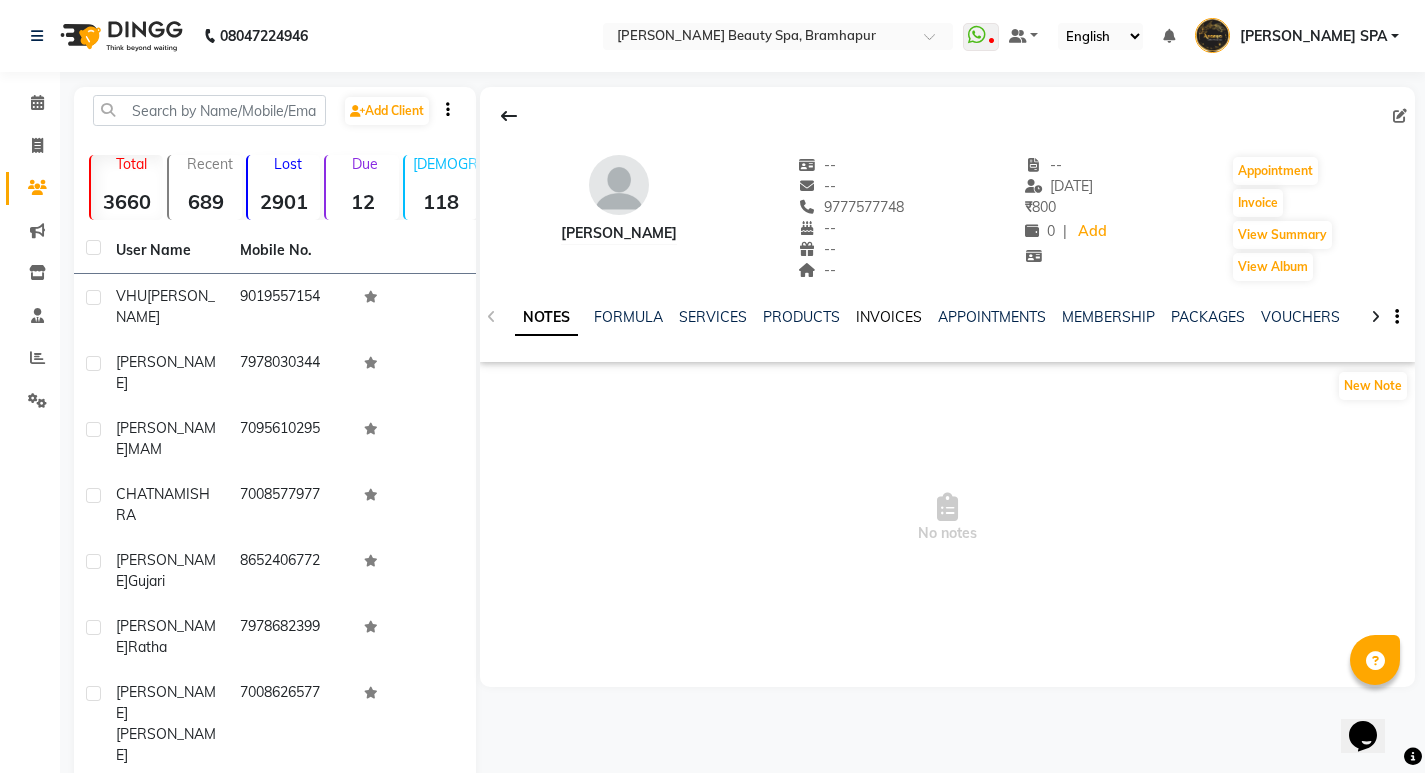click on "INVOICES" 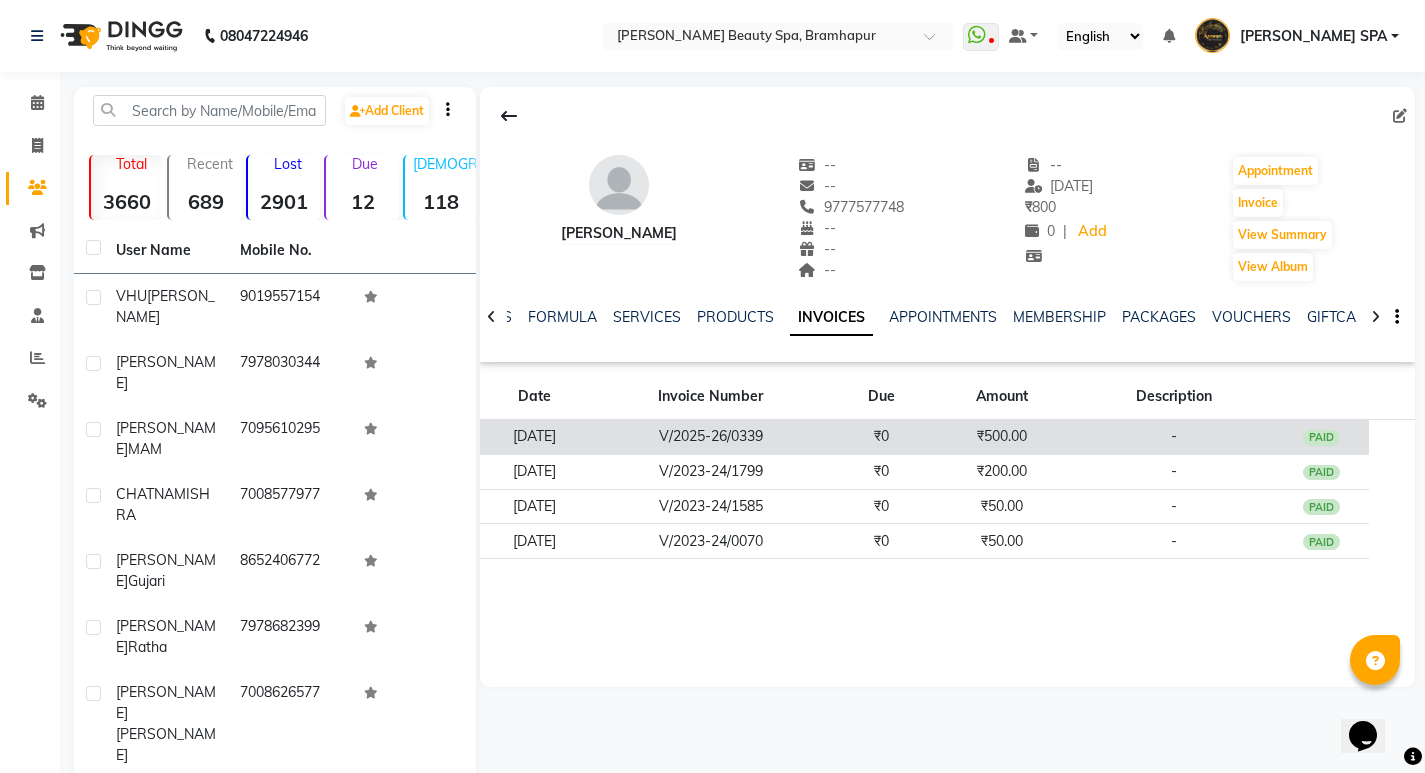 click on "₹500.00" 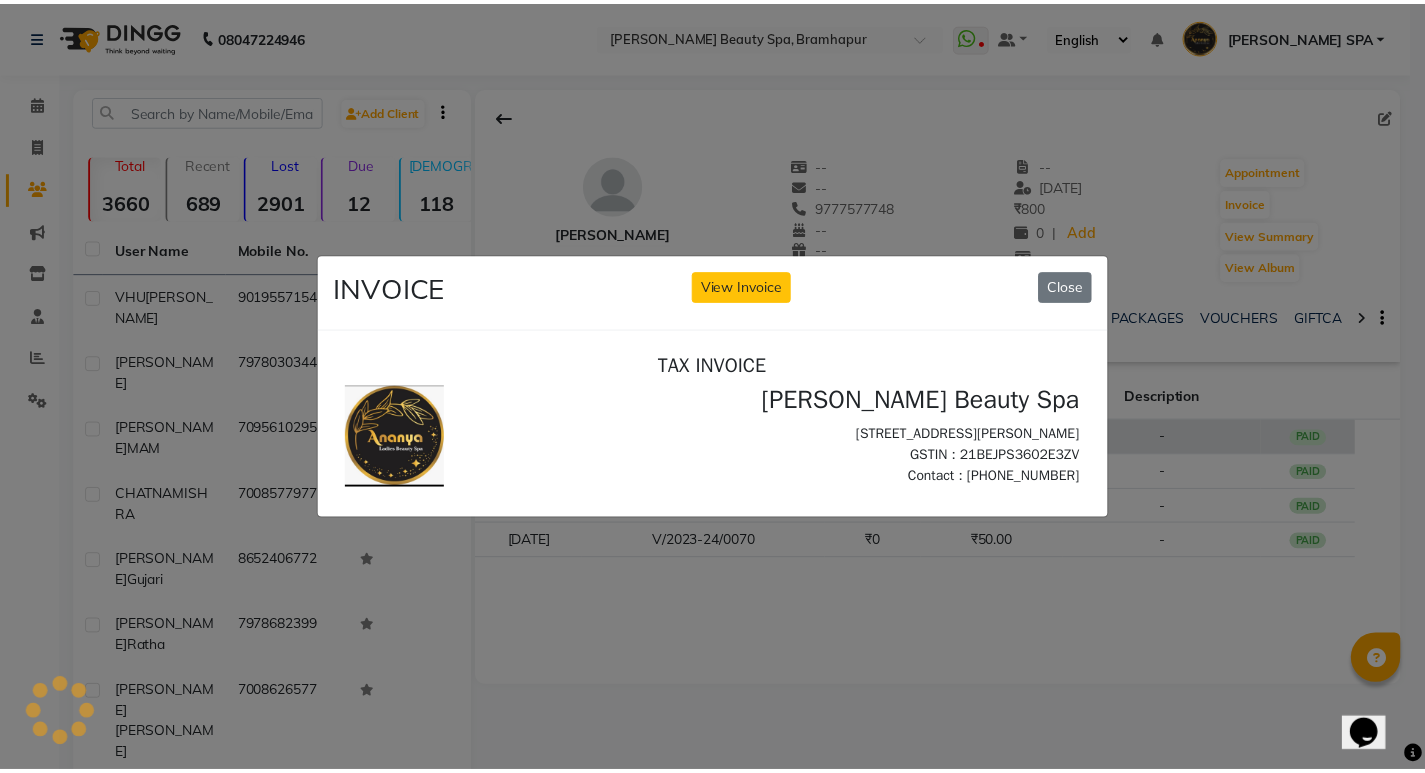 scroll, scrollTop: 0, scrollLeft: 0, axis: both 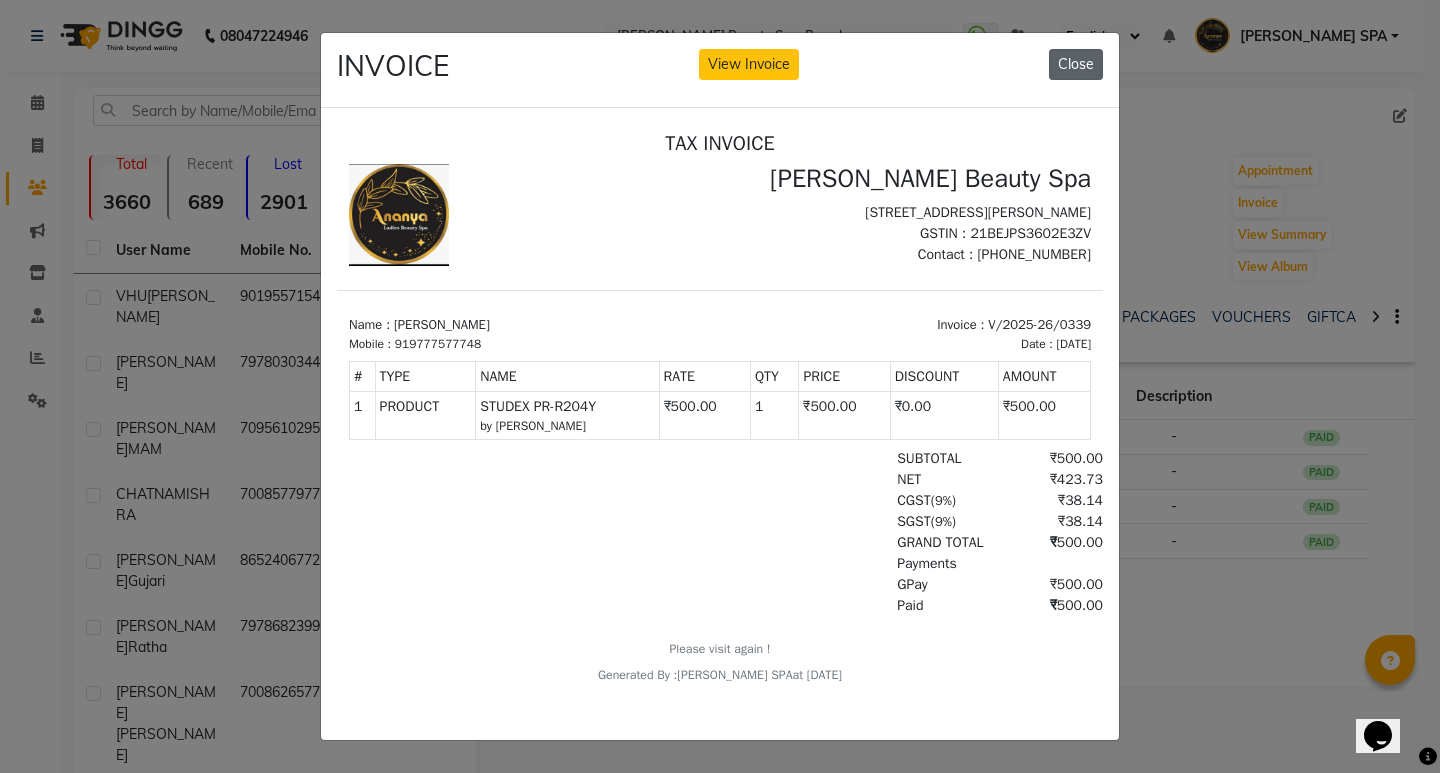 click on "Close" 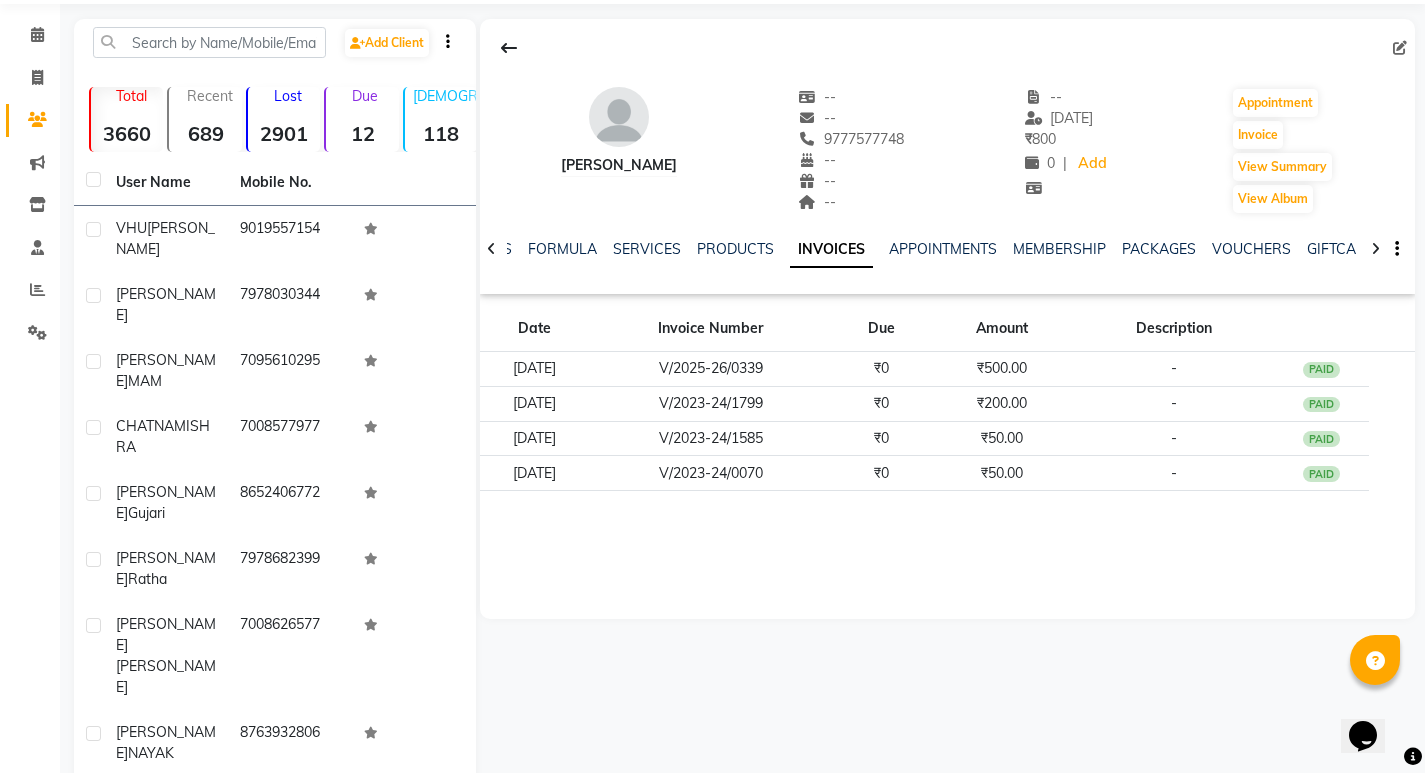 scroll, scrollTop: 128, scrollLeft: 0, axis: vertical 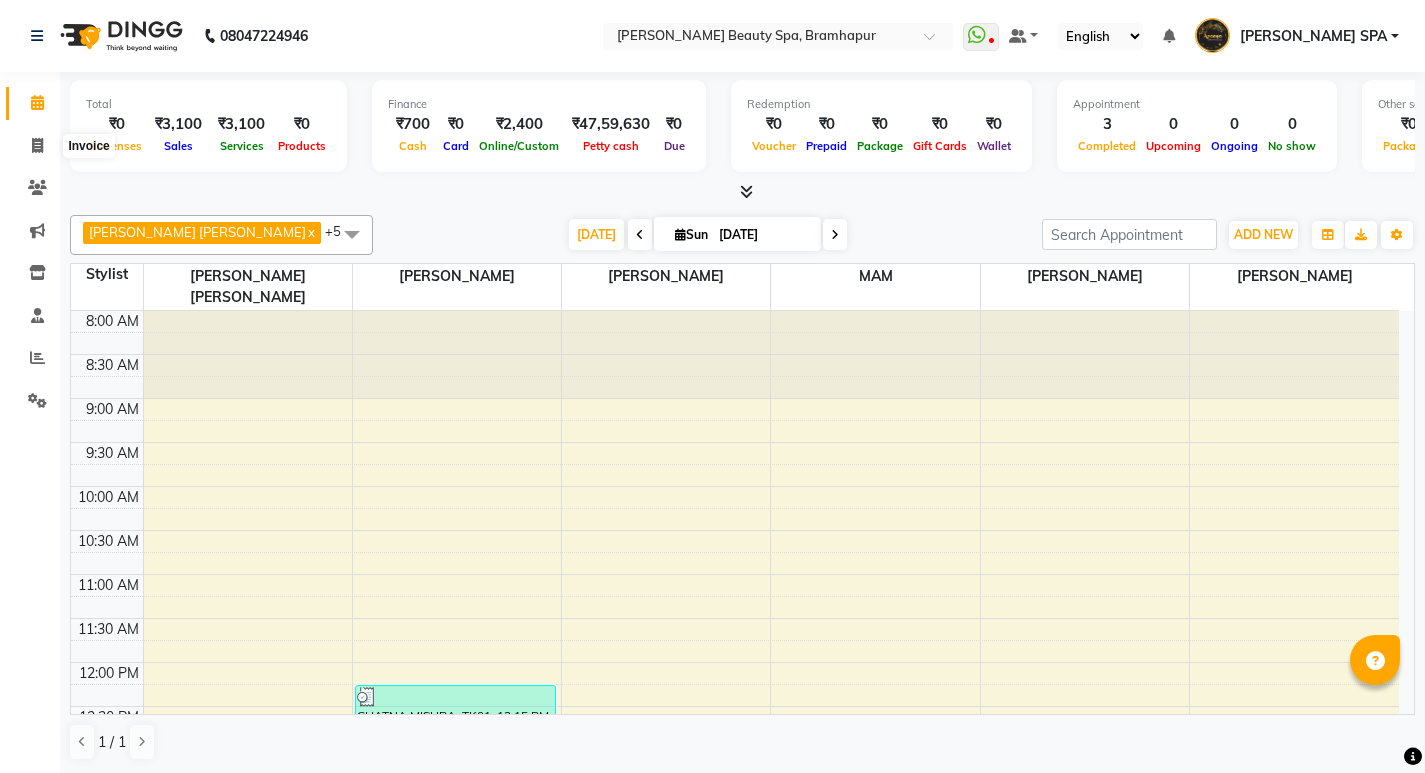 click 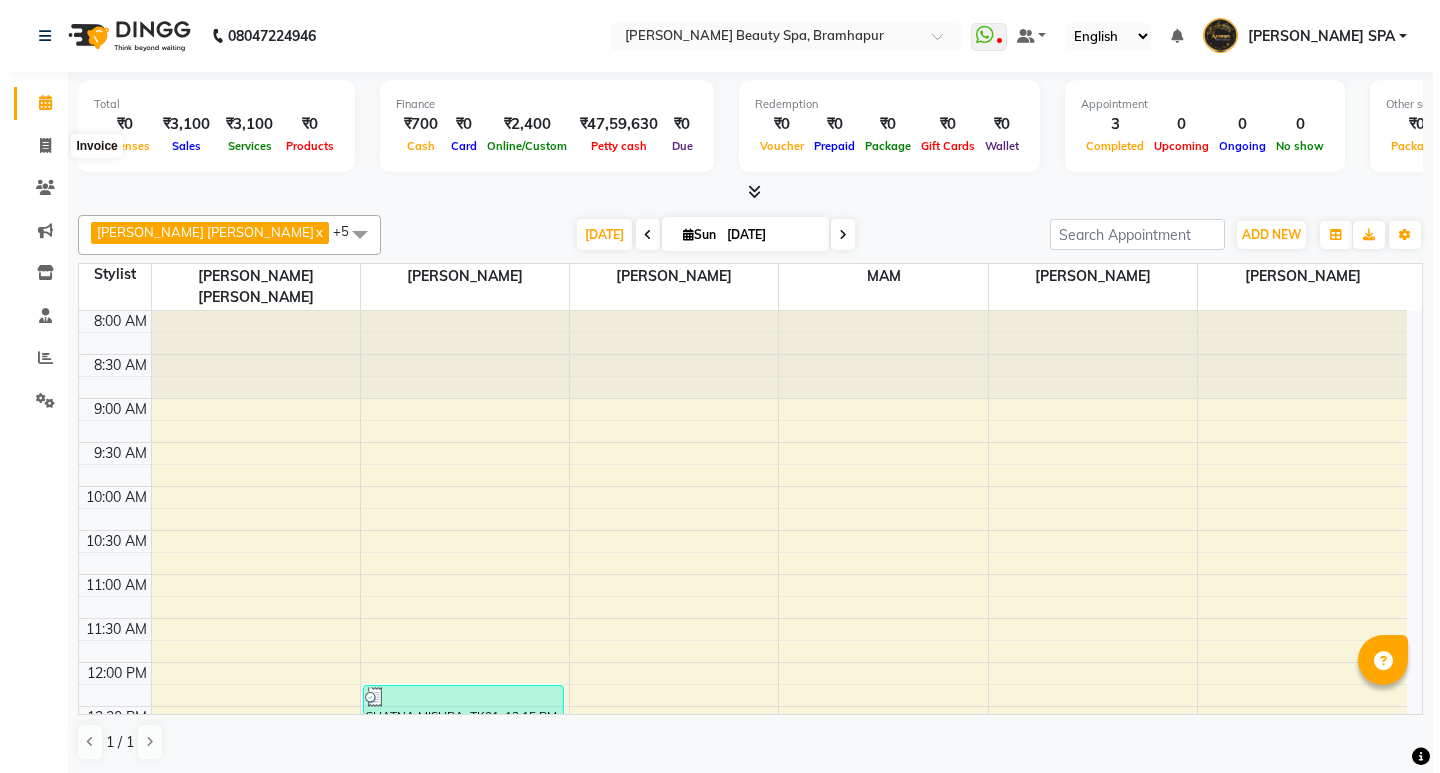 scroll, scrollTop: 0, scrollLeft: 0, axis: both 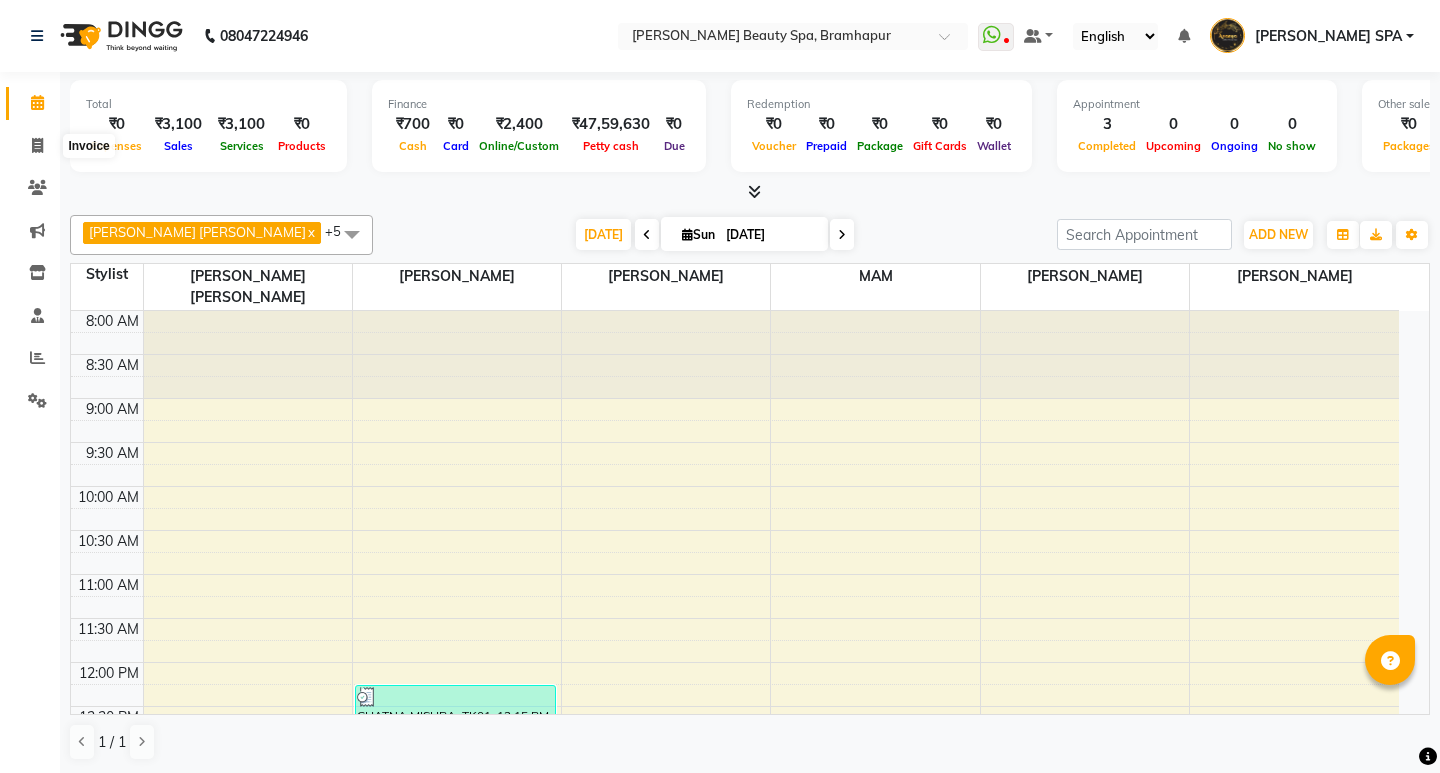 select on "3622" 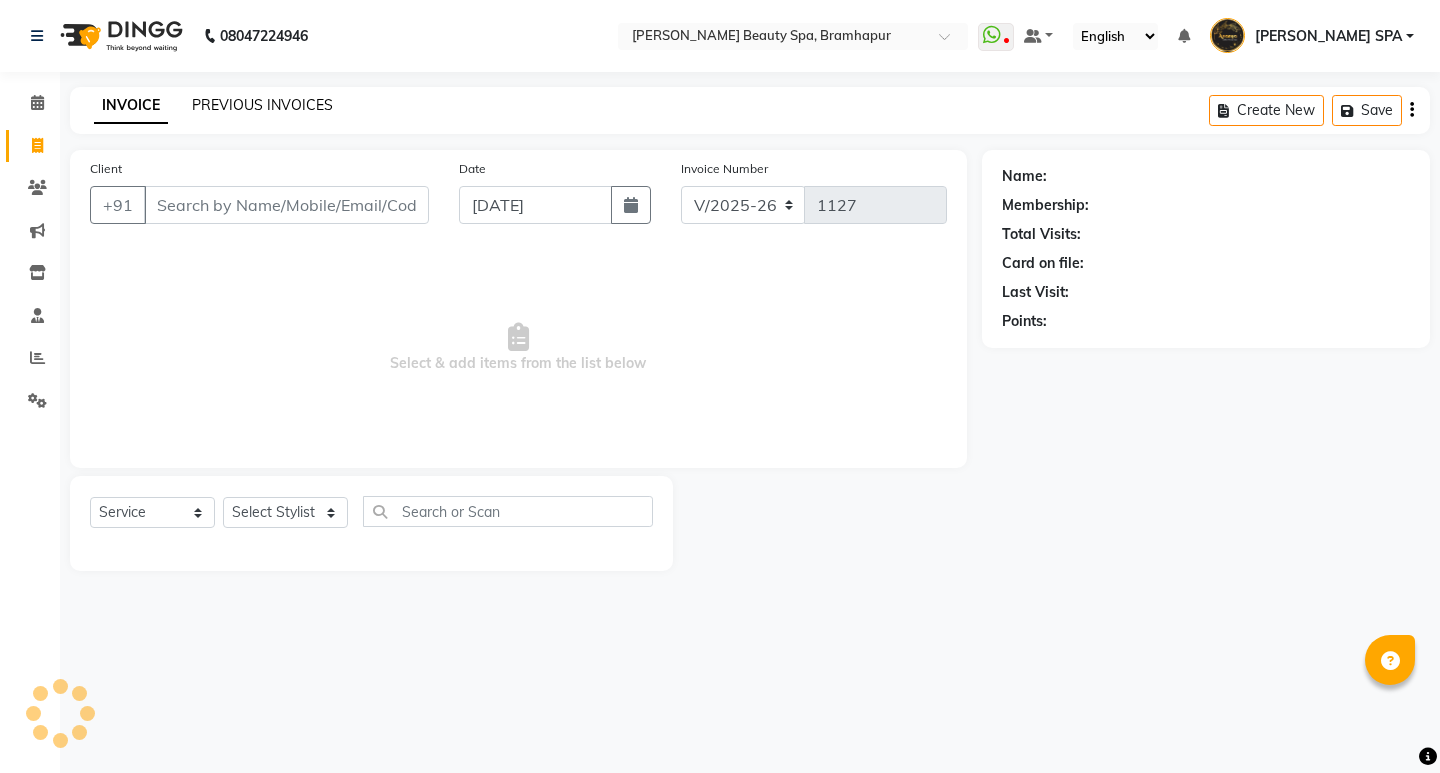 click on "PREVIOUS INVOICES" 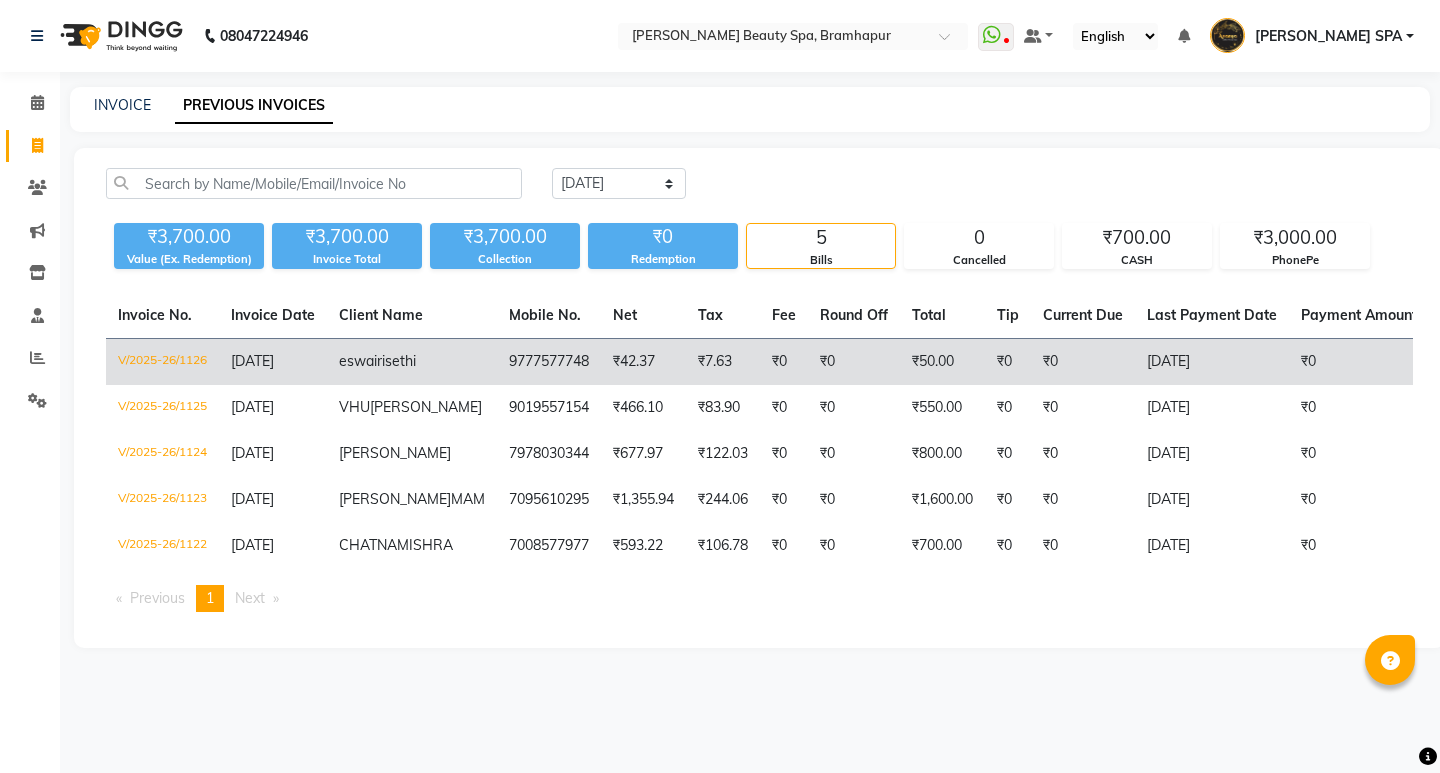 click on "₹0" 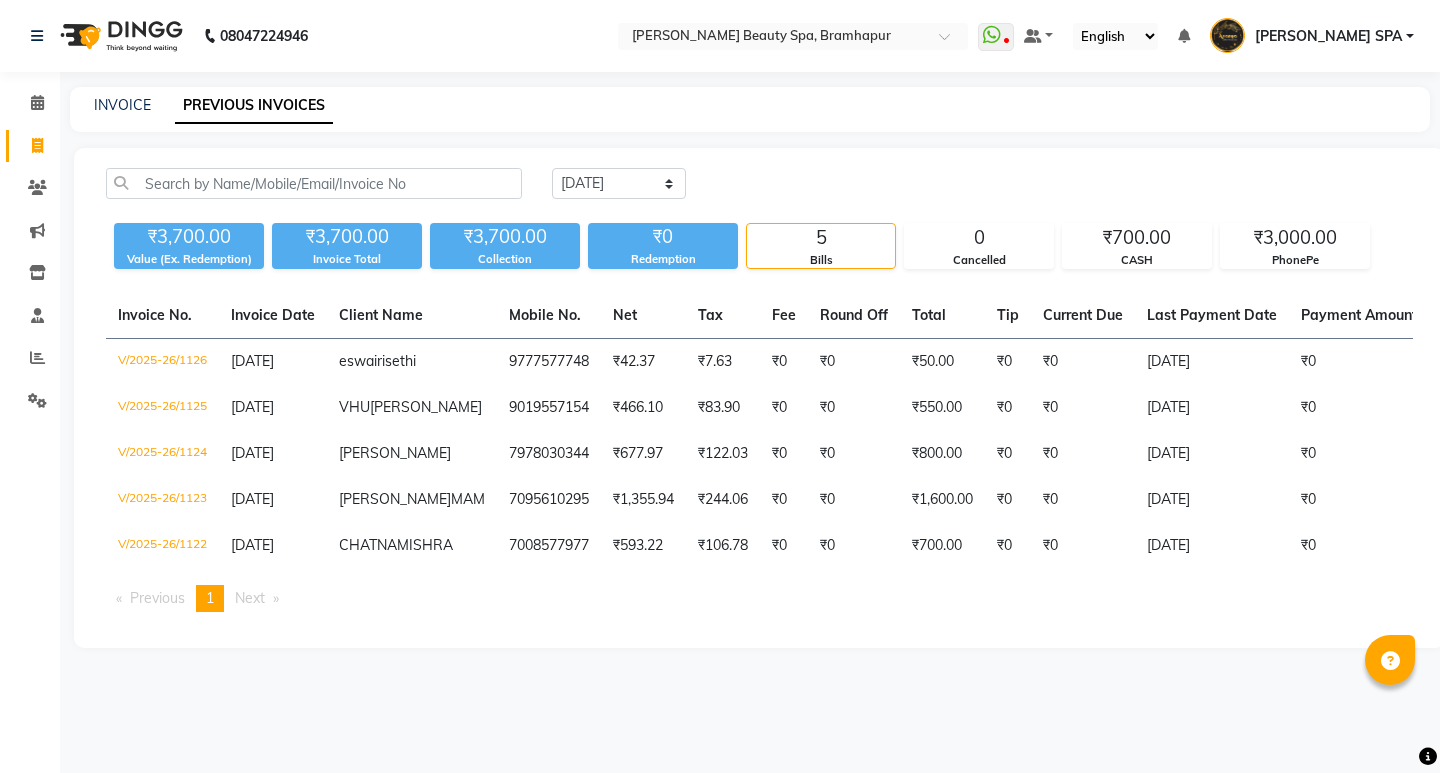 drag, startPoint x: 74, startPoint y: 119, endPoint x: 115, endPoint y: 84, distance: 53.90733 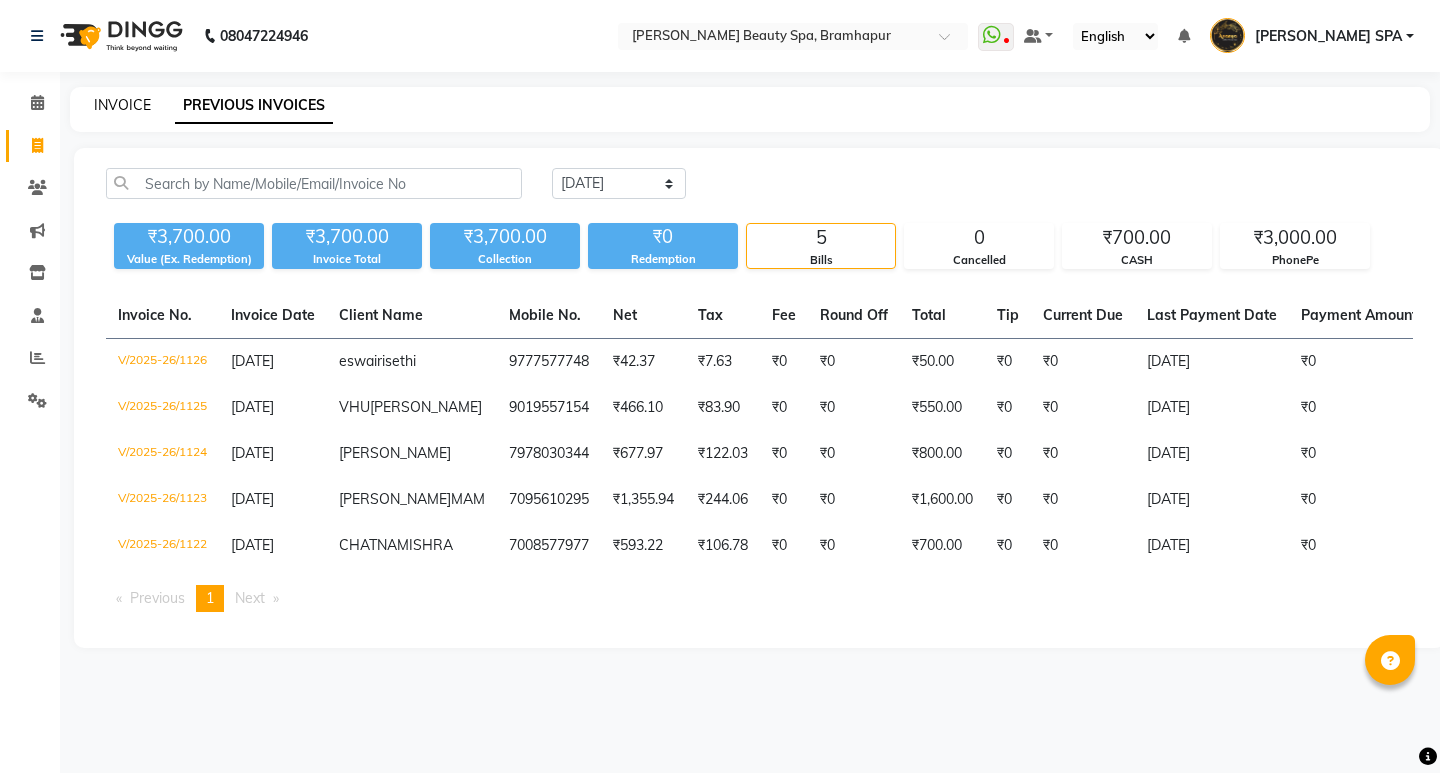 click on "INVOICE" 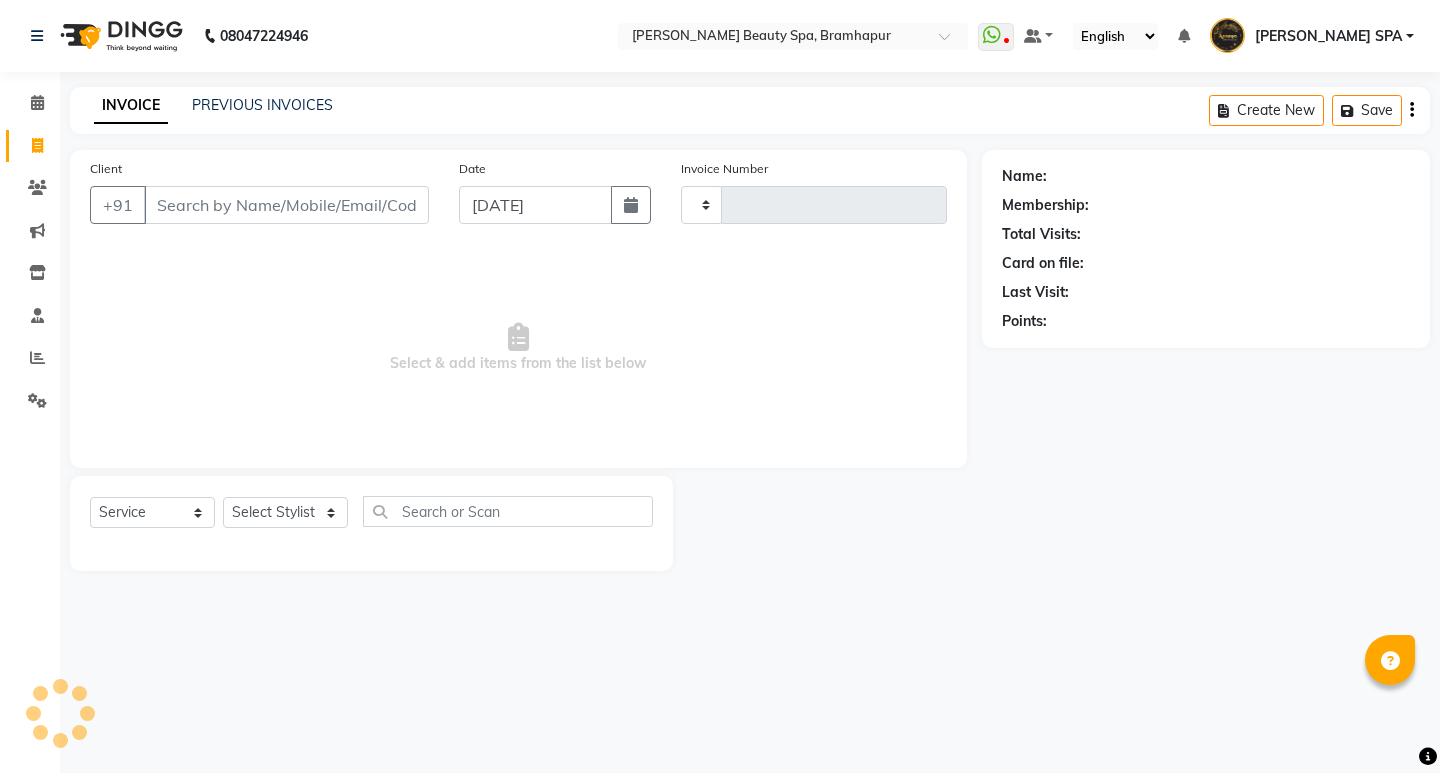 type on "1127" 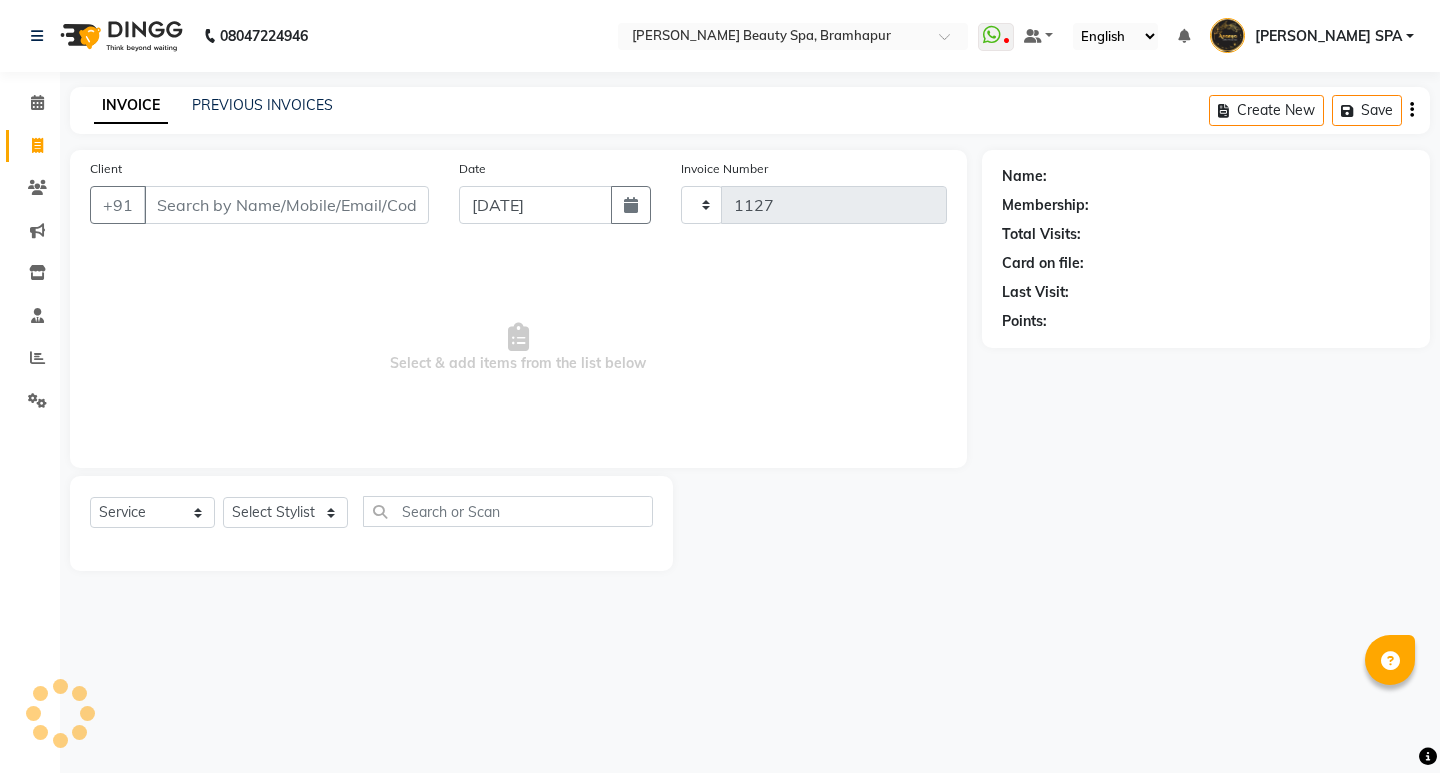 select on "3622" 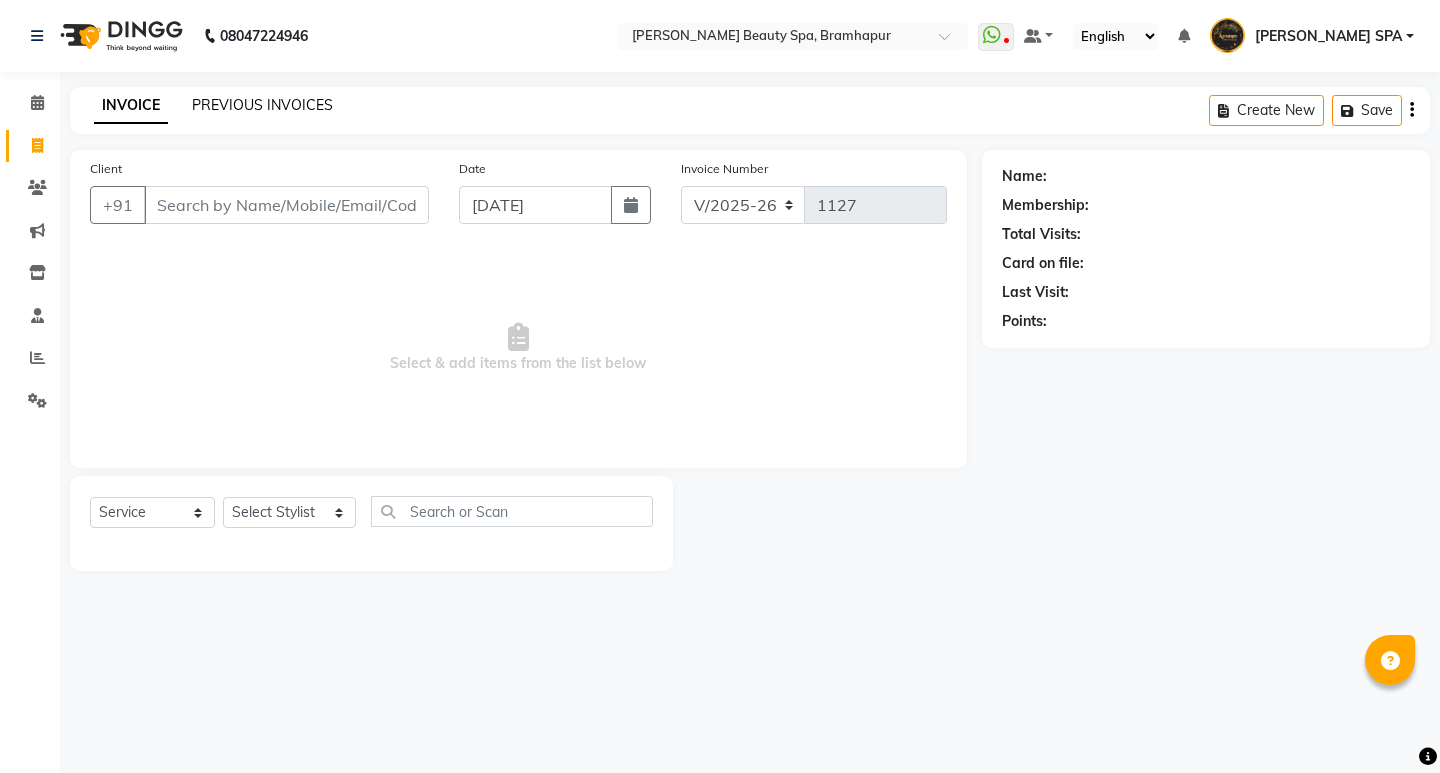 click on "PREVIOUS INVOICES" 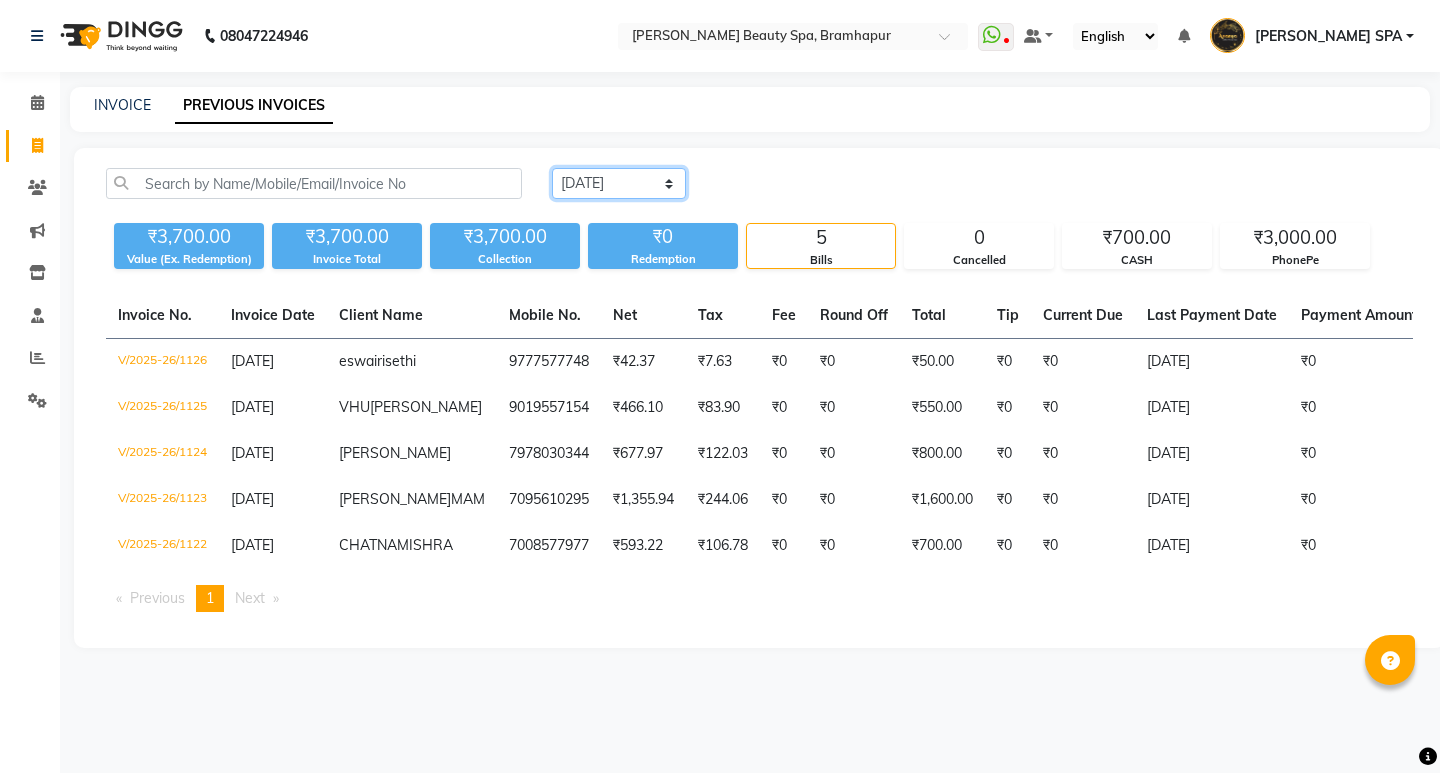 drag, startPoint x: 614, startPoint y: 180, endPoint x: 617, endPoint y: 192, distance: 12.369317 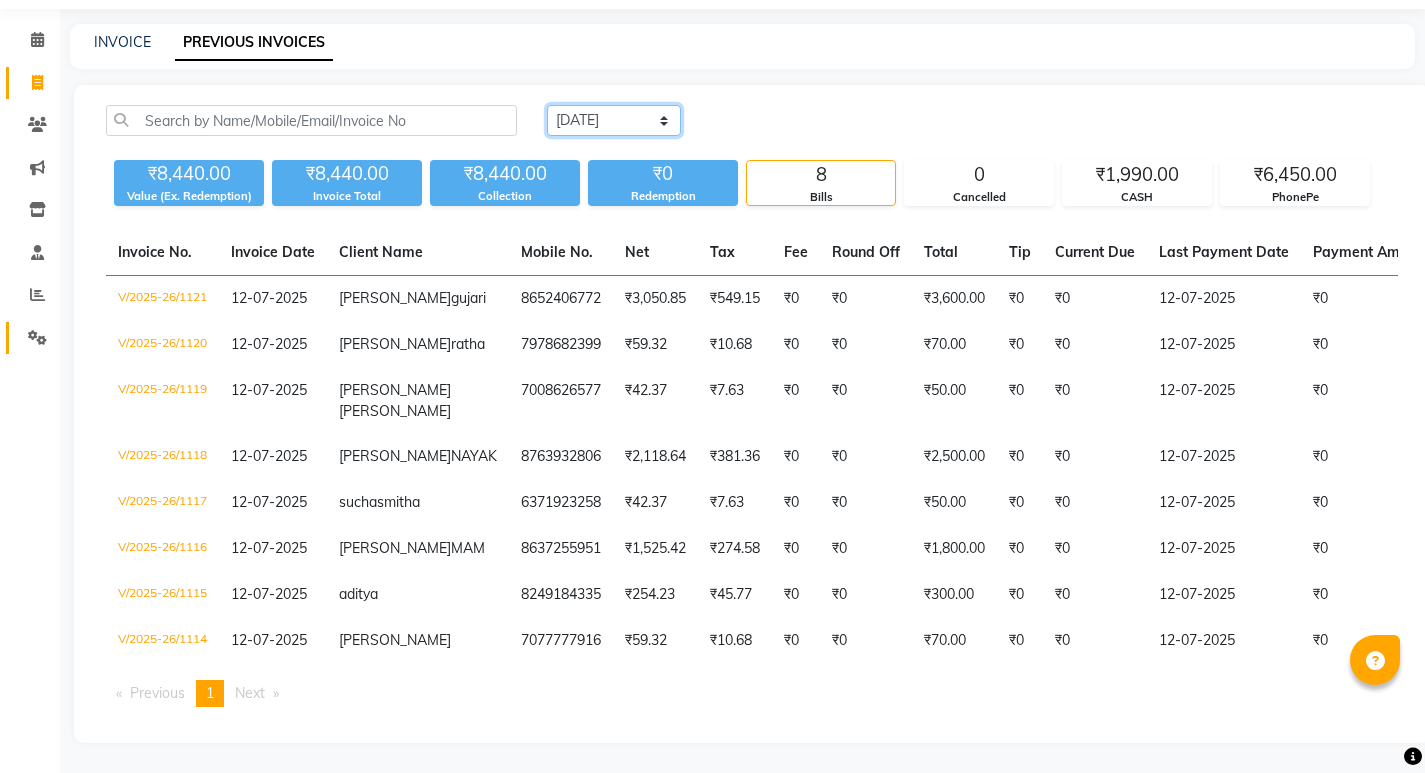 scroll, scrollTop: 38, scrollLeft: 0, axis: vertical 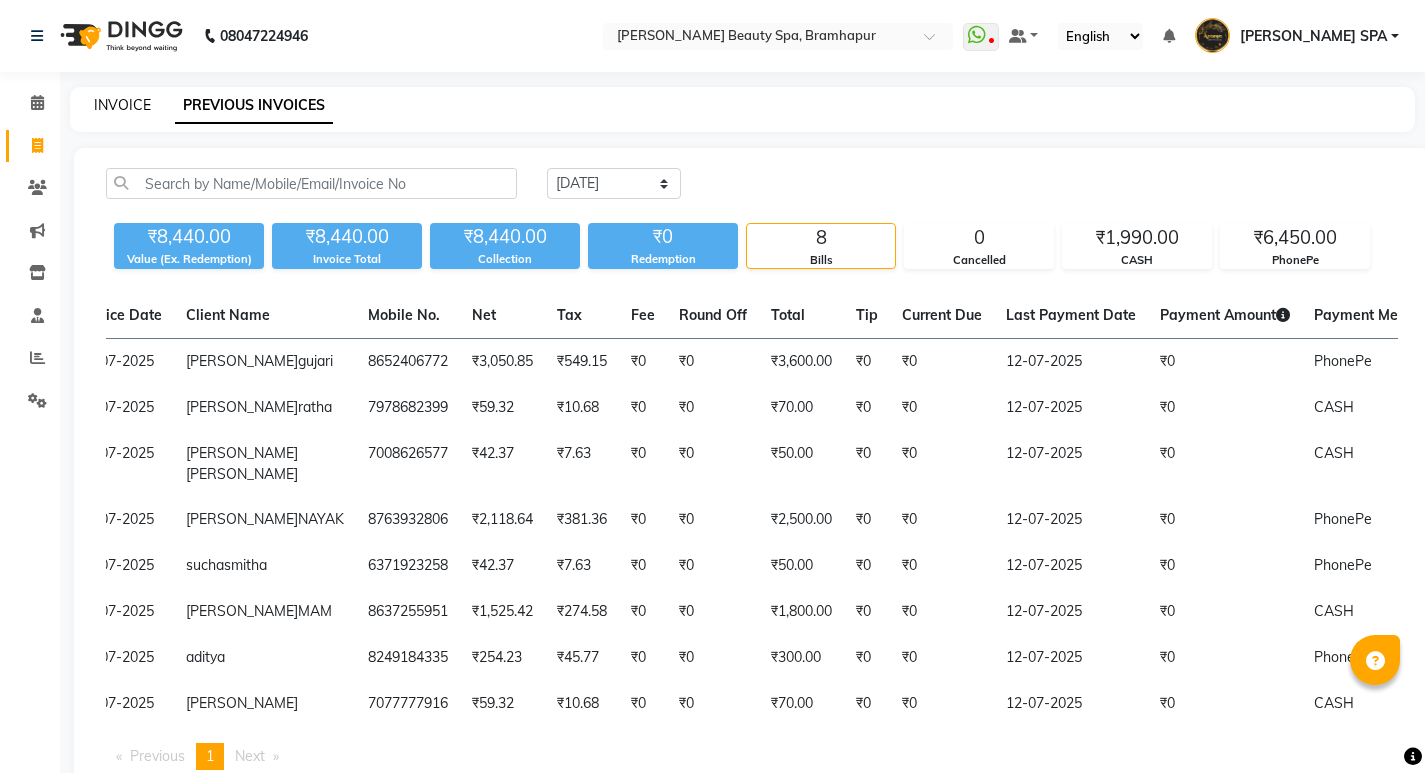 click on "INVOICE" 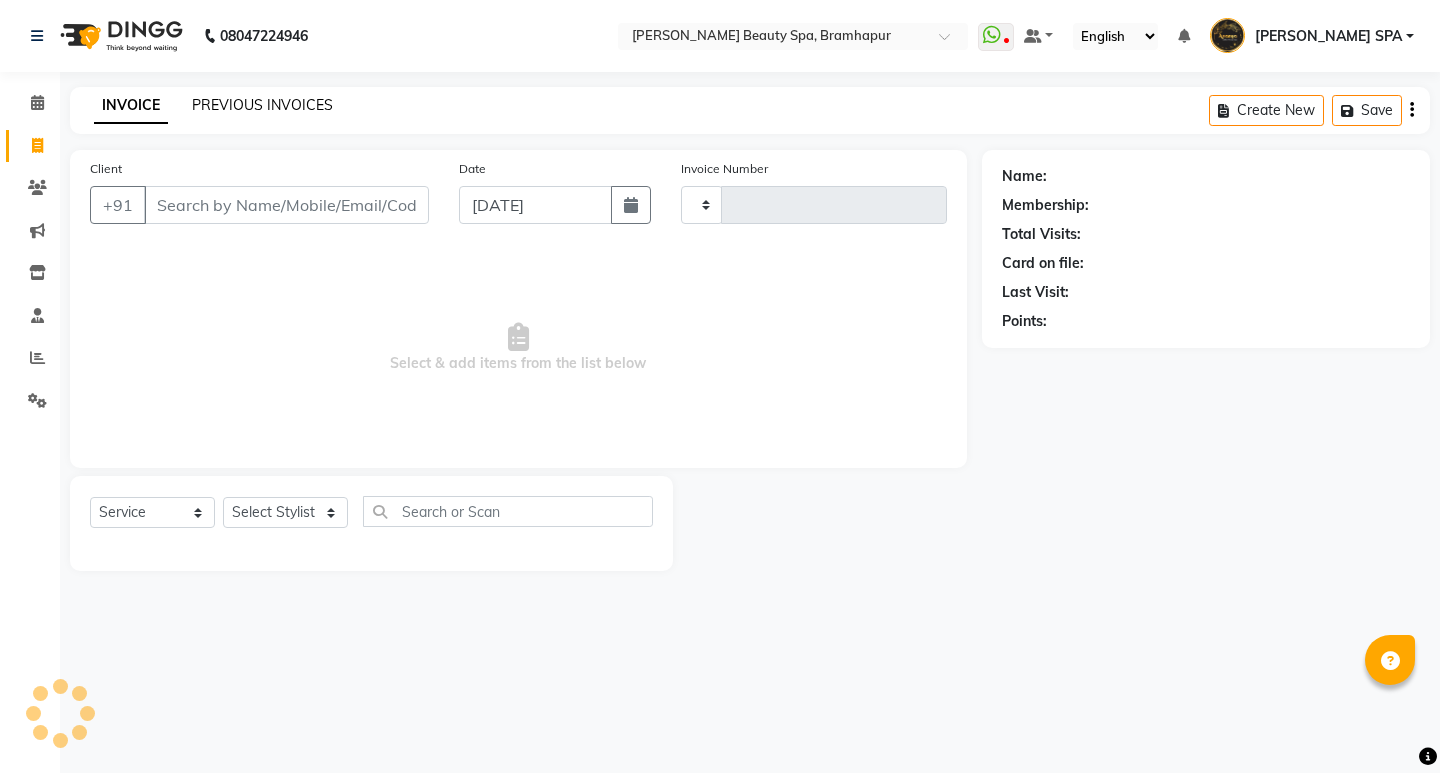 click on "PREVIOUS INVOICES" 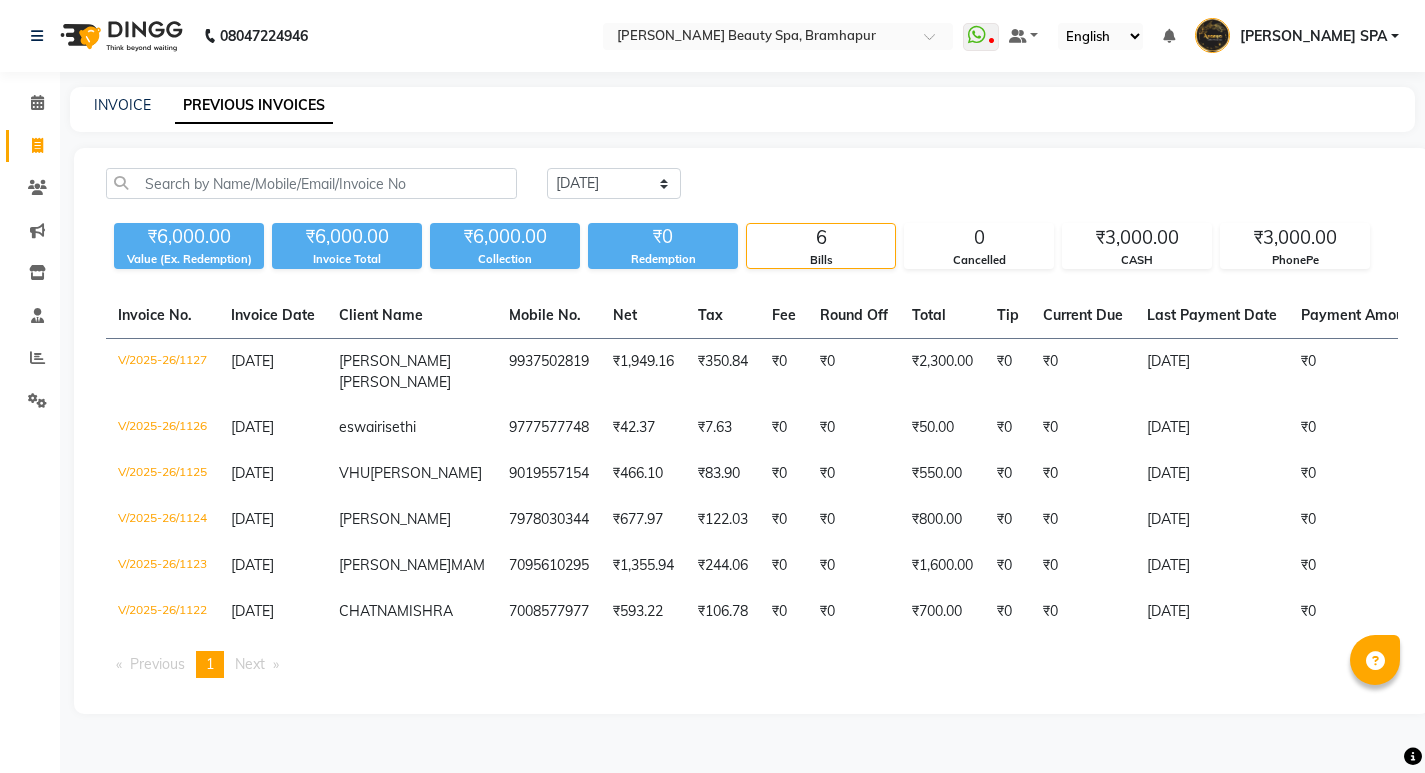 scroll, scrollTop: 26, scrollLeft: 0, axis: vertical 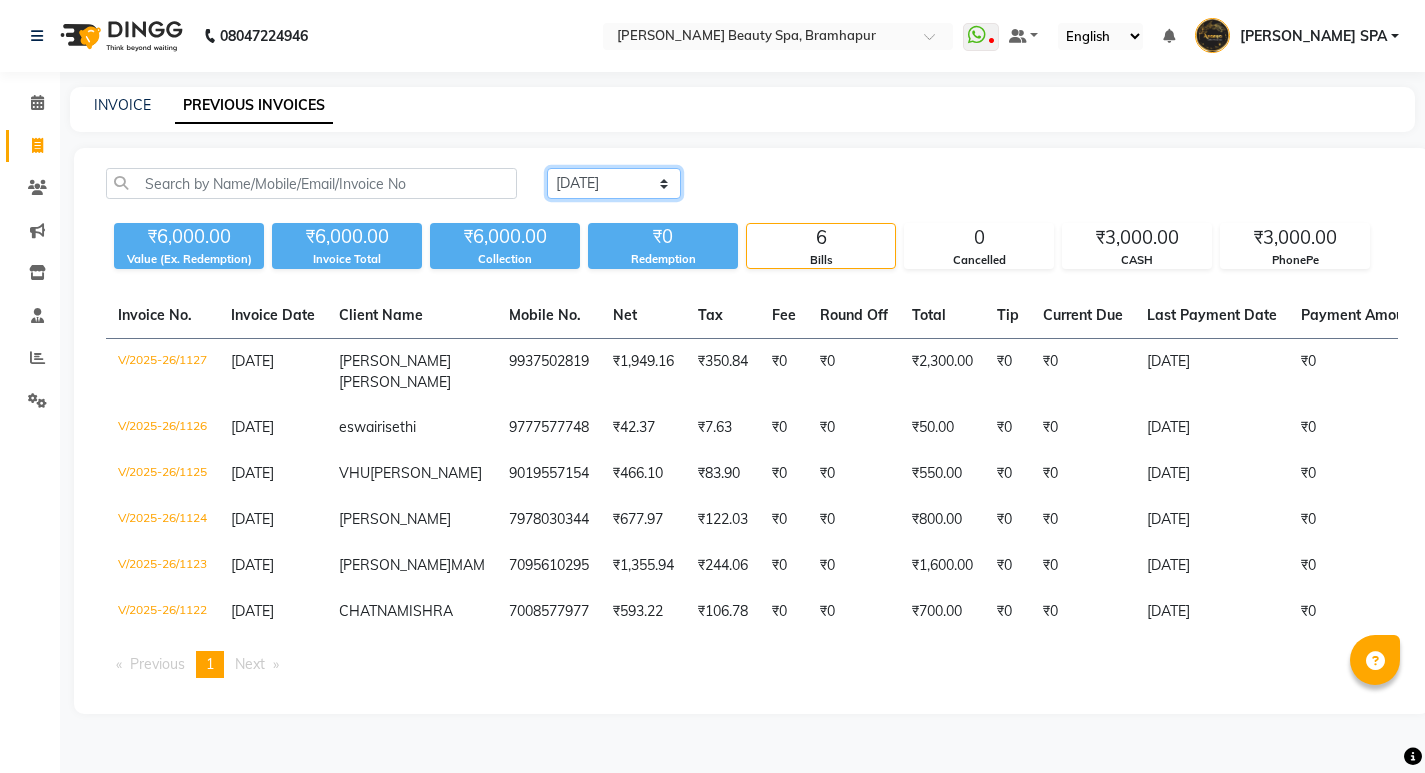 click on "Today Yesterday Custom Range" 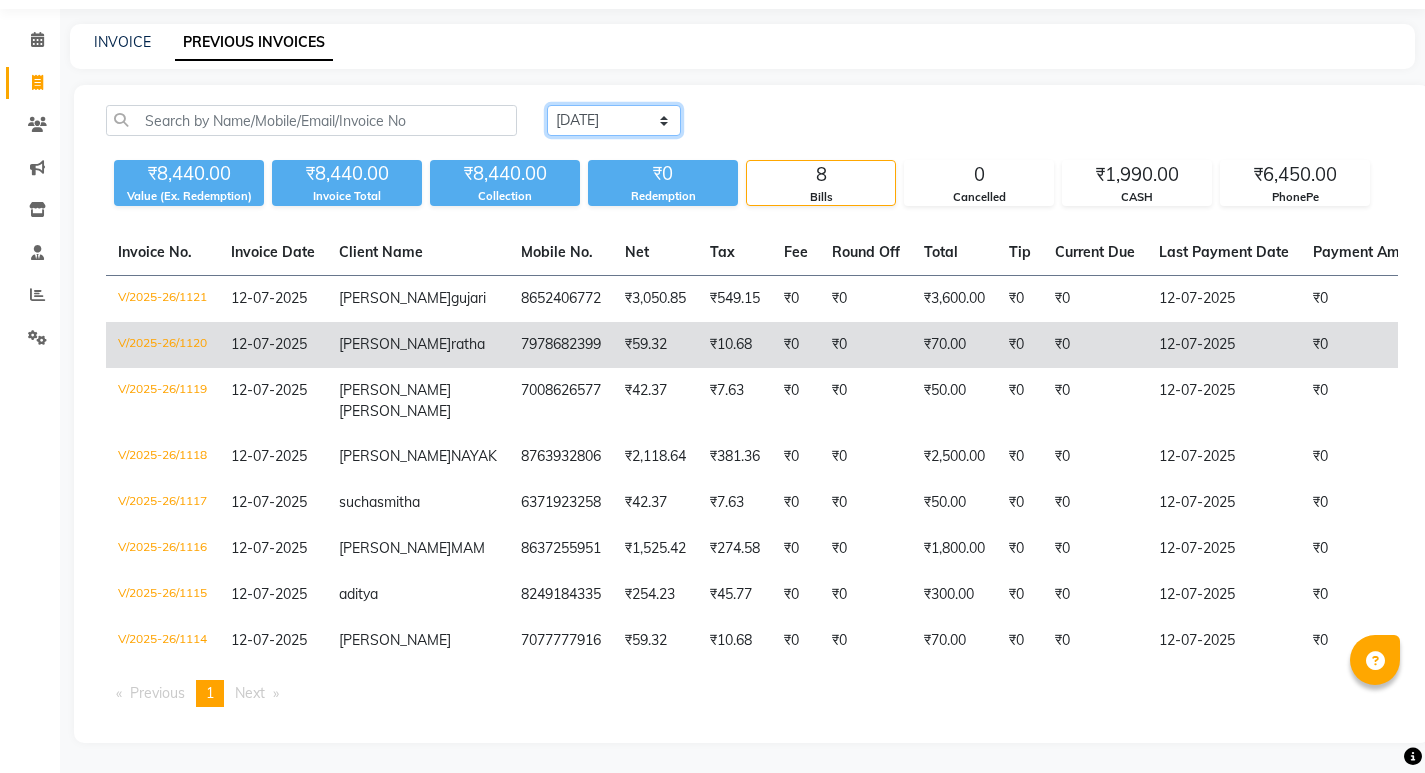 scroll, scrollTop: 138, scrollLeft: 0, axis: vertical 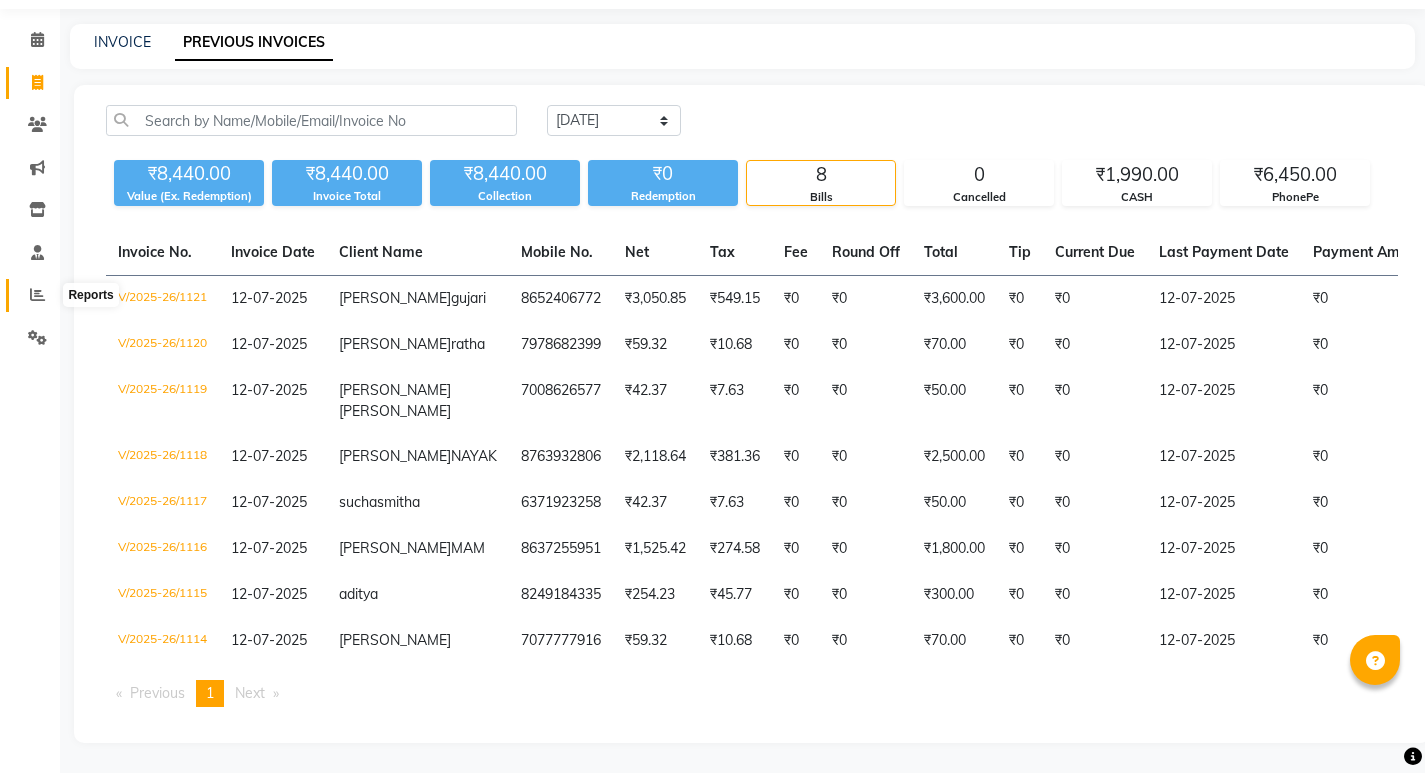 click 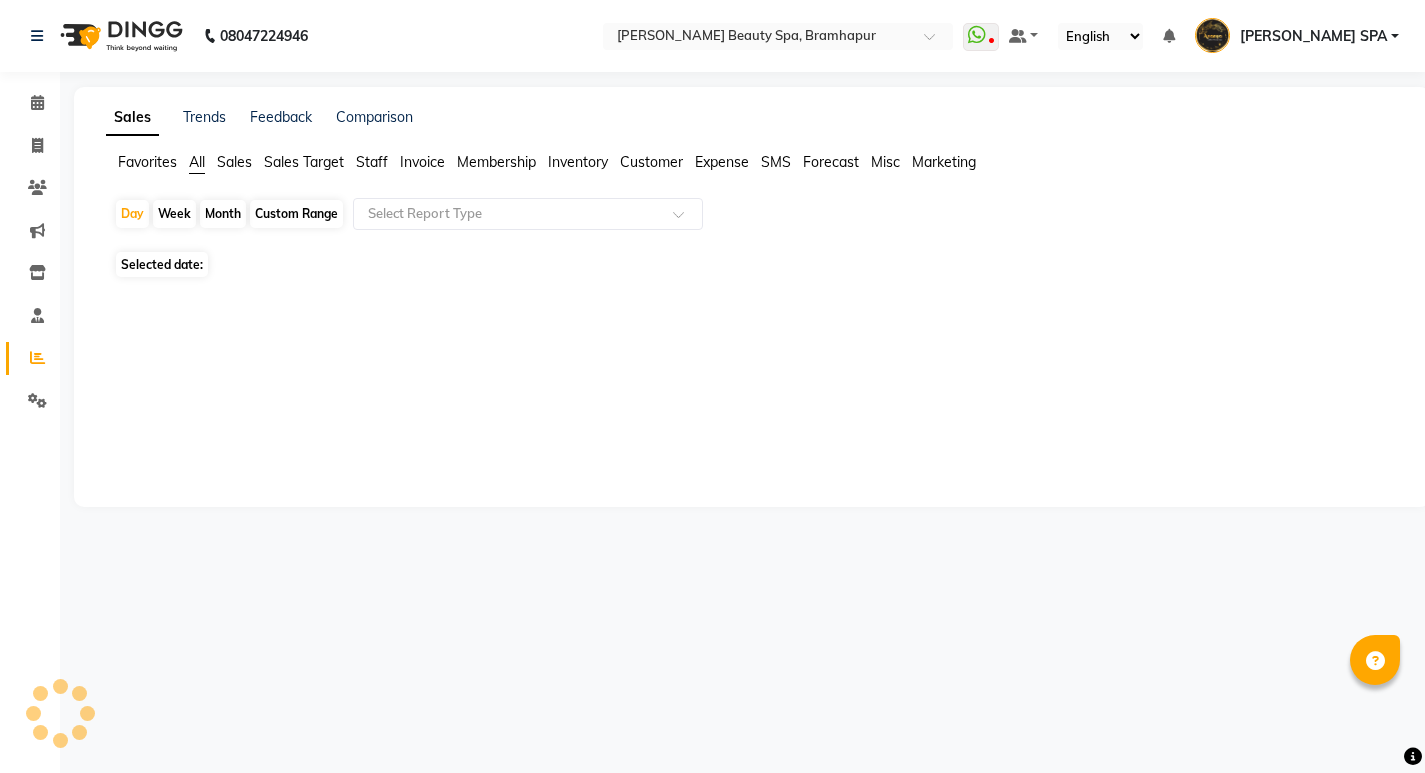 scroll, scrollTop: 0, scrollLeft: 0, axis: both 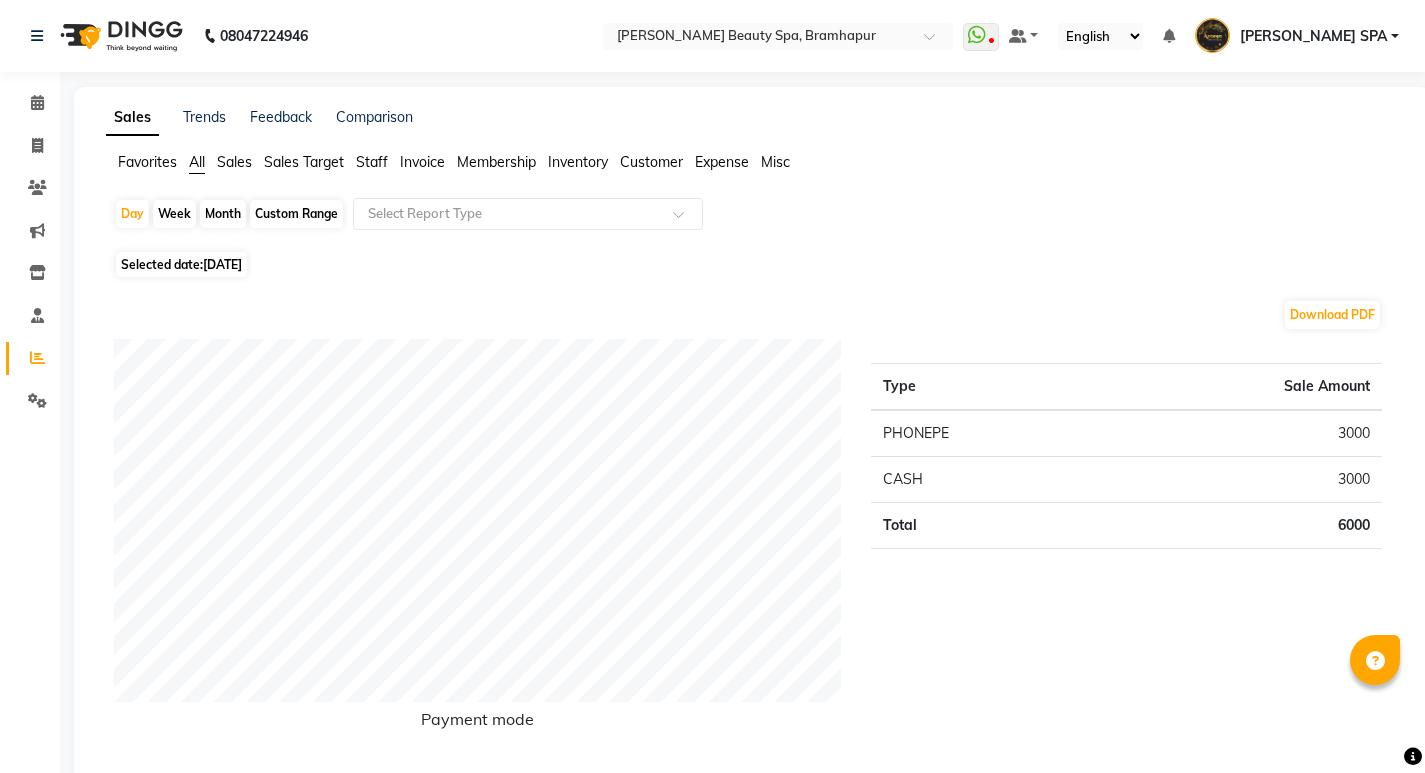 click on "Month" 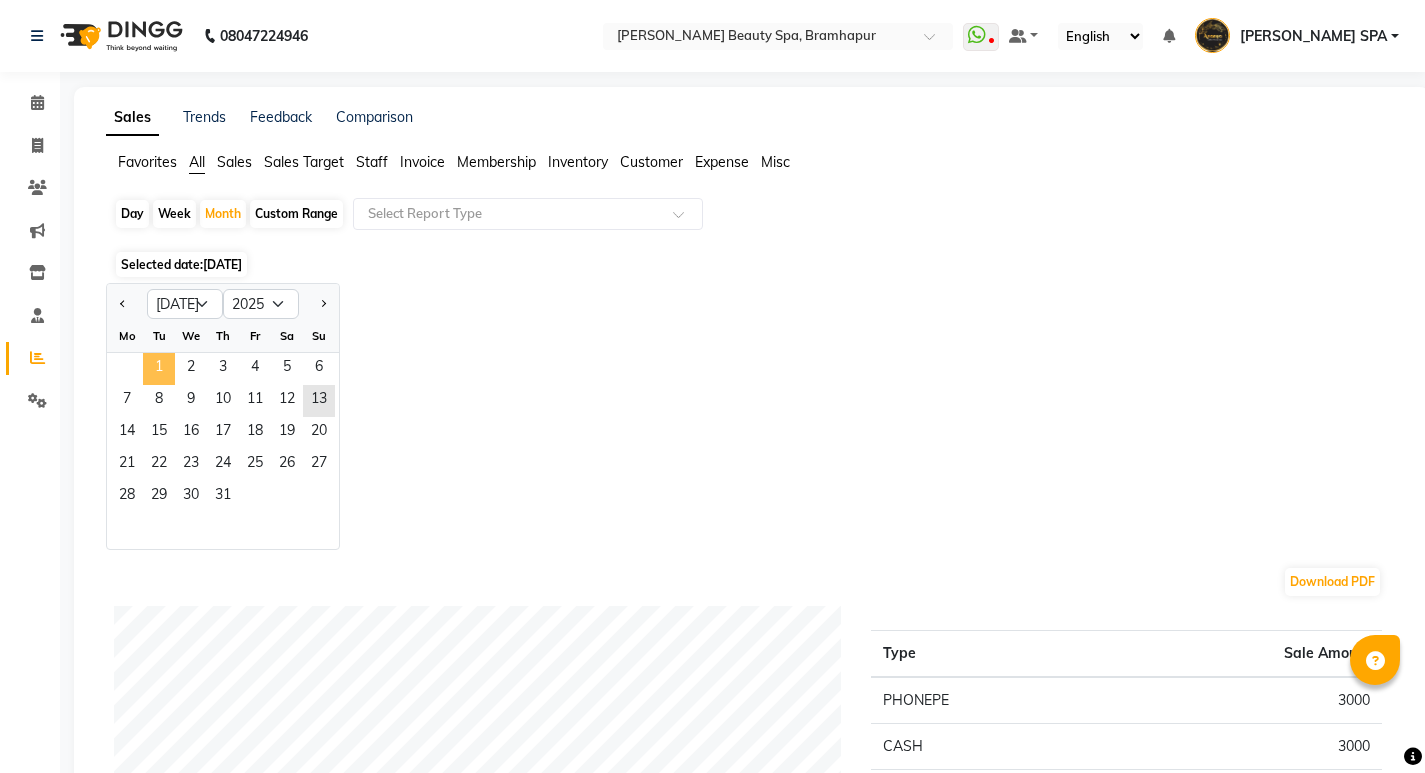 click on "1" 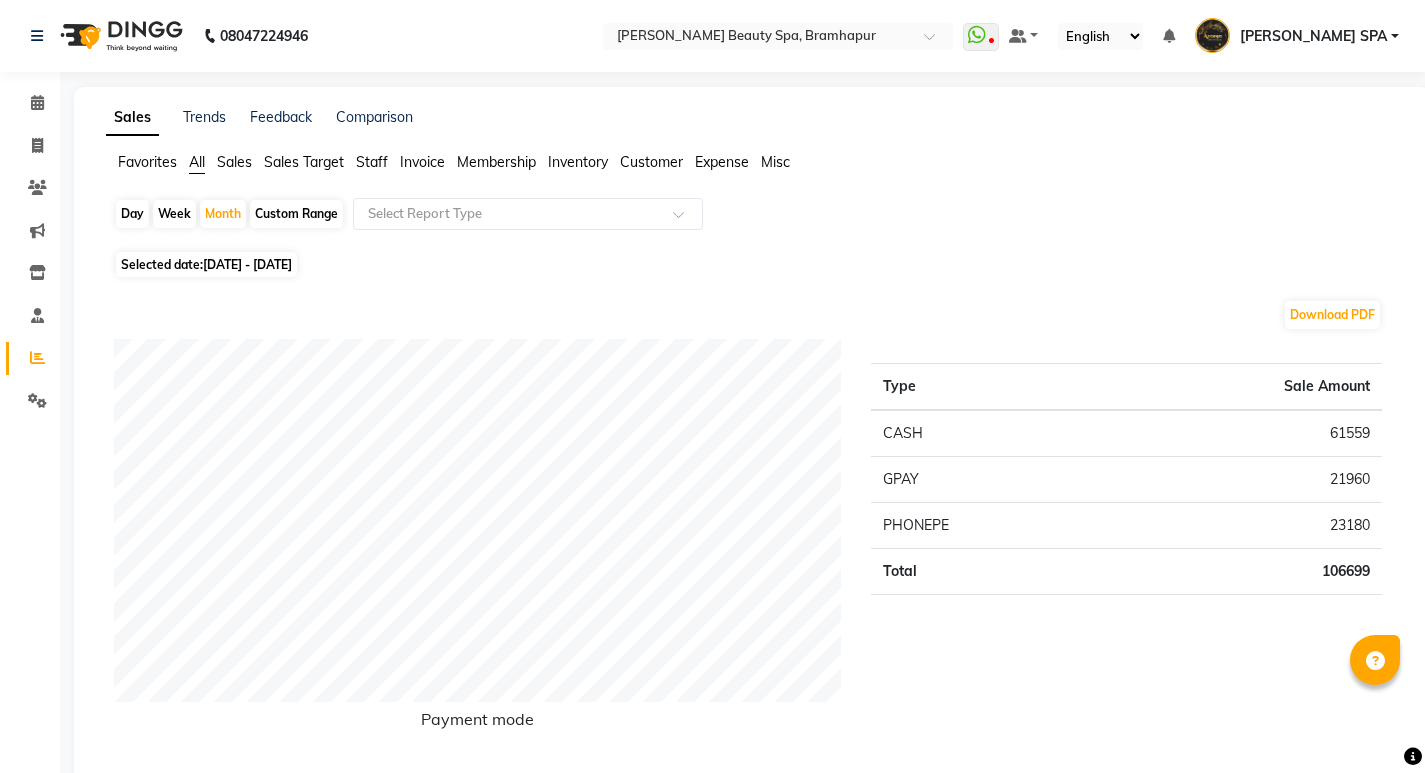 click on "Staff" 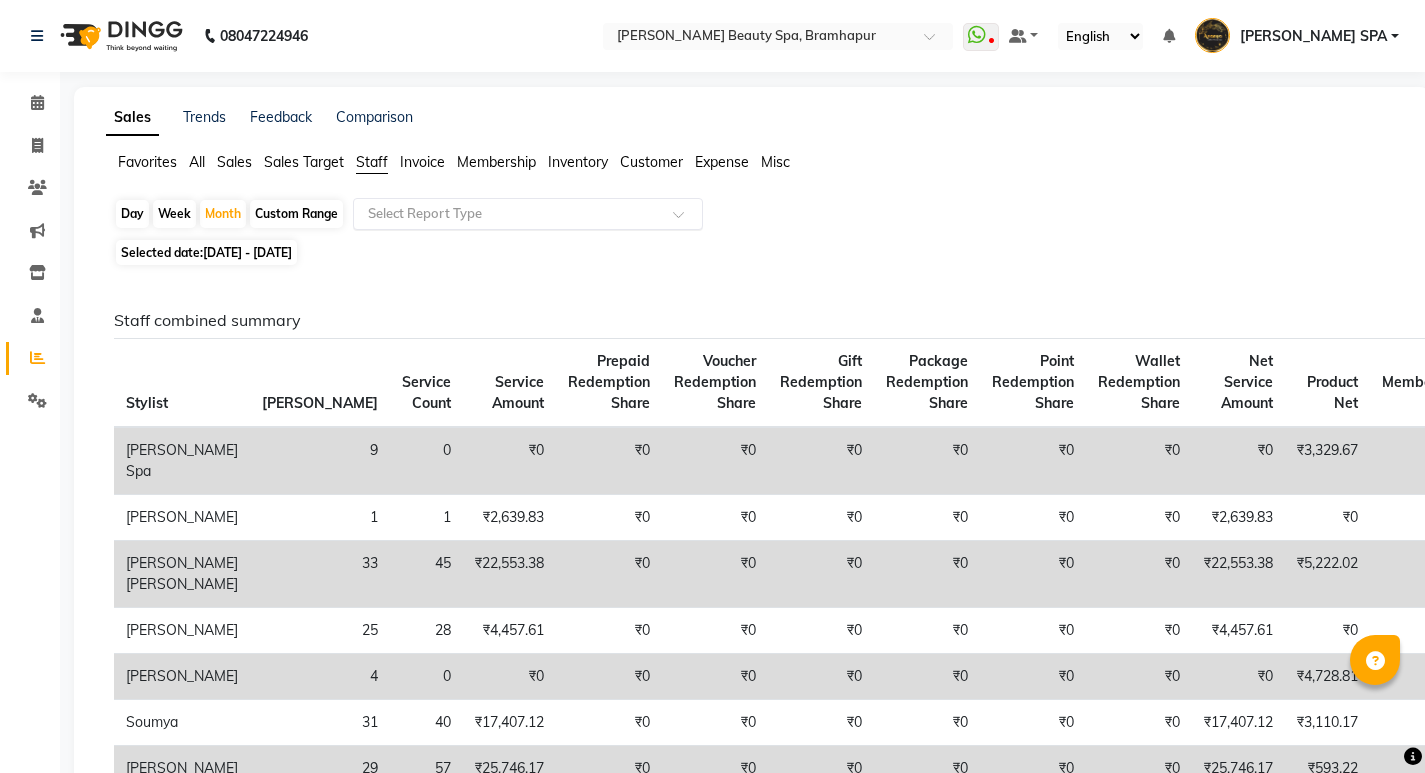 click on "Select Report Type" 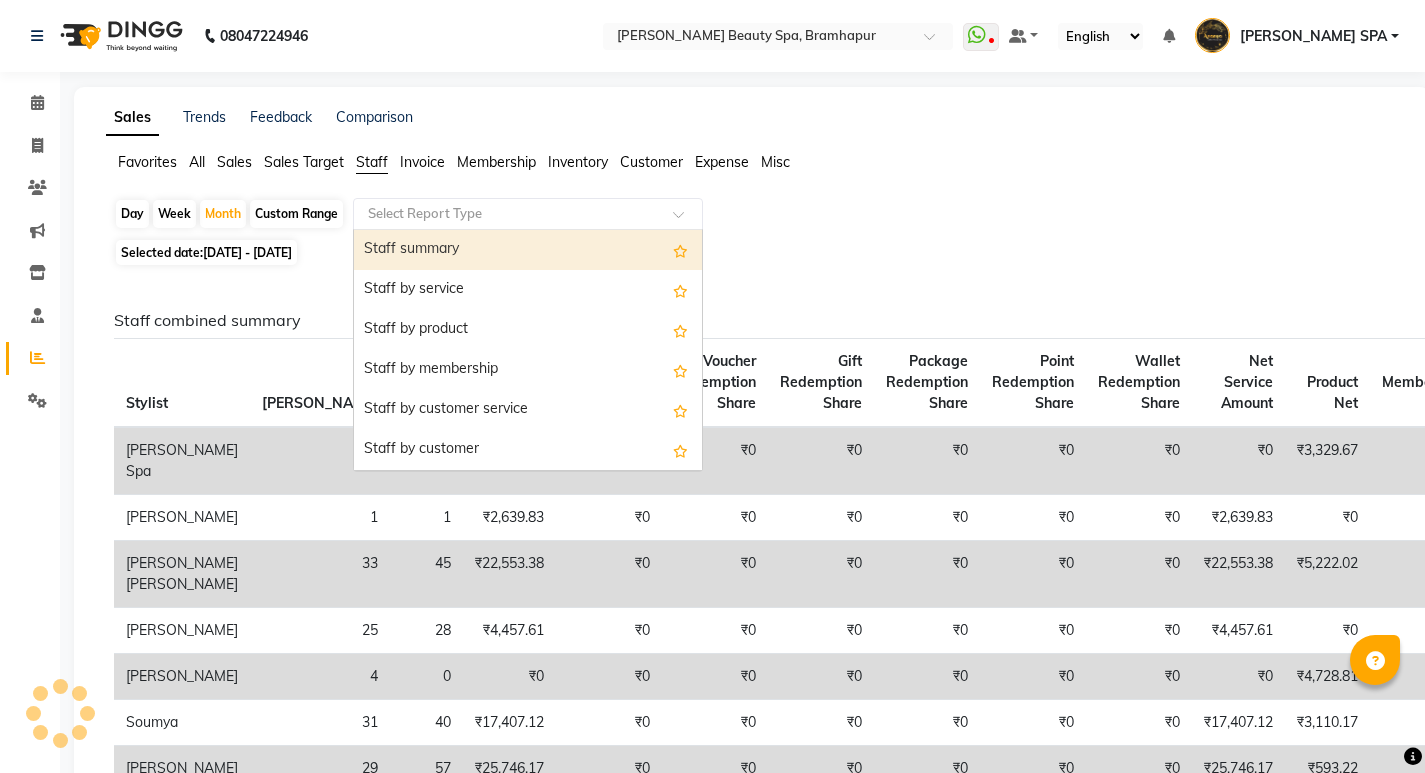 click on "Staff summary" at bounding box center (528, 250) 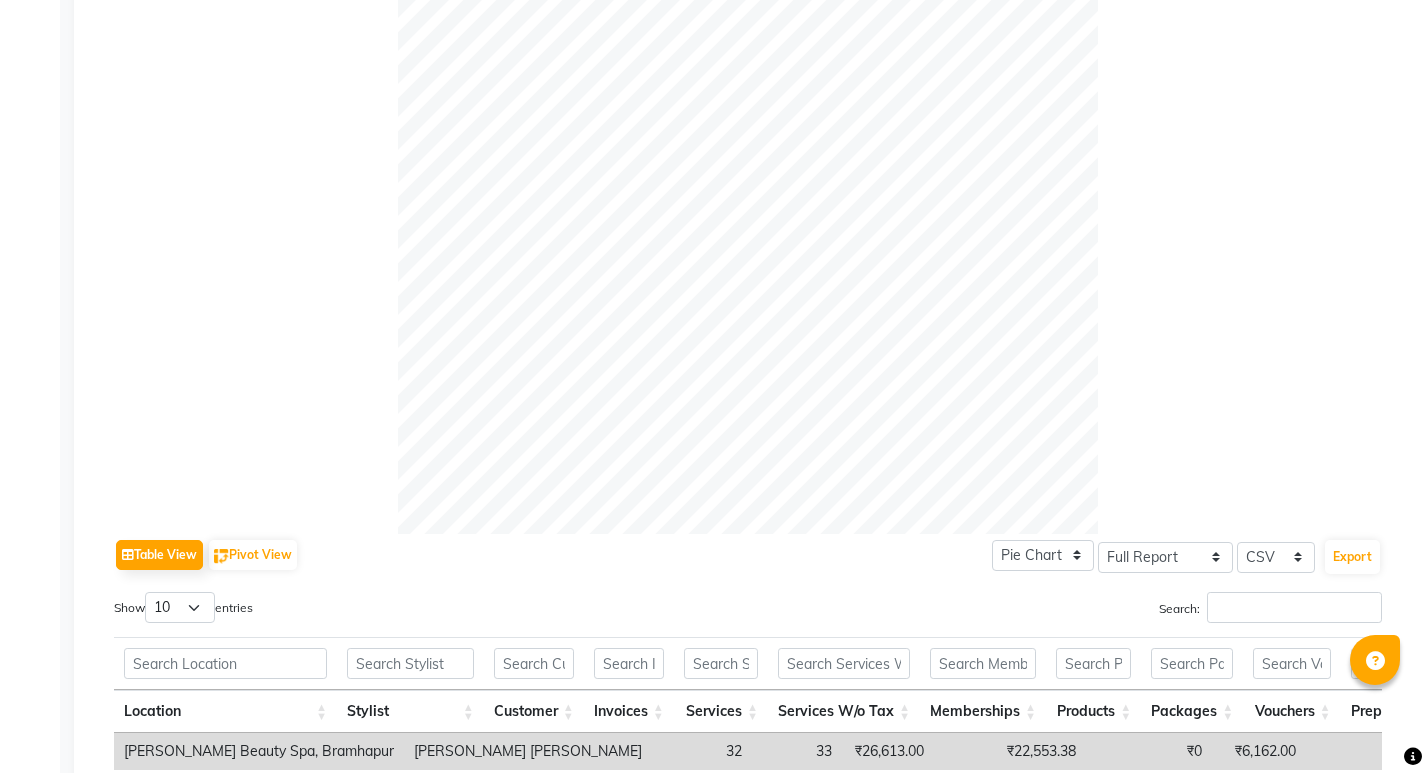 scroll, scrollTop: 777, scrollLeft: 0, axis: vertical 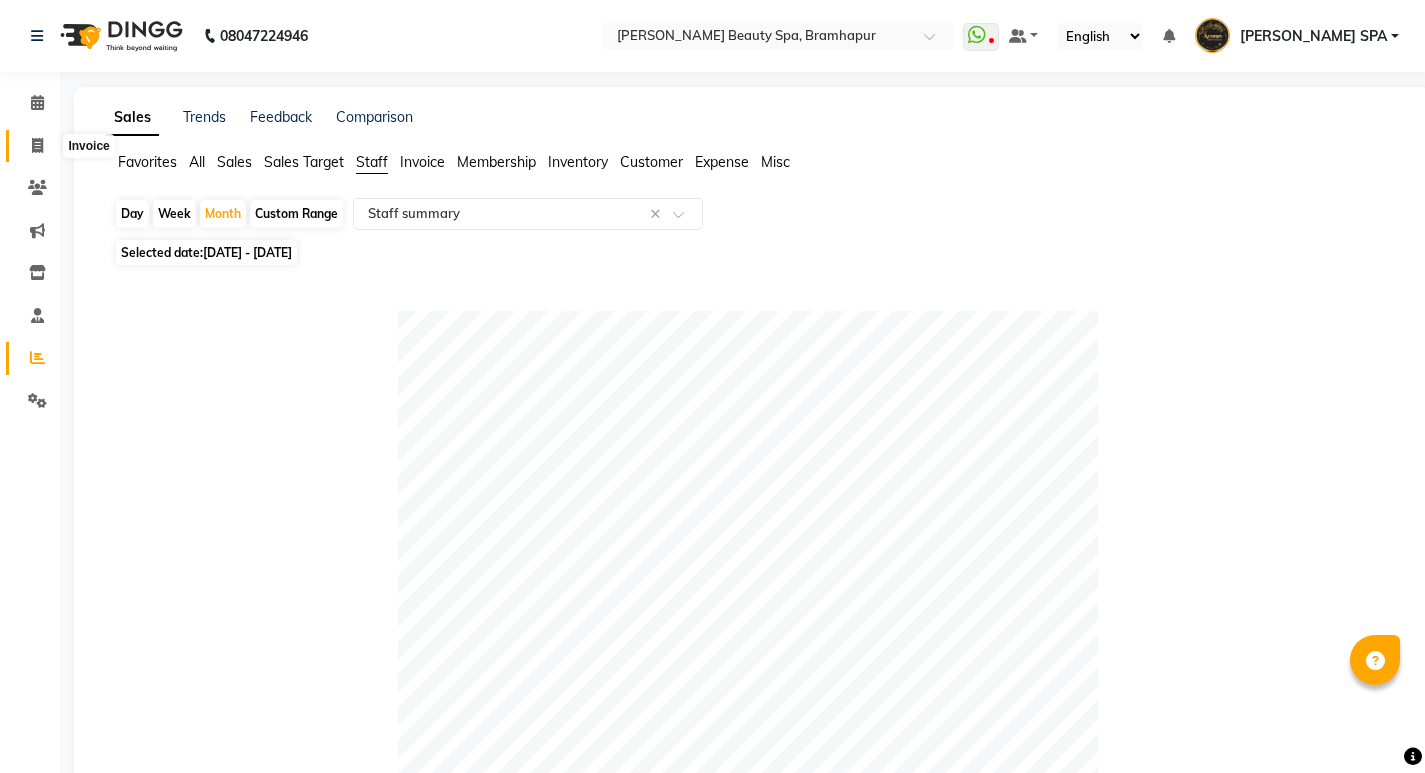 click 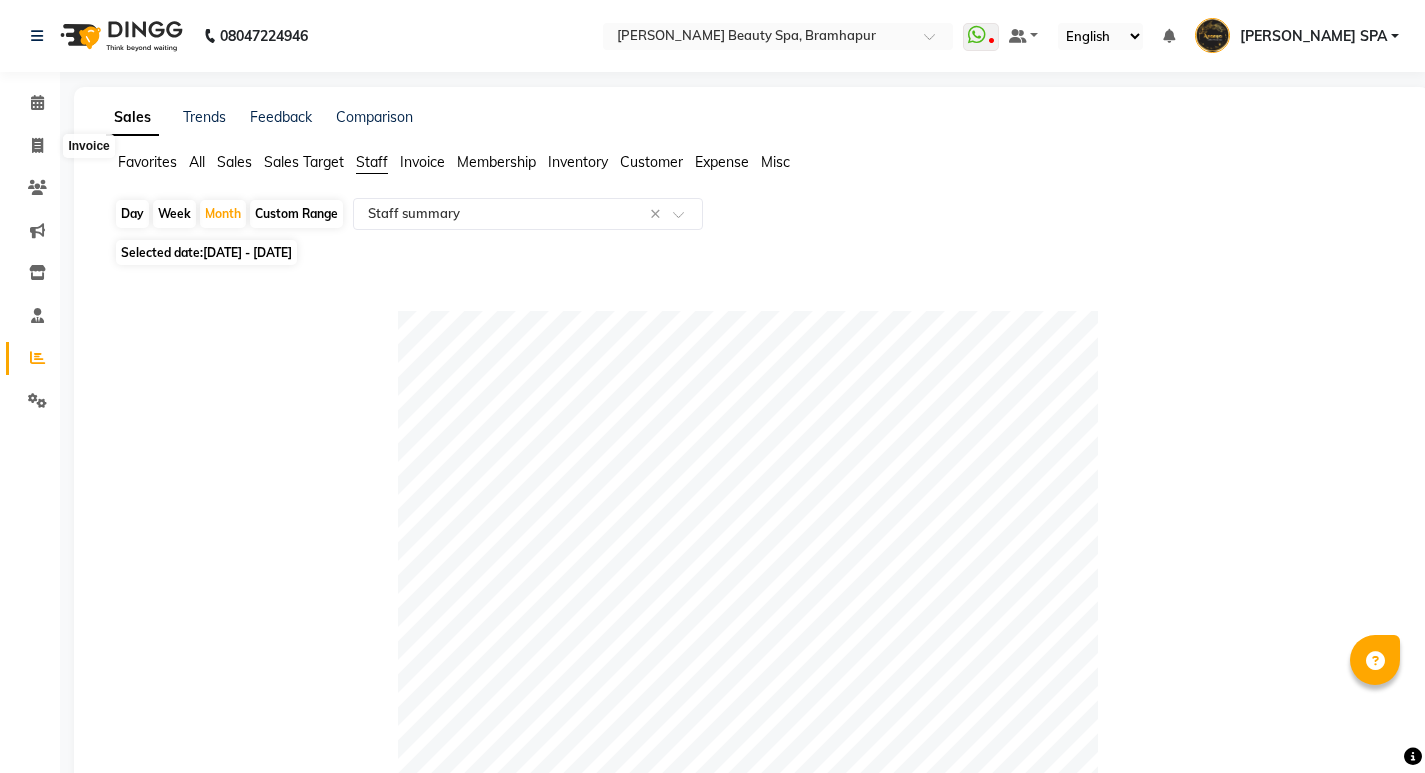 select on "service" 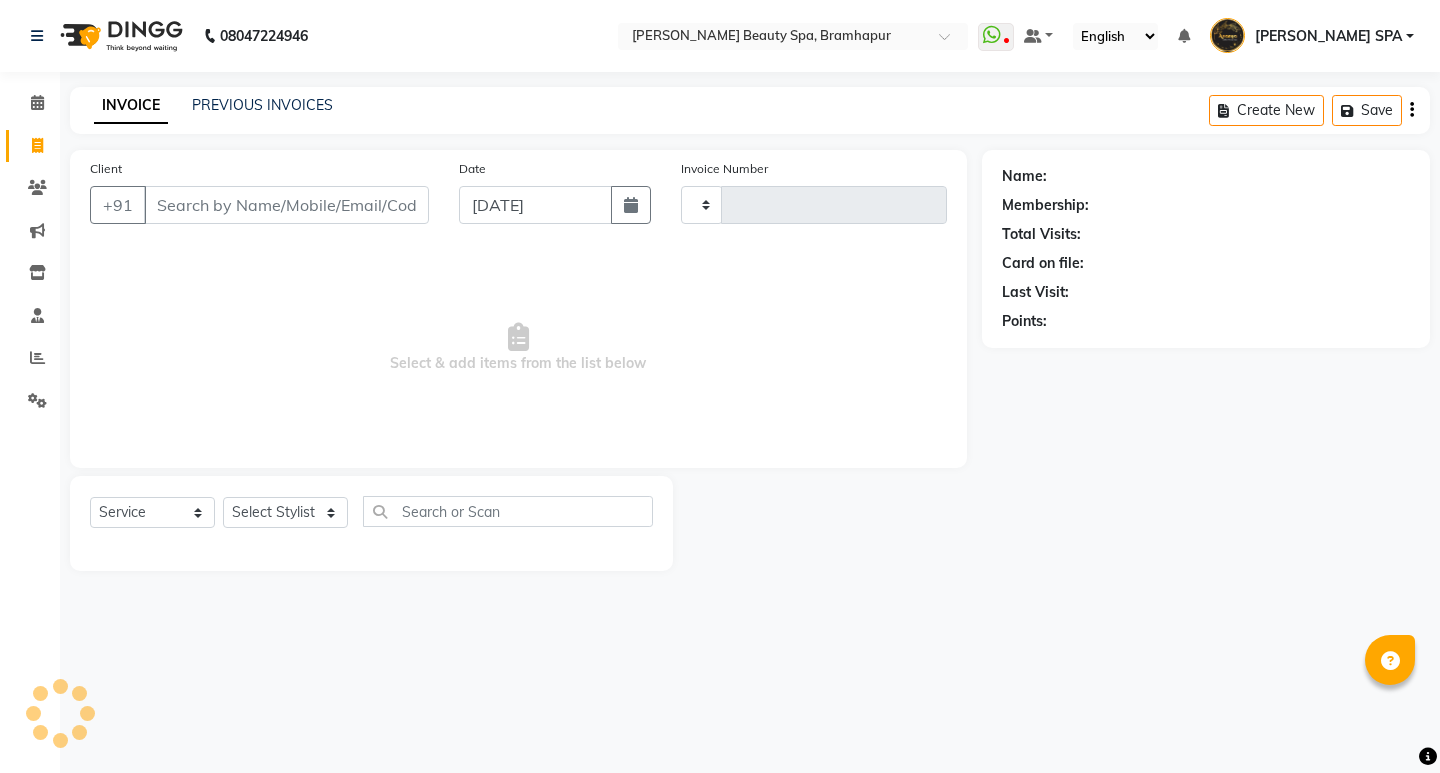 type on "1128" 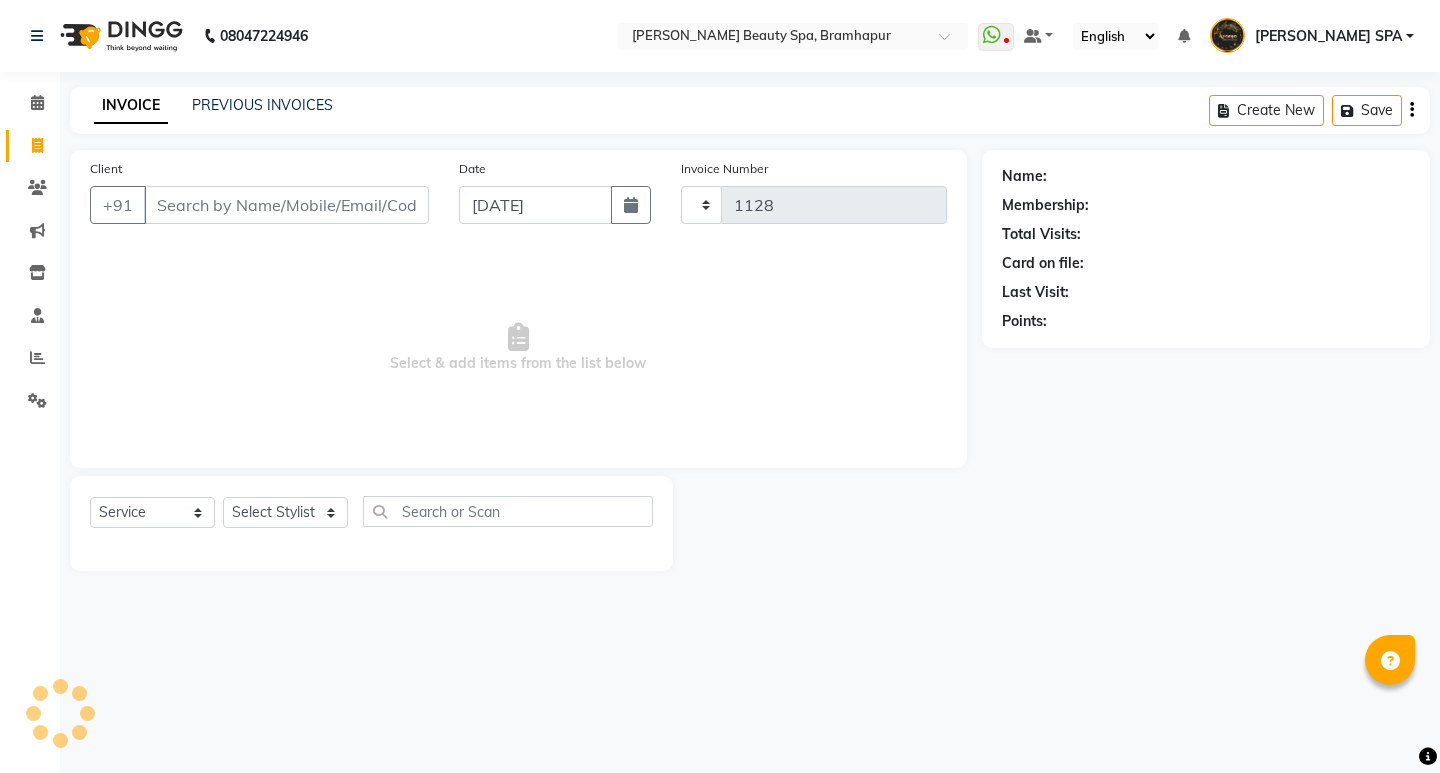 select on "3622" 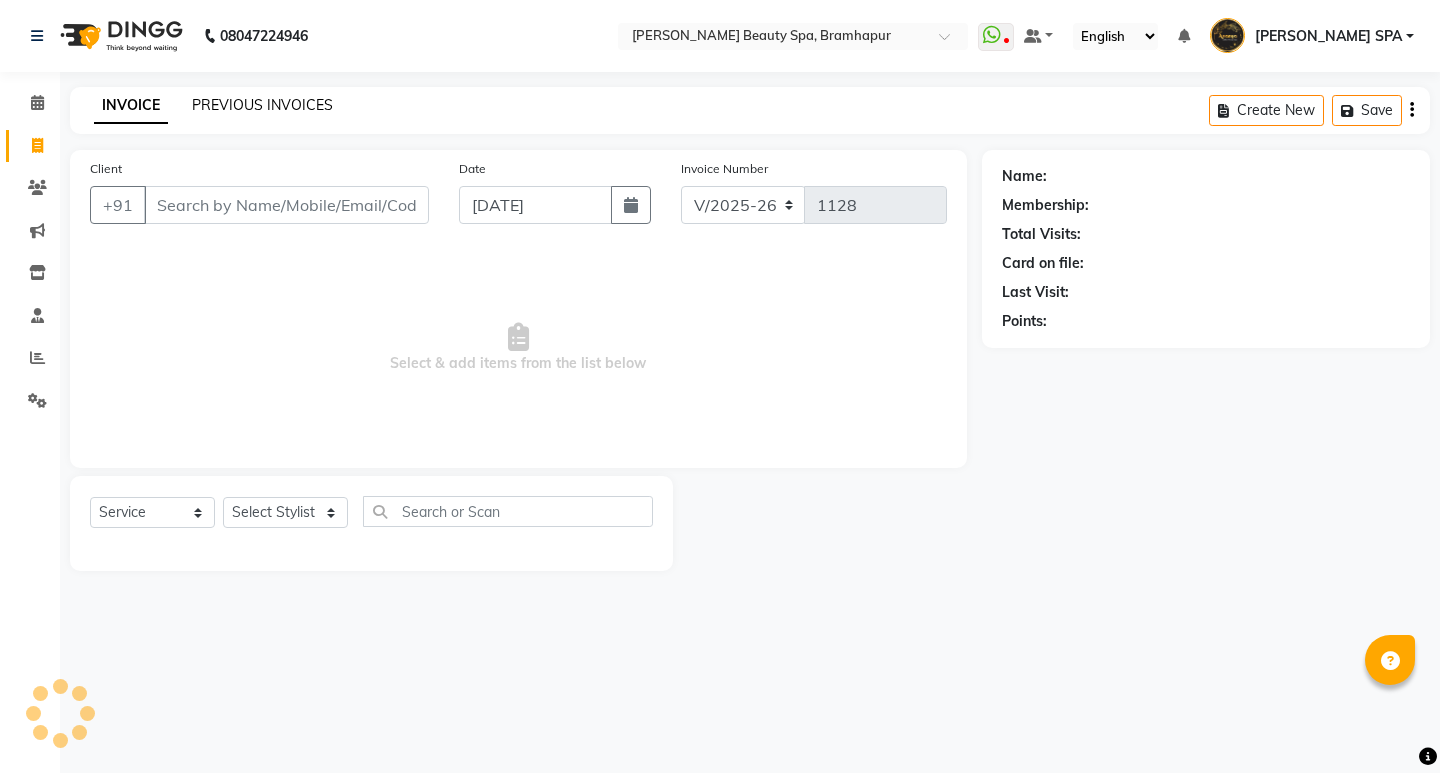click on "PREVIOUS INVOICES" 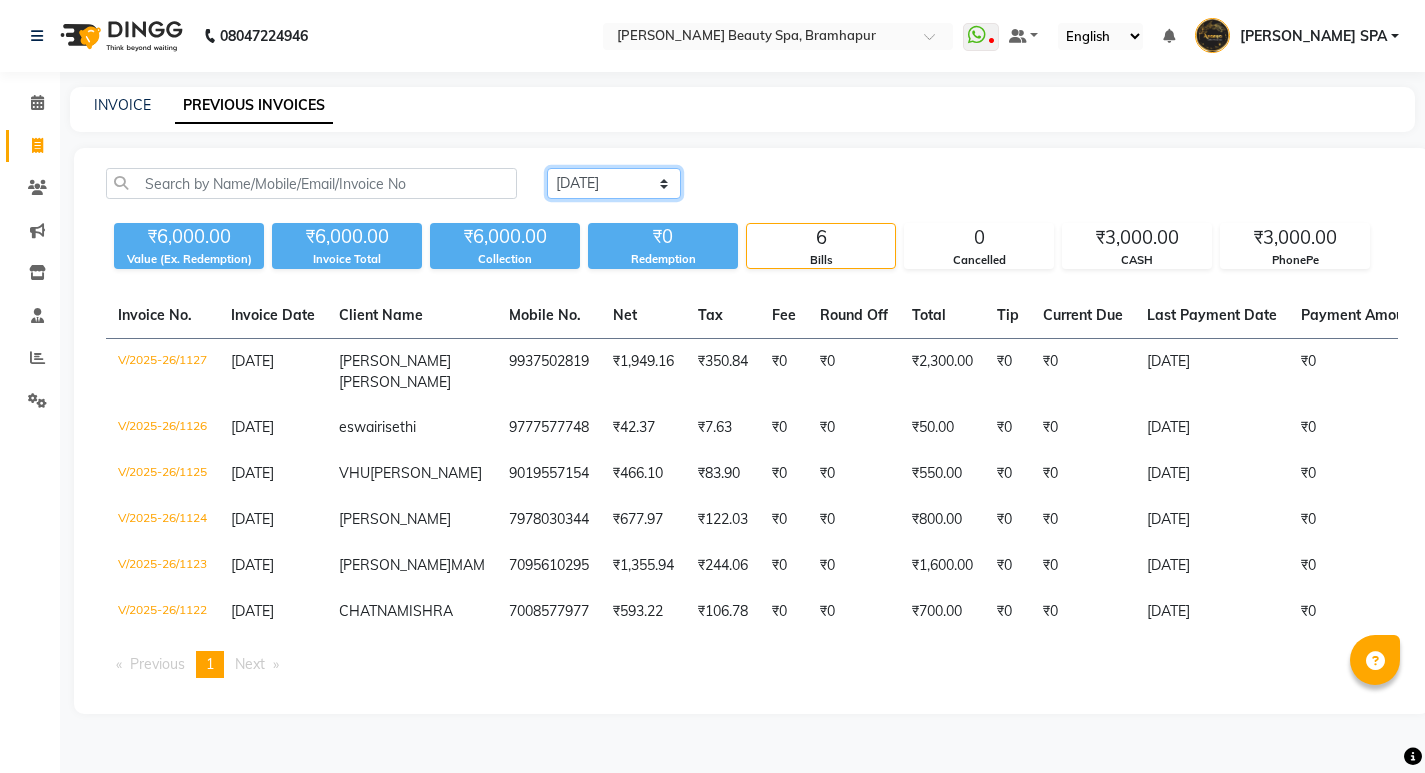 click on "Today Yesterday Custom Range" 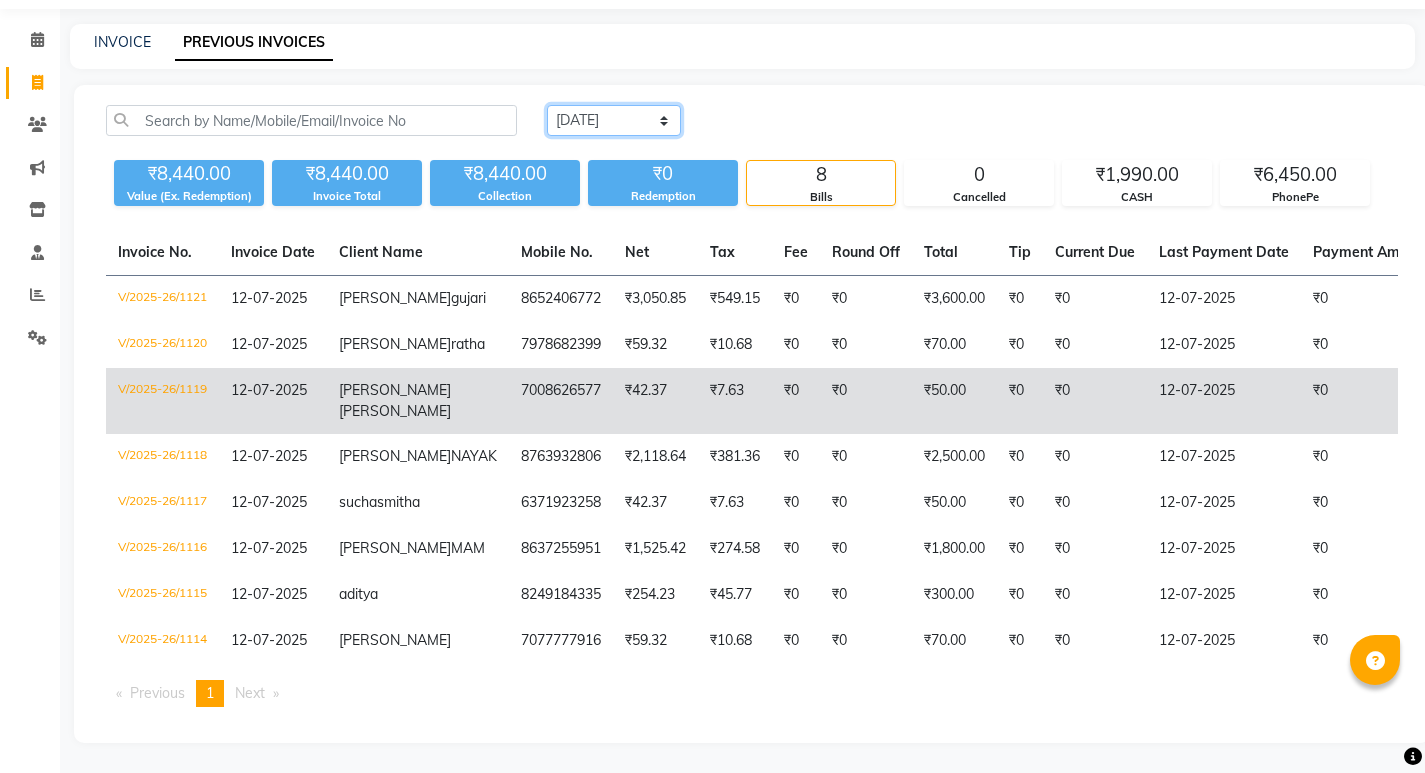 scroll, scrollTop: 138, scrollLeft: 0, axis: vertical 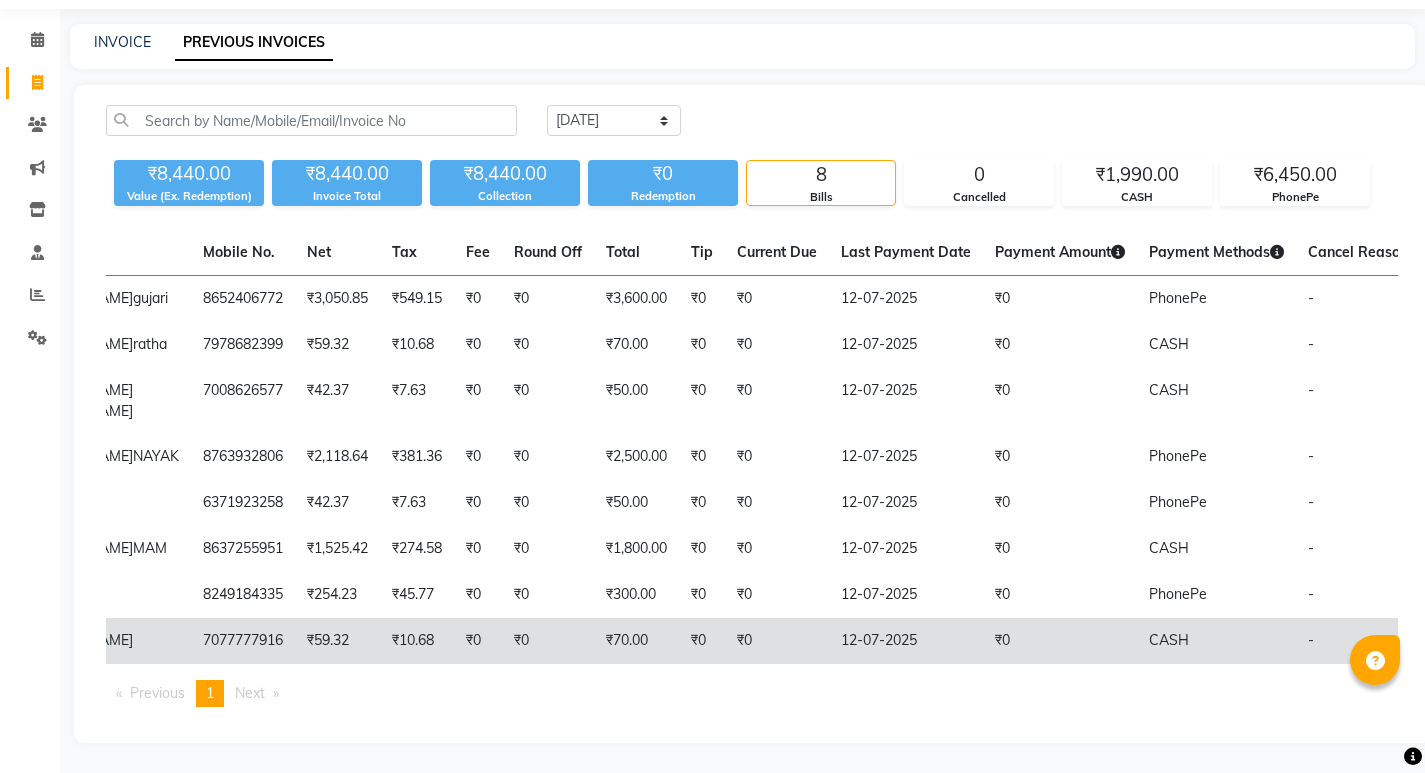 click on "₹0" 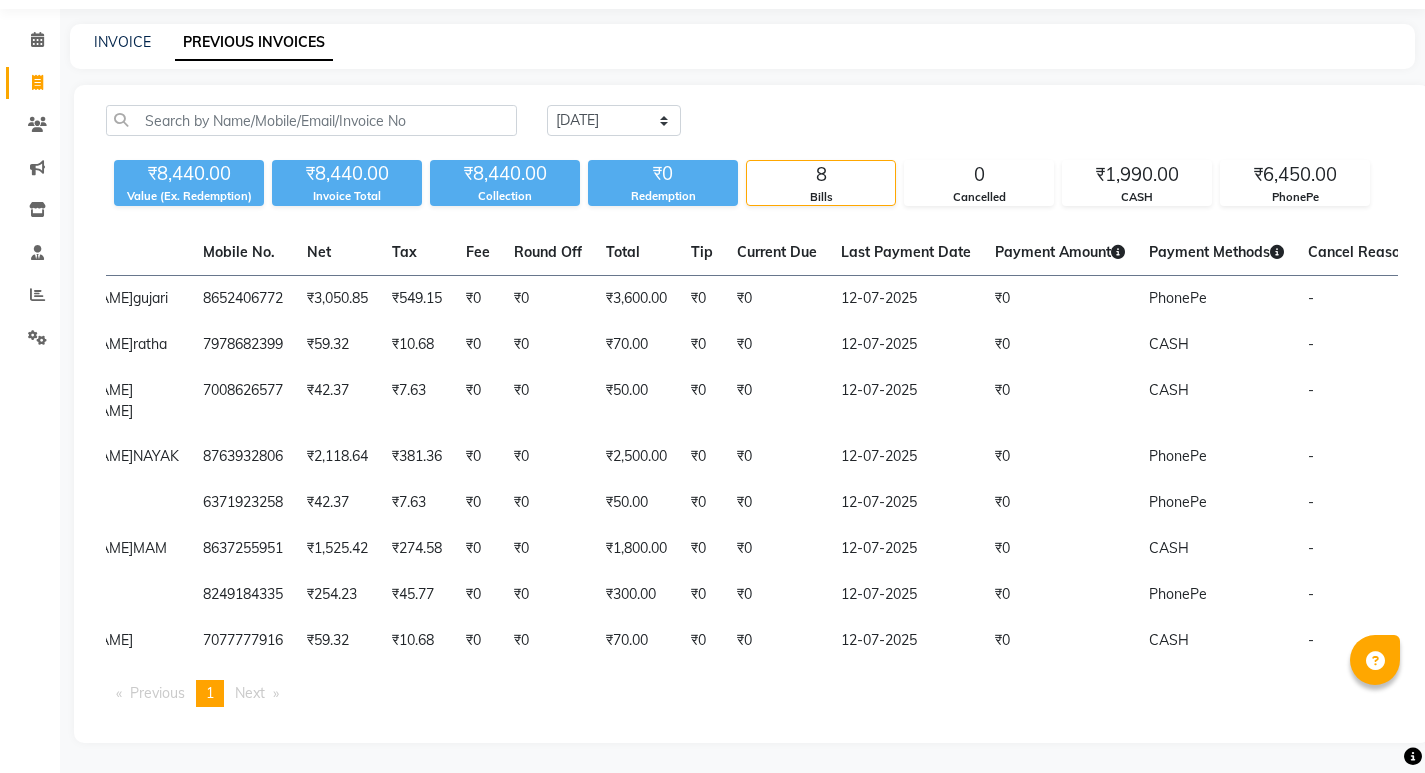 scroll, scrollTop: 0, scrollLeft: 255, axis: horizontal 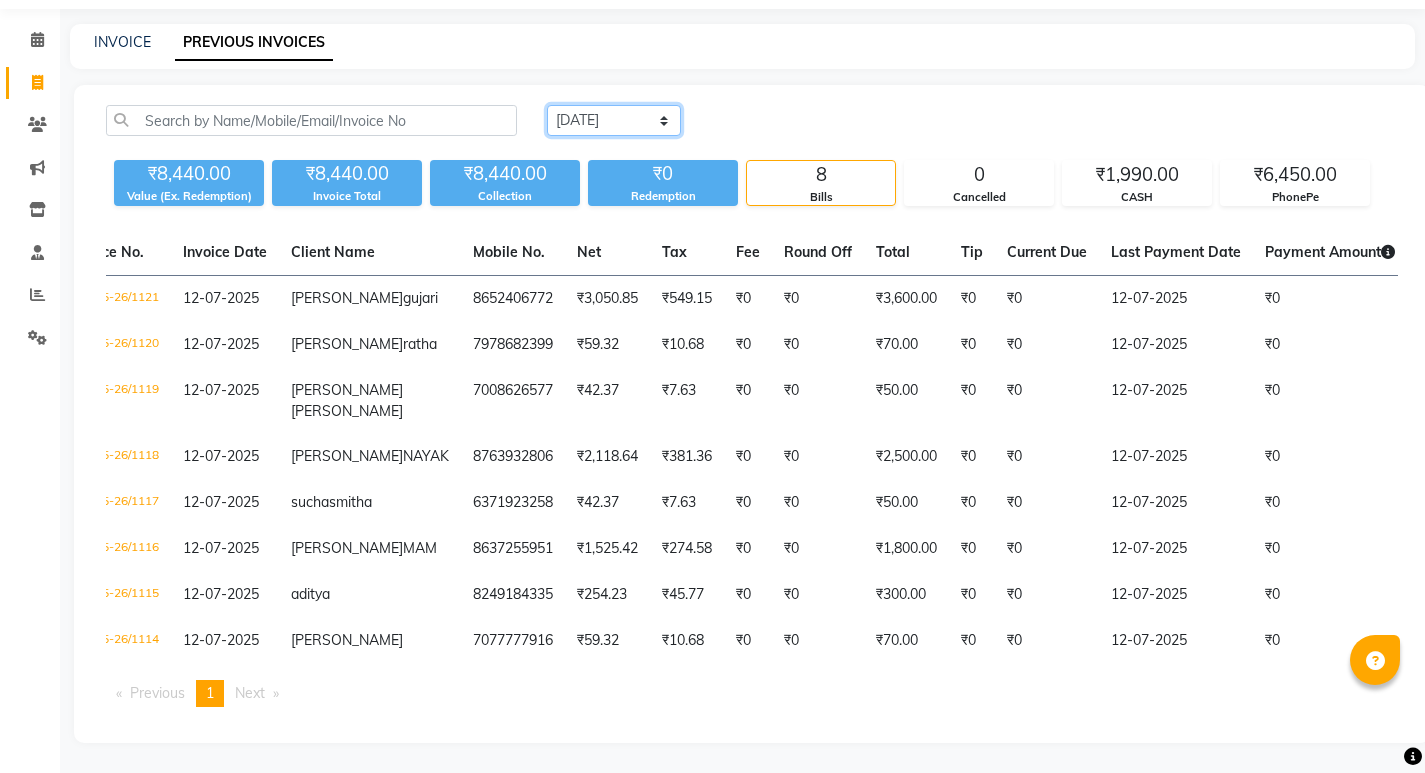drag, startPoint x: 662, startPoint y: 42, endPoint x: 661, endPoint y: 52, distance: 10.049875 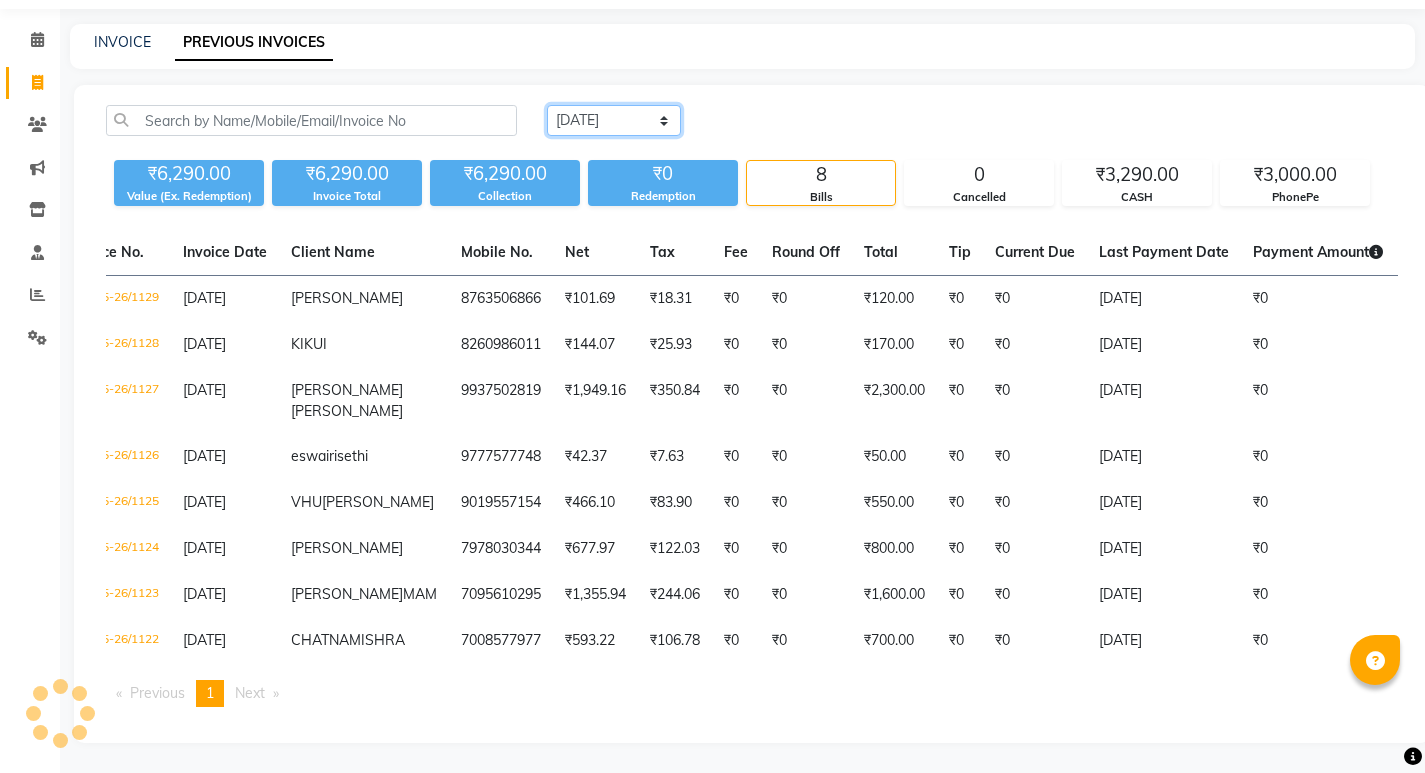 scroll, scrollTop: 118, scrollLeft: 0, axis: vertical 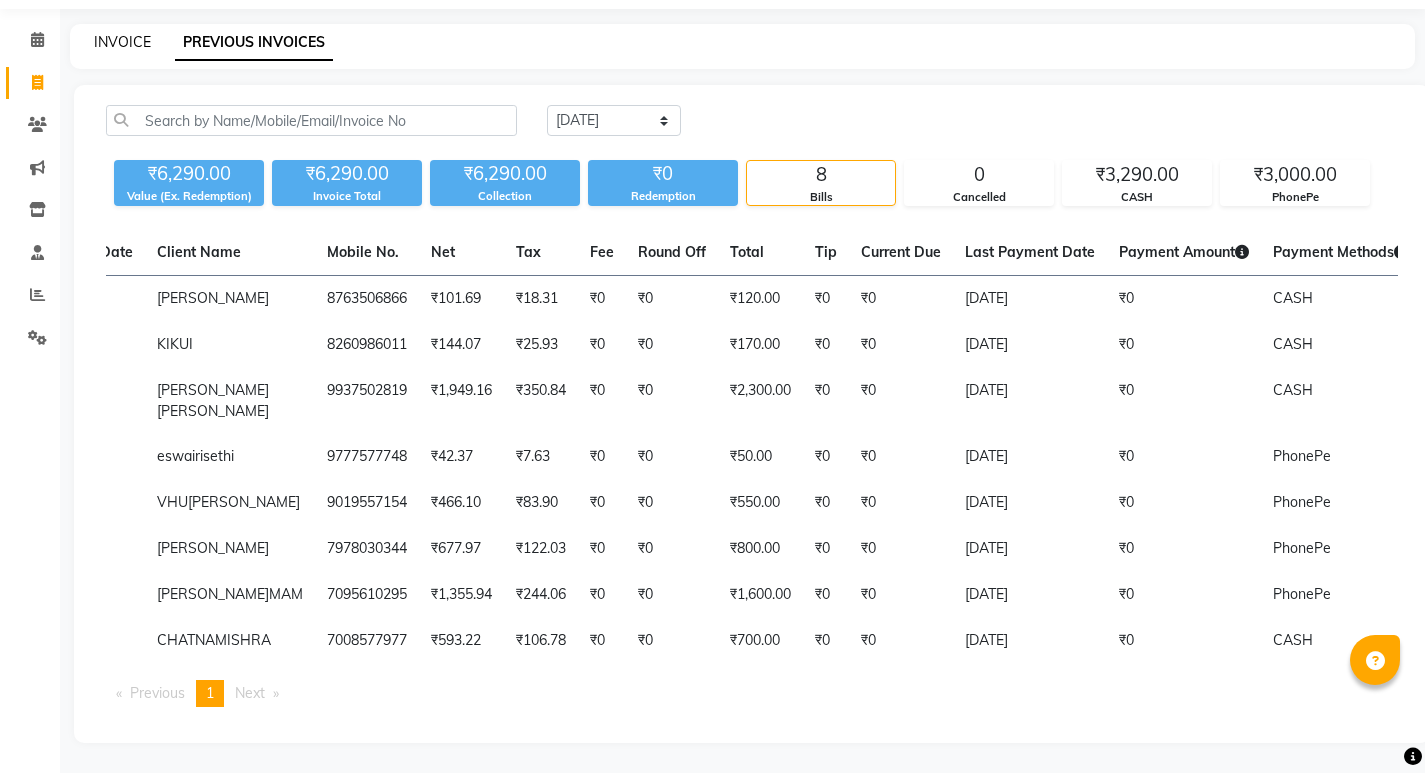 click on "INVOICE" 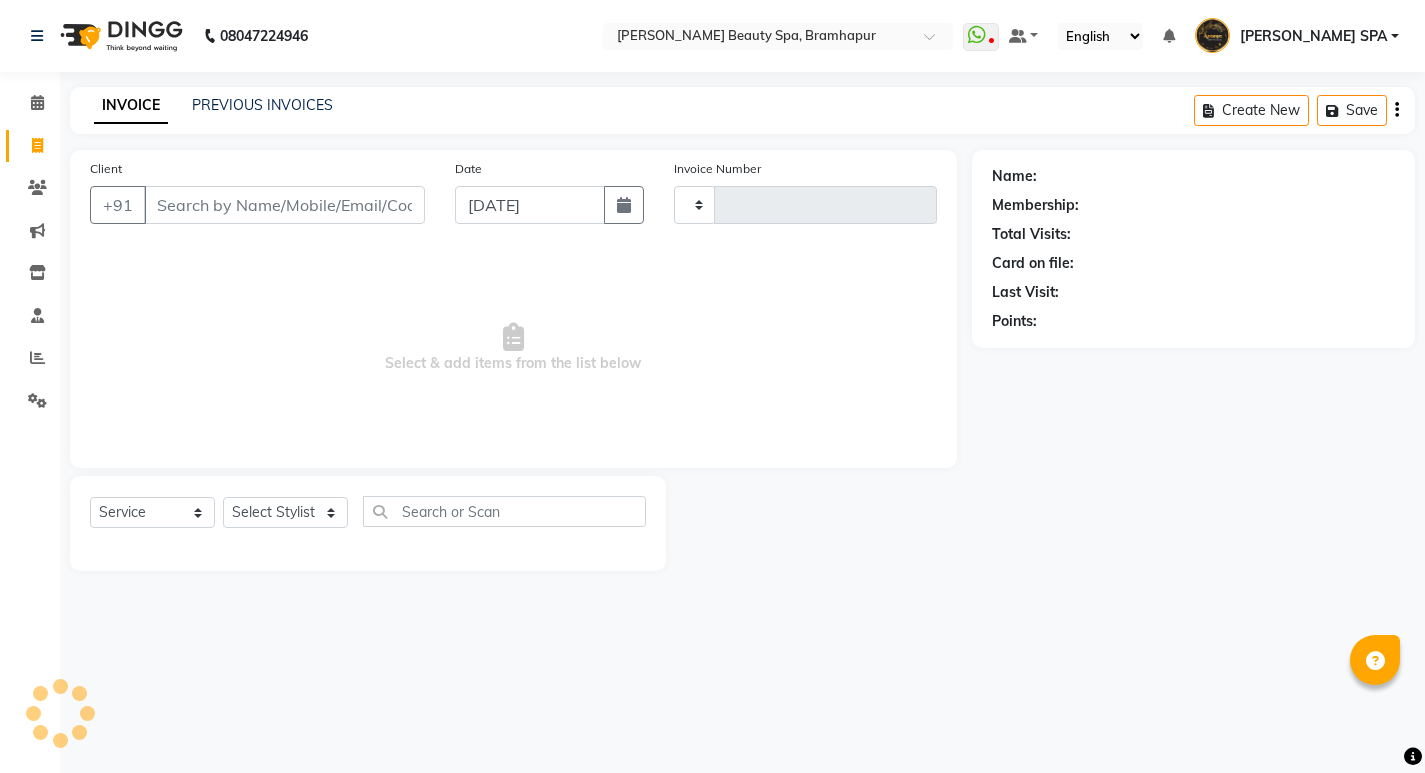 scroll, scrollTop: 0, scrollLeft: 0, axis: both 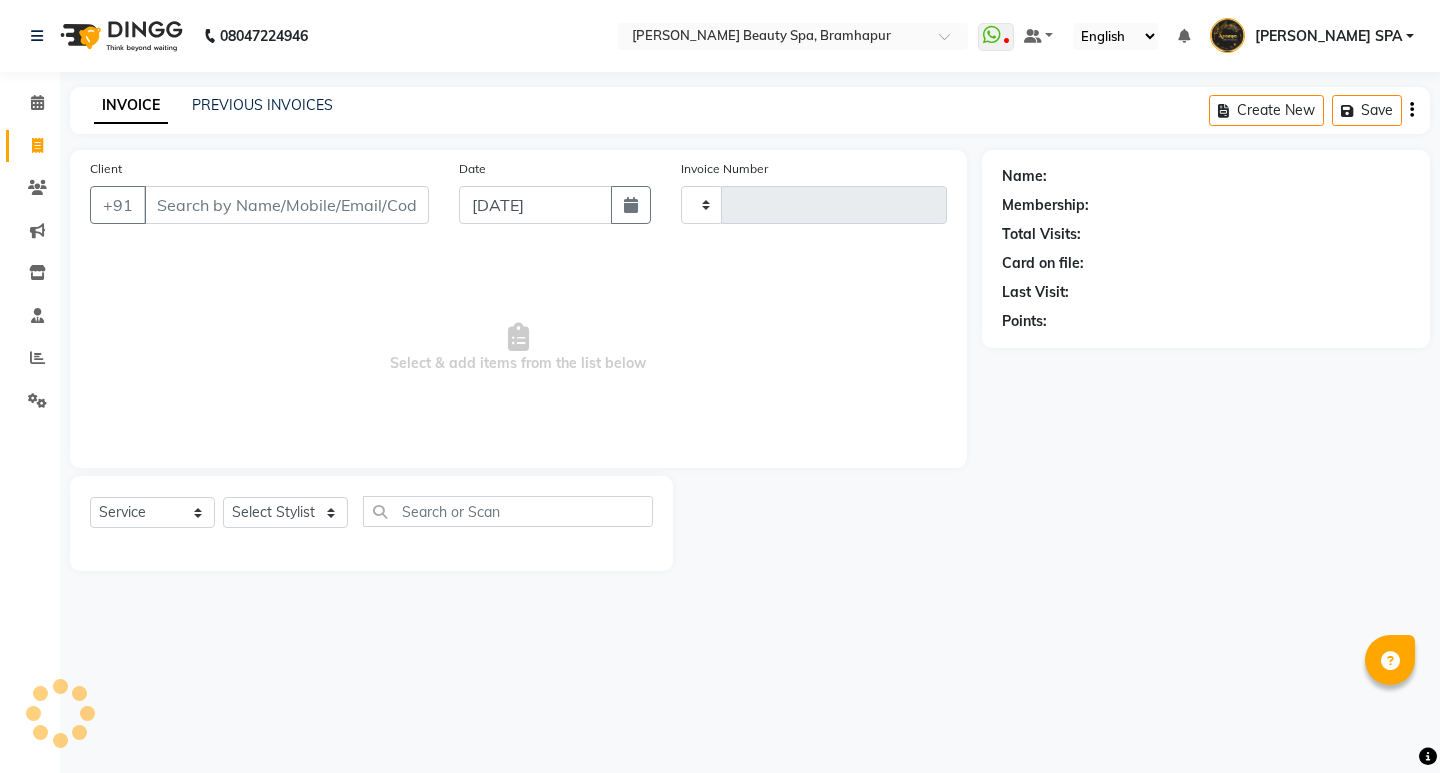 type on "1130" 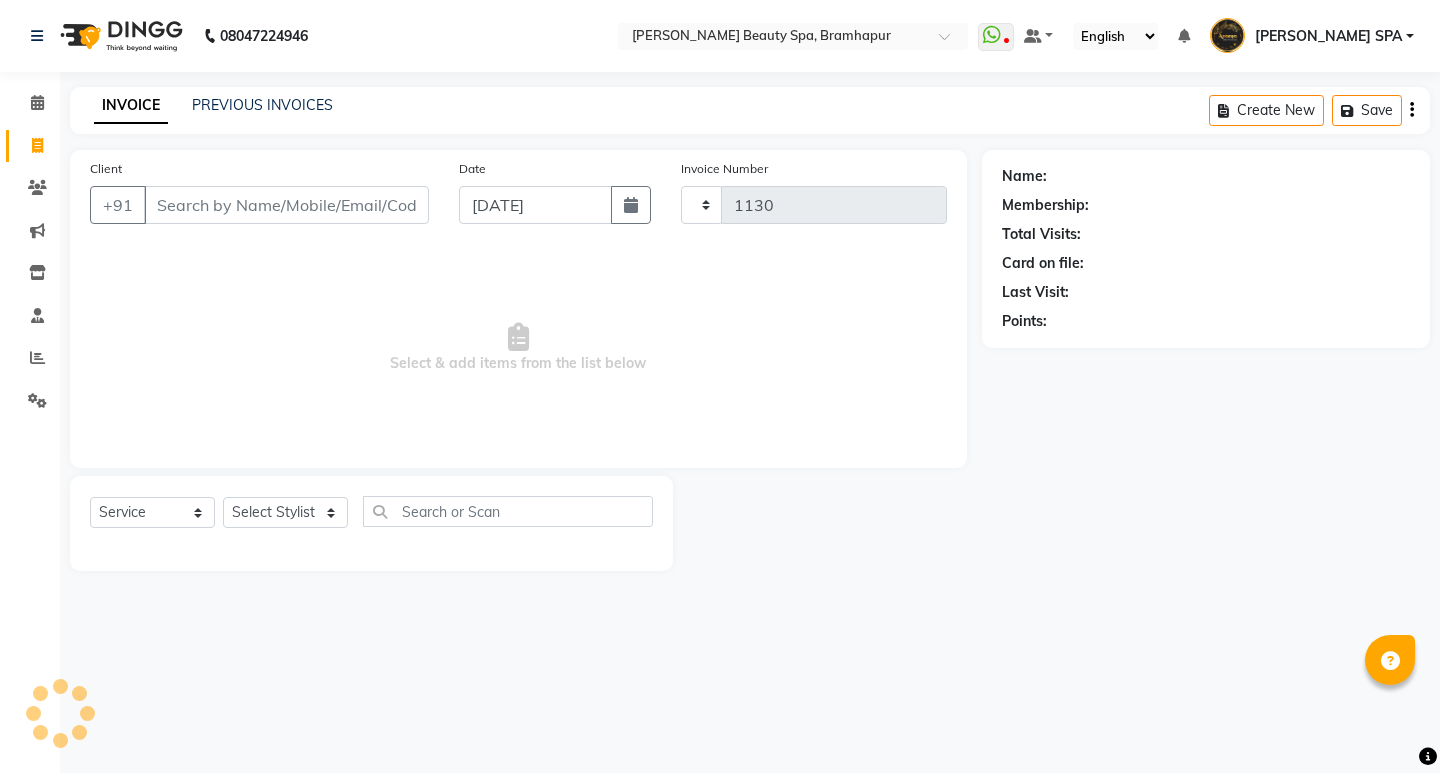 select on "3622" 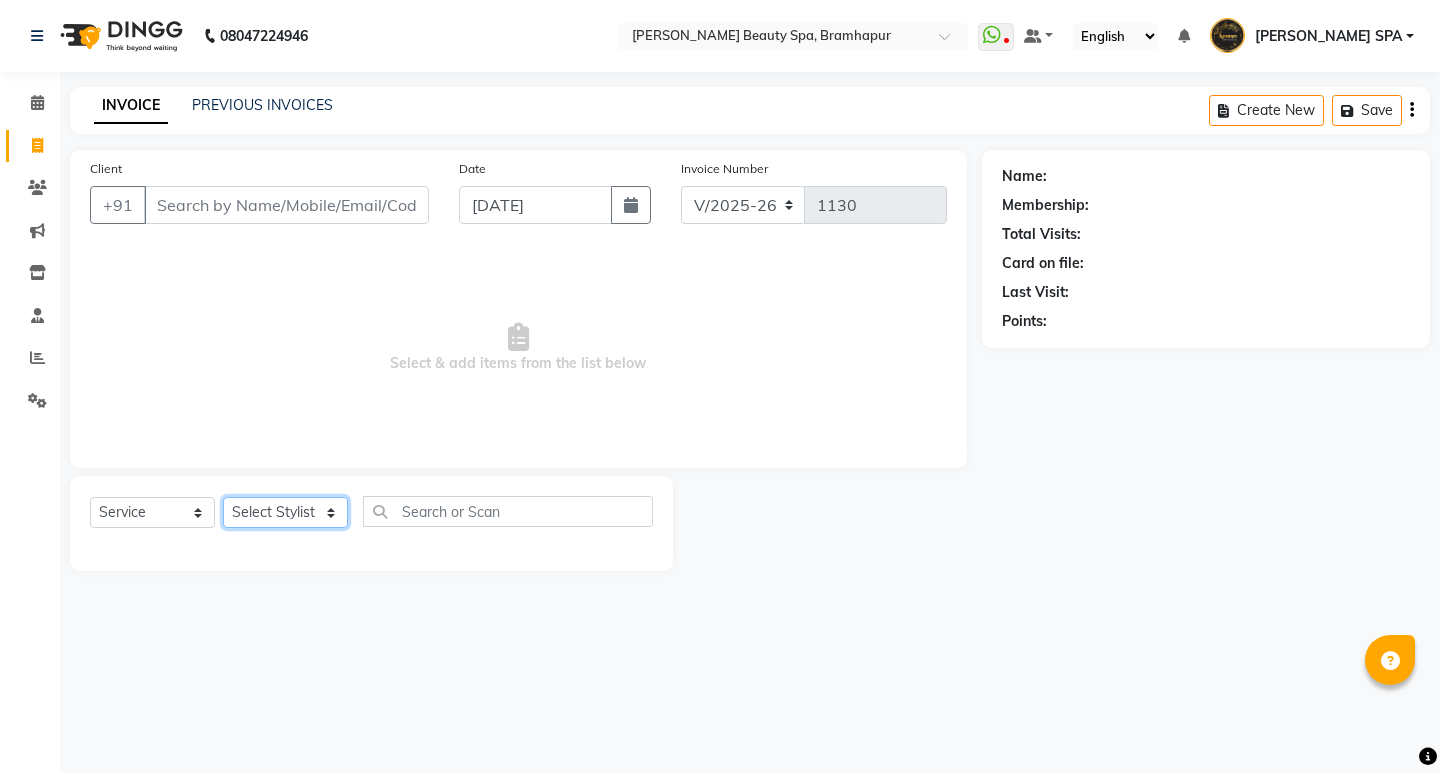 click on "Select Stylist" 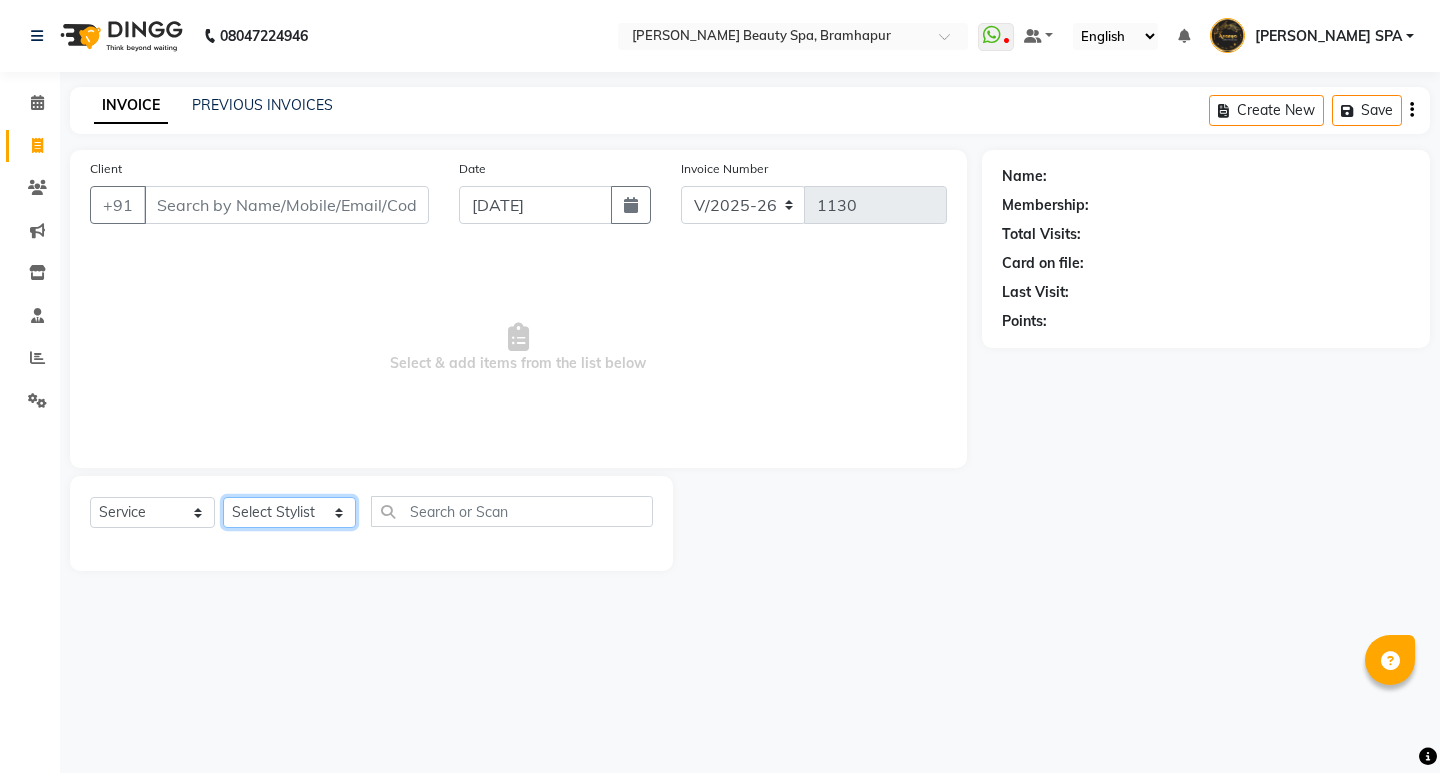 click on "Select Stylist [PERSON_NAME] SPA [PERSON_NAME] Hati [PERSON_NAME] JYOTI [PERSON_NAME] [PERSON_NAME] MAM [PERSON_NAME] SABANA [PERSON_NAME] [PERSON_NAME] [PERSON_NAME]" 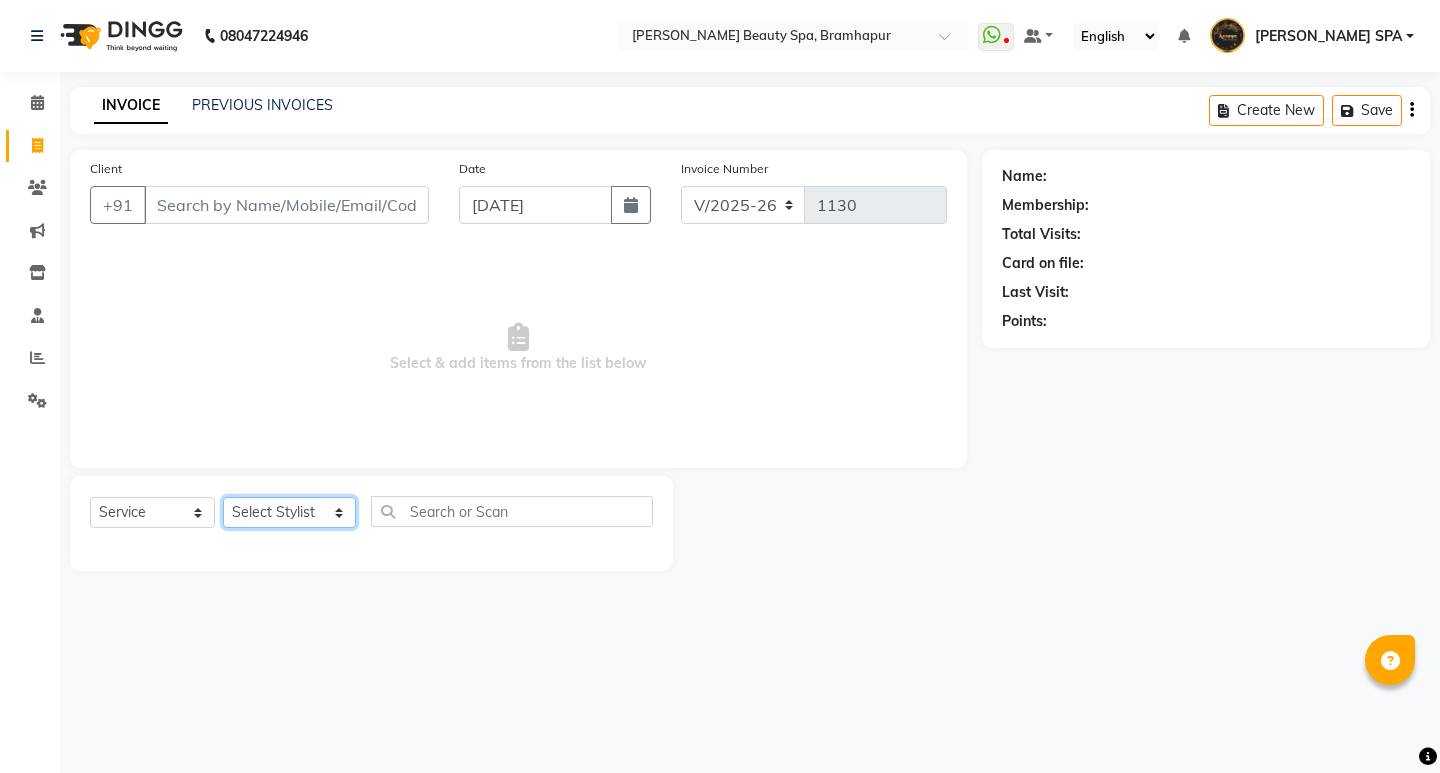 select on "18168" 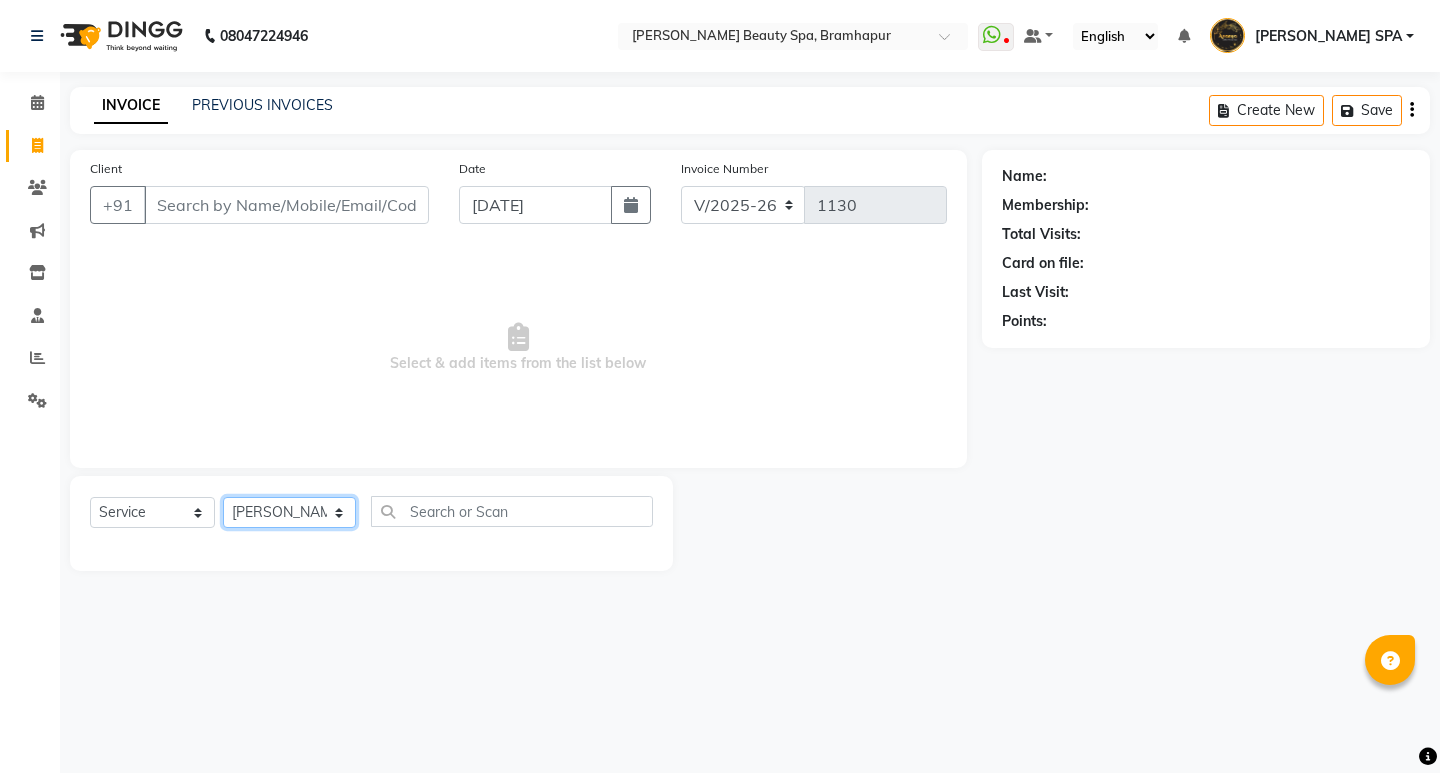 click on "Select Stylist [PERSON_NAME] SPA [PERSON_NAME] Hati [PERSON_NAME] JYOTI [PERSON_NAME] [PERSON_NAME] MAM [PERSON_NAME] SABANA [PERSON_NAME] [PERSON_NAME] [PERSON_NAME]" 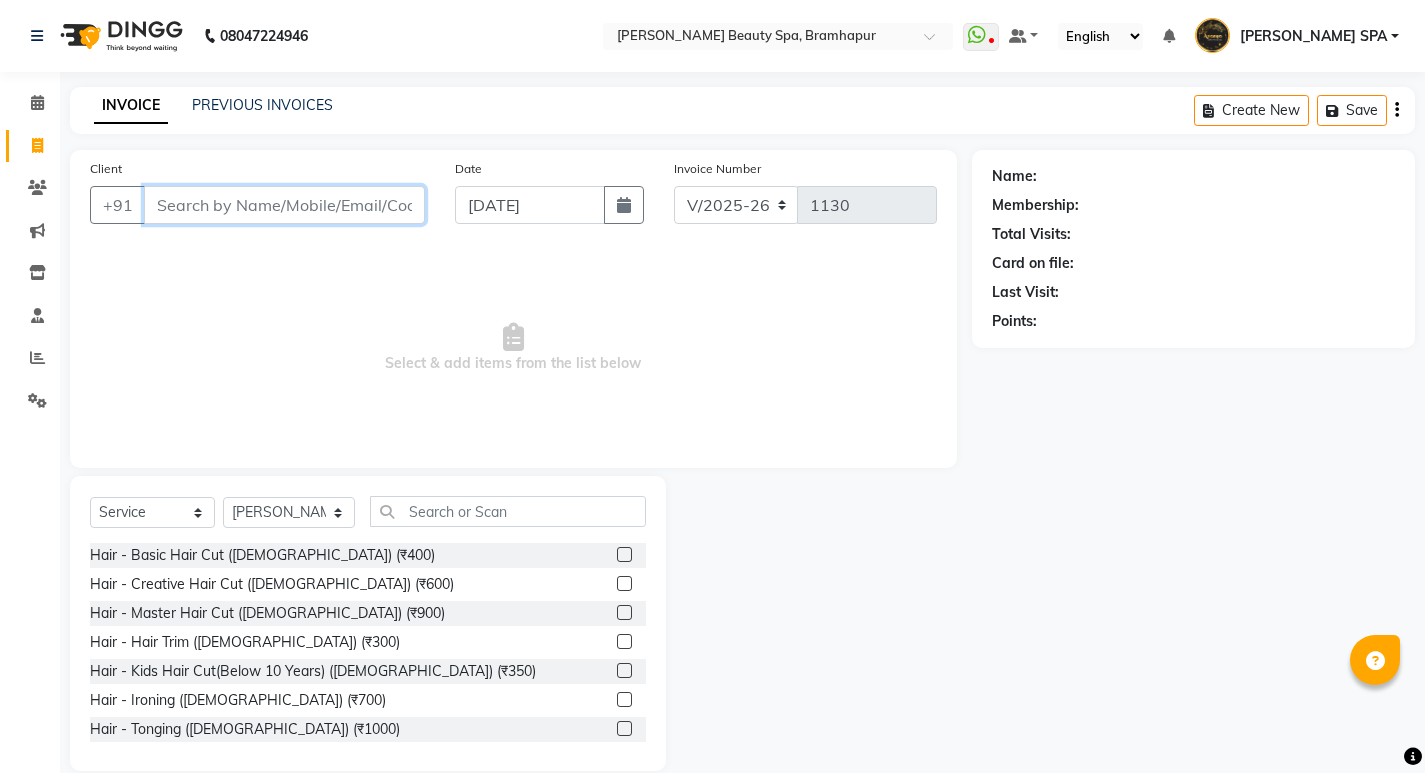 click on "Client" at bounding box center [284, 205] 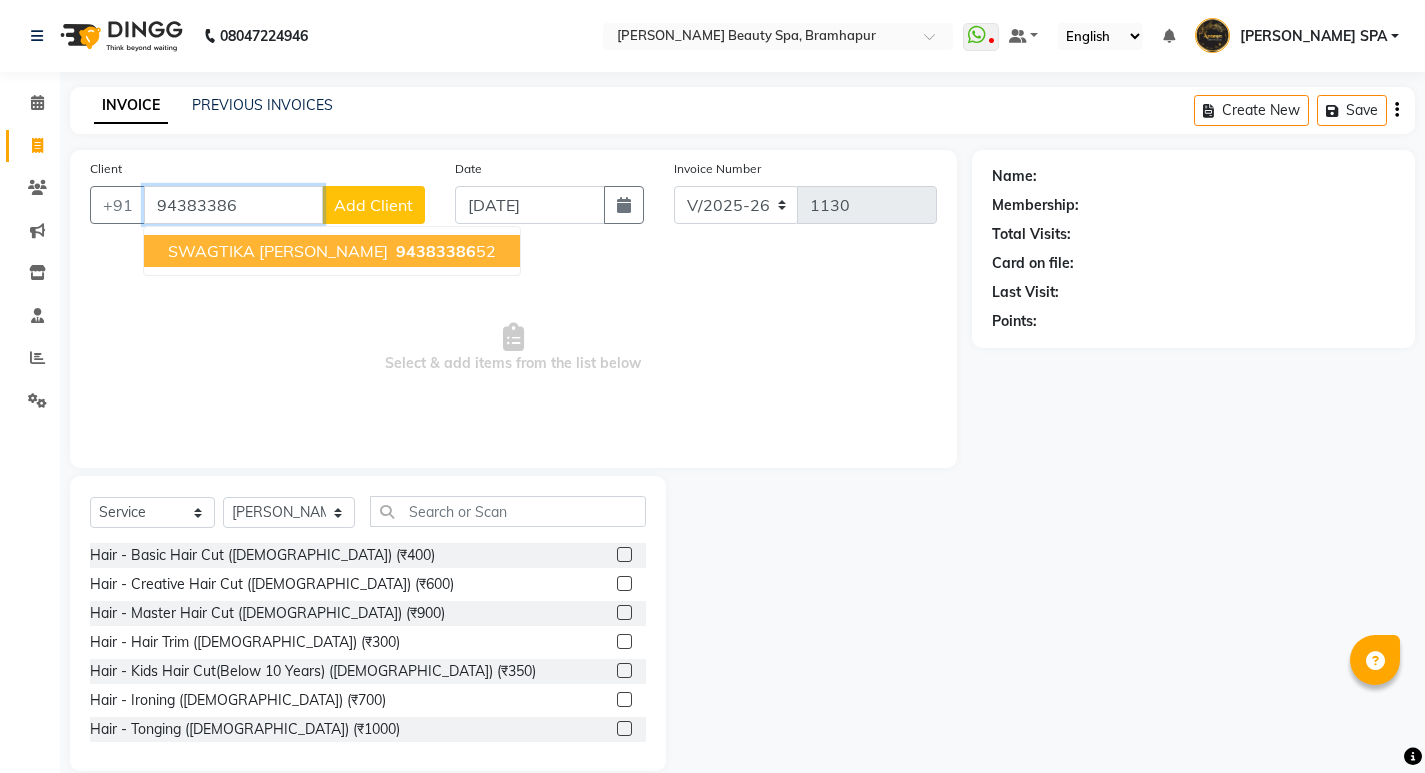 click on "SWAGTIKA PATRO" at bounding box center (278, 251) 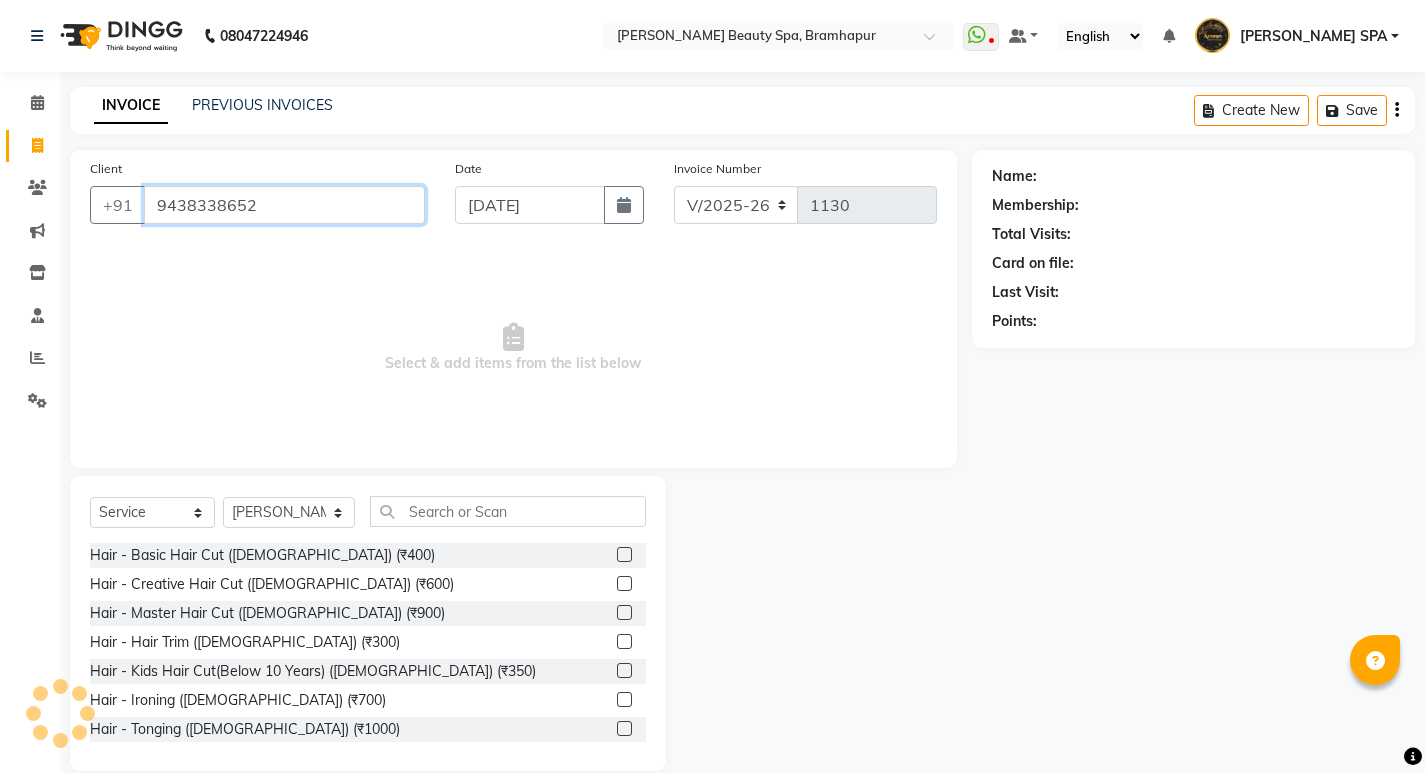 type on "9438338652" 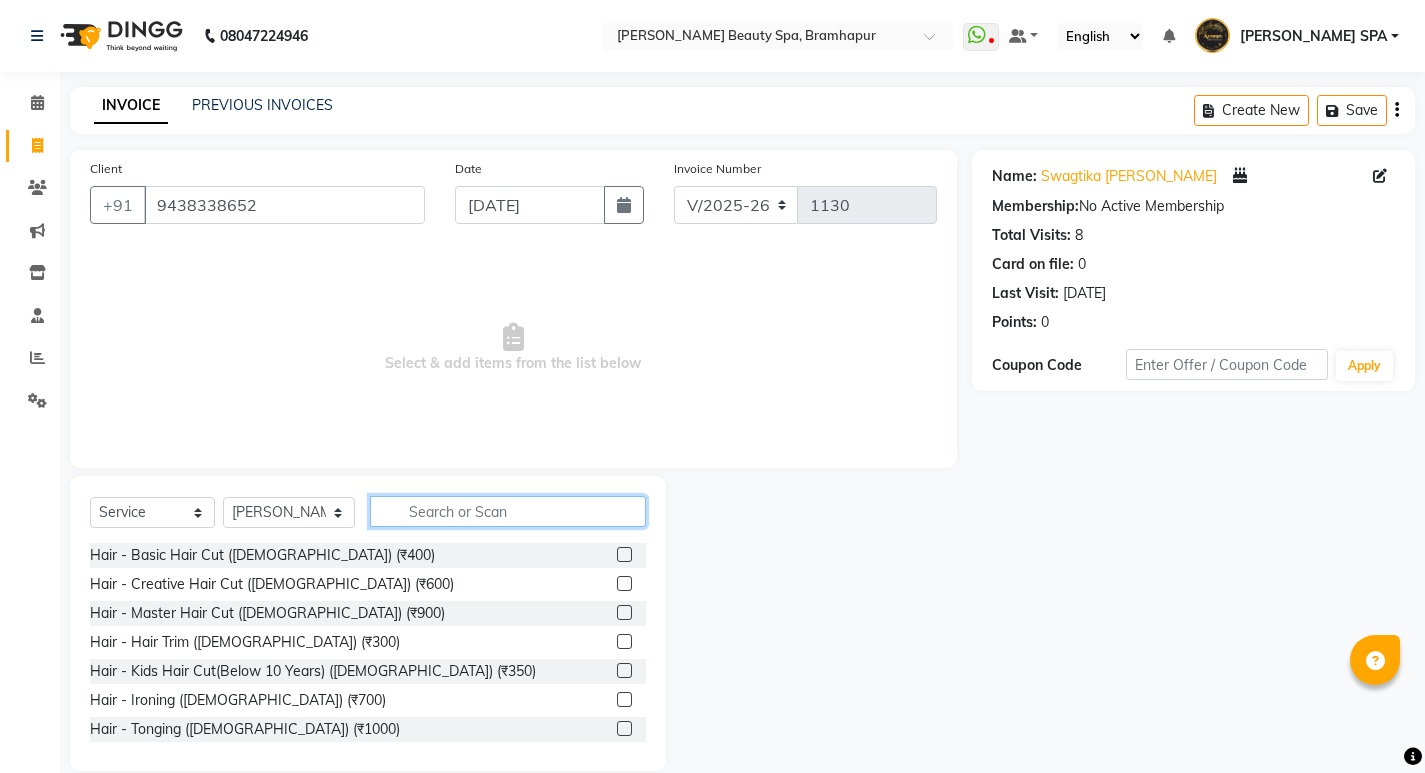 click 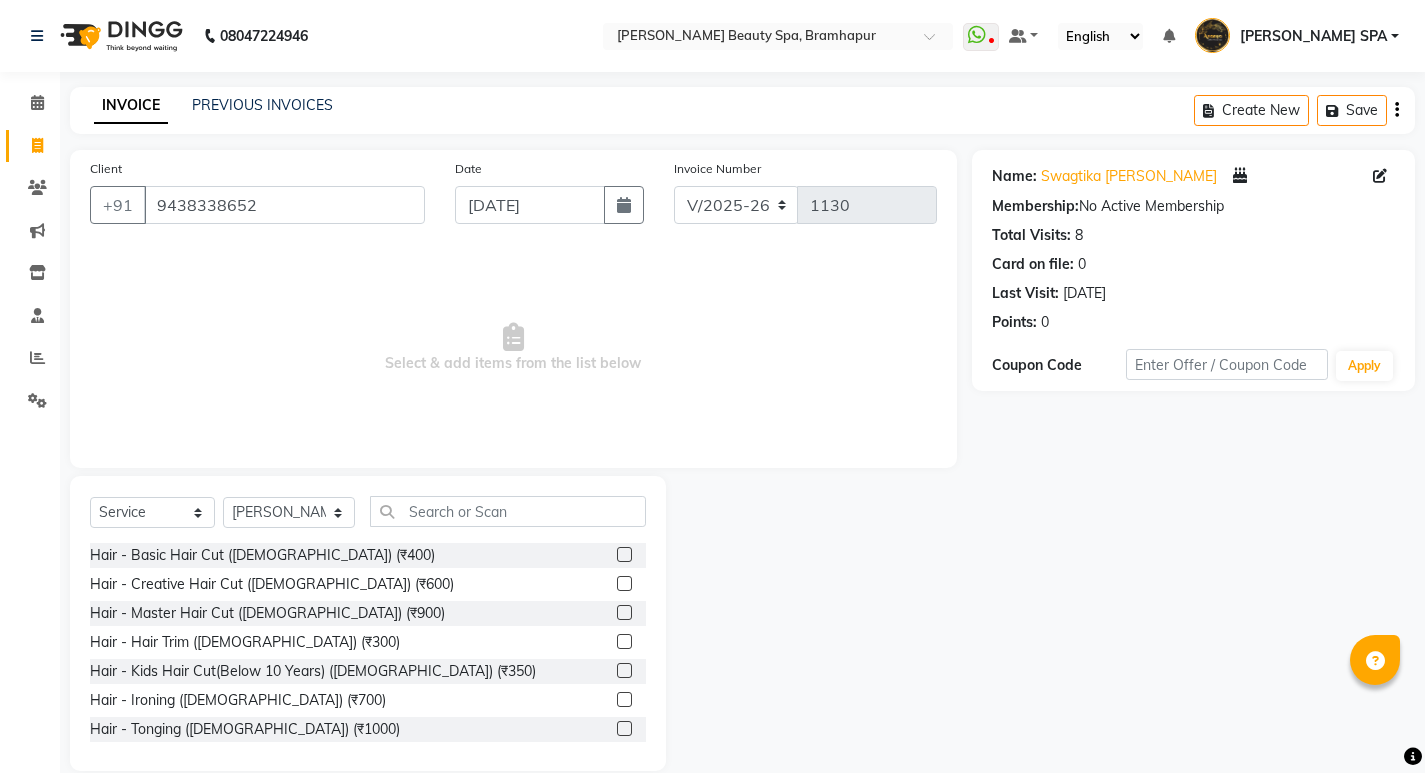 click 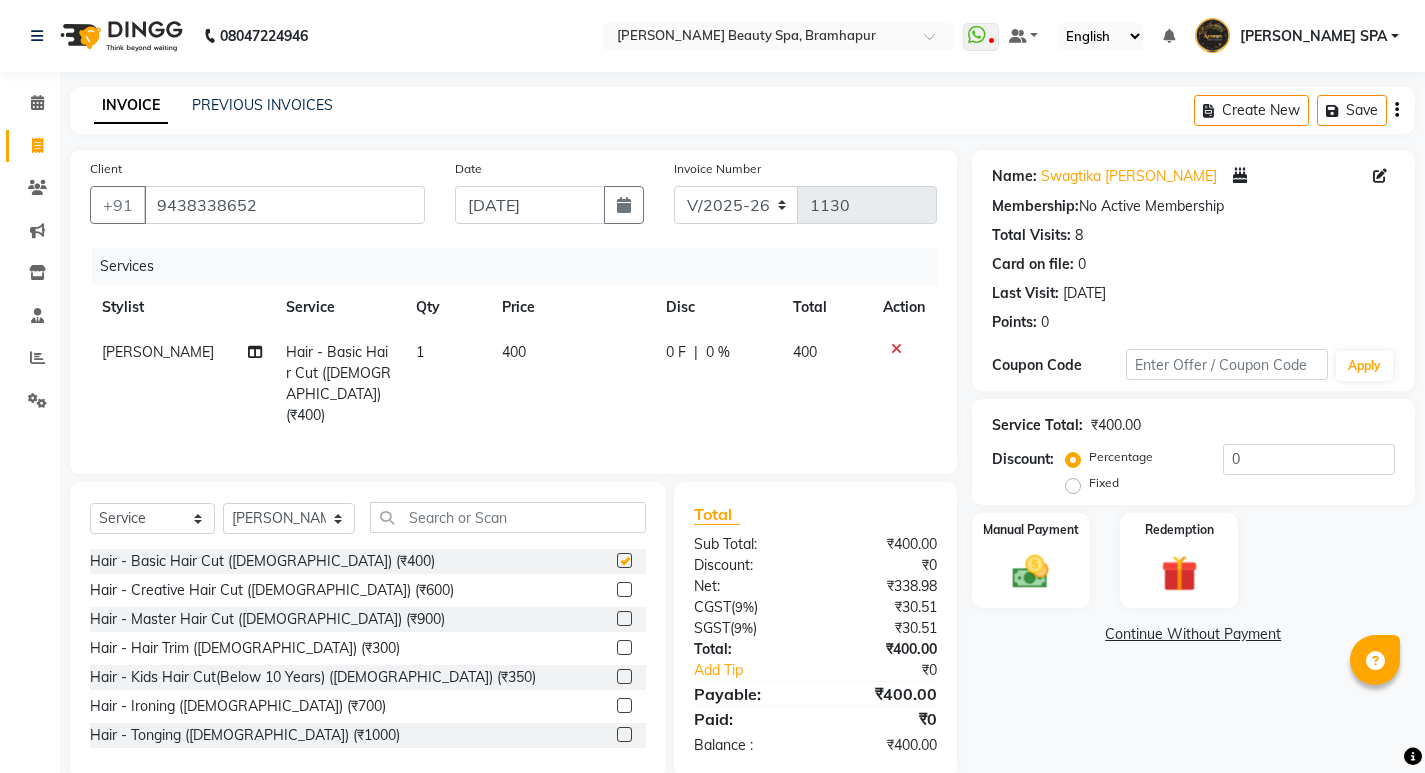 checkbox on "false" 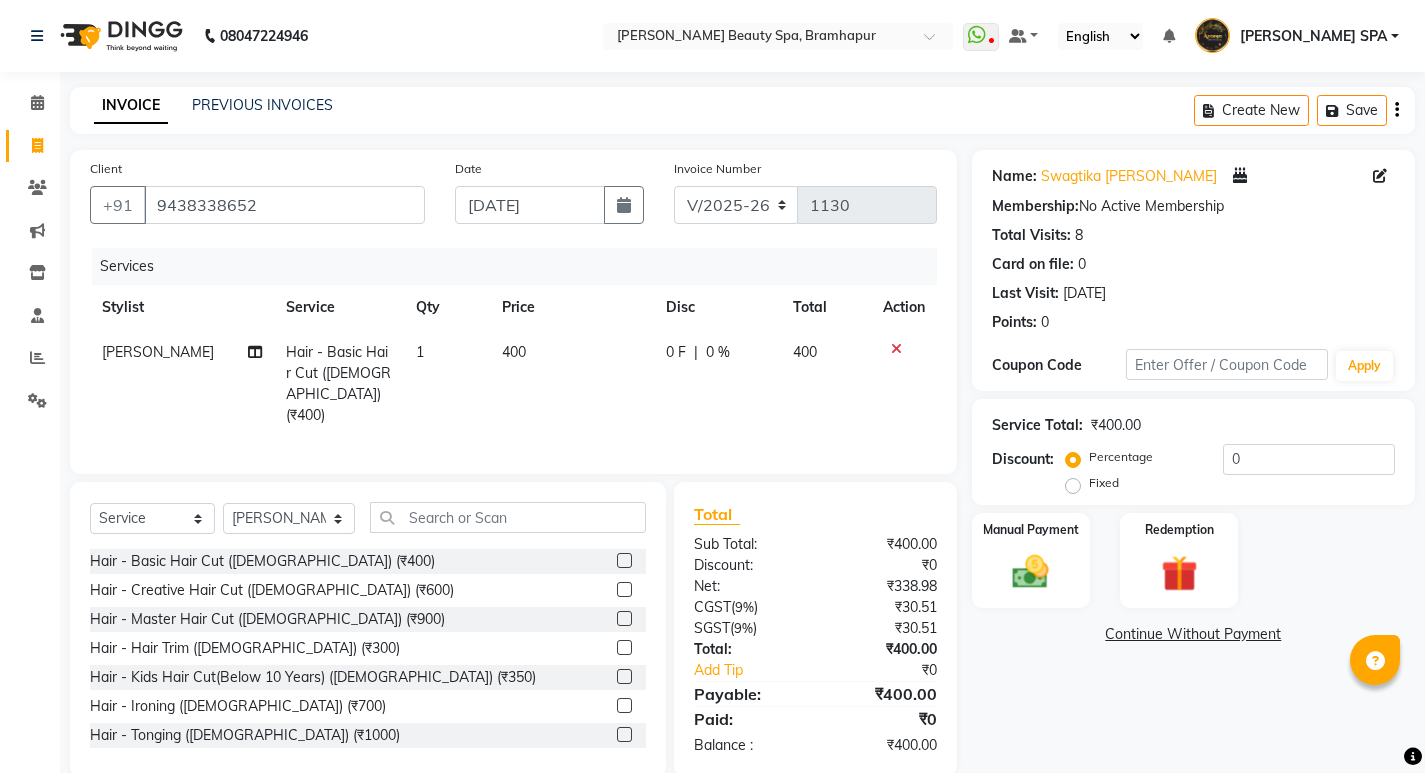 click on "400" 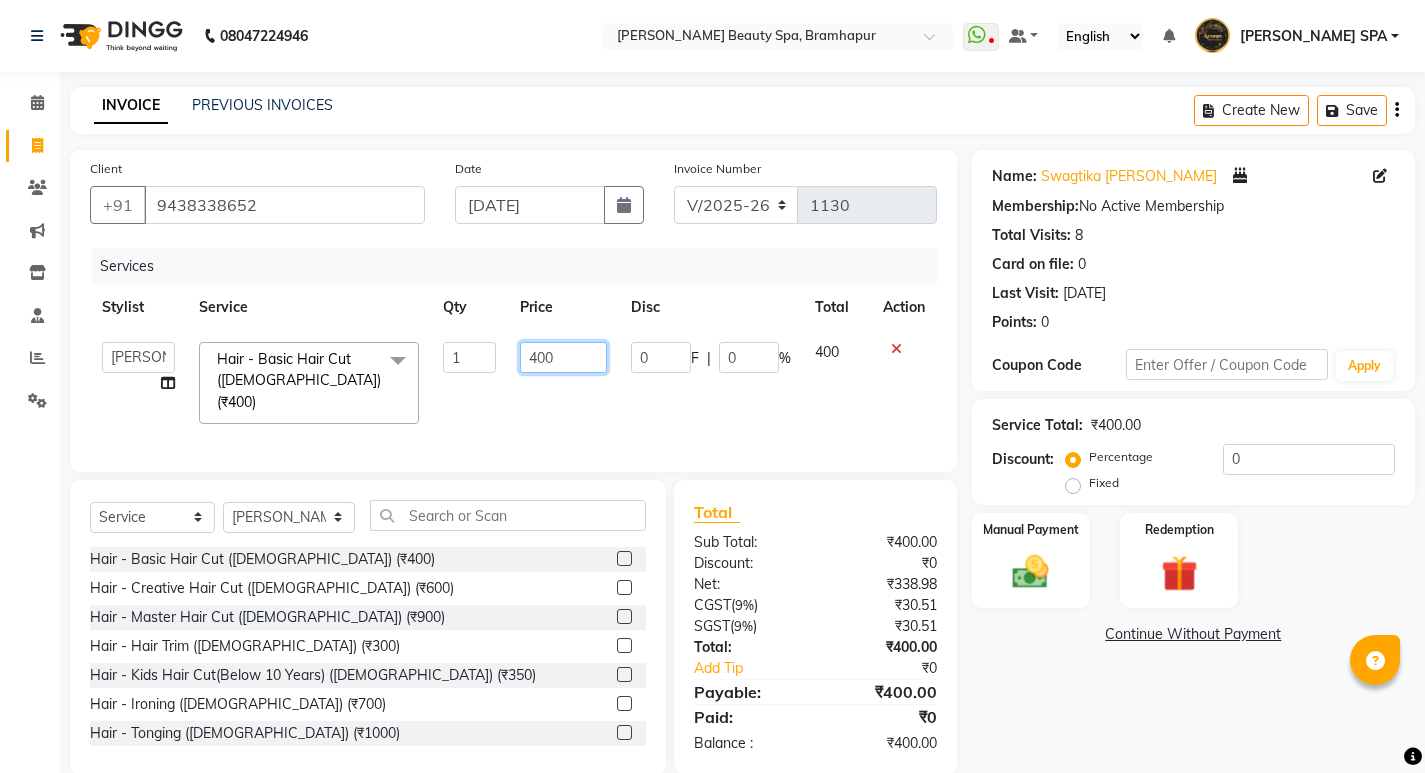 click on "400" 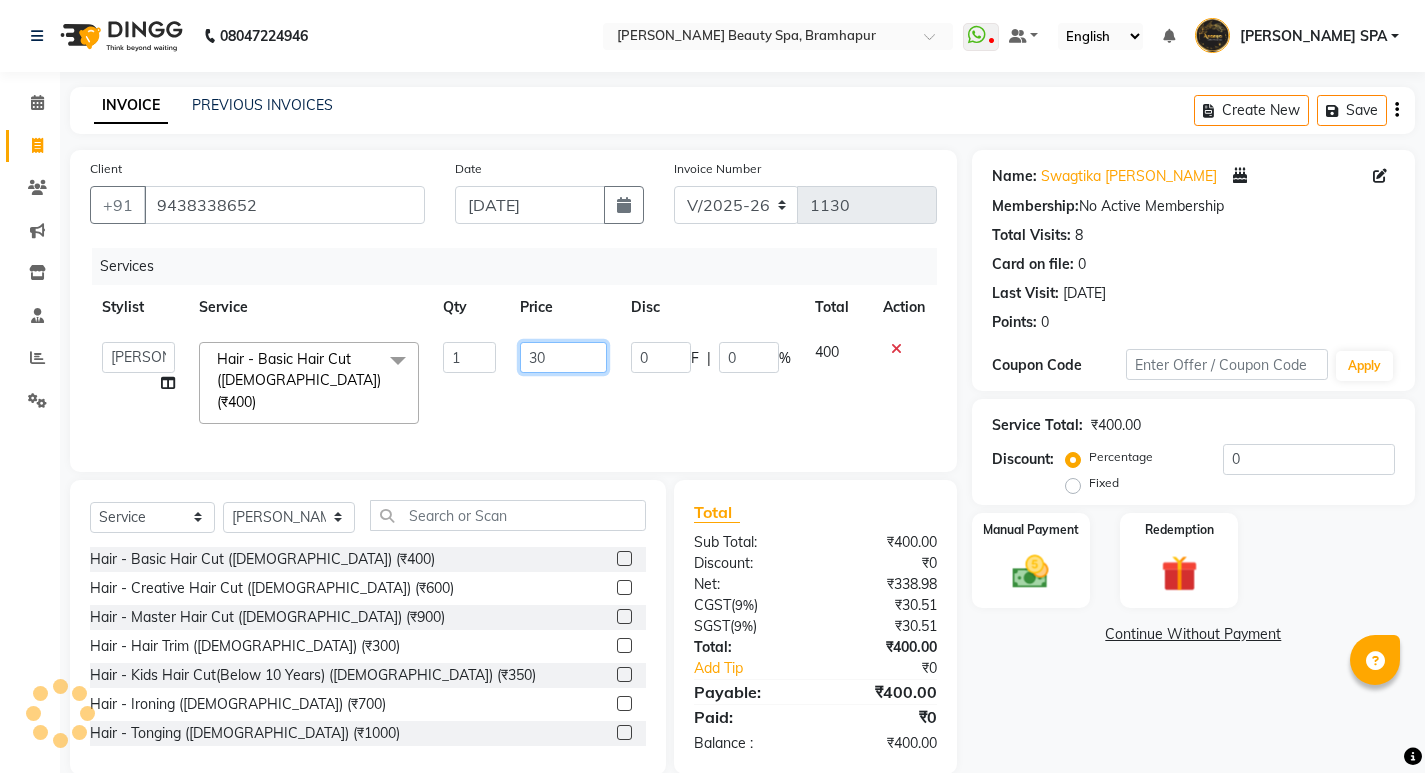 type on "350" 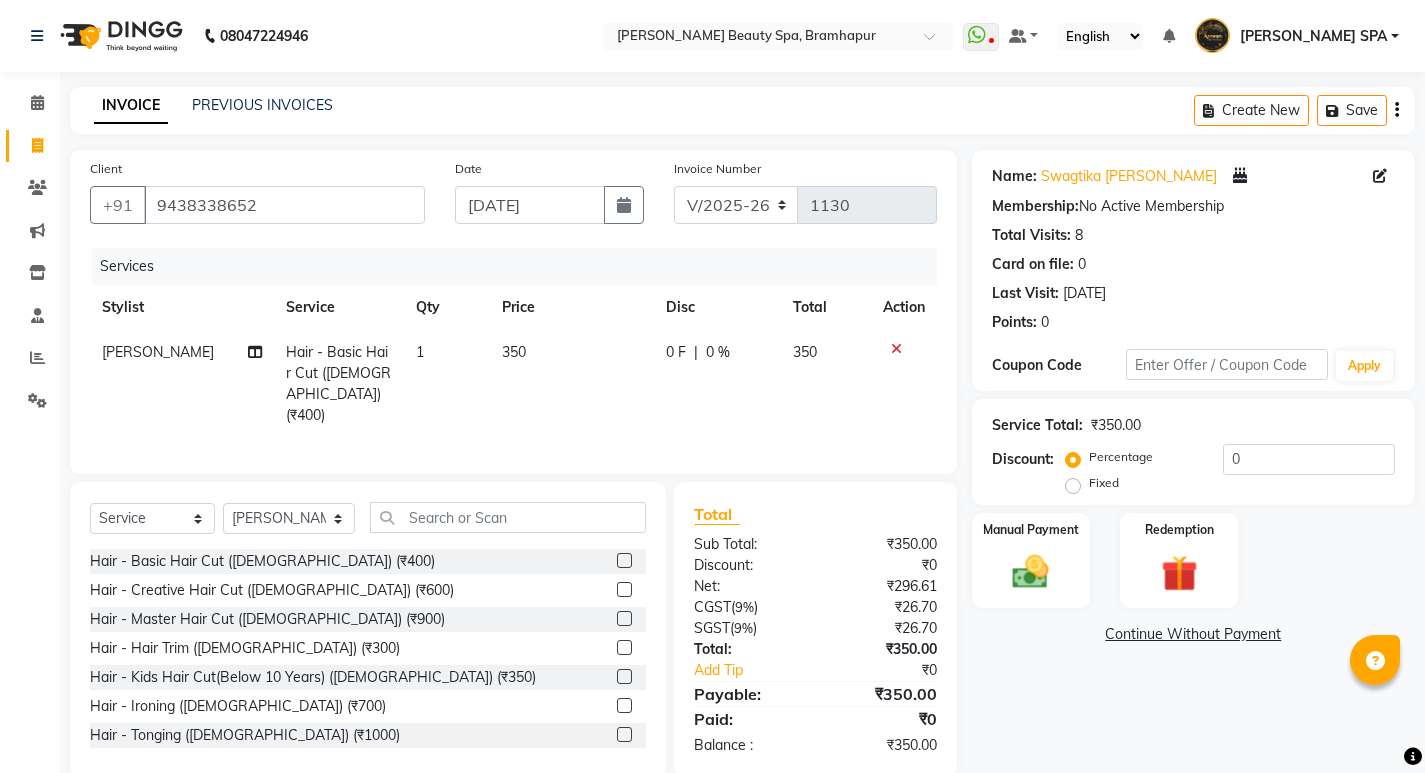 click on "1" 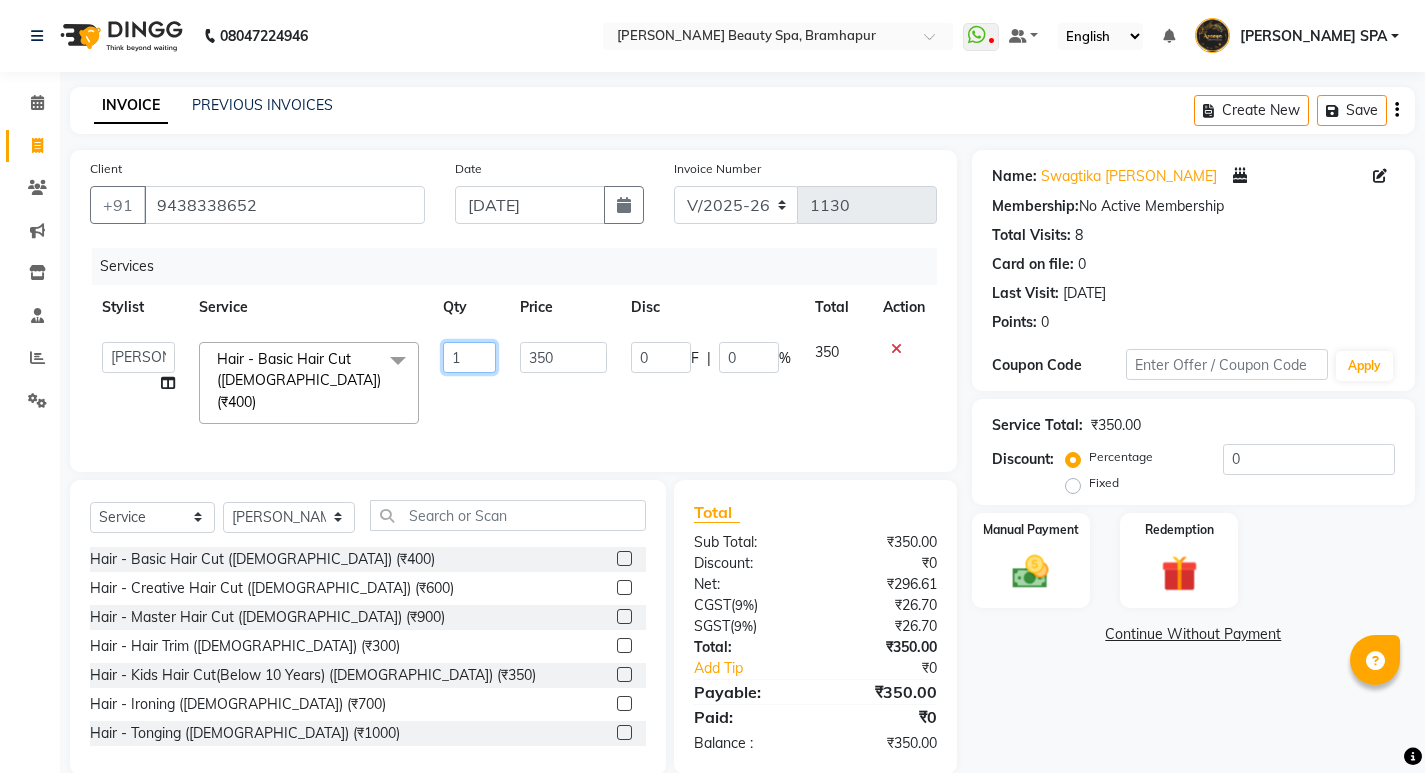 click on "1" 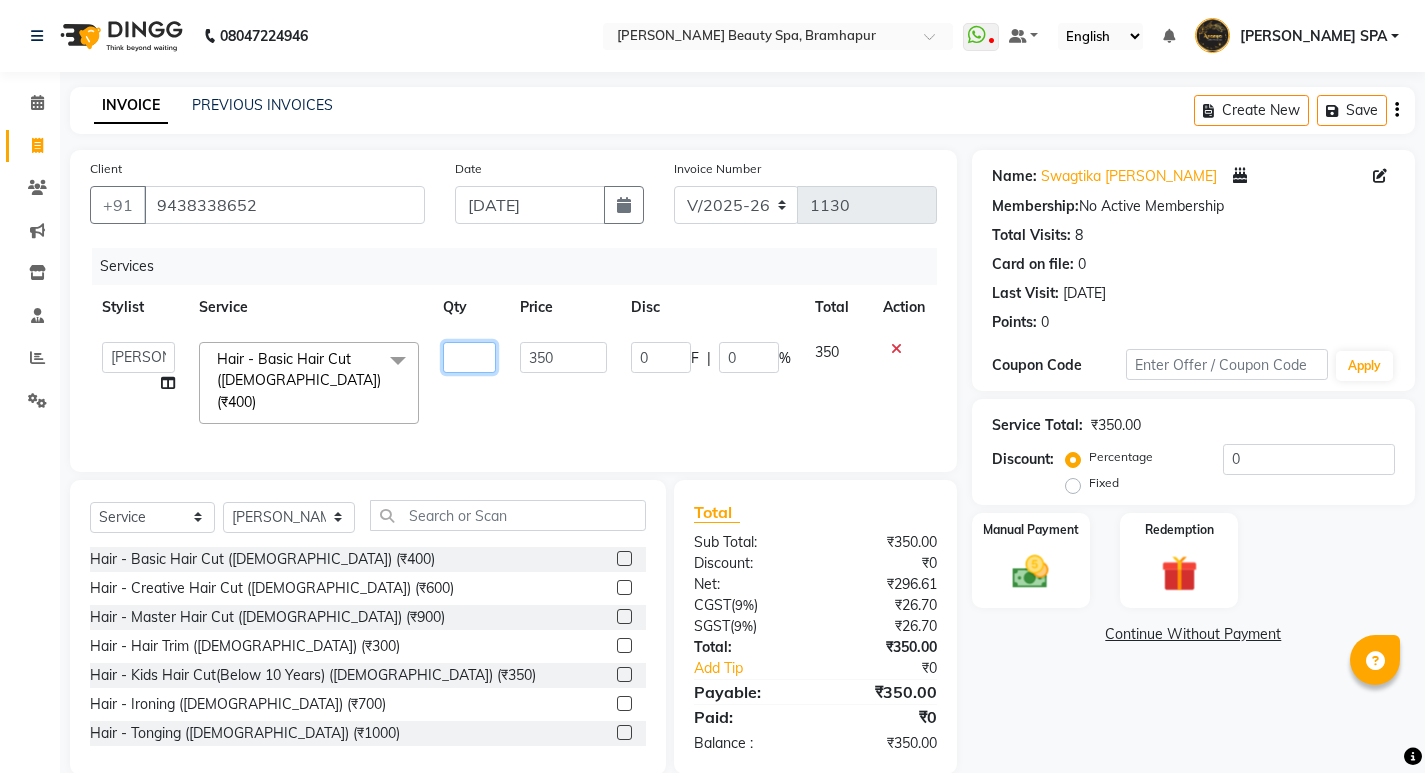 type on "2" 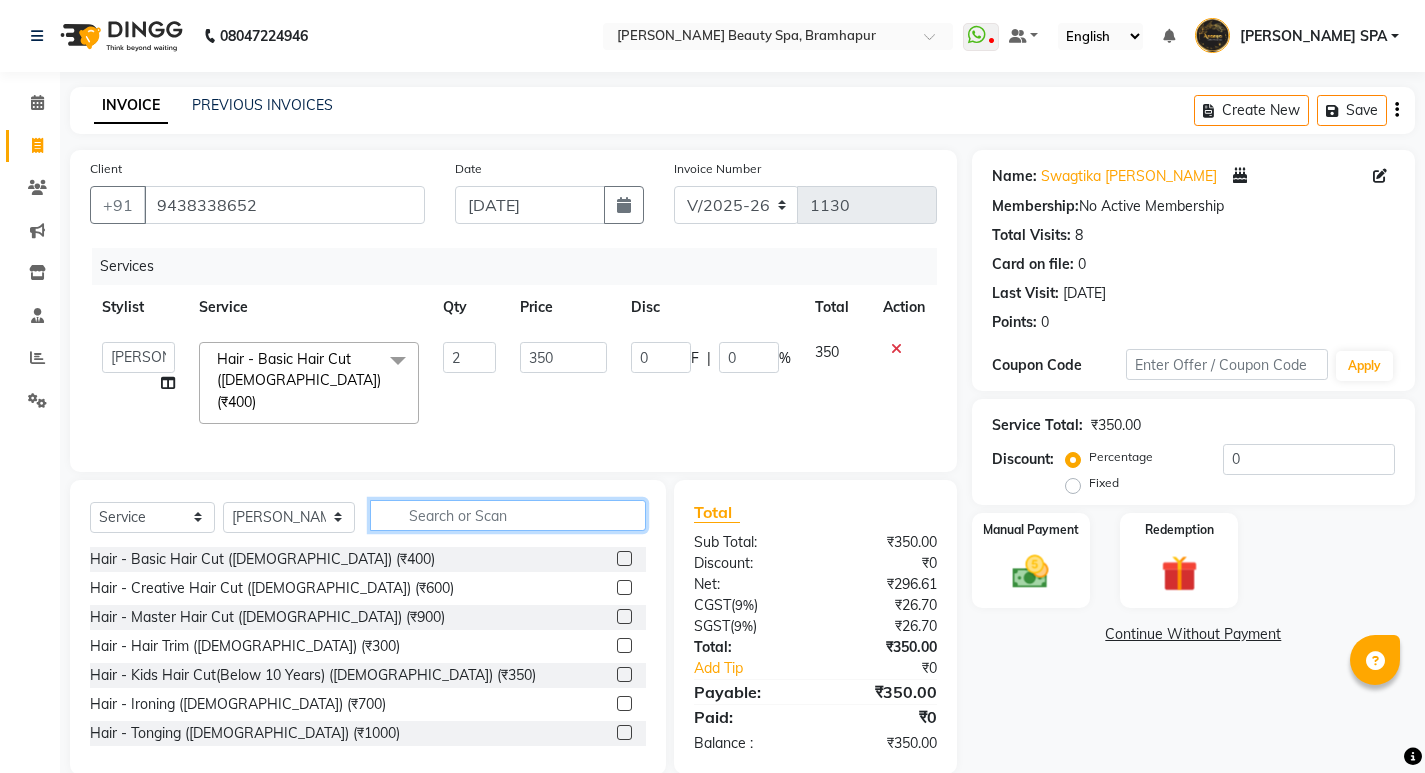 click 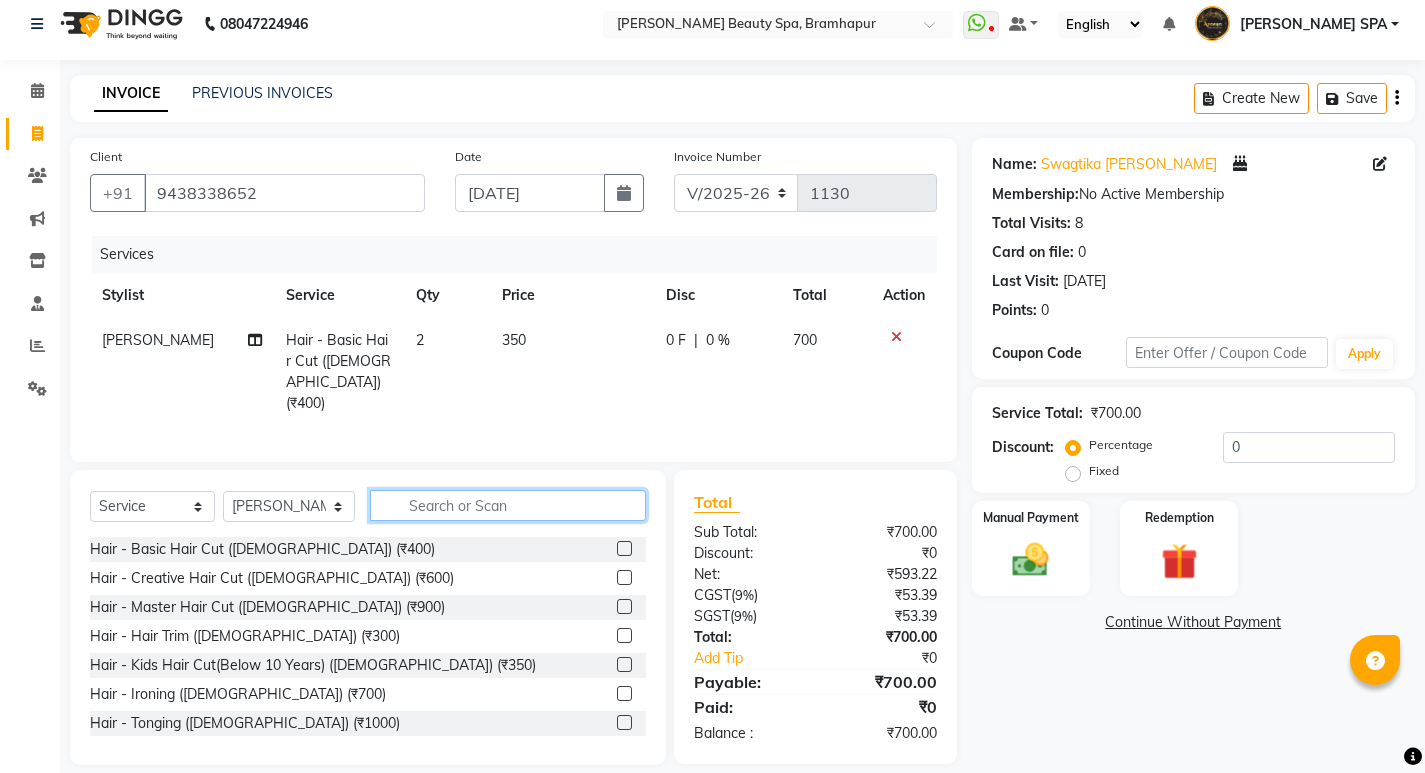 scroll, scrollTop: 0, scrollLeft: 0, axis: both 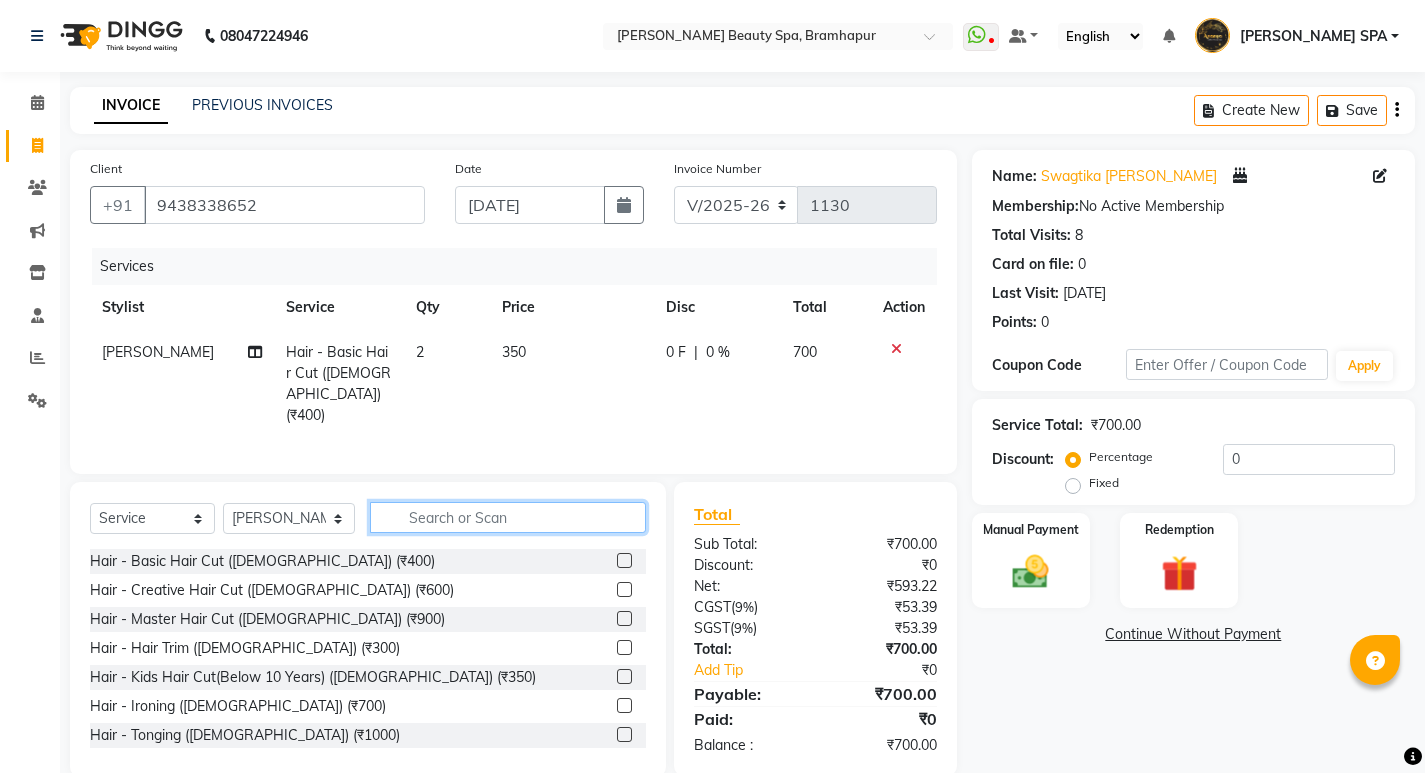 click 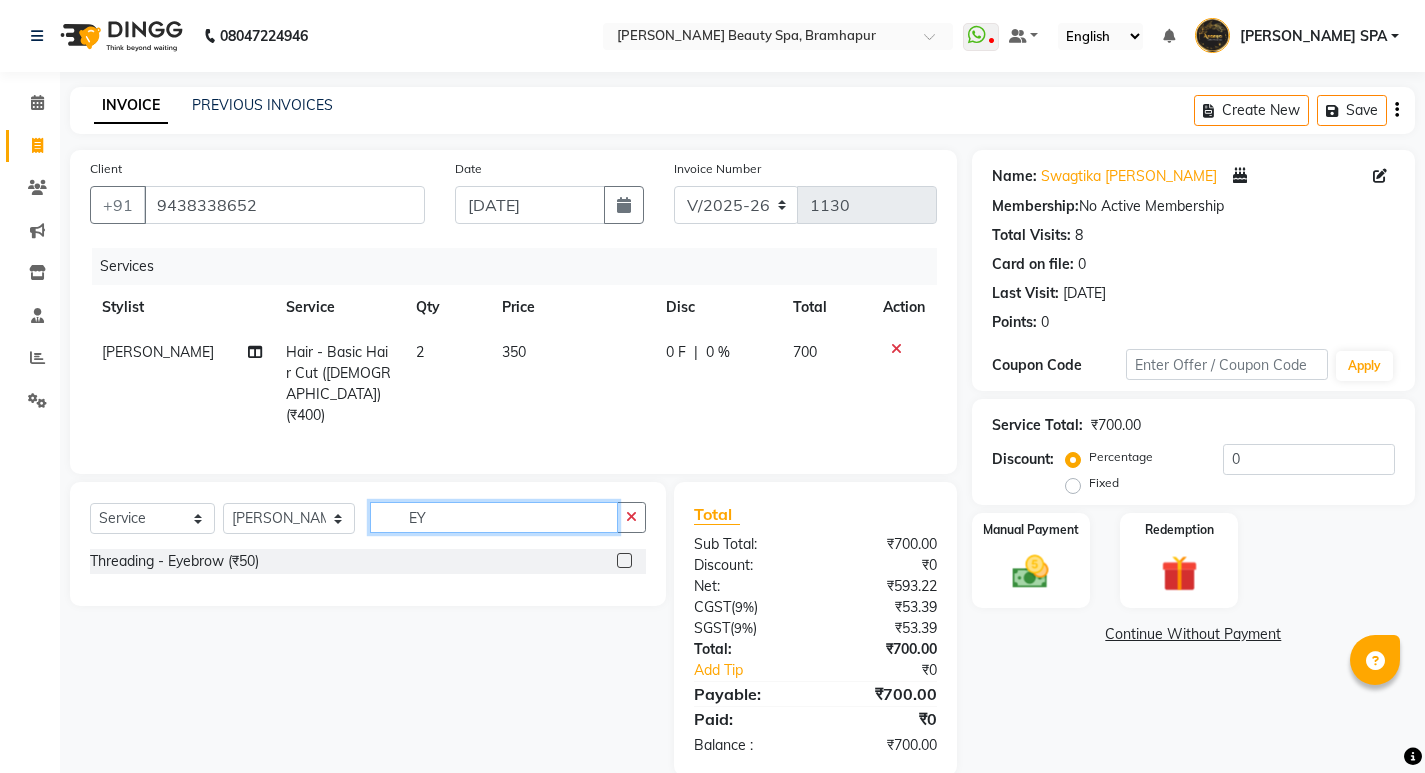 type on "EY" 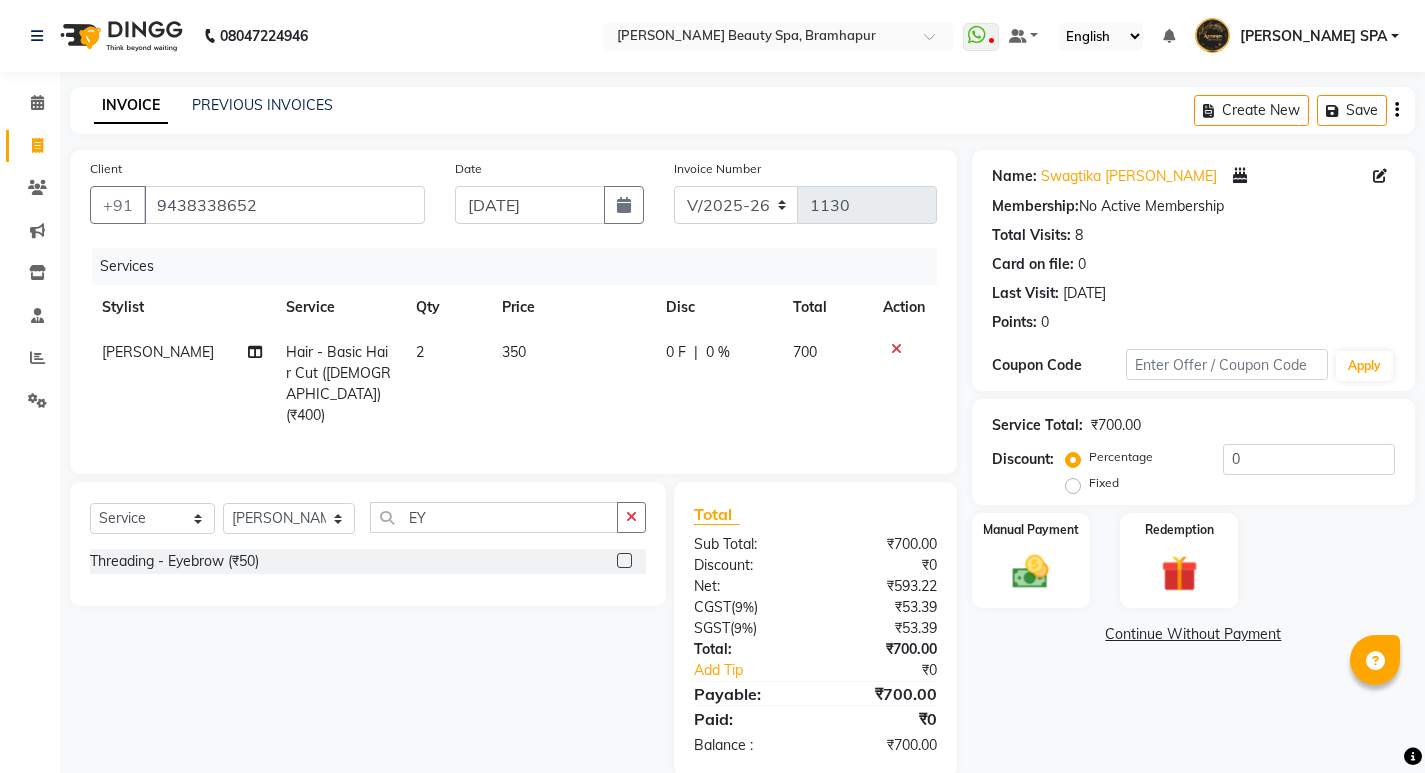 click 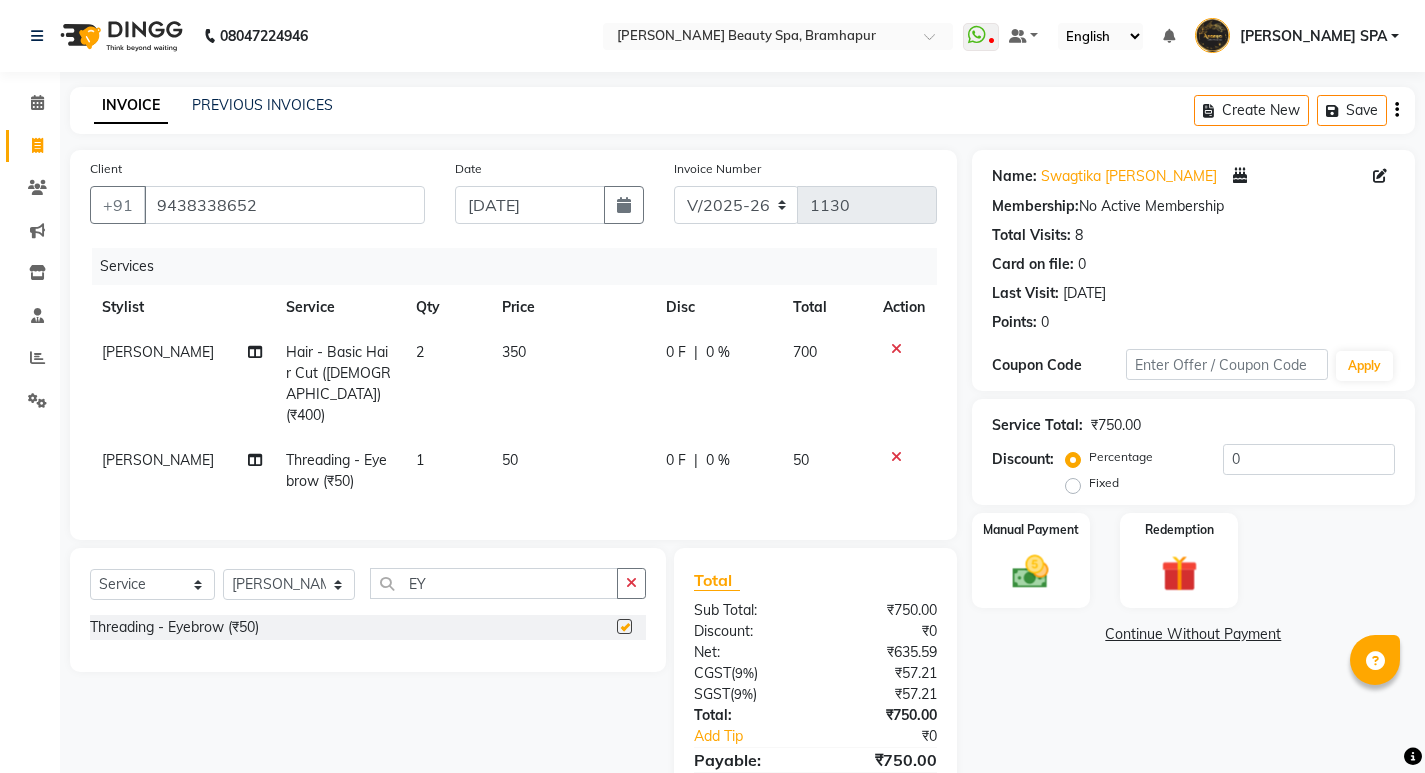 click on "Select  Service  Product  Membership  Package Voucher Prepaid Gift Card  Select Stylist ANANYA SPA Bindiya Hati jhuma JYOTI KABITA PATTNAIK JOLLY MAM PRANATI SABANA SANDHYA SAHU SIBANI SOUMYA SUNITA DAS EY Threading - Eyebrow (₹50)" 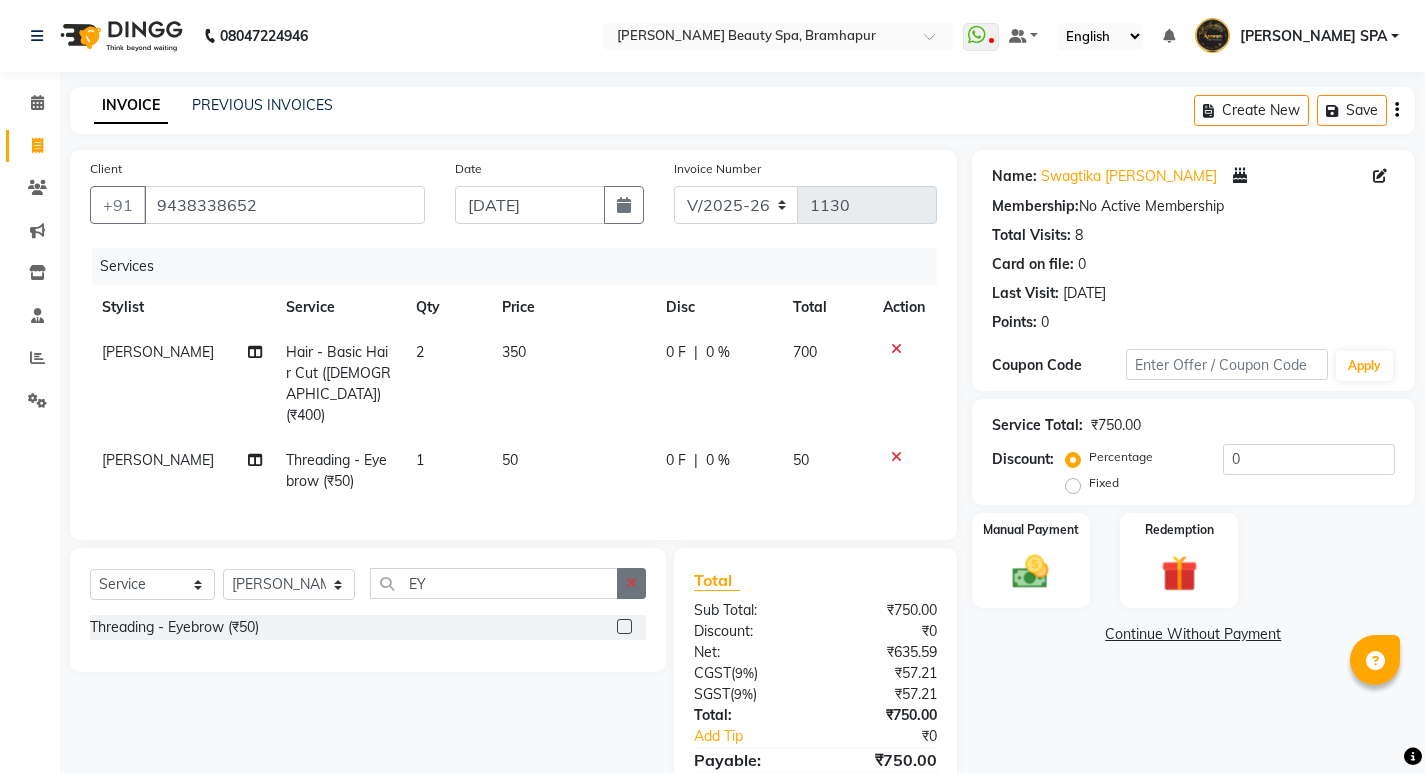 drag, startPoint x: 629, startPoint y: 560, endPoint x: 629, endPoint y: 573, distance: 13 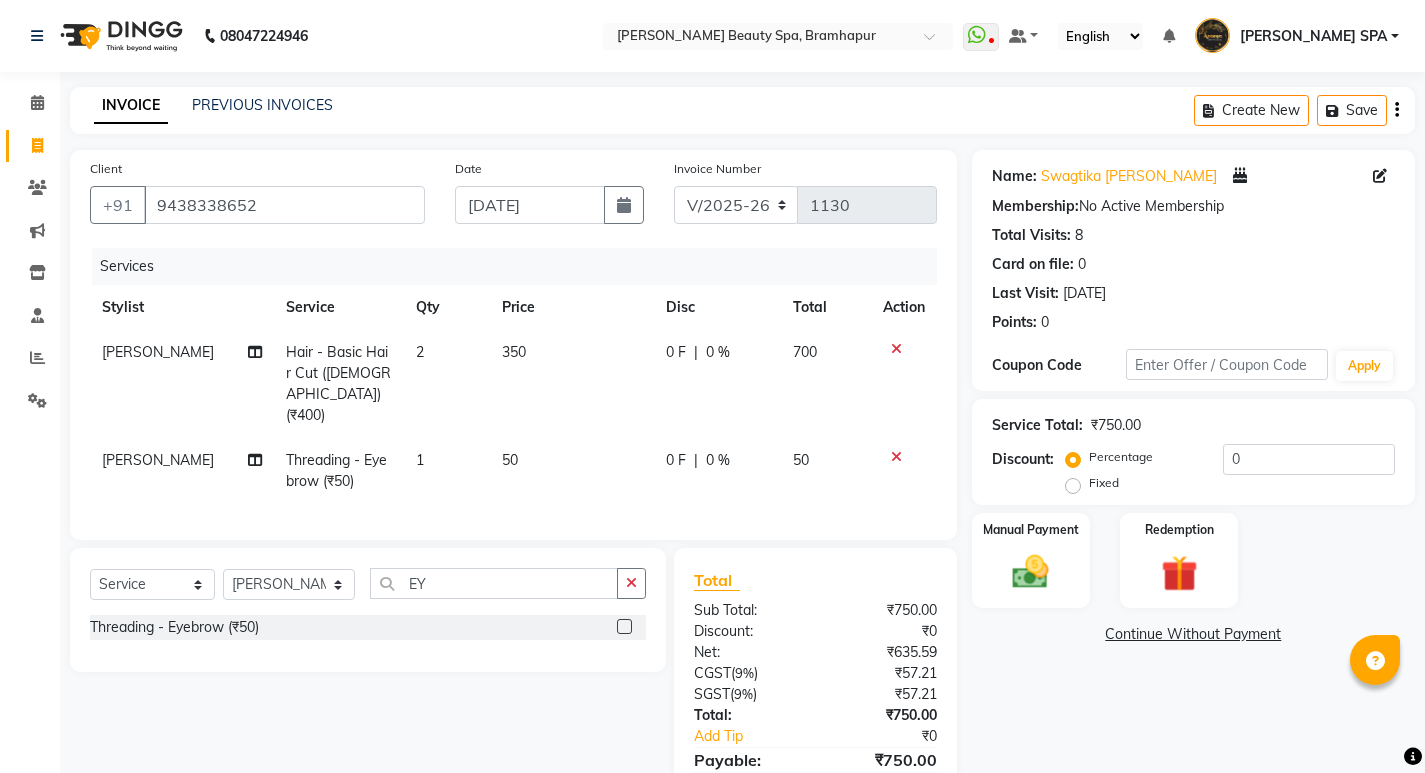 drag, startPoint x: 629, startPoint y: 573, endPoint x: 572, endPoint y: 493, distance: 98.229324 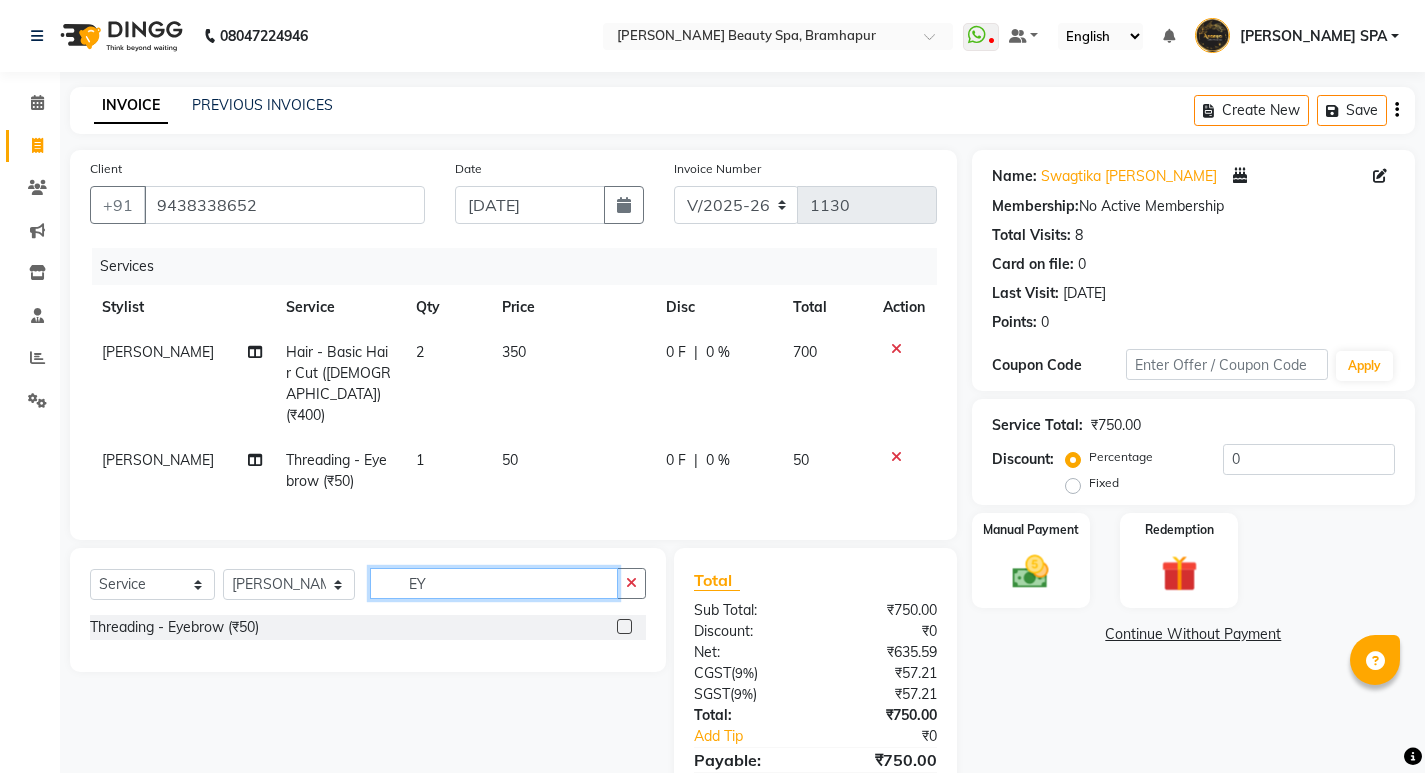 type 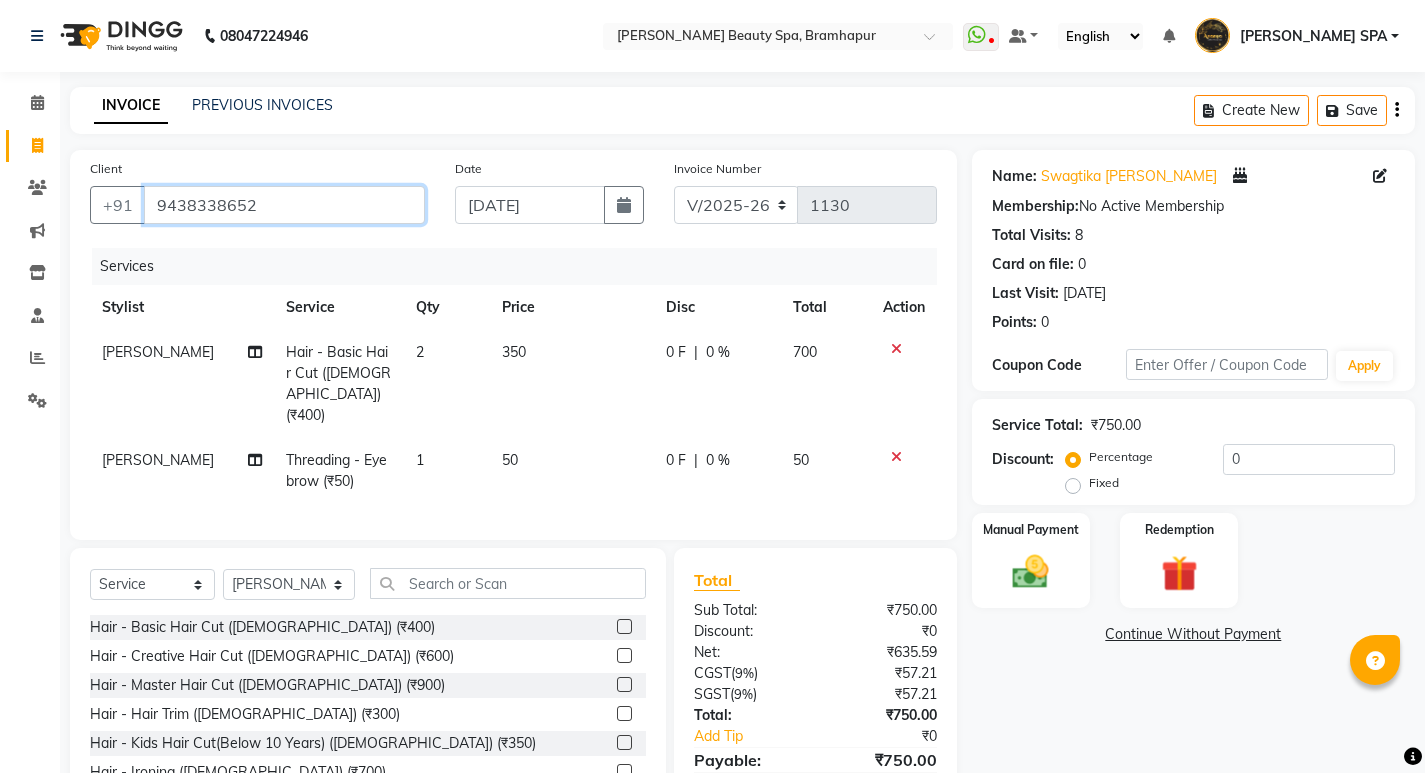 click on "9438338652" at bounding box center [284, 205] 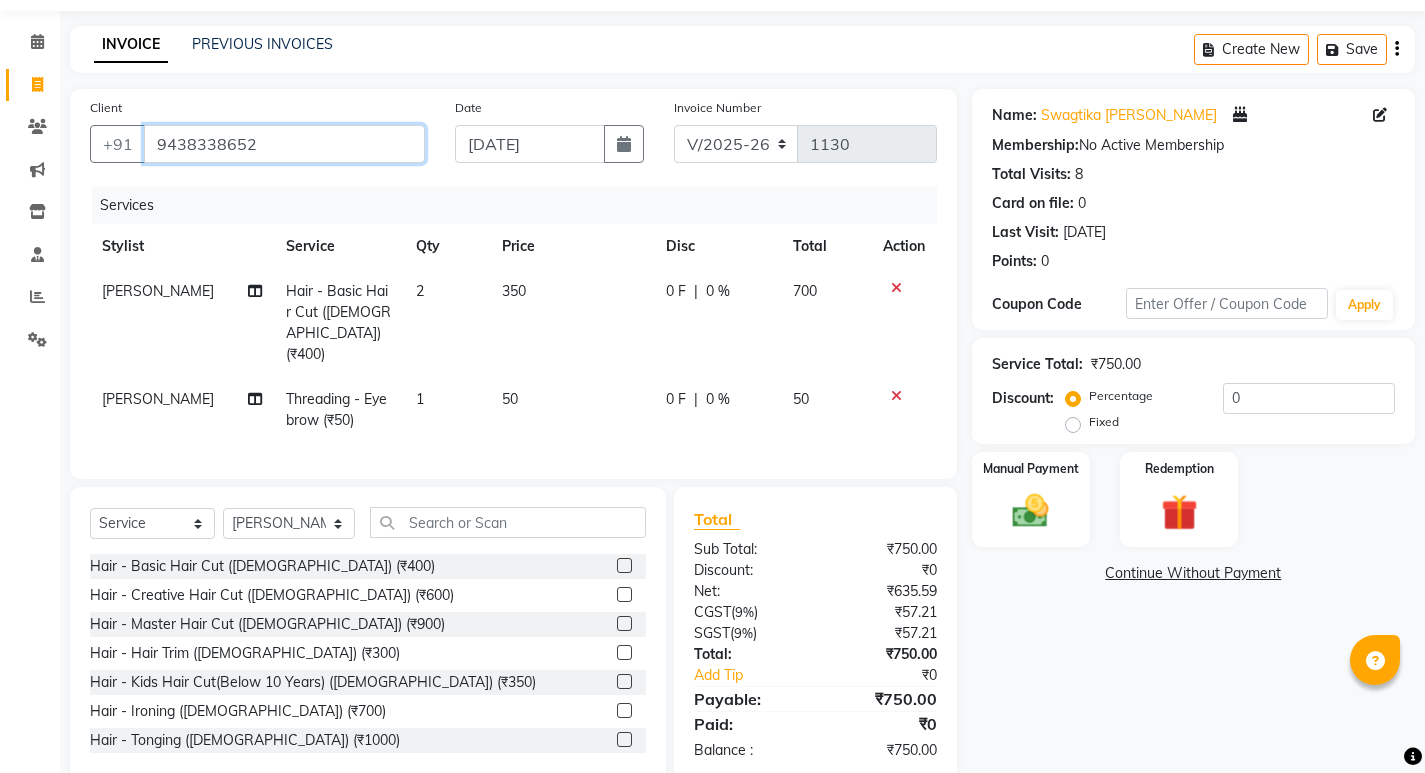 scroll, scrollTop: 94, scrollLeft: 0, axis: vertical 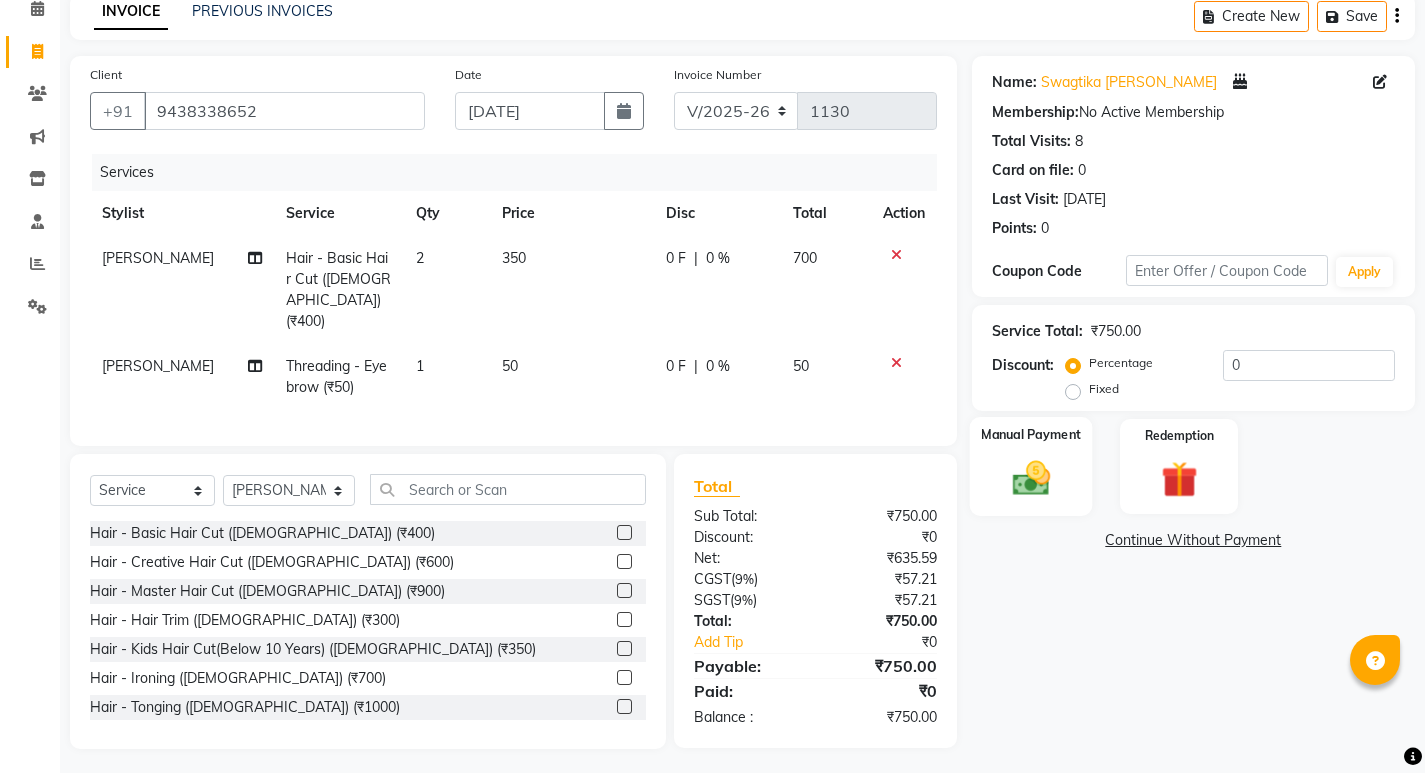 click on "Manual Payment" 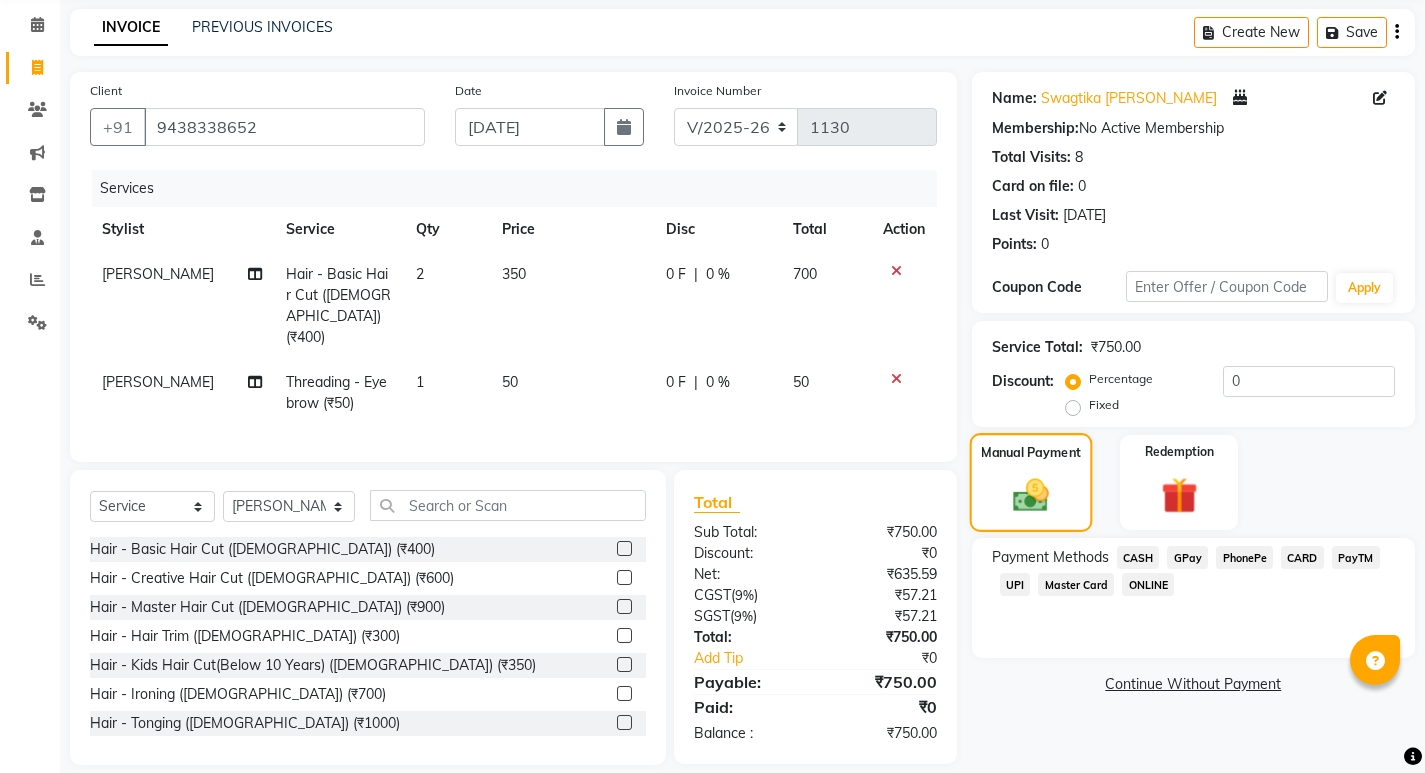 scroll, scrollTop: 94, scrollLeft: 0, axis: vertical 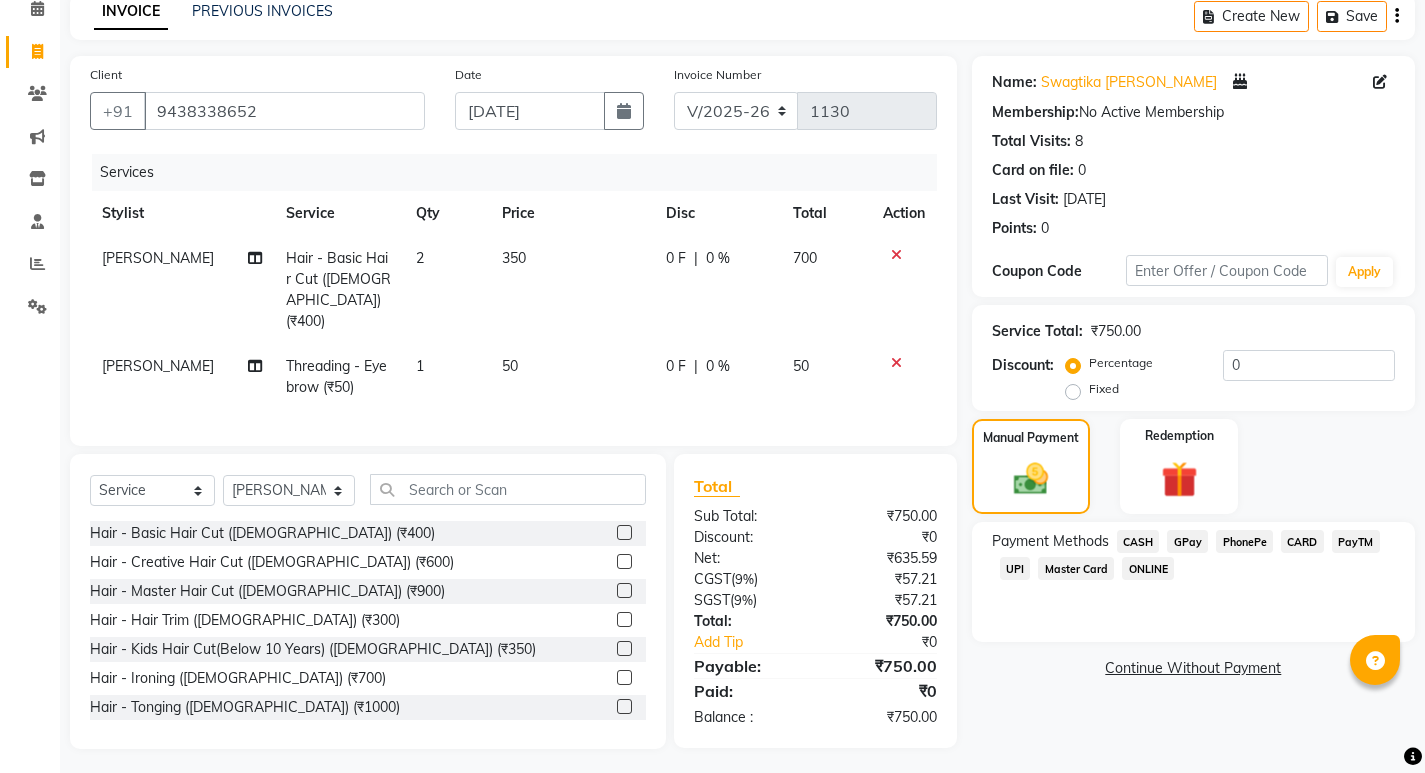 click on "Continue Without Payment" 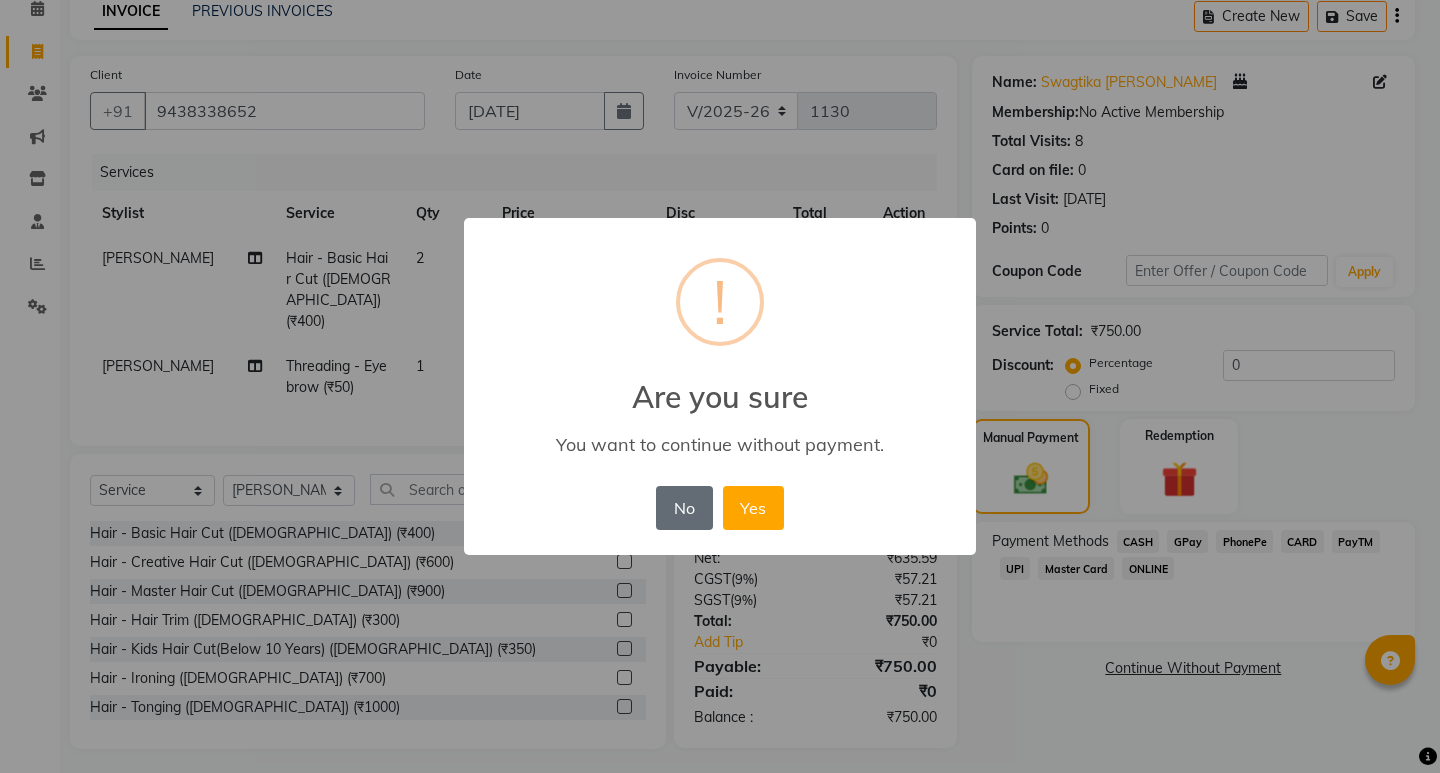 click on "No" at bounding box center (684, 508) 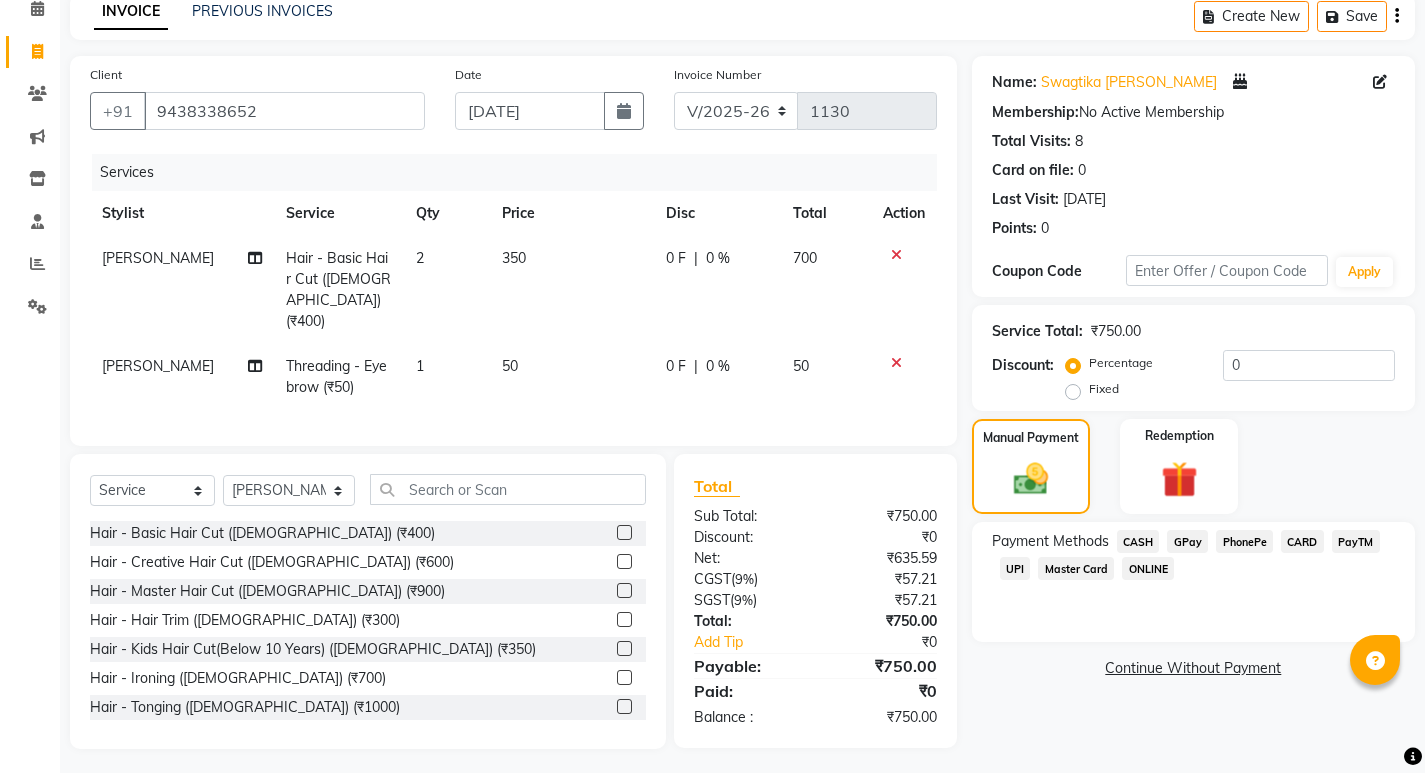 click on "CASH" 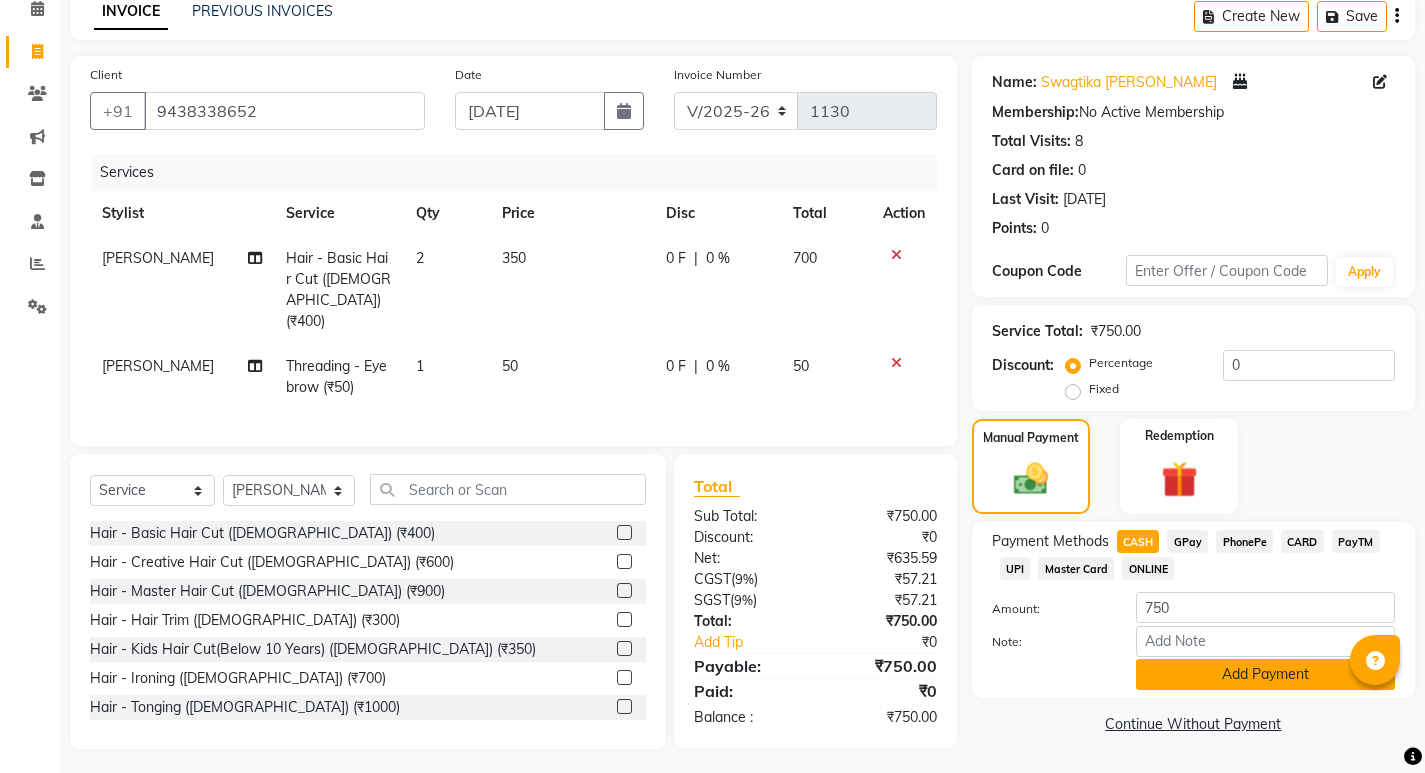 click on "Add Payment" 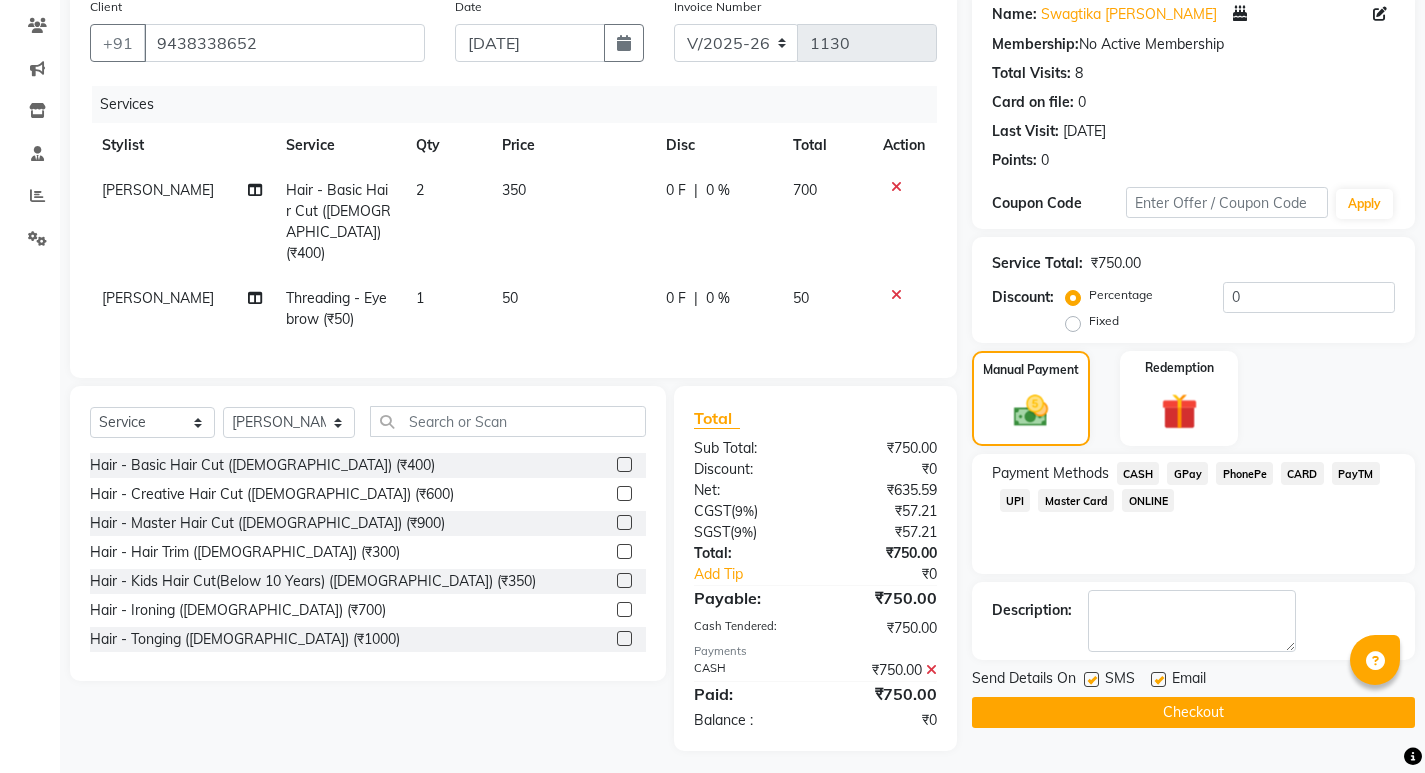 scroll, scrollTop: 164, scrollLeft: 0, axis: vertical 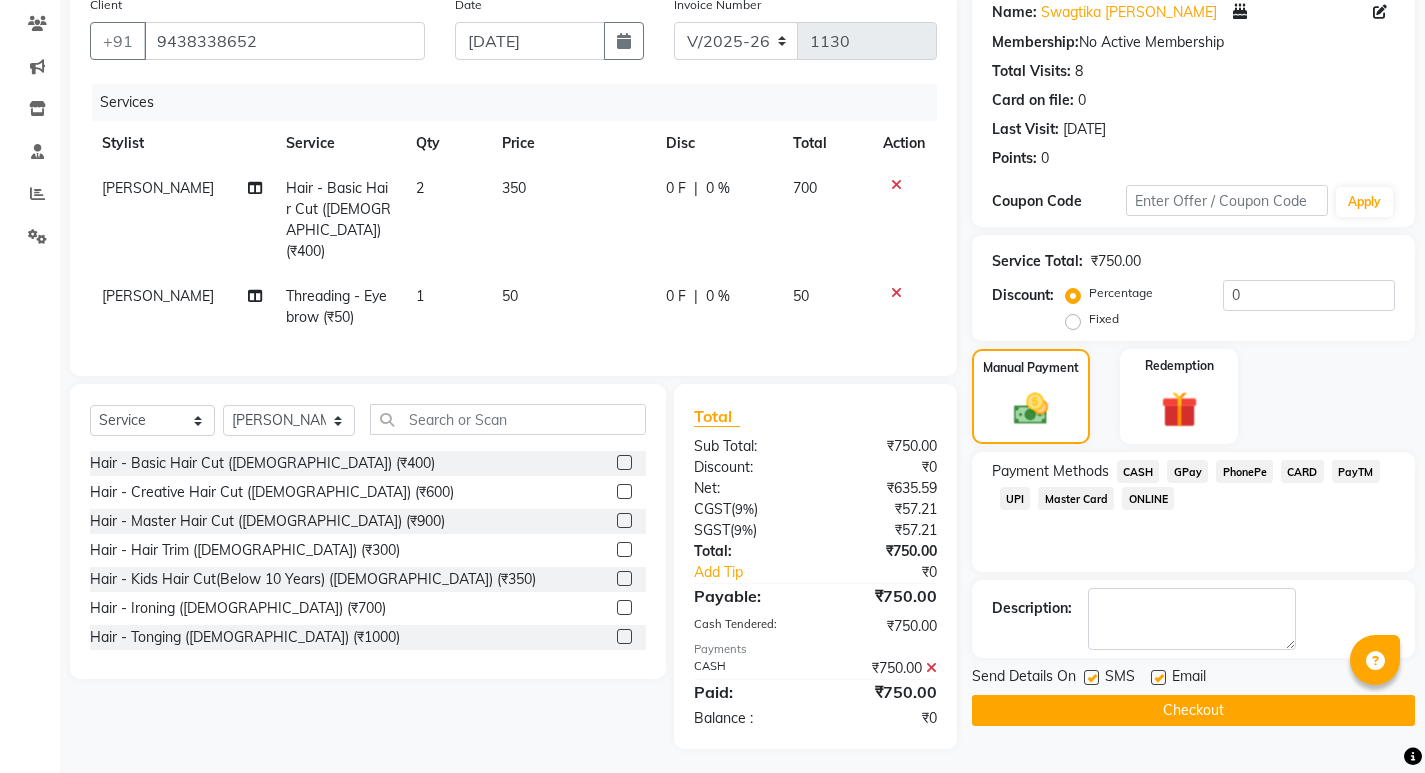 click on "Checkout" 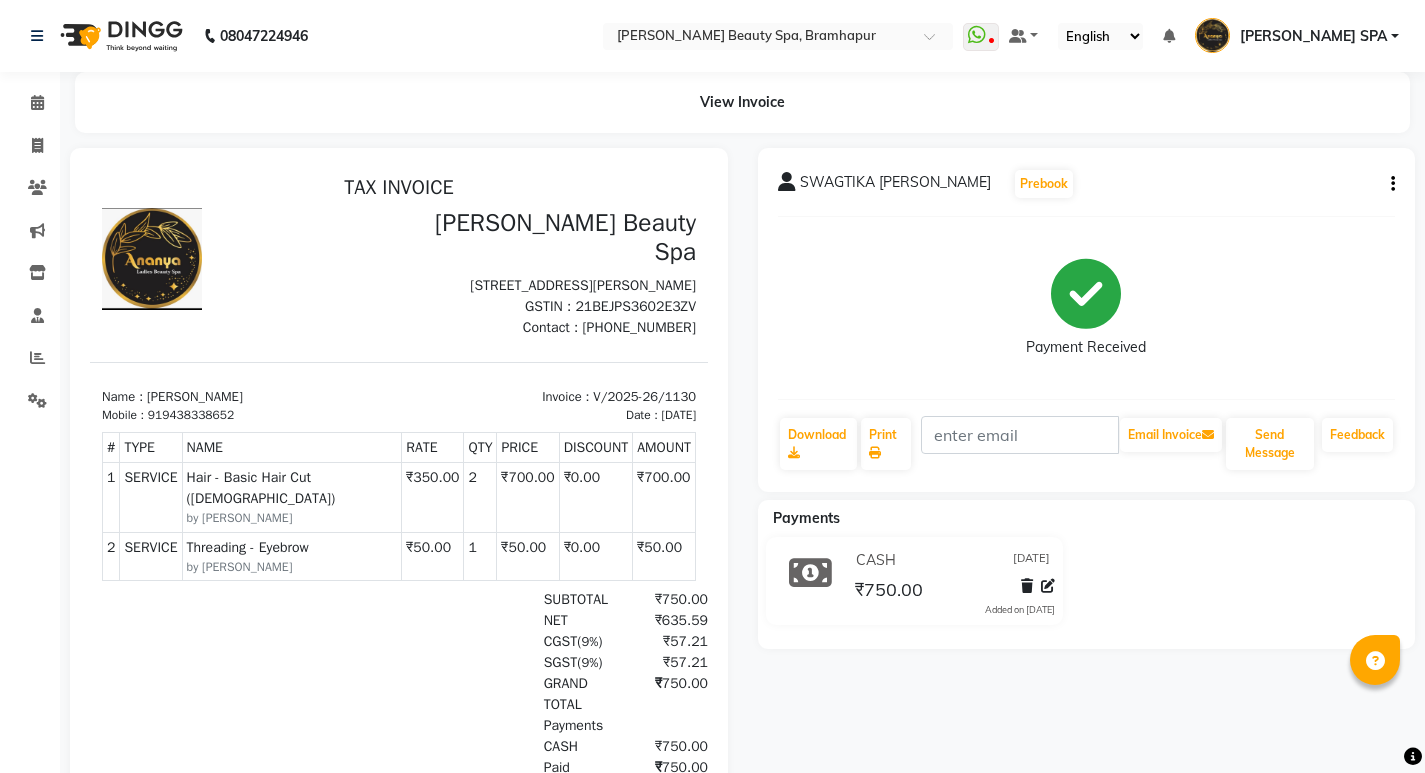 scroll, scrollTop: 0, scrollLeft: 0, axis: both 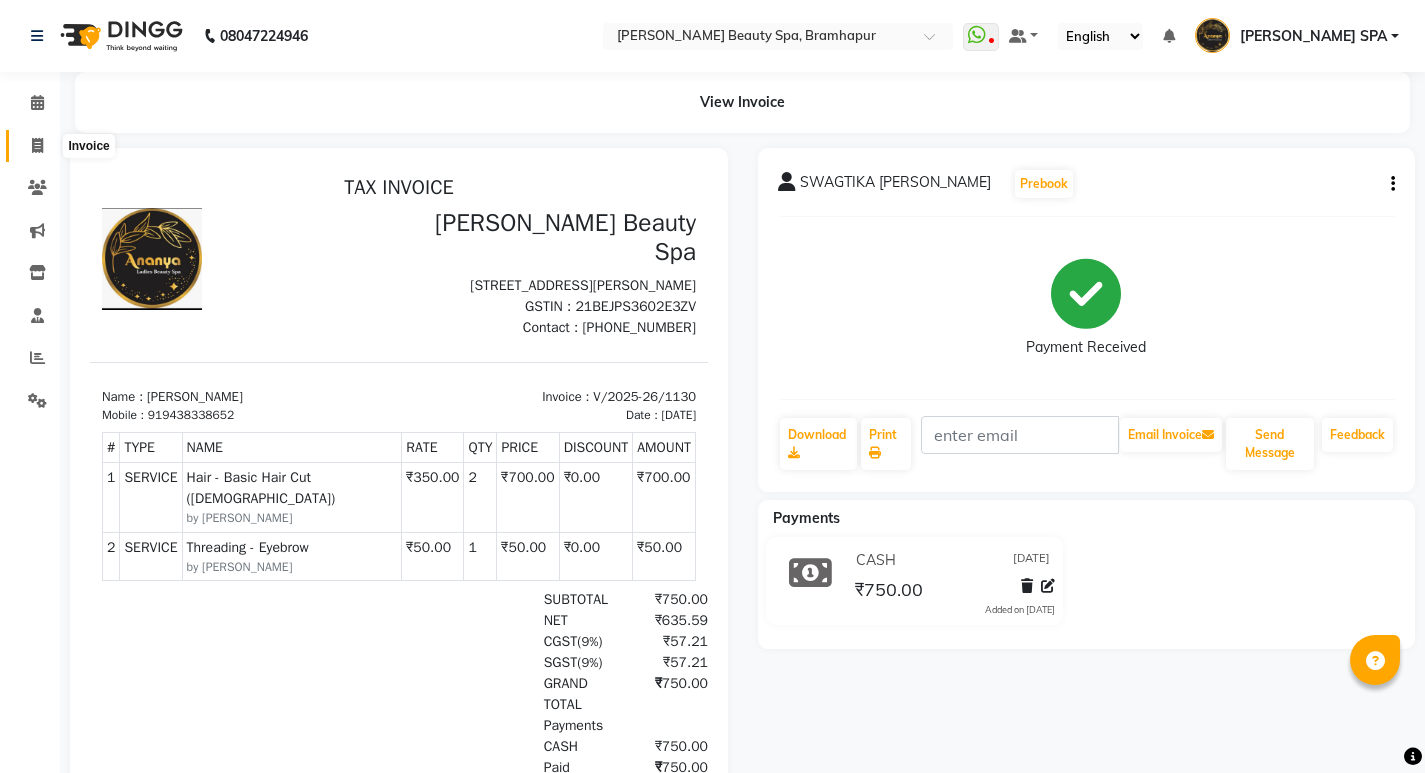 click 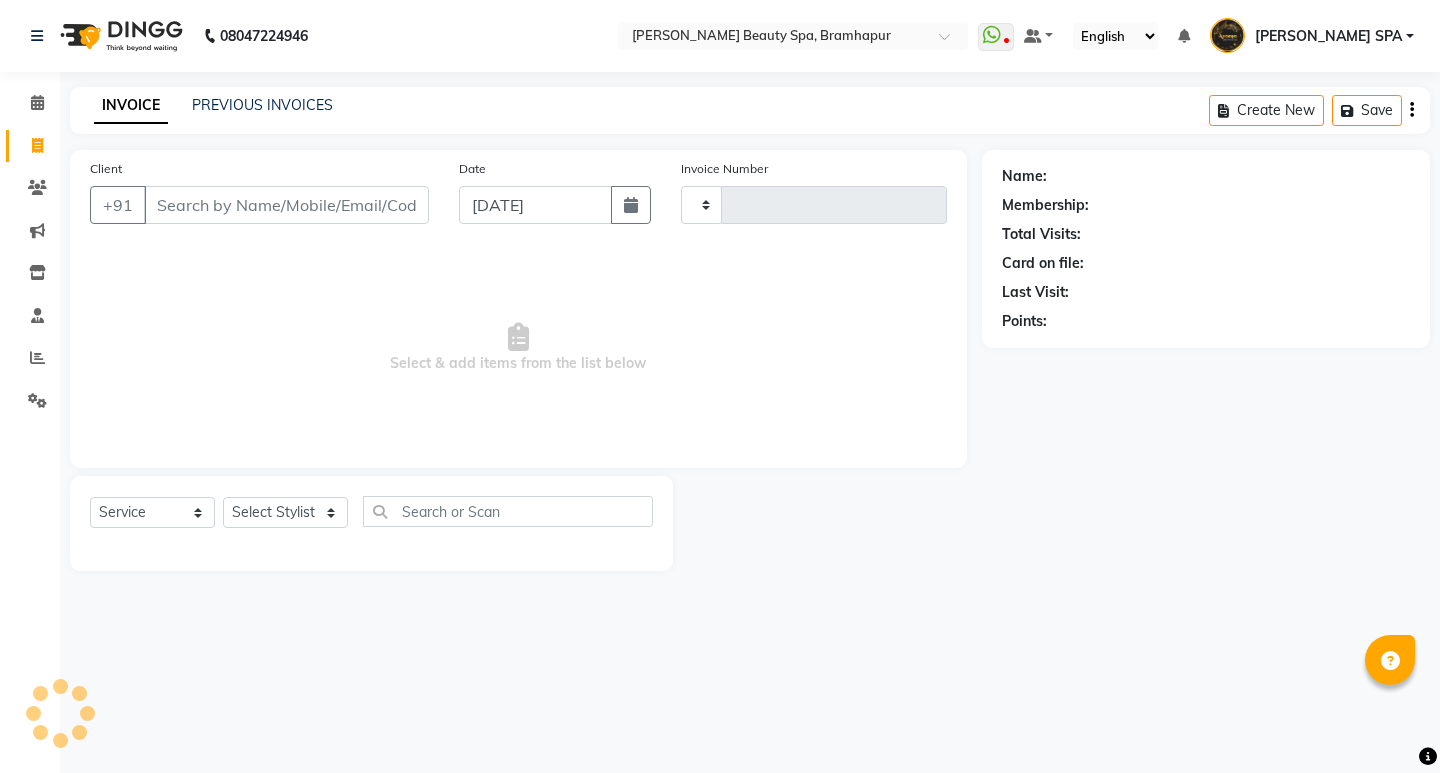type on "1131" 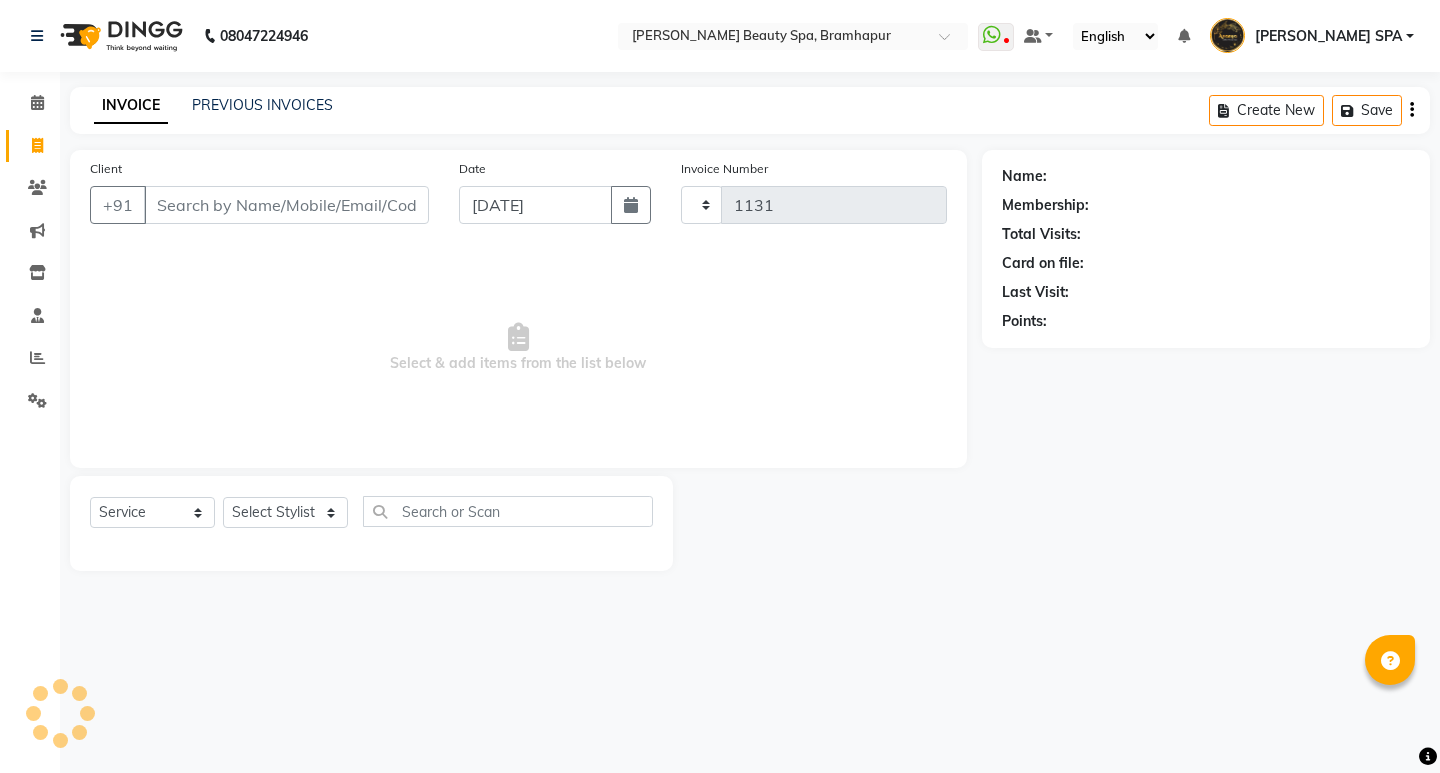 select on "3622" 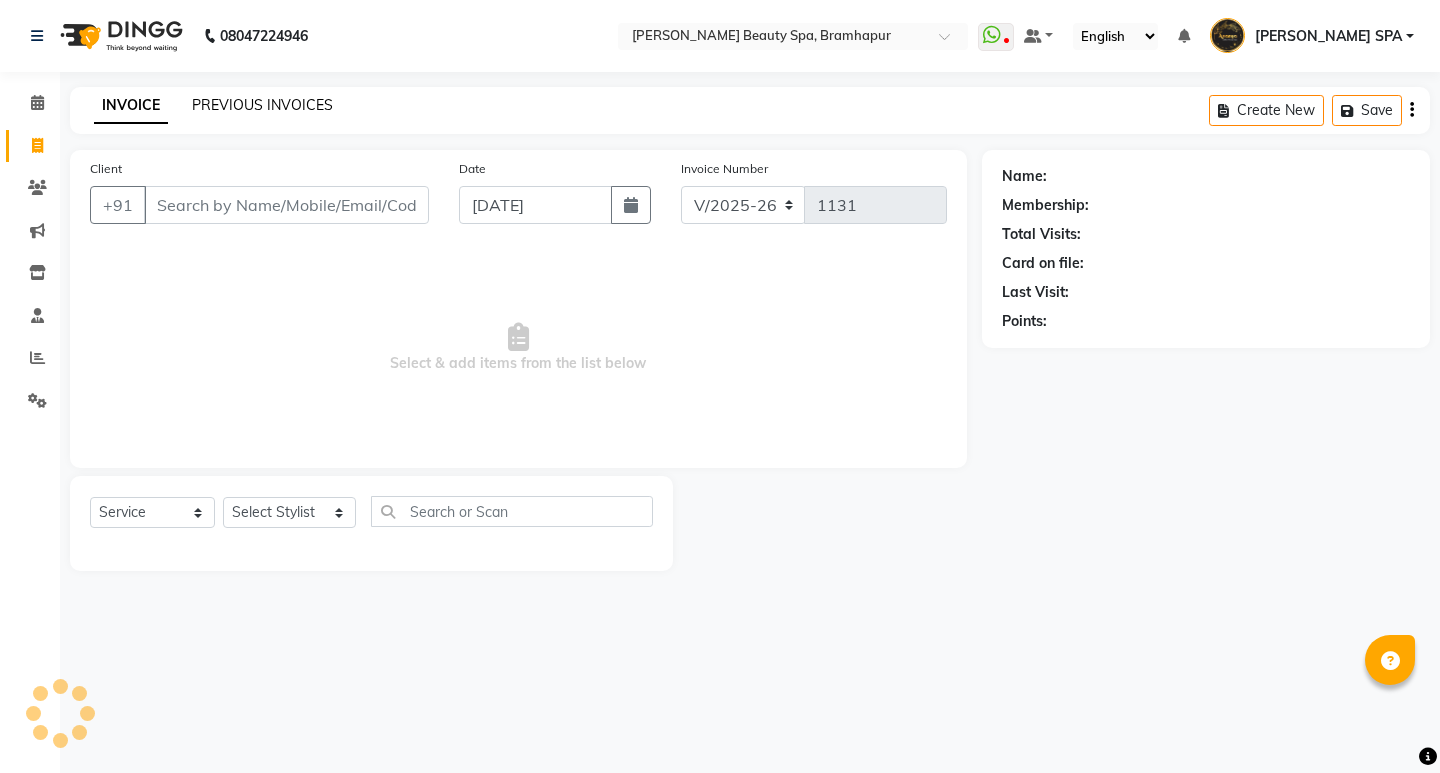 click on "PREVIOUS INVOICES" 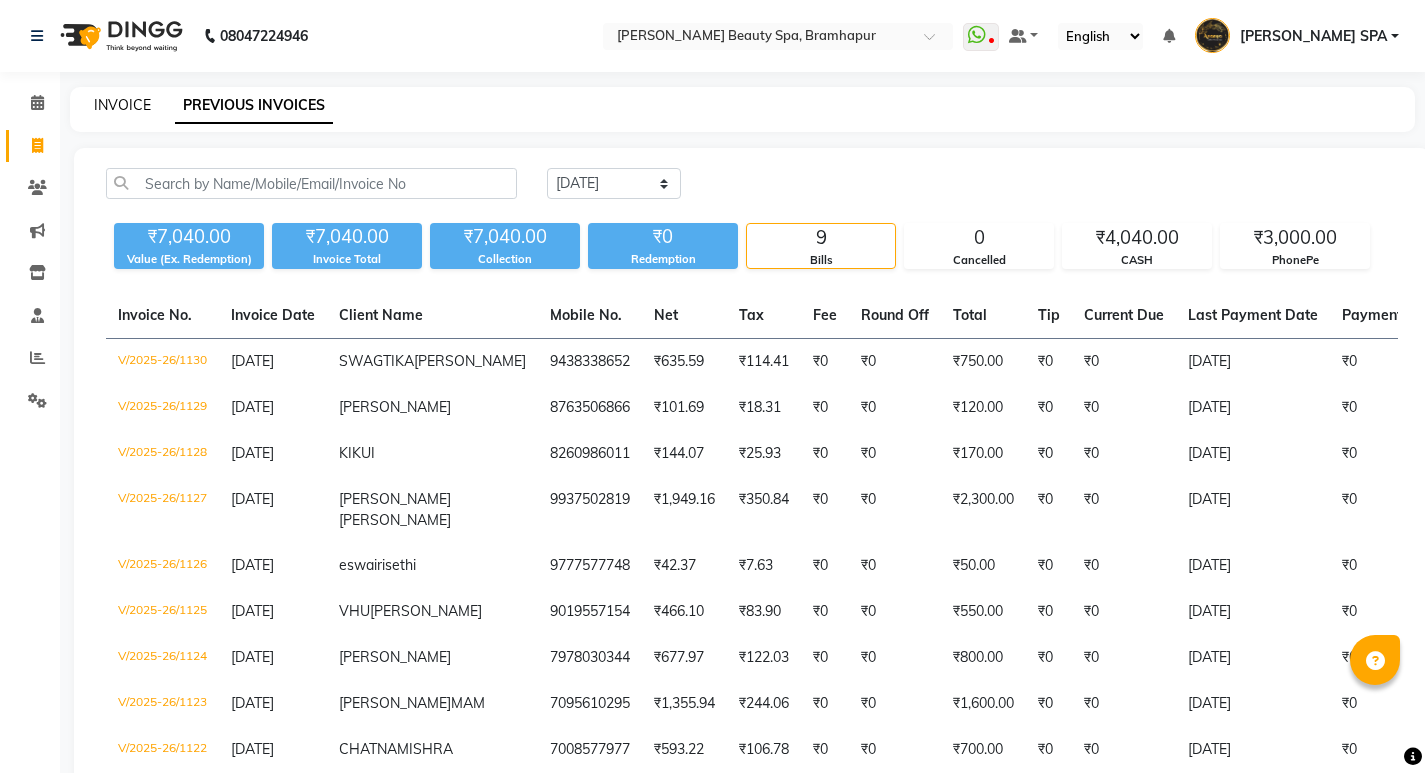click on "INVOICE" 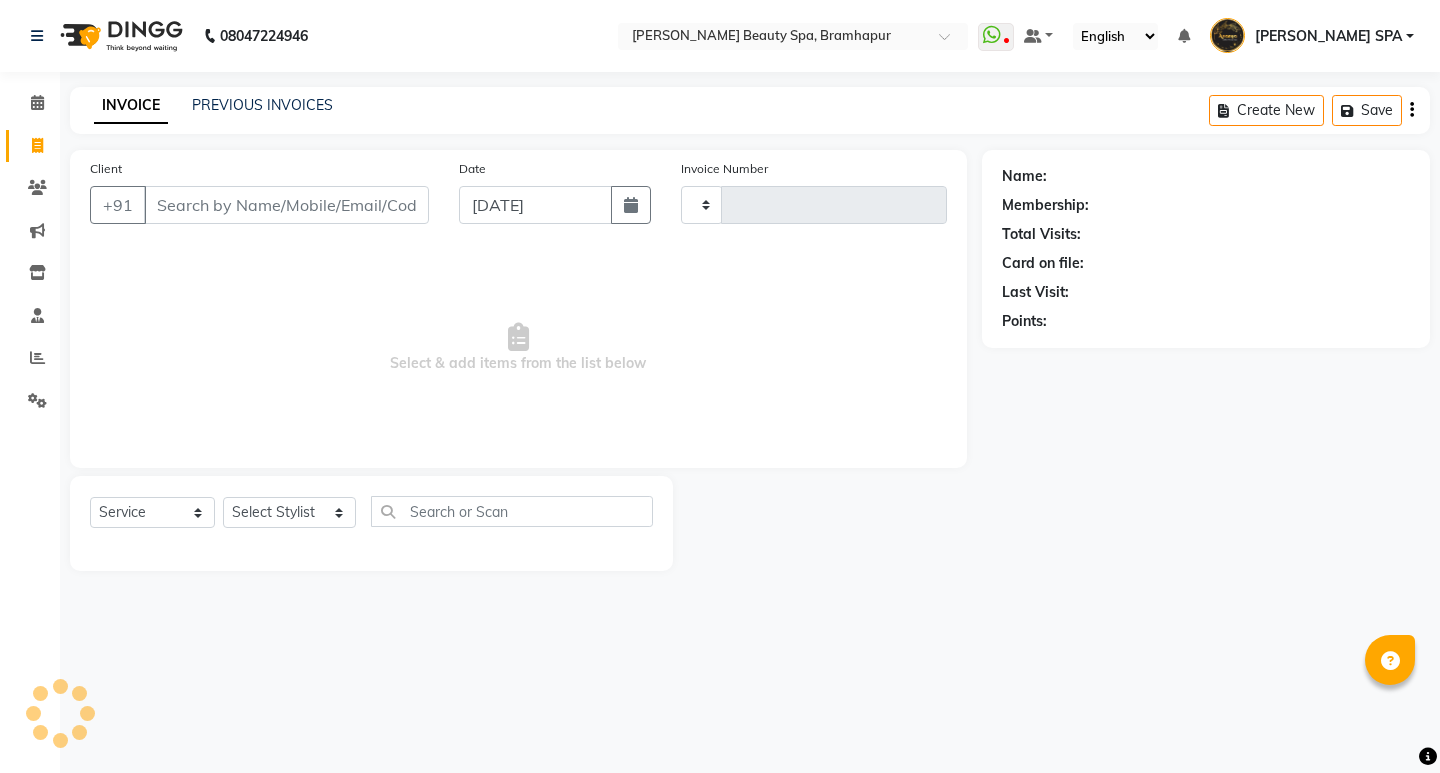 type on "1131" 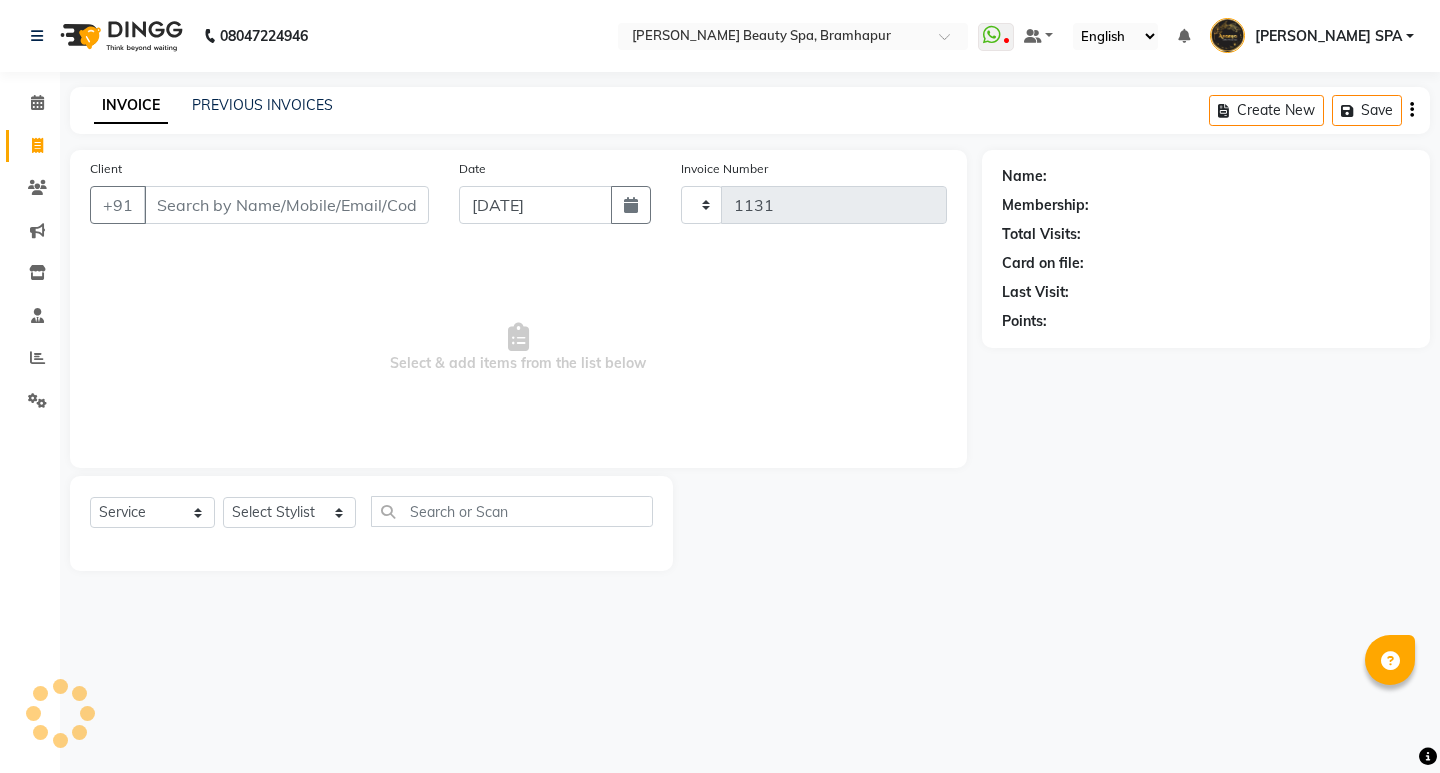 select on "3622" 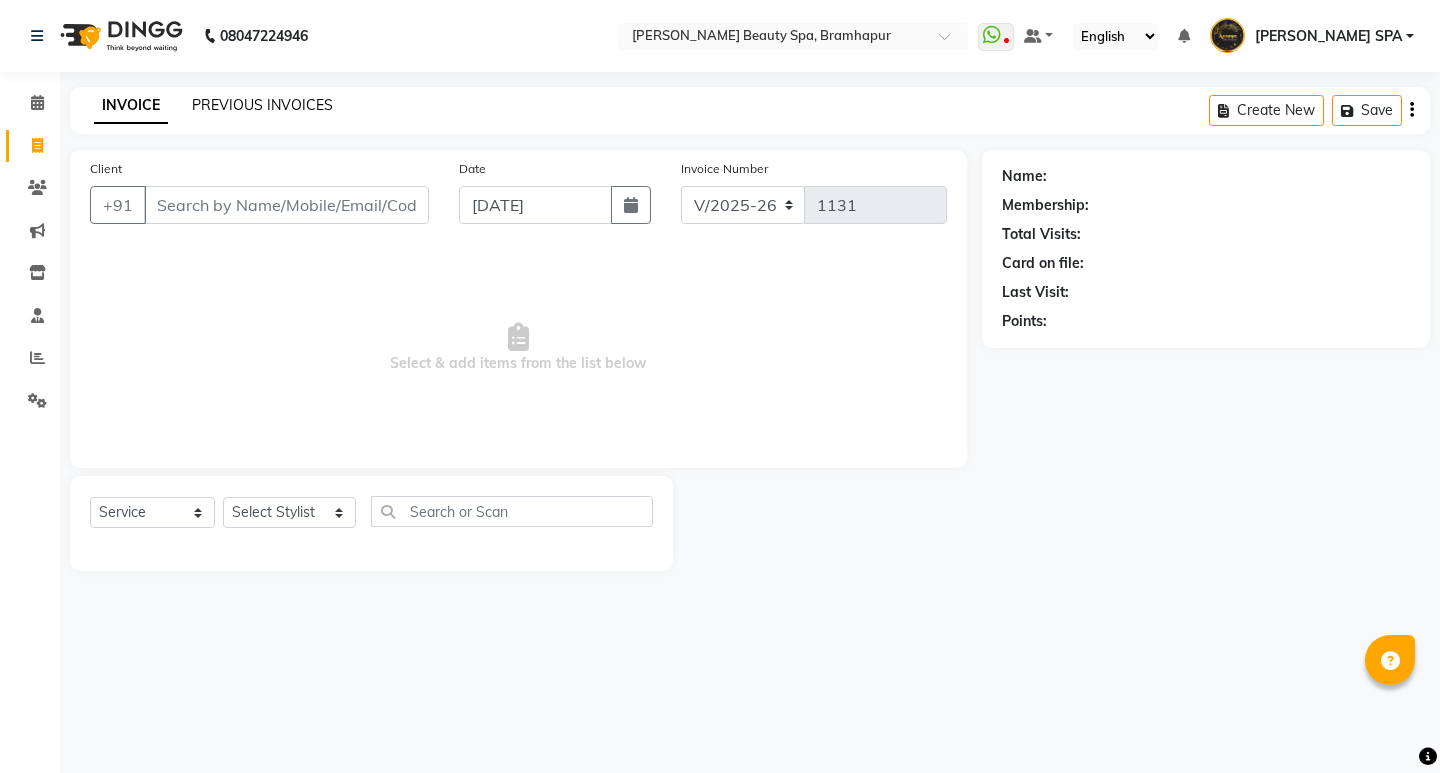 click on "PREVIOUS INVOICES" 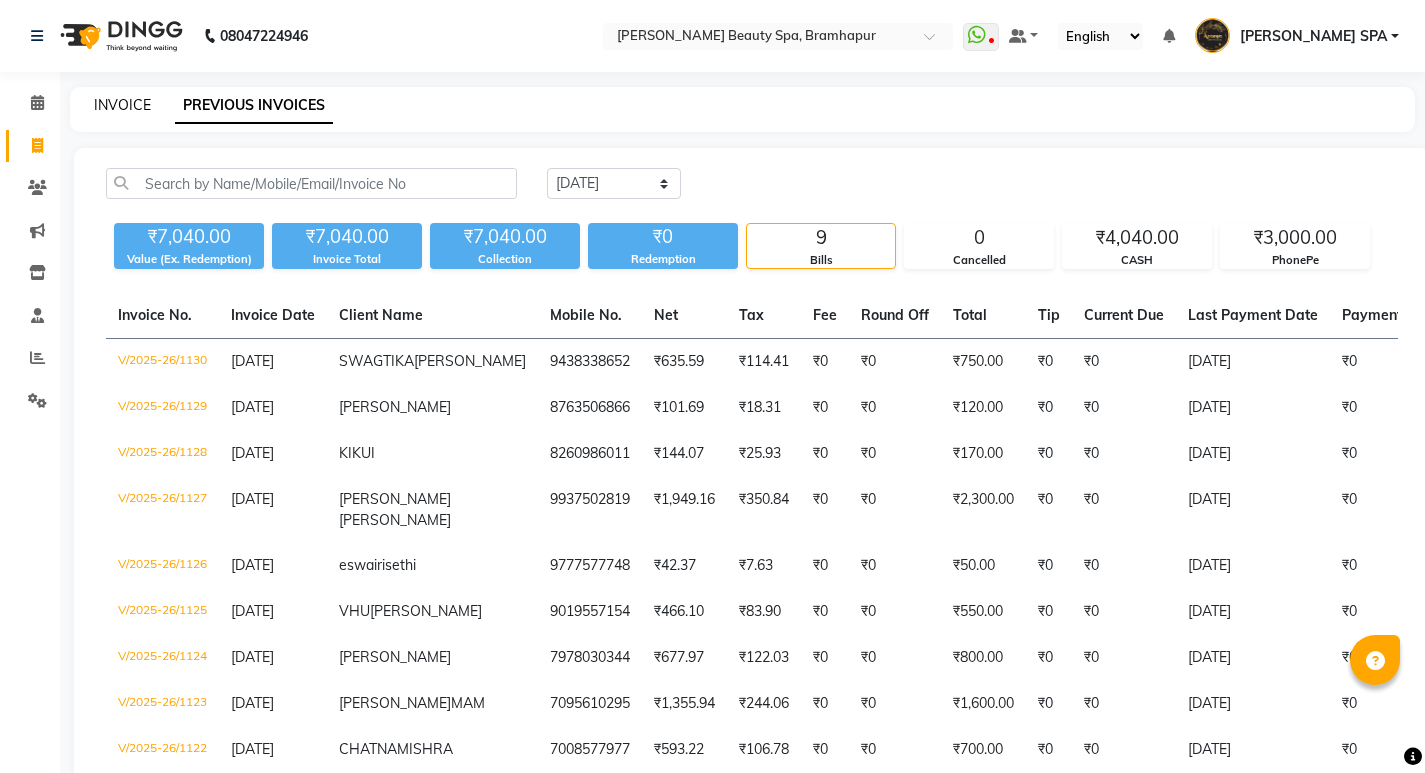 click on "INVOICE" 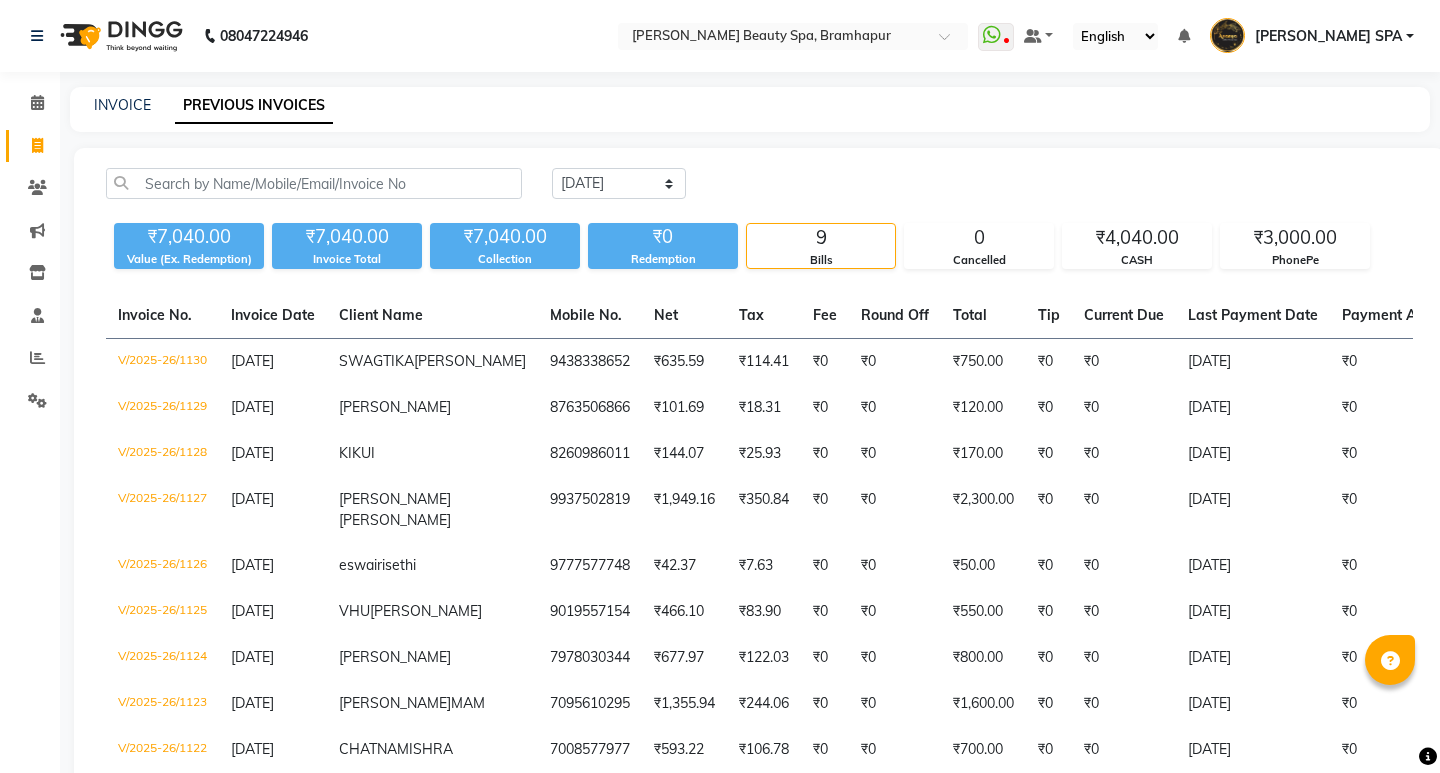 select on "service" 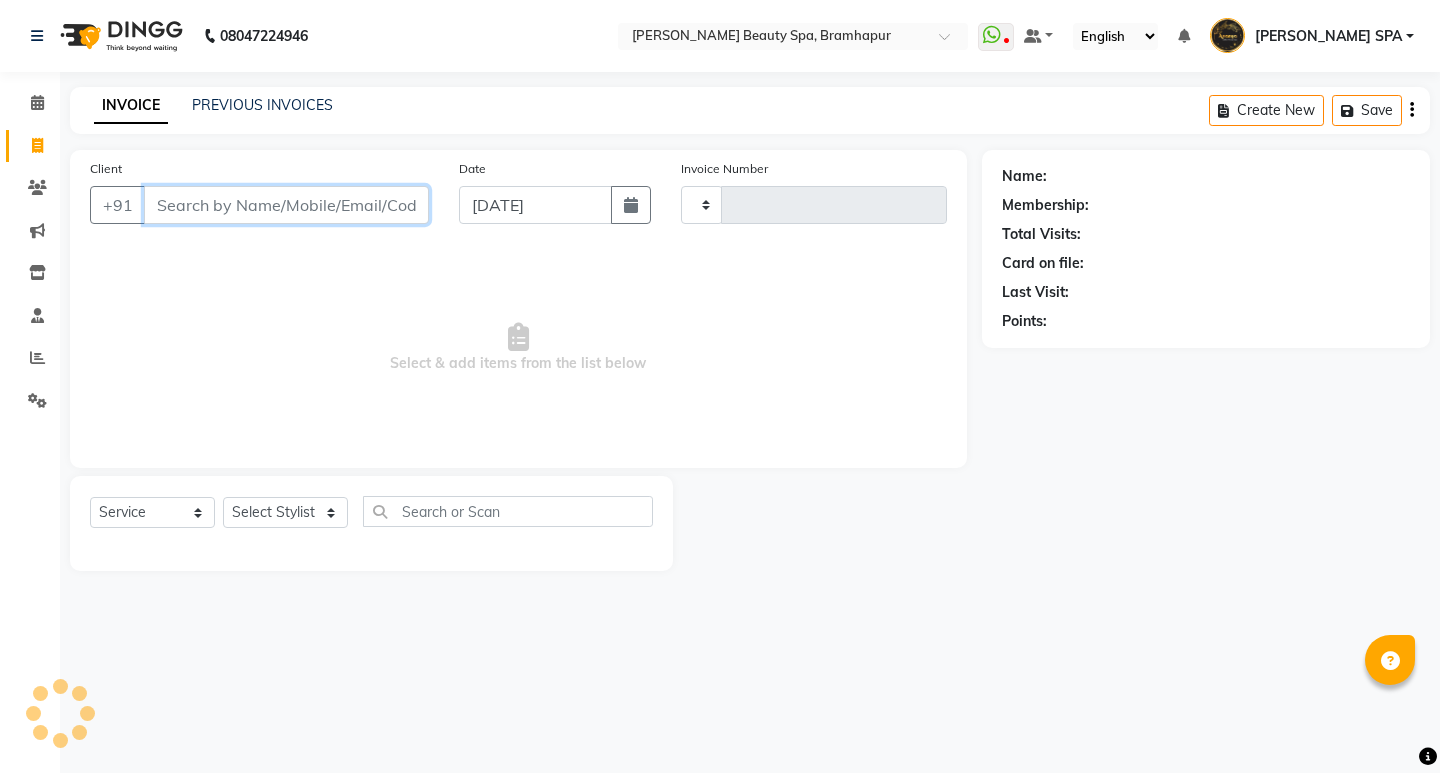 type on "1131" 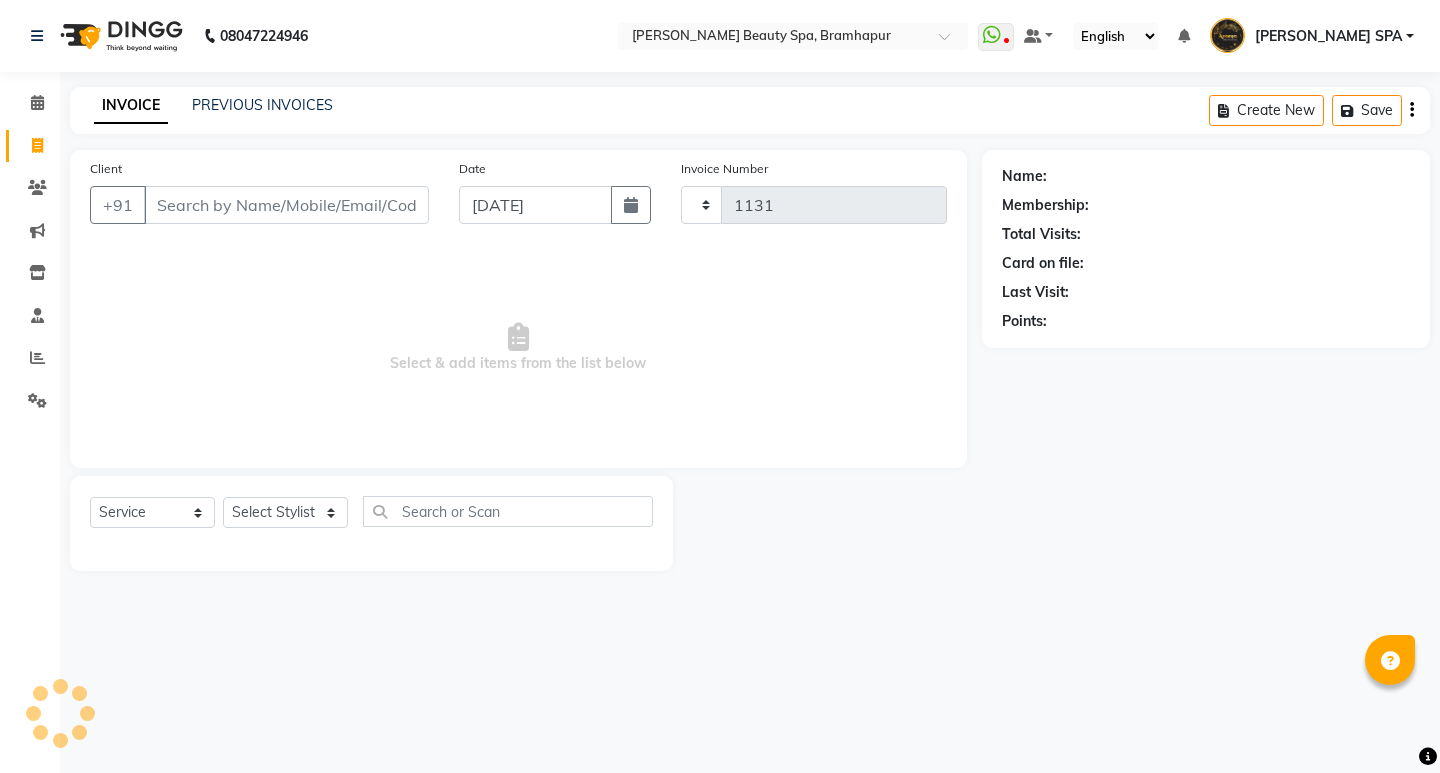 select on "3622" 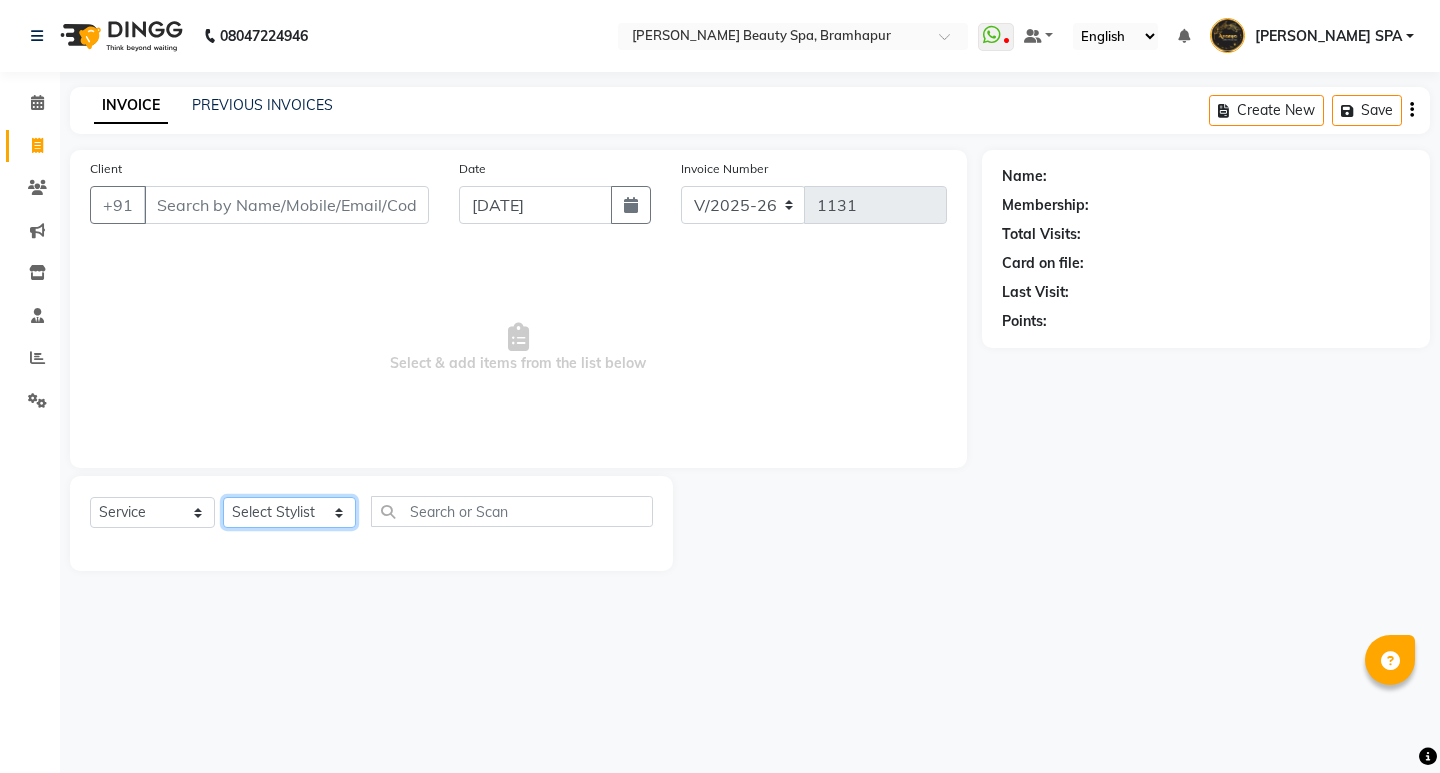 click on "Select Stylist ANANYA SPA Bindiya Hati jhuma JYOTI KABITA PATTNAIK JOLLY MAM PRANATI SABANA SANDHYA SAHU SIBANI SOUMYA SUNITA DAS" 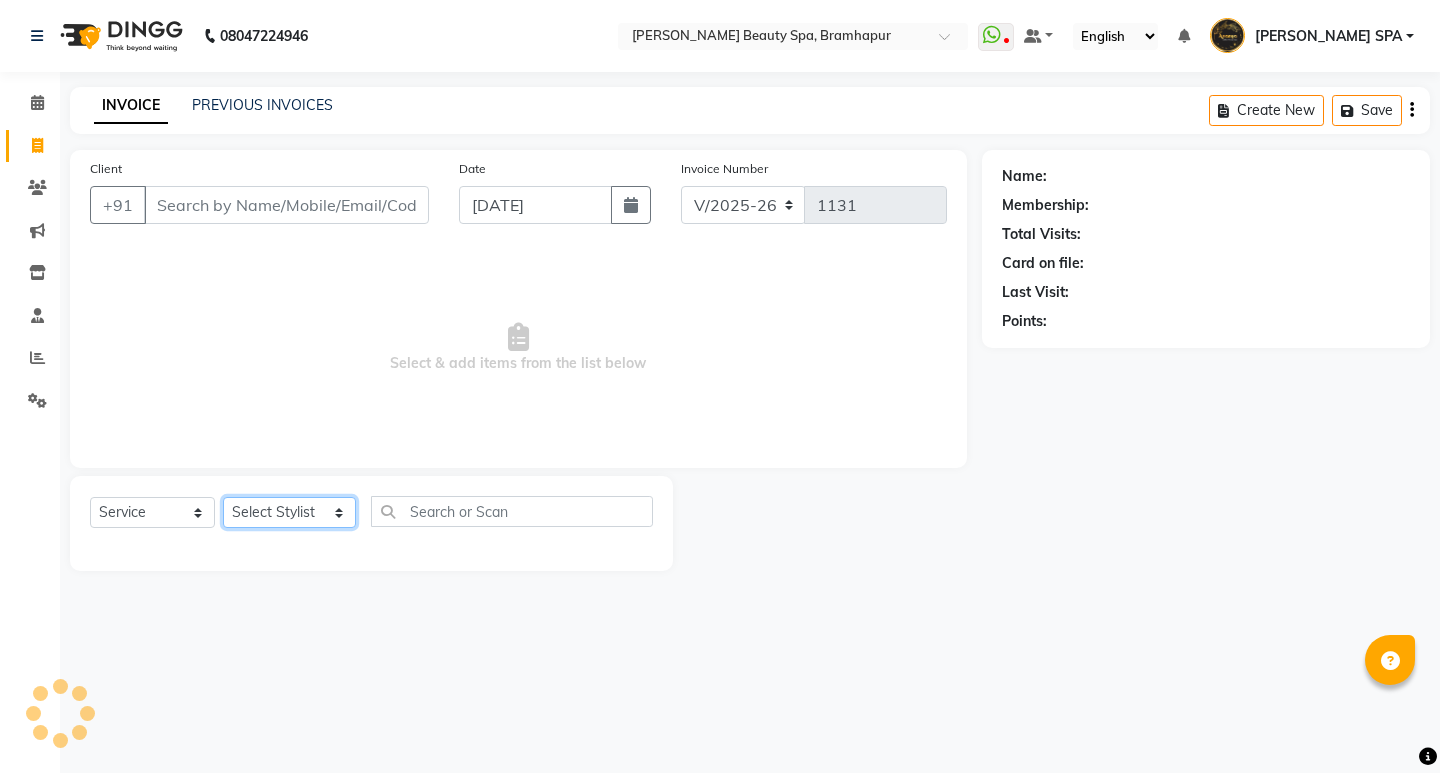 select on "18168" 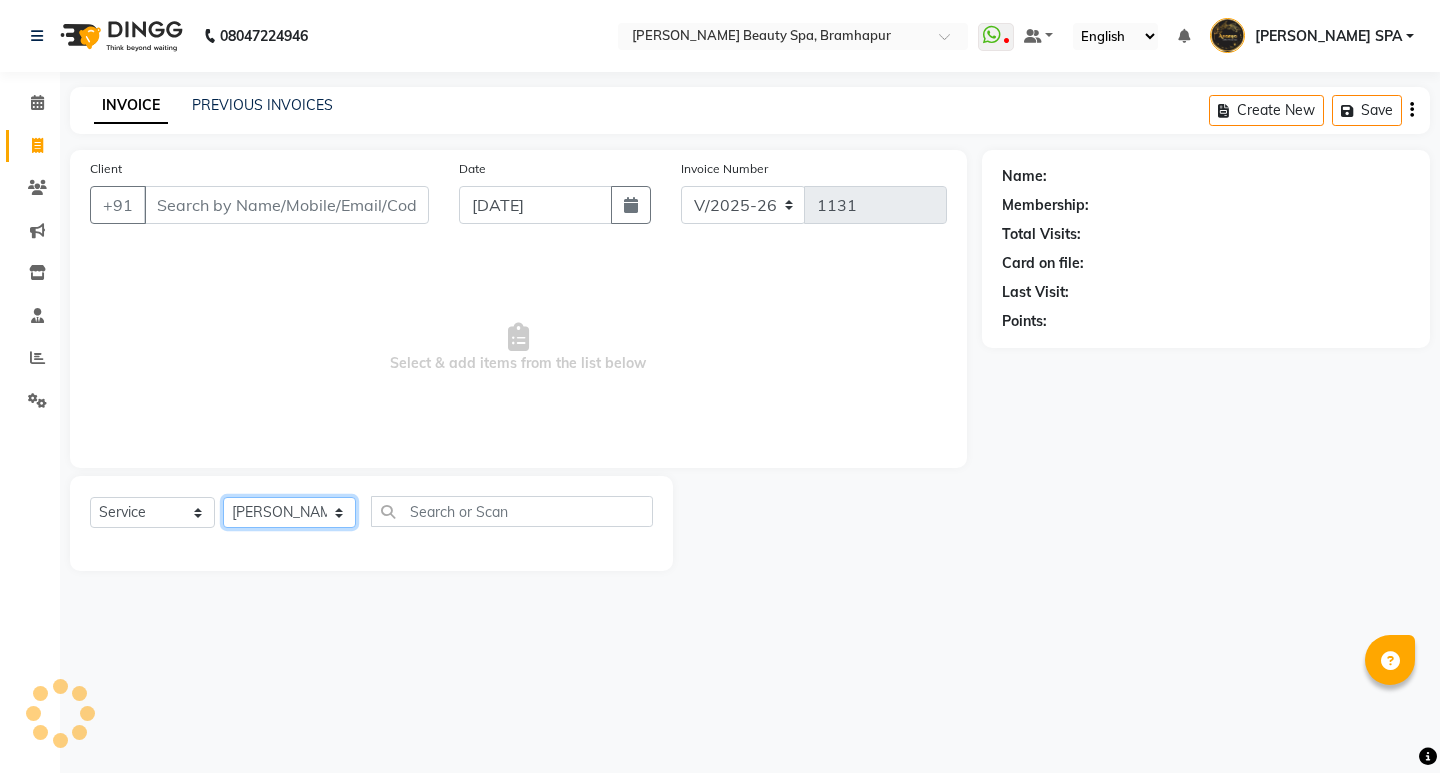 click on "Select Stylist ANANYA SPA Bindiya Hati jhuma JYOTI KABITA PATTNAIK JOLLY MAM PRANATI SABANA SANDHYA SAHU SIBANI SOUMYA SUNITA DAS" 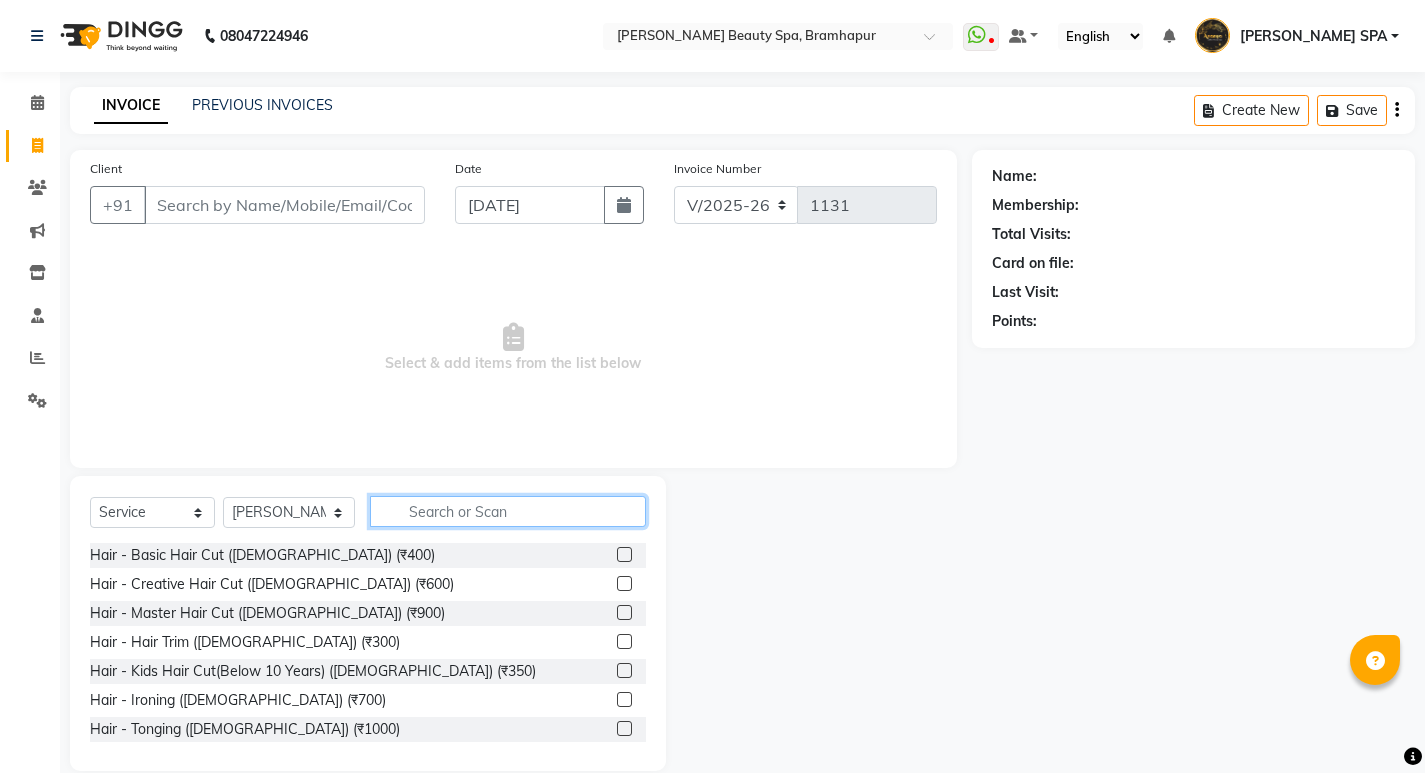 click 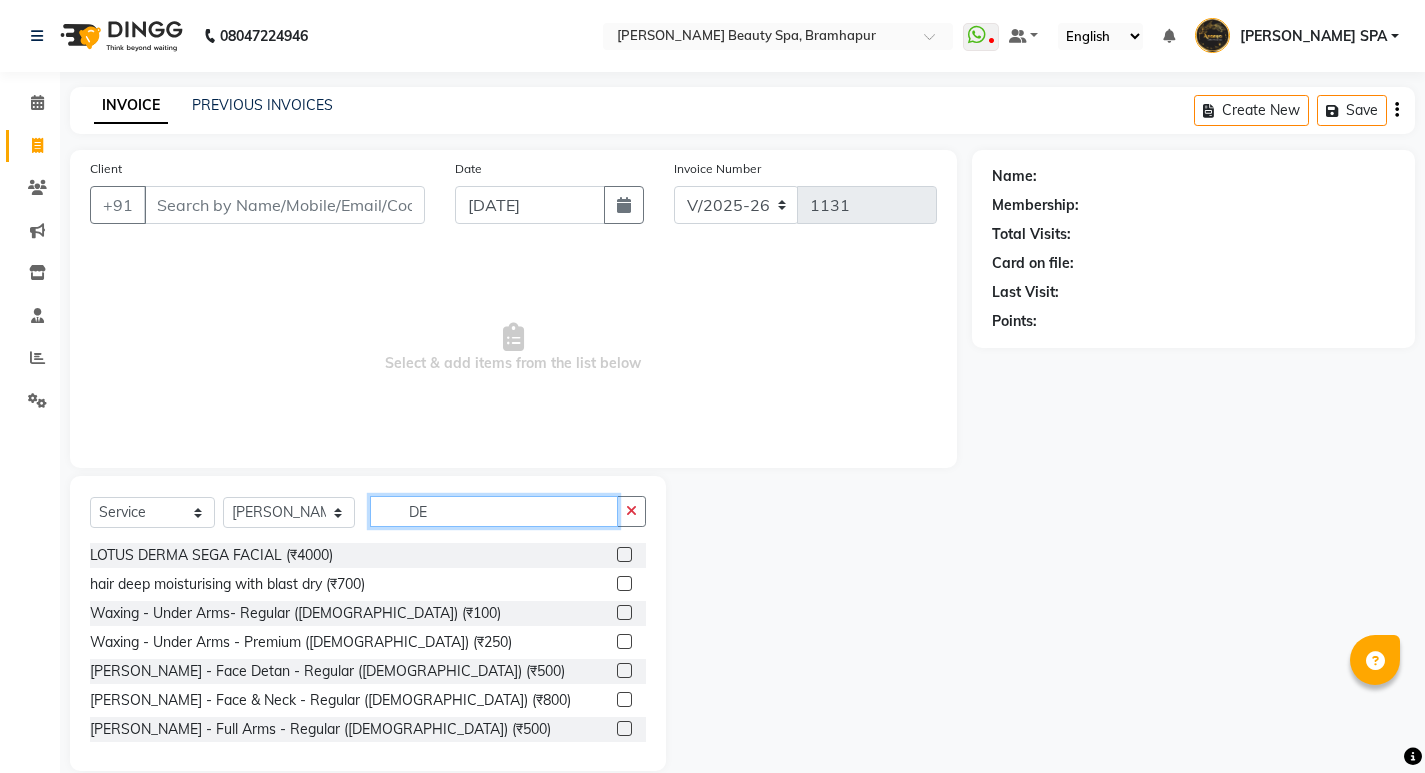 type on "DE" 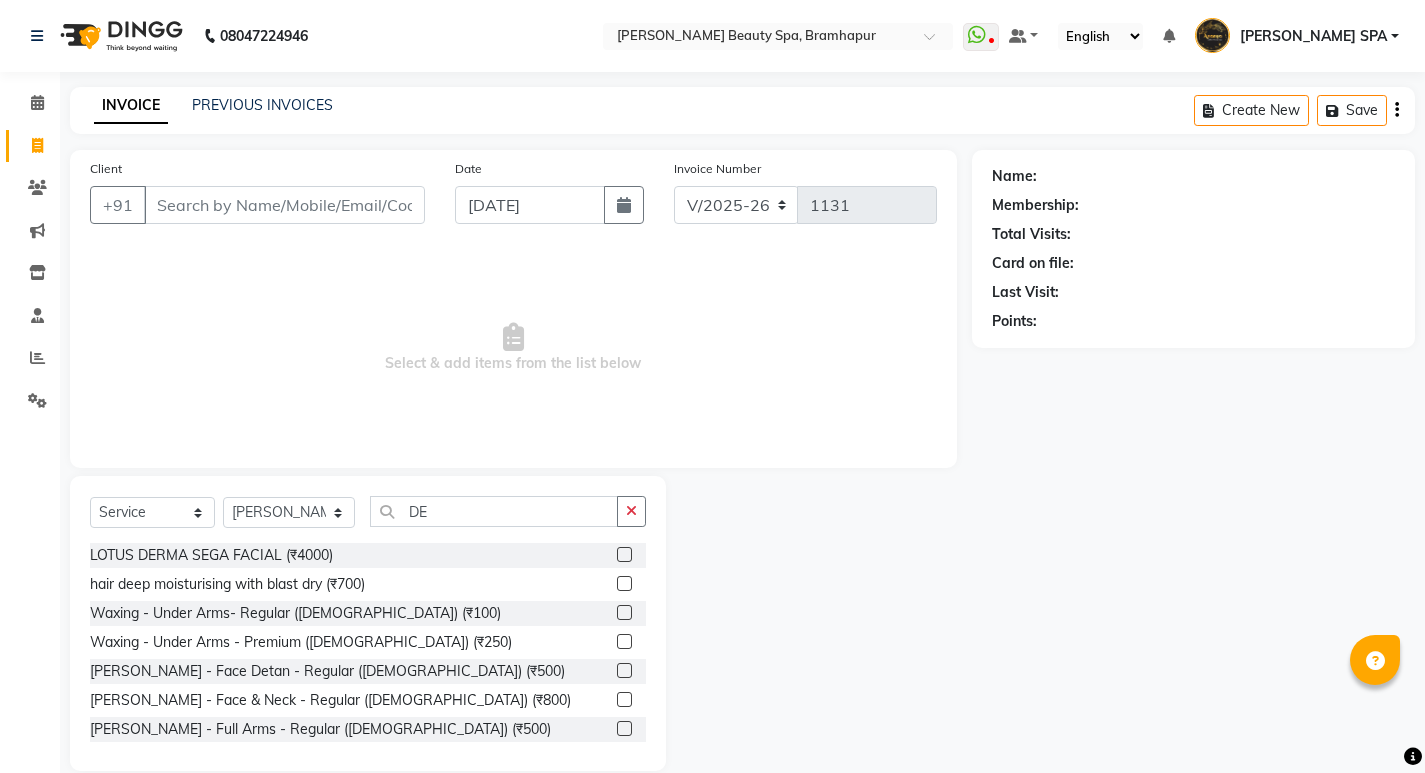 click 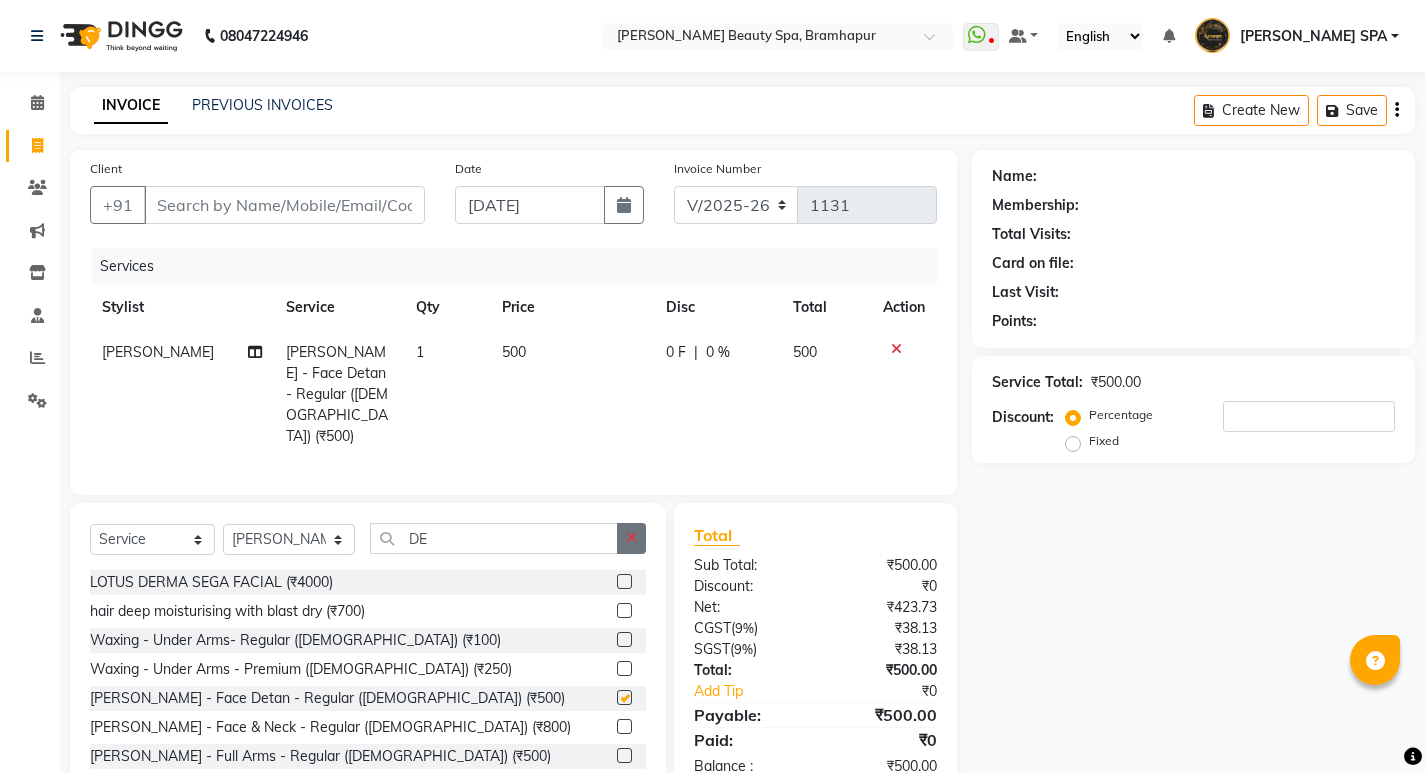 checkbox on "false" 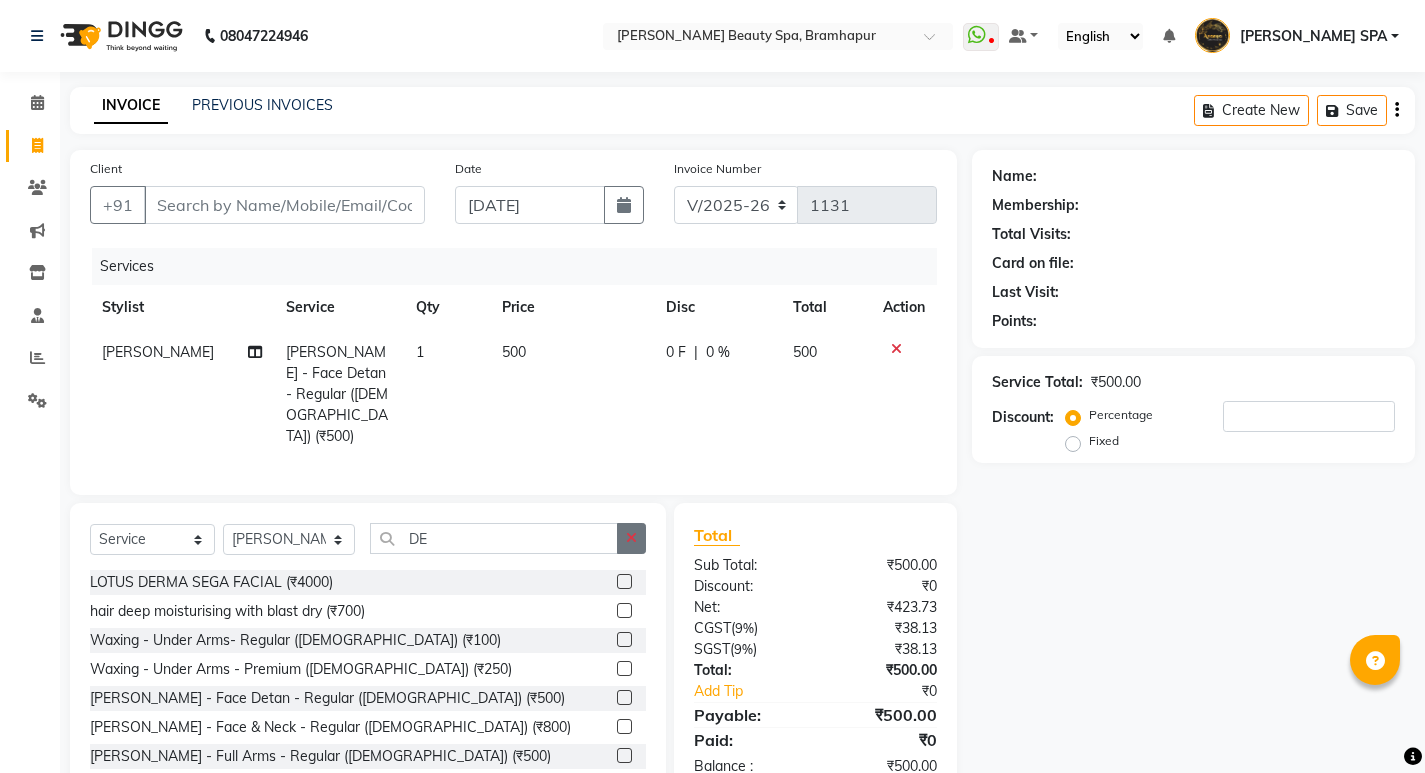 click 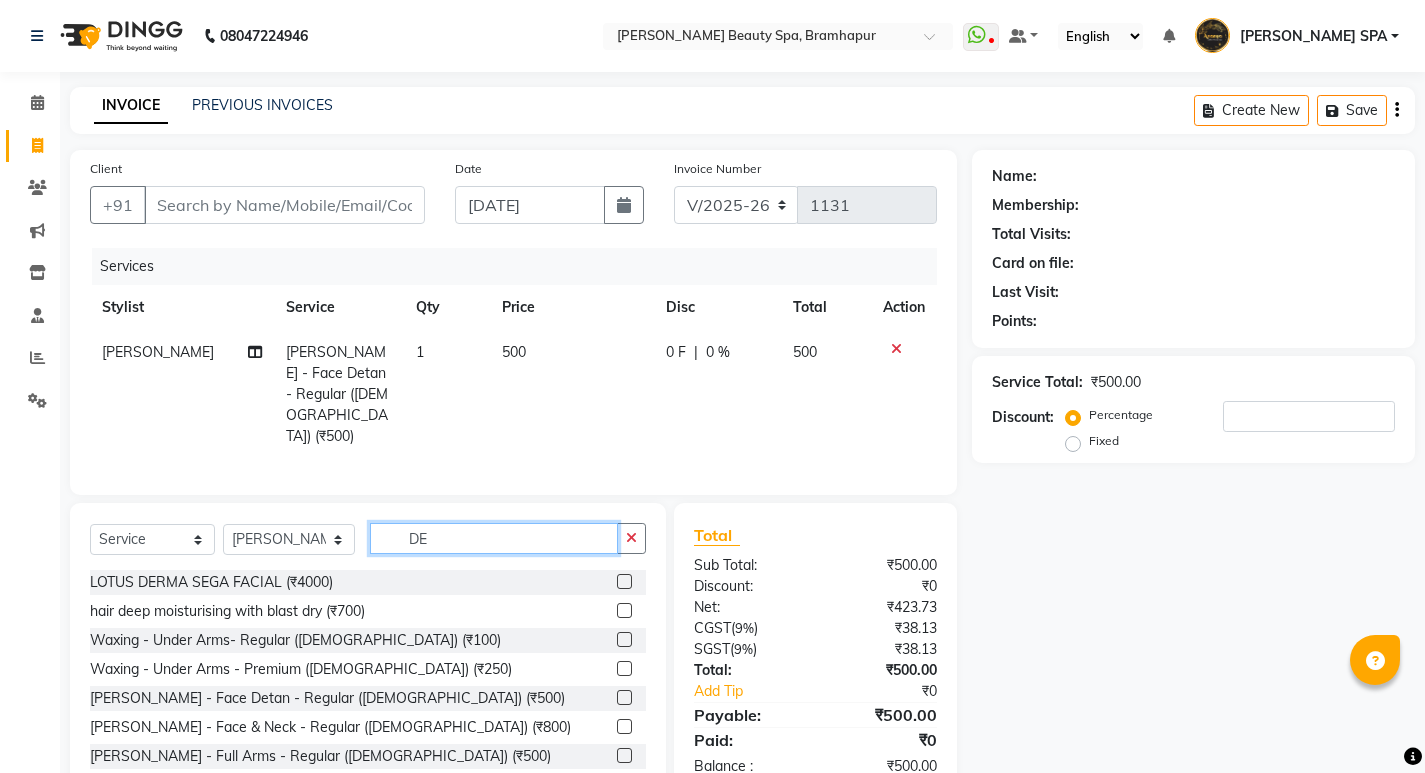type 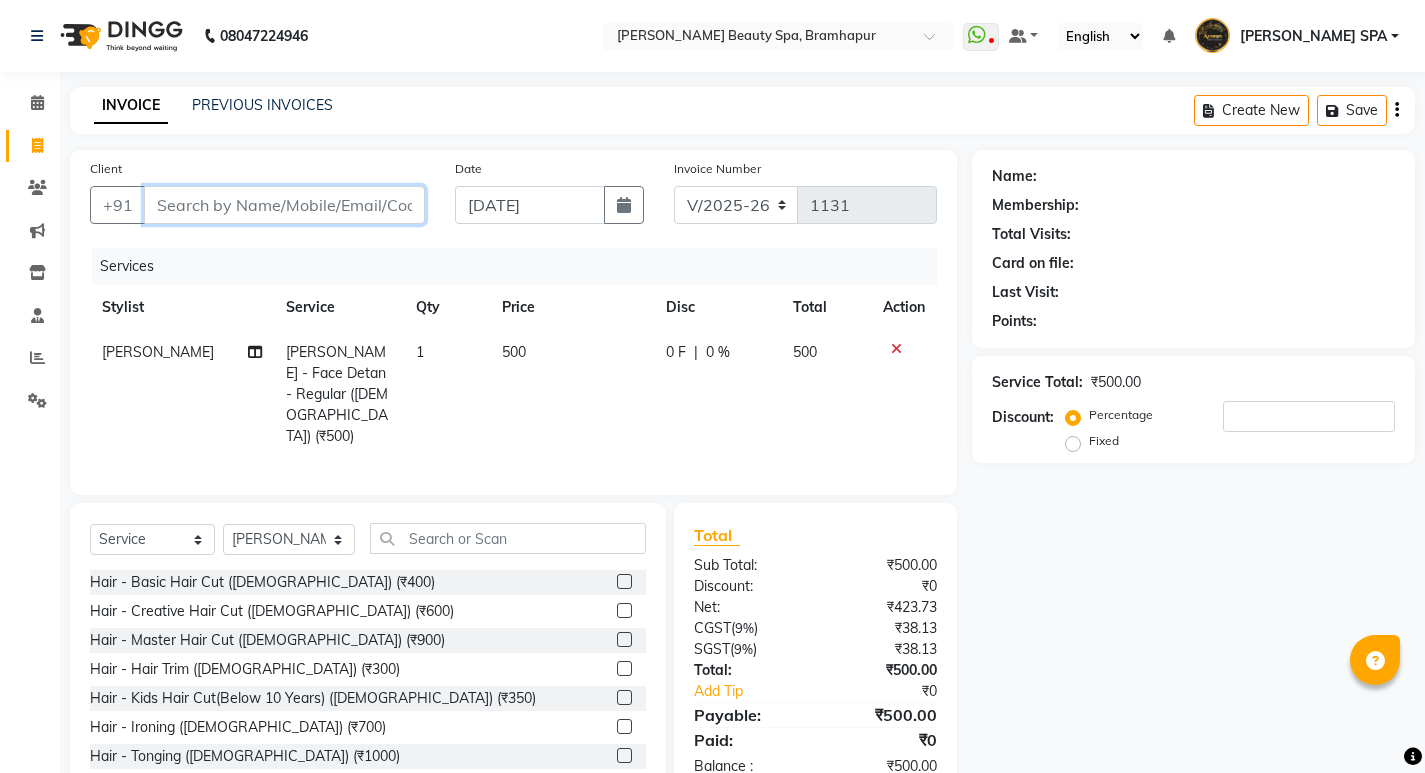 click on "Client" at bounding box center (284, 205) 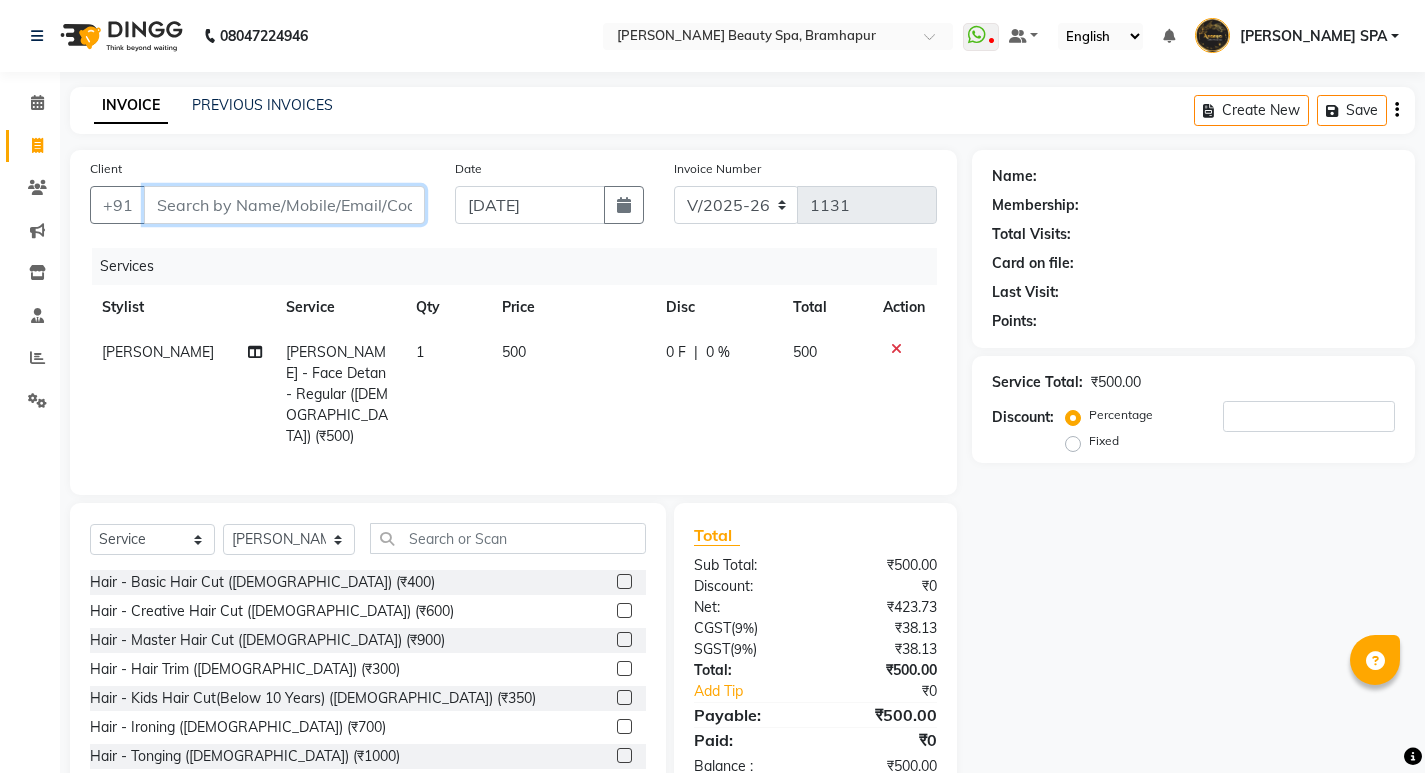 type on "R" 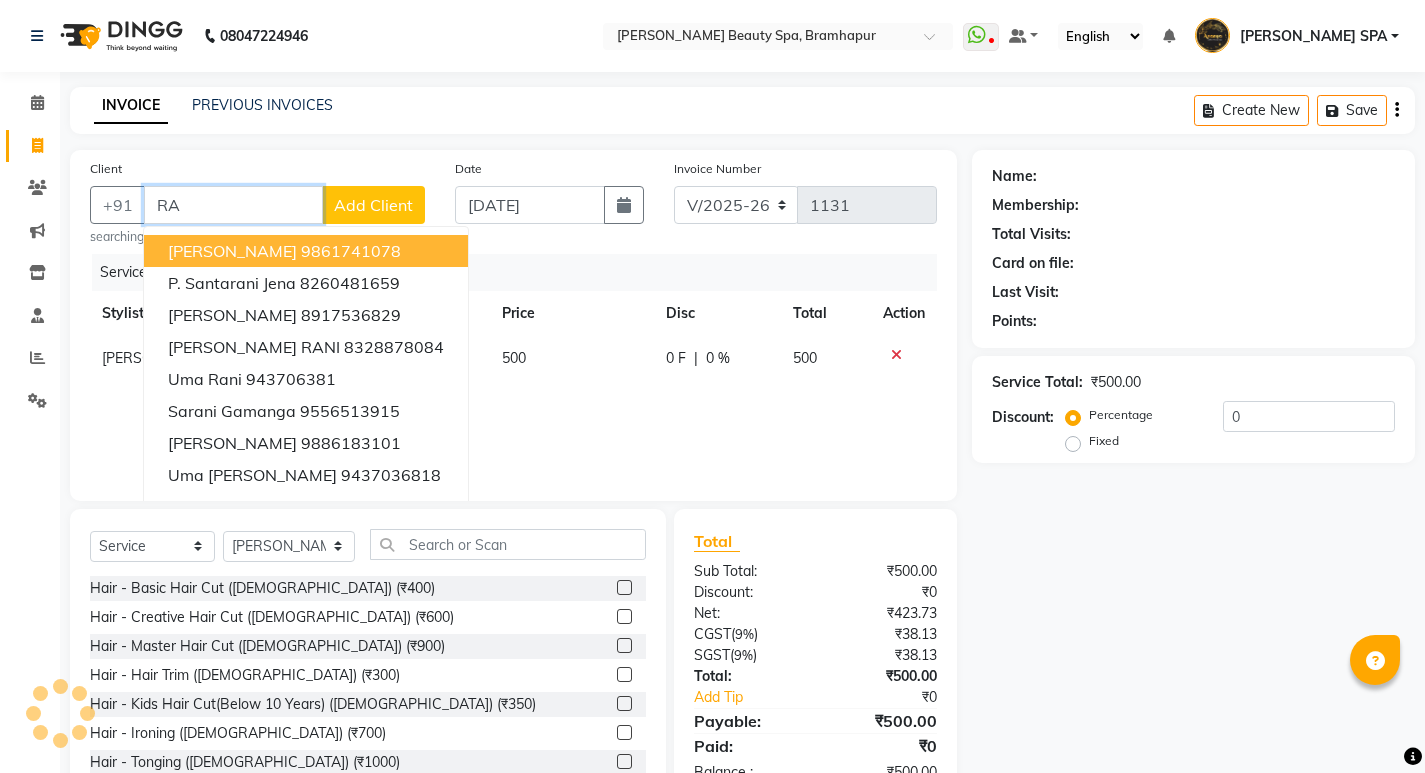 type on "R" 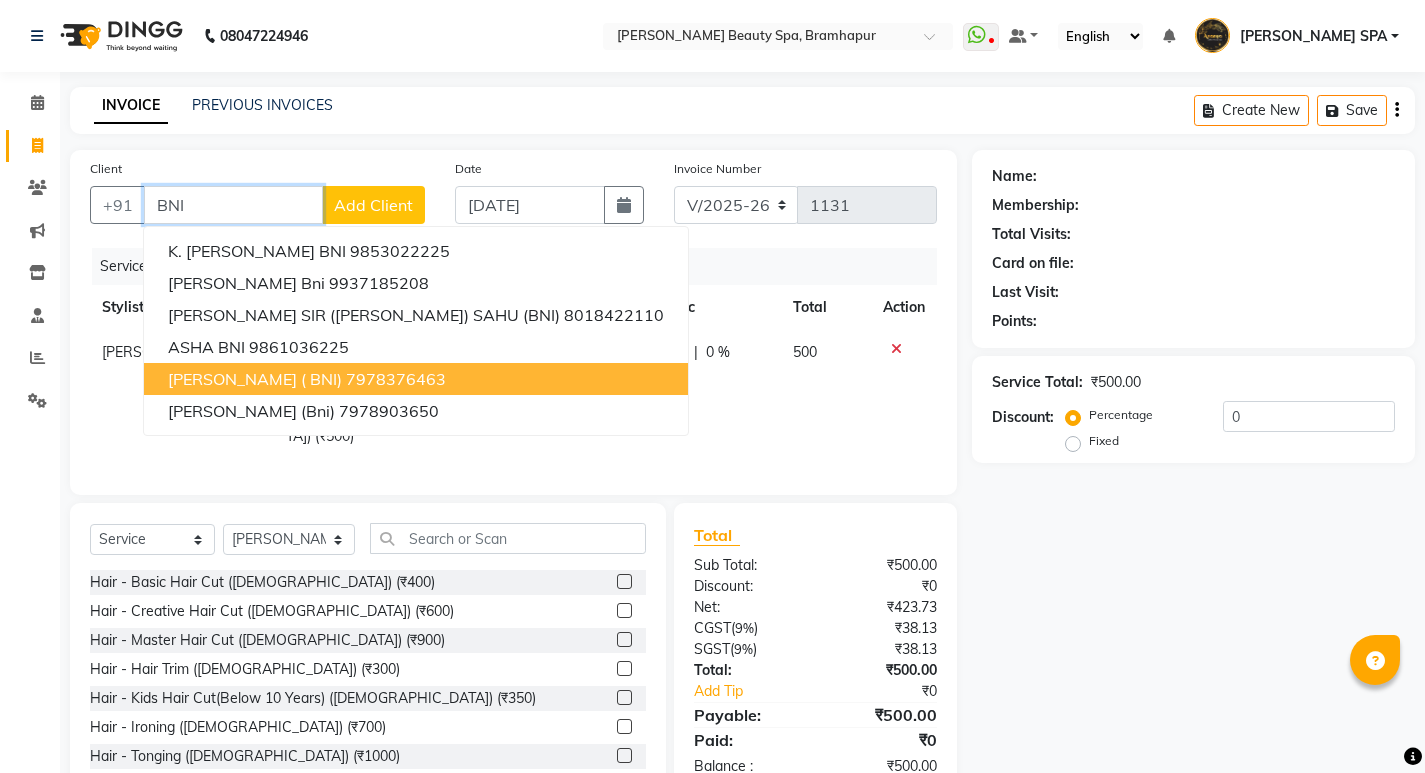click on "7978376463" at bounding box center (396, 379) 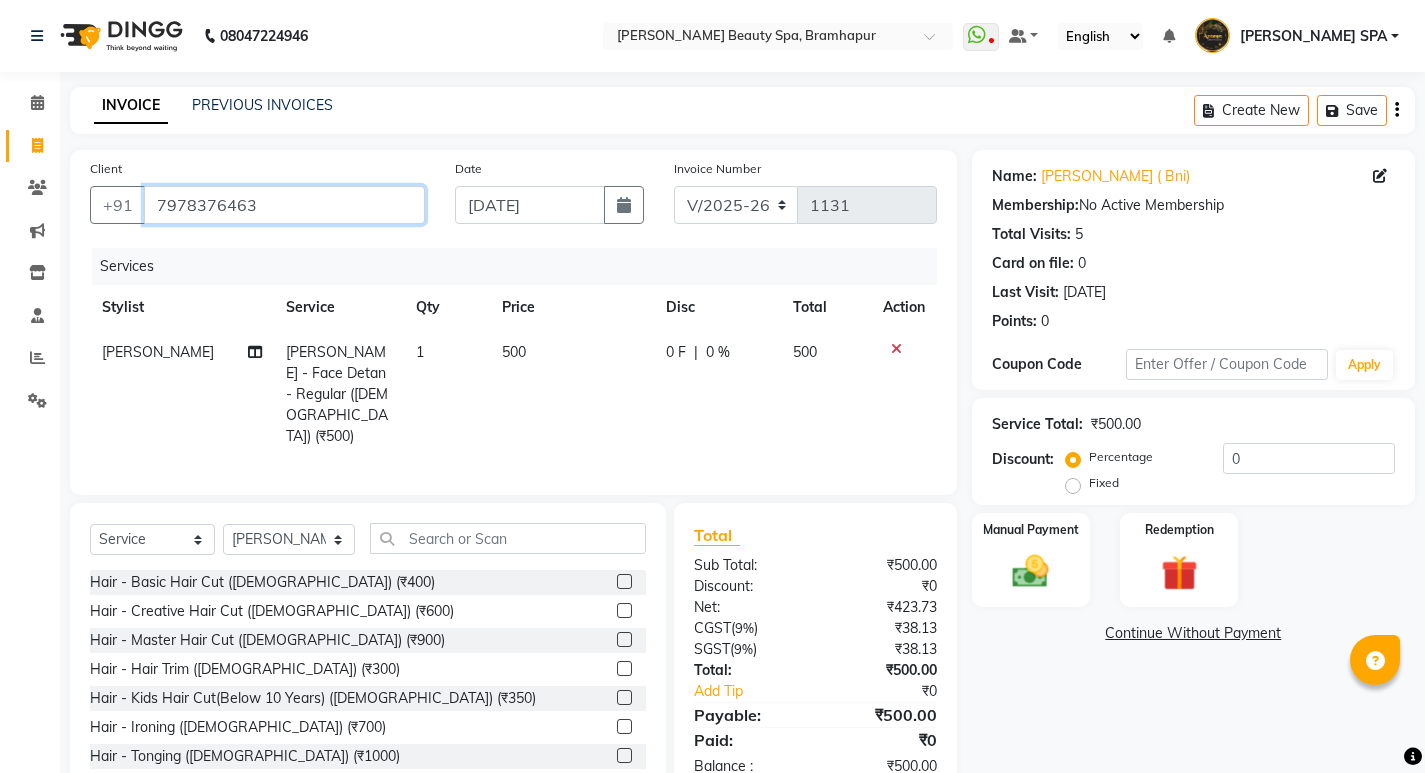 click on "7978376463" at bounding box center (284, 205) 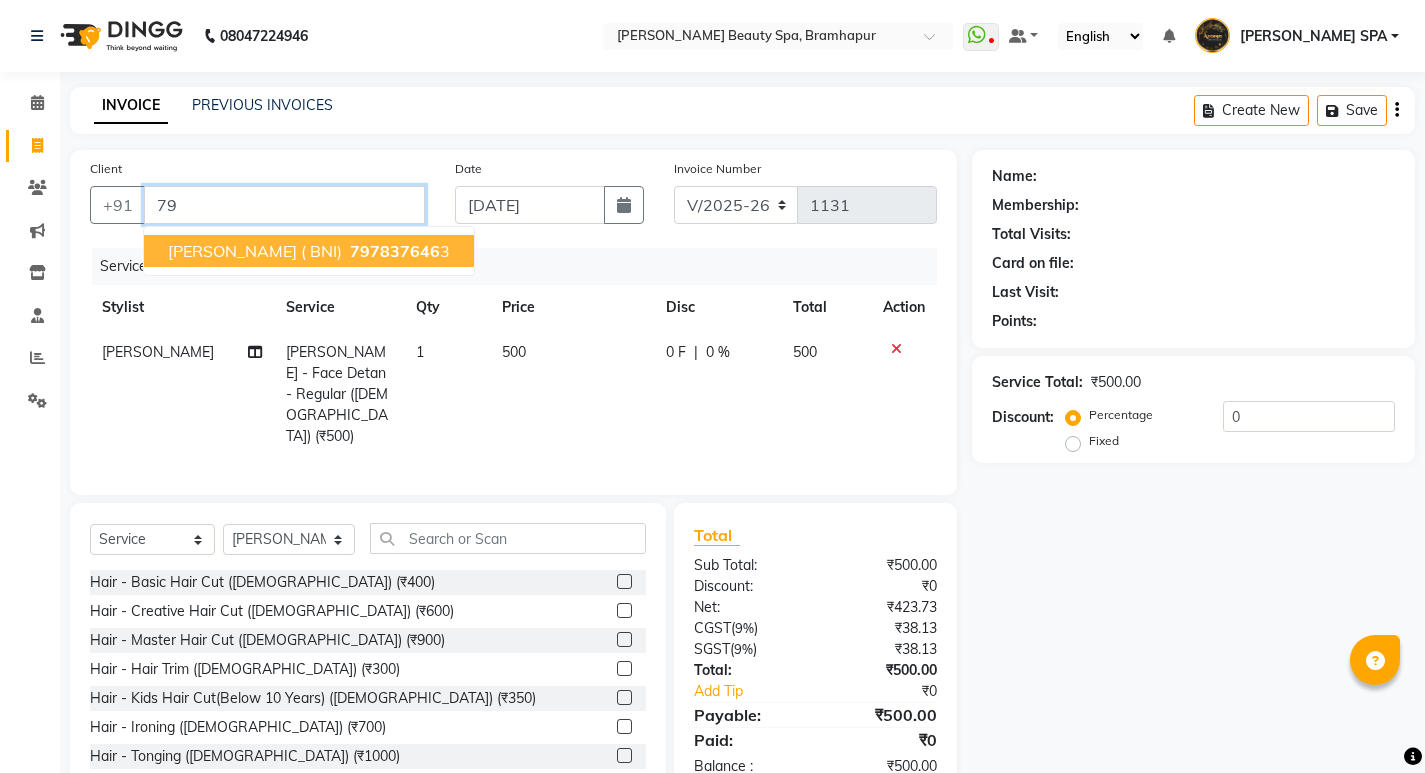 type on "7" 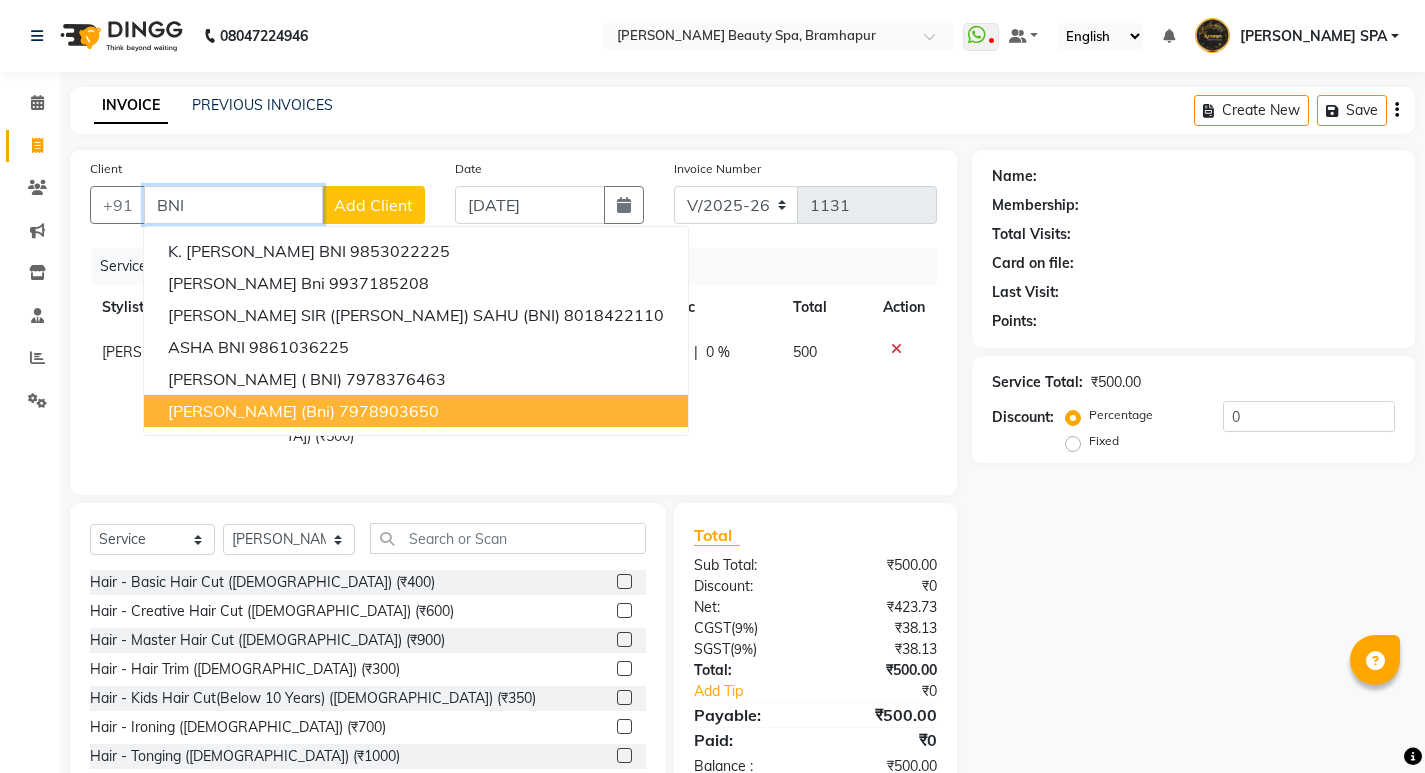 click on "7978903650" at bounding box center (389, 411) 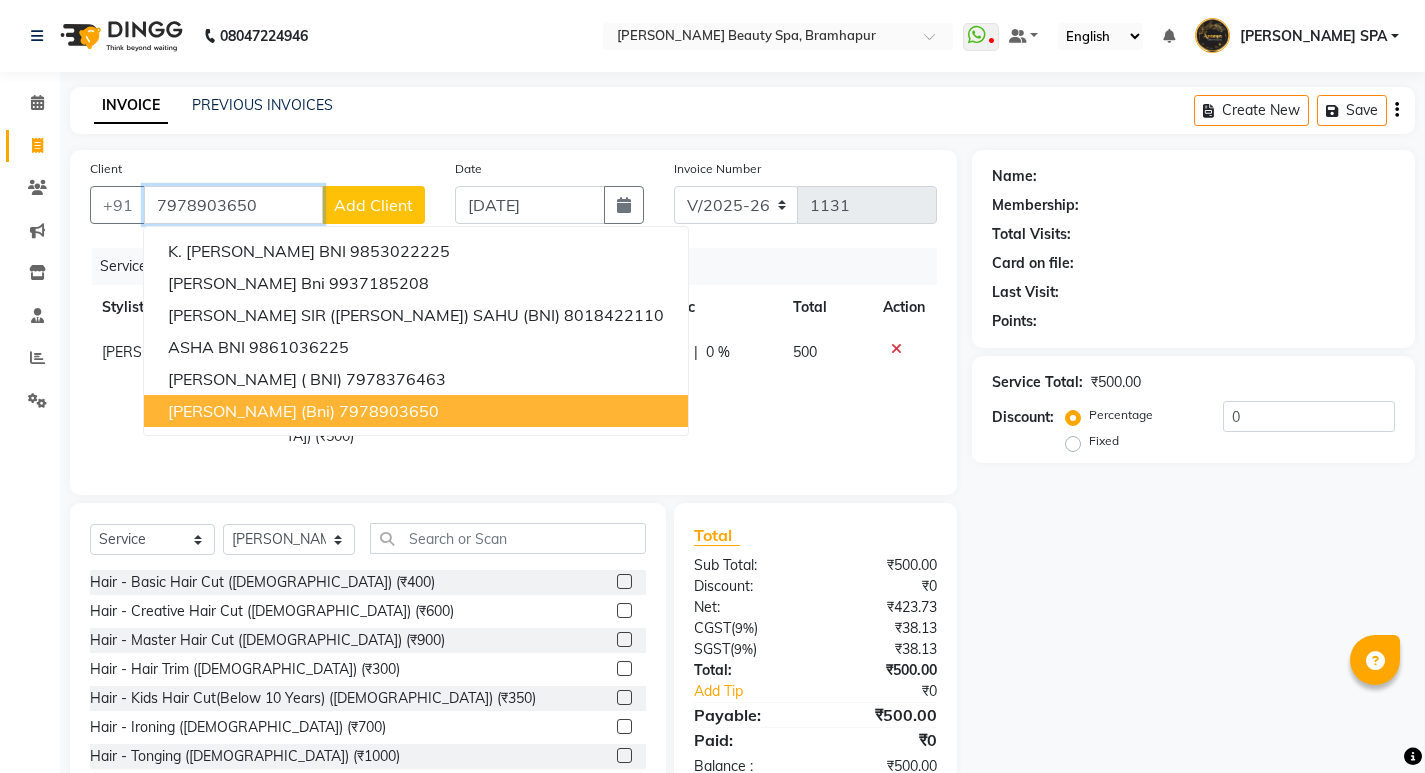 type on "7978903650" 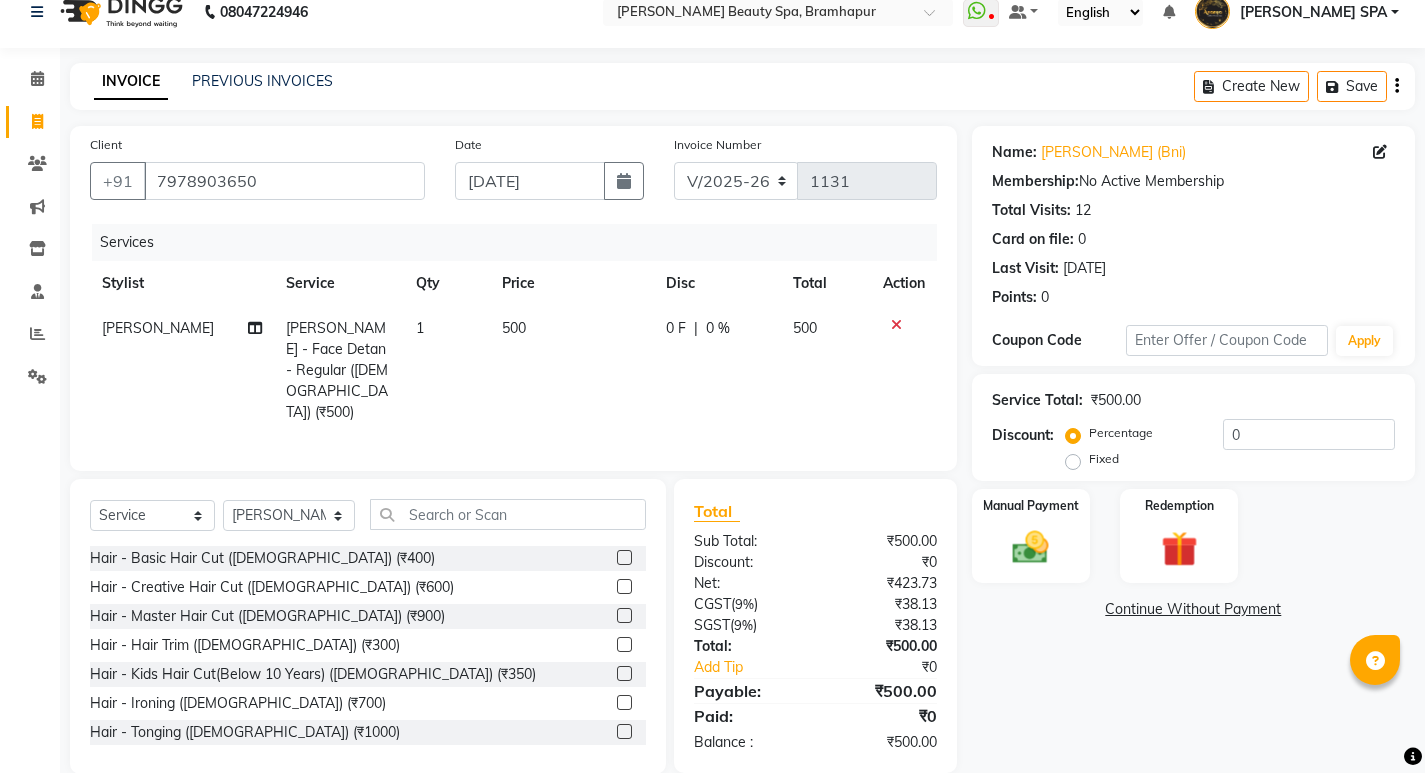 scroll, scrollTop: 0, scrollLeft: 0, axis: both 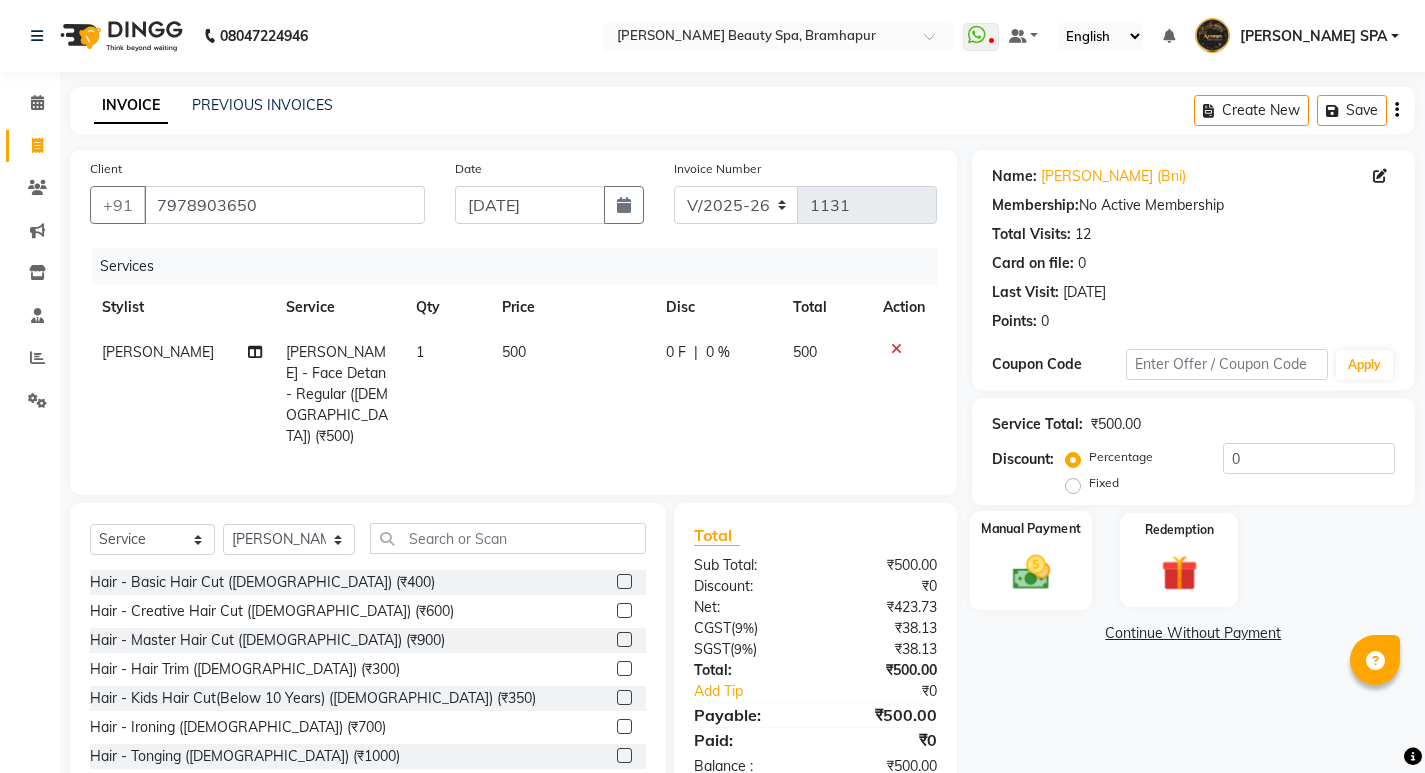 click 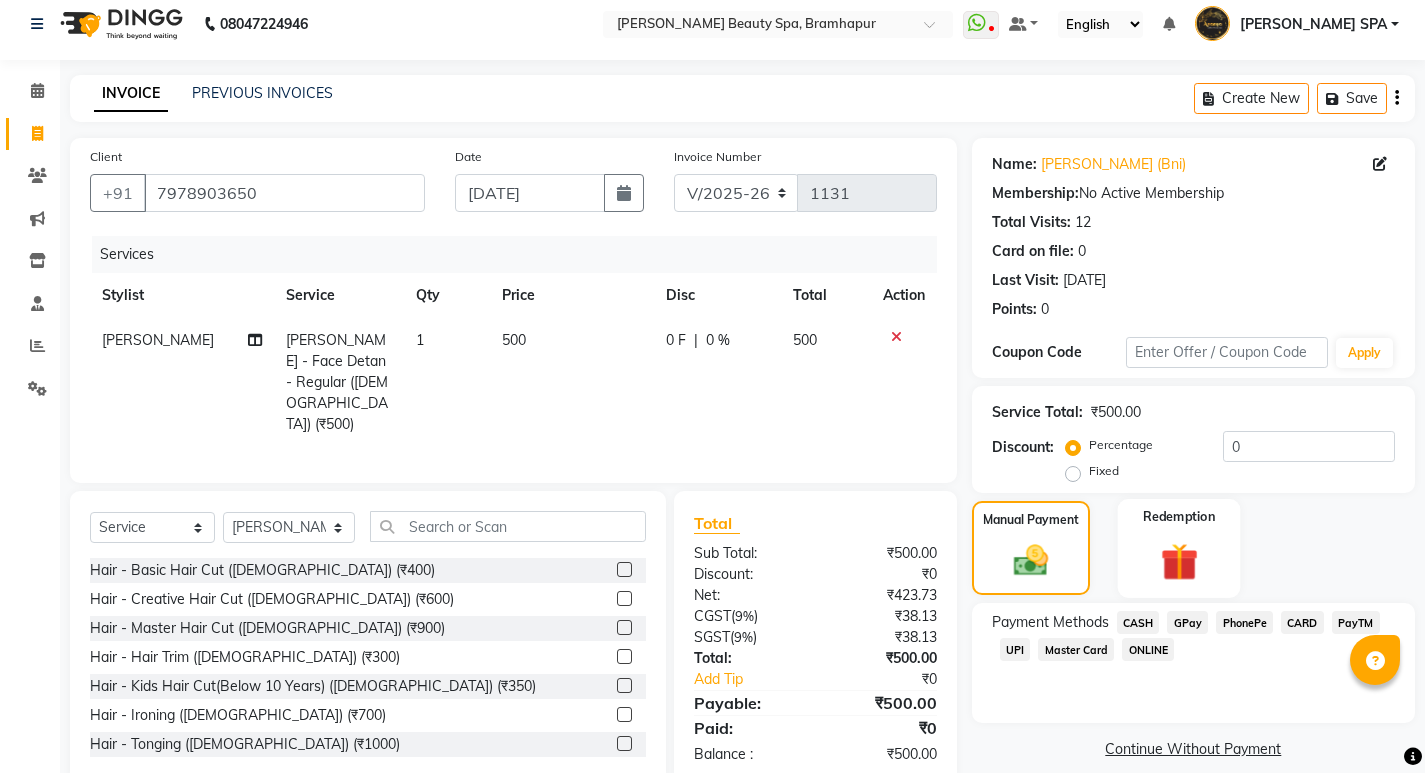 scroll, scrollTop: 0, scrollLeft: 0, axis: both 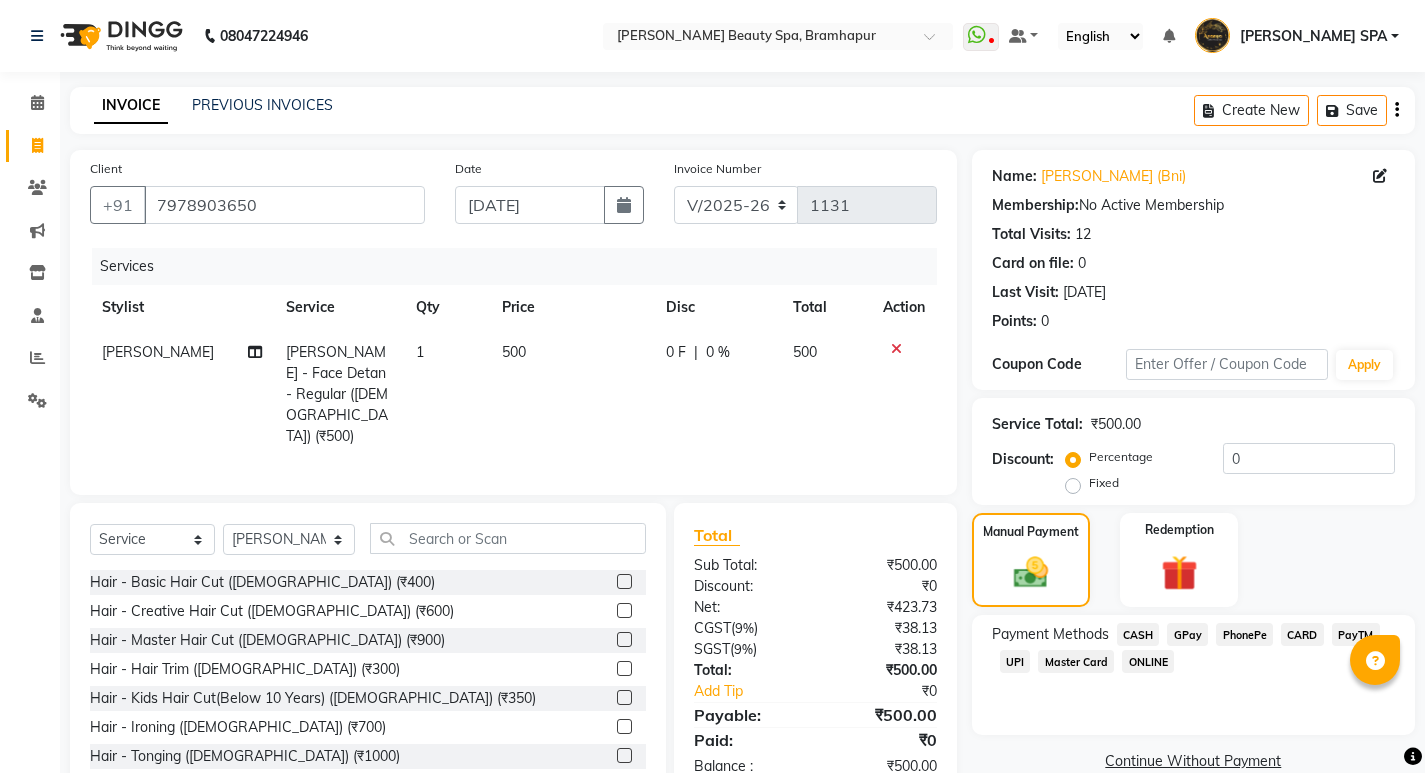 click on "Payment Methods  CASH   GPay   PhonePe   CARD   PayTM   UPI   Master Card   ONLINE" 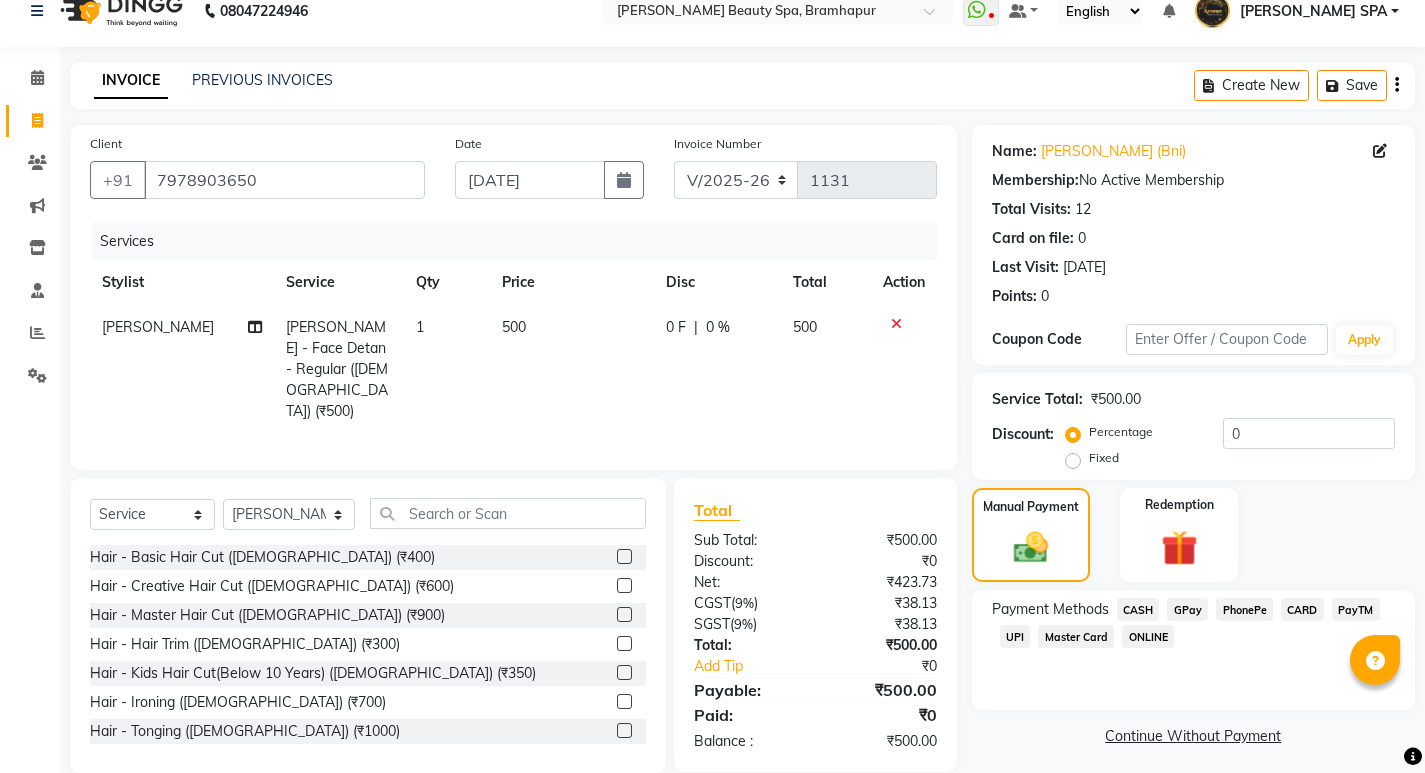 scroll, scrollTop: 33, scrollLeft: 0, axis: vertical 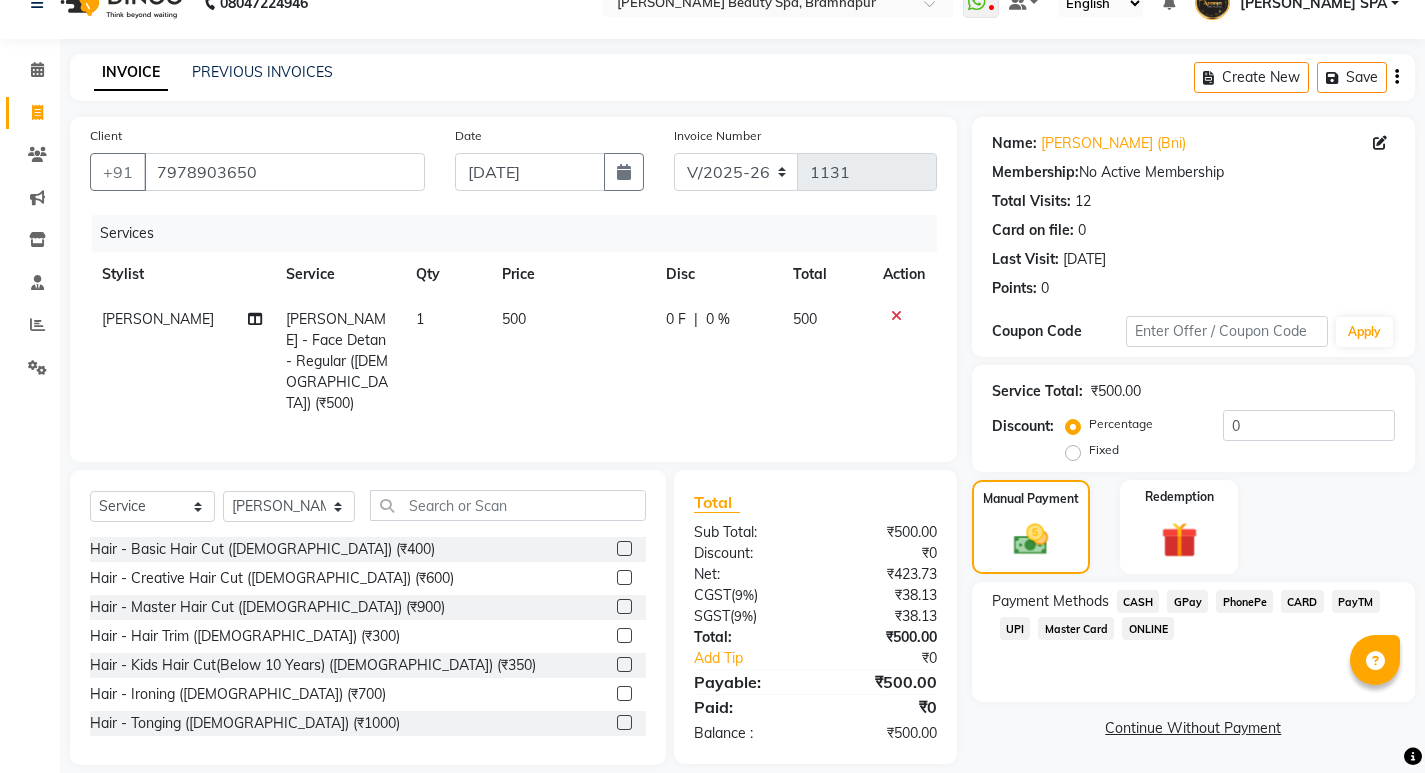 click on "CASH" 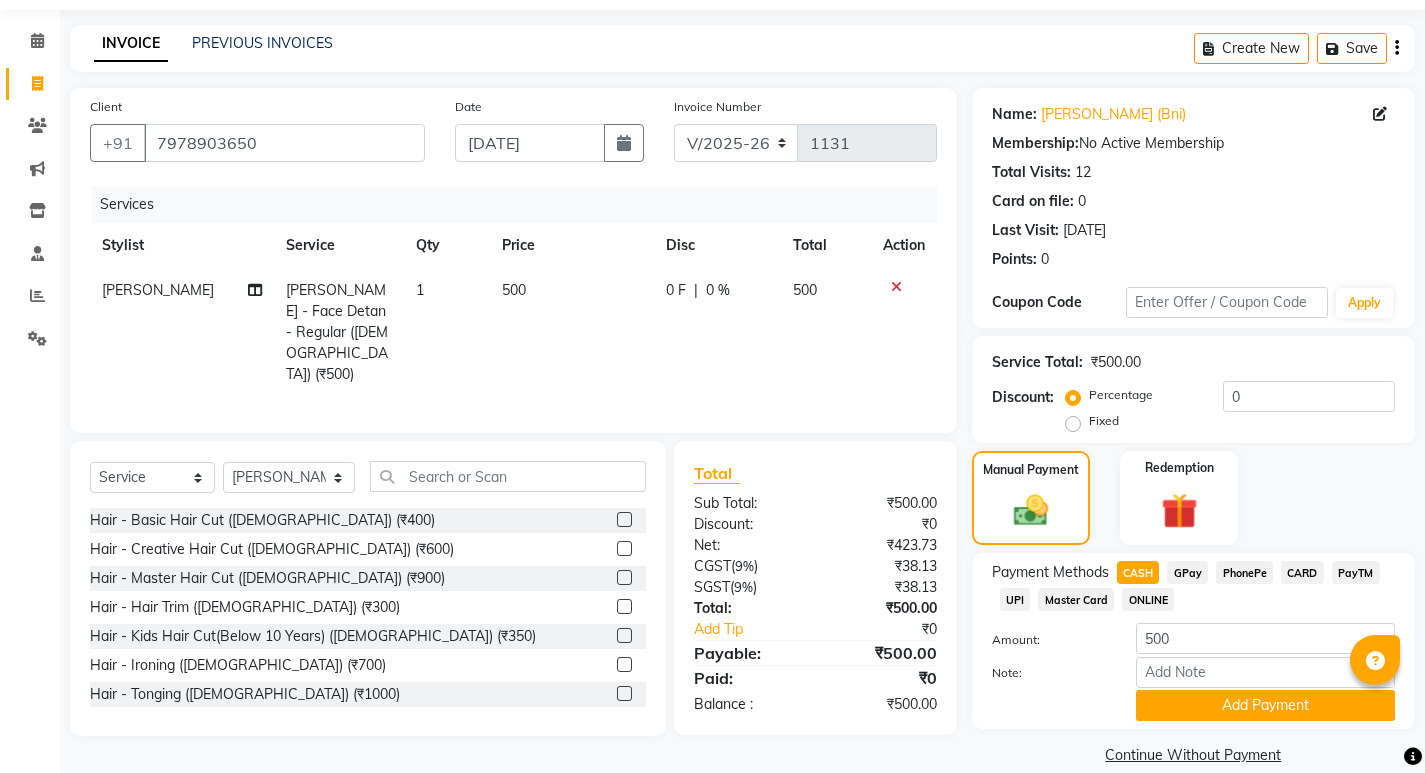 scroll, scrollTop: 89, scrollLeft: 0, axis: vertical 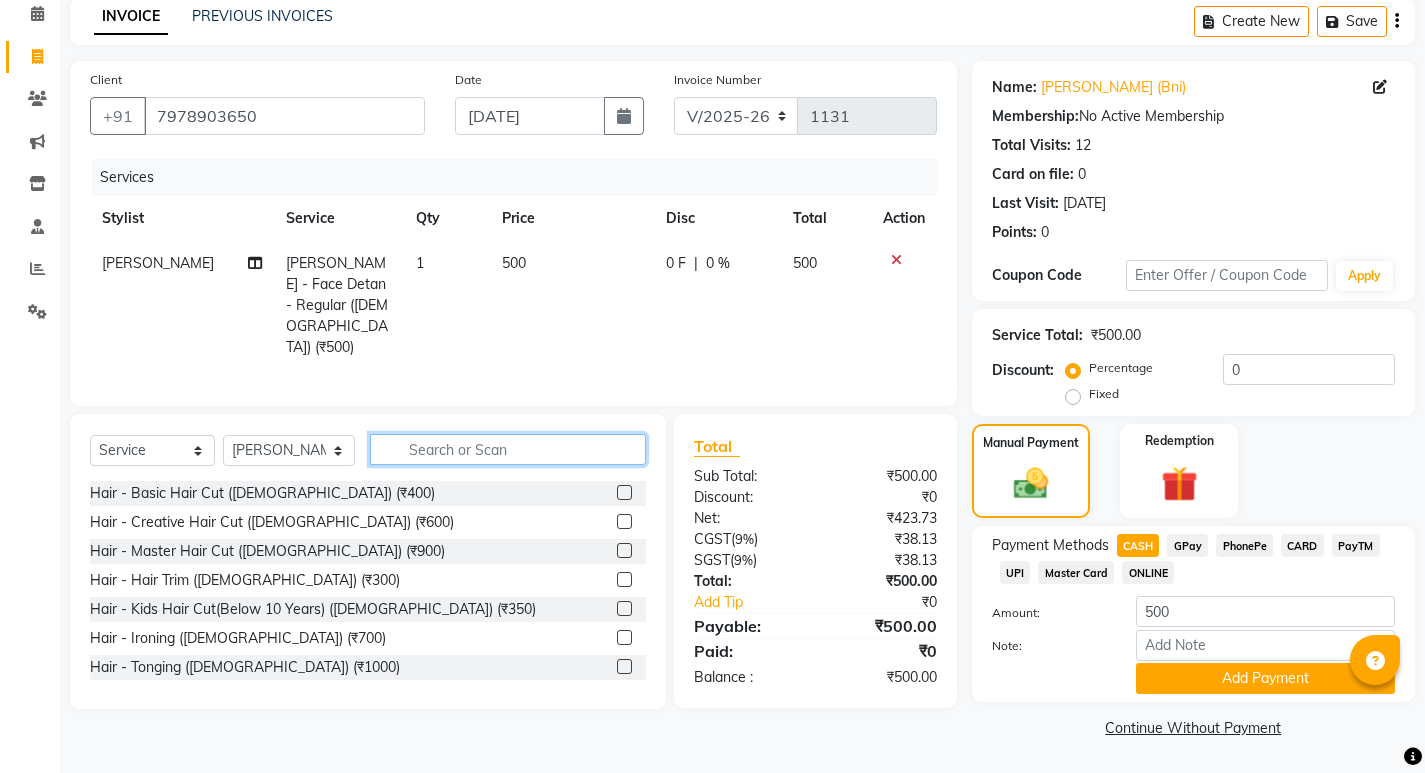 click 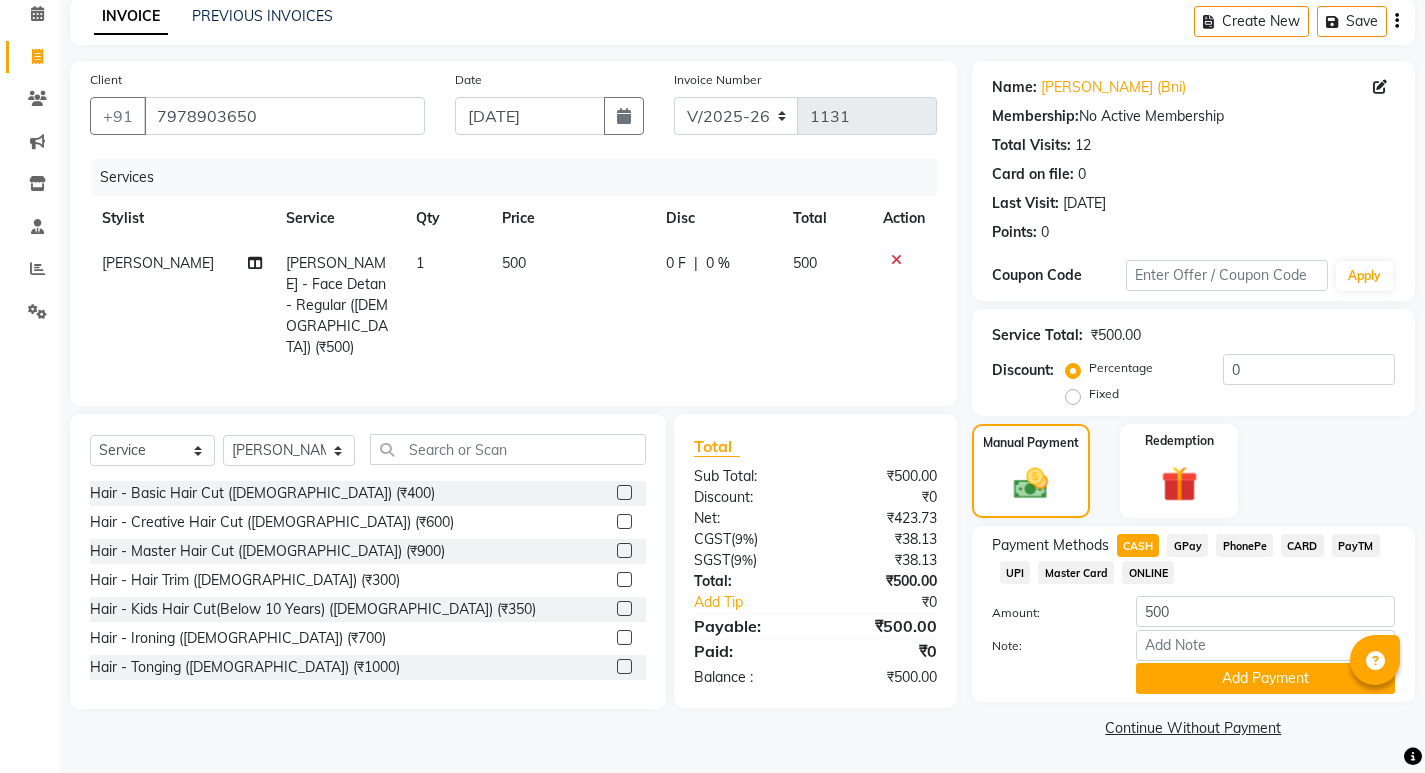 click on "500" 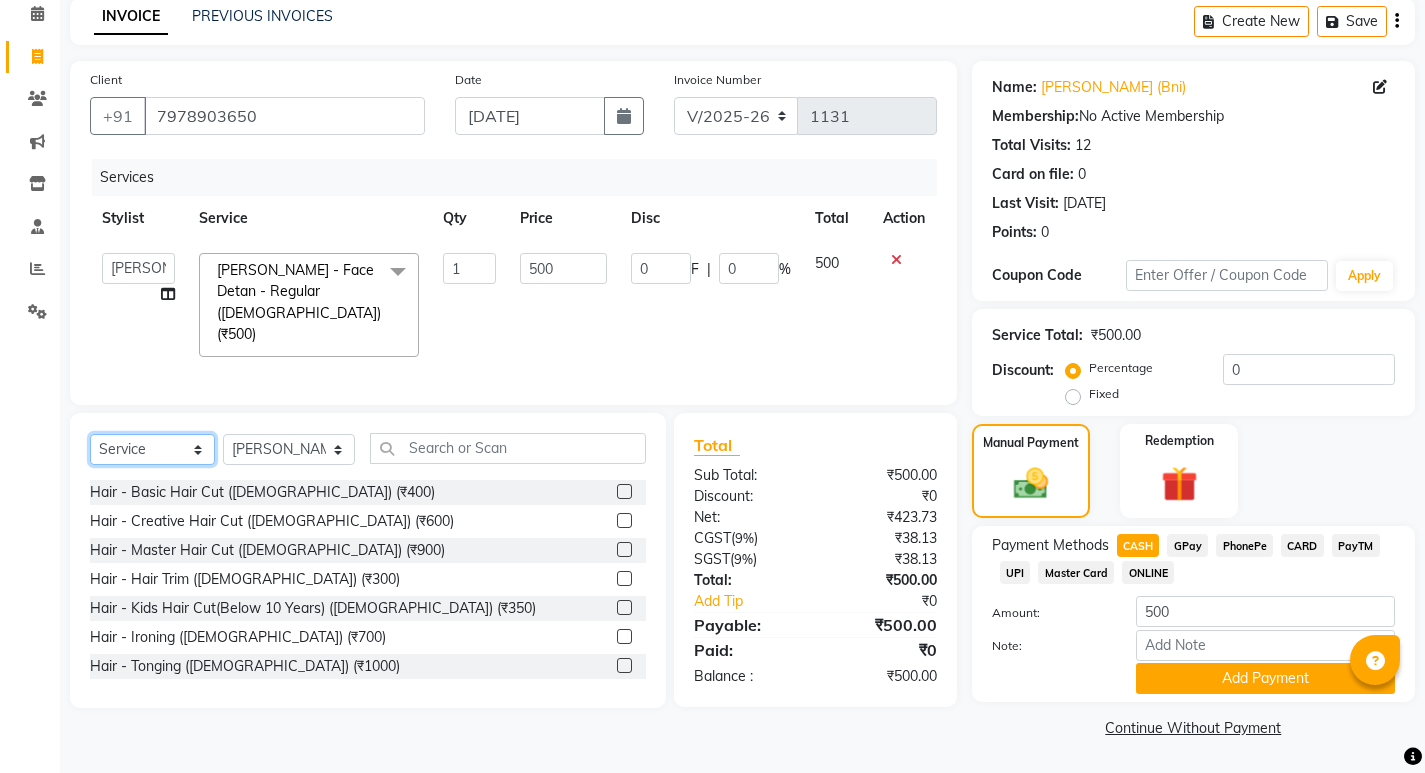 click on "Select  Service  Product  Membership  Package Voucher Prepaid Gift Card" 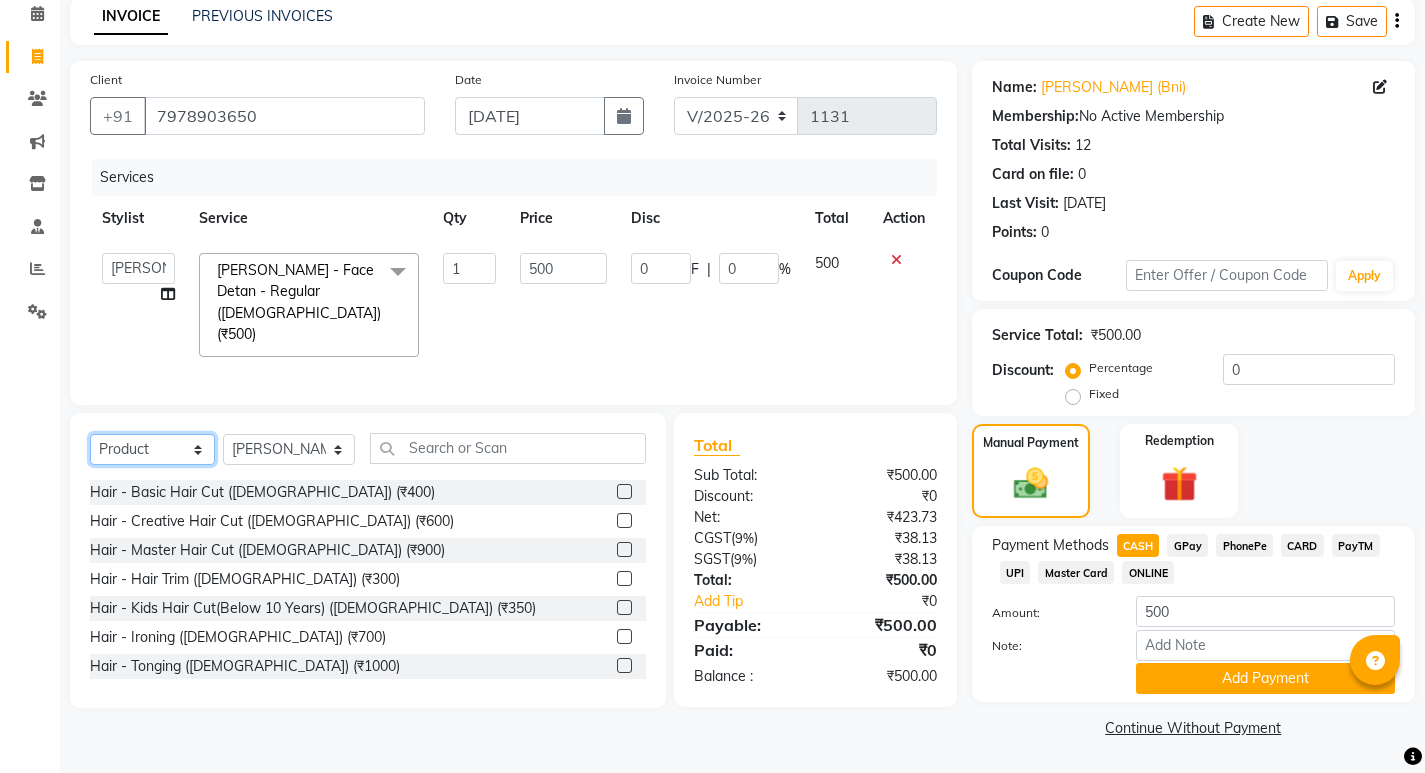 click on "Select  Service  Product  Membership  Package Voucher Prepaid Gift Card" 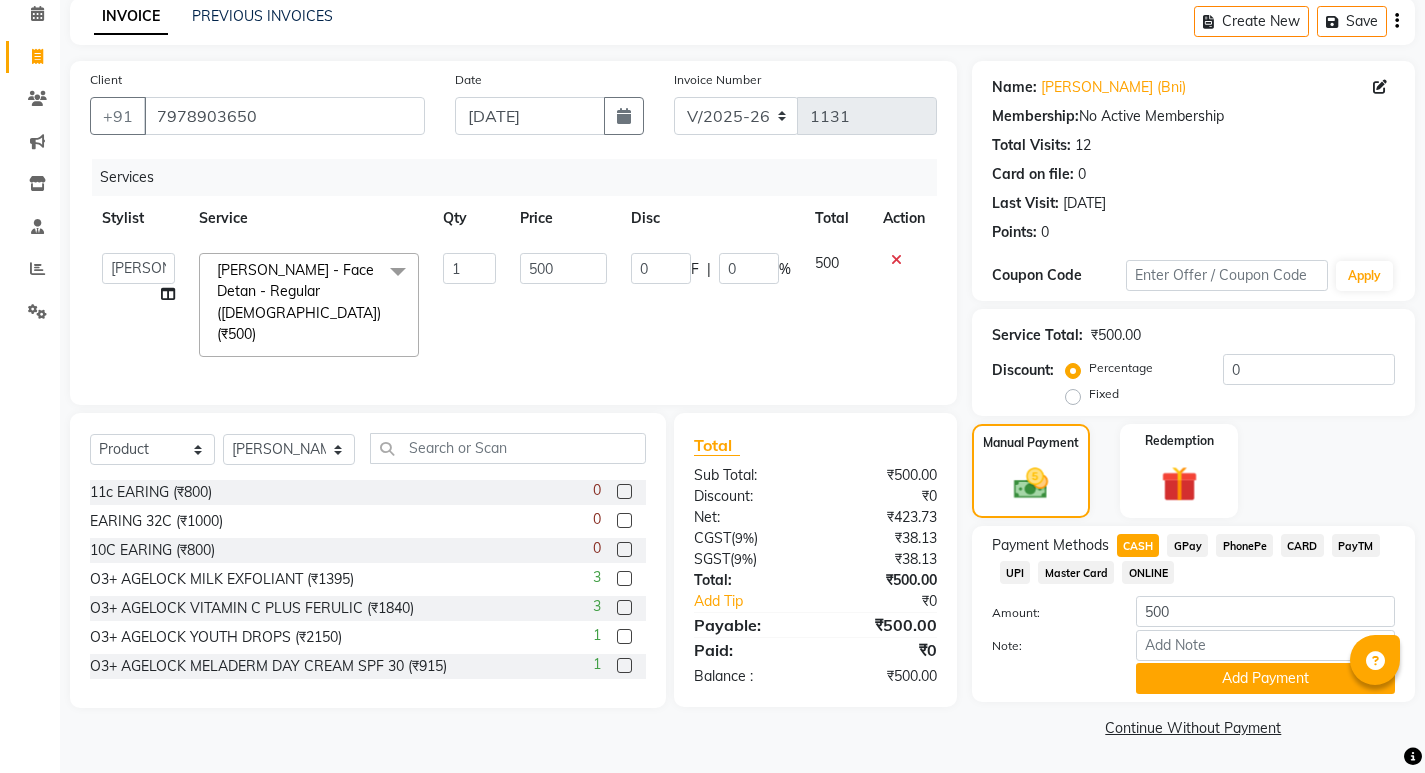 click on "Select  Service  Product  Membership  Package Voucher Prepaid Gift Card  Select Stylist ANANYA SPA Bindiya Hati jhuma JYOTI KABITA PATTNAIK JOLLY MAM PRANATI SABANA SANDHYA SAHU SIBANI SOUMYA SUNITA DAS 11c EARING (₹800)  0 EARING 32C (₹1000)  0 10C EARING (₹800)  0 O3+ AGELOCK MILK EXFOLIANT (₹1395)  3 O3+ AGELOCK VITAMIN C PLUS FERULIC  (₹1840)  3 O3+ AGELOCK YOUTH DROPS (₹2150)  1 O3+ AGELOCK MELADERM DAY CREAM SPF 30 (₹915)  1 O3+ AGELOCK MELADERM NIGHT CREAM (₹915)  1 O3+ AGELOCK DERMACALM CLEANSER (₹1100)  1 O3+  AGELOCK PORE CLEARING SKIN WASH (₹1100)  0 O3+ AGELOCK VITAMIN C SERUM (₹750)  2 O3+ AGELOCK  PORE CLEARING SKIN WASH (₹1100)  1 O3+ AGELOCK SPF 40 (₹955)  0 O3+ AGELOCK VITAMIN ACE (₹1840)  1 RAAGA SKINTONER  (₹250)  0 WOCIN SKIN BRIGHTENING KIT (₹750)  3 BOTOLISH SHAMPOO (₹1950)  -1 824C (₹1200)  0 WHISPER CHOICE REGULAR (₹35)  3 WHISPER CHOIE REGULAR (20) (₹99)  0 WHISPER CHOICE XL (20) (₹160)  1 WHISPER MAXI FIT REGULAR (8) (₹80)  3 5 0 2 4 2 9 0" 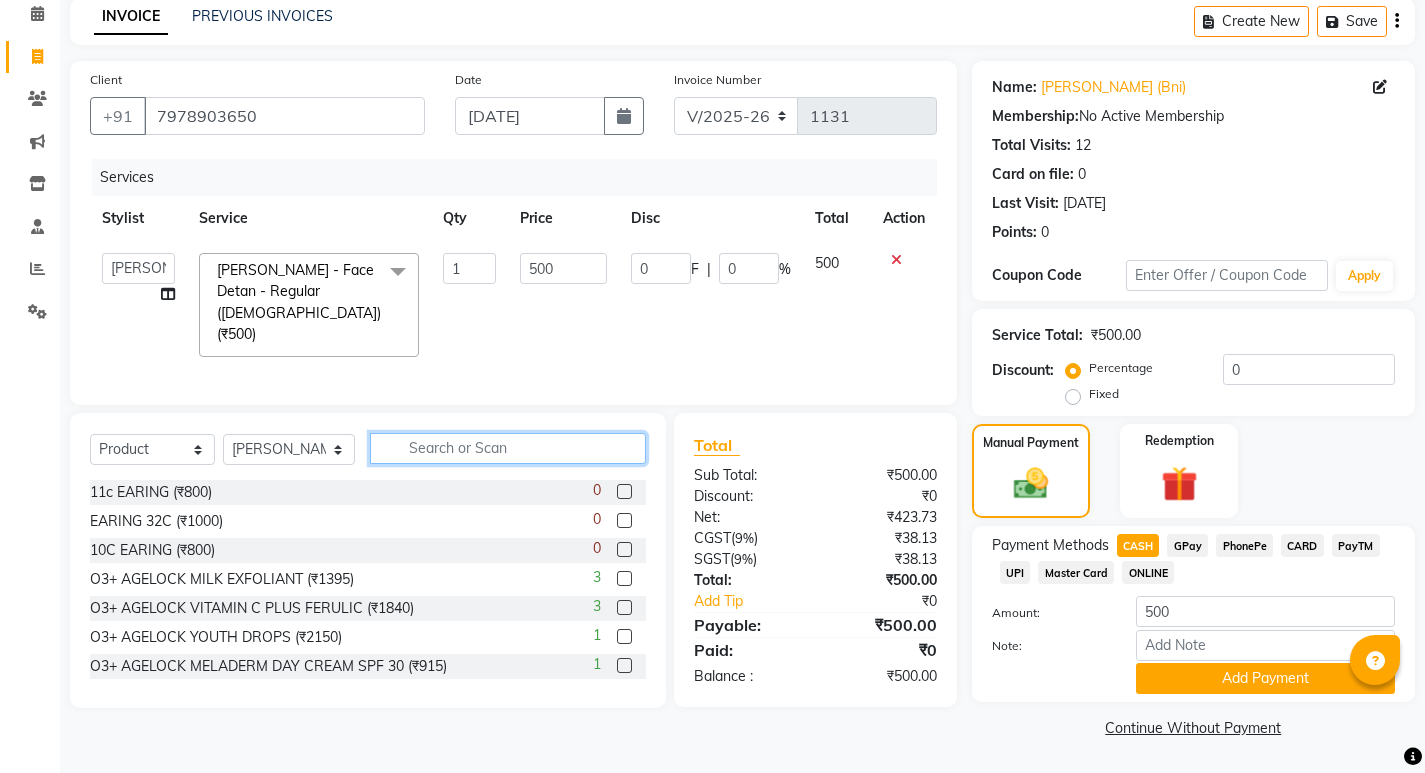 click 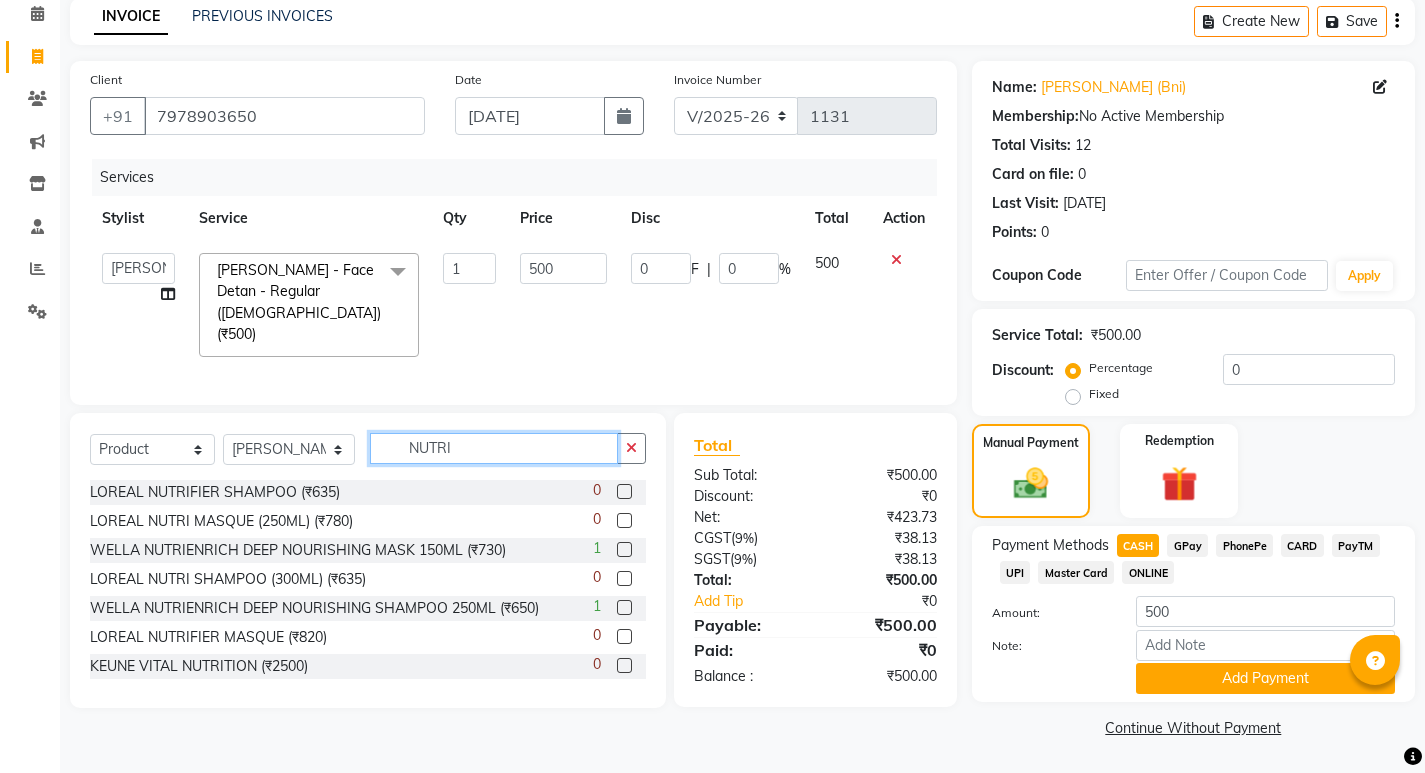 type on "NUTRI" 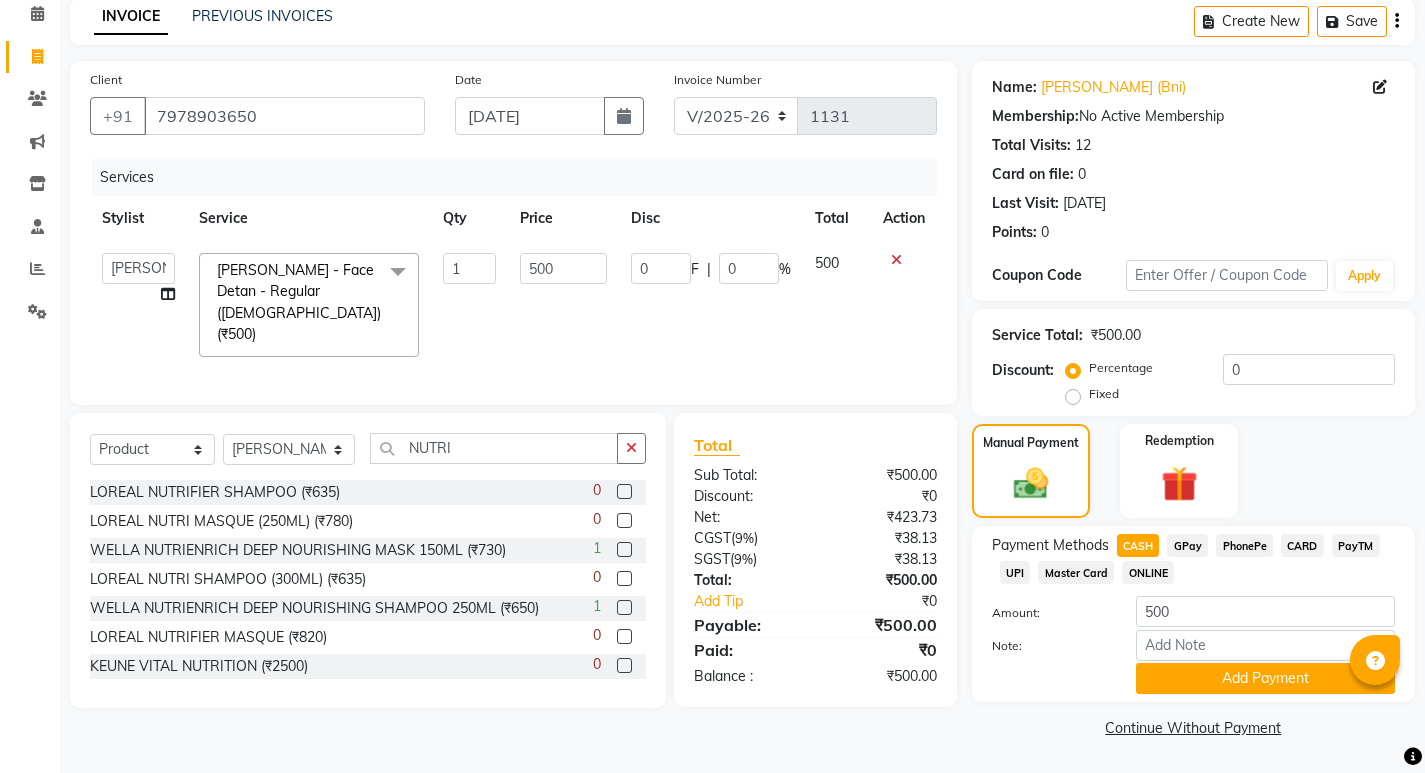 click 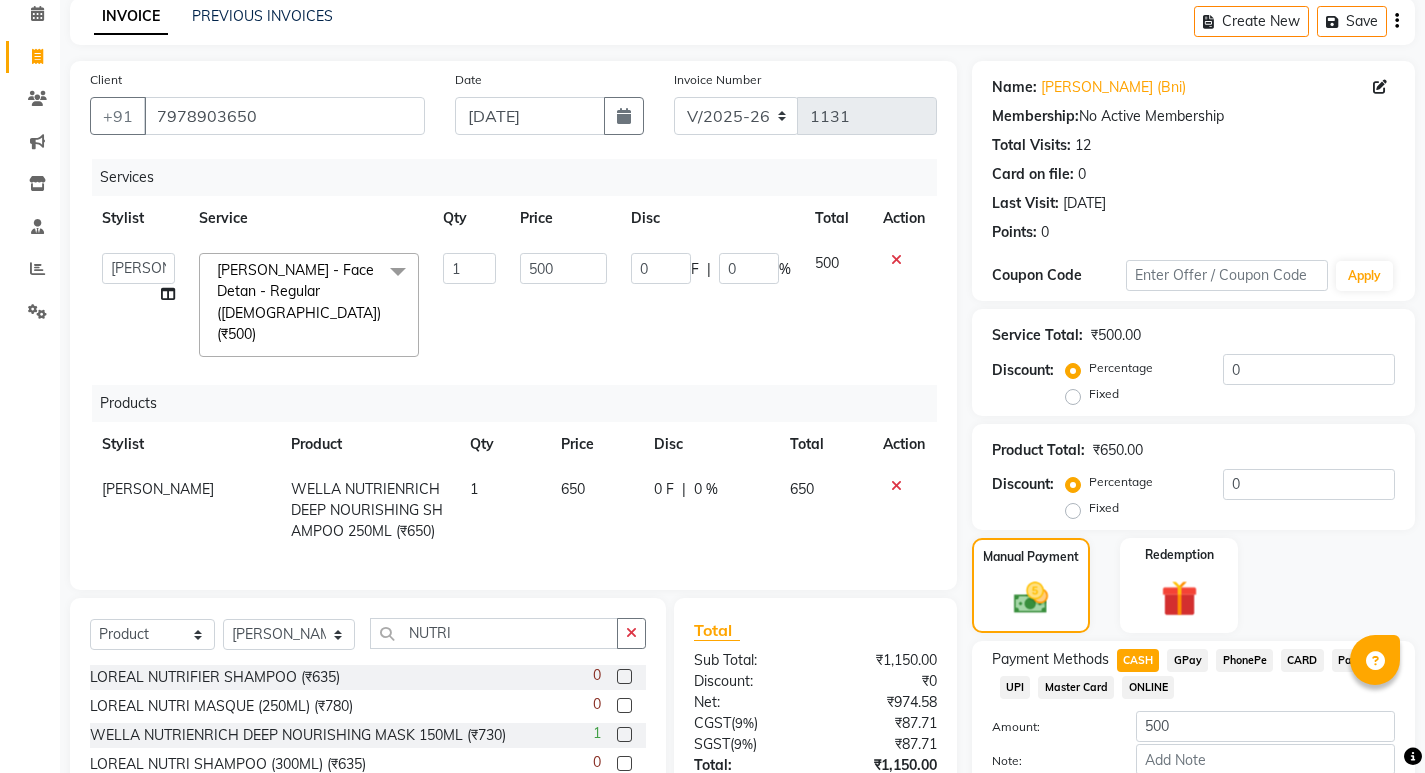 checkbox on "false" 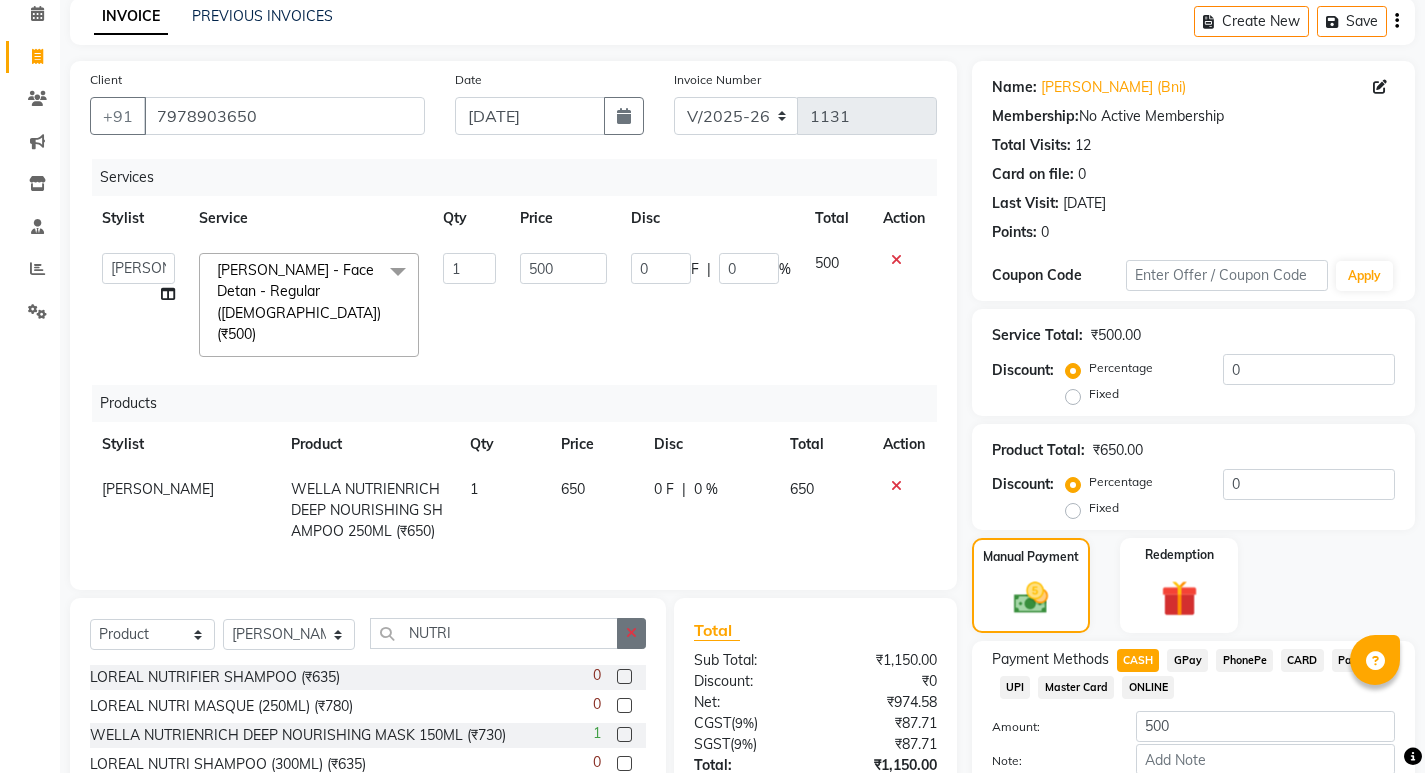 click 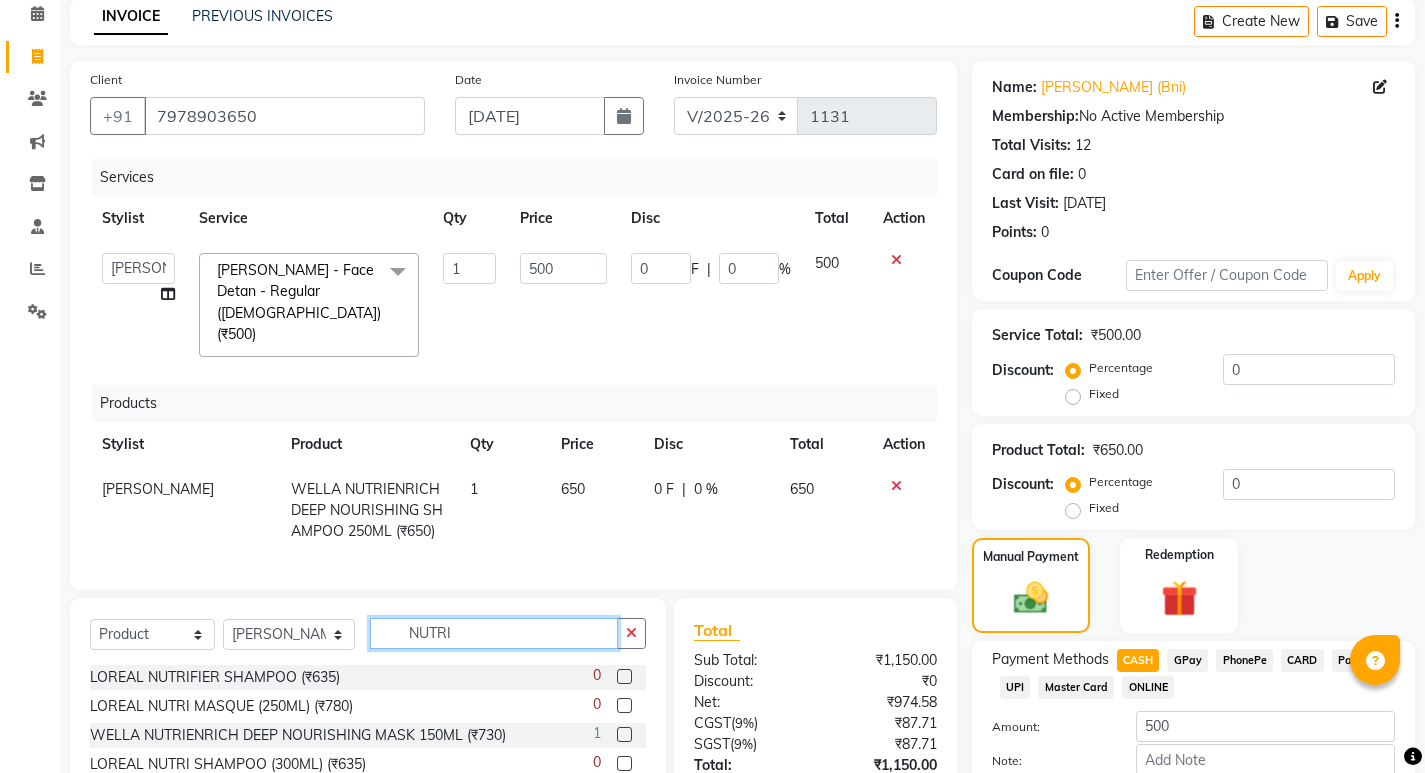 type 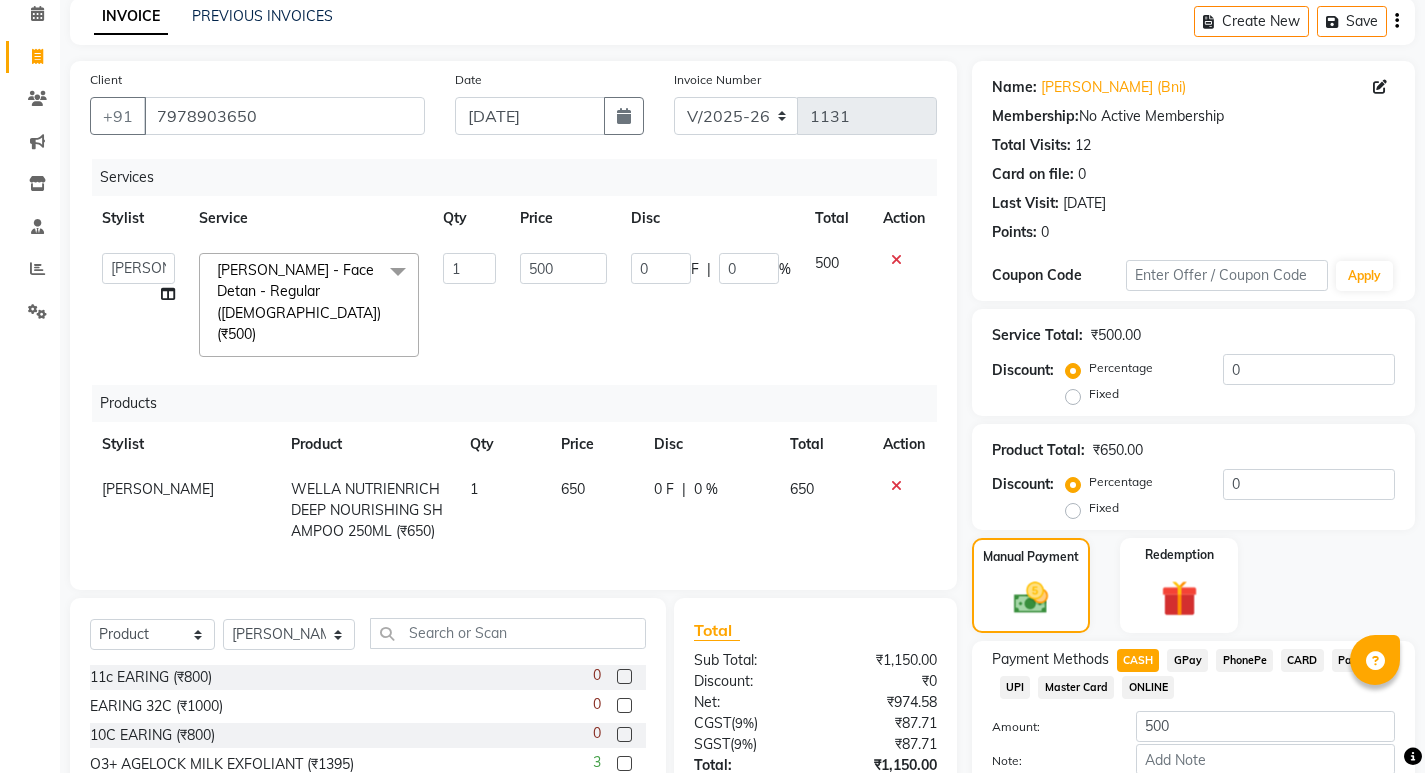 click on "650" 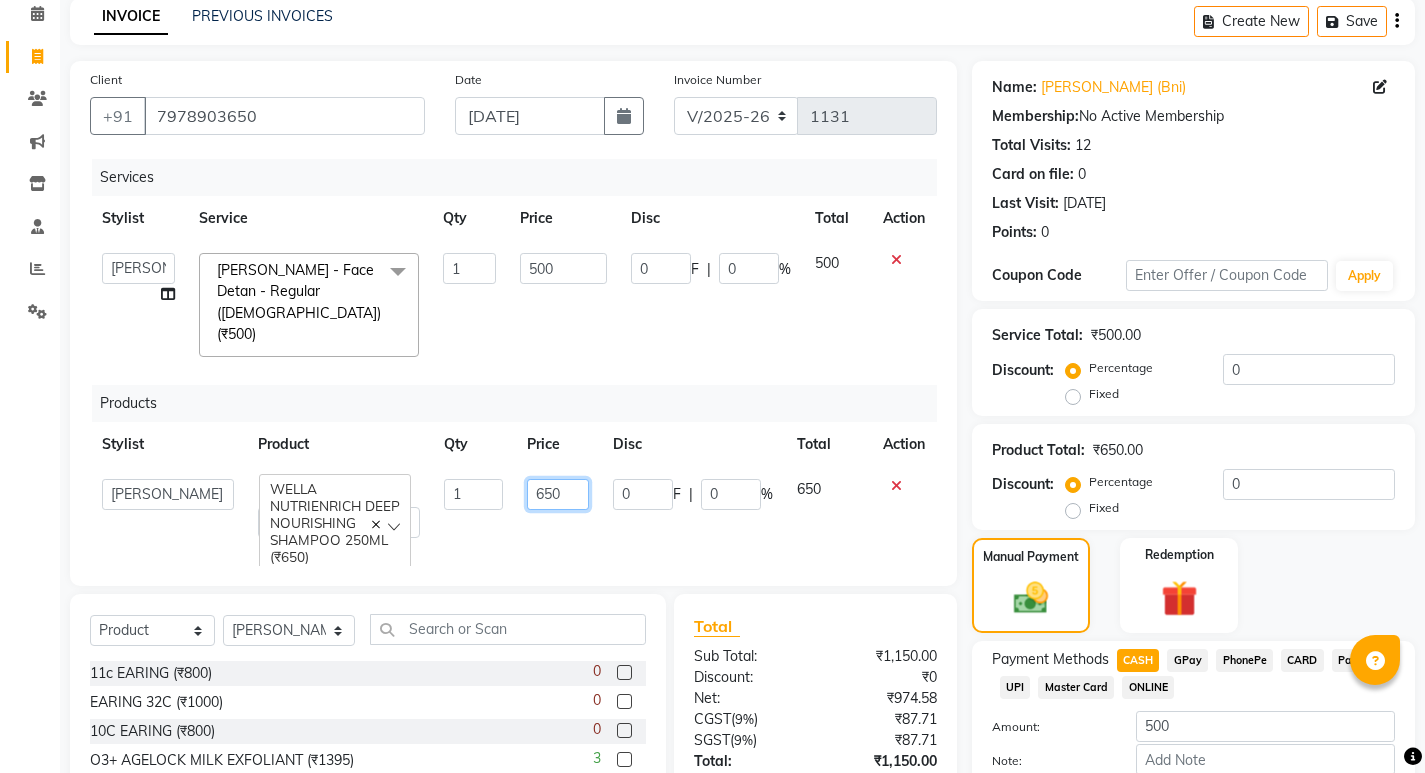 click on "650" 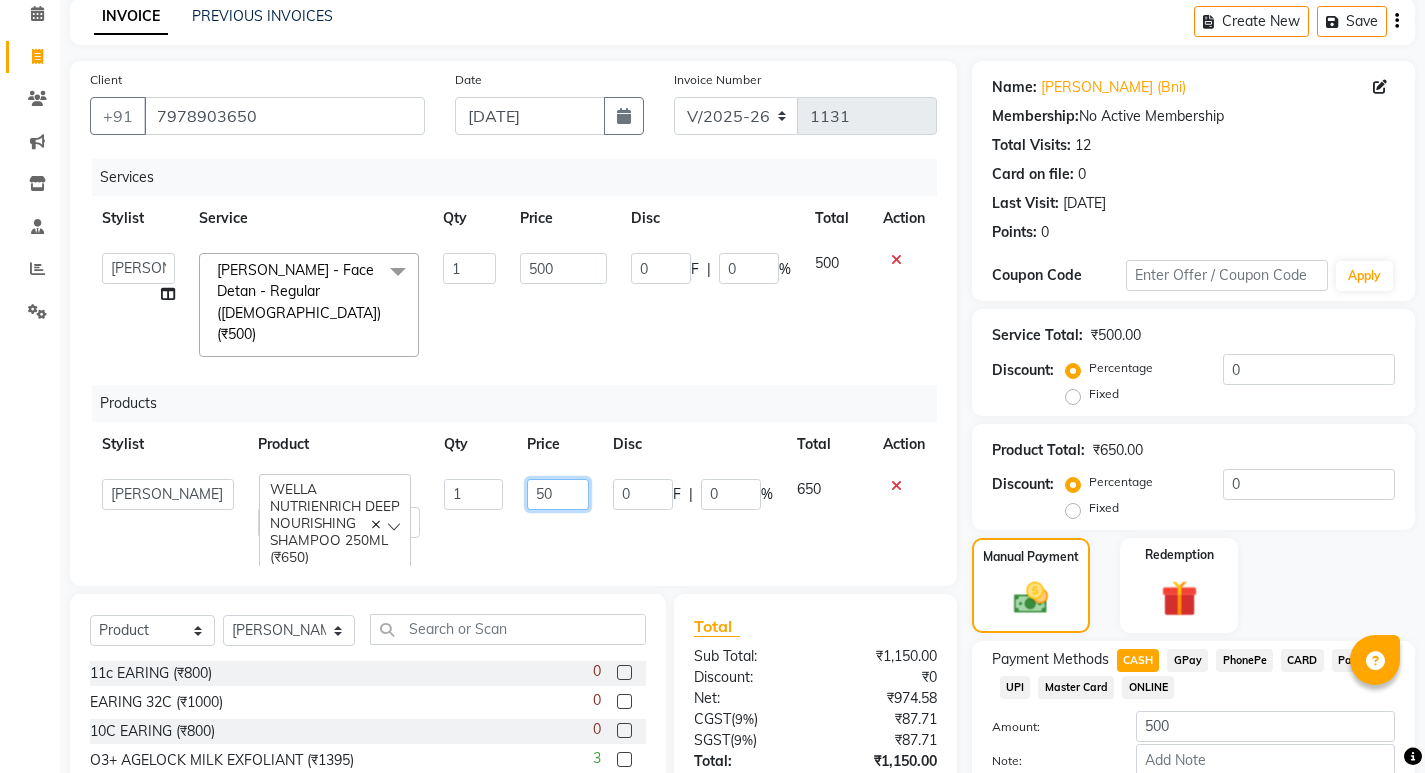 type on "750" 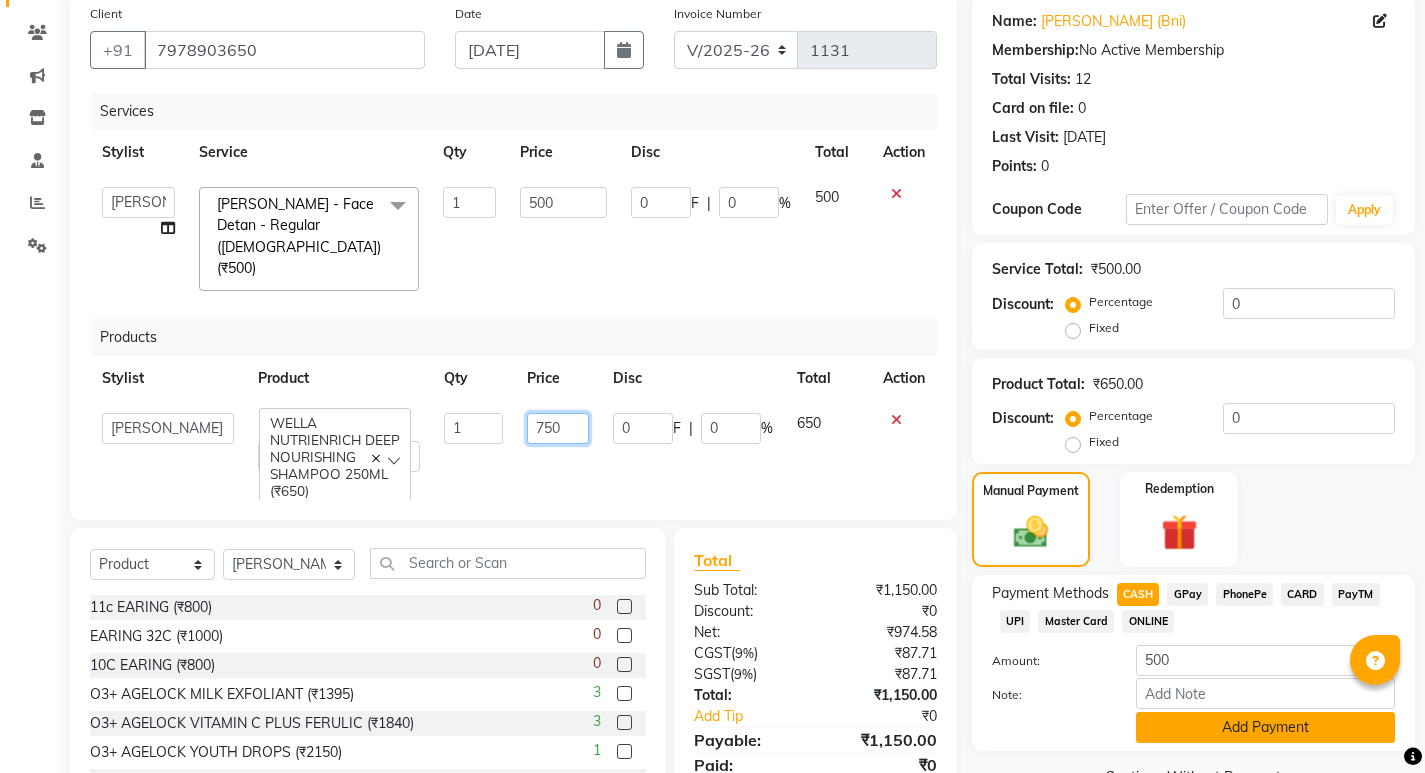 scroll, scrollTop: 200, scrollLeft: 0, axis: vertical 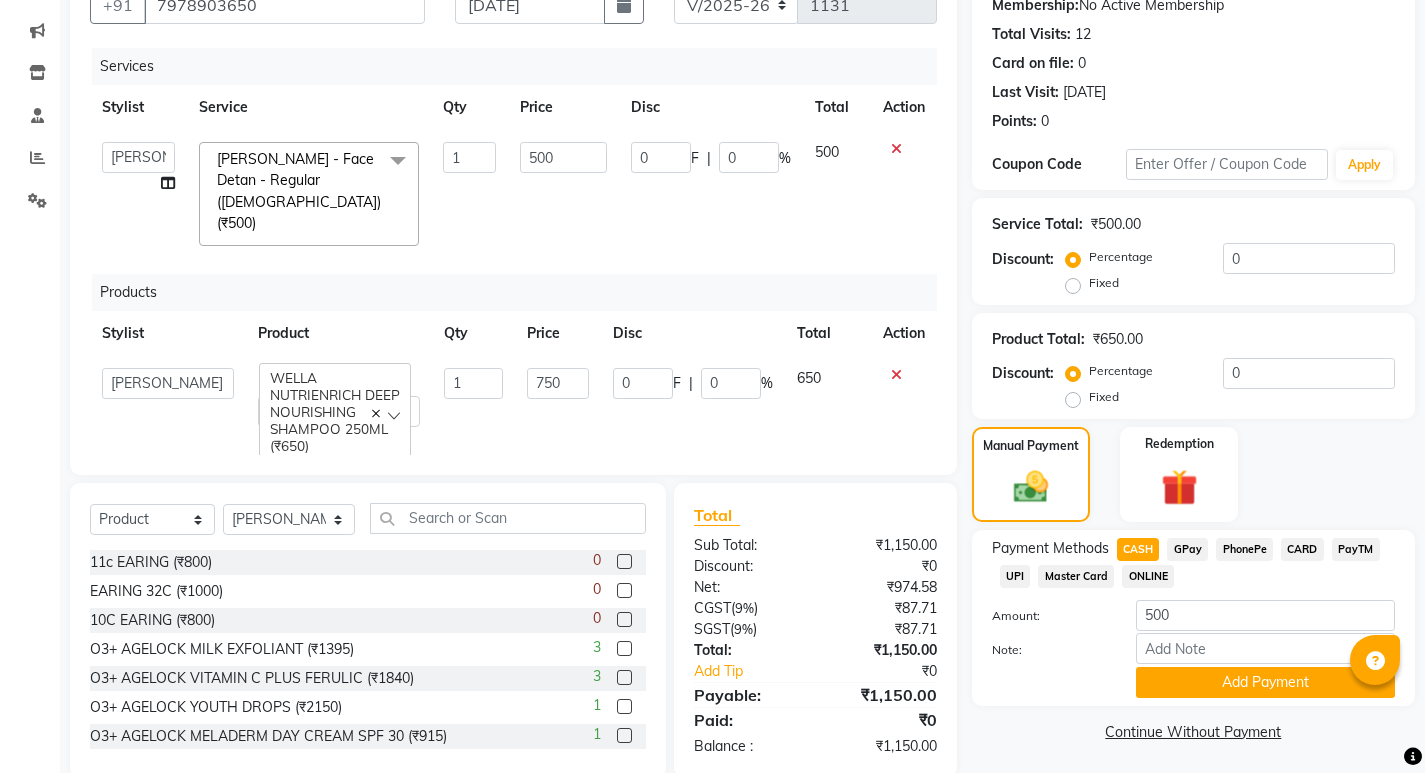 click 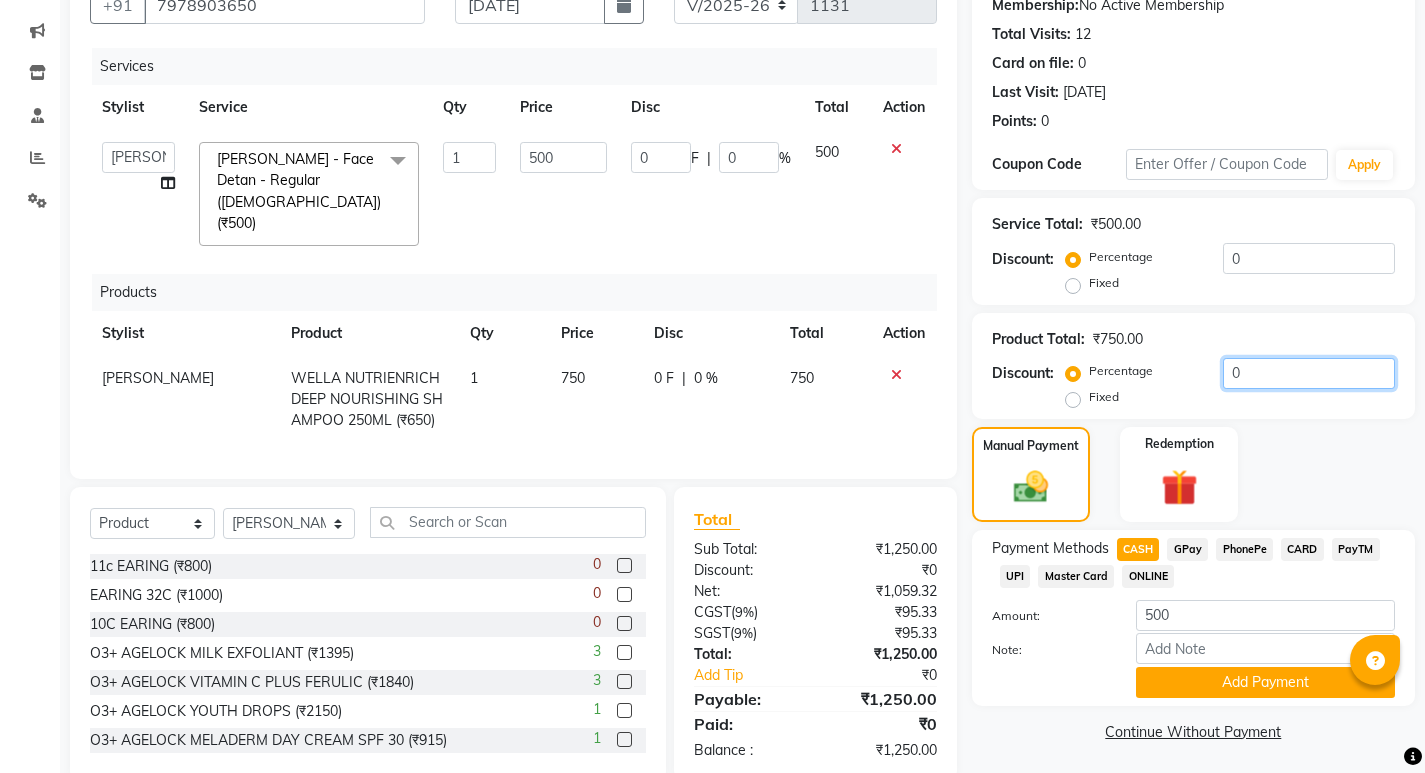 click on "0" 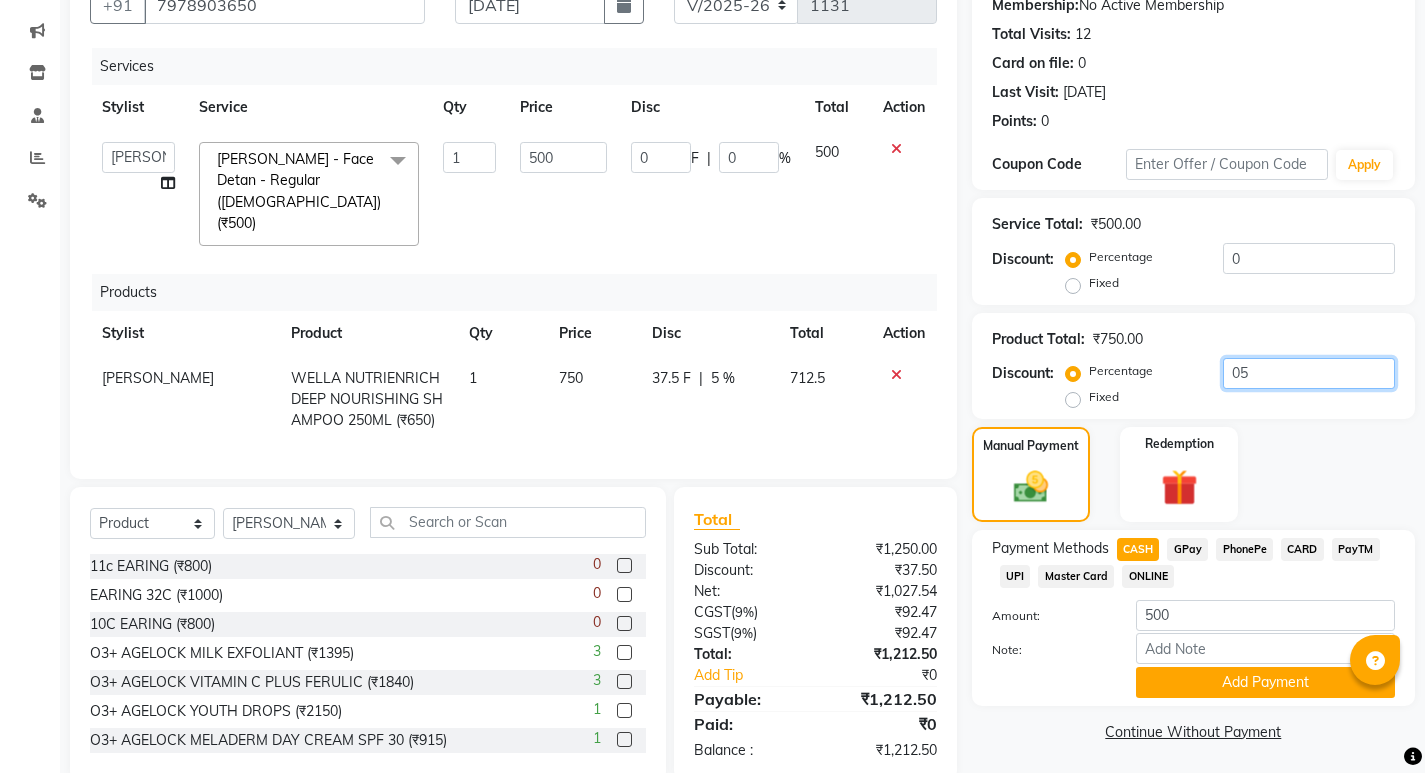 type on "05" 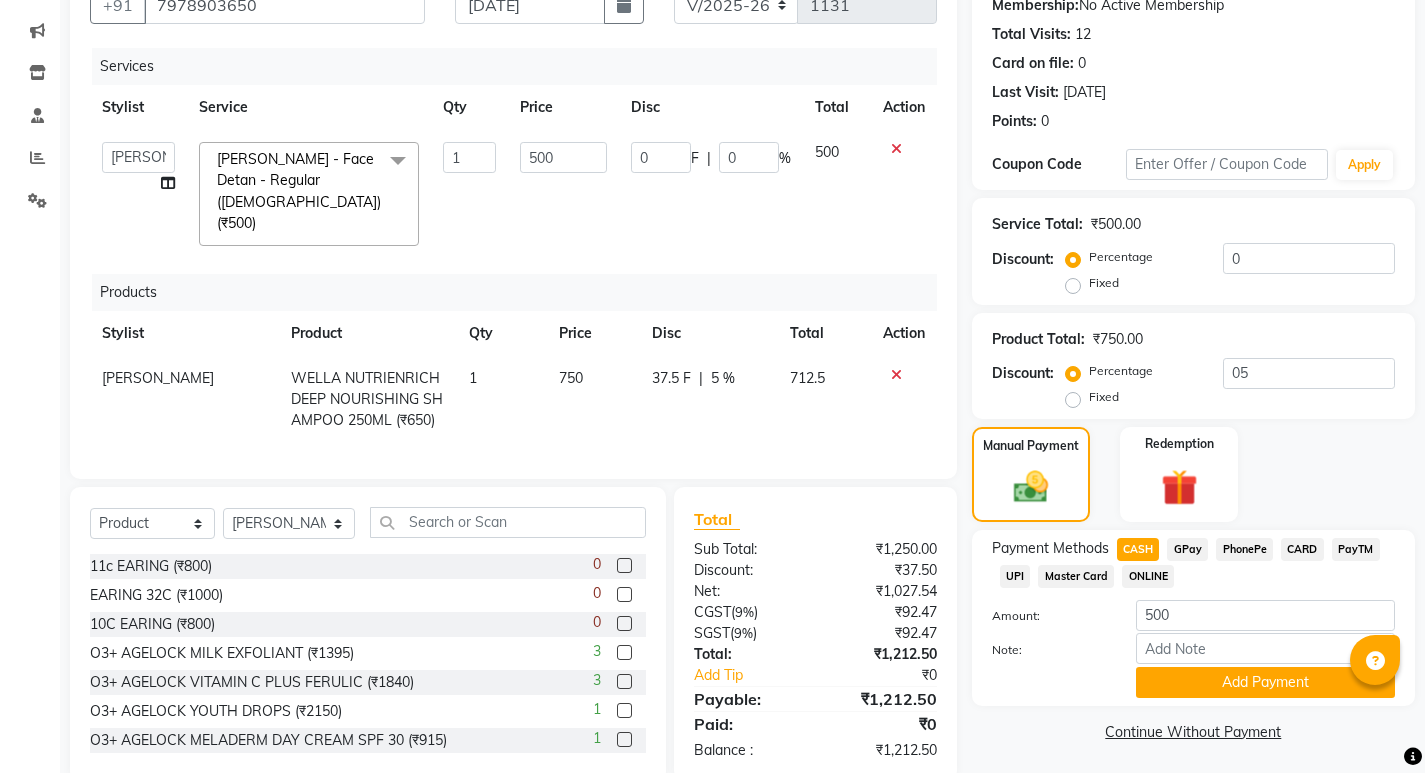 click on "37.5 F | 5 %" 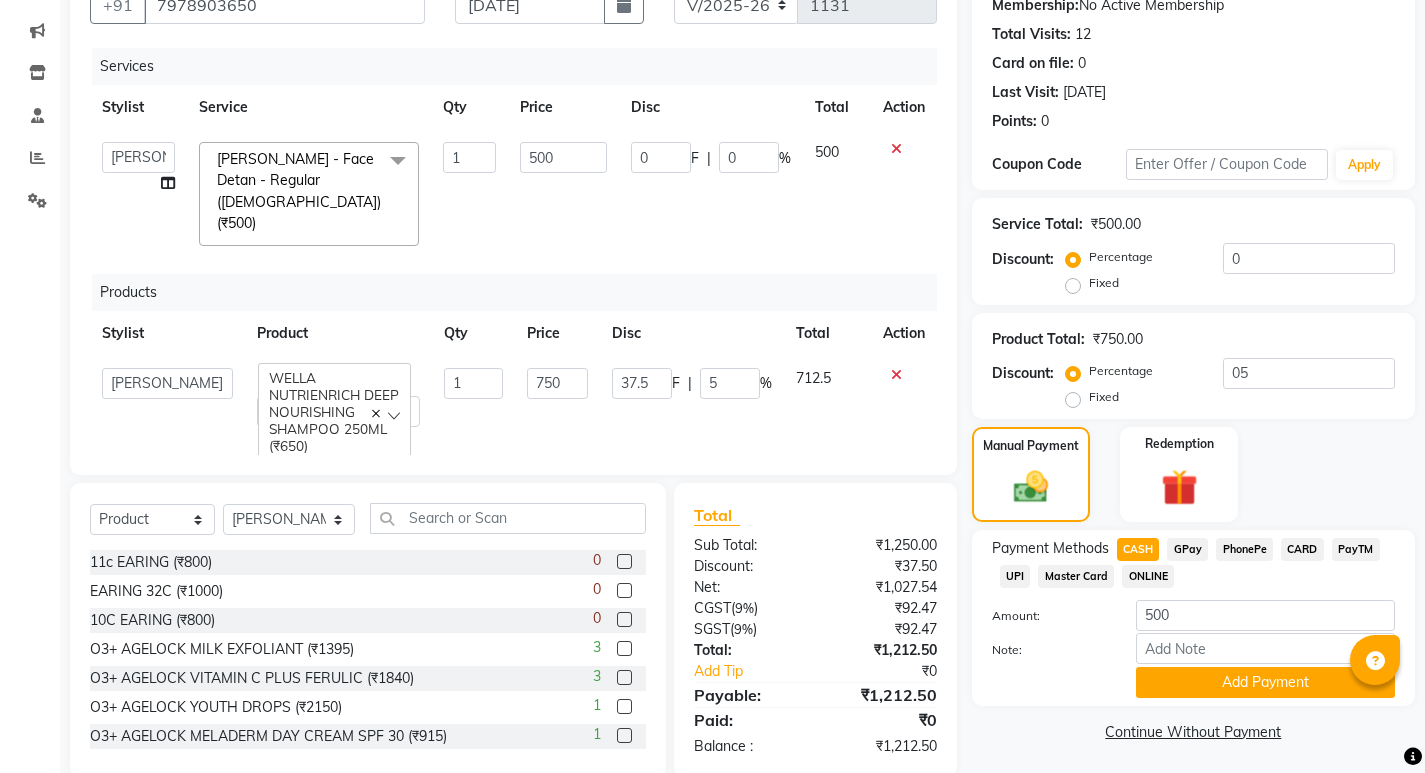 click on "37.5 F | 5 %" 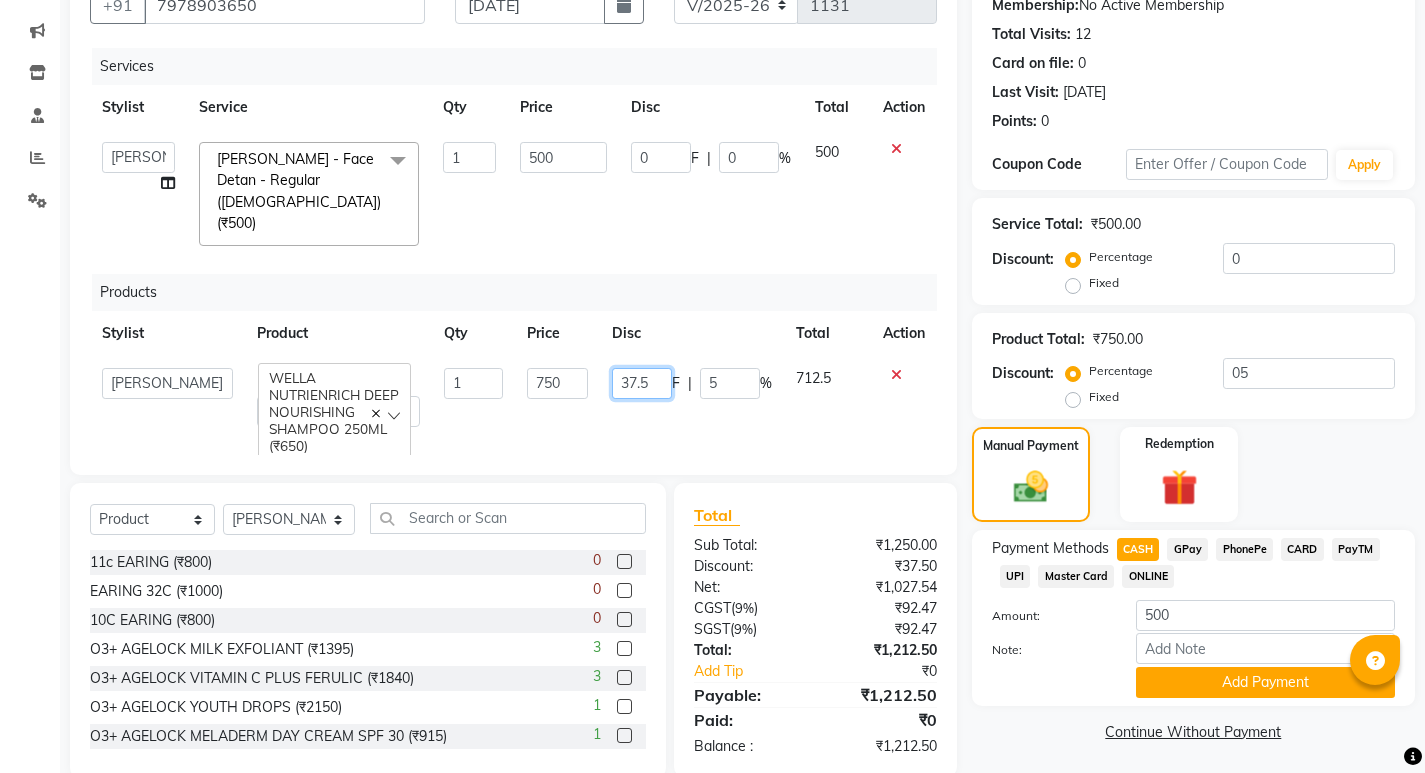click on "37.5" 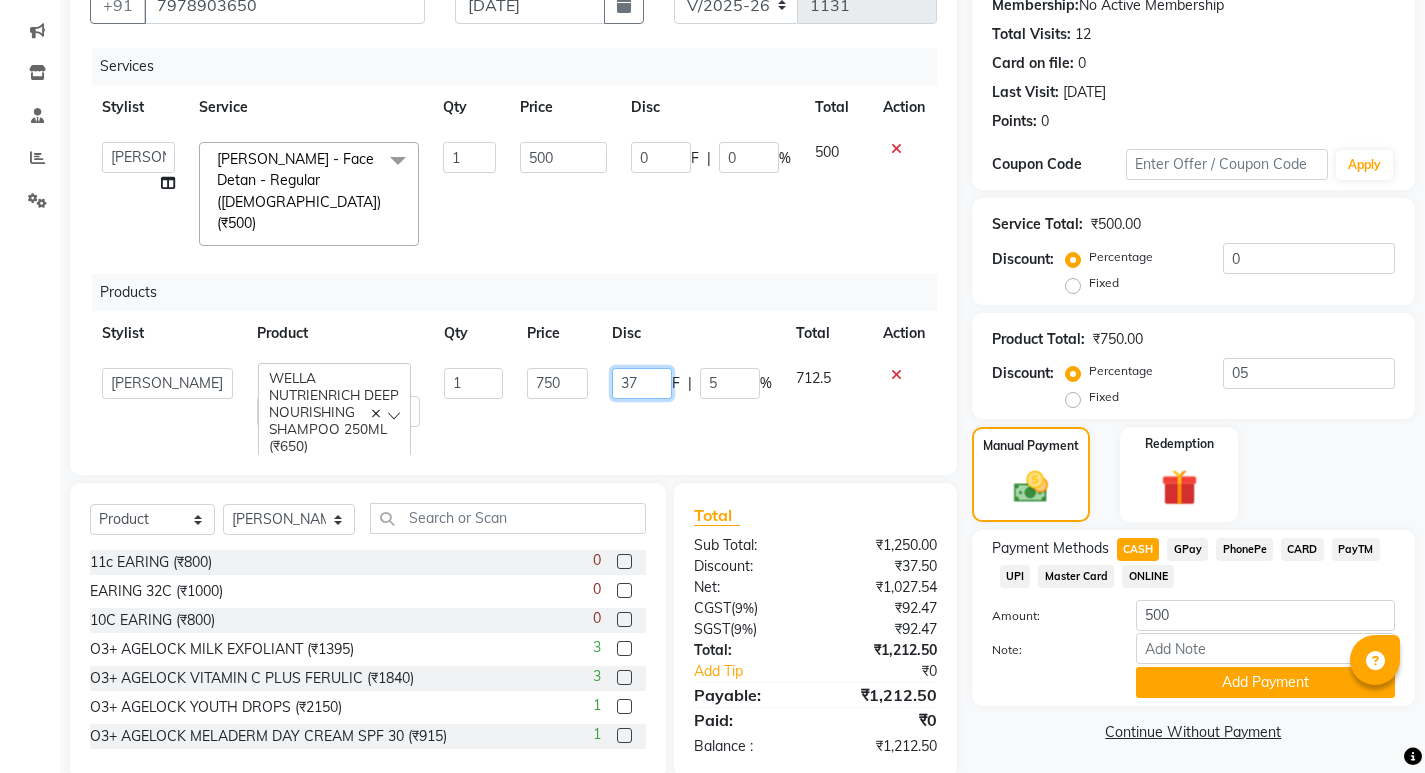 type on "3" 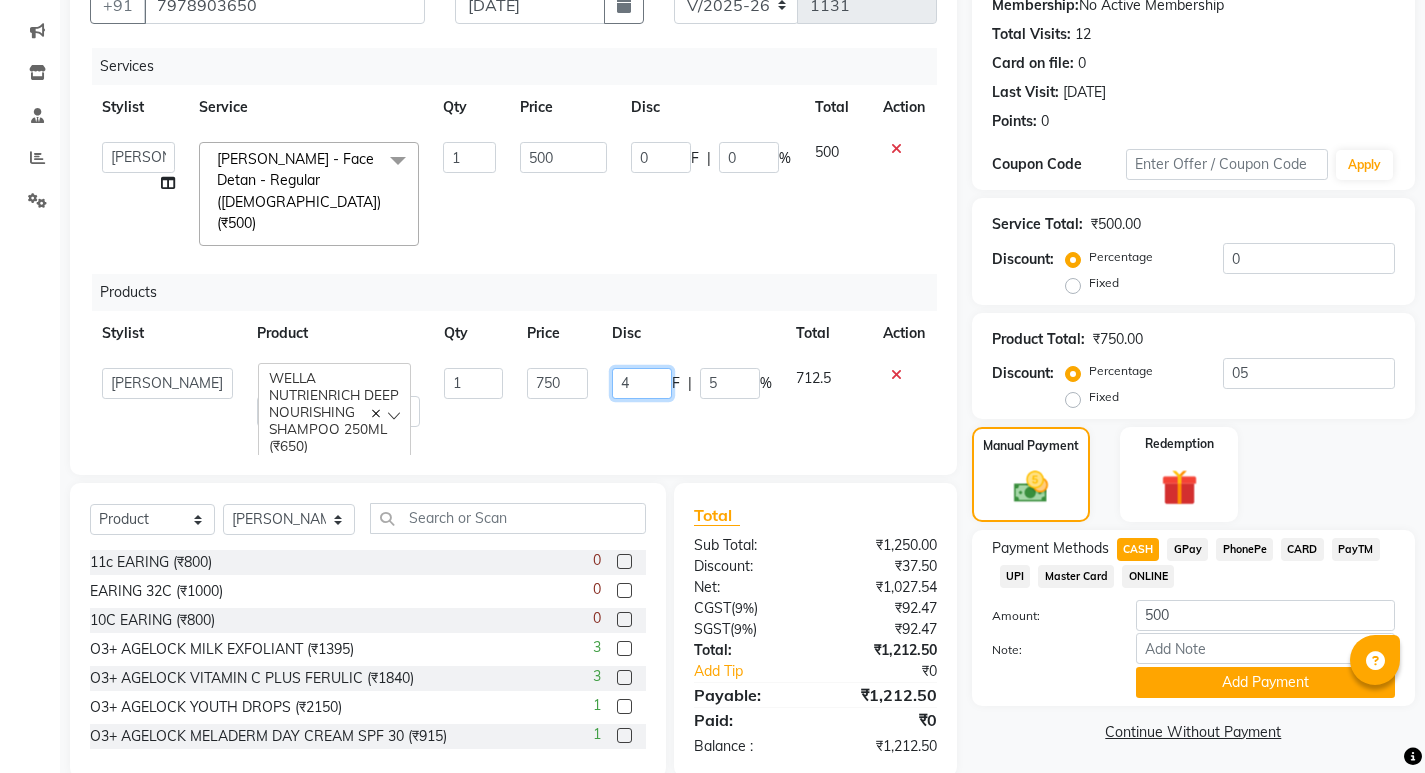 type on "40" 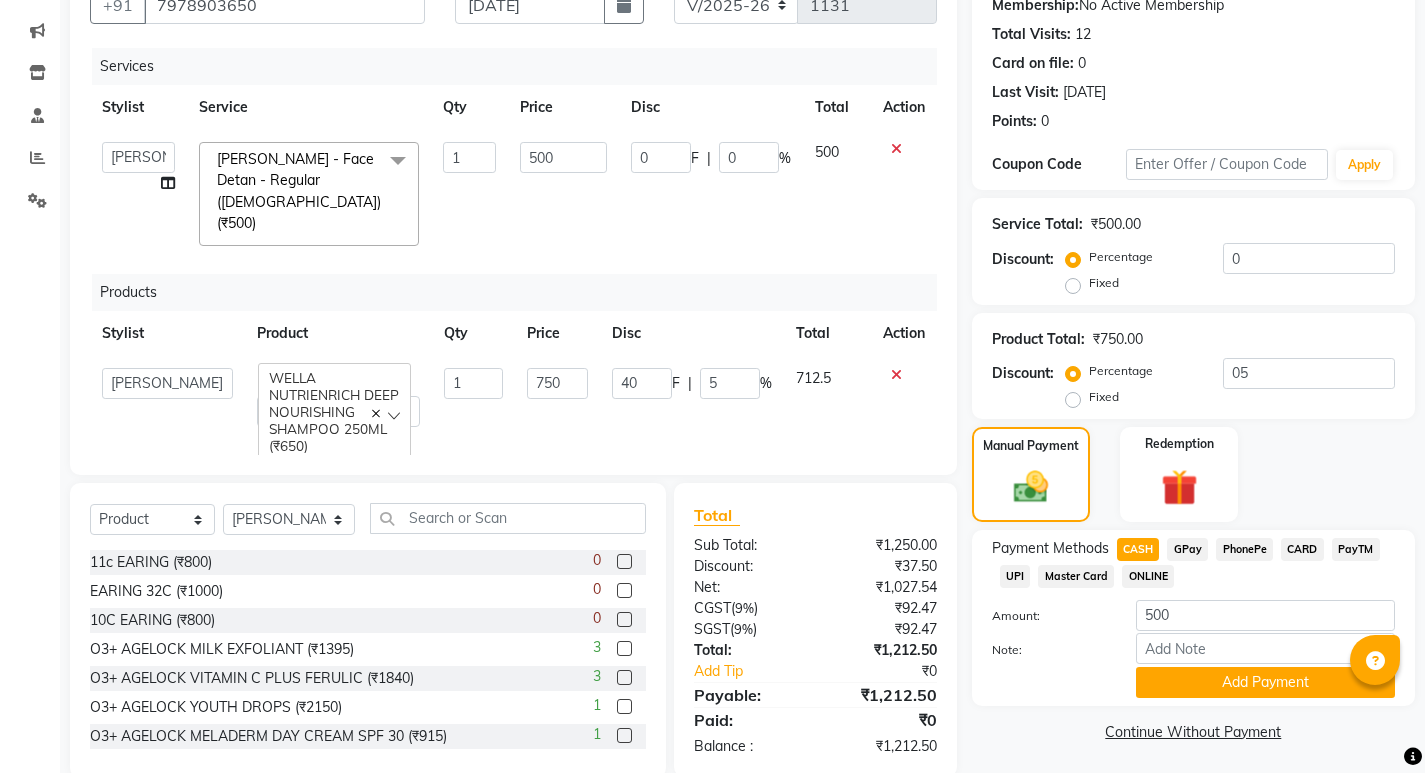 click 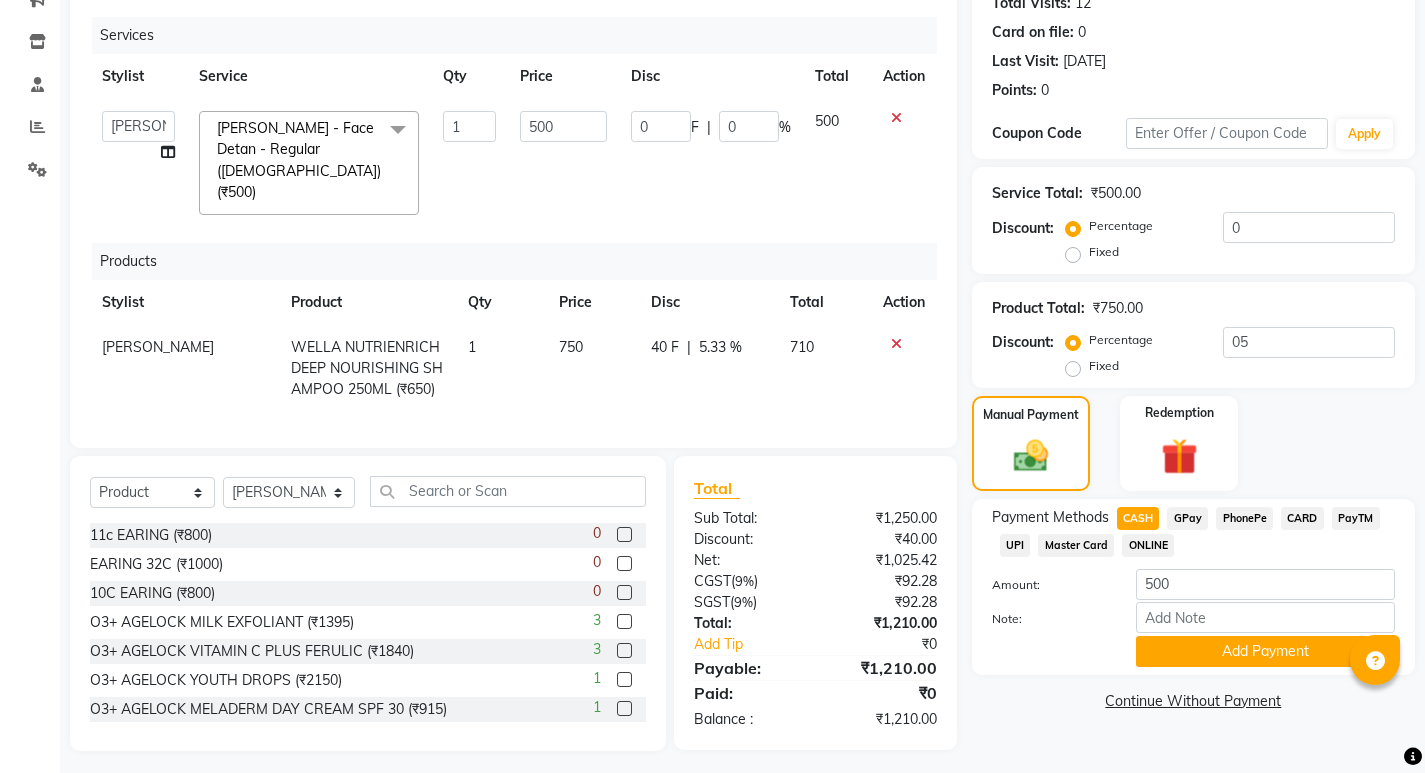 scroll, scrollTop: 232, scrollLeft: 0, axis: vertical 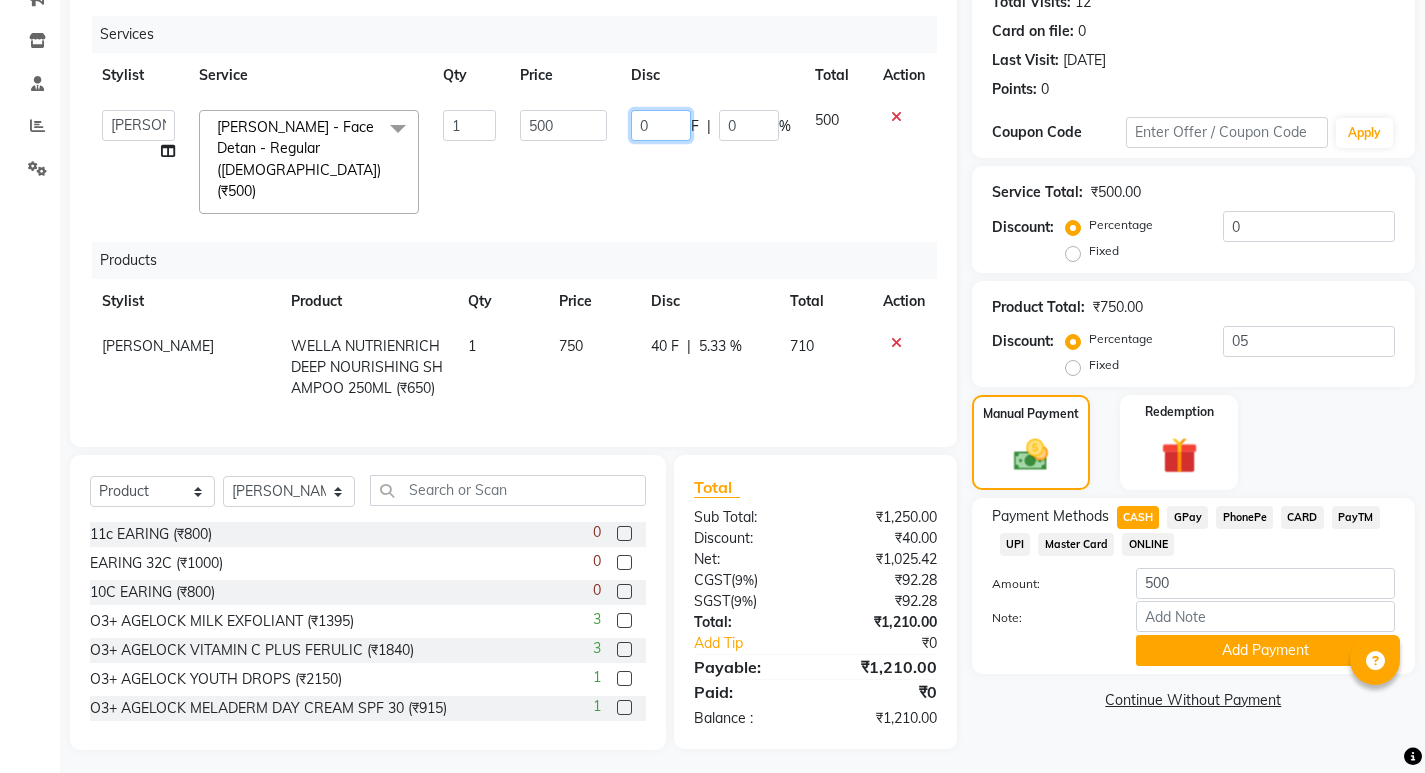 click on "0" 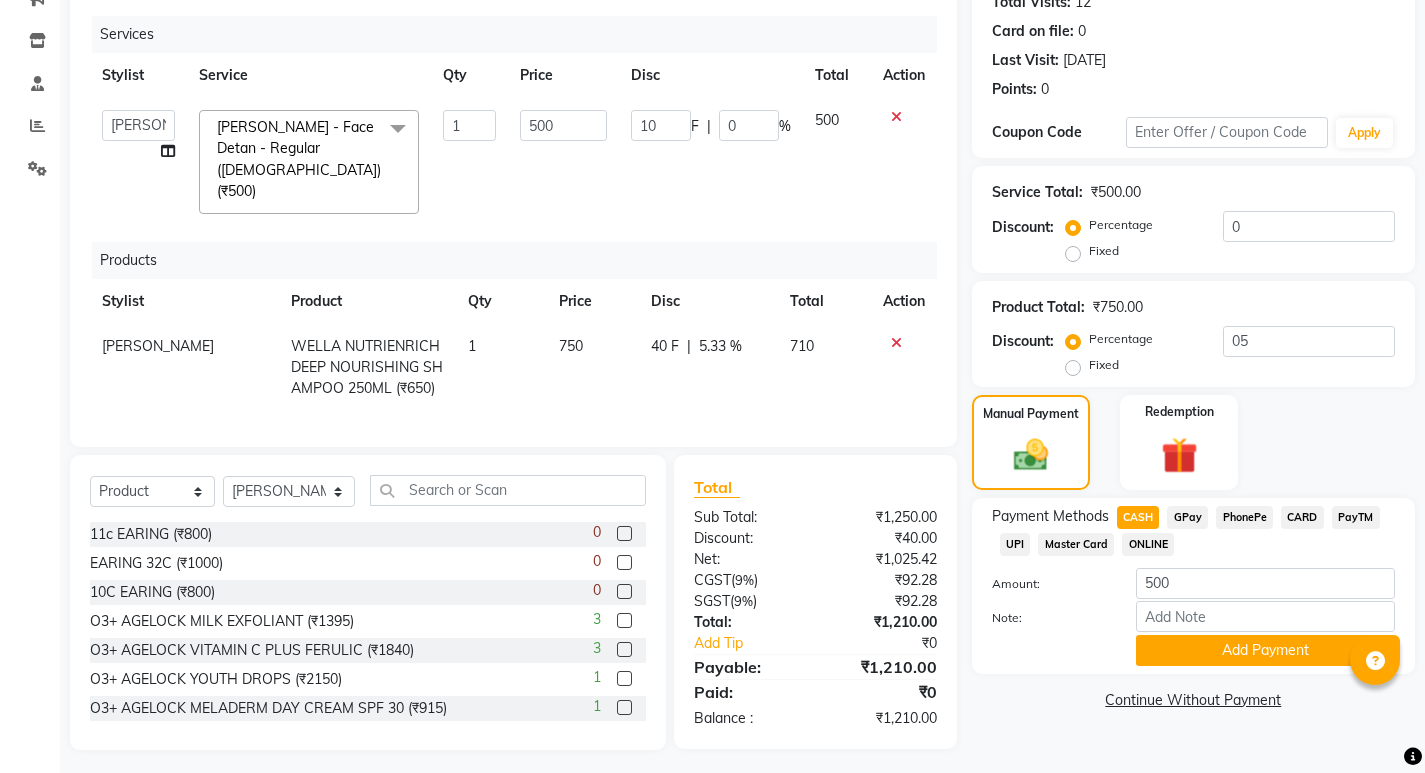 scroll, scrollTop: 213, scrollLeft: 0, axis: vertical 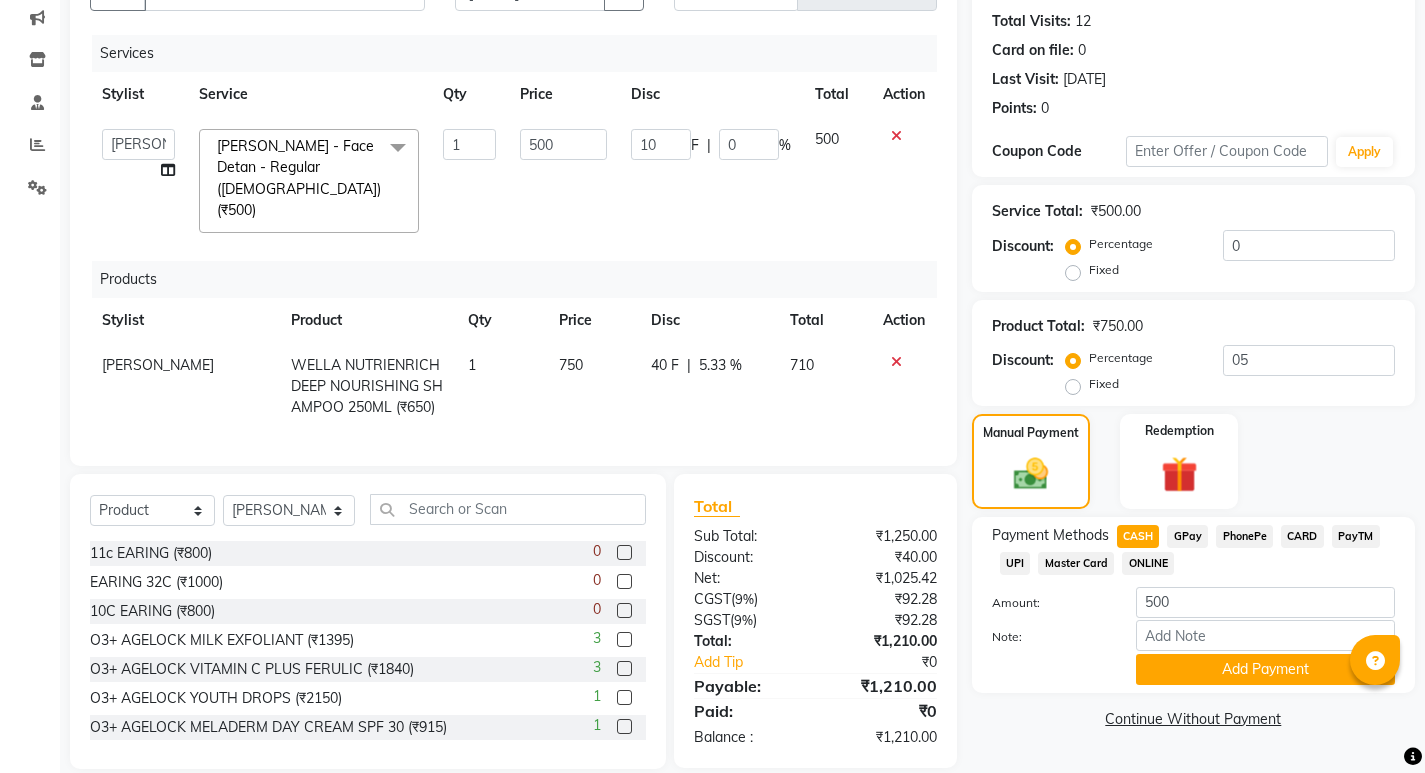 click on "Name: Rani Kumari Sahu (Bni) Membership:  No Active Membership  Total Visits:  12 Card on file:  0 Last Visit:   11-06-2025 Points:   0  Coupon Code Apply Service Total:  ₹500.00  Discount:  Percentage   Fixed  0 Product Total:  ₹750.00  Discount:  Percentage   Fixed  05 Manual Payment Redemption Payment Methods  CASH   GPay   PhonePe   CARD   PayTM   UPI   Master Card   ONLINE  Amount: 500 Note: Add Payment  Continue Without Payment" 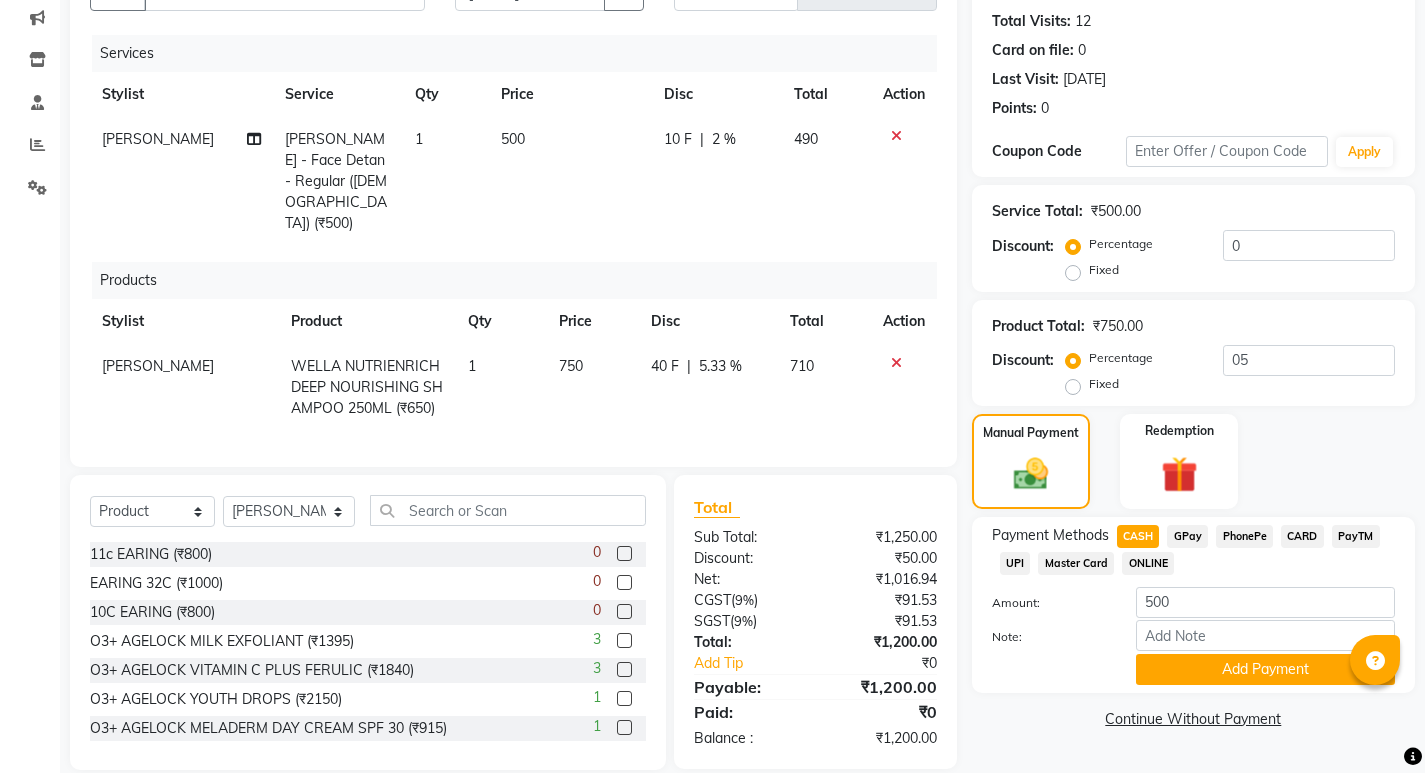 click on "CASH" 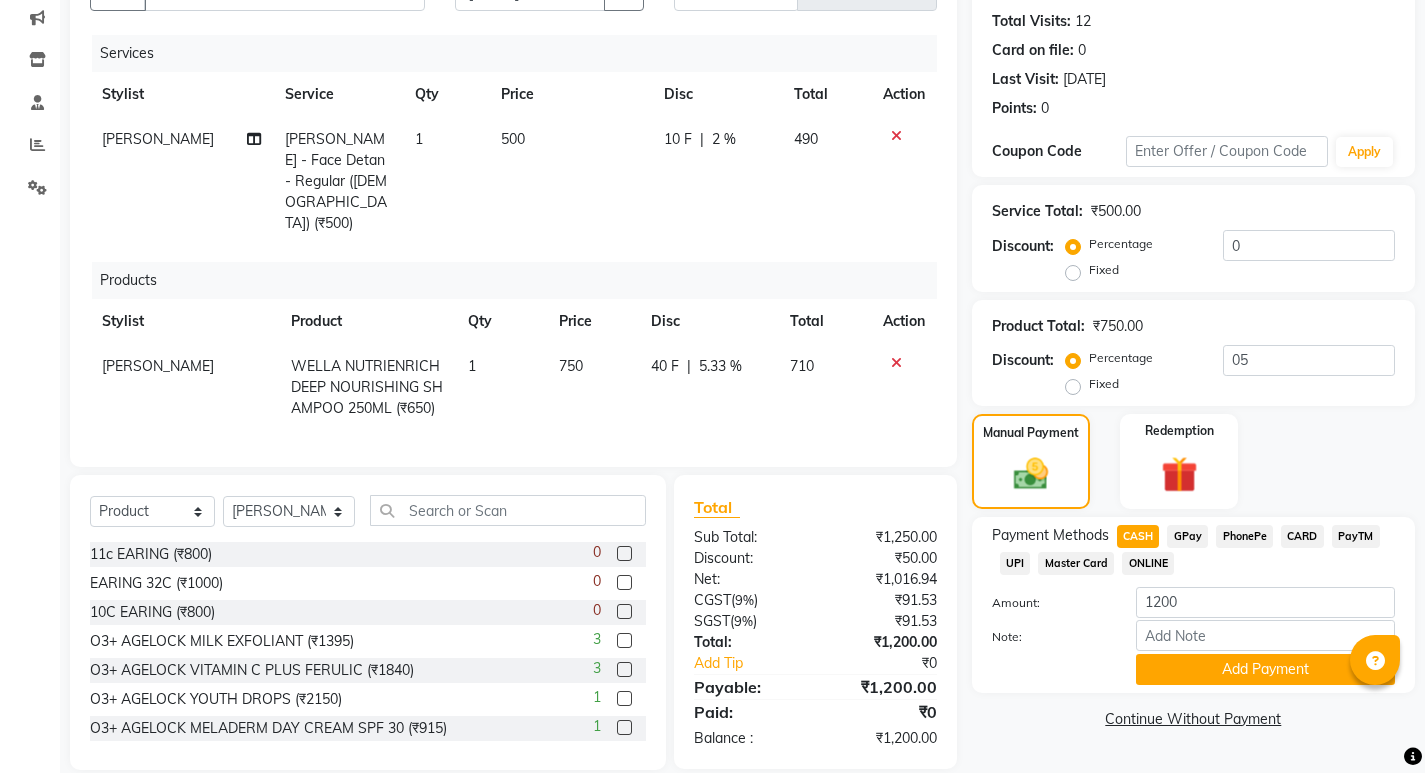 click on "CASH" 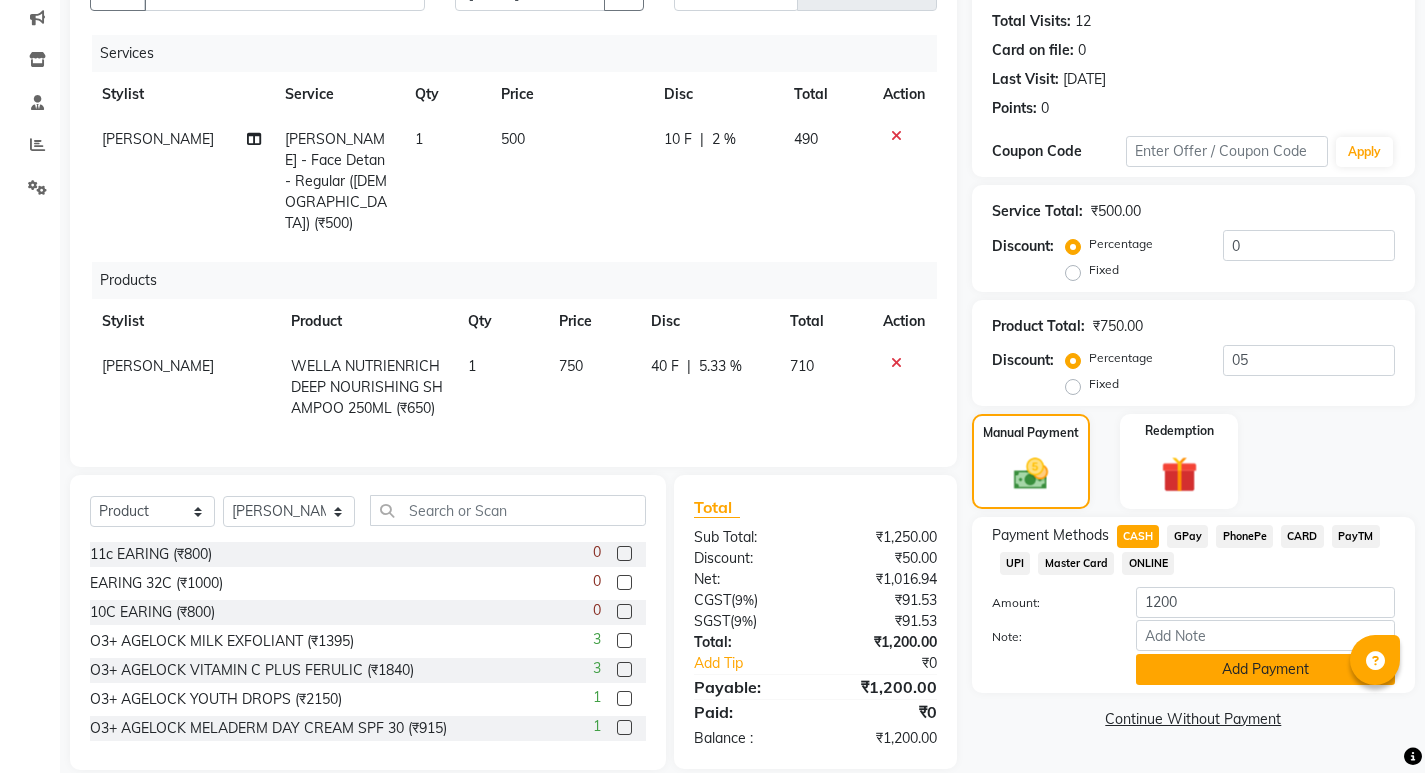 click on "Add Payment" 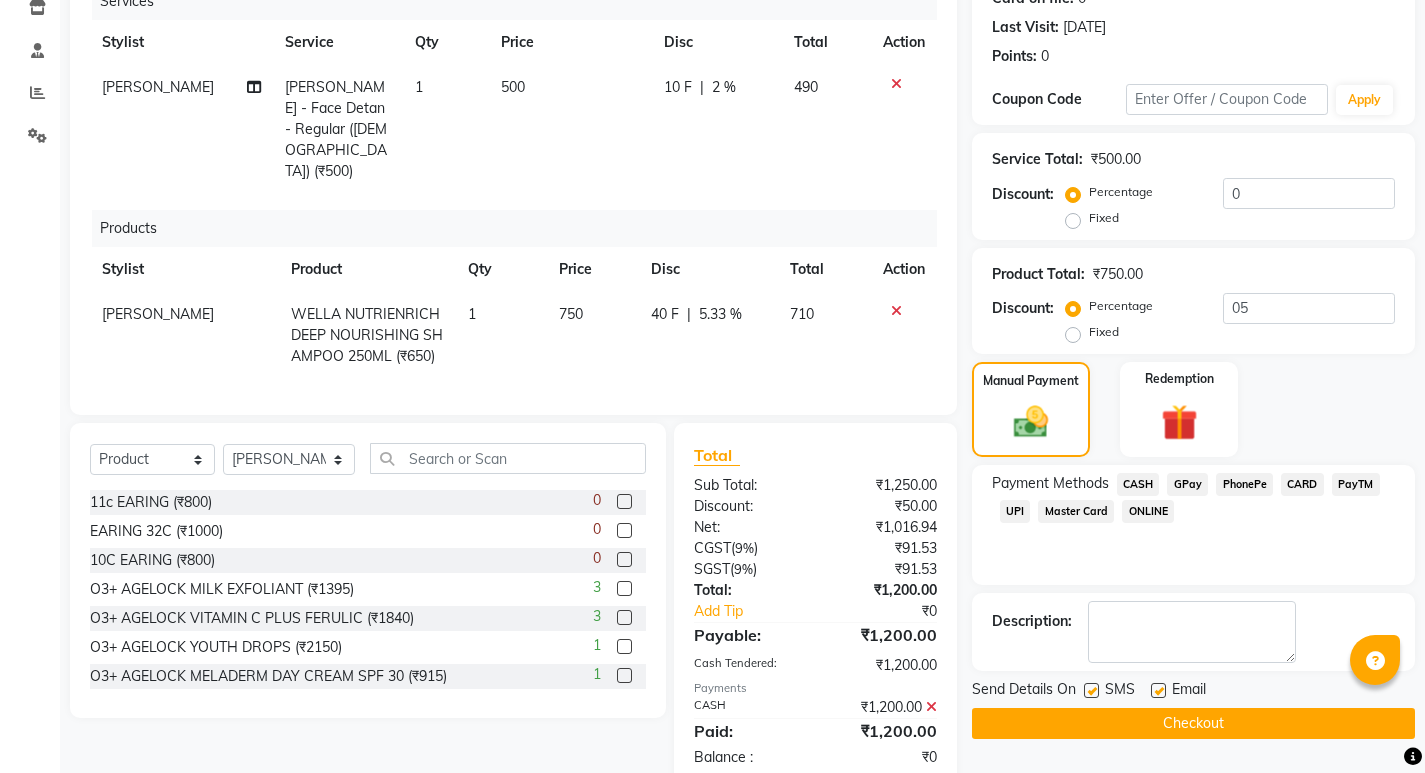 scroll, scrollTop: 283, scrollLeft: 0, axis: vertical 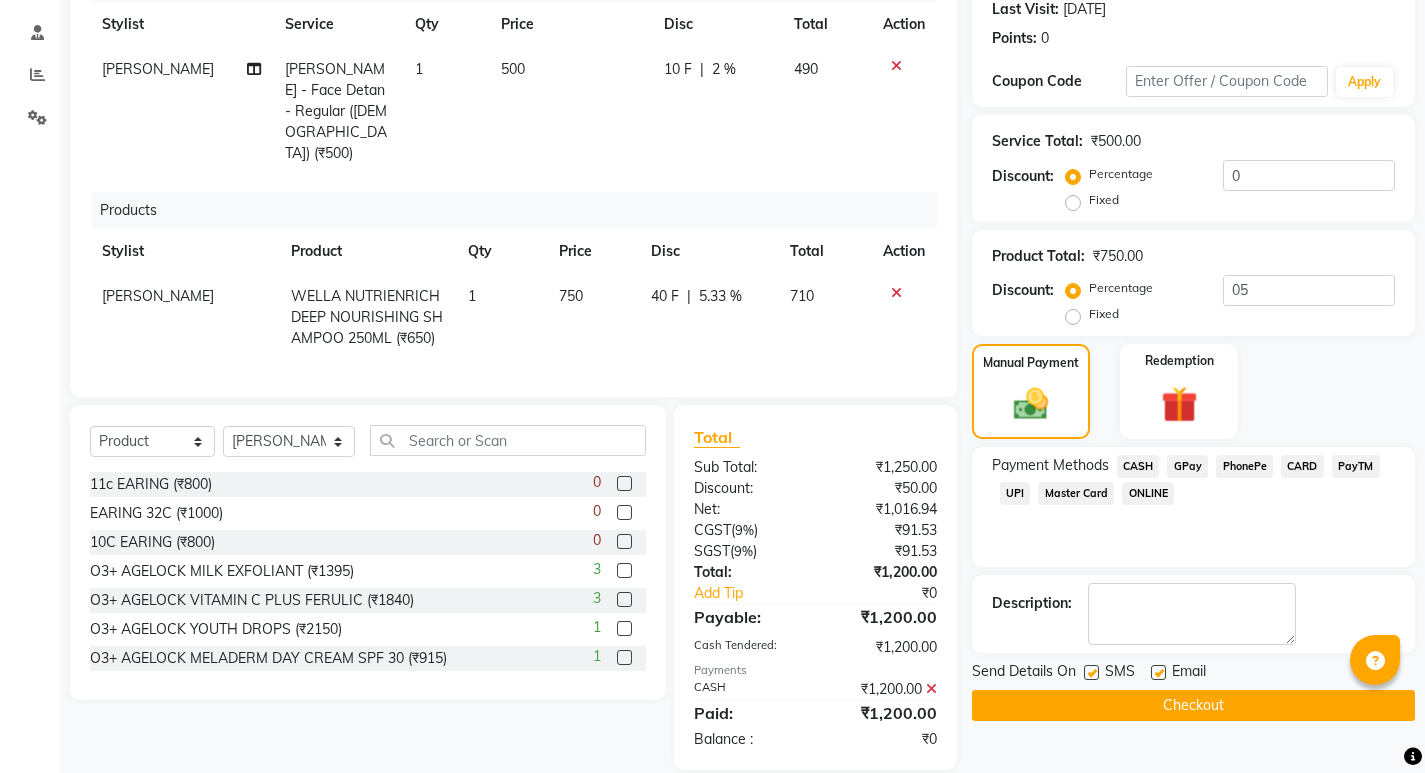 click on "Checkout" 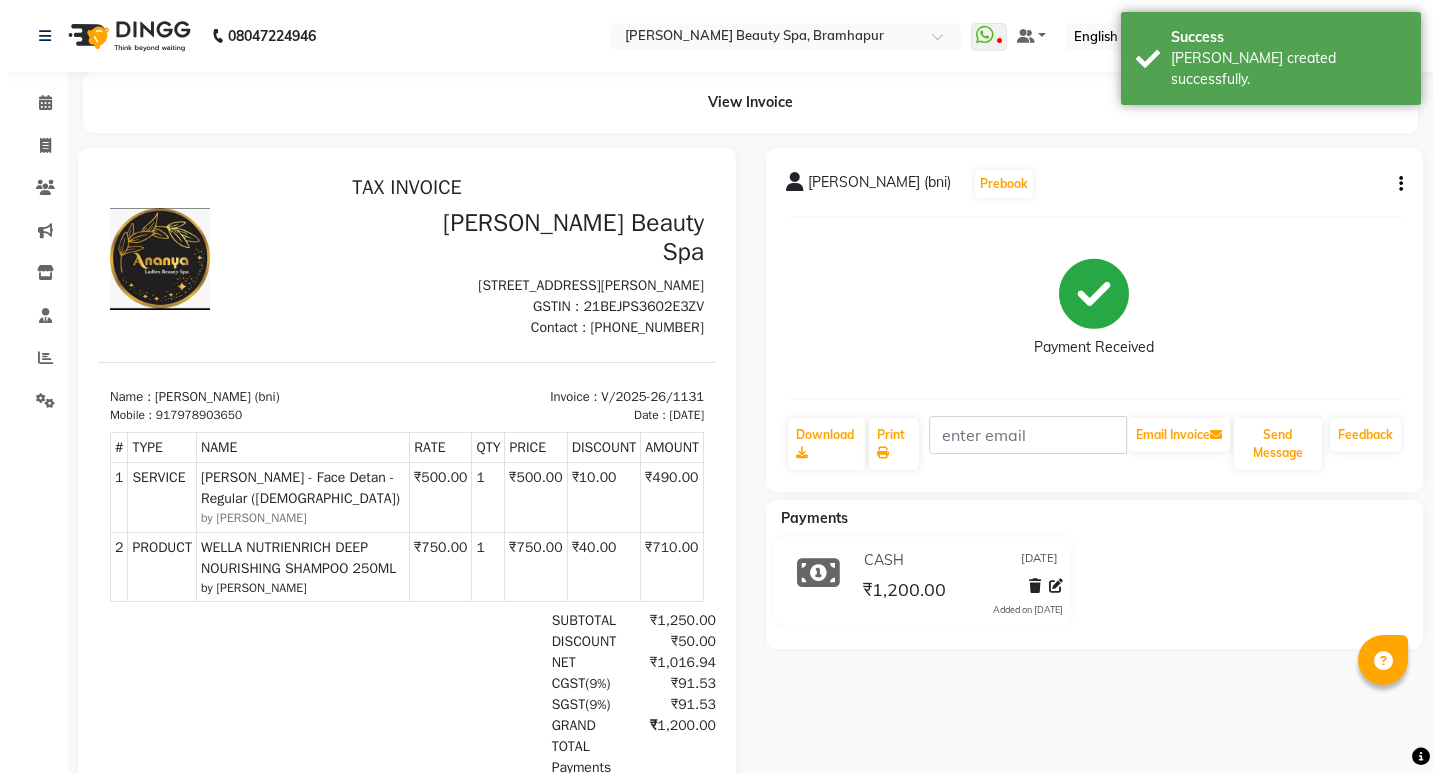scroll, scrollTop: 0, scrollLeft: 0, axis: both 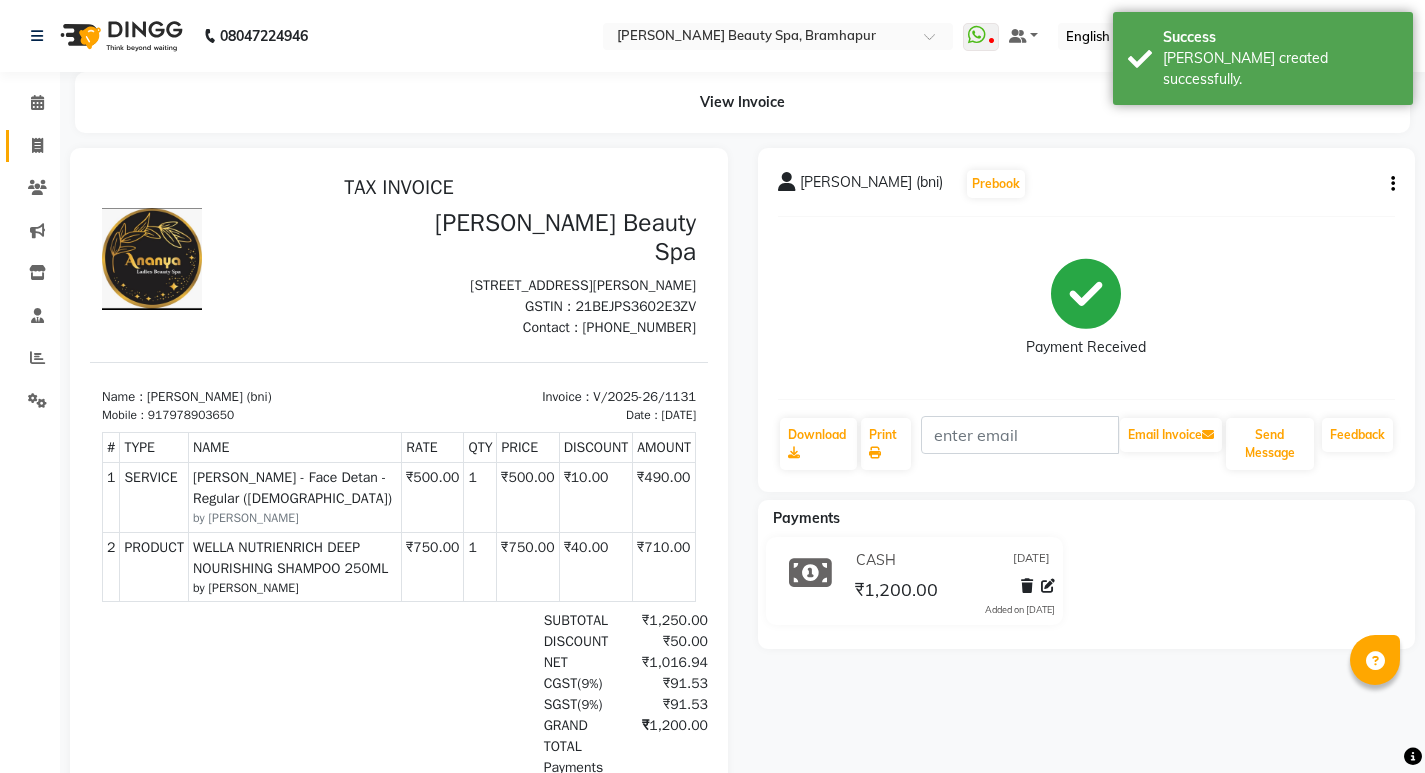 click on "Invoice" 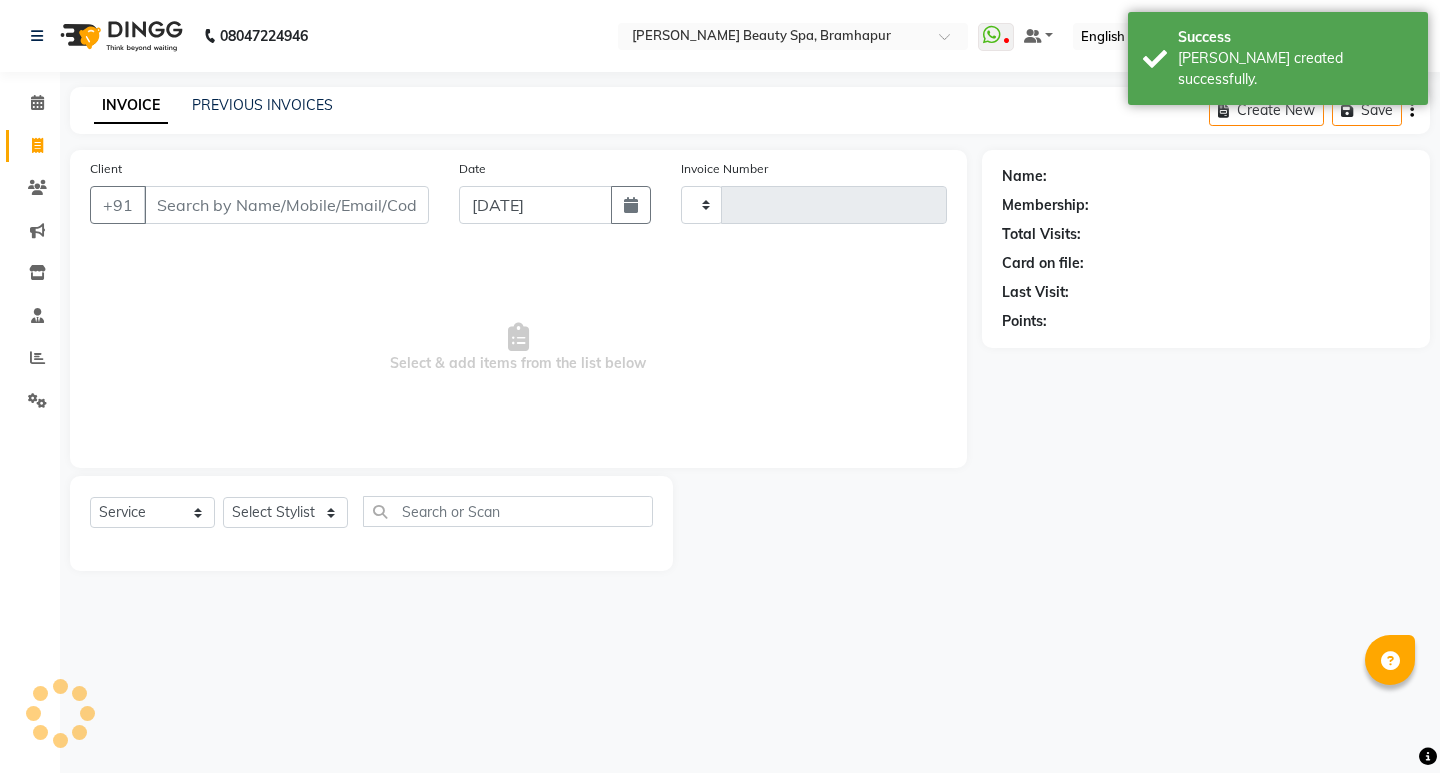 type on "1132" 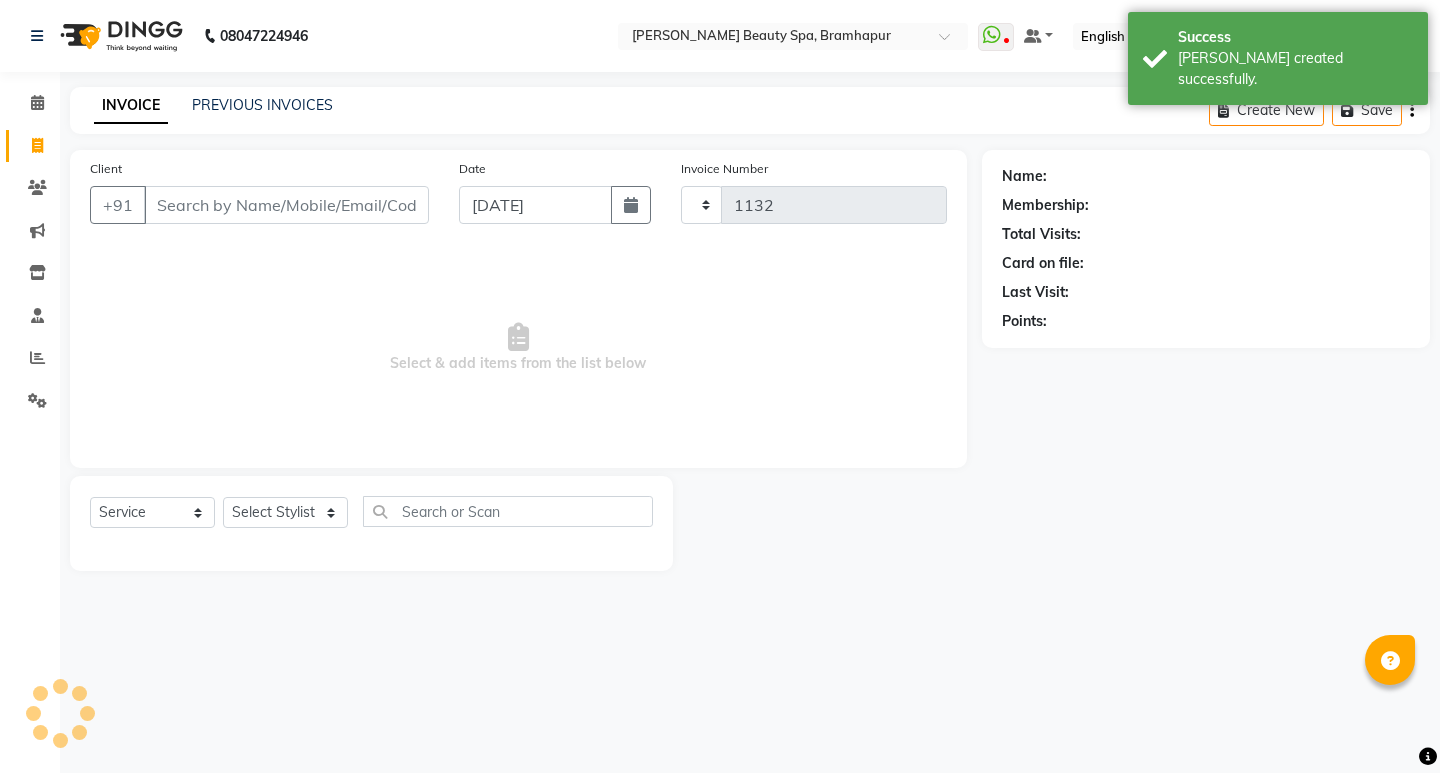 select on "3622" 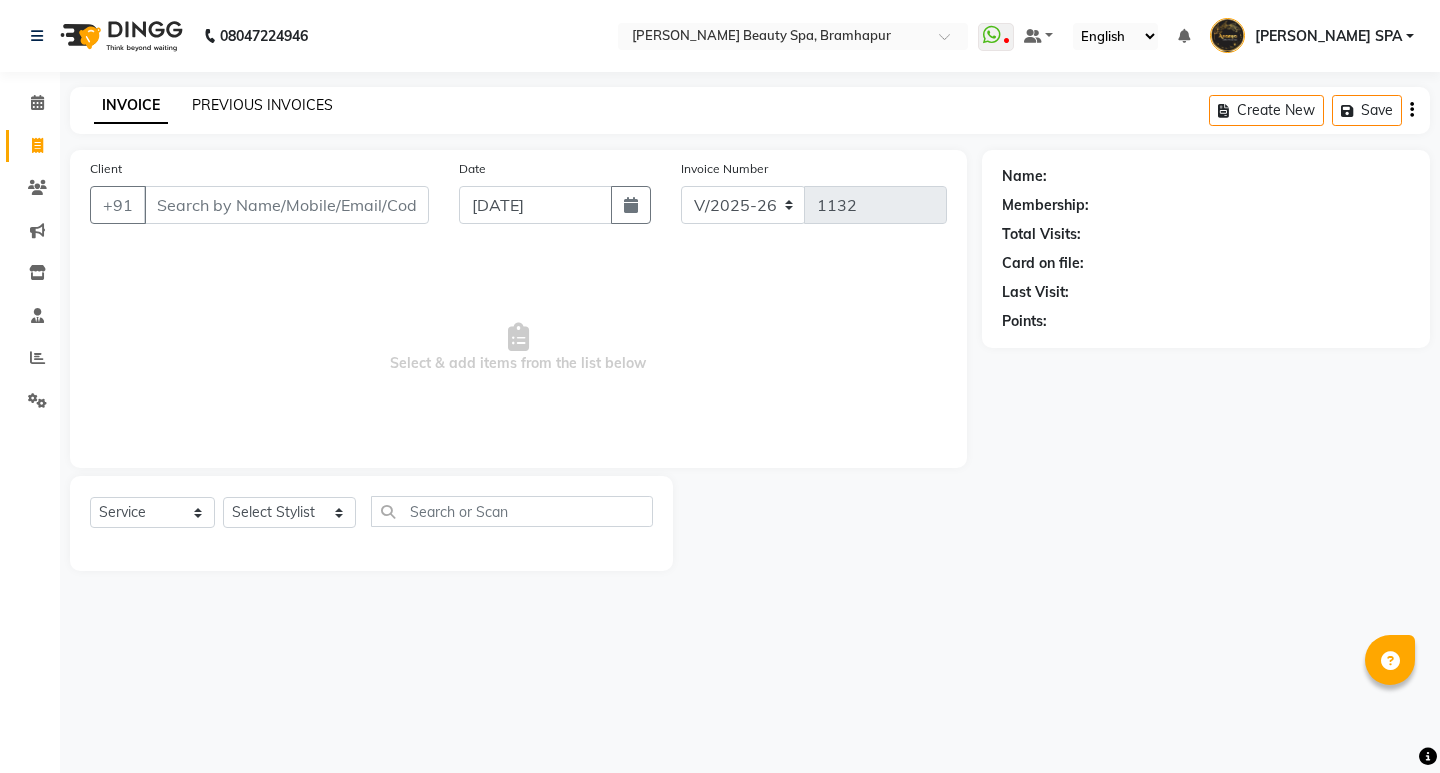 click on "PREVIOUS INVOICES" 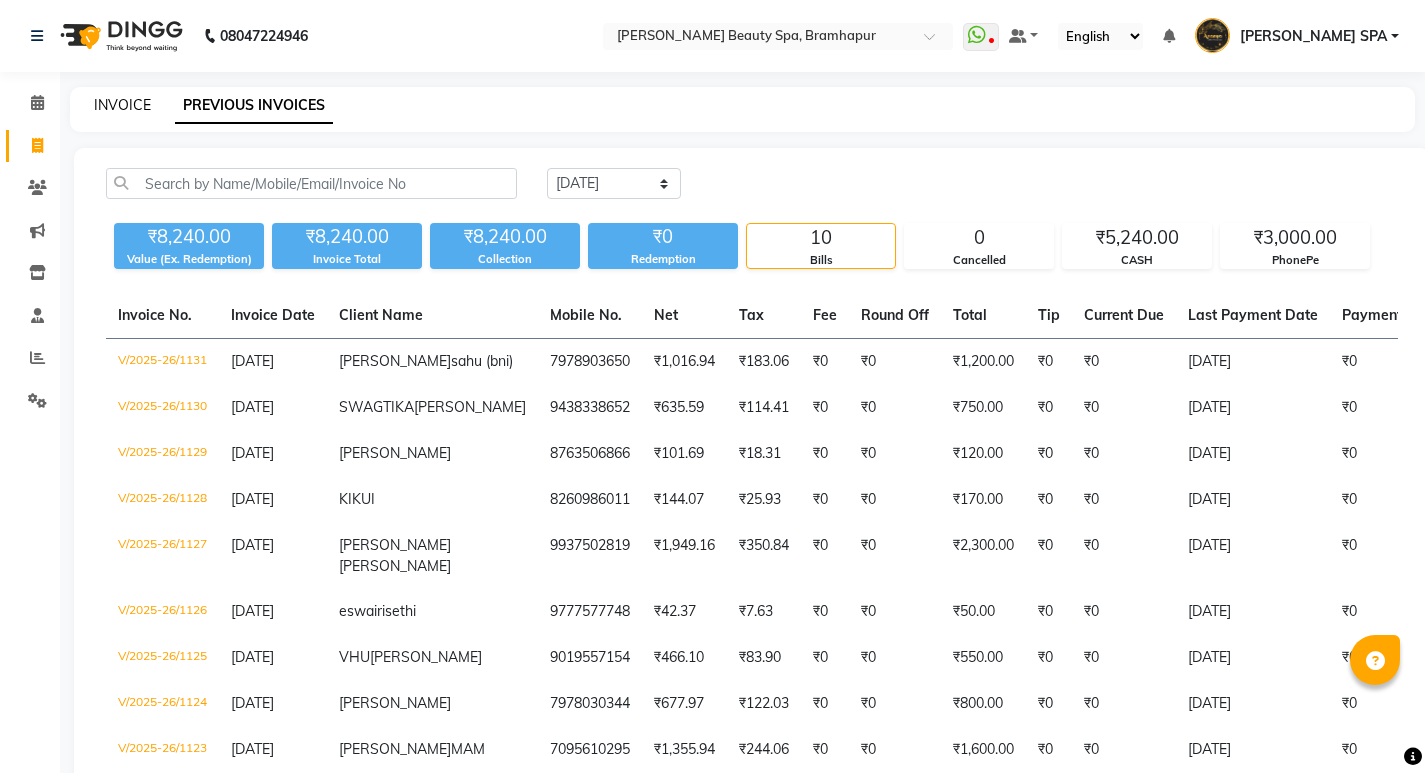 click on "INVOICE" 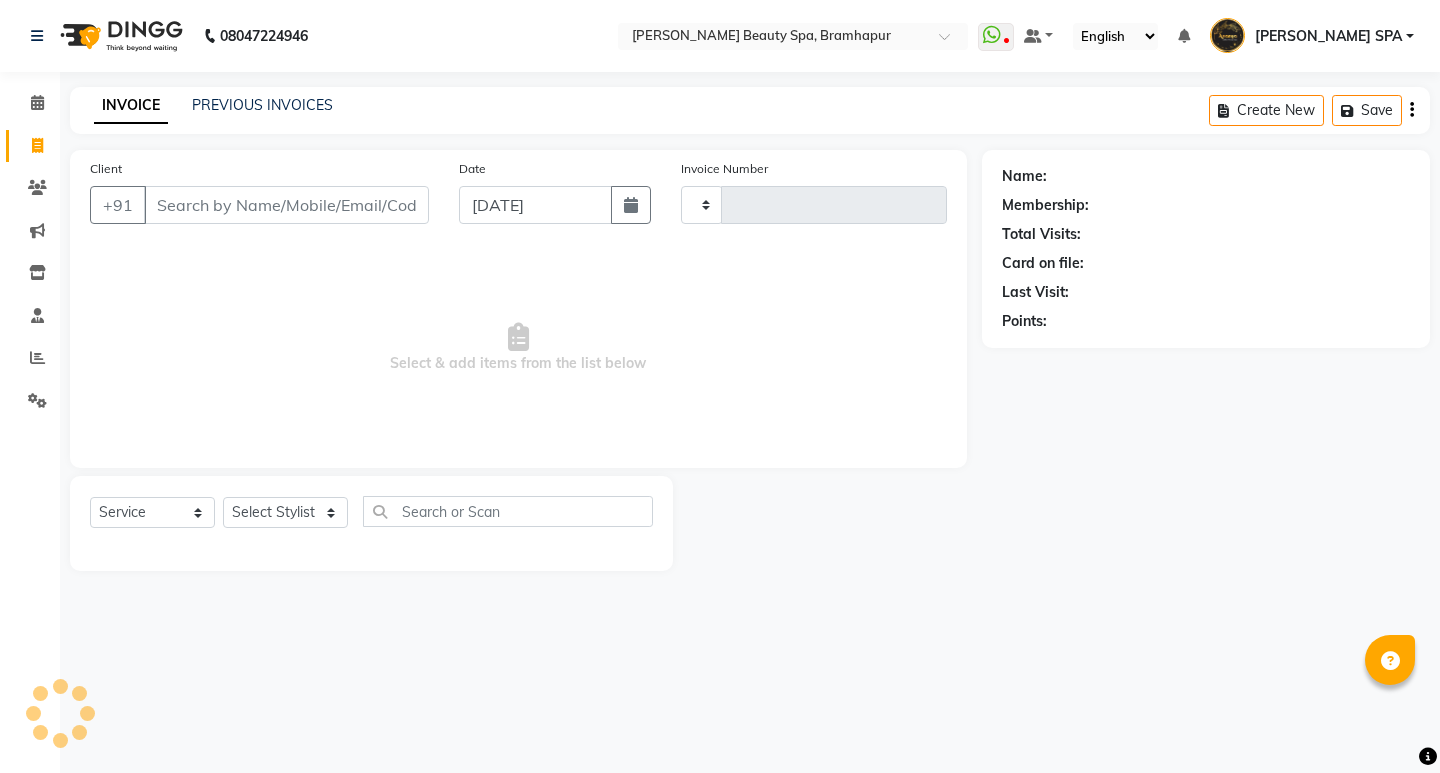 type on "1132" 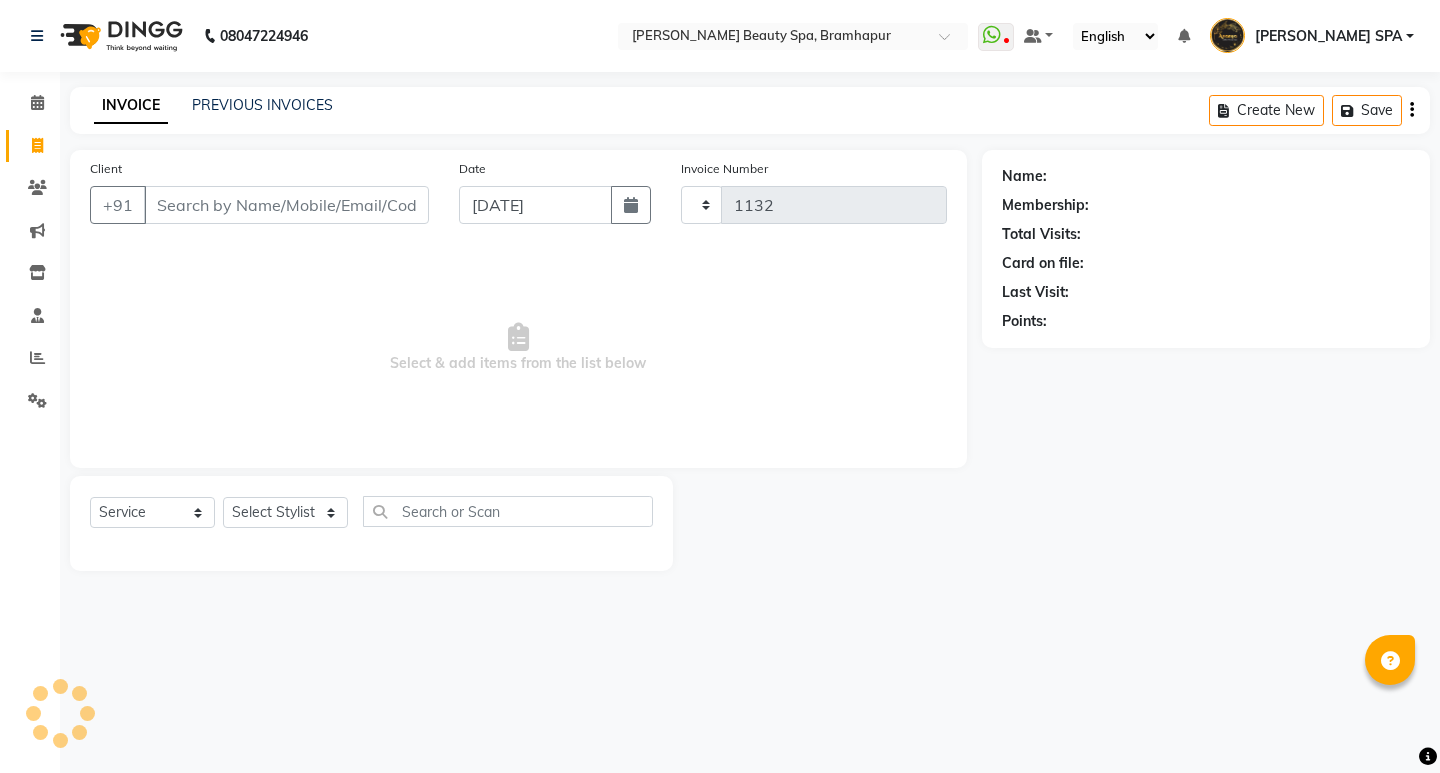 select on "3622" 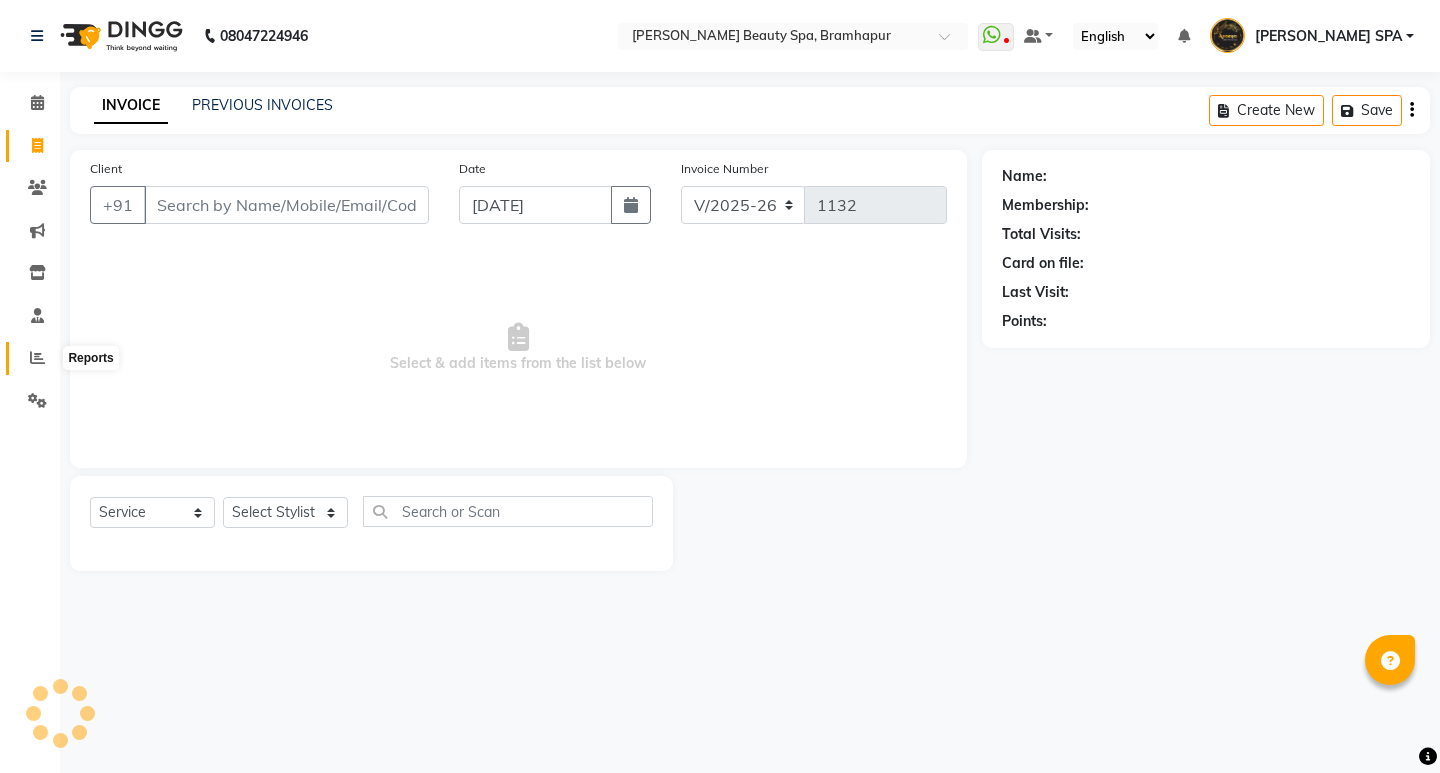 click 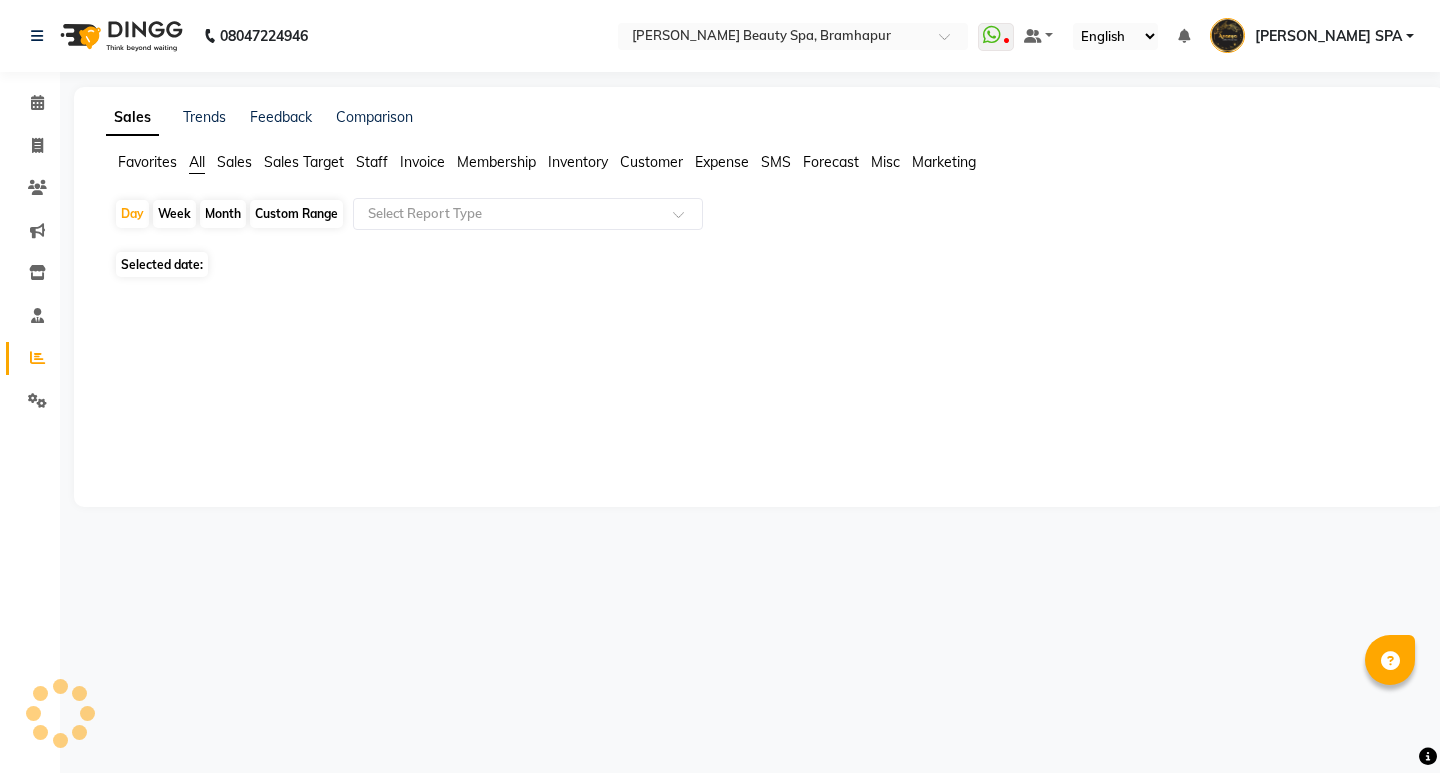 click on "Month" 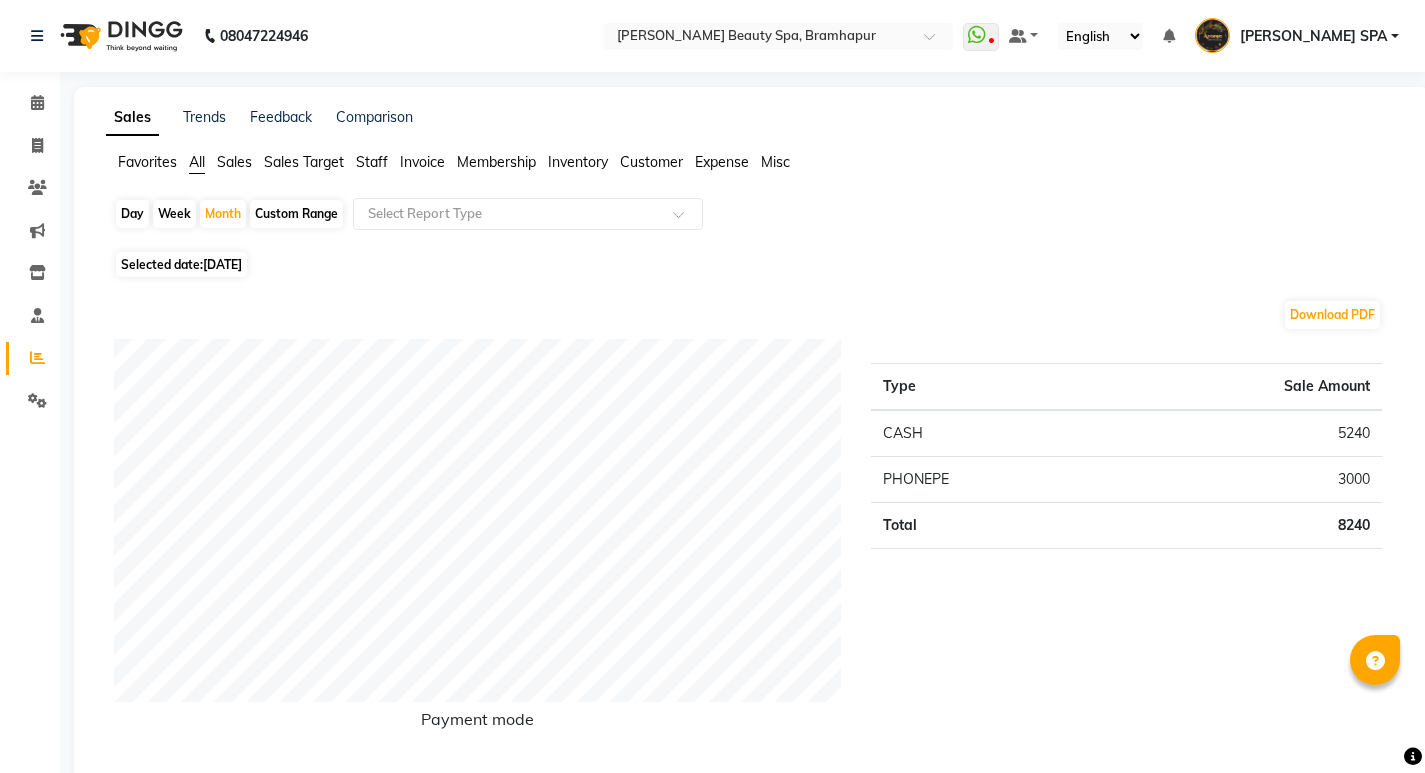 click on "Selected date:  13-07-2025" 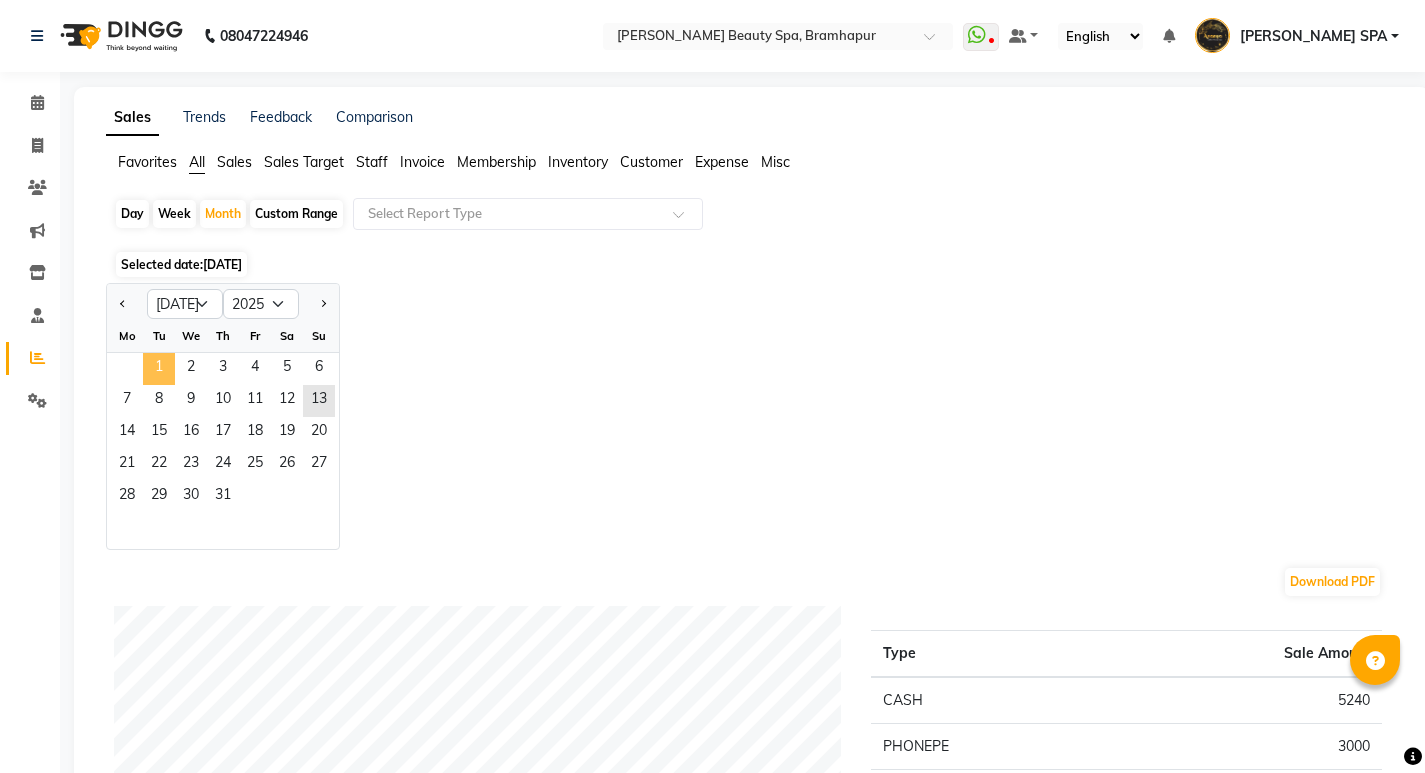 click on "1" 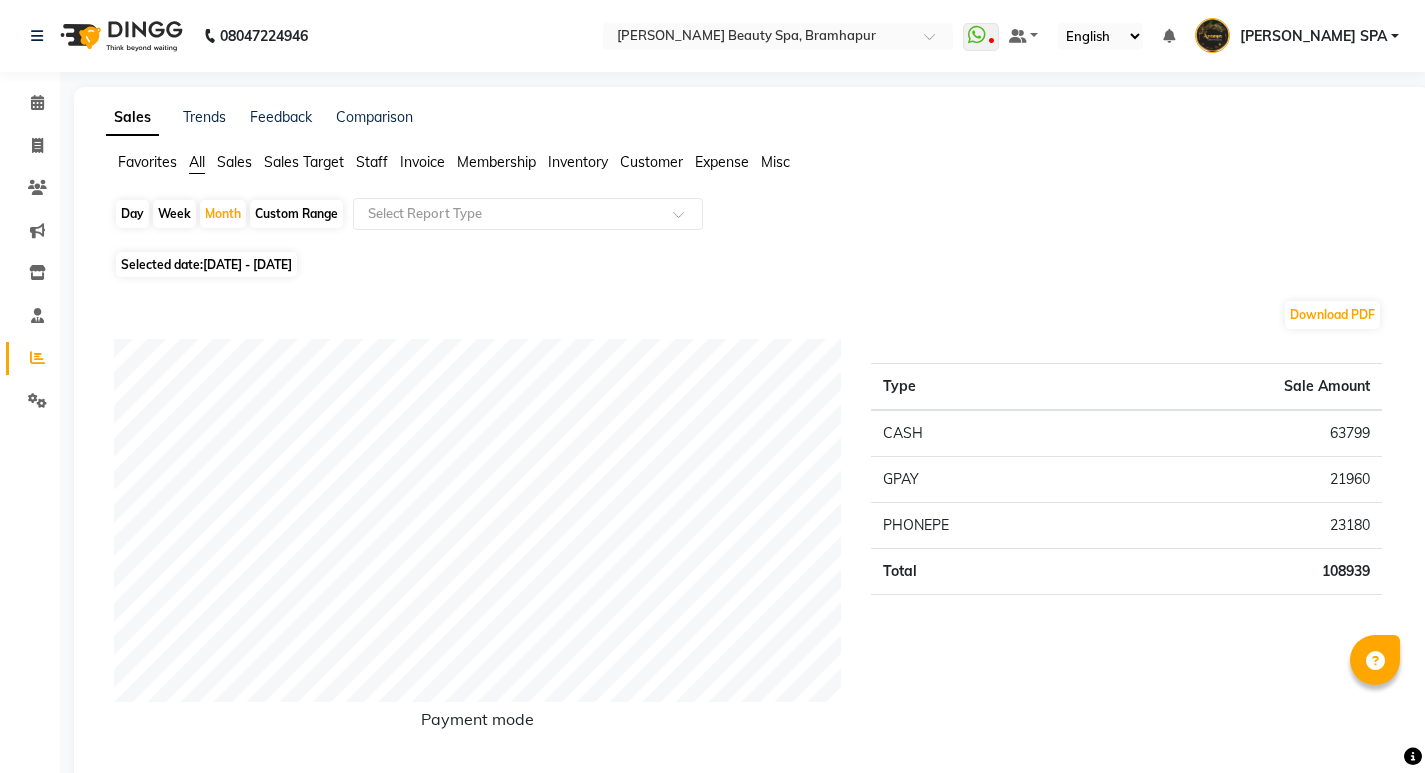 click on "Staff" 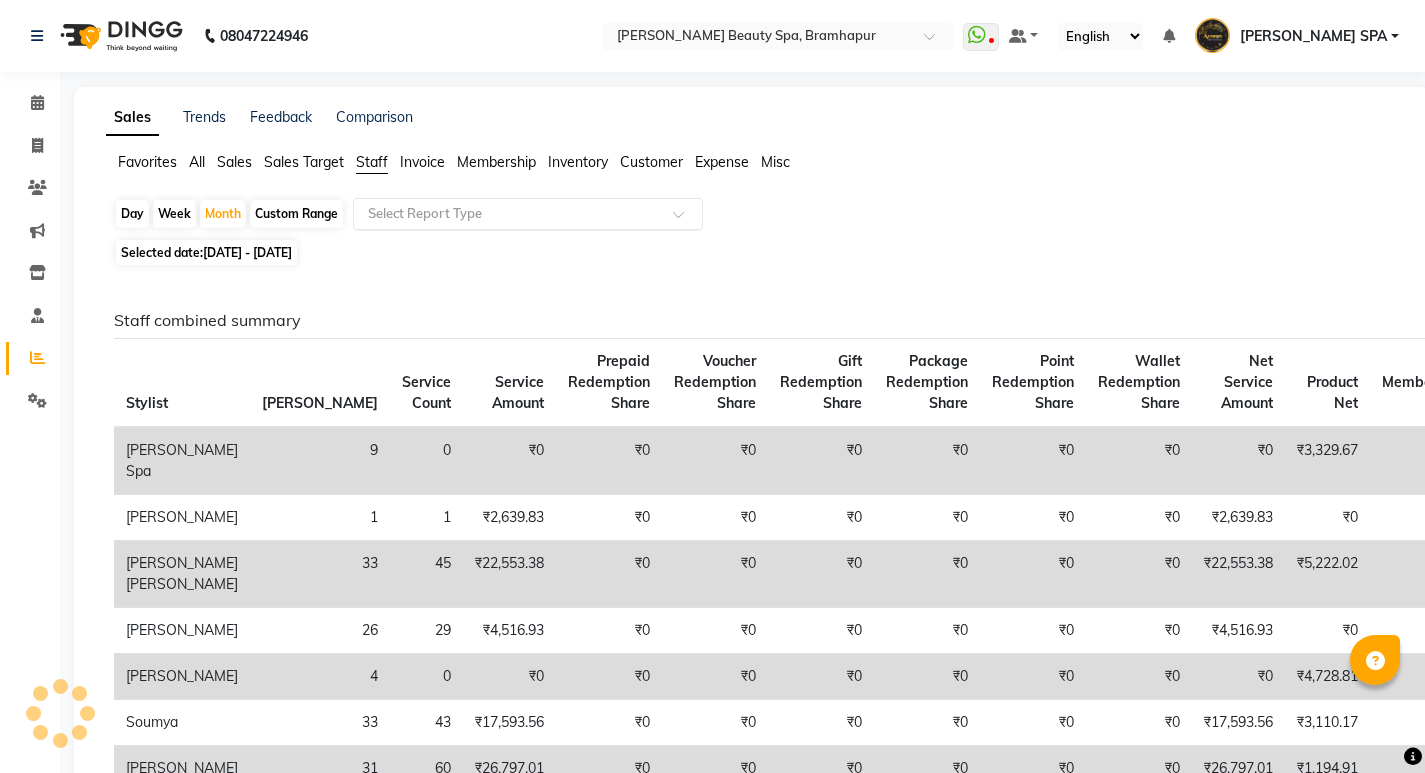 drag, startPoint x: 417, startPoint y: 210, endPoint x: 421, endPoint y: 228, distance: 18.439089 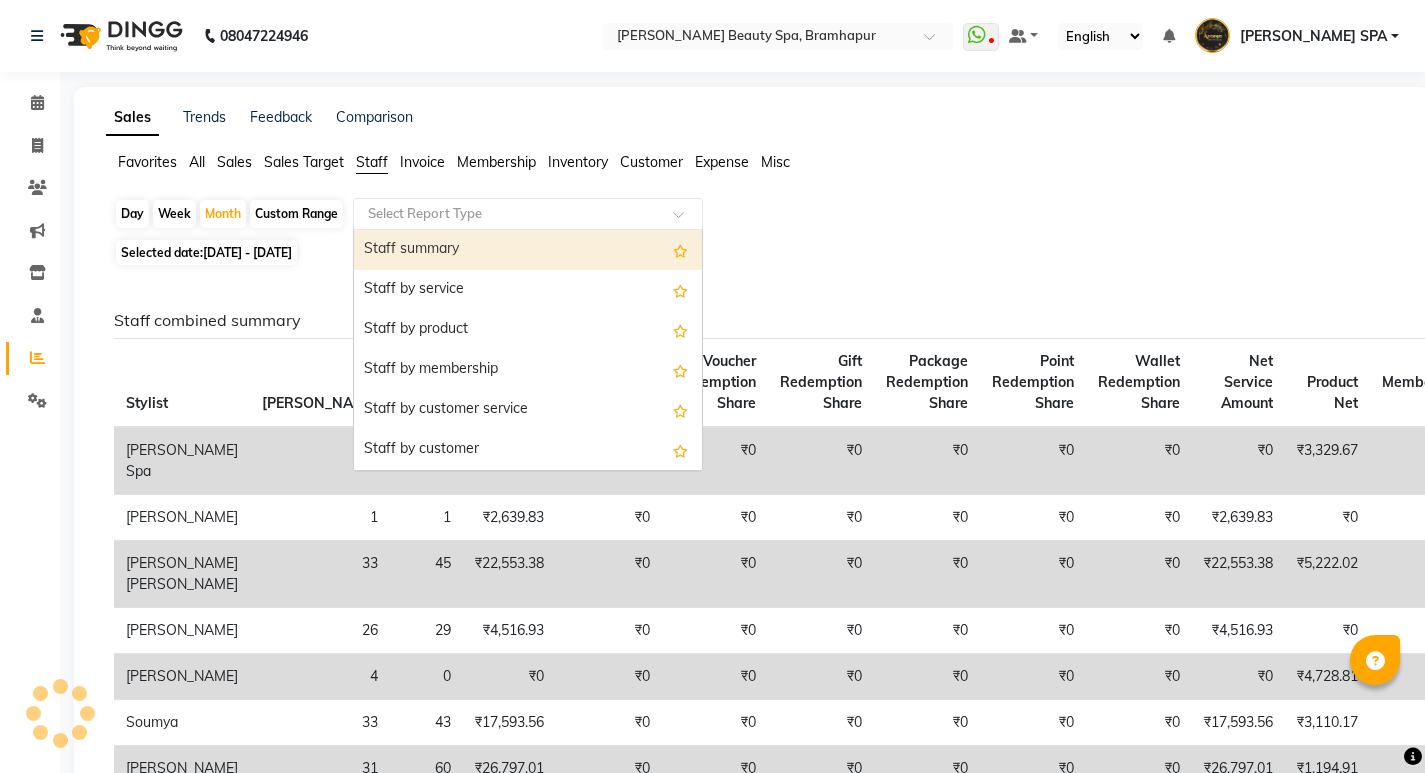 click on "Staff summary" at bounding box center [528, 250] 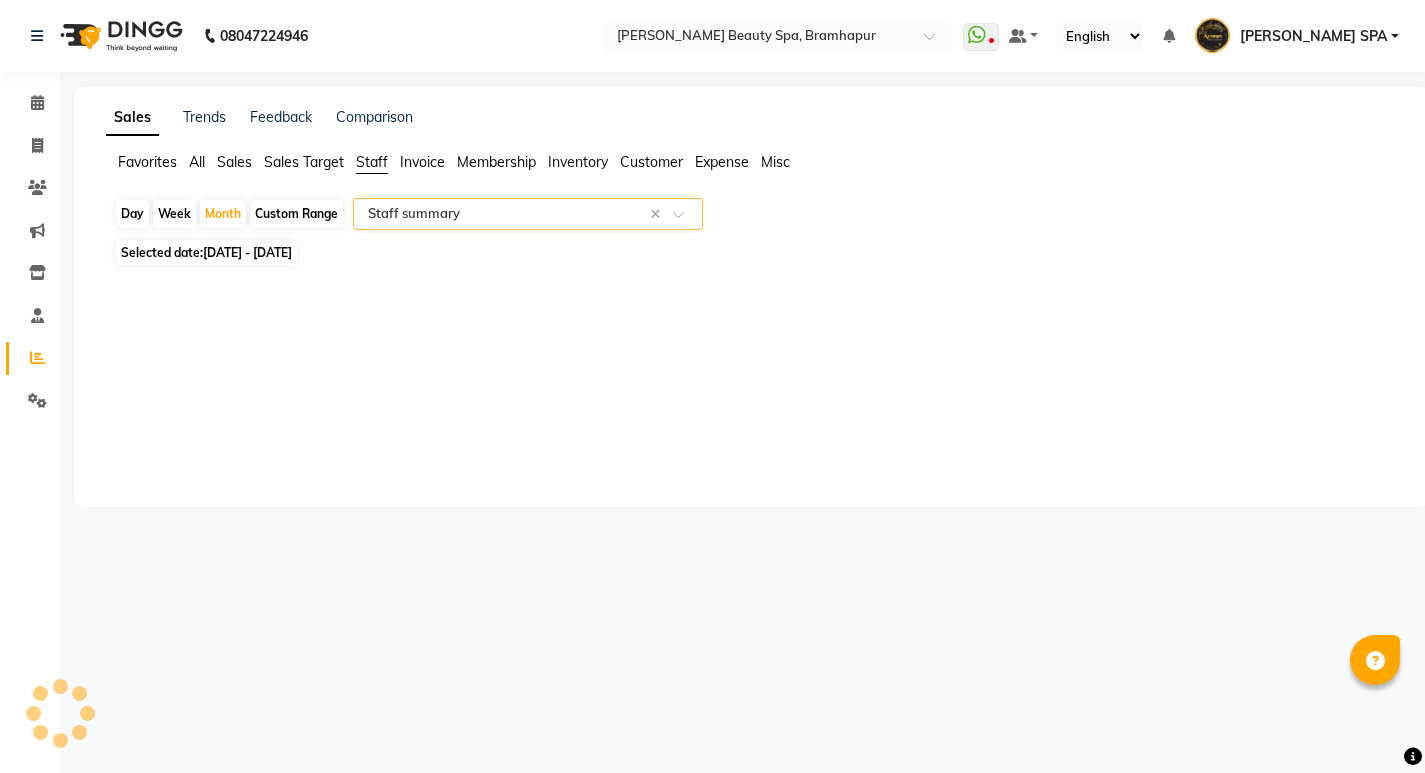 select on "full_report" 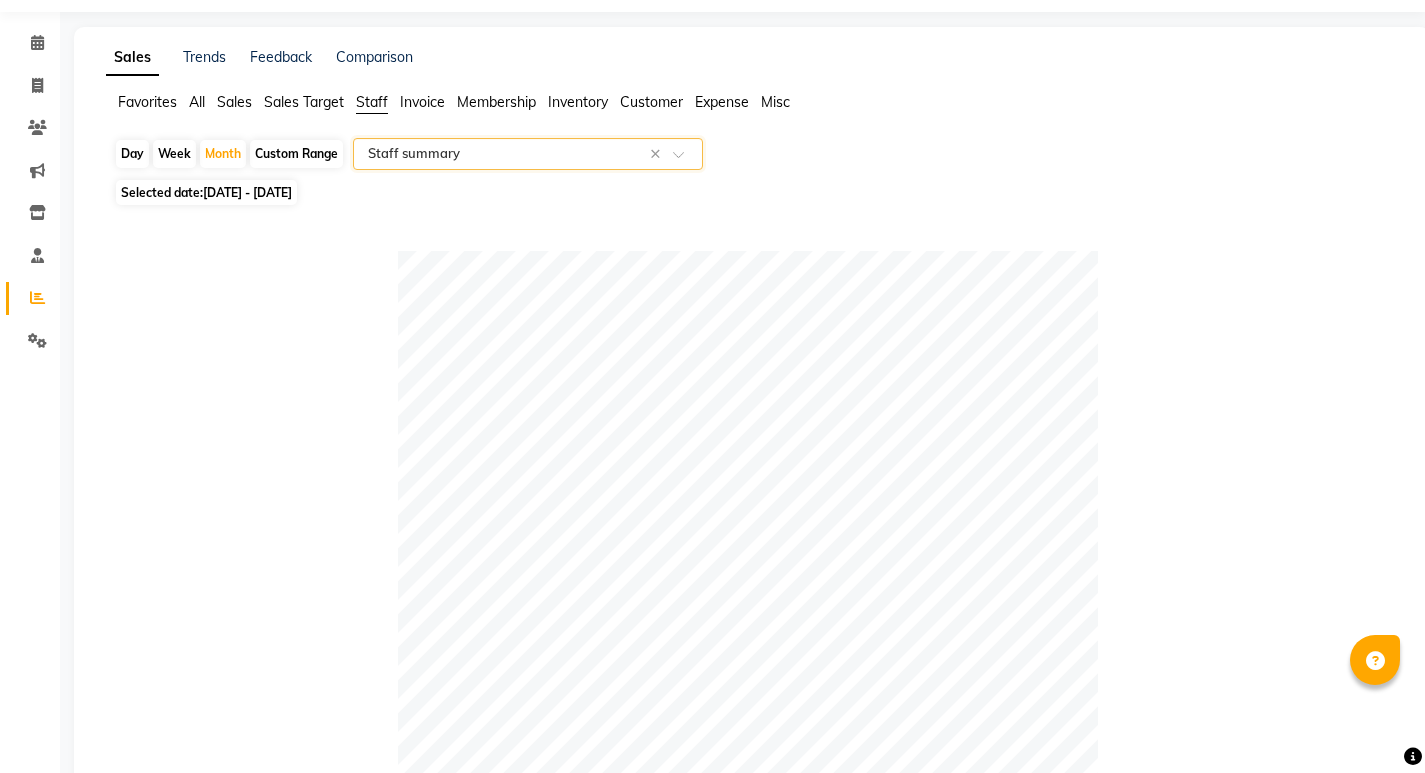 scroll, scrollTop: 0, scrollLeft: 0, axis: both 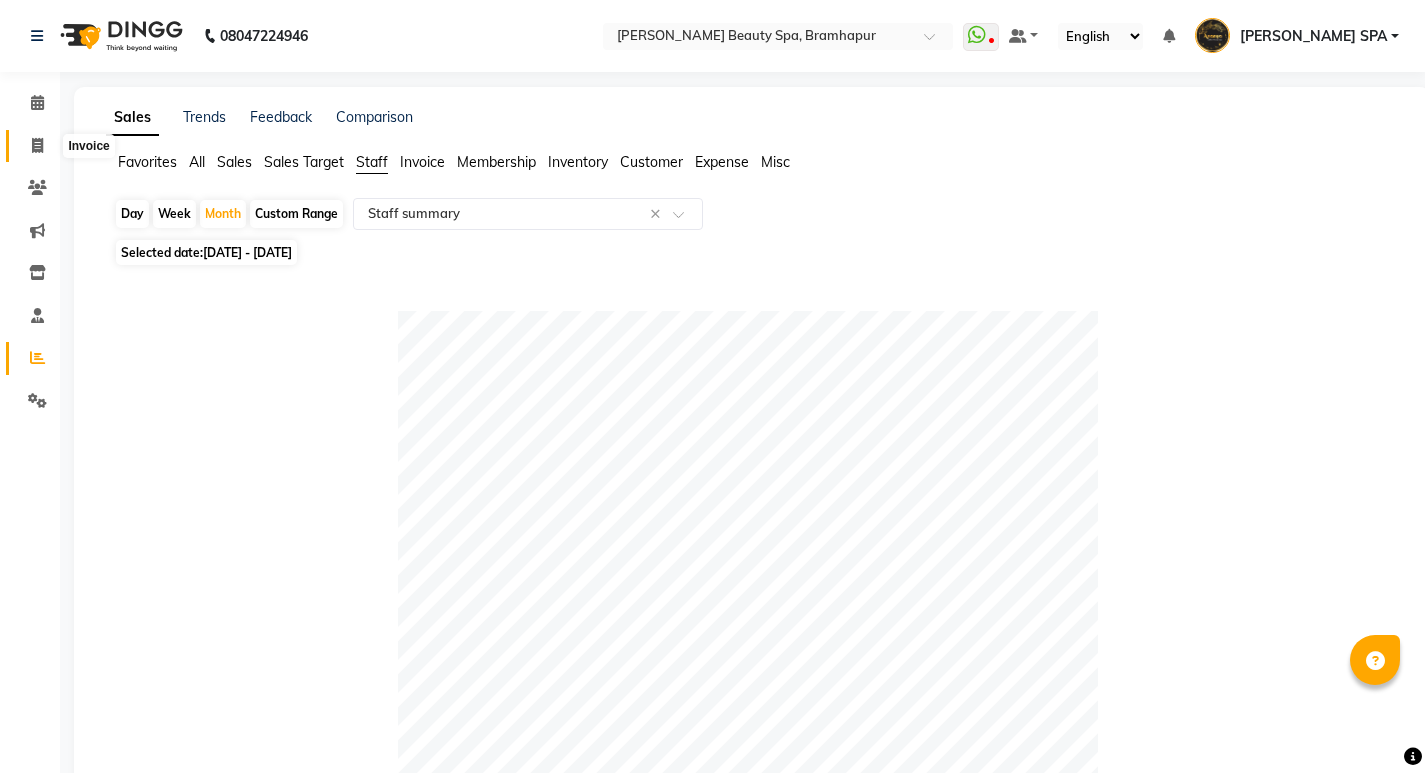 click 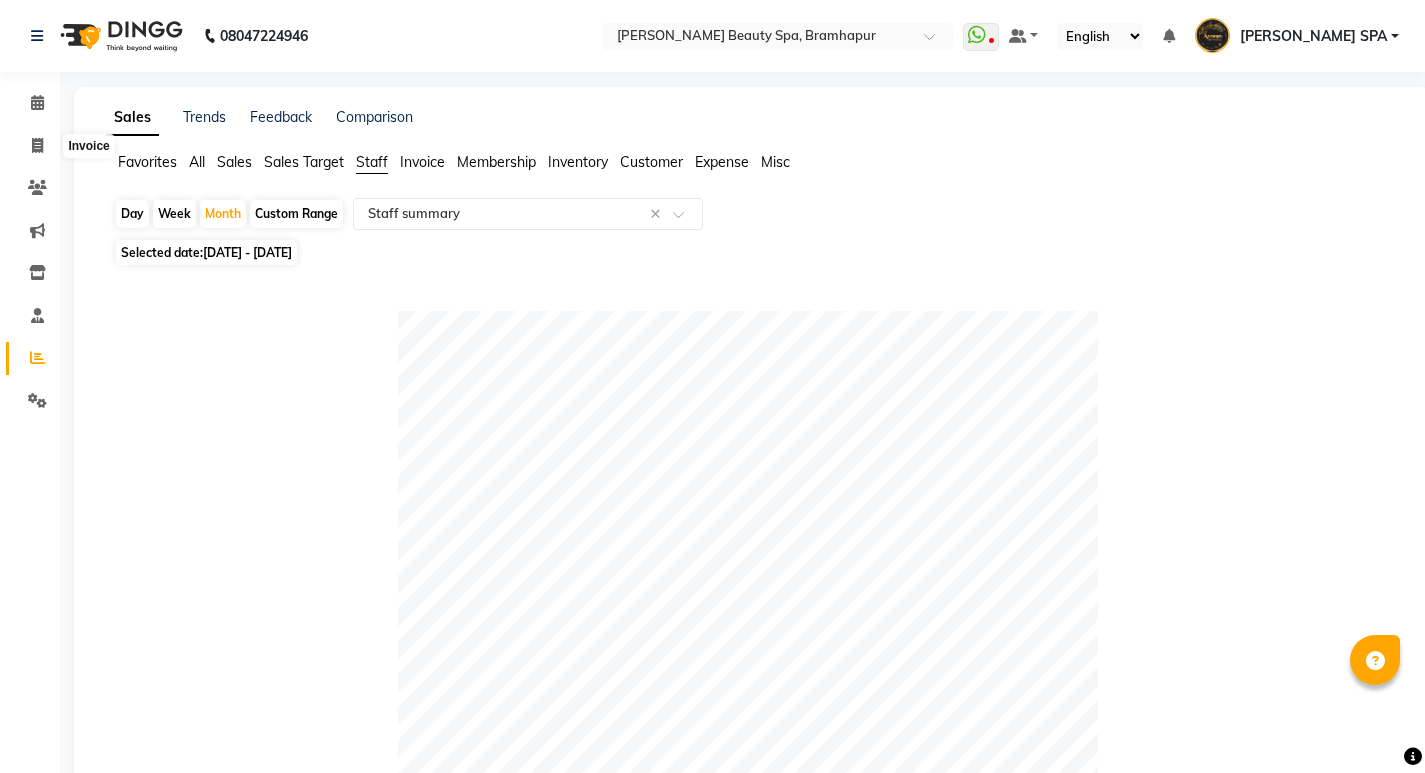 select on "service" 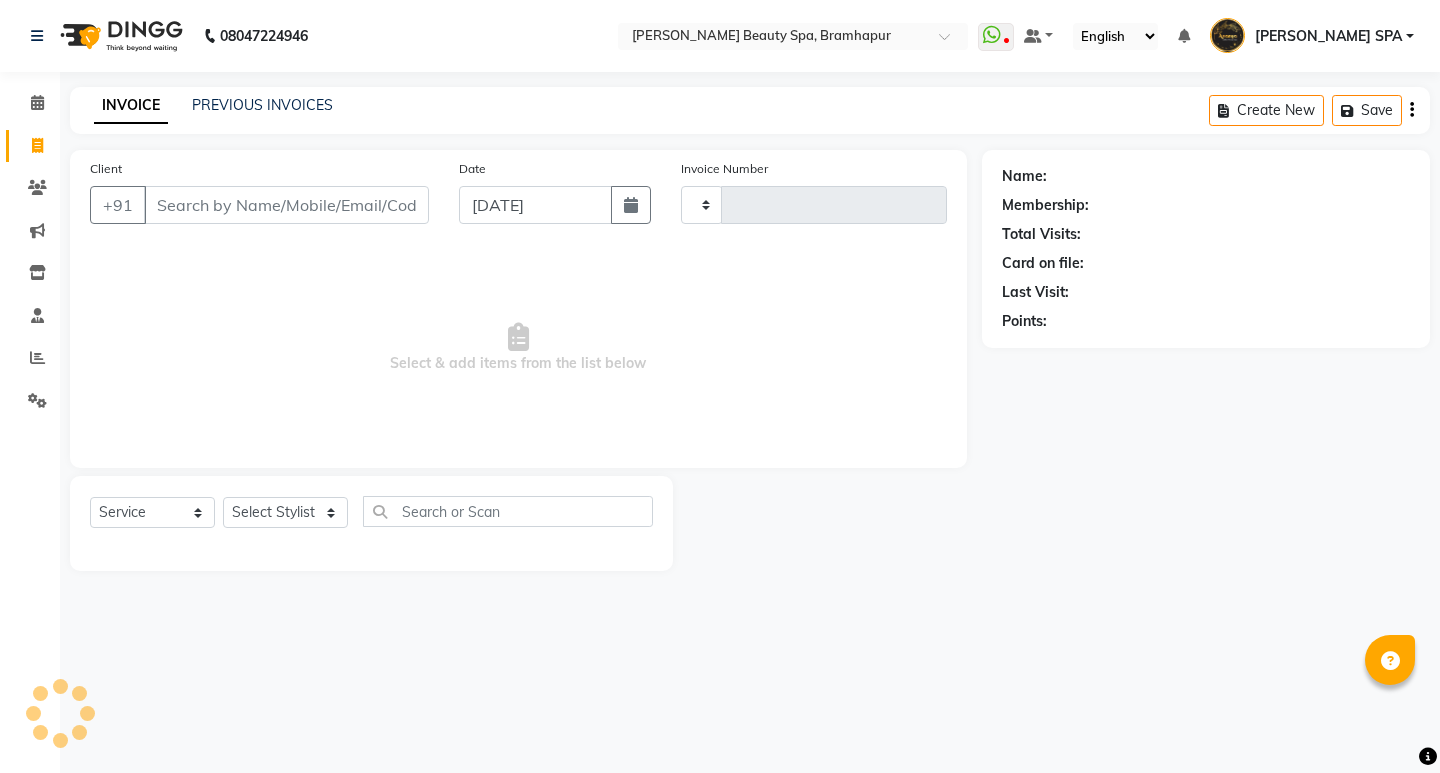 type on "1132" 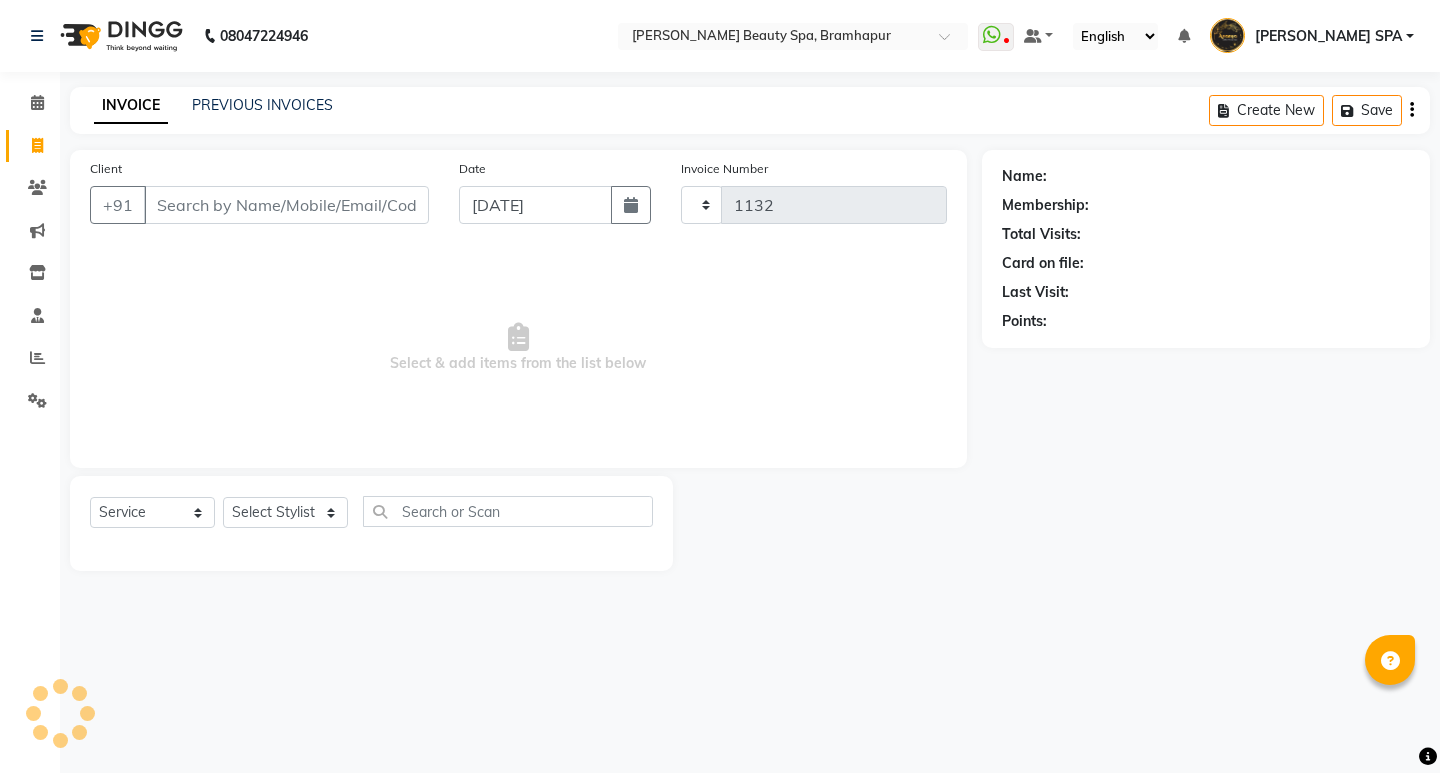 select on "3622" 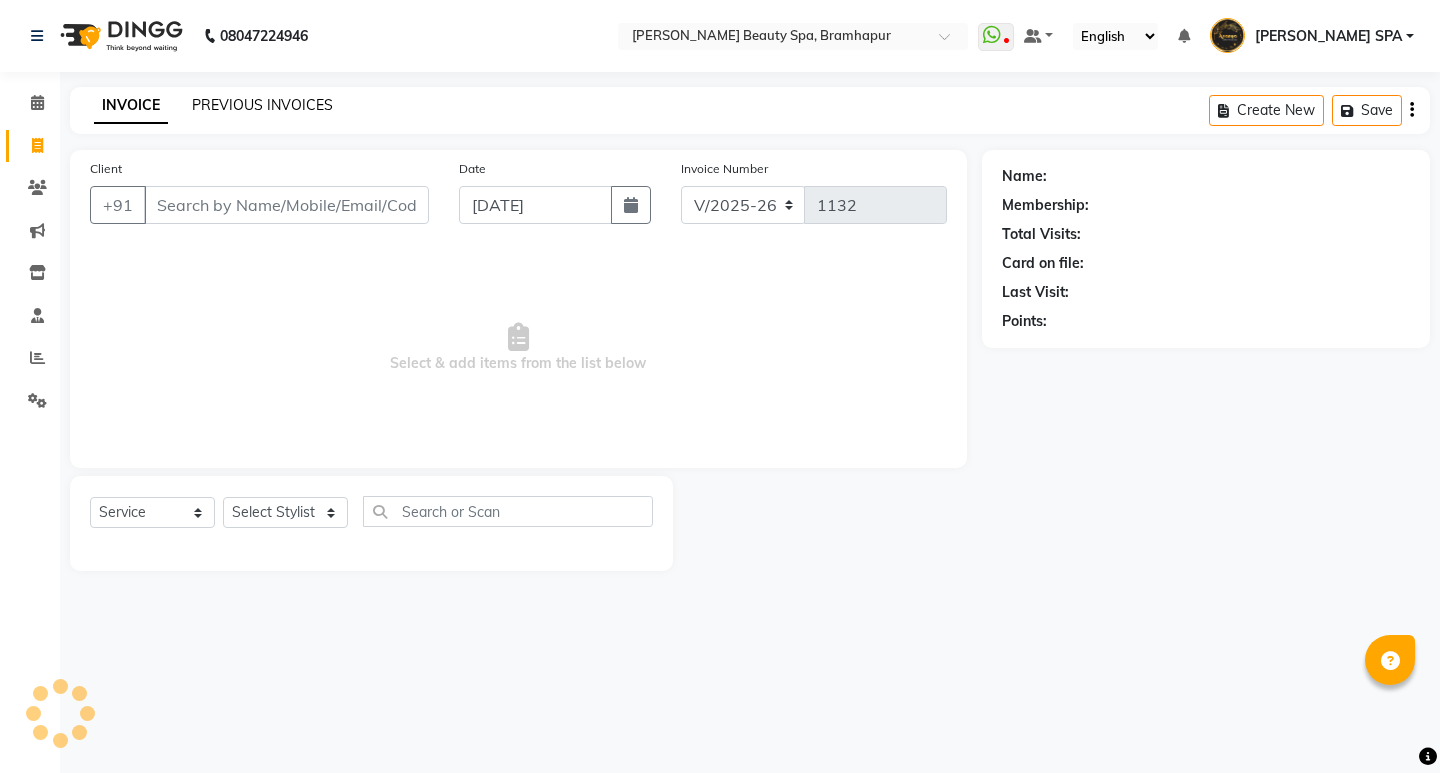 click on "PREVIOUS INVOICES" 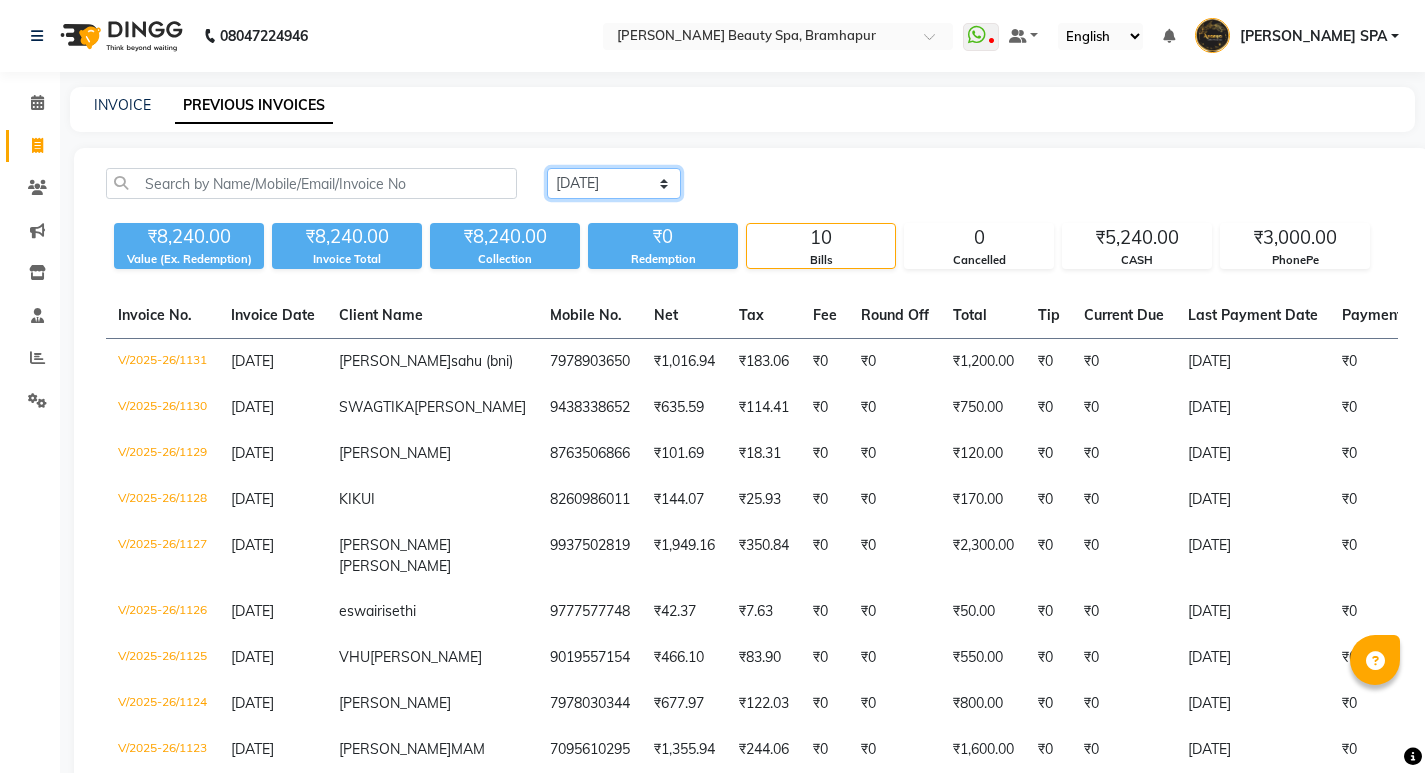 click on "Today Yesterday Custom Range" 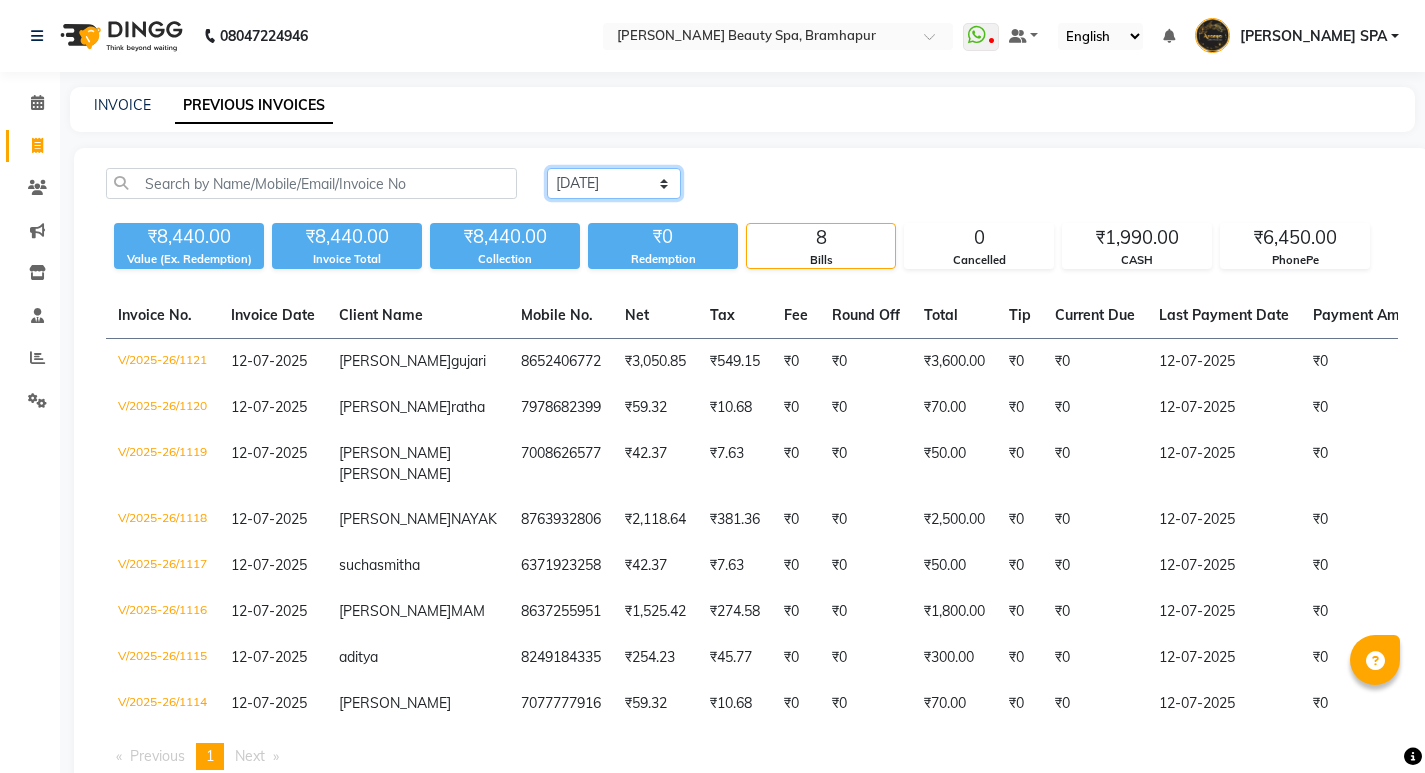 drag, startPoint x: 581, startPoint y: 181, endPoint x: 584, endPoint y: 193, distance: 12.369317 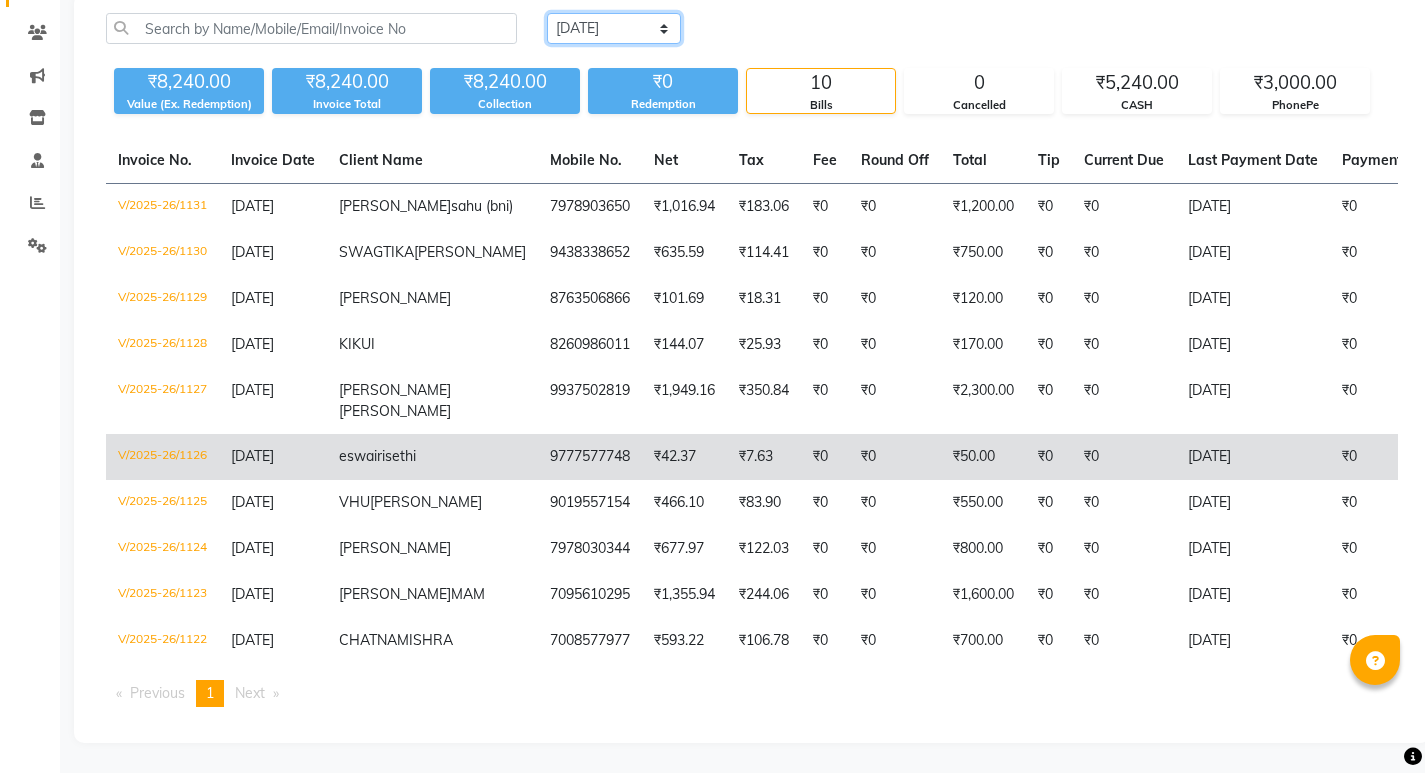 scroll, scrollTop: 250, scrollLeft: 0, axis: vertical 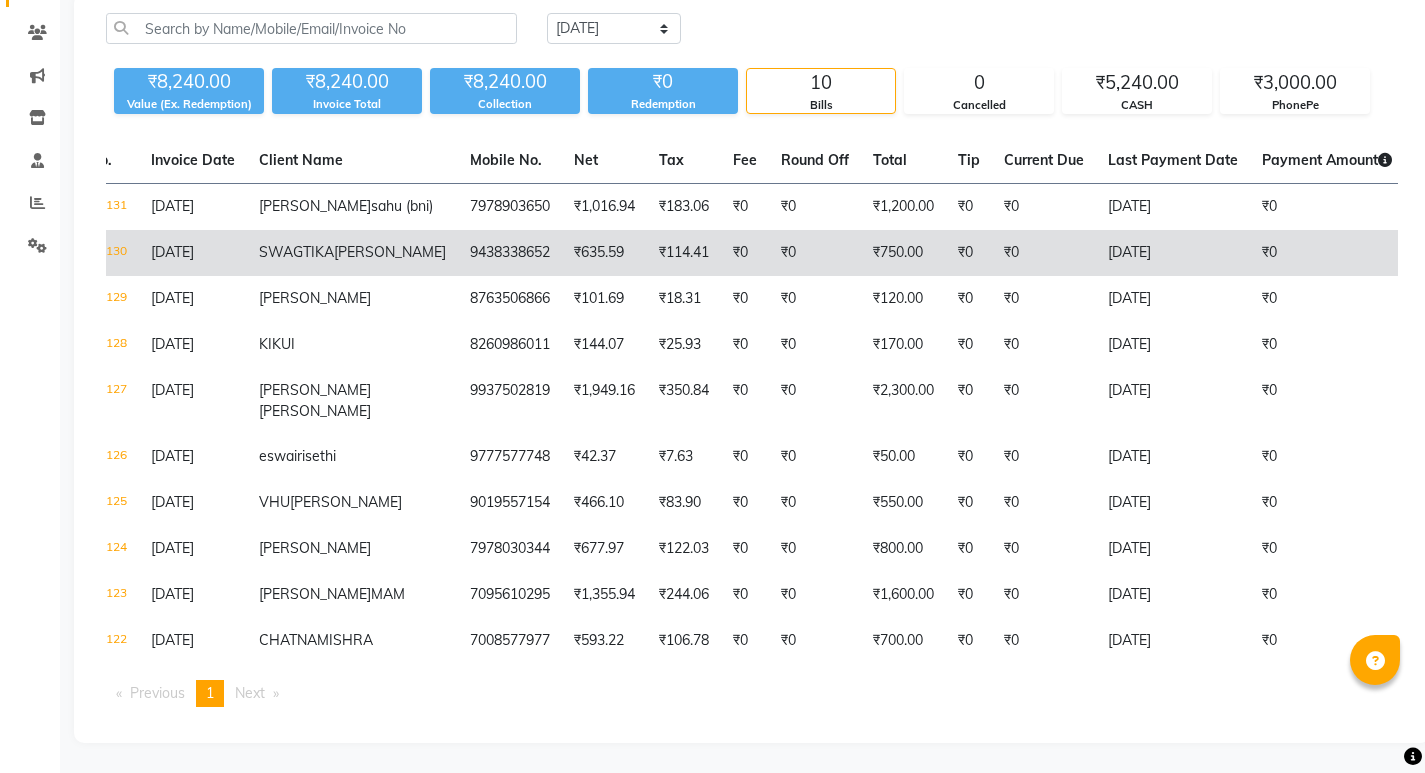 click on "[DATE]" 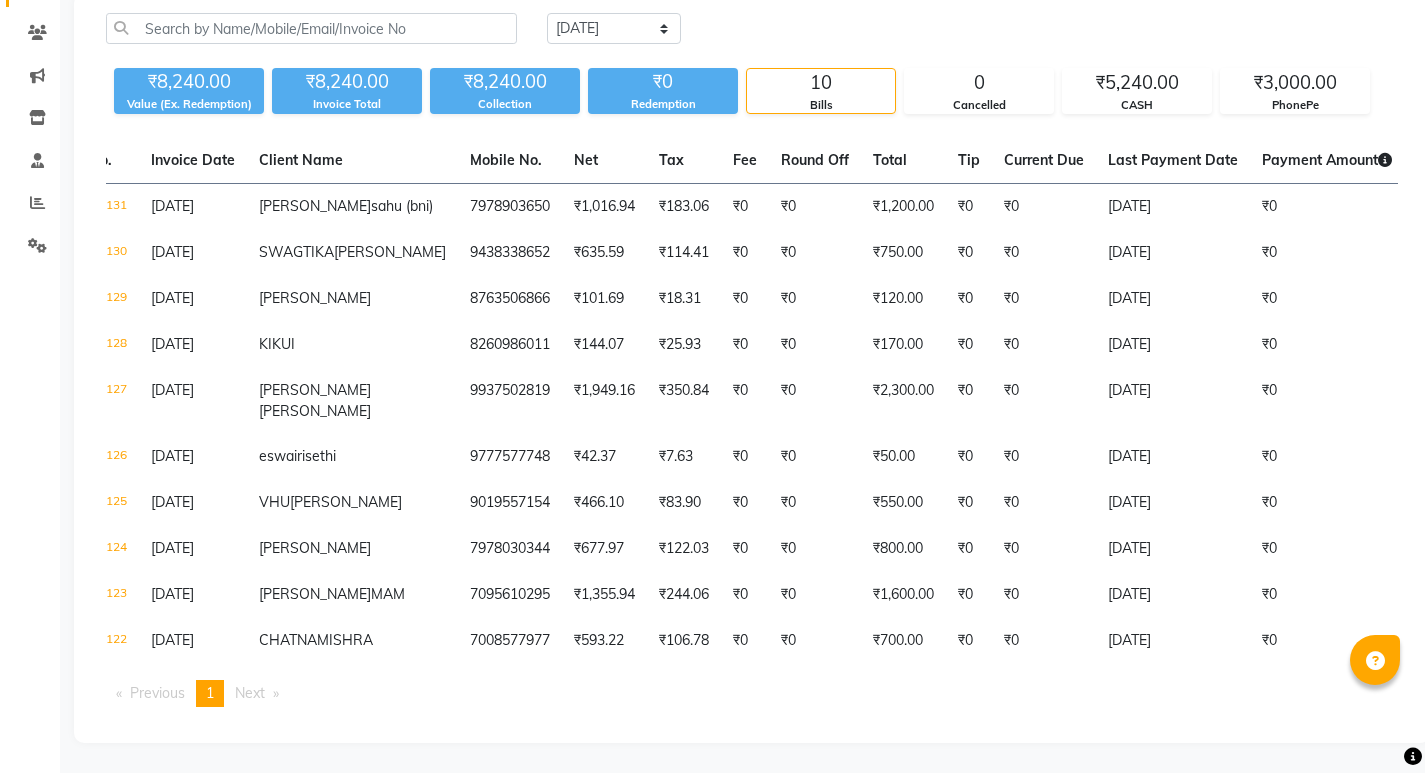 scroll, scrollTop: 0, scrollLeft: 0, axis: both 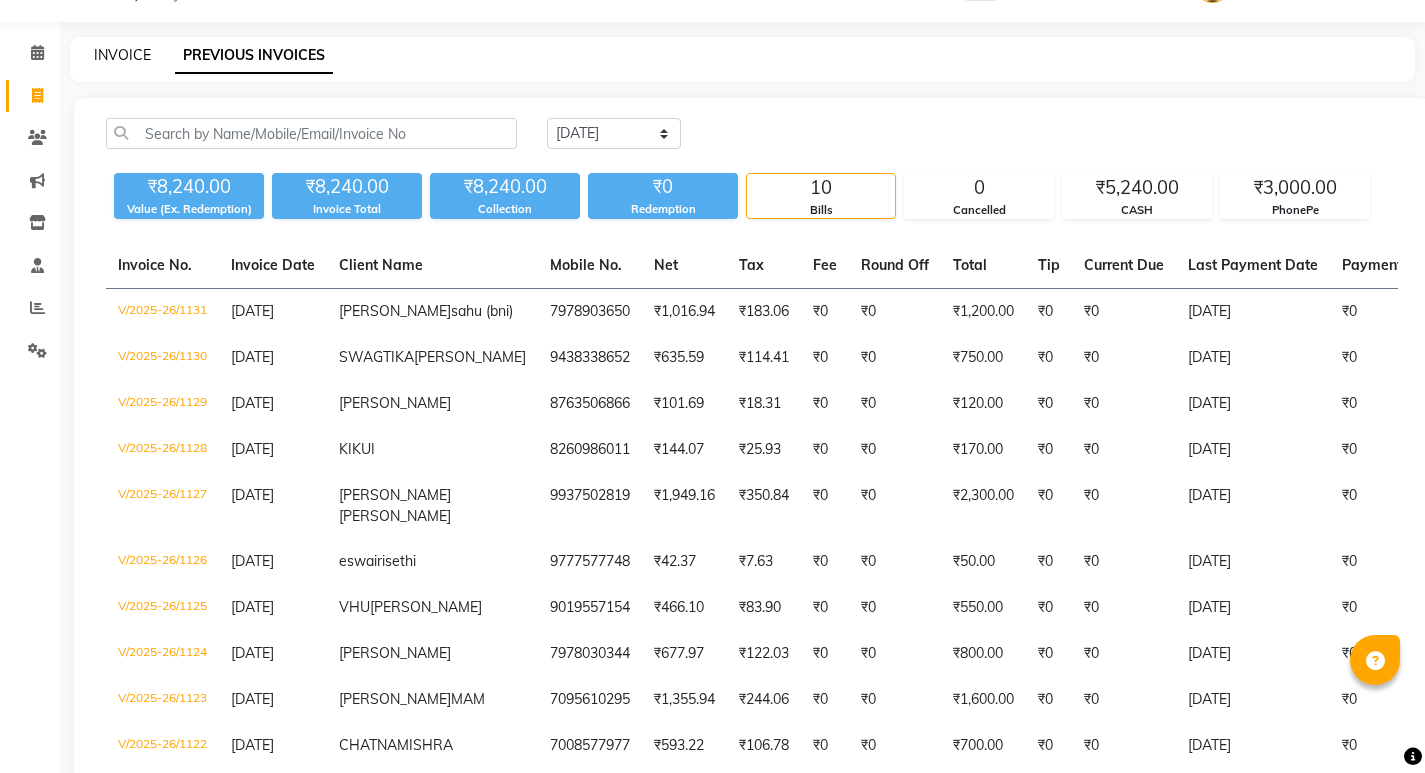 click on "INVOICE" 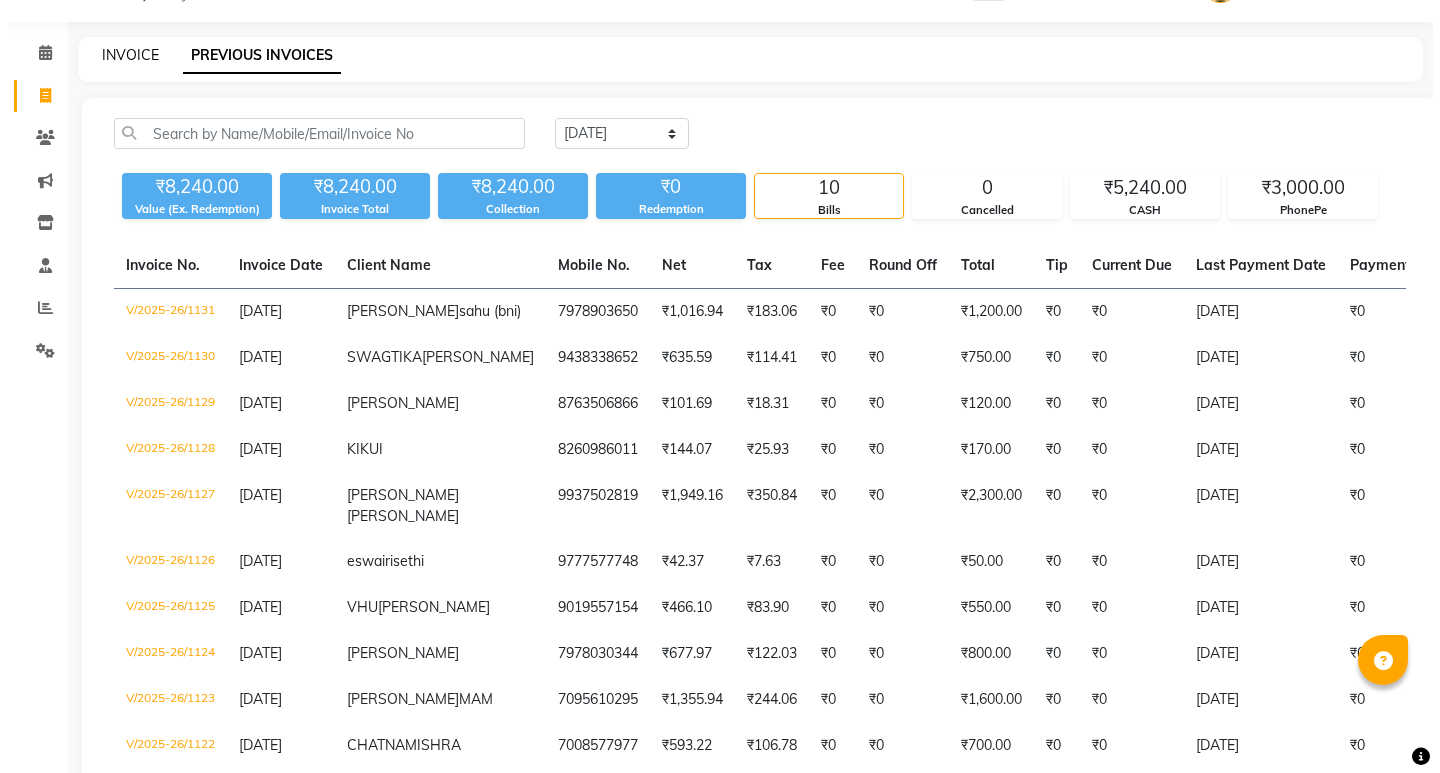 scroll, scrollTop: 0, scrollLeft: 0, axis: both 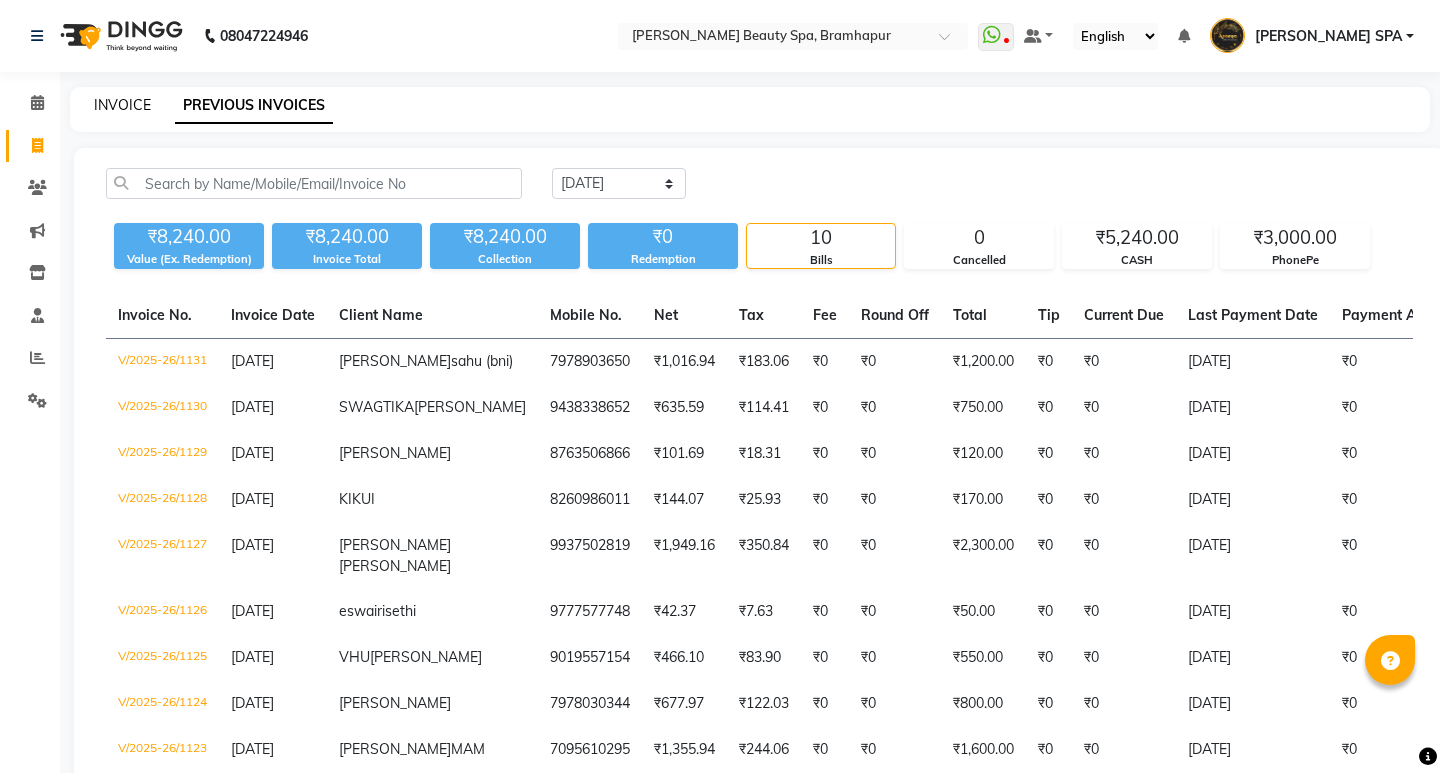 select on "service" 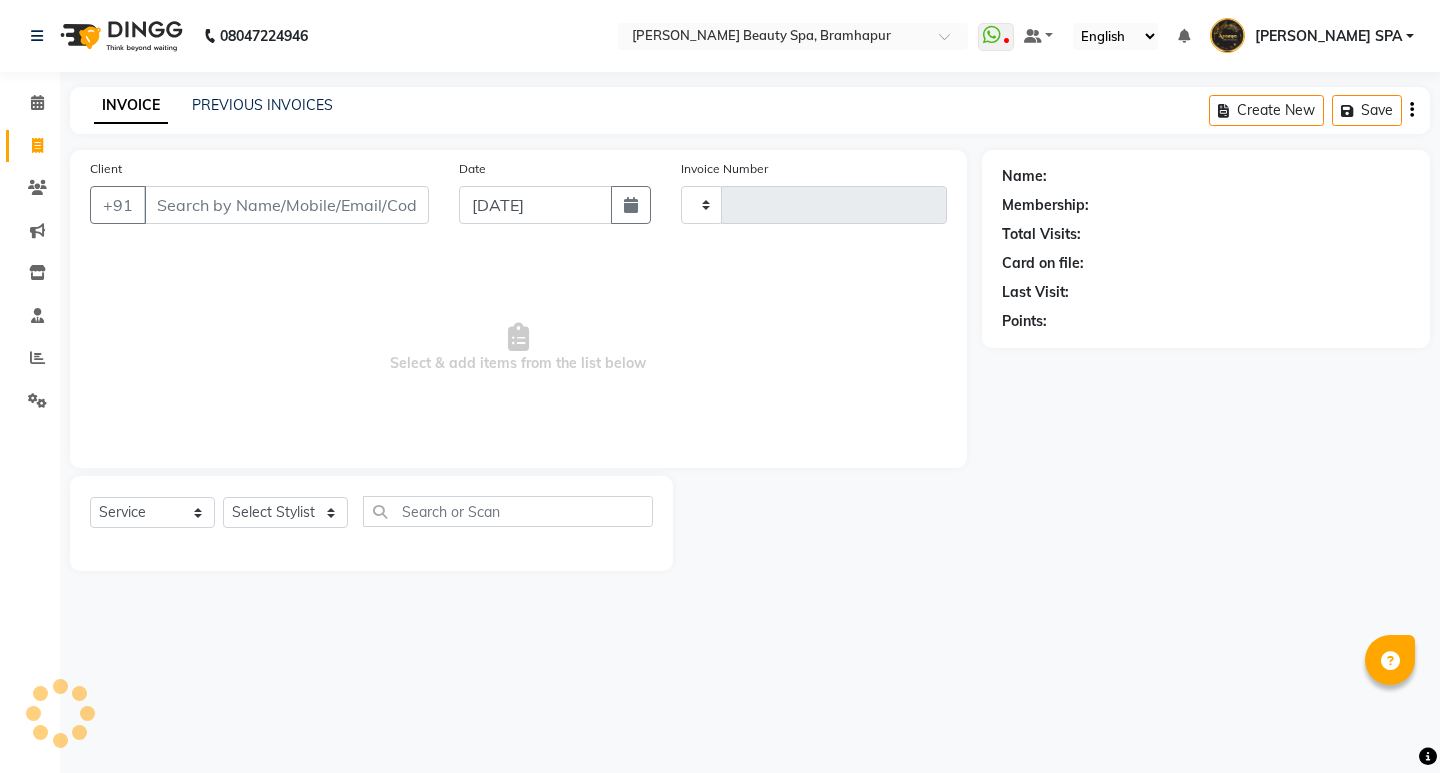 type on "1132" 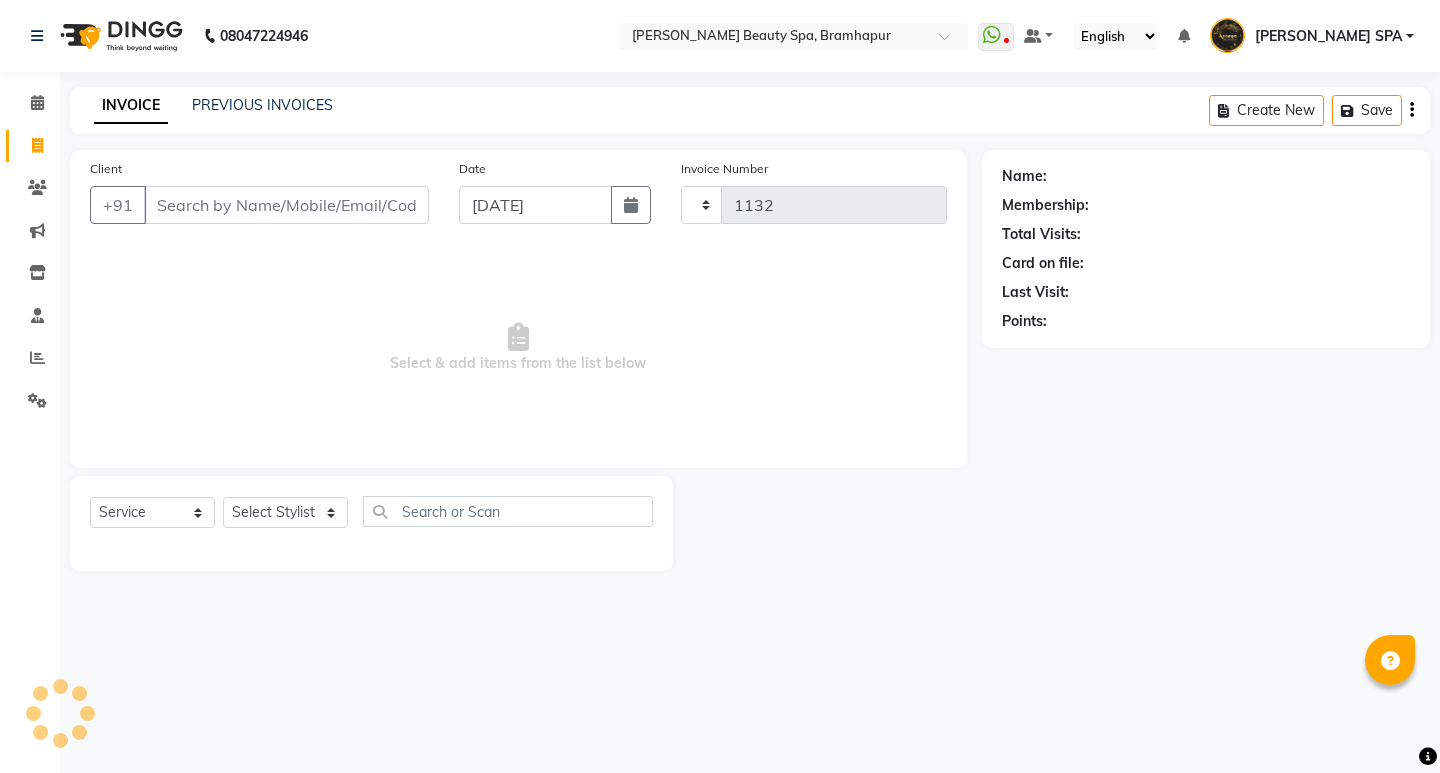 select on "3622" 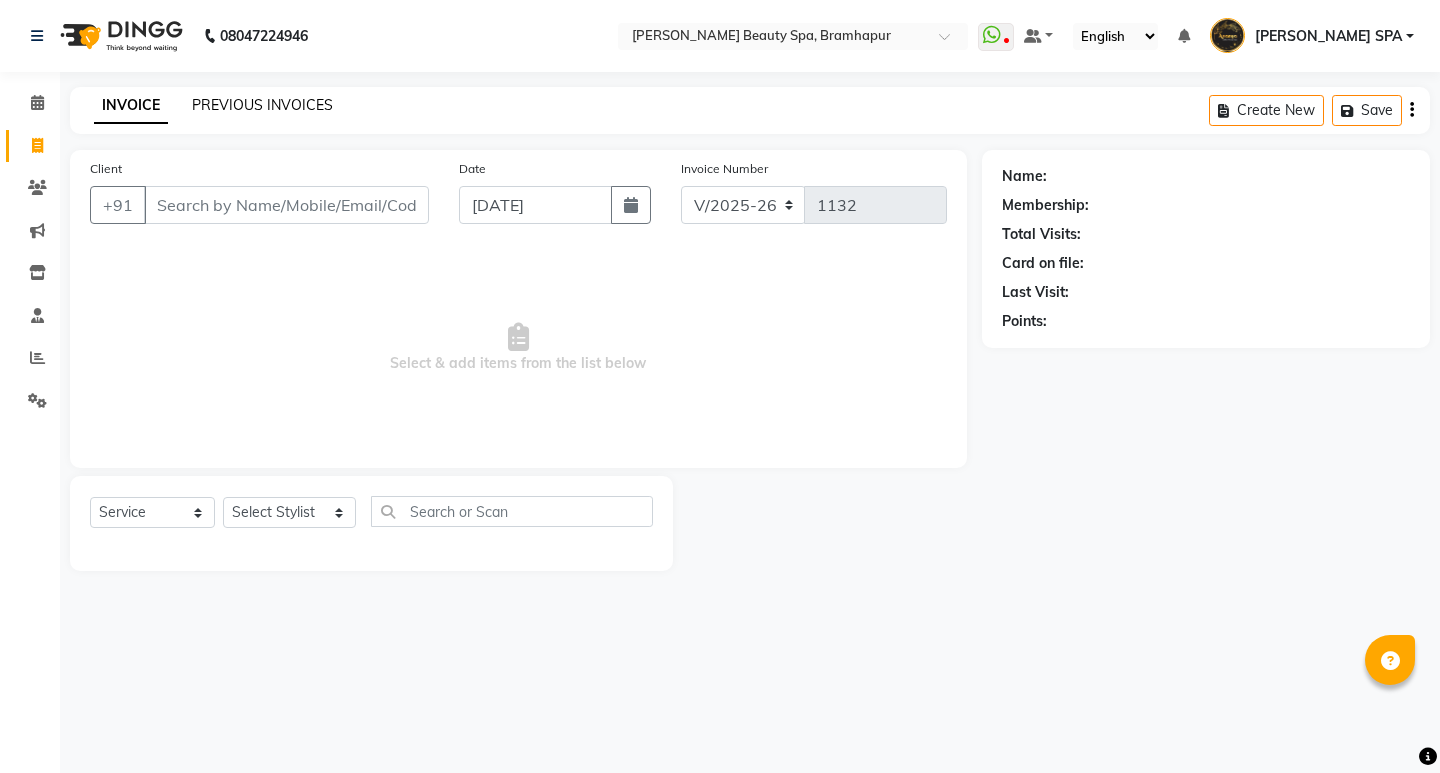 click on "PREVIOUS INVOICES" 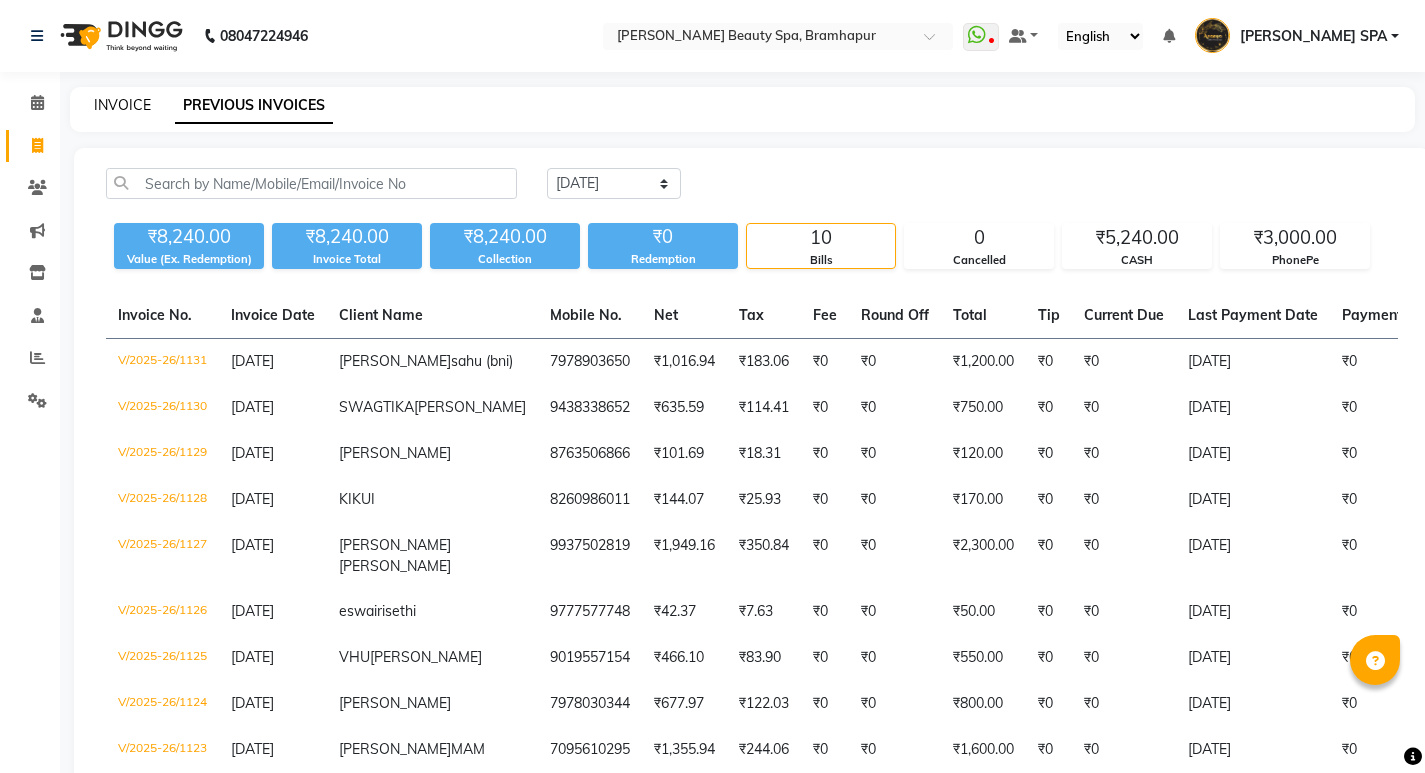 click on "INVOICE" 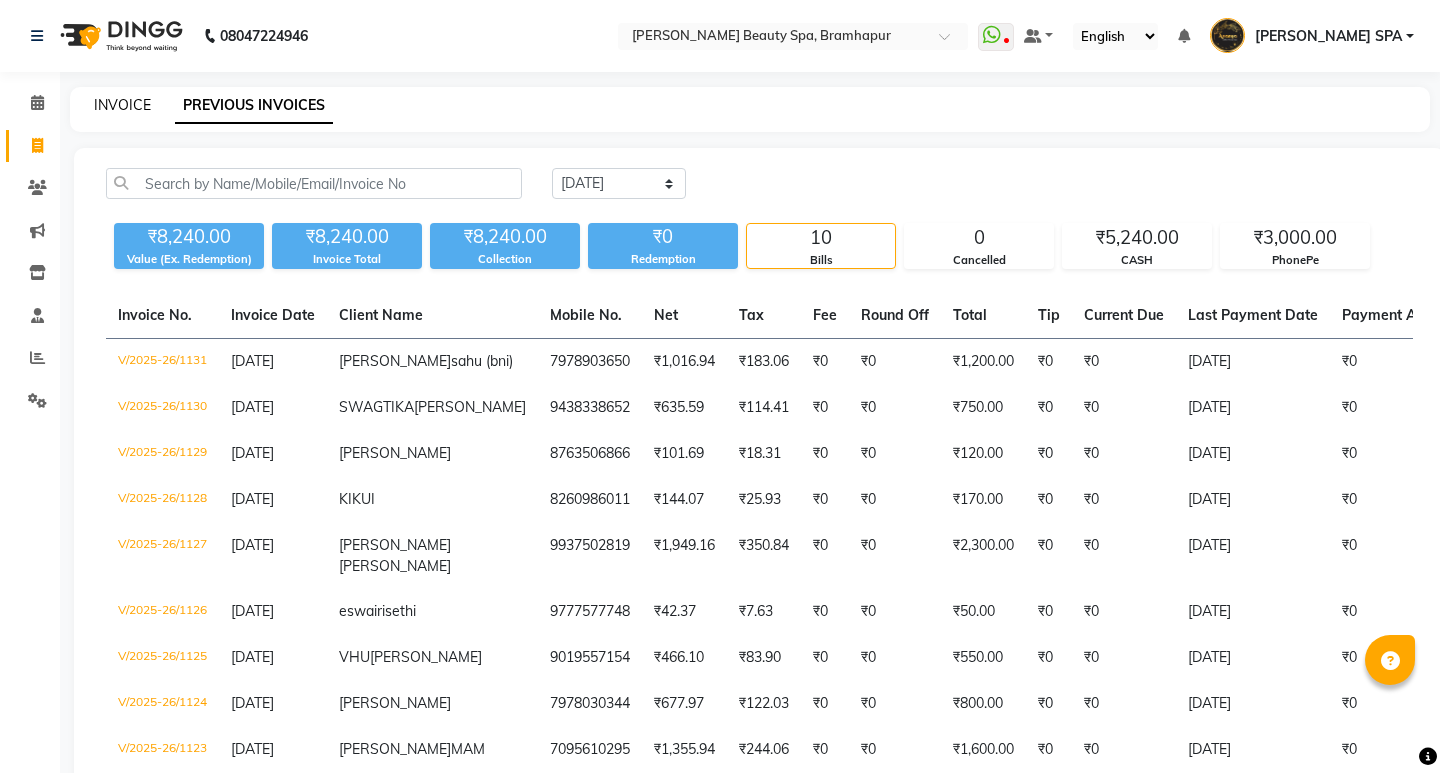select on "service" 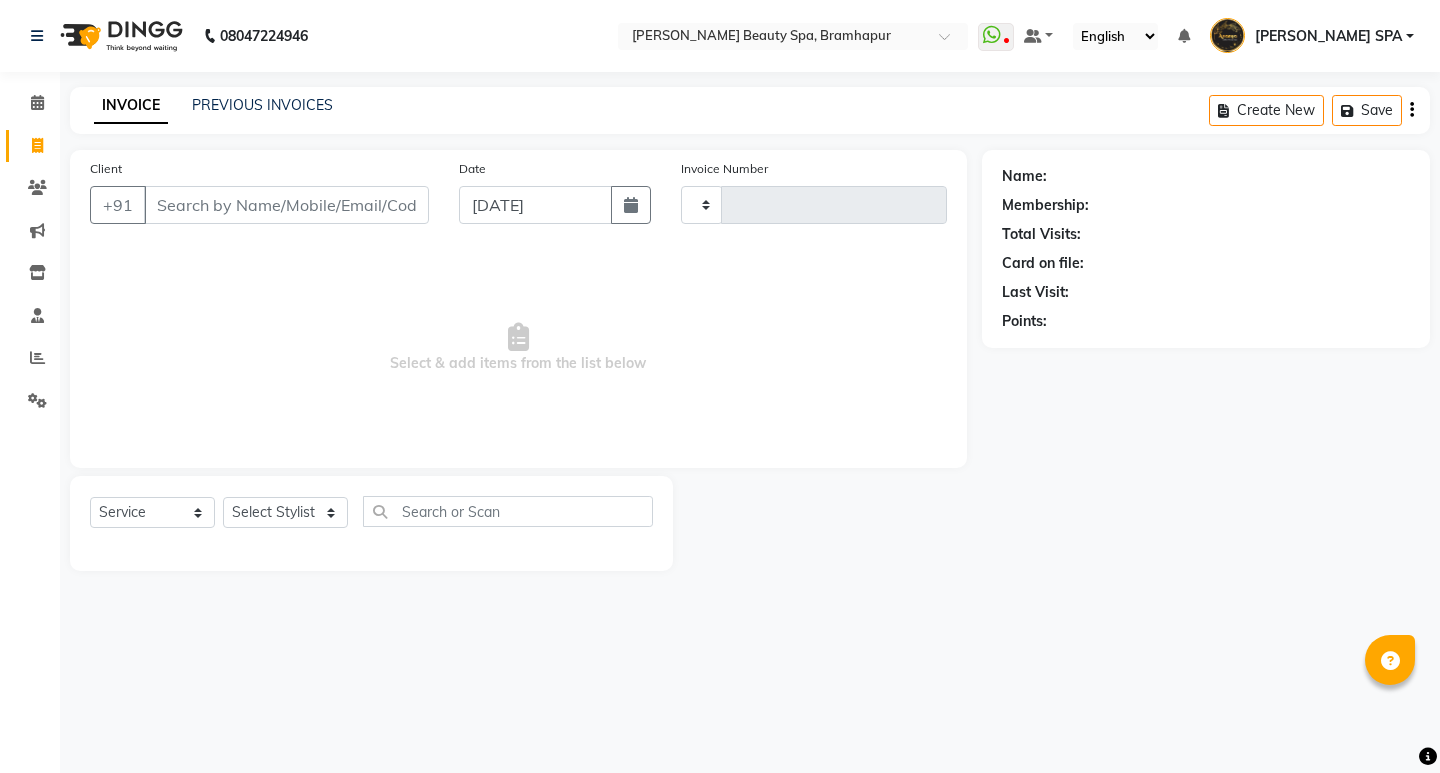 type on "1132" 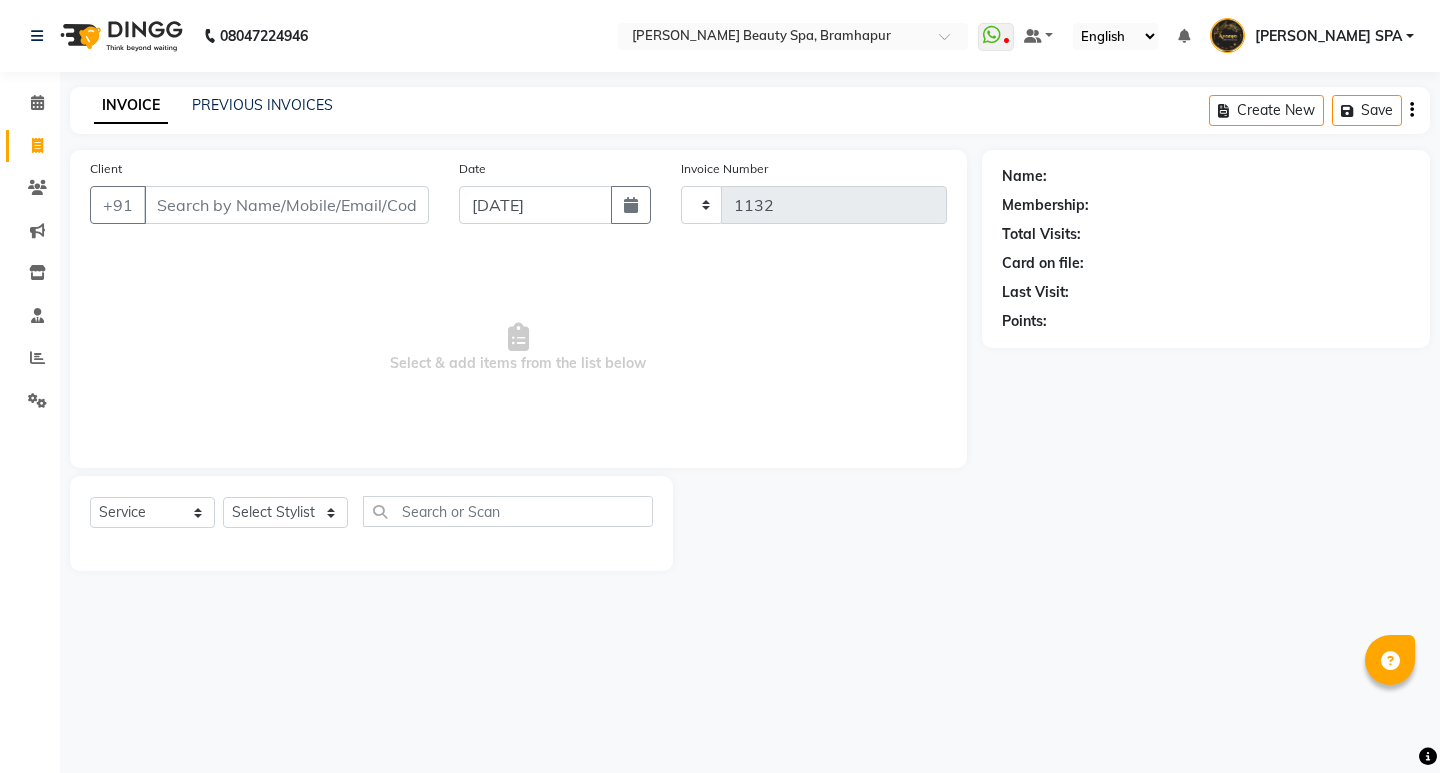 select on "3622" 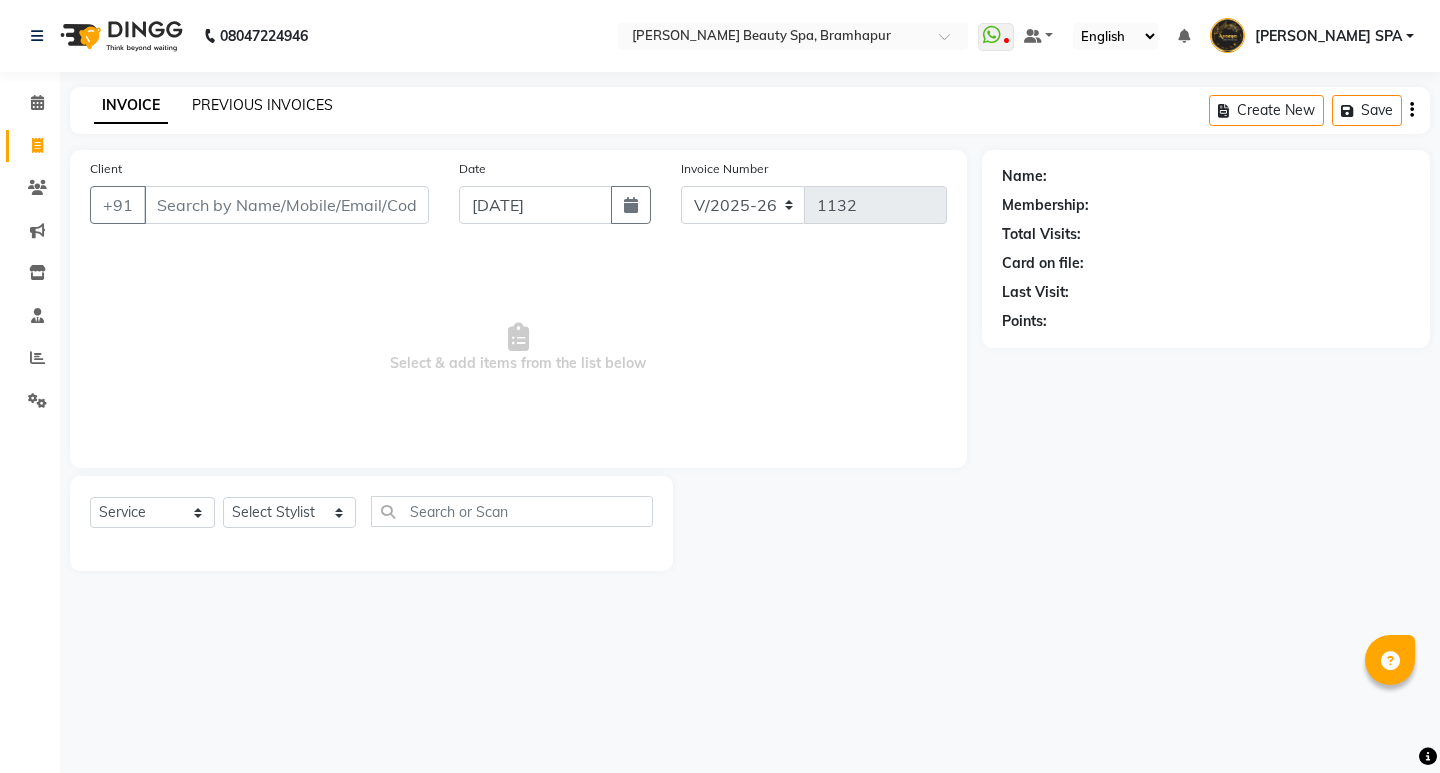 click on "PREVIOUS INVOICES" 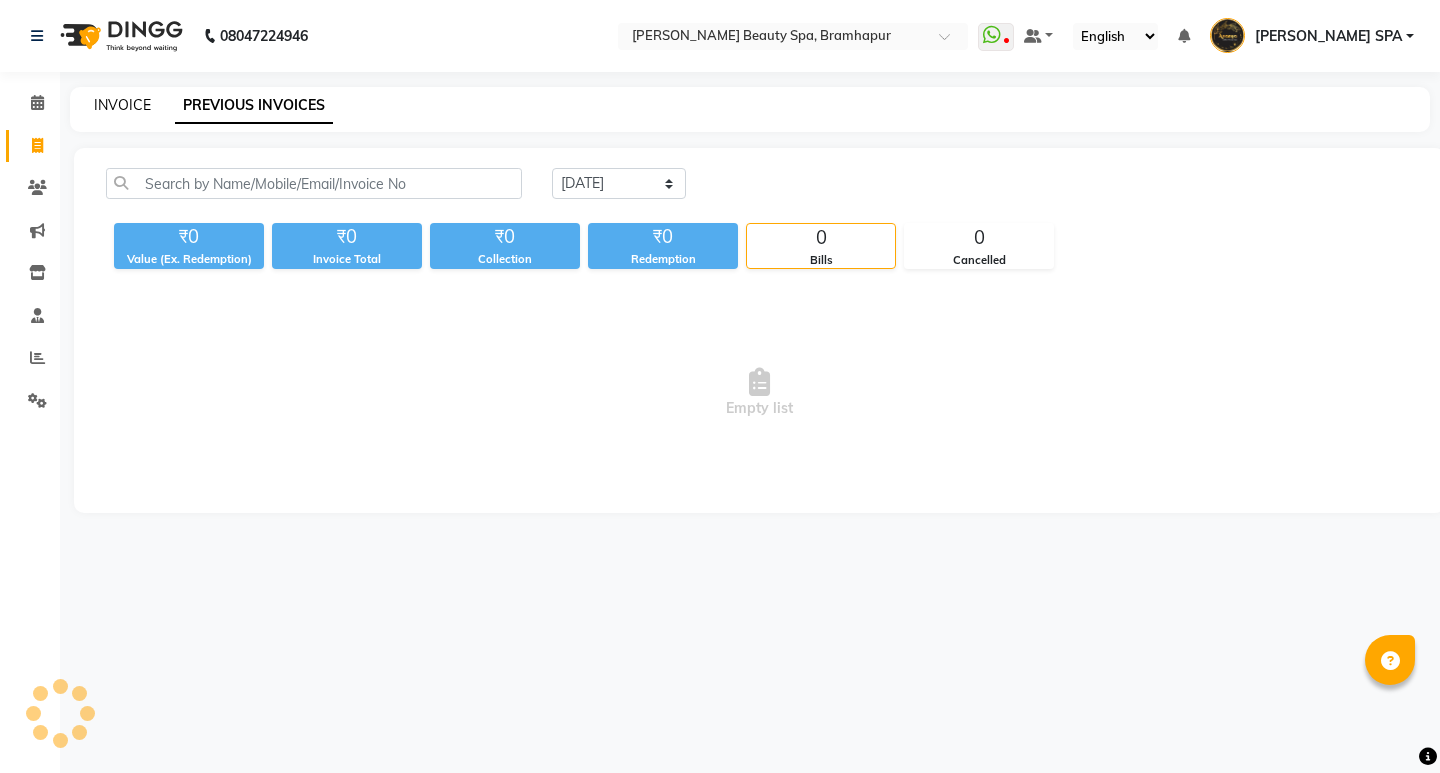 click on "INVOICE" 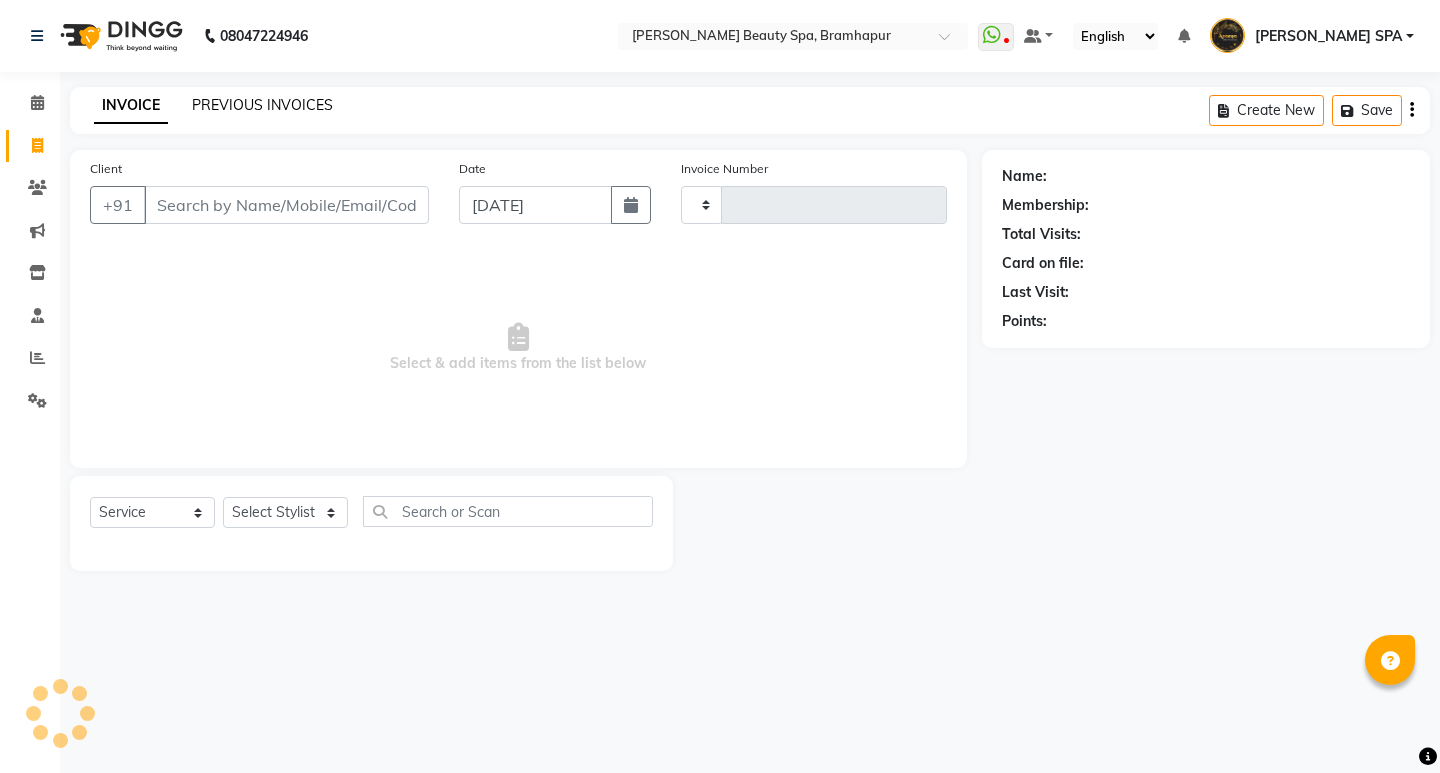 type on "1132" 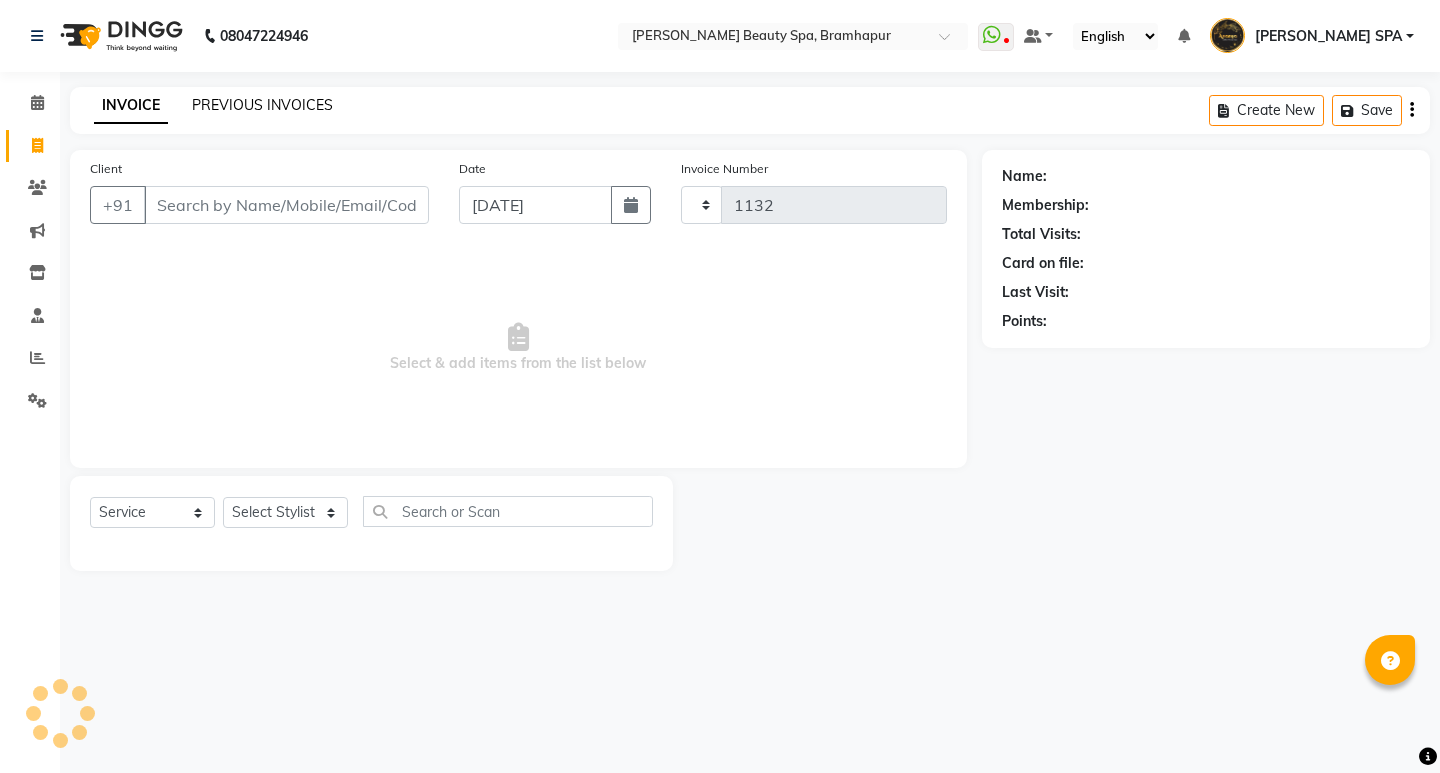select on "3622" 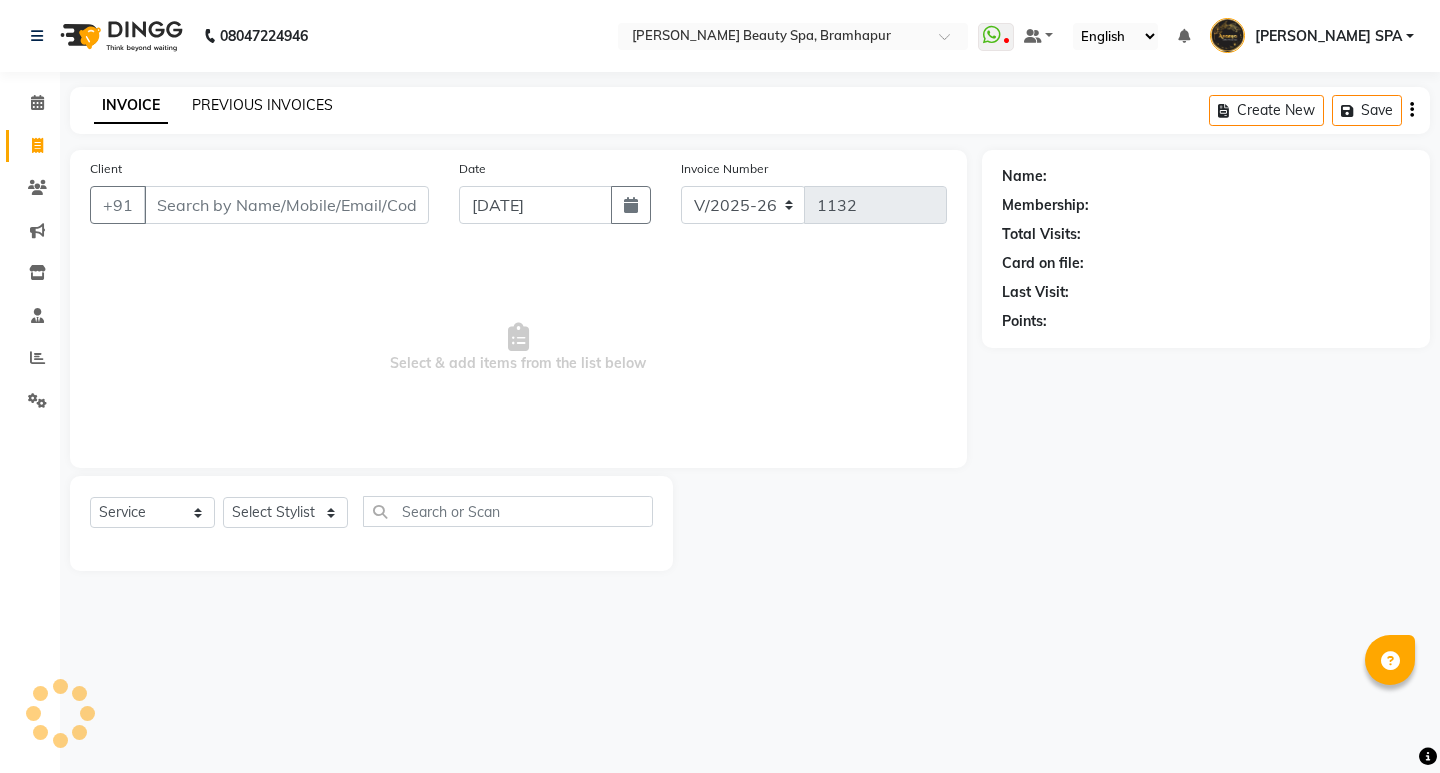 click on "PREVIOUS INVOICES" 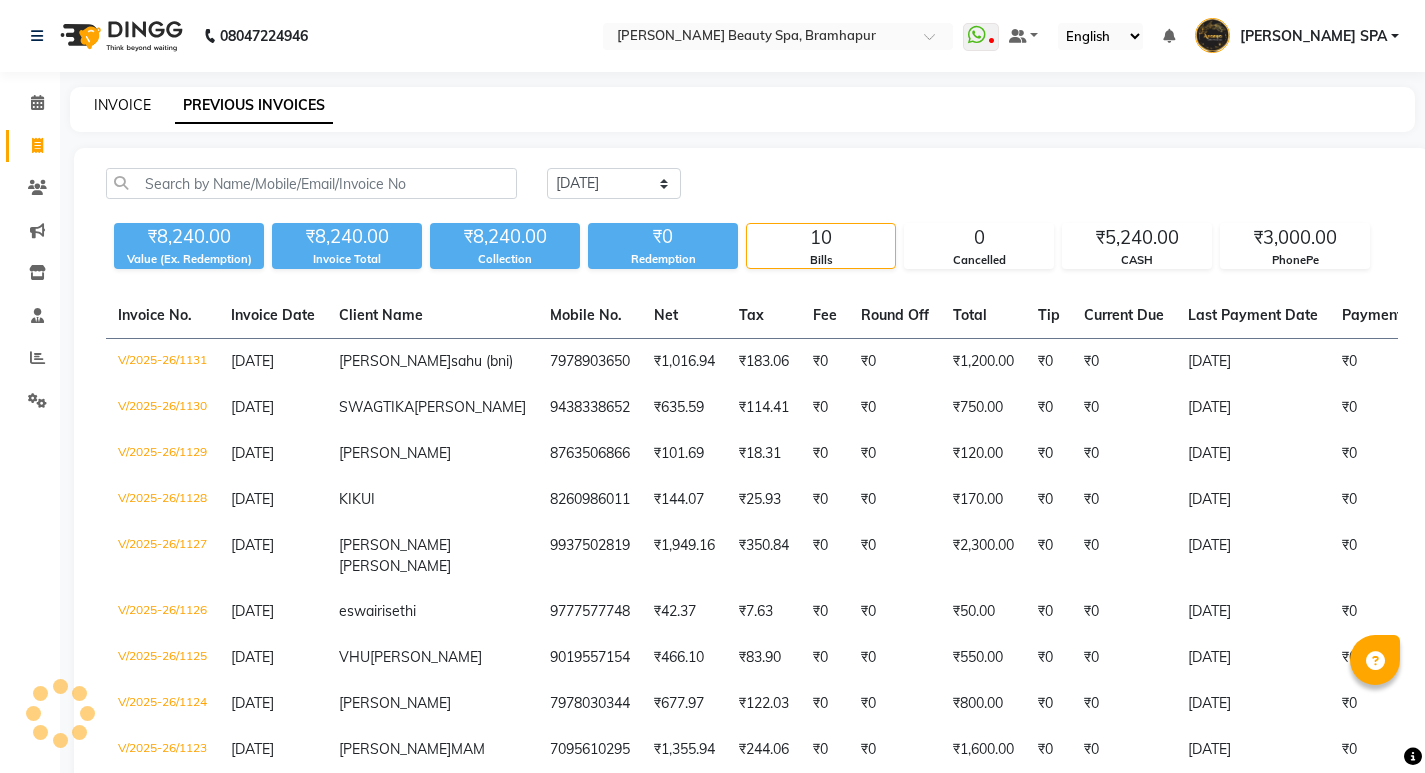 click on "INVOICE" 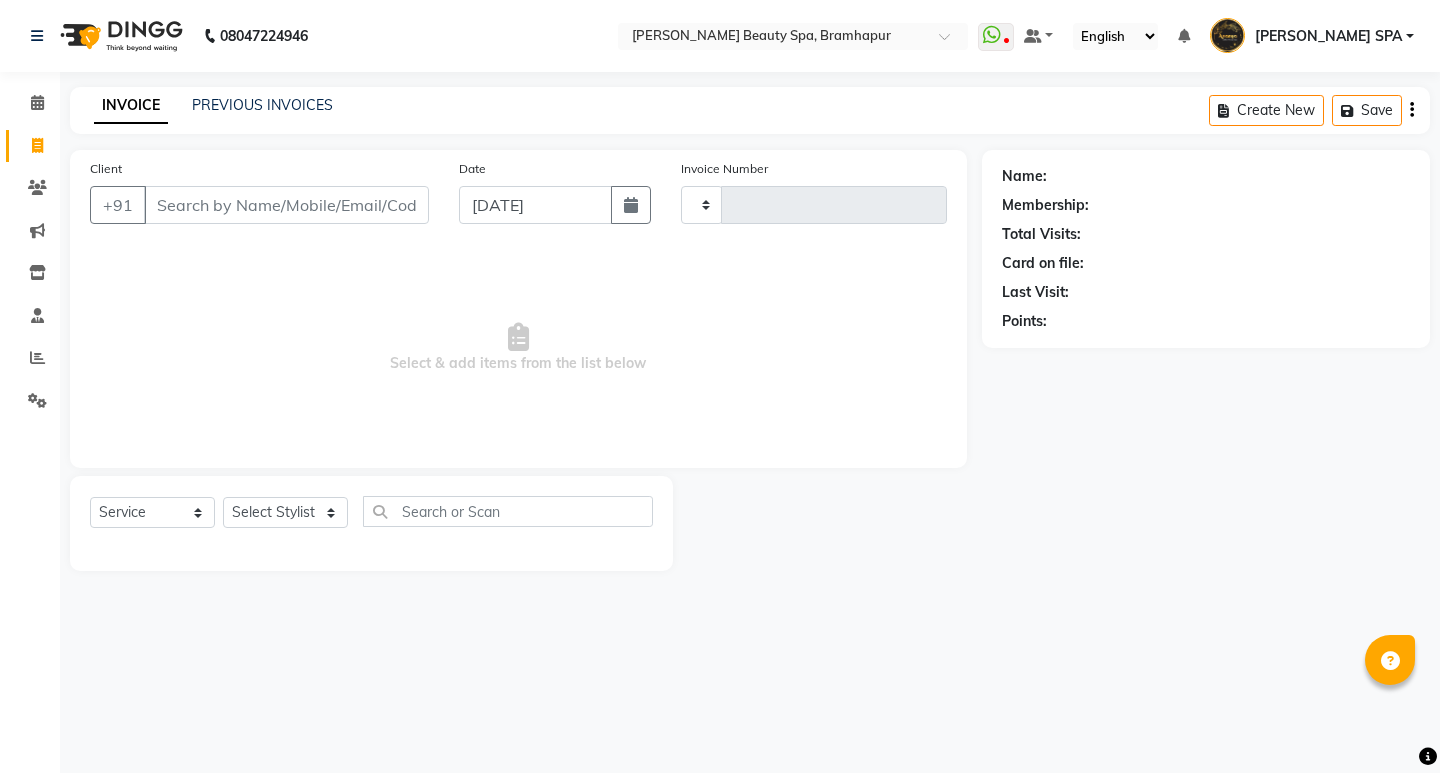 type on "1132" 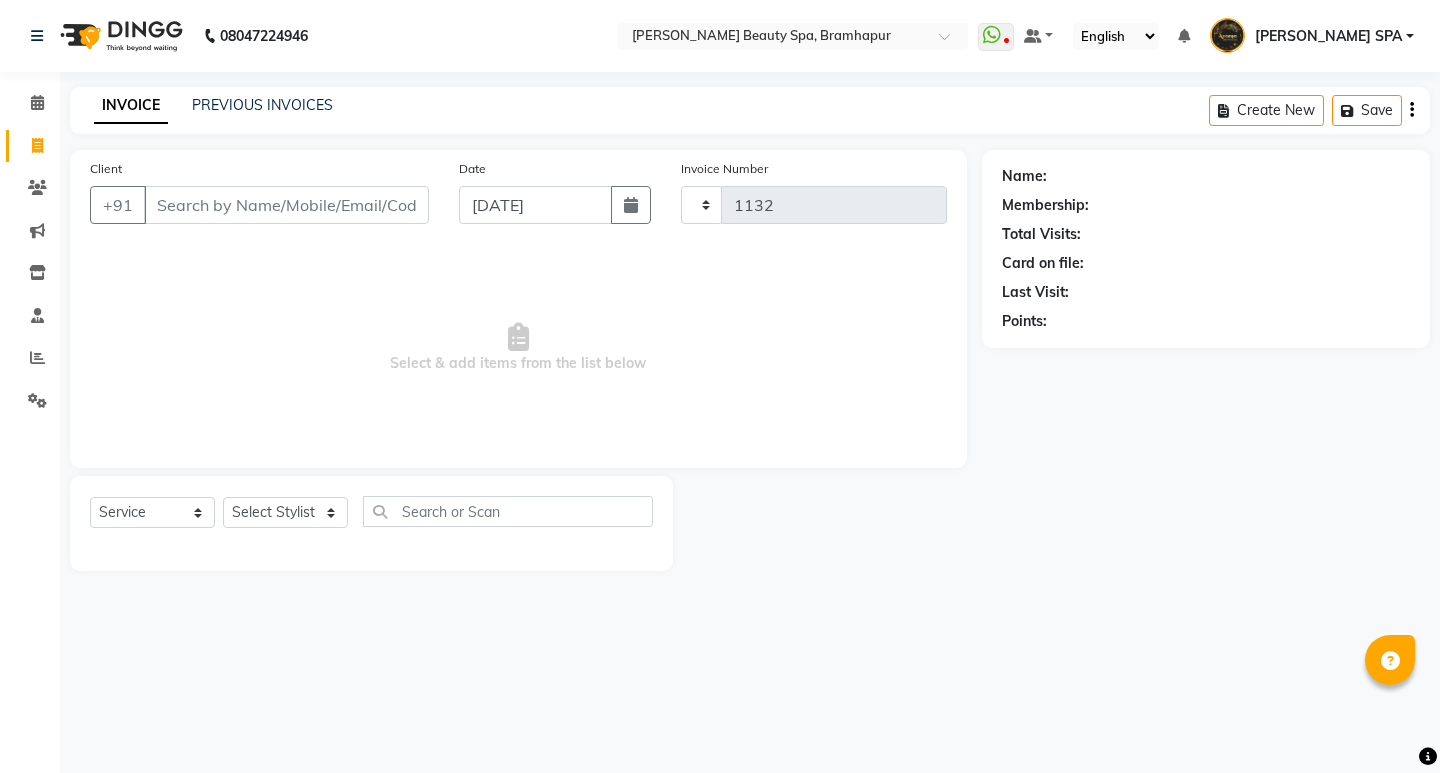 select on "3622" 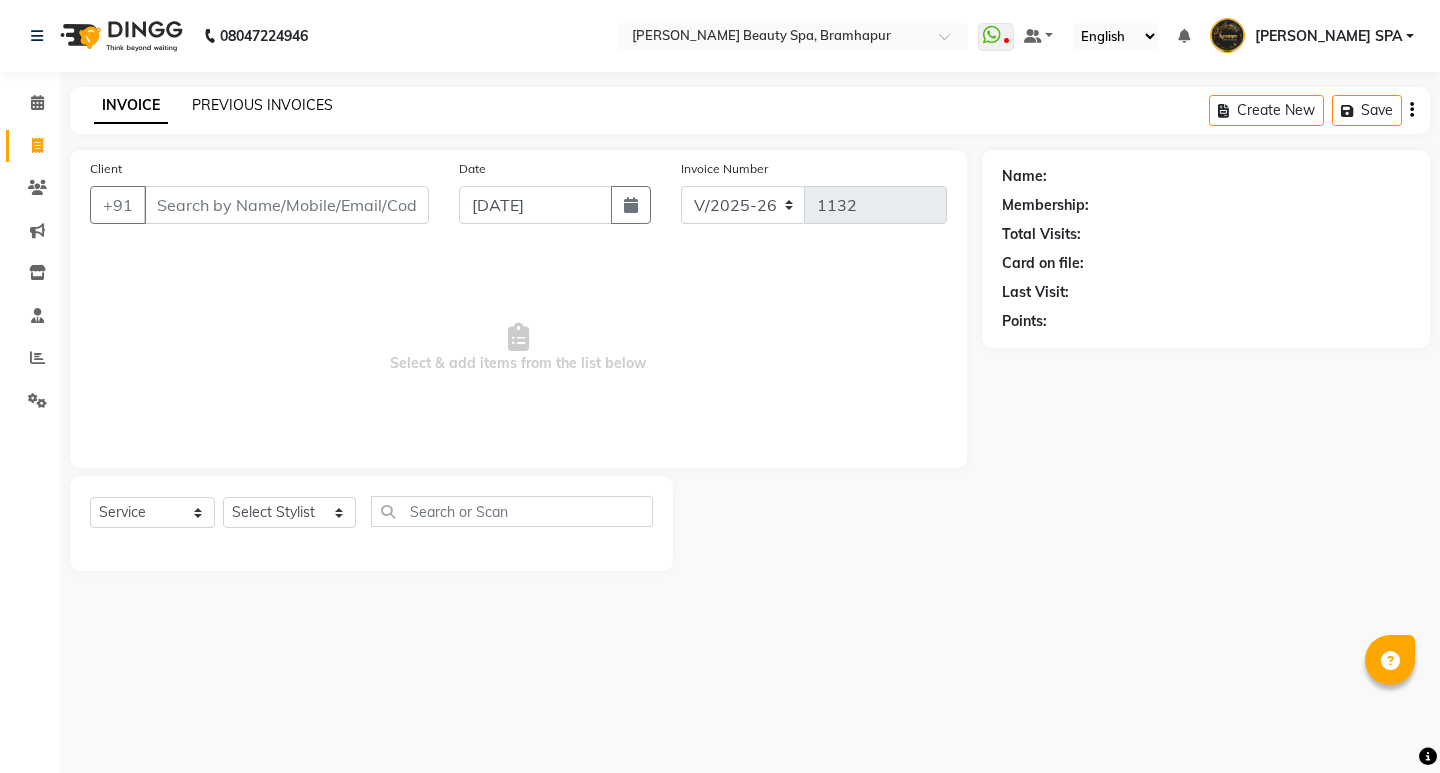 click on "PREVIOUS INVOICES" 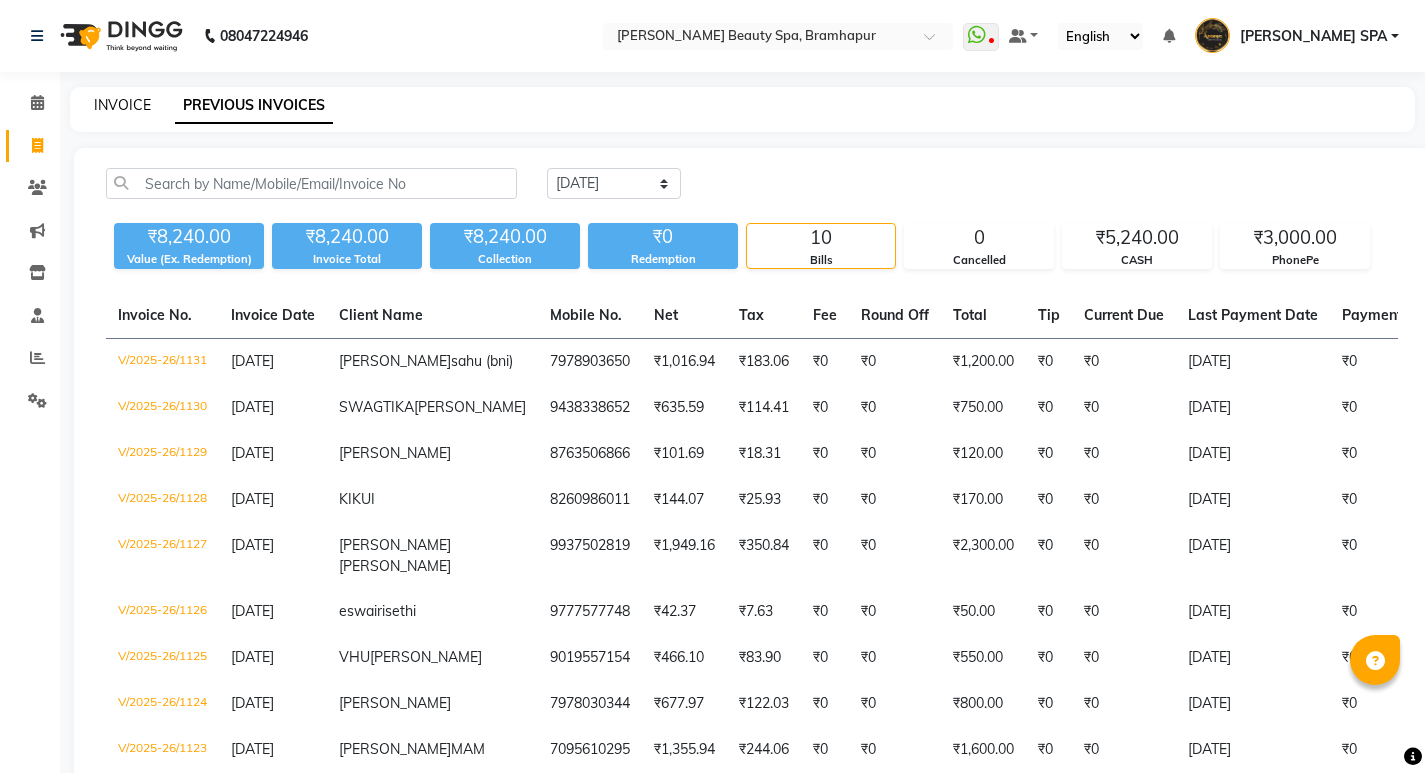 click on "INVOICE" 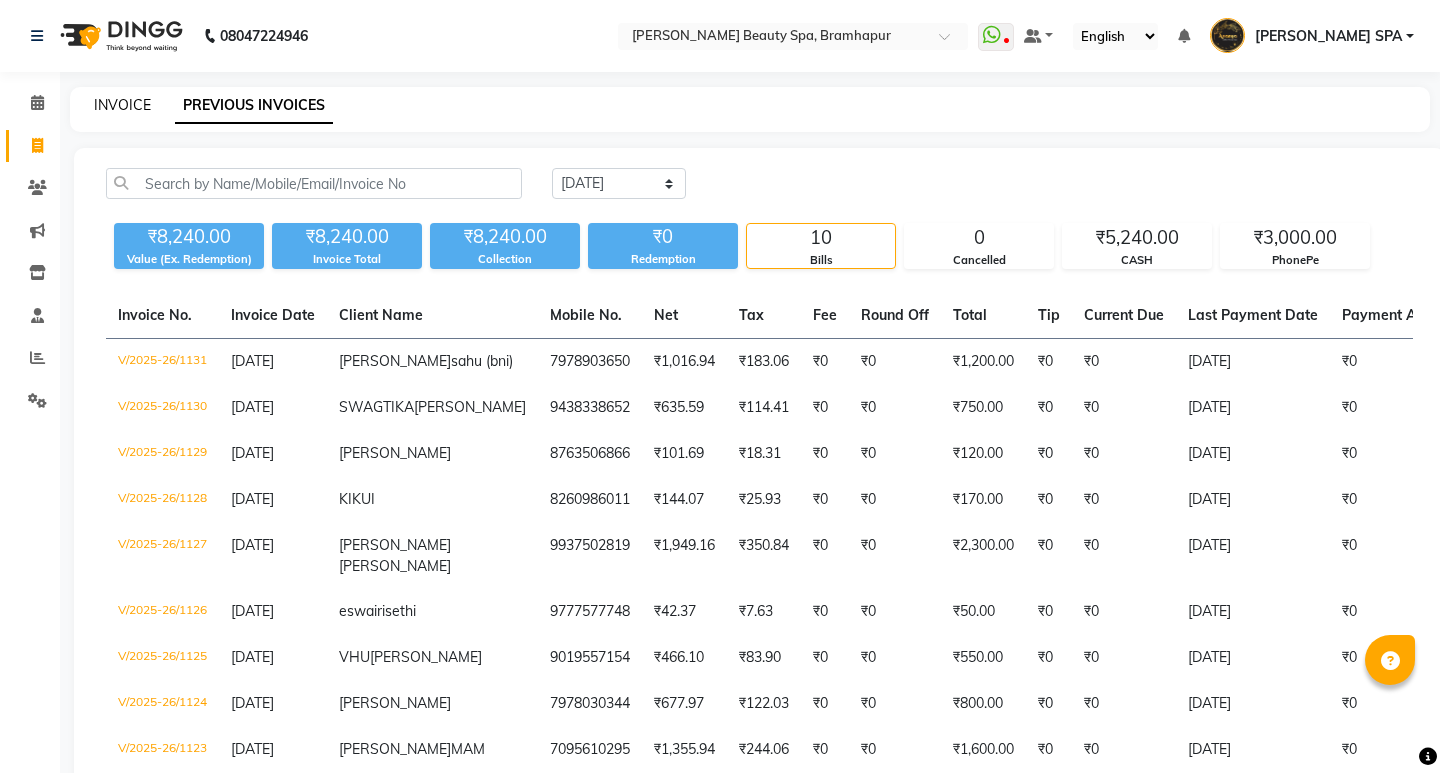 select on "3622" 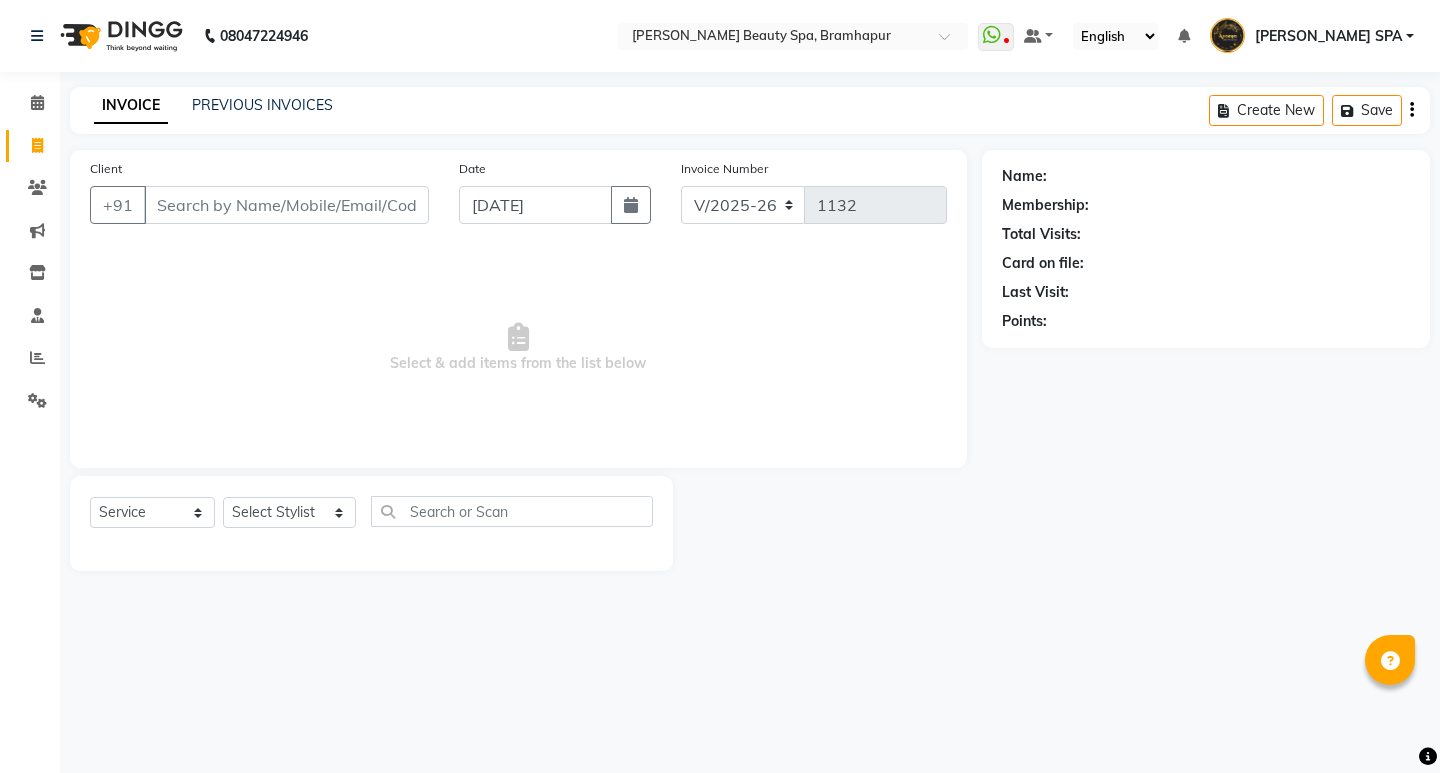 click on "INVOICE PREVIOUS INVOICES Create New   Save" 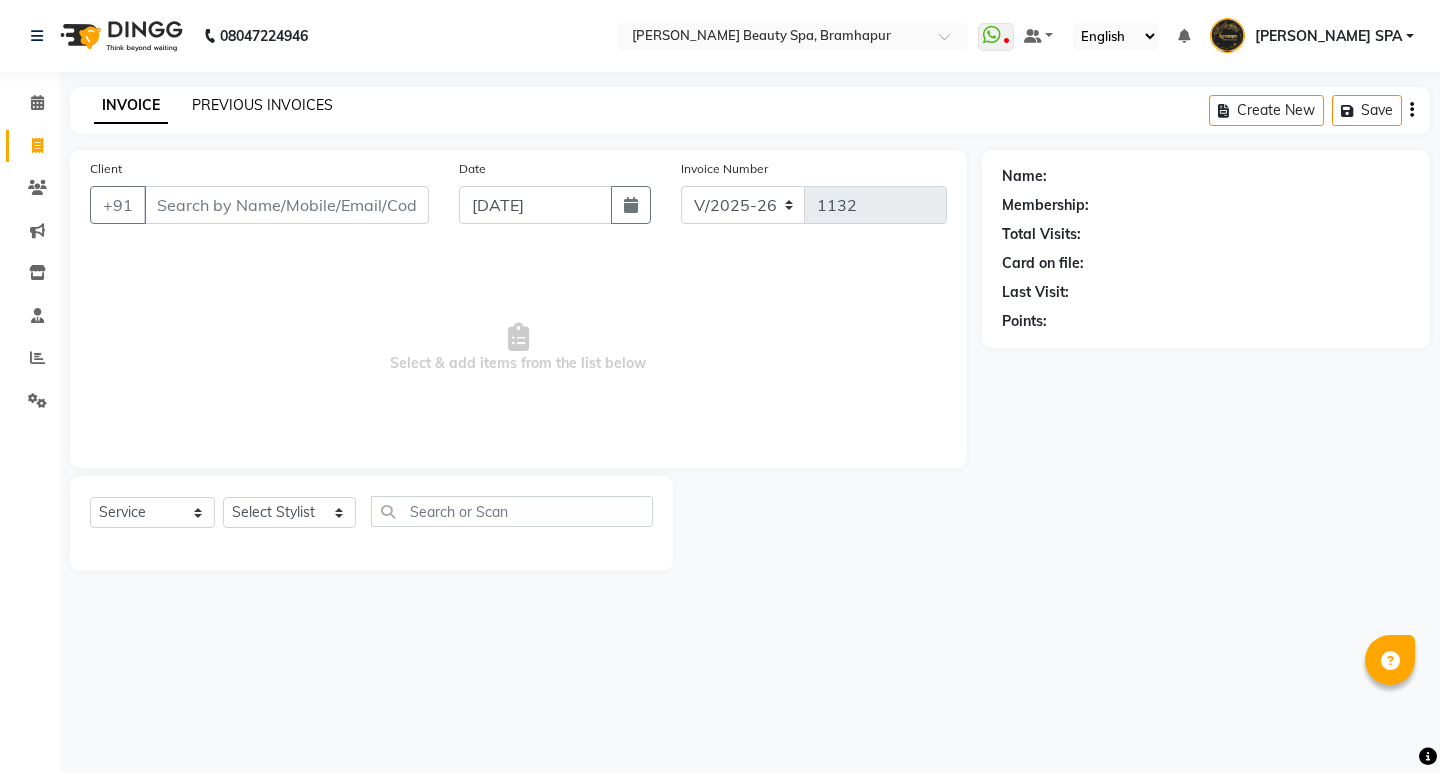 click on "PREVIOUS INVOICES" 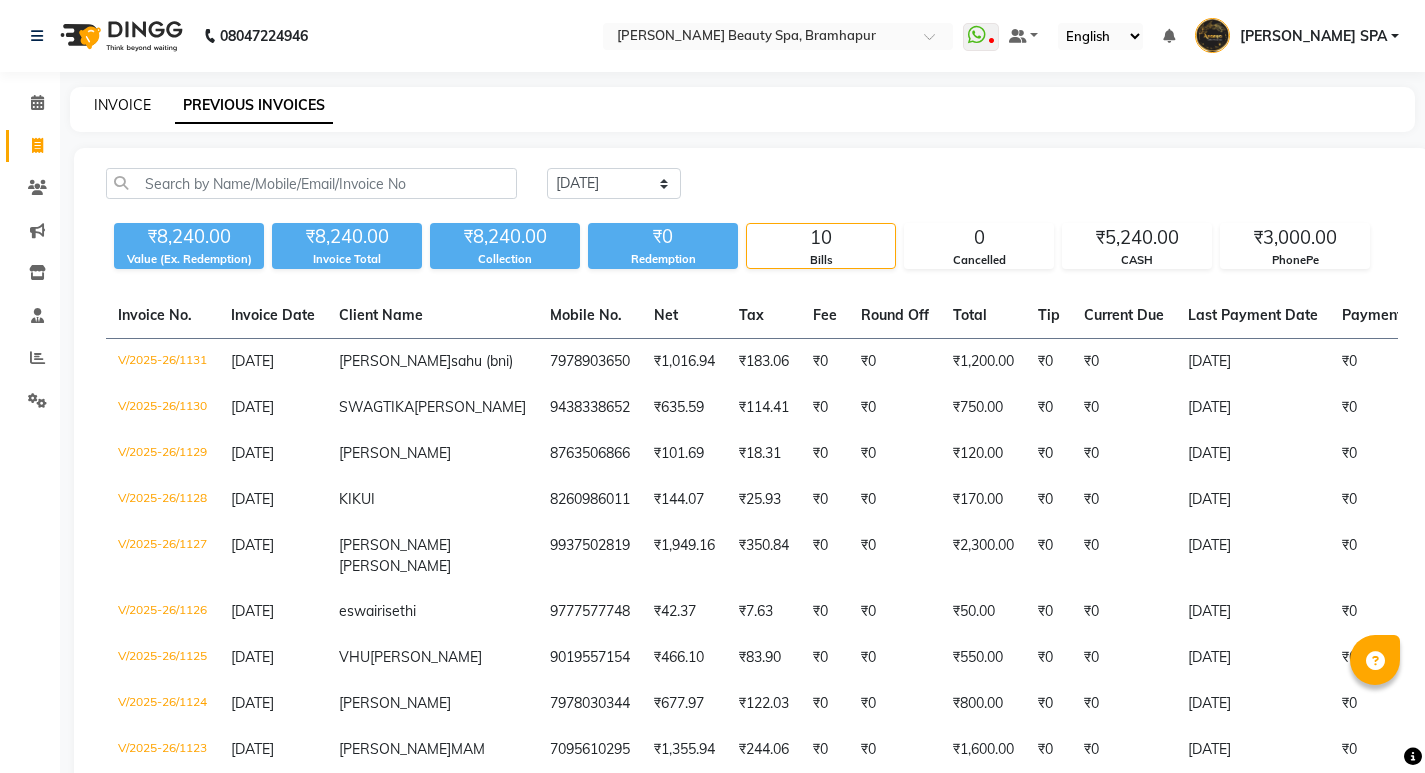 click on "INVOICE" 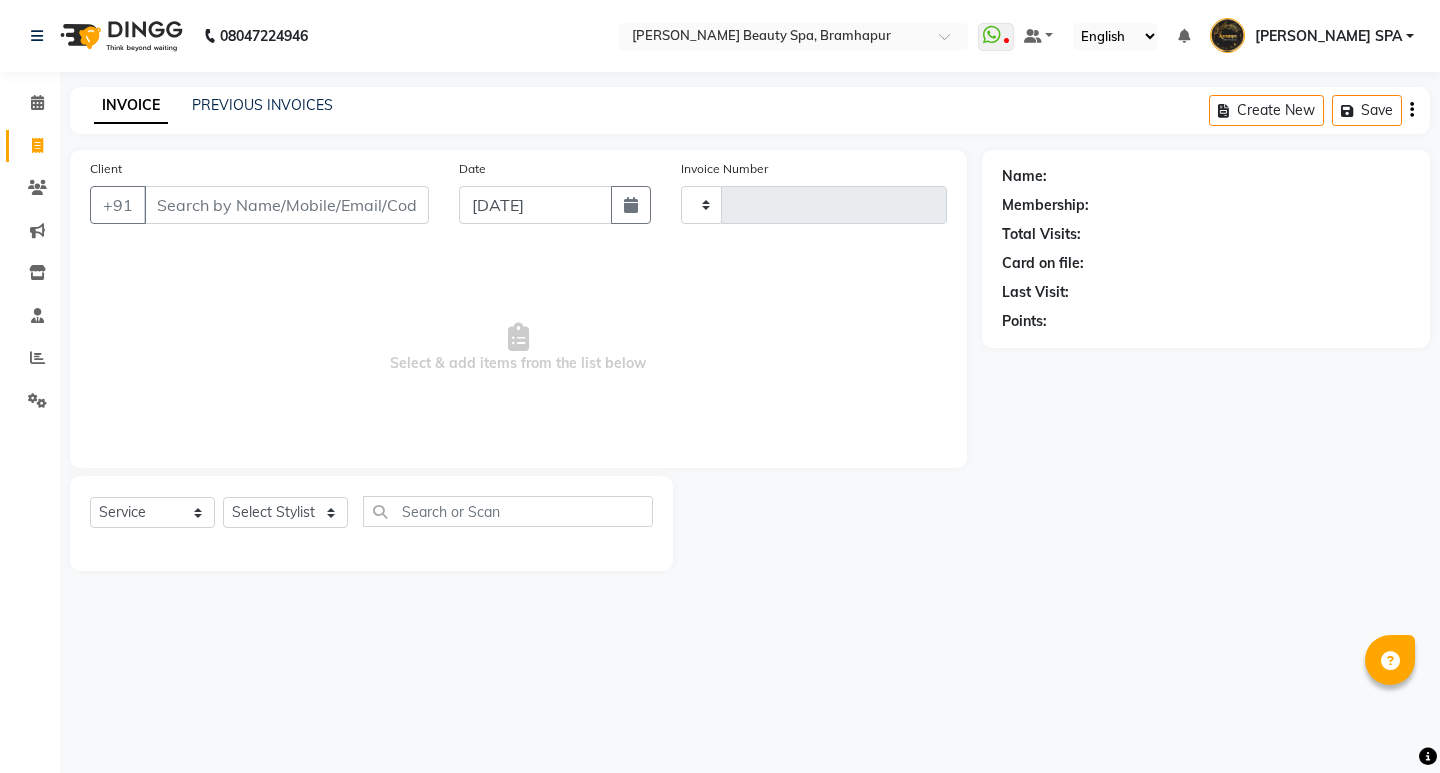 type on "1132" 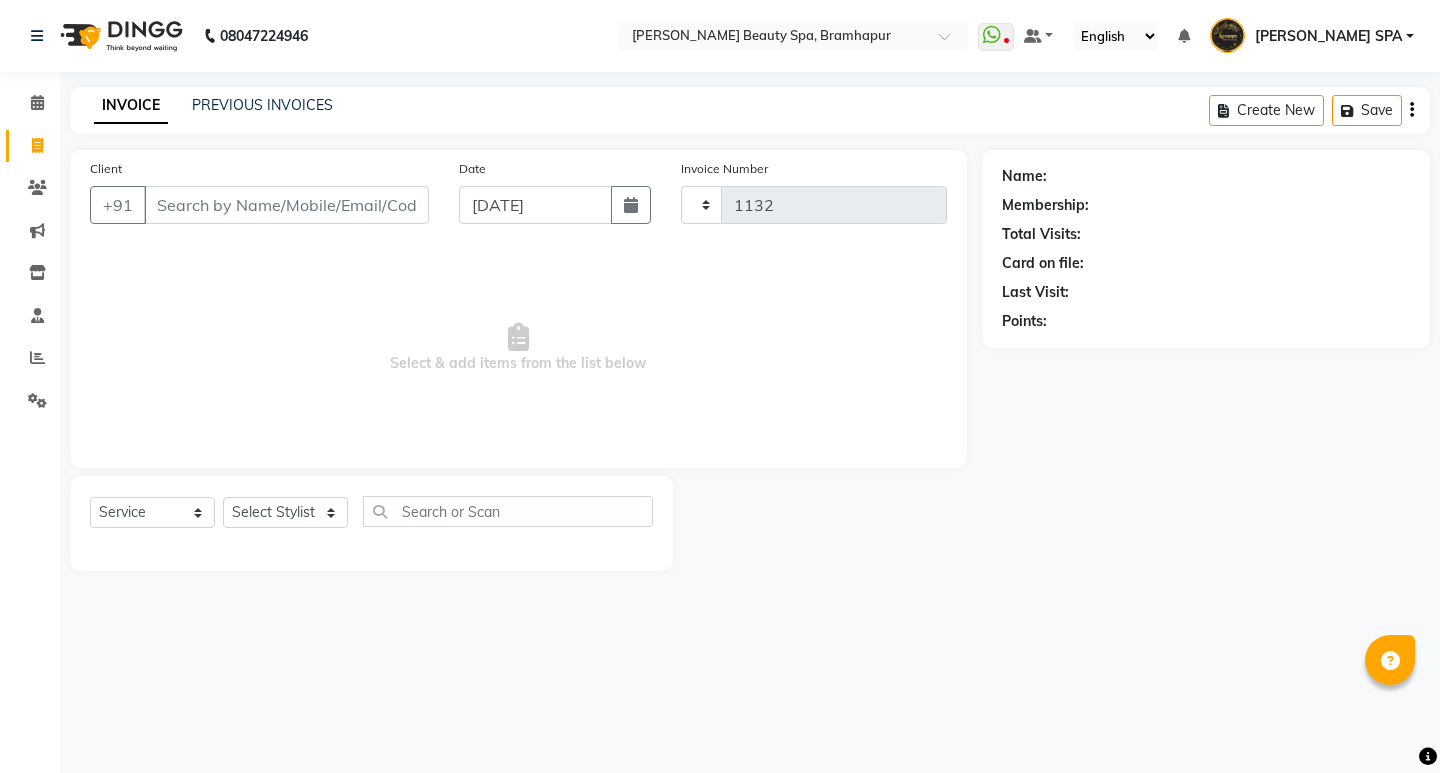 select on "3622" 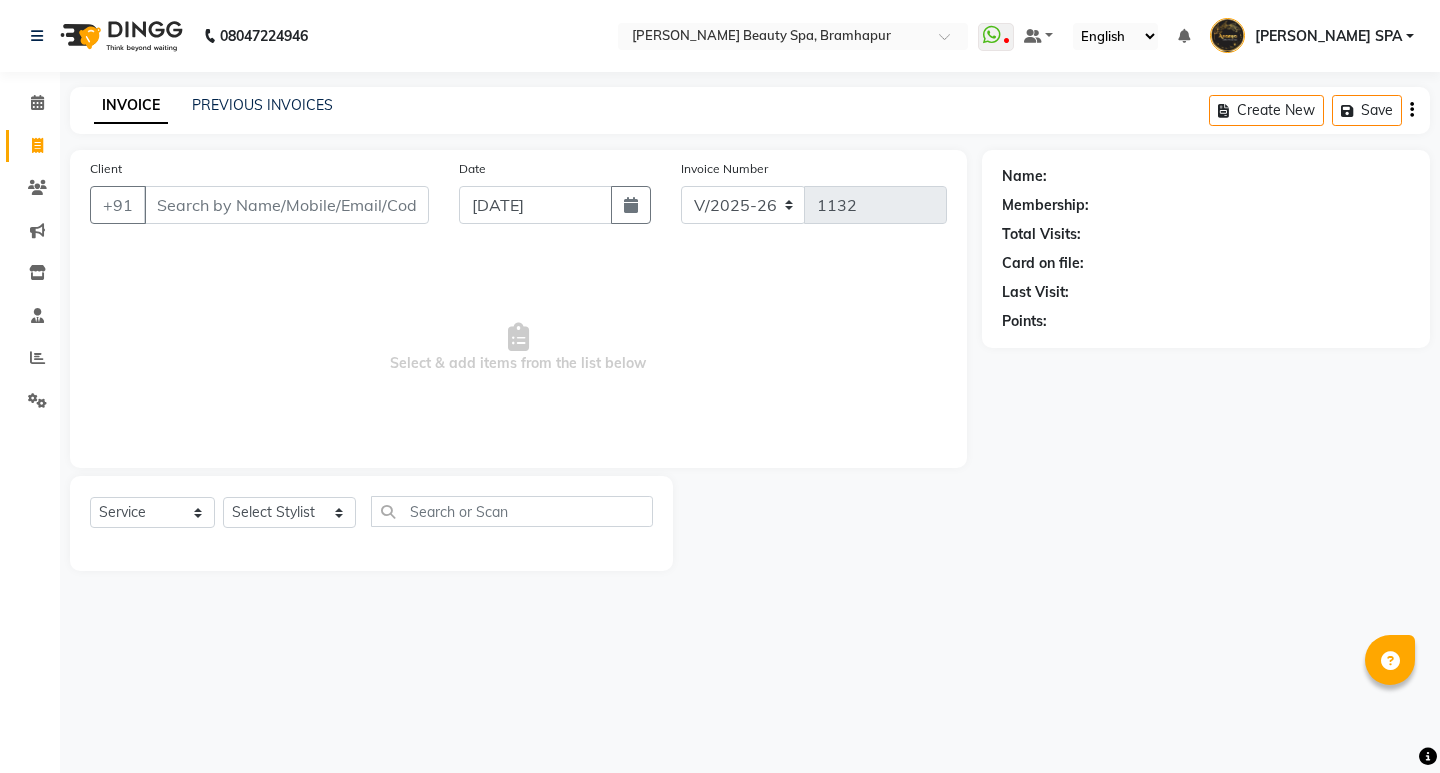 click on "INVOICE PREVIOUS INVOICES Create New   Save" 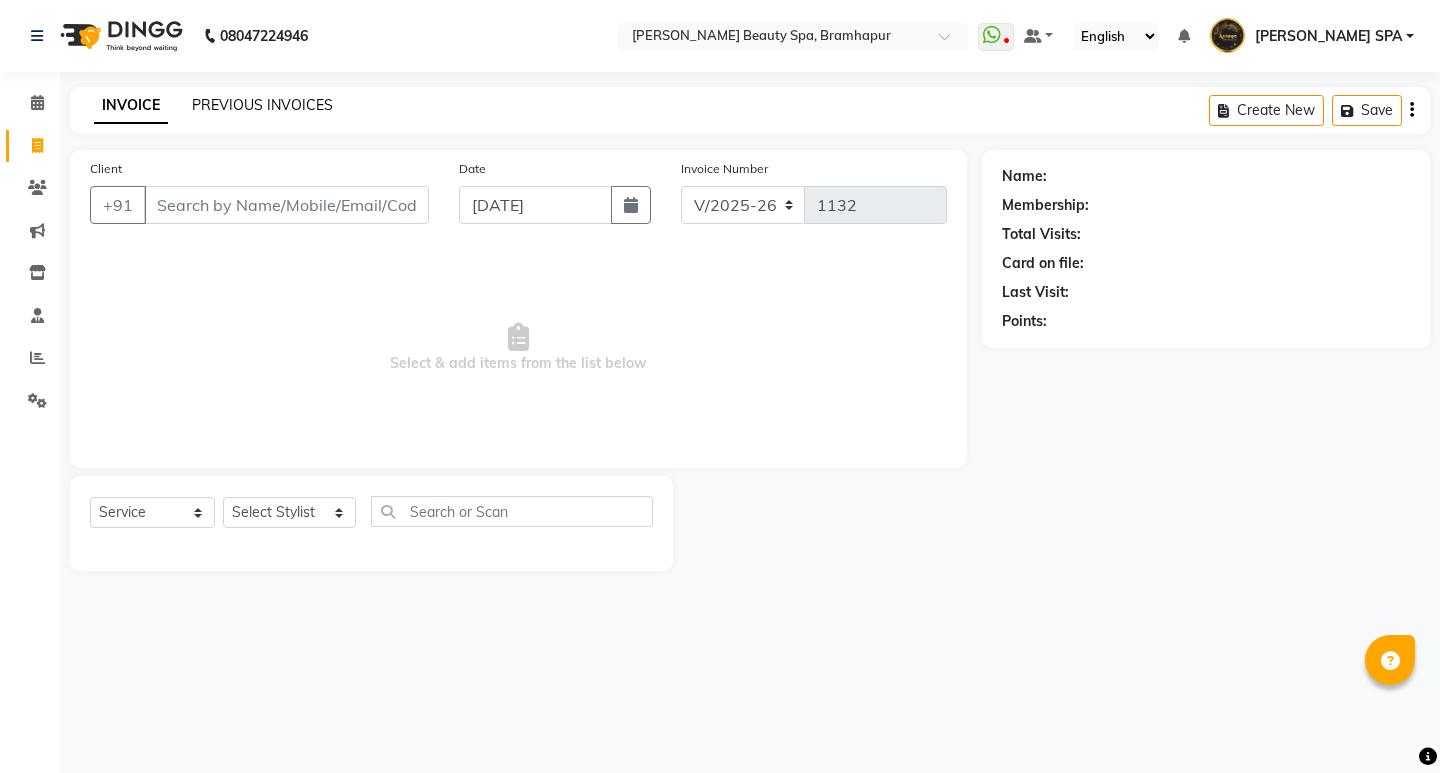click on "PREVIOUS INVOICES" 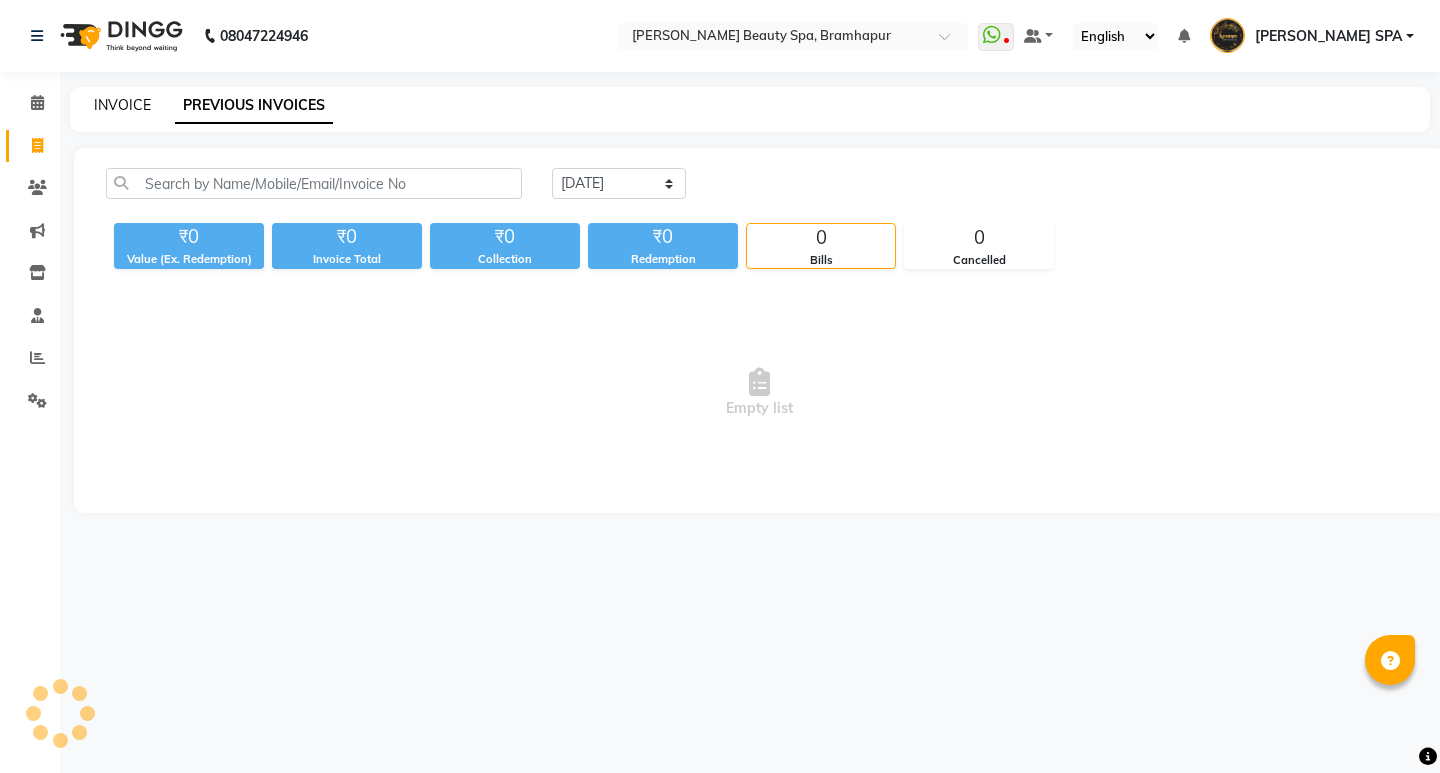 click on "INVOICE" 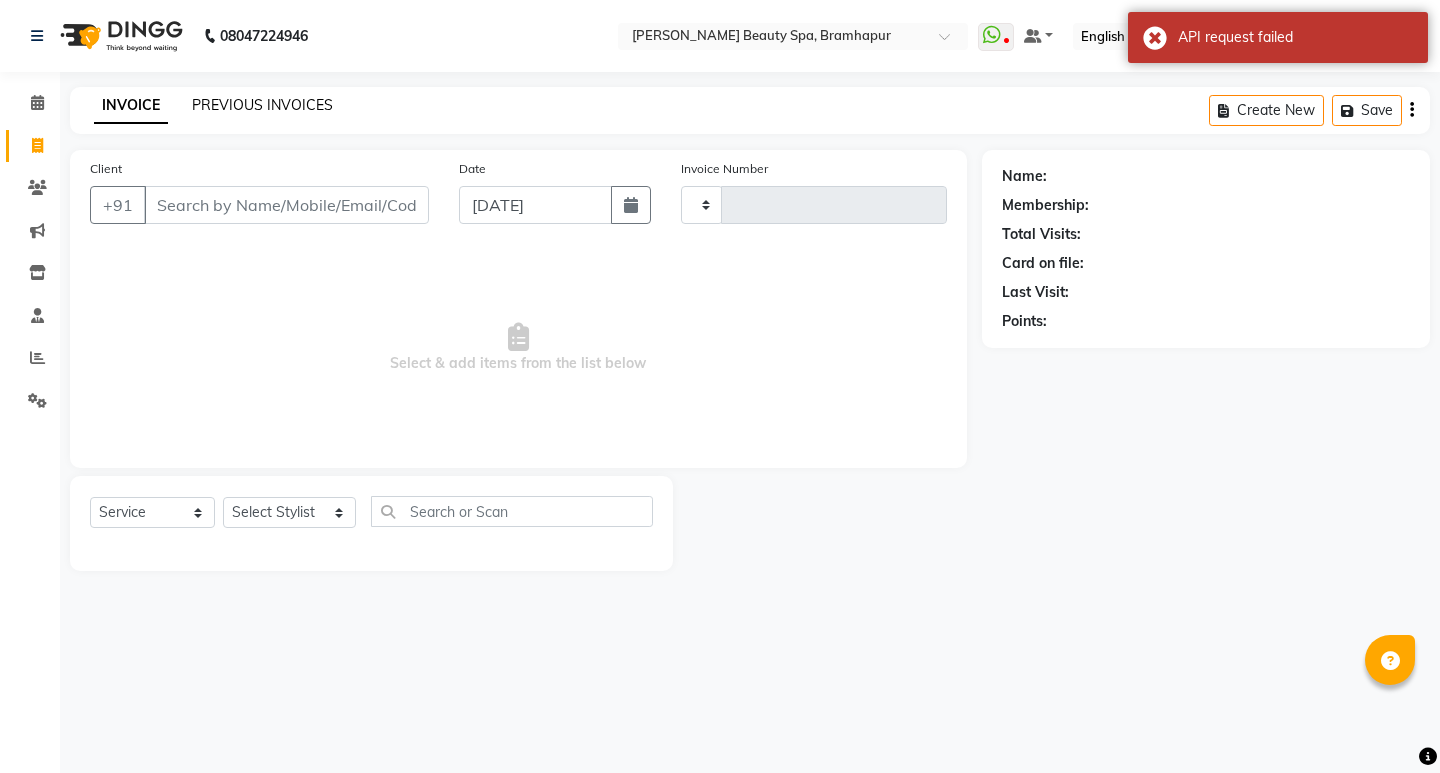 click on "PREVIOUS INVOICES" 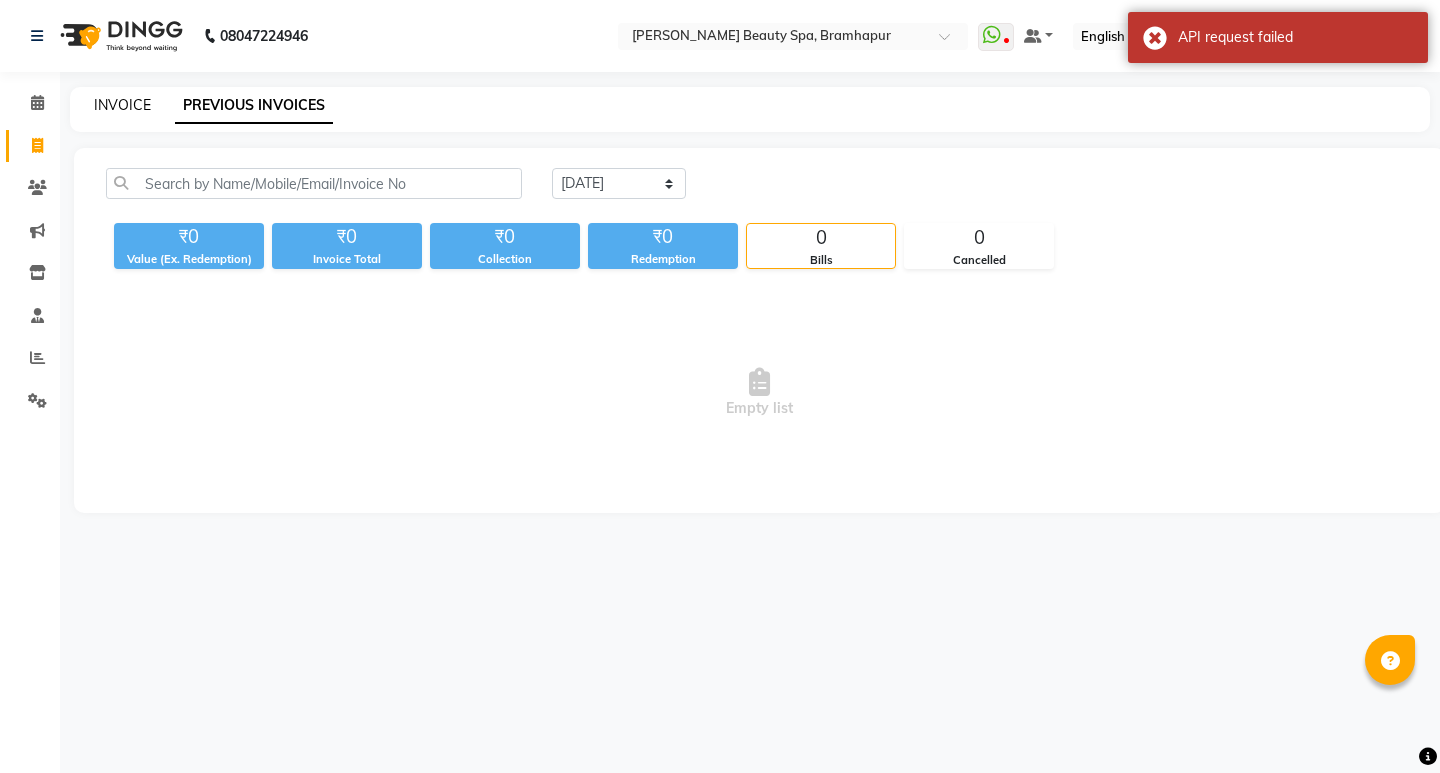 click on "INVOICE" 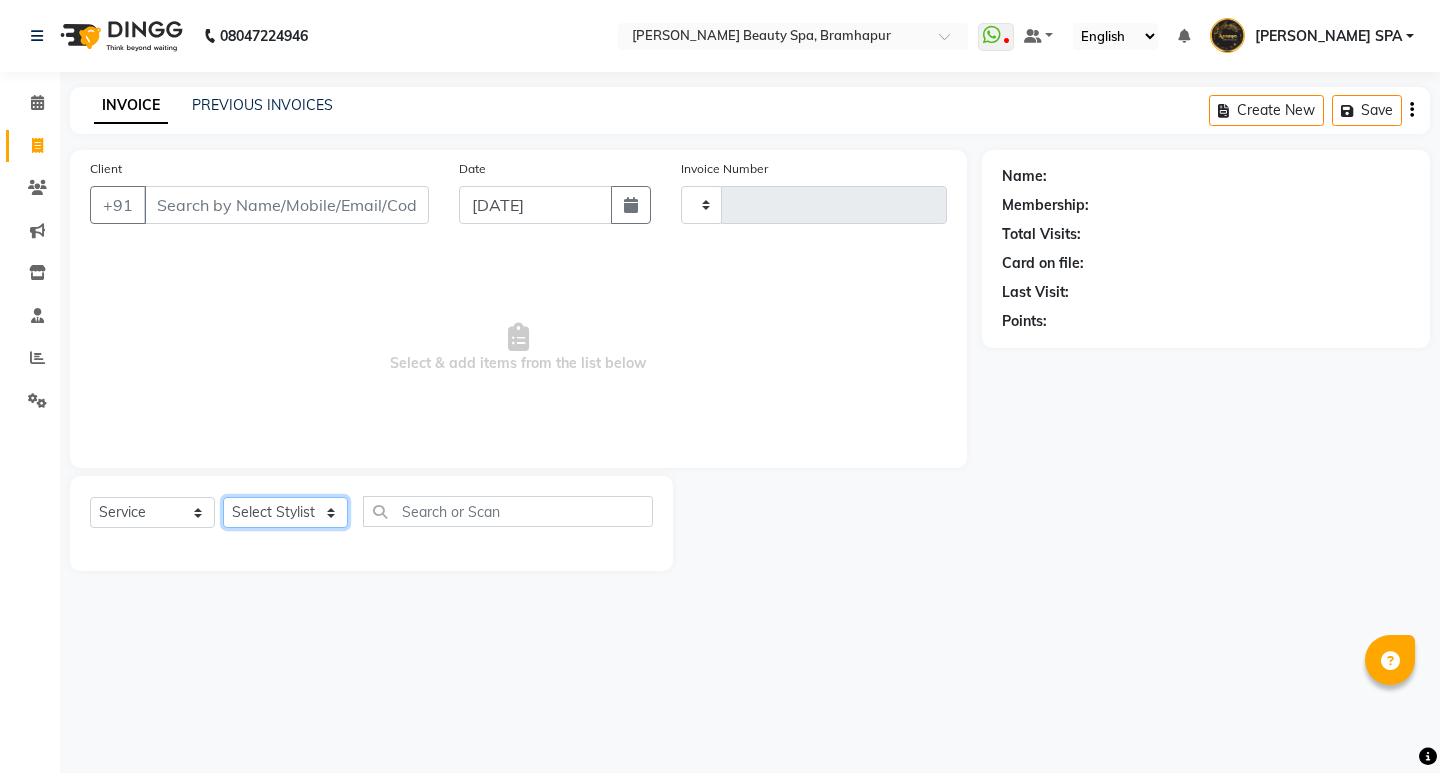 click on "Select Stylist" 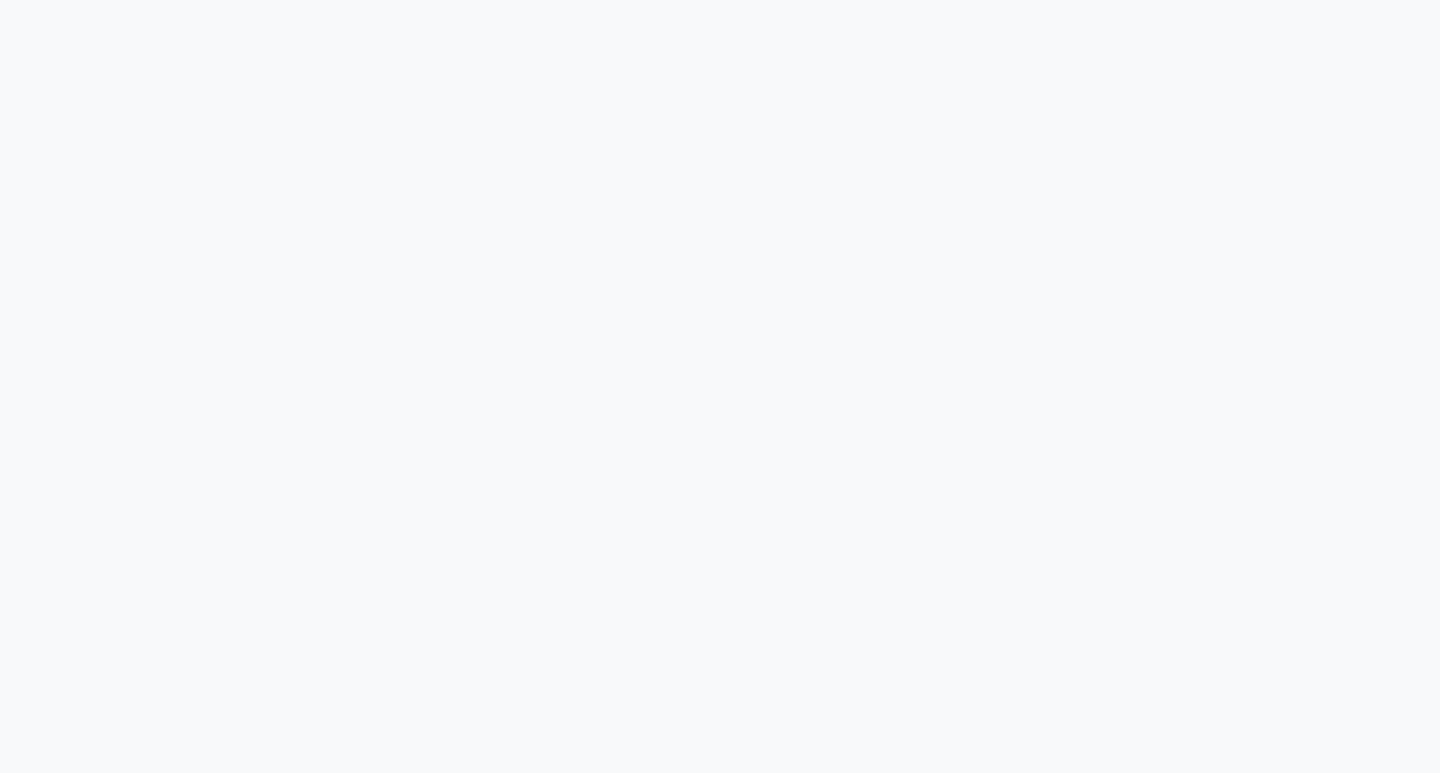 scroll, scrollTop: 0, scrollLeft: 0, axis: both 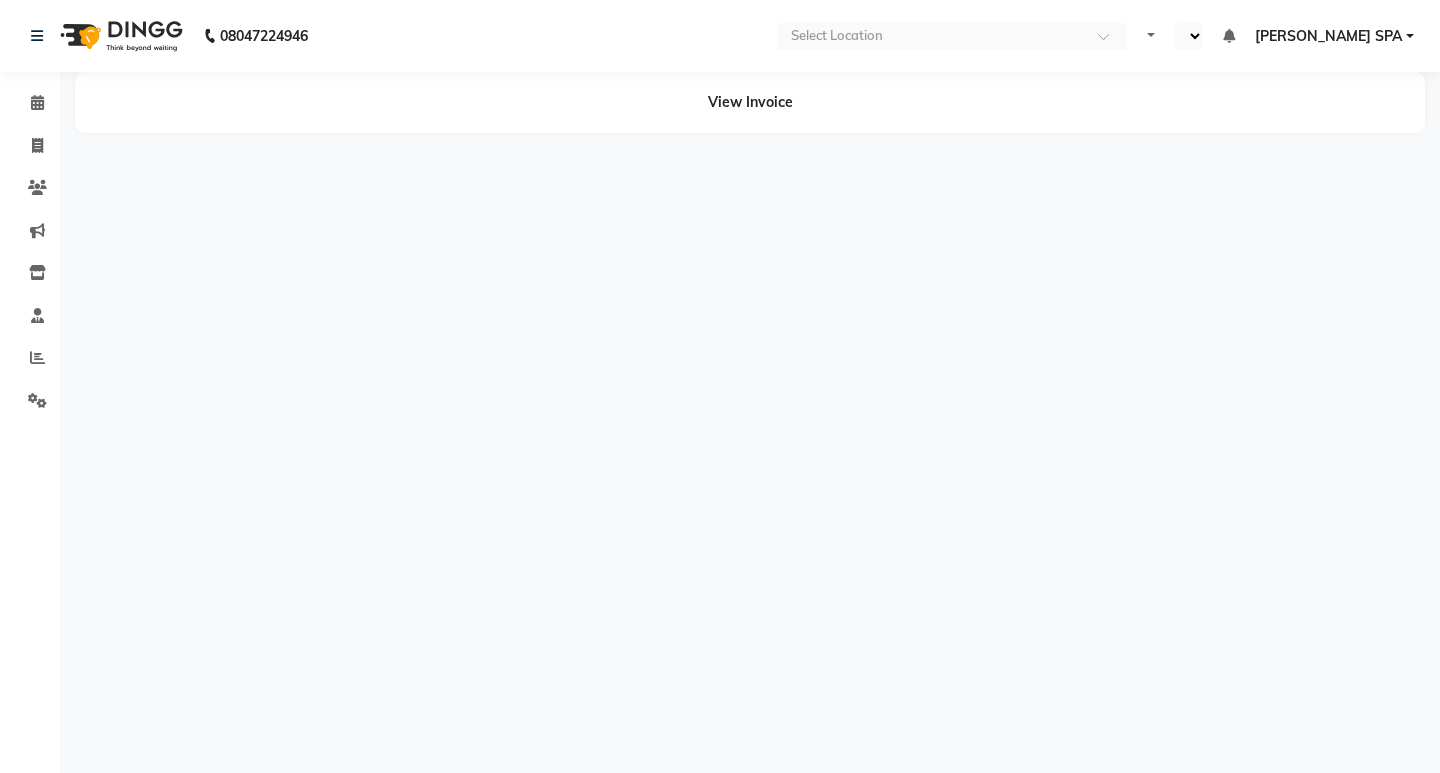 select on "en" 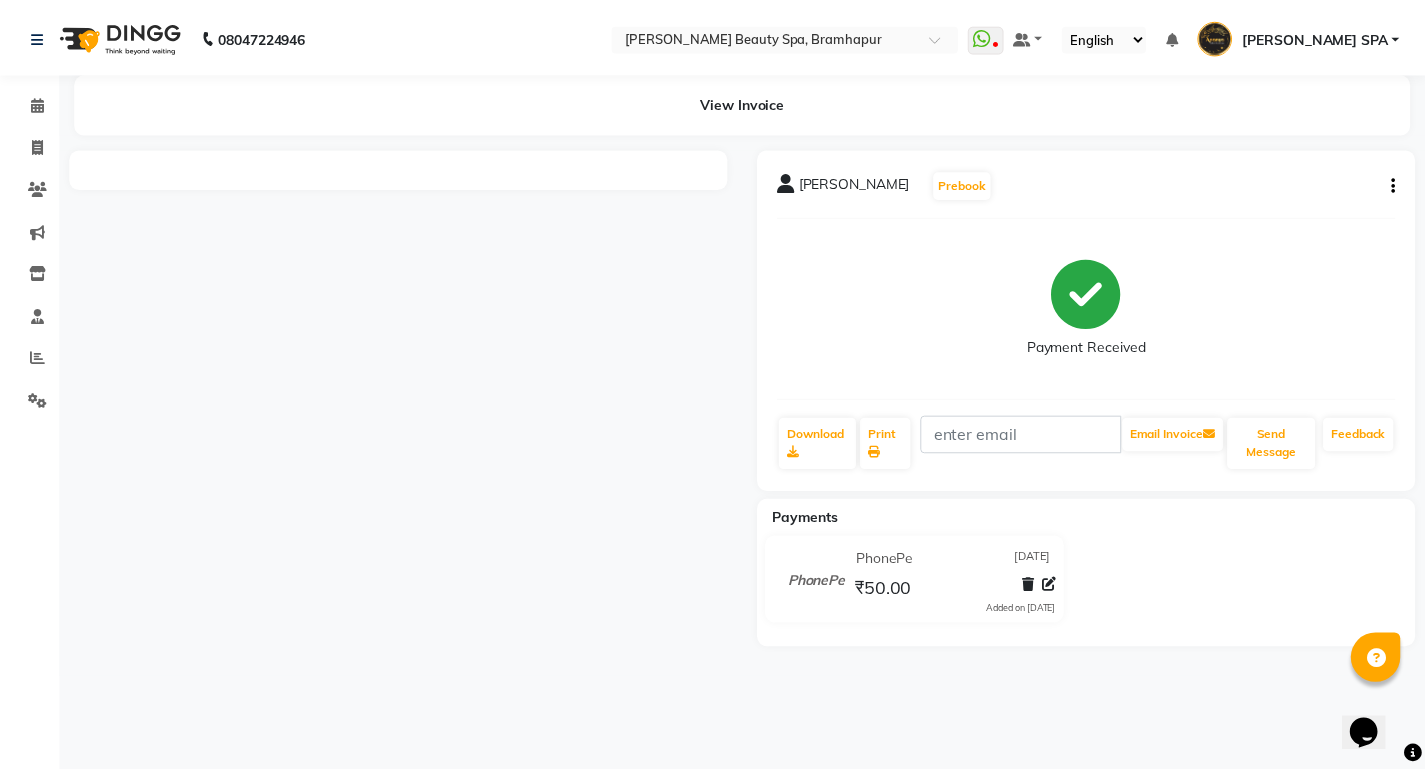 scroll, scrollTop: 0, scrollLeft: 0, axis: both 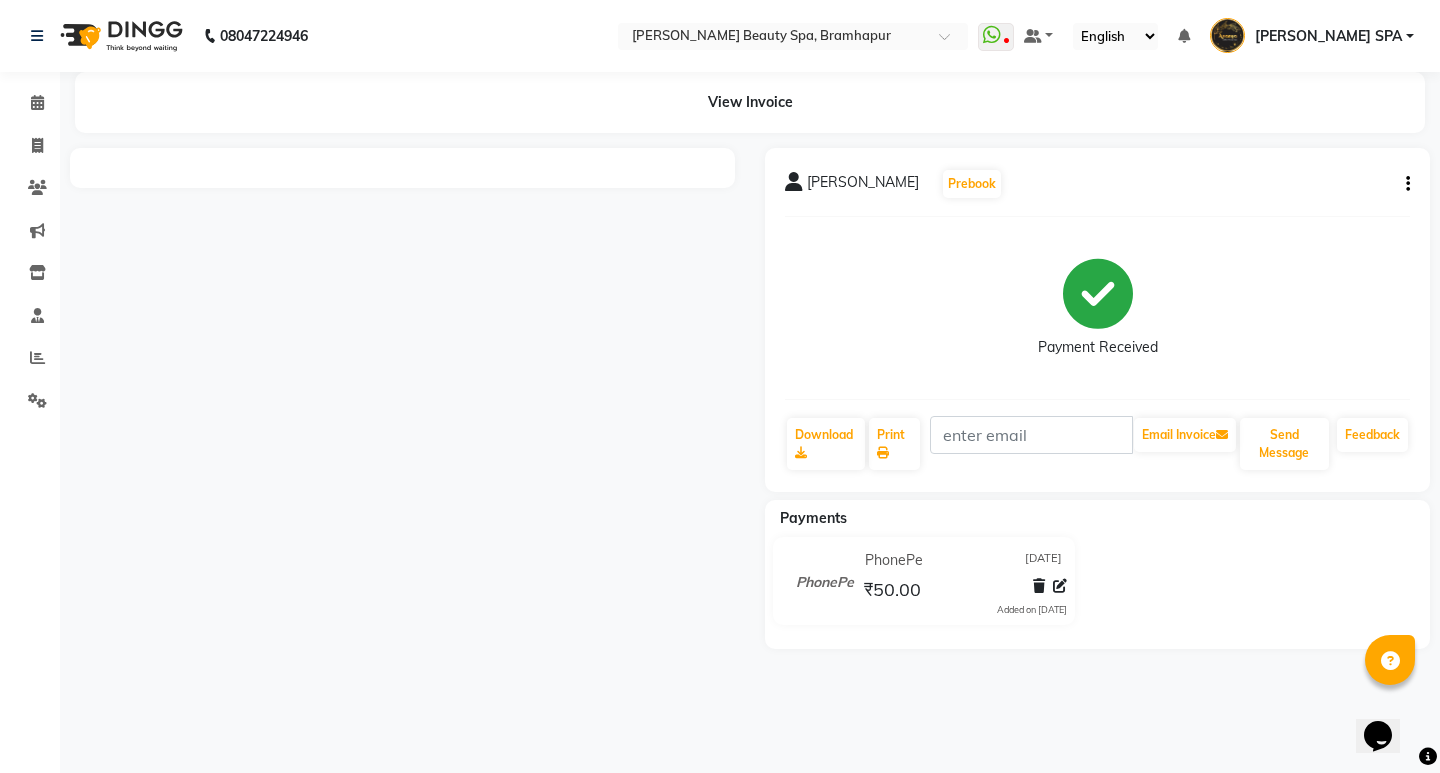 click 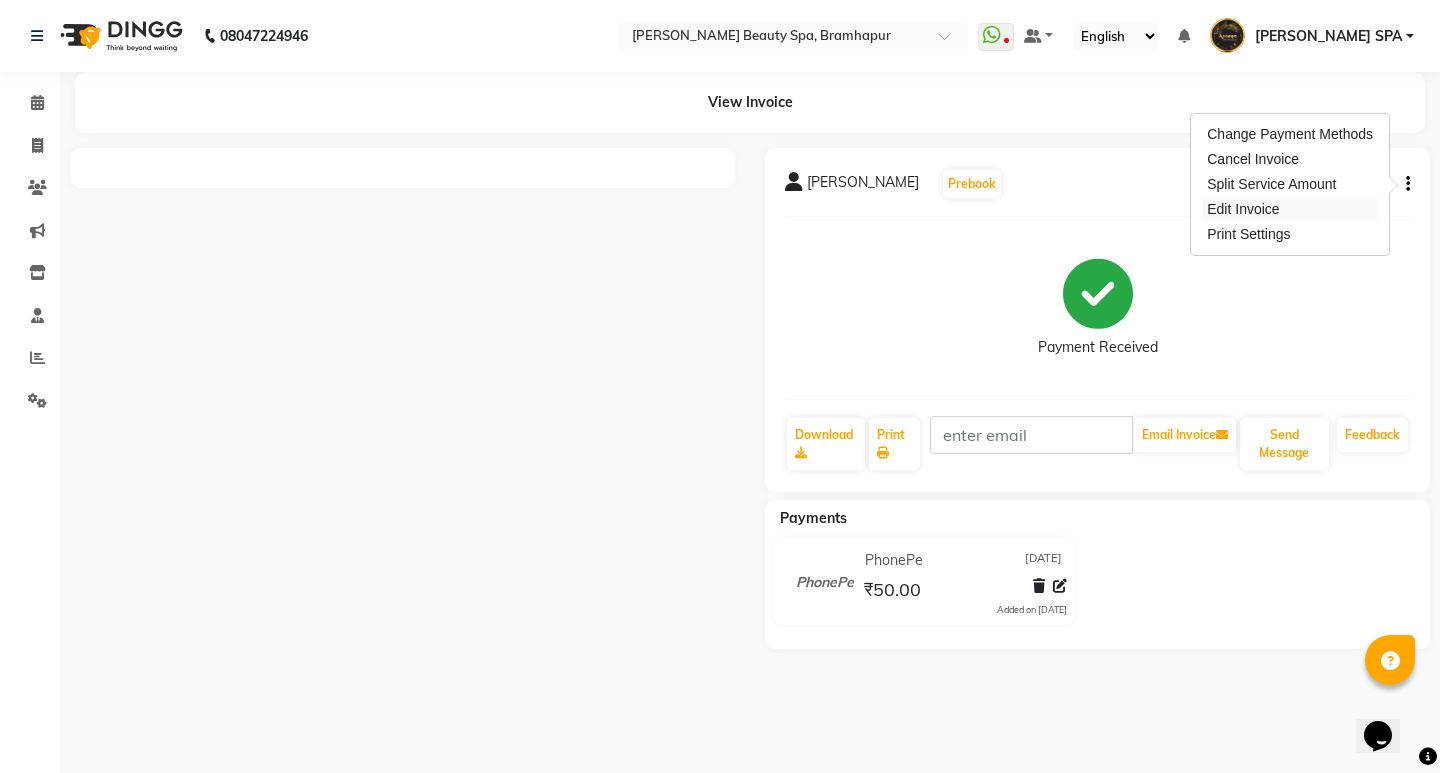 click on "Edit Invoice" at bounding box center [1290, 209] 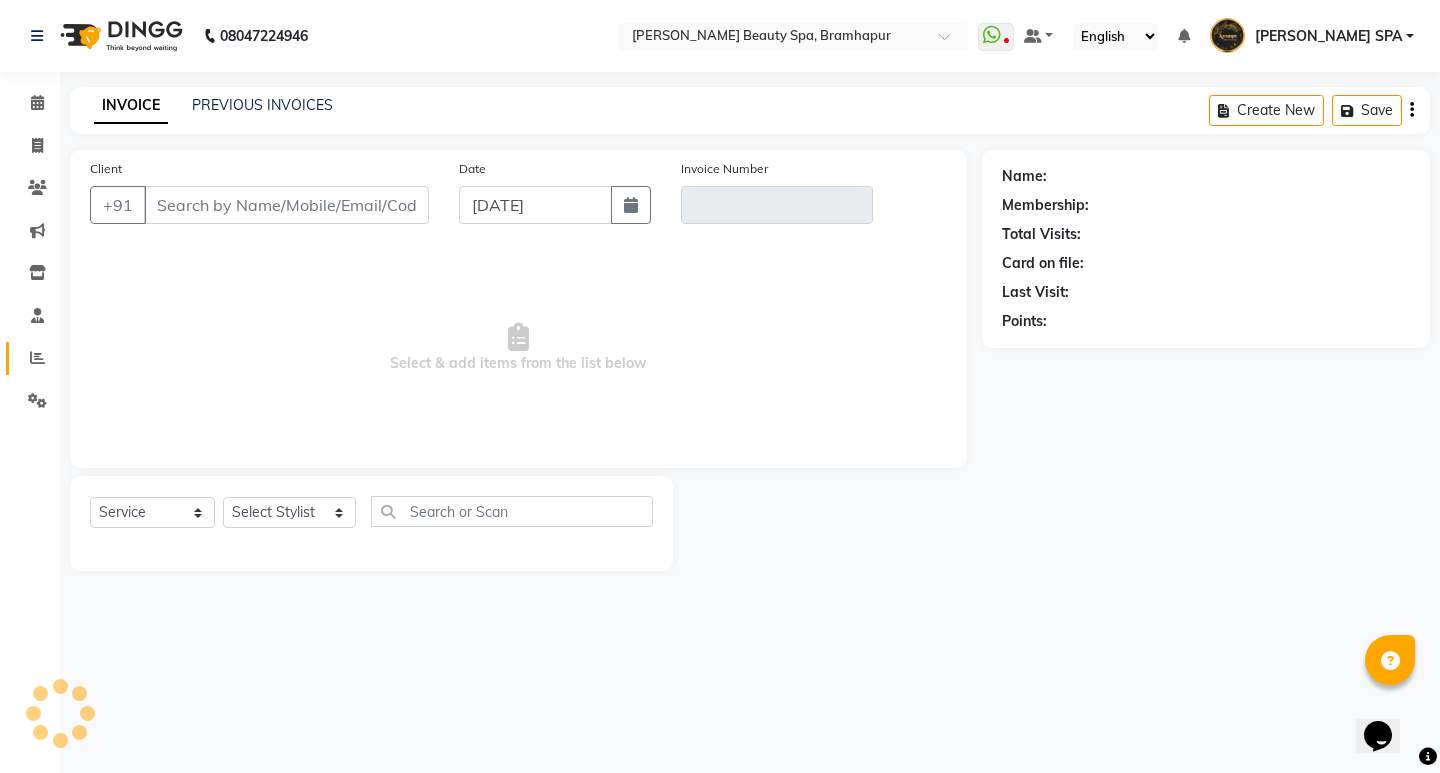 type on "9777577748" 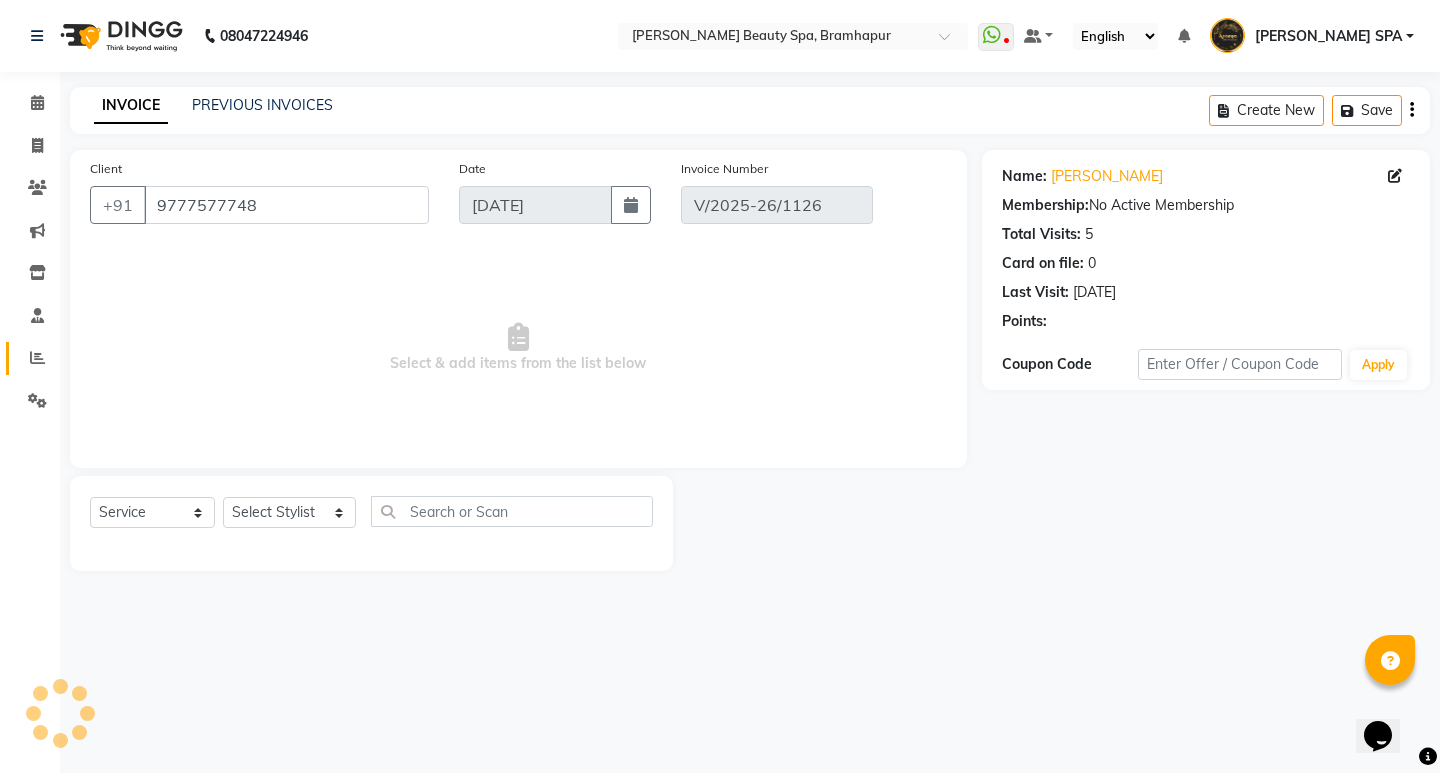 select on "select" 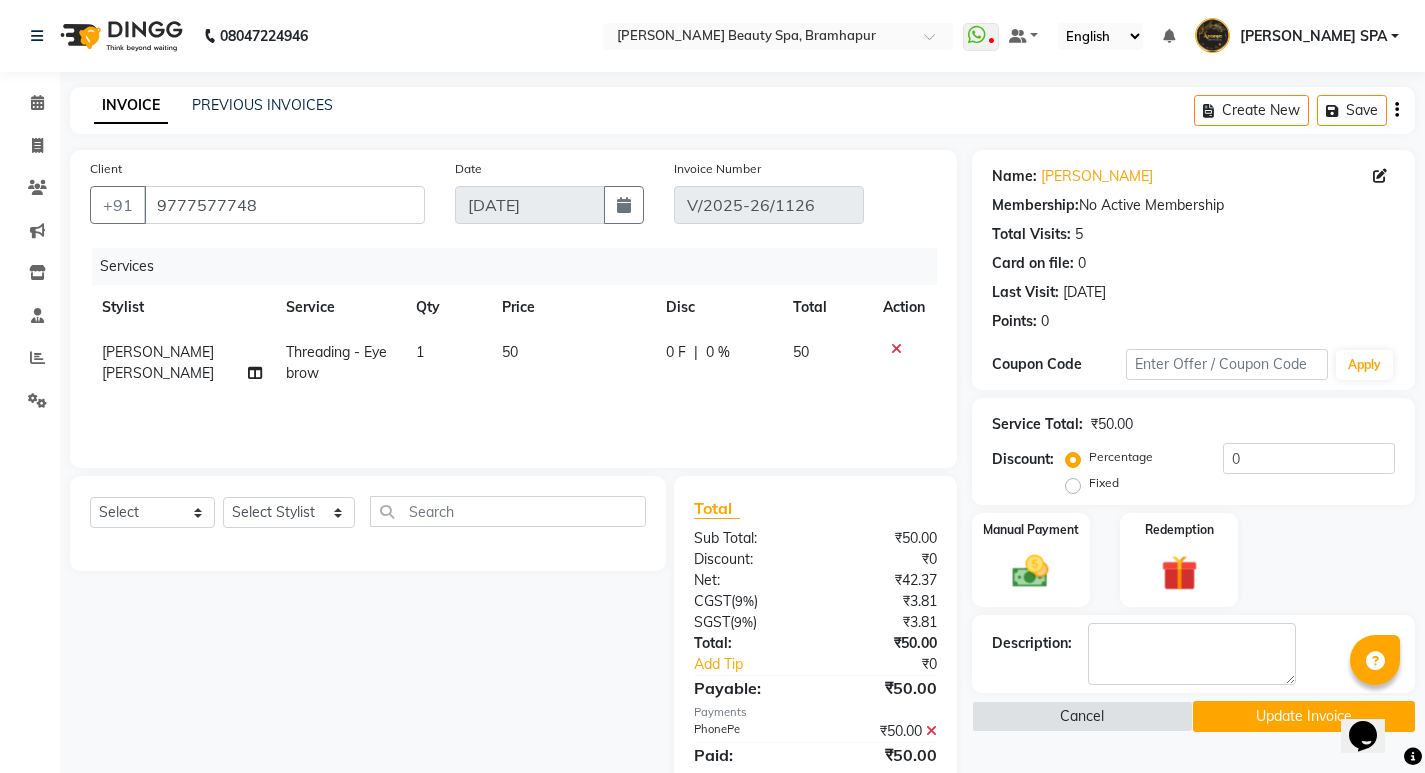 click on "[PERSON_NAME] [PERSON_NAME]" 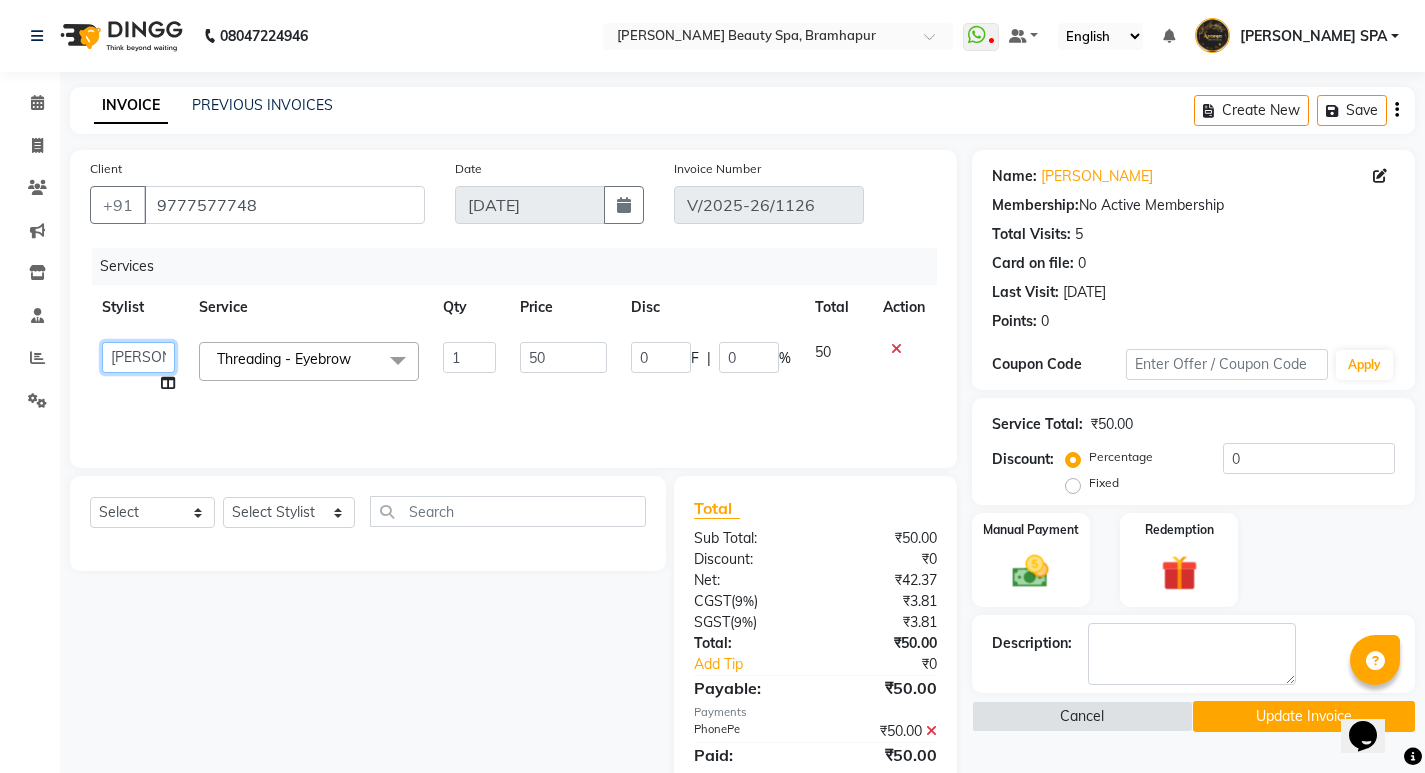 click on "ANANYA SPA   Bindiya Hati   jhuma   JYOTI   KABITA PATTNAIK JOLLY   MAM   PRANATI   SABANA   SANDHYA SAHU   SIBANI   SOUMYA   SUNITA DAS" 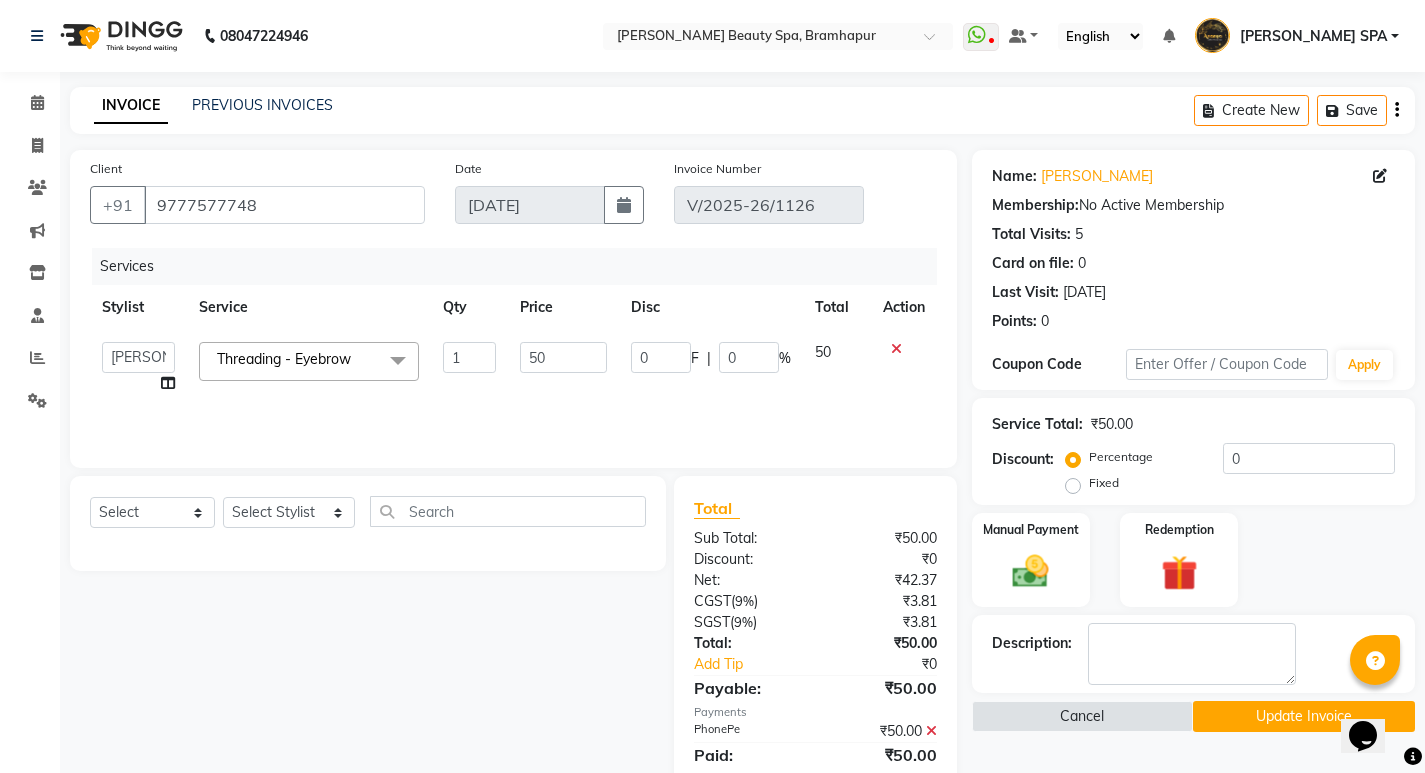 select on "59346" 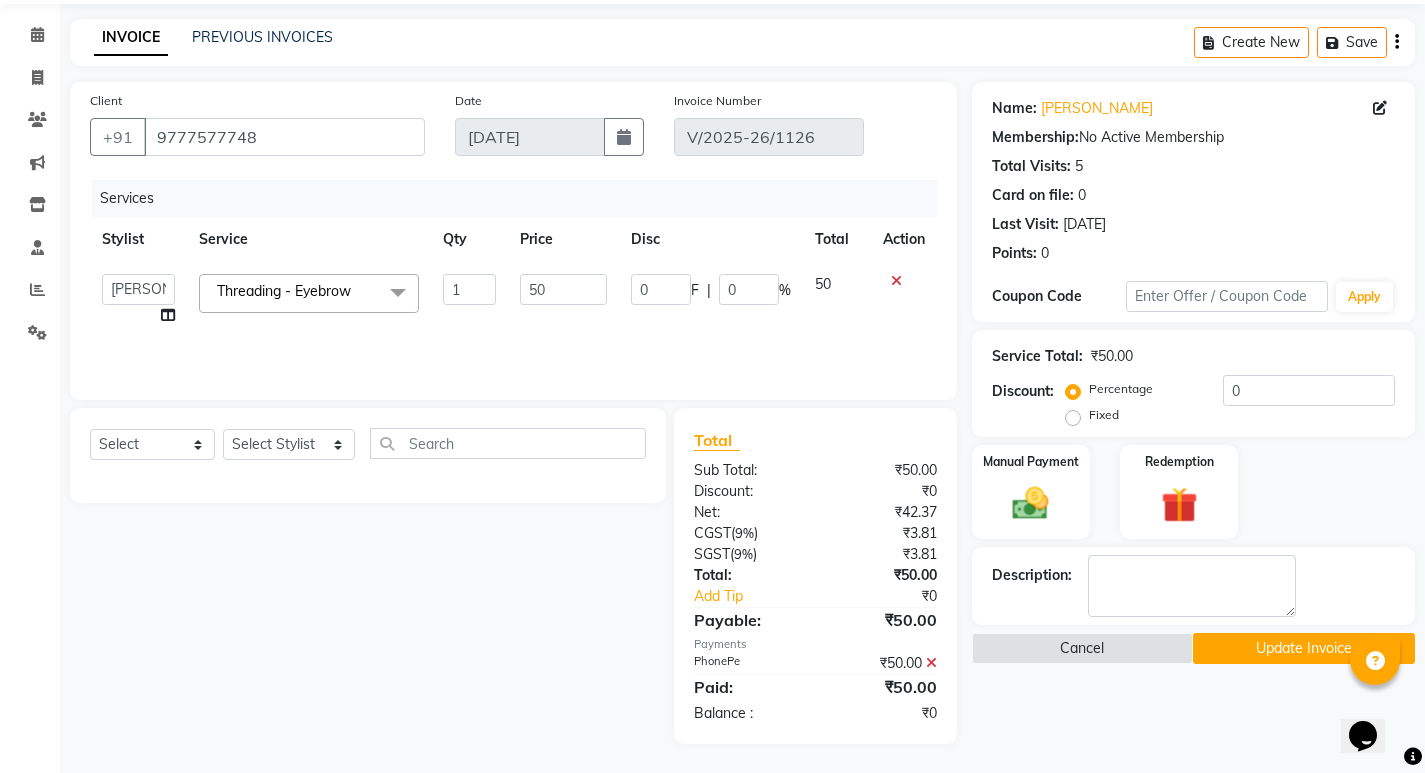 scroll, scrollTop: 69, scrollLeft: 0, axis: vertical 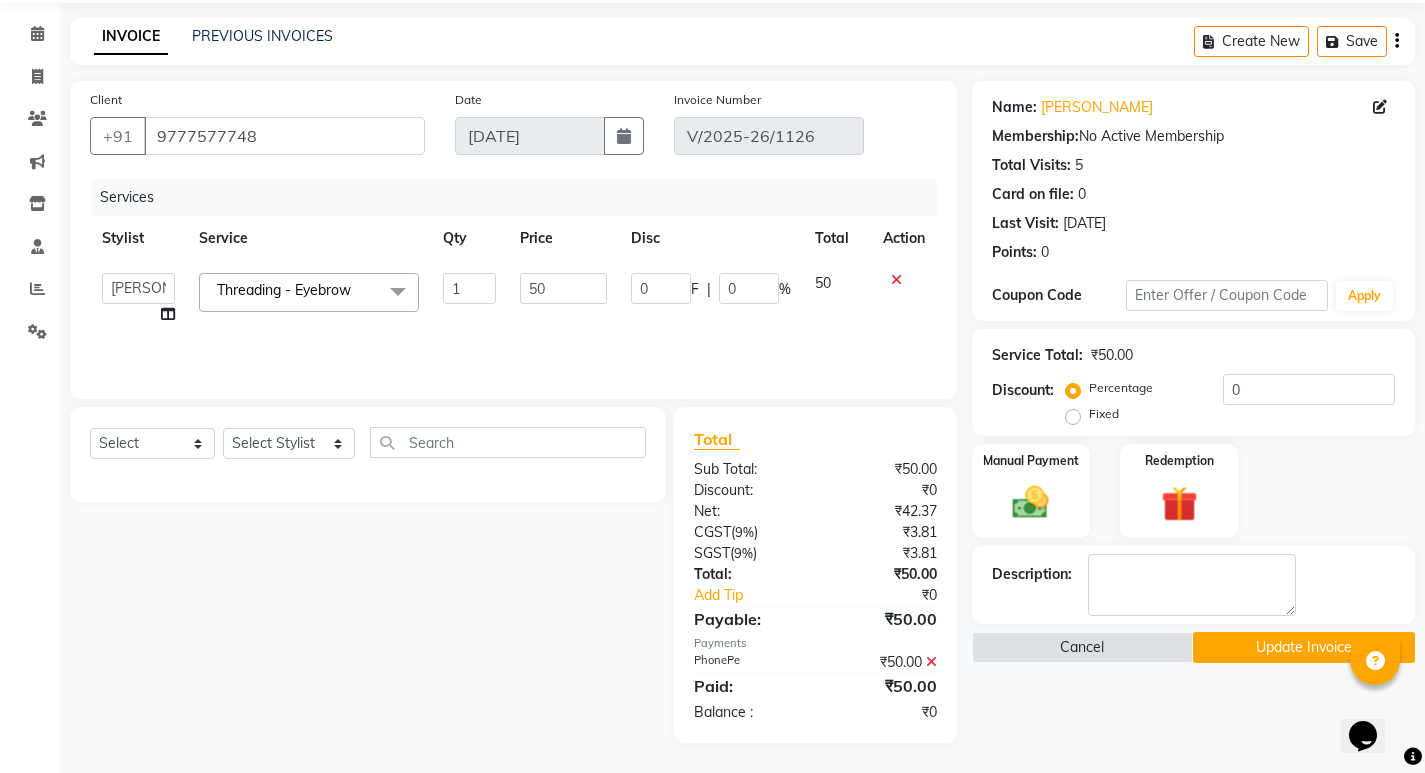 click on "Update Invoice" 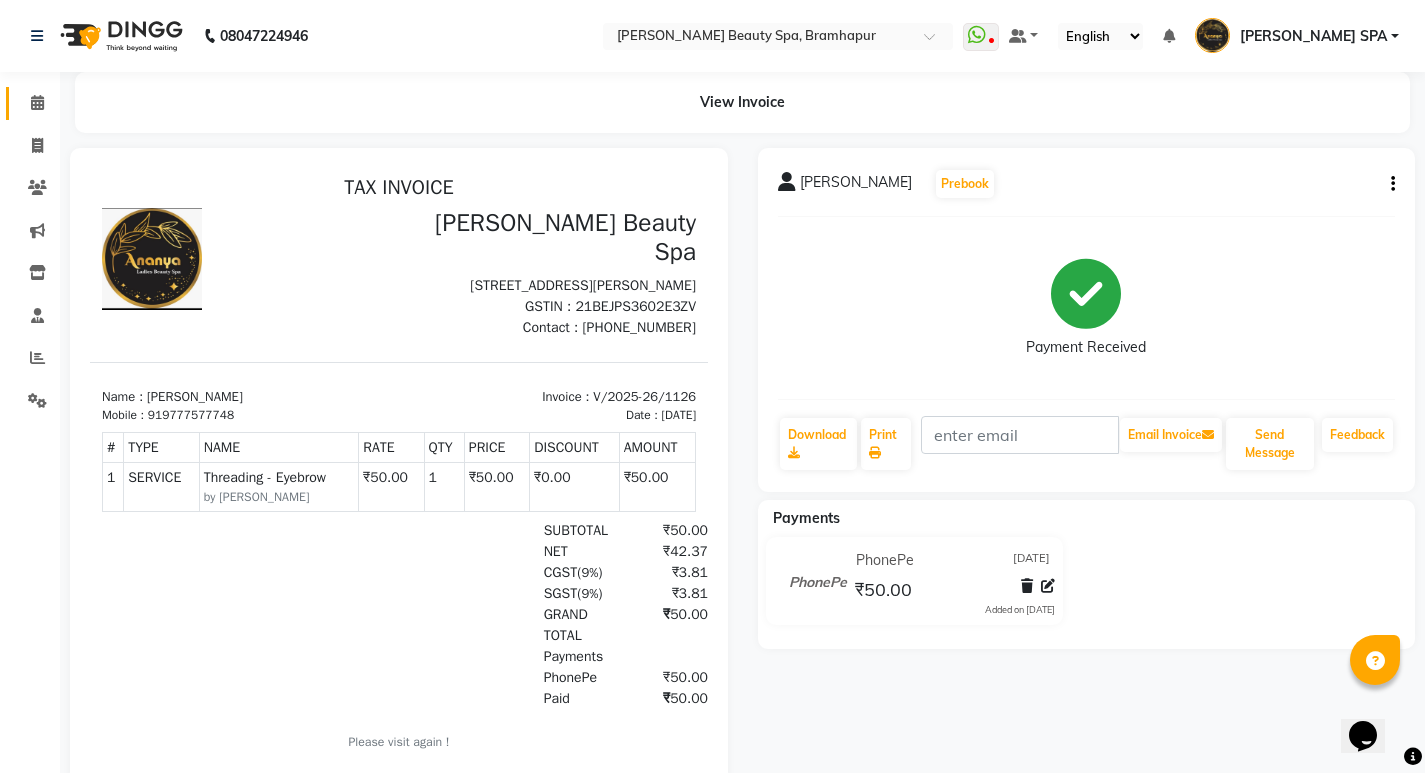 scroll, scrollTop: 59, scrollLeft: 0, axis: vertical 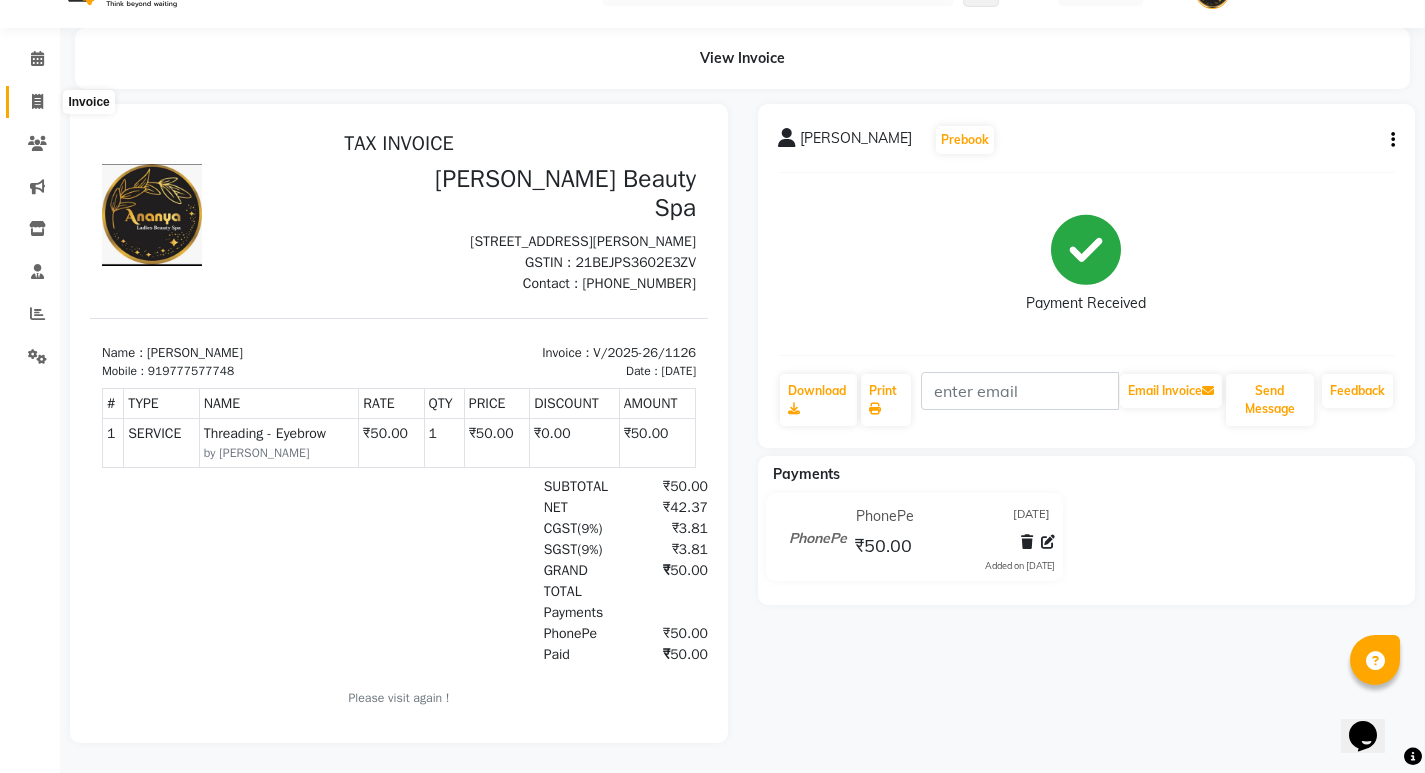 click 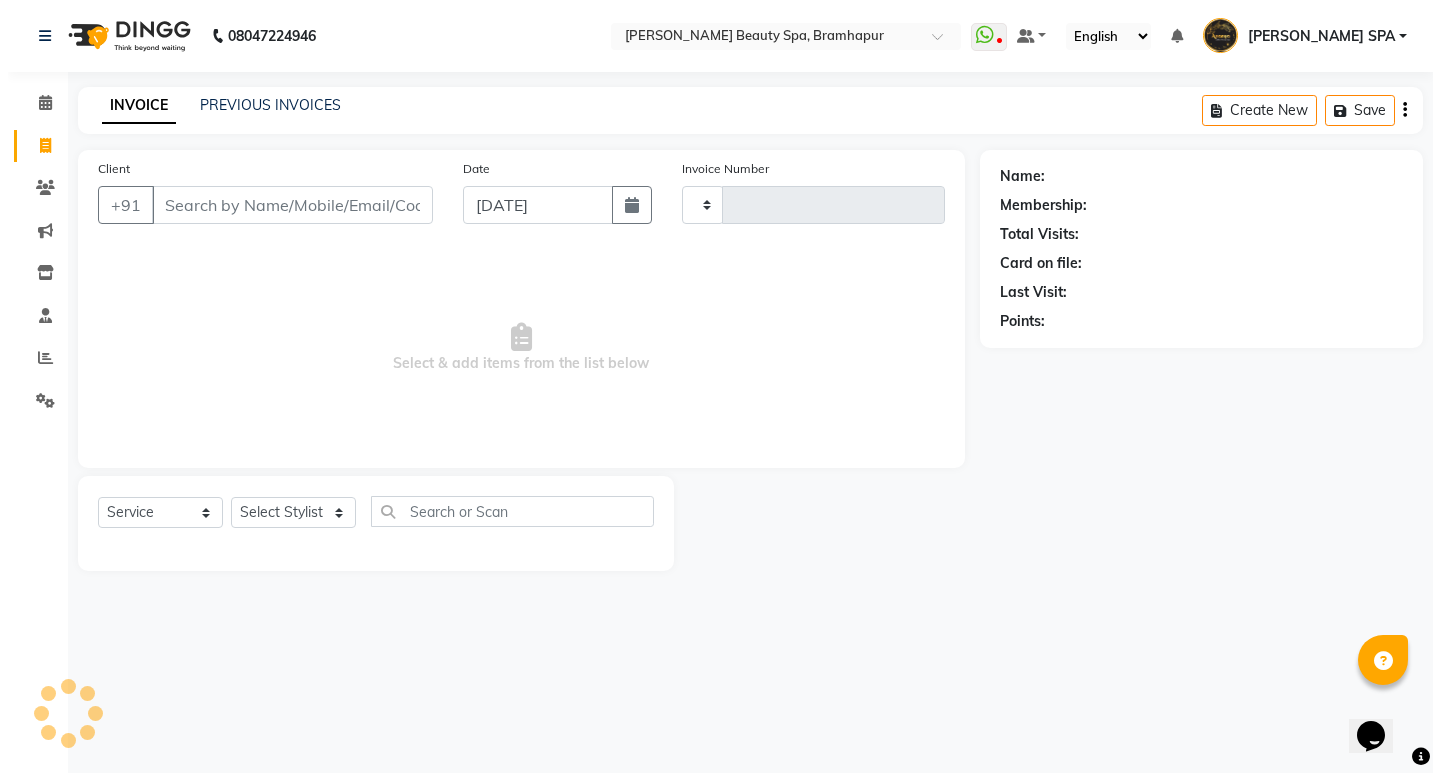 scroll, scrollTop: 0, scrollLeft: 0, axis: both 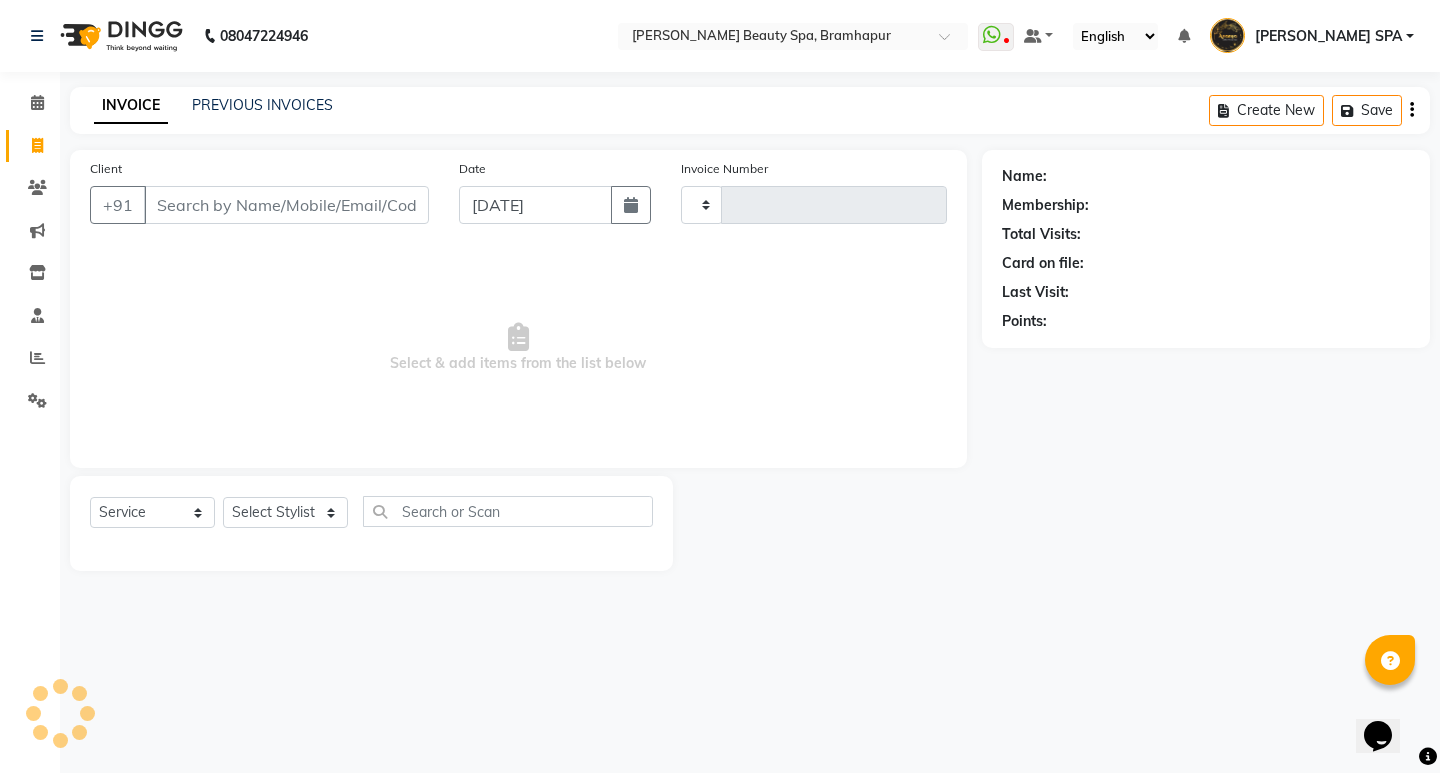 type on "1127" 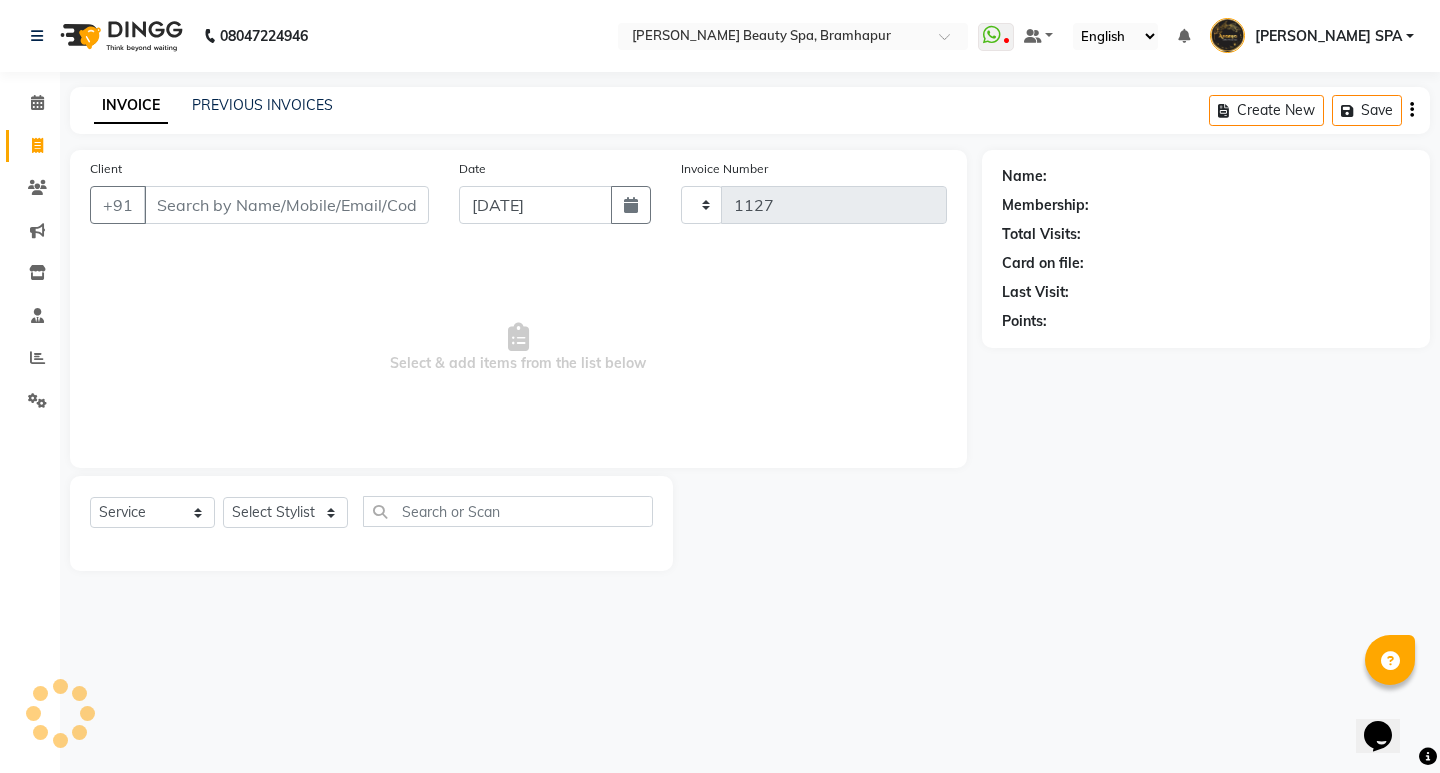 select on "3622" 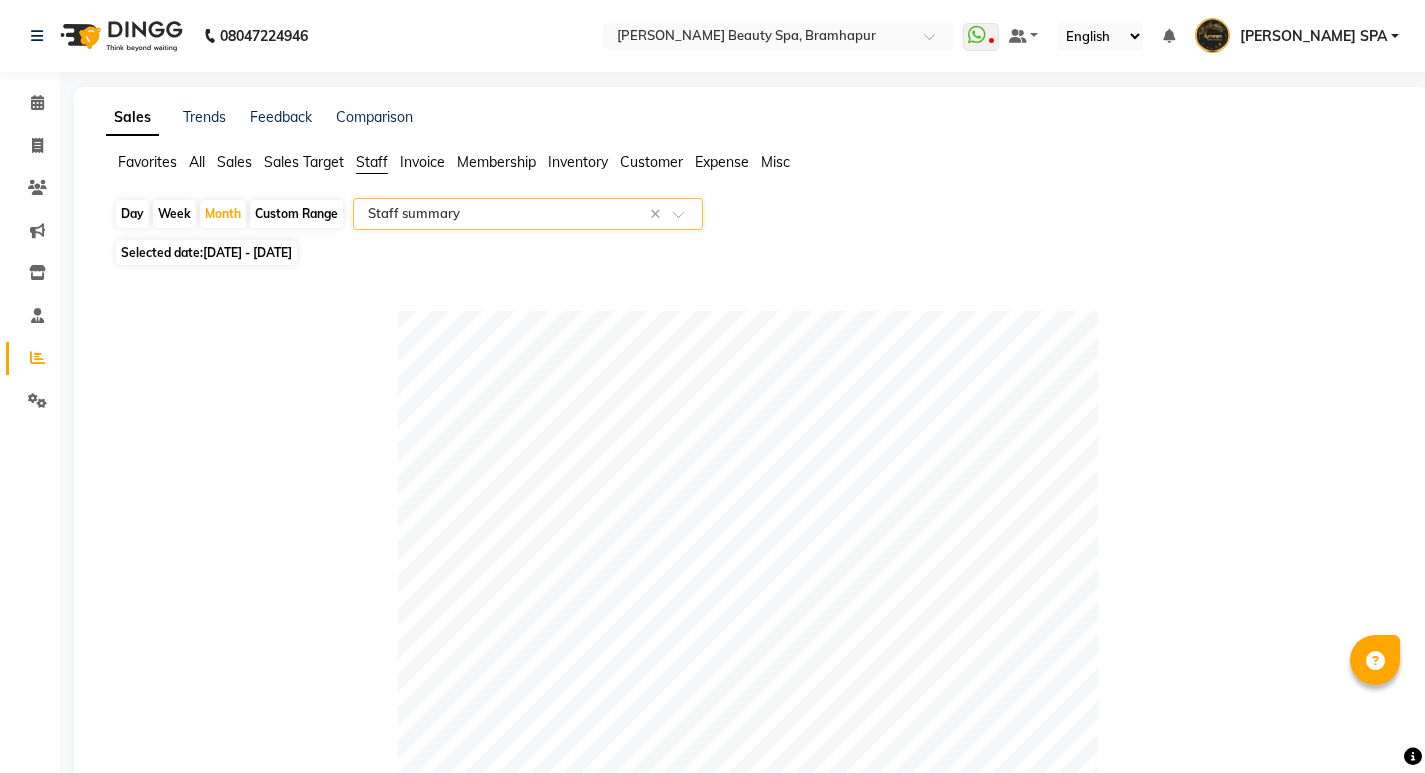select on "full_report" 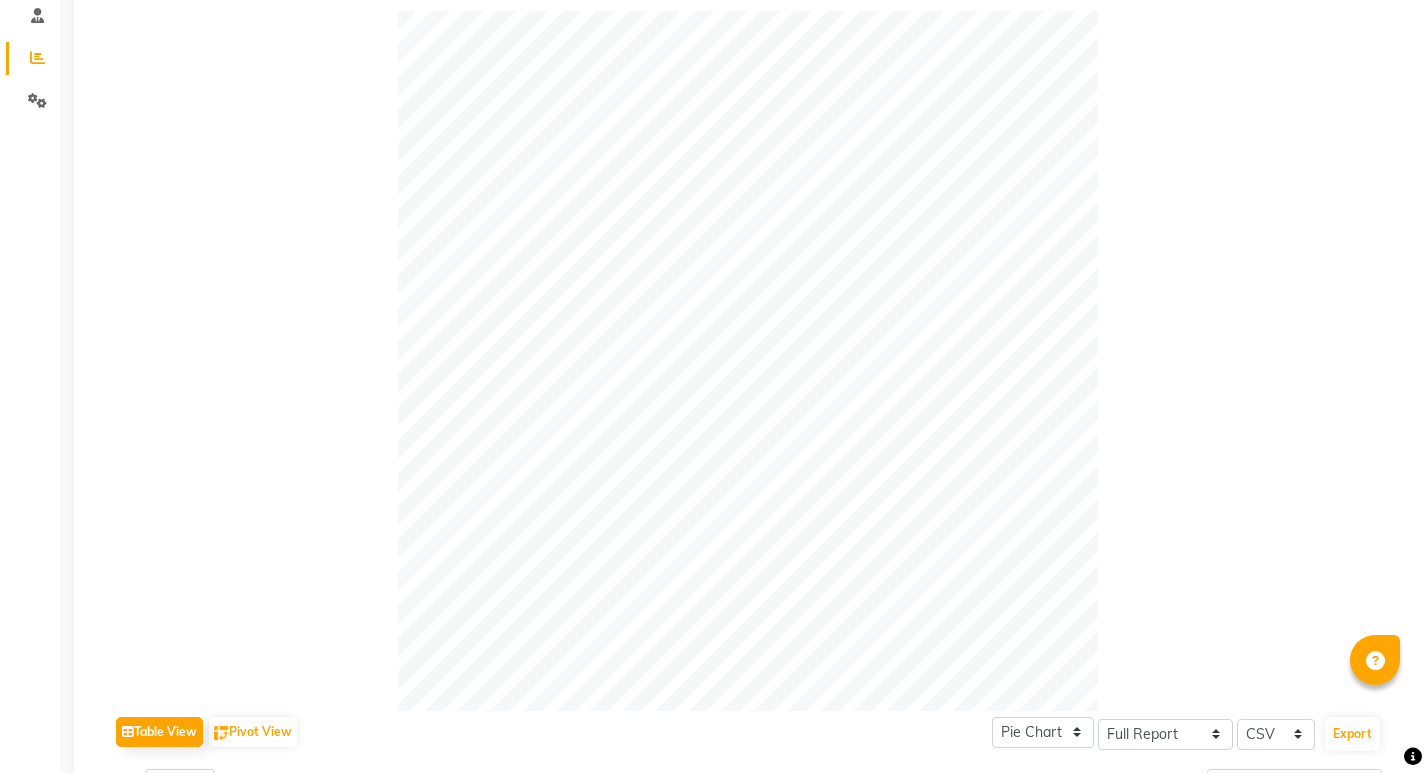 scroll, scrollTop: 0, scrollLeft: 0, axis: both 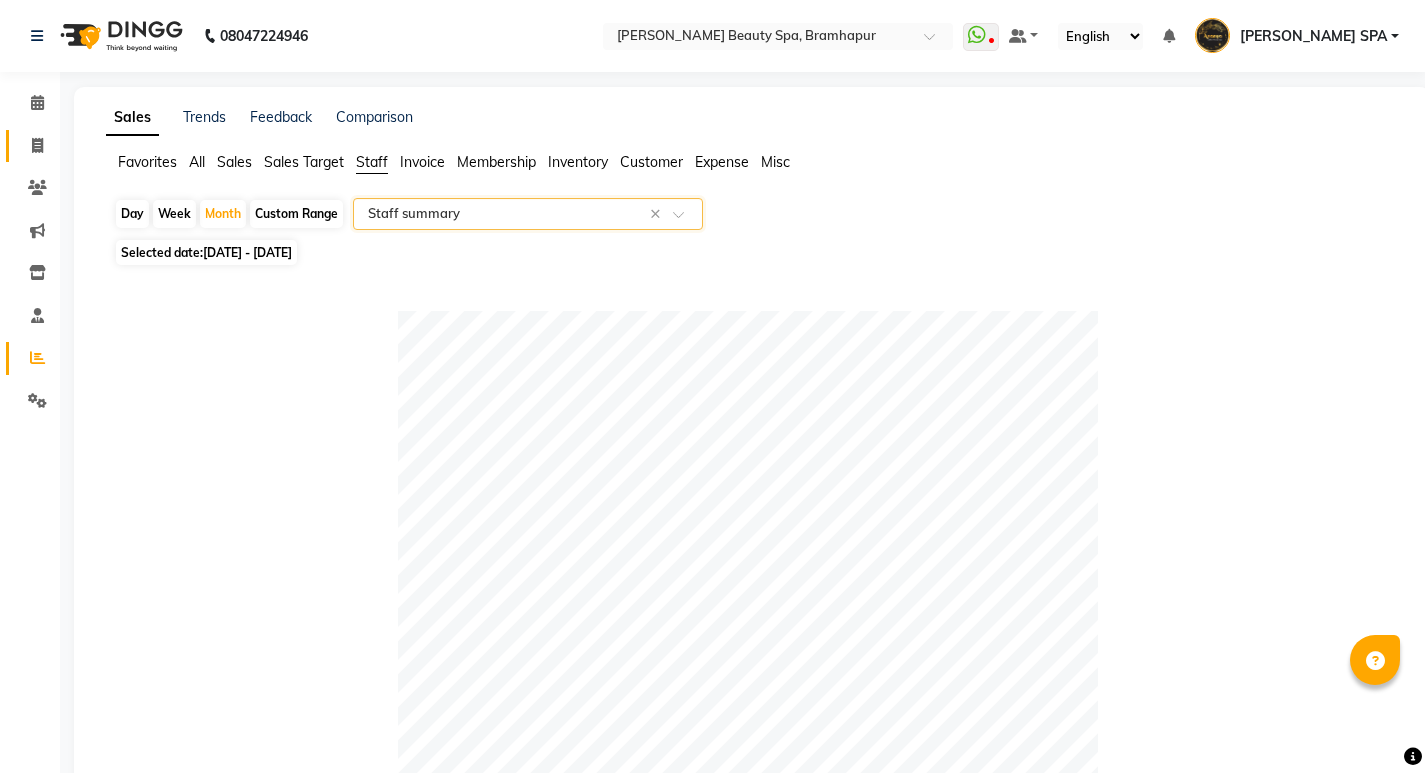 click on "Invoice" 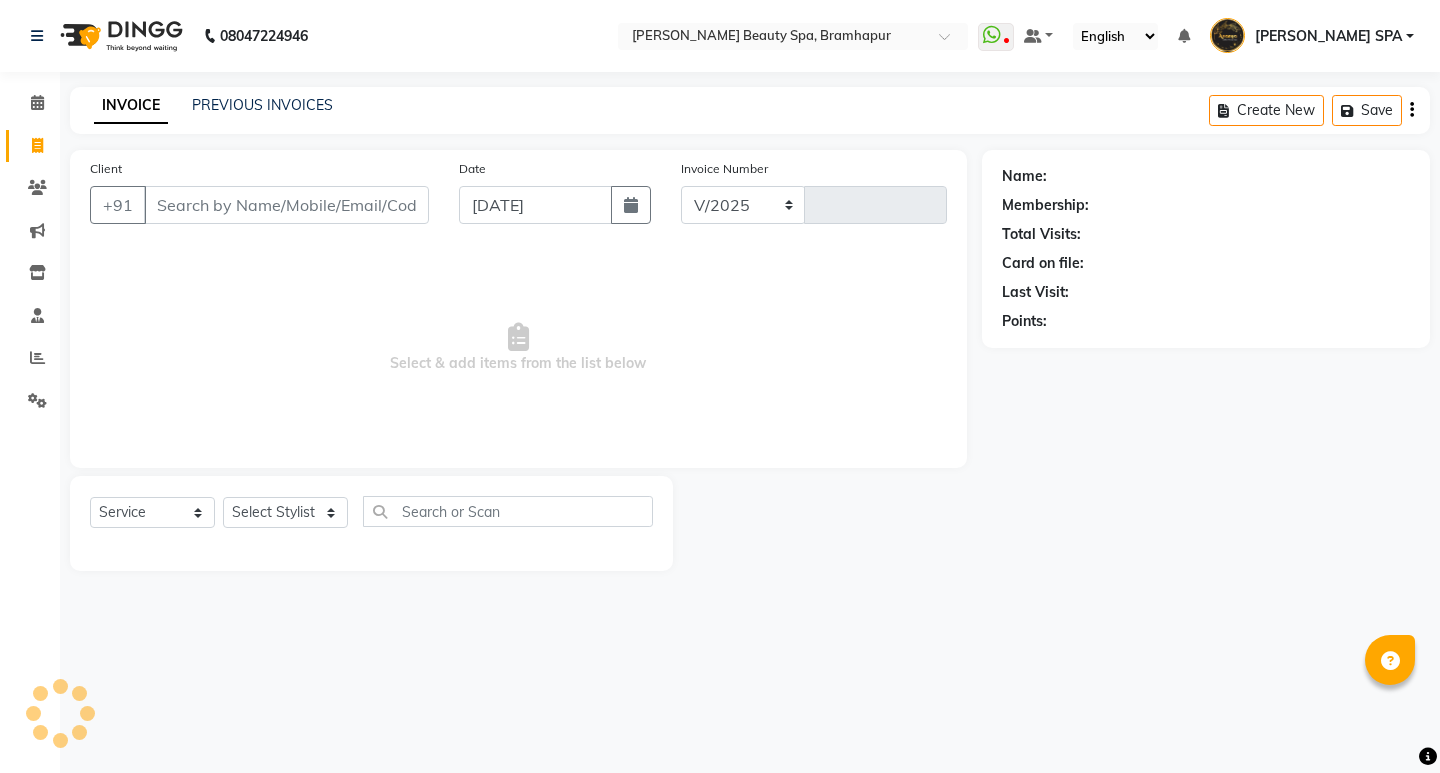 select on "3622" 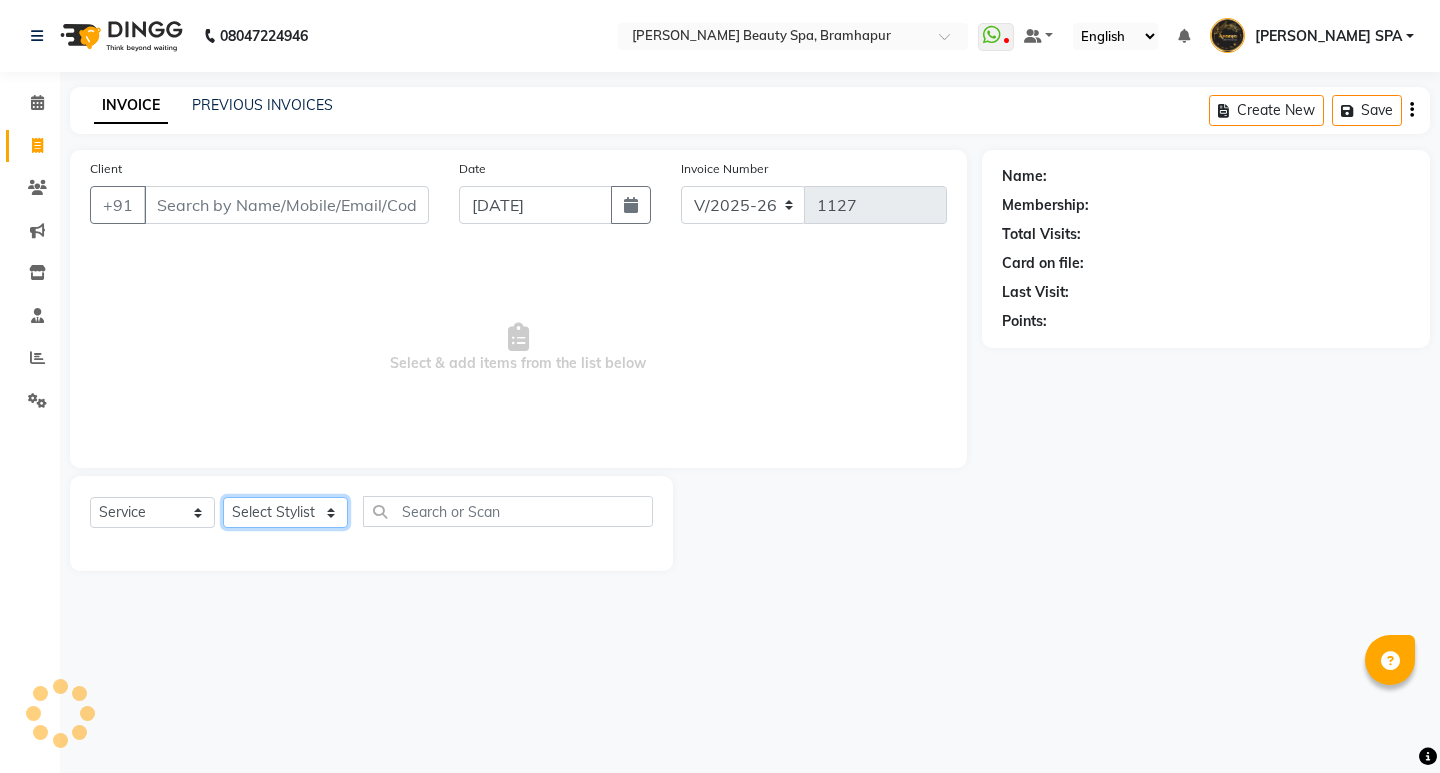 click on "Select Stylist" 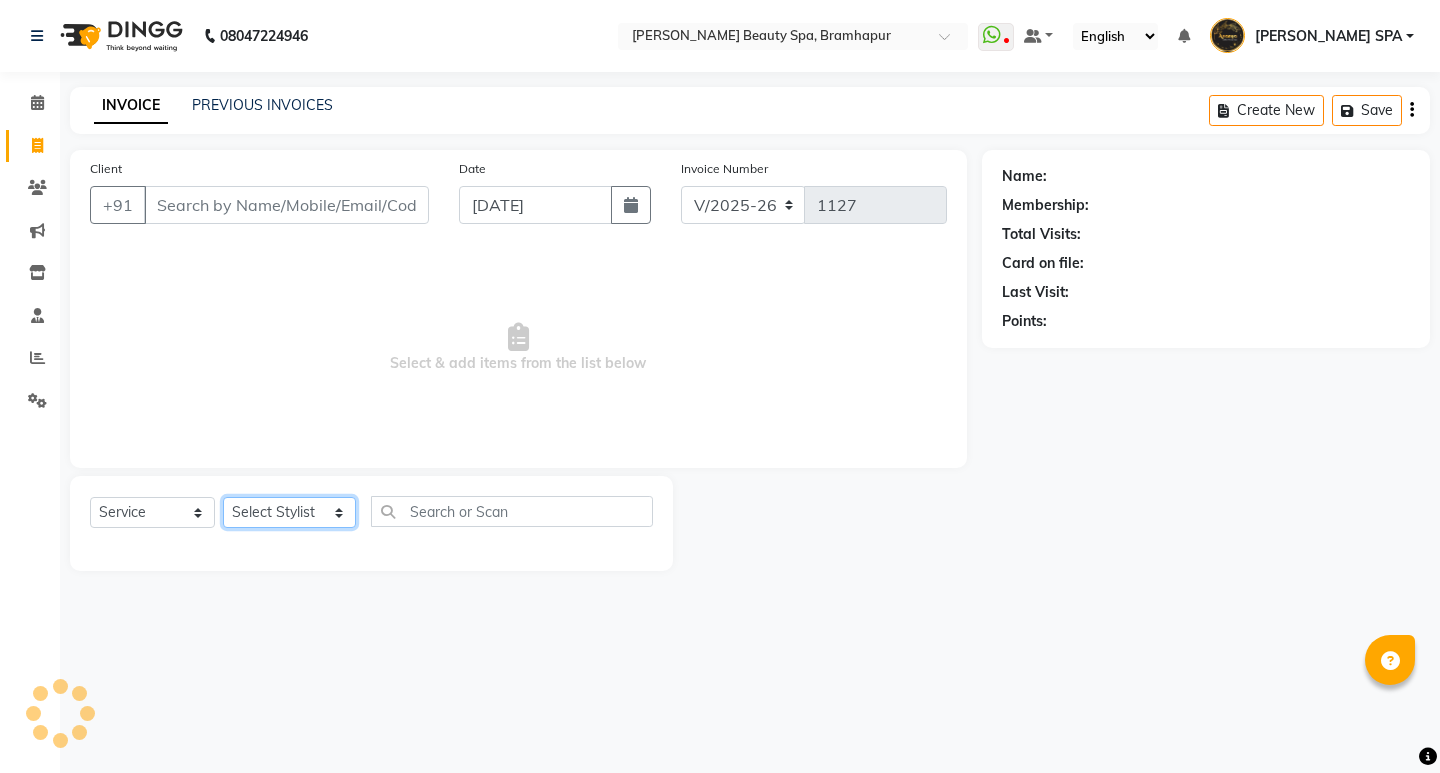 click on "Select Stylist [PERSON_NAME] SPA [PERSON_NAME] Hati [PERSON_NAME] JYOTI [PERSON_NAME] [PERSON_NAME] MAM [PERSON_NAME] SABANA [PERSON_NAME] [PERSON_NAME] [PERSON_NAME]" 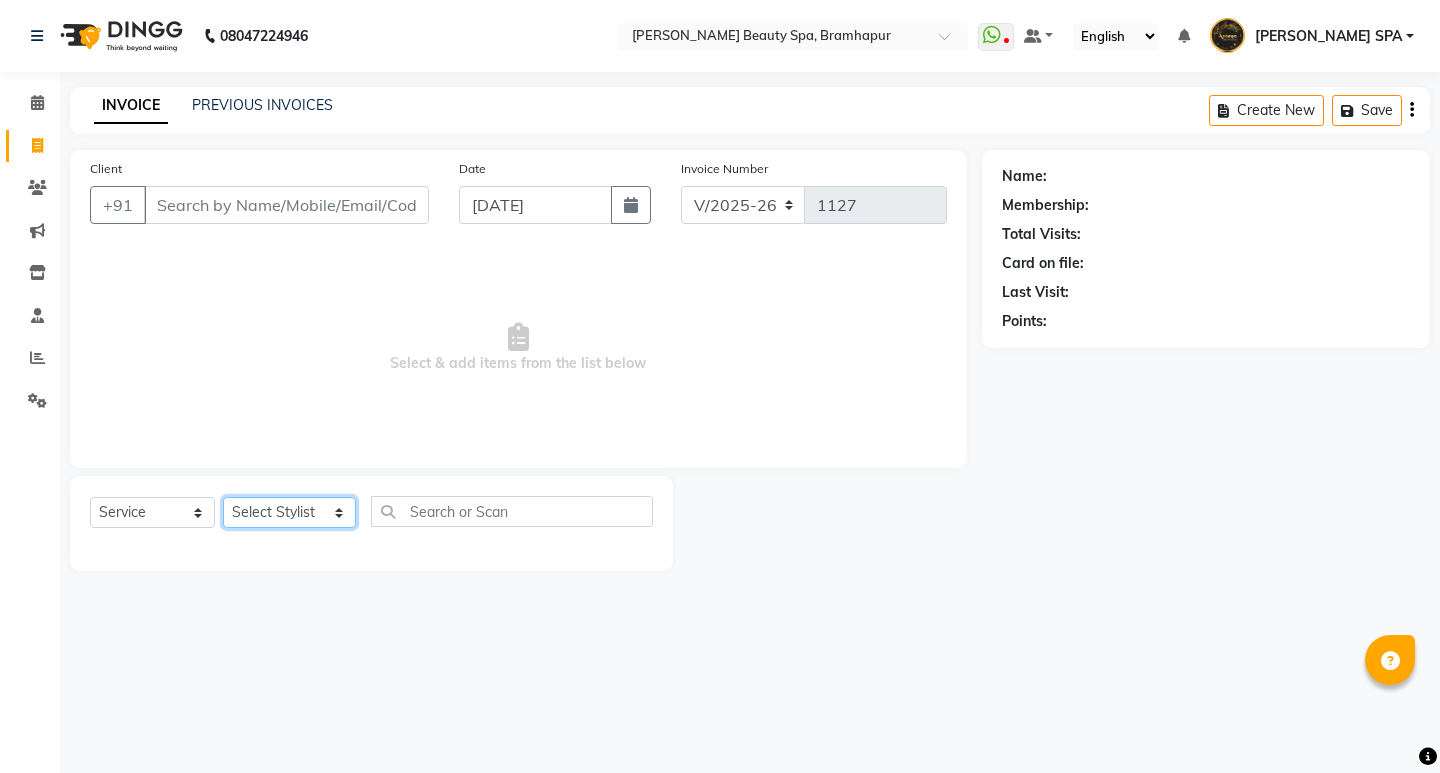 click on "Select Stylist [PERSON_NAME] SPA [PERSON_NAME] Hati [PERSON_NAME] JYOTI [PERSON_NAME] [PERSON_NAME] MAM [PERSON_NAME] SABANA [PERSON_NAME] [PERSON_NAME] [PERSON_NAME]" 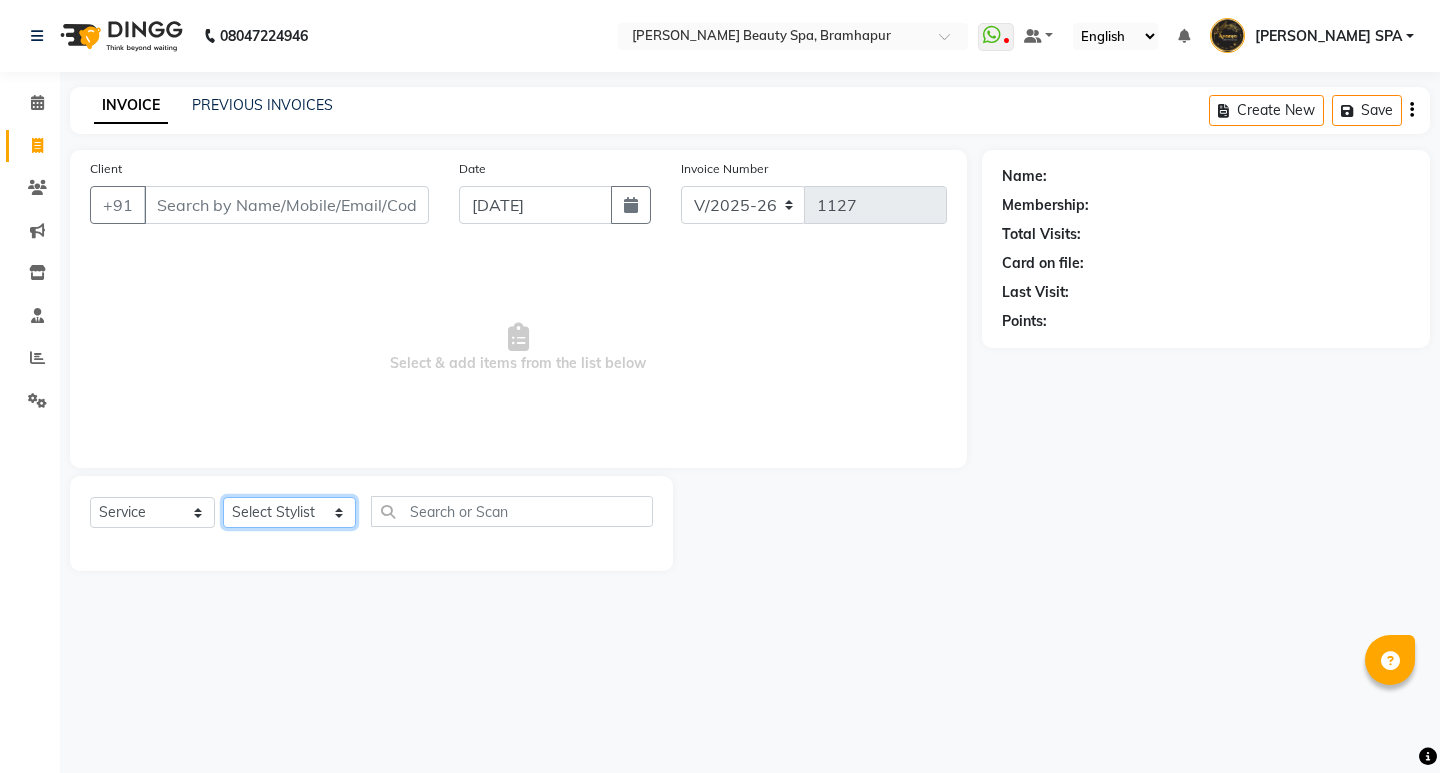select on "18168" 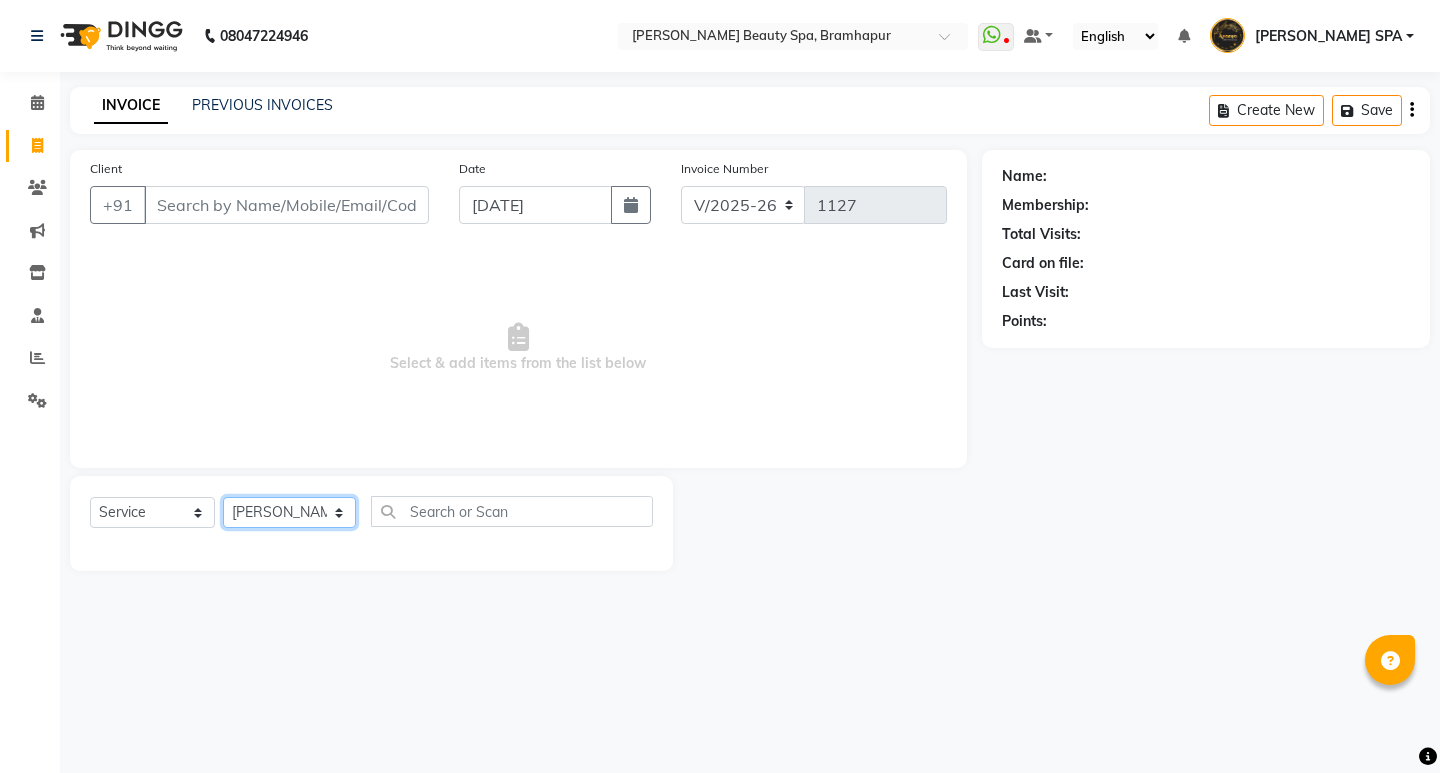 click on "Select Stylist [PERSON_NAME] SPA [PERSON_NAME] Hati [PERSON_NAME] JYOTI [PERSON_NAME] [PERSON_NAME] MAM [PERSON_NAME] SABANA [PERSON_NAME] [PERSON_NAME] [PERSON_NAME]" 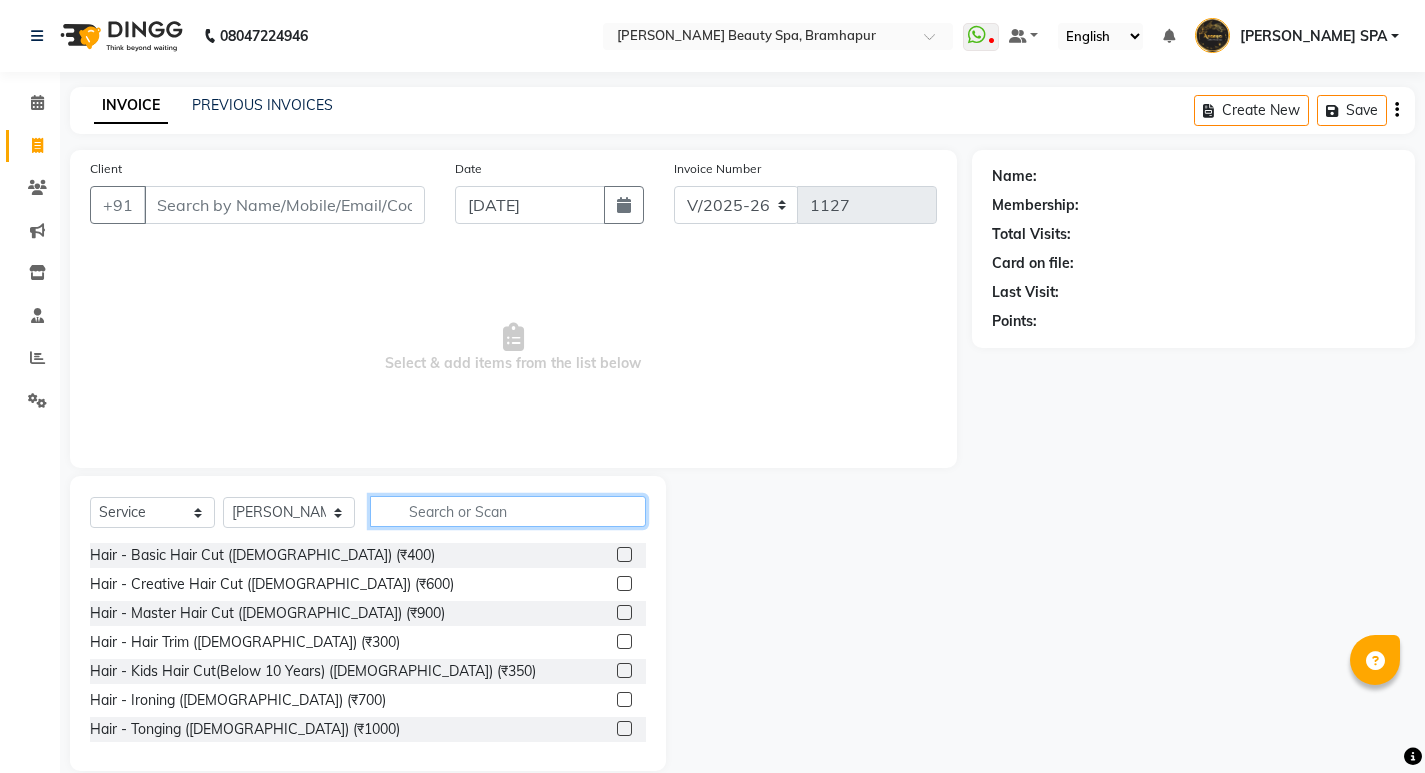 click 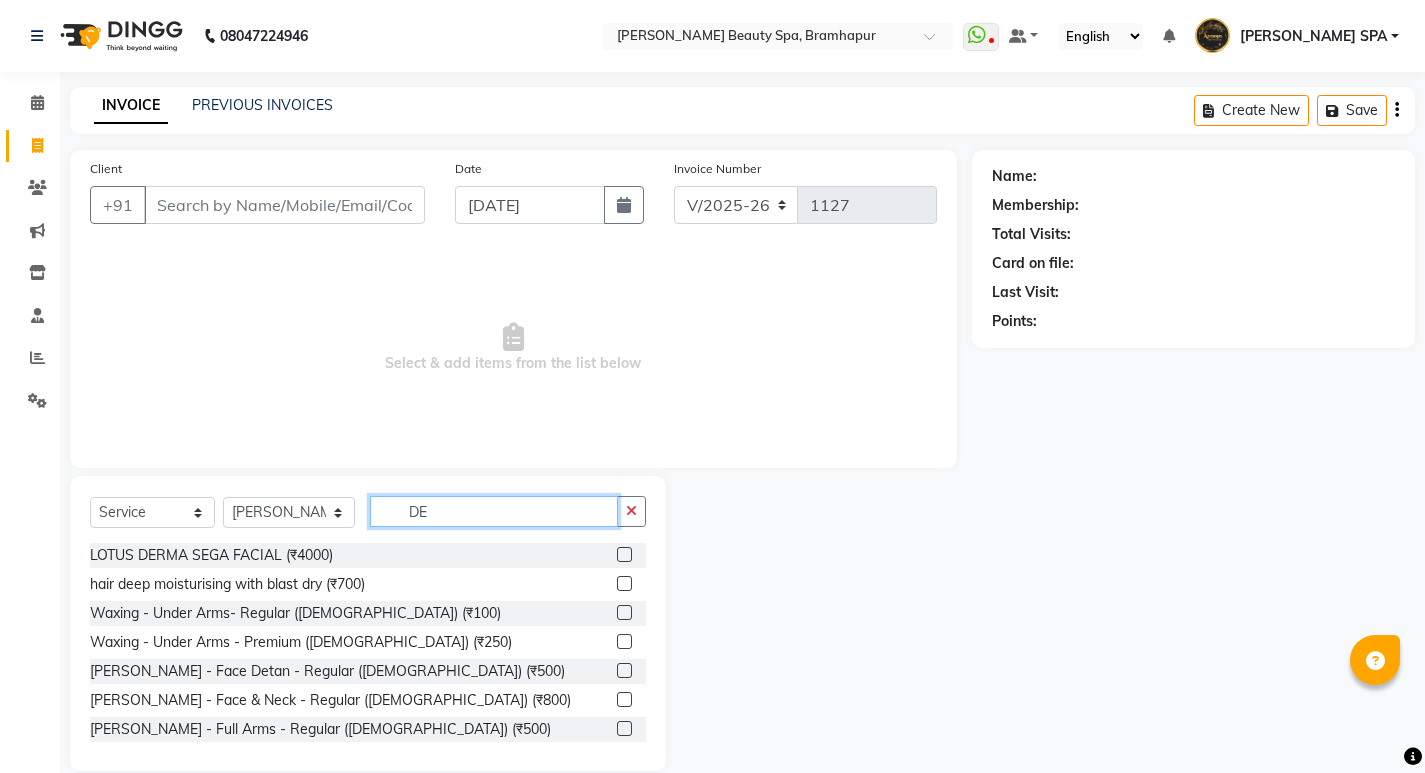 type on "DE" 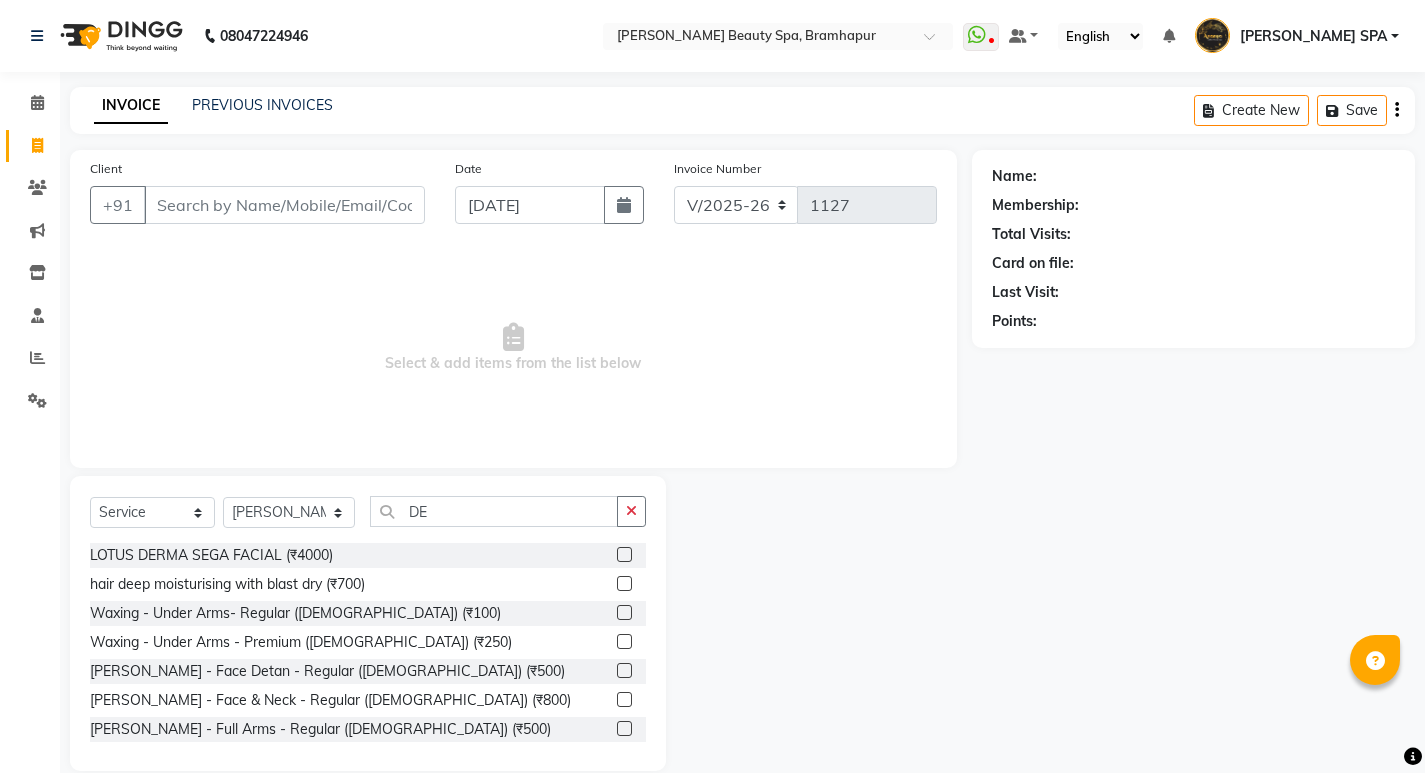 click 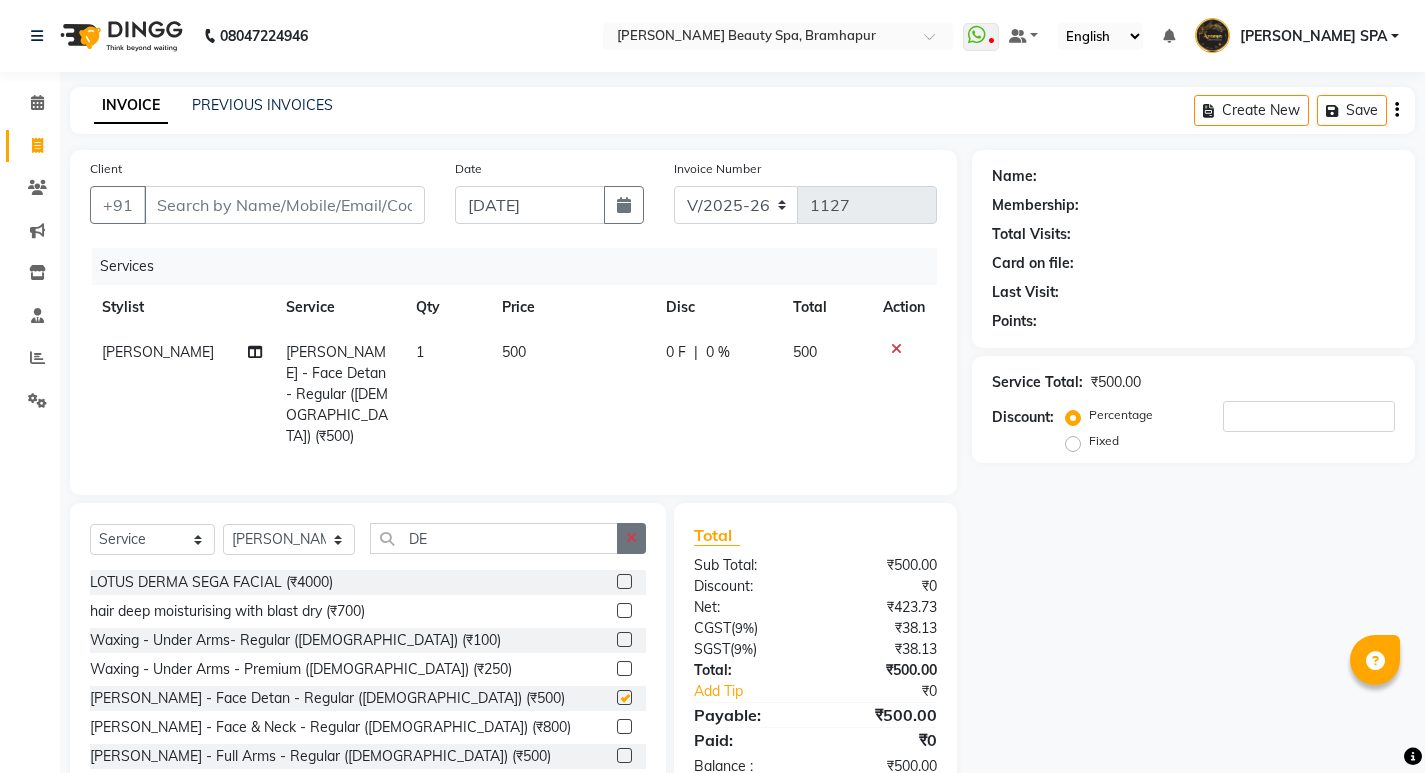 checkbox on "false" 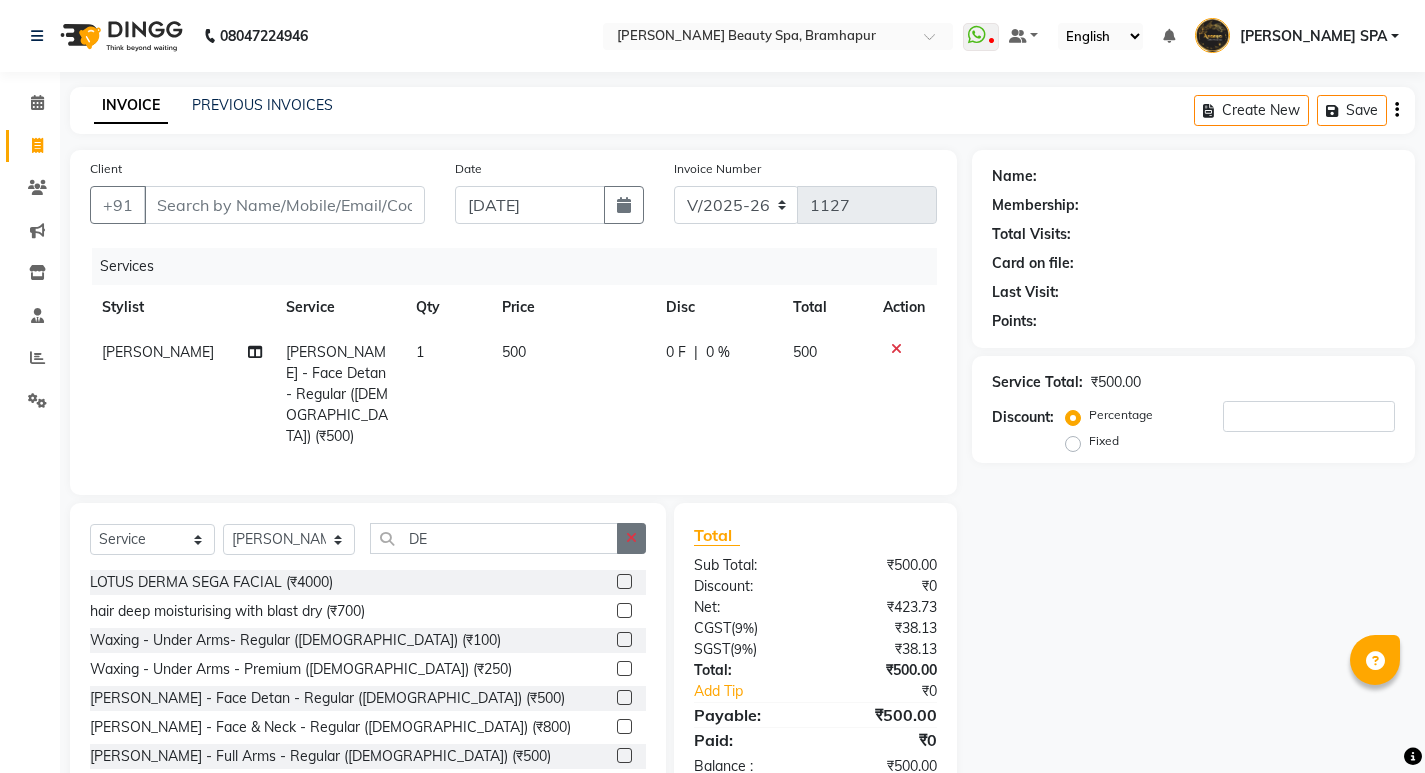 click 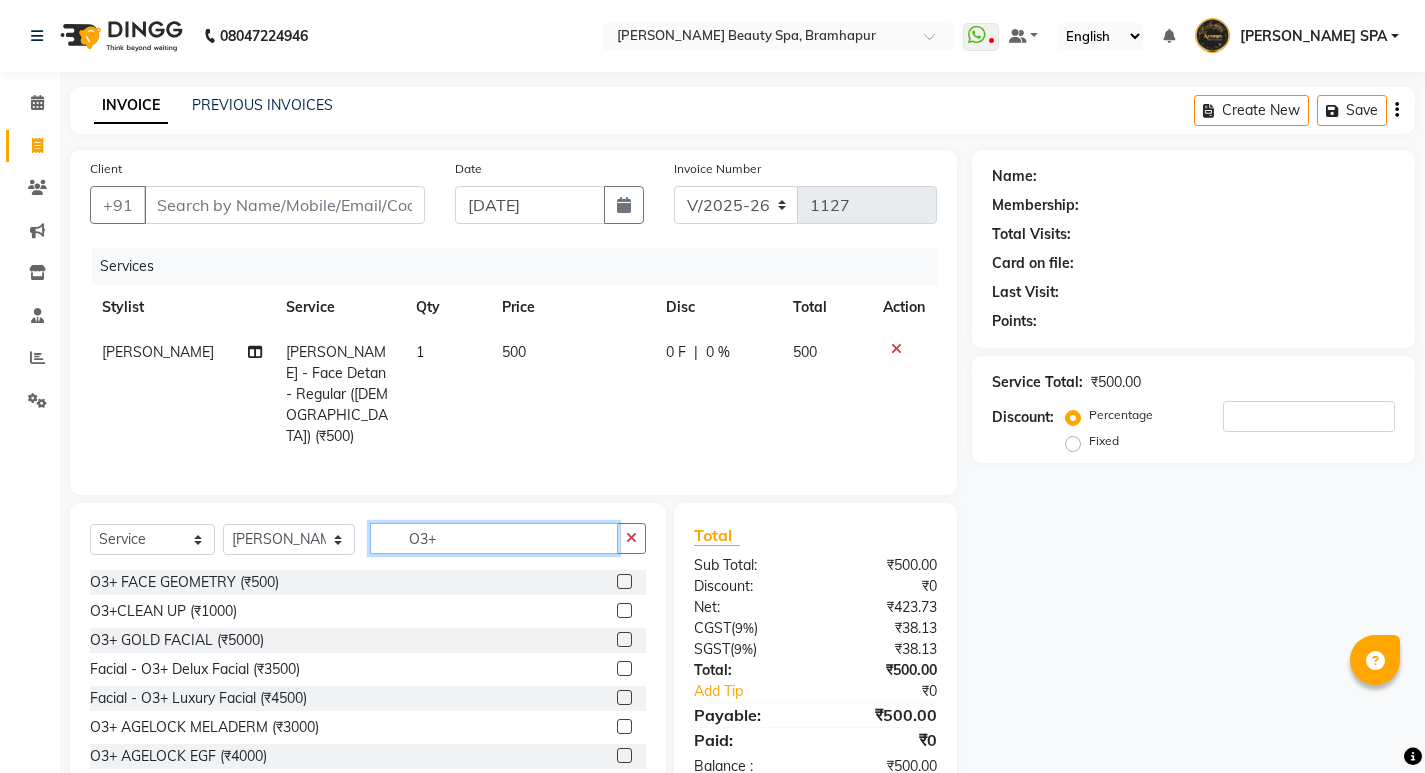 type on "O3+" 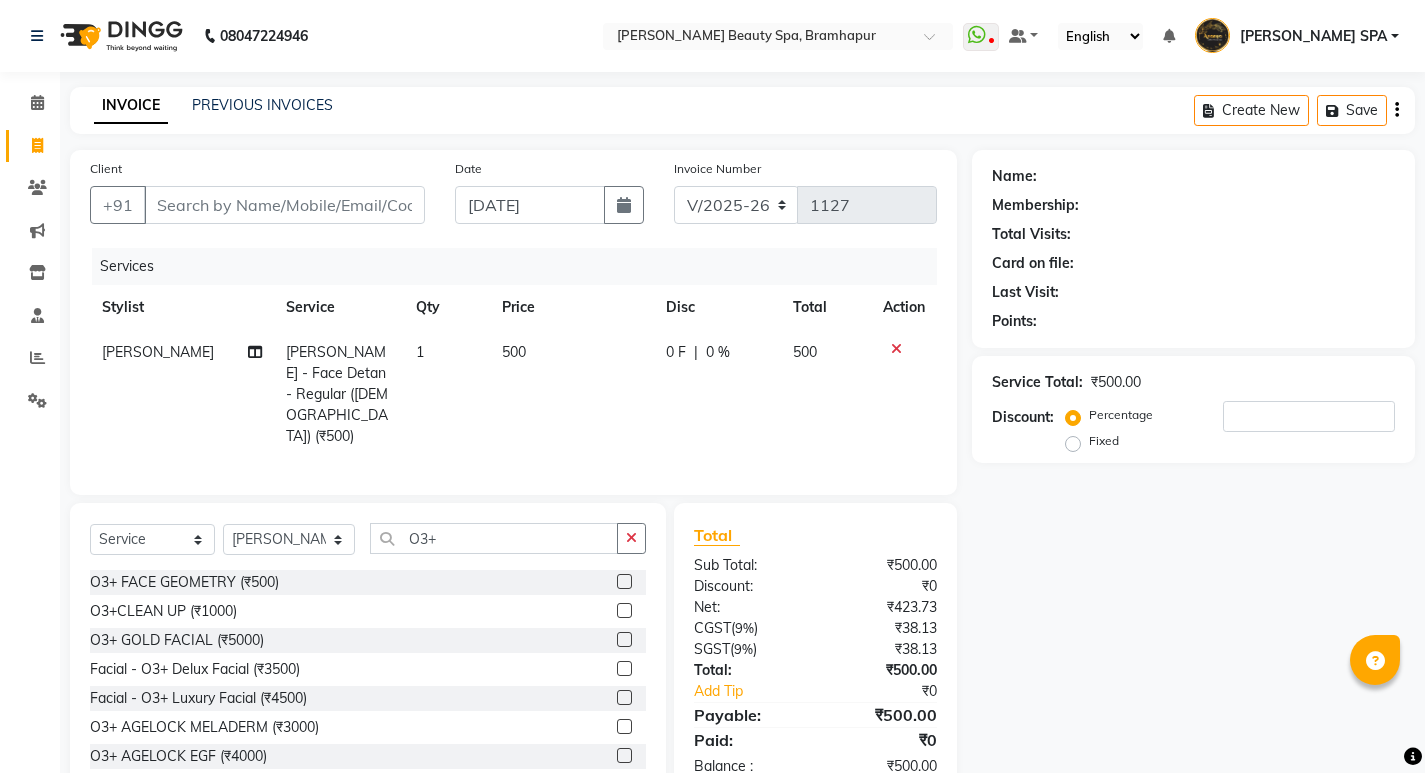 click 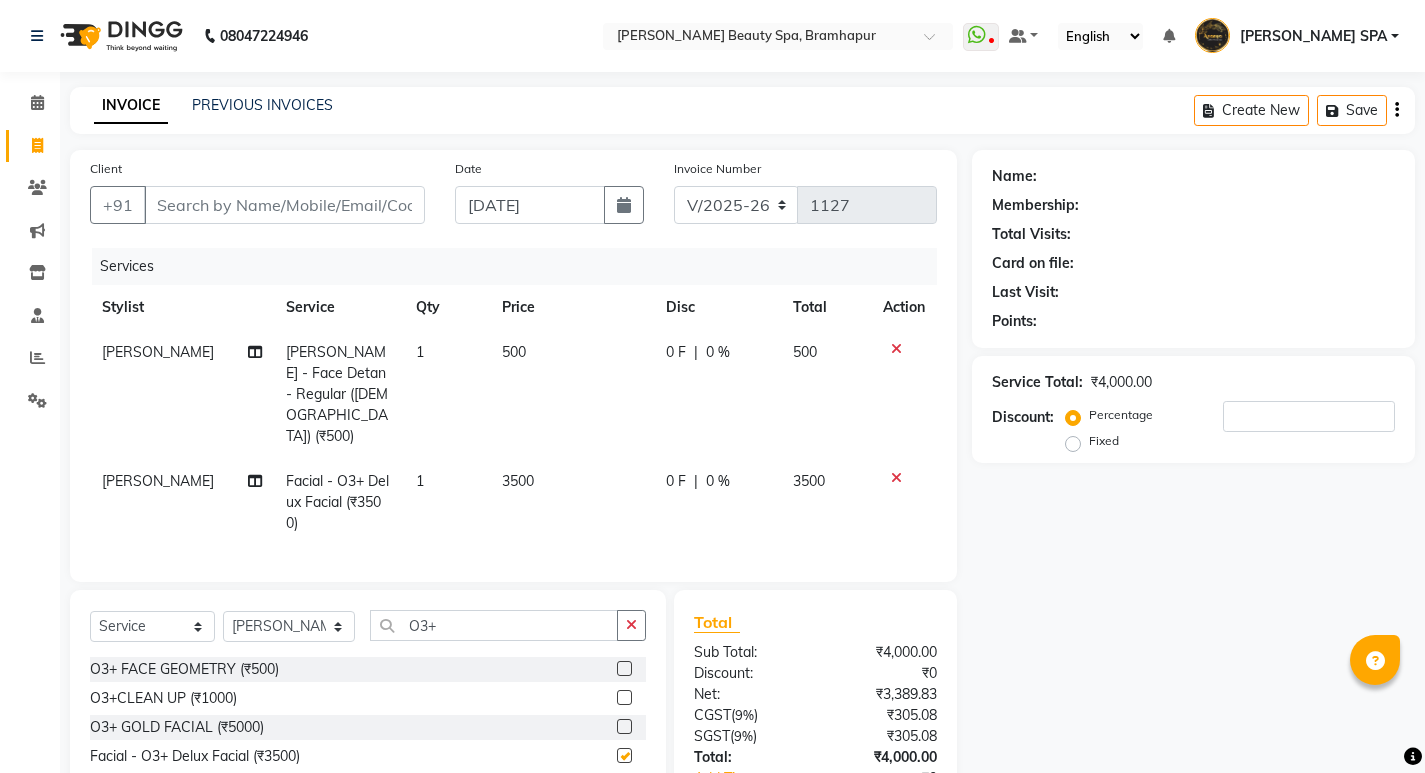 checkbox on "false" 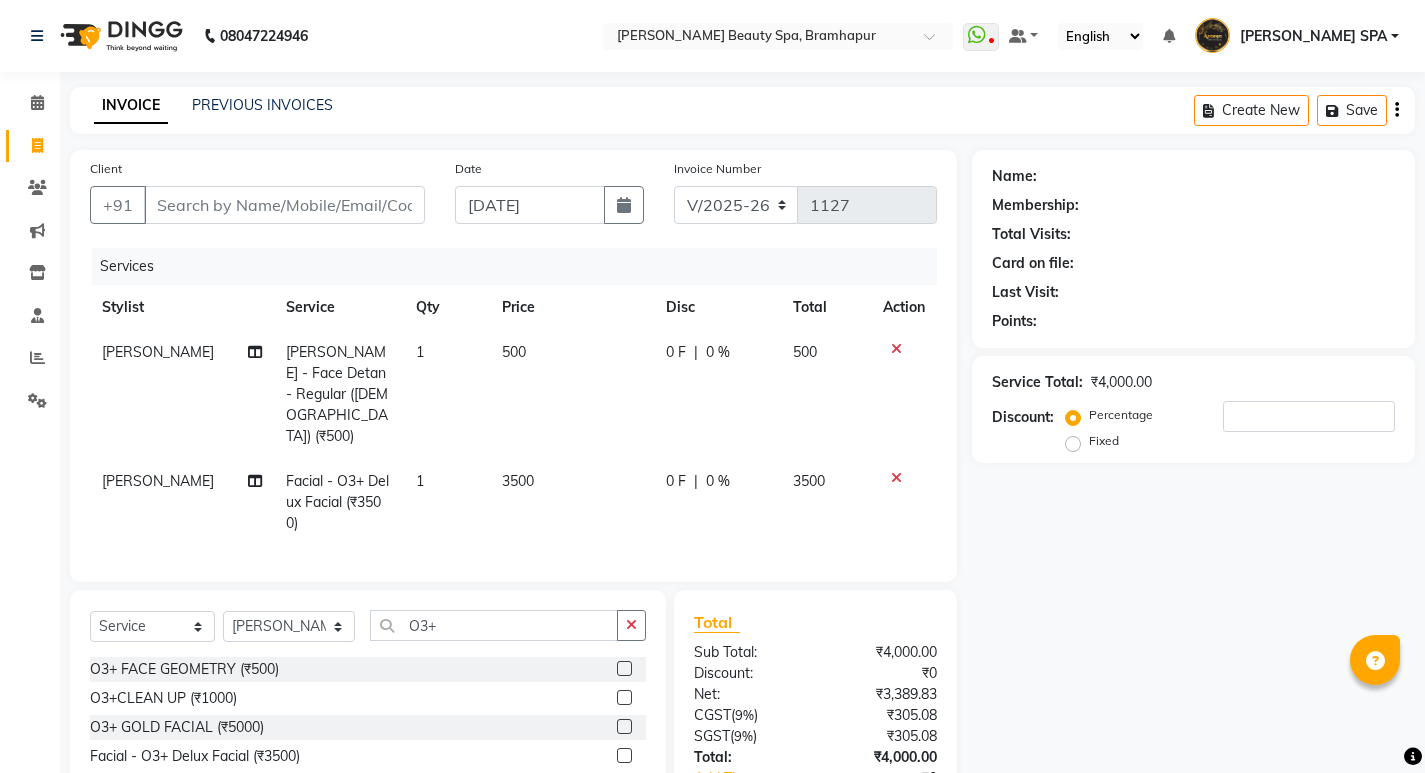 click on "3500" 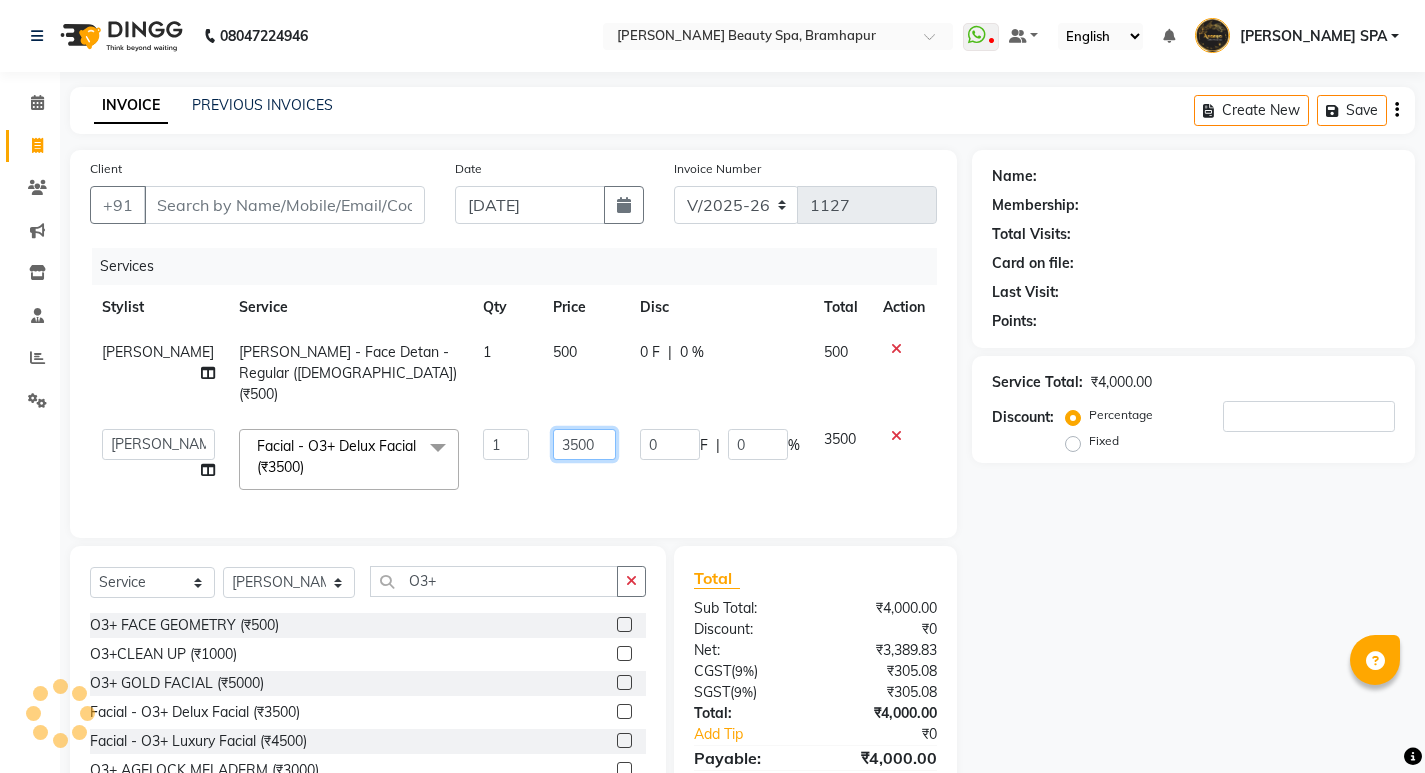 click on "3500" 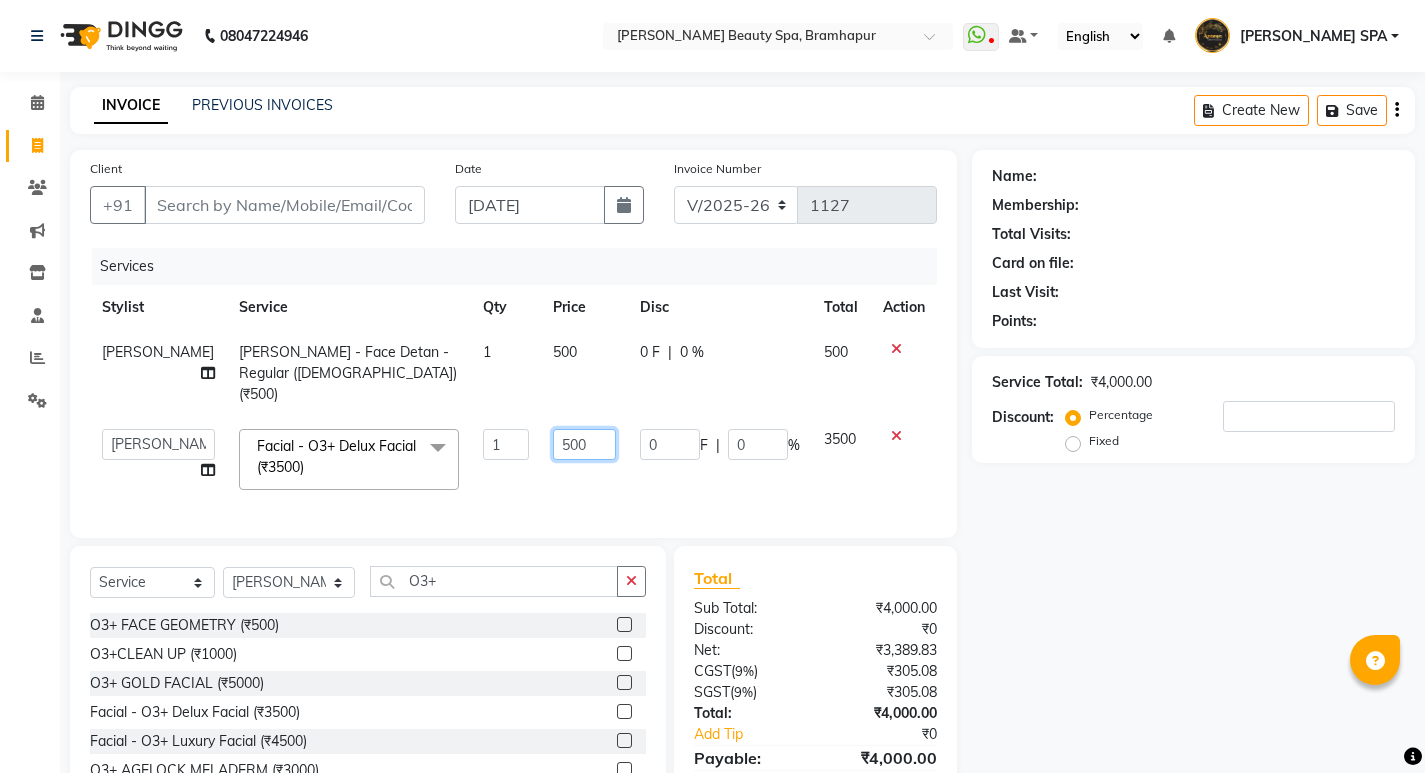 type on "1500" 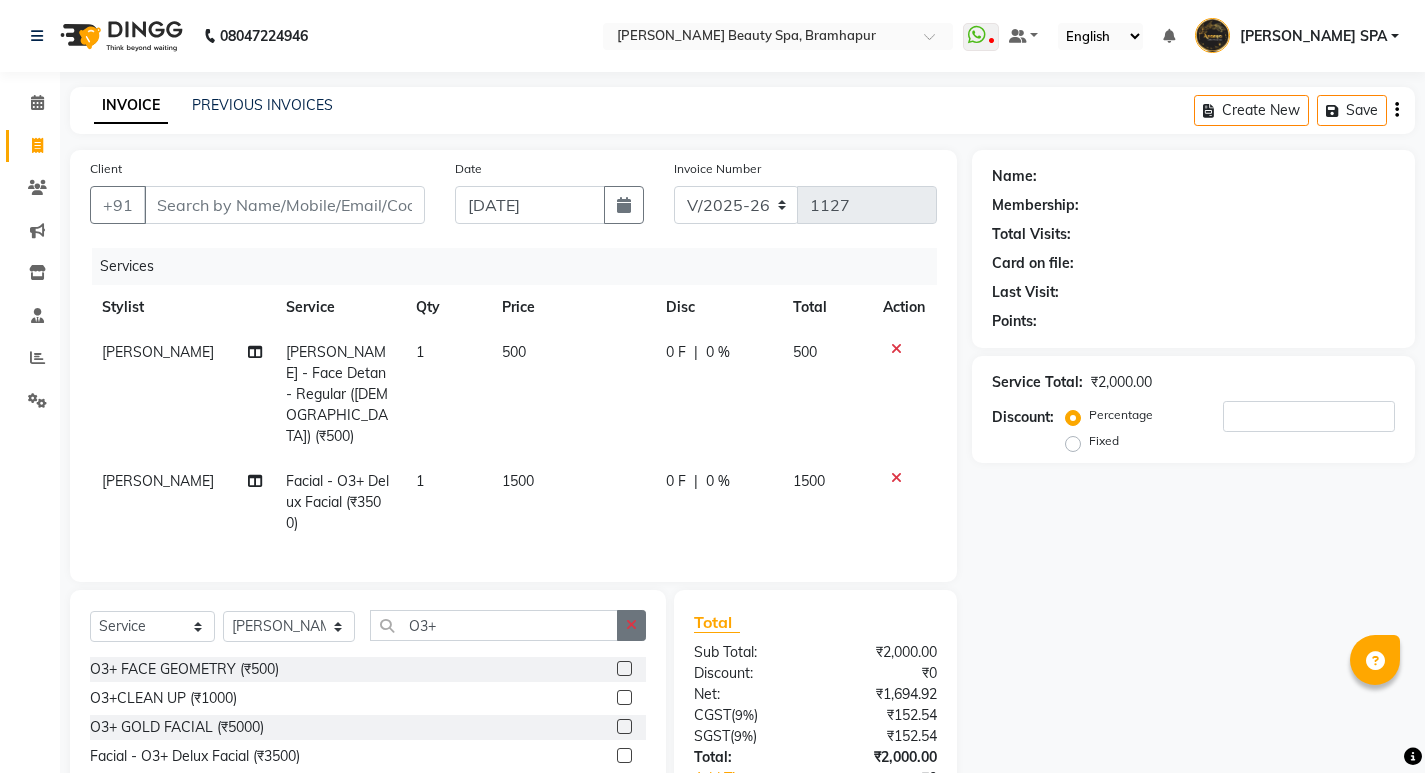 click on "Select  Service  Product  Membership  Package Voucher Prepaid Gift Card  Select Stylist ANANYA SPA Bindiya Hati jhuma JYOTI KABITA PATTNAIK JOLLY MAM PRANATI SABANA SANDHYA SAHU SIBANI SOUMYA SUNITA DAS O3+ O3+ FACE GEOMETRY (₹500)  O3+CLEAN UP (₹1000)  O3+ GOLD FACIAL (₹5000)  Facial - O3+ Delux Facial (₹3500)  Facial - O3+ Luxury Facial (₹4500)  O3+  AGELOCK  MELADERM (₹3000)  O3+ AGELOCK EGF (₹4000)  O3+AGELOCK SEBOXY (₹4000)  O3+ AGELOCK HYDROXY  (₹3000)" 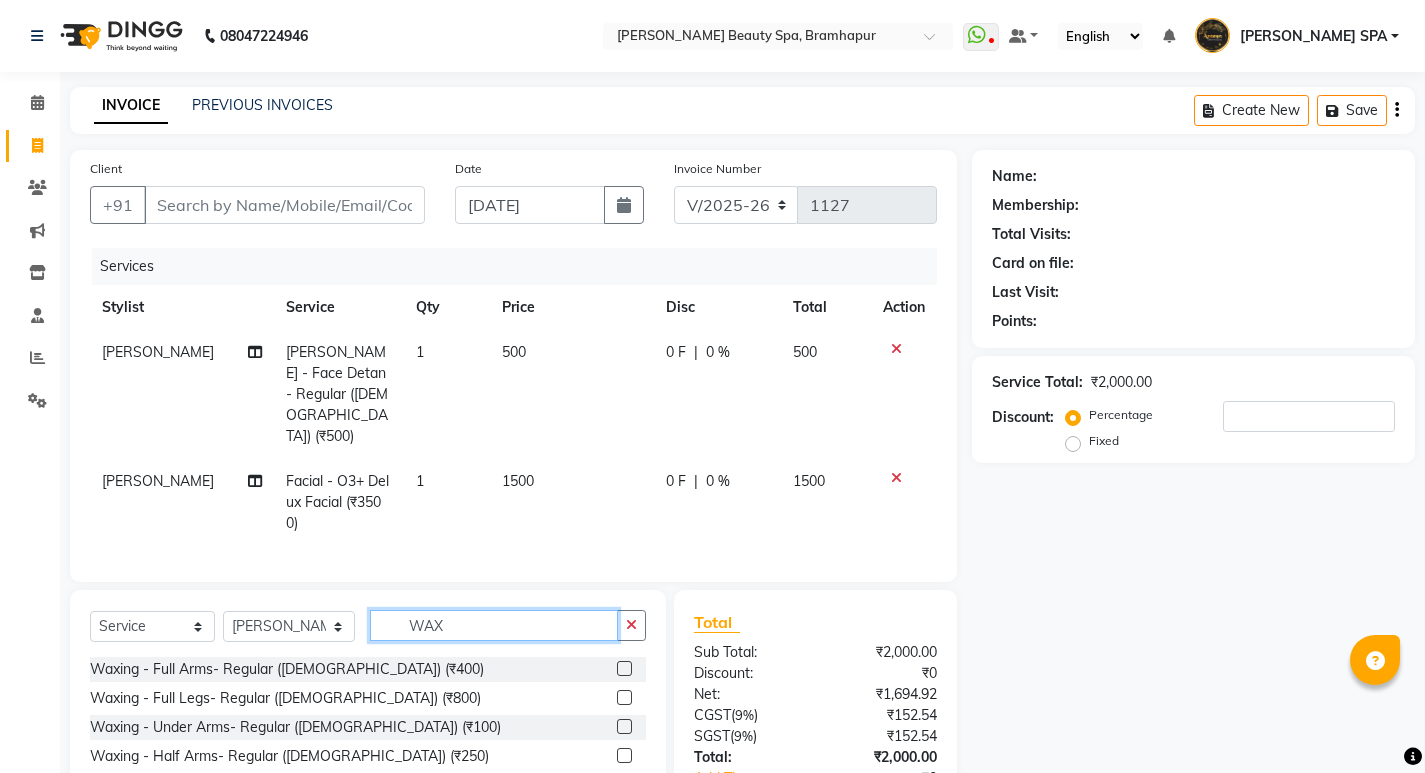 type on "WAX" 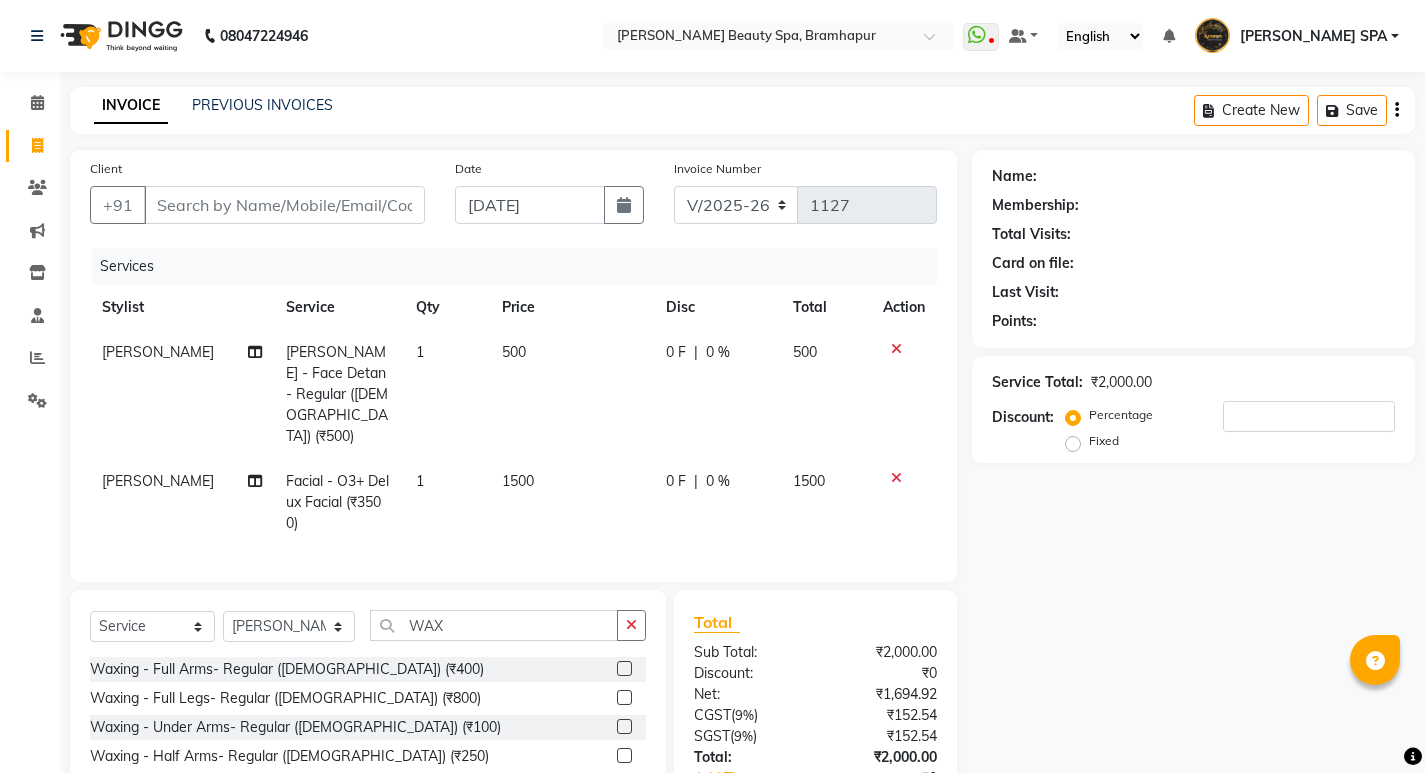click 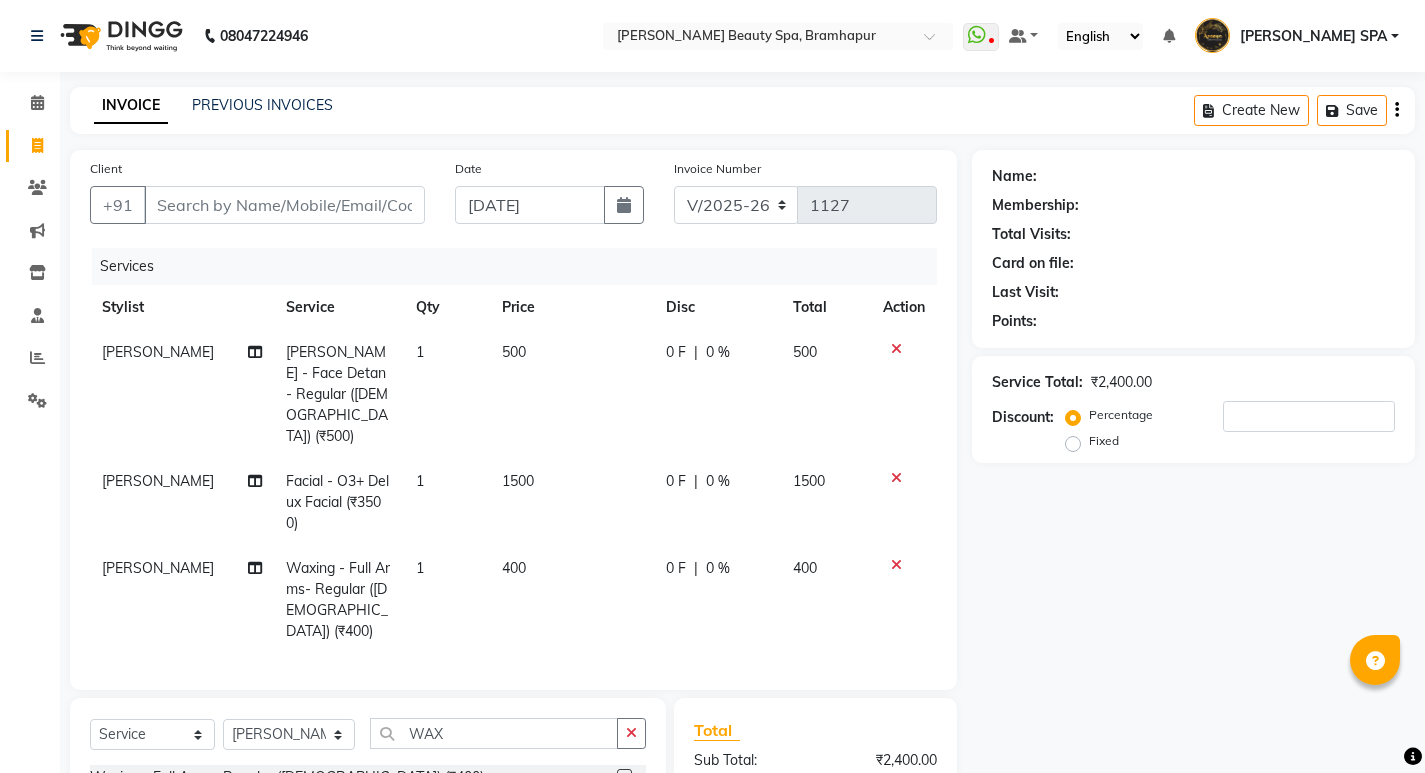 click on "400" 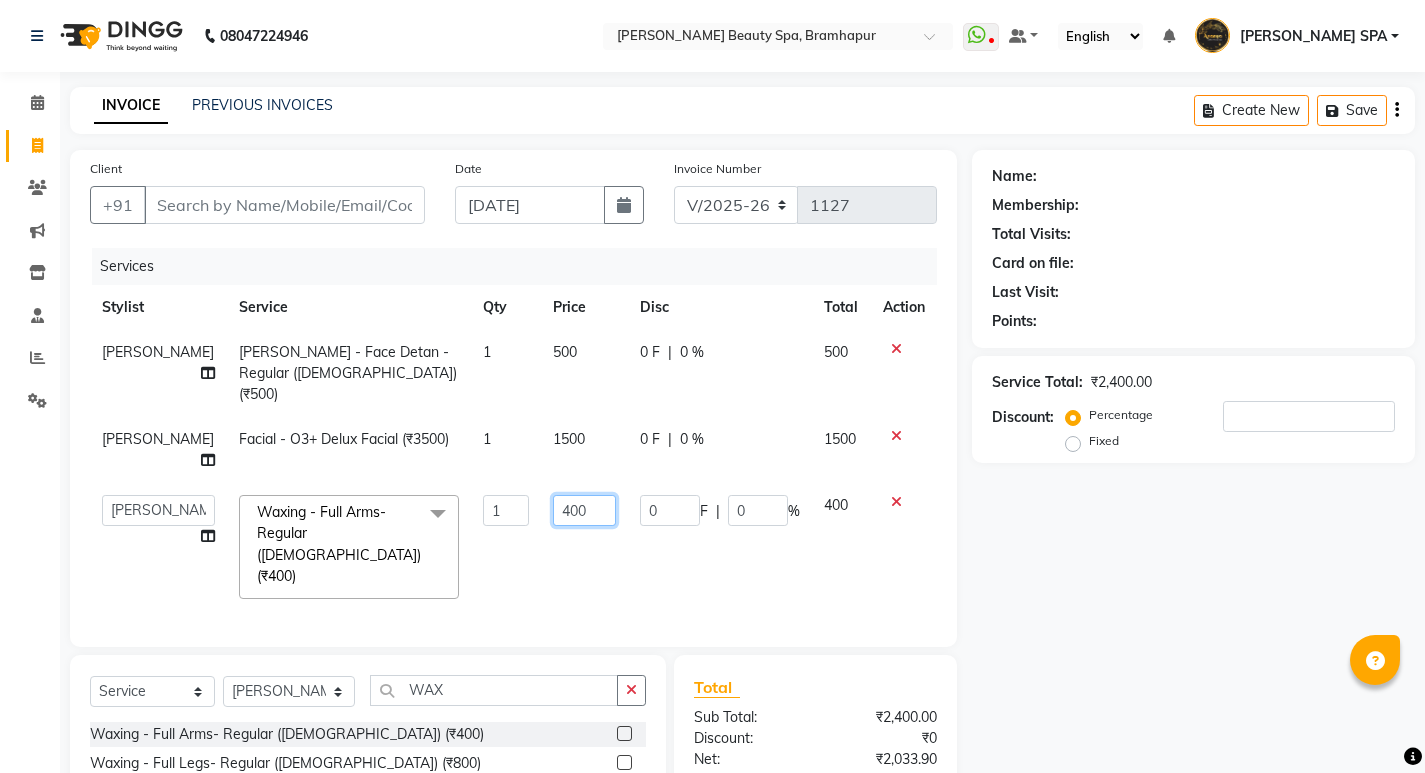 click on "400" 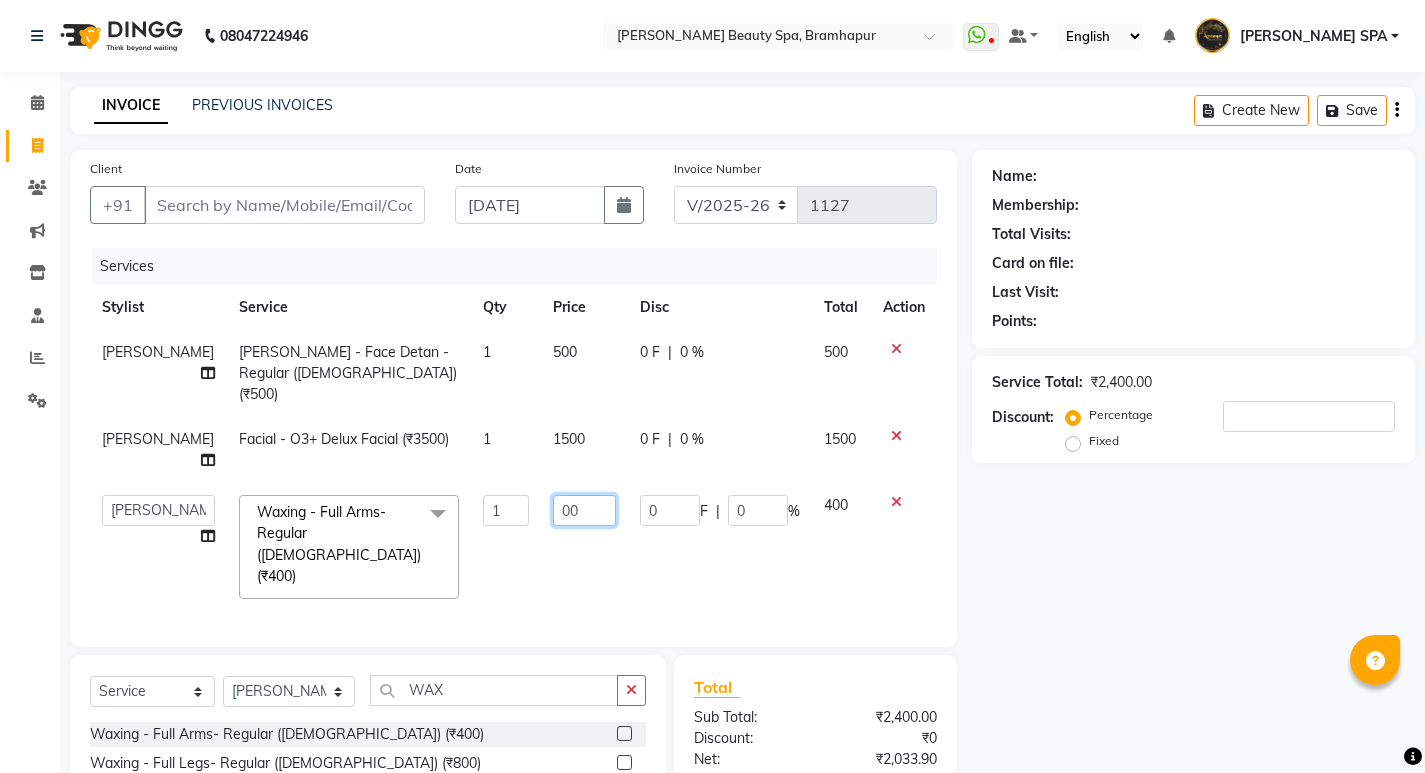 type on "500" 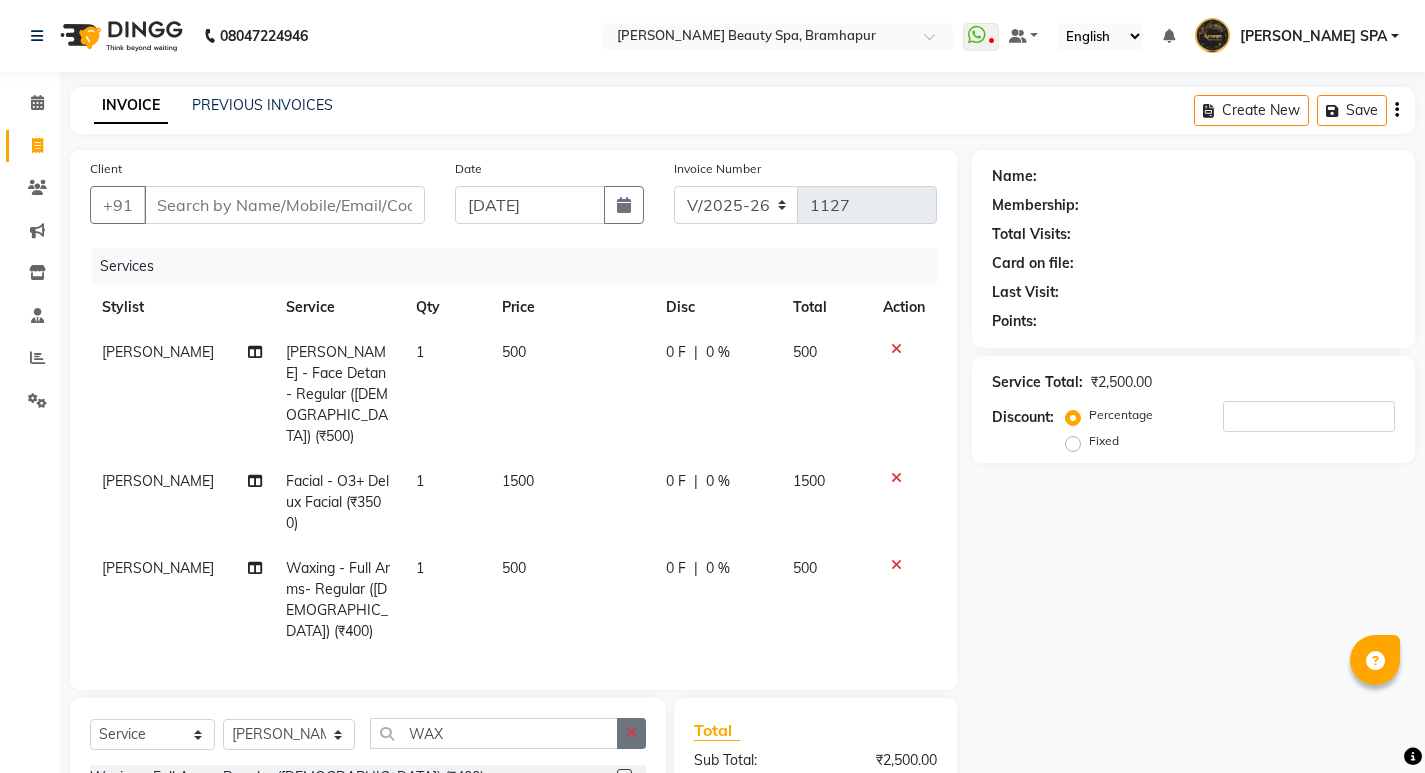 drag, startPoint x: 634, startPoint y: 661, endPoint x: 631, endPoint y: 639, distance: 22.203604 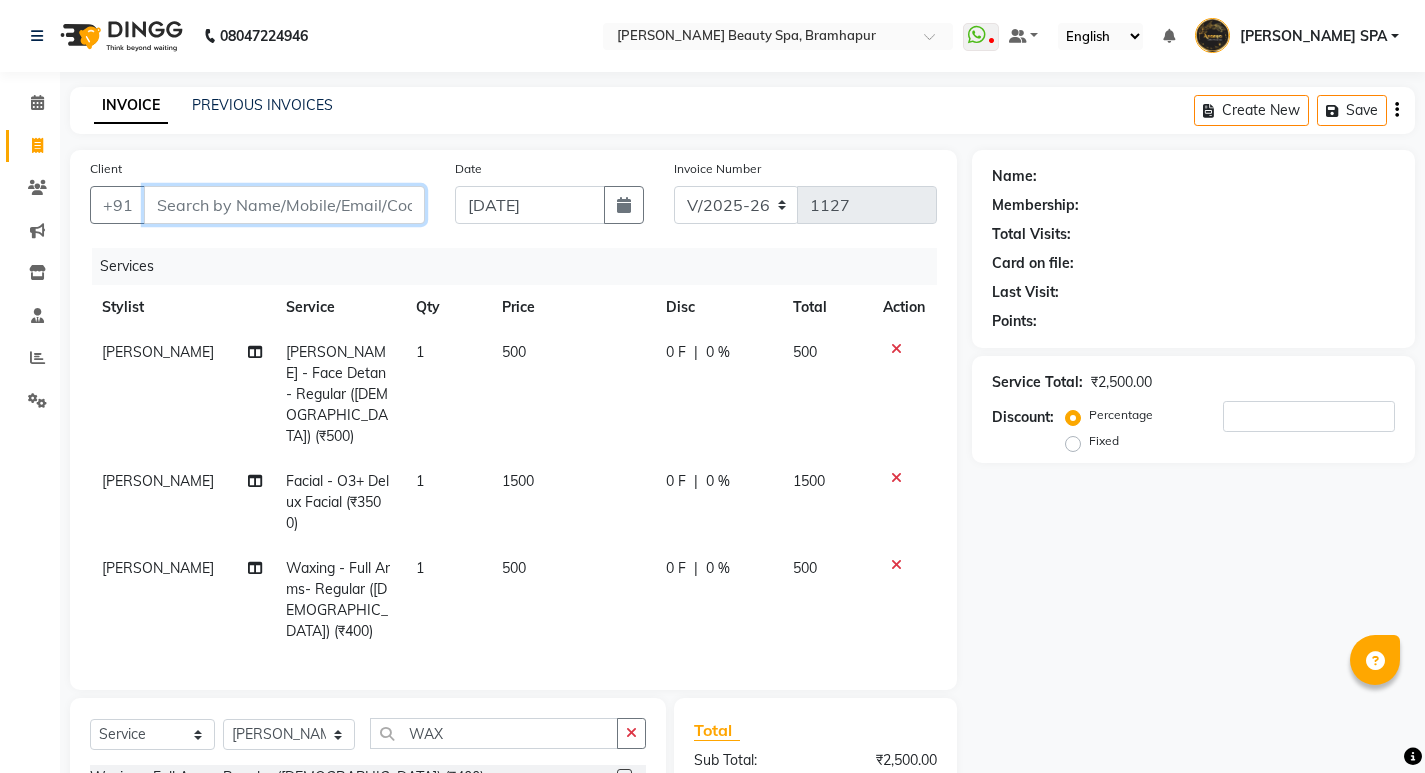 click on "Client" at bounding box center [284, 205] 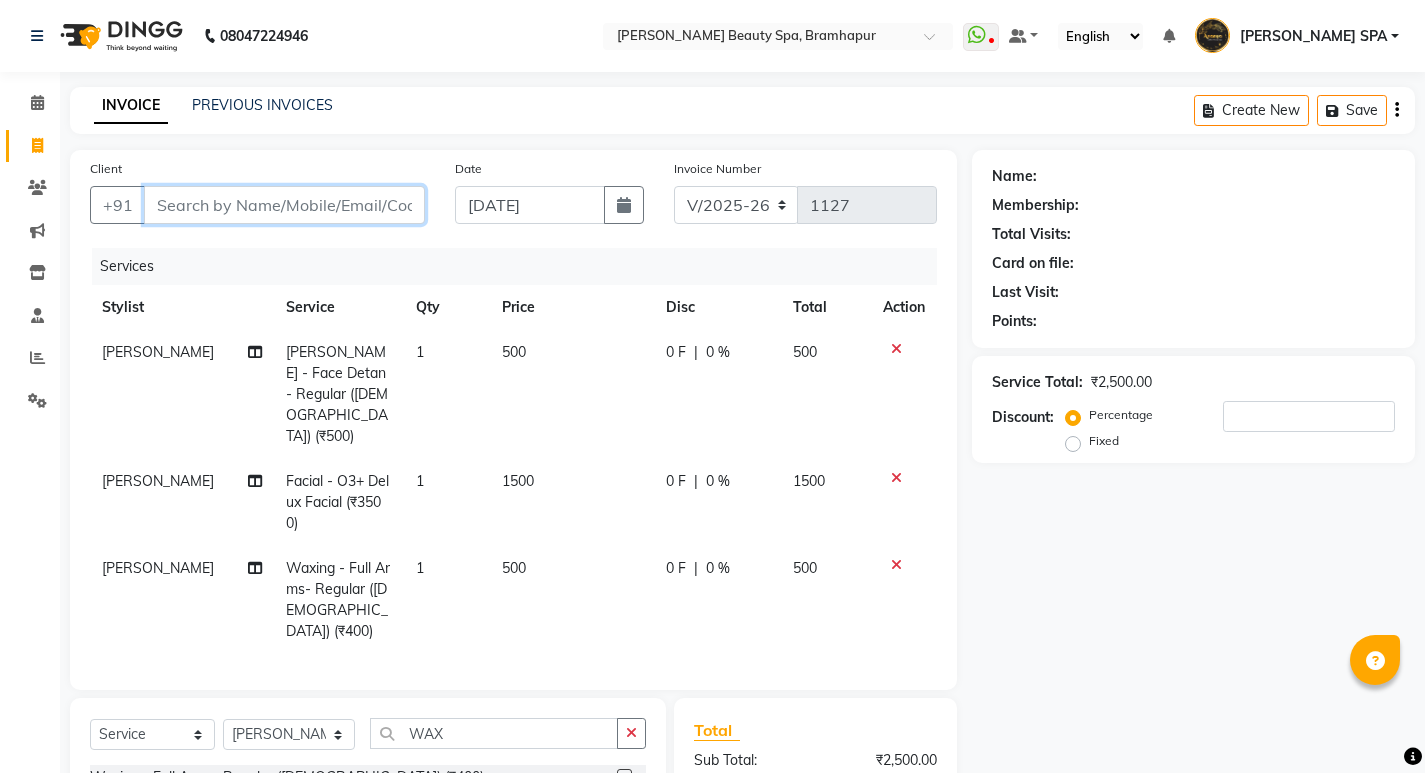 type on "O" 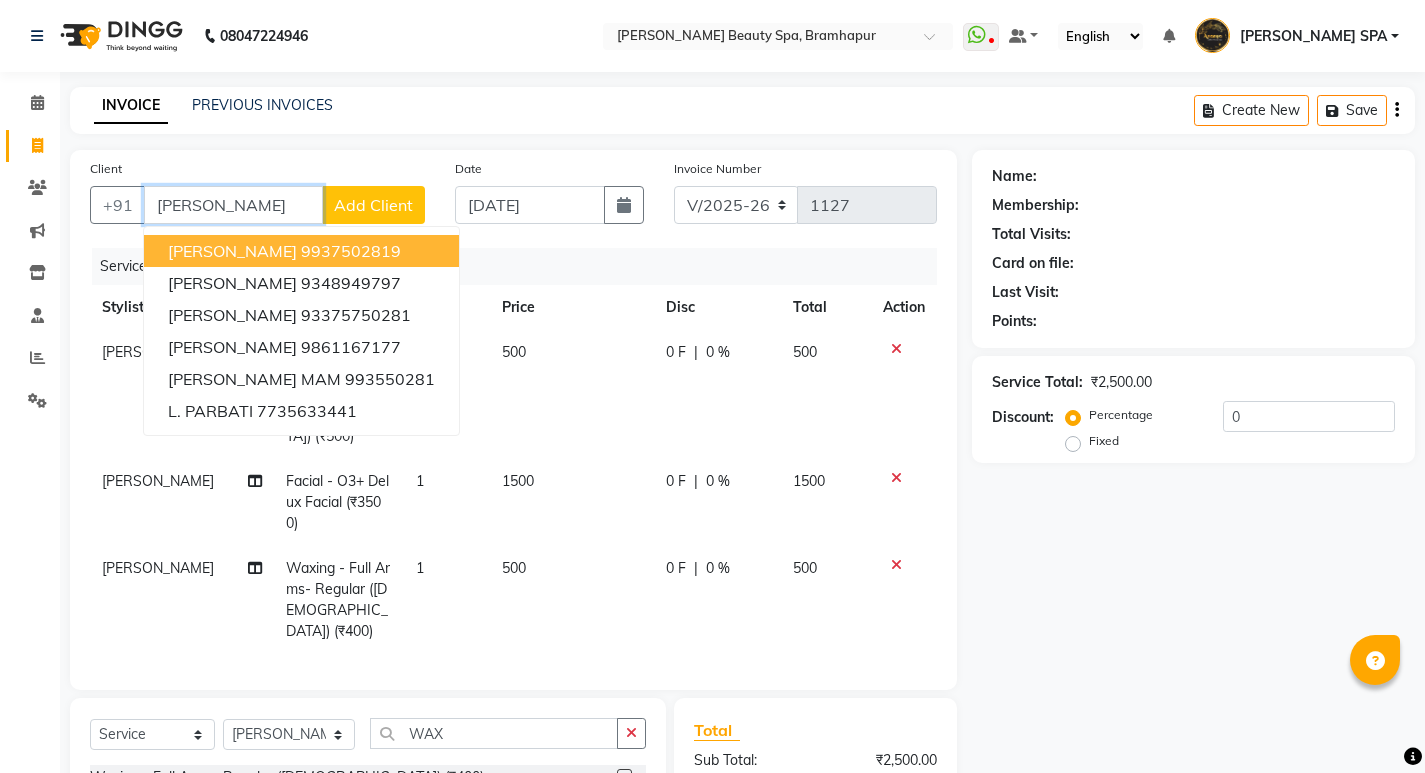 click on "parbati patro  9937502819" at bounding box center (301, 251) 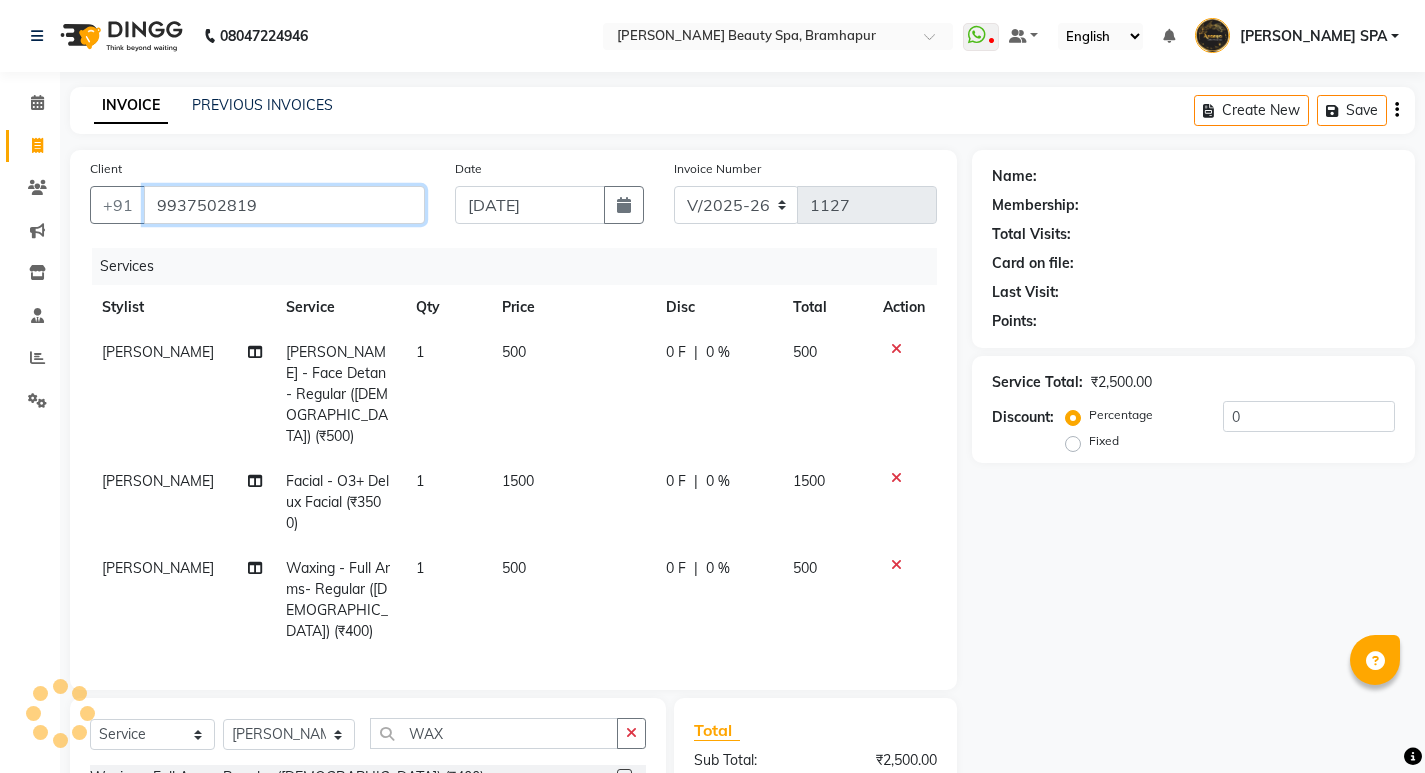 type on "9937502819" 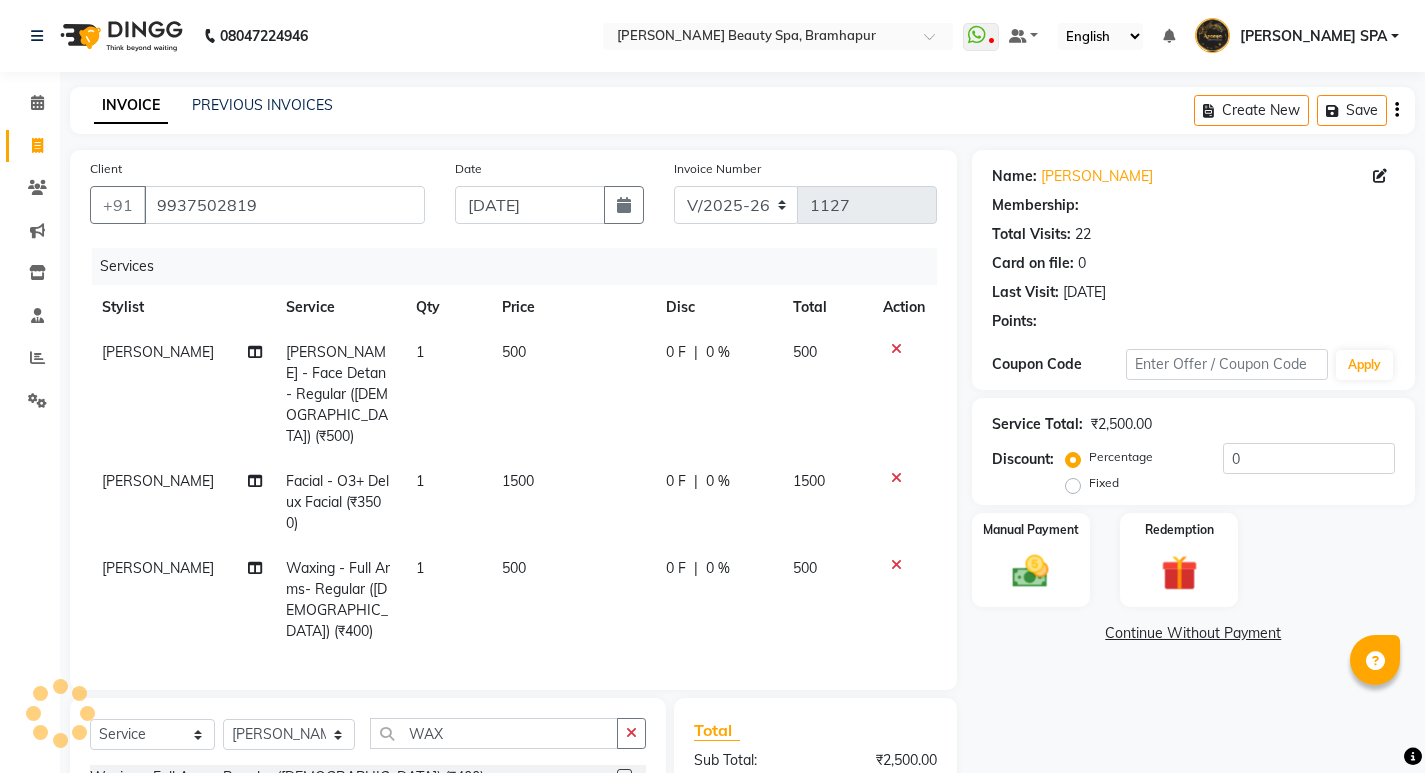 select on "1: Object" 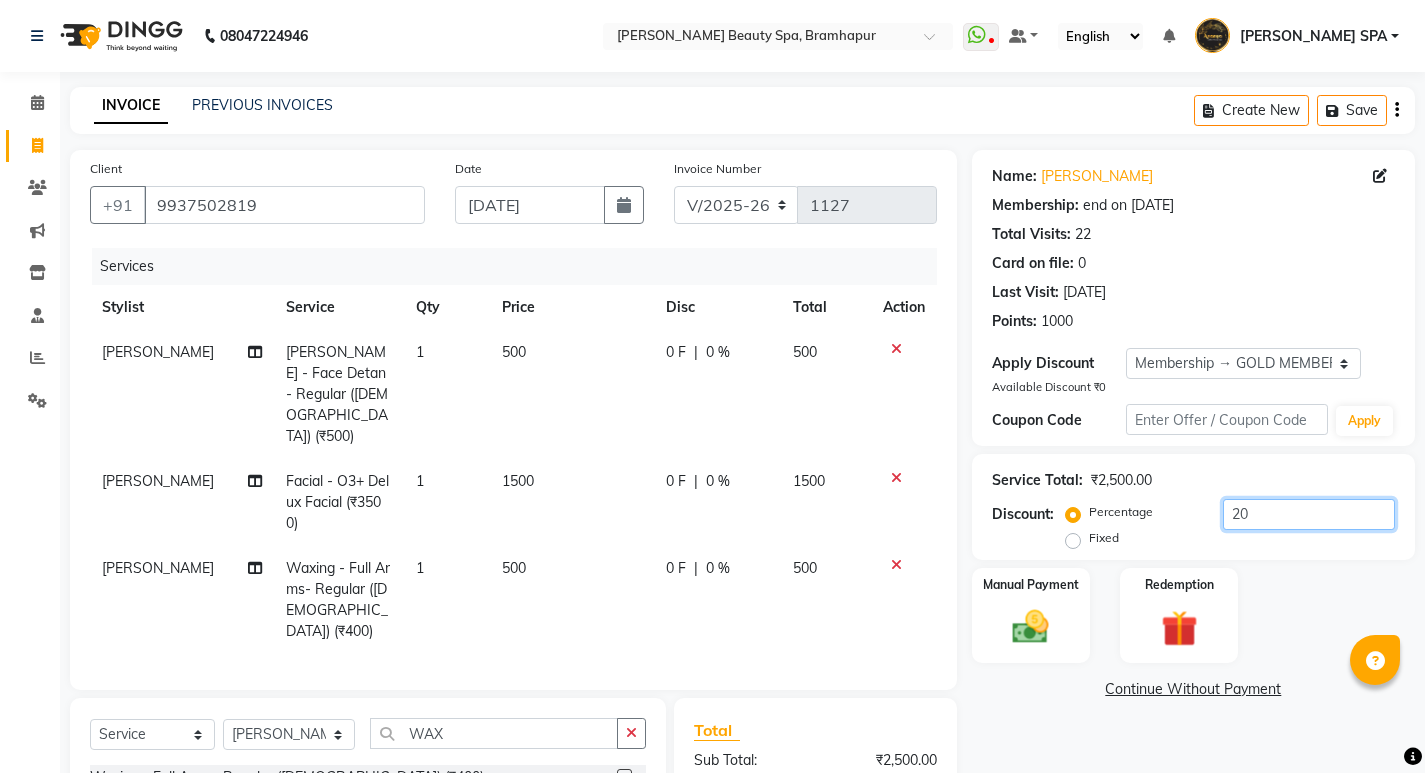 click on "20" 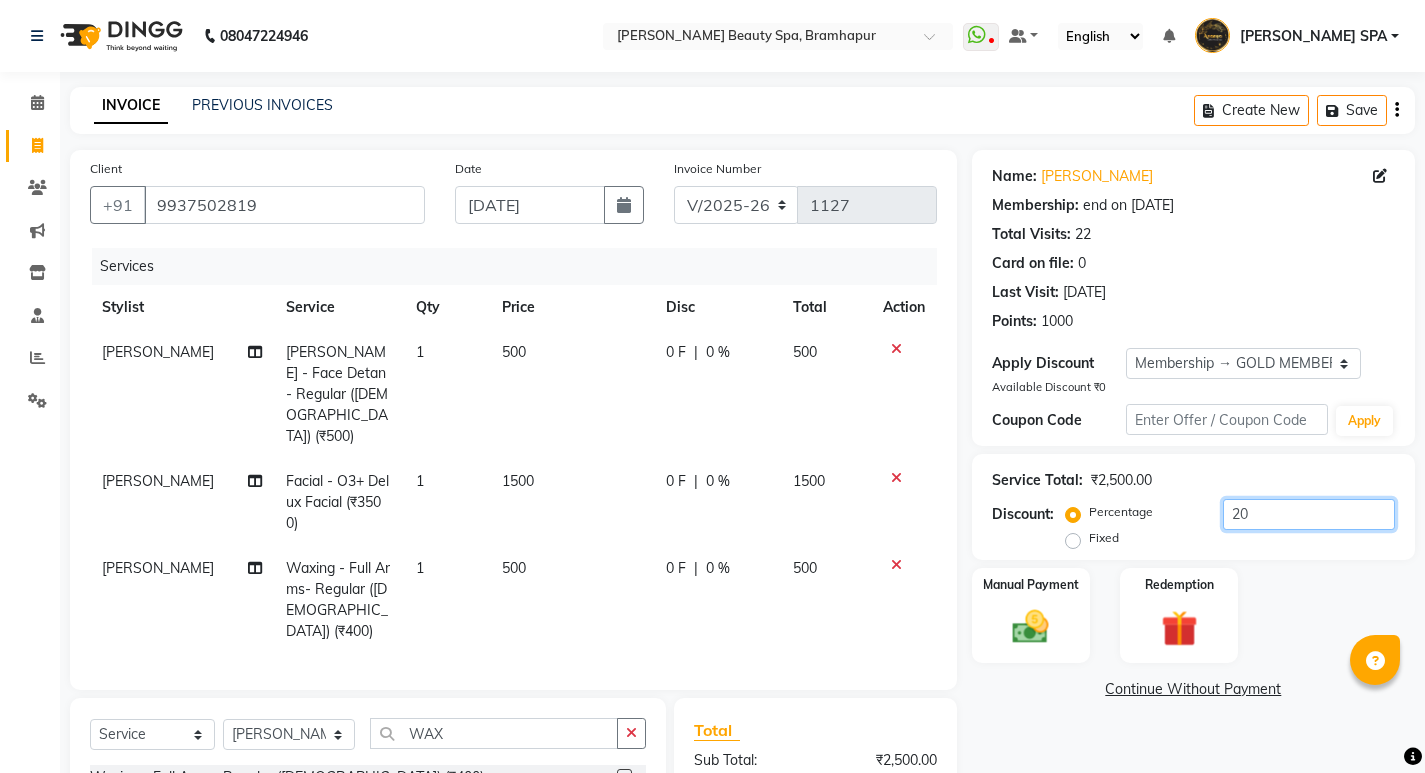 type on "2" 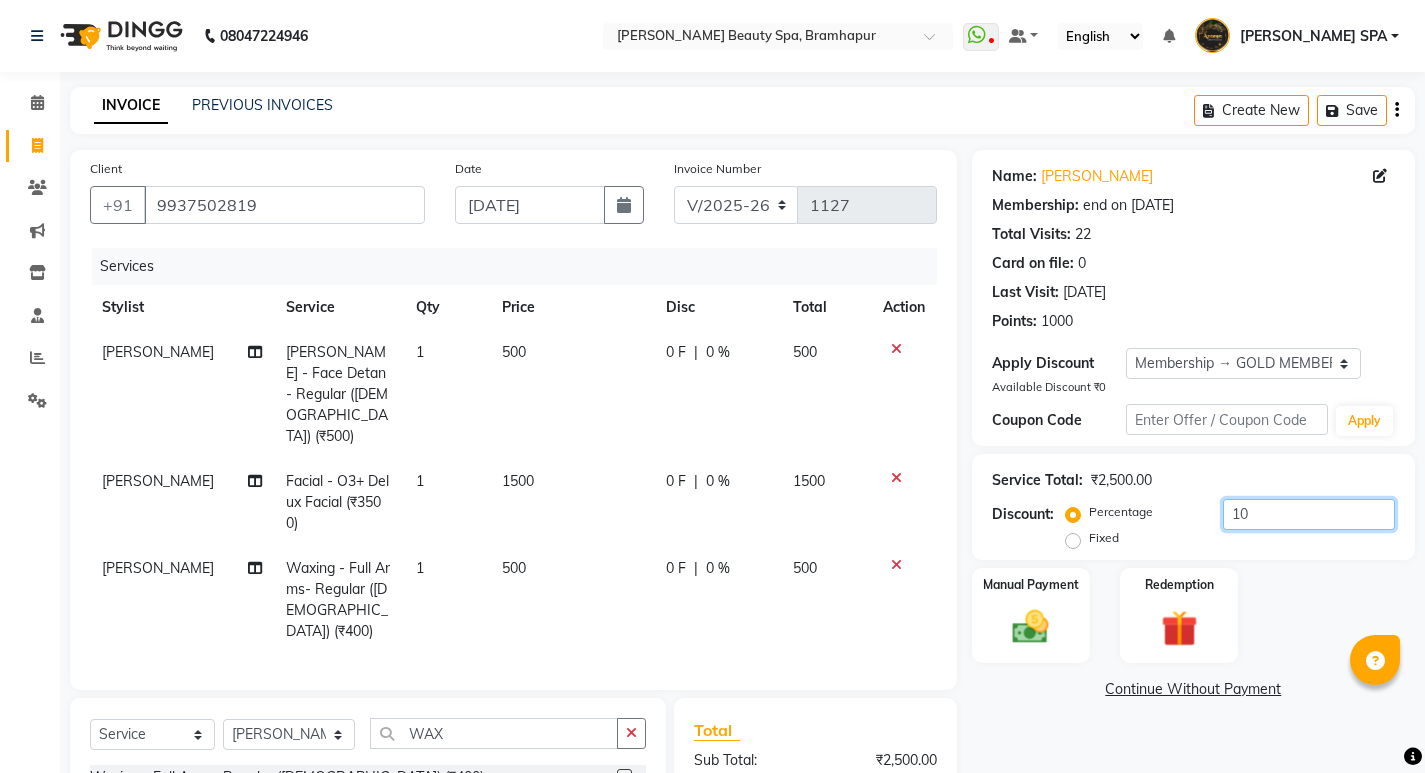 type on "10" 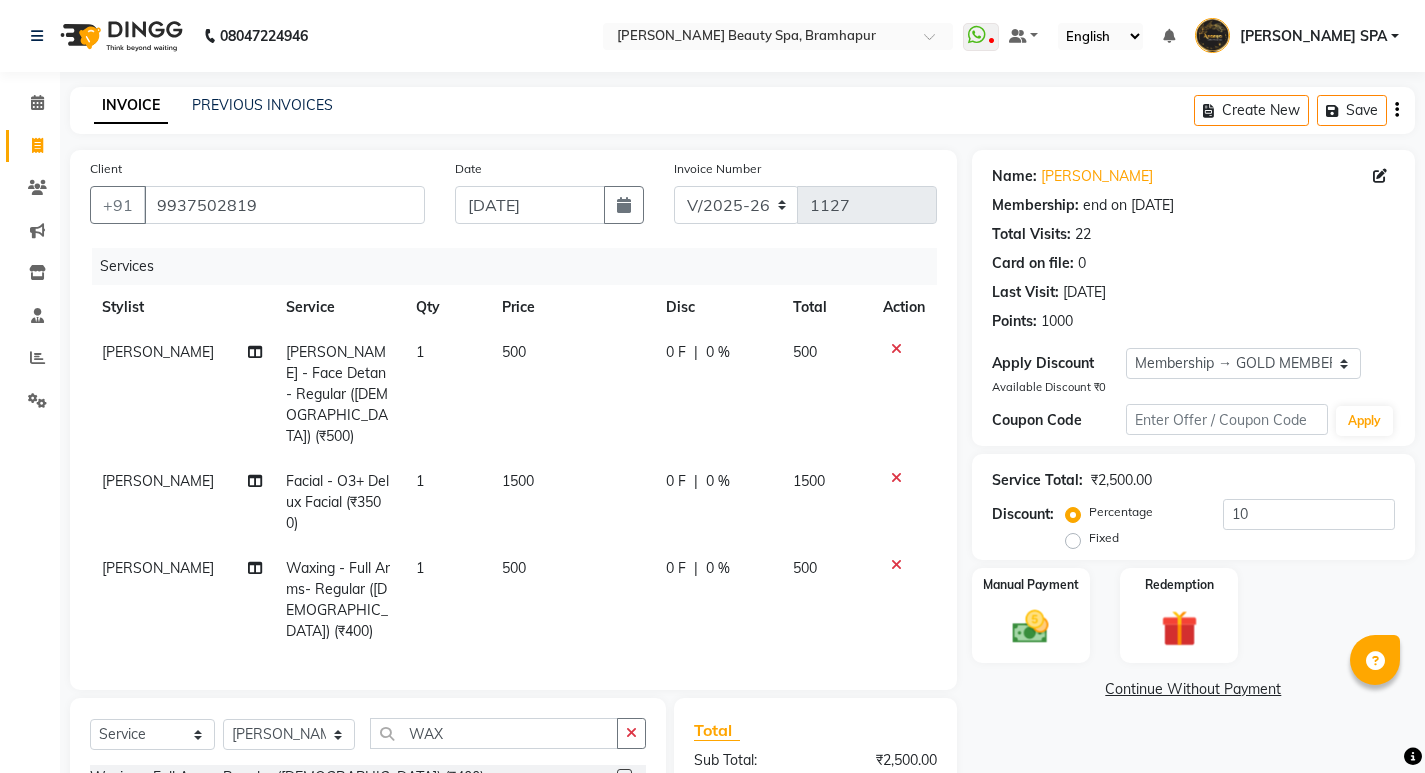 drag, startPoint x: 754, startPoint y: 346, endPoint x: 1167, endPoint y: 485, distance: 435.7637 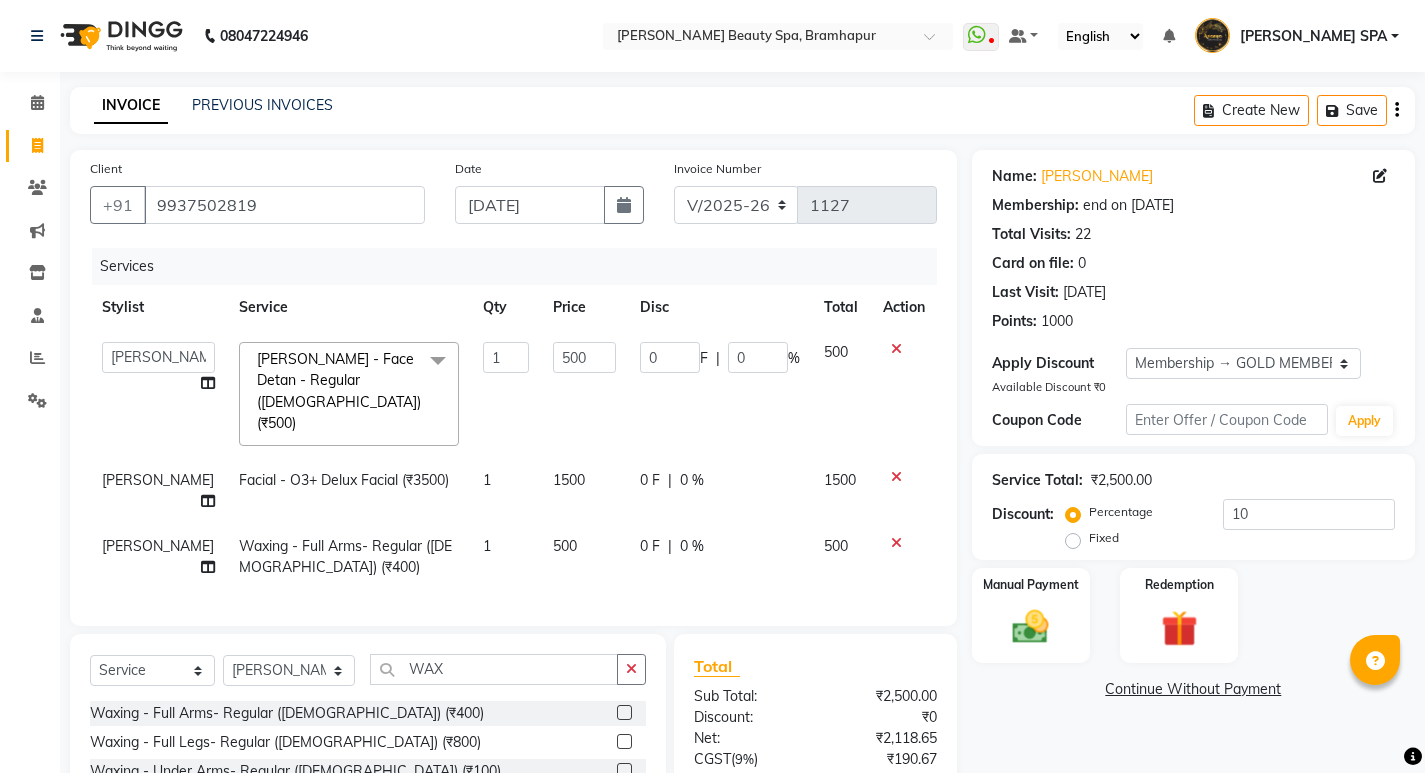 click on "0 F | 0 %" 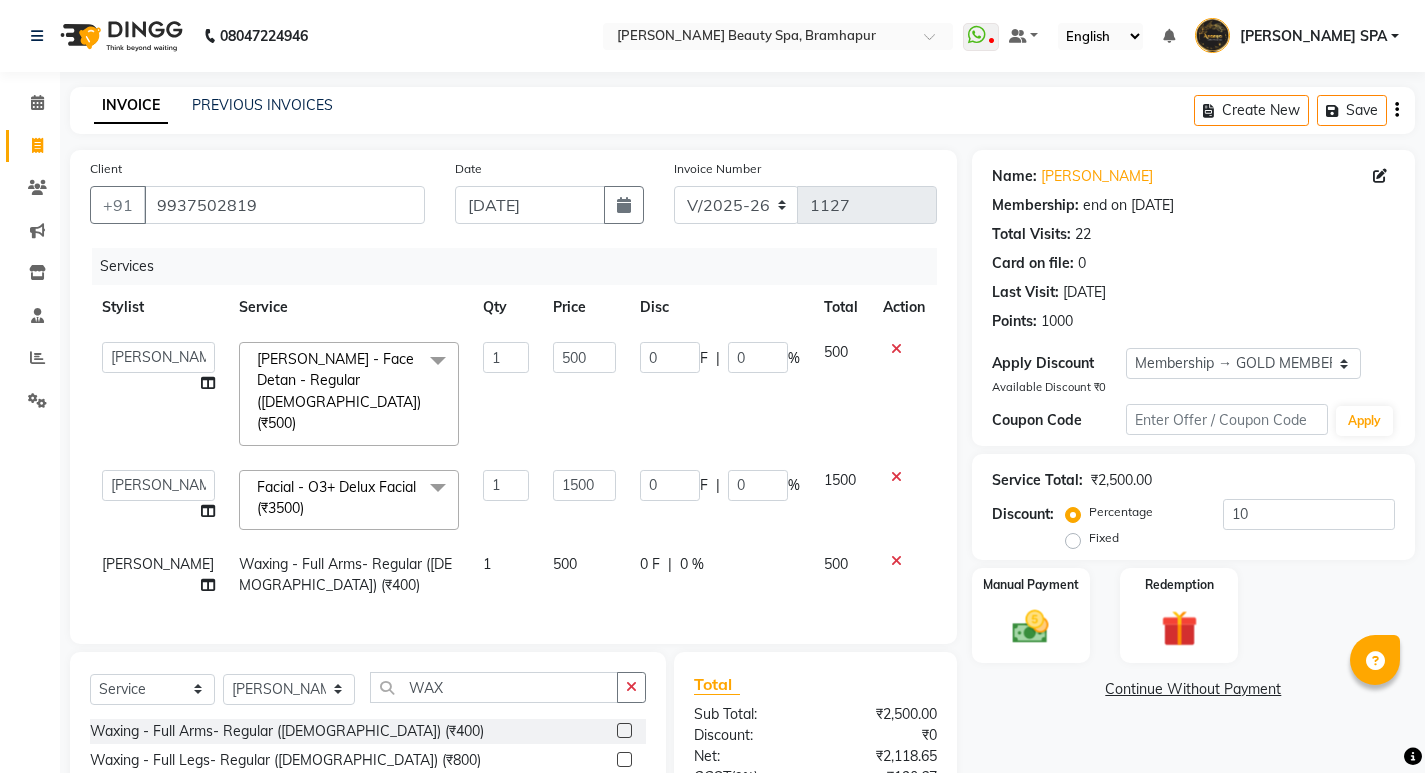 click on "|" 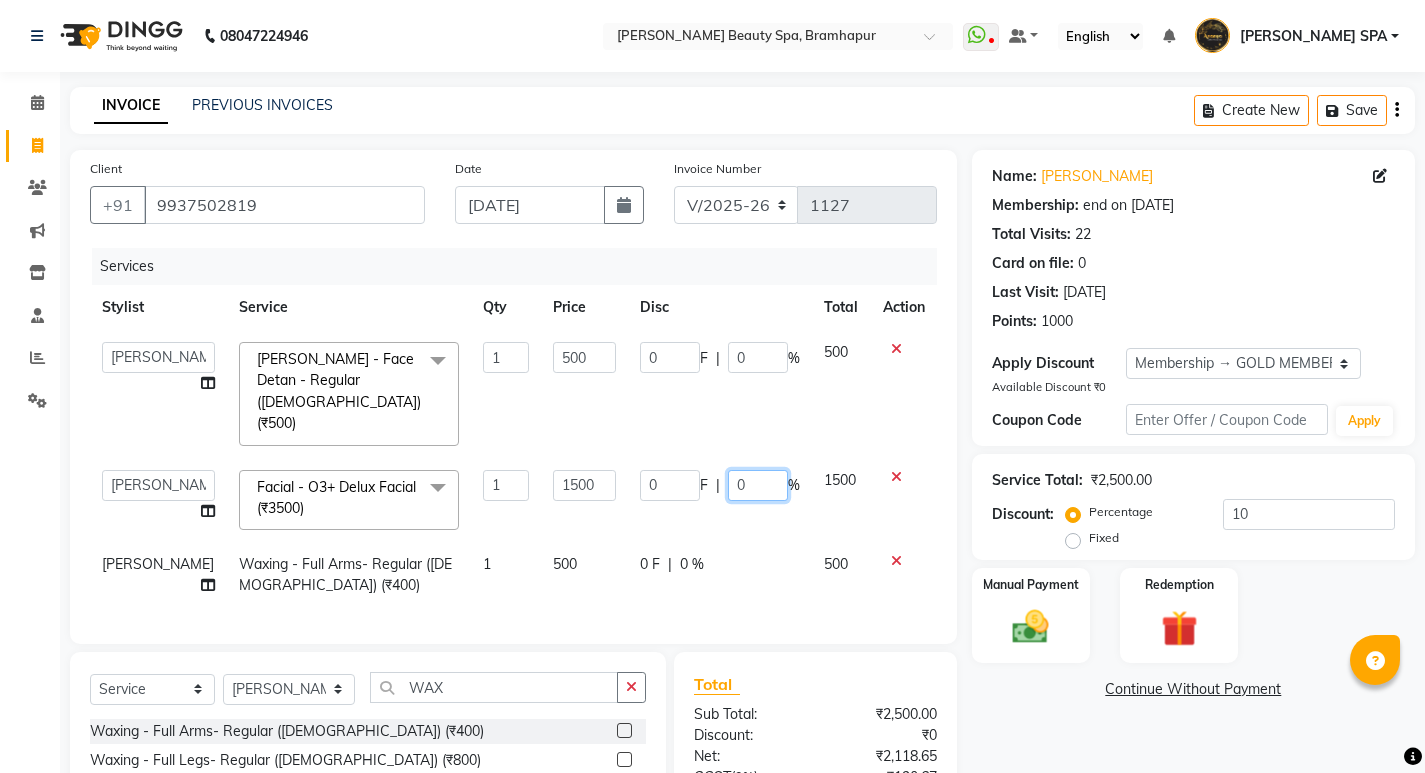 click on "0" 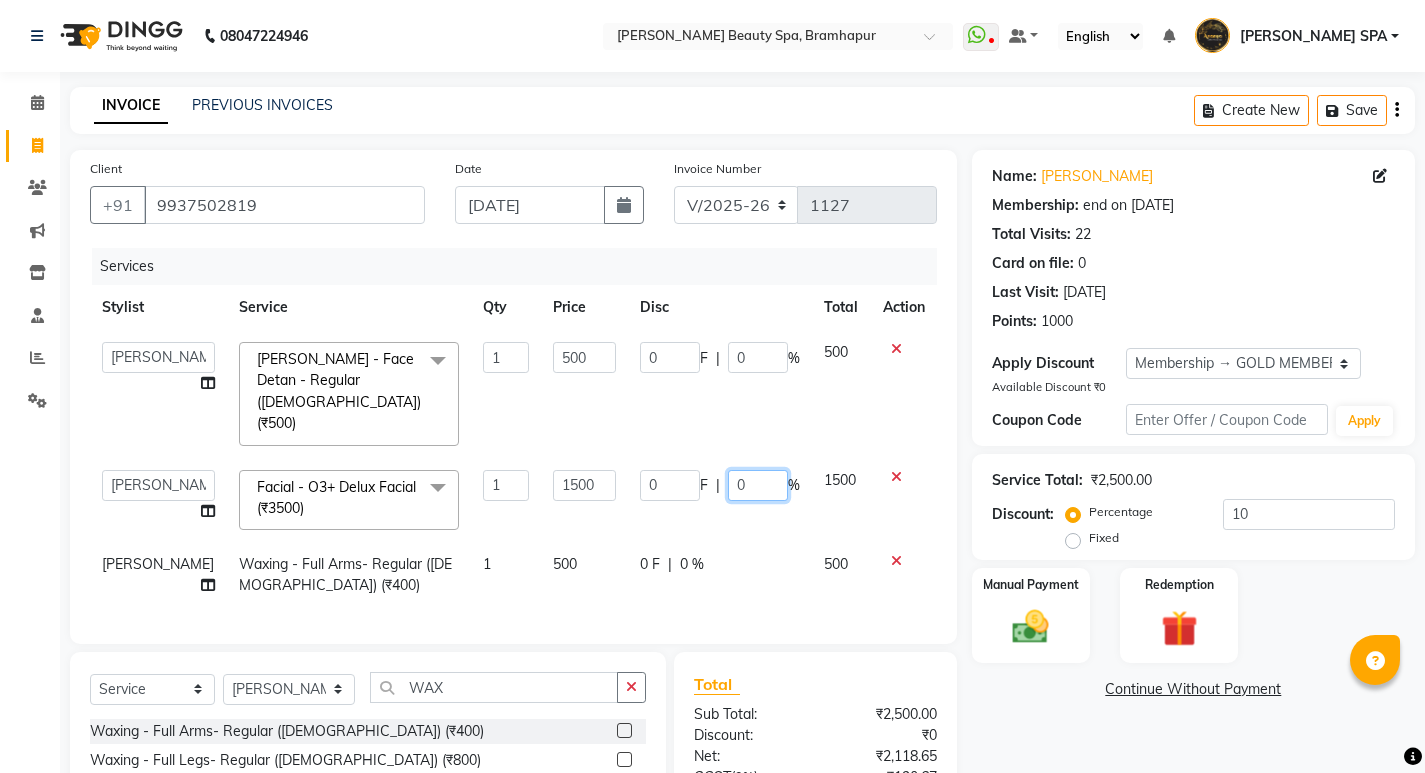 click on "0" 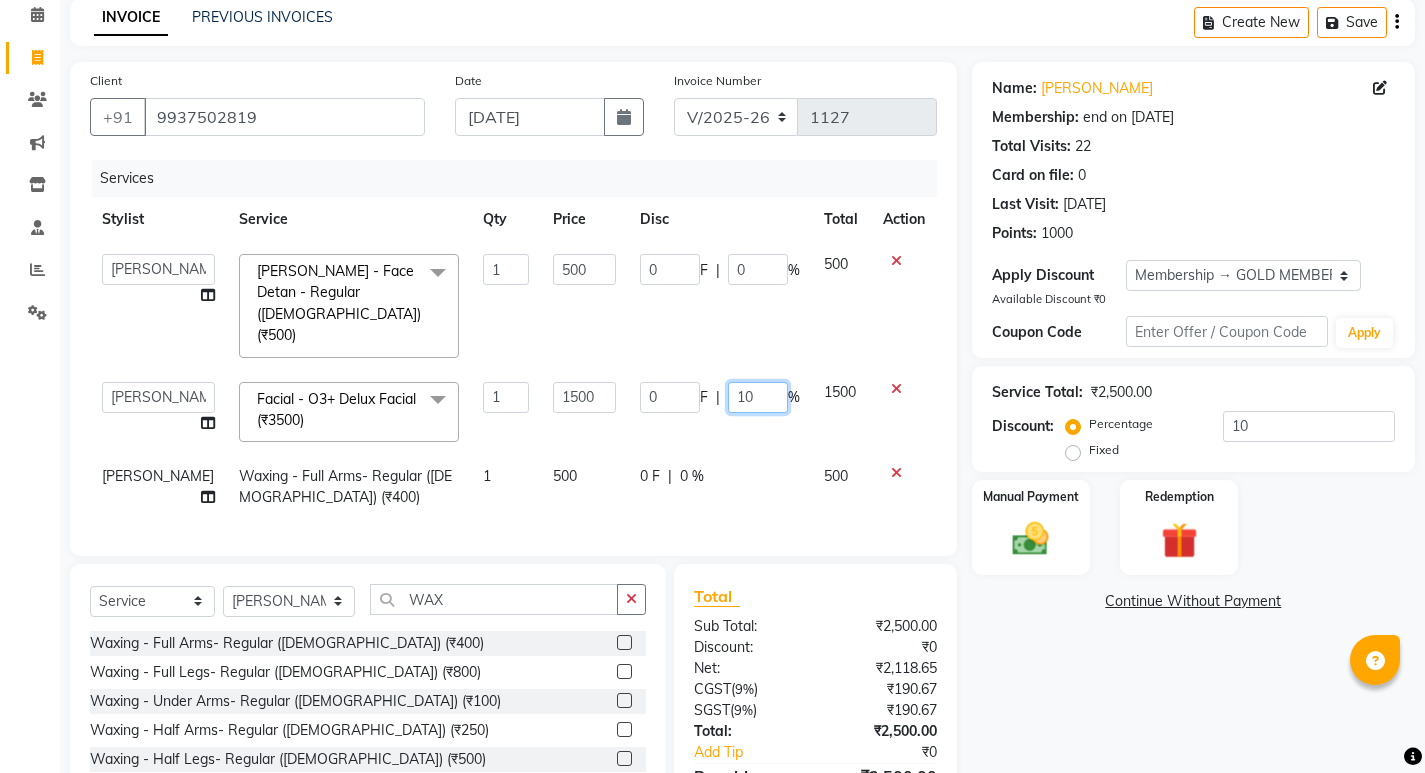 scroll, scrollTop: 98, scrollLeft: 0, axis: vertical 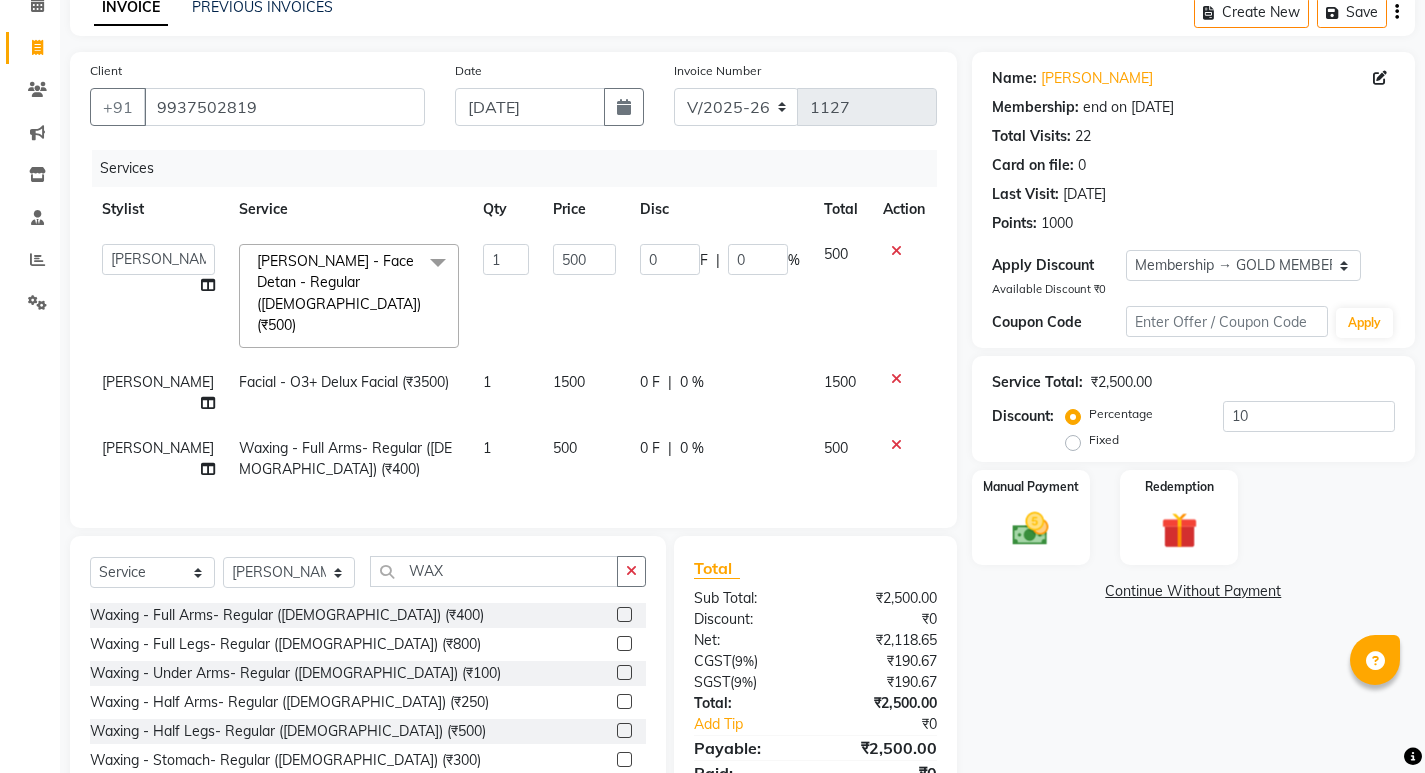 click on "Name: Parbati Patro Membership: end on 26-07-2025 Total Visits:  22 Card on file:  0 Last Visit:   25-05-2025 Points:   1000  Apply Discount Select Membership → GOLD MEMBERSHIP CARD Available Discount ₹0 Coupon Code Apply Service Total:  ₹2,500.00  Discount:  Percentage   Fixed  10 Manual Payment Redemption  Continue Without Payment" 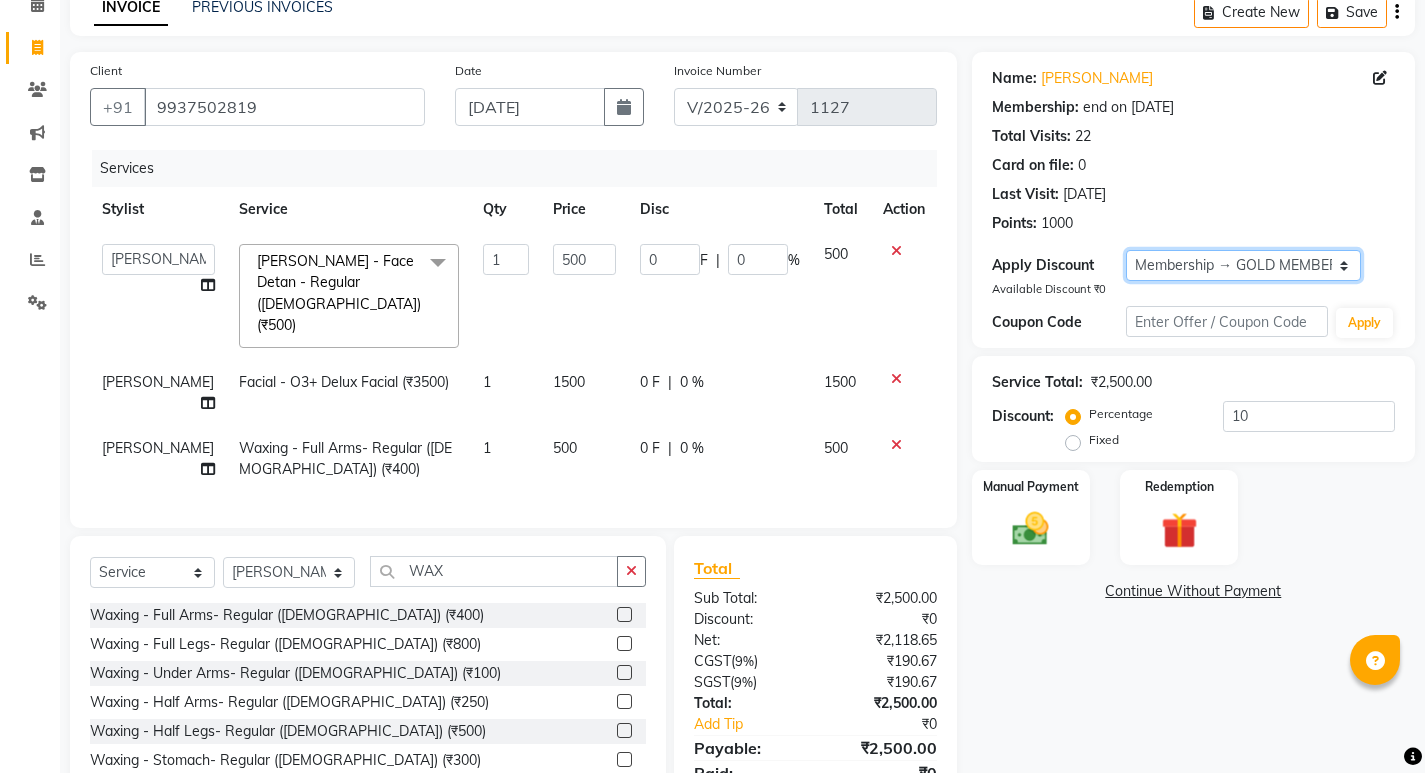 click on "Select Membership → GOLD MEMBERSHIP CARD" 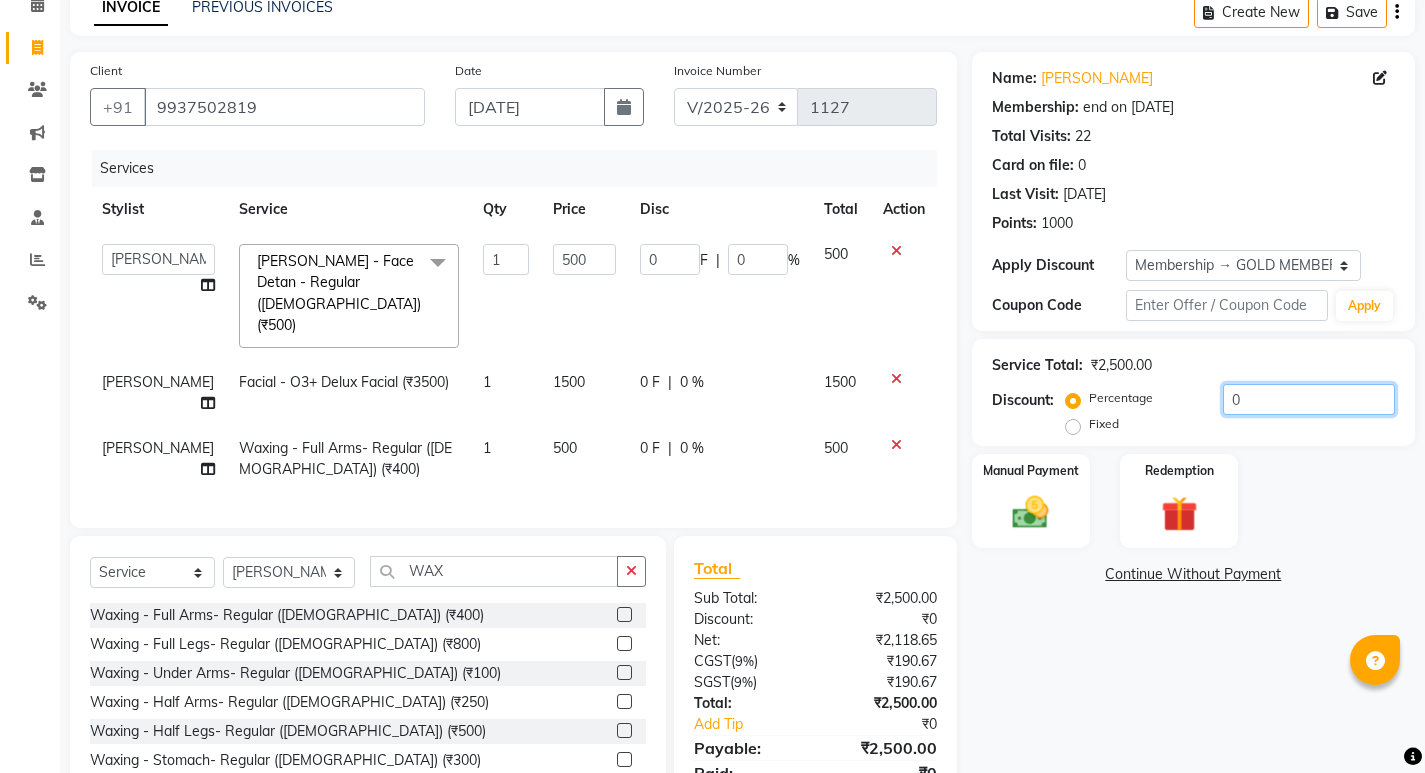 click on "0" 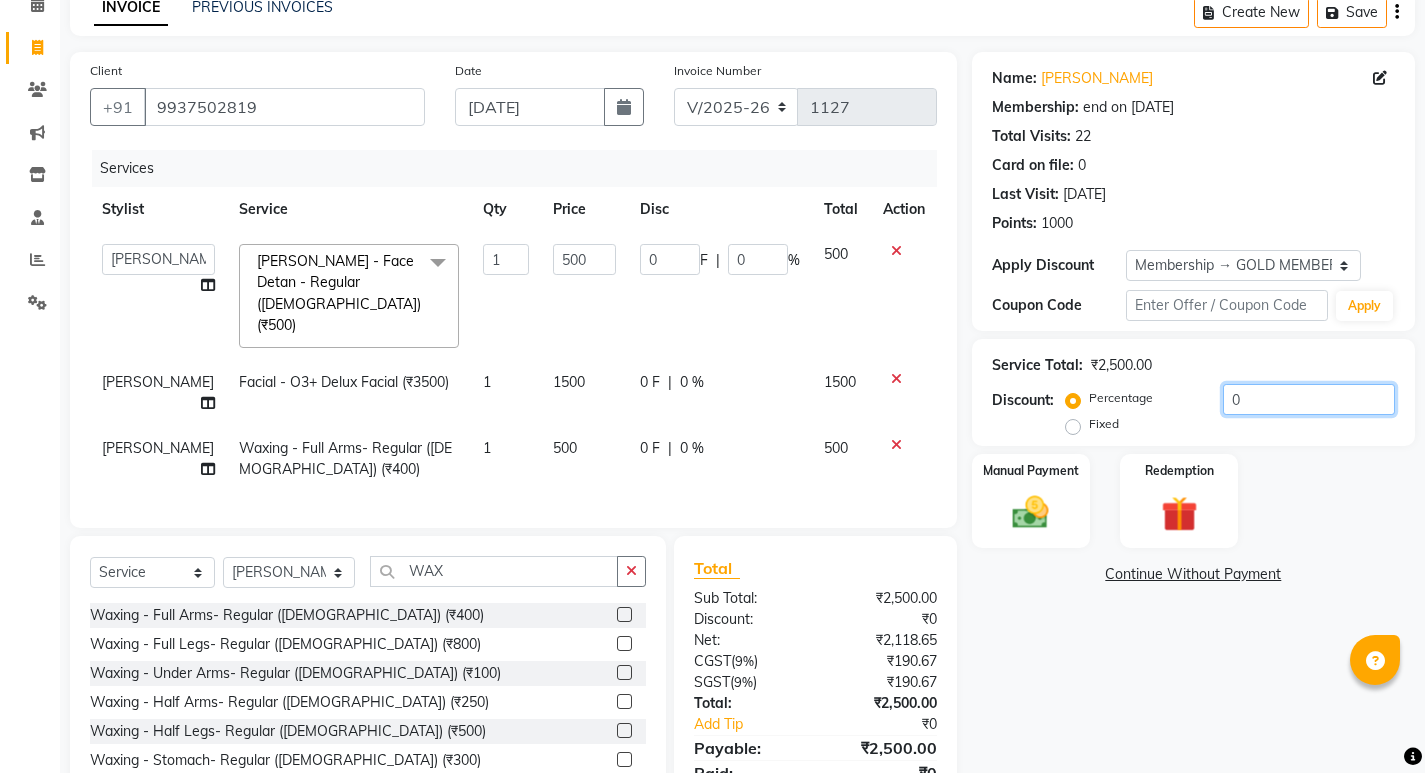 type on "01" 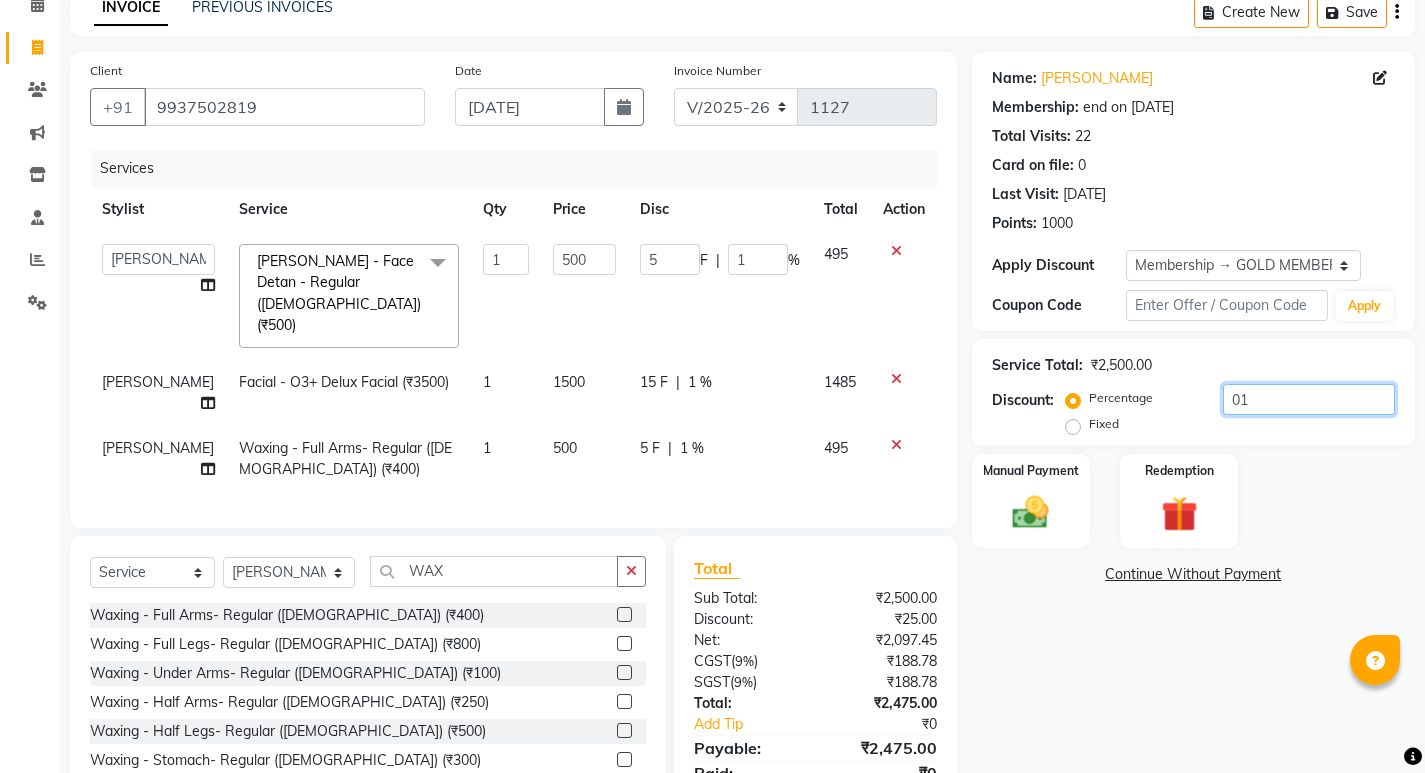 type on "010" 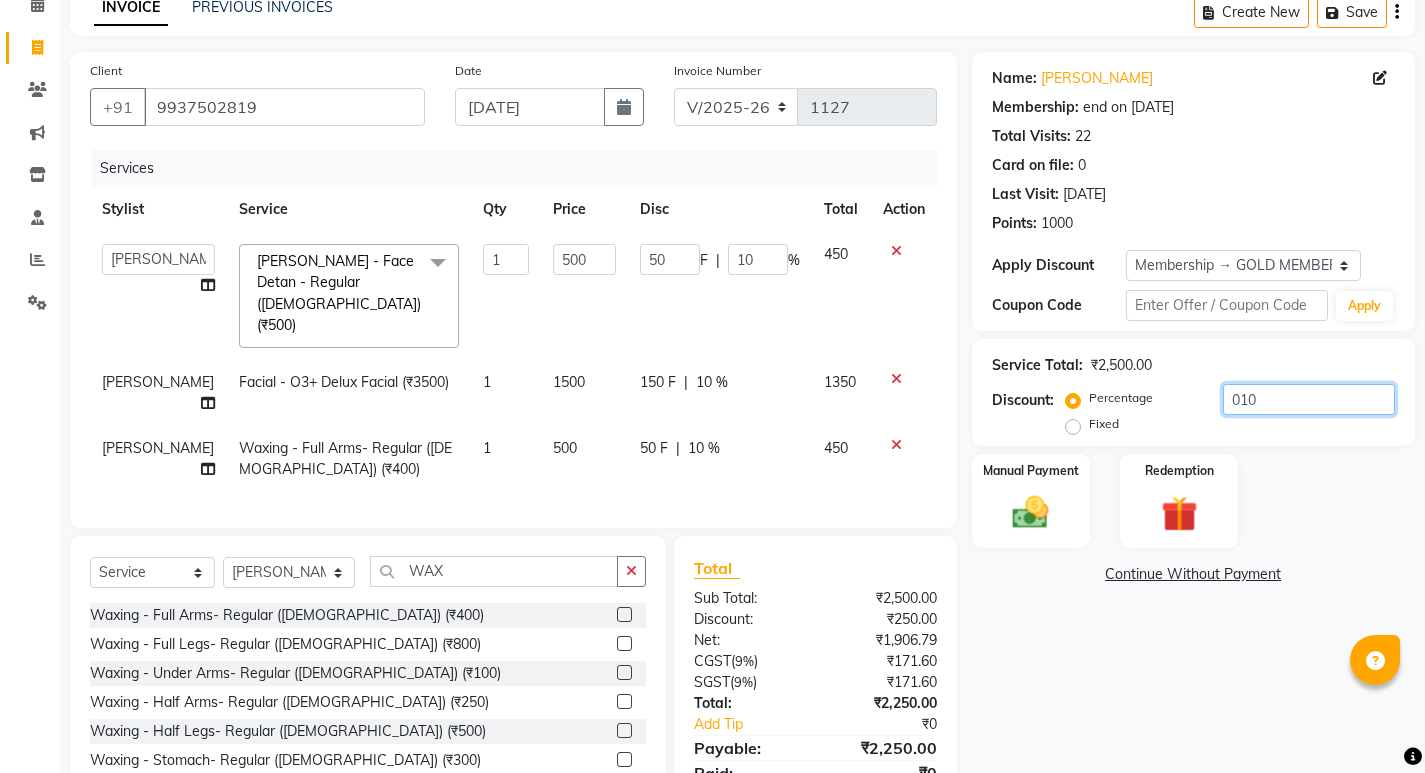 type on "010" 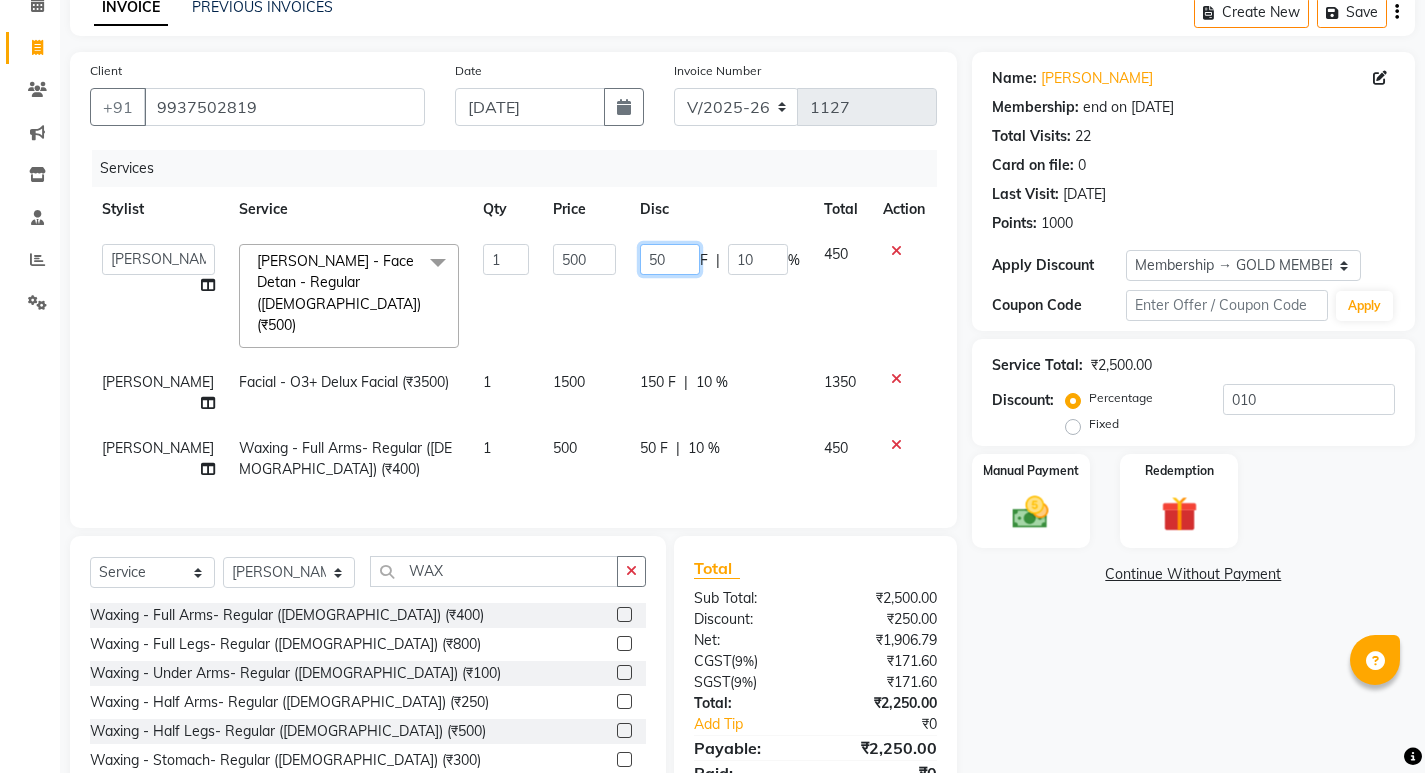 click on "50" 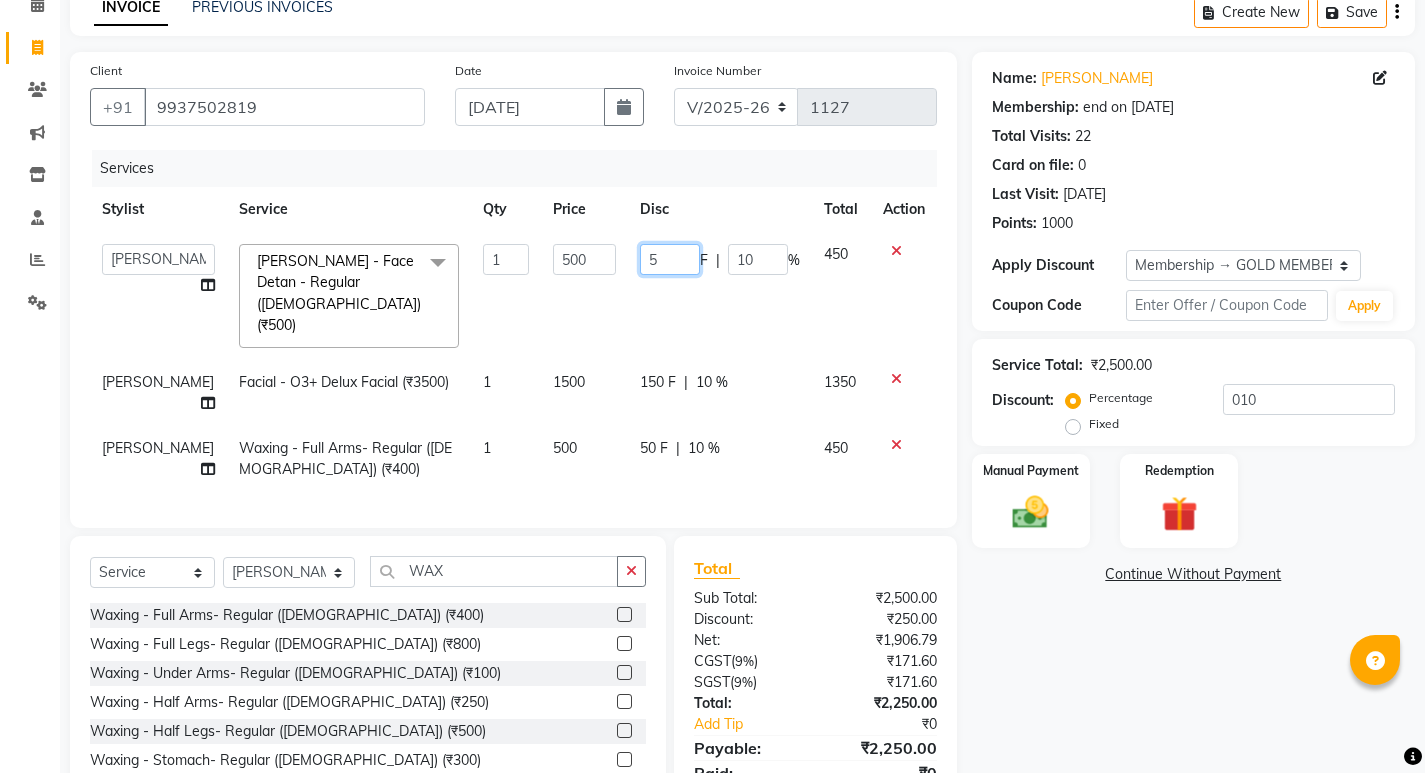 type 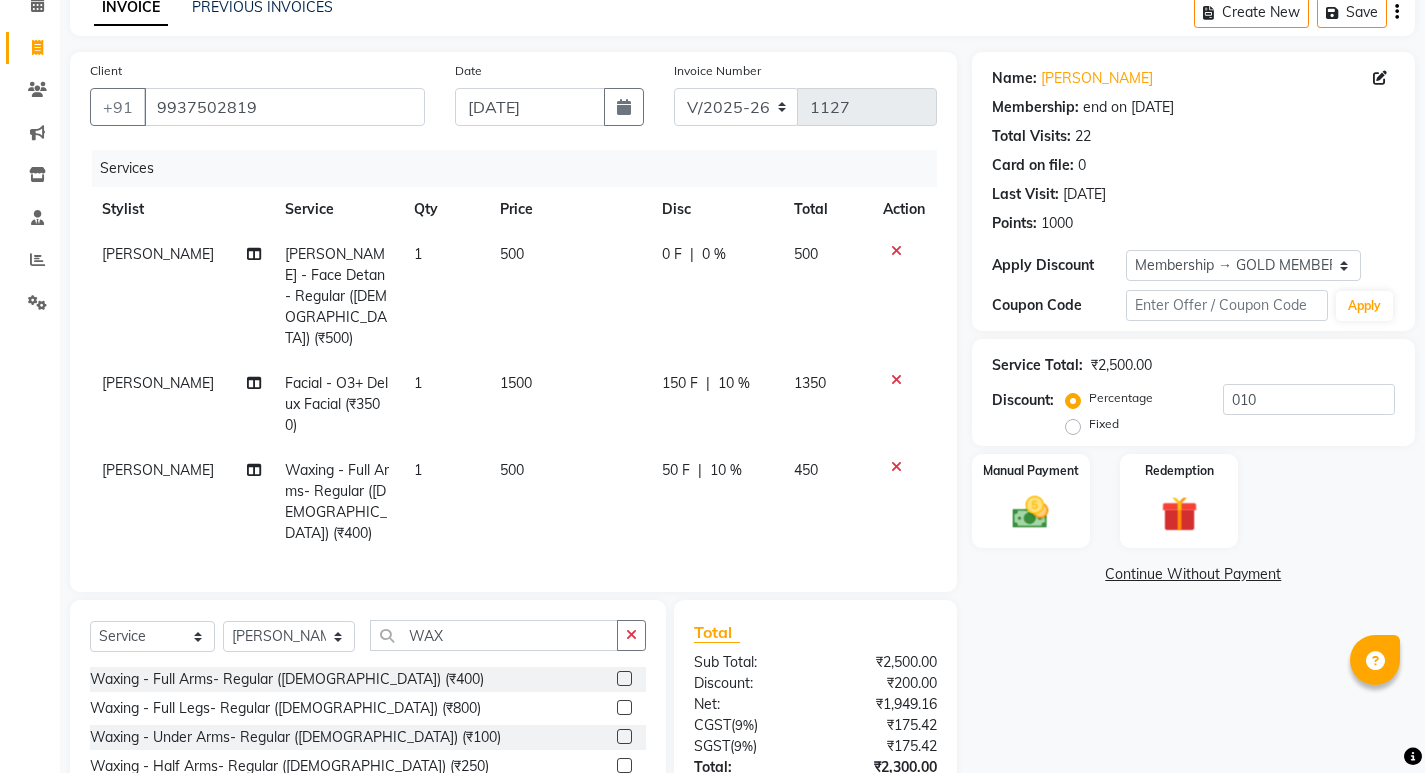 click on "Name: Parbati Patro Membership: end on 26-07-2025 Total Visits:  22 Card on file:  0 Last Visit:   25-05-2025 Points:   1000  Apply Discount Select Membership → GOLD MEMBERSHIP CARD Coupon Code Apply Service Total:  ₹2,500.00  Discount:  Percentage   Fixed  010 Manual Payment Redemption  Continue Without Payment" 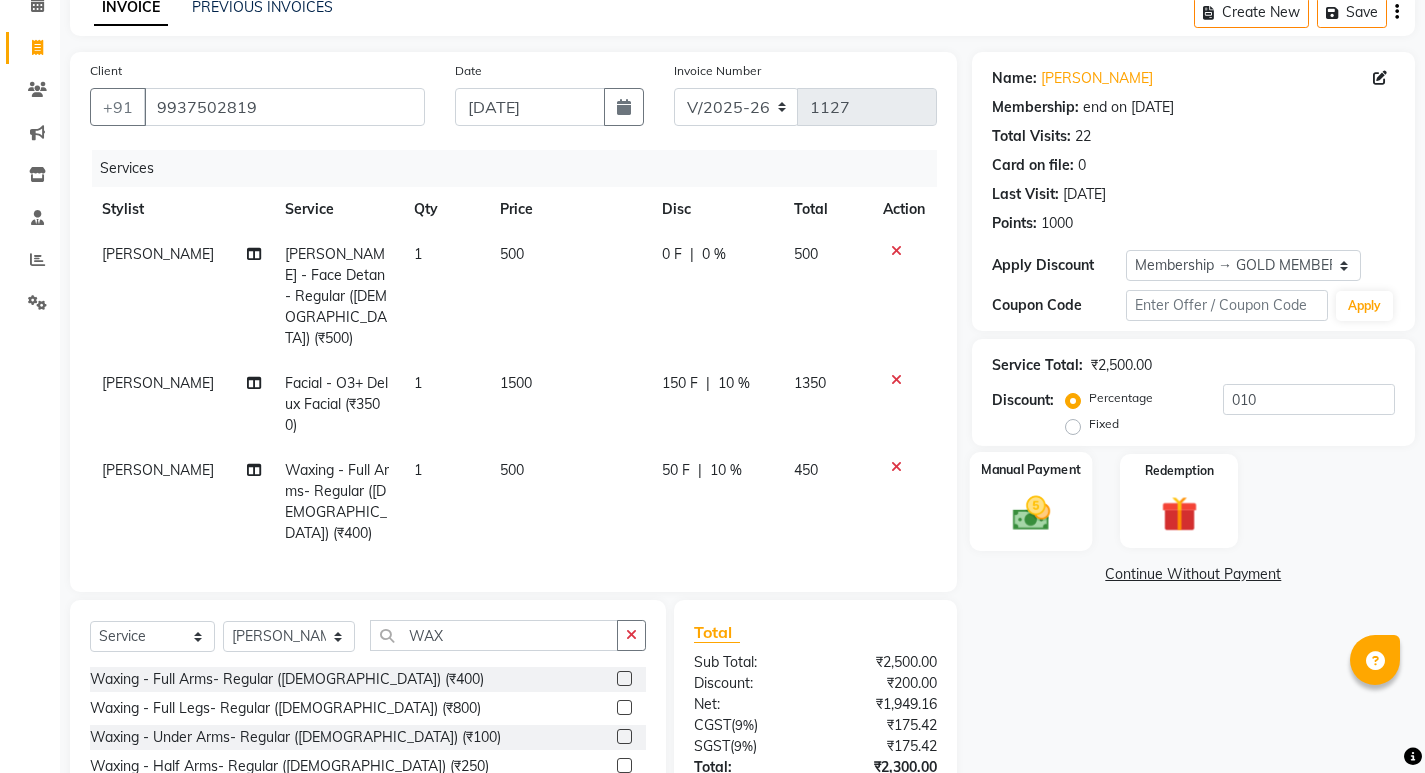 drag, startPoint x: 1035, startPoint y: 398, endPoint x: 1073, endPoint y: 535, distance: 142.17242 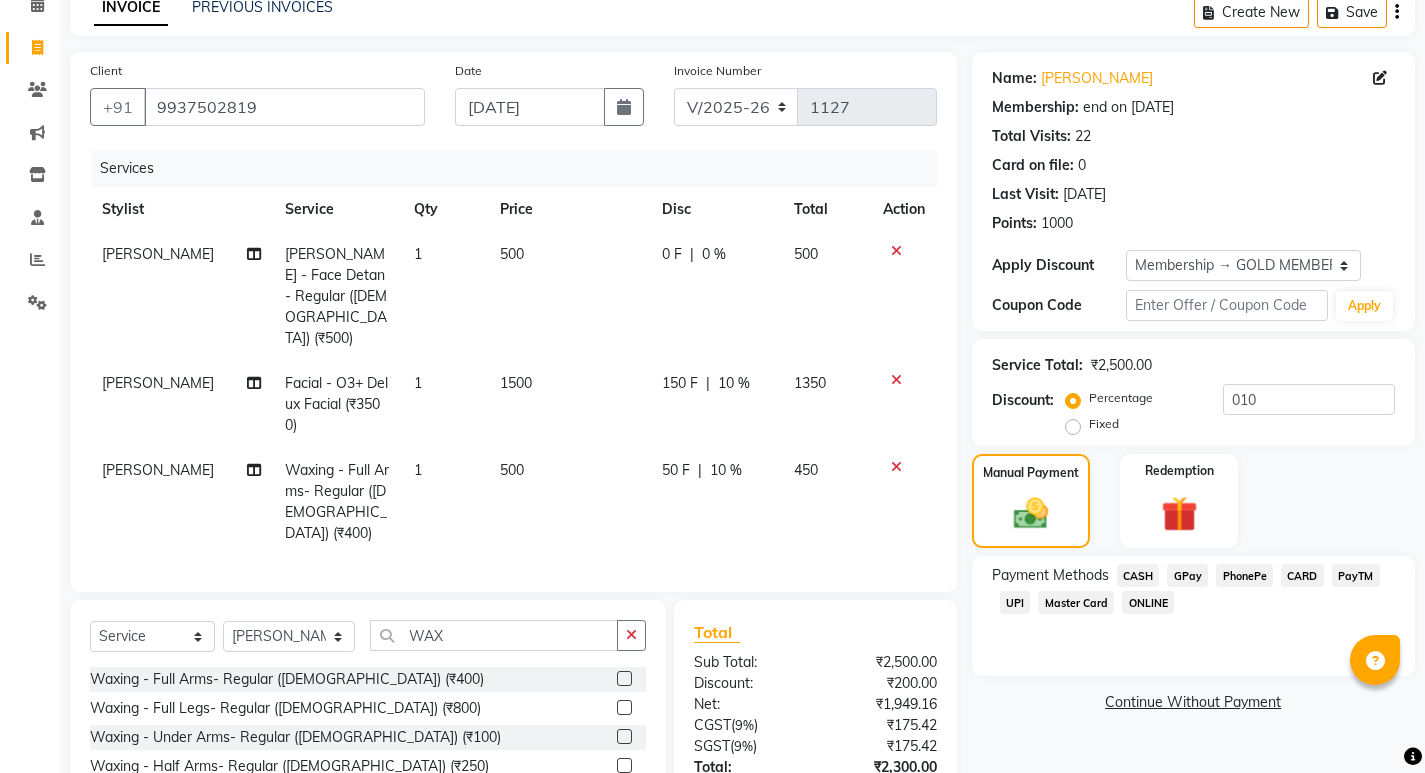 click on "CASH" 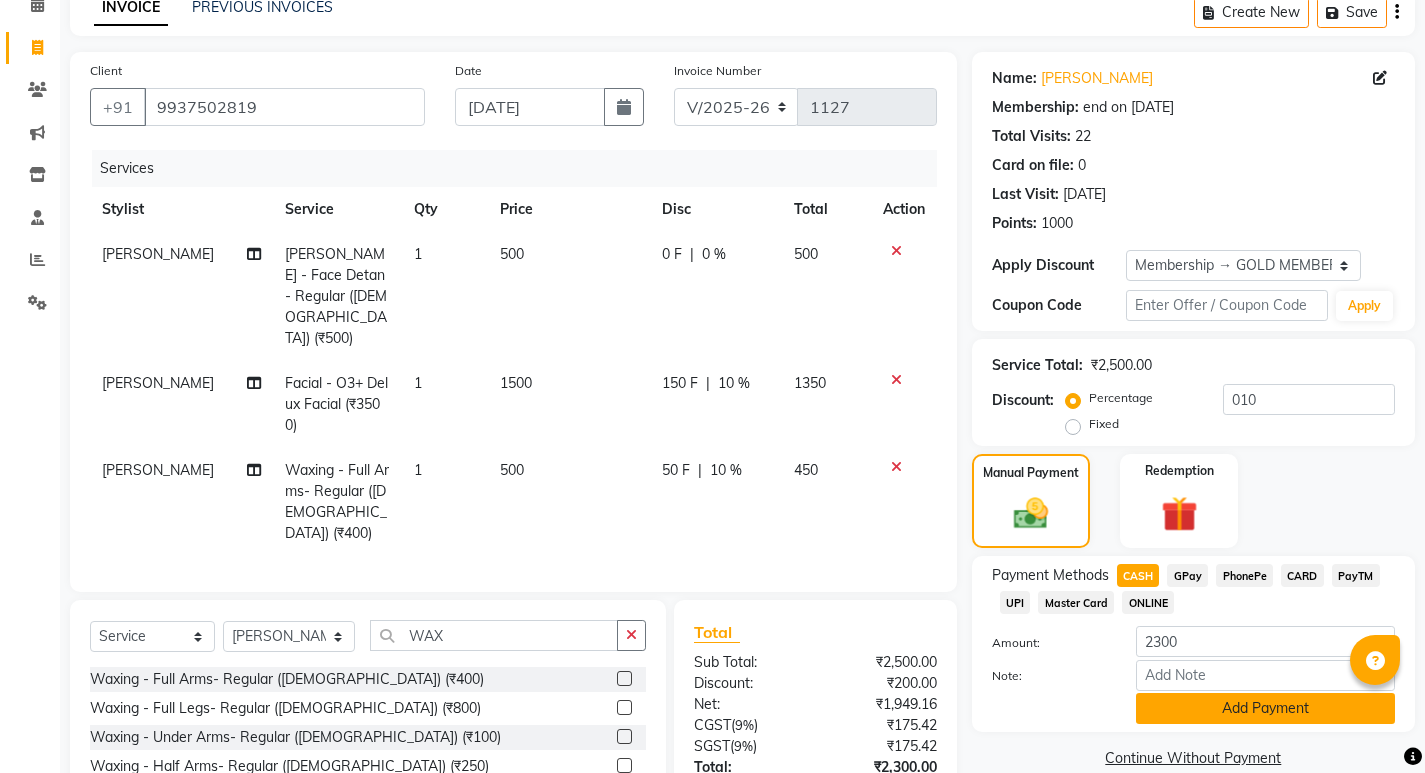 click on "Add Payment" 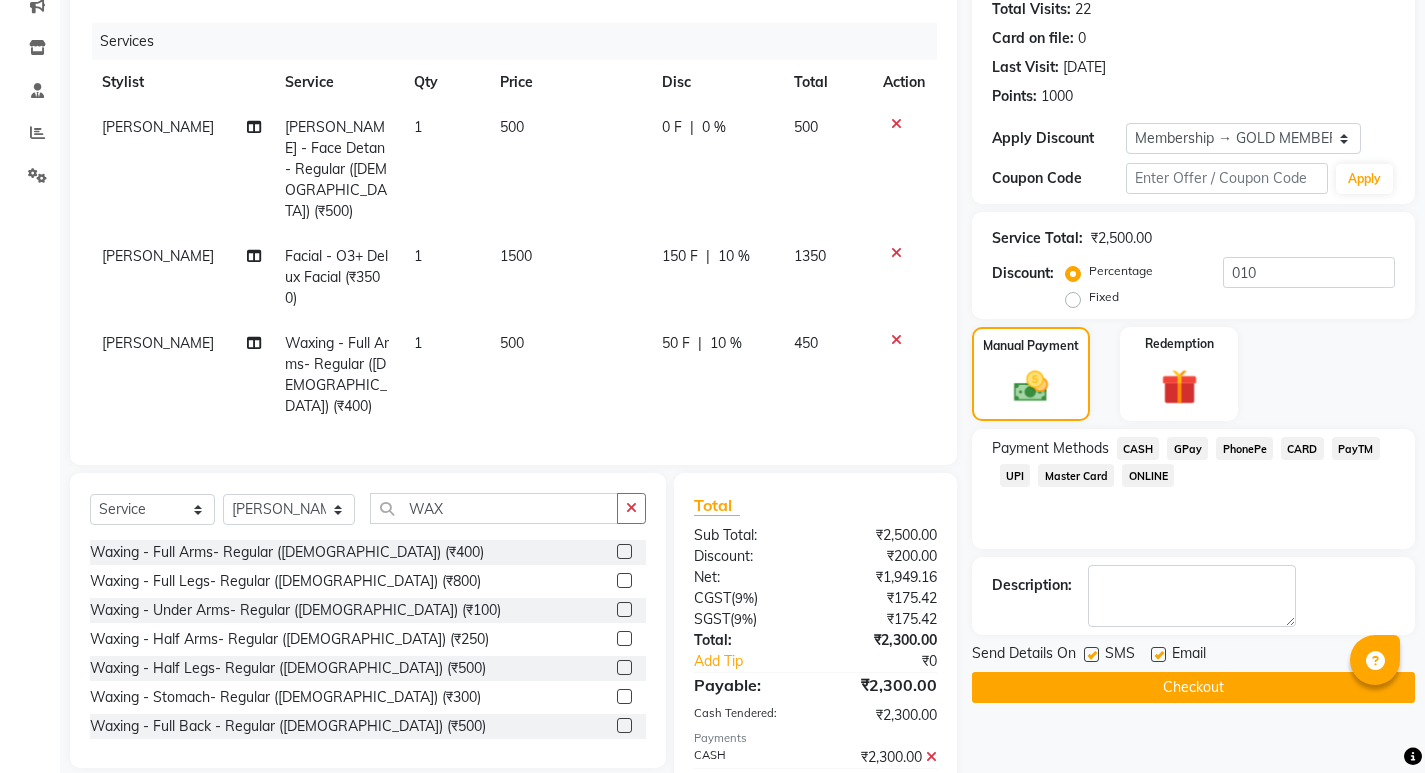 scroll, scrollTop: 272, scrollLeft: 0, axis: vertical 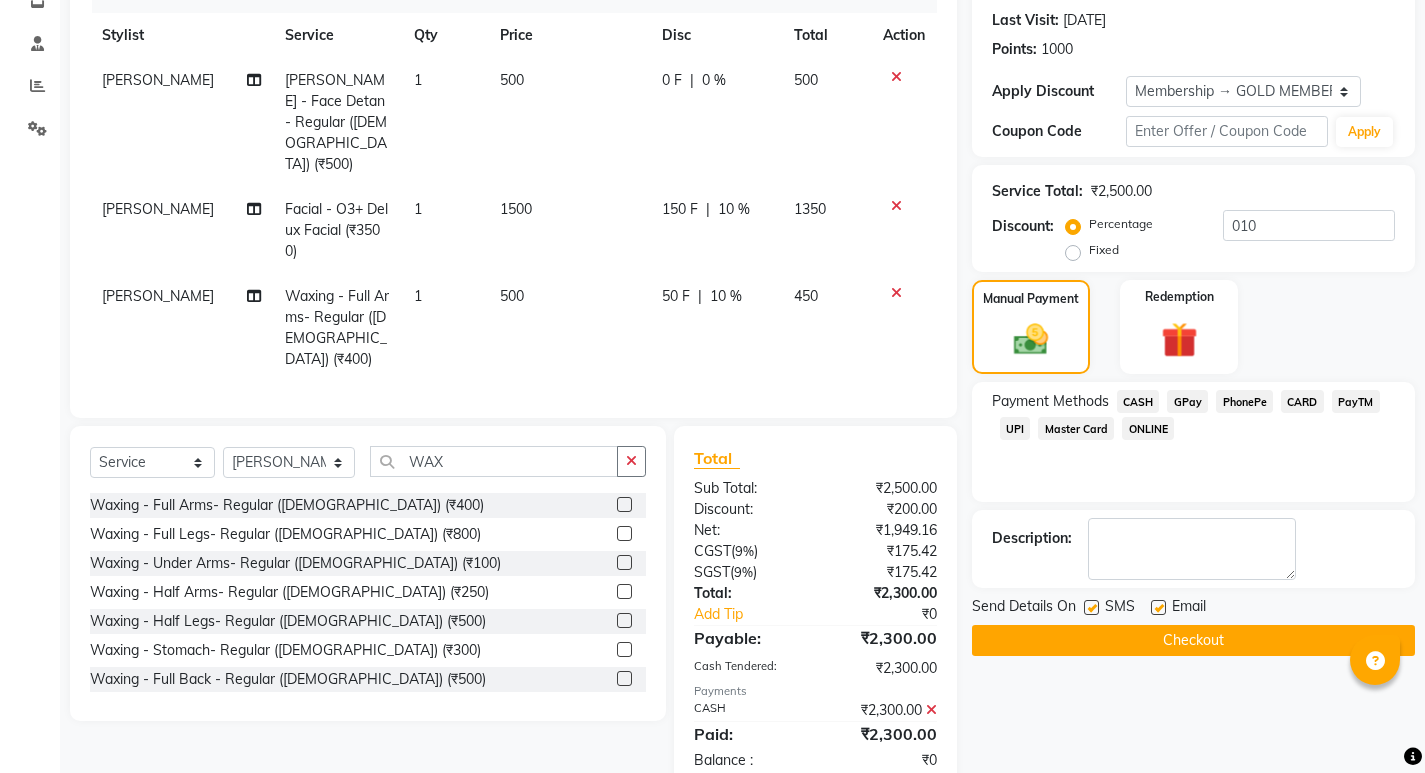 click on "Checkout" 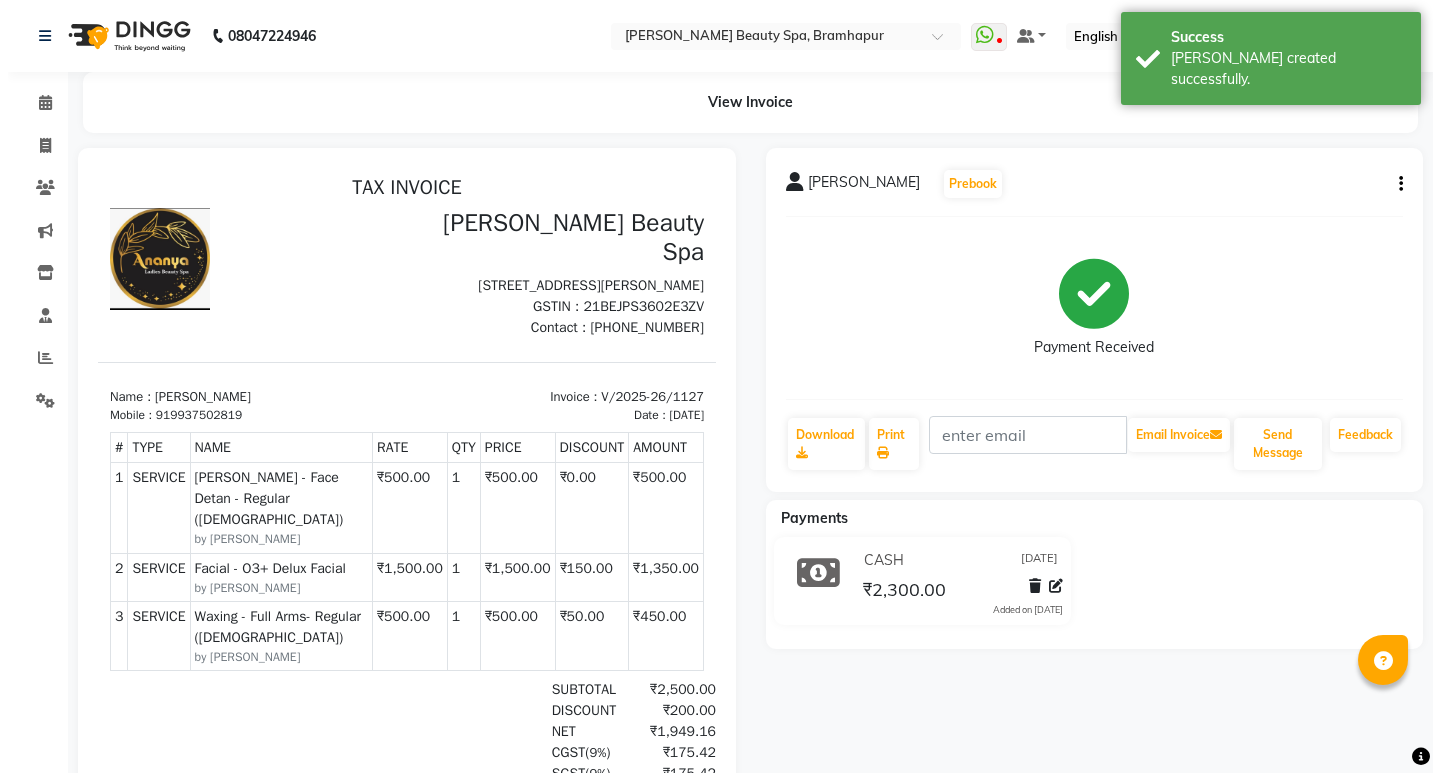 scroll, scrollTop: 0, scrollLeft: 0, axis: both 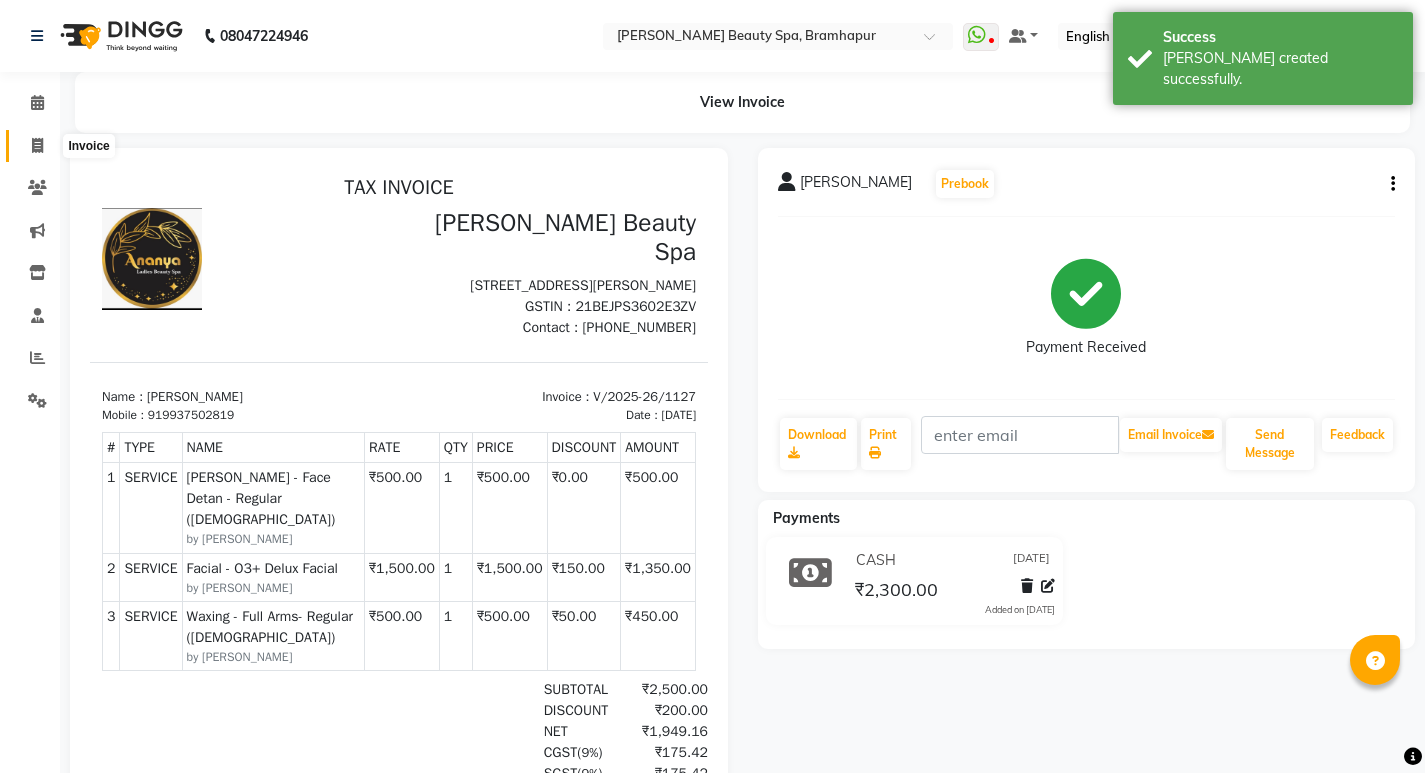 click 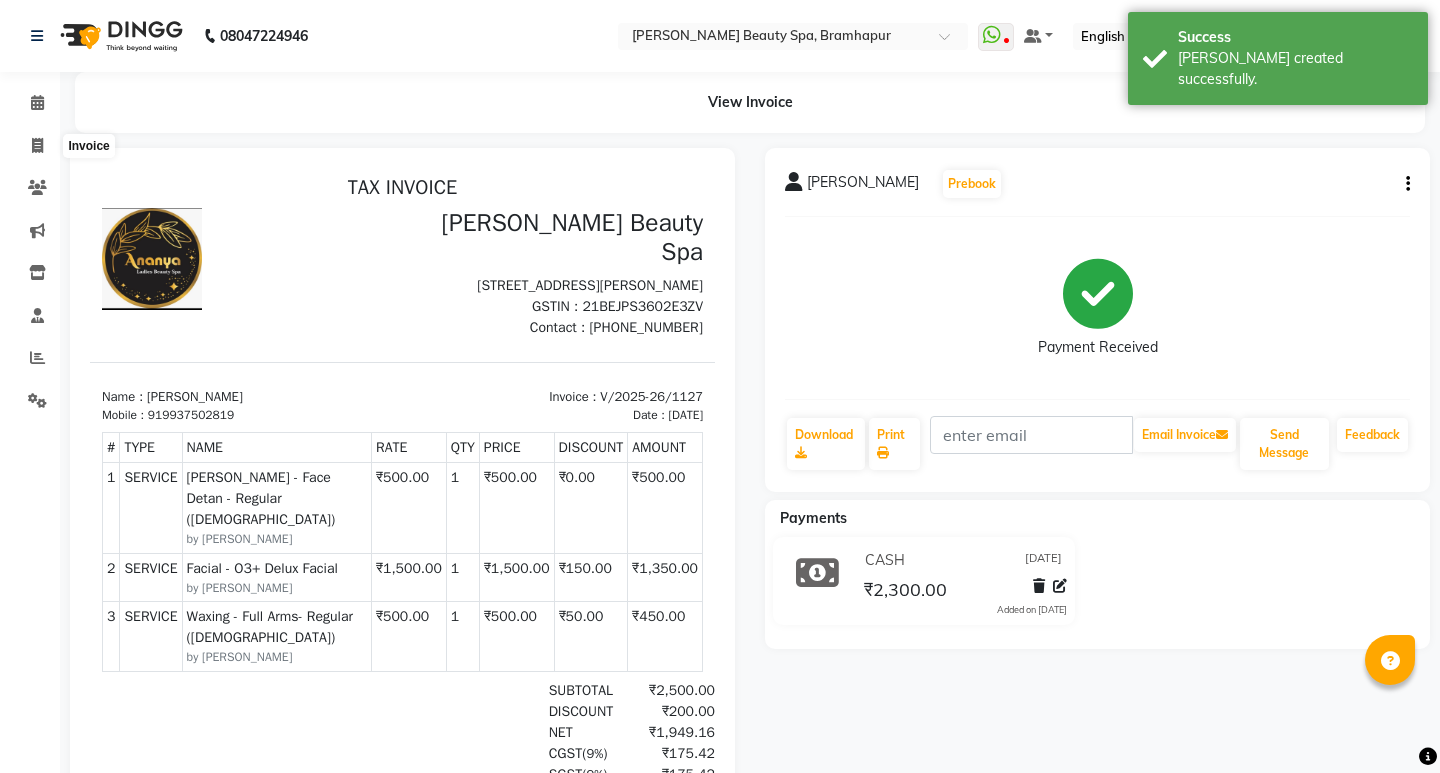select on "service" 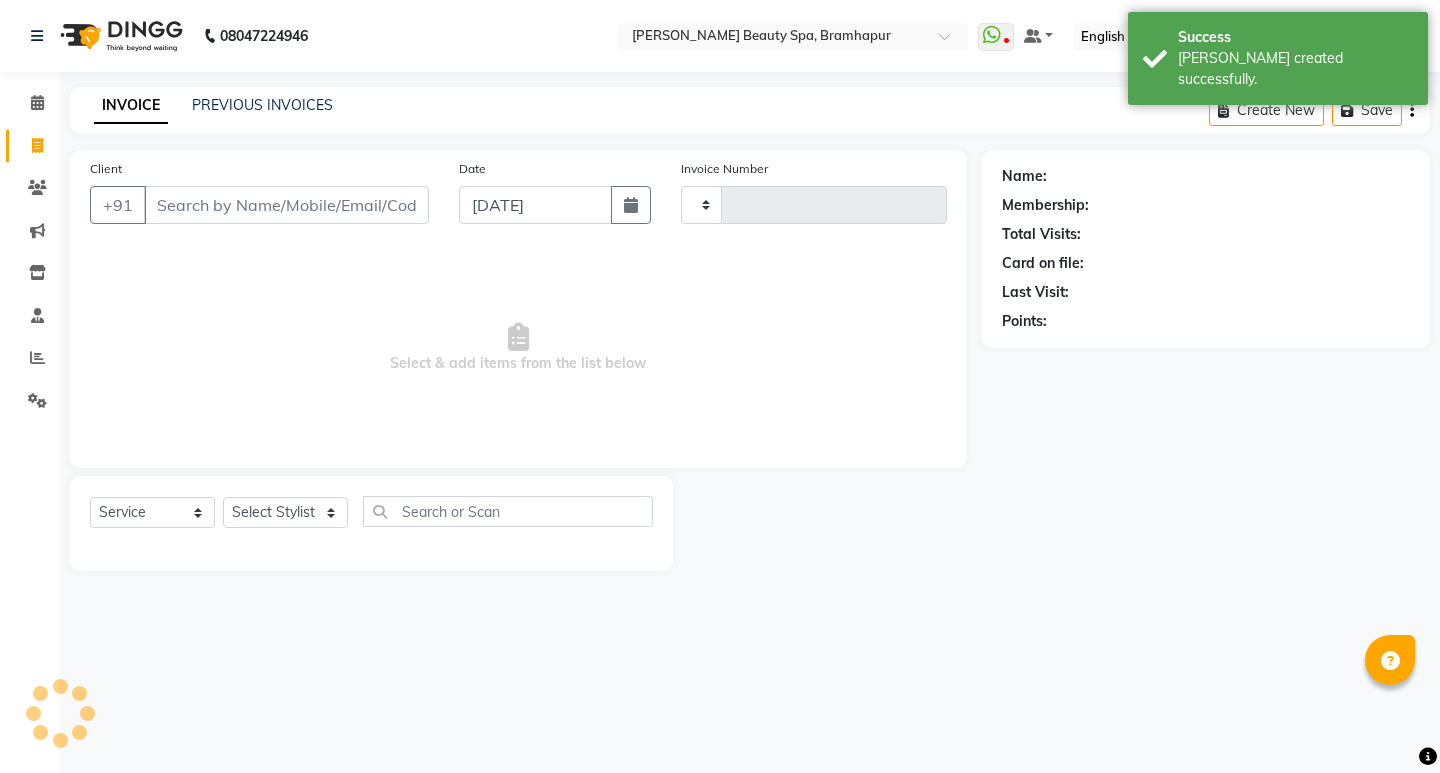 type on "1128" 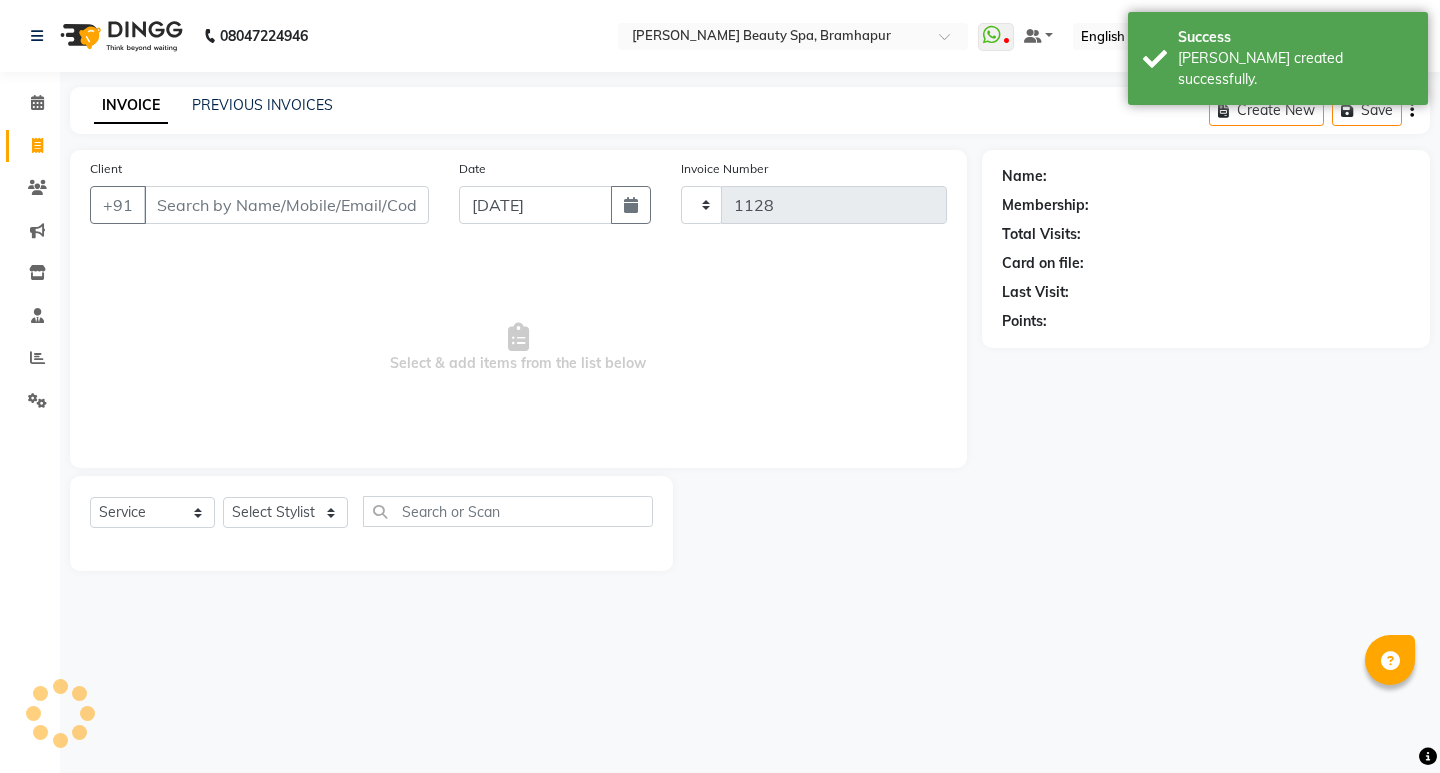 select on "3622" 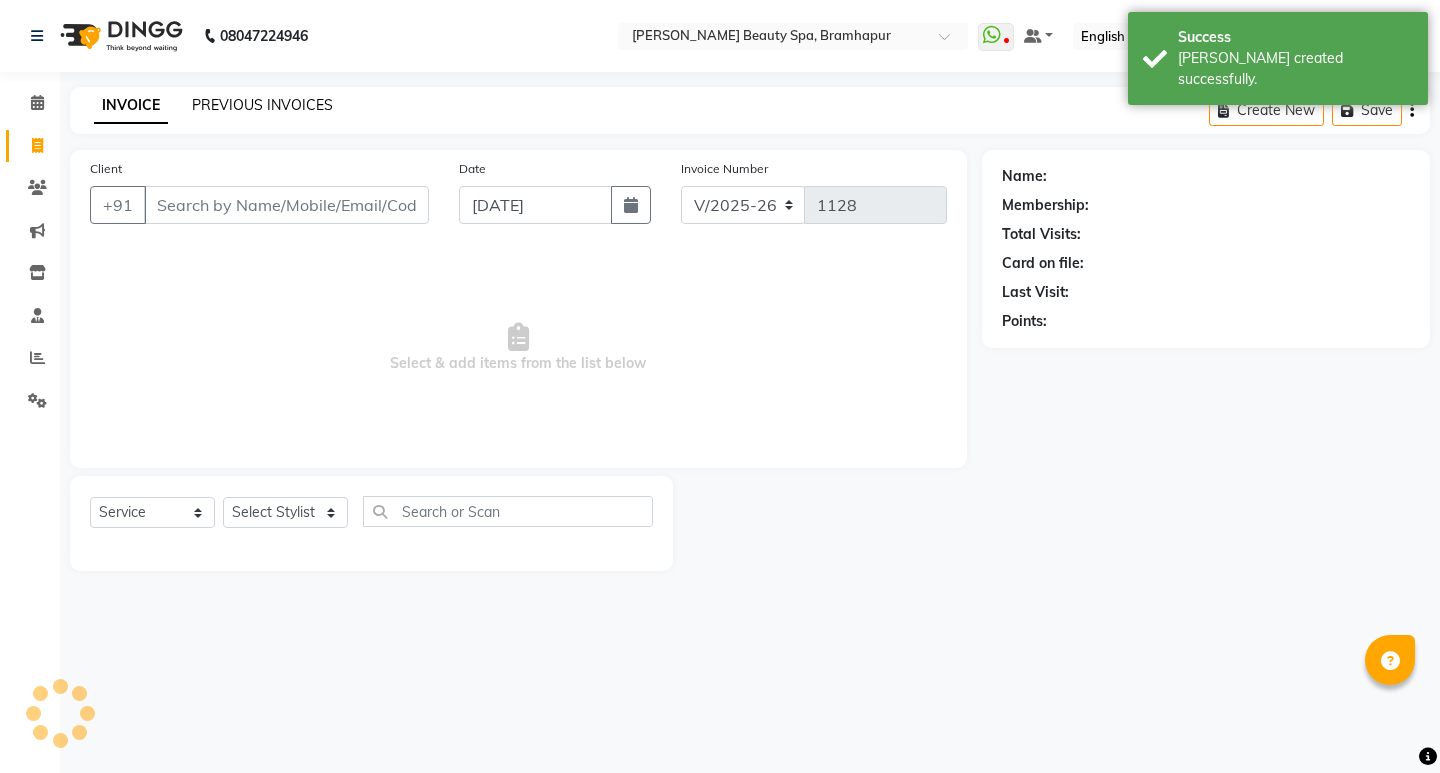 click on "PREVIOUS INVOICES" 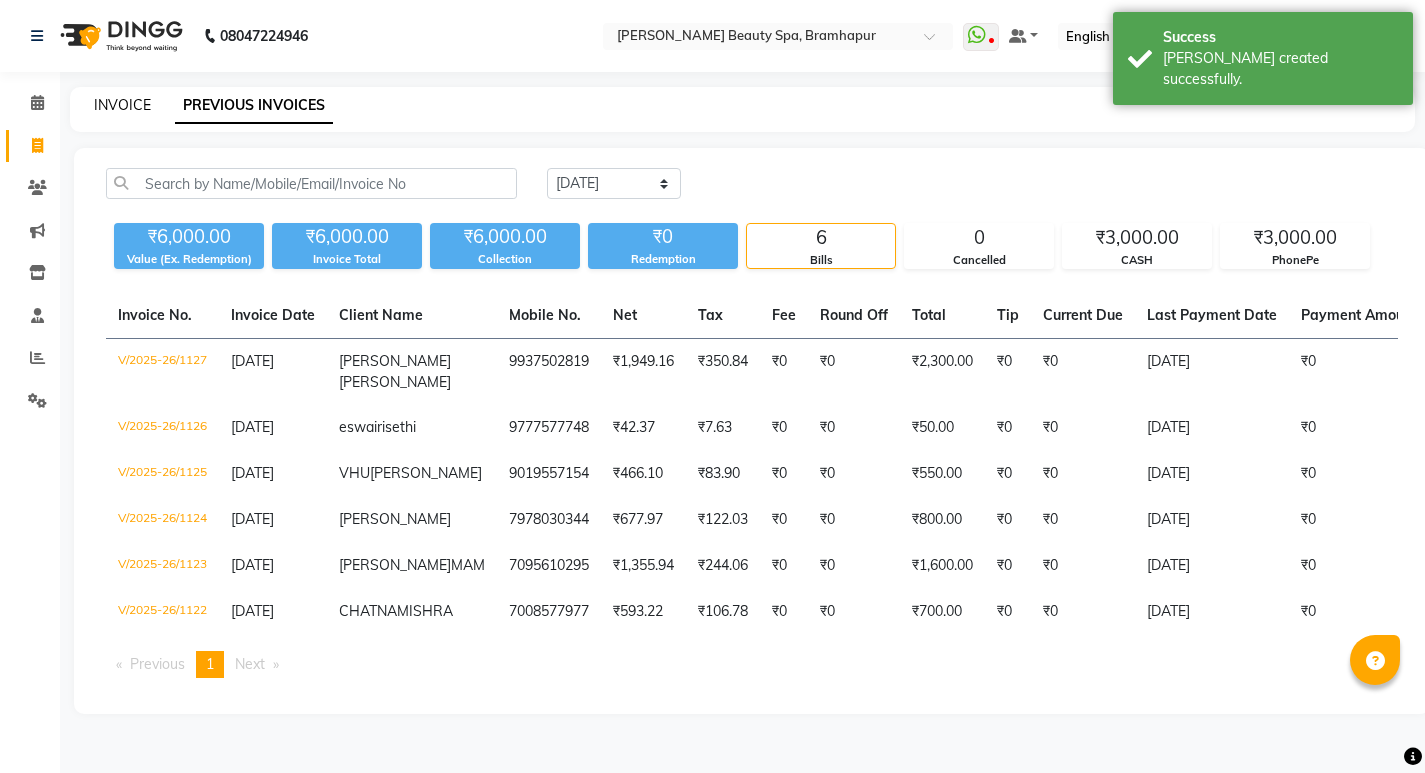 click on "INVOICE" 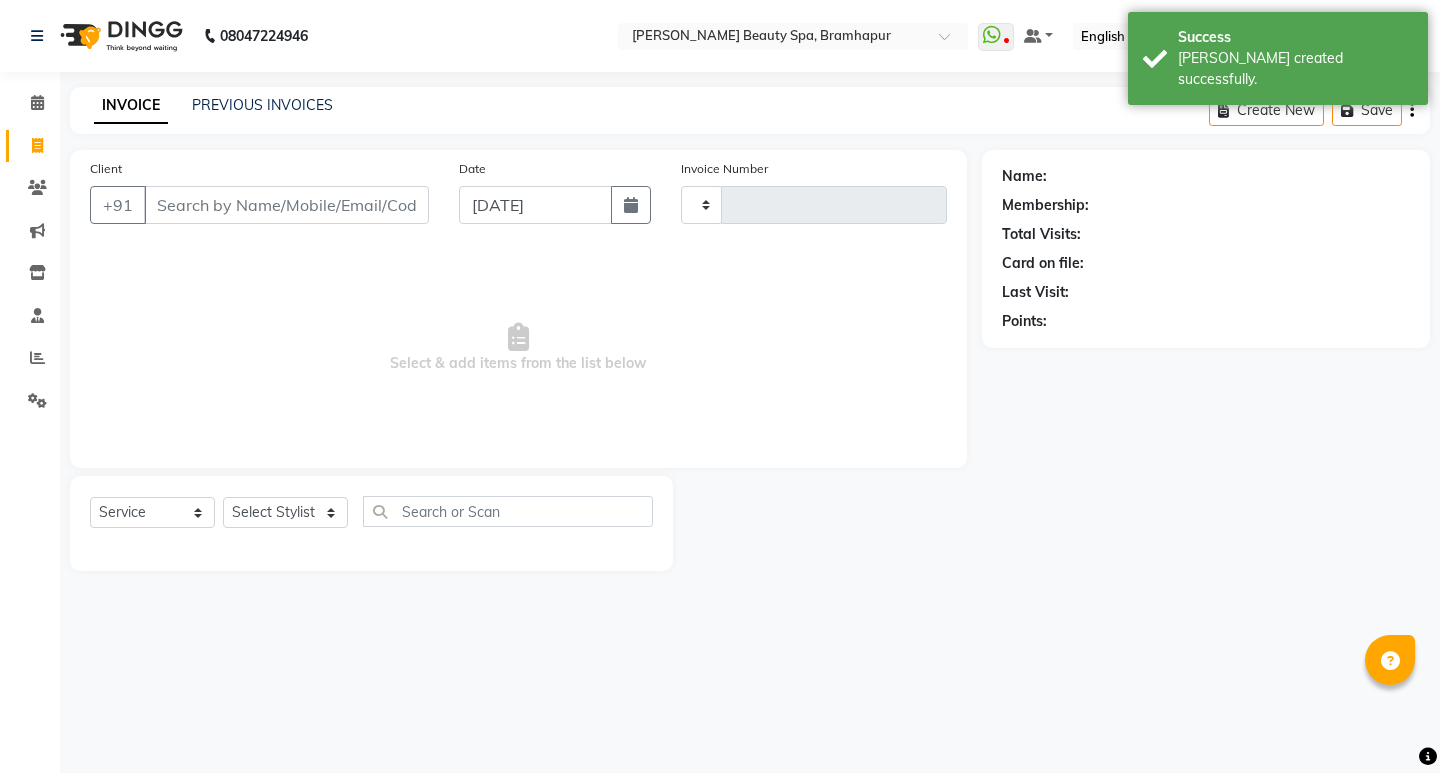 type on "1128" 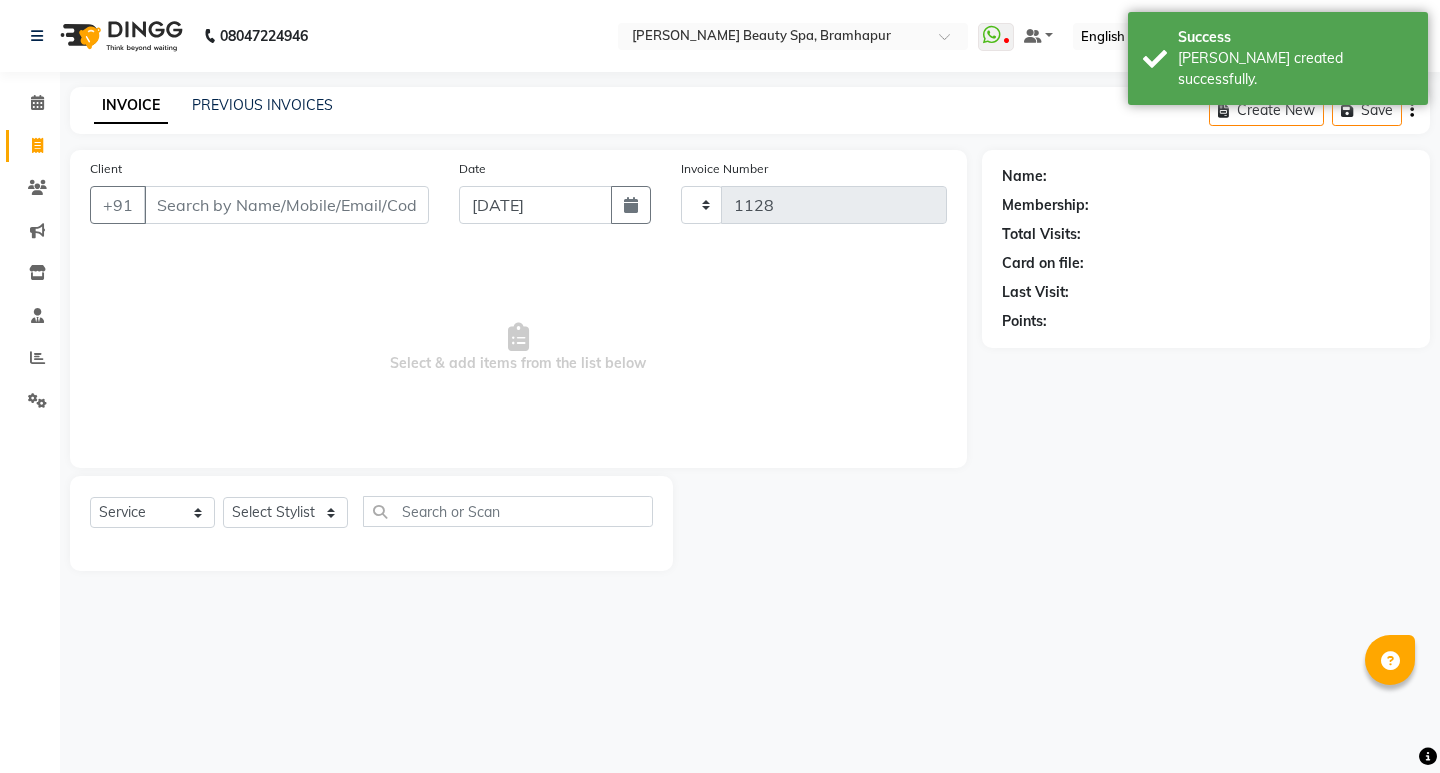 select on "3622" 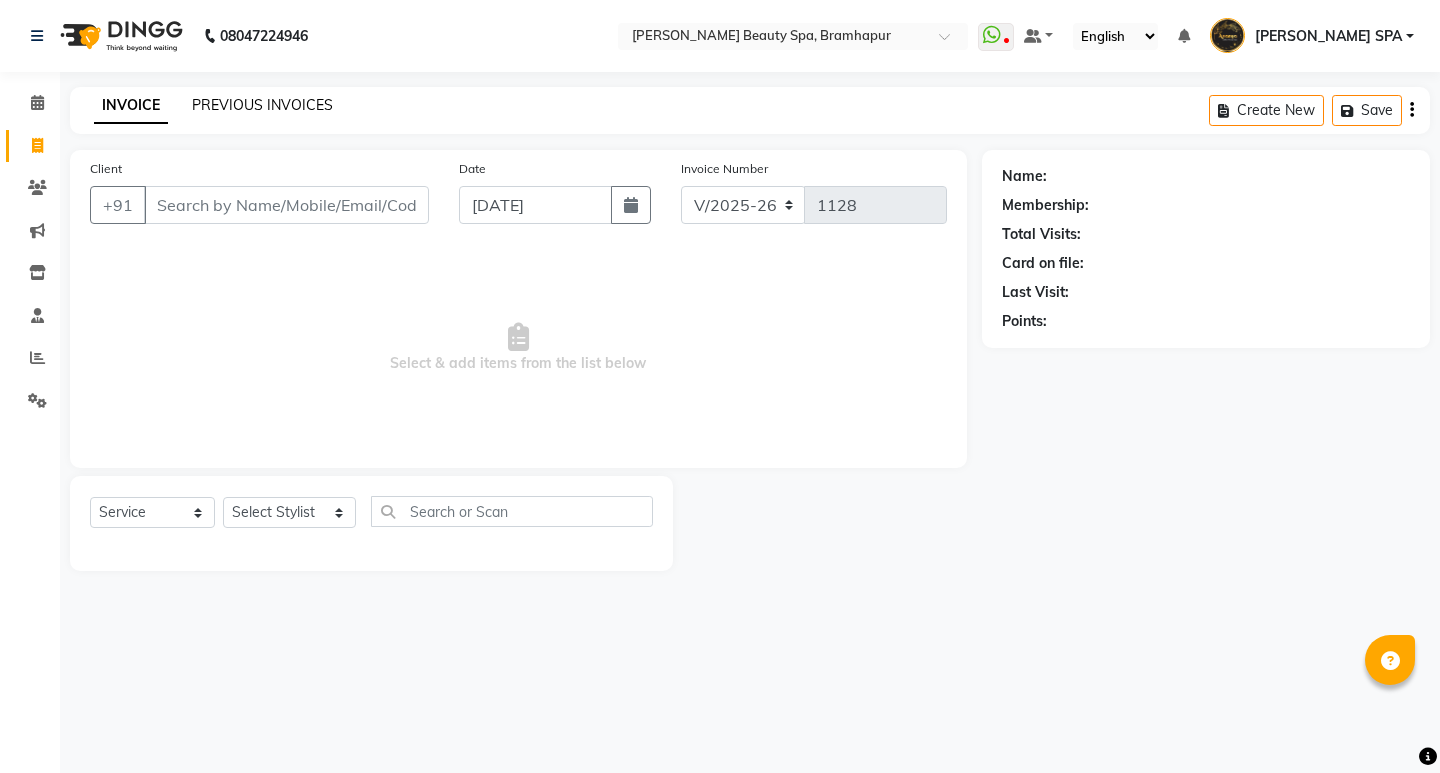 click on "PREVIOUS INVOICES" 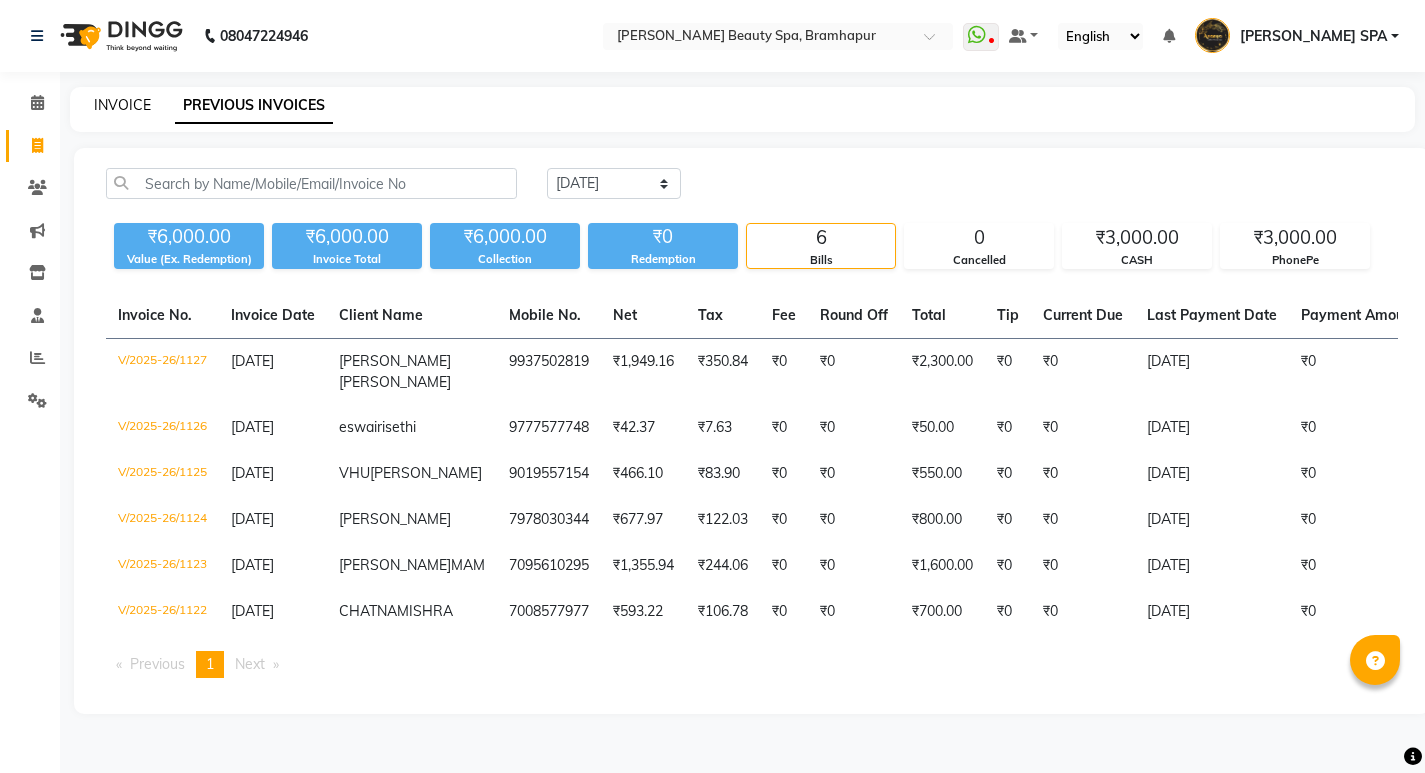 click on "INVOICE" 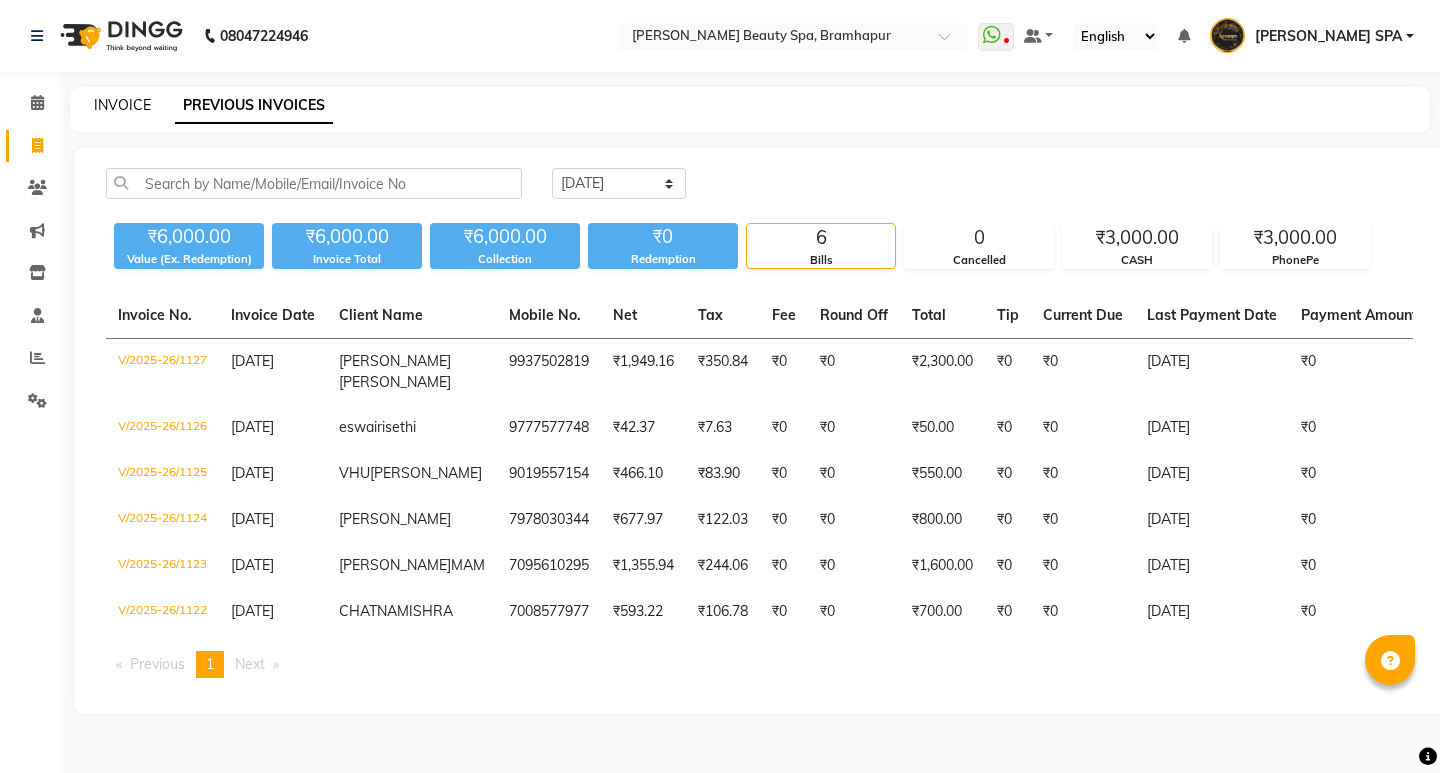 select on "3622" 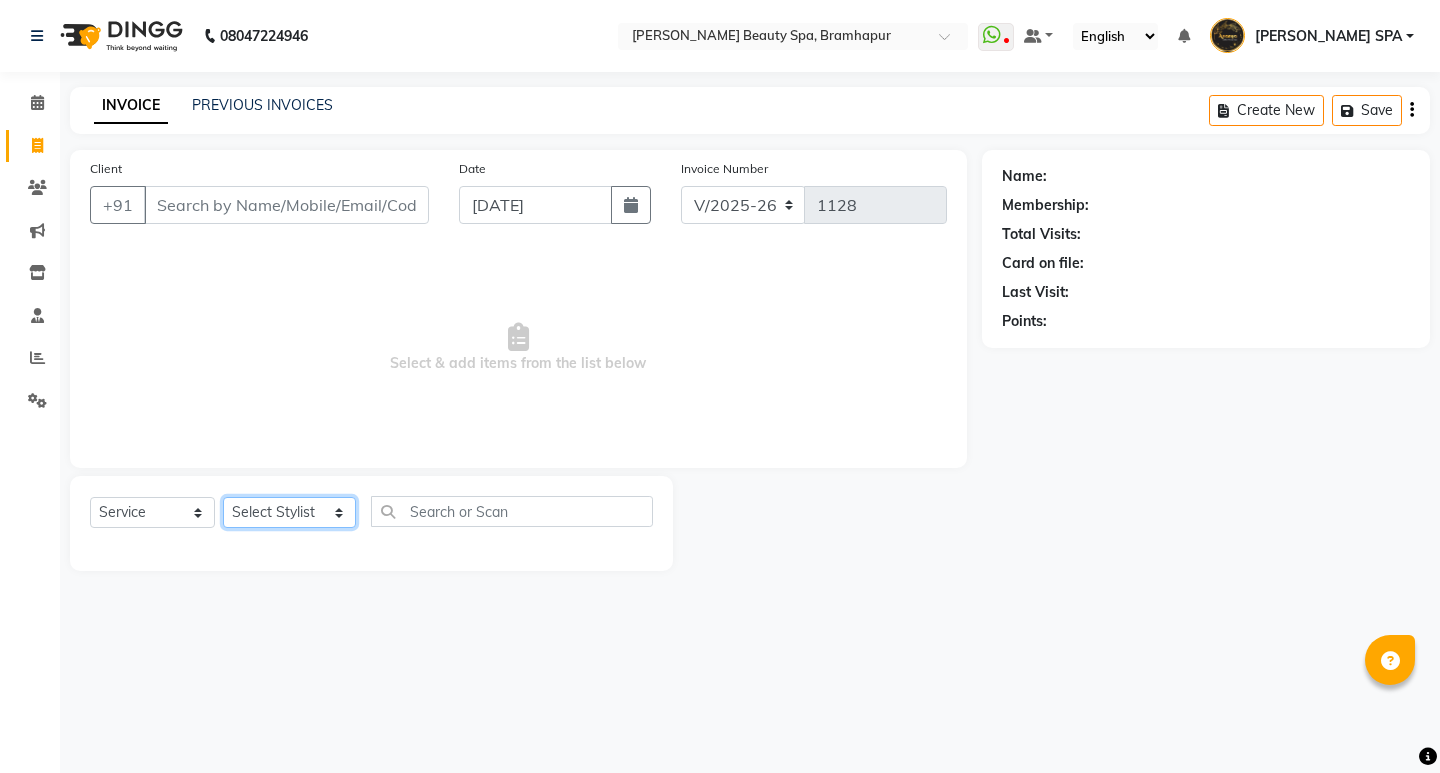 click on "Select Stylist [PERSON_NAME] SPA [PERSON_NAME] Hati [PERSON_NAME] JYOTI [PERSON_NAME] [PERSON_NAME] MAM [PERSON_NAME] SABANA [PERSON_NAME] [PERSON_NAME] [PERSON_NAME]" 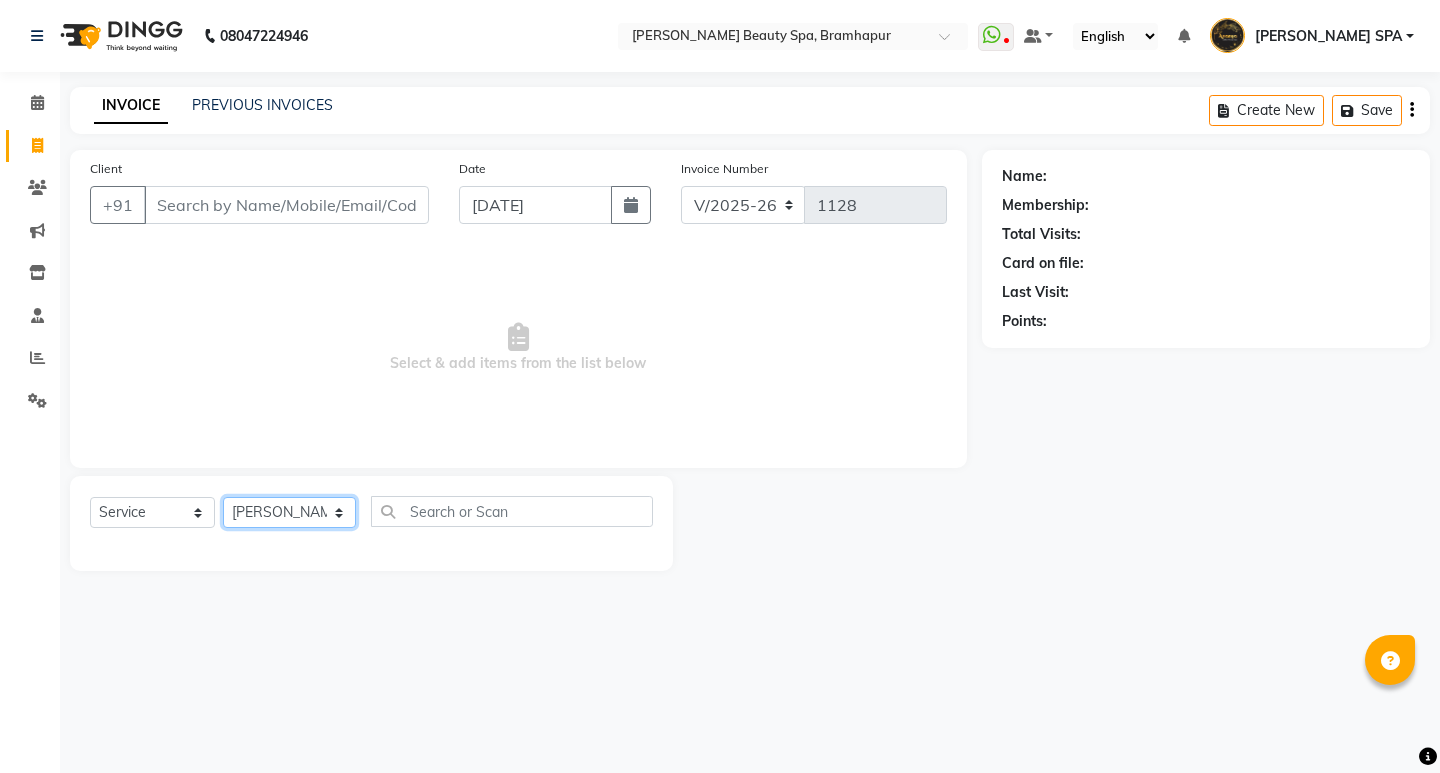 click on "Select Stylist [PERSON_NAME] SPA [PERSON_NAME] Hati [PERSON_NAME] JYOTI [PERSON_NAME] [PERSON_NAME] MAM [PERSON_NAME] SABANA [PERSON_NAME] [PERSON_NAME] [PERSON_NAME]" 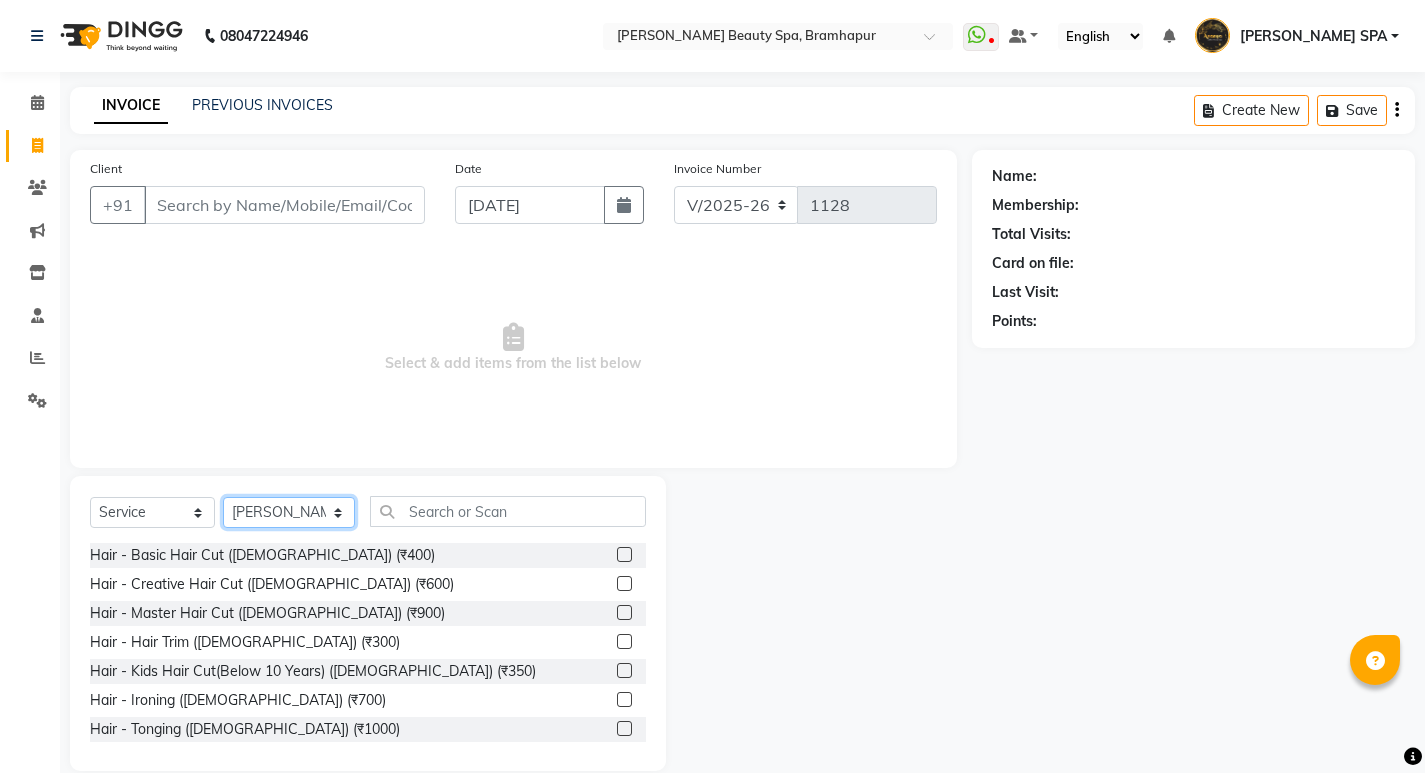 click on "Select Stylist [PERSON_NAME] SPA [PERSON_NAME] Hati [PERSON_NAME] JYOTI [PERSON_NAME] [PERSON_NAME] MAM [PERSON_NAME] SABANA [PERSON_NAME] [PERSON_NAME] [PERSON_NAME]" 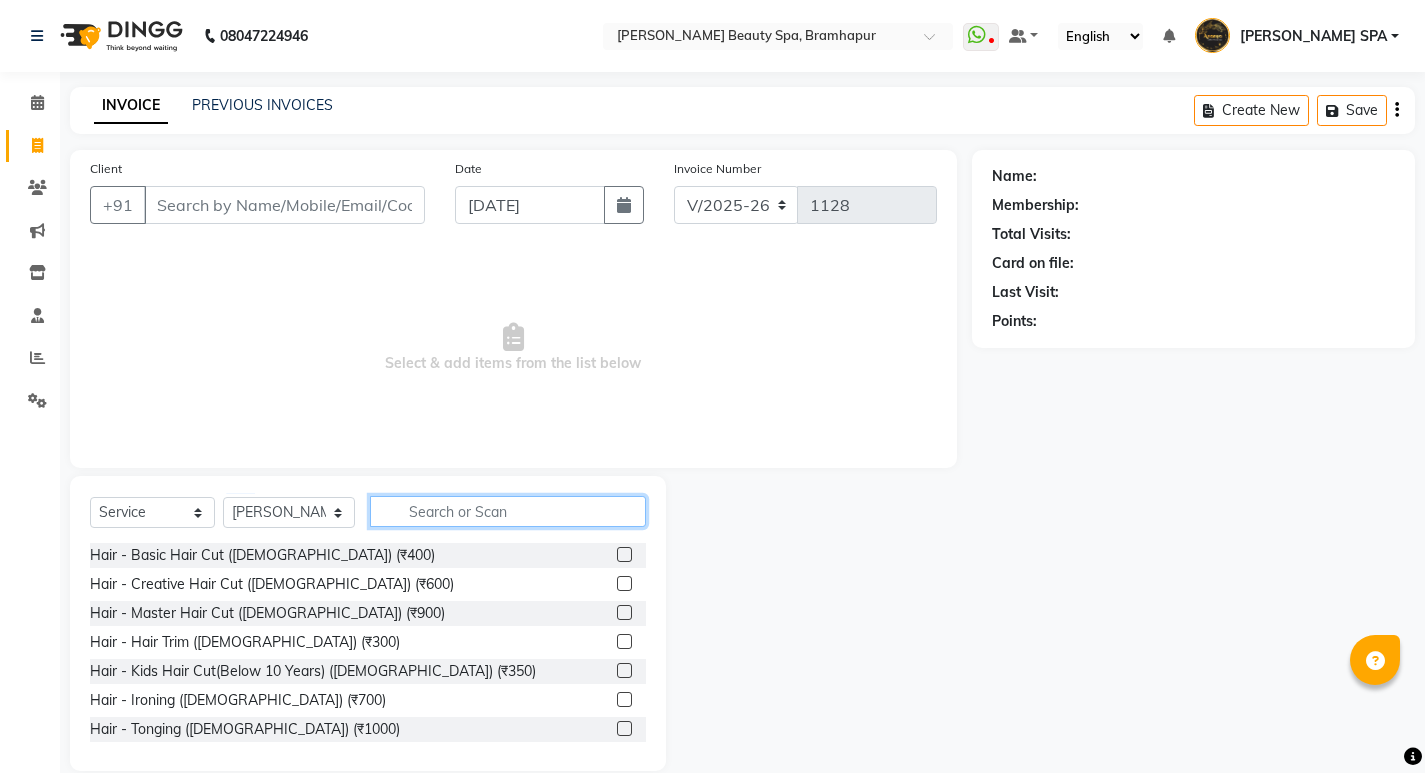 click 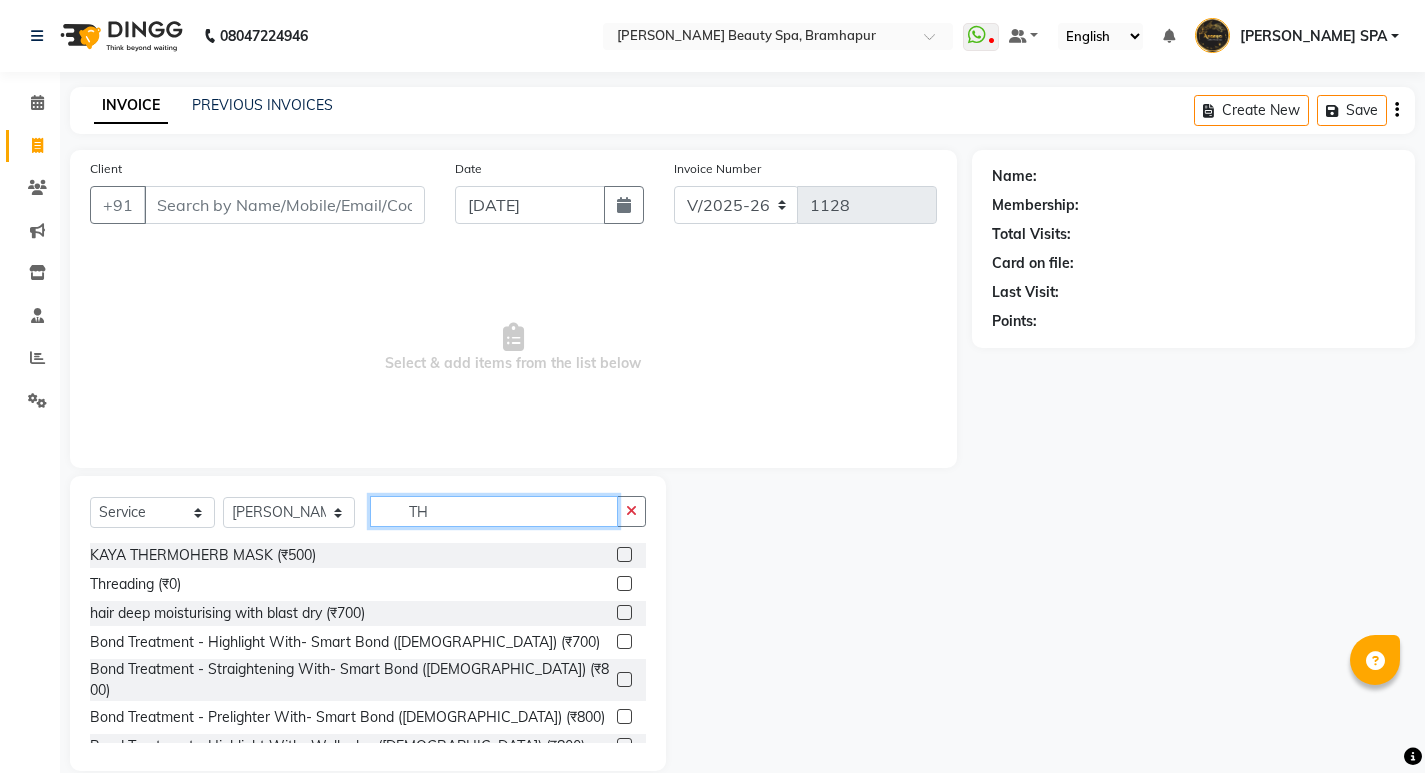 type on "TH" 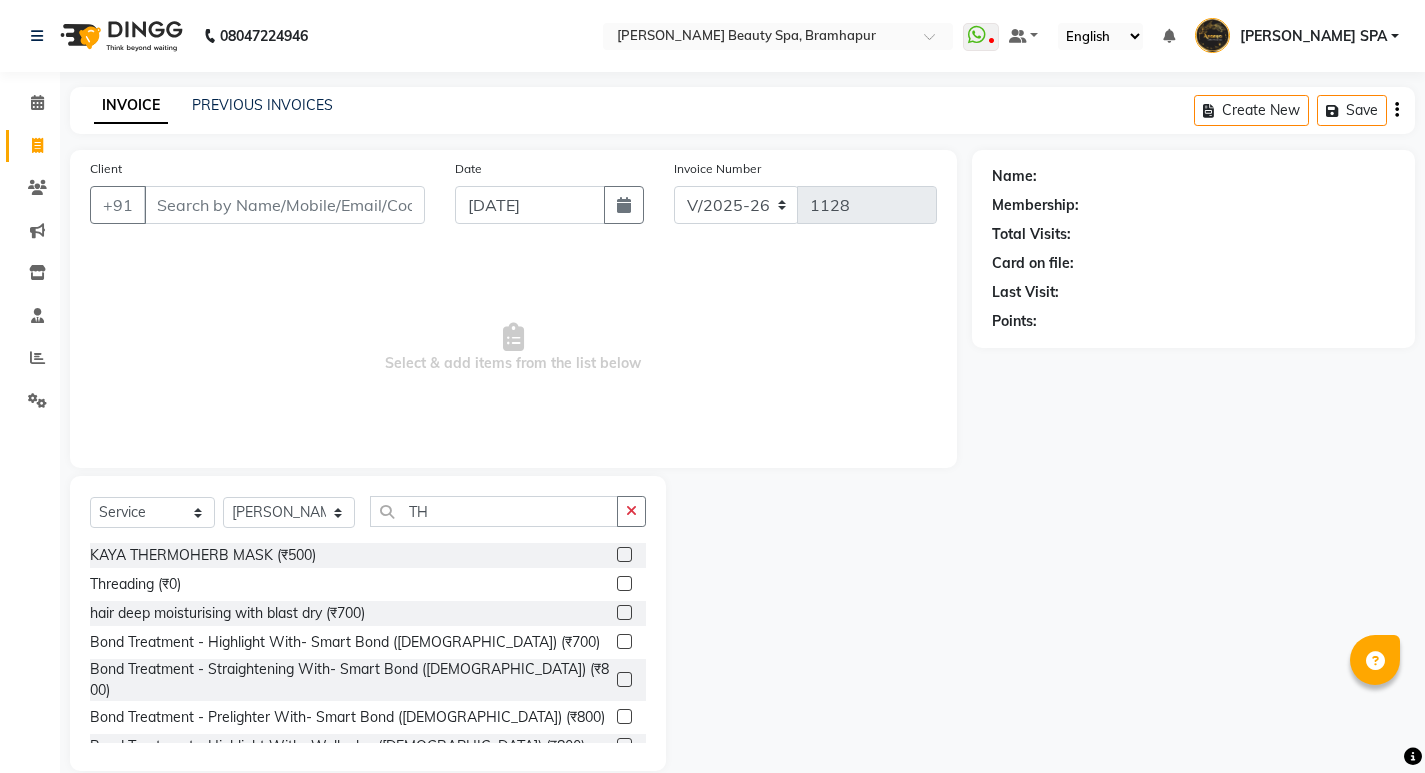 drag, startPoint x: 611, startPoint y: 576, endPoint x: 600, endPoint y: 517, distance: 60.016663 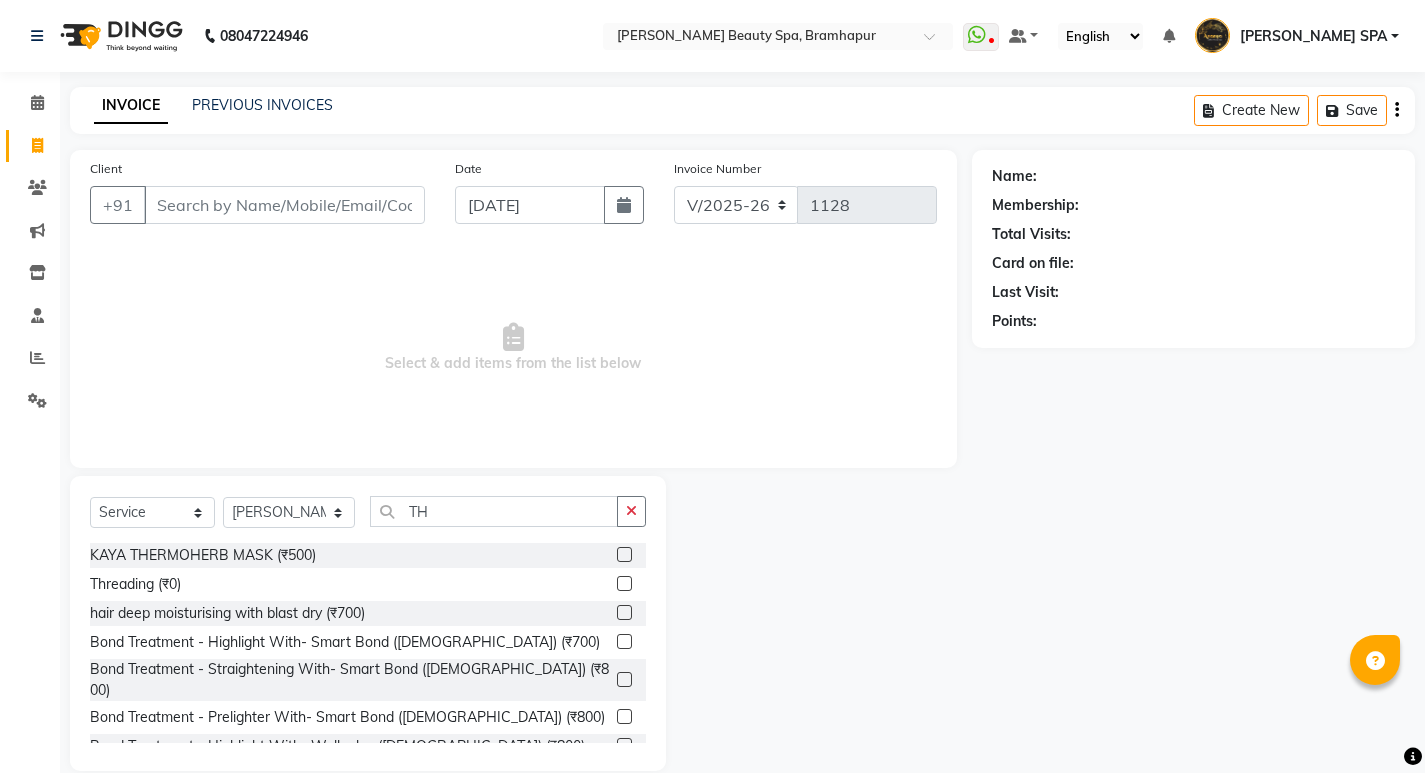 click 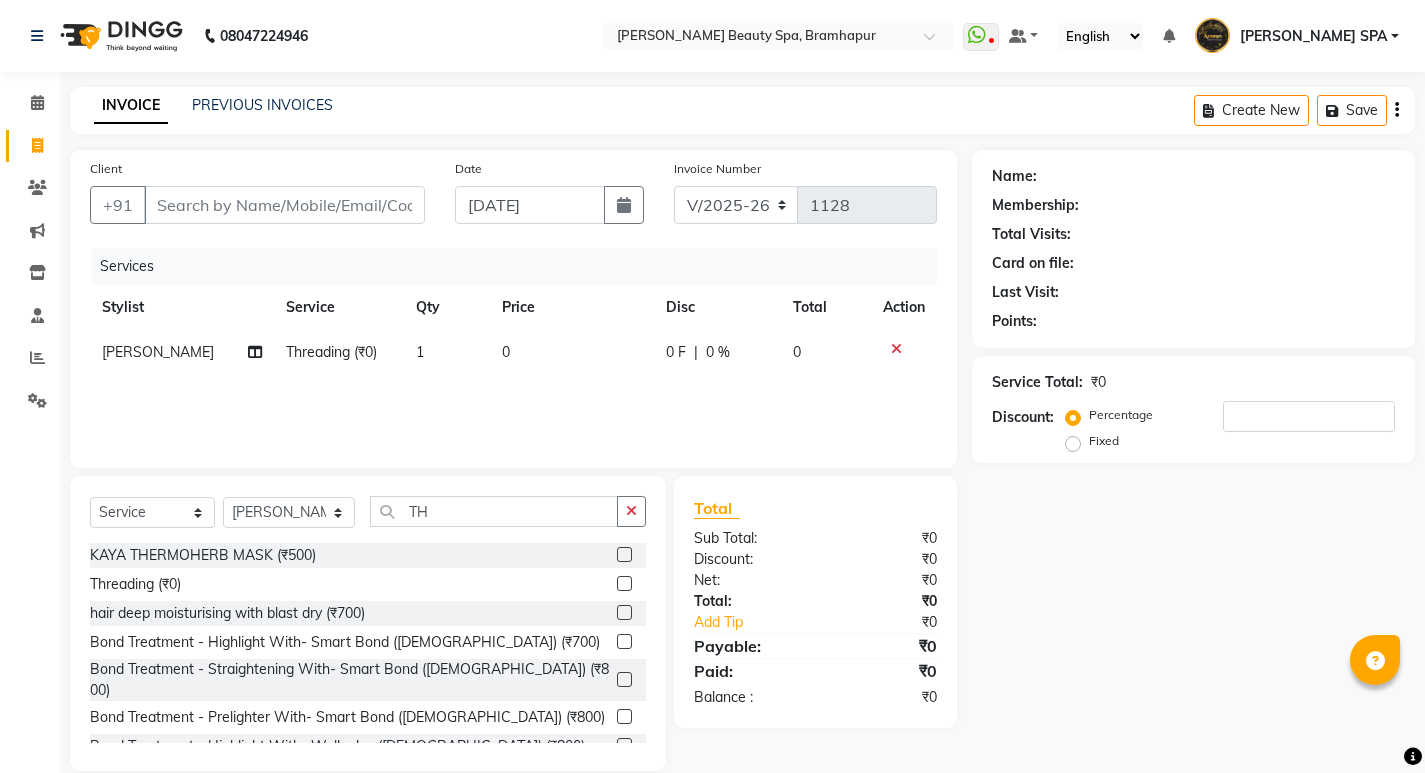 checkbox on "false" 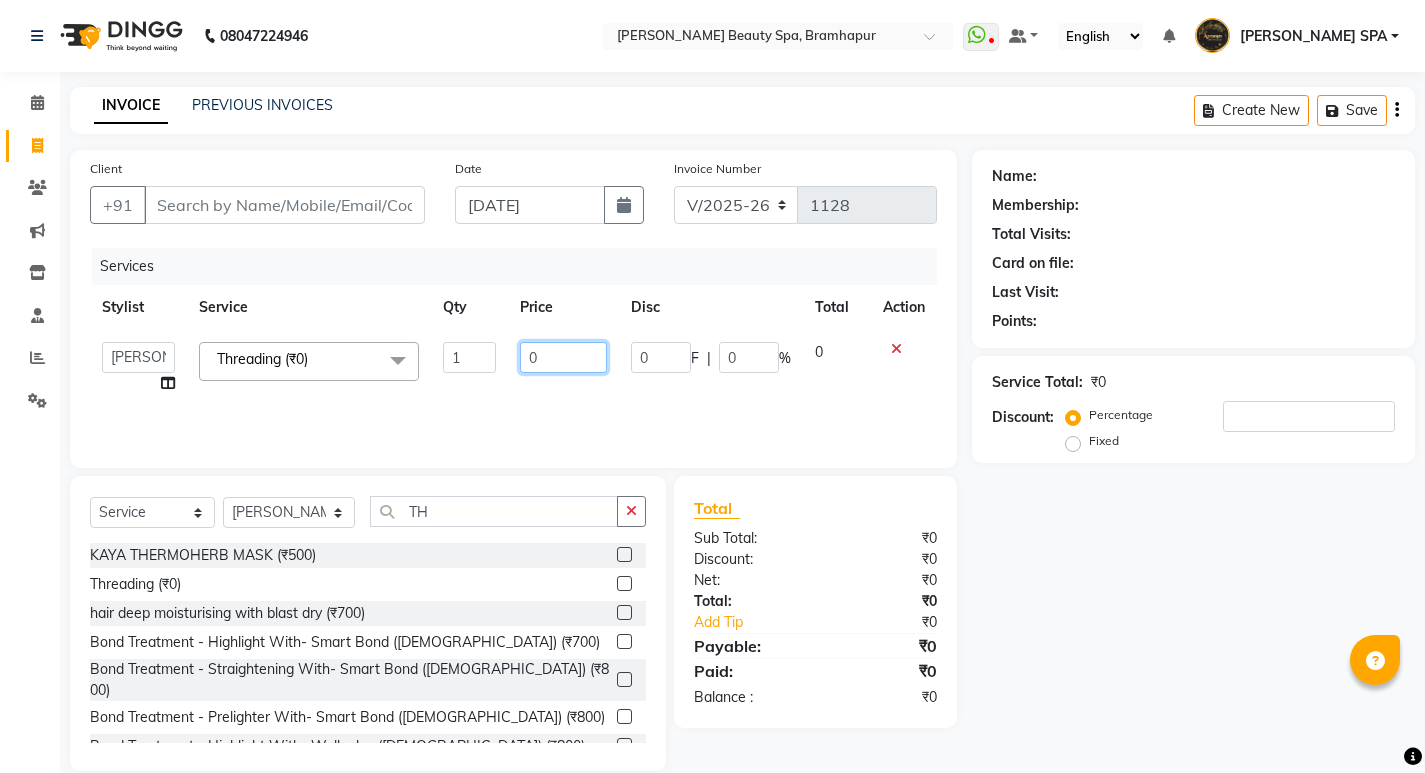 click on "0" 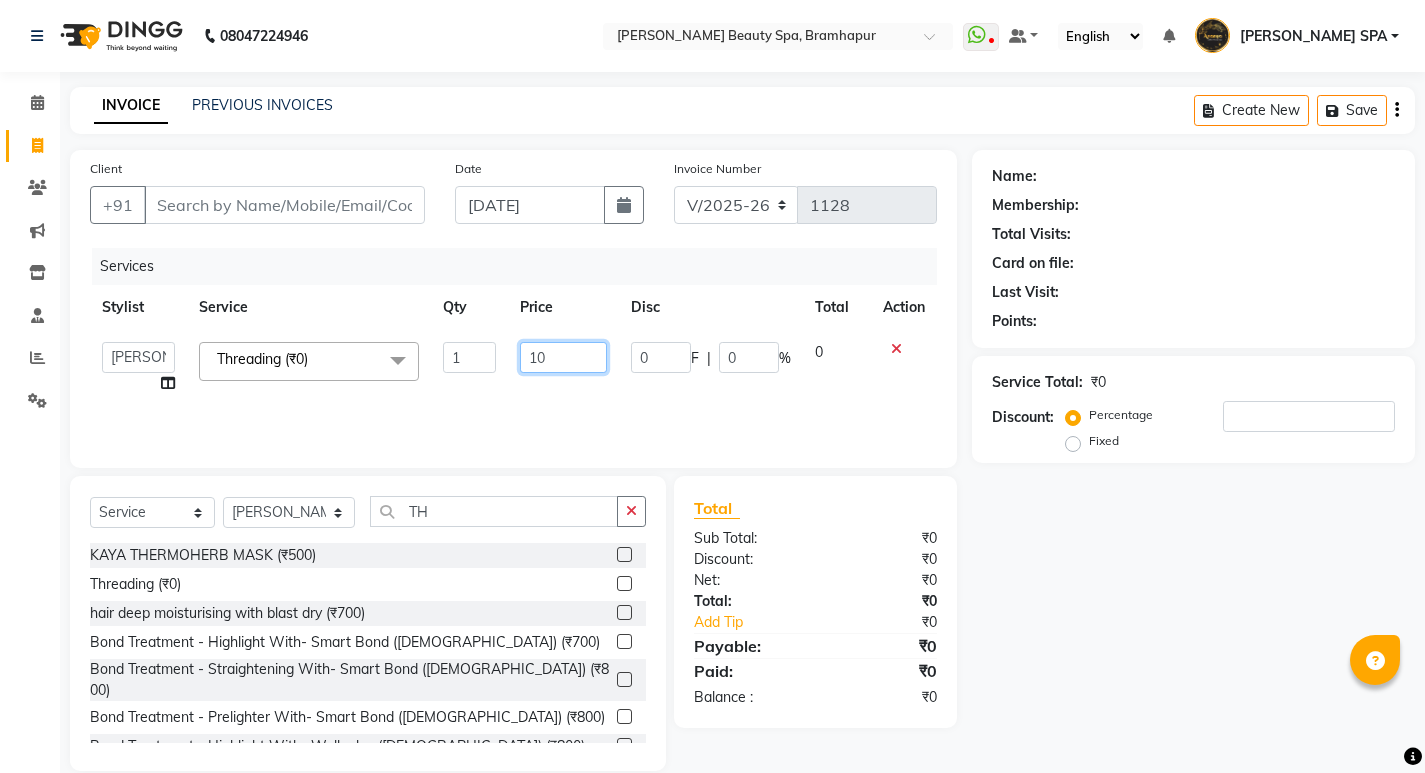 type on "100" 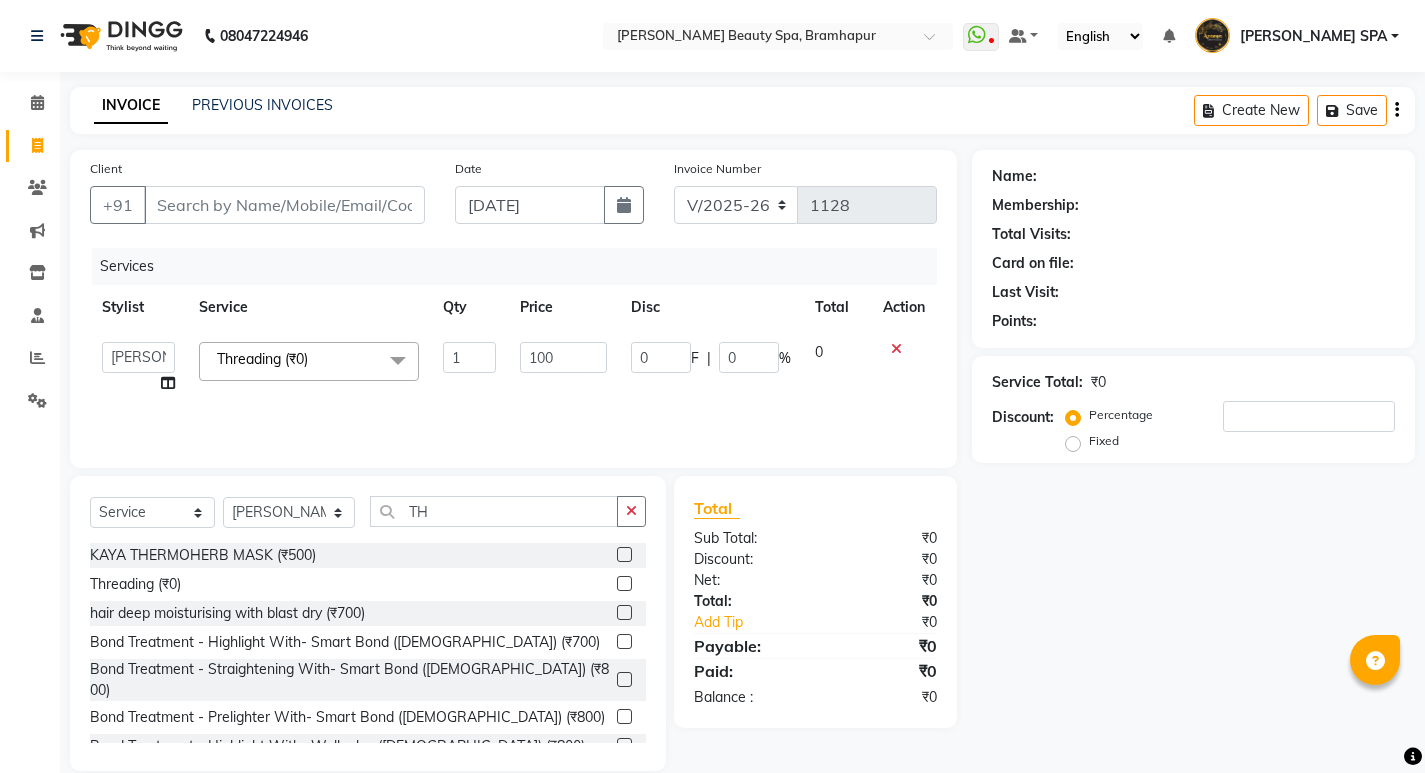 drag, startPoint x: 605, startPoint y: 578, endPoint x: 533, endPoint y: 558, distance: 74.726166 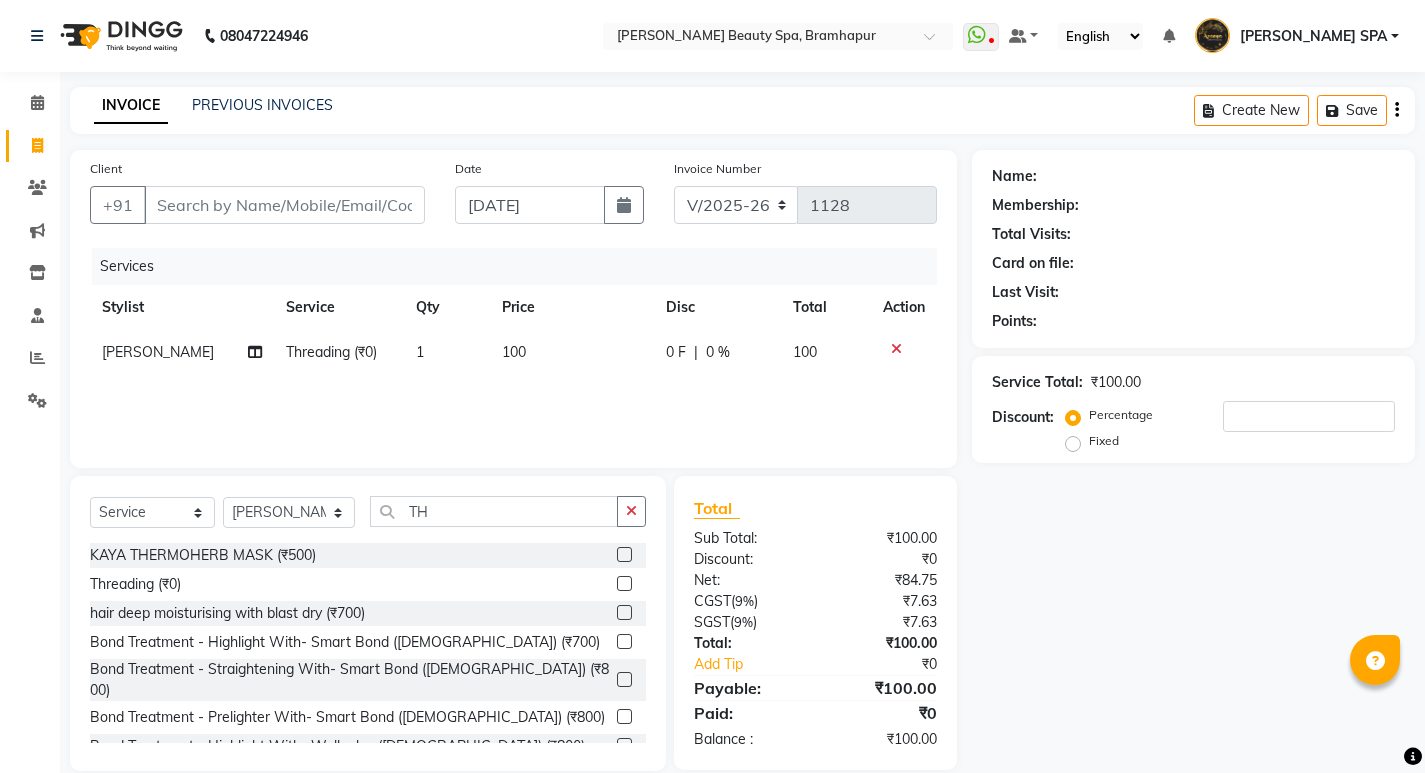 click 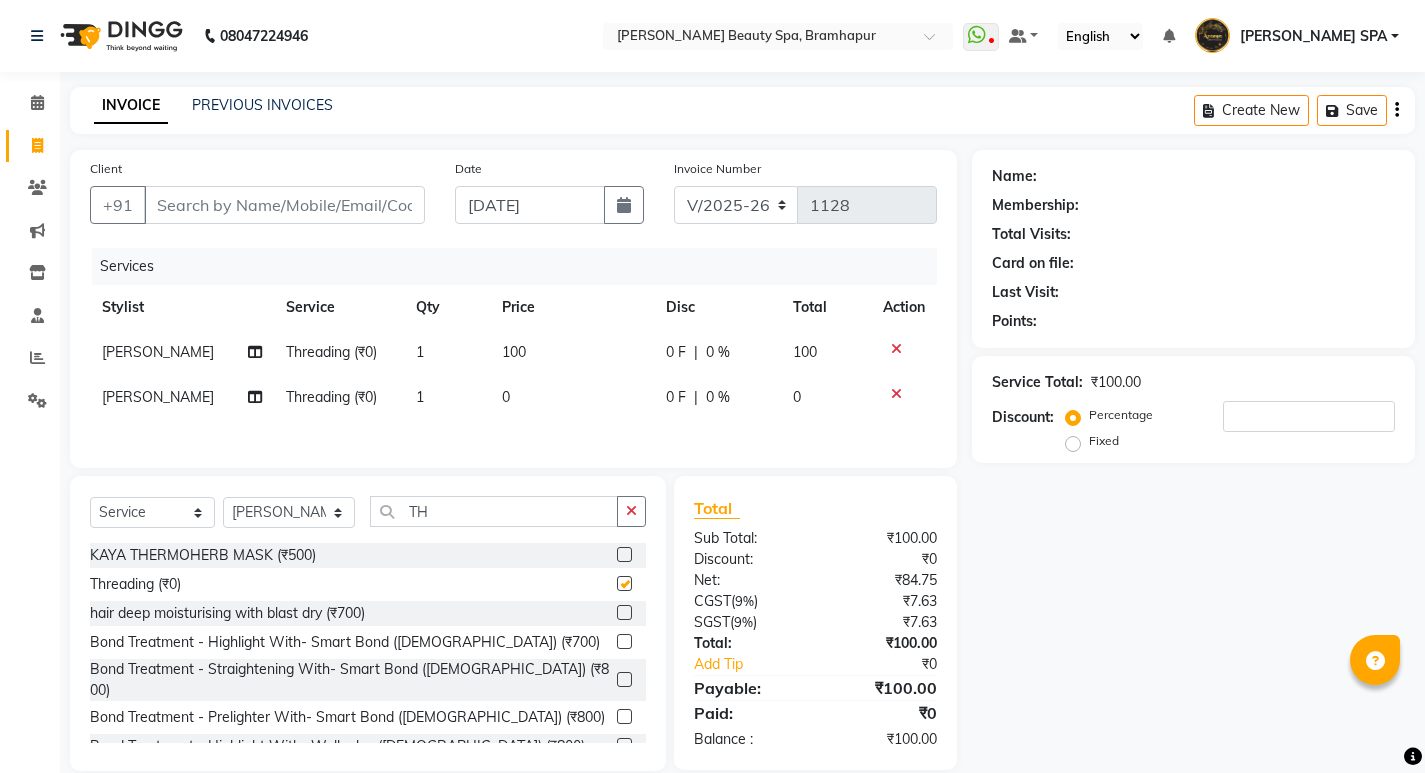 checkbox on "false" 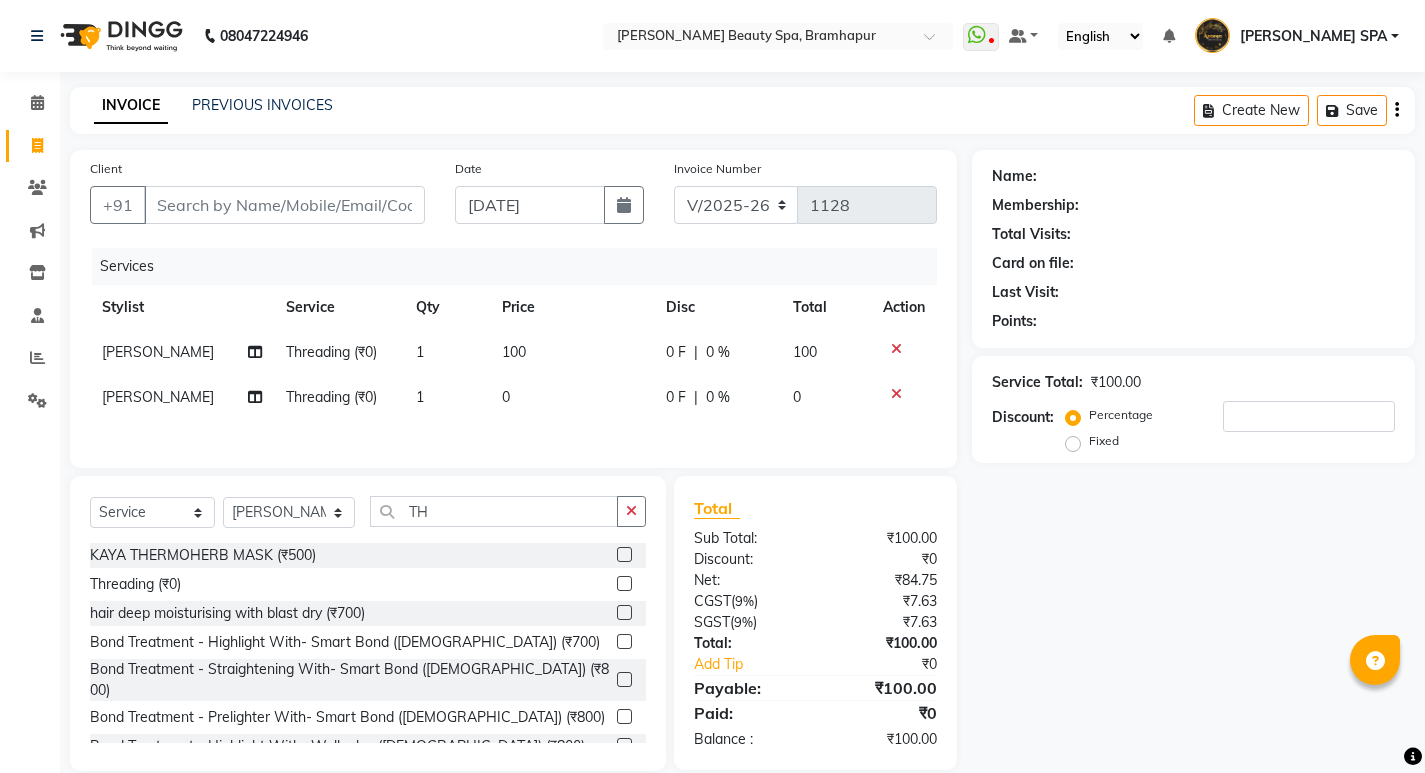 click on "[PERSON_NAME]" 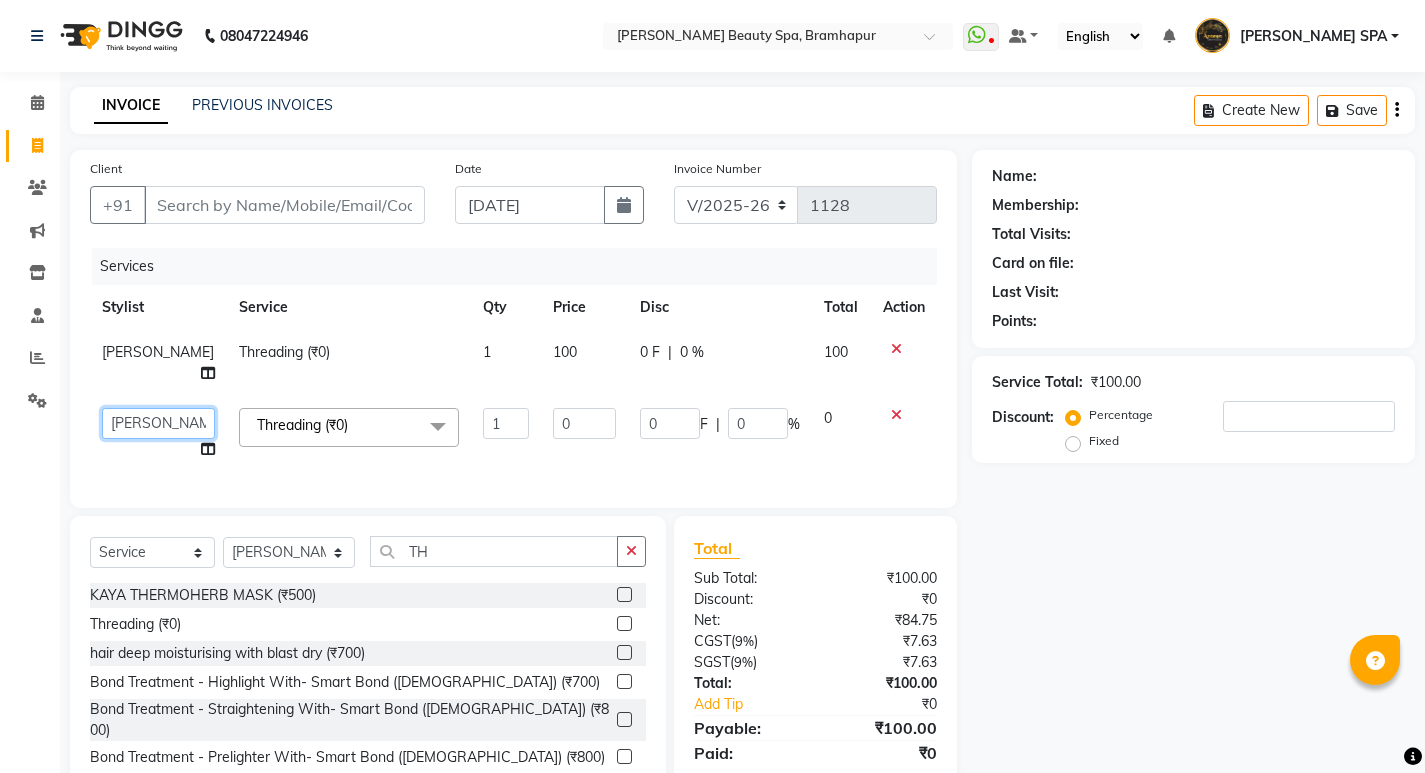 click on "ANANYA SPA   Bindiya Hati   jhuma   JYOTI   KABITA PATTNAIK JOLLY   MAM   PRANATI   SABANA   SANDHYA SAHU   SIBANI   SOUMYA   SUNITA DAS" 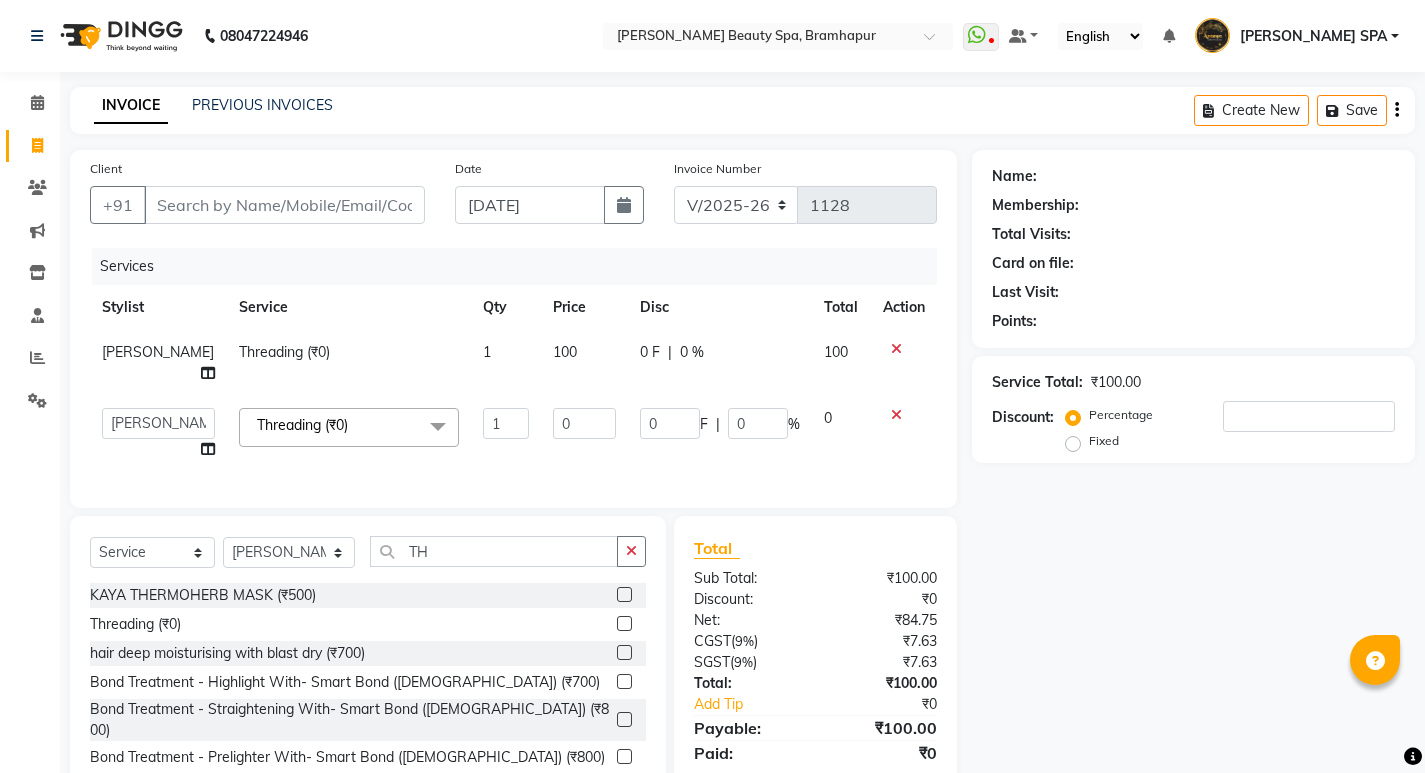 select on "18425" 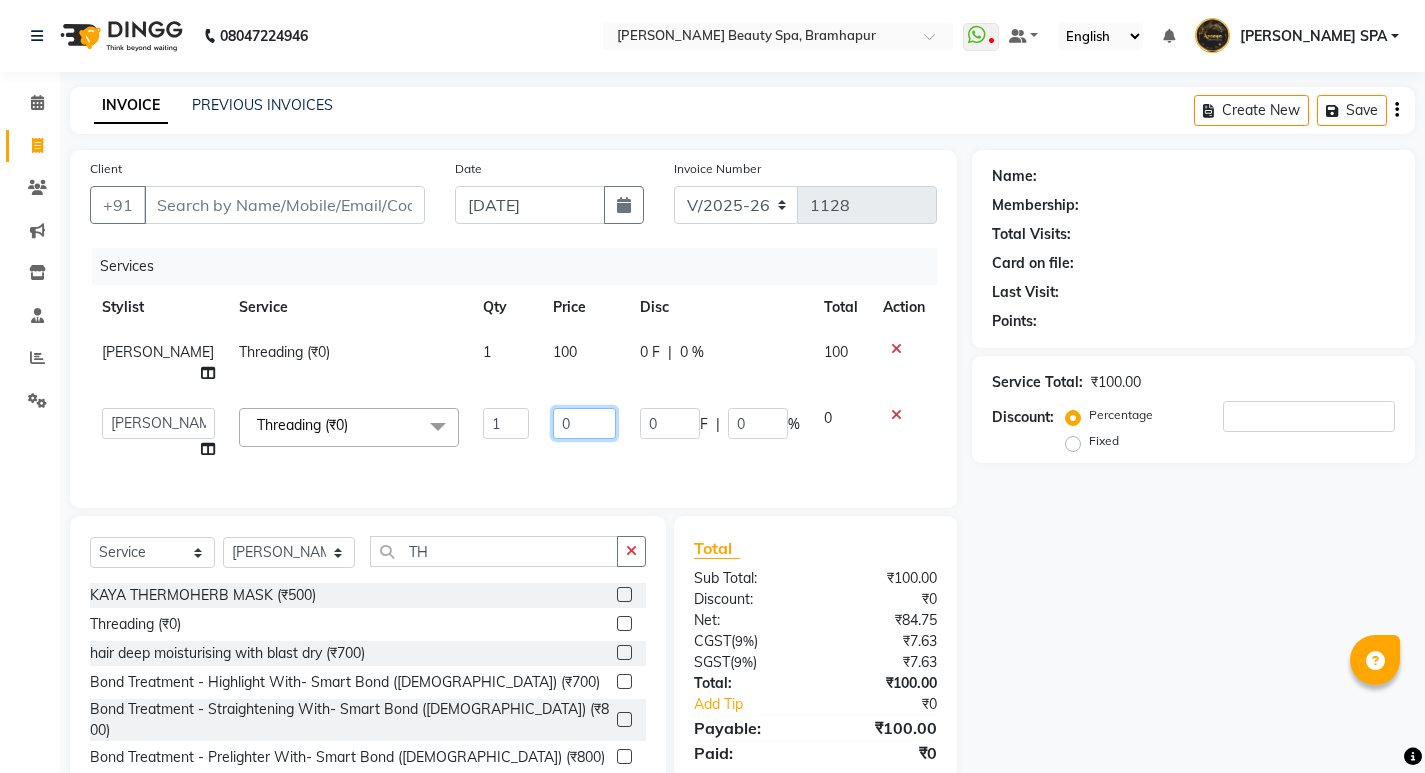 click on "0" 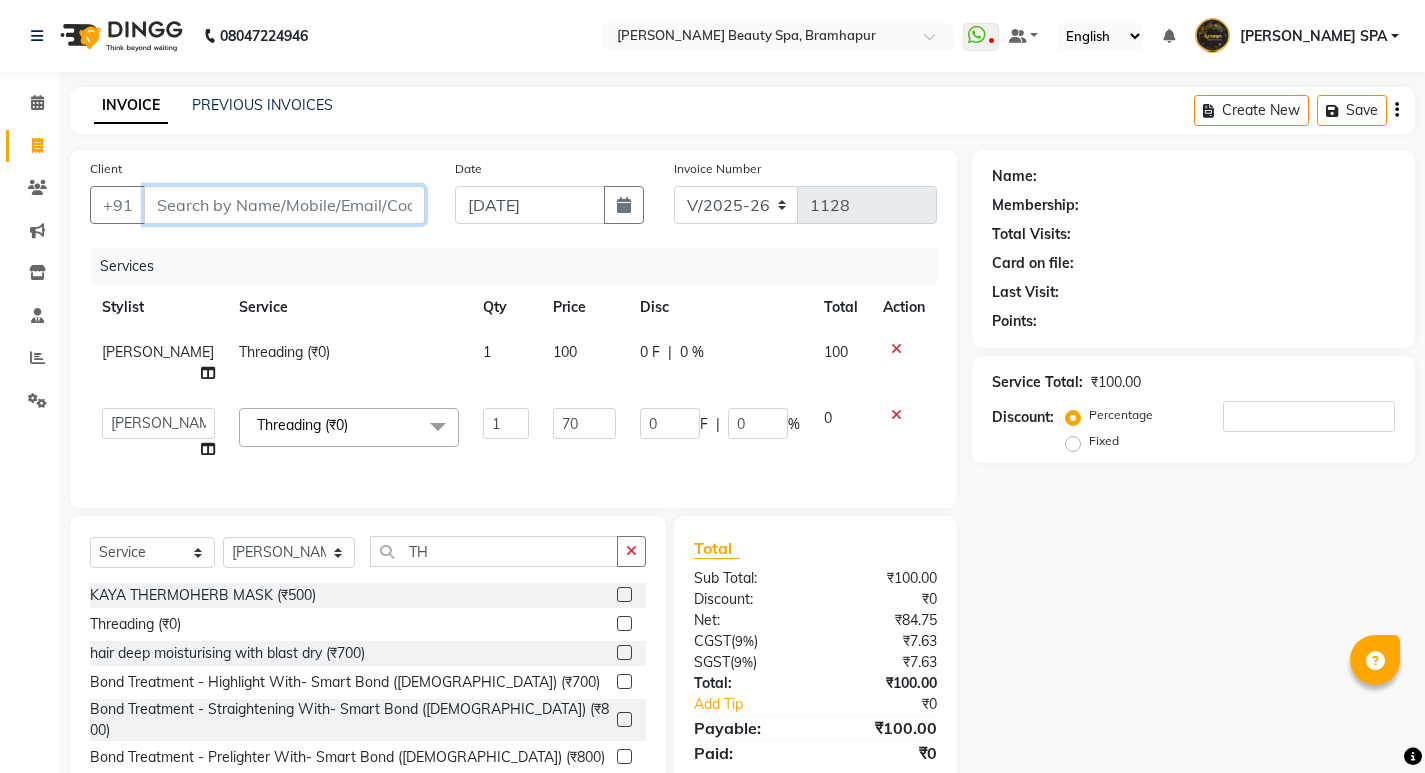 click on "Client" at bounding box center (284, 205) 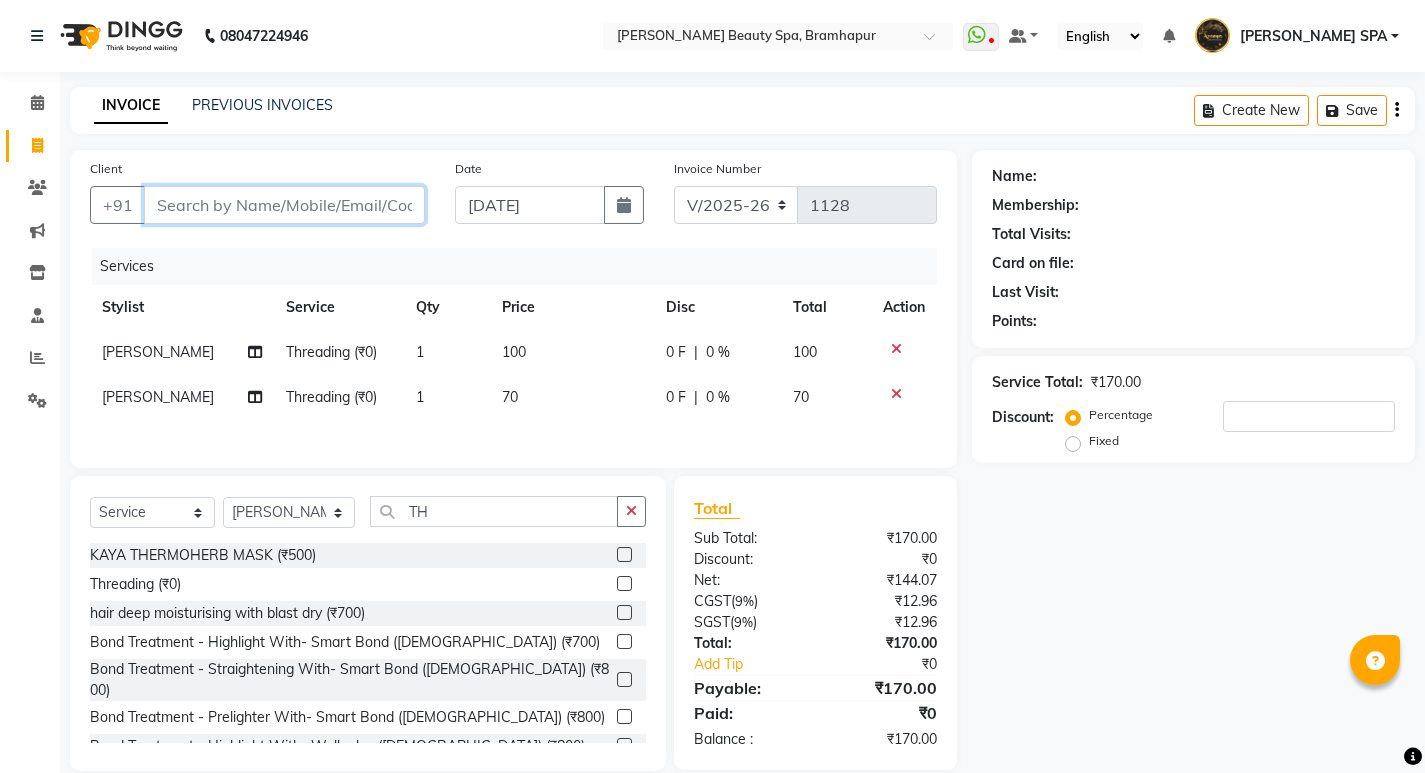 type on "8" 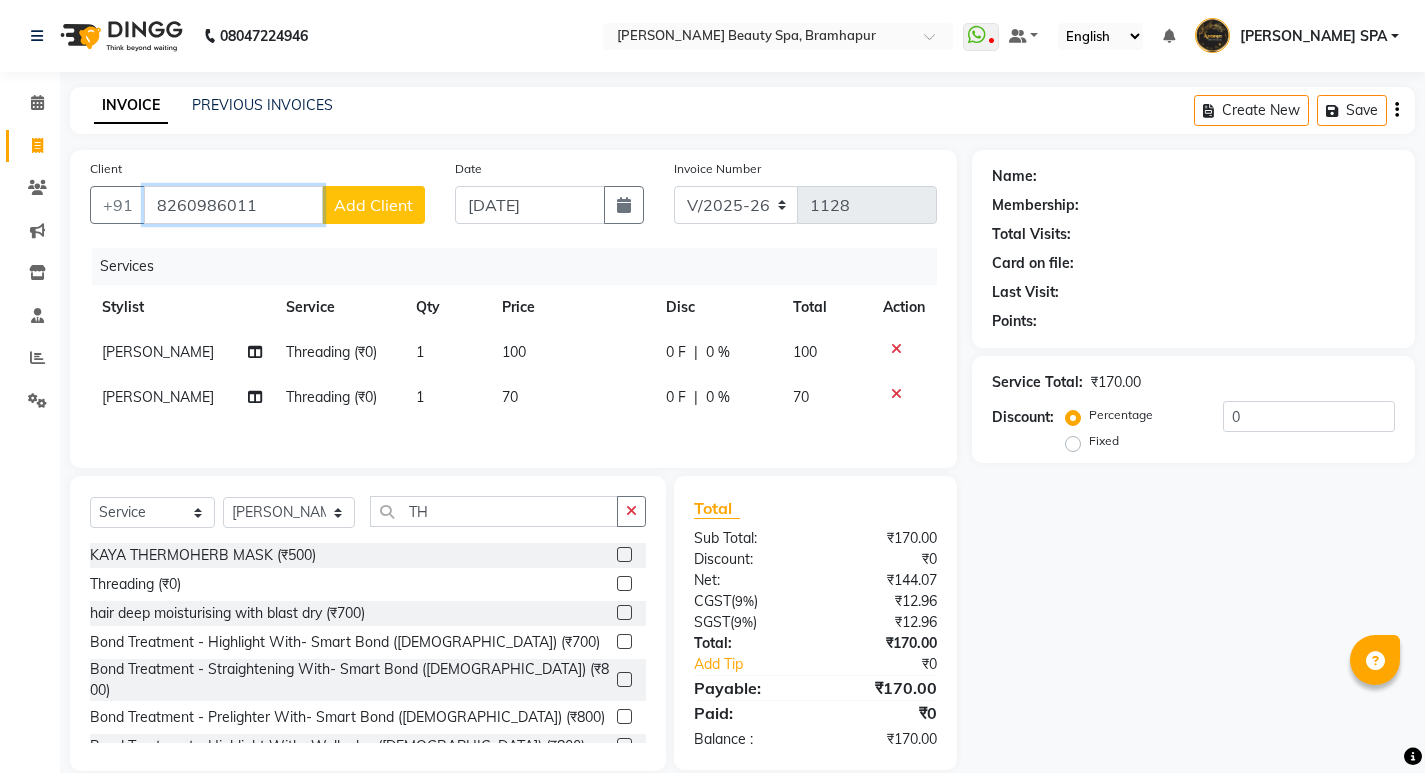 type on "8260986011" 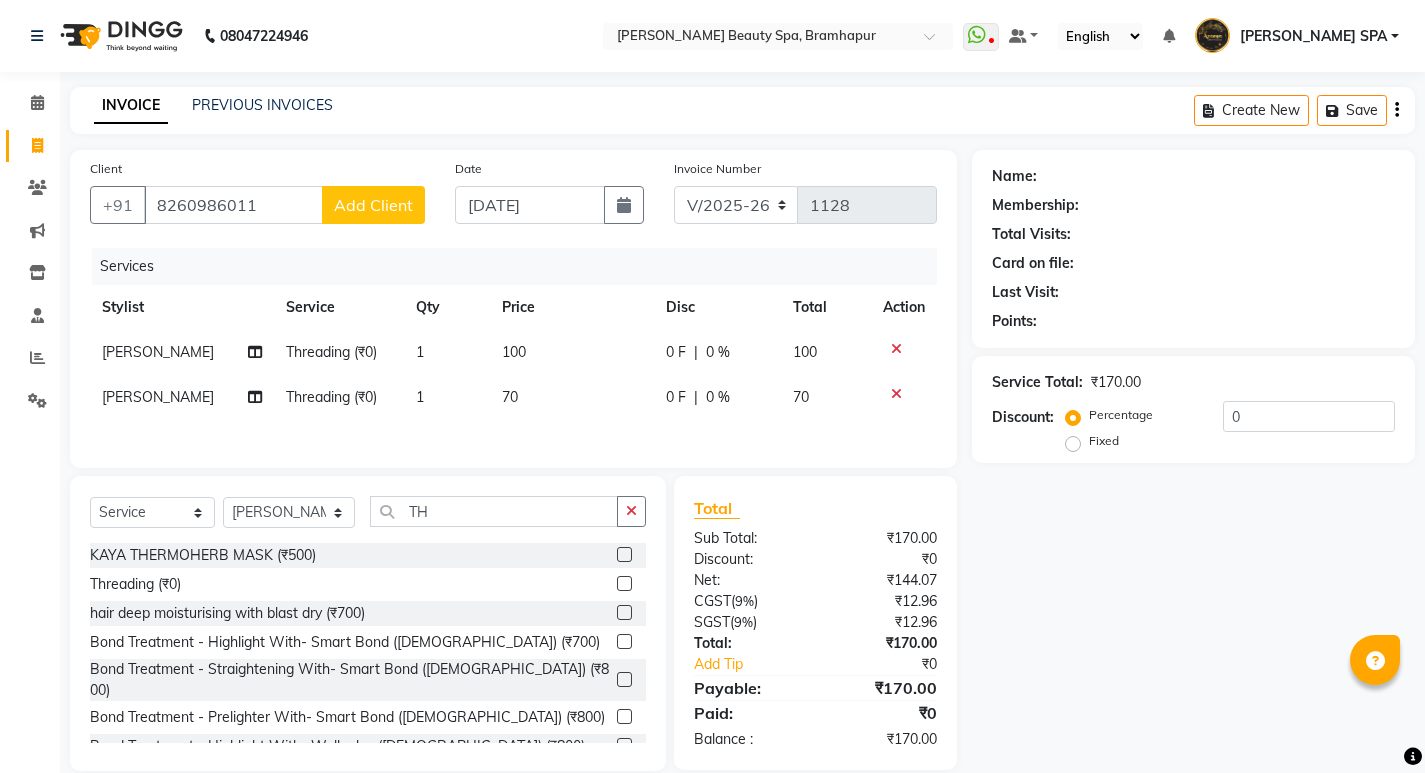 click on "Add Client" 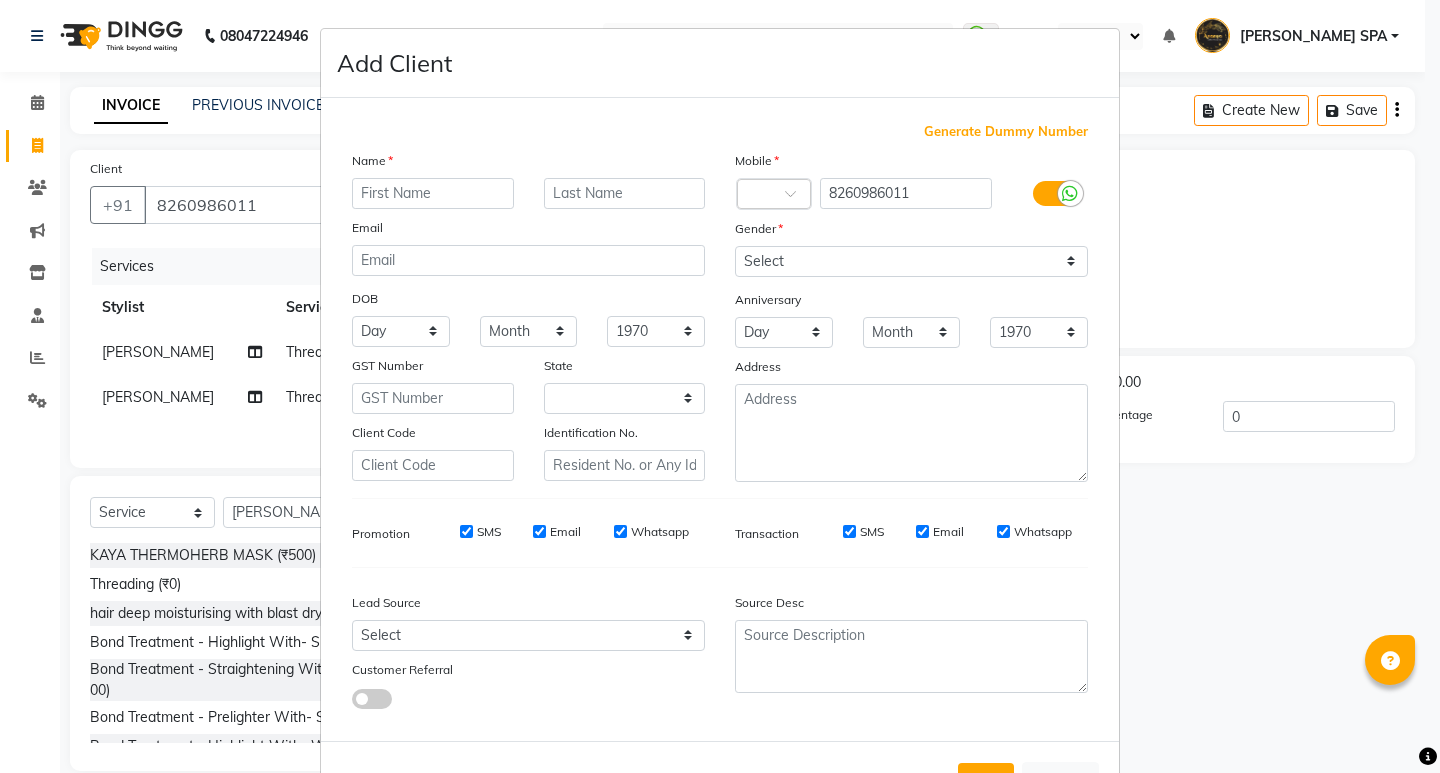 select on "29" 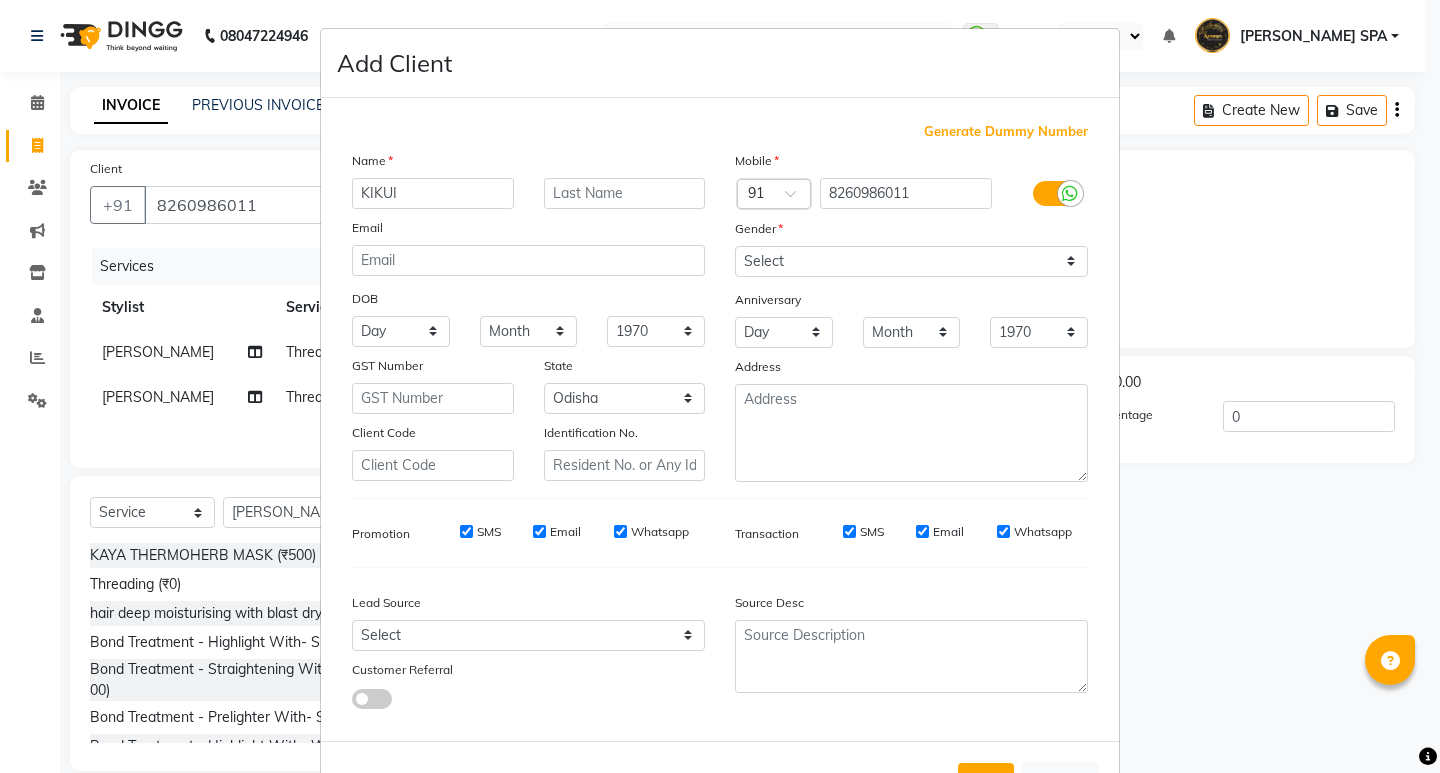 type on "KIKUI" 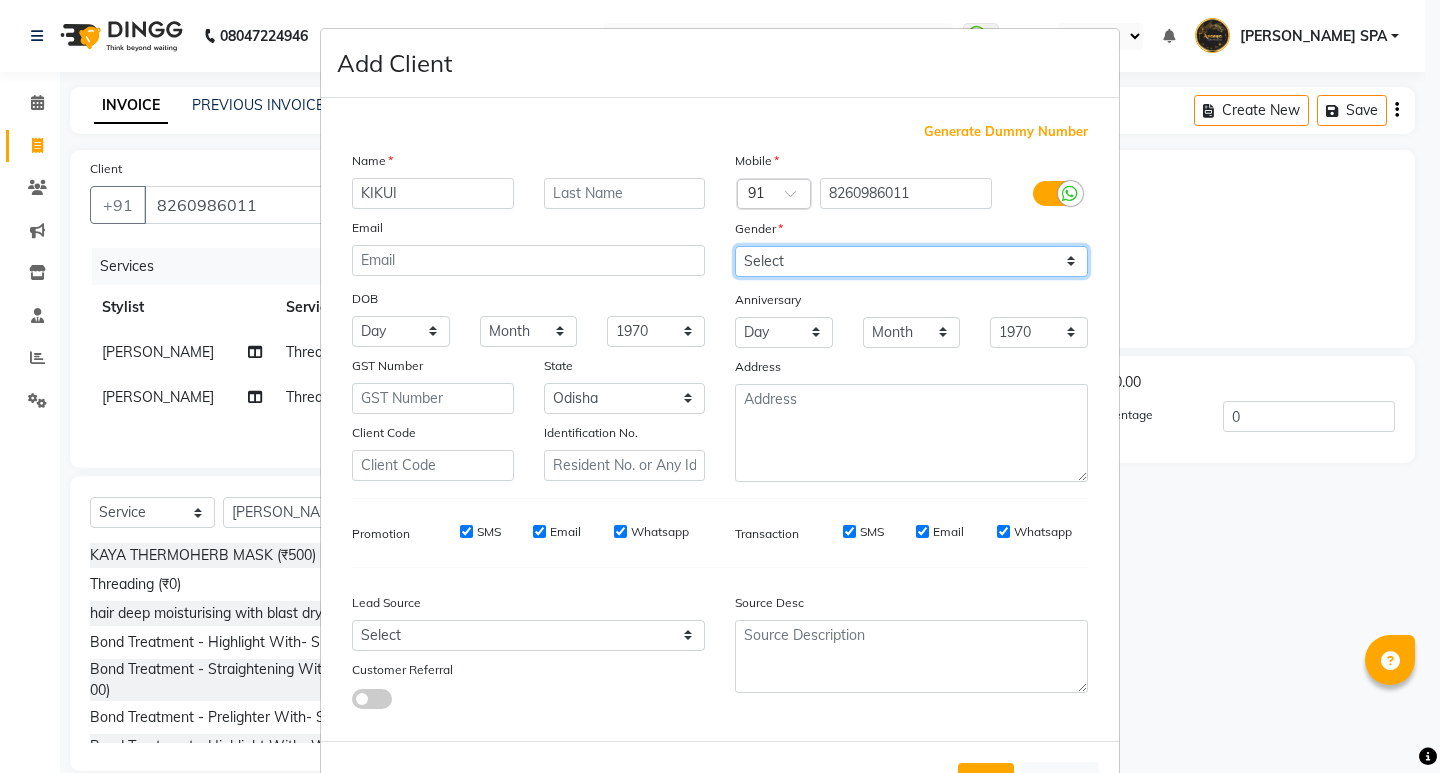 click on "Select Male Female Other Prefer Not To Say" at bounding box center (911, 261) 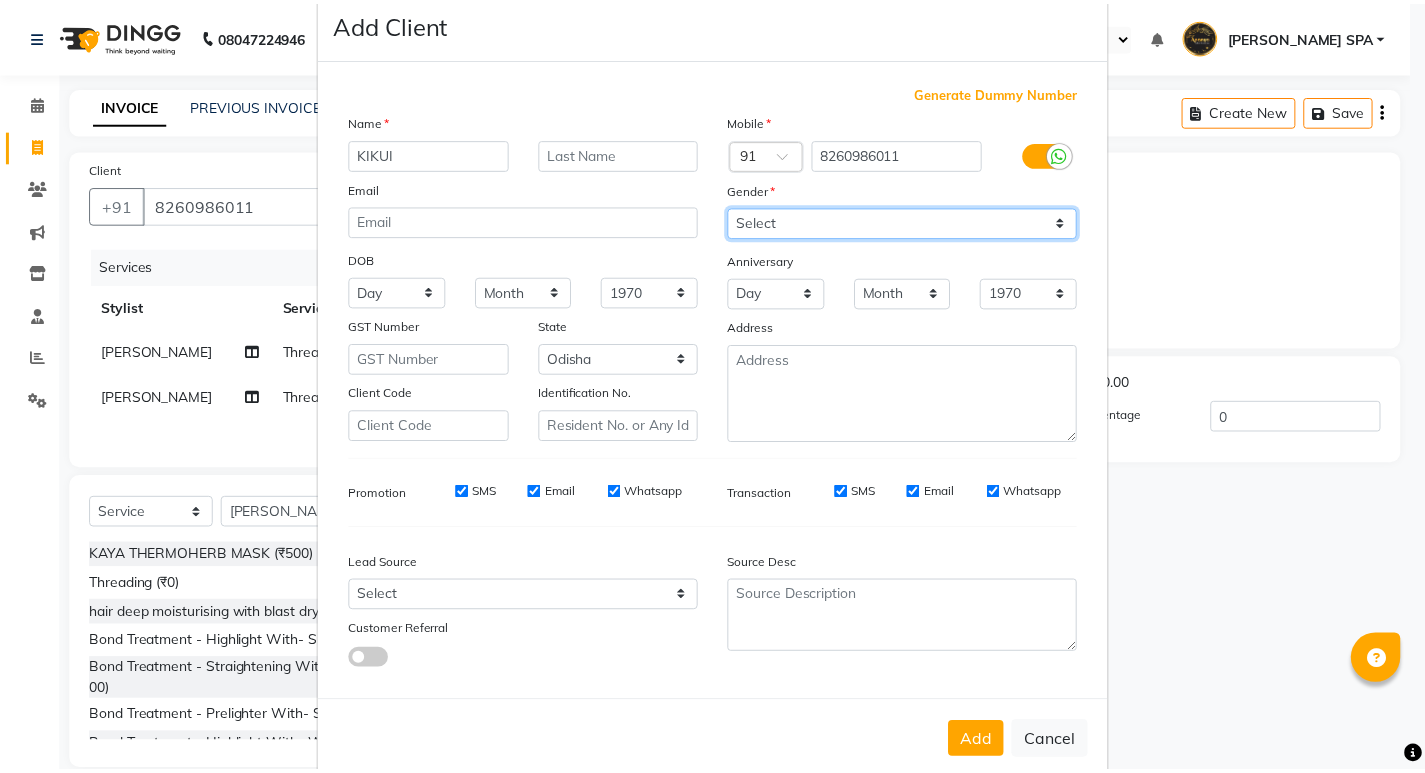 scroll, scrollTop: 76, scrollLeft: 0, axis: vertical 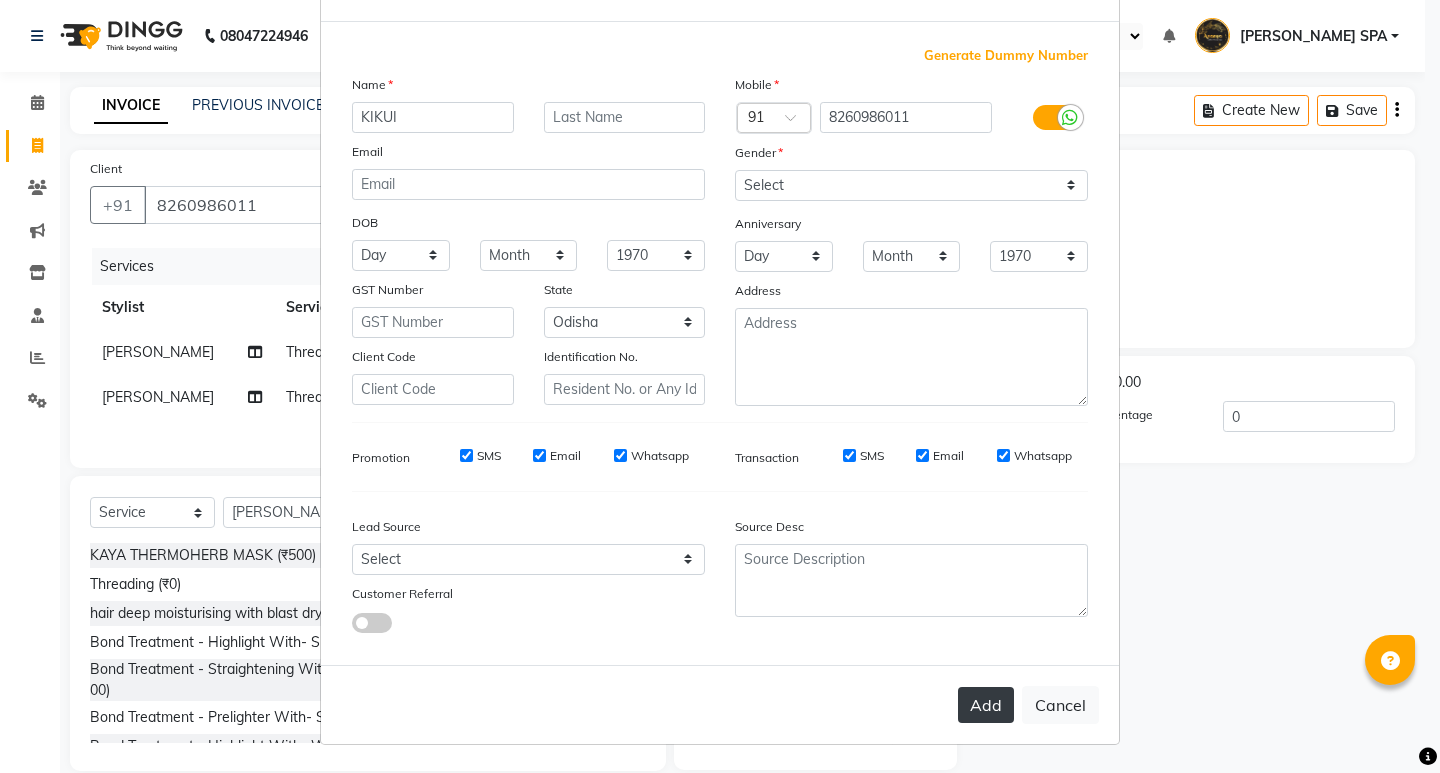 click on "Add" at bounding box center [986, 705] 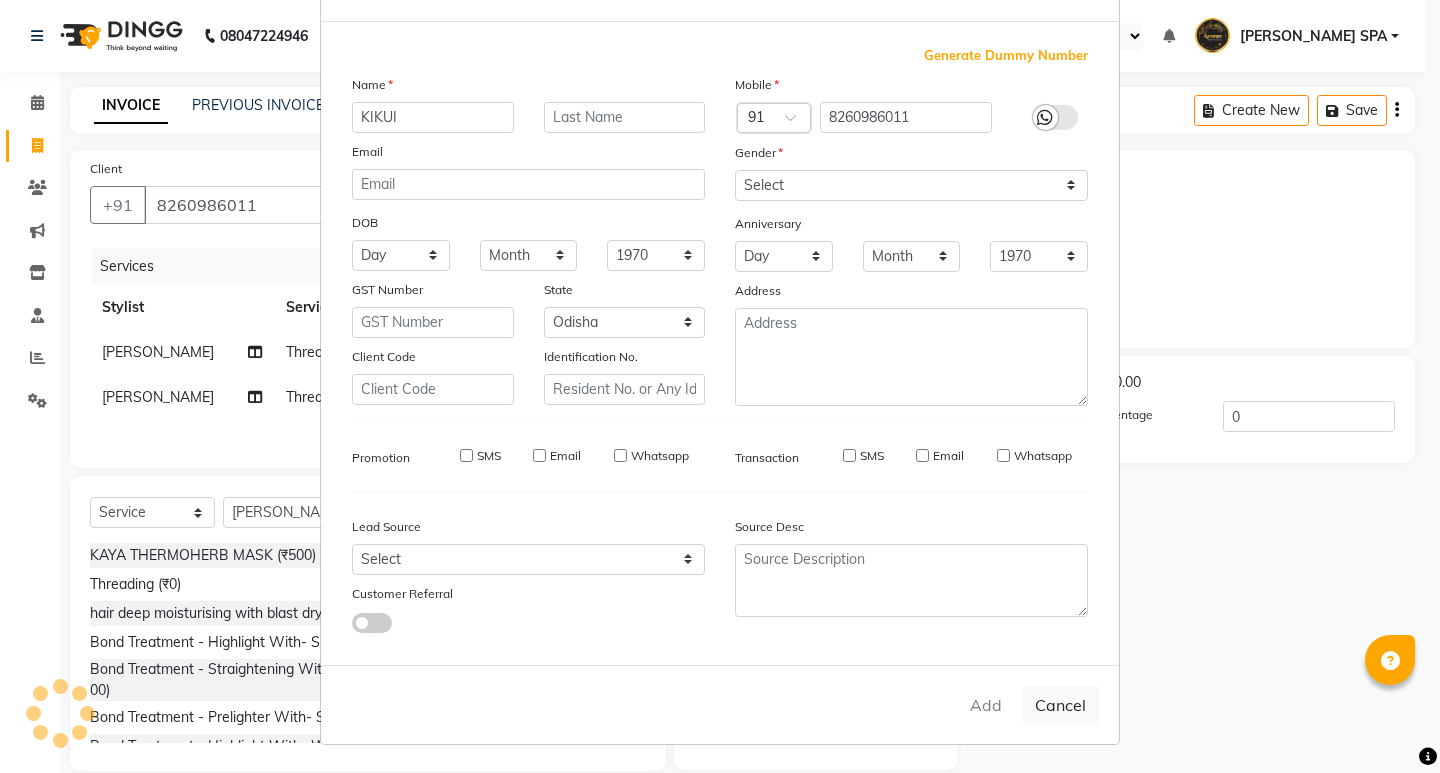 type 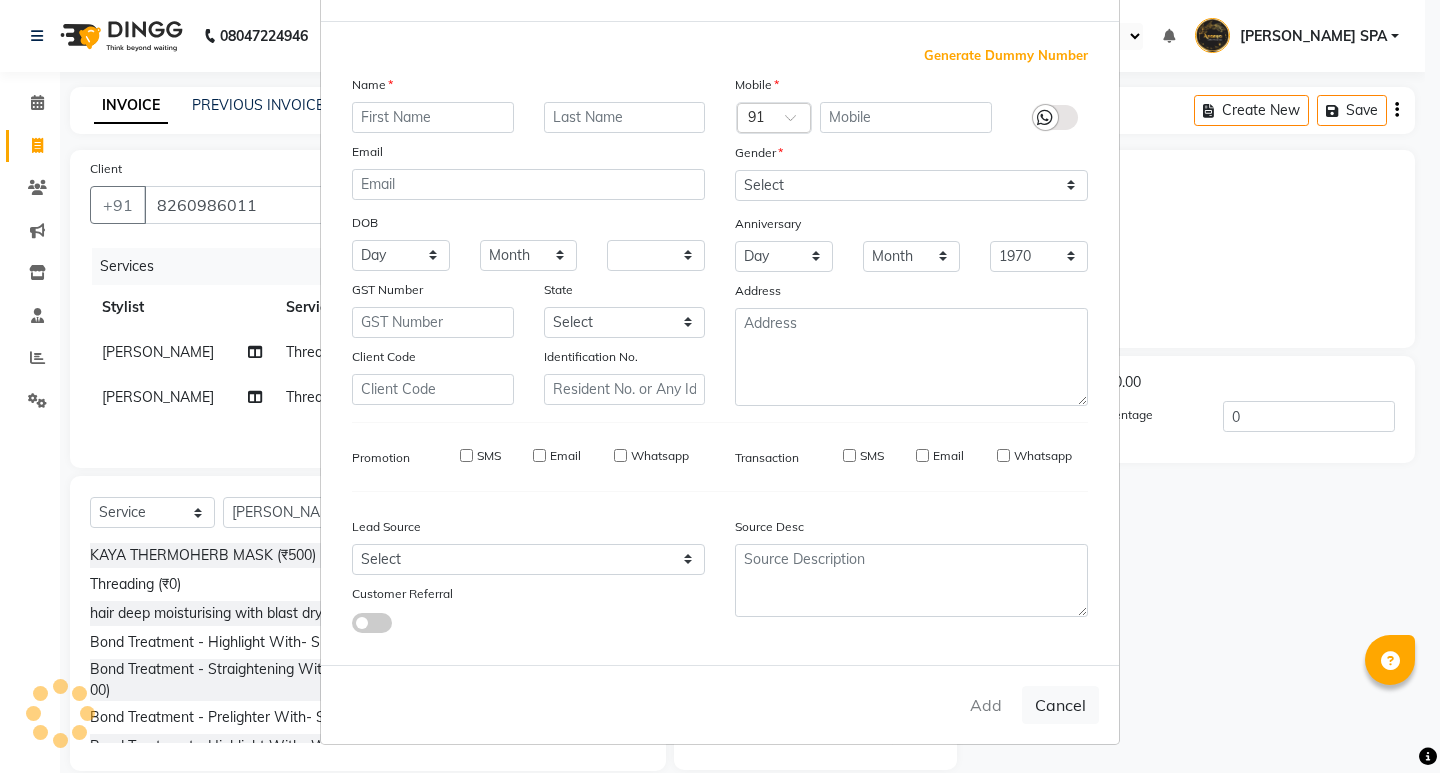 select 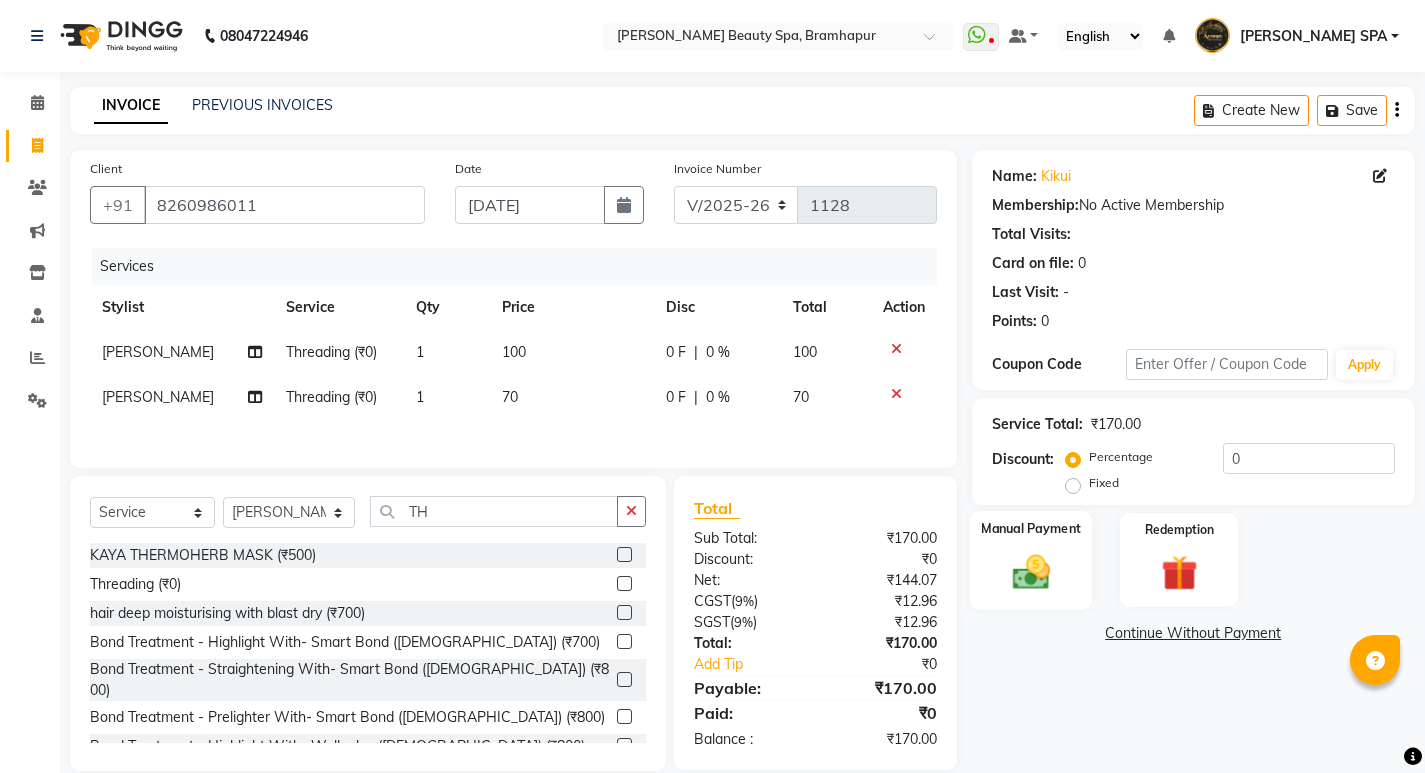 click 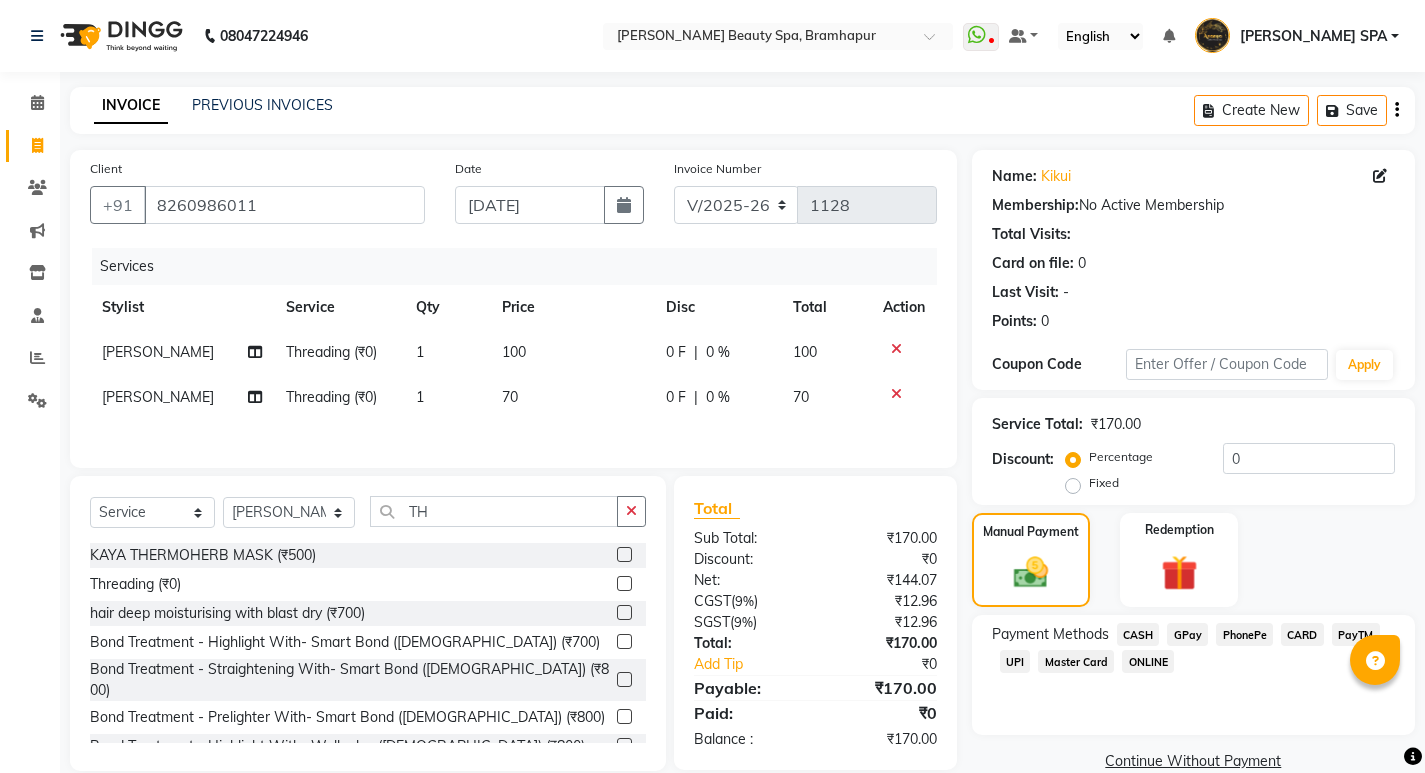 click on "CASH" 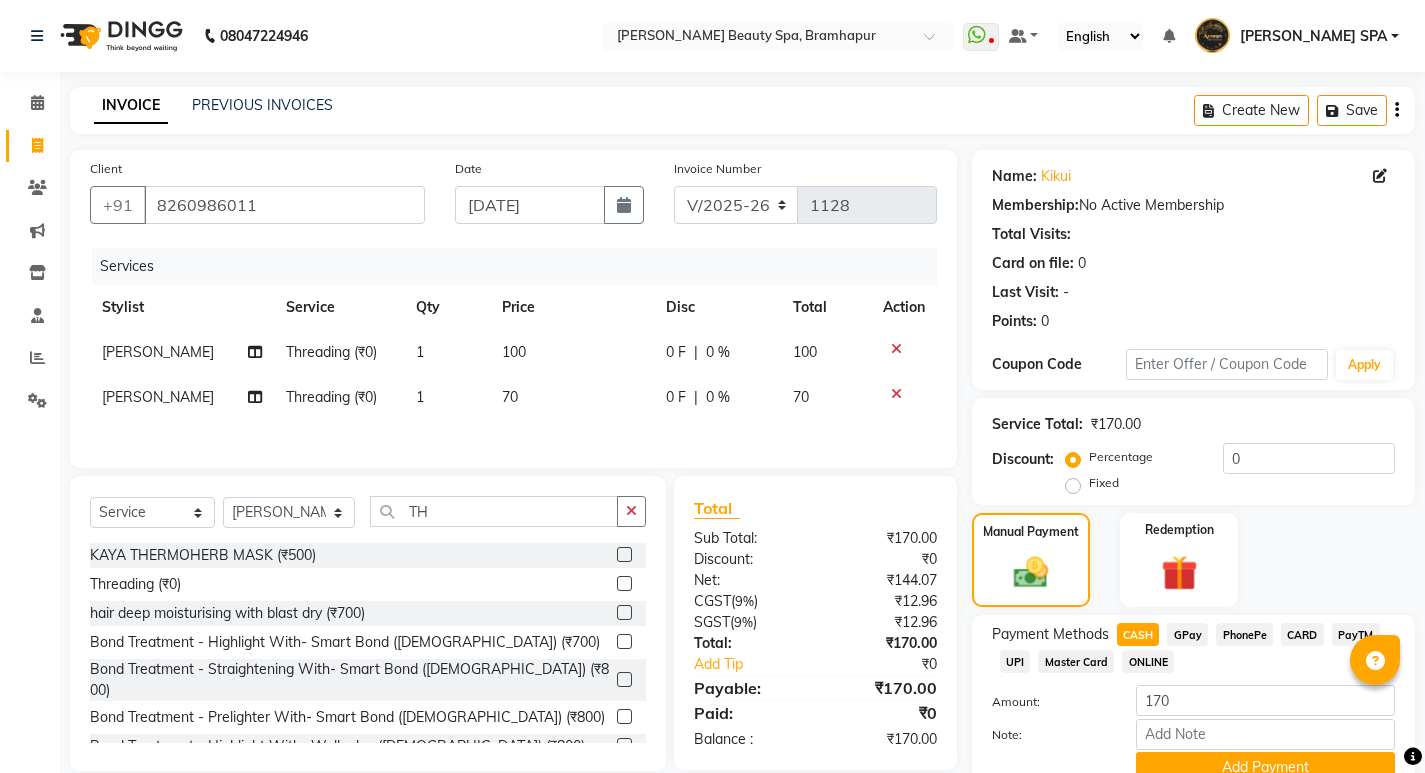 scroll, scrollTop: 89, scrollLeft: 0, axis: vertical 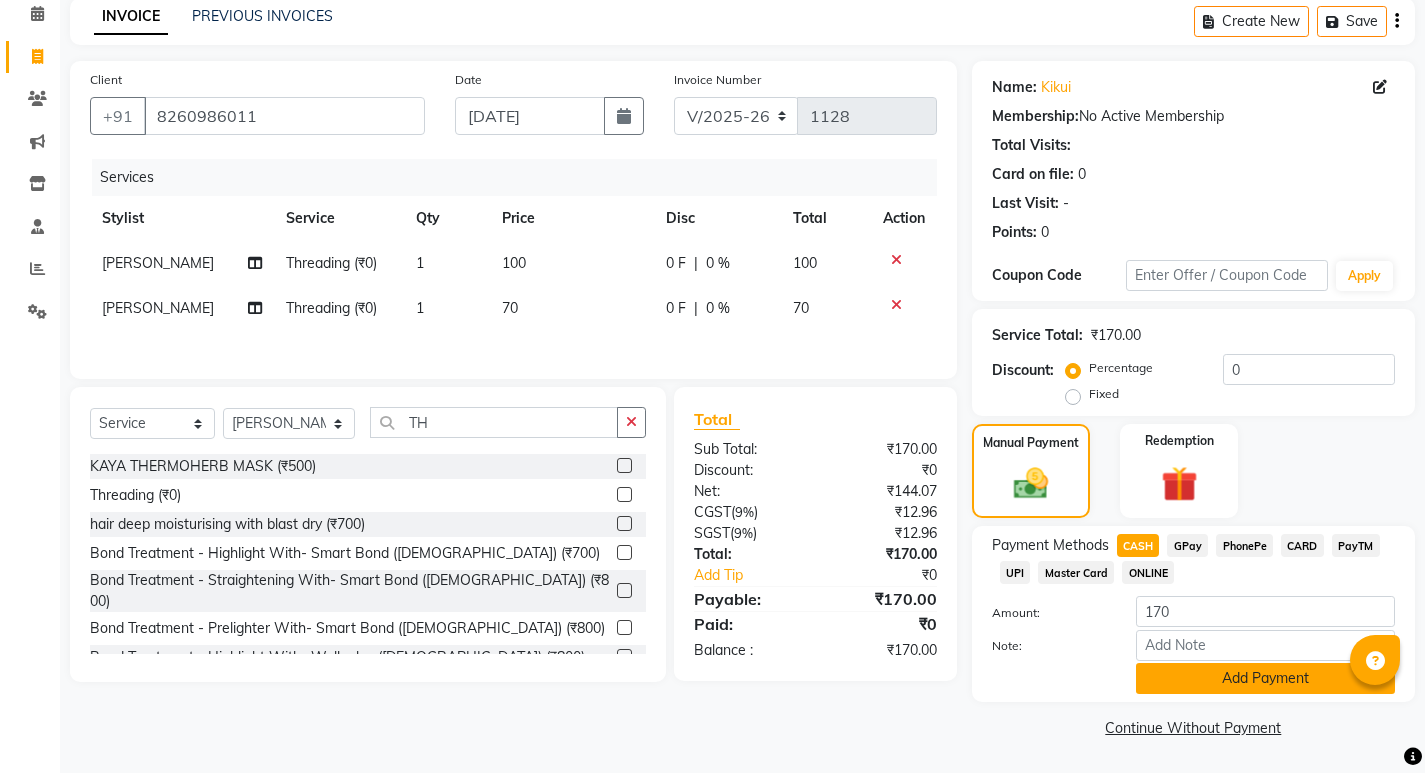 click on "Add Payment" 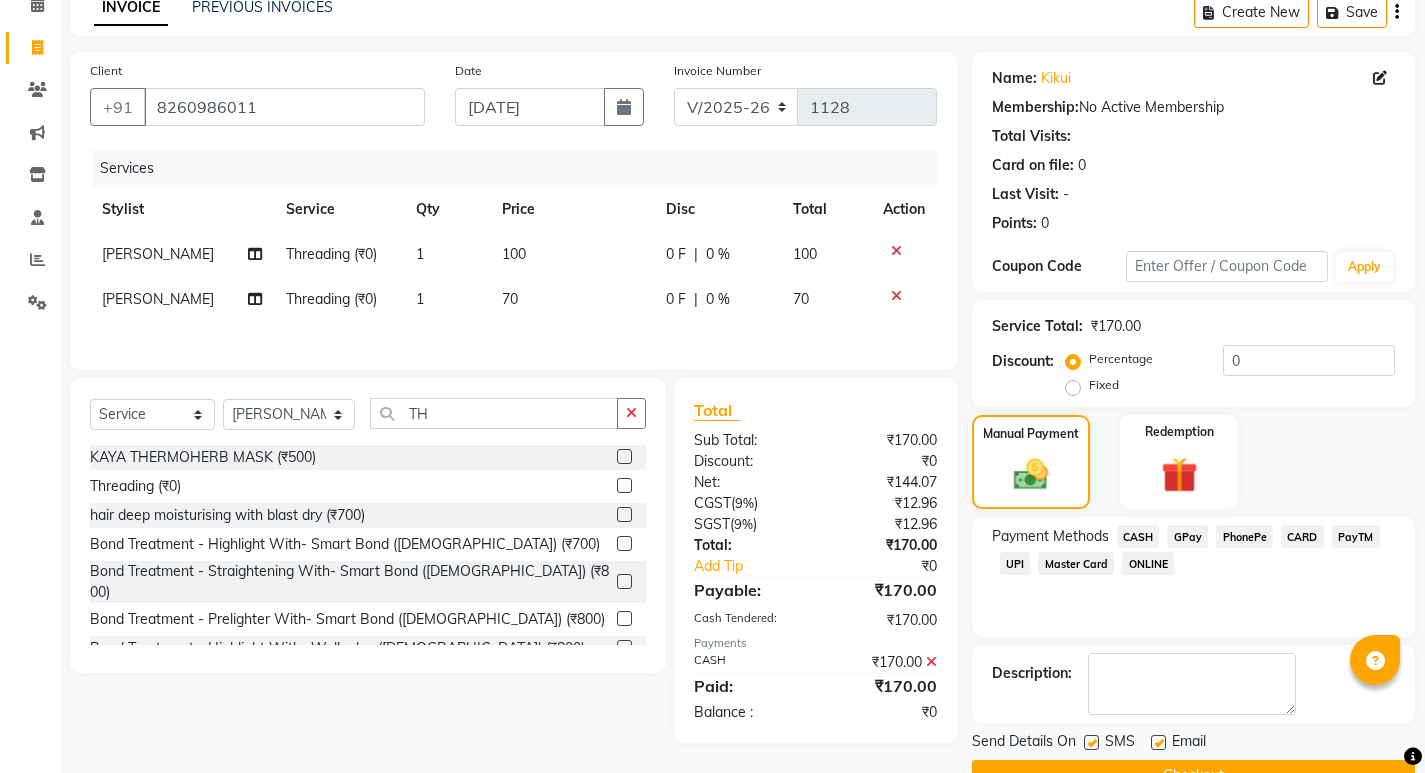 scroll, scrollTop: 146, scrollLeft: 0, axis: vertical 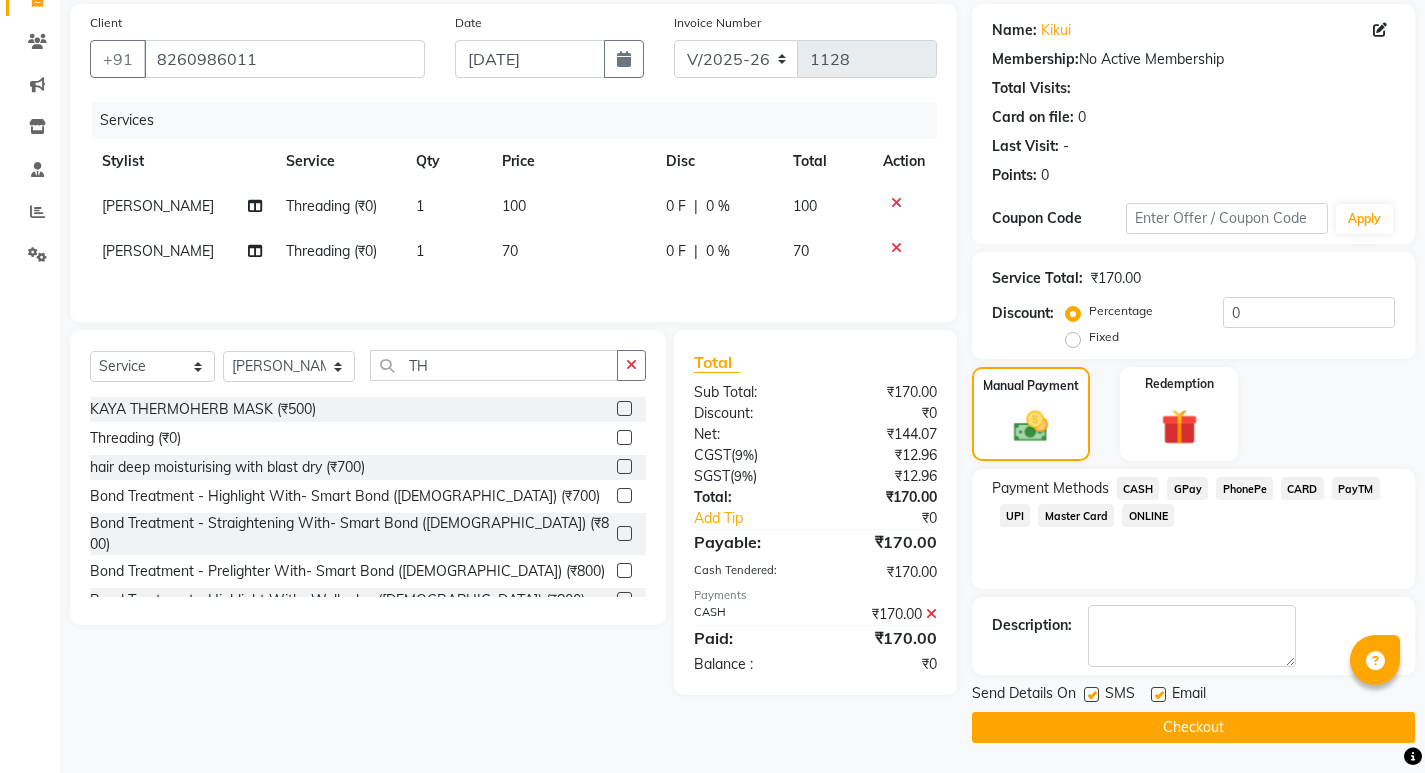 click on "Checkout" 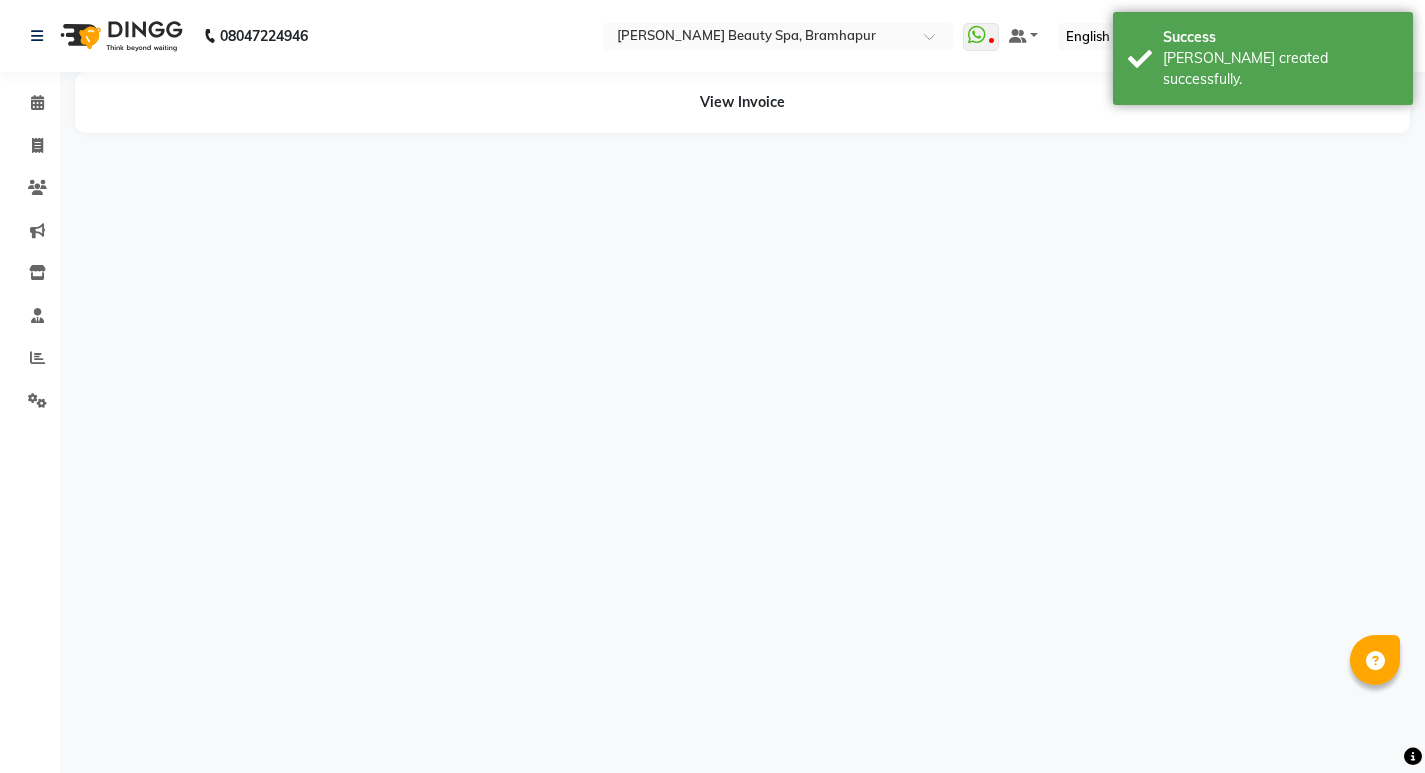 scroll, scrollTop: 0, scrollLeft: 0, axis: both 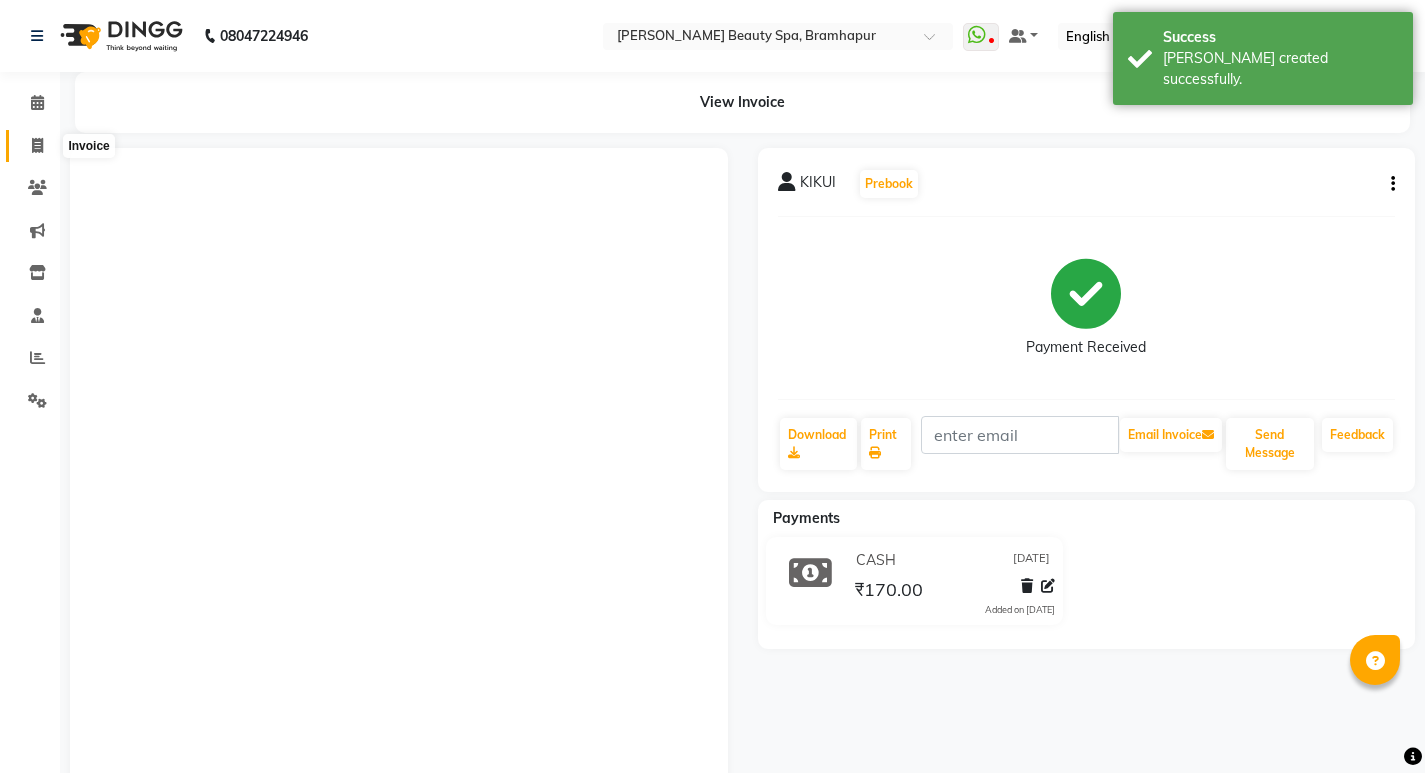 click 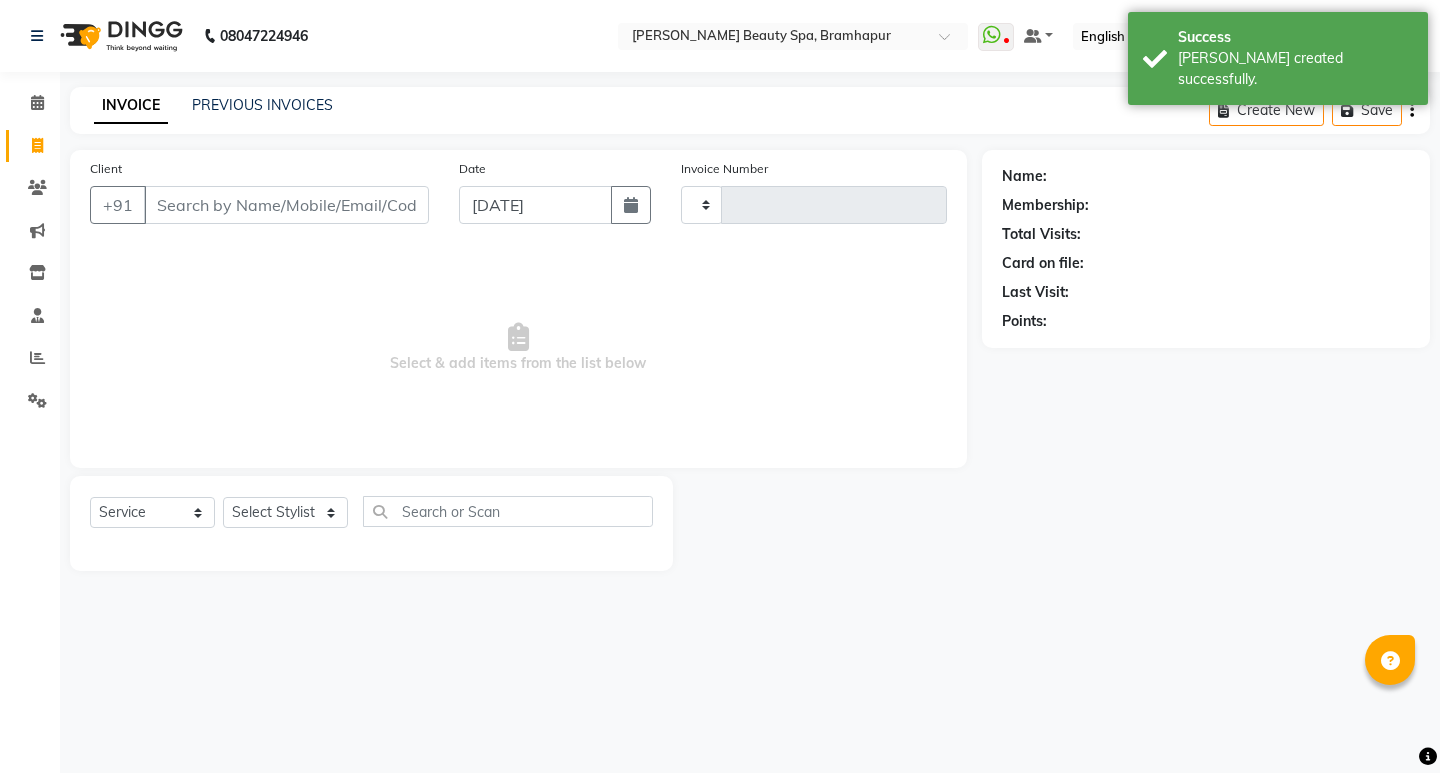 type on "1129" 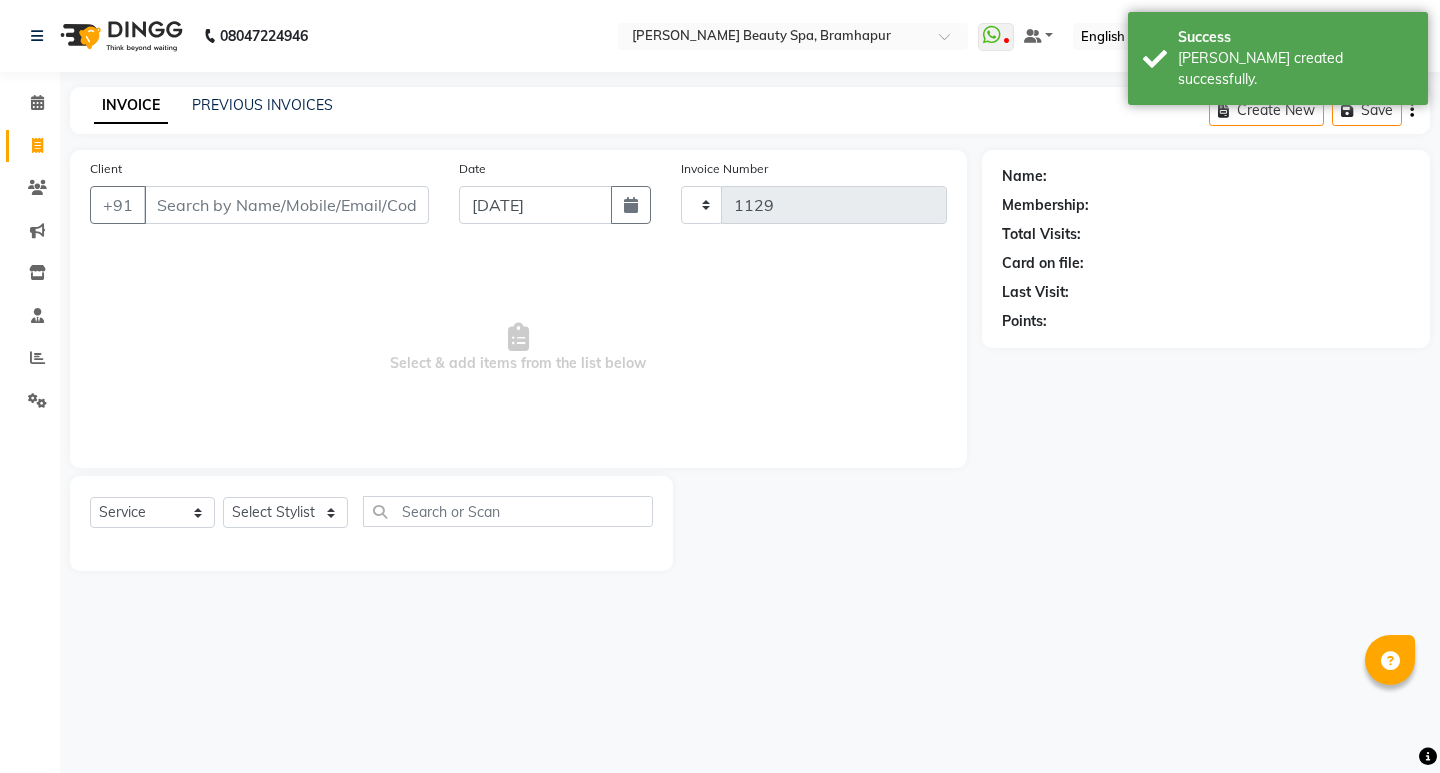 select on "3622" 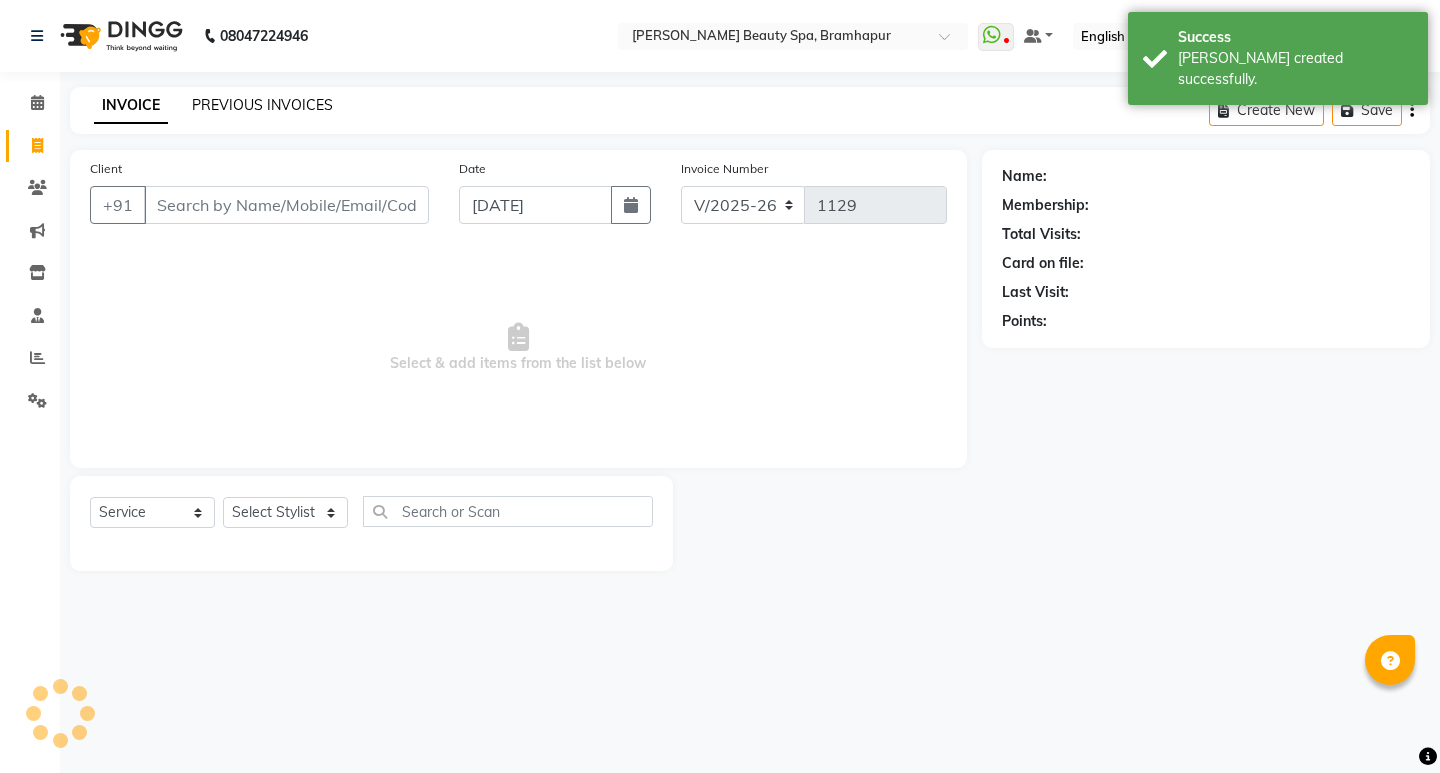 click on "PREVIOUS INVOICES" 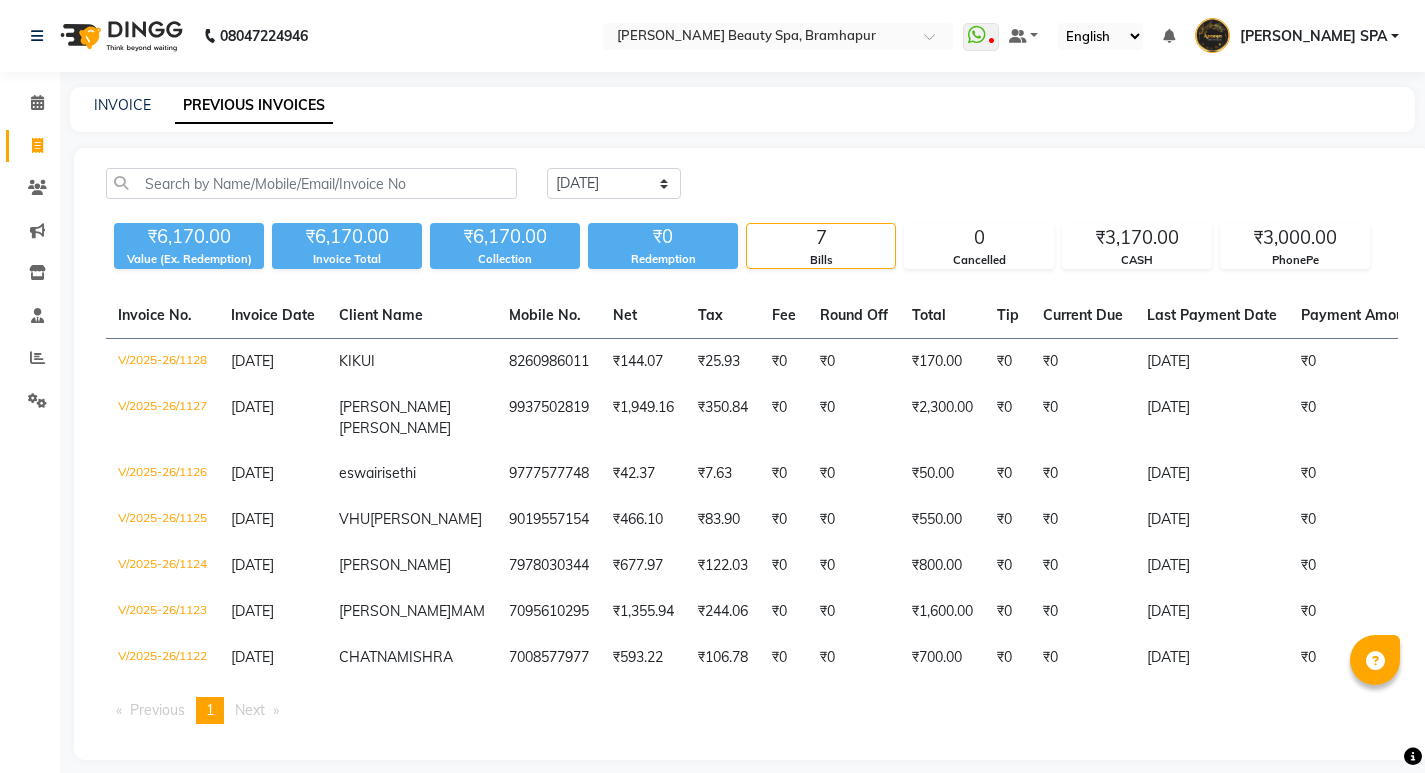 click on "INVOICE PREVIOUS INVOICES" 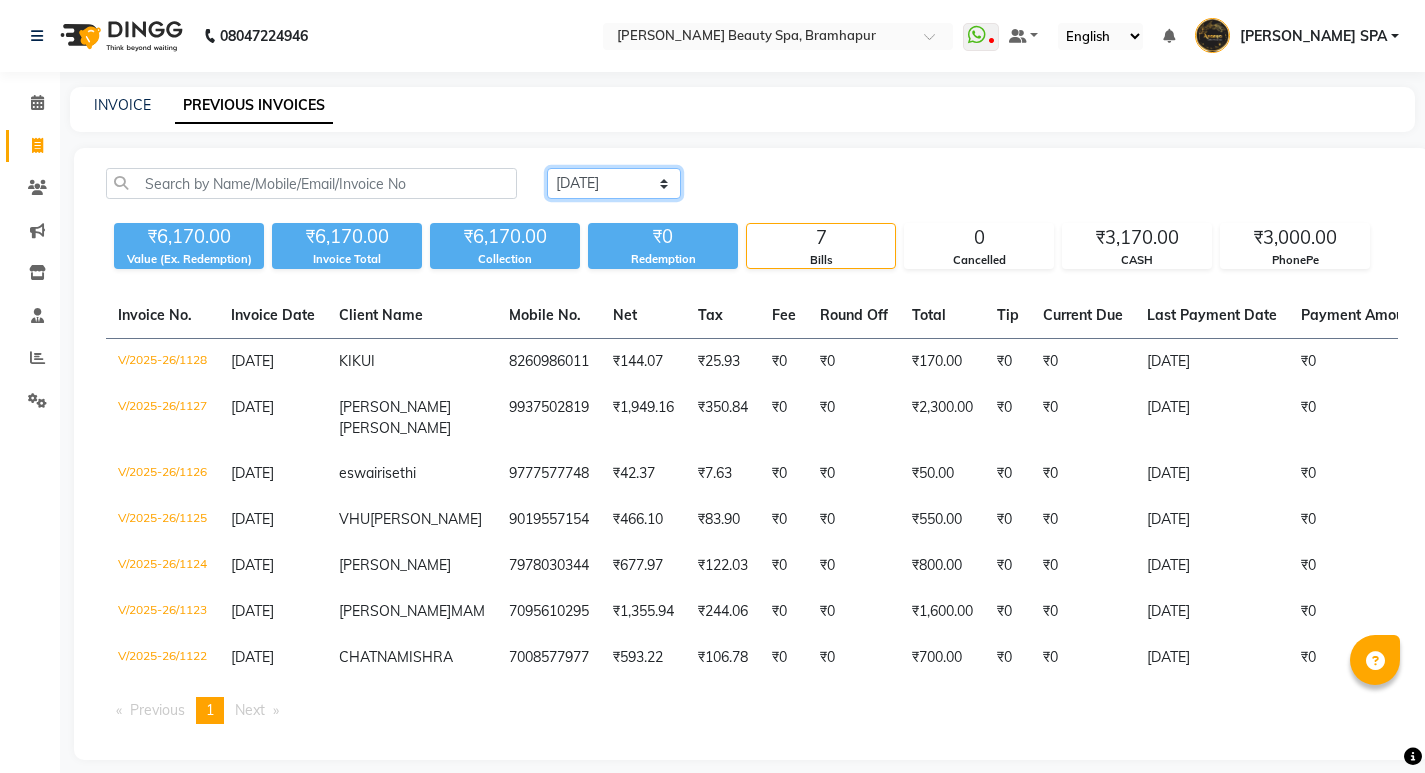 click on "Today Yesterday Custom Range" 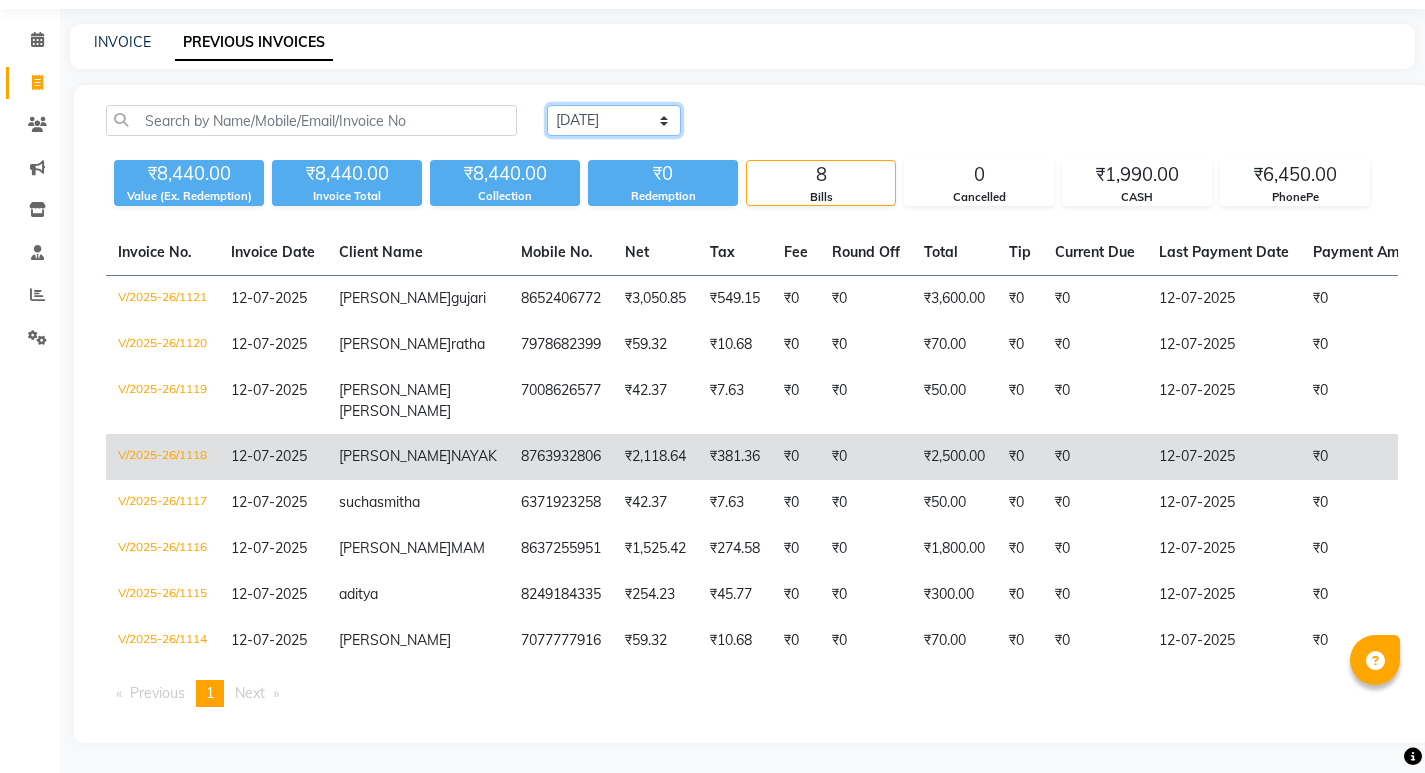 scroll, scrollTop: 138, scrollLeft: 0, axis: vertical 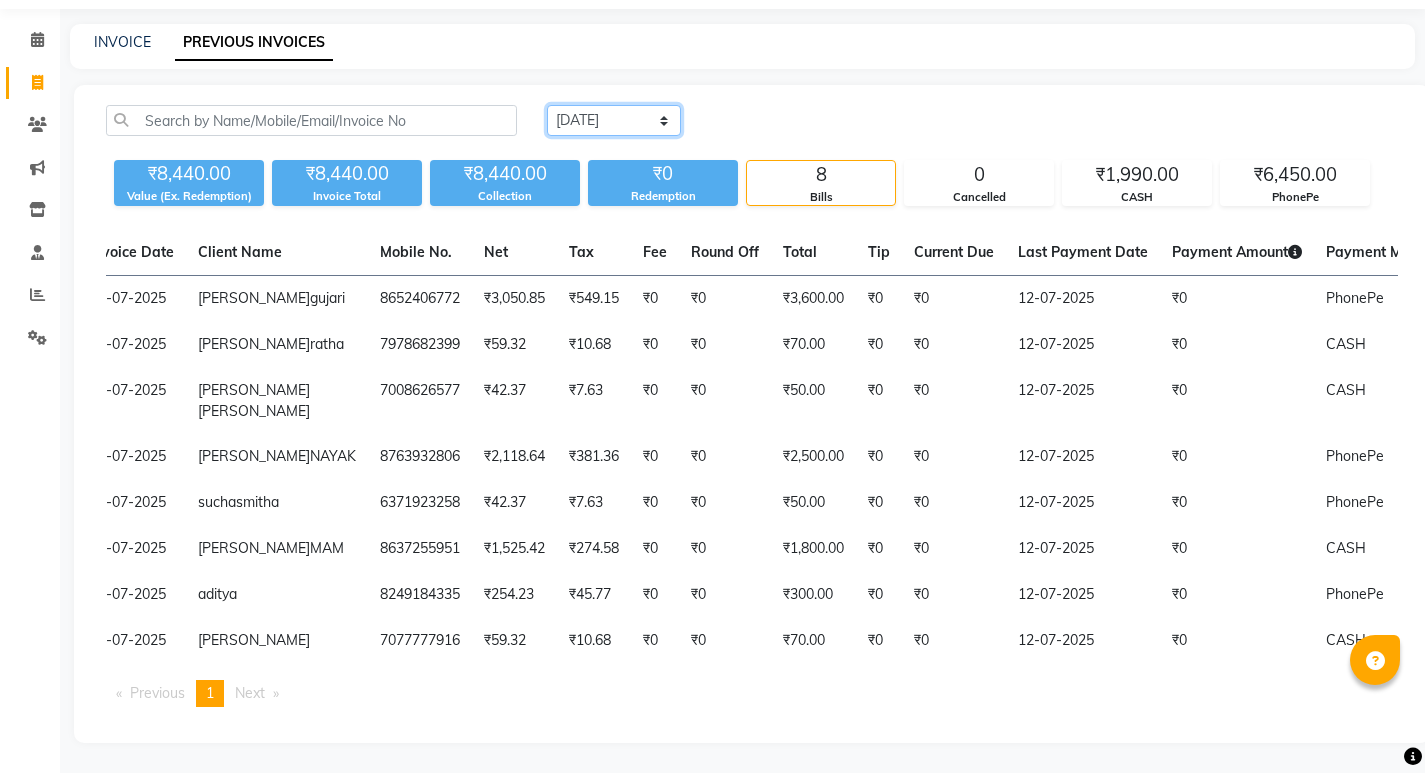 click on "Today Yesterday Custom Range" 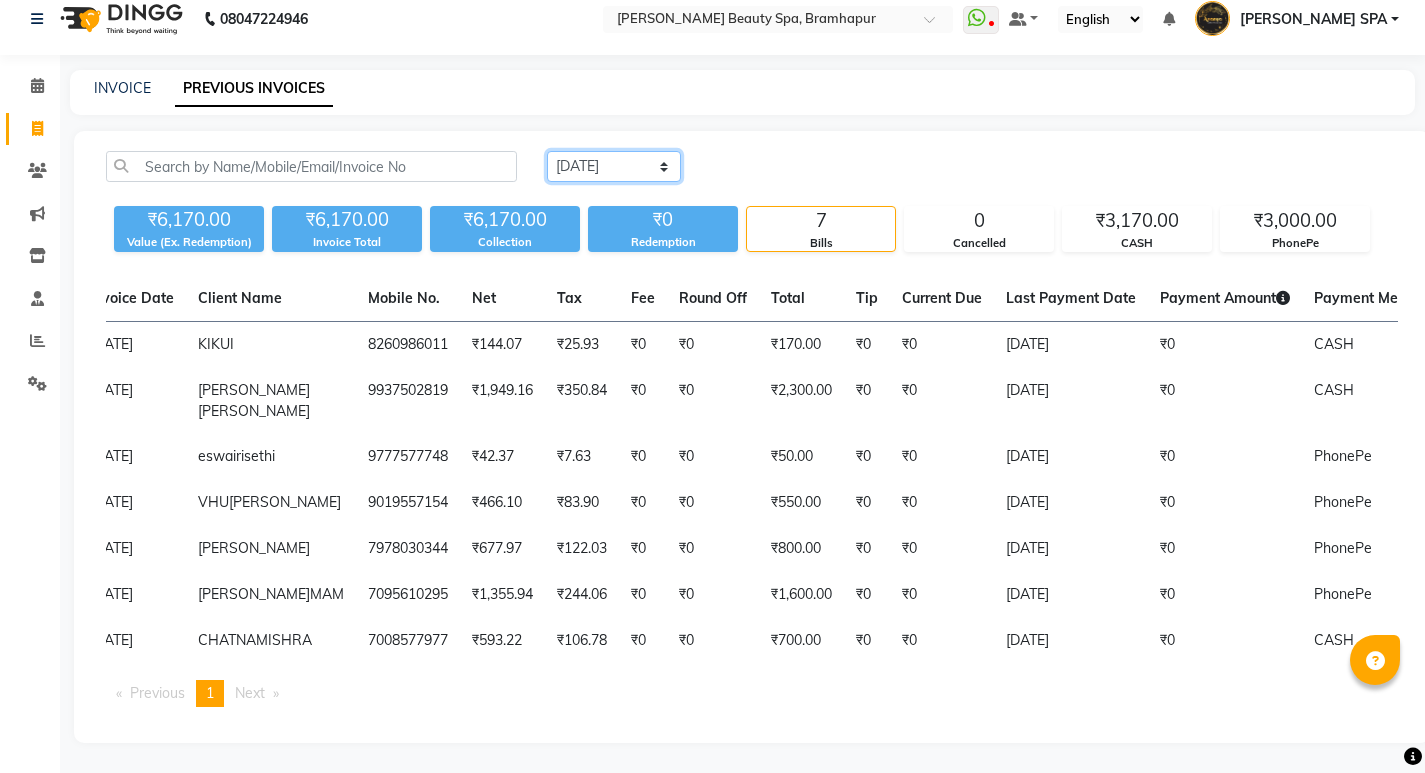 scroll, scrollTop: 72, scrollLeft: 0, axis: vertical 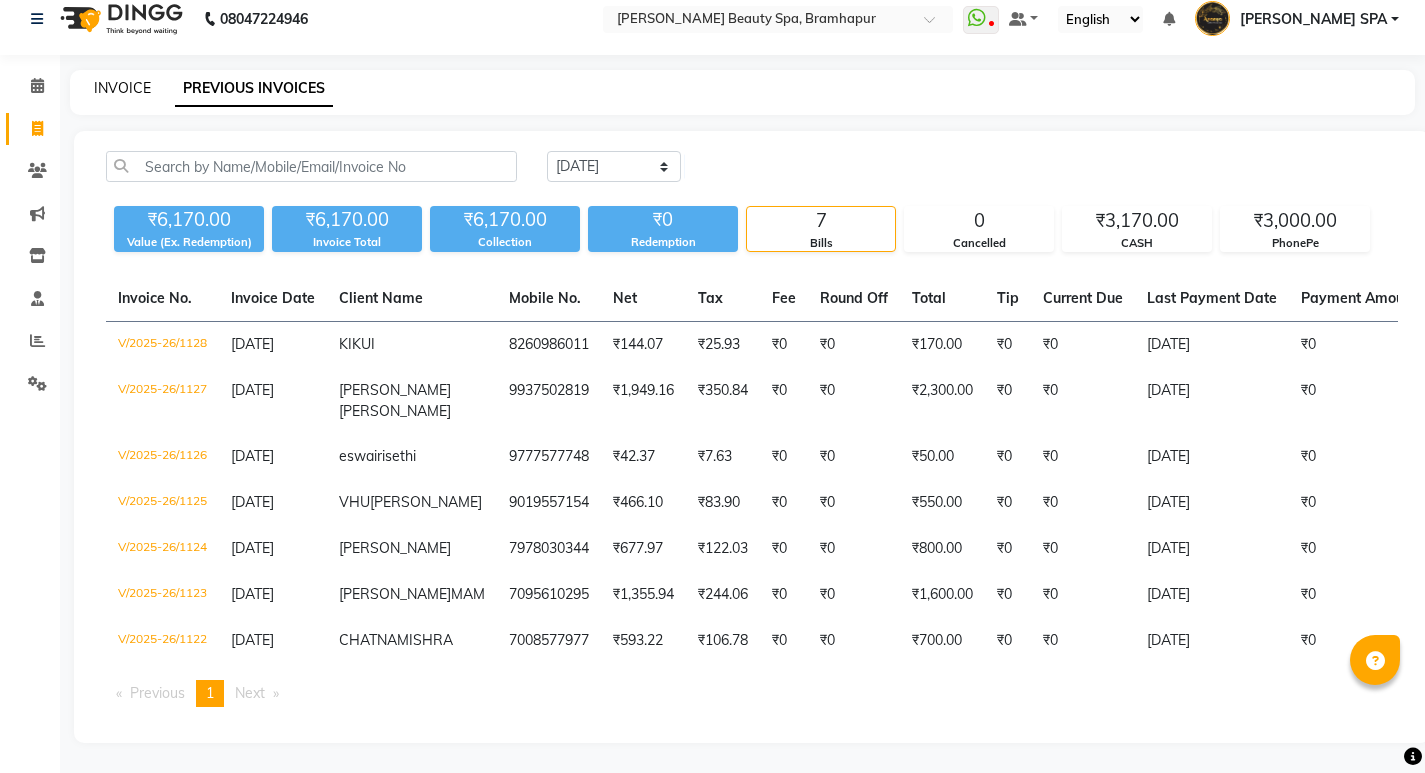 click on "INVOICE" 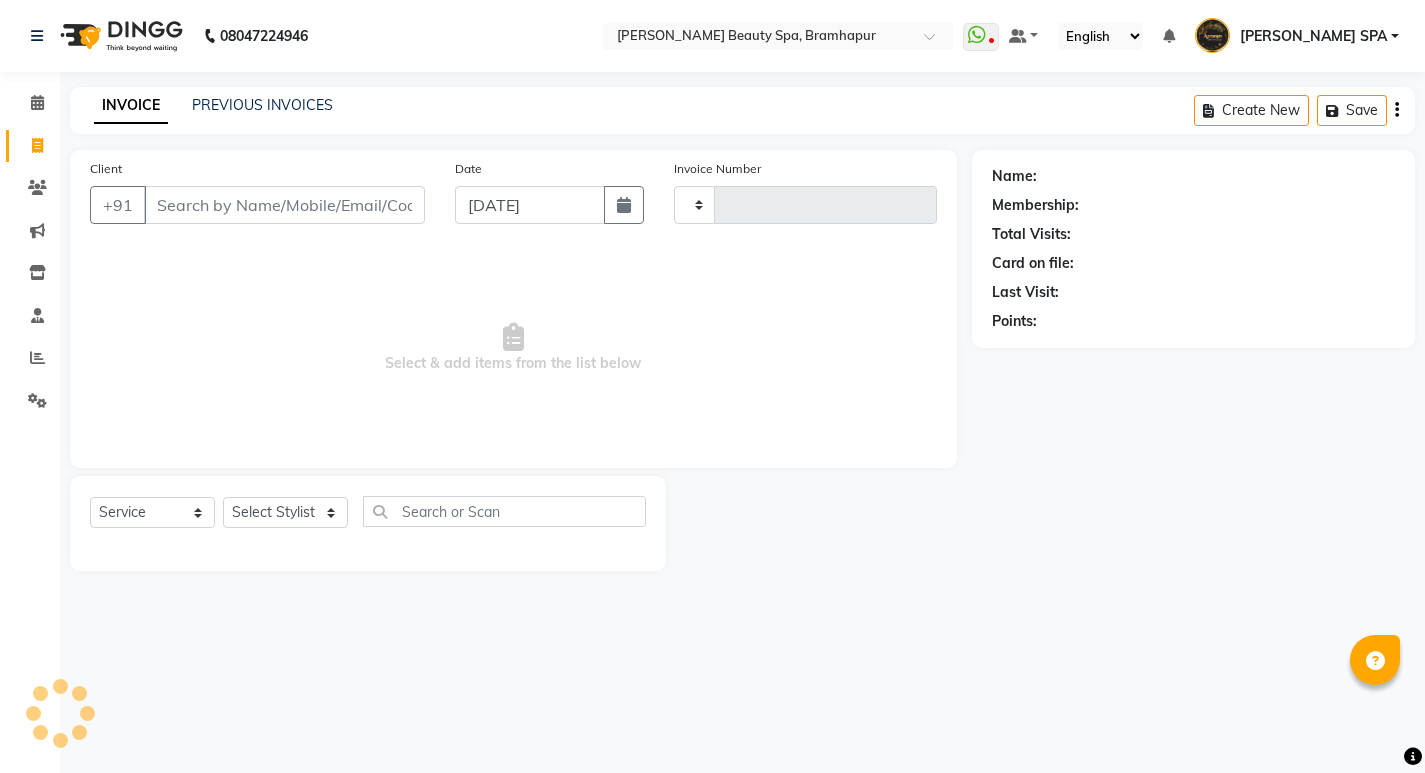 type on "1129" 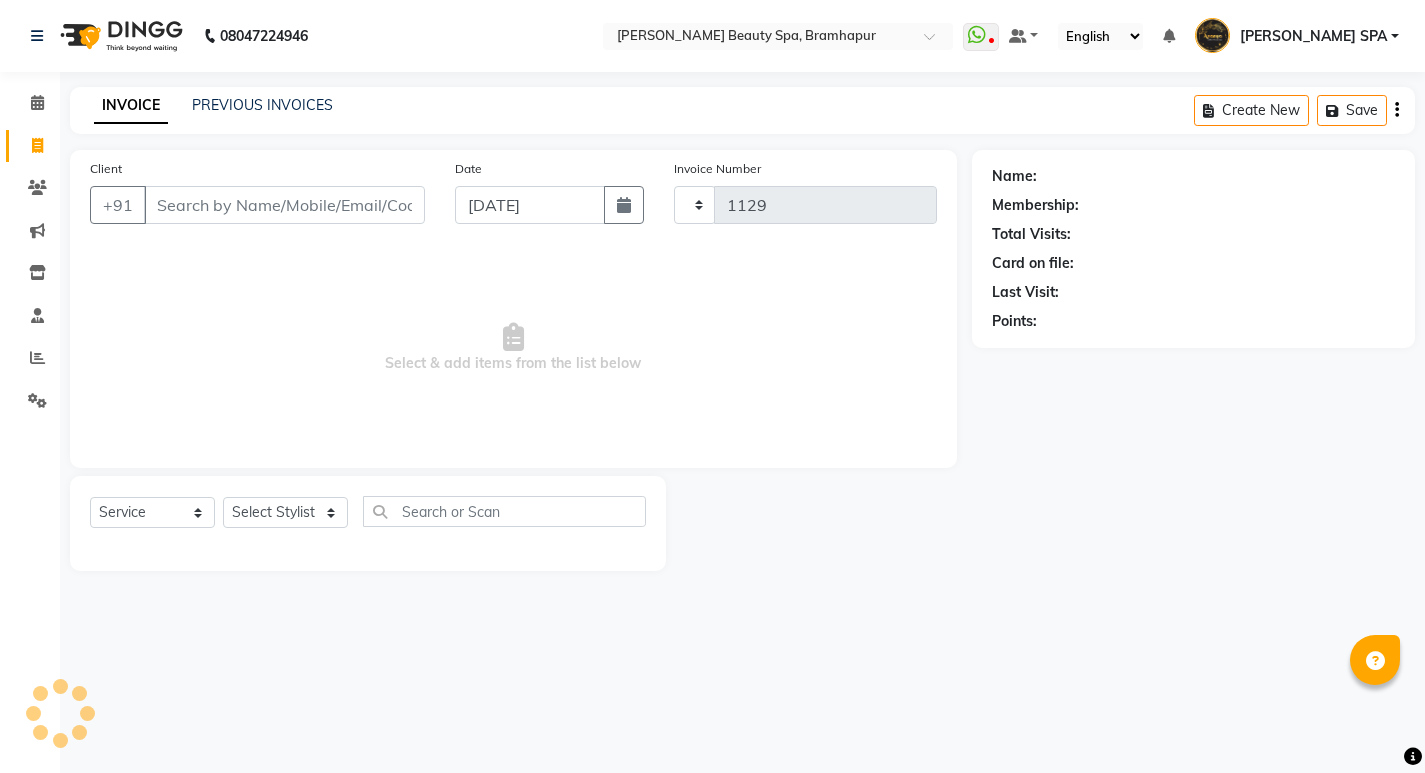 scroll, scrollTop: 0, scrollLeft: 0, axis: both 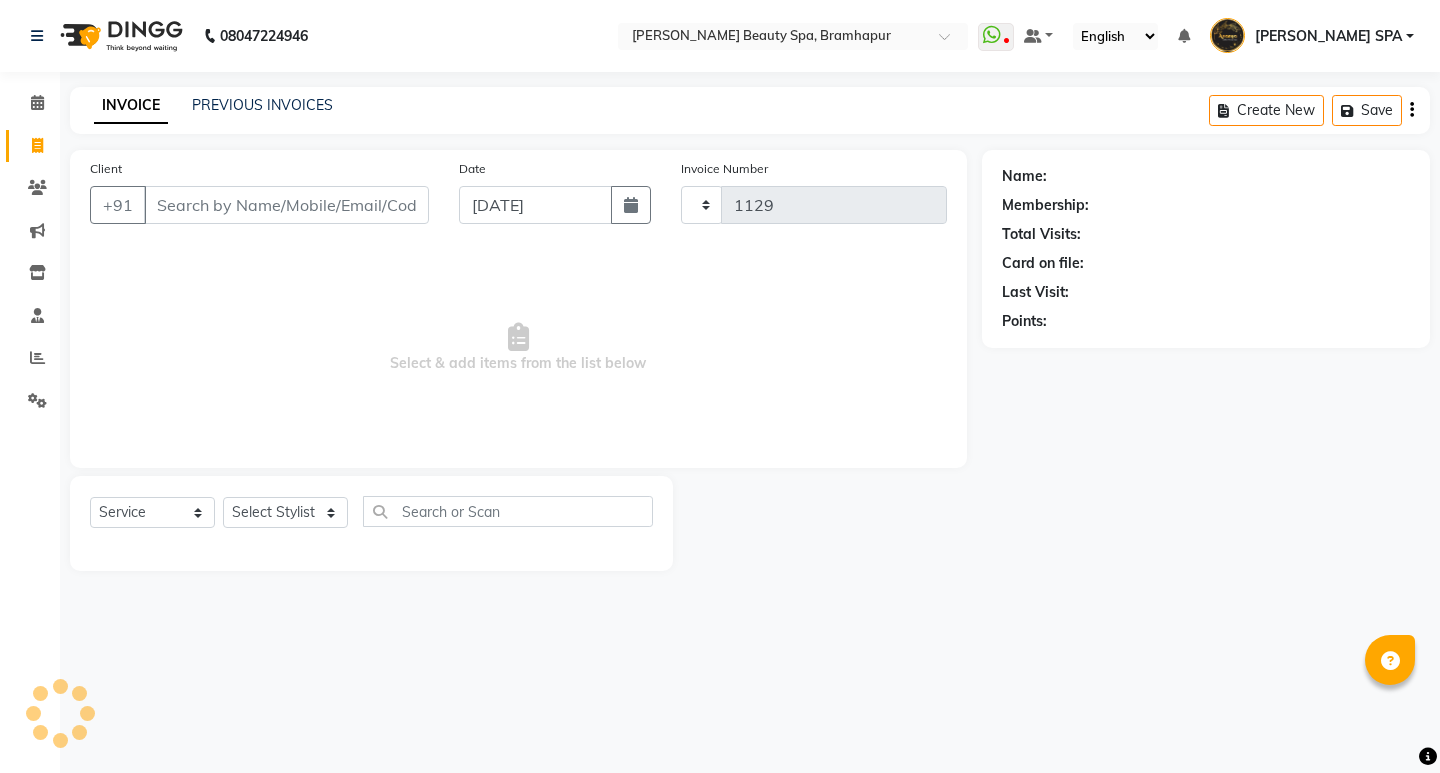 select on "3622" 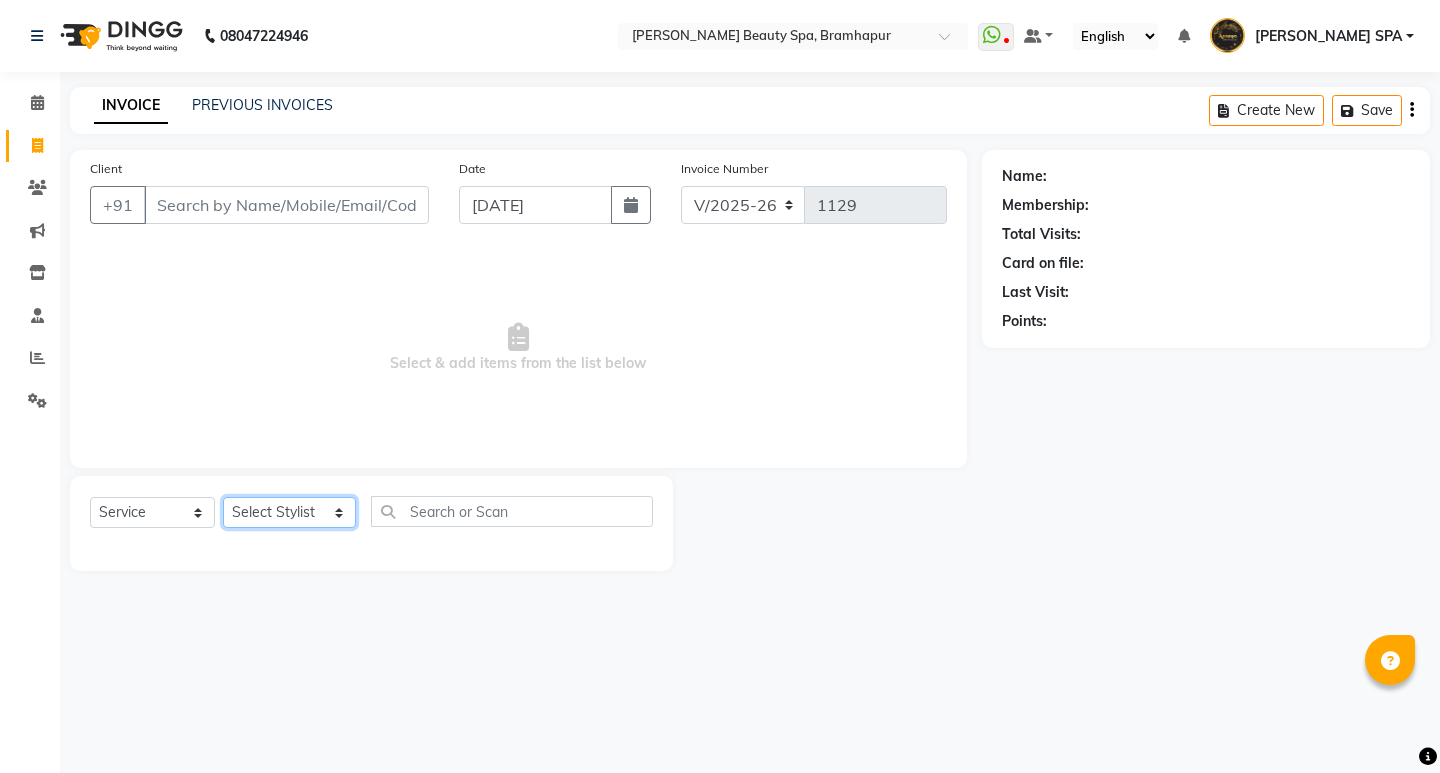 click on "Select Stylist [PERSON_NAME] SPA [PERSON_NAME] Hati [PERSON_NAME] JYOTI [PERSON_NAME] [PERSON_NAME] MAM [PERSON_NAME] SABANA [PERSON_NAME] [PERSON_NAME] [PERSON_NAME]" 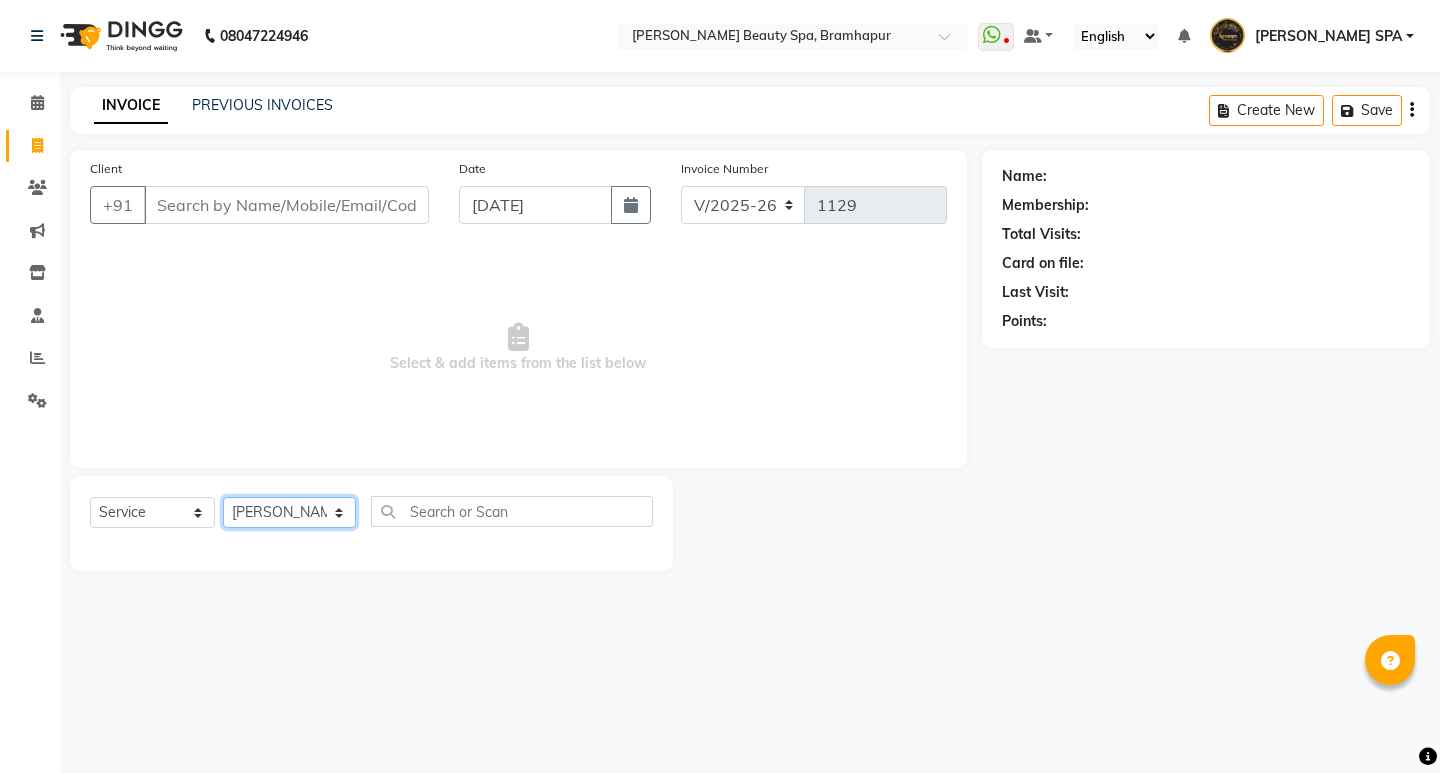 click on "Select Stylist [PERSON_NAME] SPA [PERSON_NAME] Hati [PERSON_NAME] JYOTI [PERSON_NAME] [PERSON_NAME] MAM [PERSON_NAME] SABANA [PERSON_NAME] [PERSON_NAME] [PERSON_NAME]" 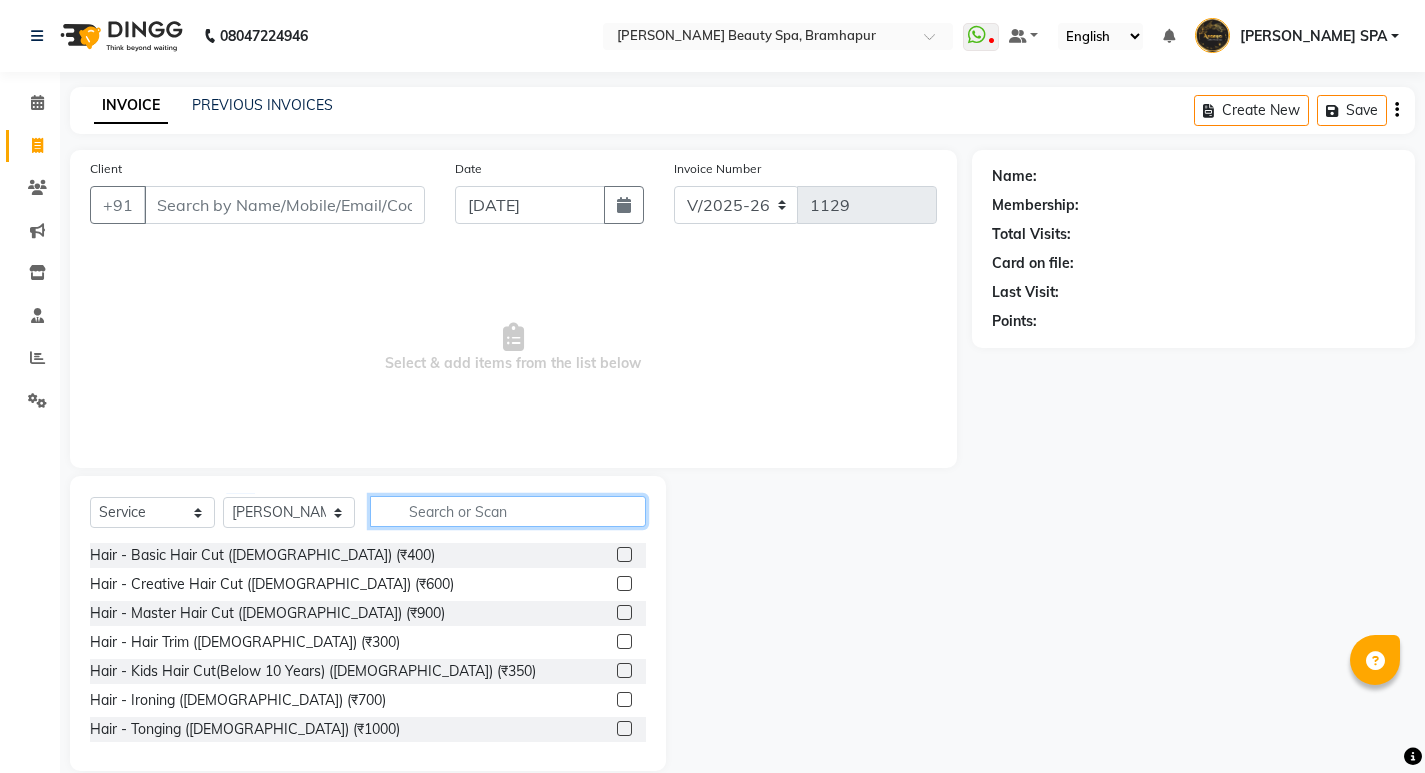 click 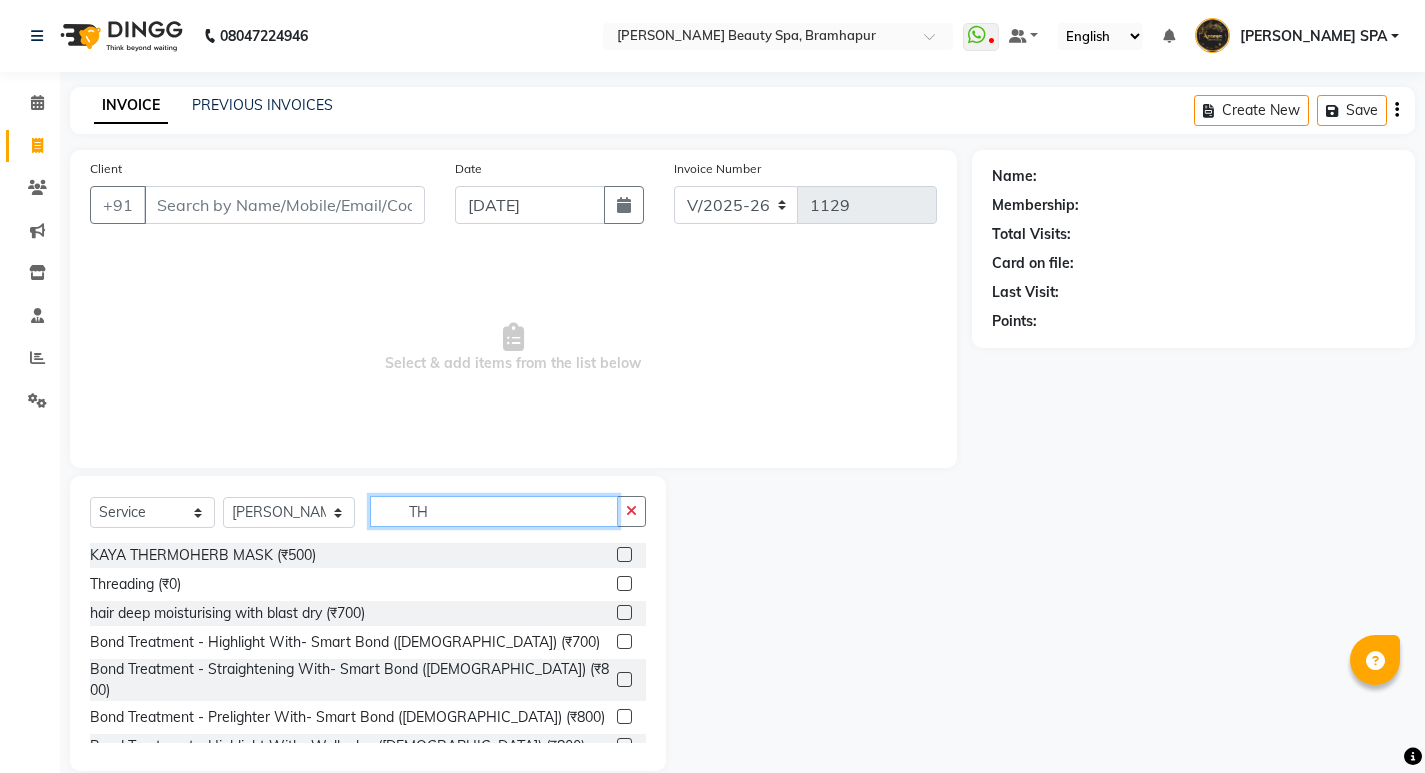 type on "TH" 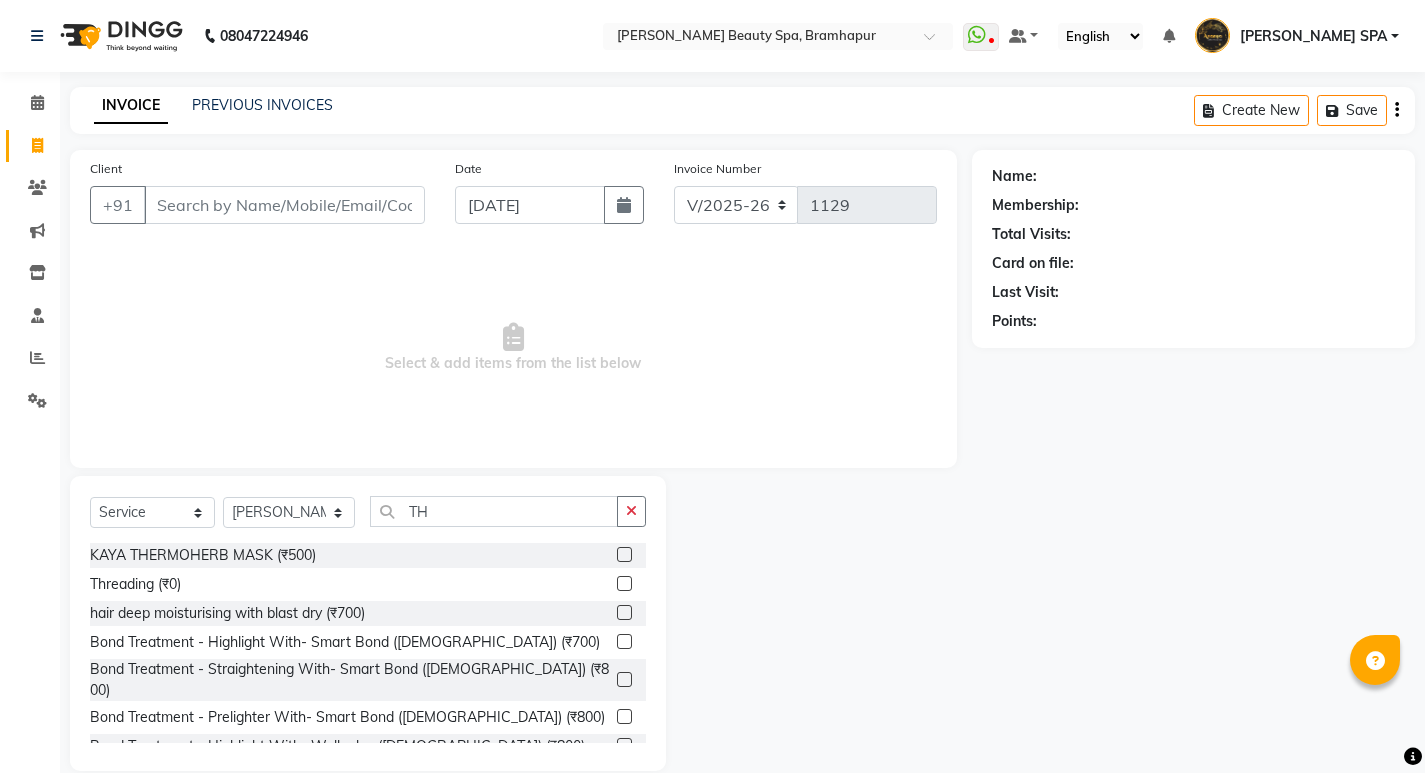 click 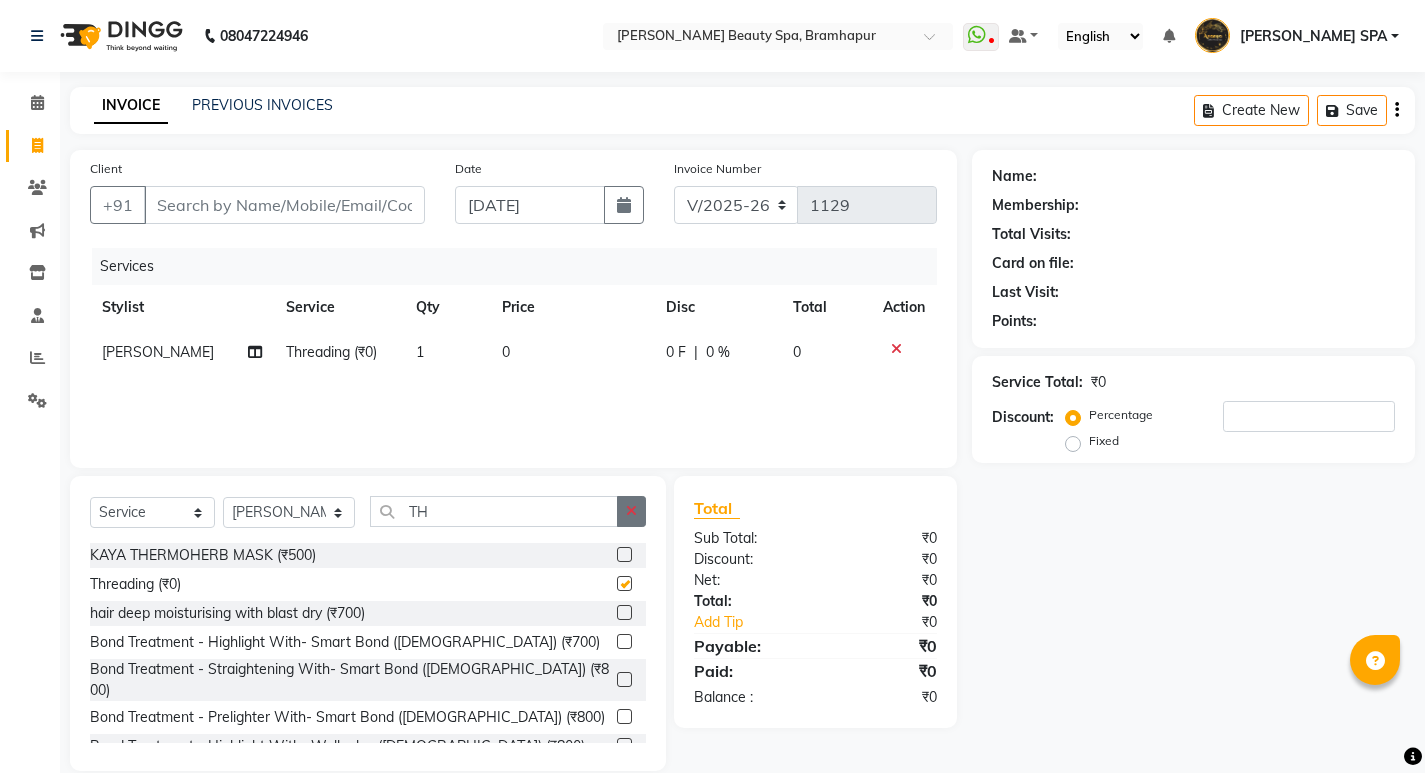 checkbox on "false" 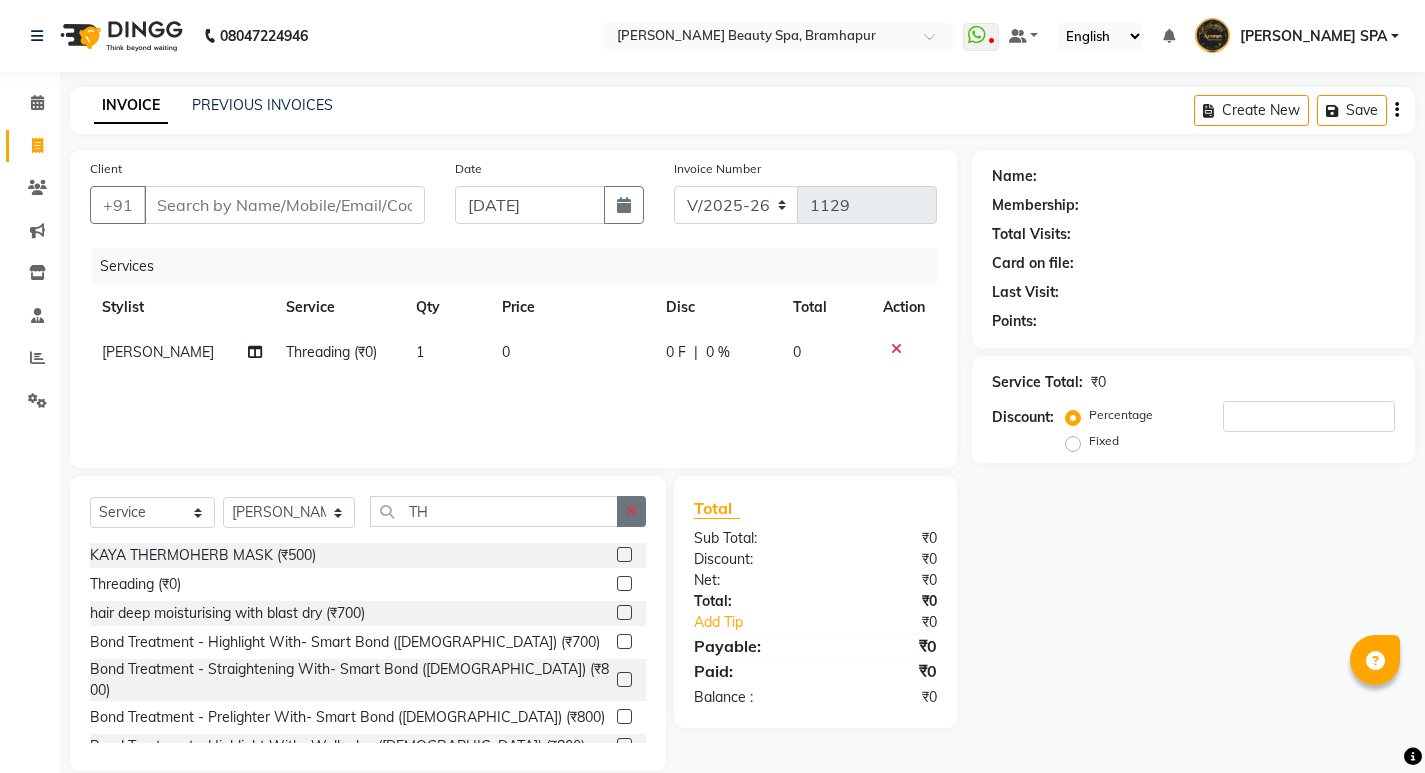 click 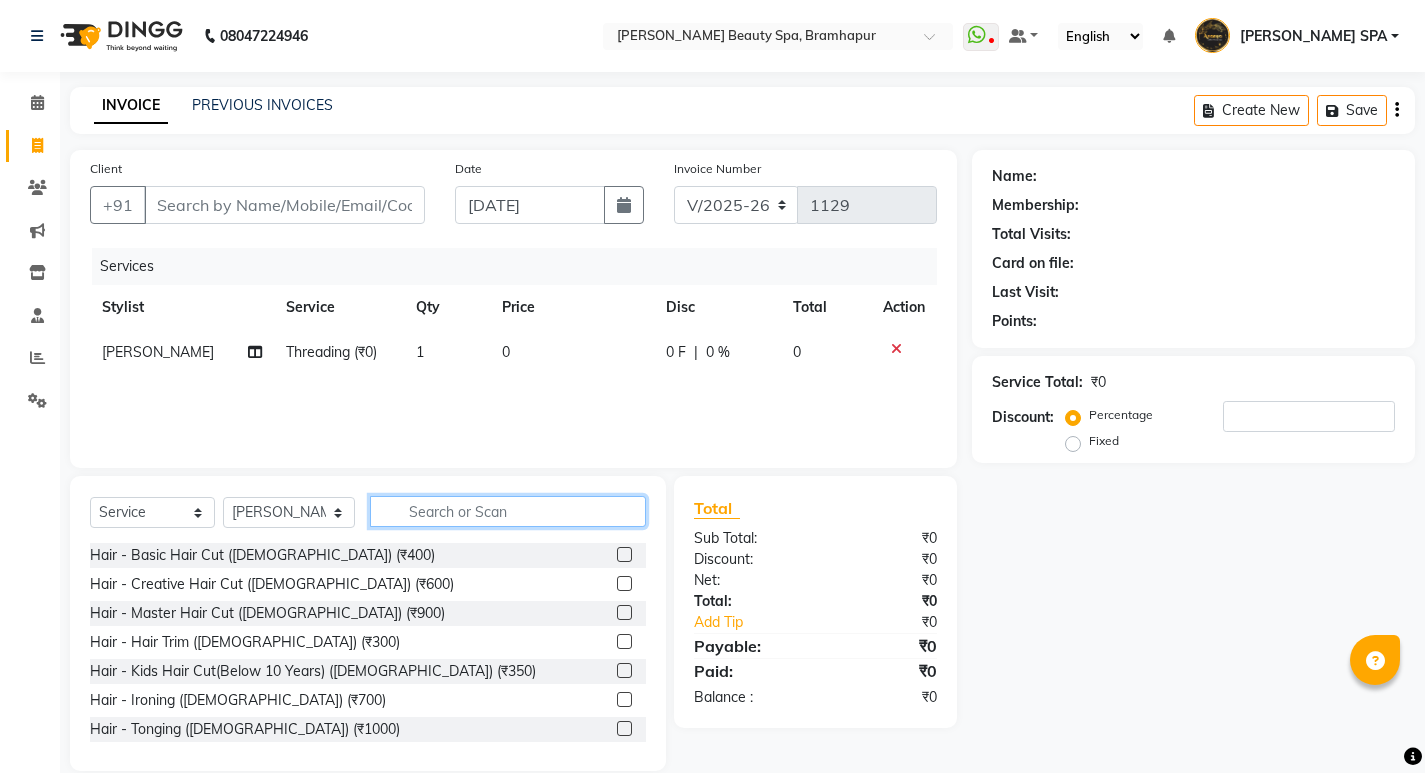 click 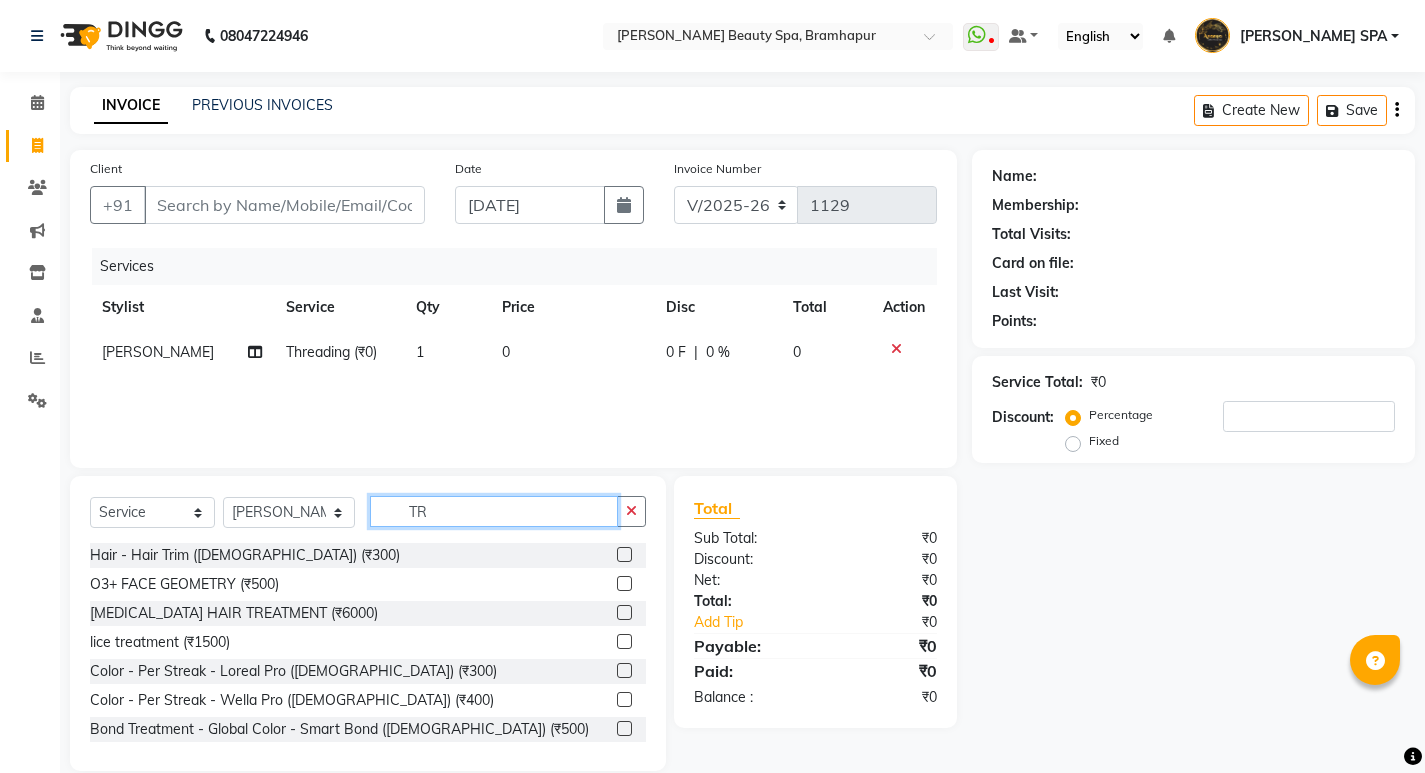 type on "TR" 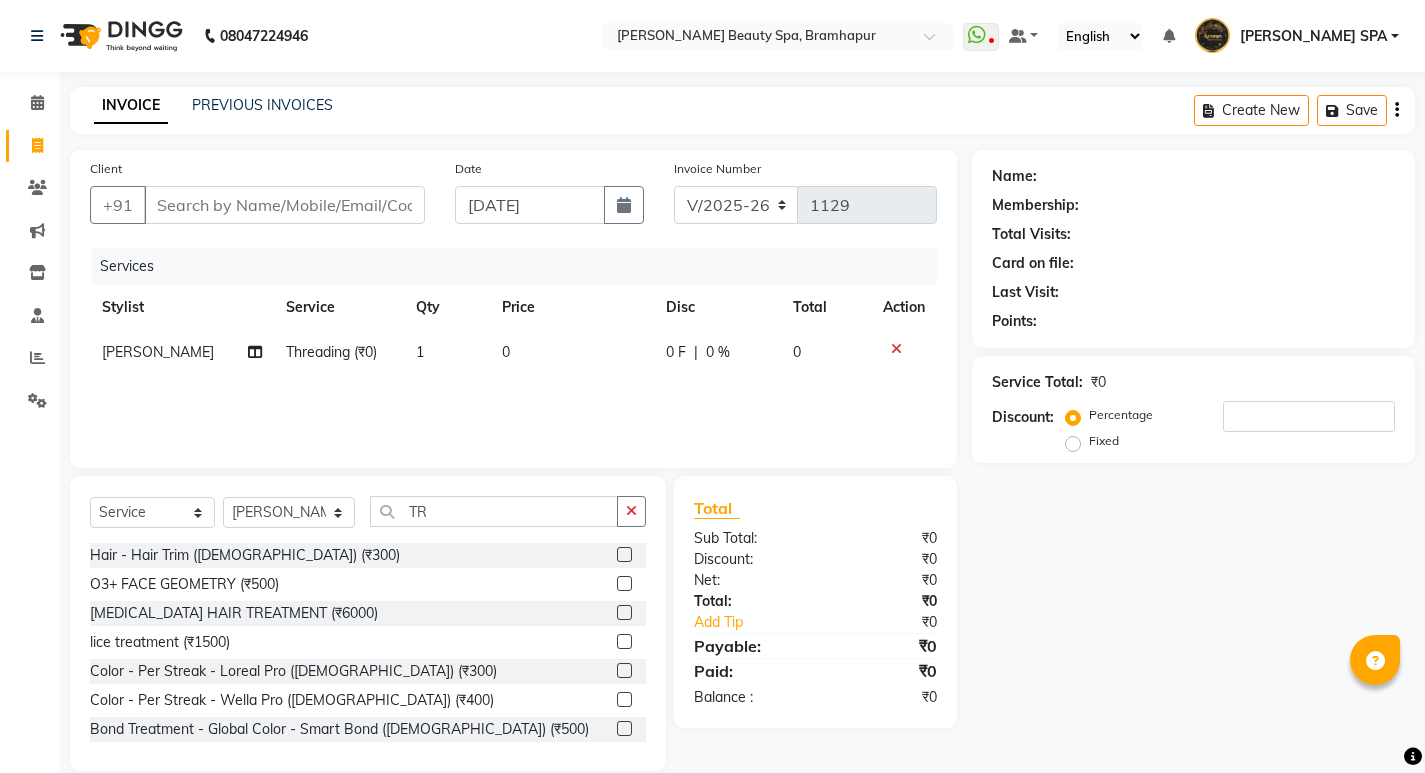 click 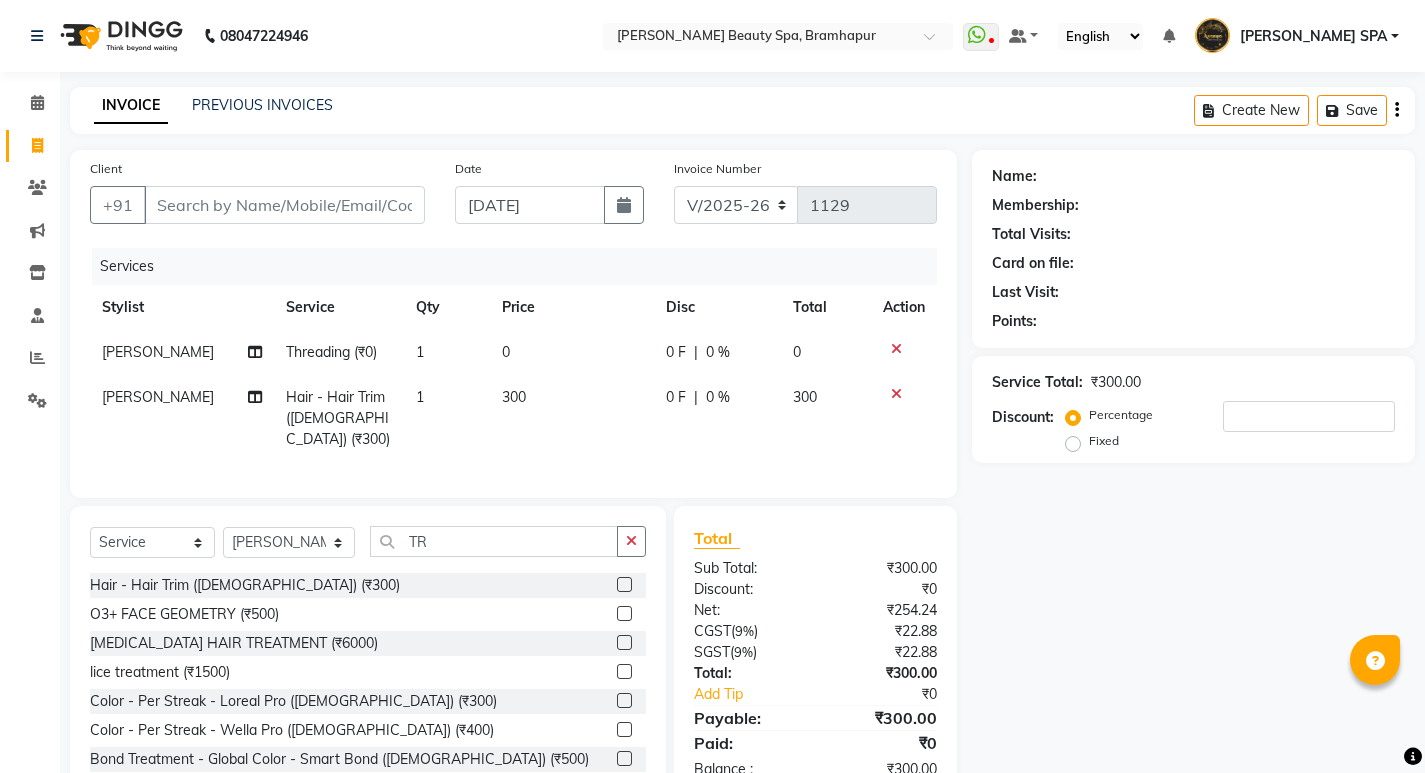 checkbox on "false" 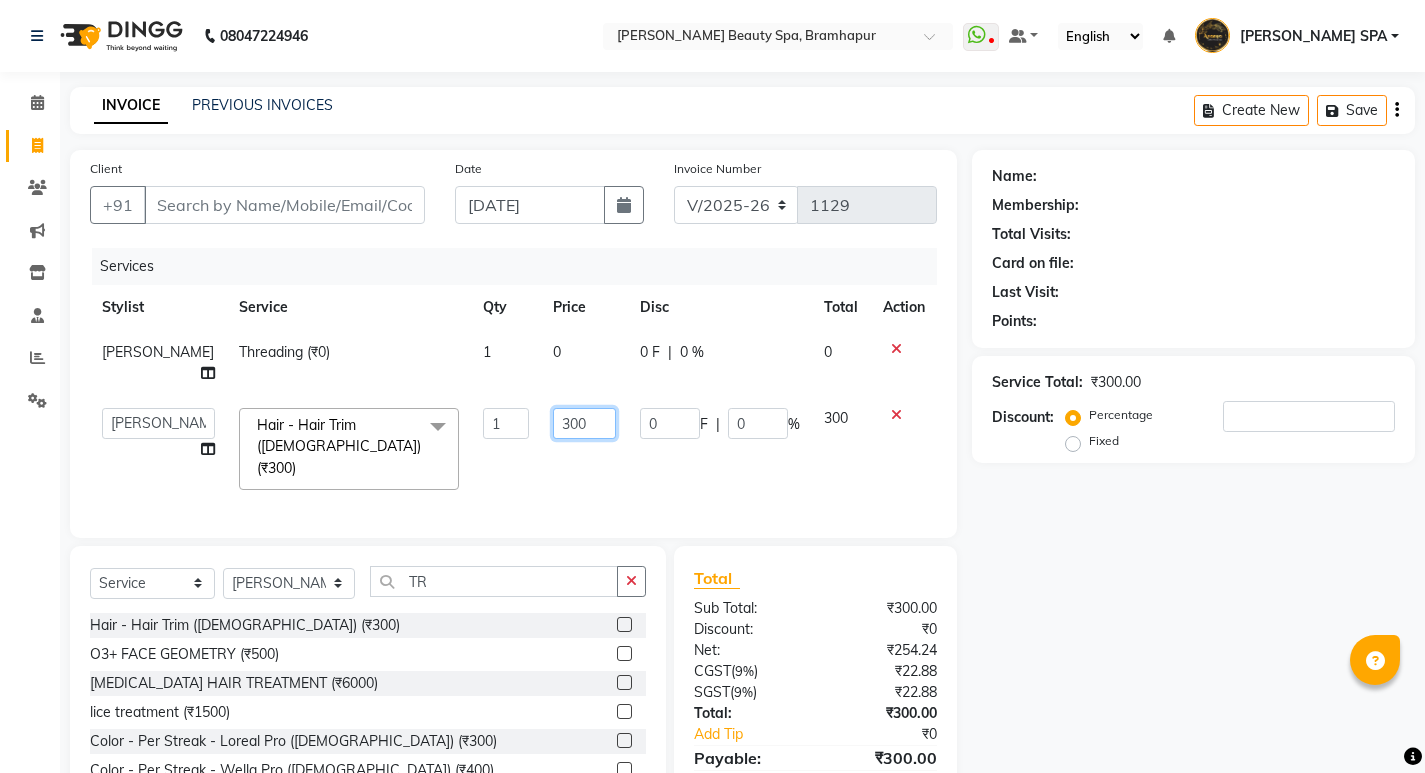 click on "300" 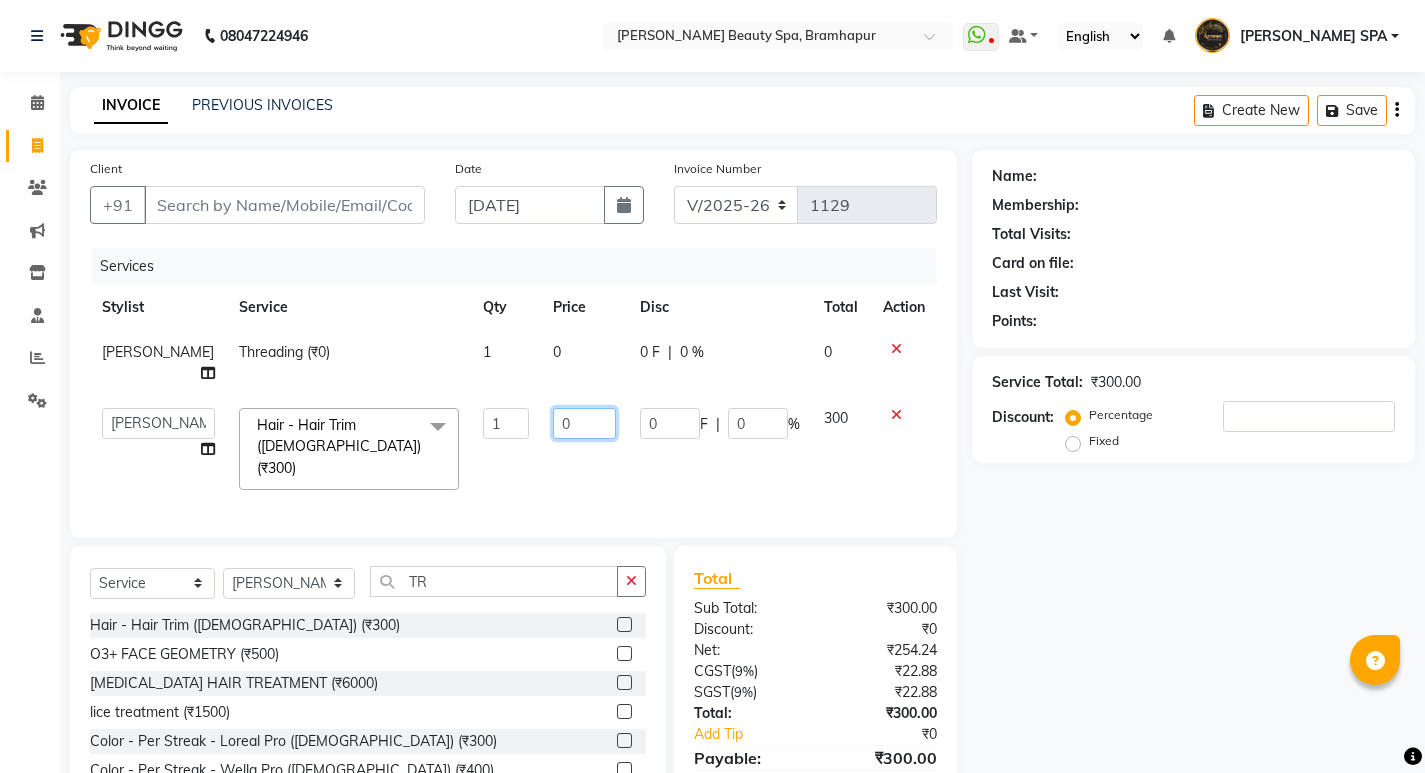 type on "50" 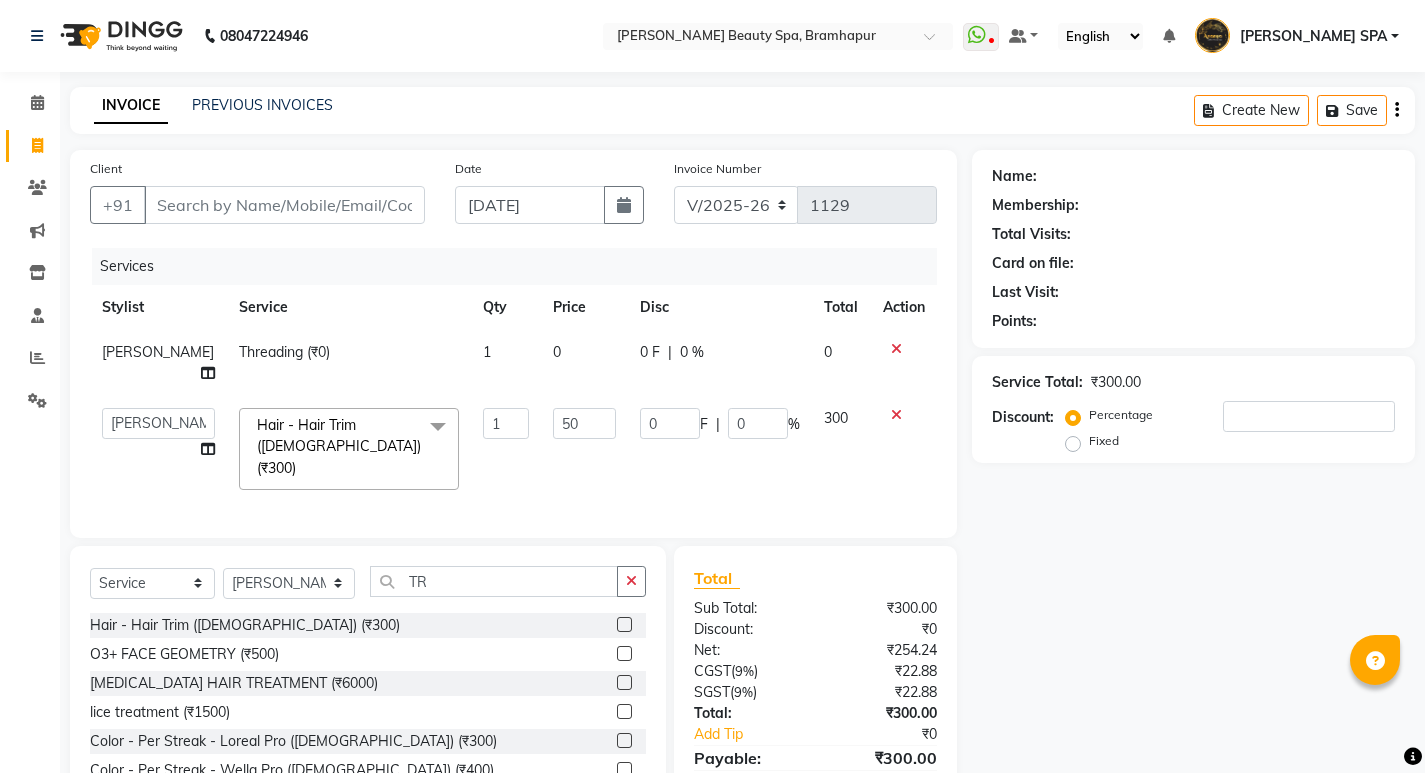 click on "0" 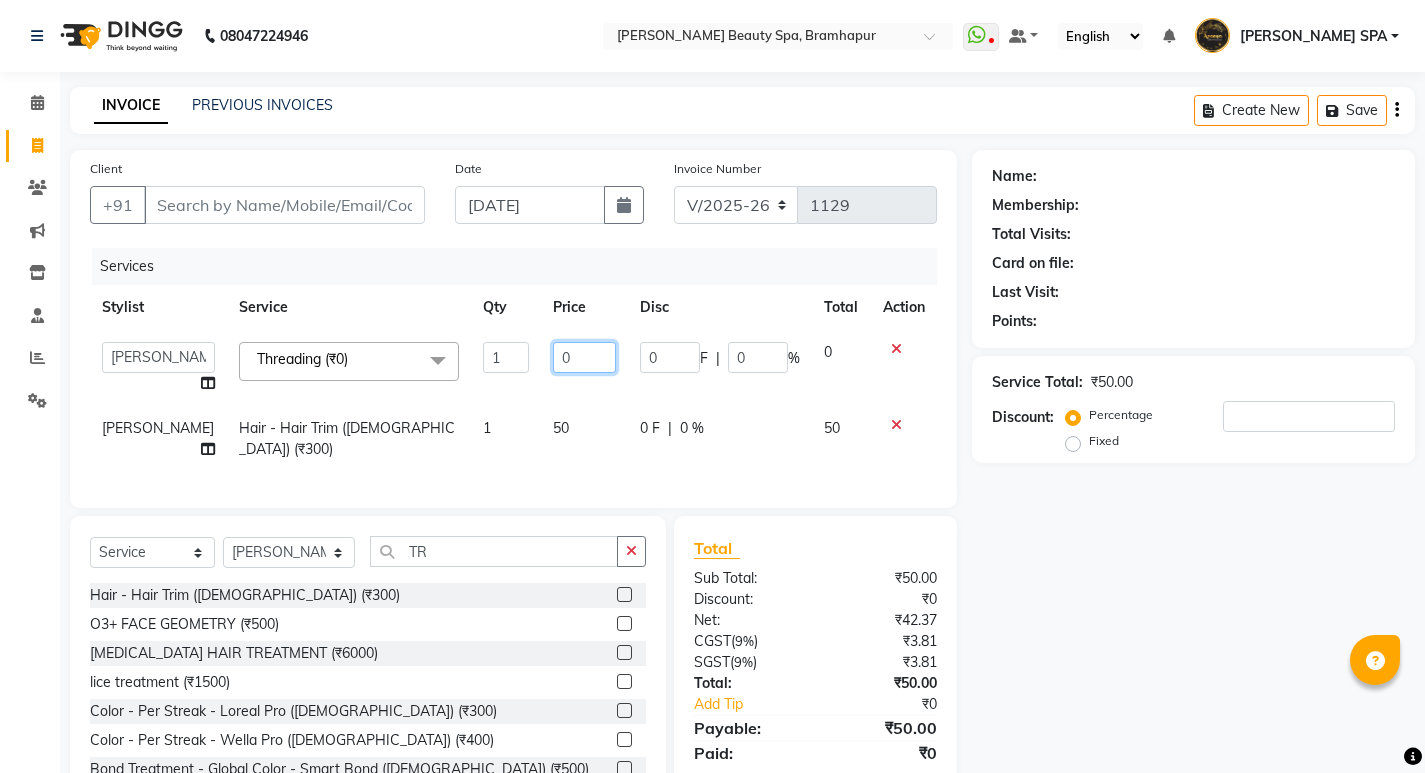 click on "0" 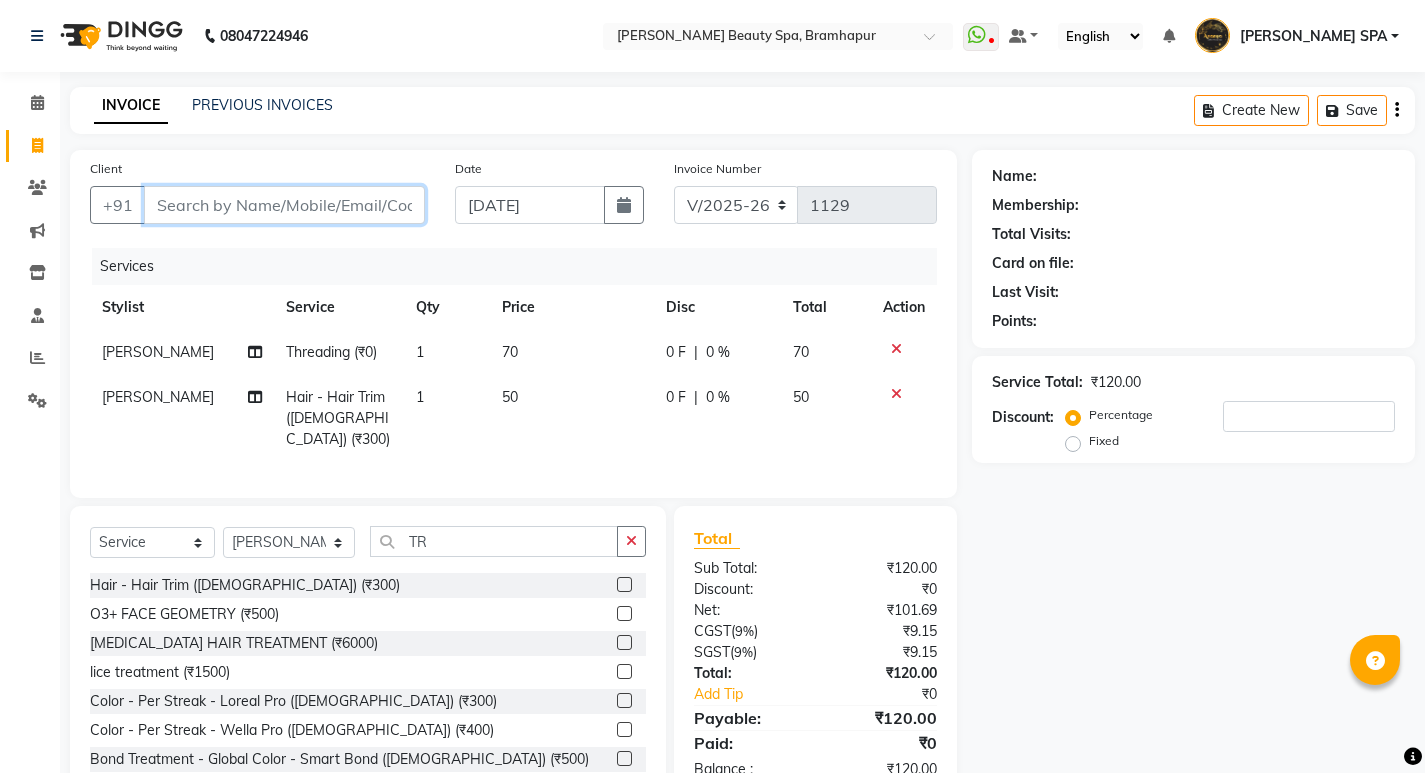 click on "Client" at bounding box center [284, 205] 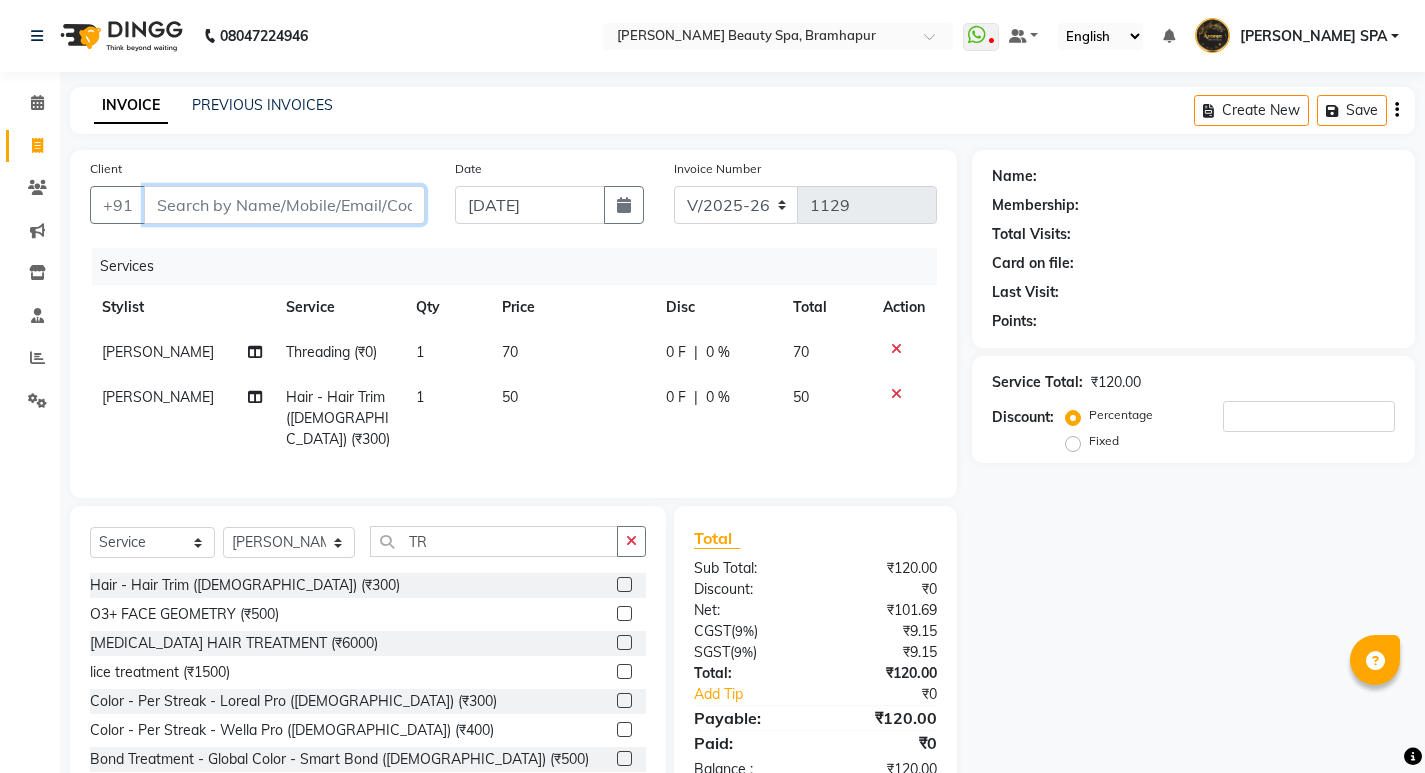 type on "8" 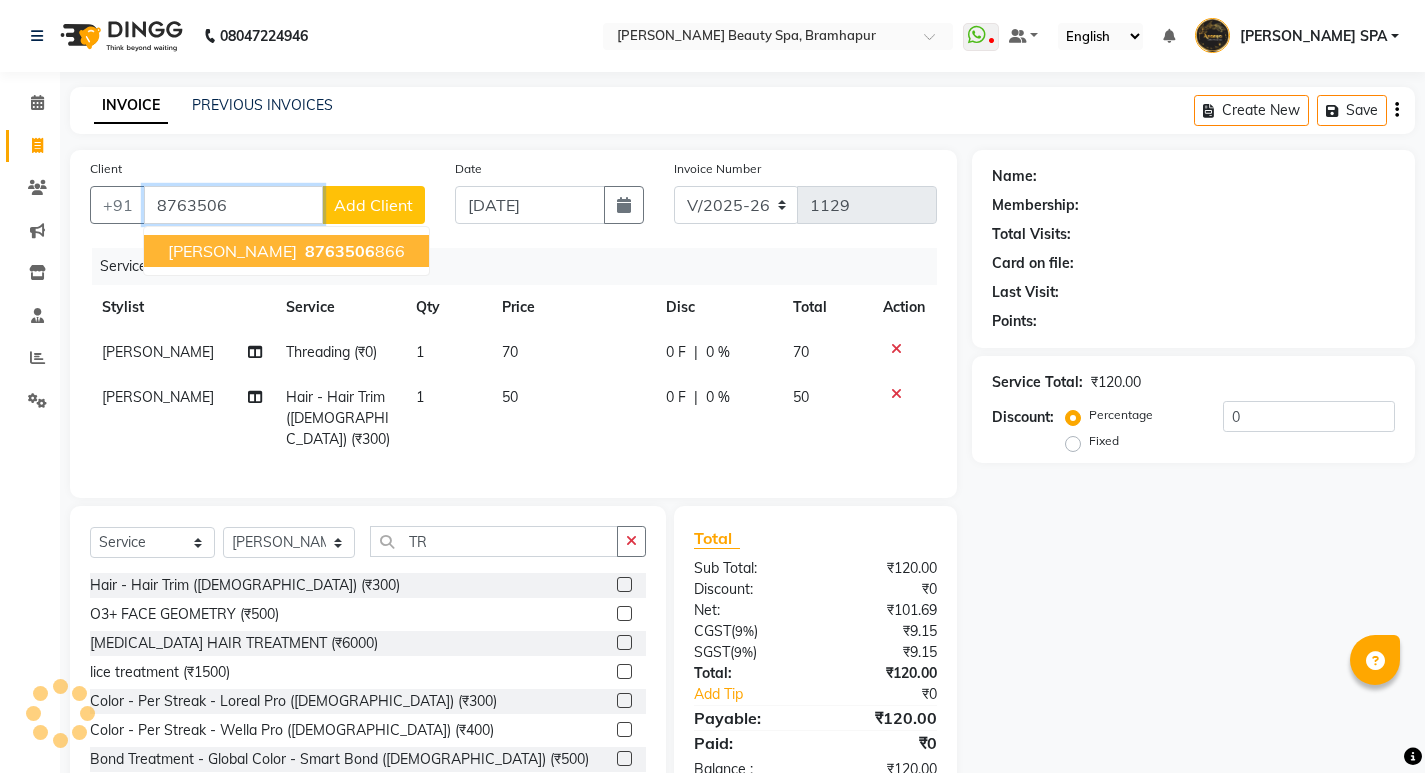 click on "8763506 866" at bounding box center [353, 251] 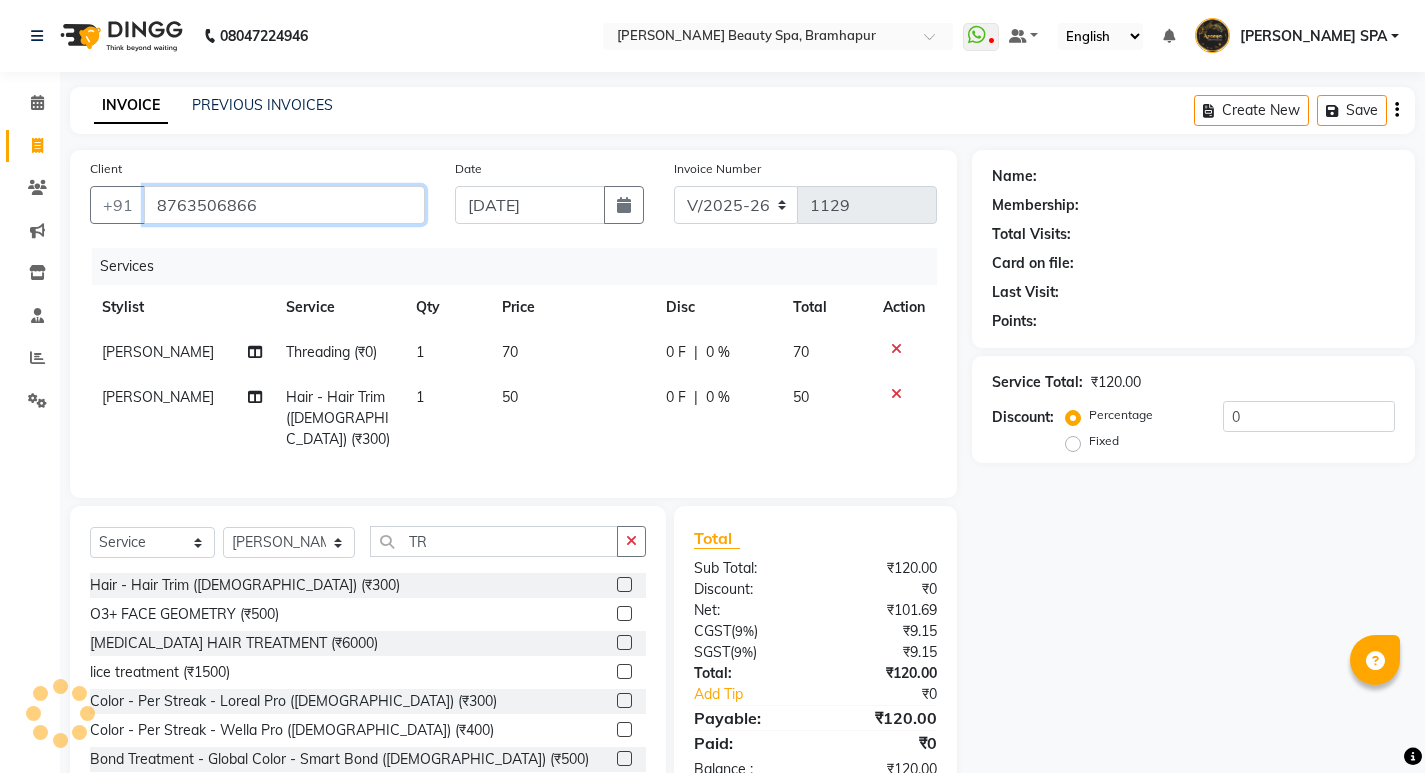 type on "8763506866" 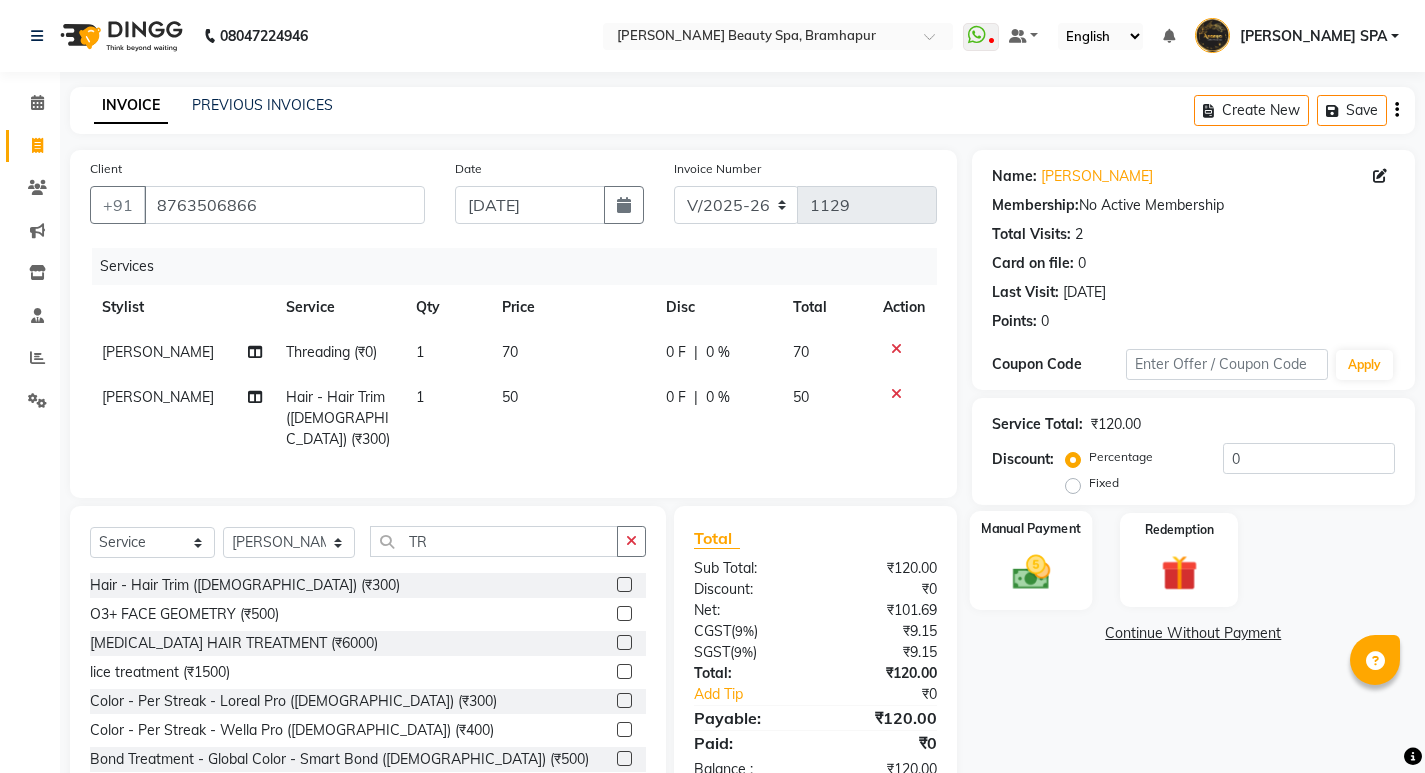 click 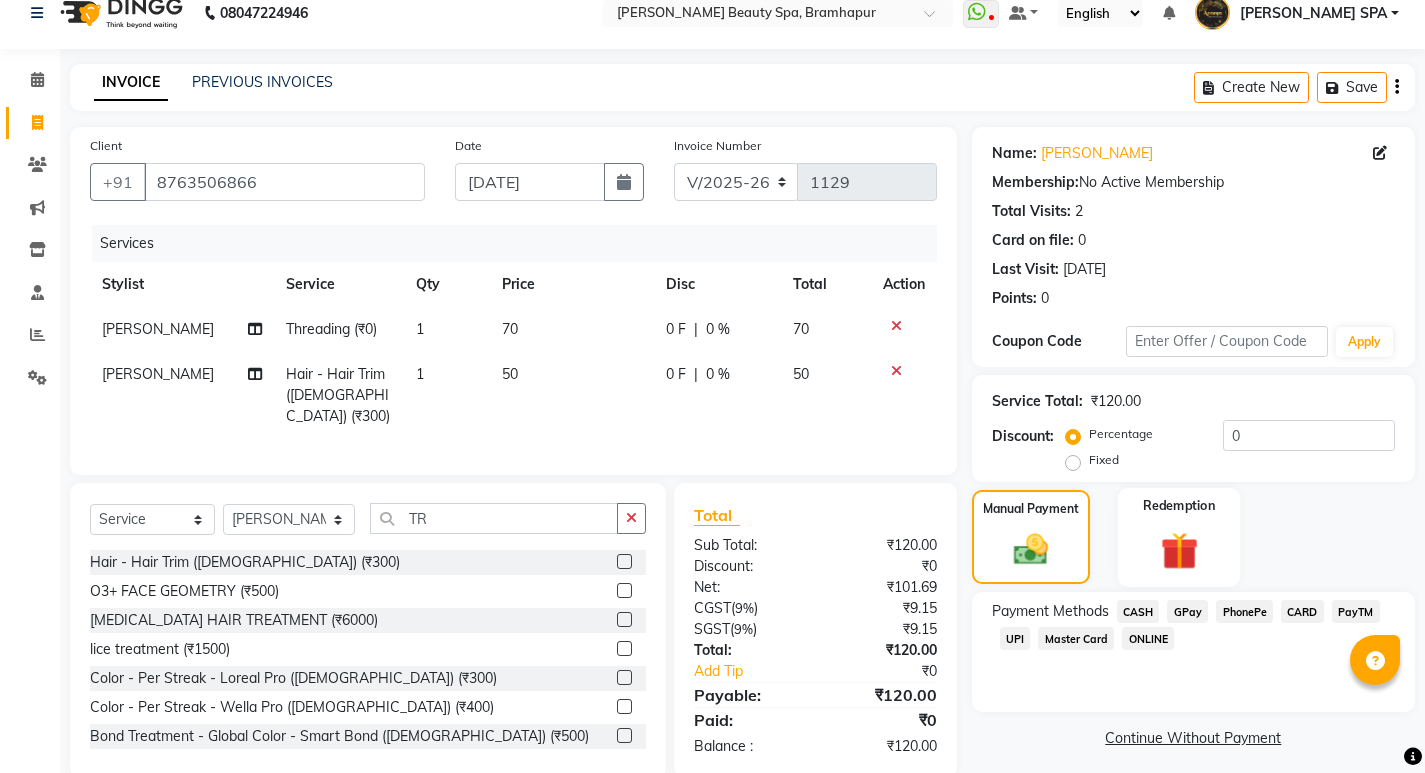 scroll, scrollTop: 0, scrollLeft: 0, axis: both 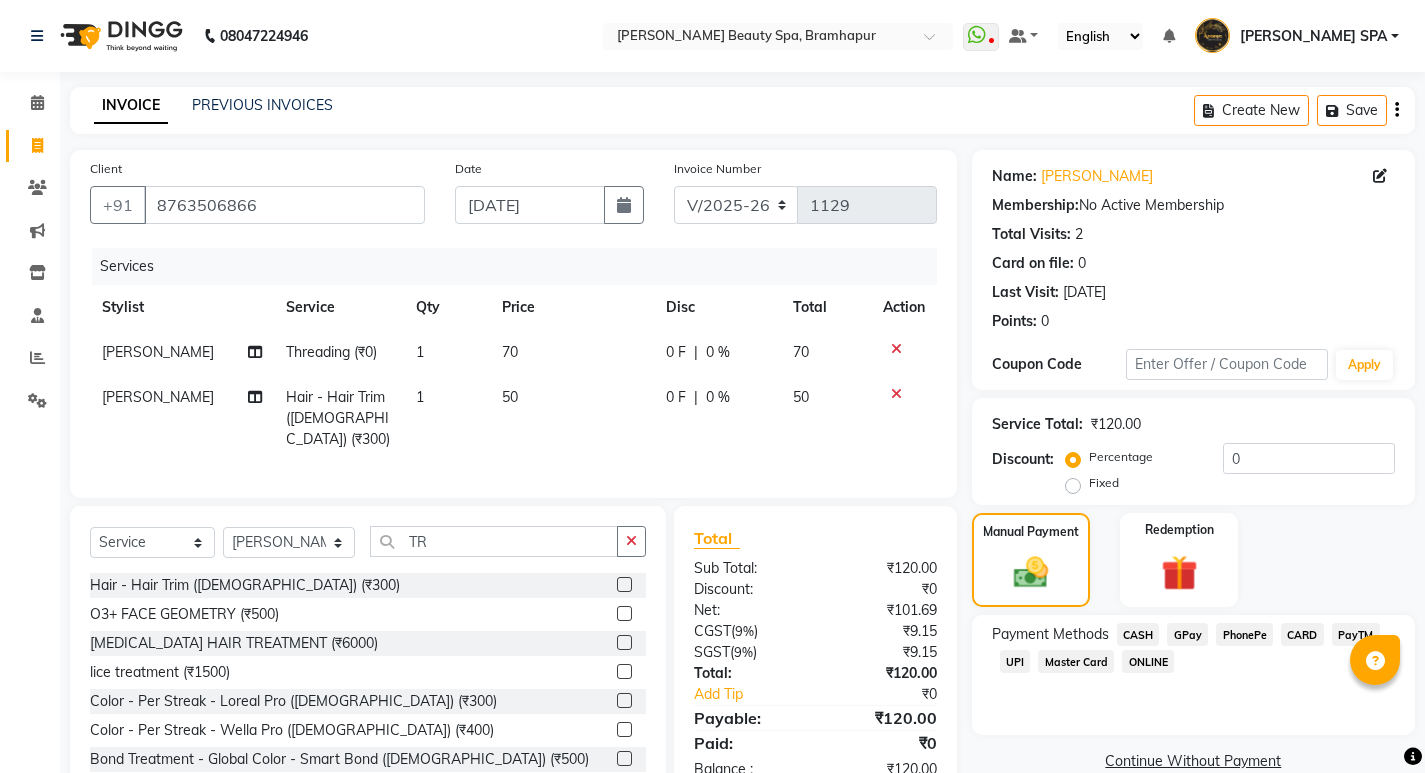 click on "CASH" 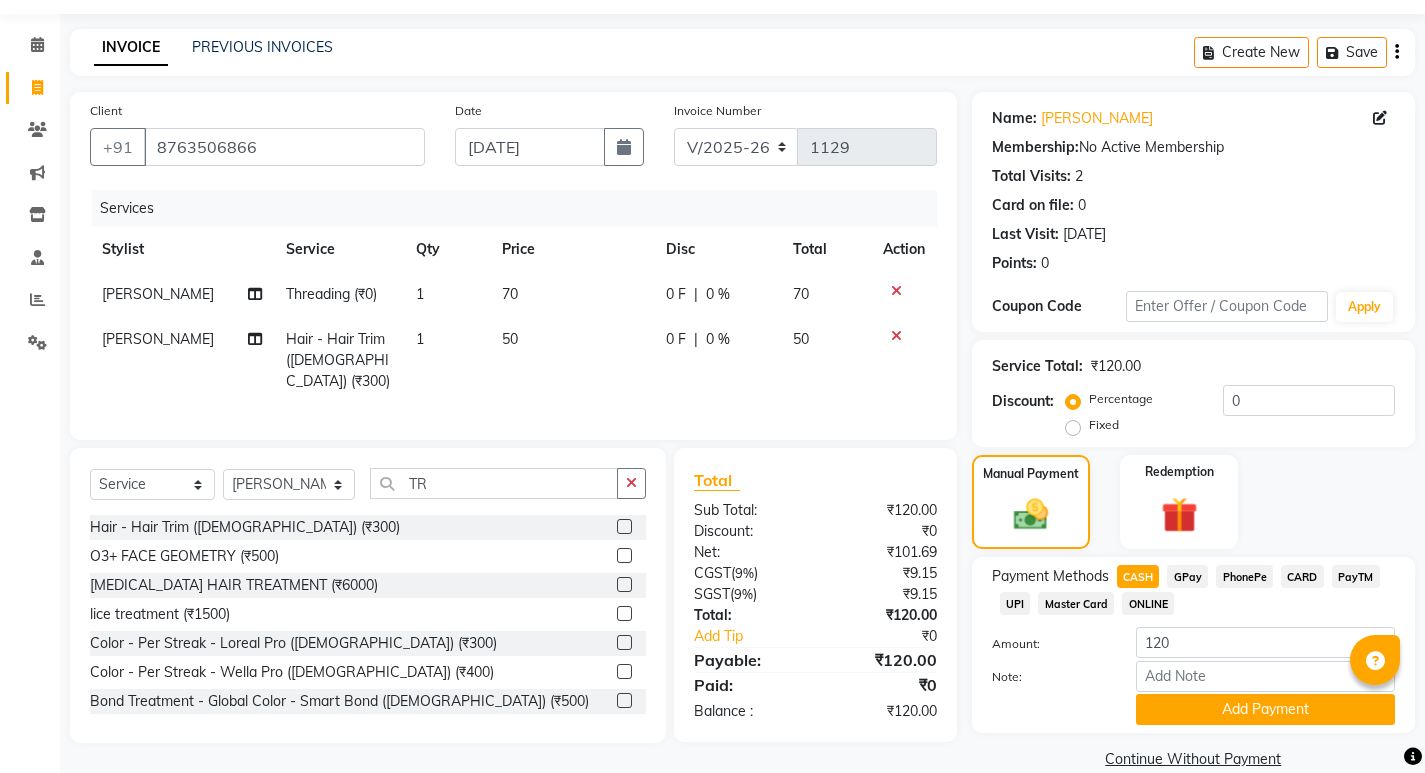 scroll, scrollTop: 89, scrollLeft: 0, axis: vertical 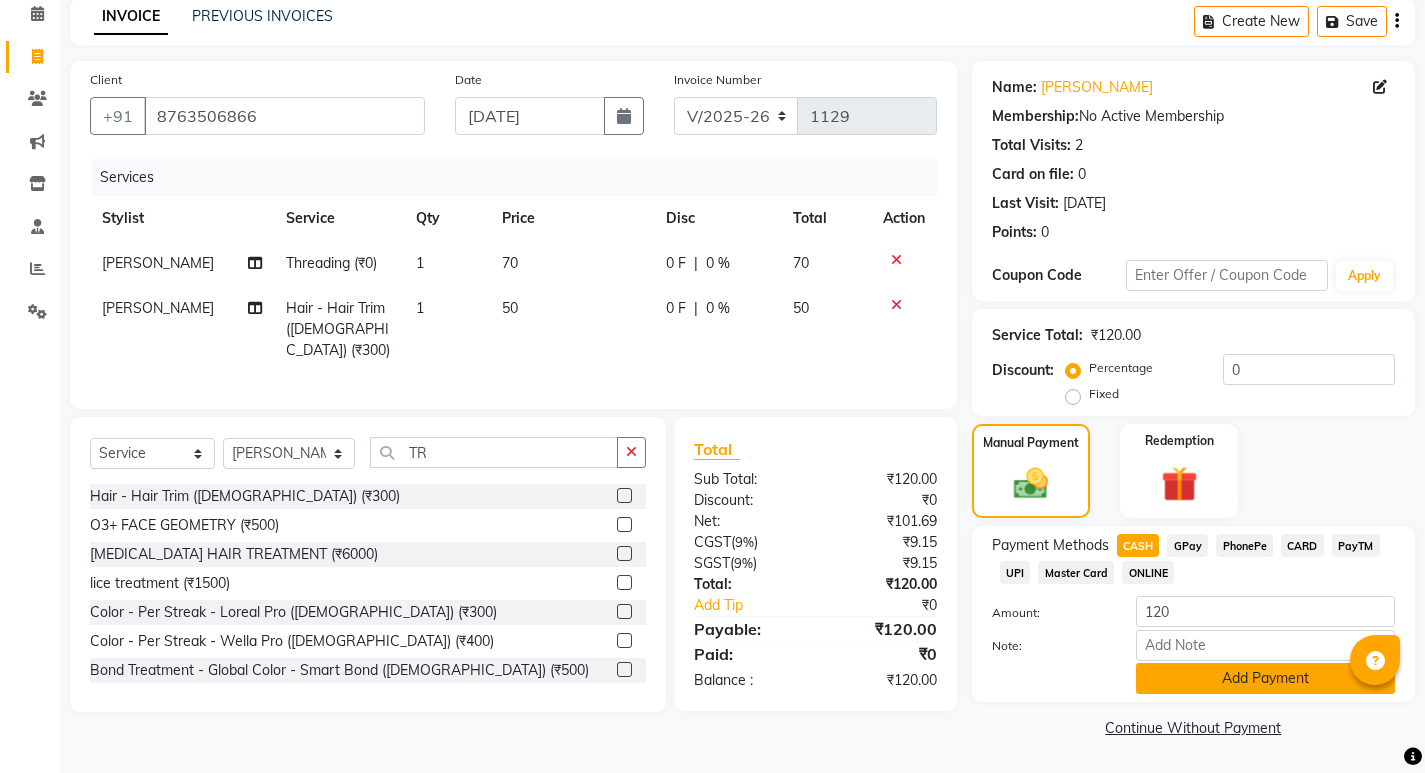 click on "Payment Methods  CASH   GPay   PhonePe   CARD   PayTM   UPI   Master Card   ONLINE  Amount: 120 Note: Add Payment" 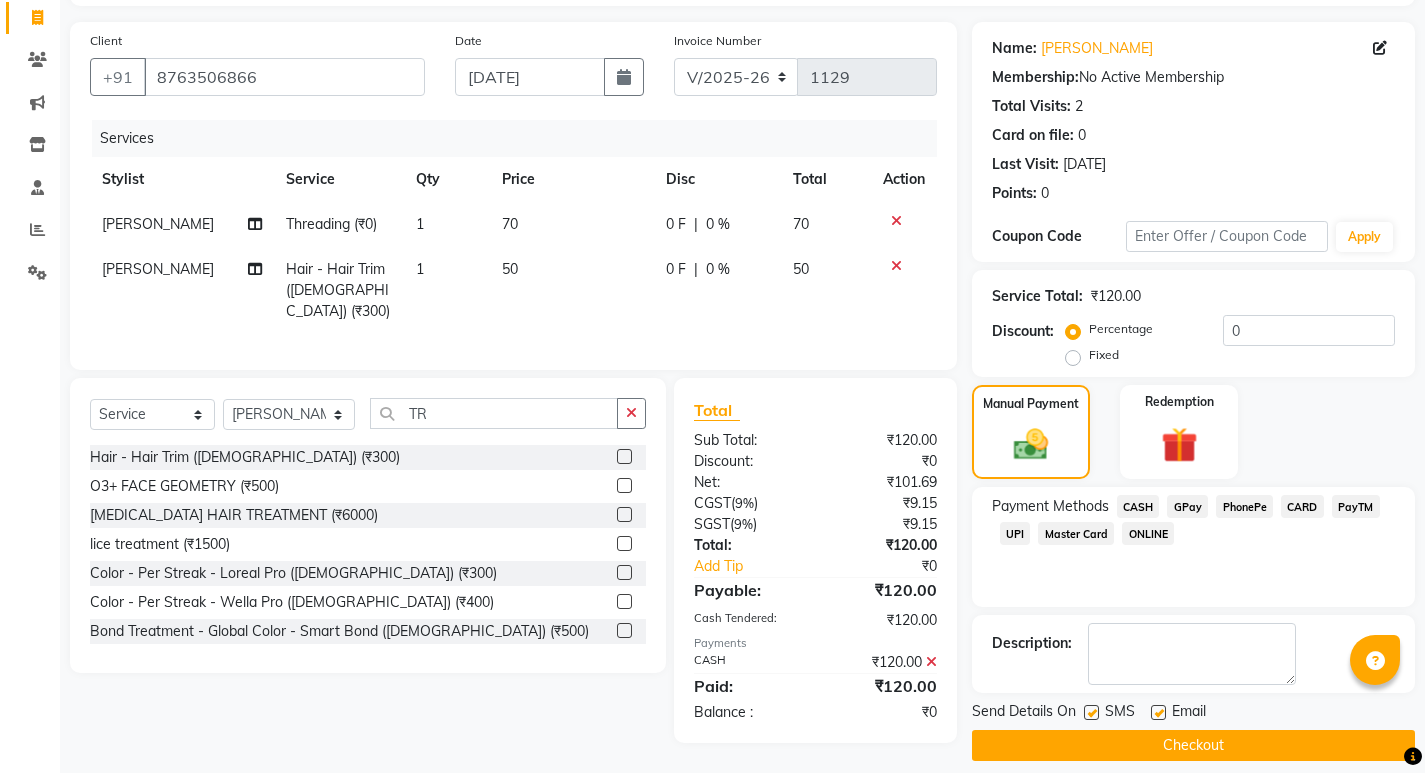 scroll, scrollTop: 146, scrollLeft: 0, axis: vertical 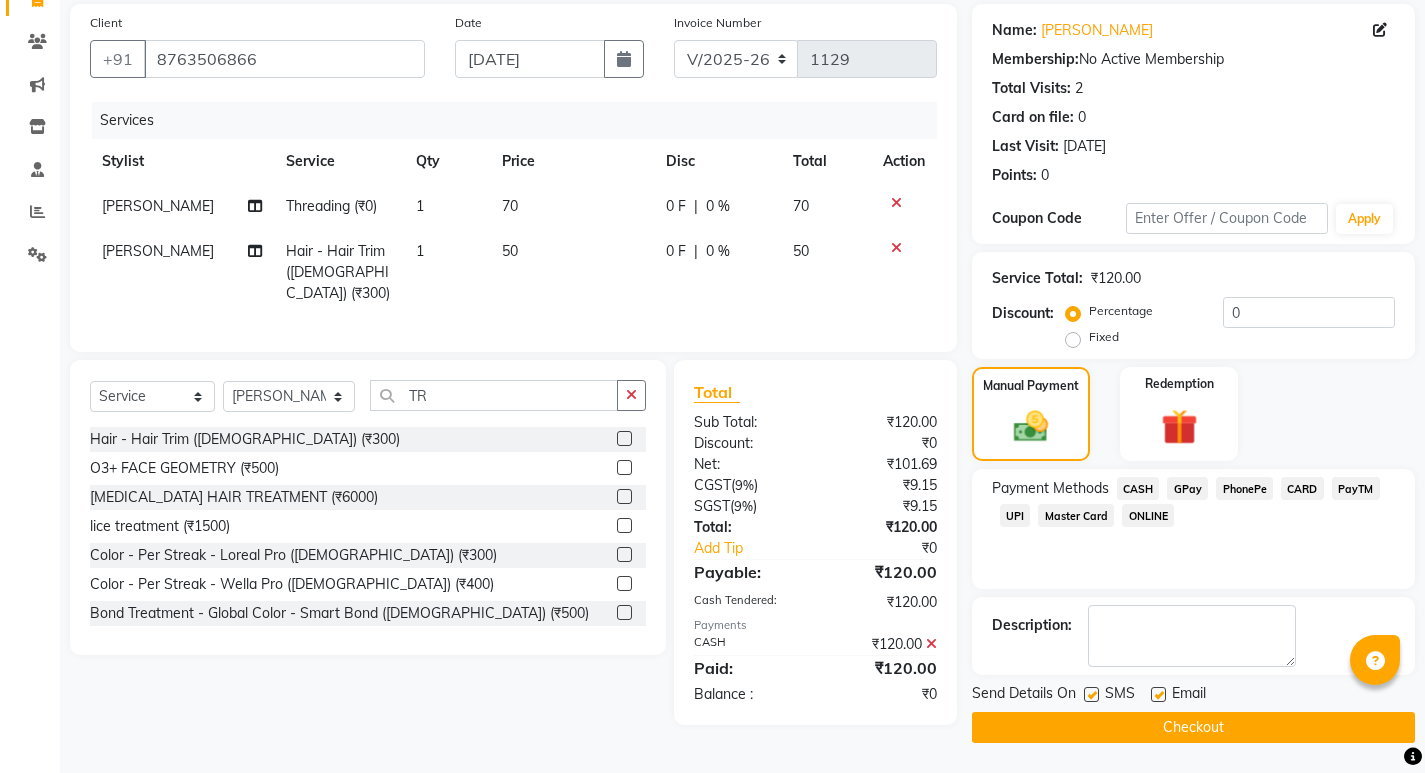 click on "Checkout" 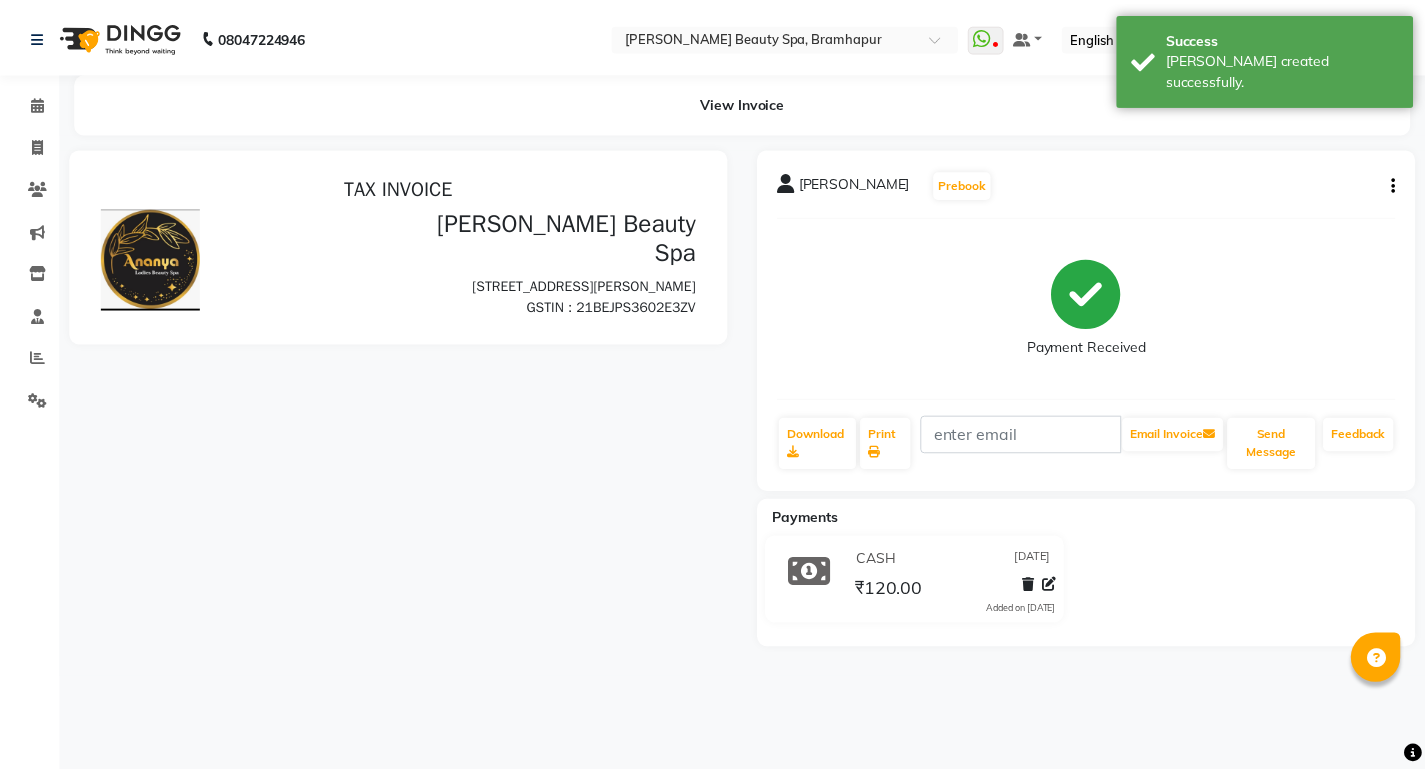 scroll, scrollTop: 0, scrollLeft: 0, axis: both 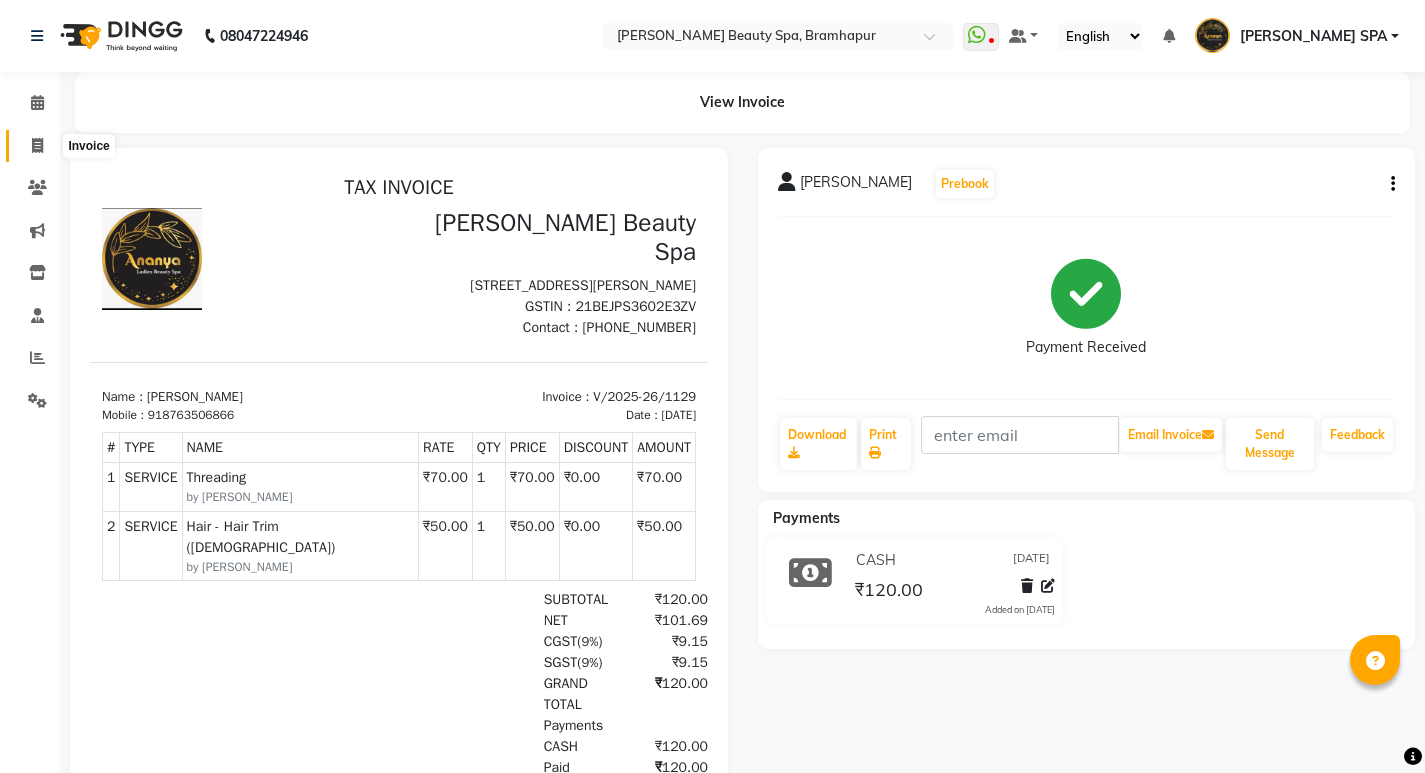 click 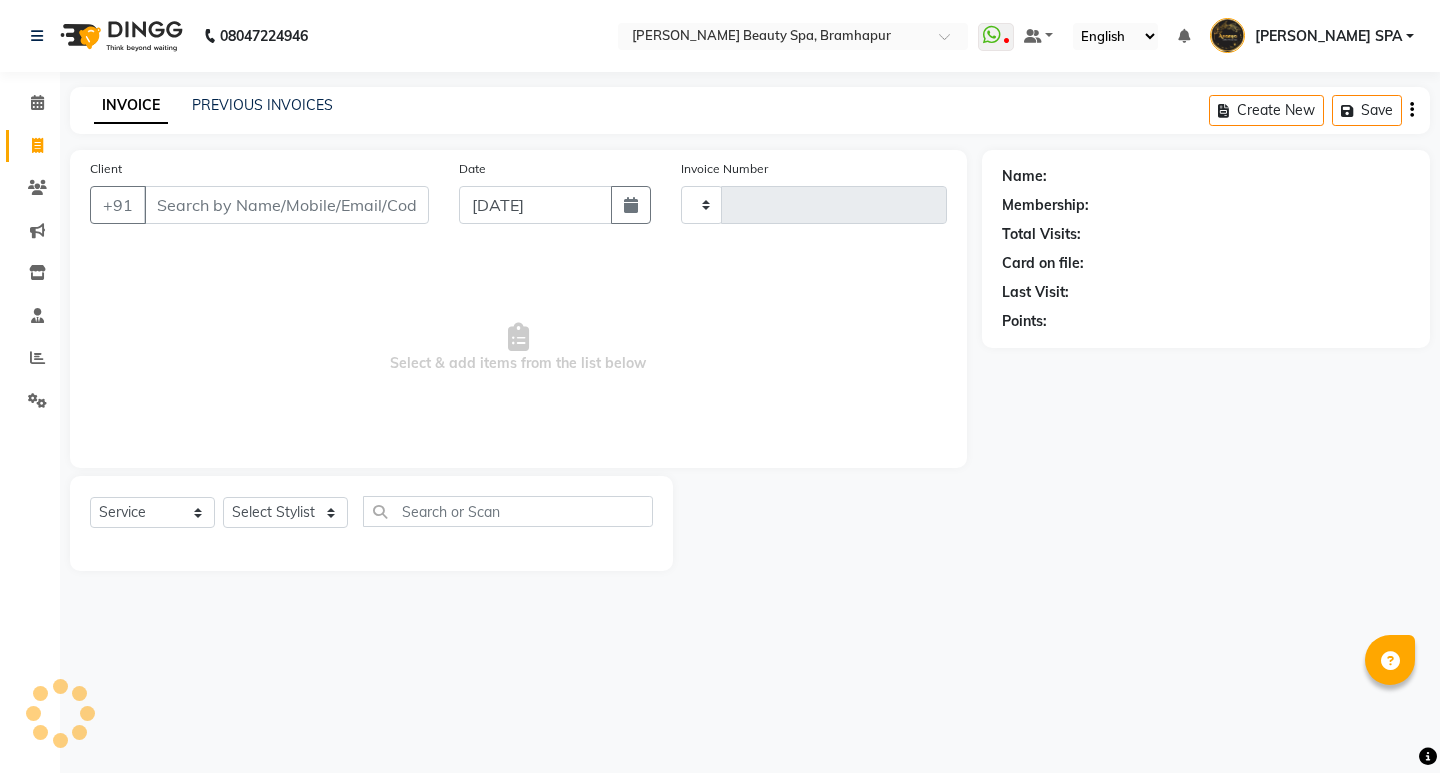 type on "1131" 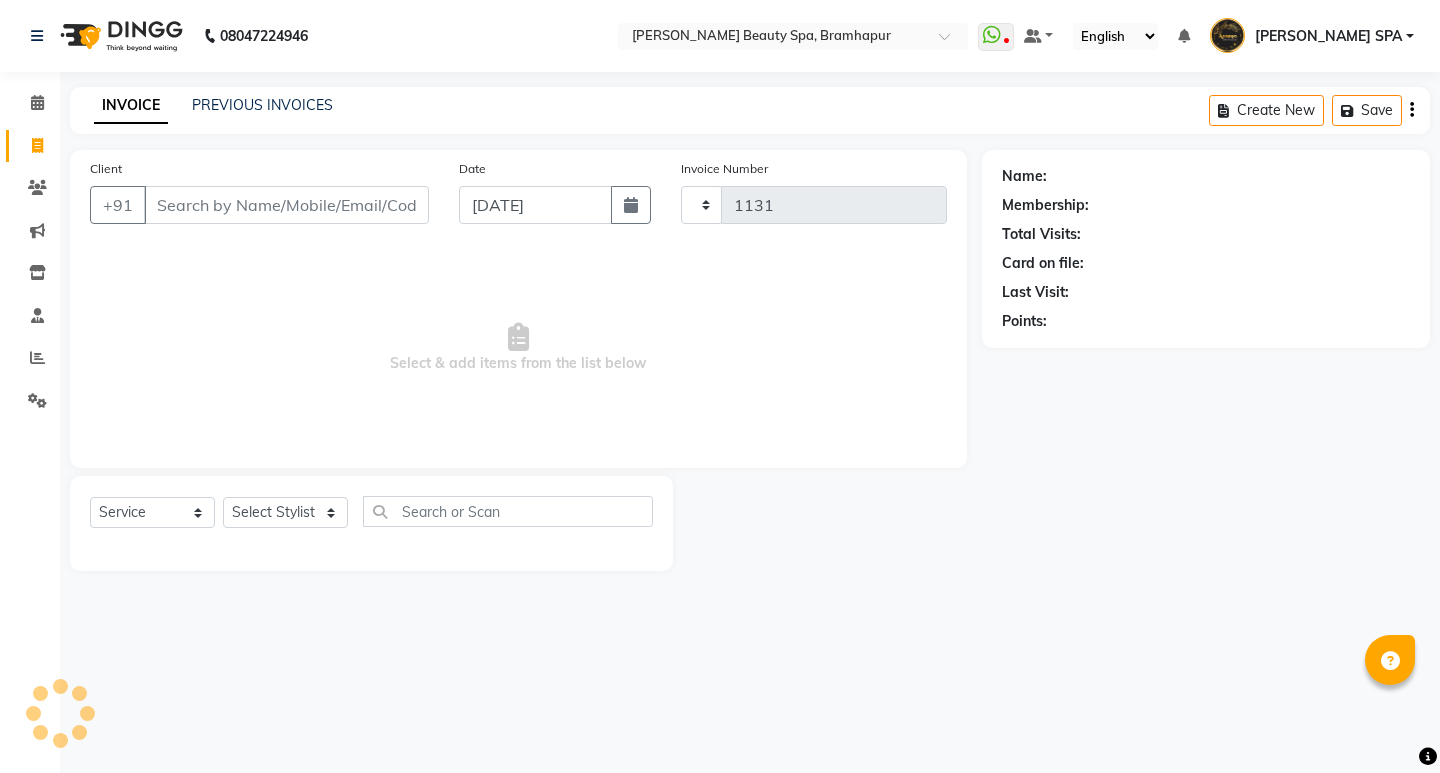 select on "3622" 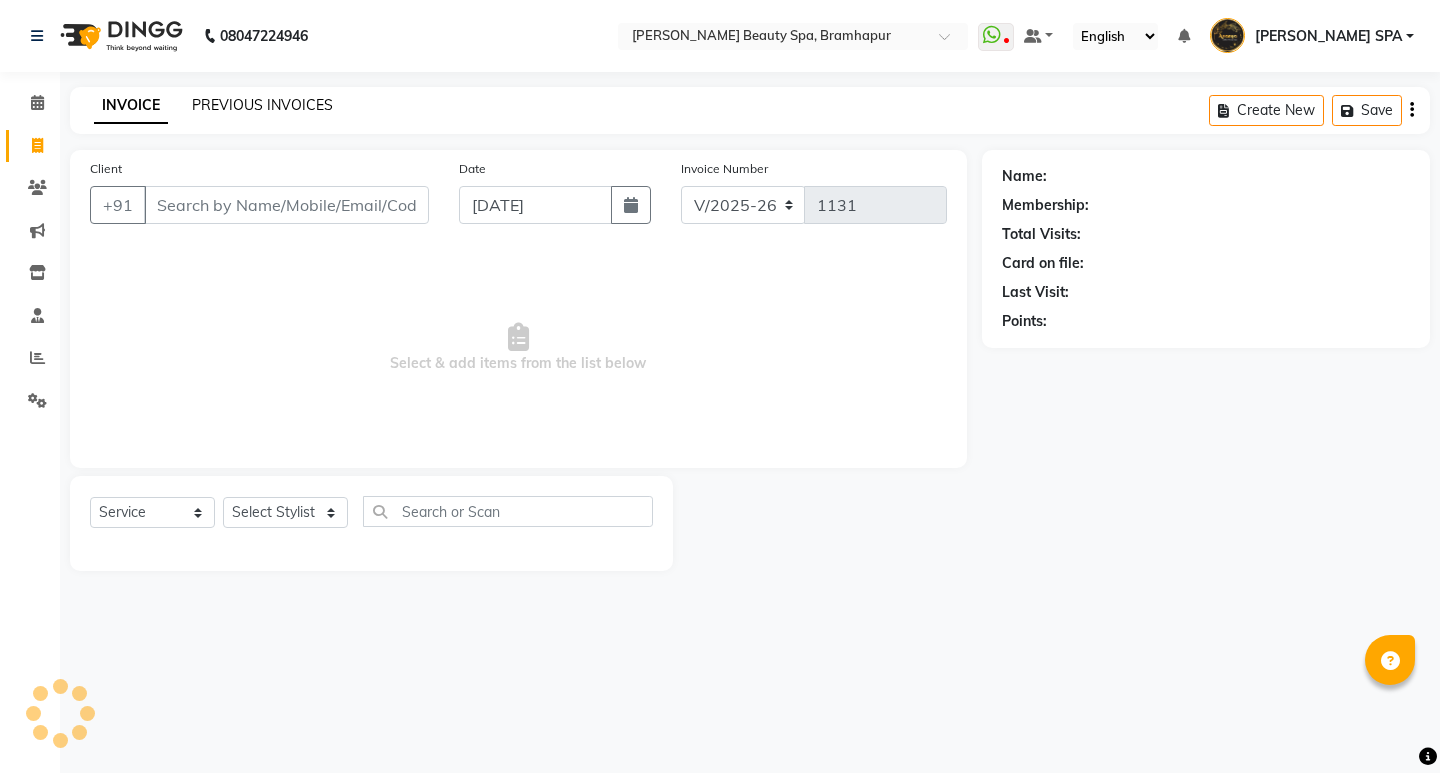 click on "PREVIOUS INVOICES" 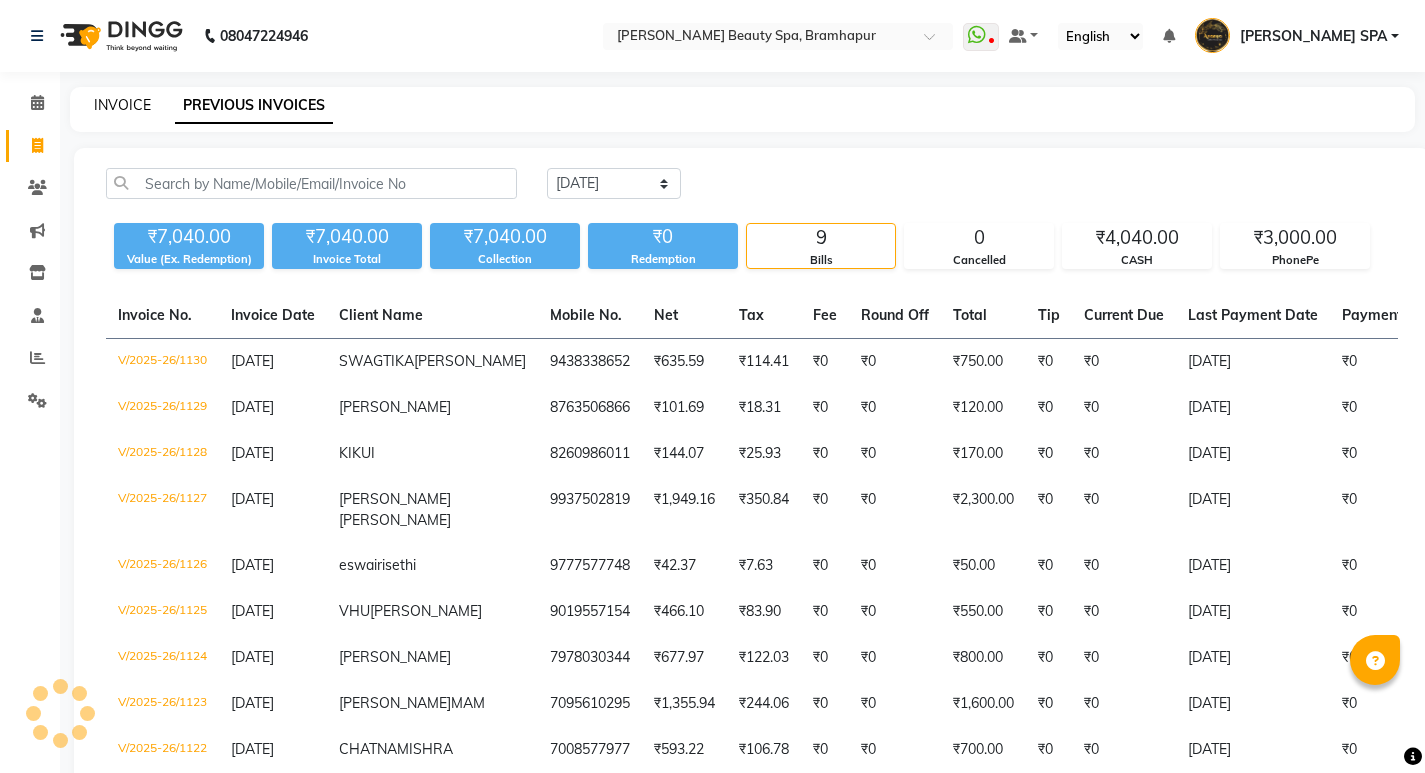 click on "INVOICE" 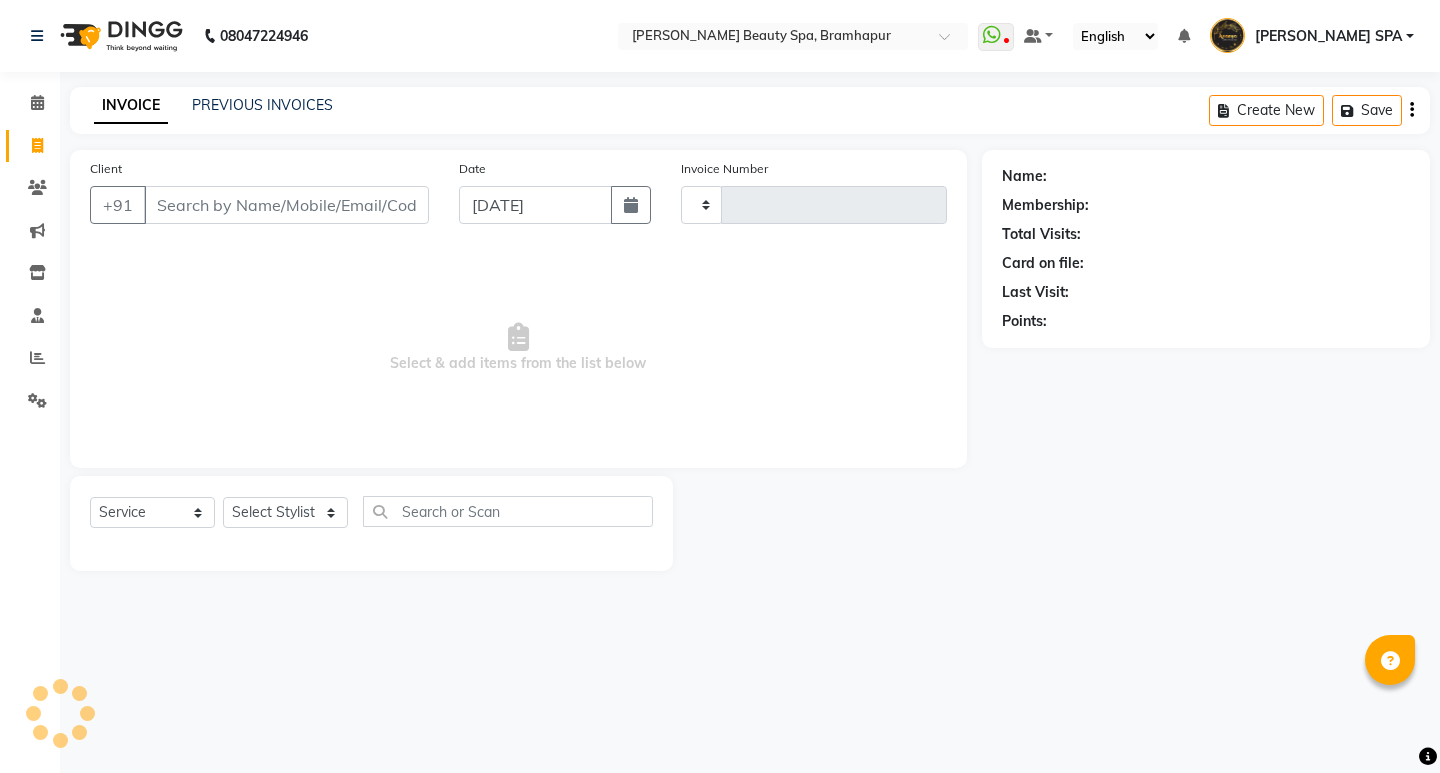 type on "1131" 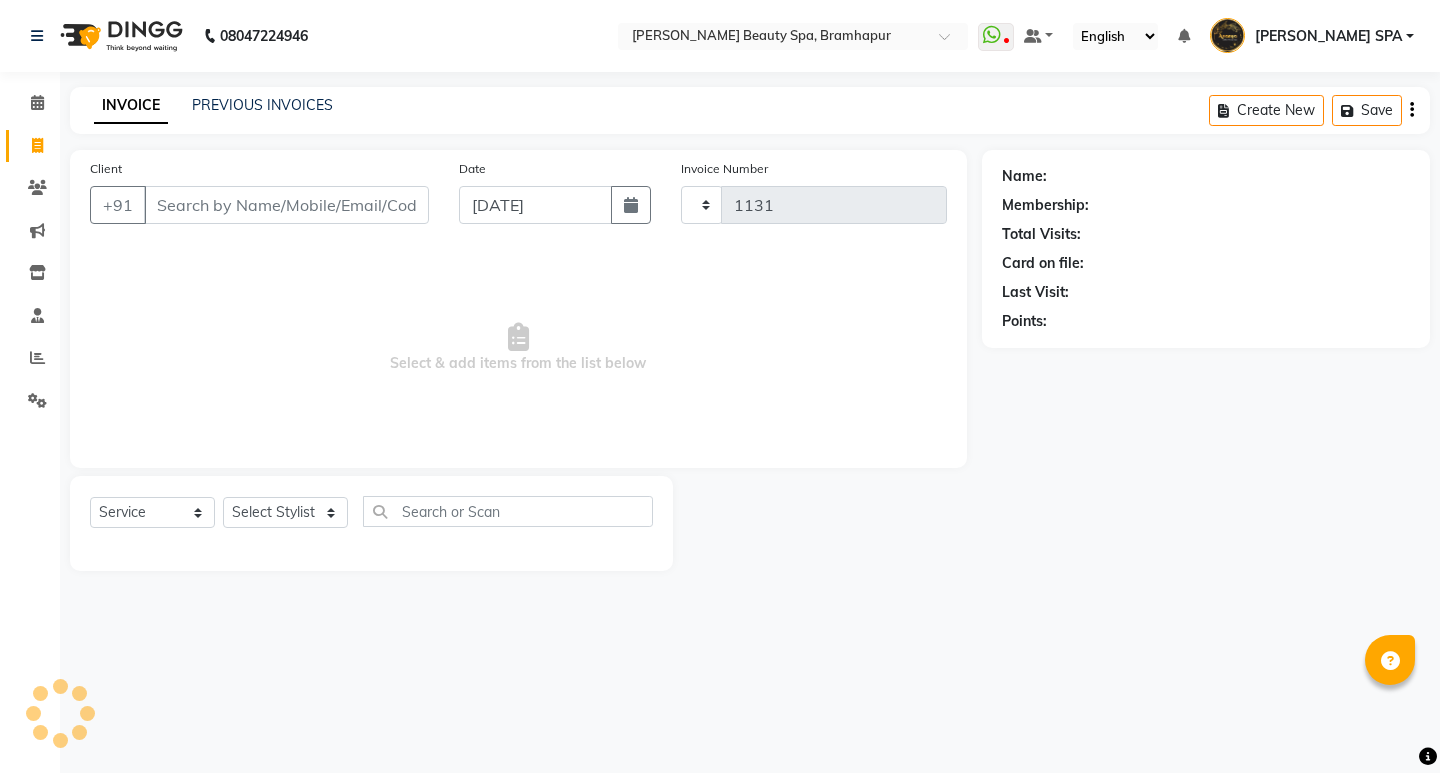 select on "3622" 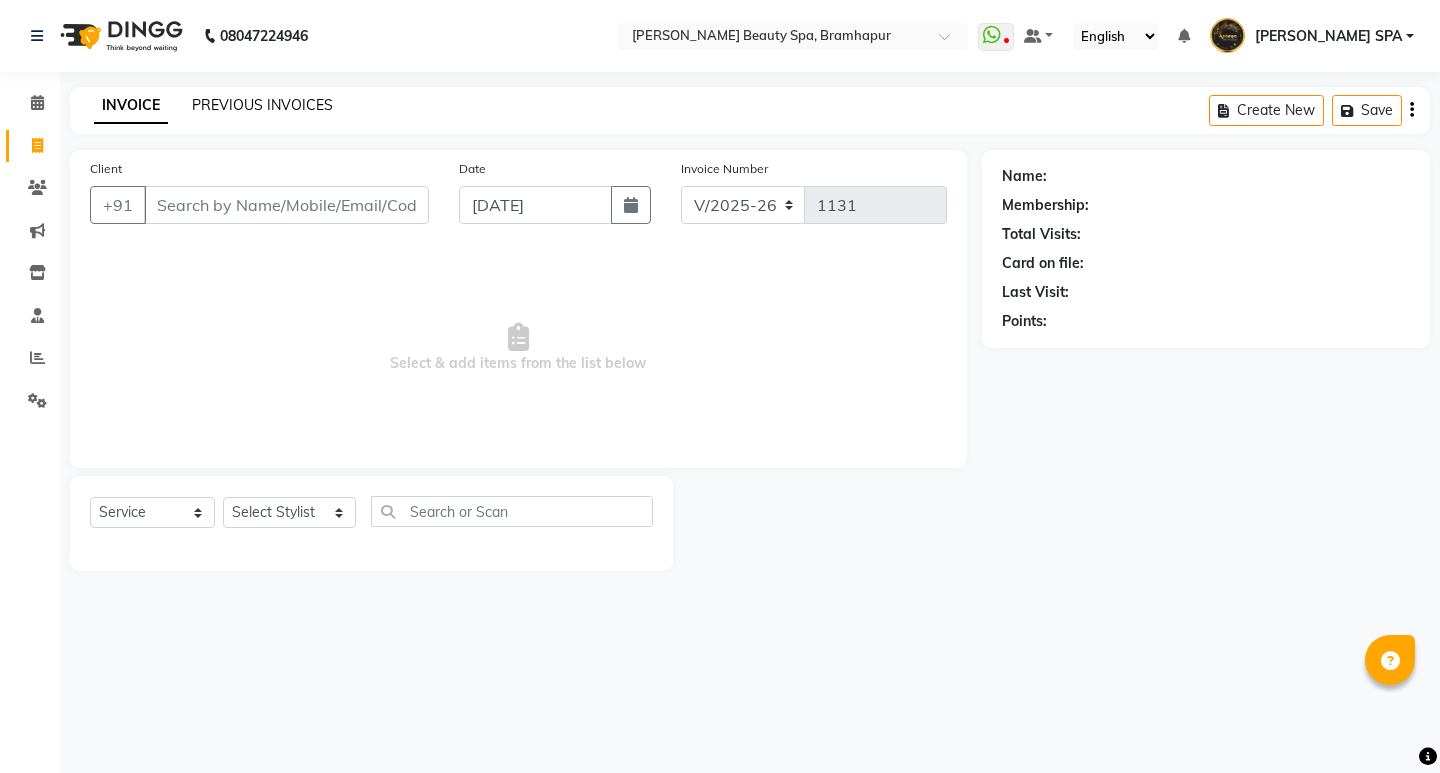 click on "PREVIOUS INVOICES" 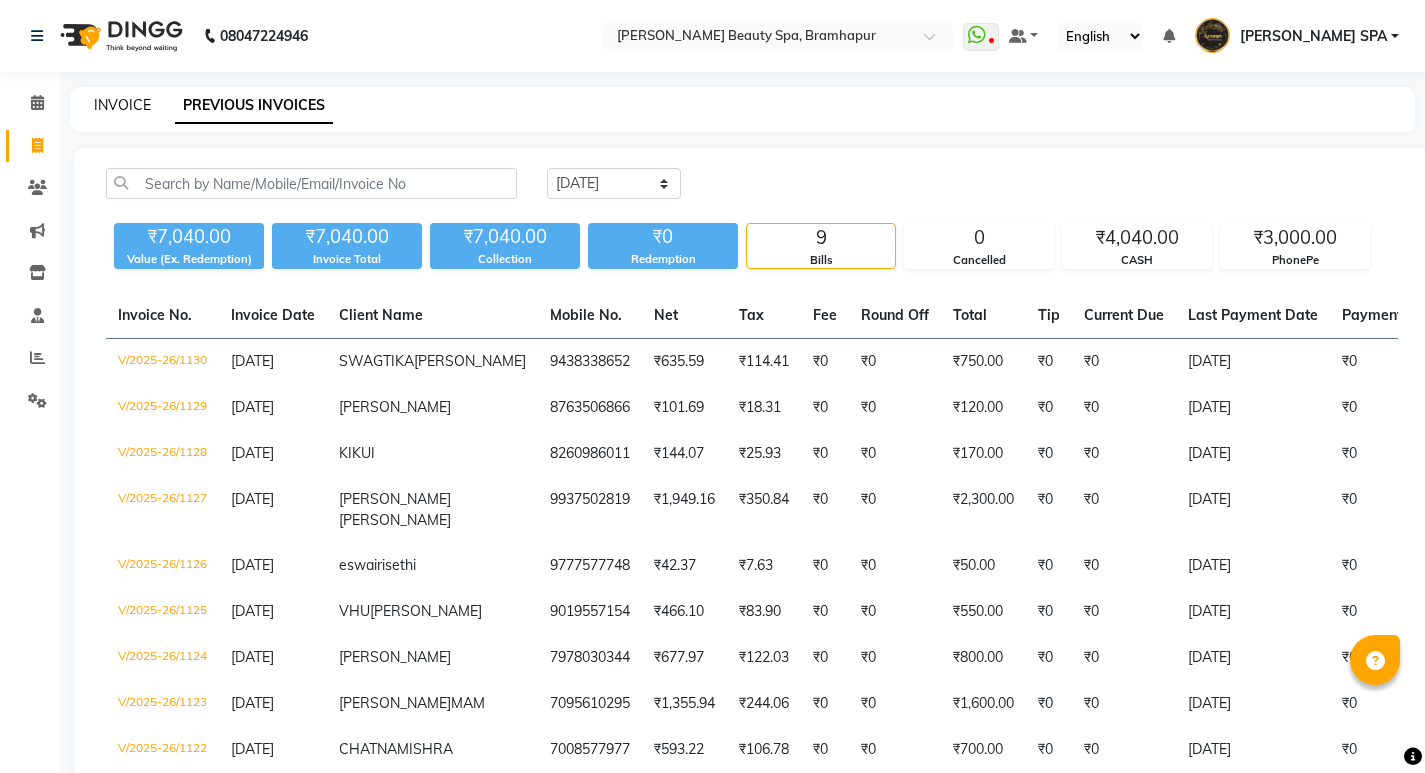 click on "INVOICE" 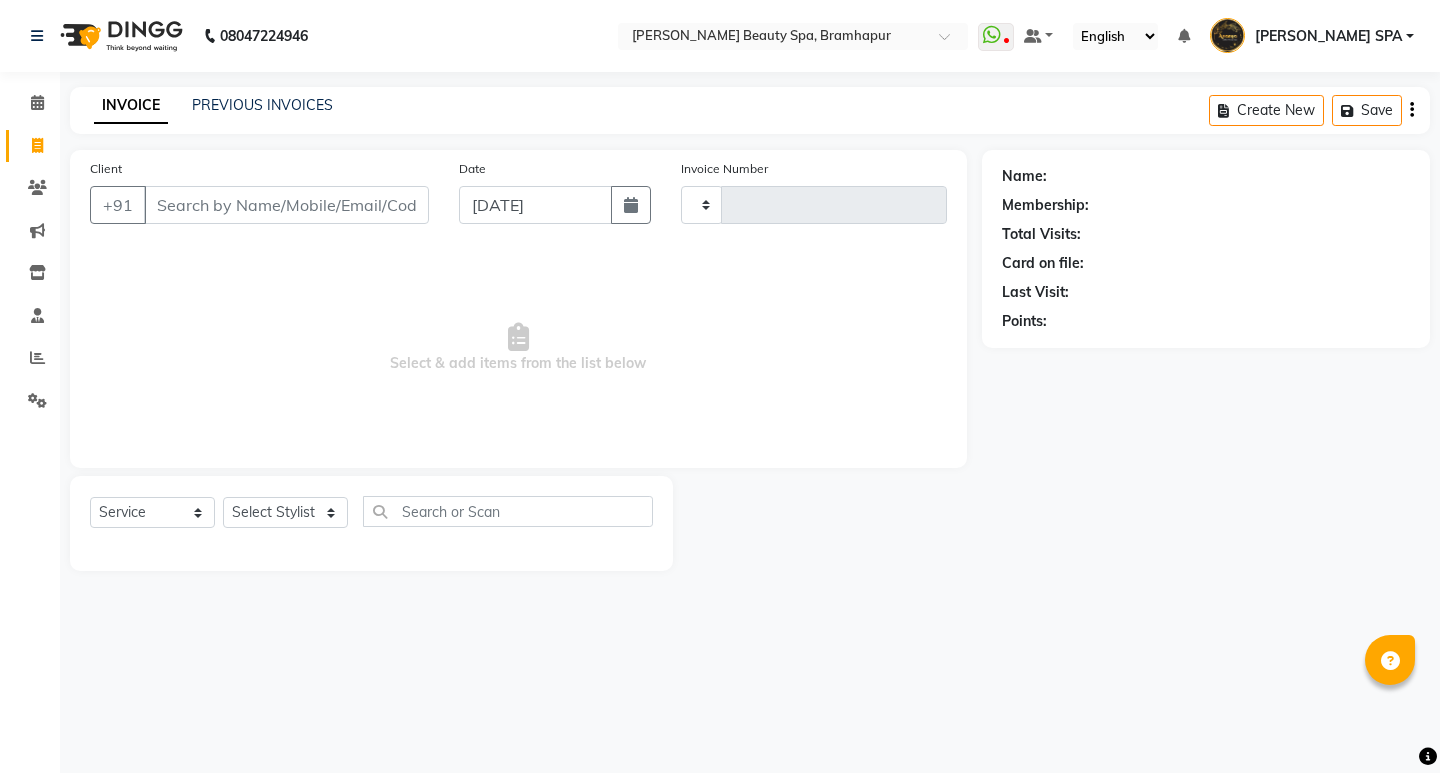 type on "1131" 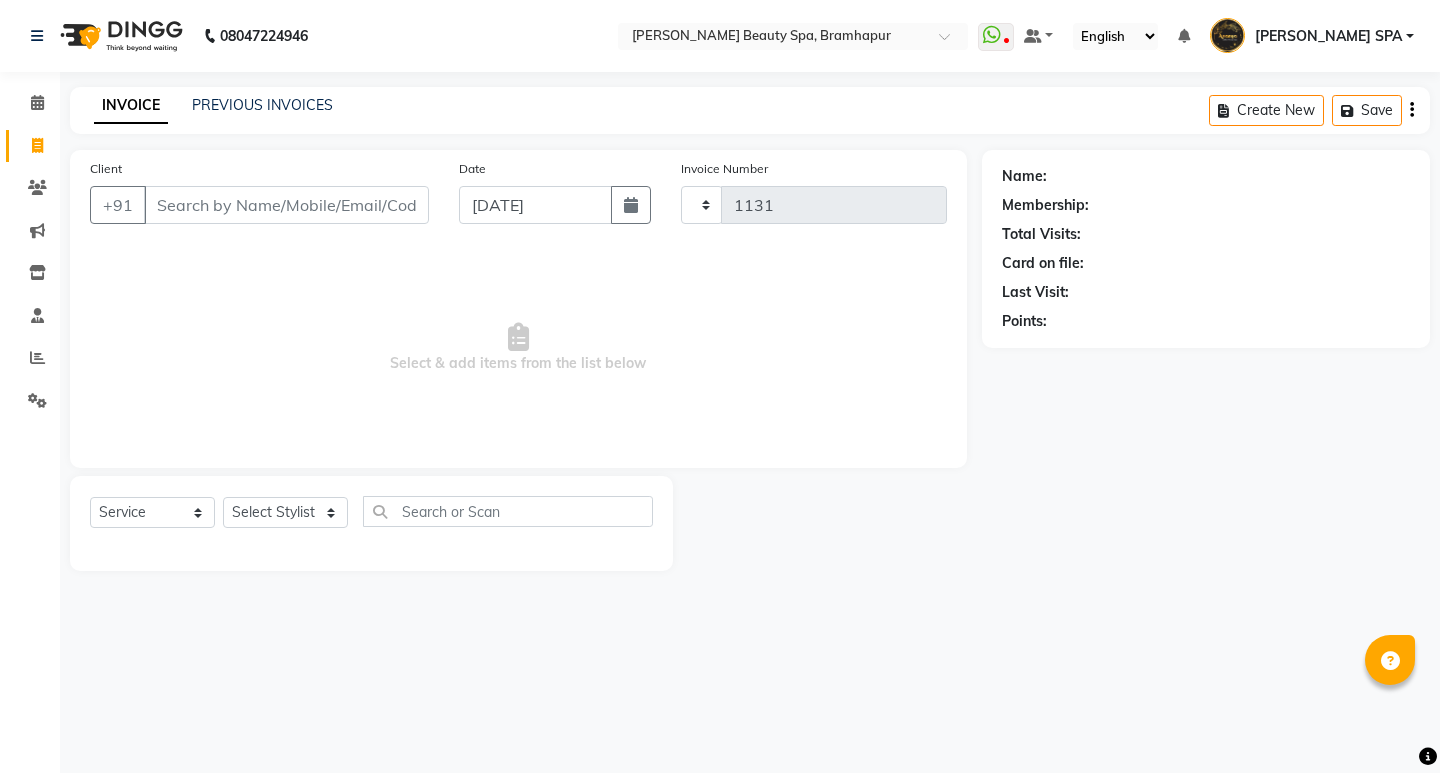 select on "3622" 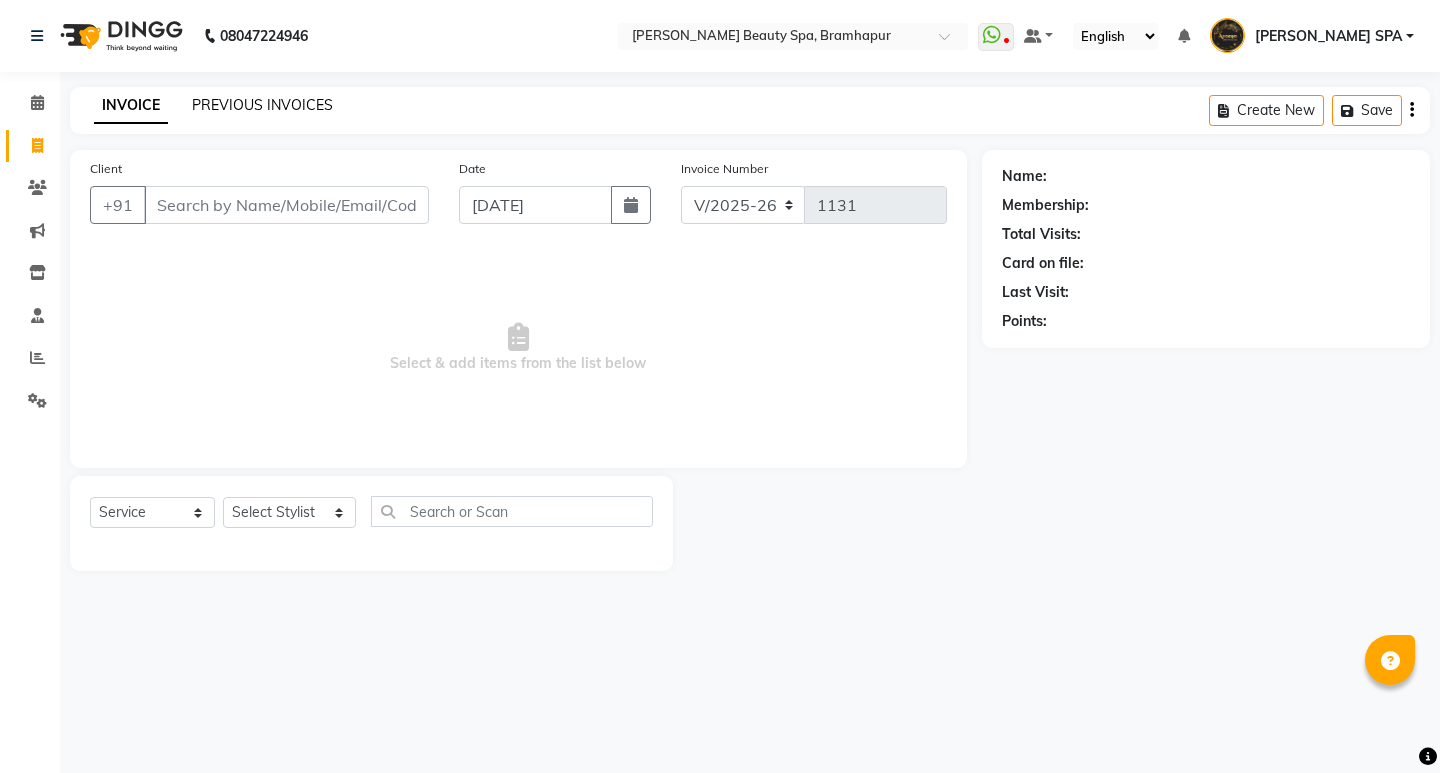 click on "PREVIOUS INVOICES" 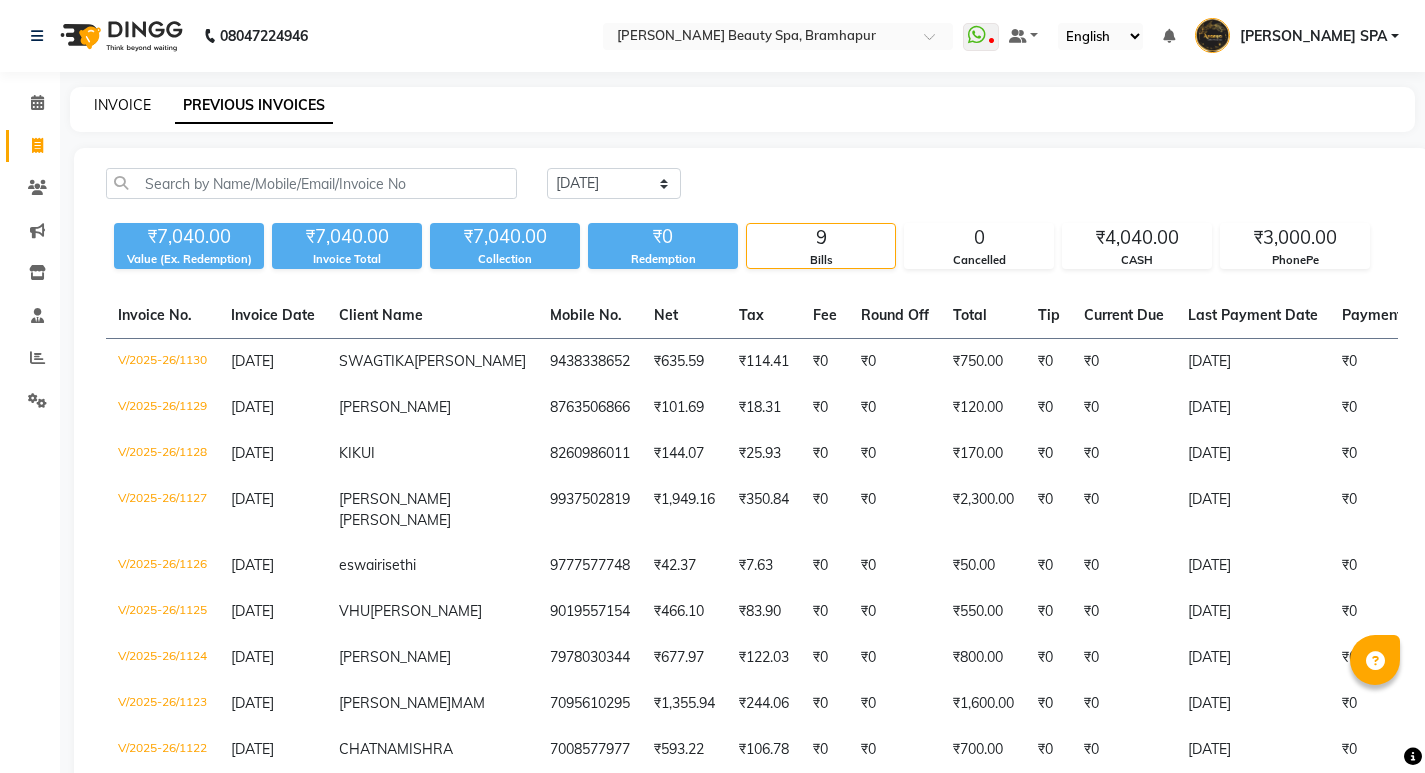 click on "INVOICE" 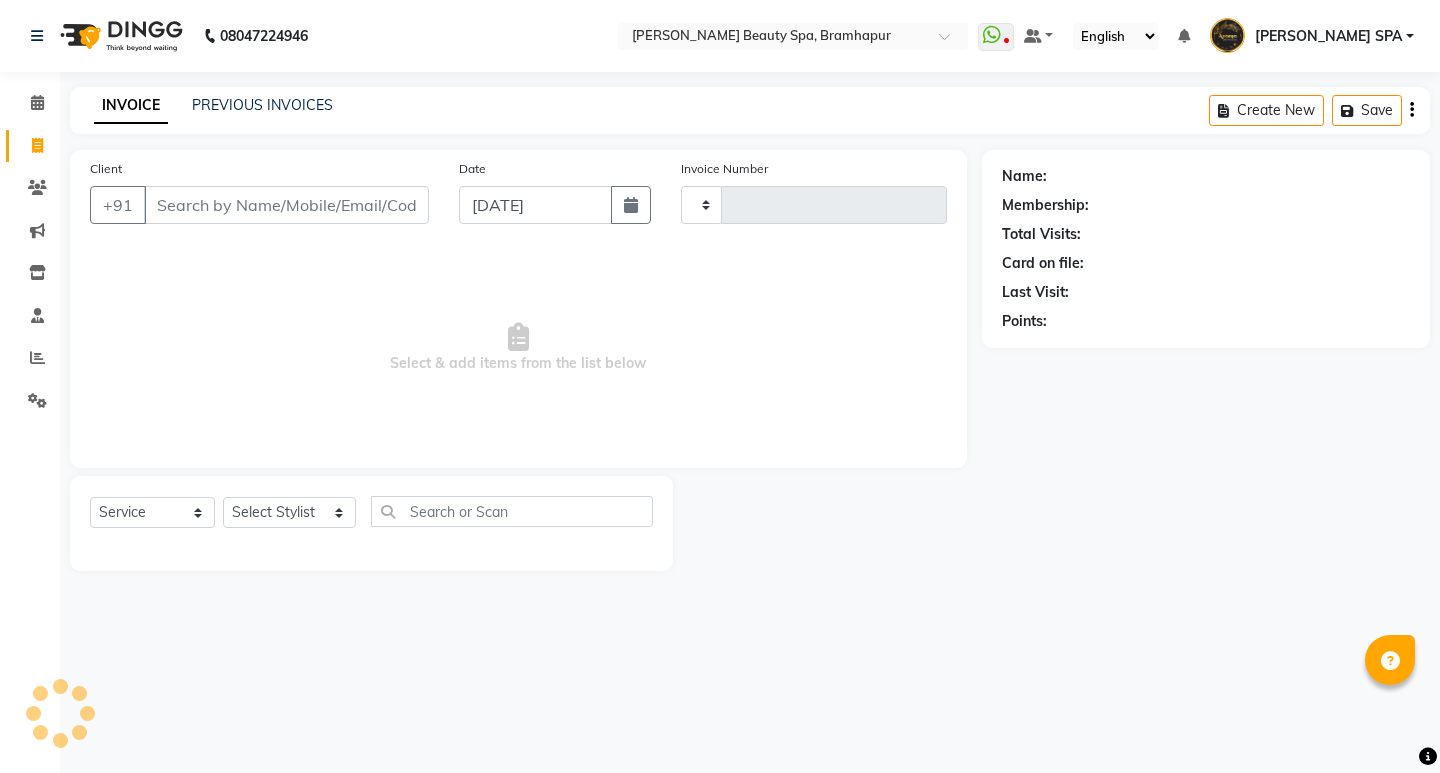 type on "1131" 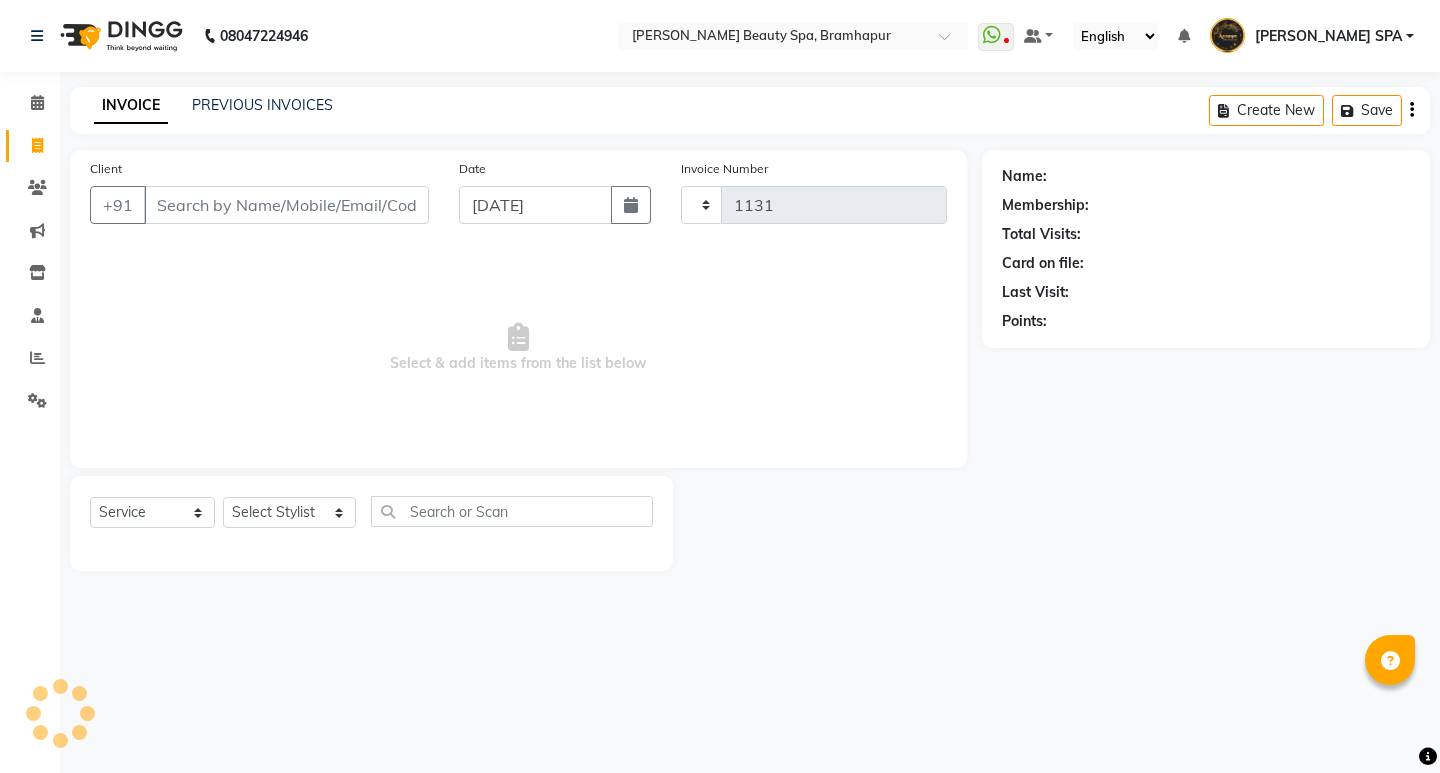 select on "3622" 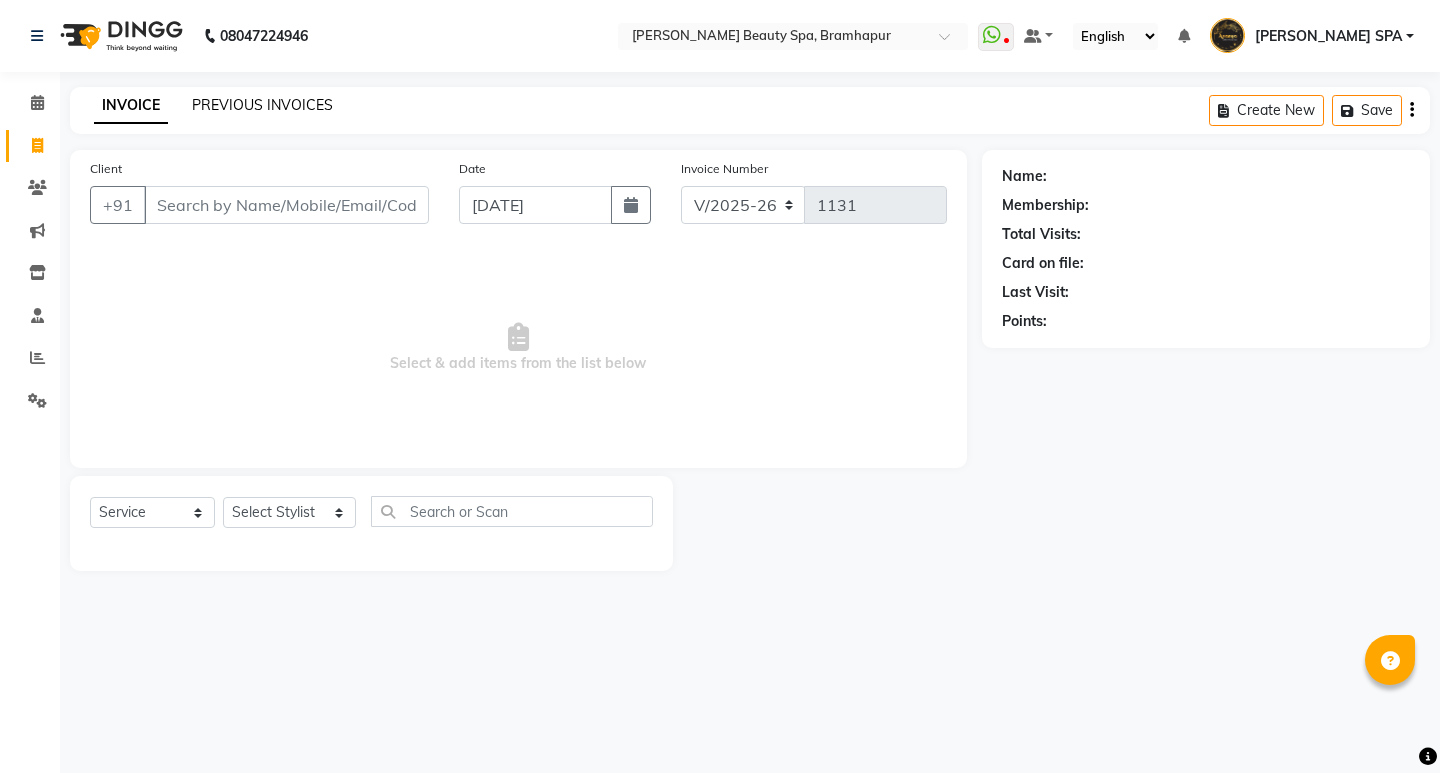 click on "PREVIOUS INVOICES" 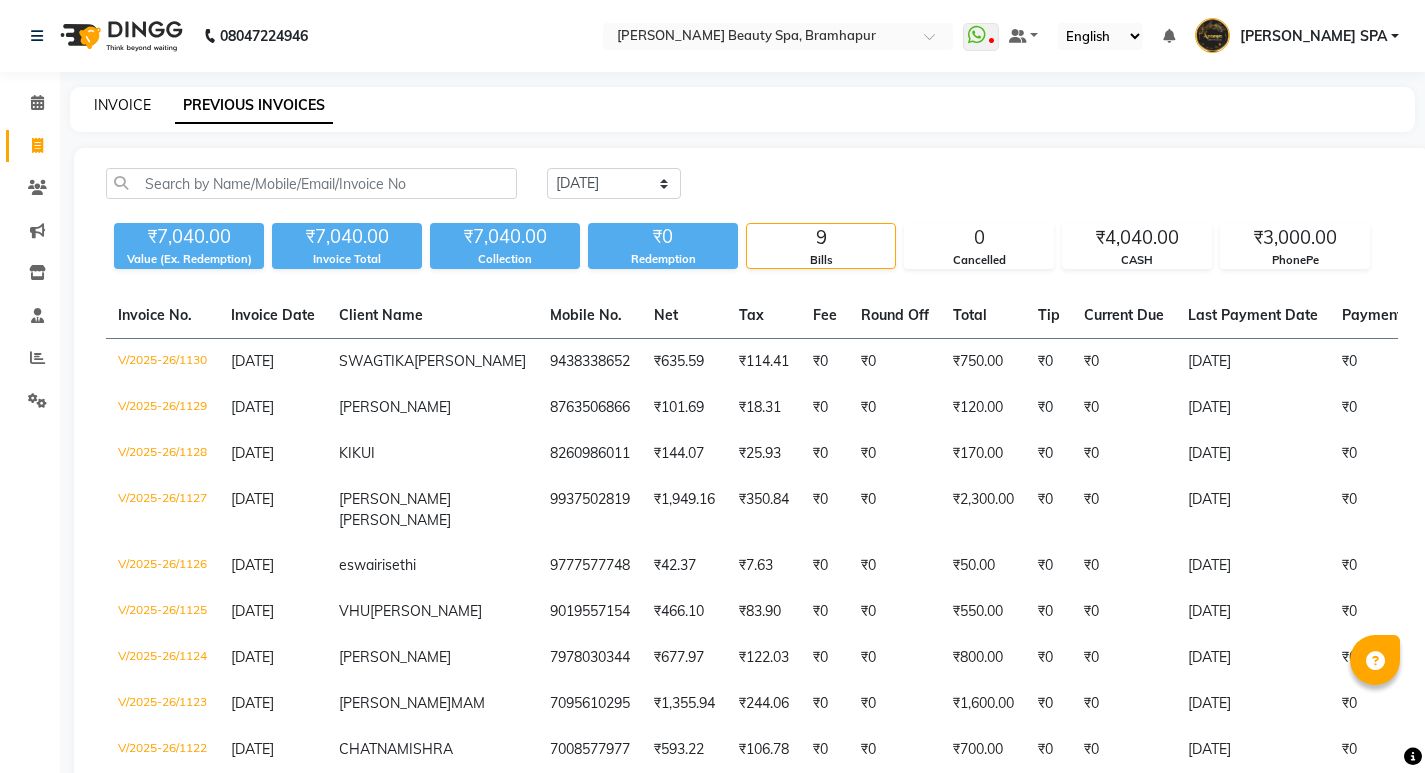 click on "INVOICE" 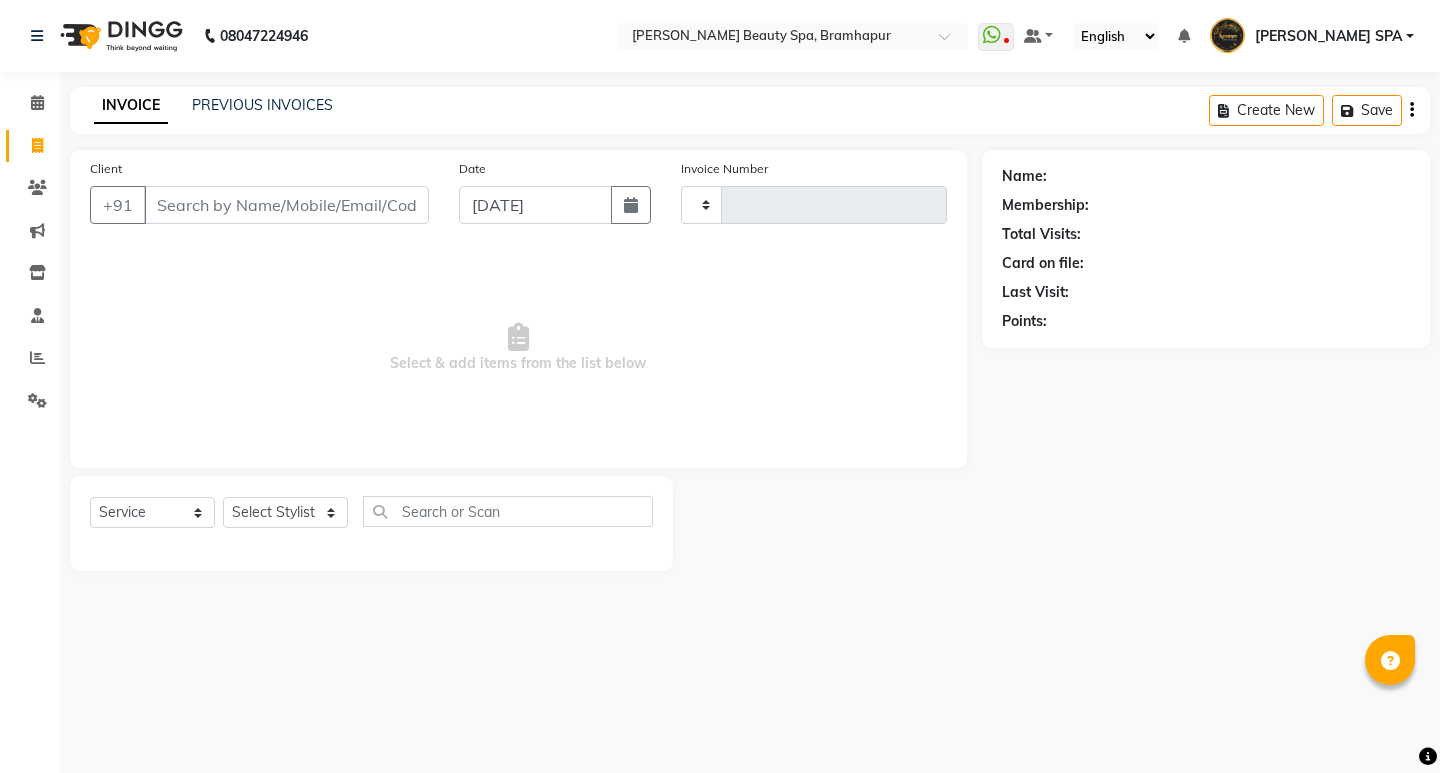 type on "1131" 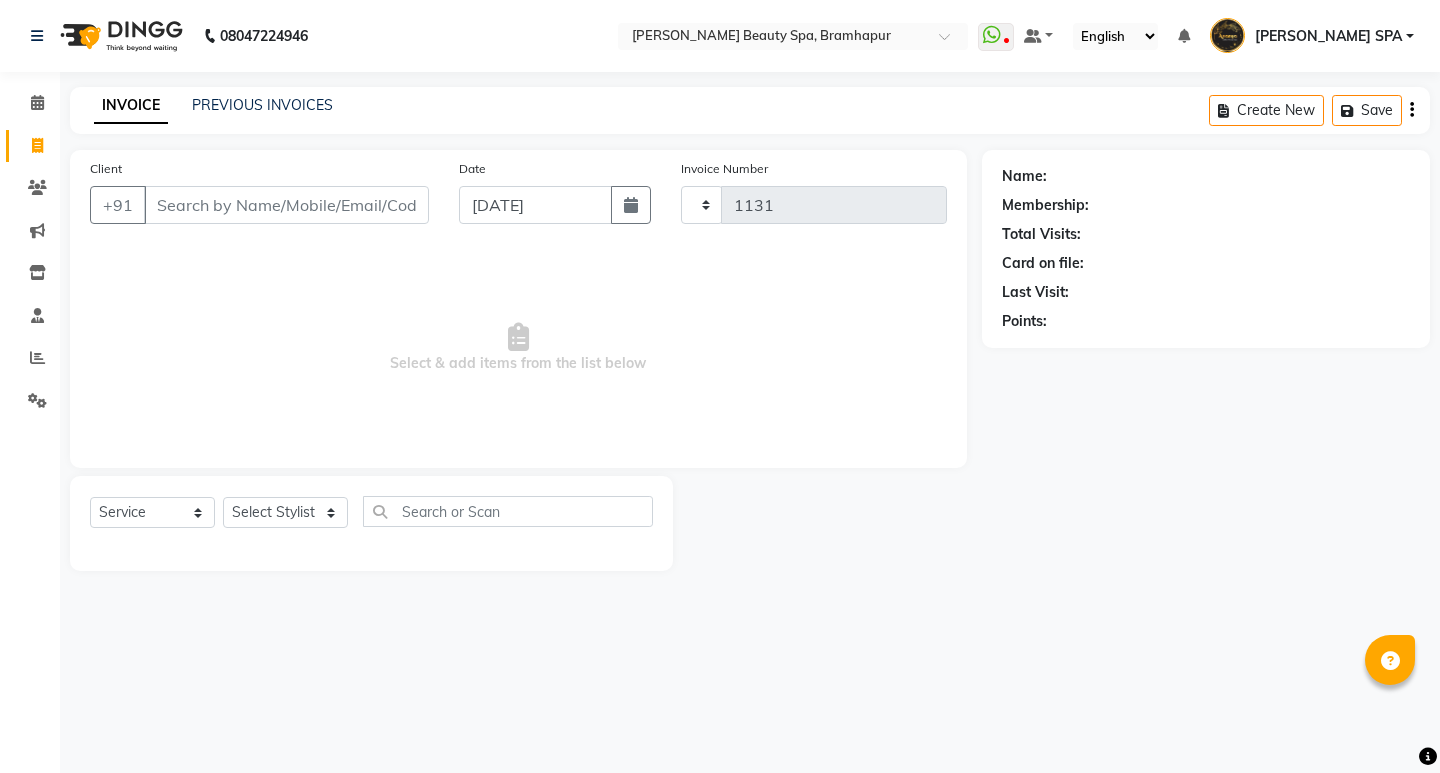 select on "3622" 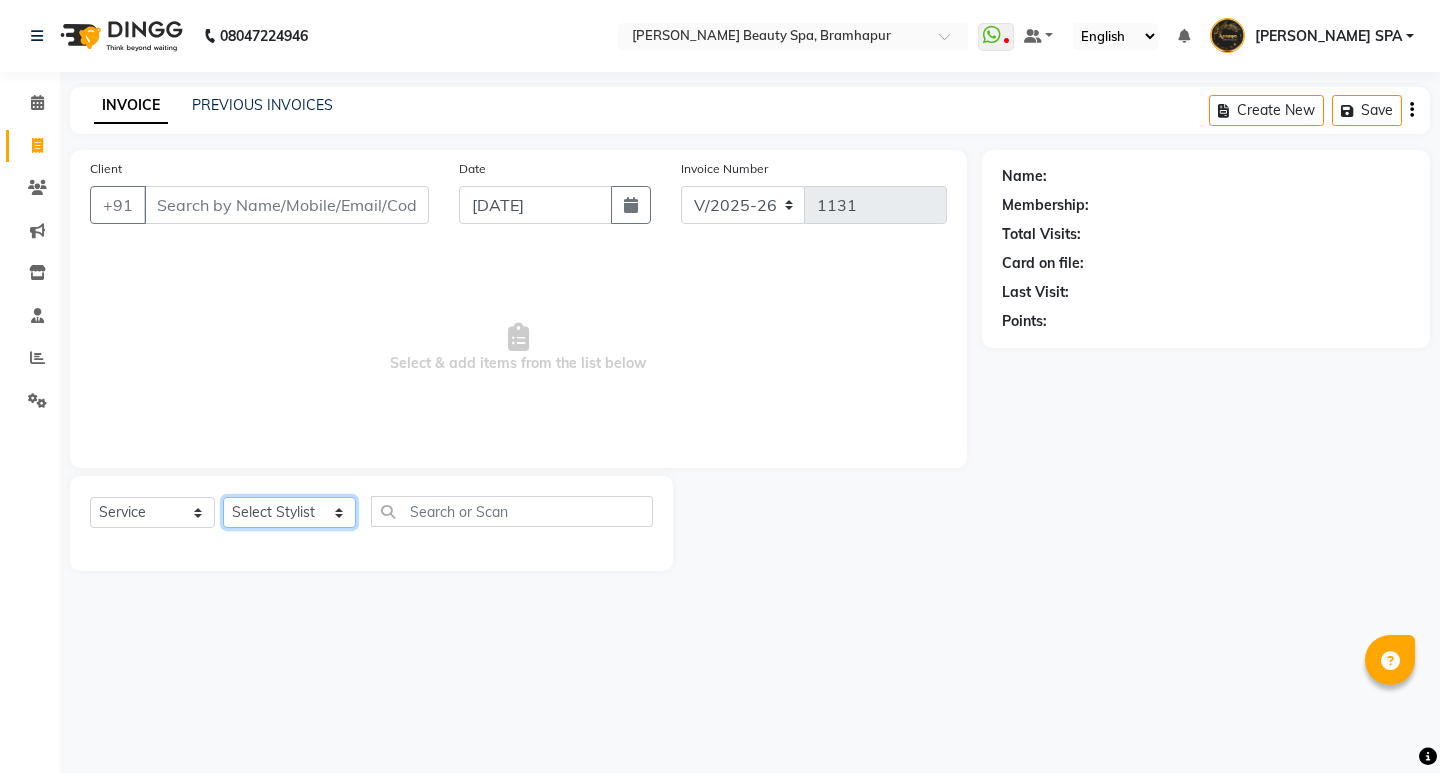 click on "Select Stylist [PERSON_NAME] SPA [PERSON_NAME] Hati [PERSON_NAME] JYOTI [PERSON_NAME] [PERSON_NAME] MAM [PERSON_NAME] SABANA [PERSON_NAME] [PERSON_NAME] [PERSON_NAME]" 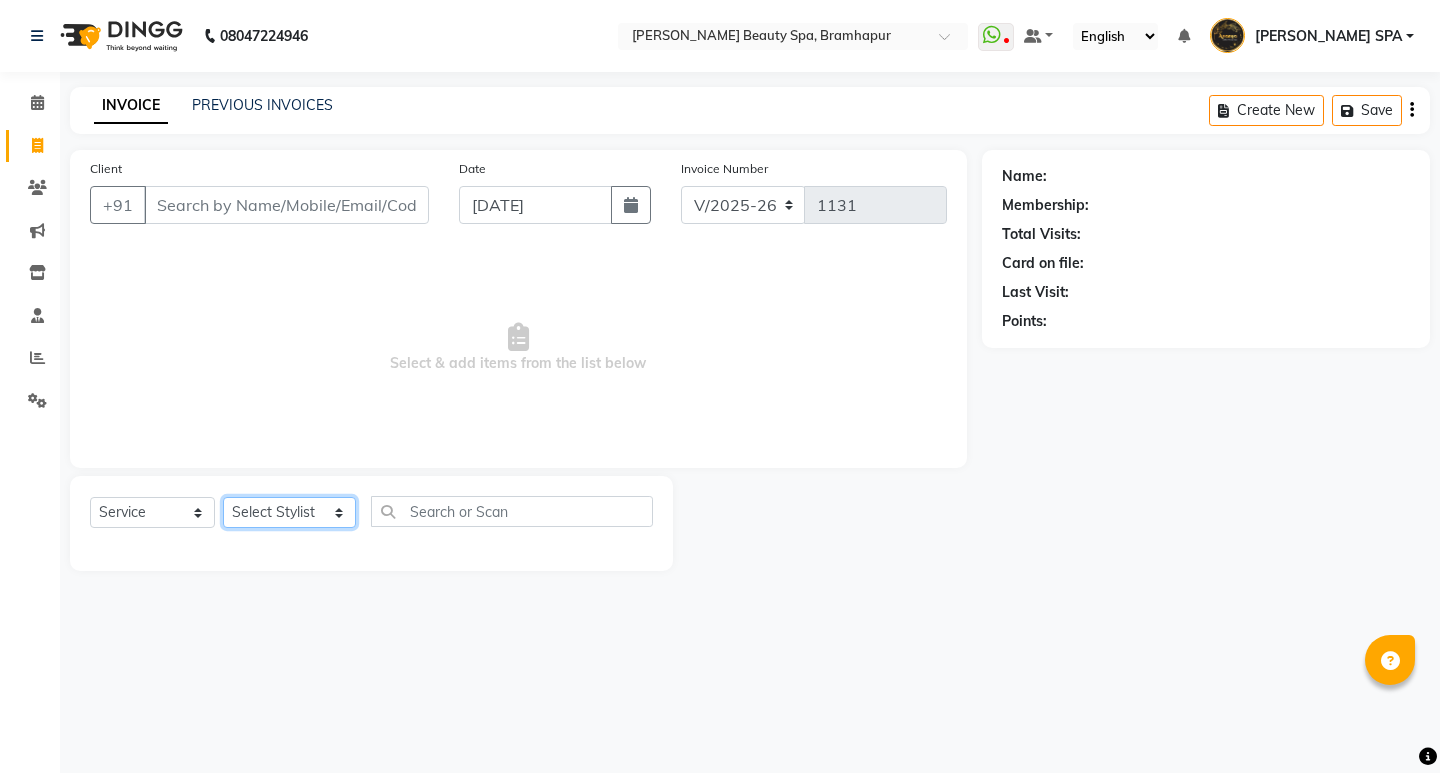 select on "17977" 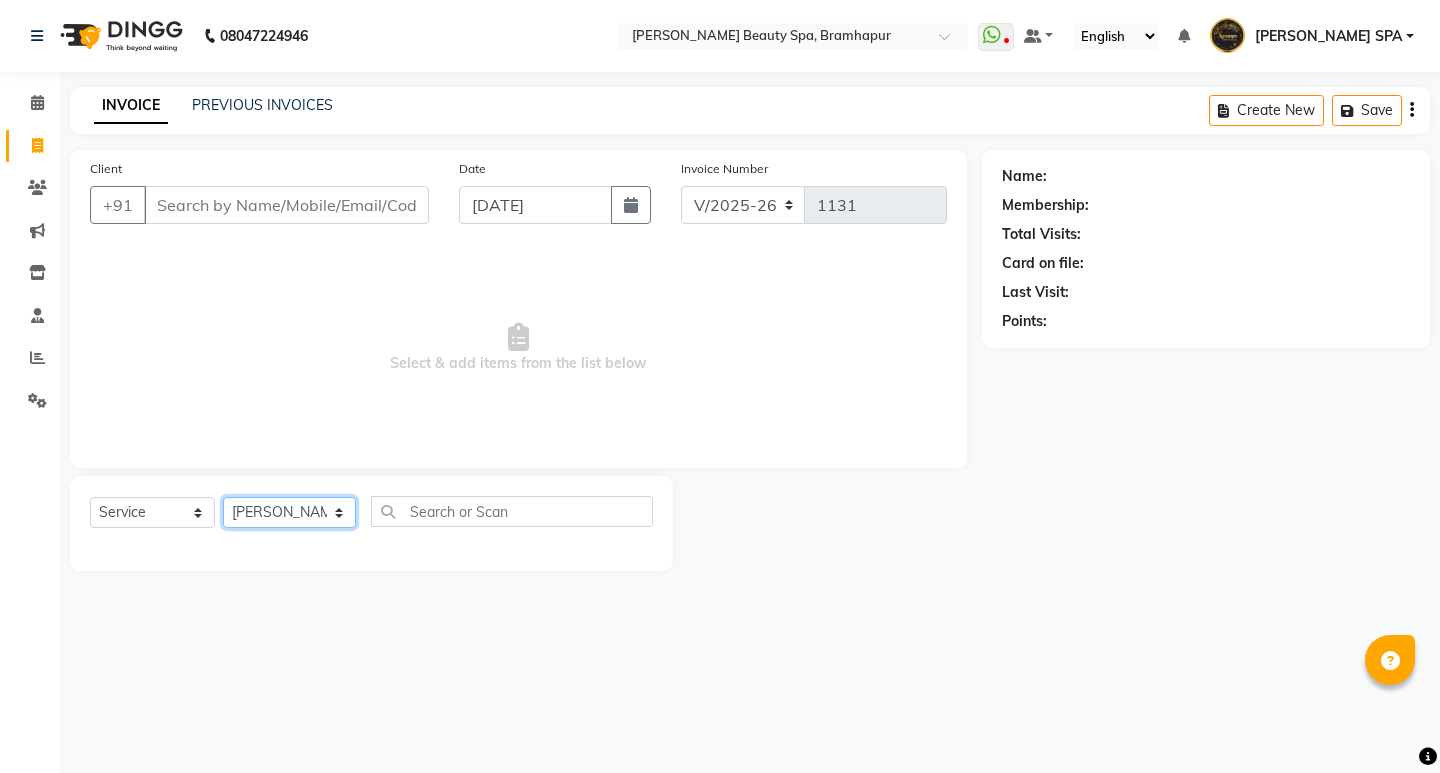 click on "Select Stylist [PERSON_NAME] SPA [PERSON_NAME] Hati [PERSON_NAME] JYOTI [PERSON_NAME] [PERSON_NAME] MAM [PERSON_NAME] SABANA [PERSON_NAME] [PERSON_NAME] [PERSON_NAME]" 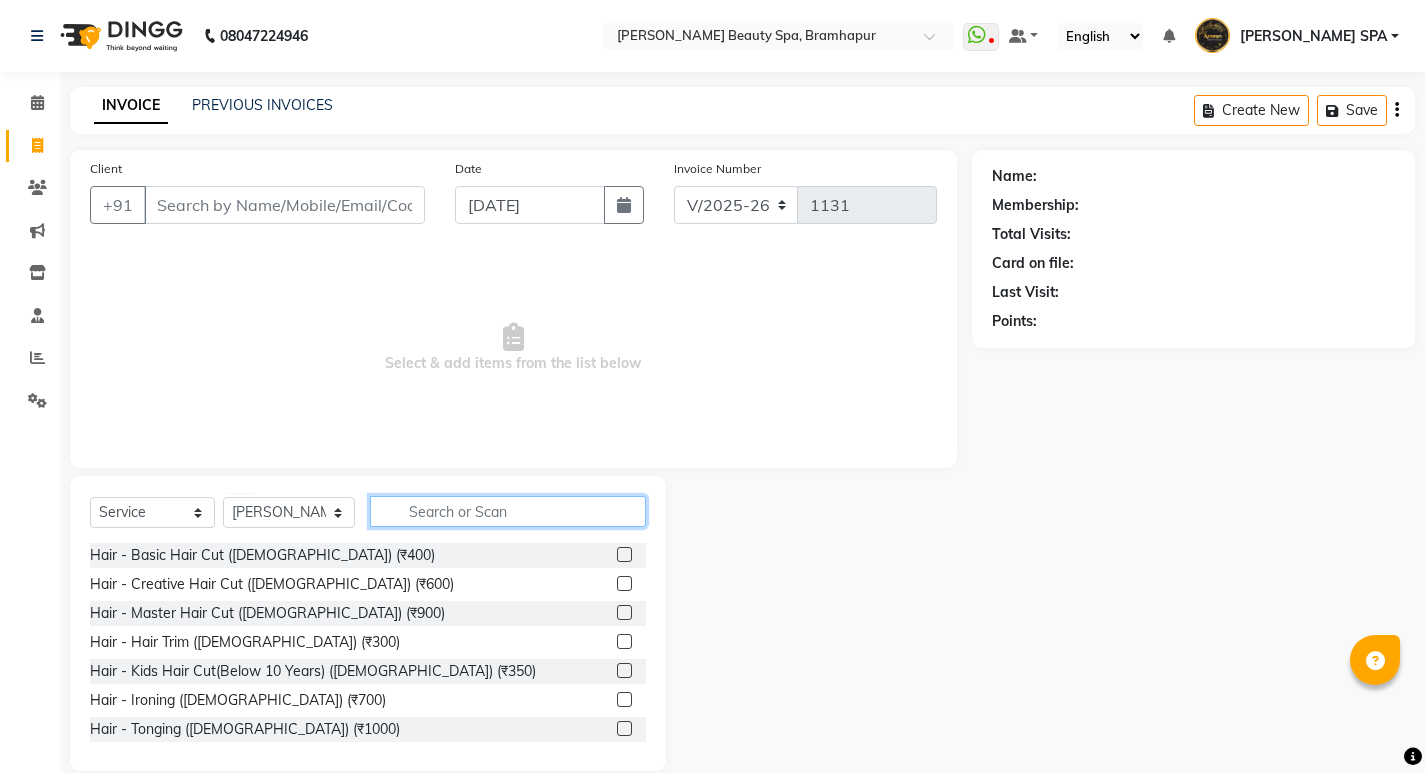 click 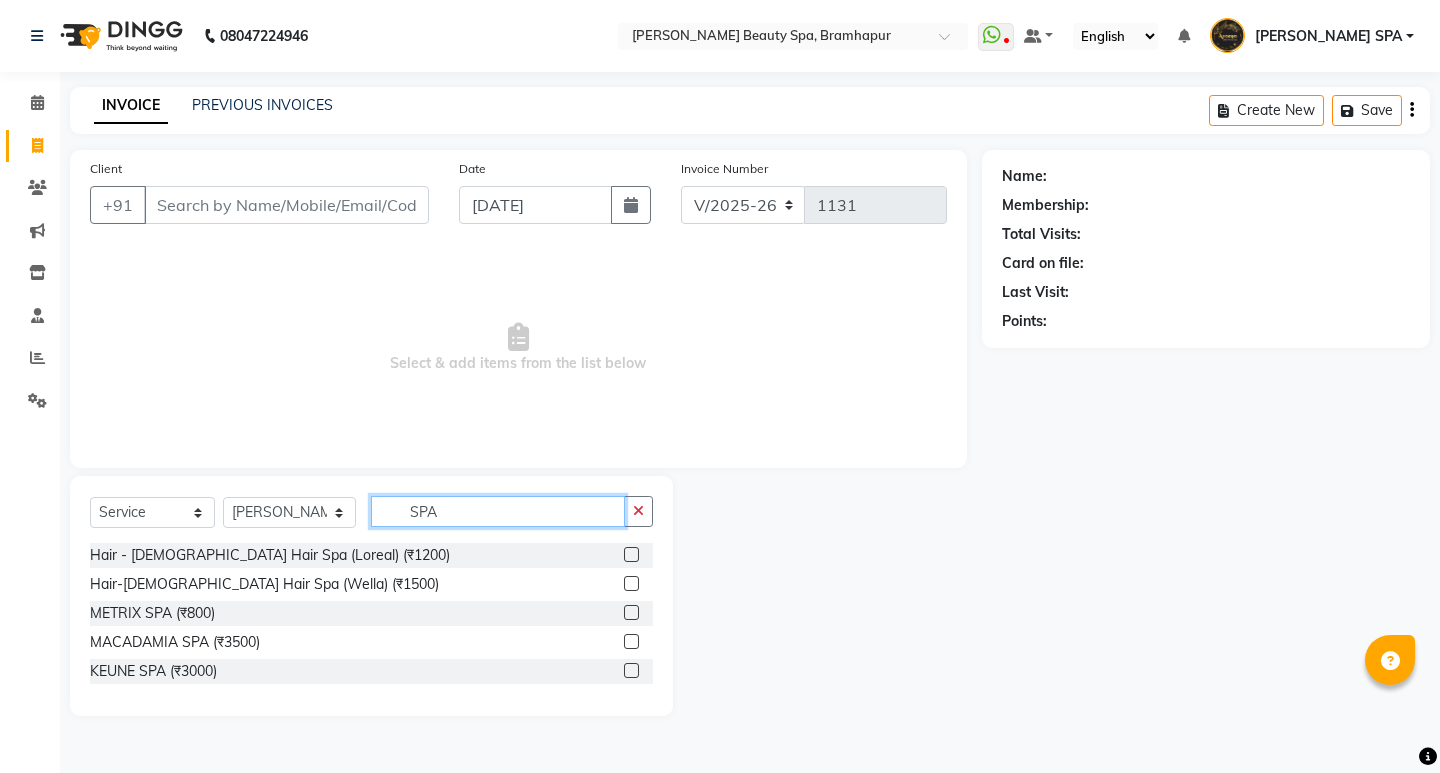 type on "SPA" 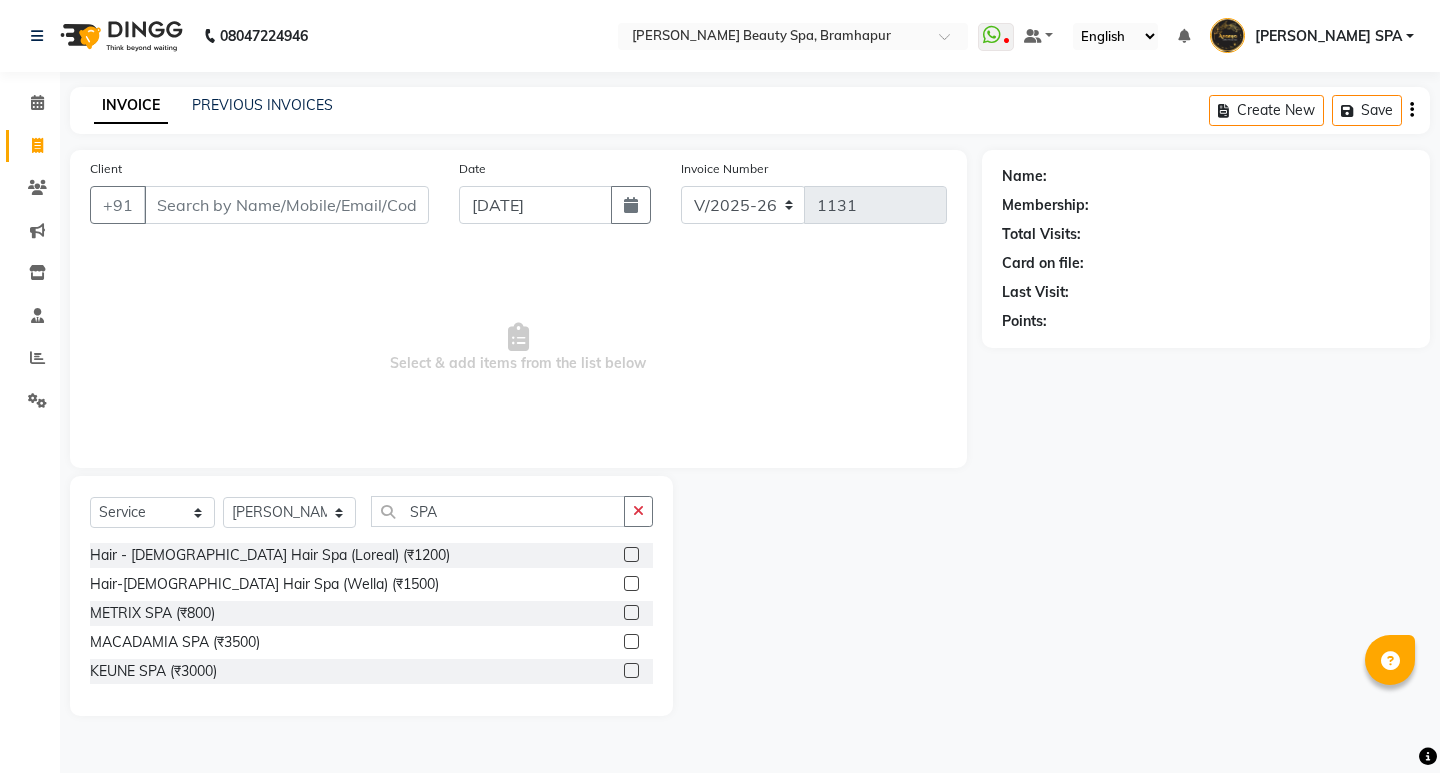 click 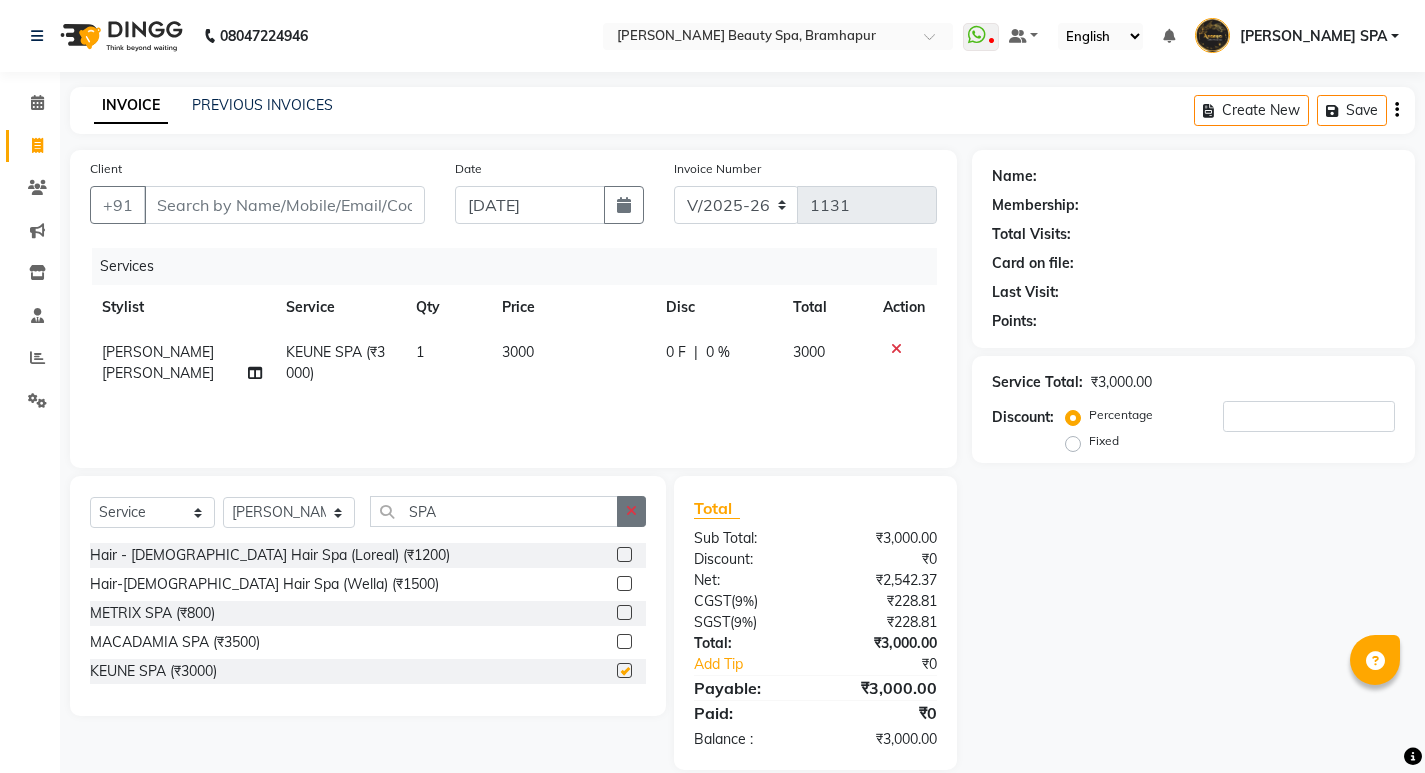 checkbox on "false" 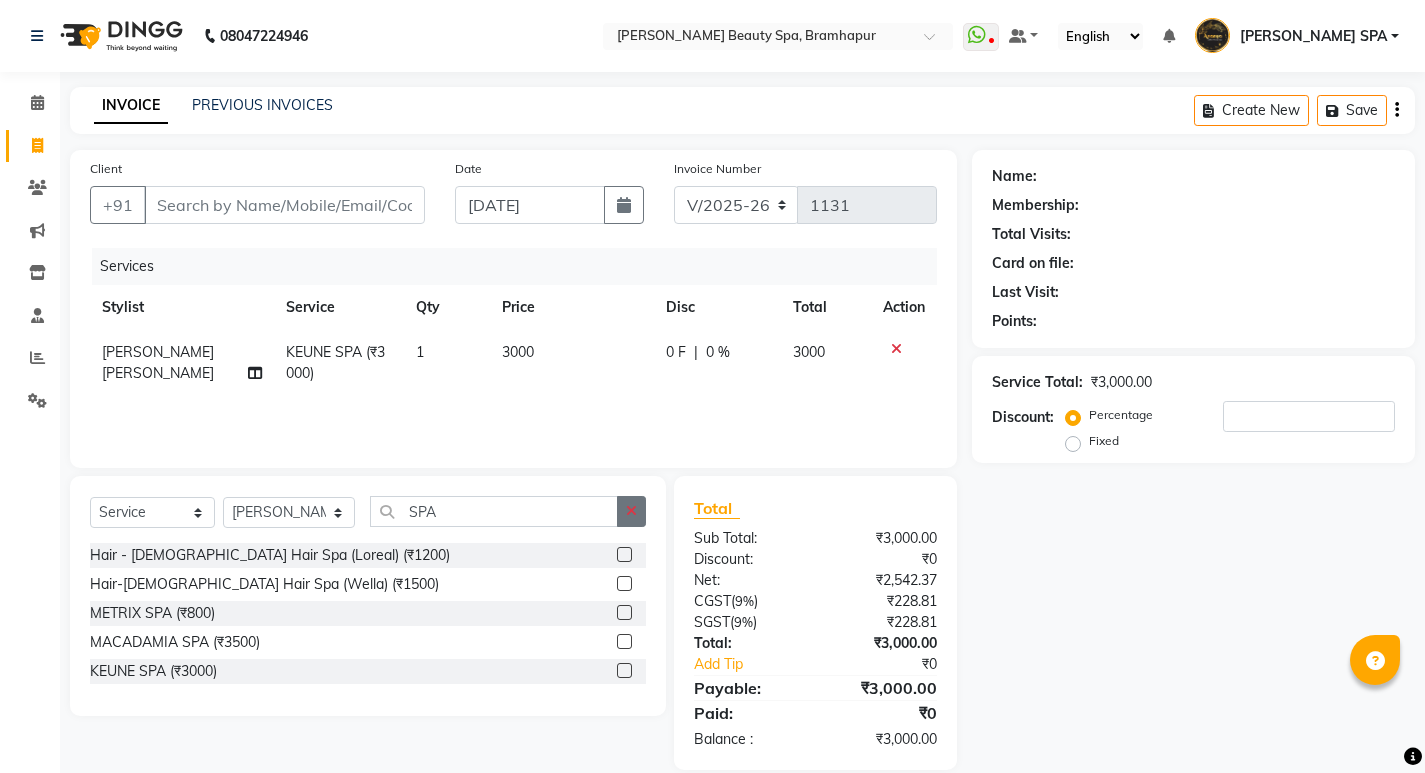click 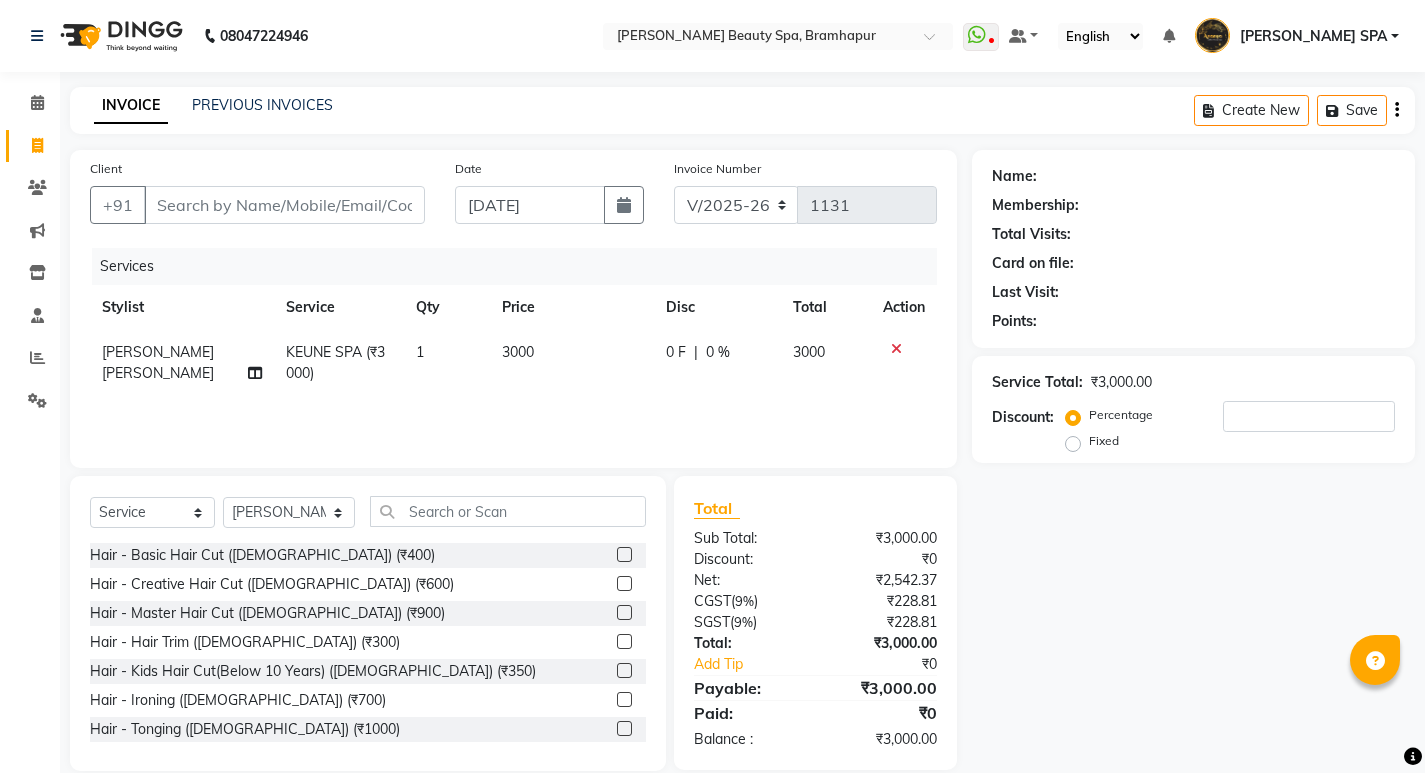 click on "Select  Service  Product  Membership  Package Voucher Prepaid Gift Card  Select Stylist [PERSON_NAME] SPA [PERSON_NAME] Hati [PERSON_NAME] JYOTI [PERSON_NAME] [PERSON_NAME] MAM [PERSON_NAME] SABANA [PERSON_NAME] [PERSON_NAME] [DEMOGRAPHIC_DATA][PERSON_NAME]" 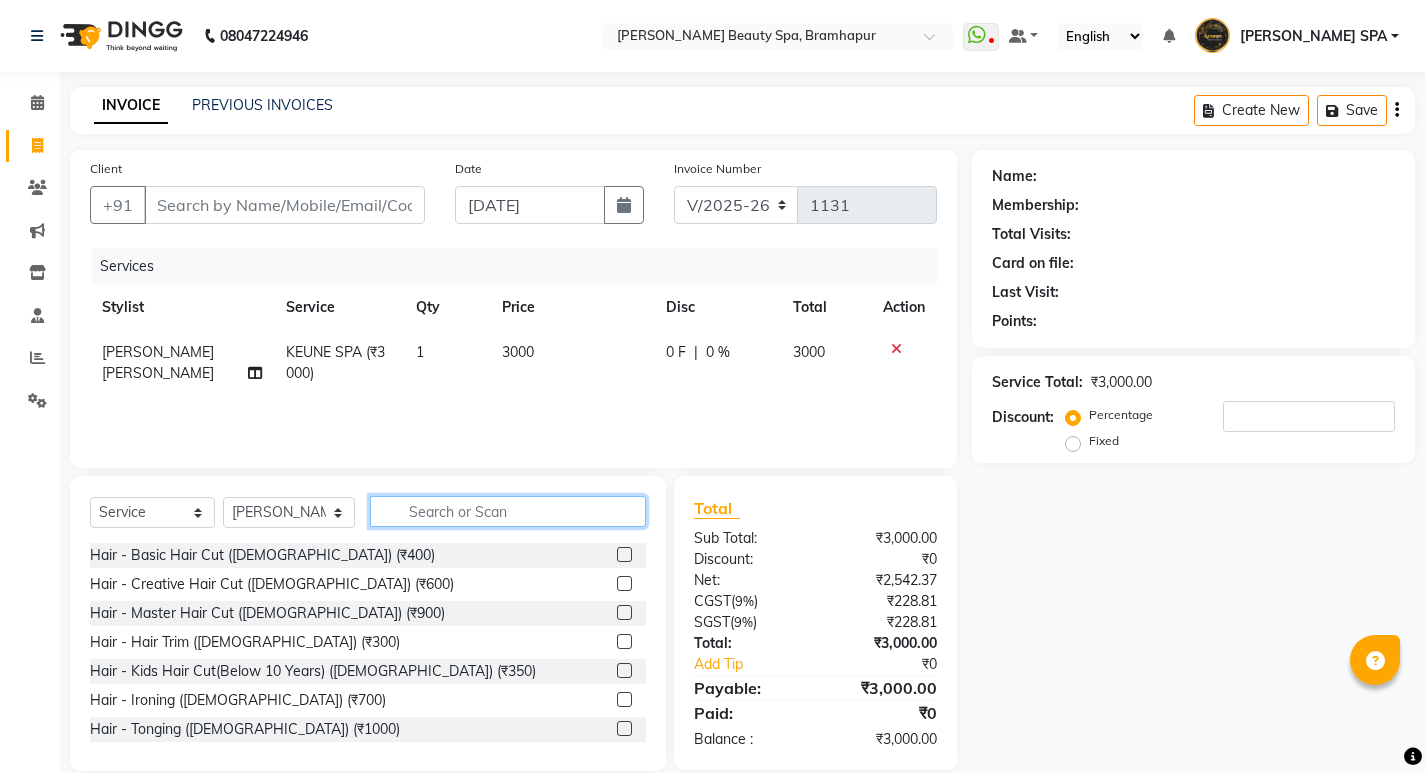 click 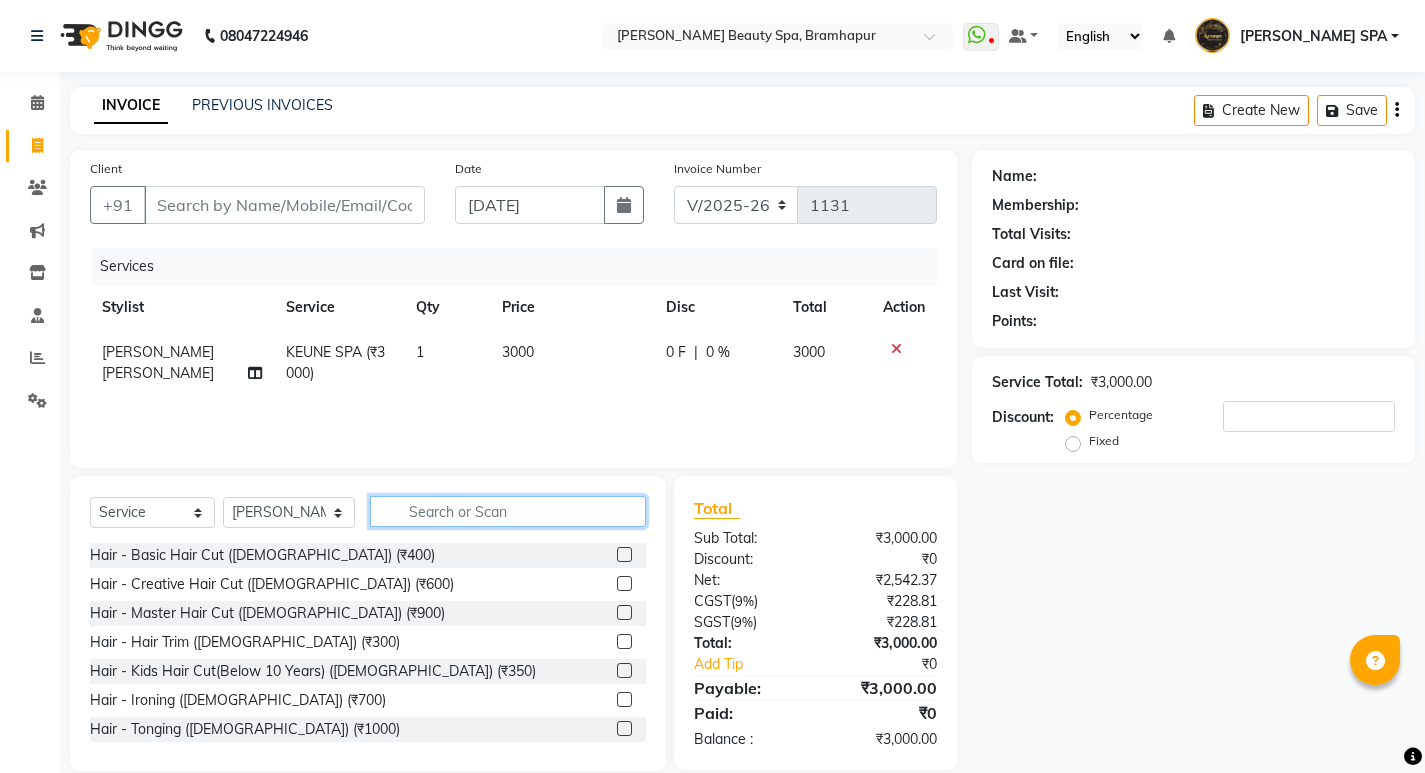 click 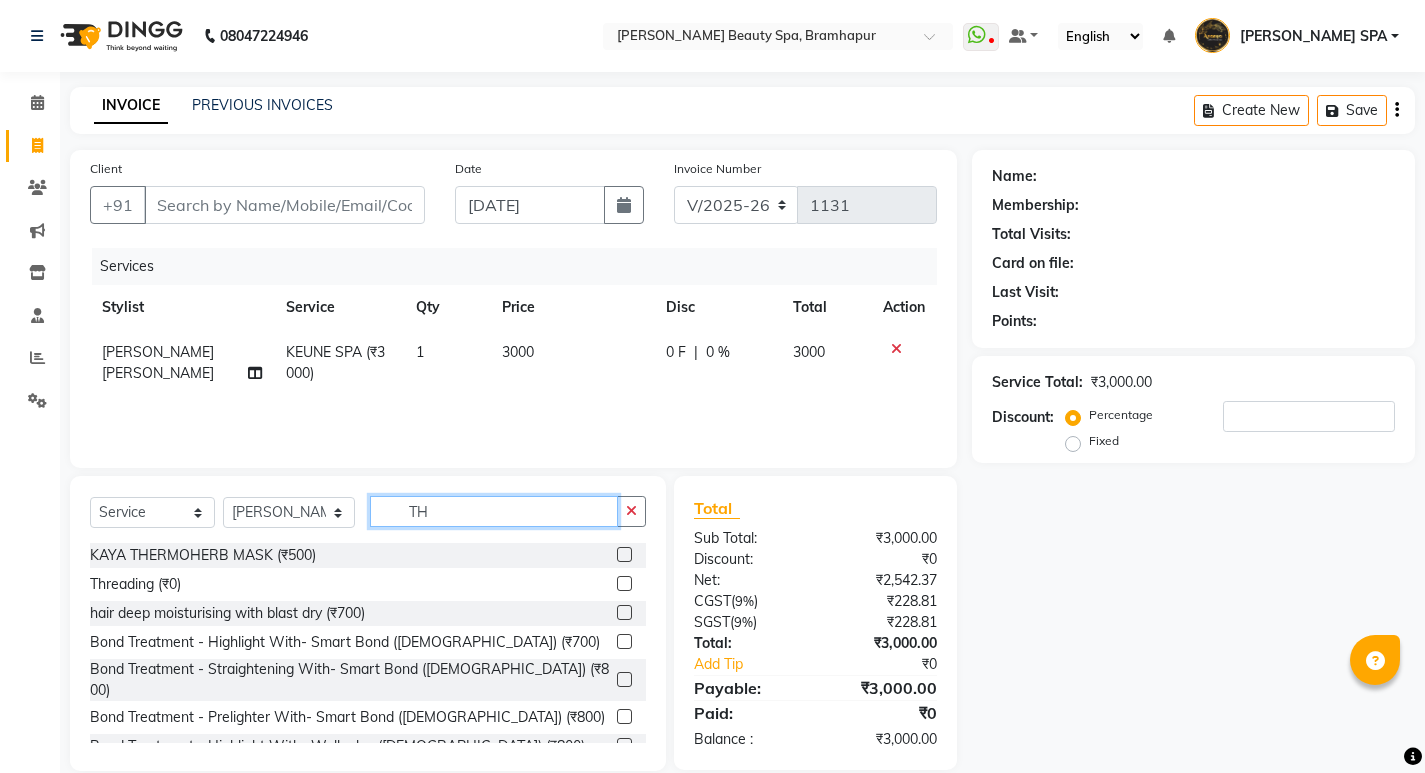 type on "TH" 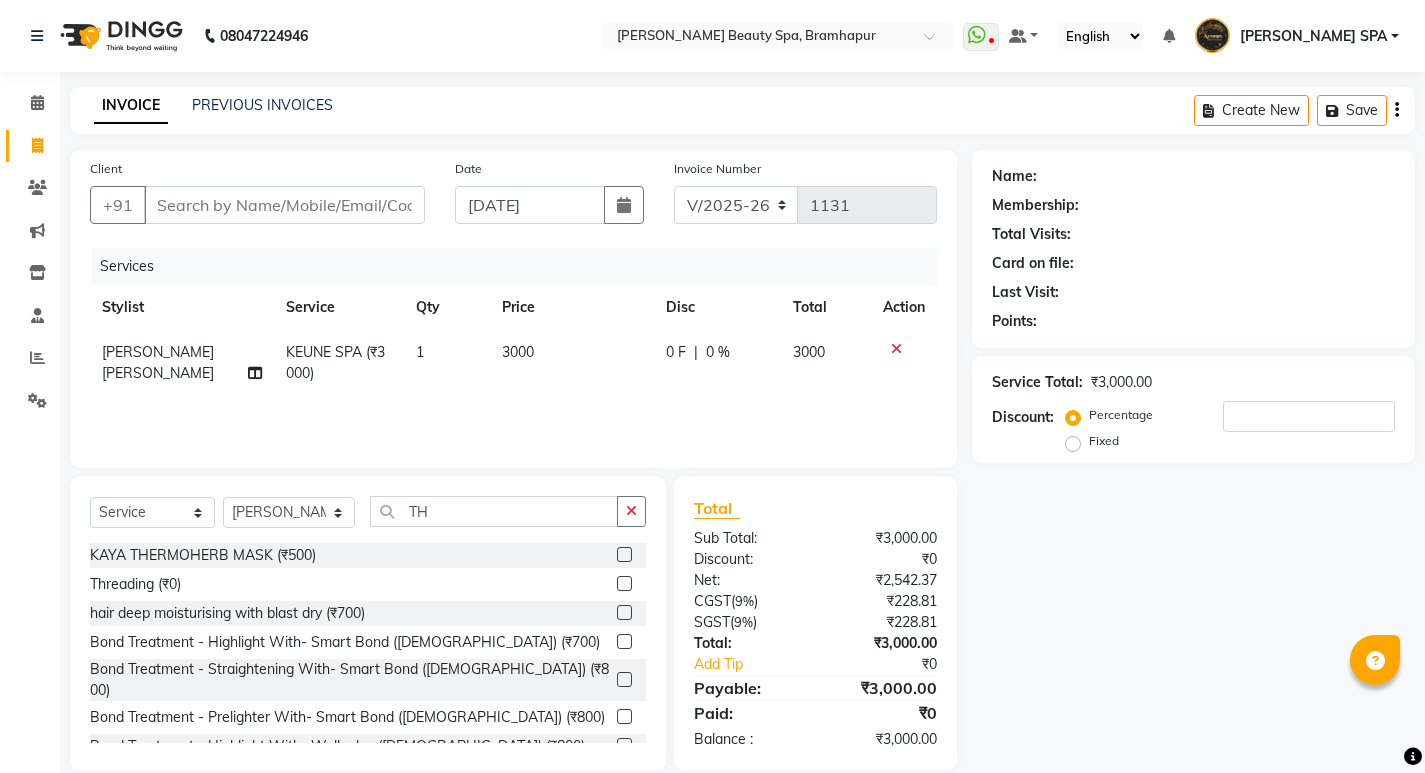 click 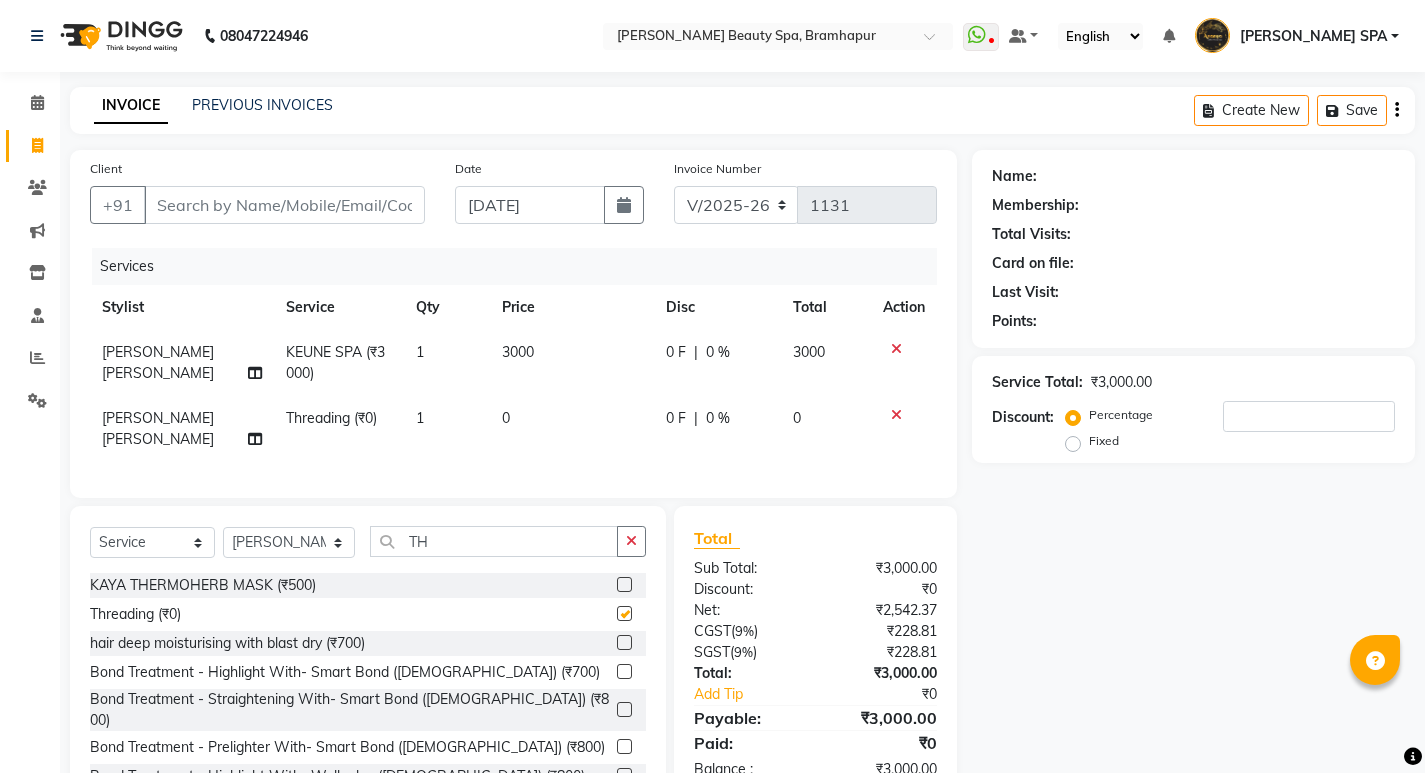 checkbox on "false" 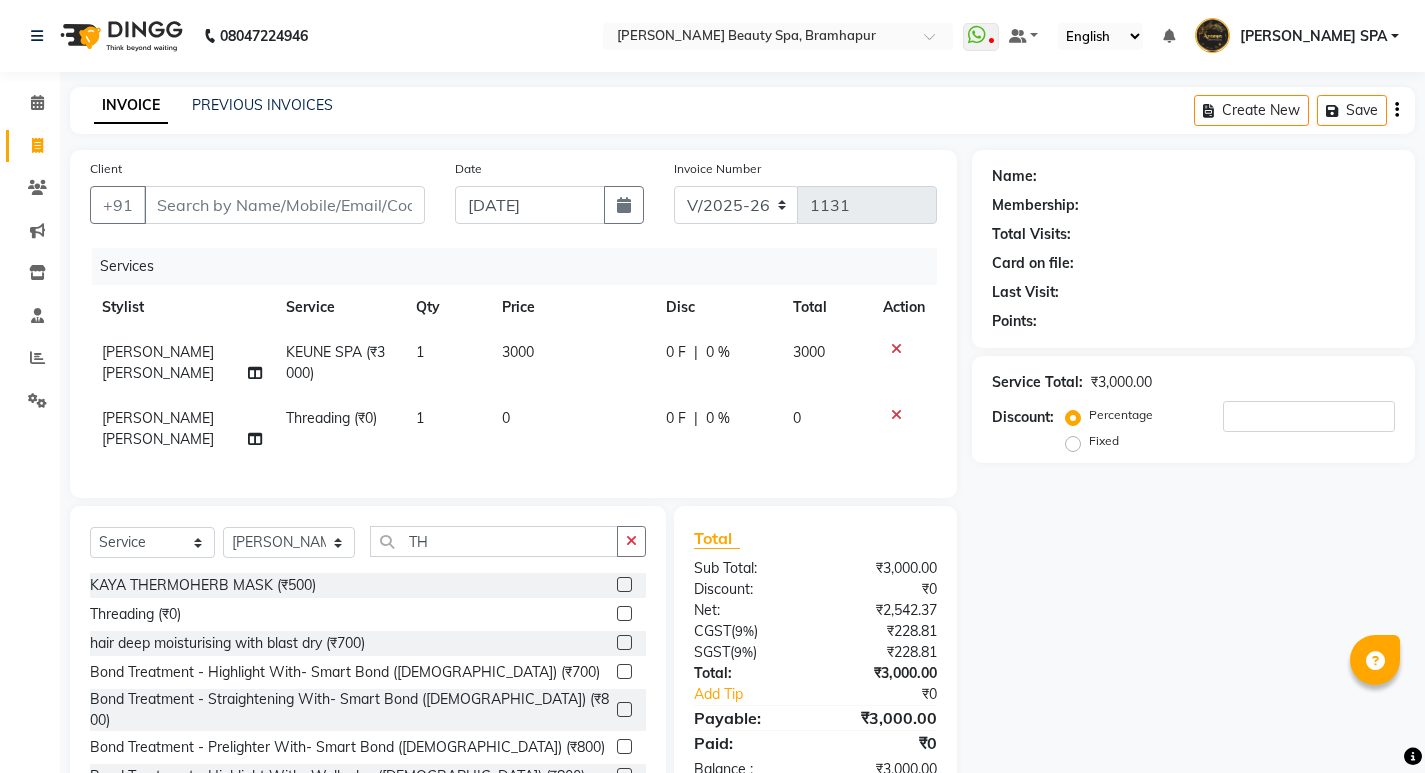 click on "0" 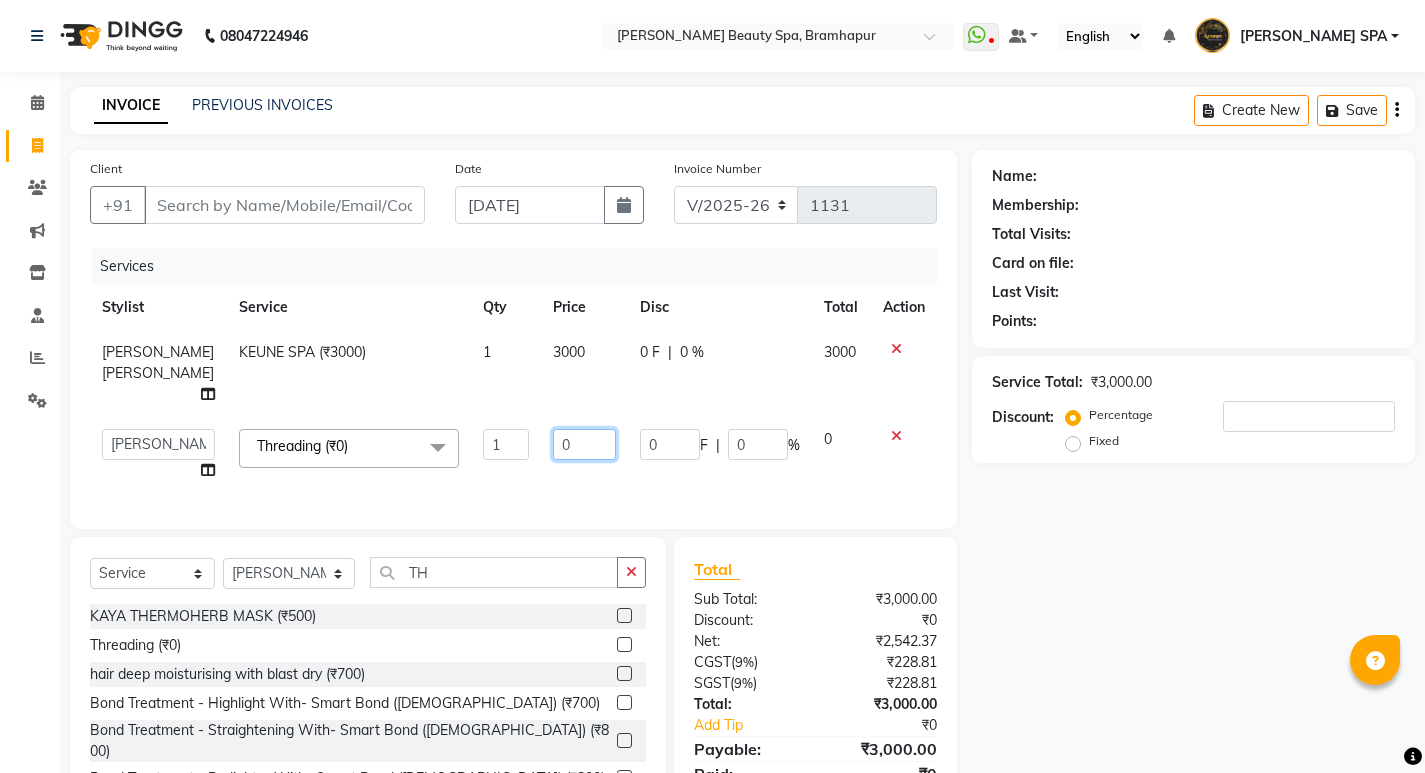 click on "0" 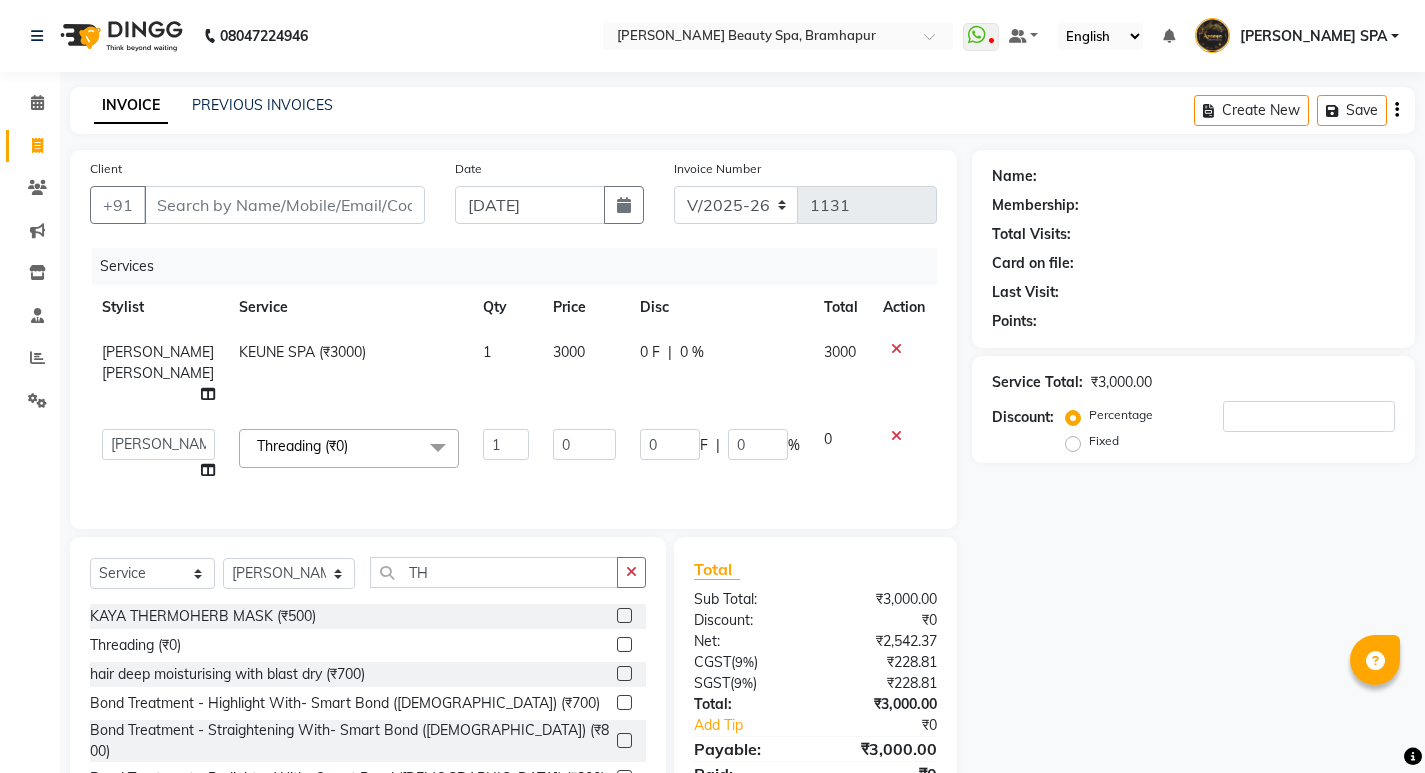 click 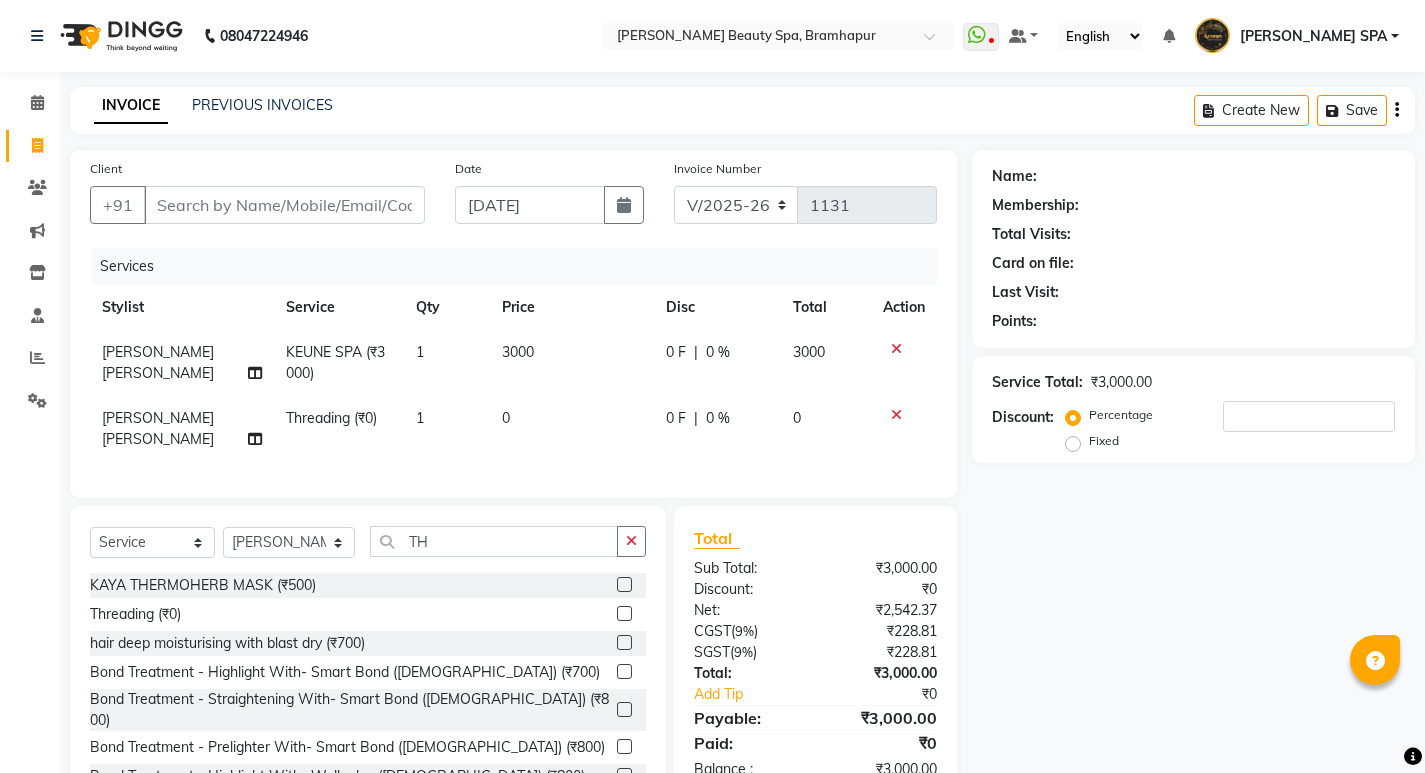 click 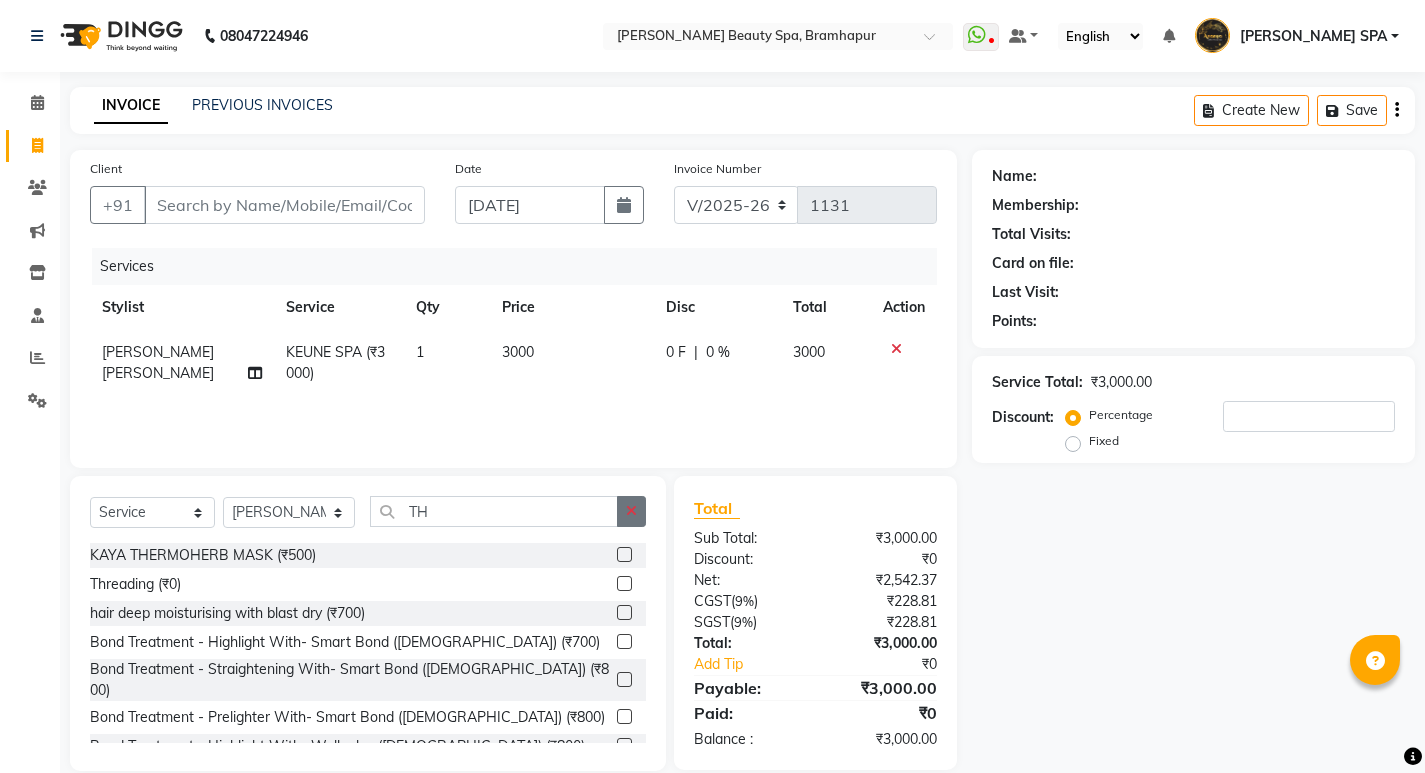 click 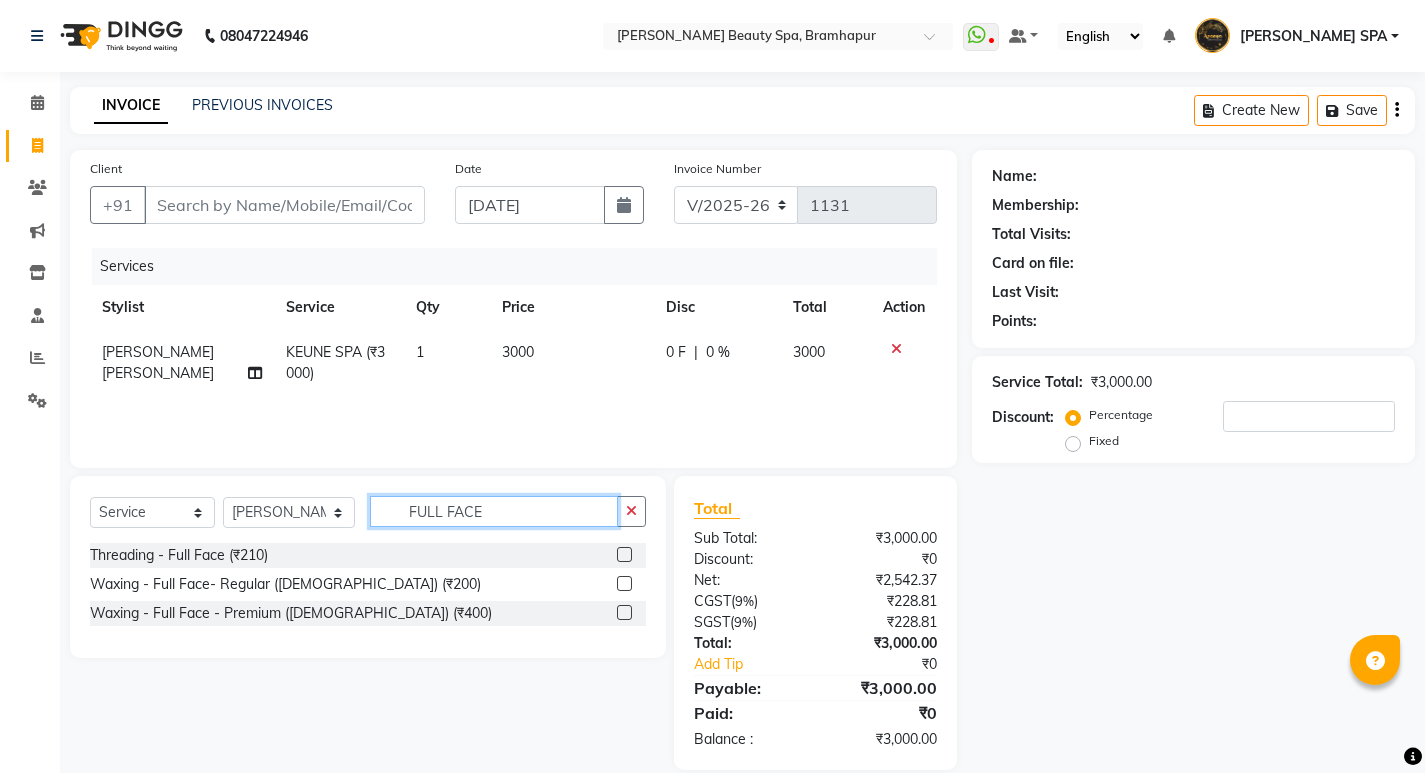 type on "FULL FACE" 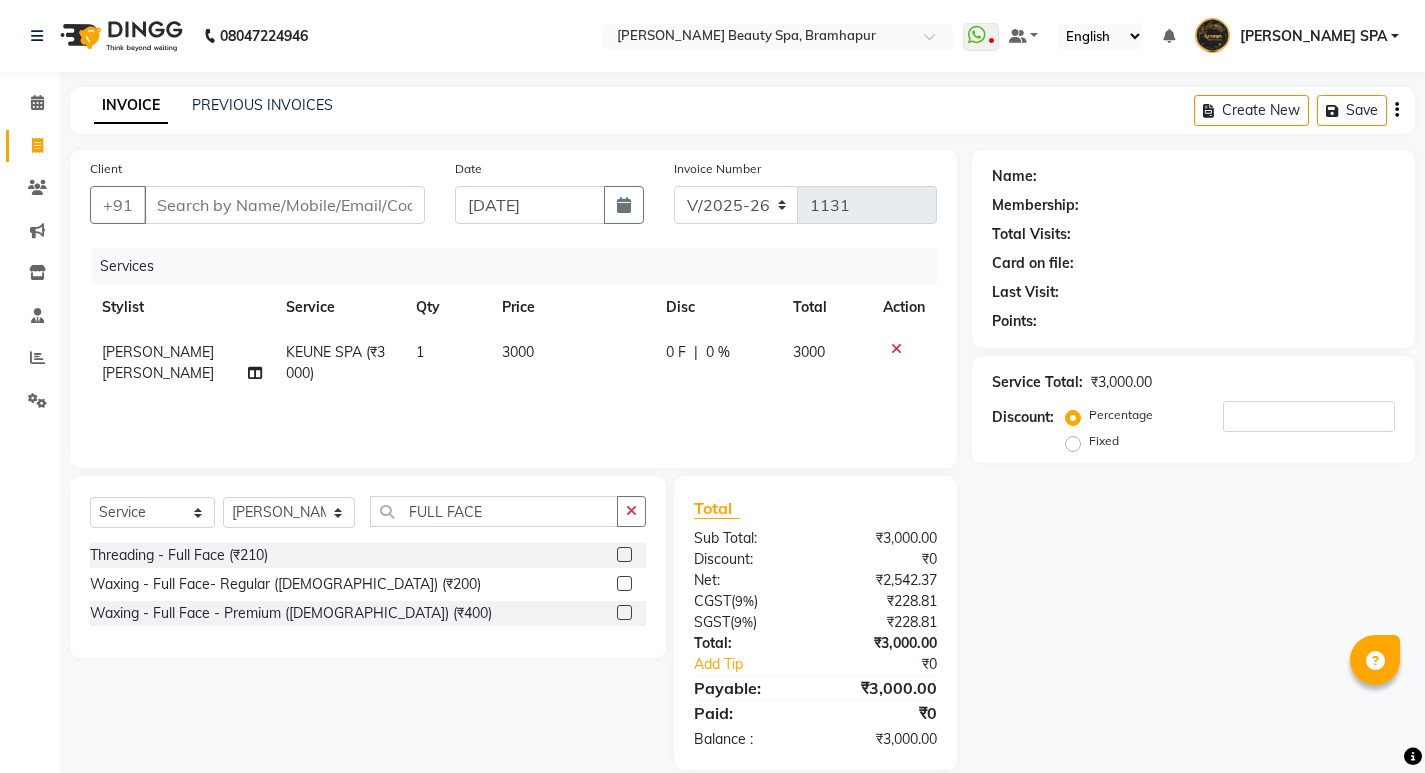 click 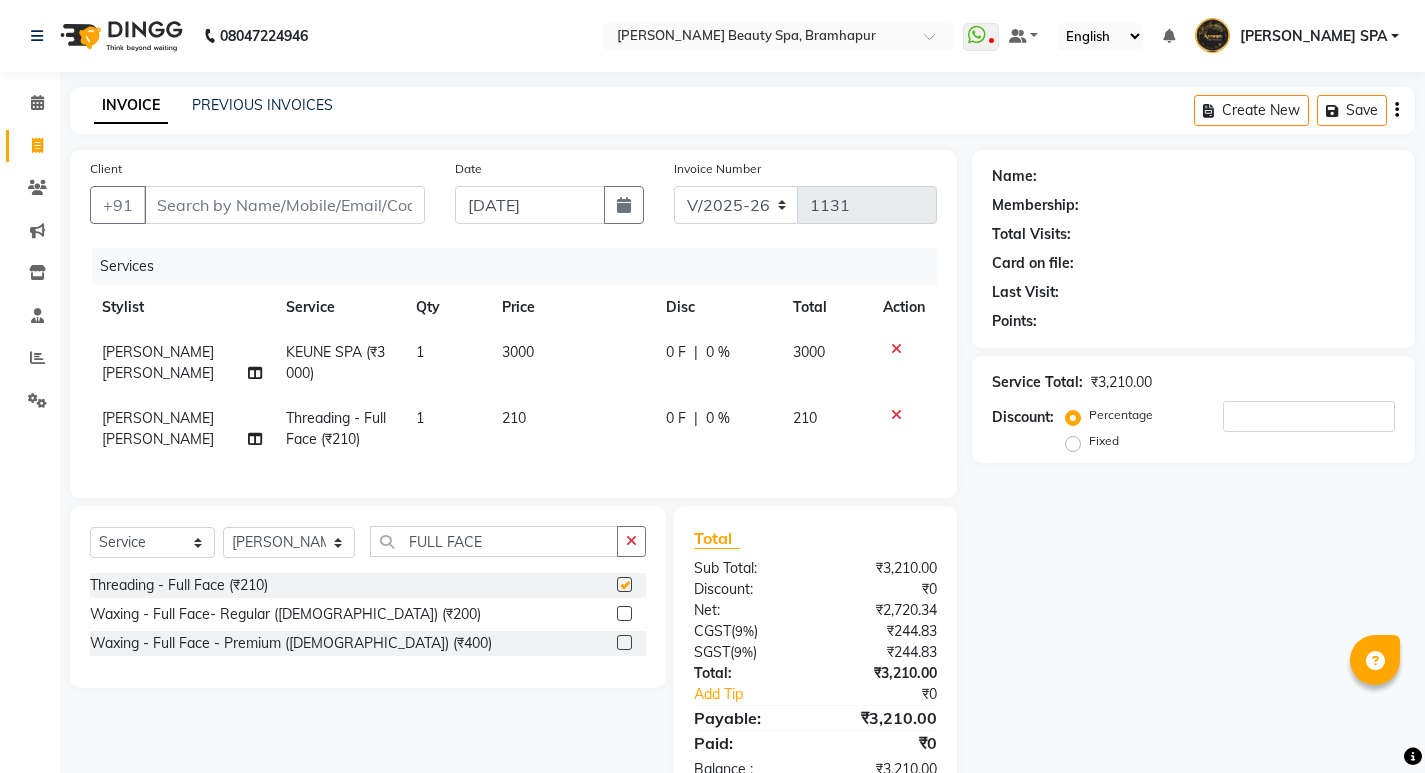 checkbox on "false" 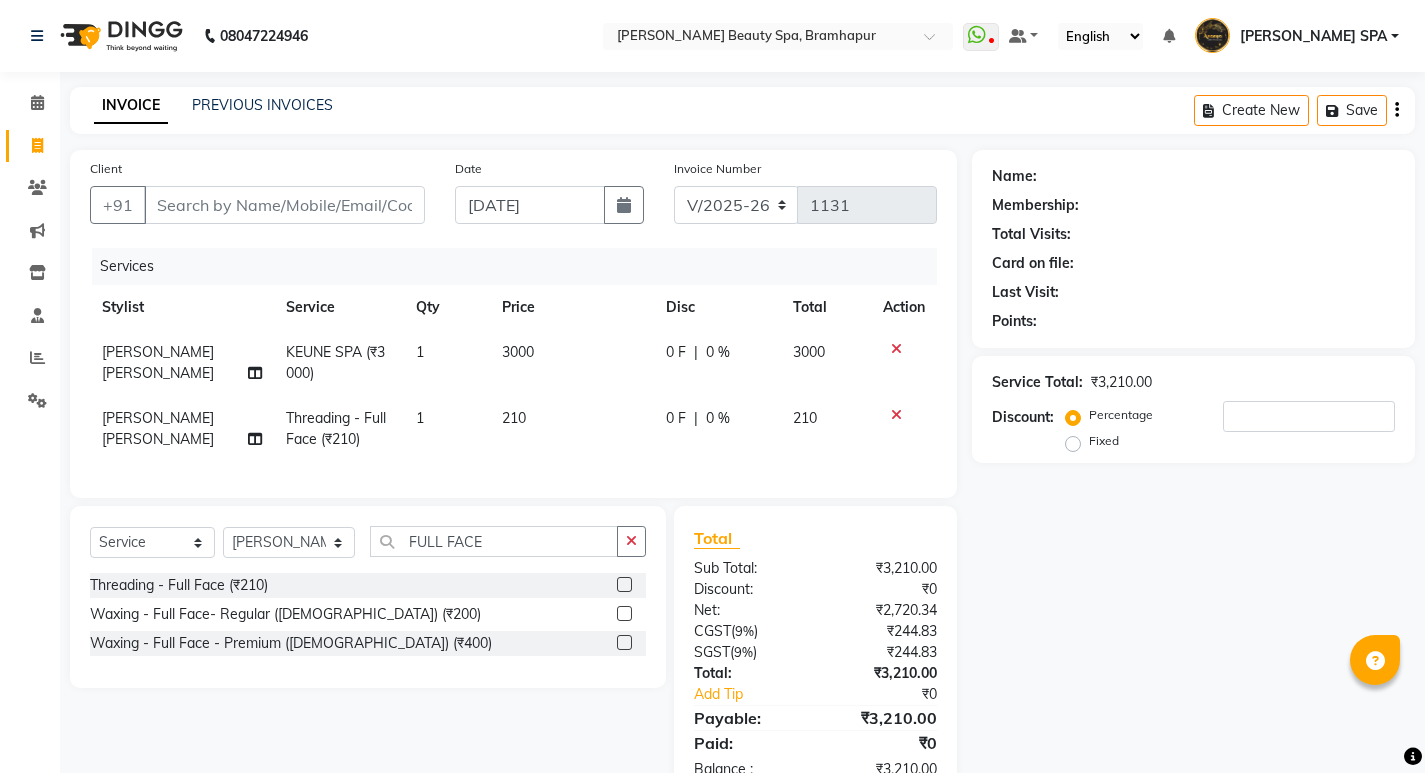 click on "210" 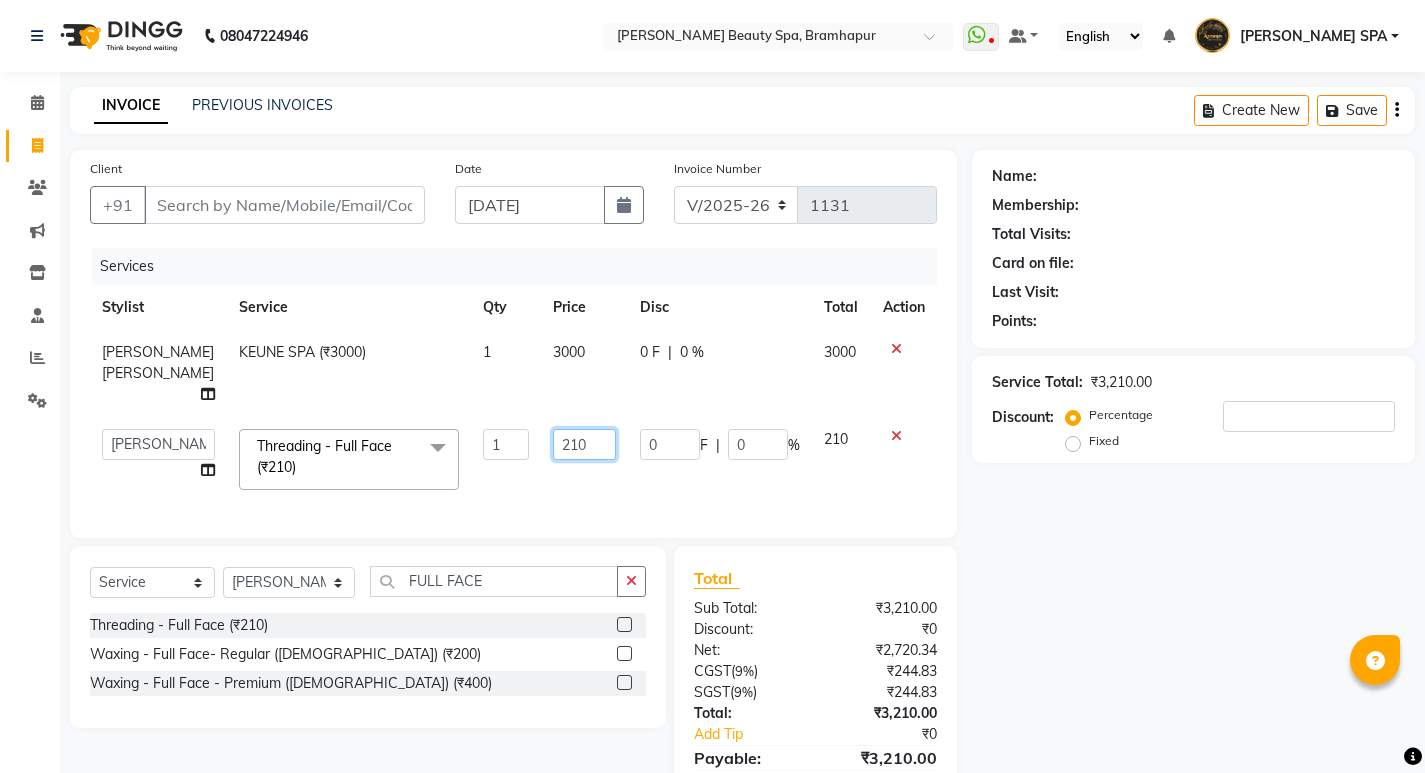 click on "210" 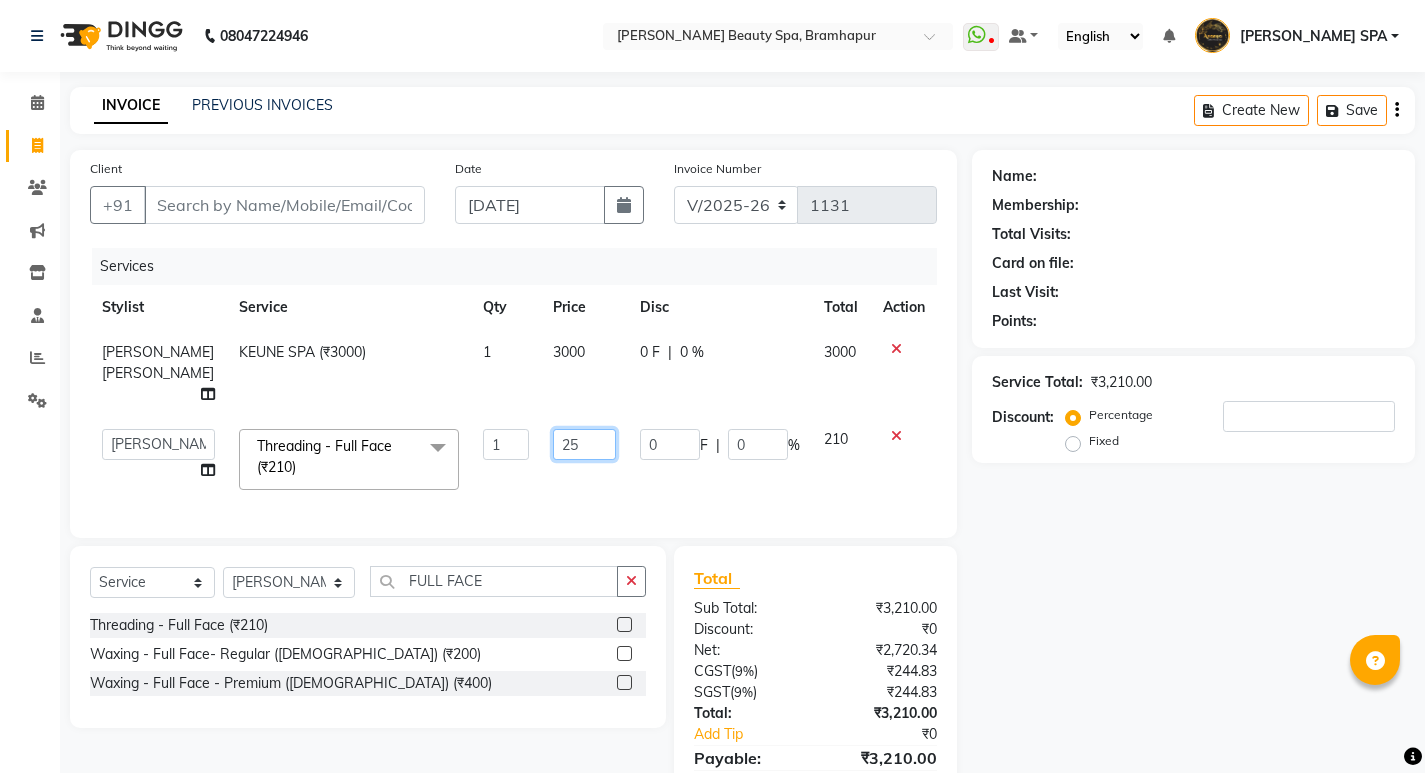 type on "250" 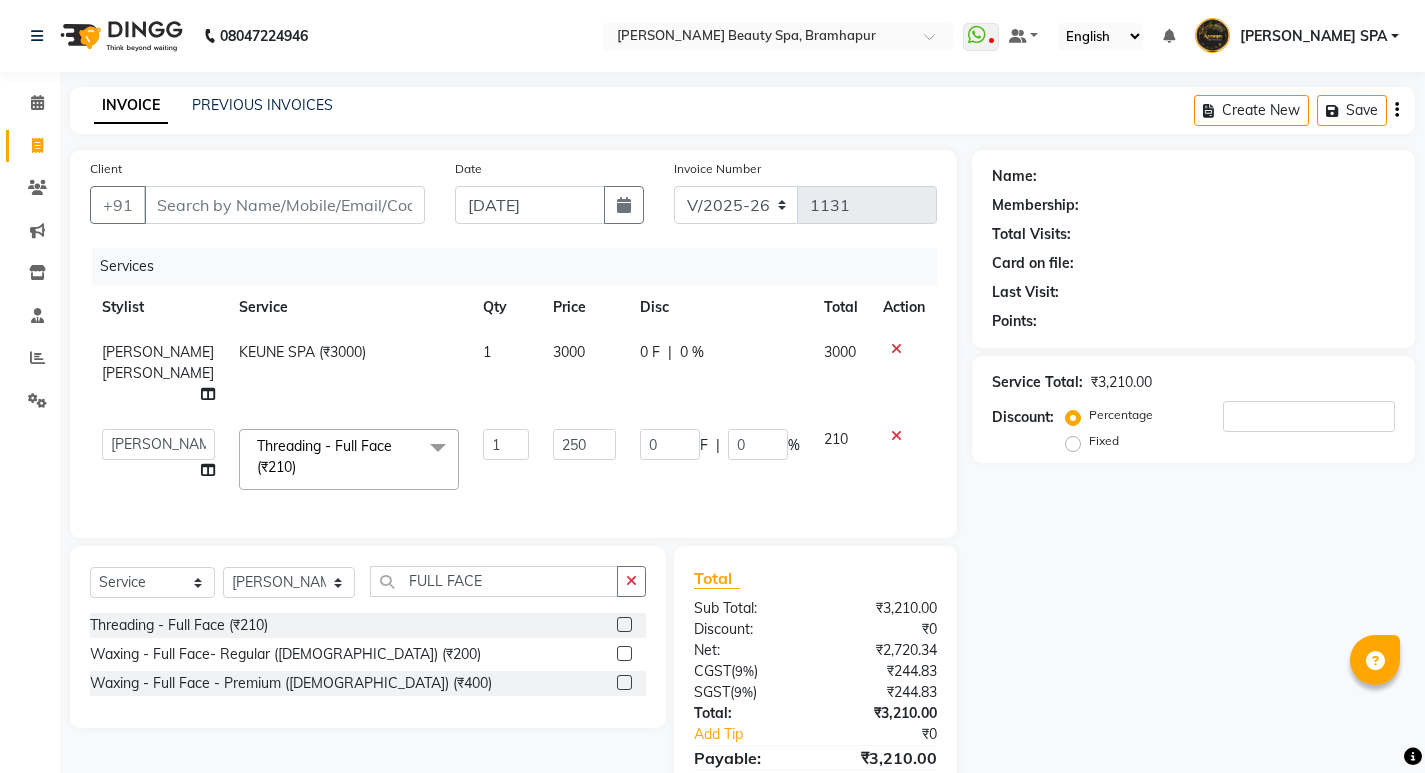 click on "Select  Service  Product  Membership  Package Voucher Prepaid Gift Card  Select Stylist [PERSON_NAME] SPA [PERSON_NAME] Hati [PERSON_NAME] JYOTI [PERSON_NAME] [PERSON_NAME] MAM [PERSON_NAME] SABANA [PERSON_NAME] [PERSON_NAME] [PERSON_NAME] FULL FACE" 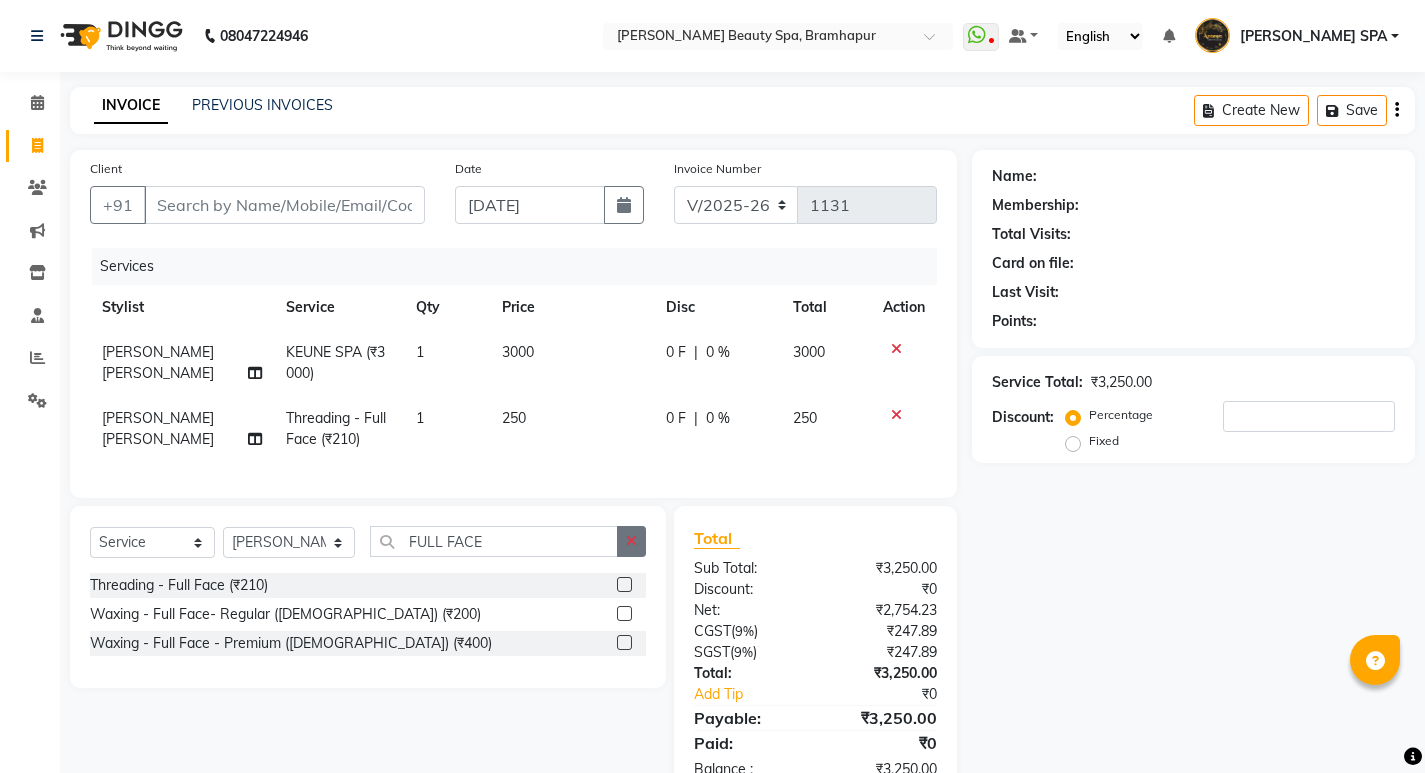 click 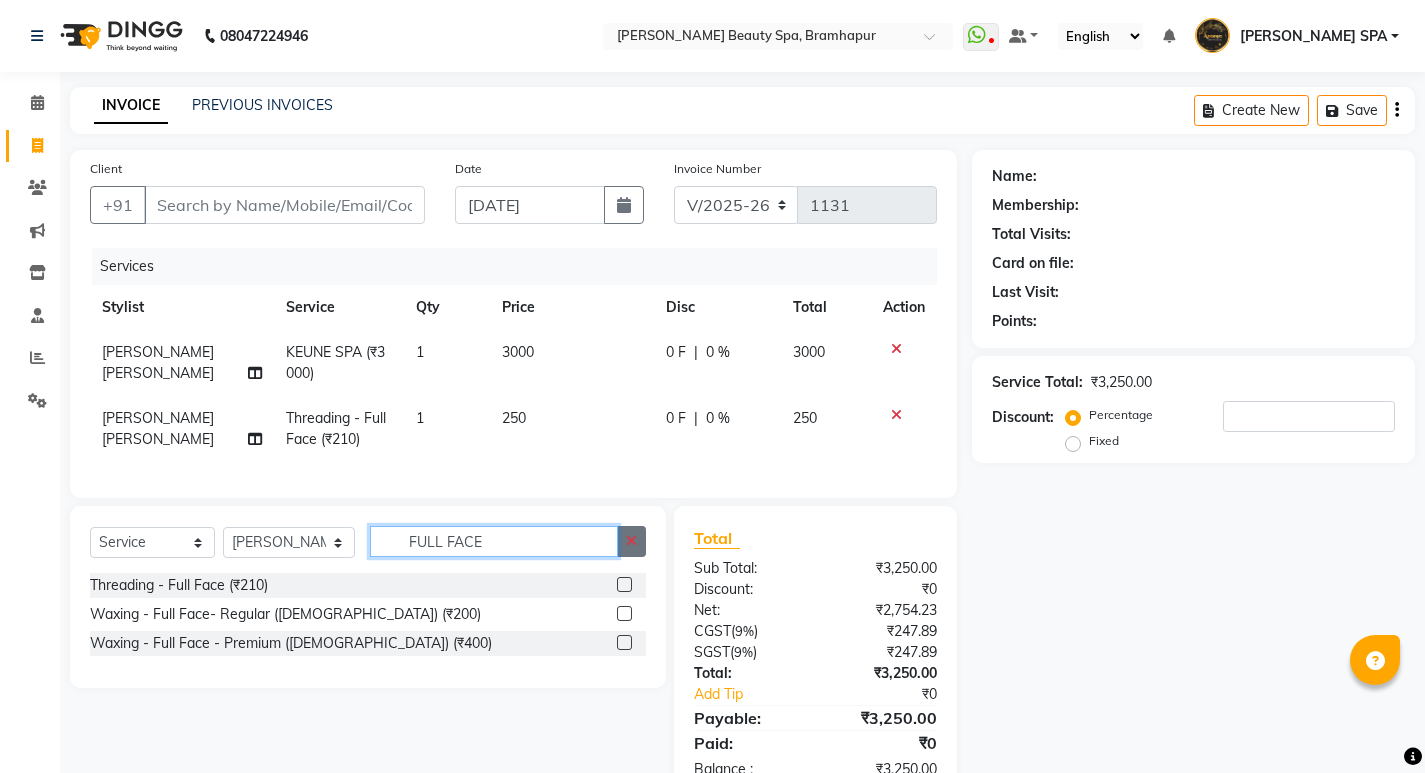 type 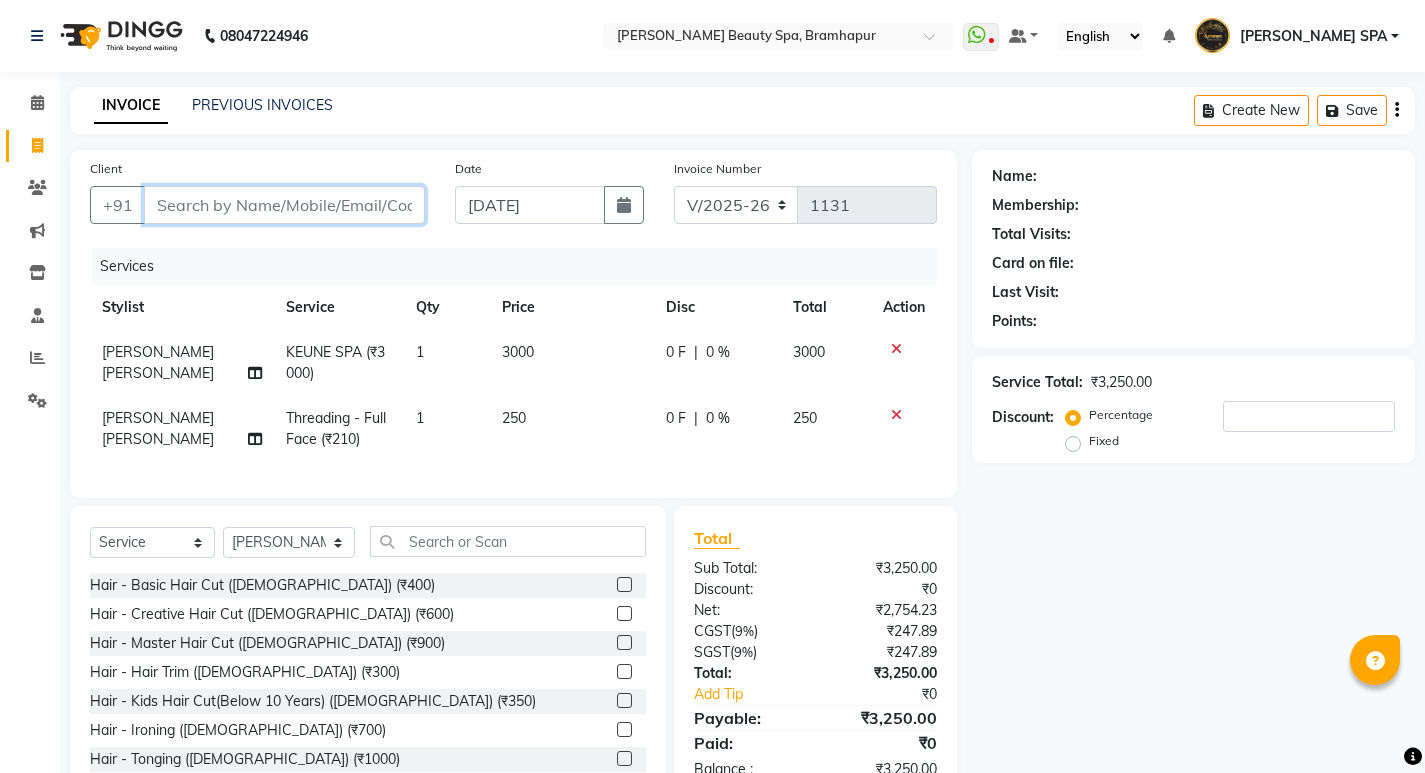 click on "Client" at bounding box center [284, 205] 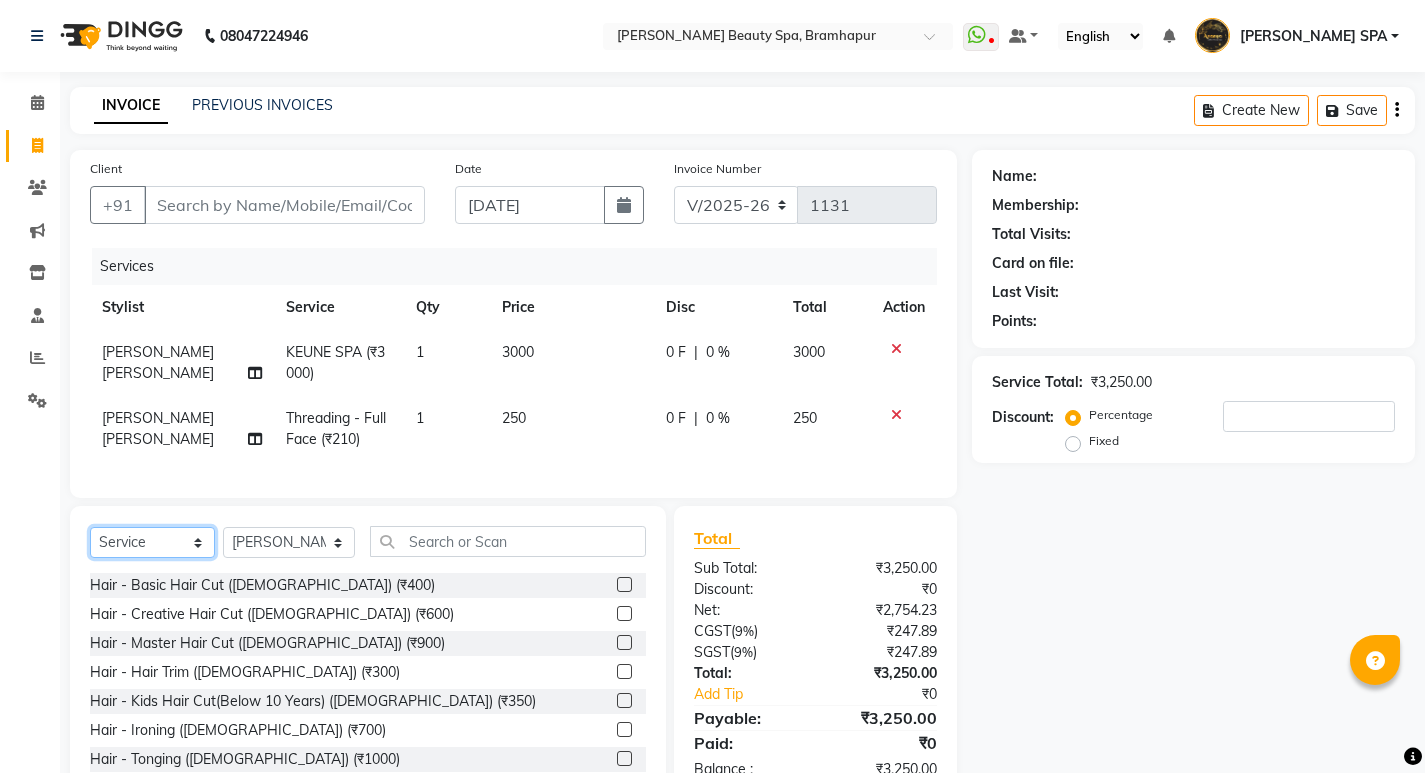 drag, startPoint x: 98, startPoint y: 545, endPoint x: 128, endPoint y: 553, distance: 31.04835 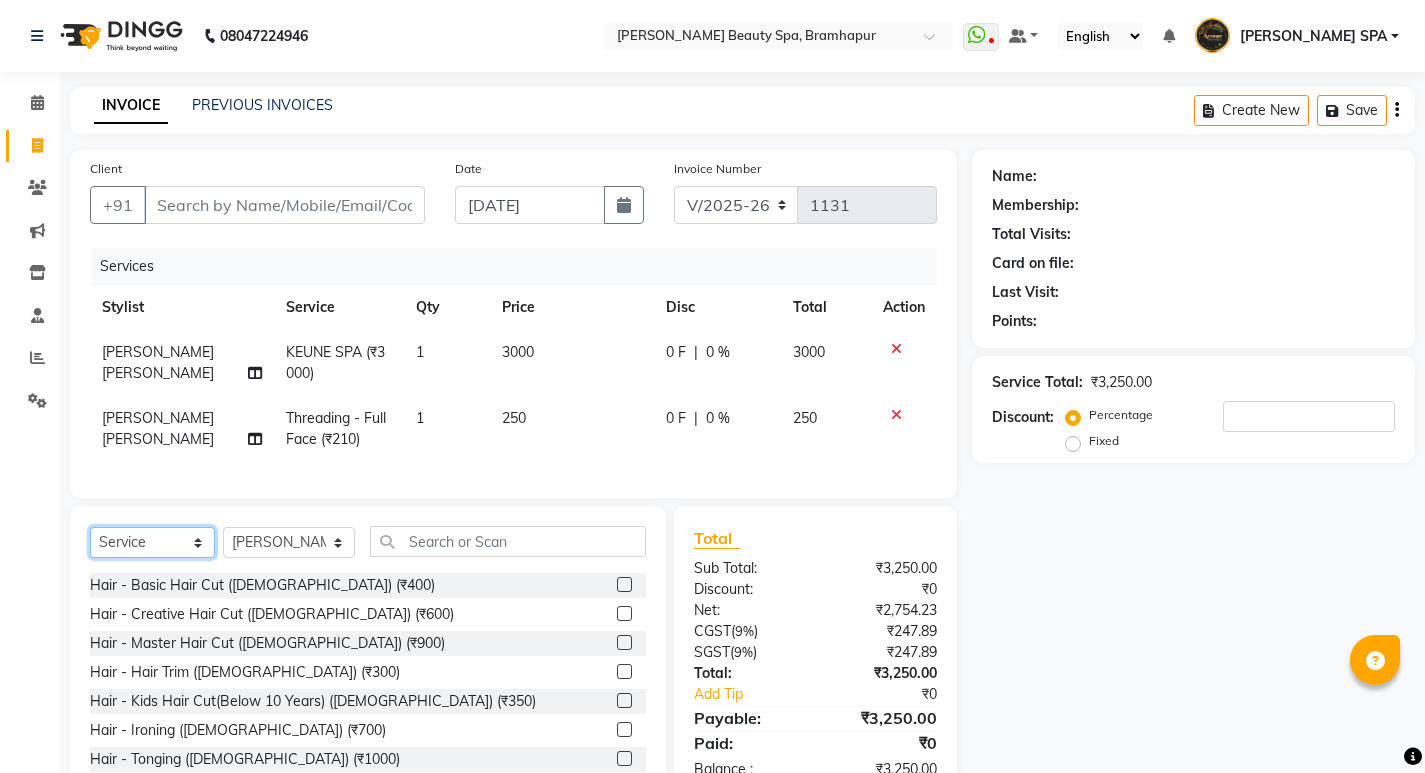 select on "product" 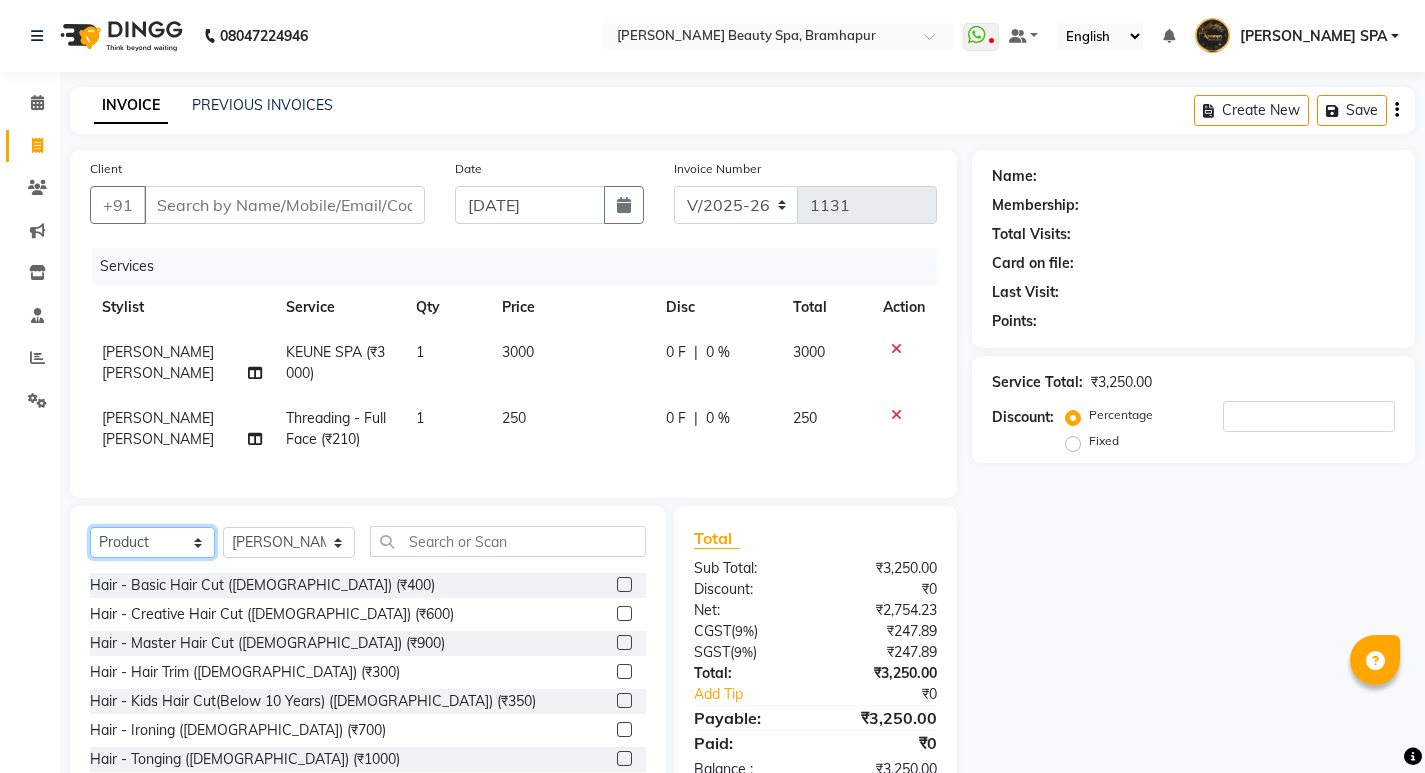 click on "Select  Service  Product  Membership  Package Voucher Prepaid Gift Card" 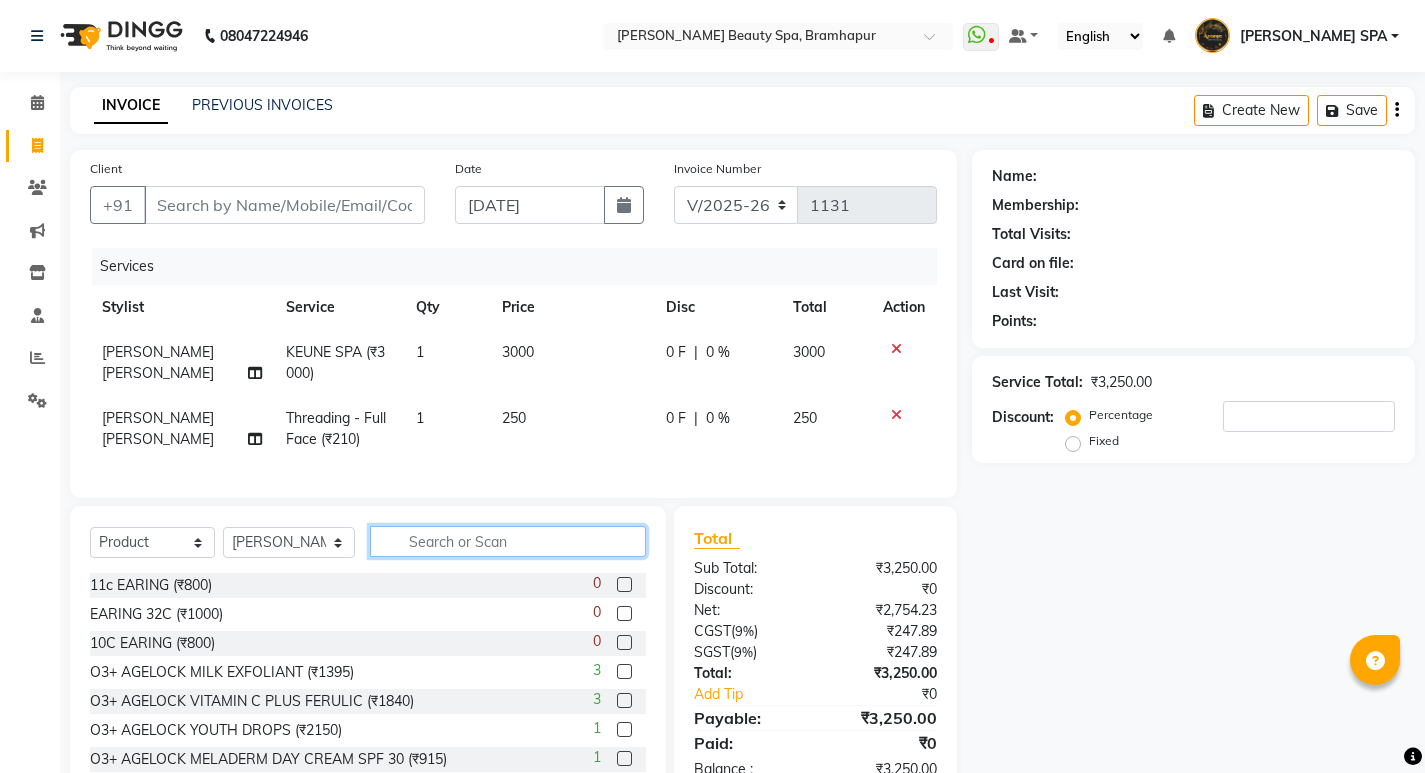click 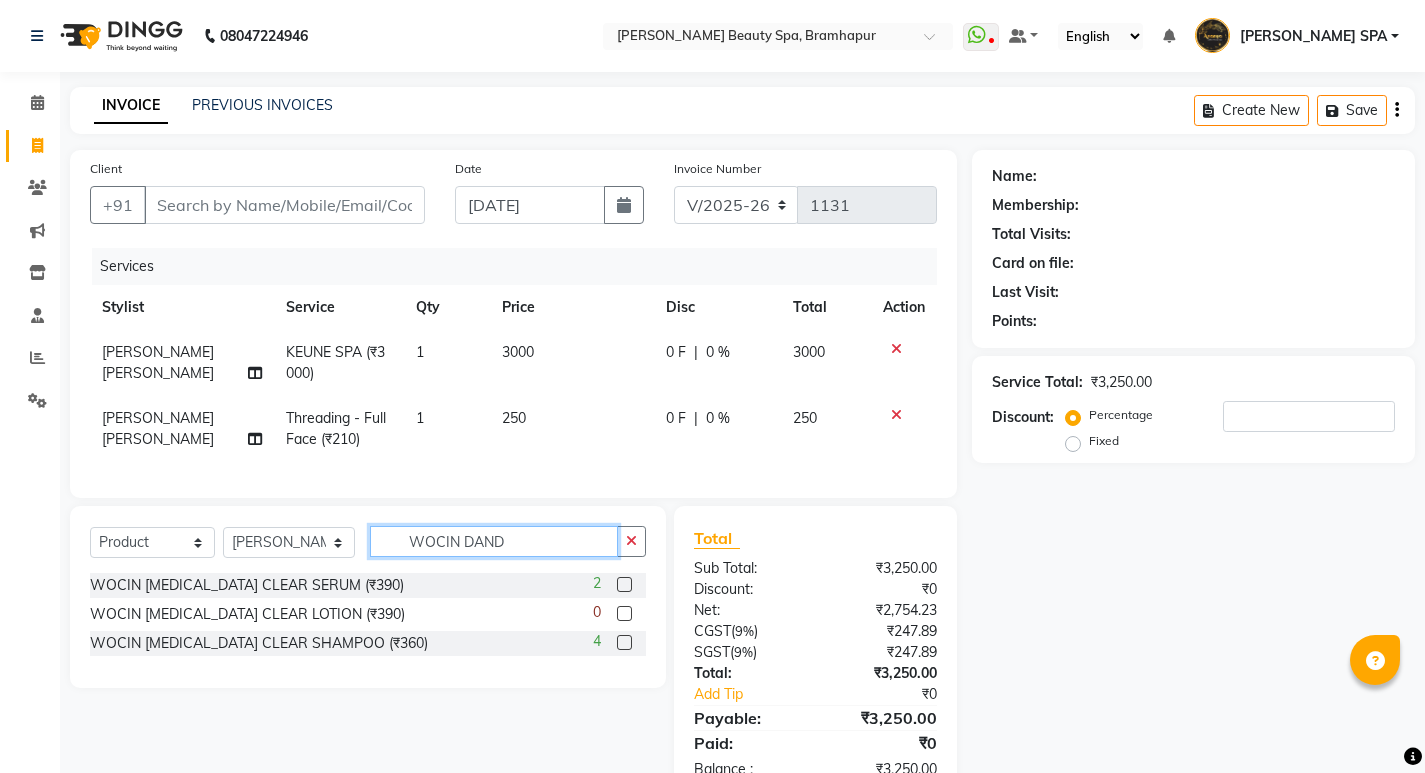 type on "WOCIN DAND" 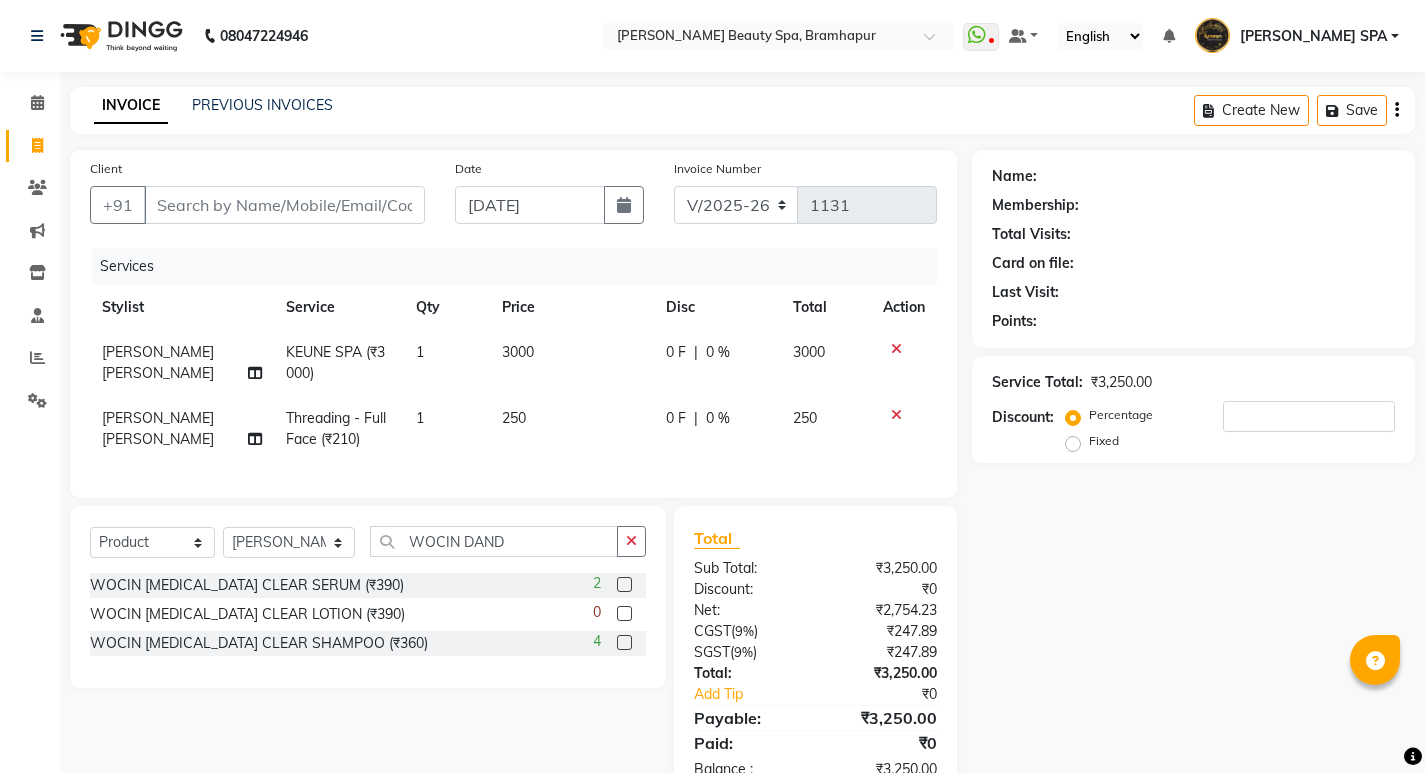 click 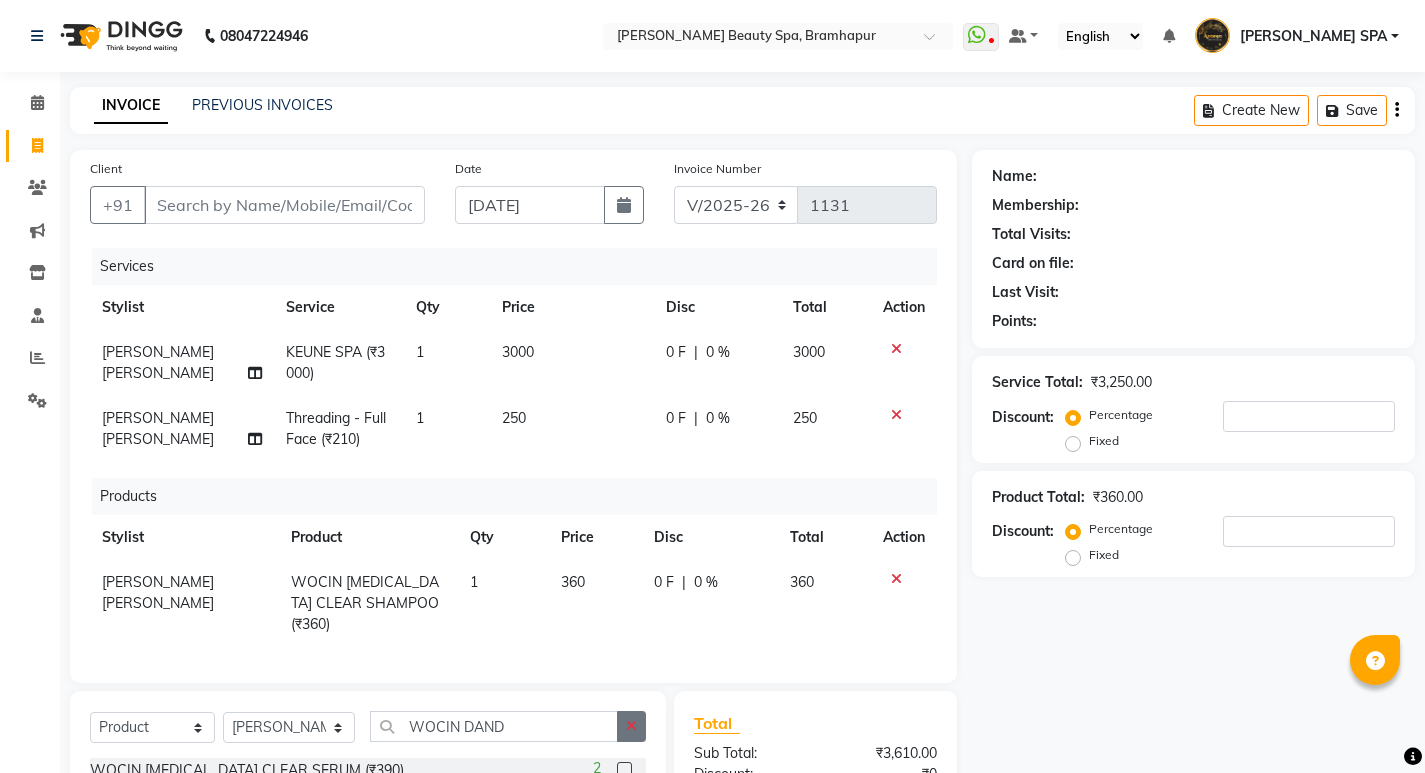 checkbox on "false" 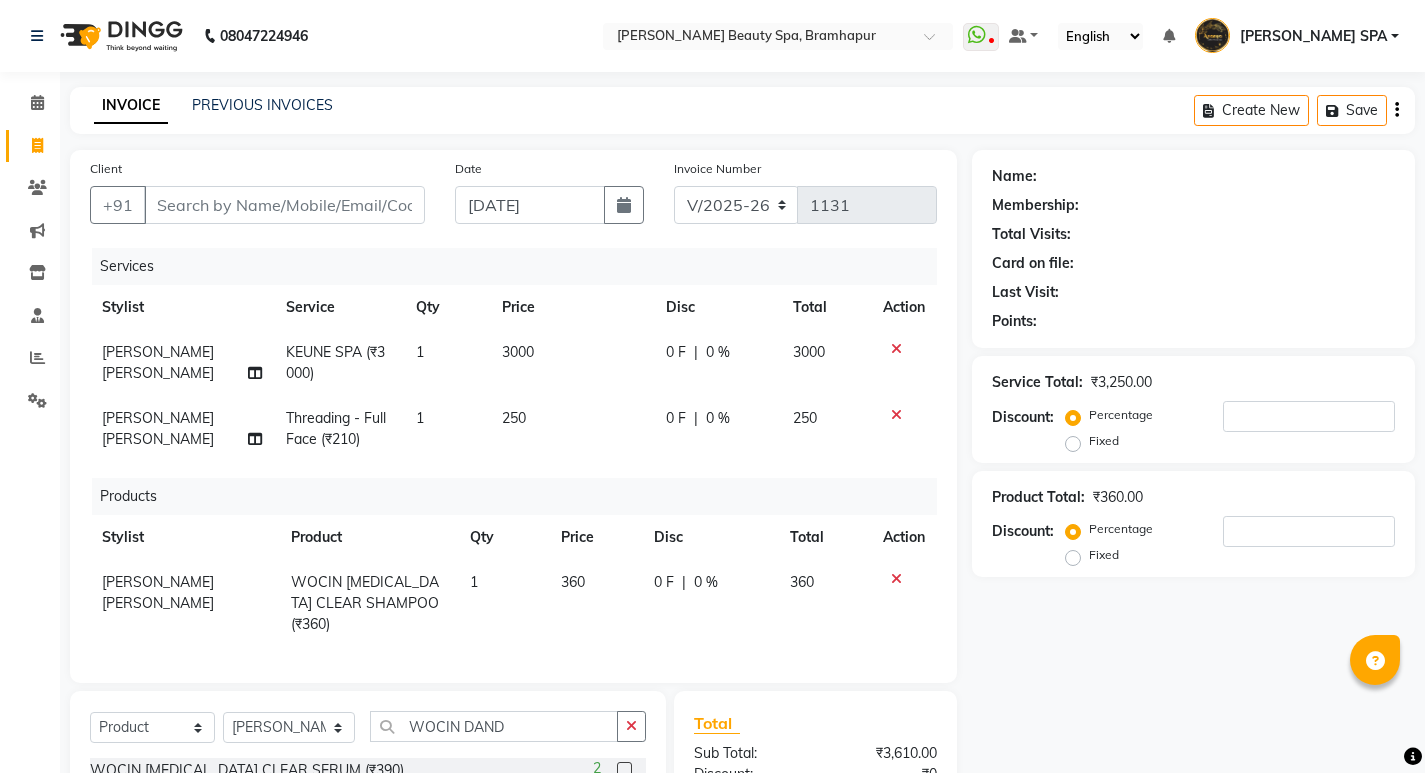 click 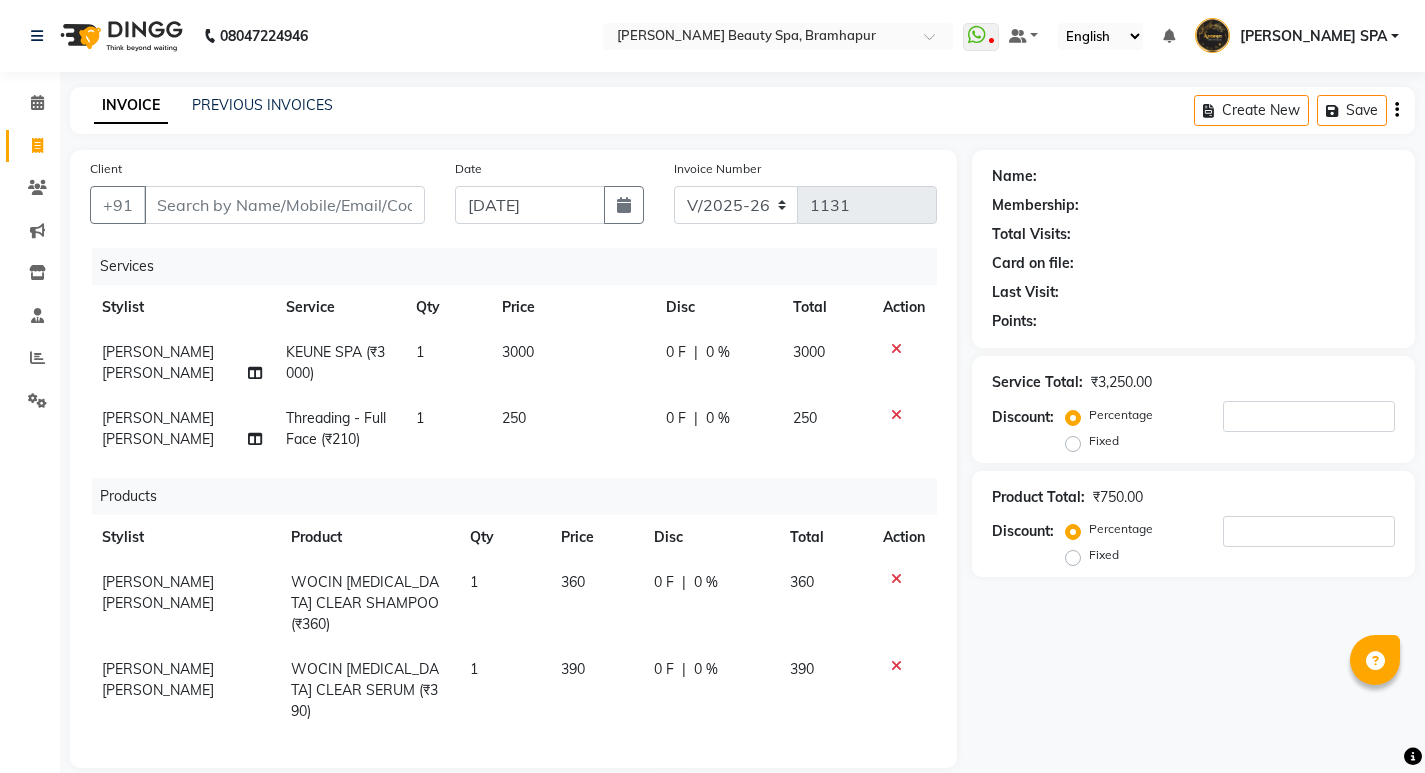 click on "Client +91 Date [DATE] Invoice Number V/2025 V/[PHONE_NUMBER] Services Stylist Service Qty Price Disc Total Action [PERSON_NAME] [PERSON_NAME] SPA (₹3000) 1 3000 0 F | 0 % 3000 [PERSON_NAME] [PERSON_NAME] Threading - Full Face (₹210) 1 250 0 F | 0 % 250 Products Stylist Product Qty Price Disc Total Action [PERSON_NAME] [PERSON_NAME] WOCIN [MEDICAL_DATA] CLEAR SHAMPOO (₹360) 1 360 0 F | 0 % 360 [PERSON_NAME] [PERSON_NAME] WOCIN [MEDICAL_DATA] CLEAR SERUM (₹390) 1 390 0 F | 0 % 390" 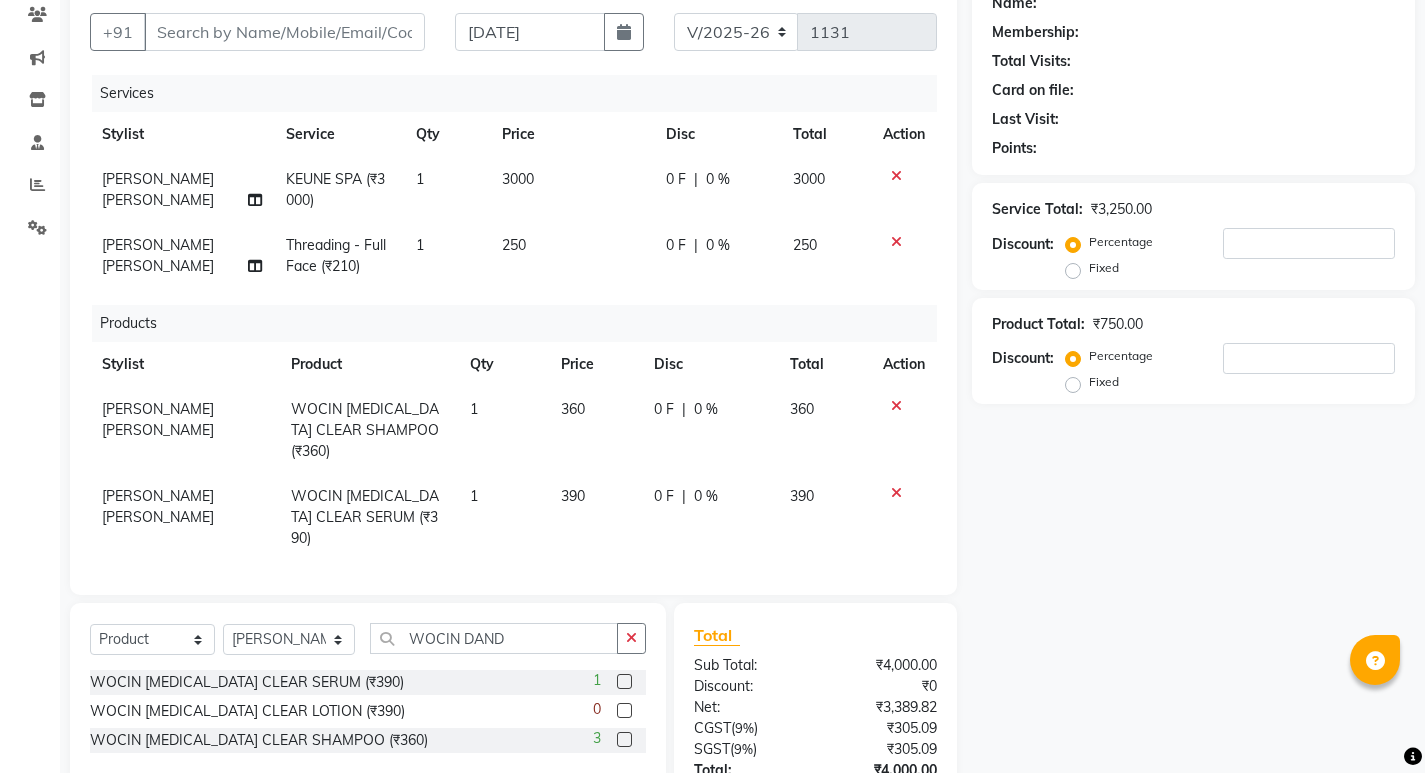 scroll, scrollTop: 200, scrollLeft: 0, axis: vertical 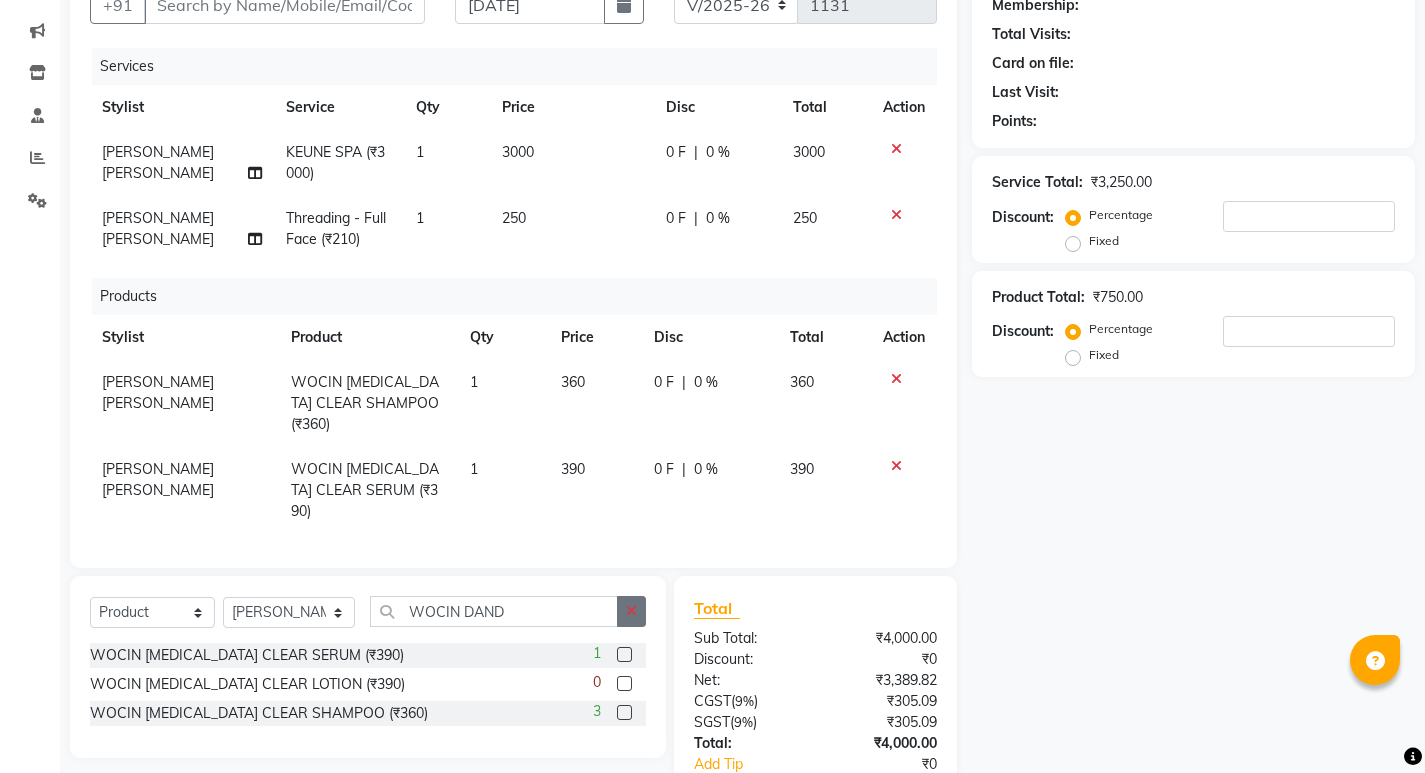 click 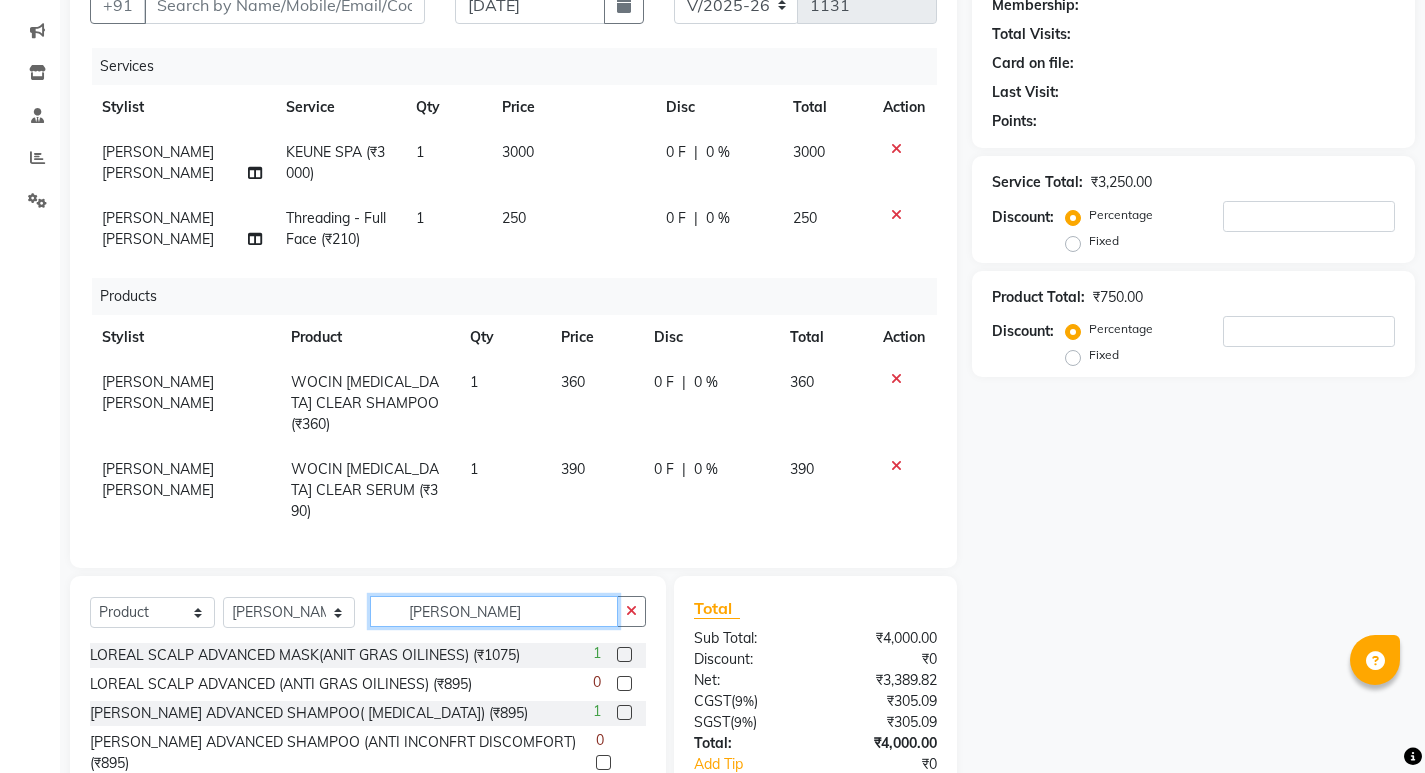 type on "[PERSON_NAME]" 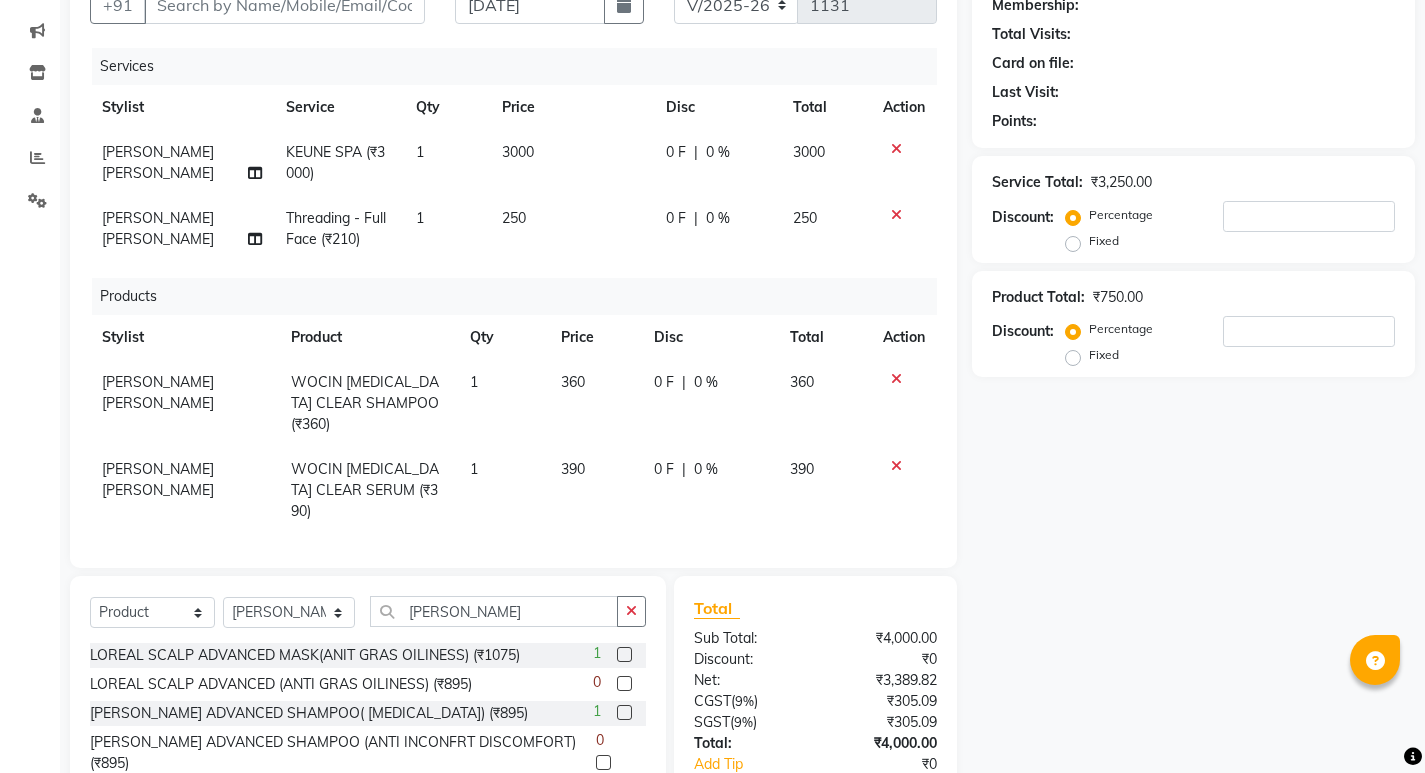 click 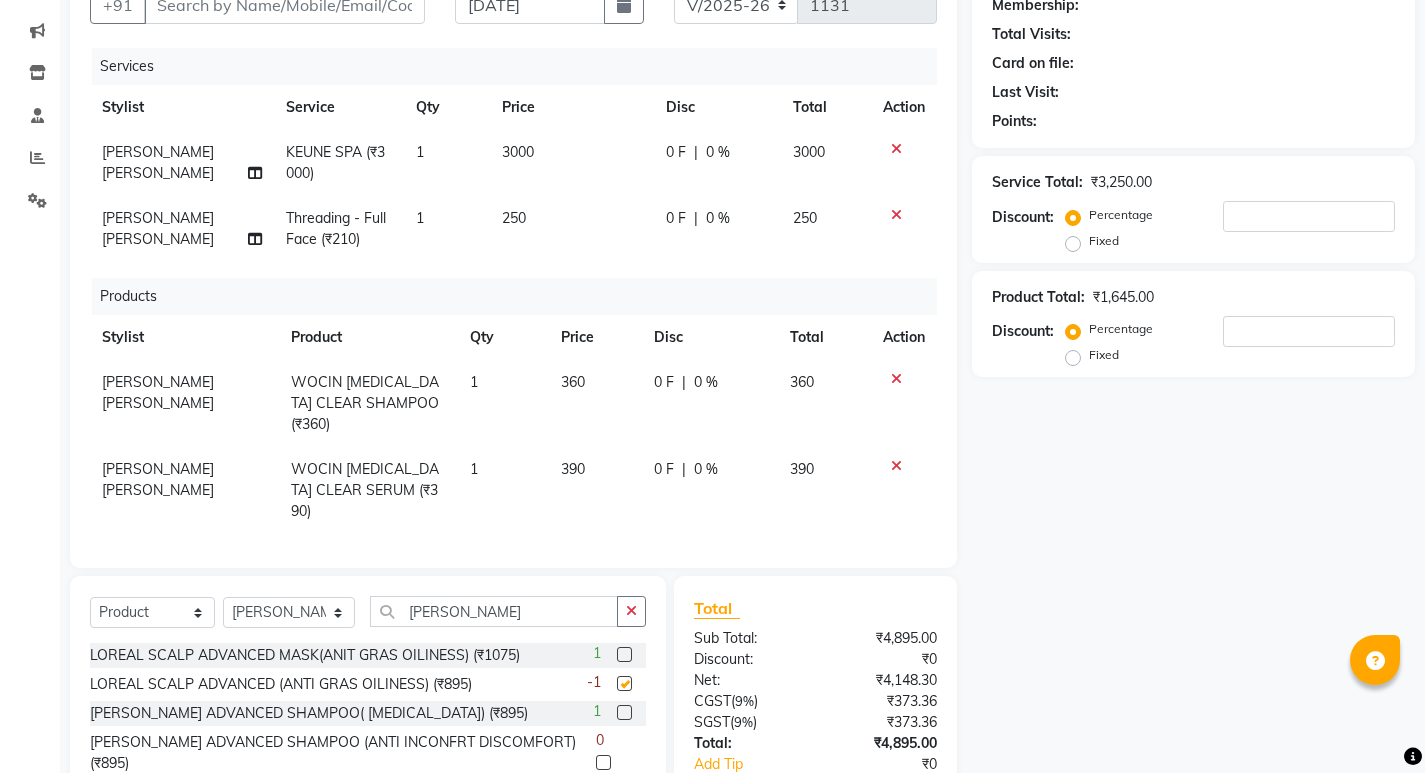 checkbox on "false" 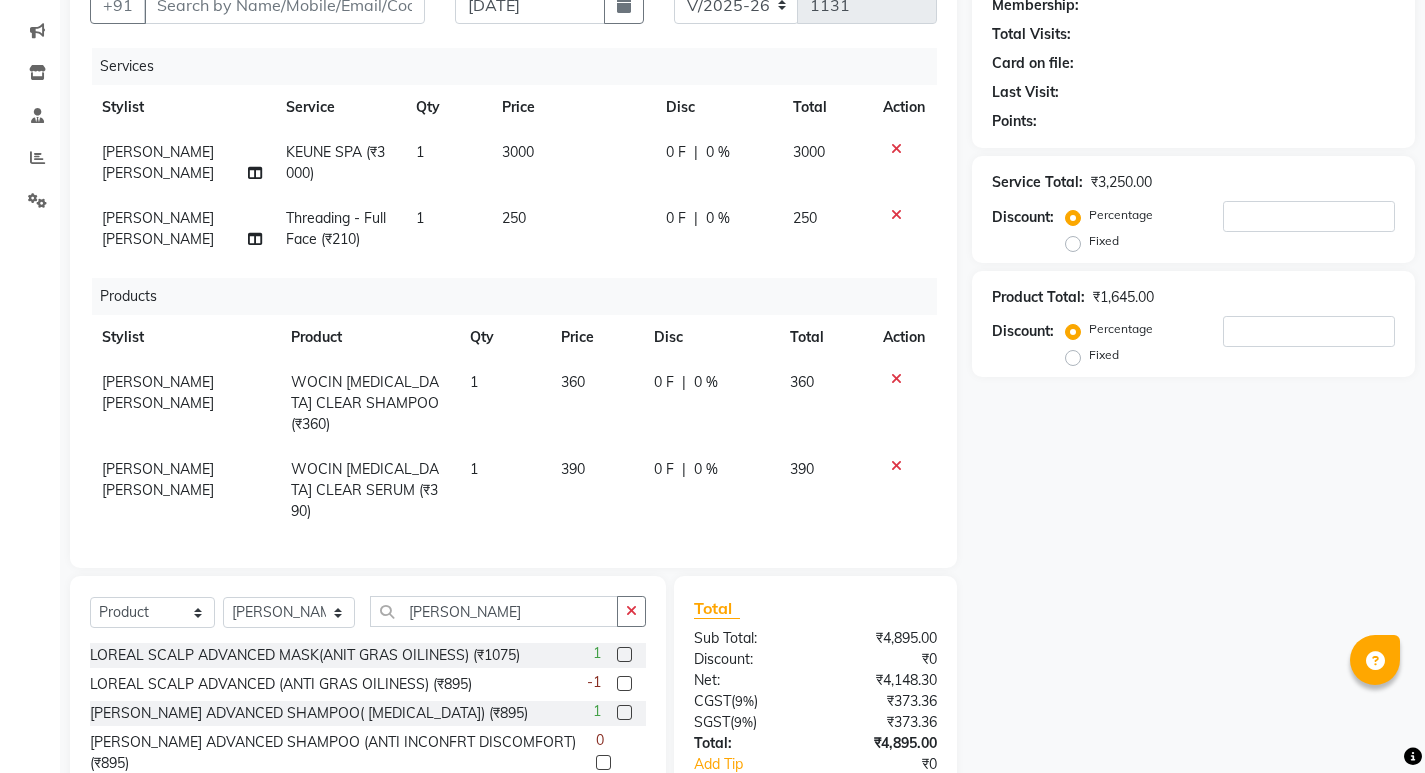 click 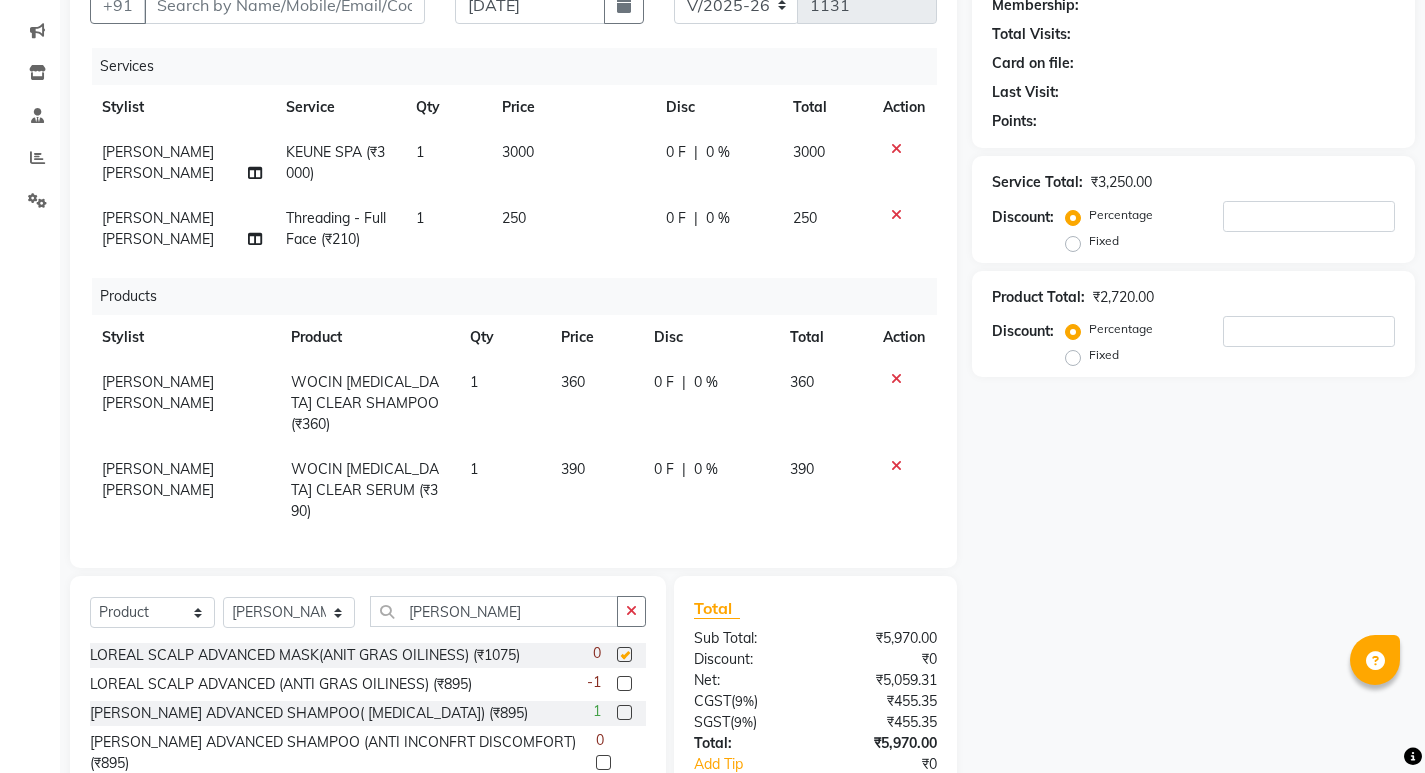 checkbox on "false" 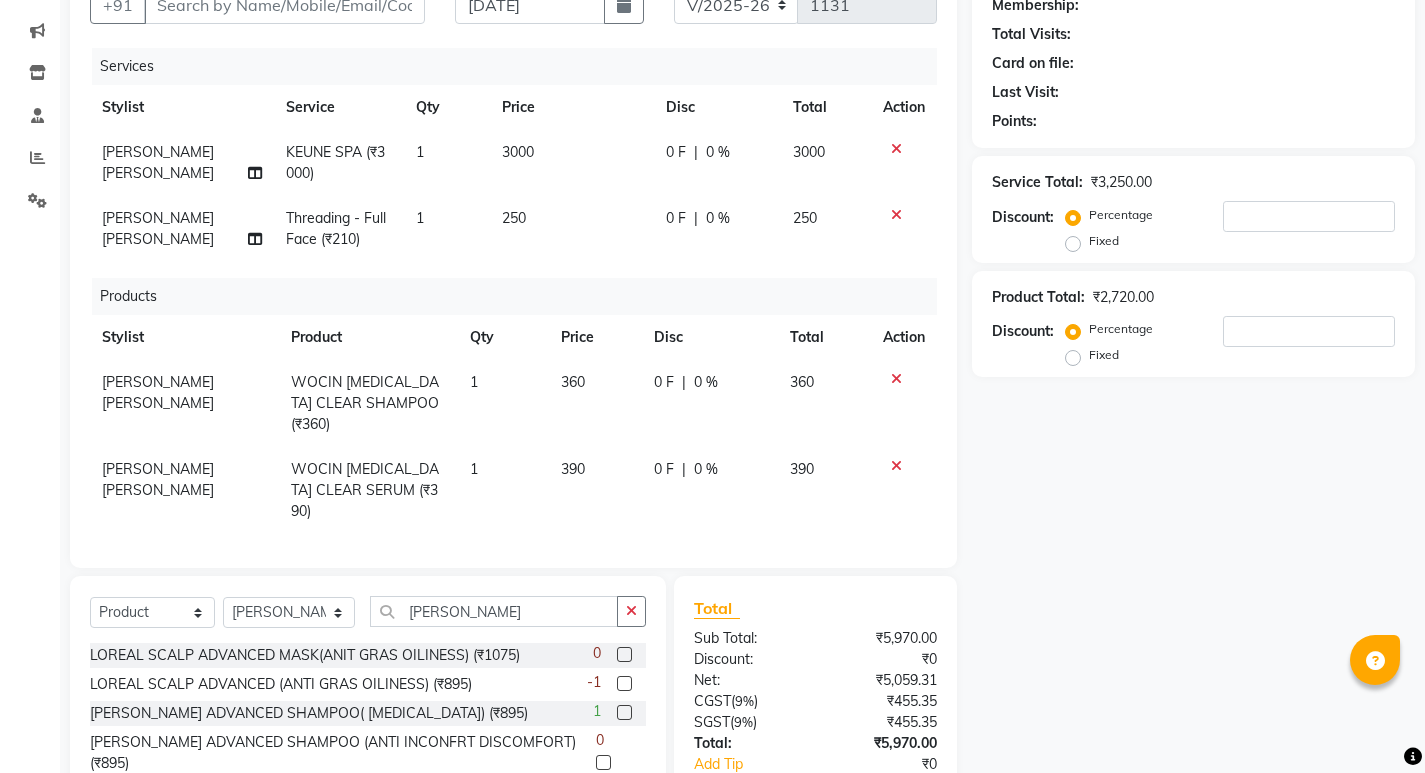 click 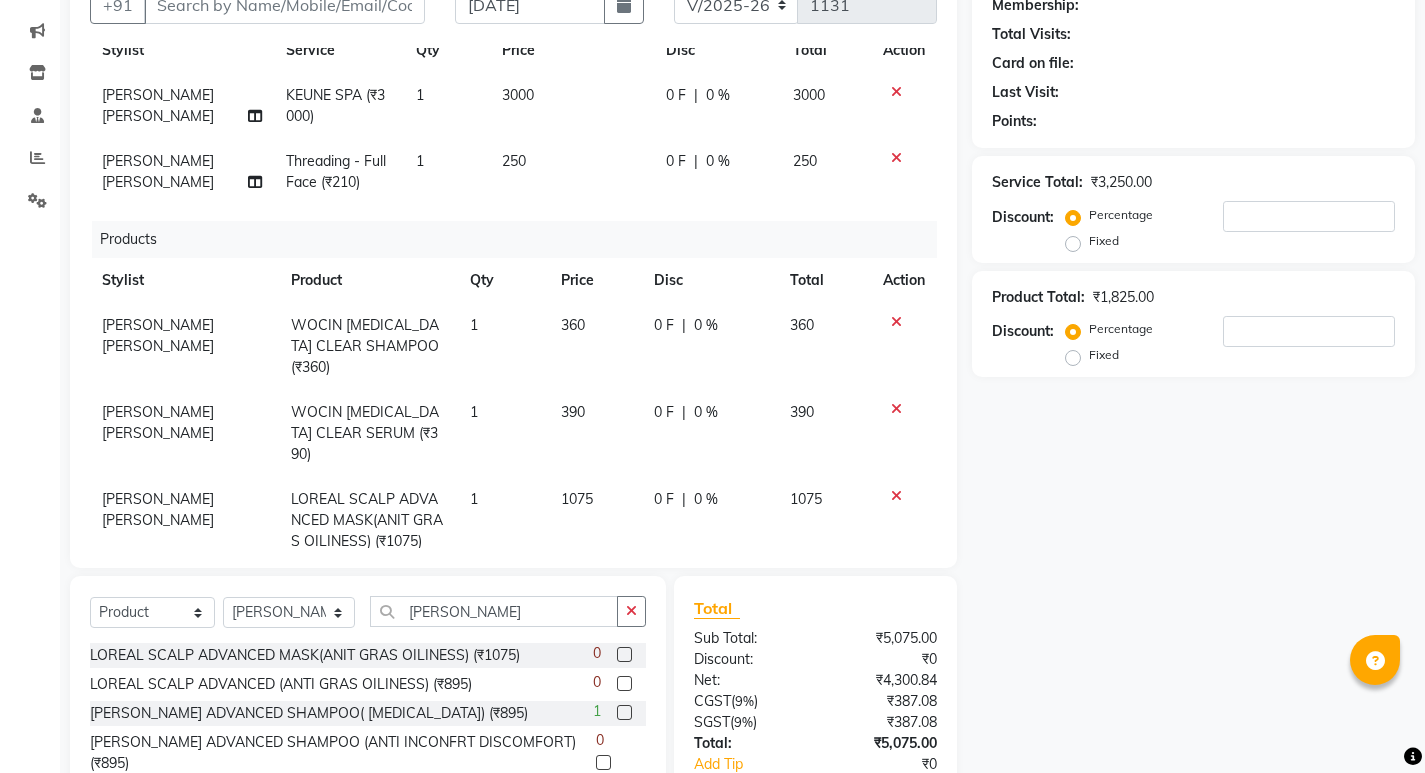 scroll, scrollTop: 0, scrollLeft: 0, axis: both 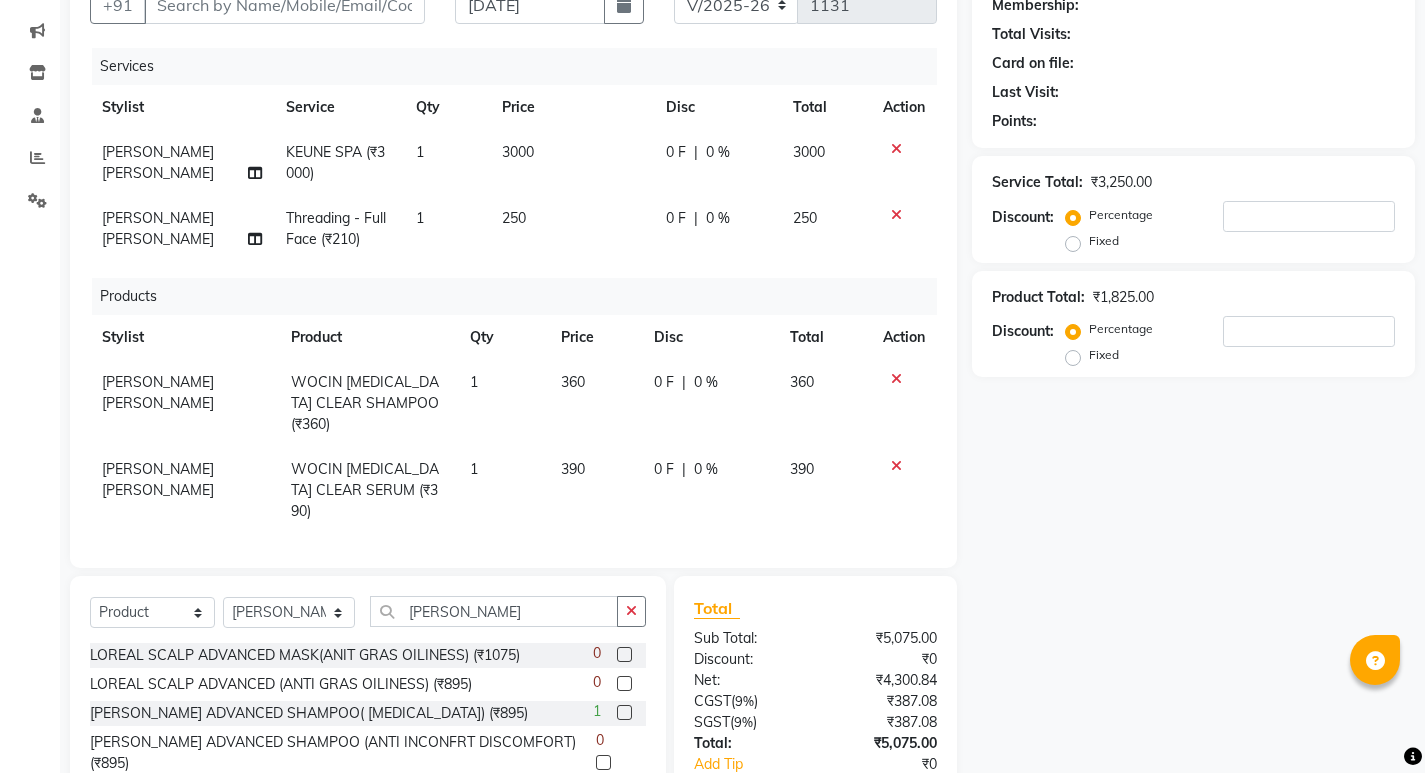 click on "390" 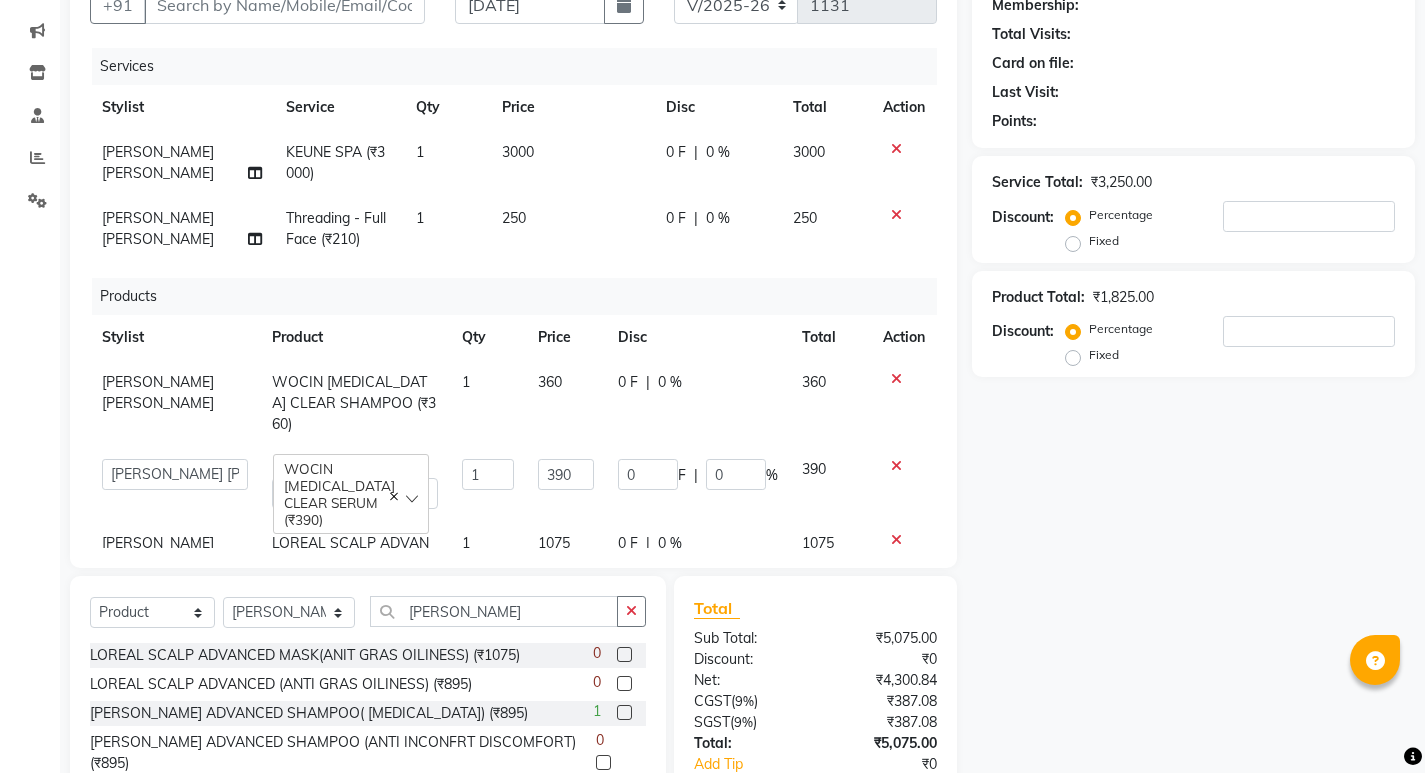 click on "1075" 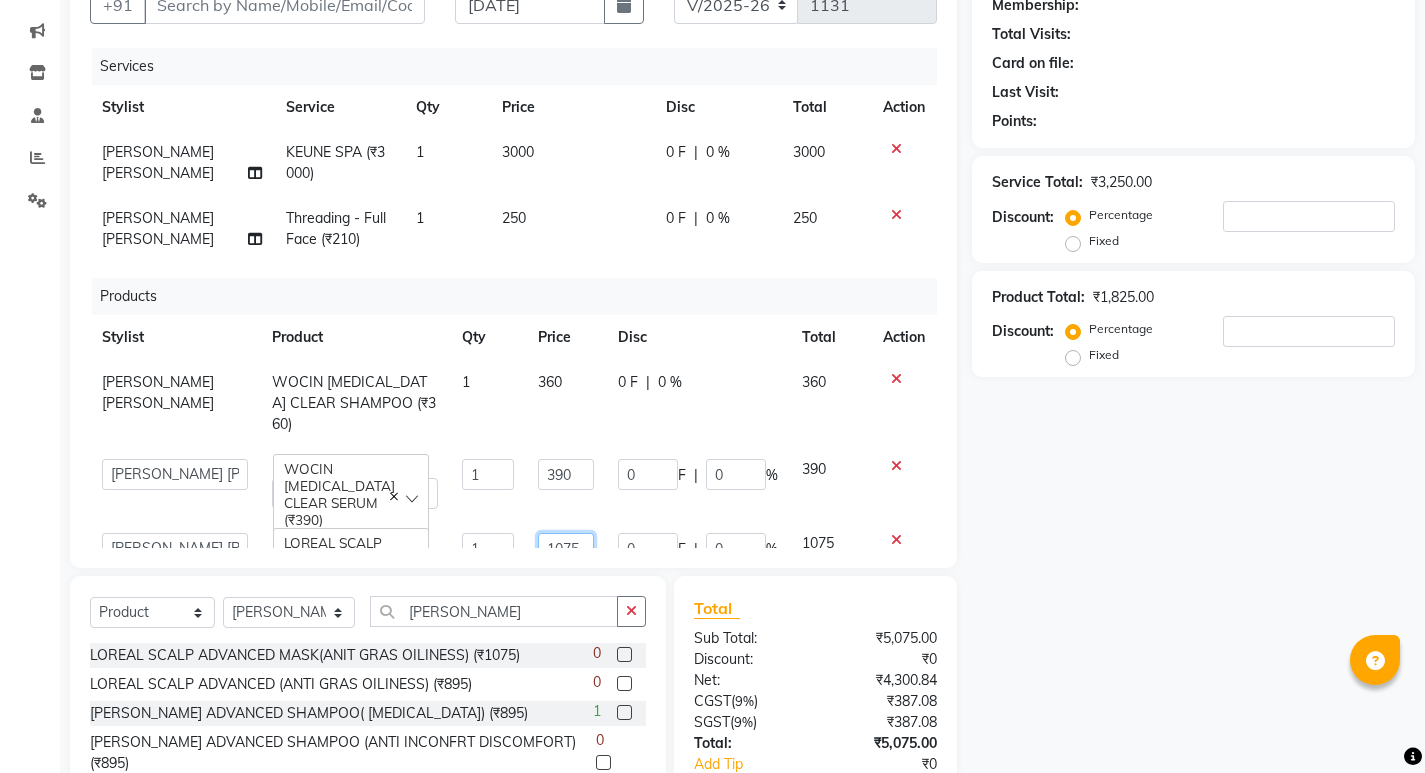 click on "1075" 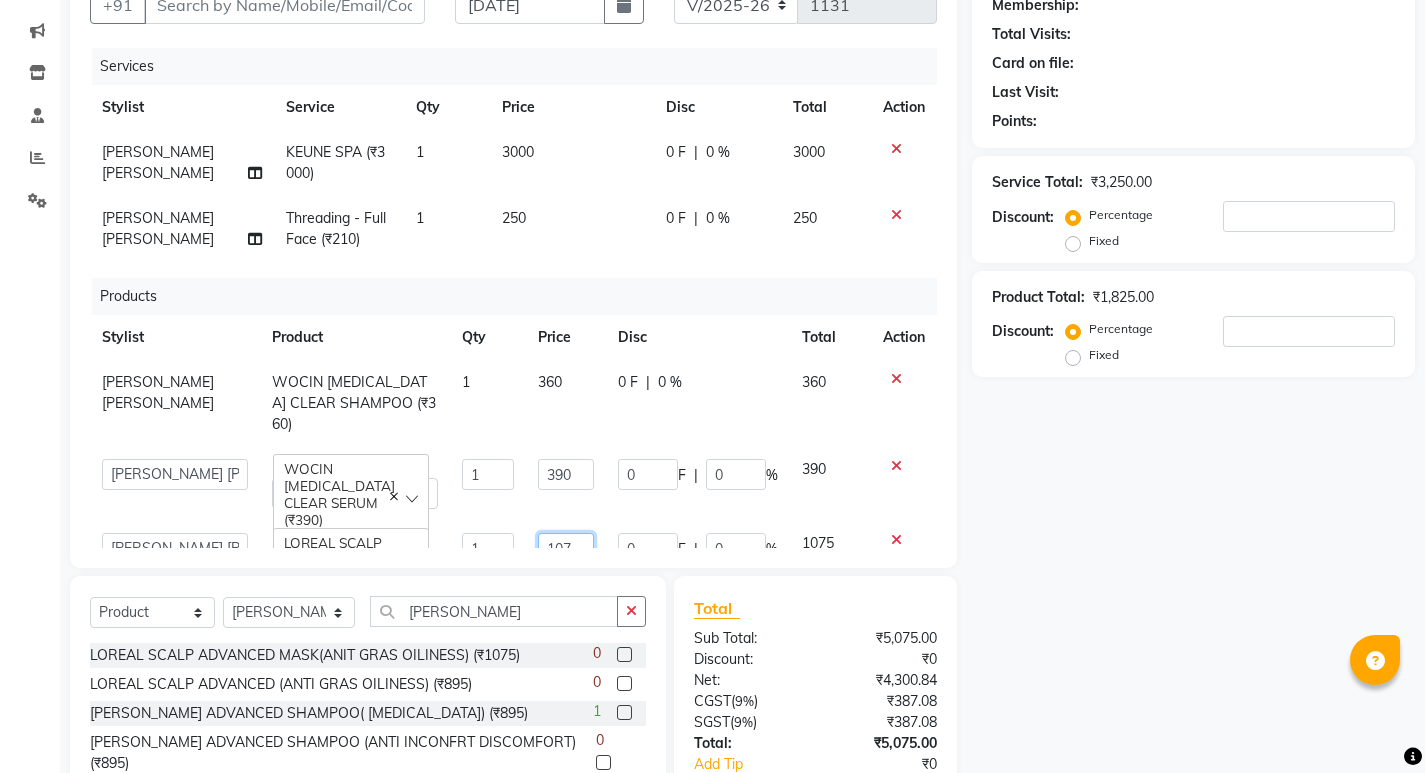 scroll, scrollTop: 4, scrollLeft: 0, axis: vertical 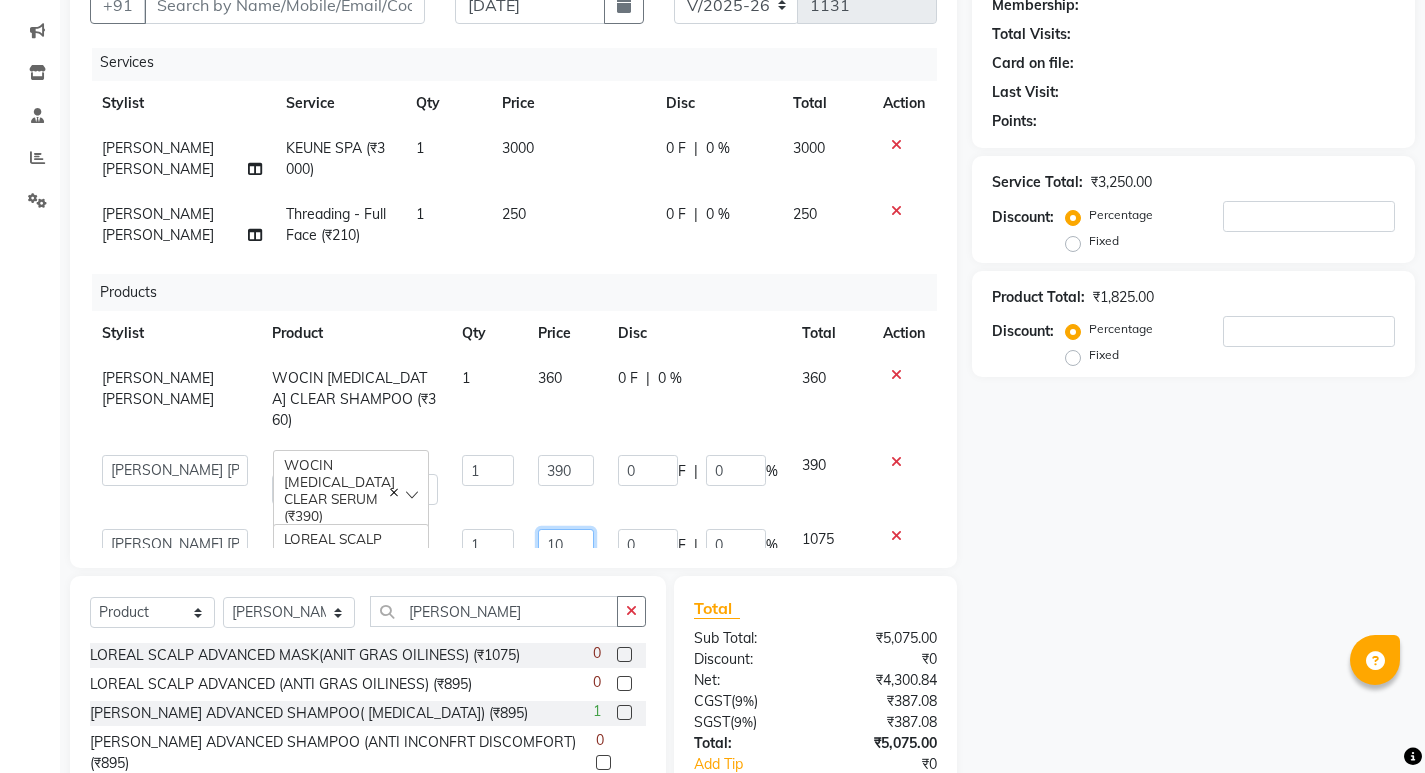 type on "1" 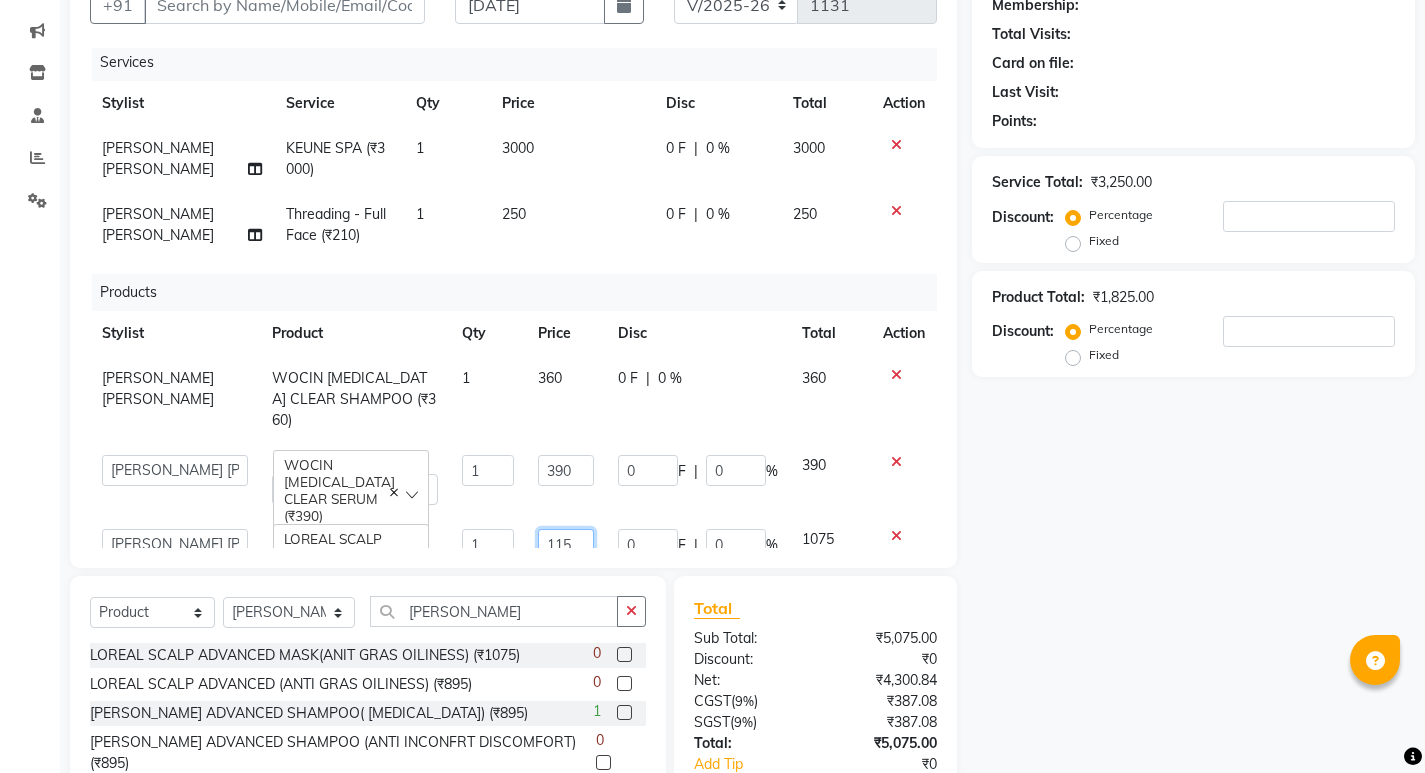 type on "1150" 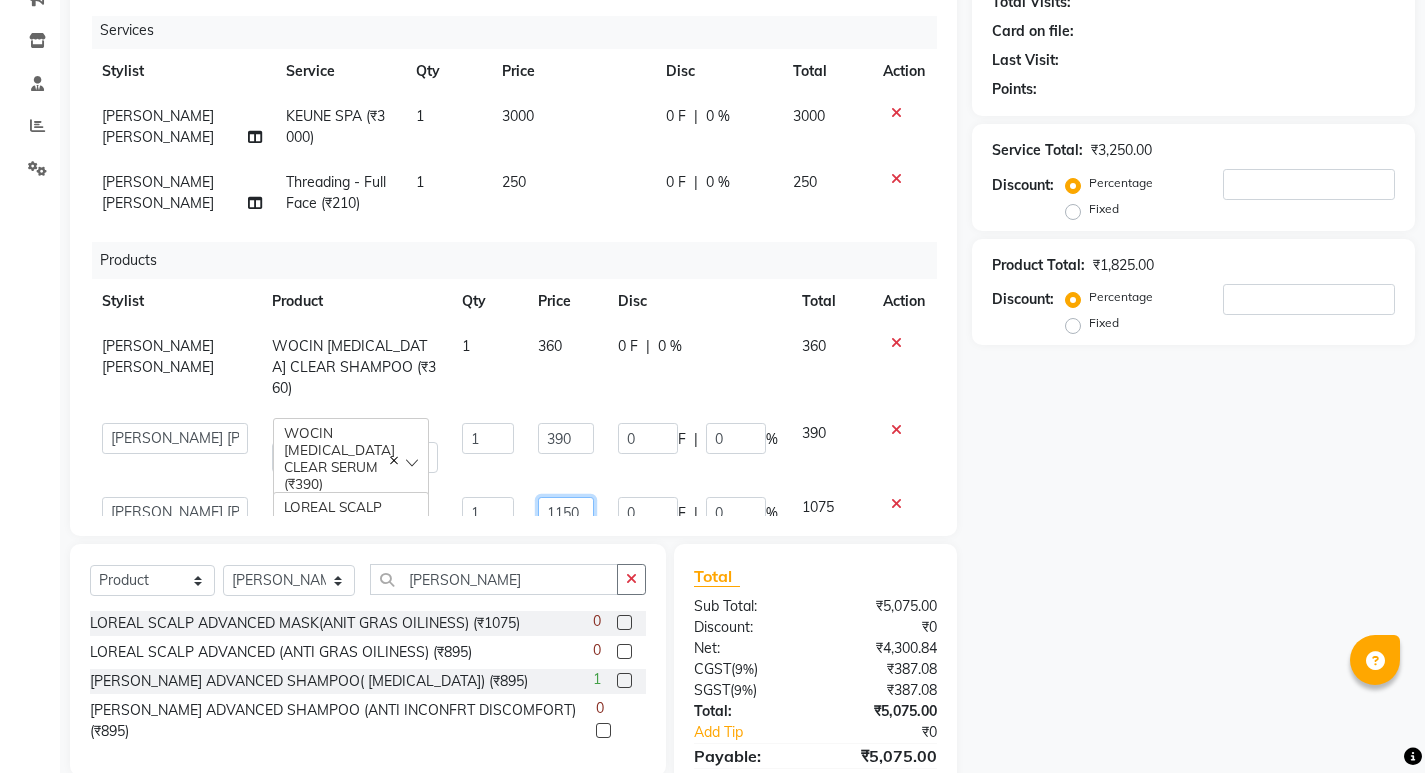 scroll, scrollTop: 227, scrollLeft: 0, axis: vertical 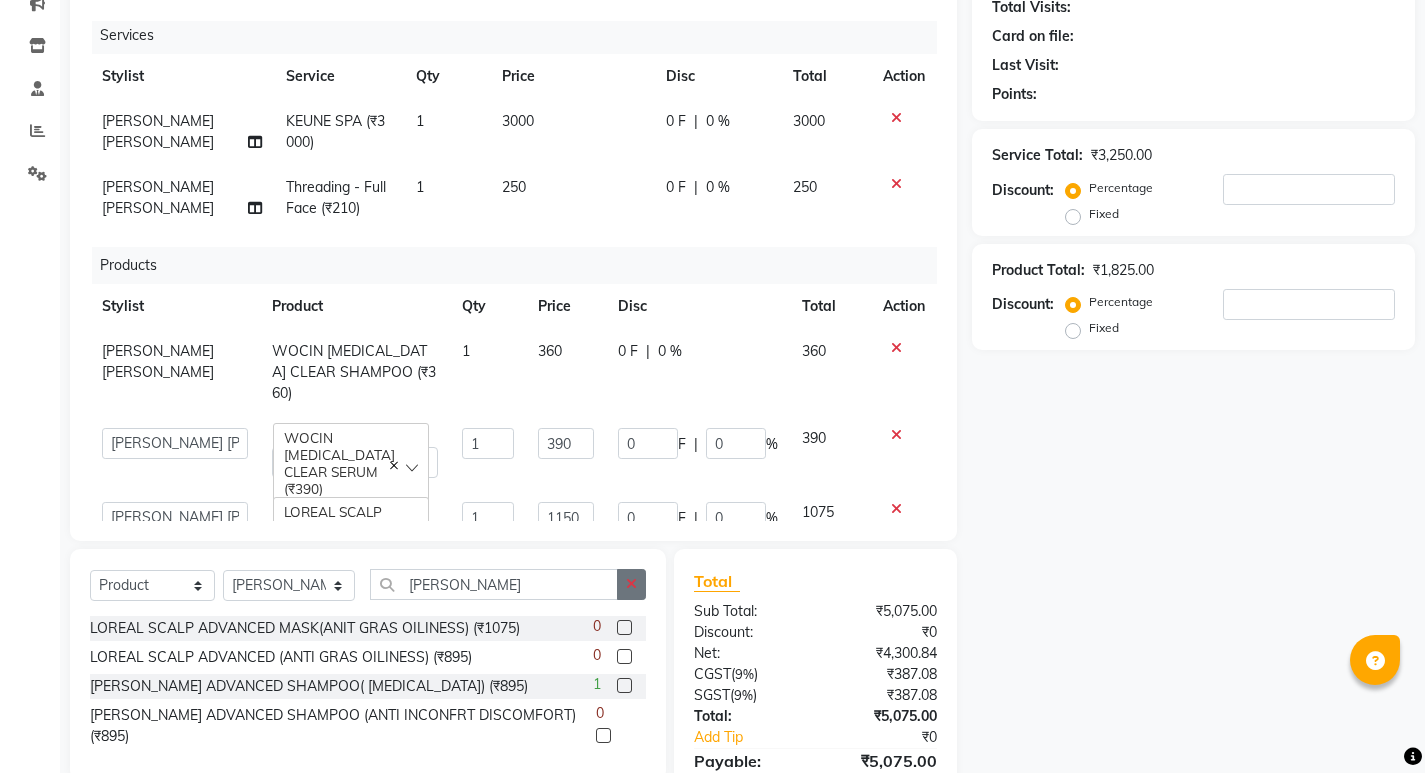 click 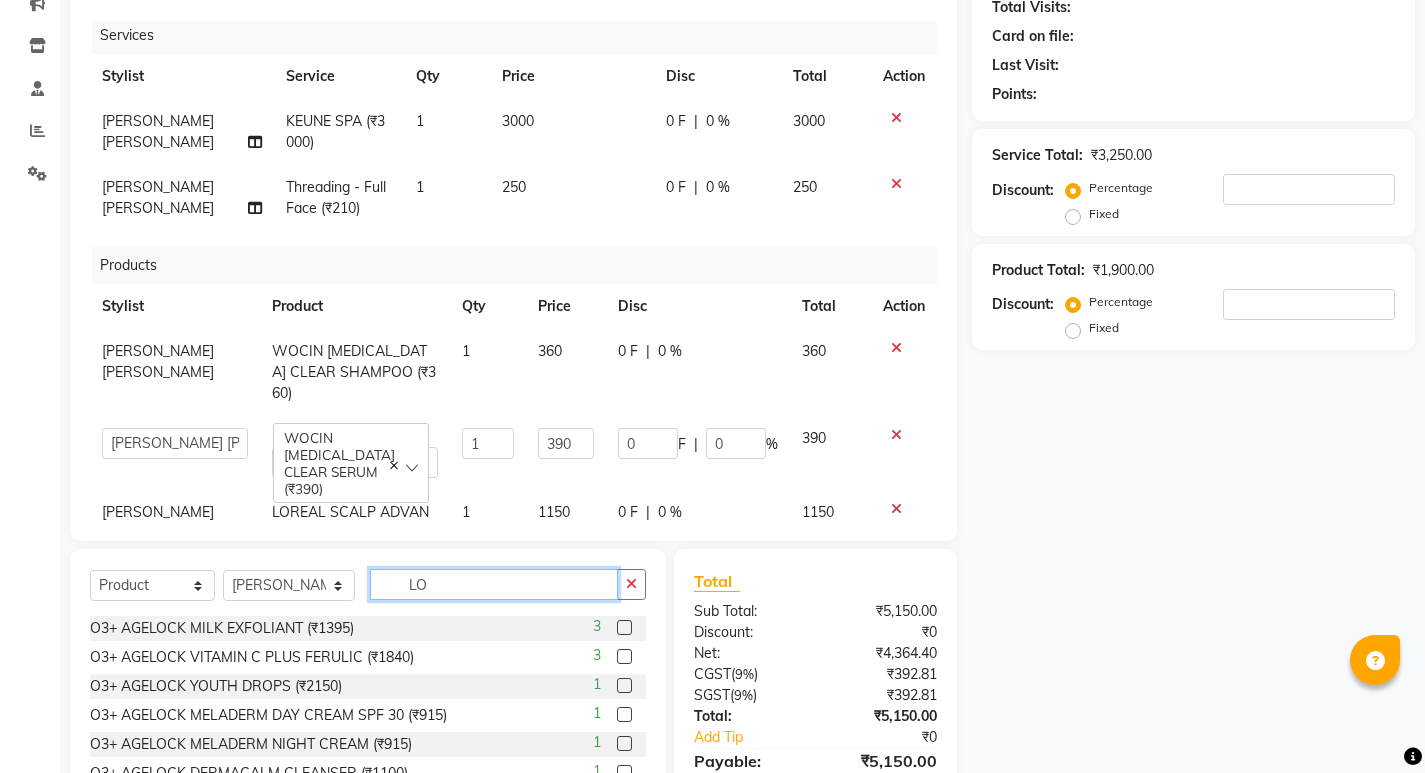 type on "L" 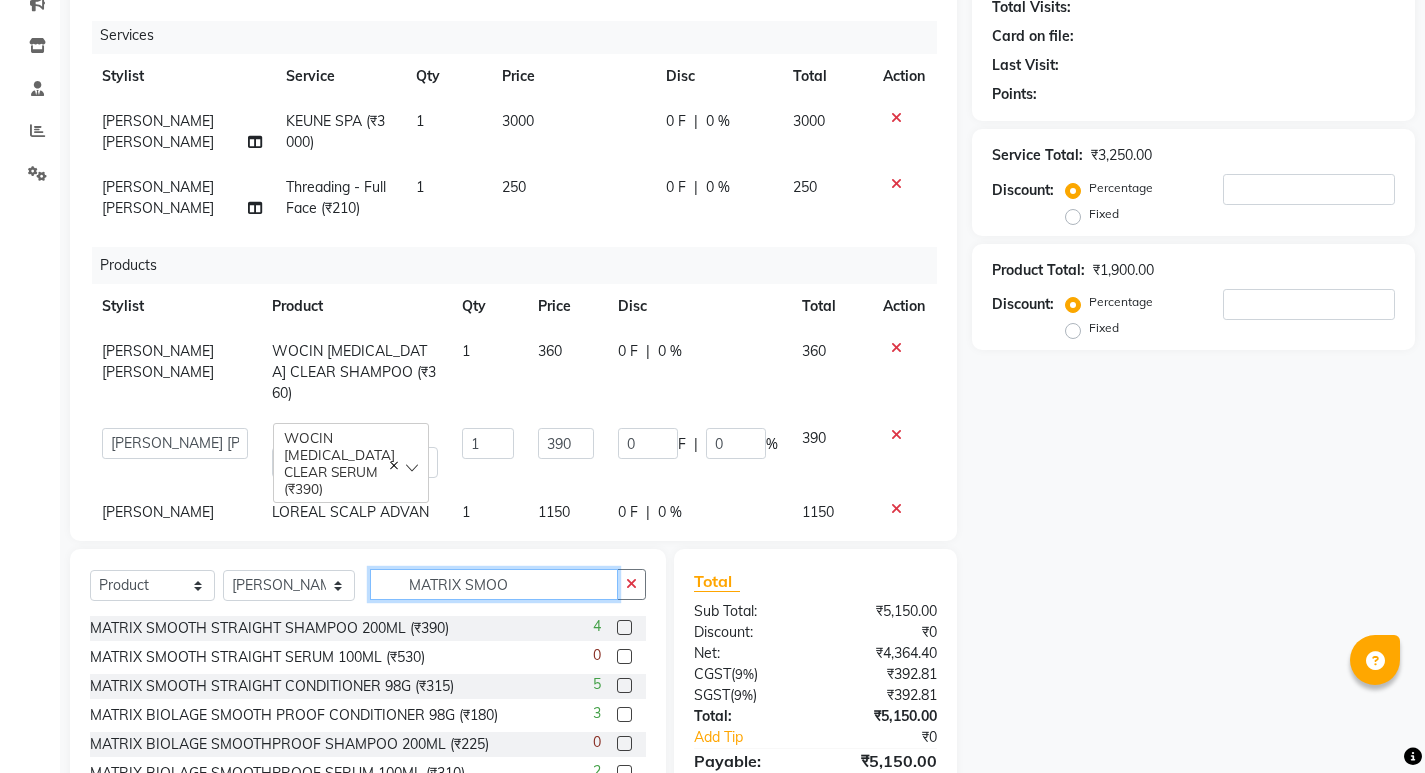 type on "MATRIX SMOO" 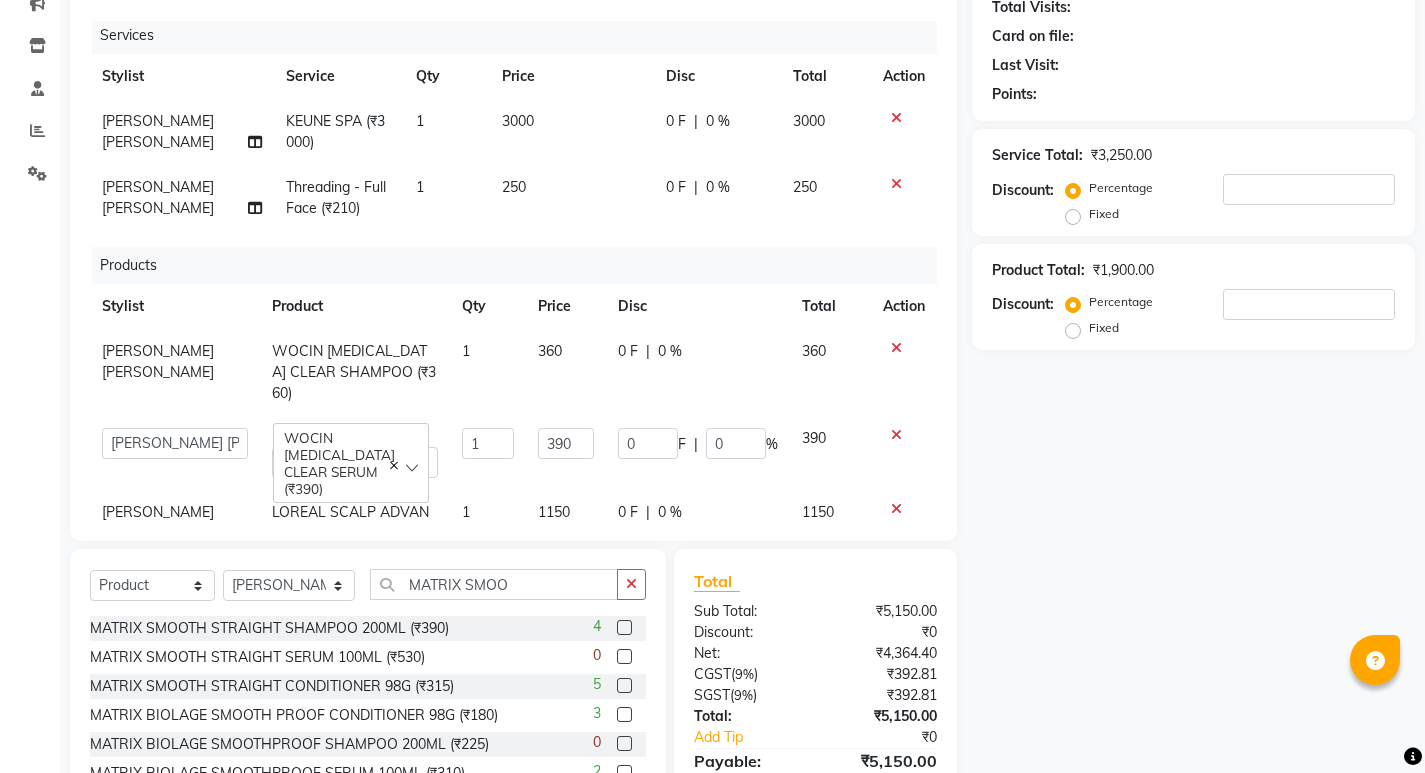 click 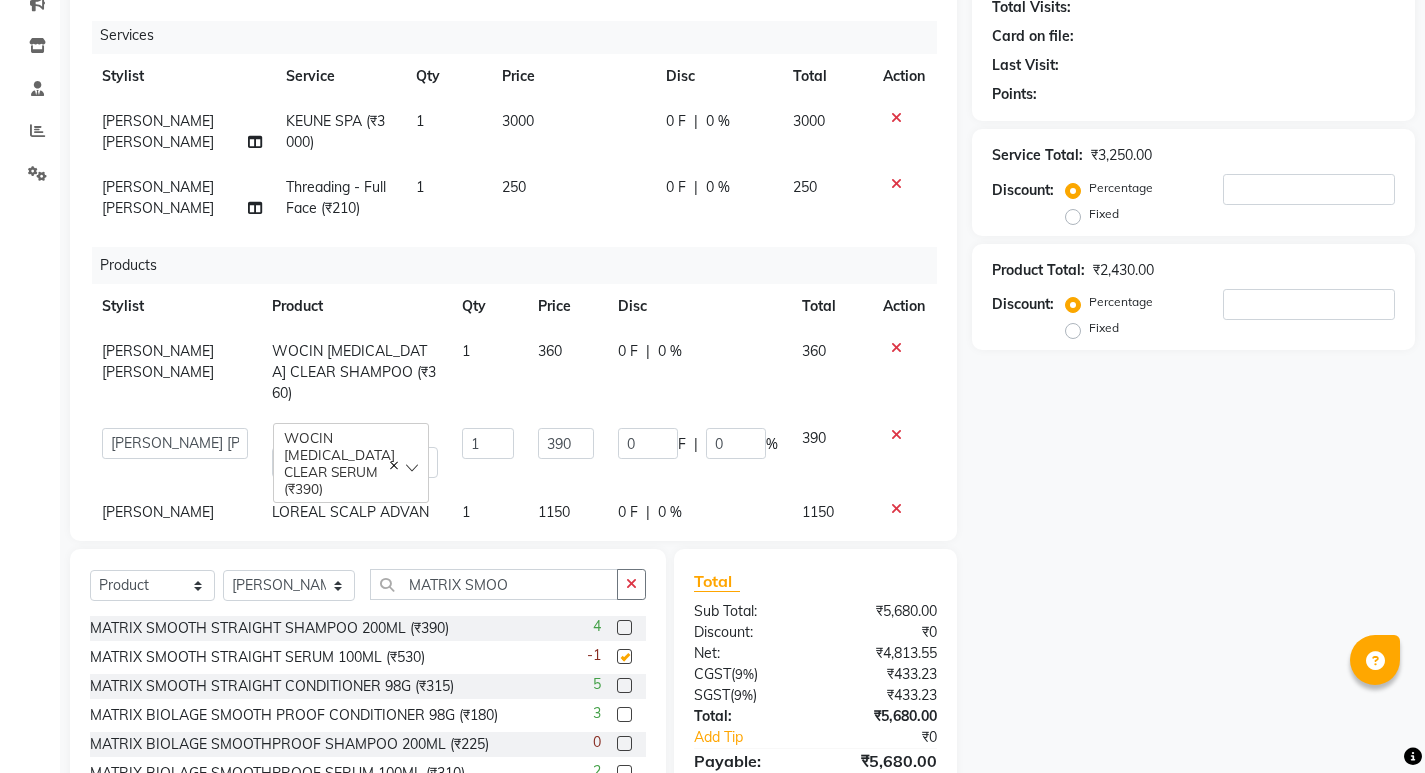 checkbox on "false" 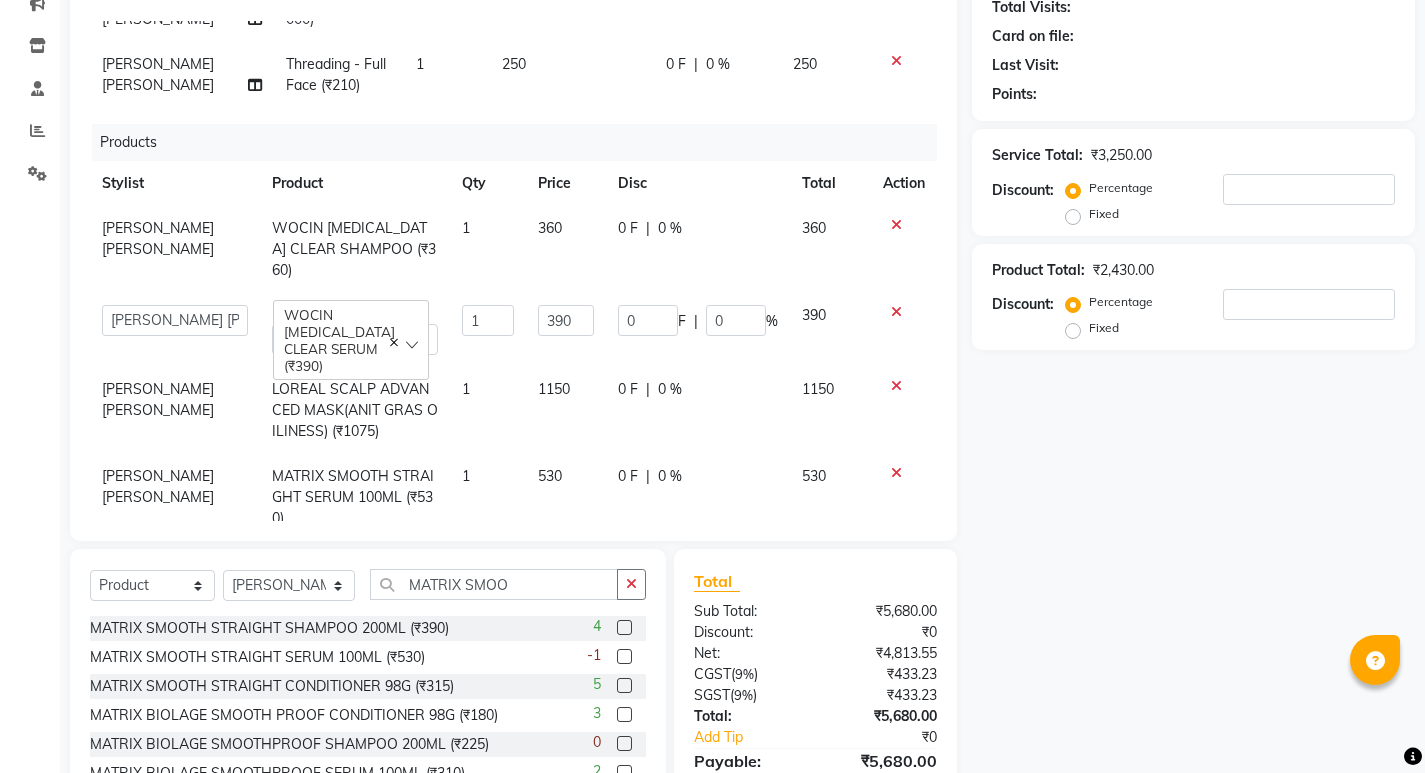 click 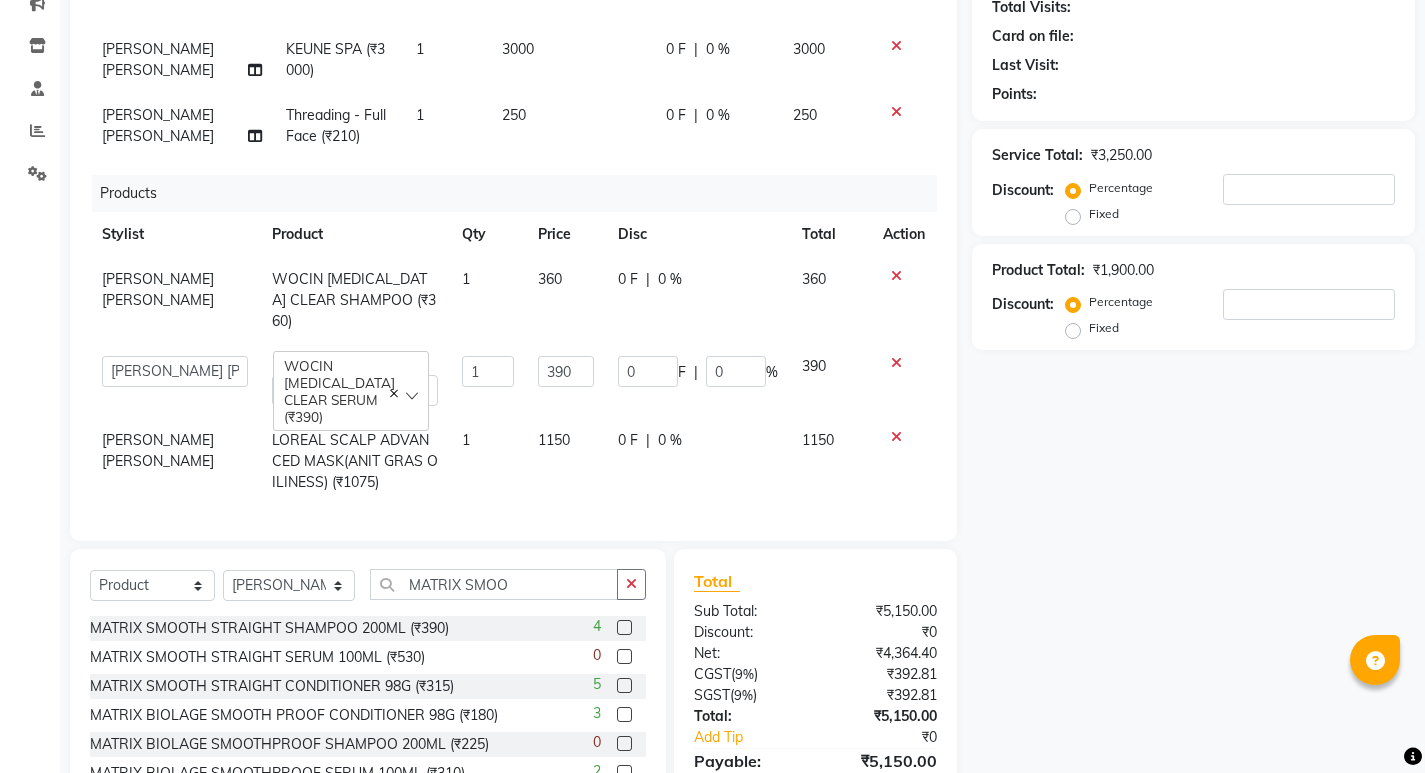scroll, scrollTop: 70, scrollLeft: 0, axis: vertical 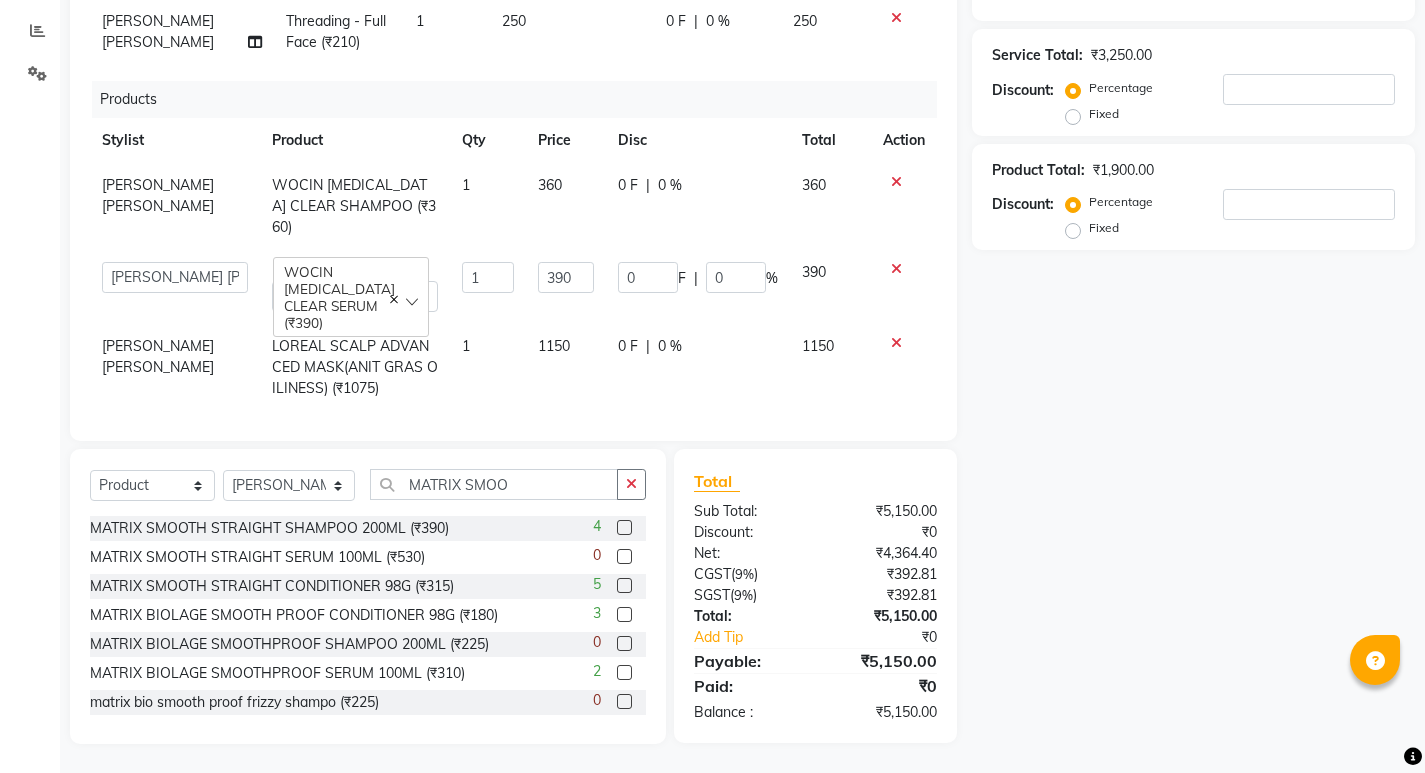 click 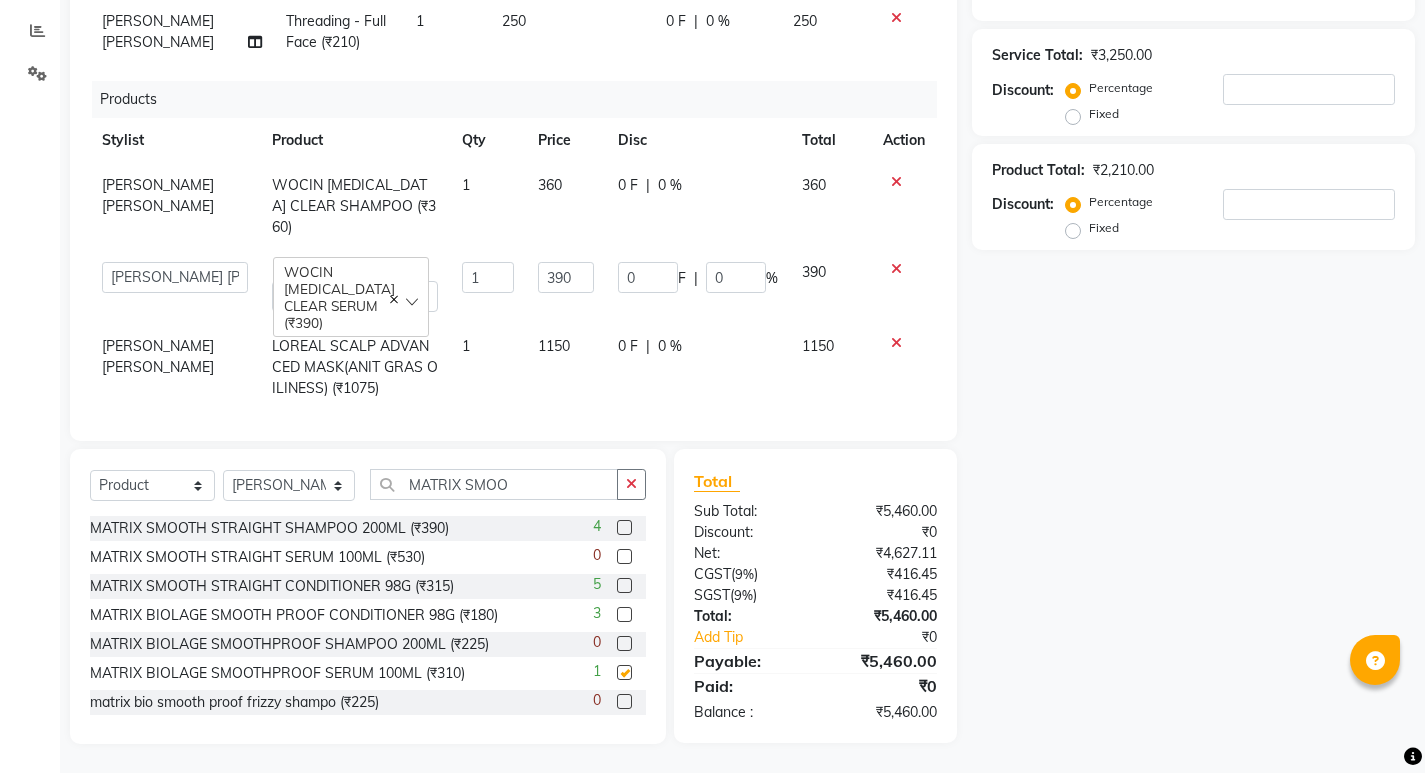 scroll, scrollTop: 127, scrollLeft: 0, axis: vertical 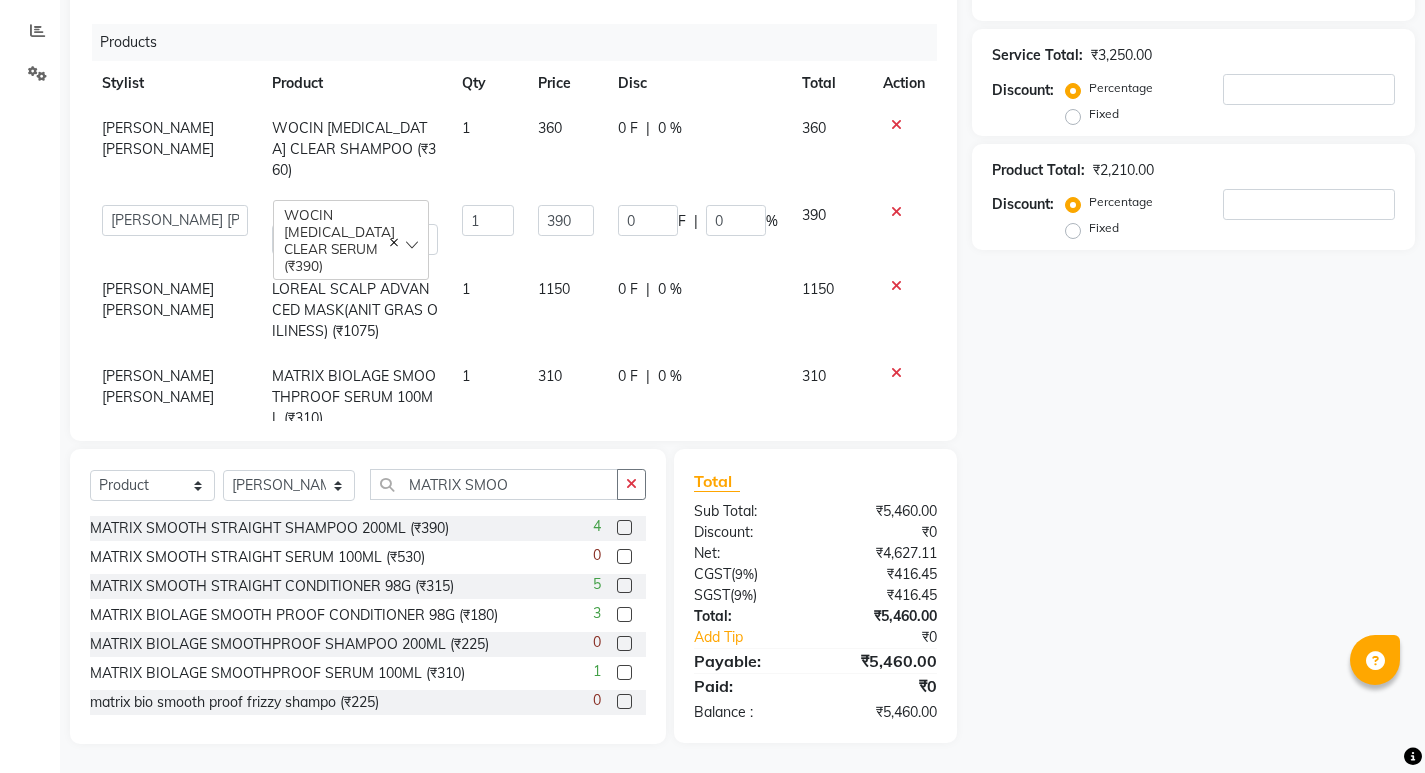 checkbox on "false" 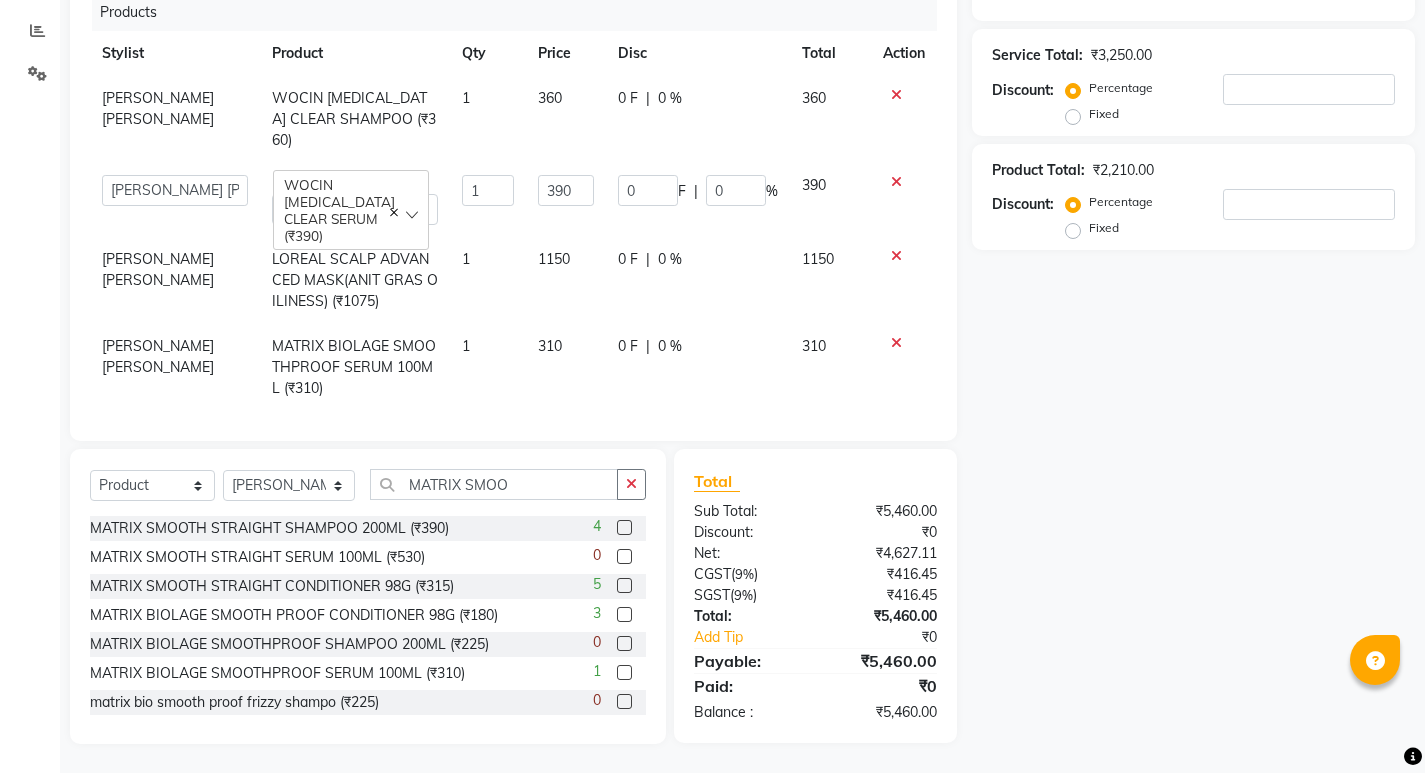 drag, startPoint x: 549, startPoint y: 309, endPoint x: 563, endPoint y: 333, distance: 27.784887 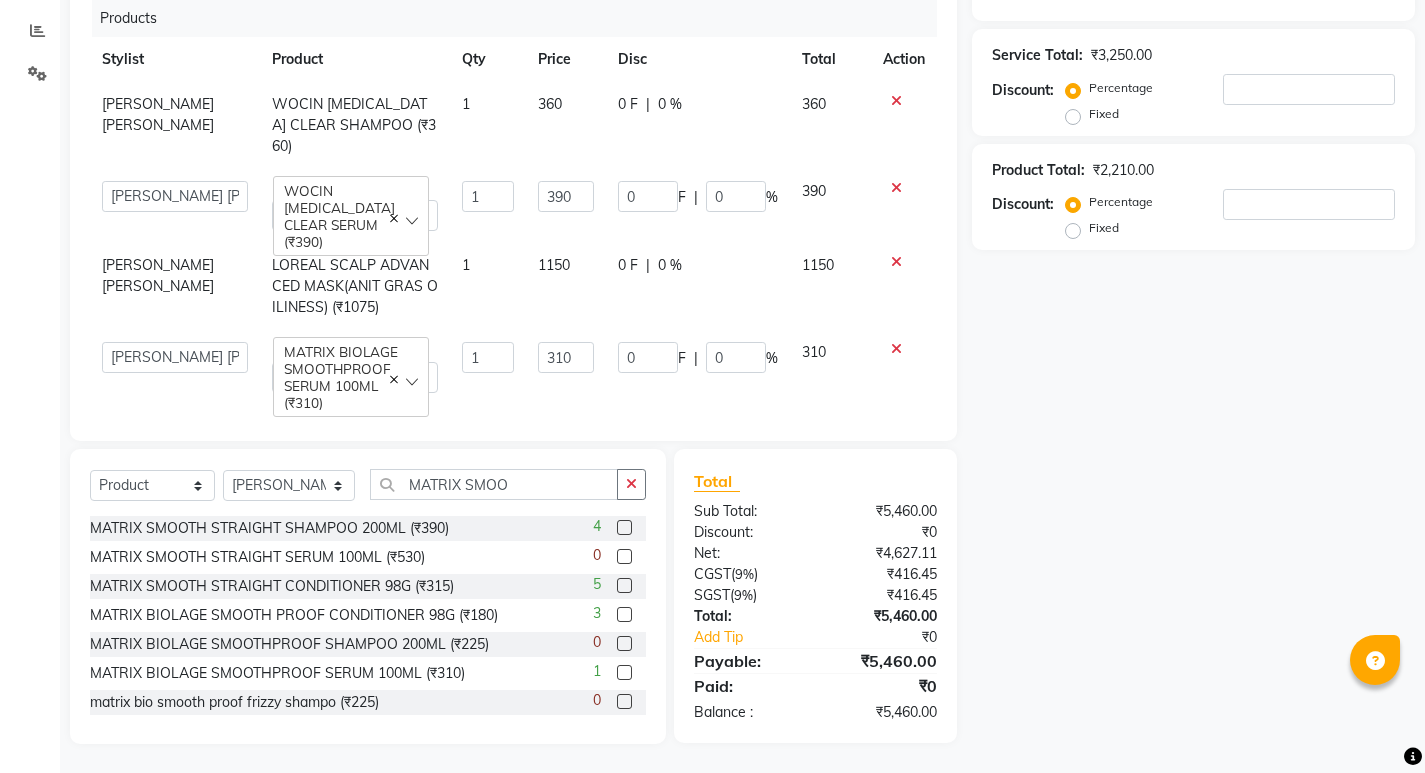 scroll, scrollTop: 136, scrollLeft: 0, axis: vertical 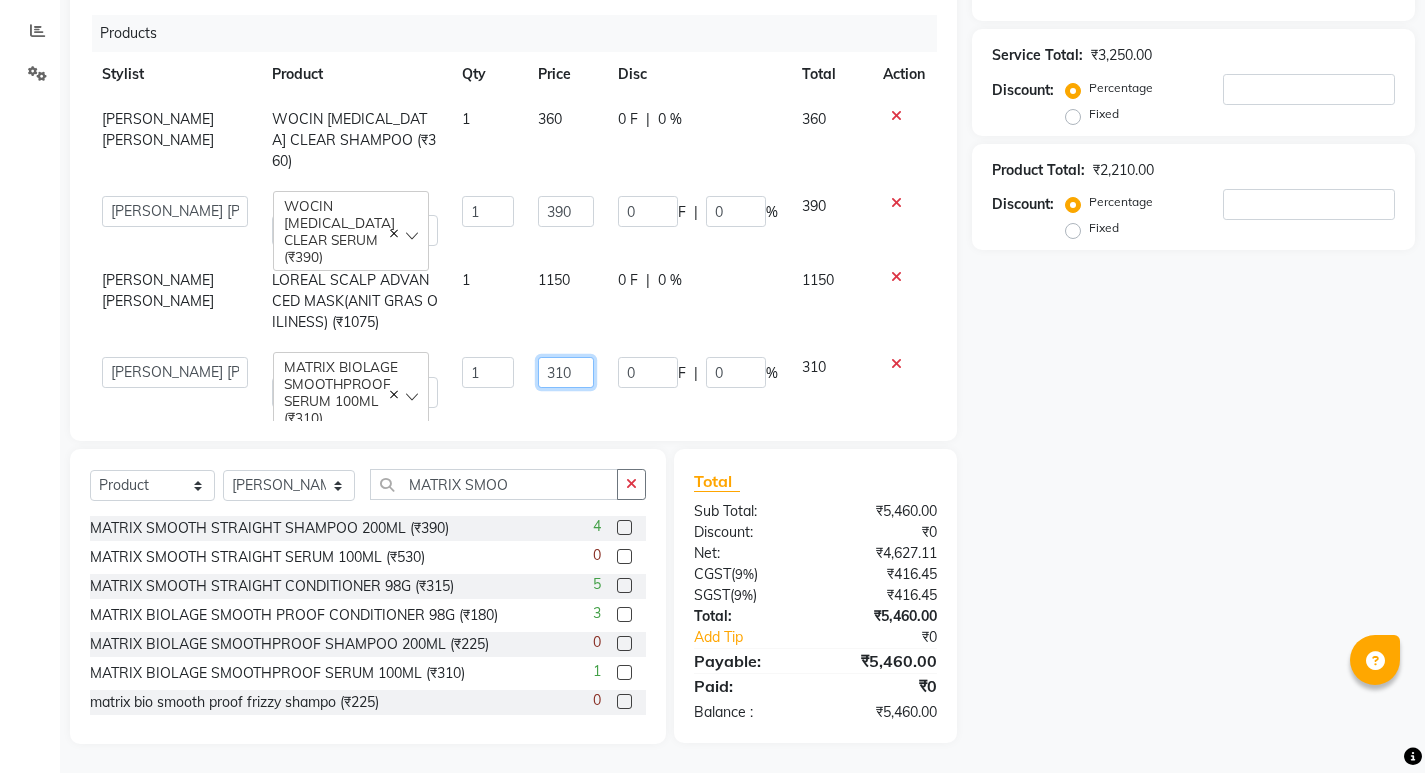 click on "310" 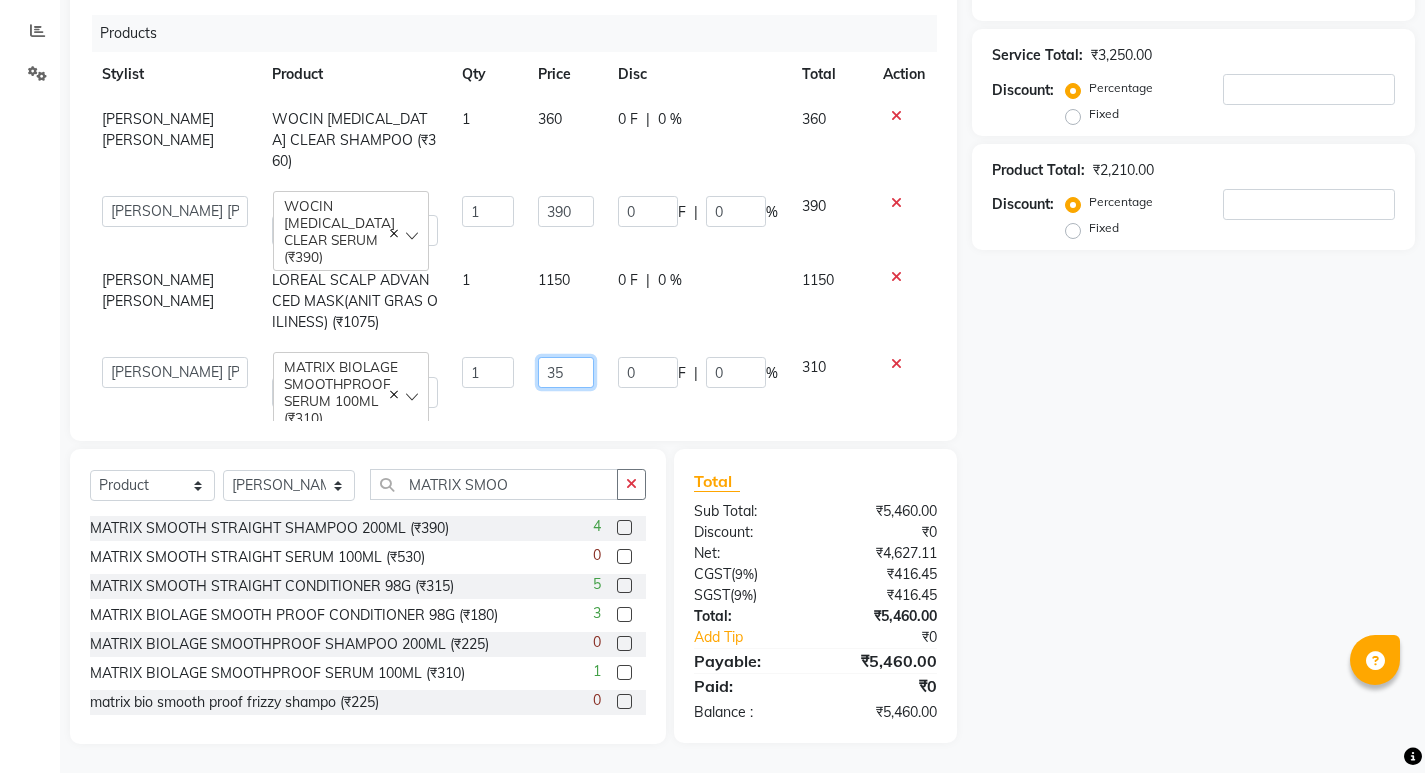 type on "350" 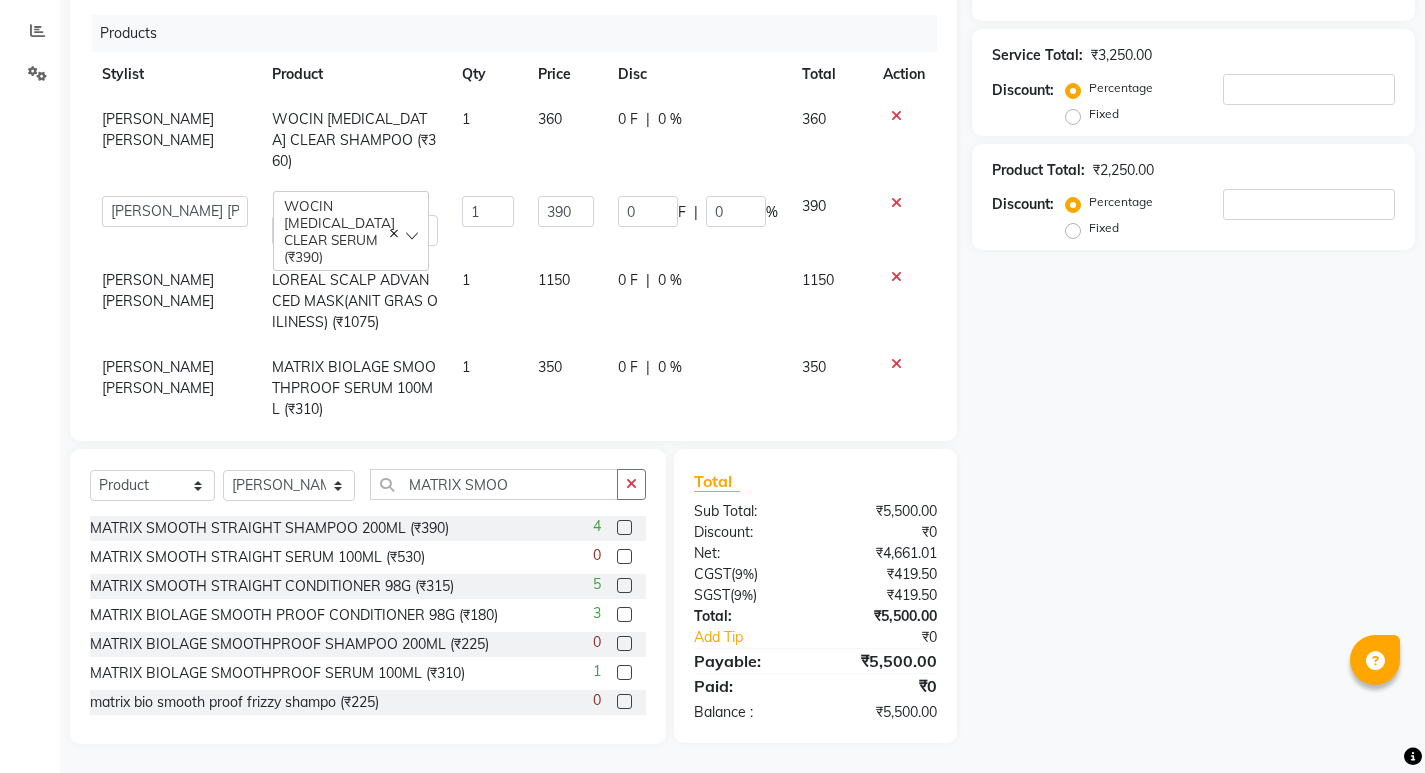 click on "Name: Membership: Total Visits: Card on file: Last Visit:  Points:  Service Total:  ₹3,250.00  Discount:  Percentage   Fixed  Product Total:  ₹2,250.00  Discount:  Percentage   Fixed" 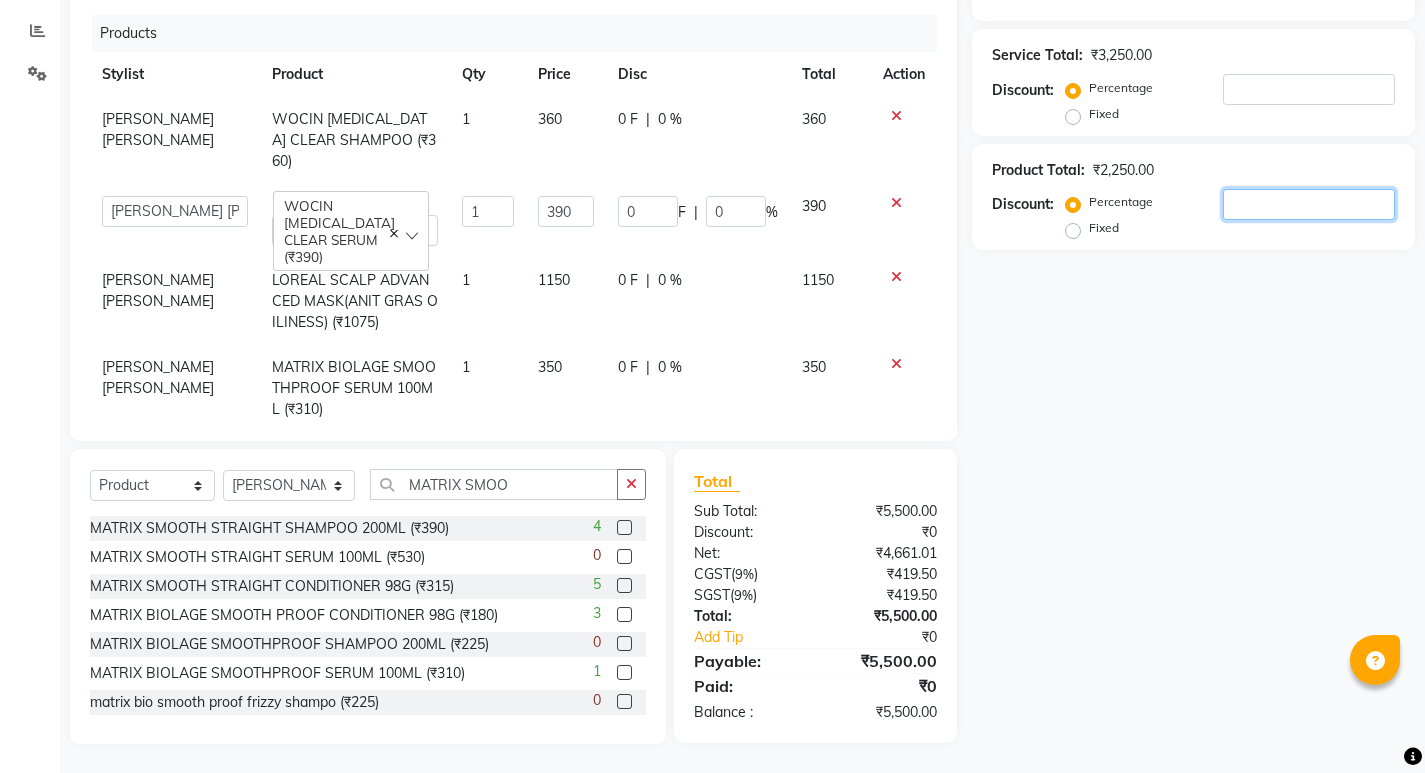 click 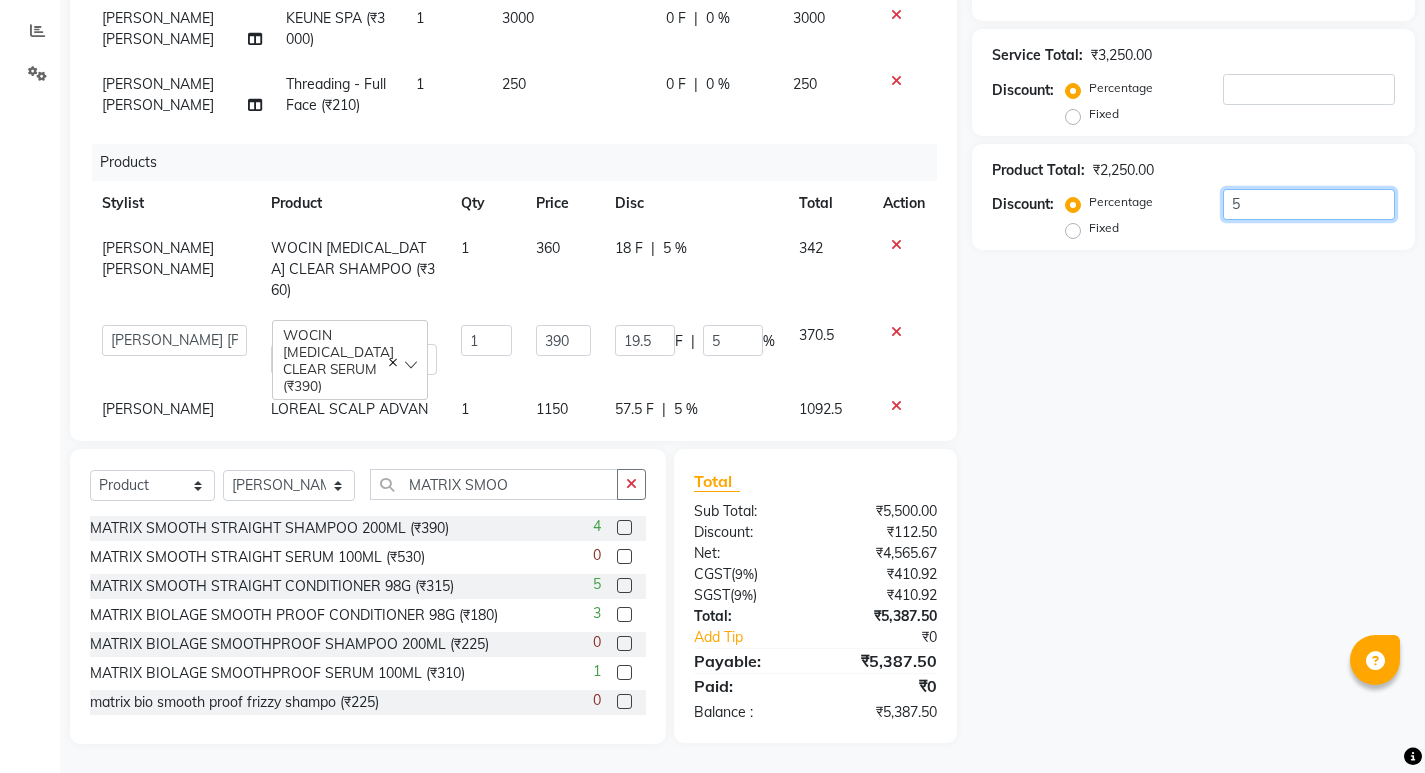 scroll, scrollTop: 0, scrollLeft: 0, axis: both 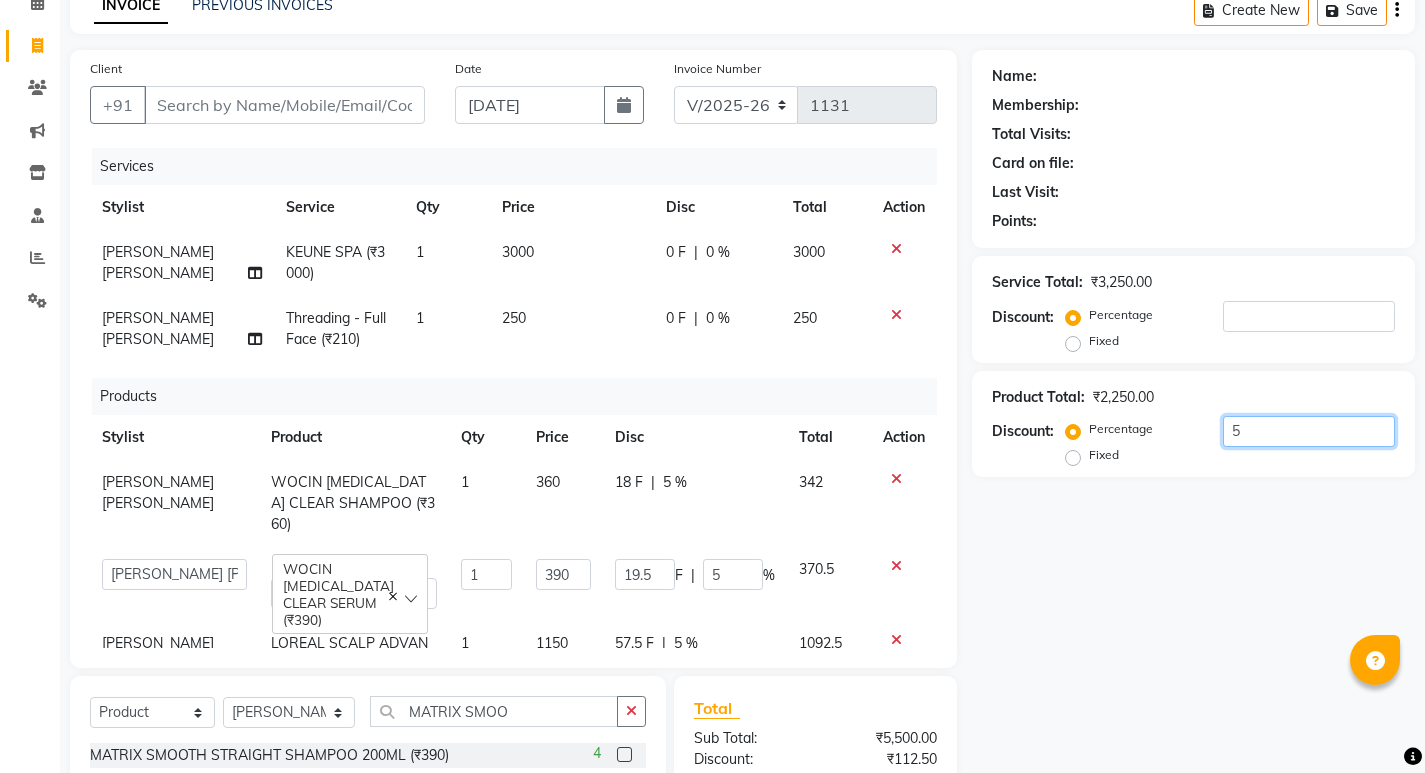 type on "5" 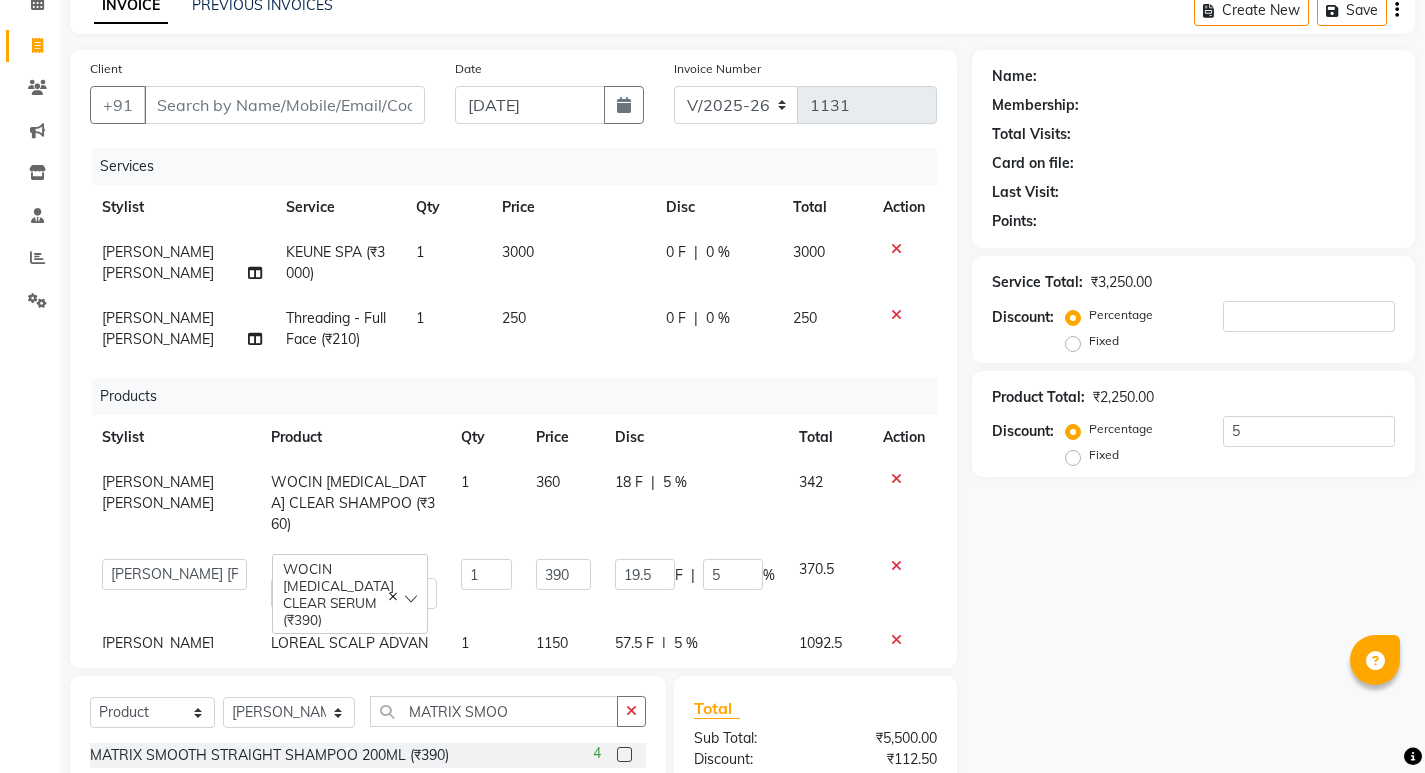 click 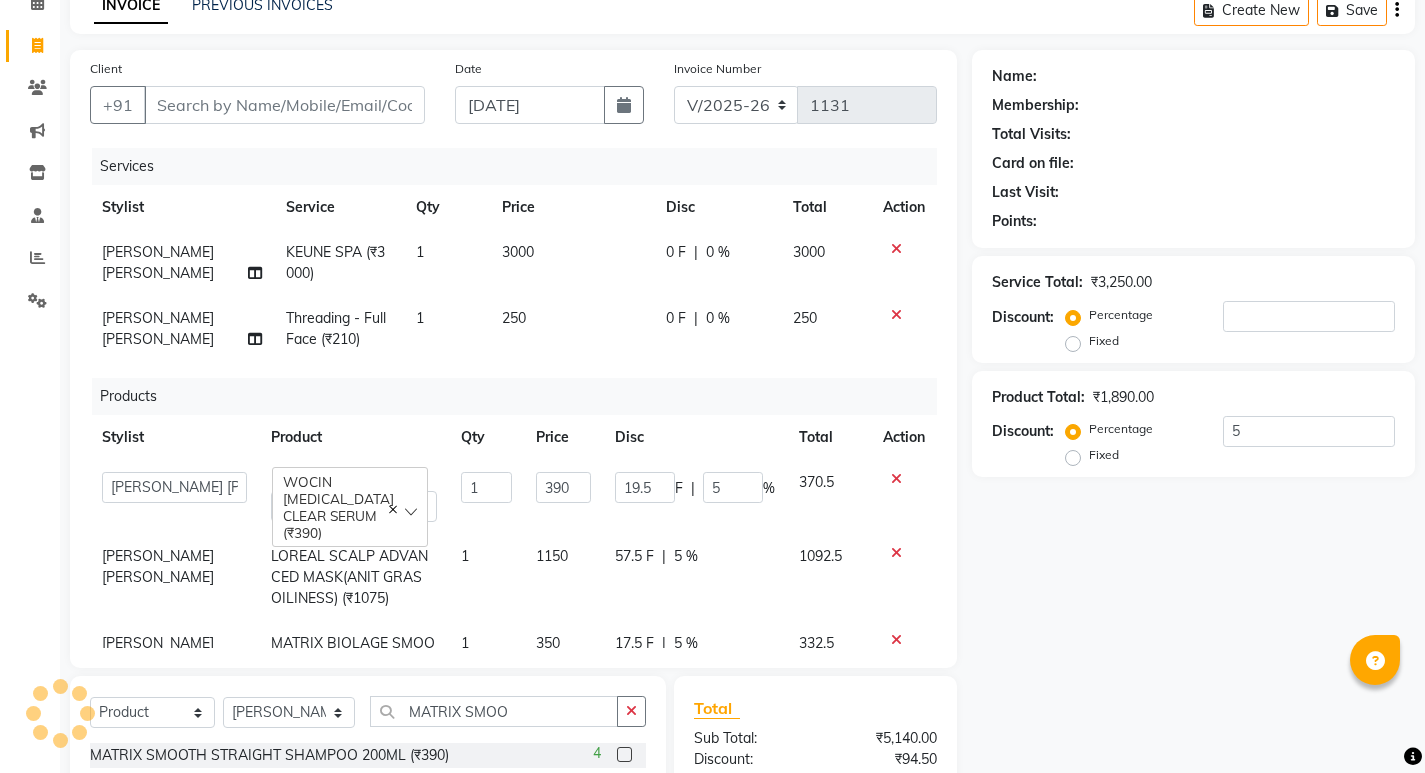 click 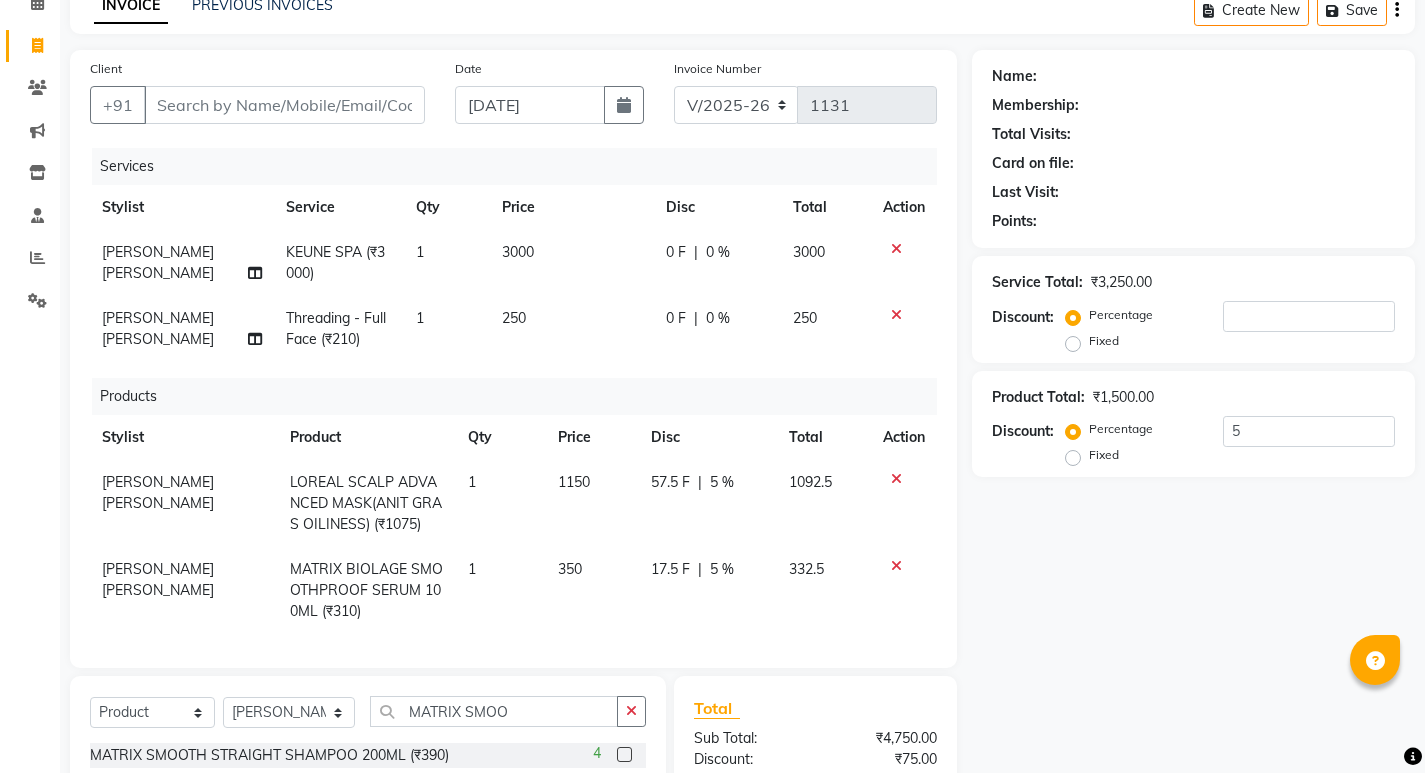 click 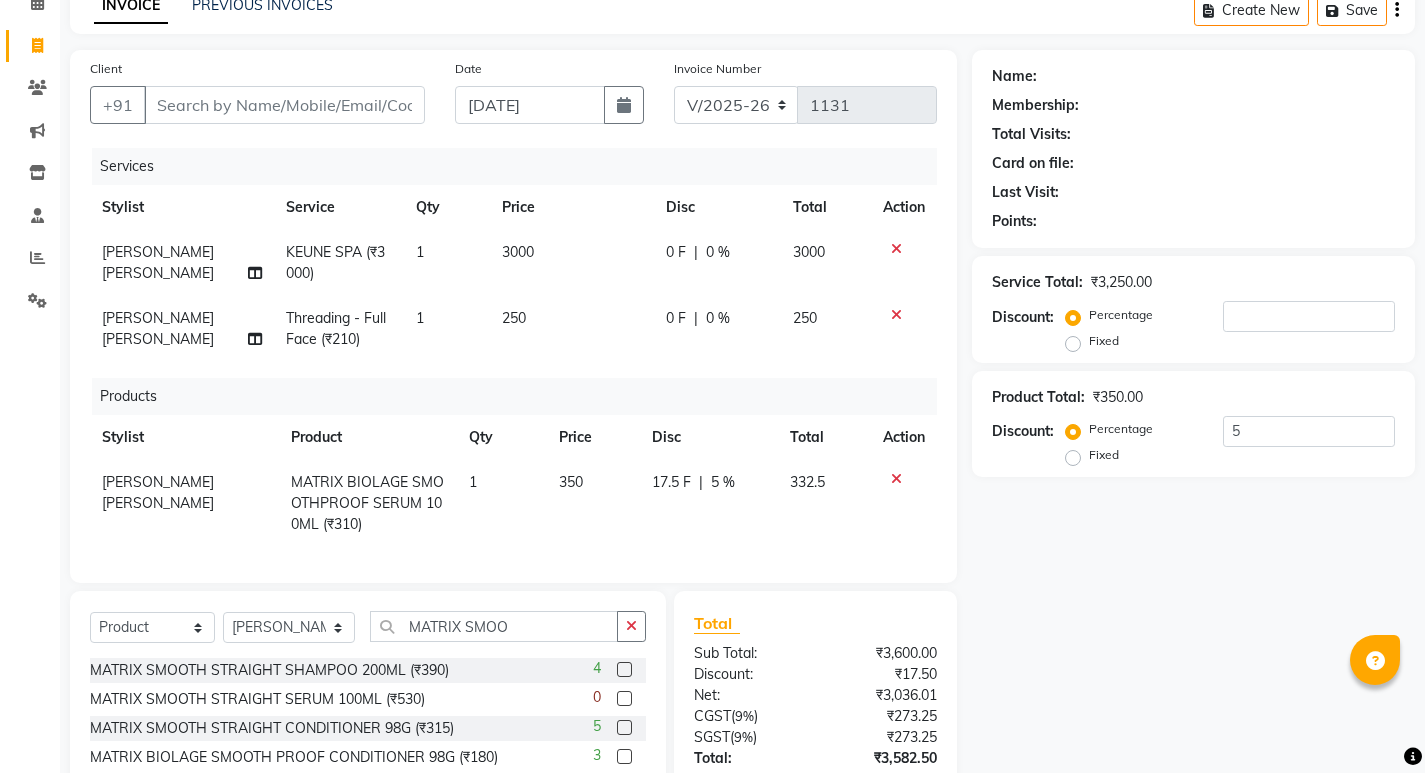 click 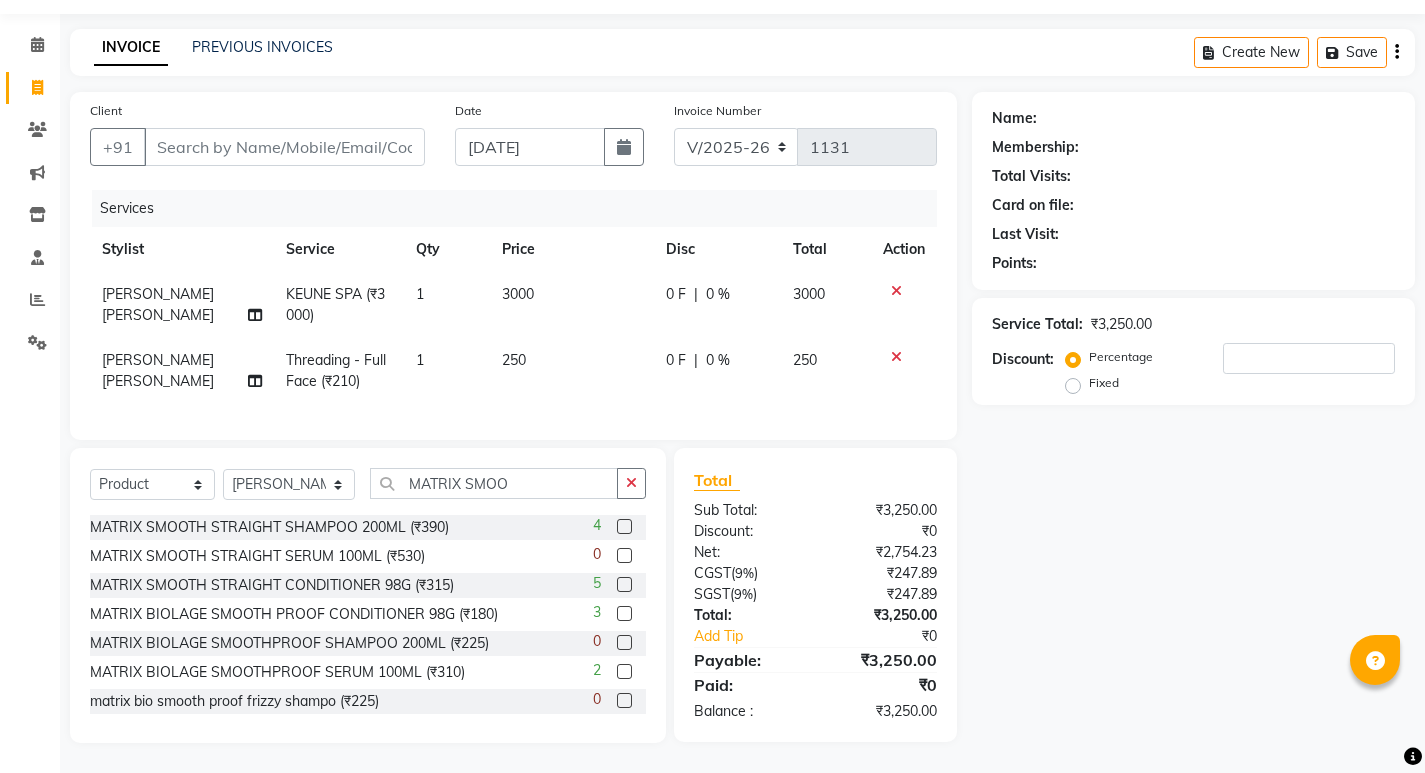 drag, startPoint x: 641, startPoint y: 484, endPoint x: 681, endPoint y: 491, distance: 40.60788 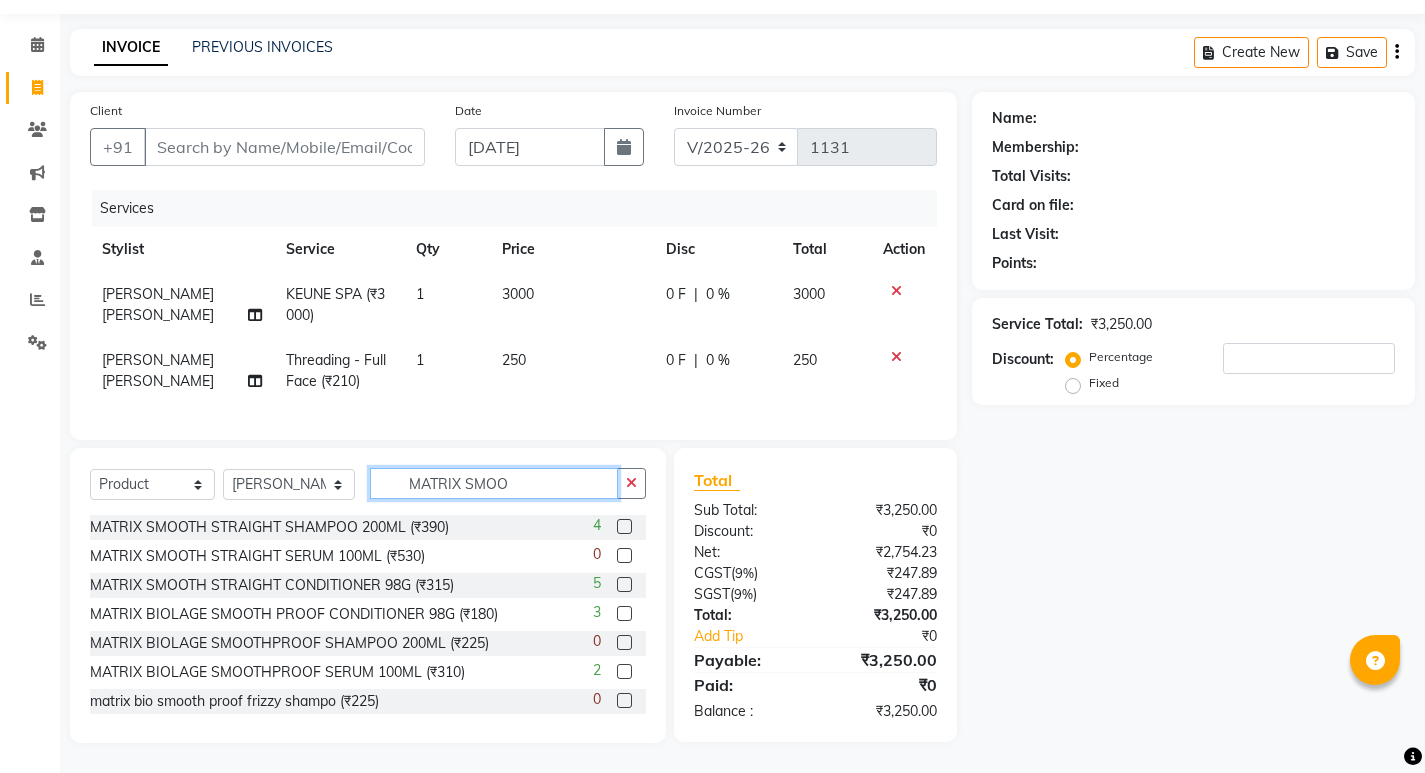 type 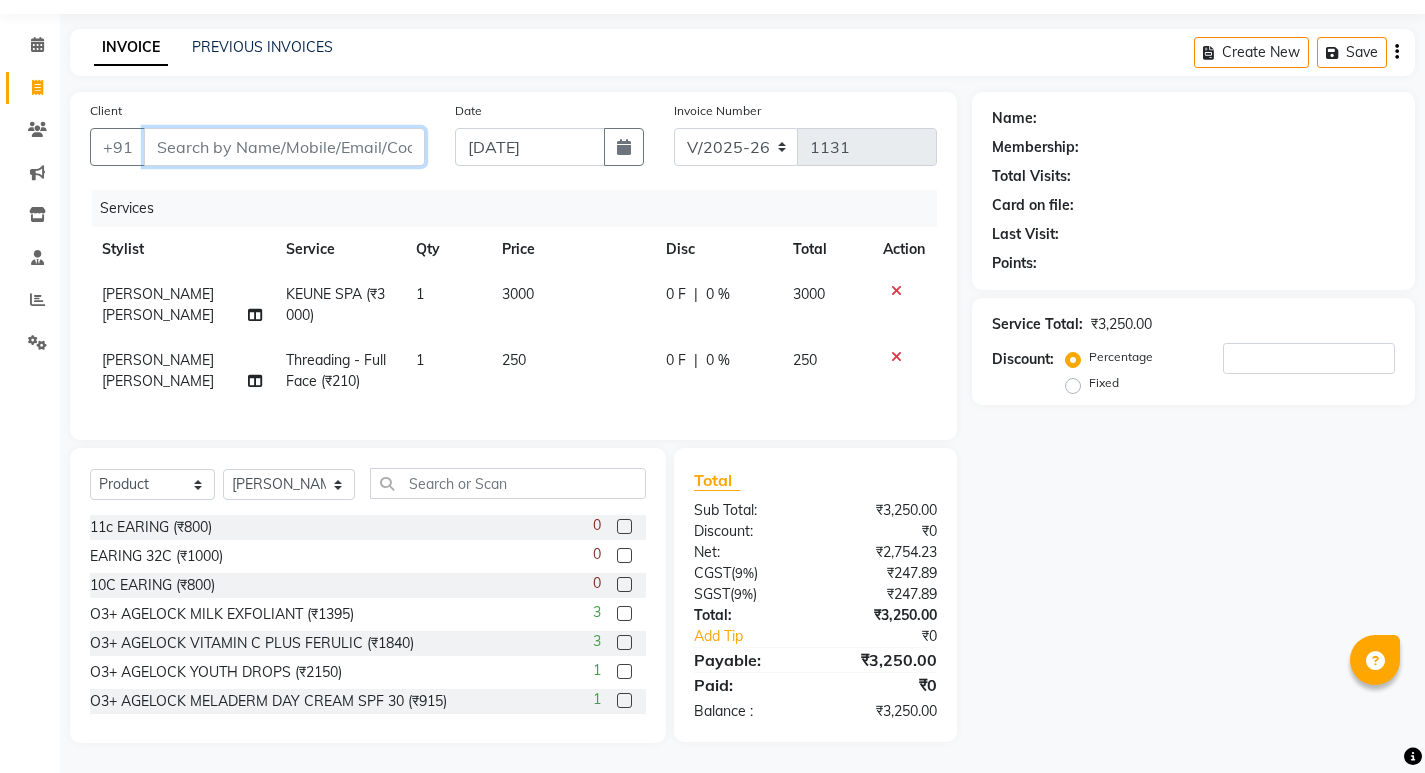click on "Client" at bounding box center (284, 147) 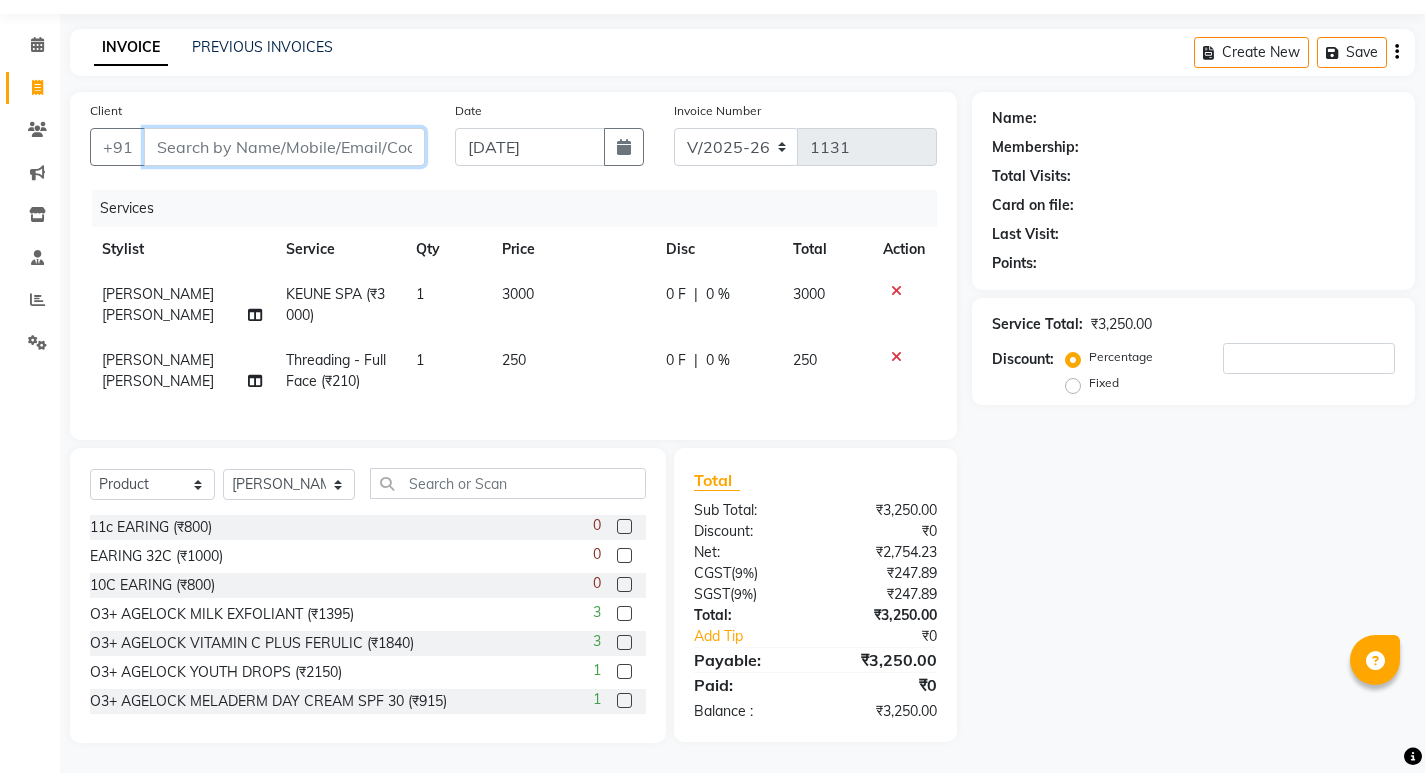 type on "9" 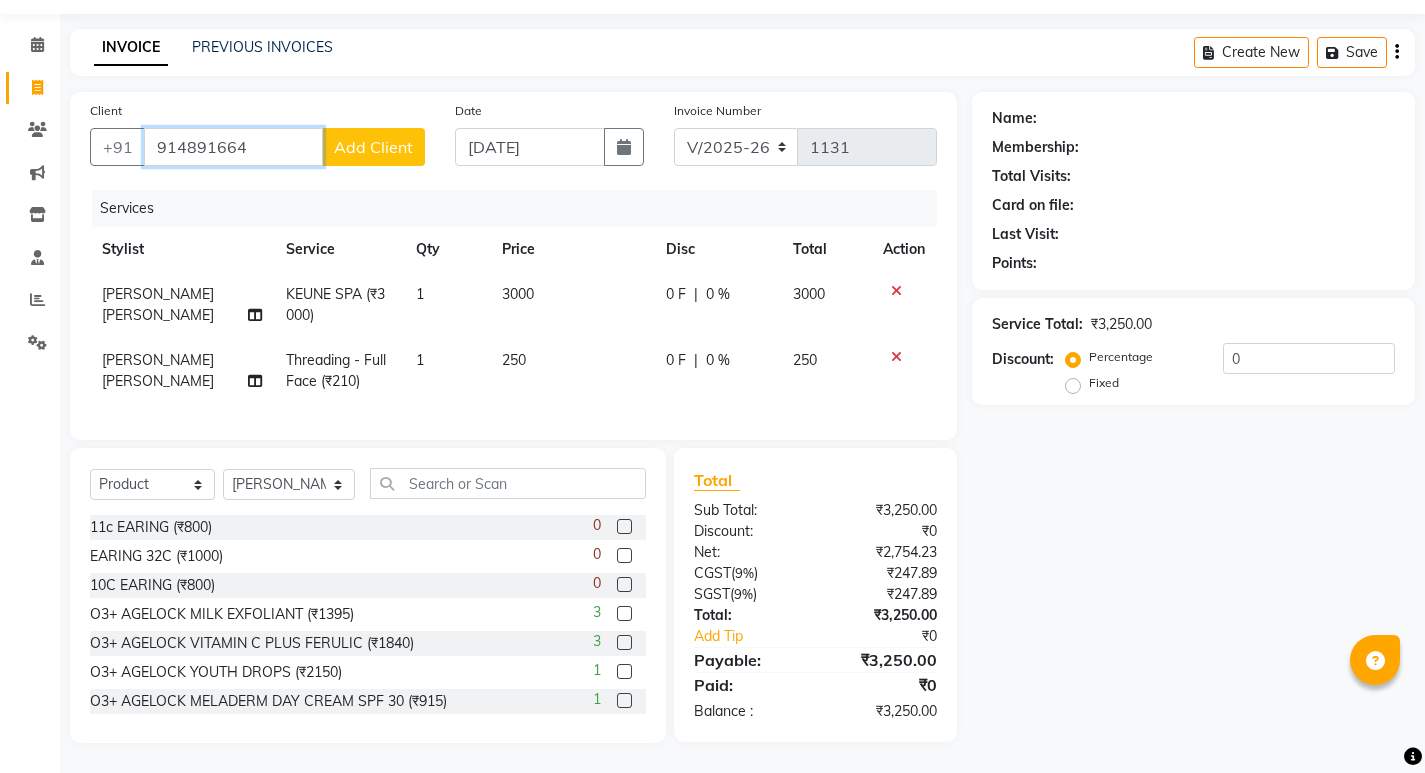 click on "914891664" at bounding box center (233, 147) 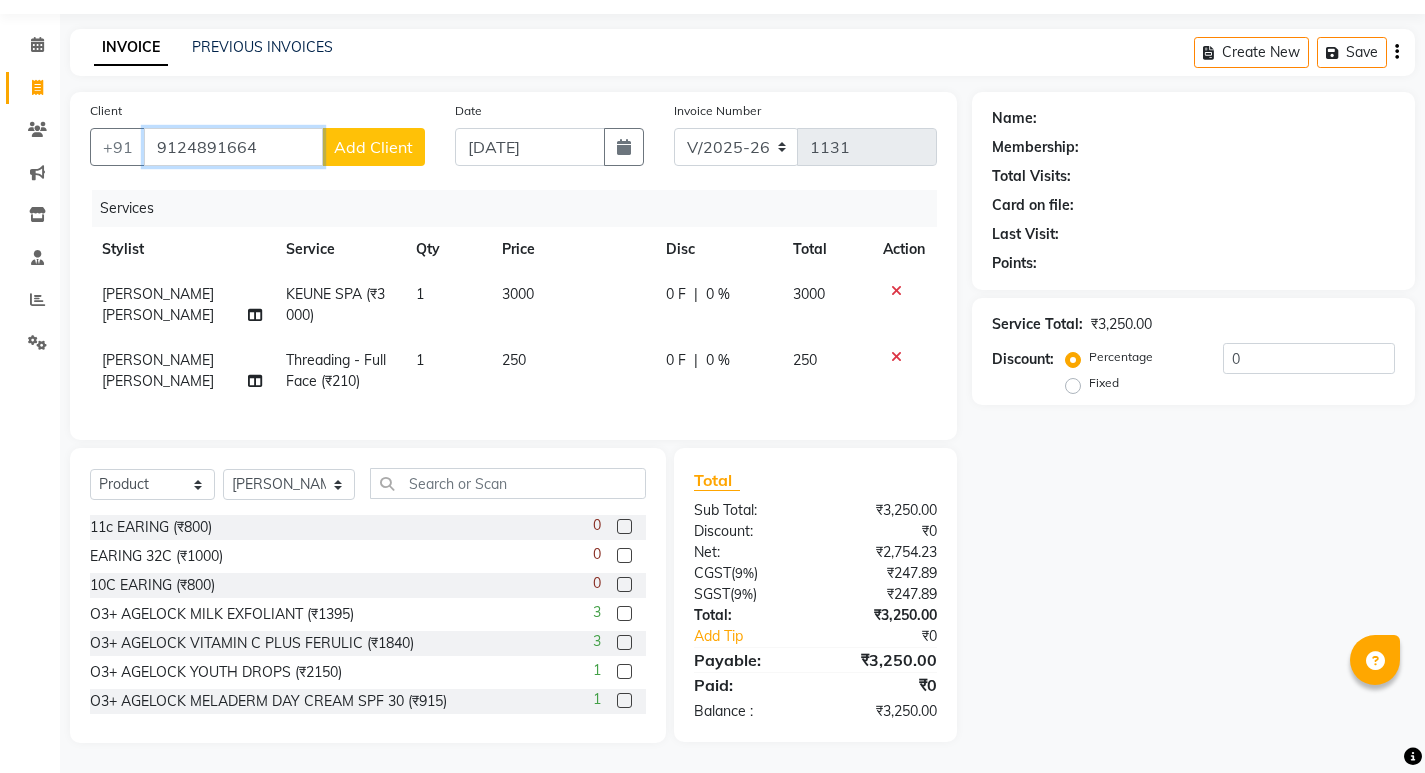 type on "9124891664" 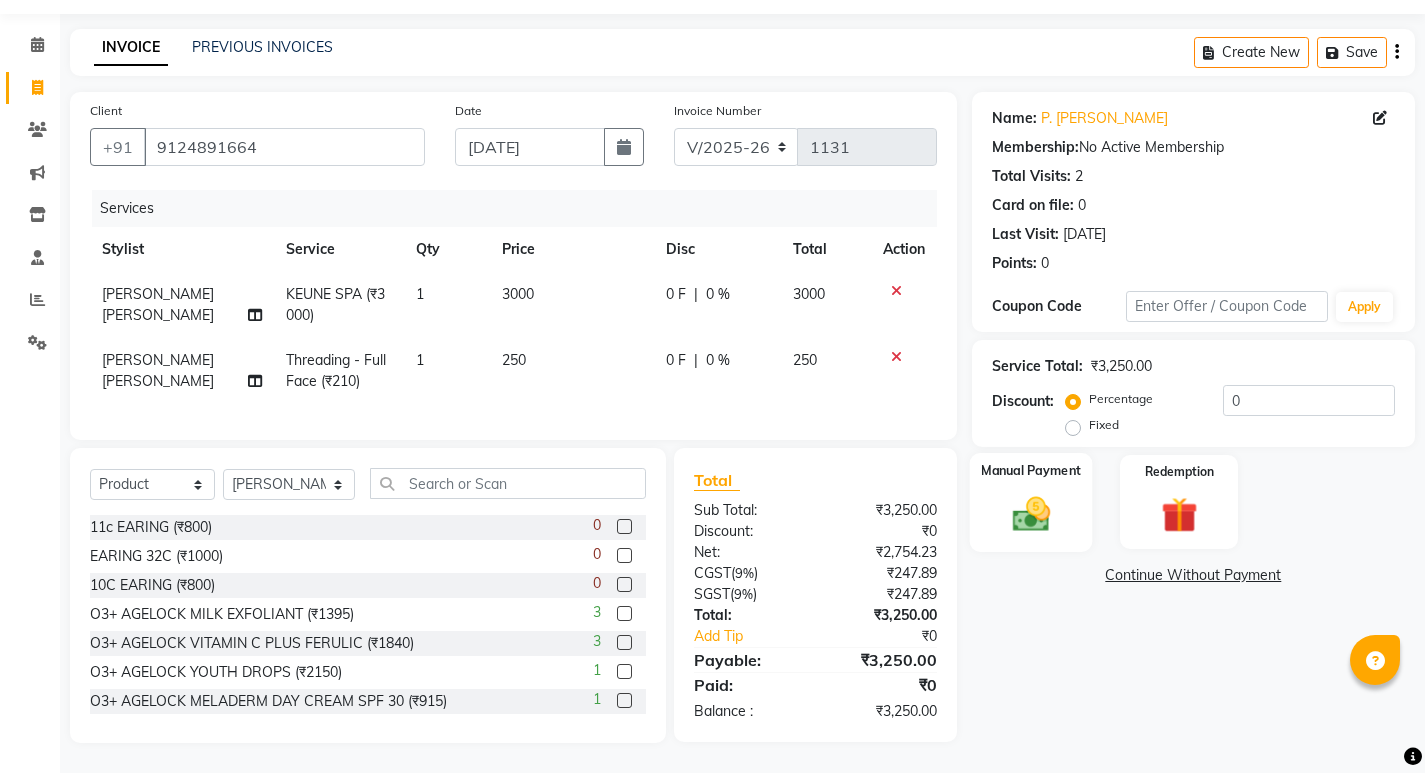 click 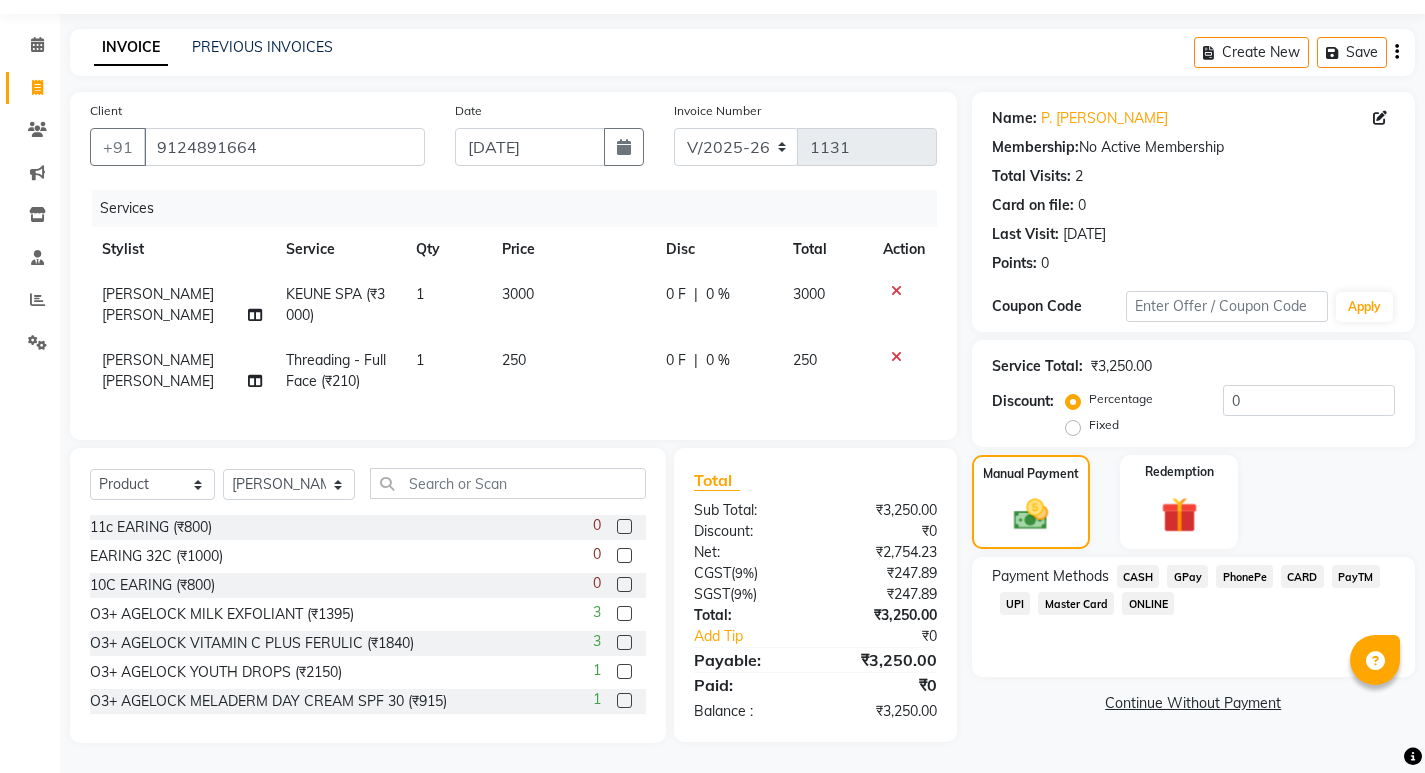 scroll, scrollTop: 73, scrollLeft: 0, axis: vertical 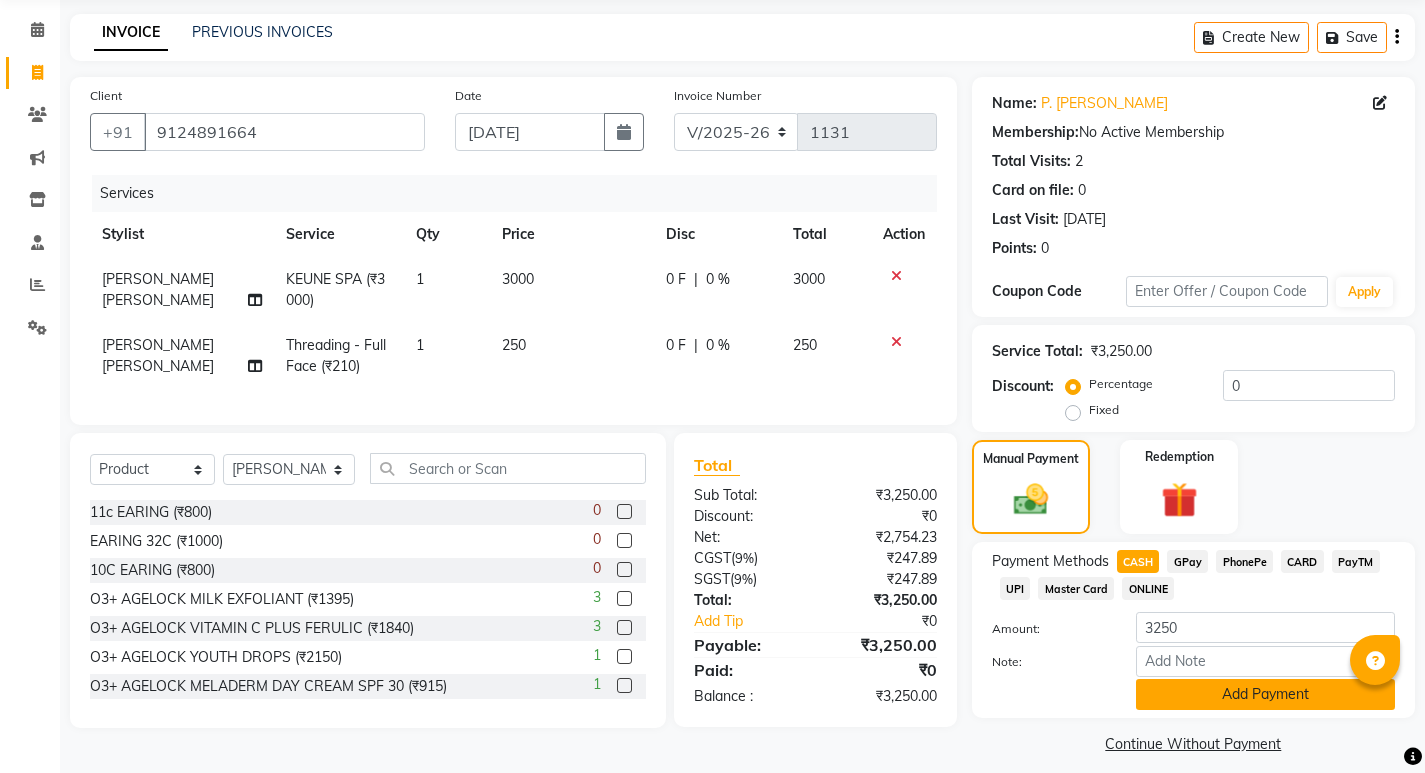 click on "Add Payment" 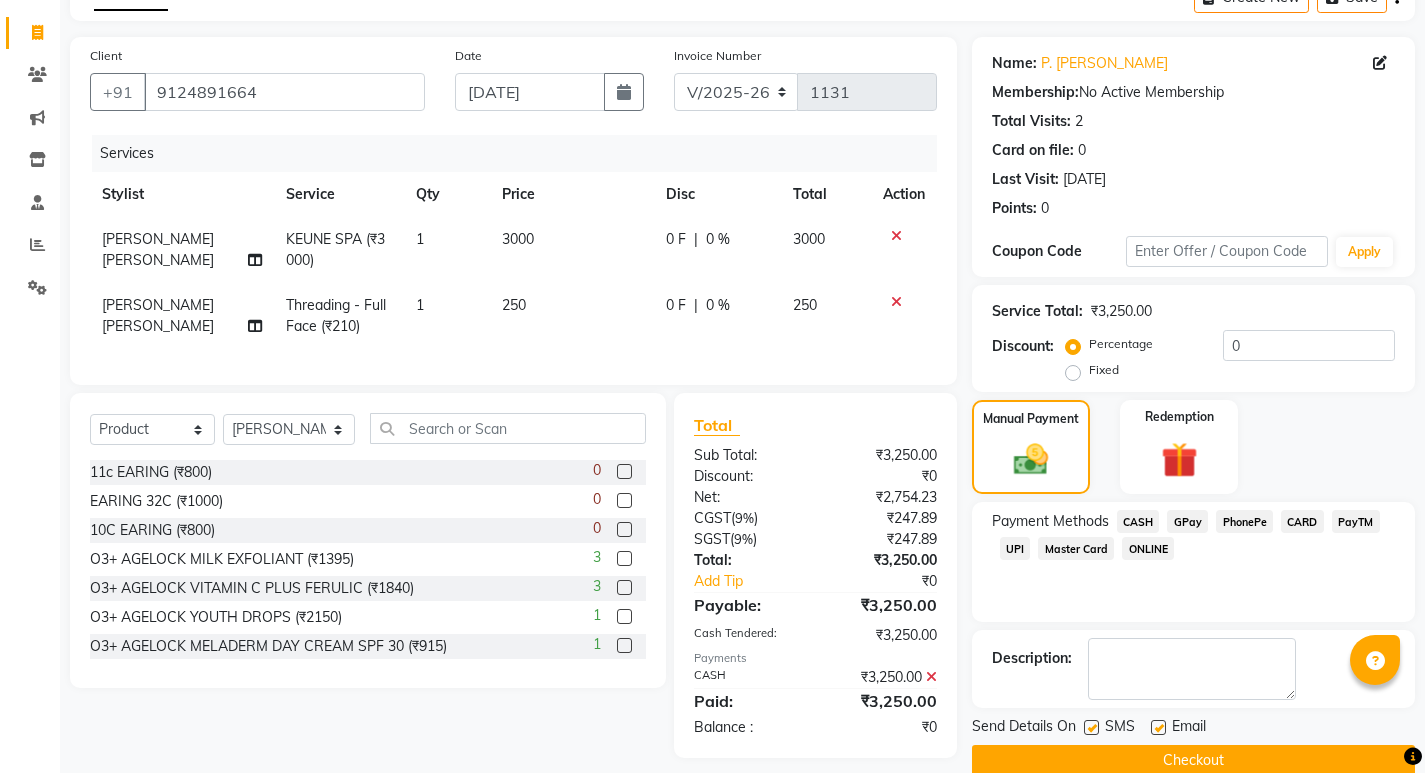 scroll, scrollTop: 146, scrollLeft: 0, axis: vertical 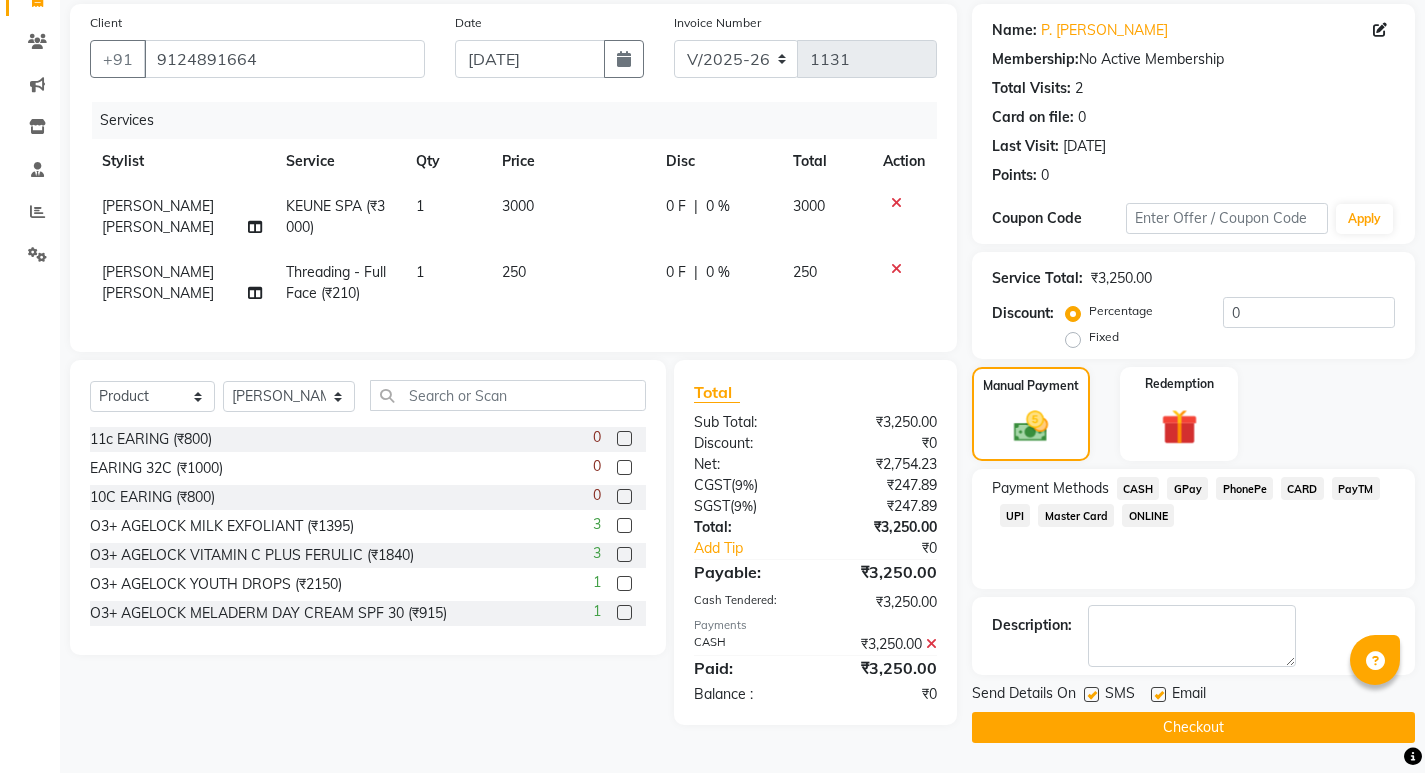 click on "Checkout" 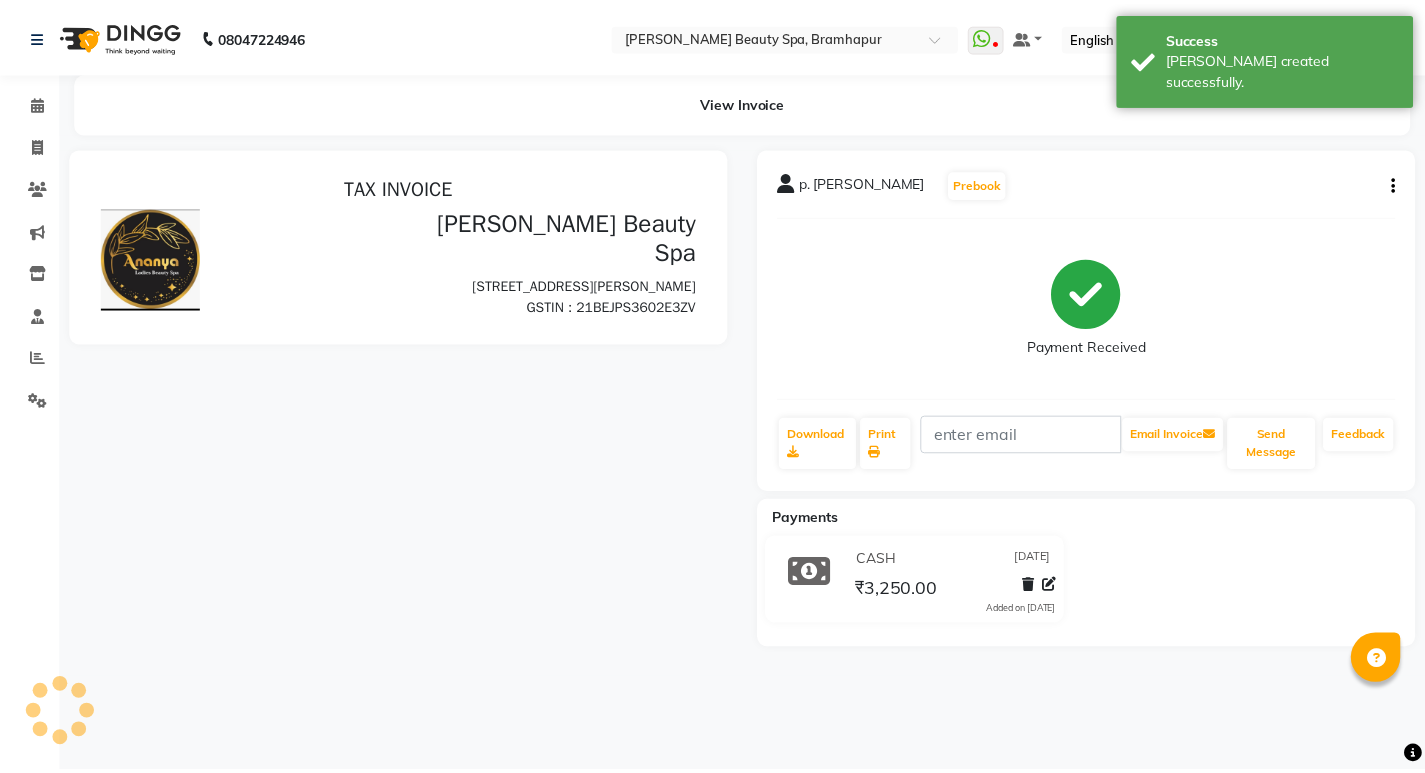 scroll, scrollTop: 0, scrollLeft: 0, axis: both 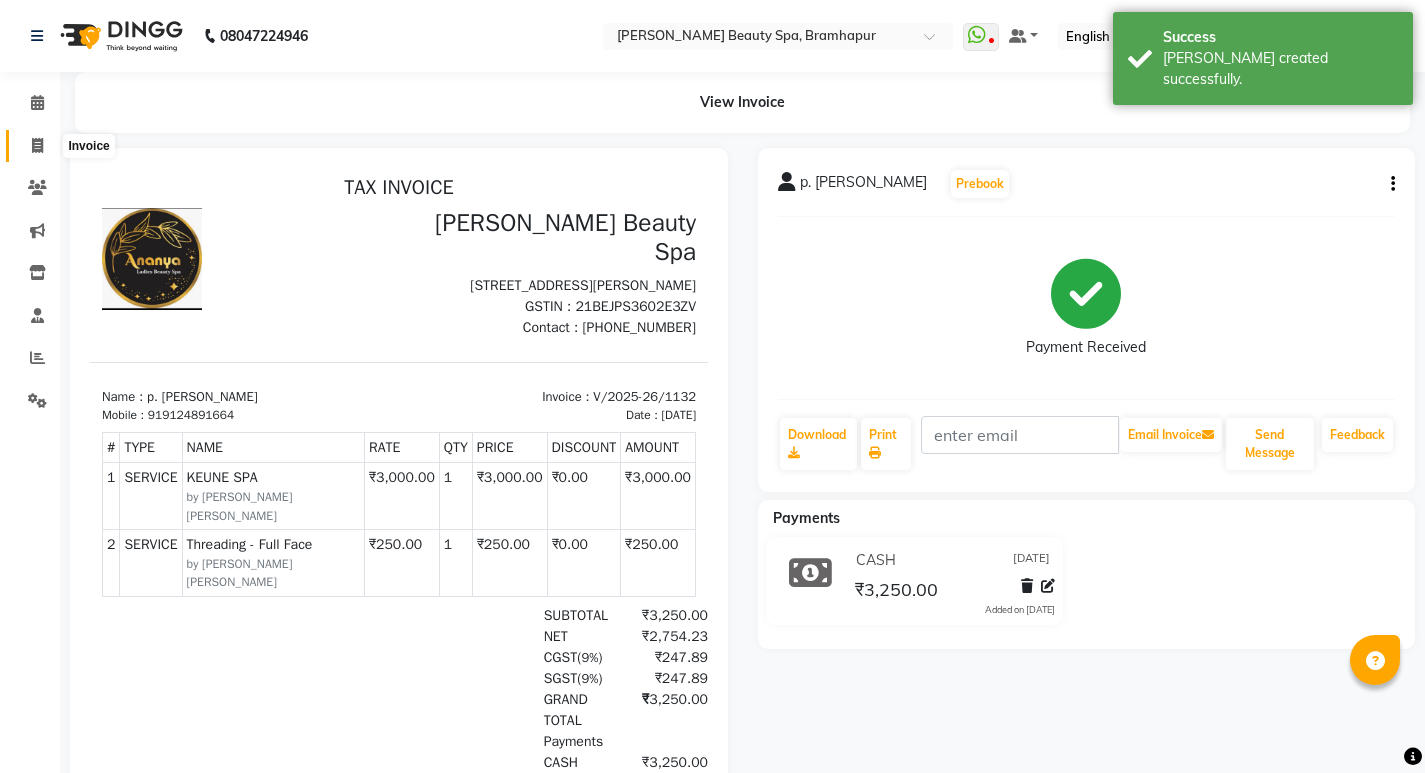 click 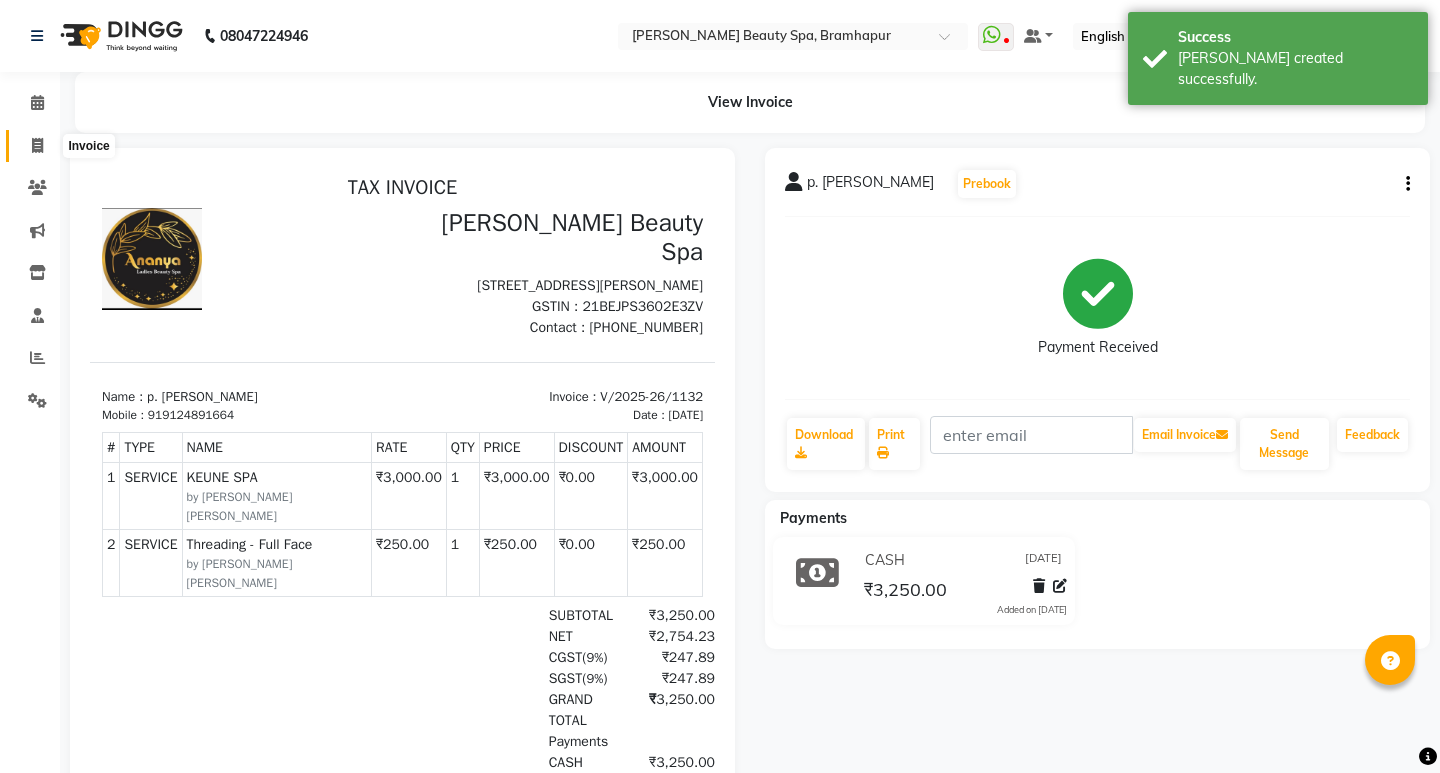 select on "3622" 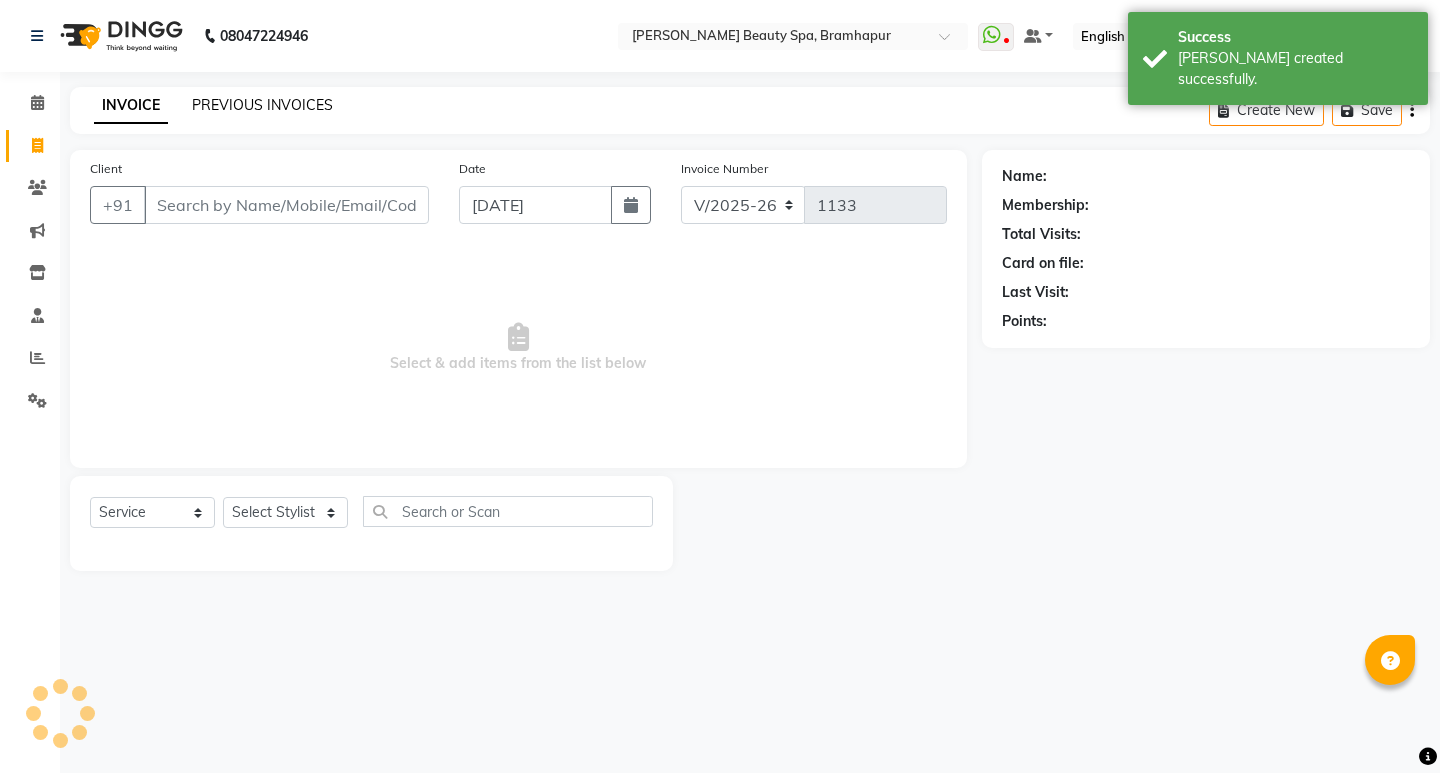 click on "PREVIOUS INVOICES" 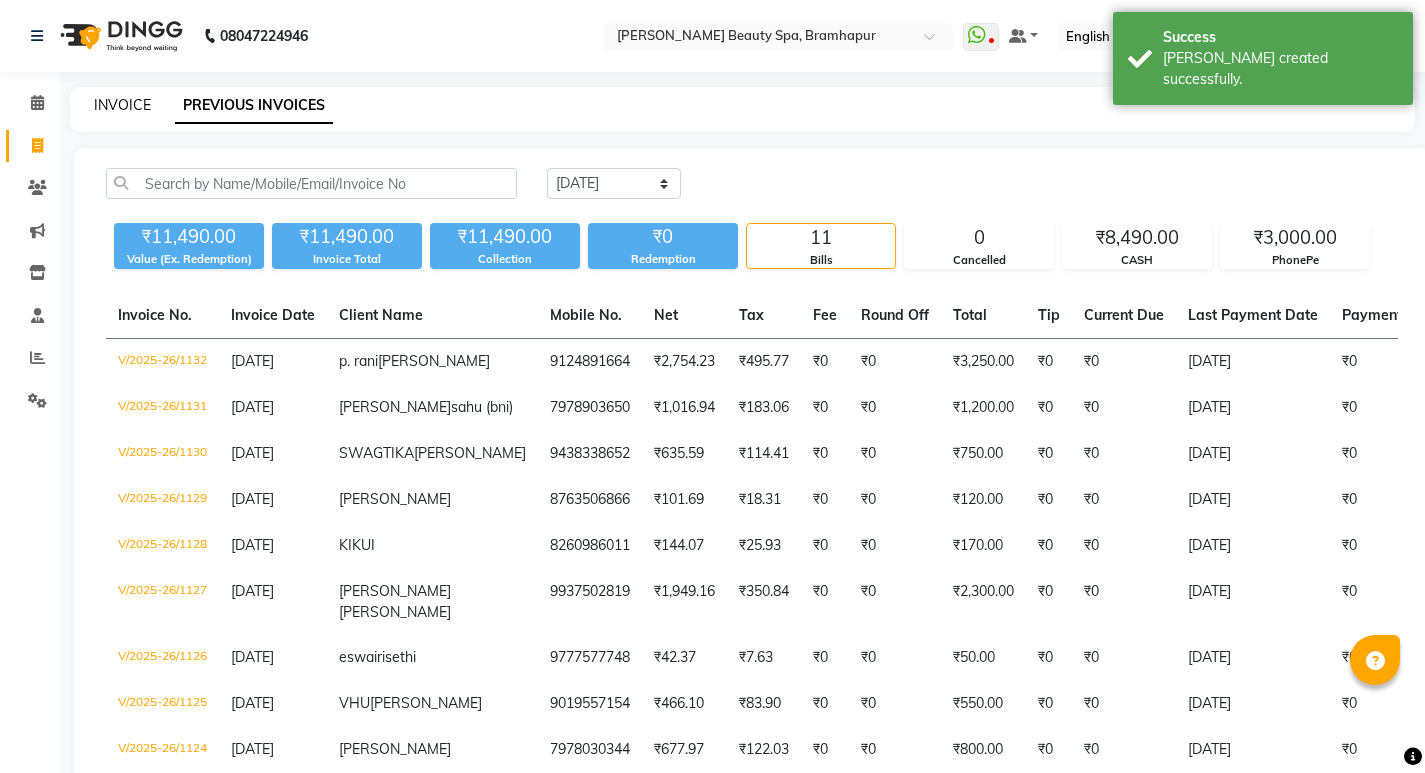 click on "INVOICE" 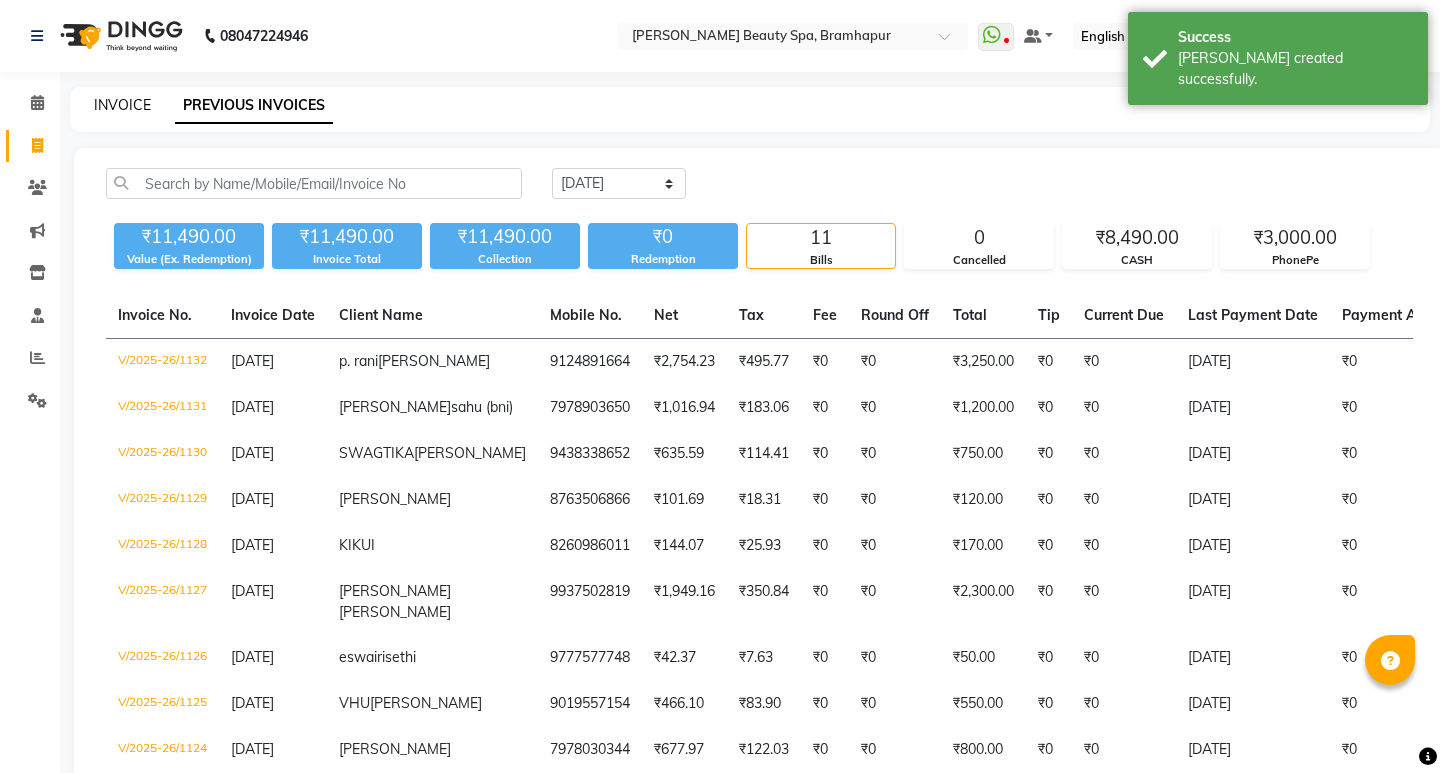 select on "3622" 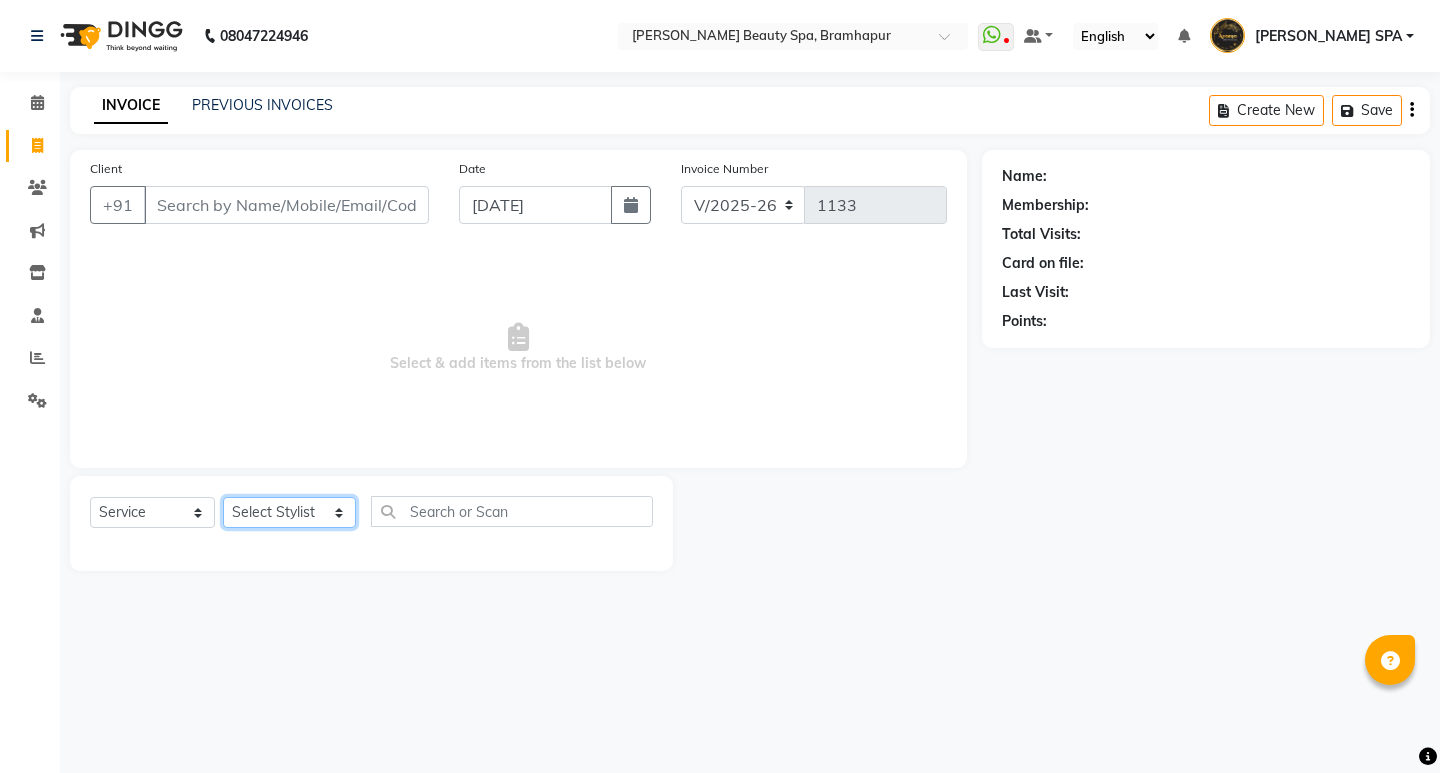 click on "Select  Service  Product  Membership  Package Voucher Prepaid Gift Card  Select Stylist [PERSON_NAME] SPA [PERSON_NAME] Hati [PERSON_NAME] JYOTI [PERSON_NAME] [PERSON_NAME] MAM [PERSON_NAME] SABANA [PERSON_NAME] [PERSON_NAME] [DEMOGRAPHIC_DATA][PERSON_NAME]" 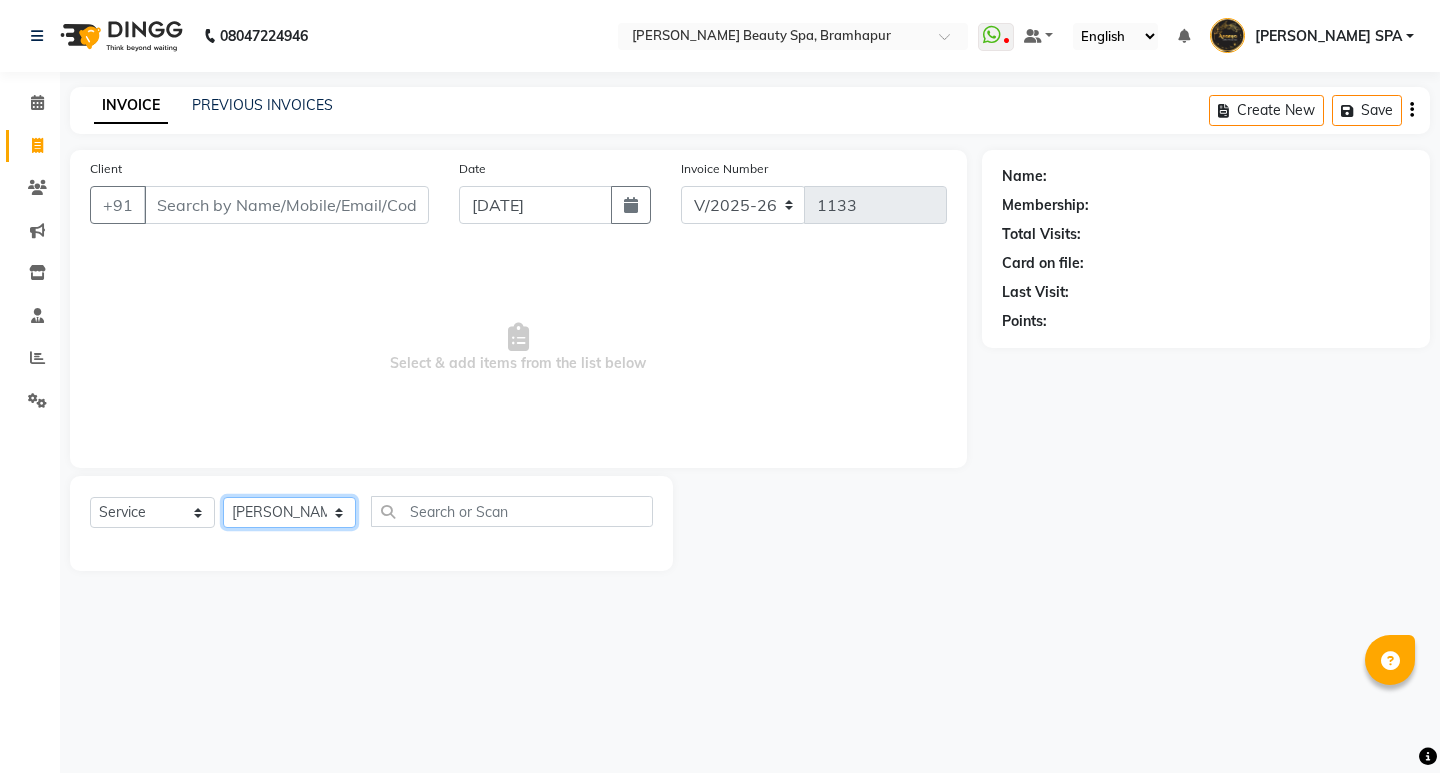 click on "Select Stylist [PERSON_NAME] SPA [PERSON_NAME] Hati [PERSON_NAME] JYOTI [PERSON_NAME] [PERSON_NAME] MAM [PERSON_NAME] SABANA [PERSON_NAME] [PERSON_NAME] [PERSON_NAME]" 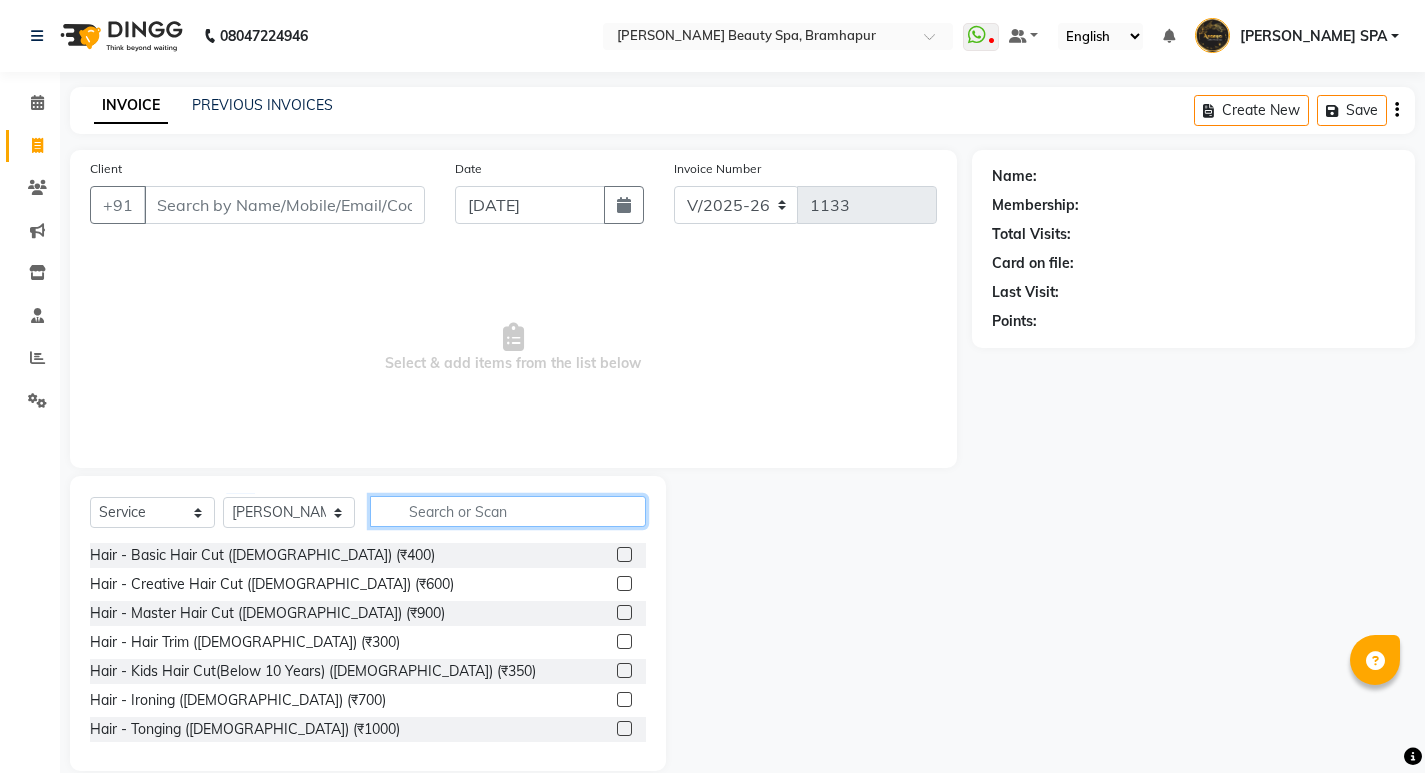 drag, startPoint x: 461, startPoint y: 506, endPoint x: 555, endPoint y: 533, distance: 97.80082 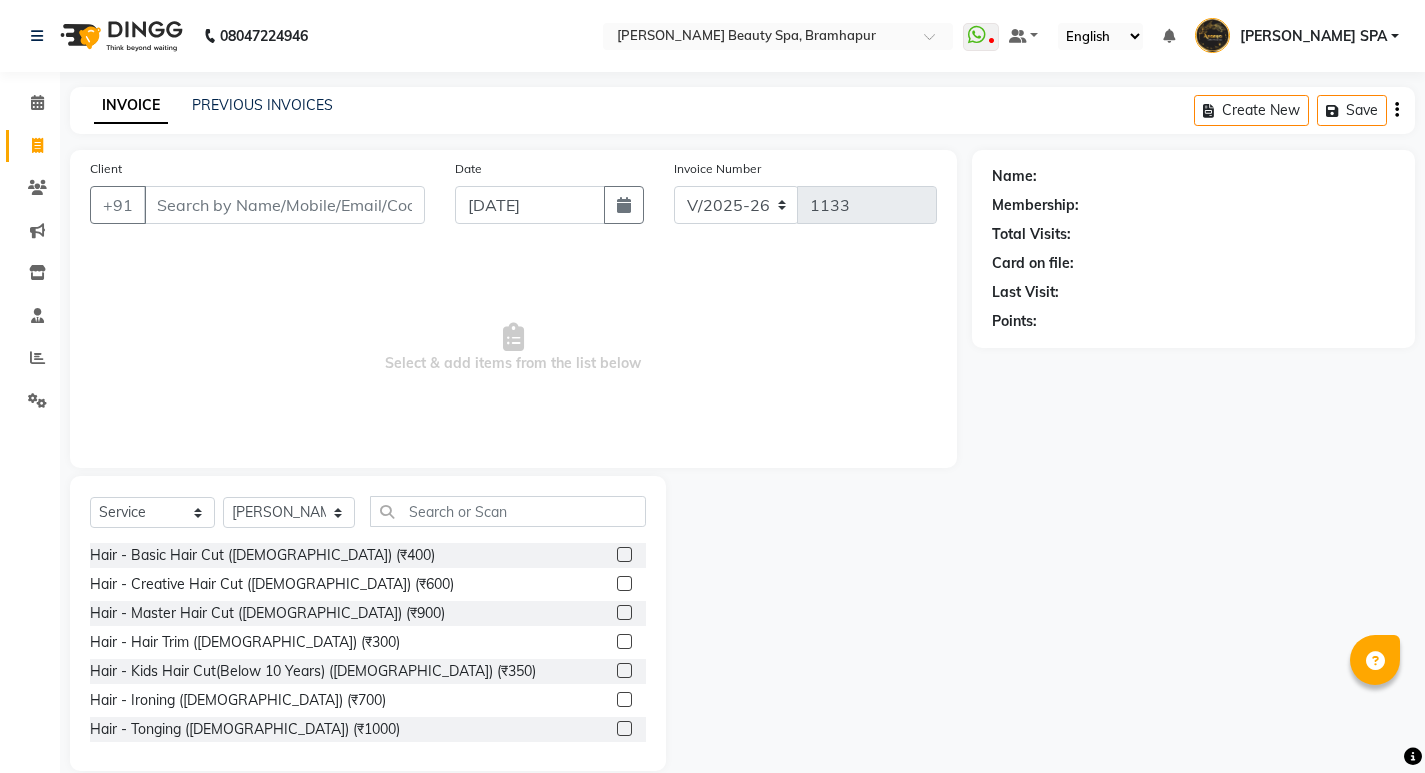 drag, startPoint x: 611, startPoint y: 585, endPoint x: 551, endPoint y: 529, distance: 82.073135 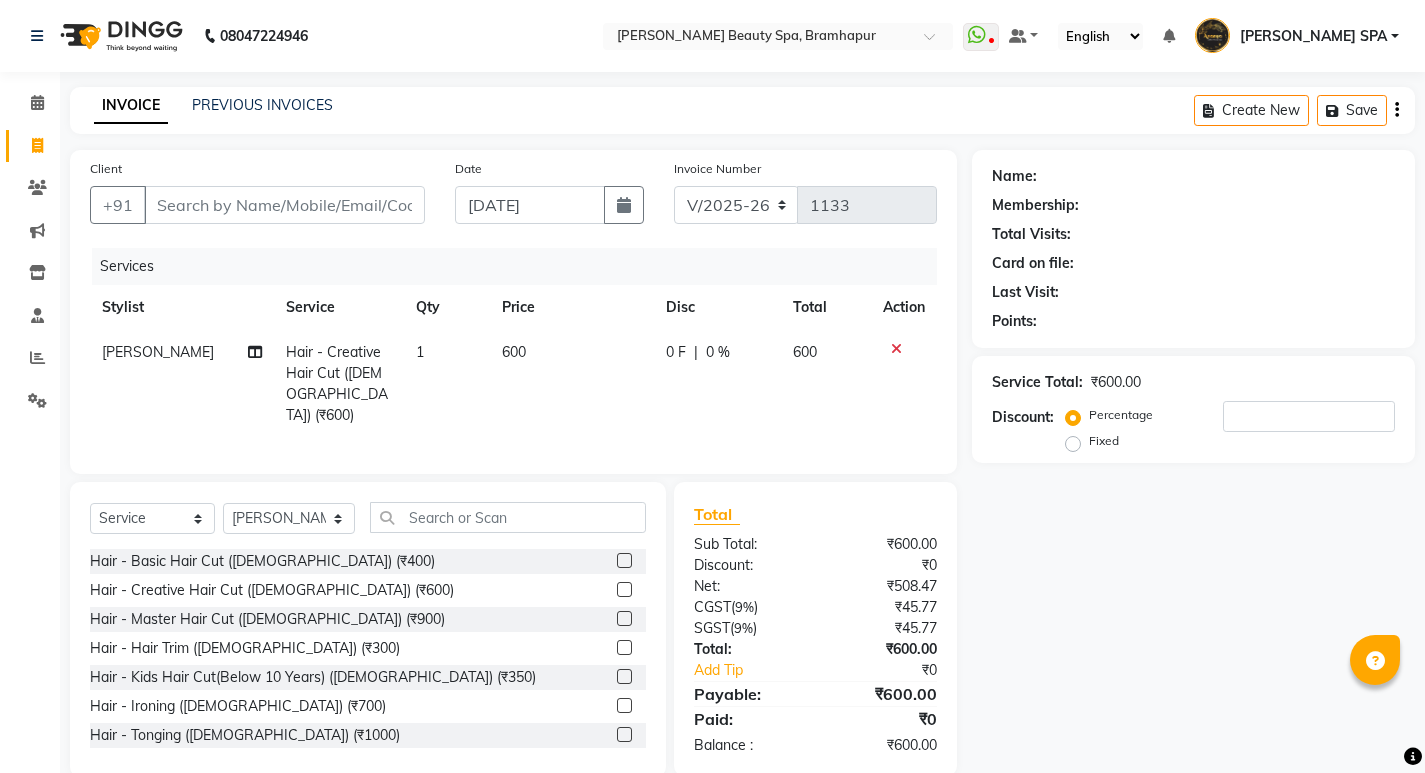 checkbox on "false" 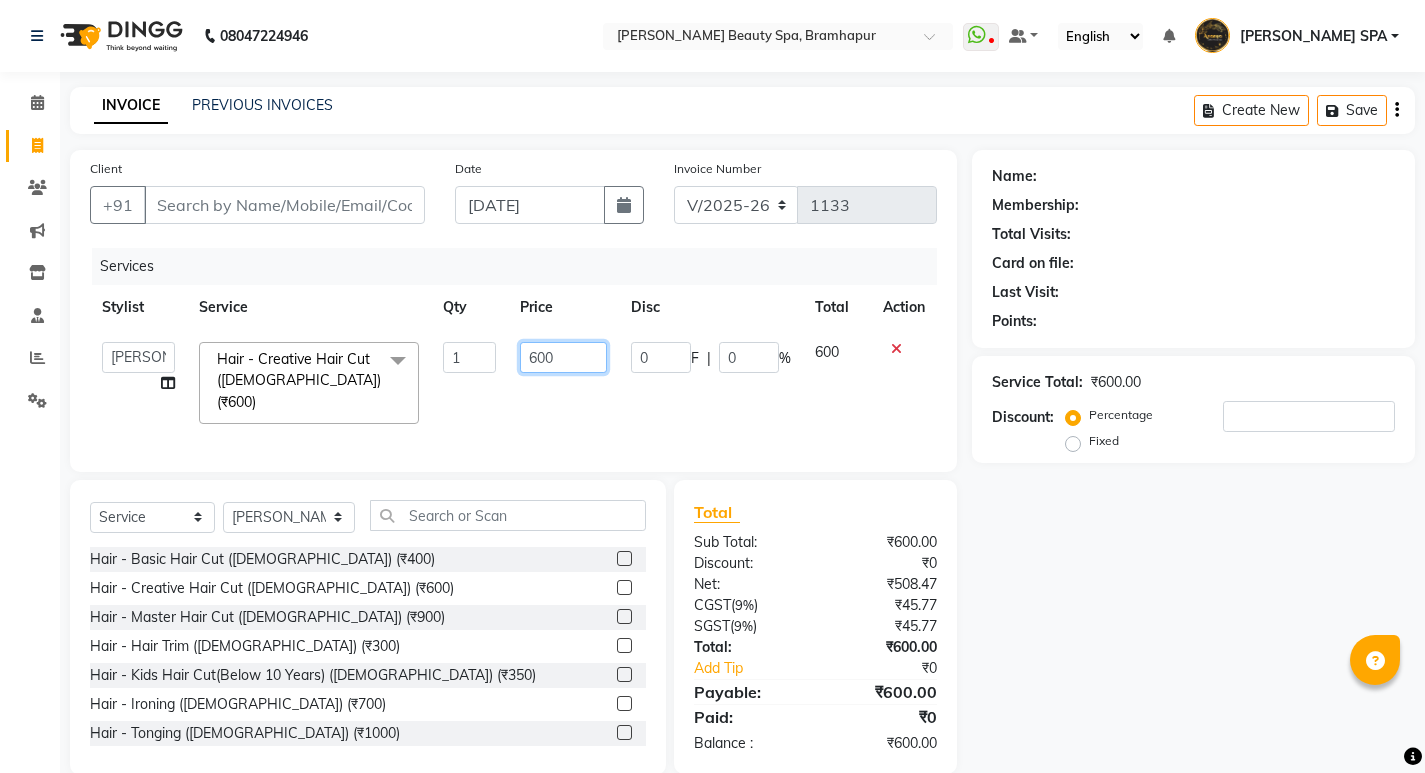 click on "600" 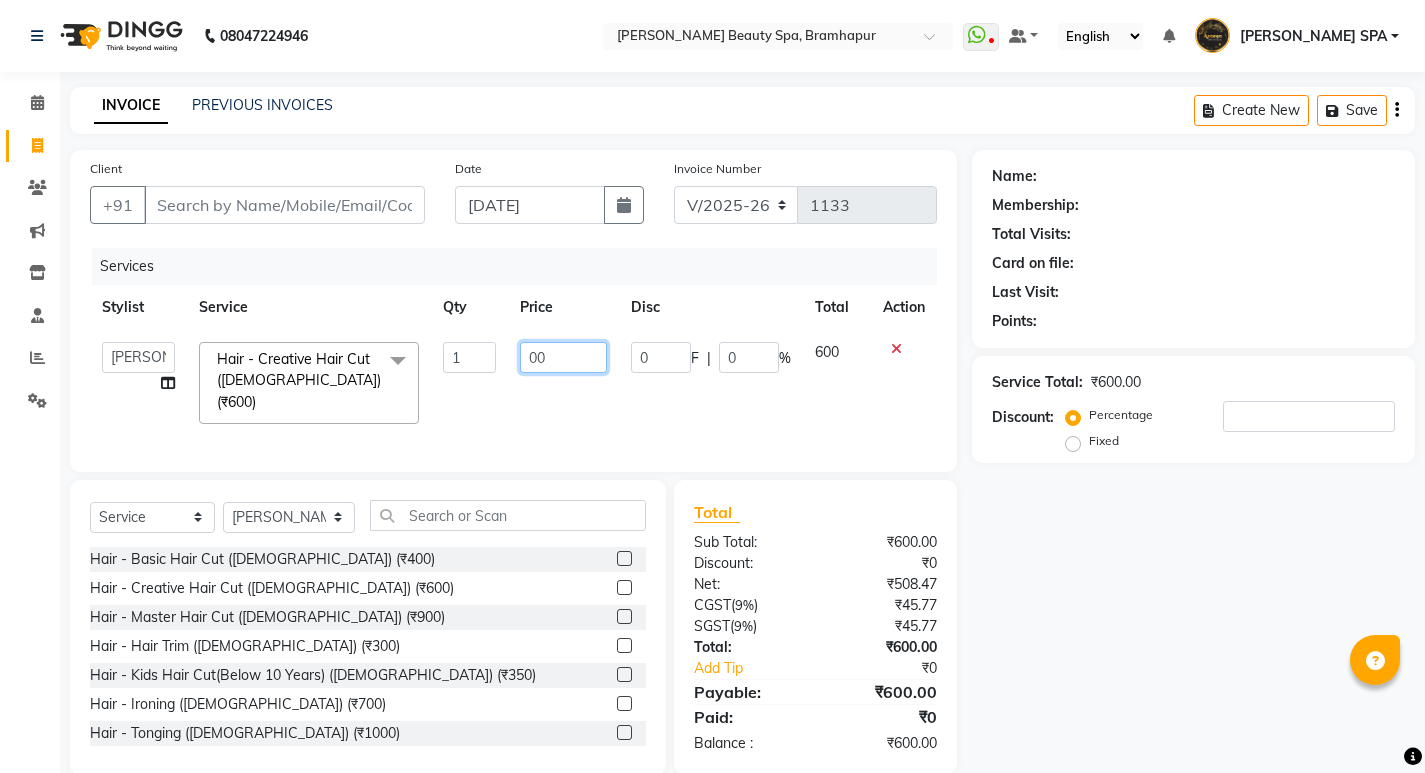 type on "700" 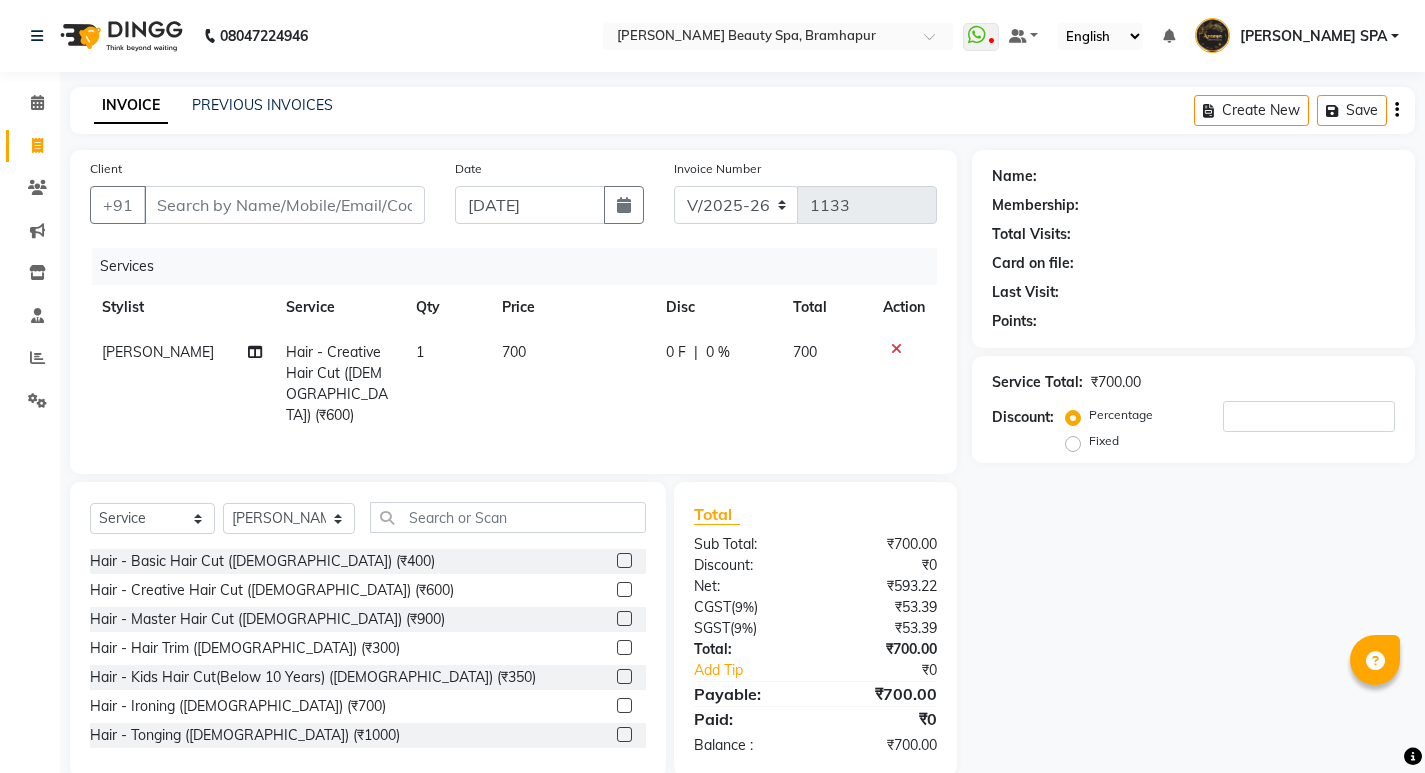drag, startPoint x: 225, startPoint y: 171, endPoint x: 222, endPoint y: 191, distance: 20.22375 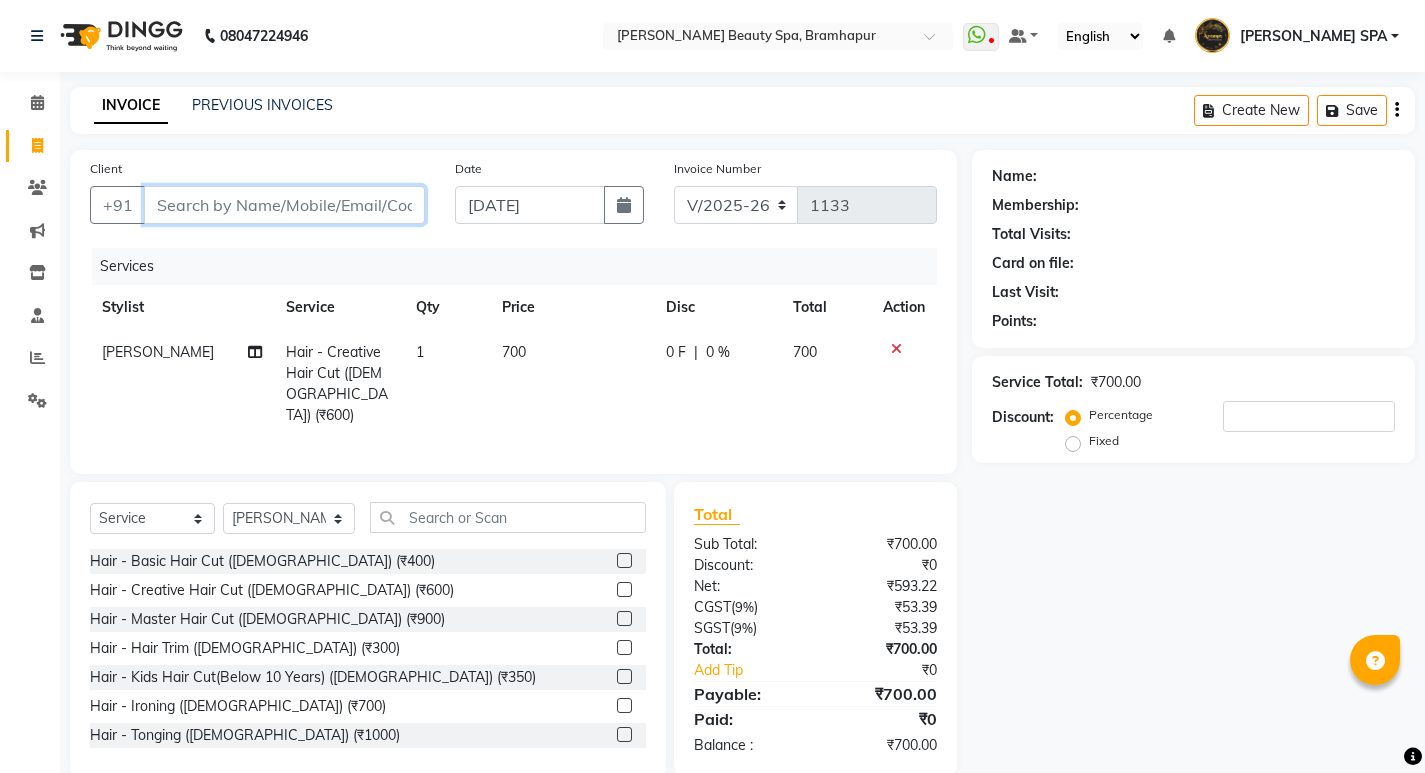 click on "Client" at bounding box center (284, 205) 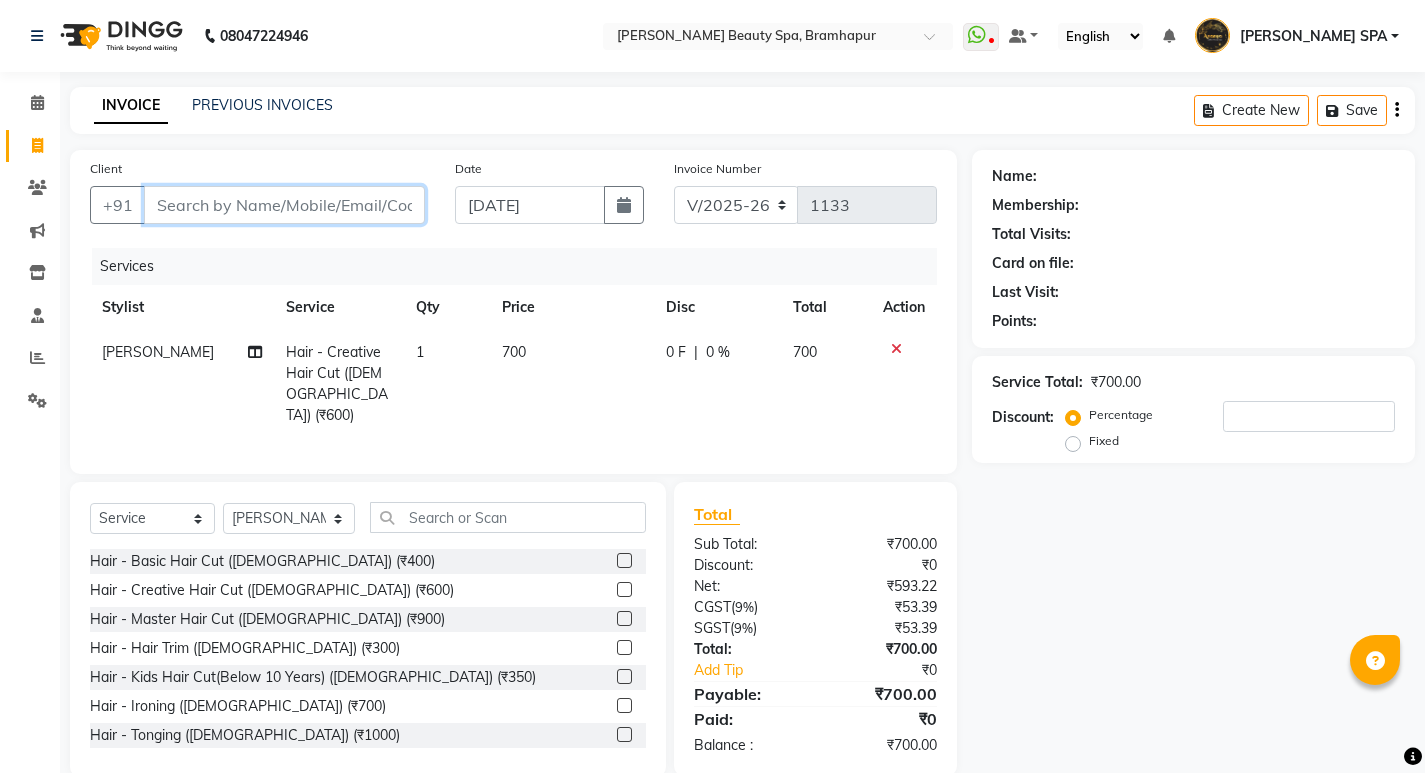 click on "Client" at bounding box center [284, 205] 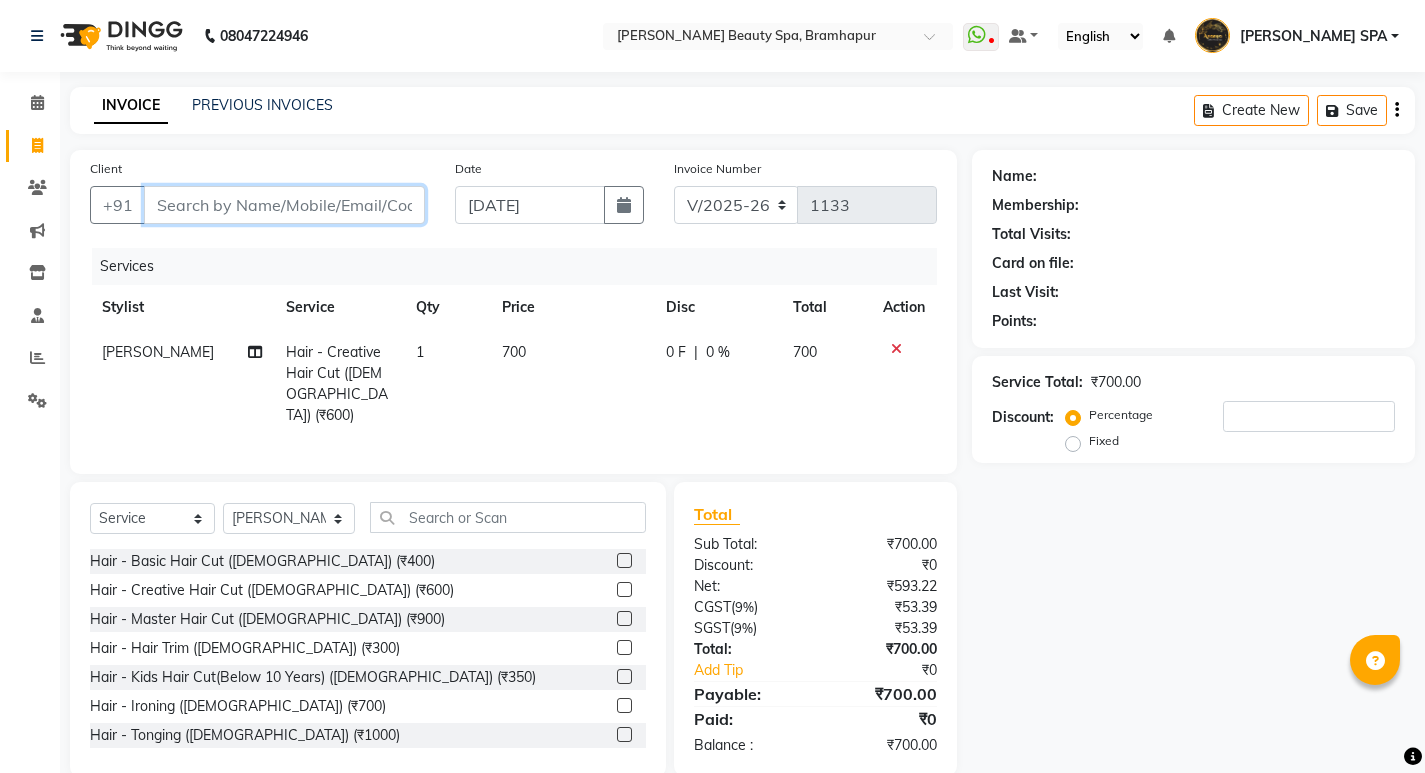 click on "Client" at bounding box center [284, 205] 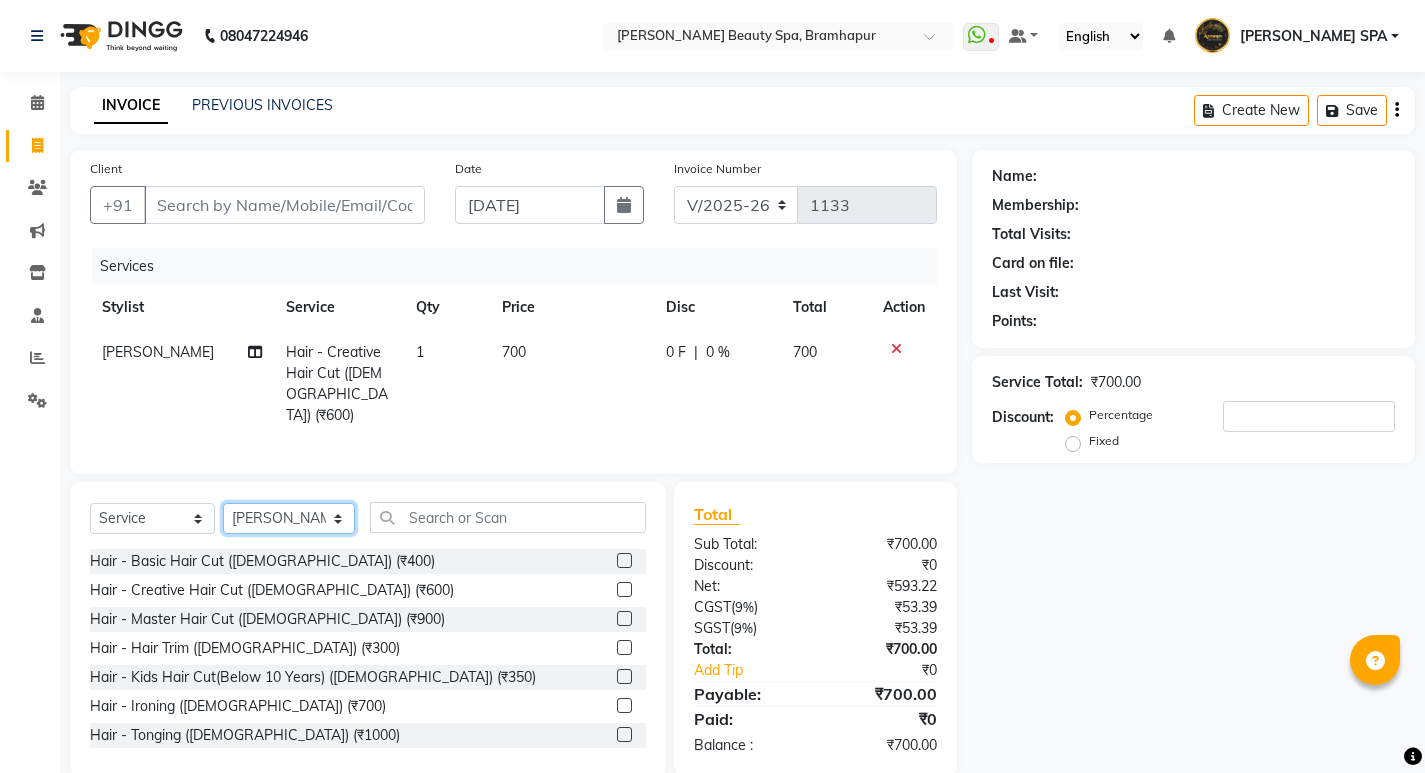 click on "Select Stylist [PERSON_NAME] SPA [PERSON_NAME] Hati [PERSON_NAME] JYOTI [PERSON_NAME] [PERSON_NAME] MAM [PERSON_NAME] SABANA [PERSON_NAME] [PERSON_NAME] [PERSON_NAME]" 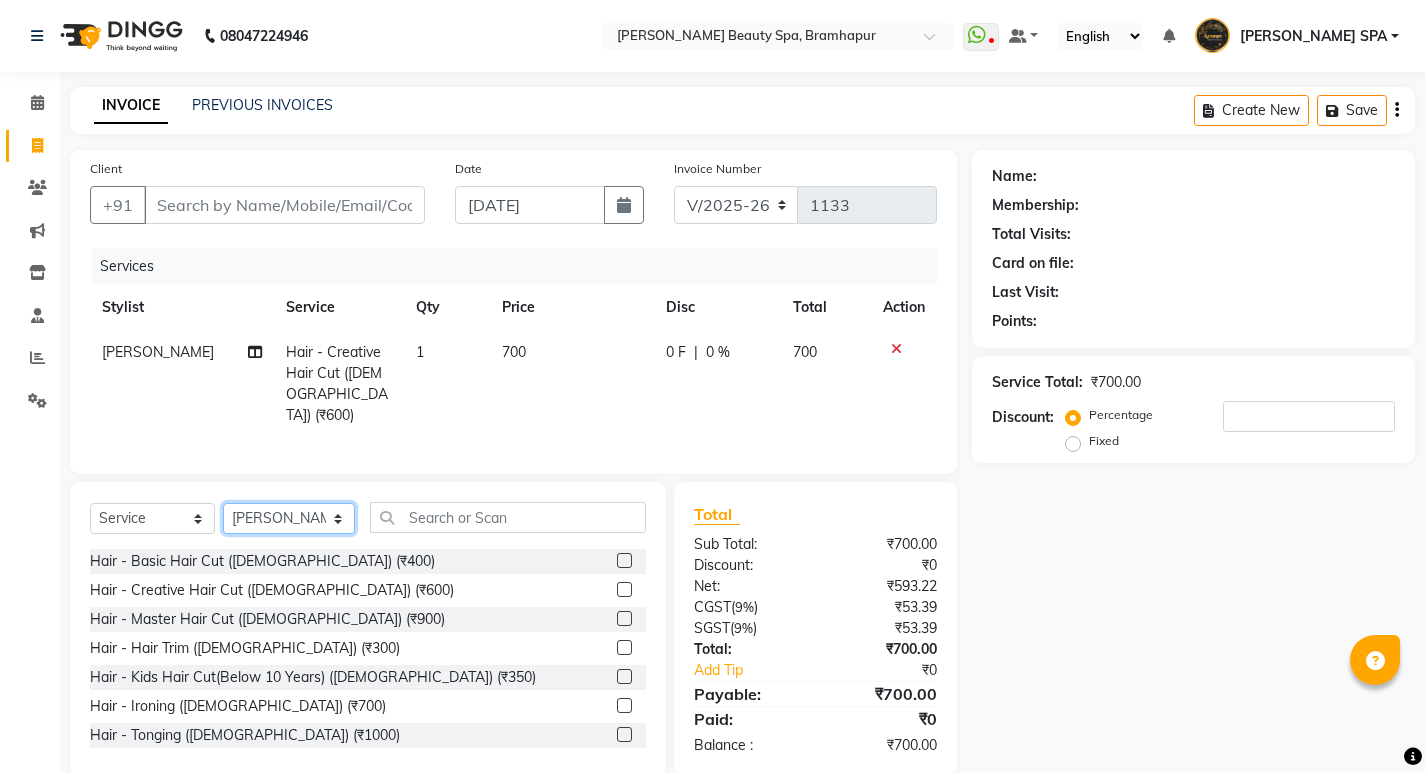 select on "18425" 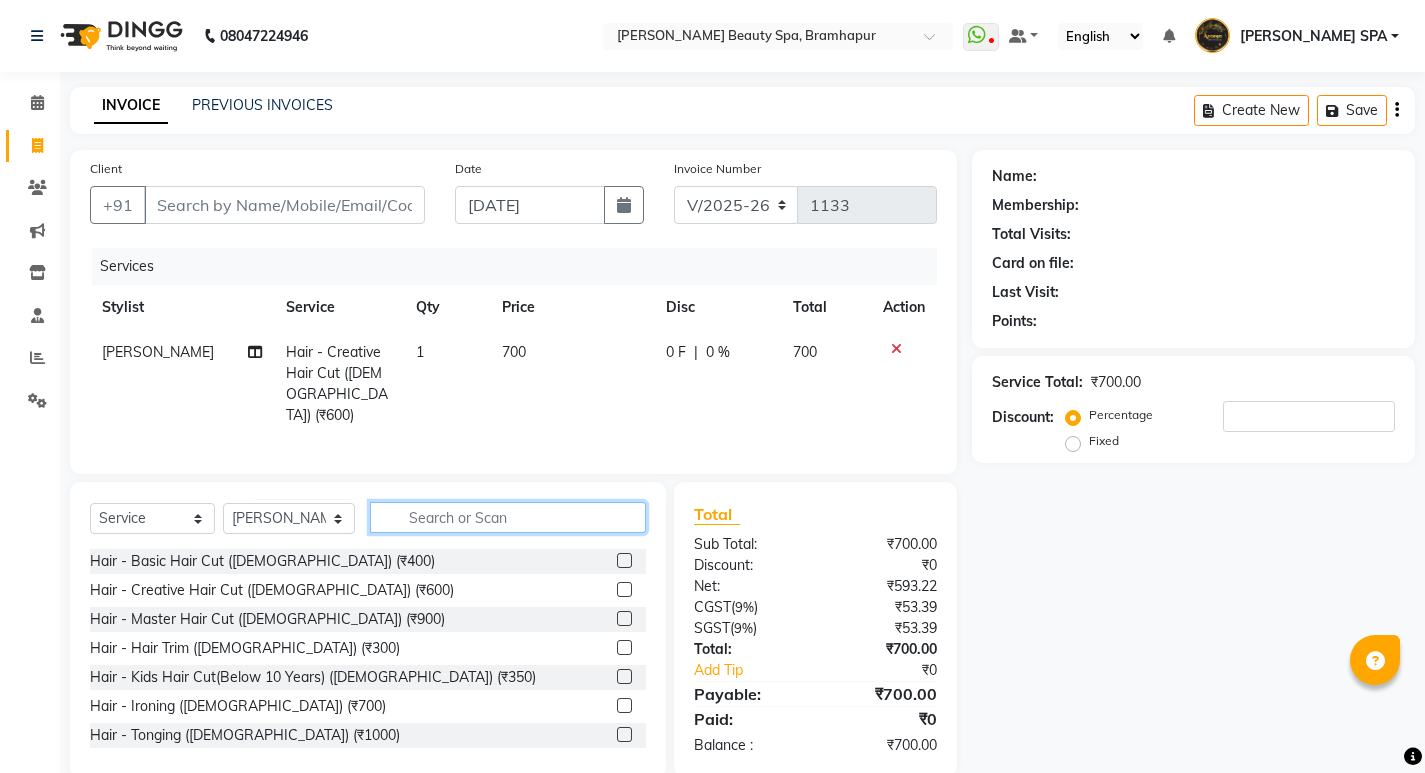 click 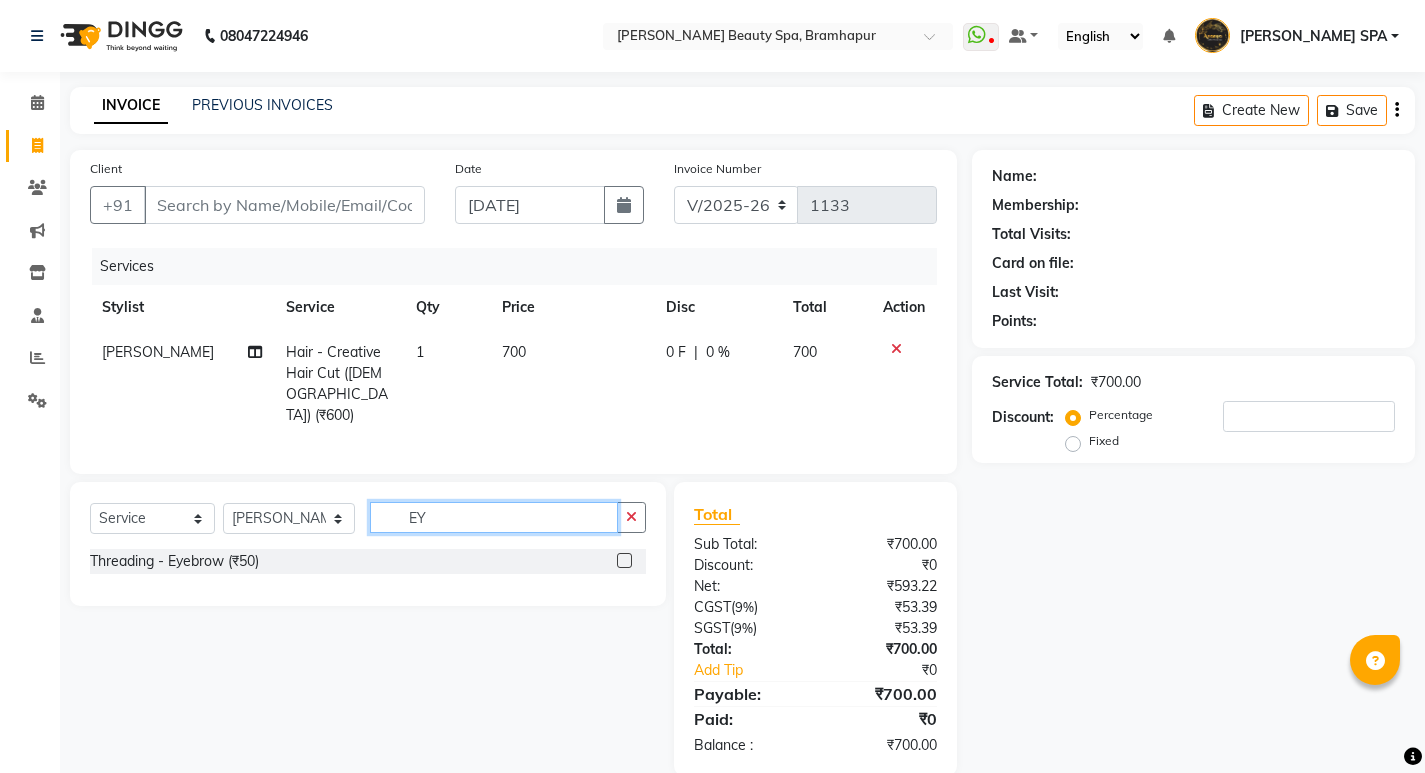 type on "EY" 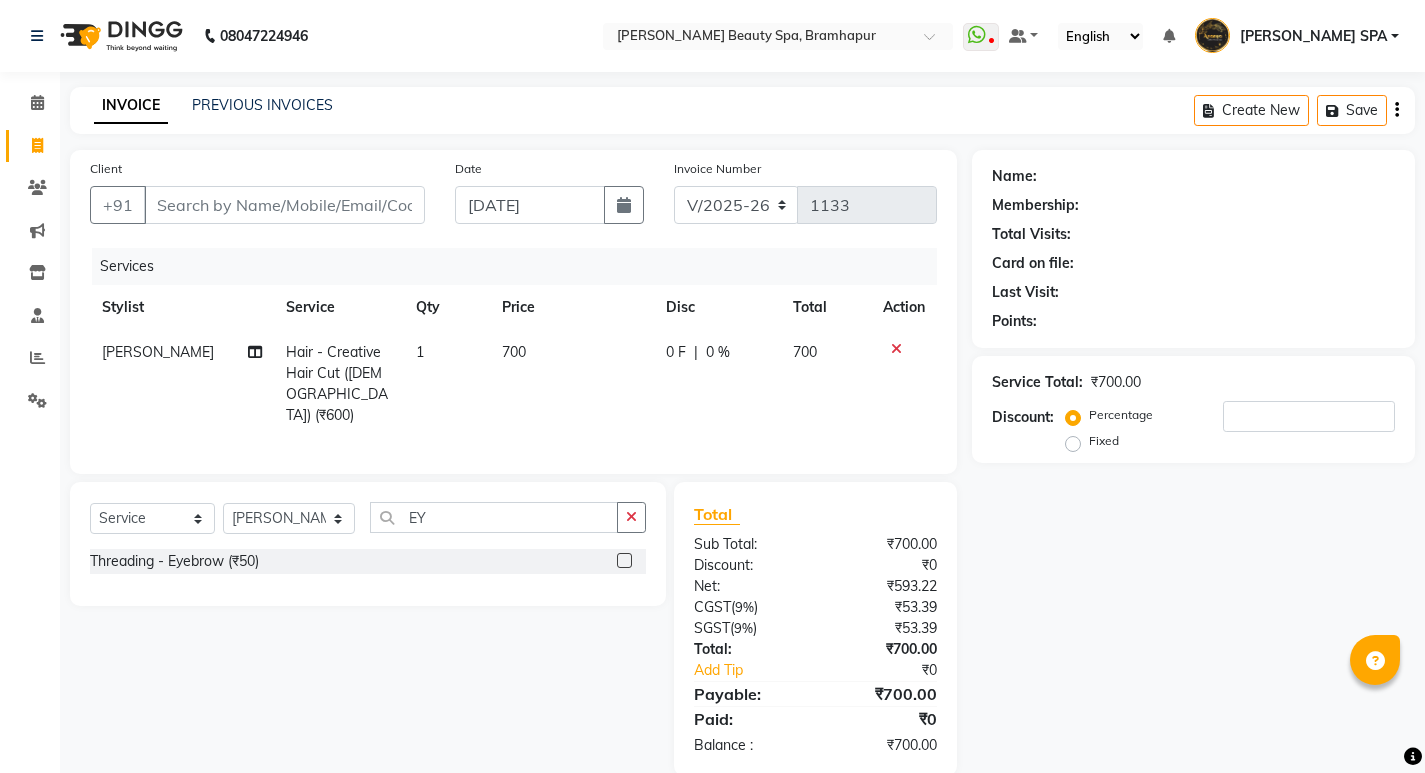 click on "Threading - Eyebrow (₹50)" 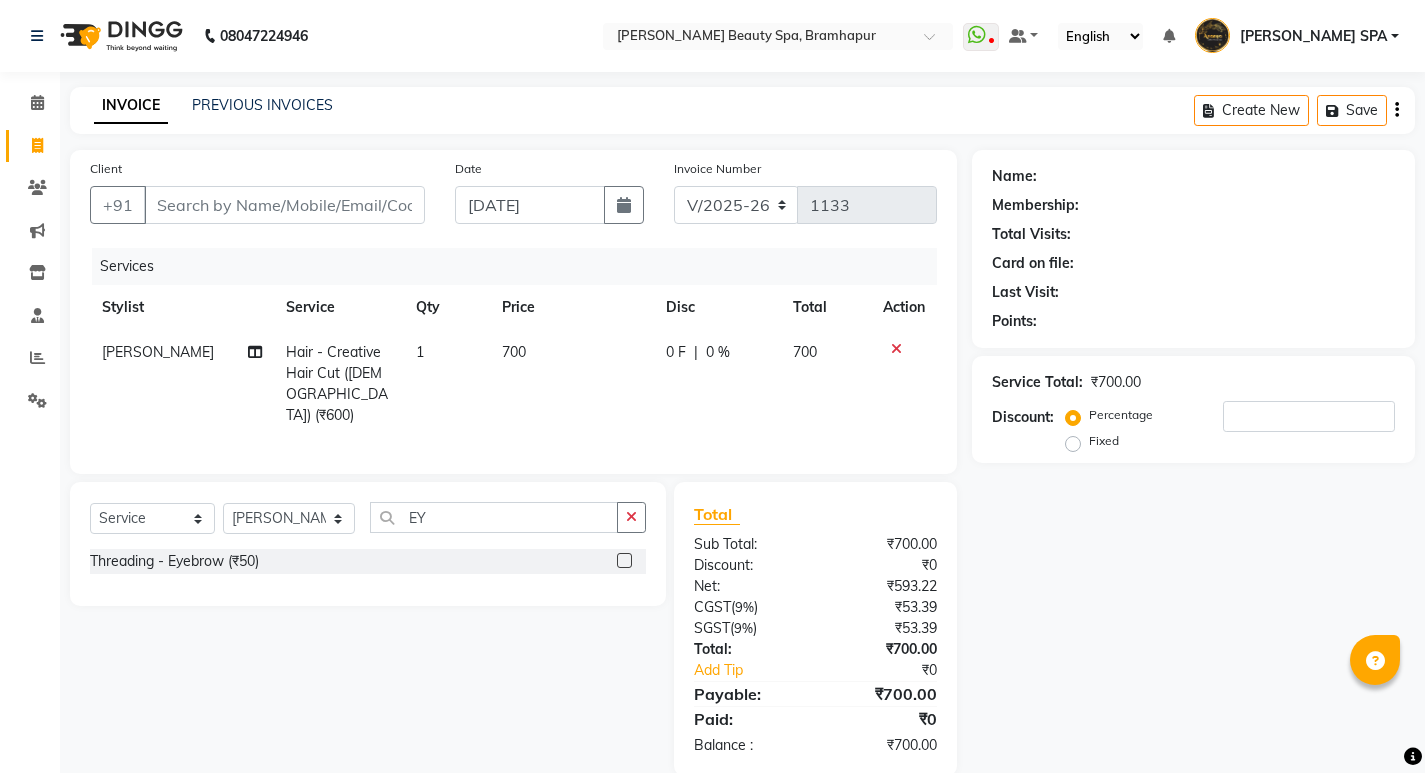 click 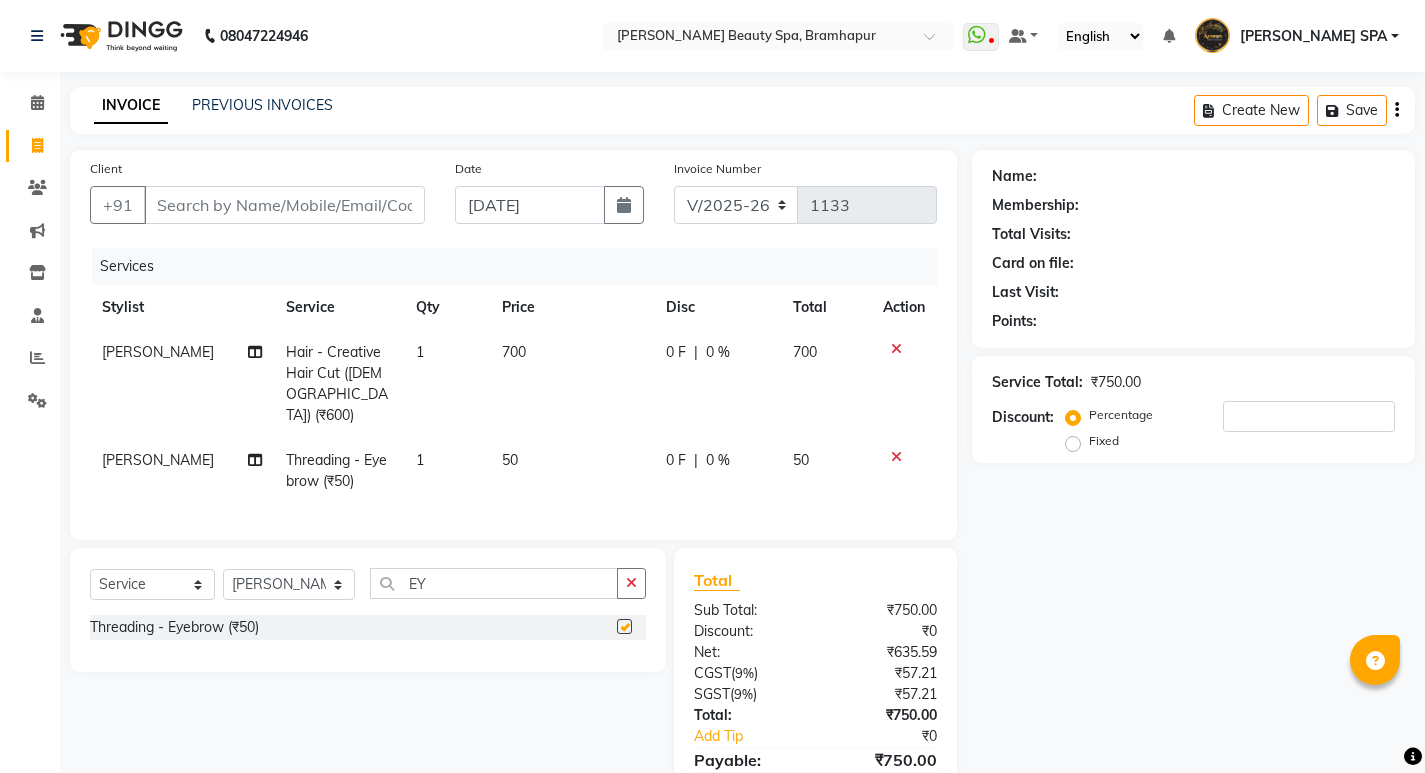 checkbox on "false" 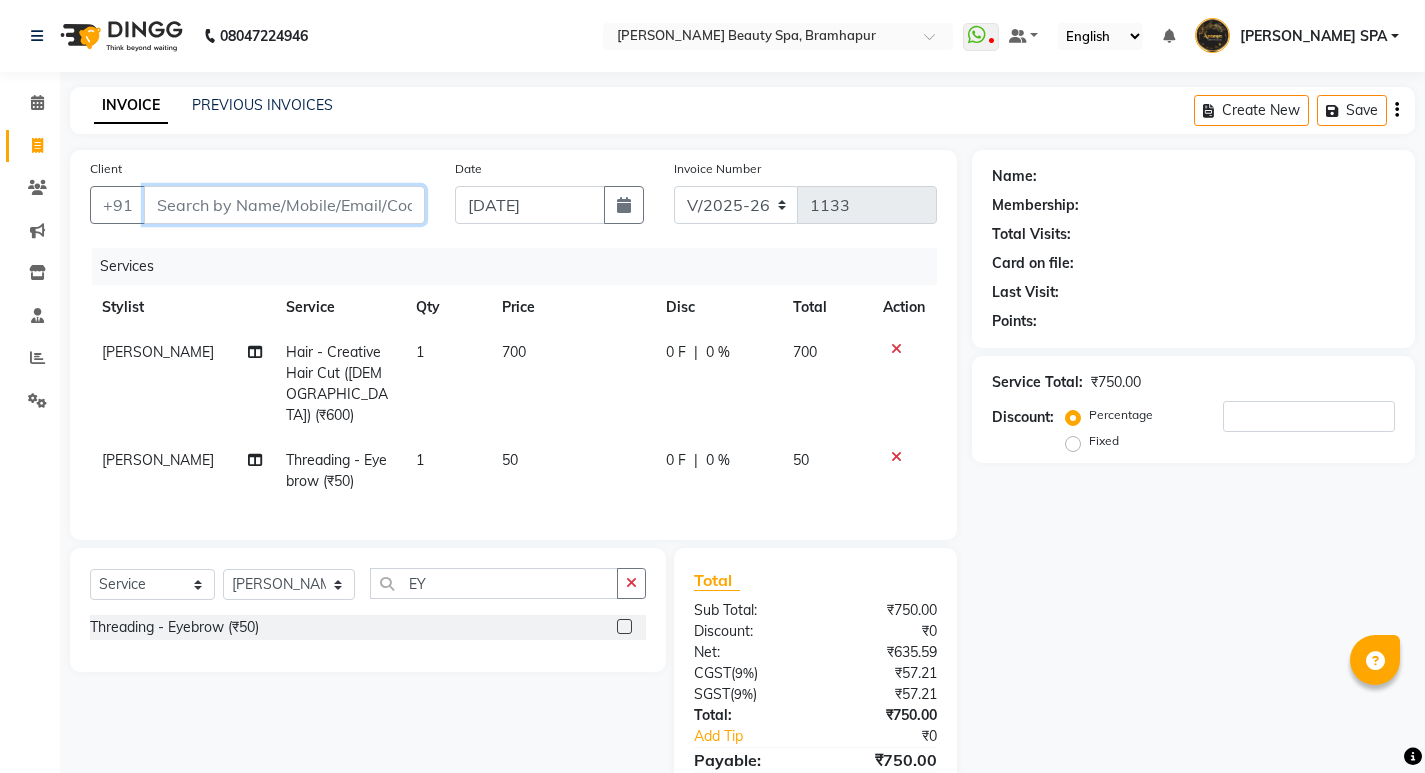 drag, startPoint x: 336, startPoint y: 219, endPoint x: 331, endPoint y: 210, distance: 10.29563 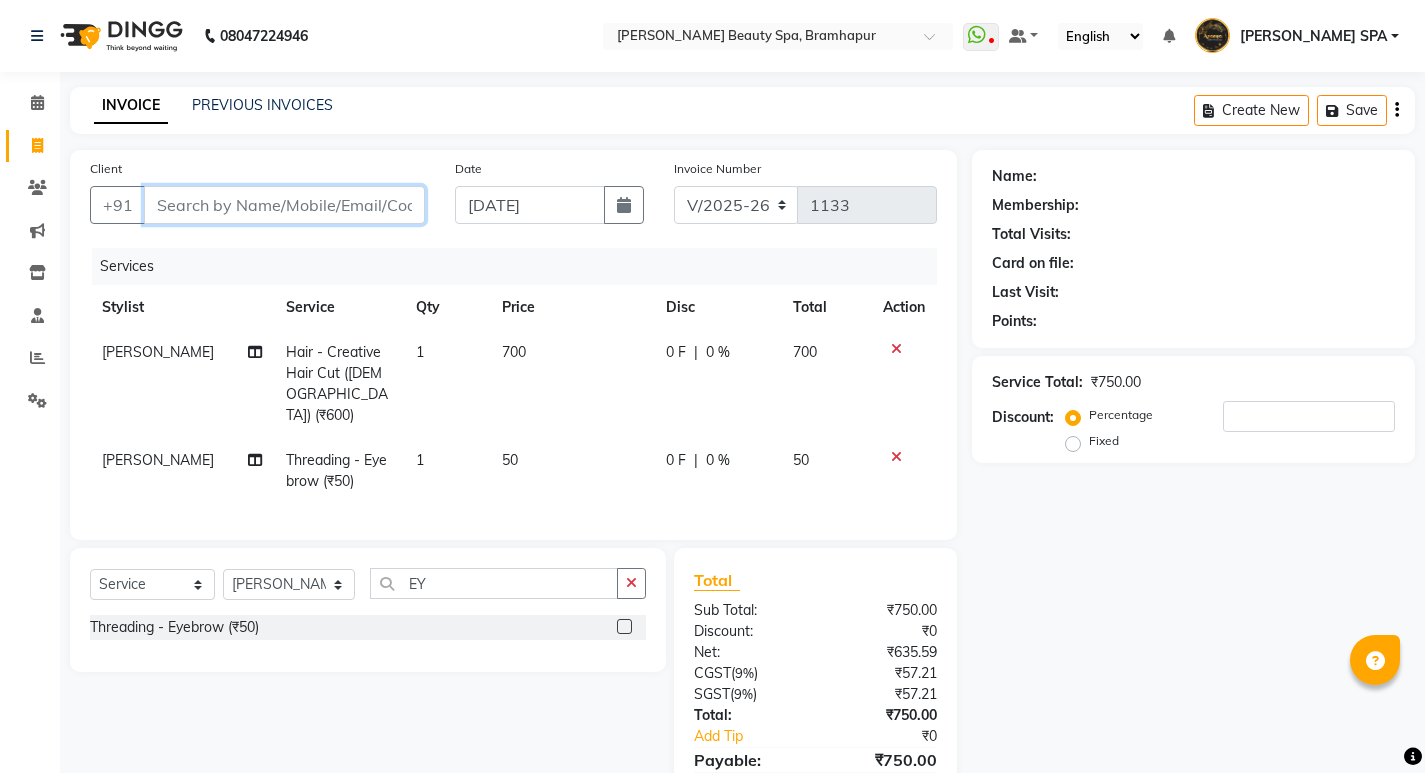 type on "7" 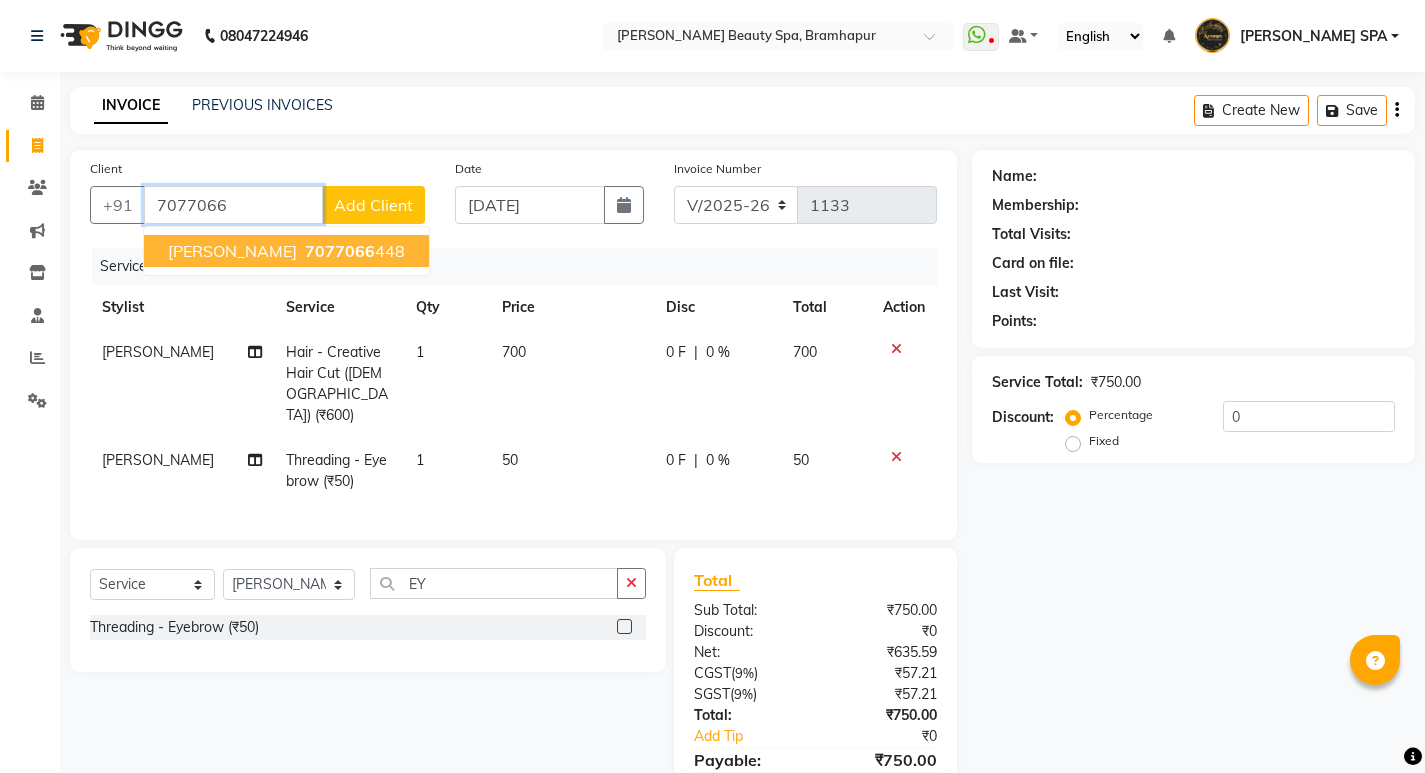 click on "7077066 448" at bounding box center (353, 251) 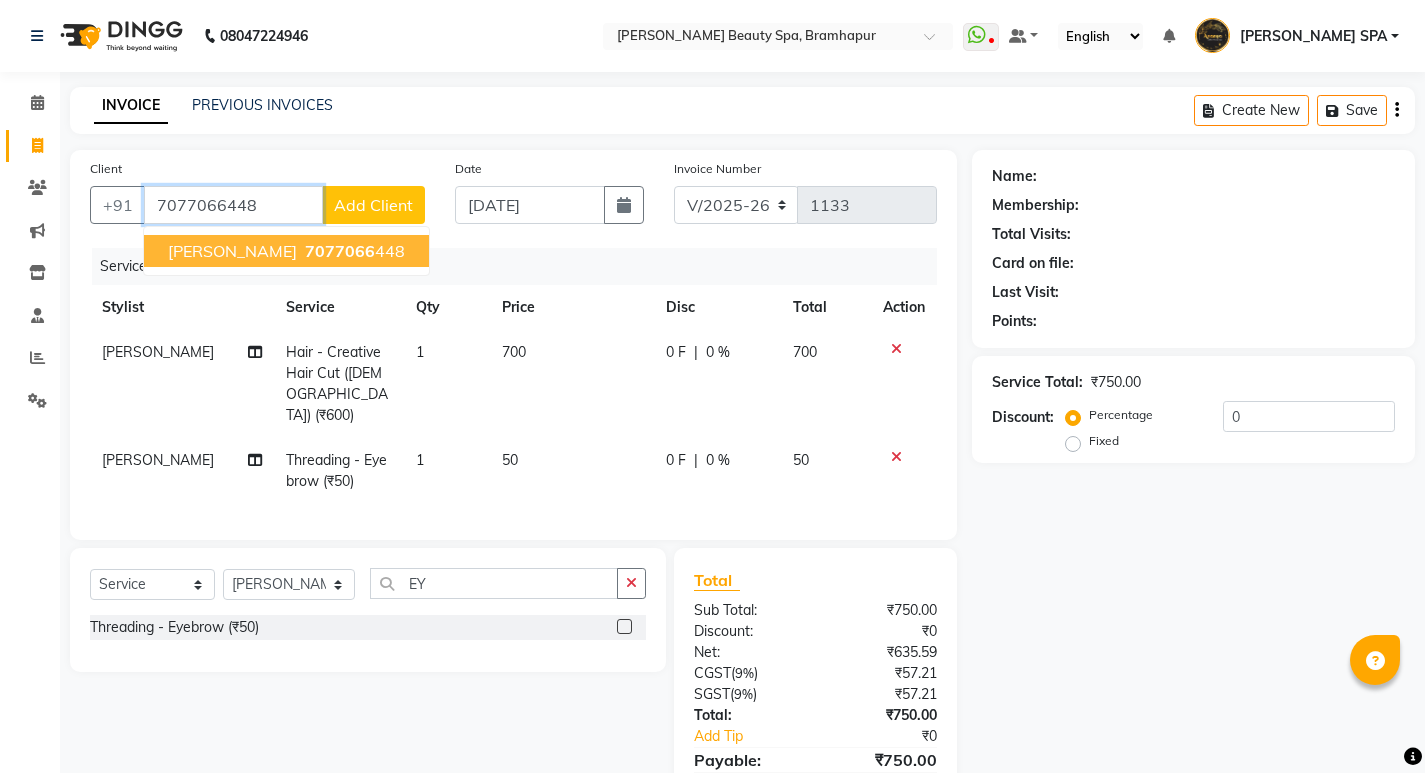 type on "7077066448" 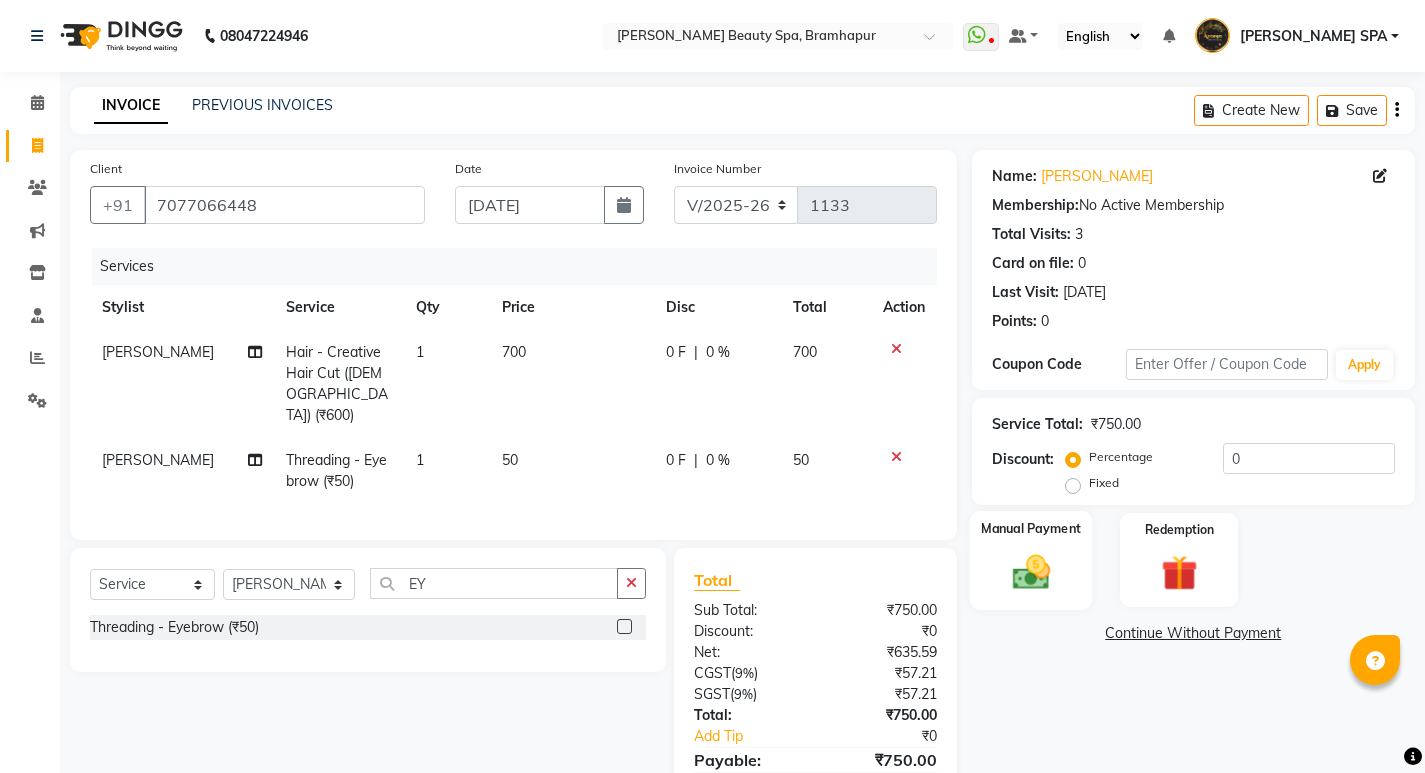 click 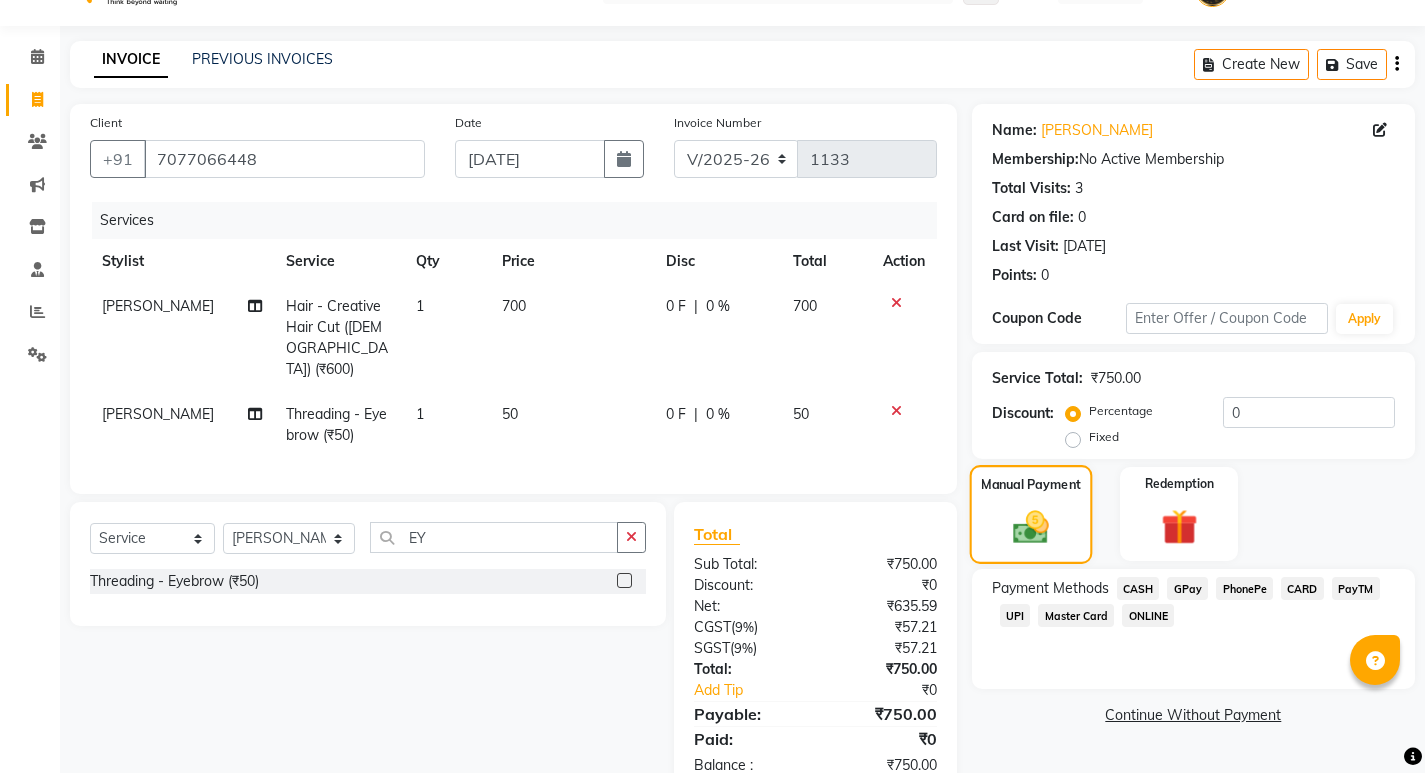 scroll, scrollTop: 0, scrollLeft: 0, axis: both 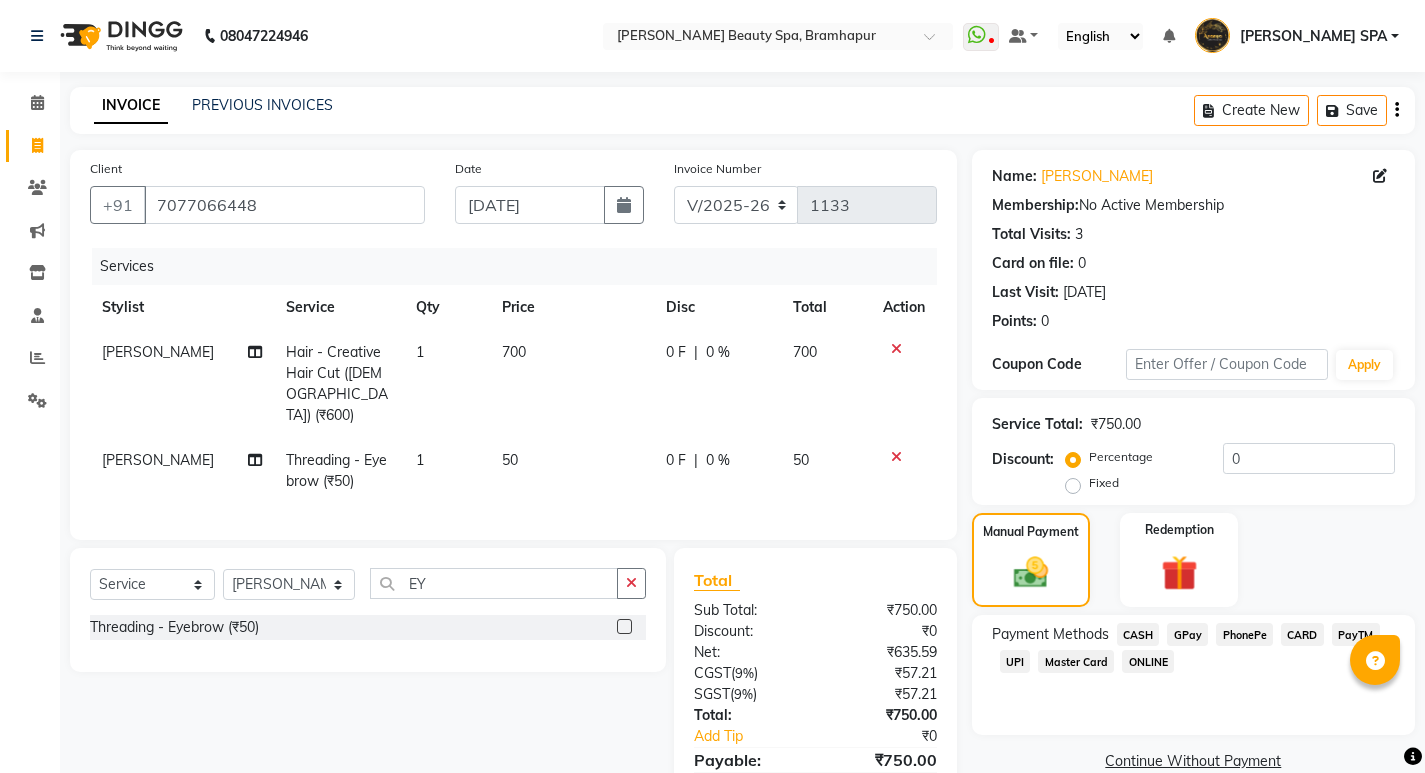 click on "CASH" 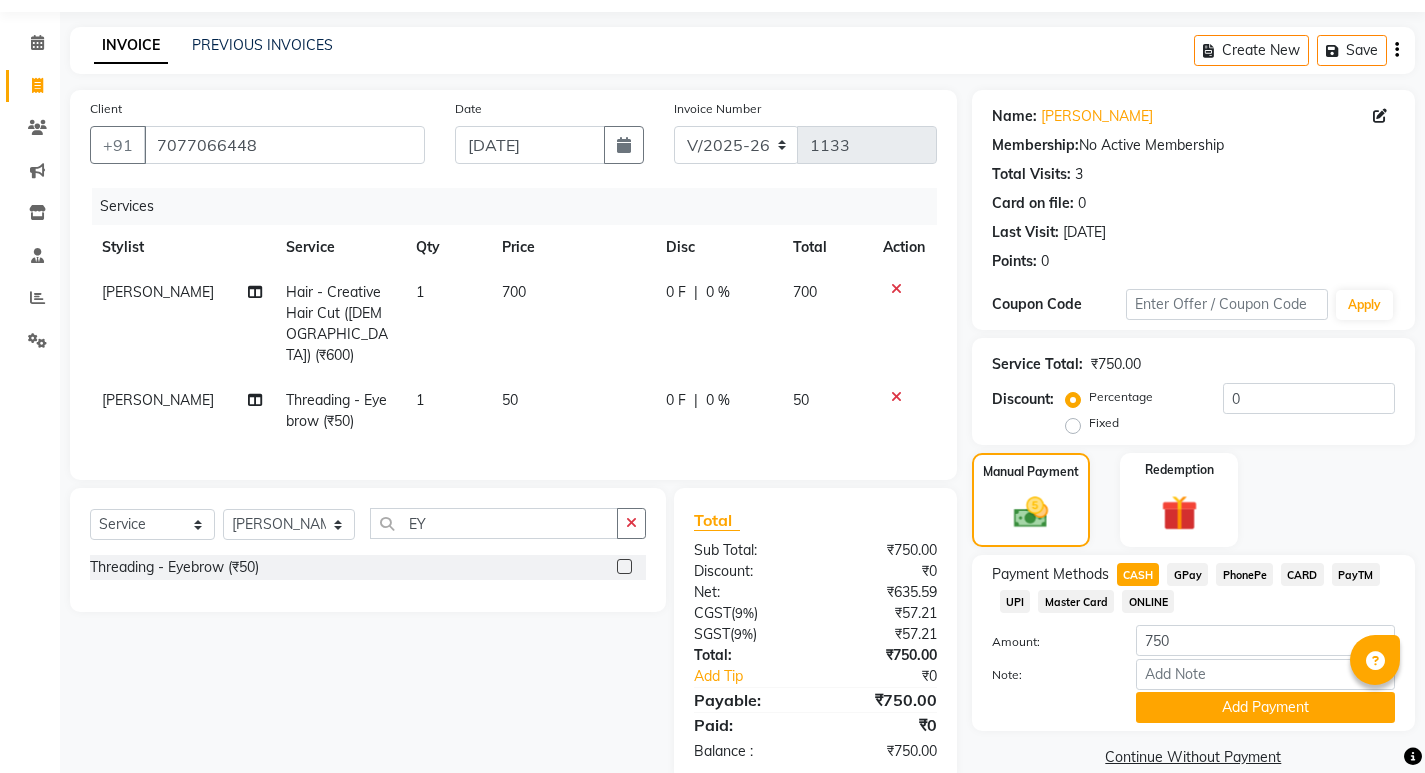 scroll, scrollTop: 93, scrollLeft: 0, axis: vertical 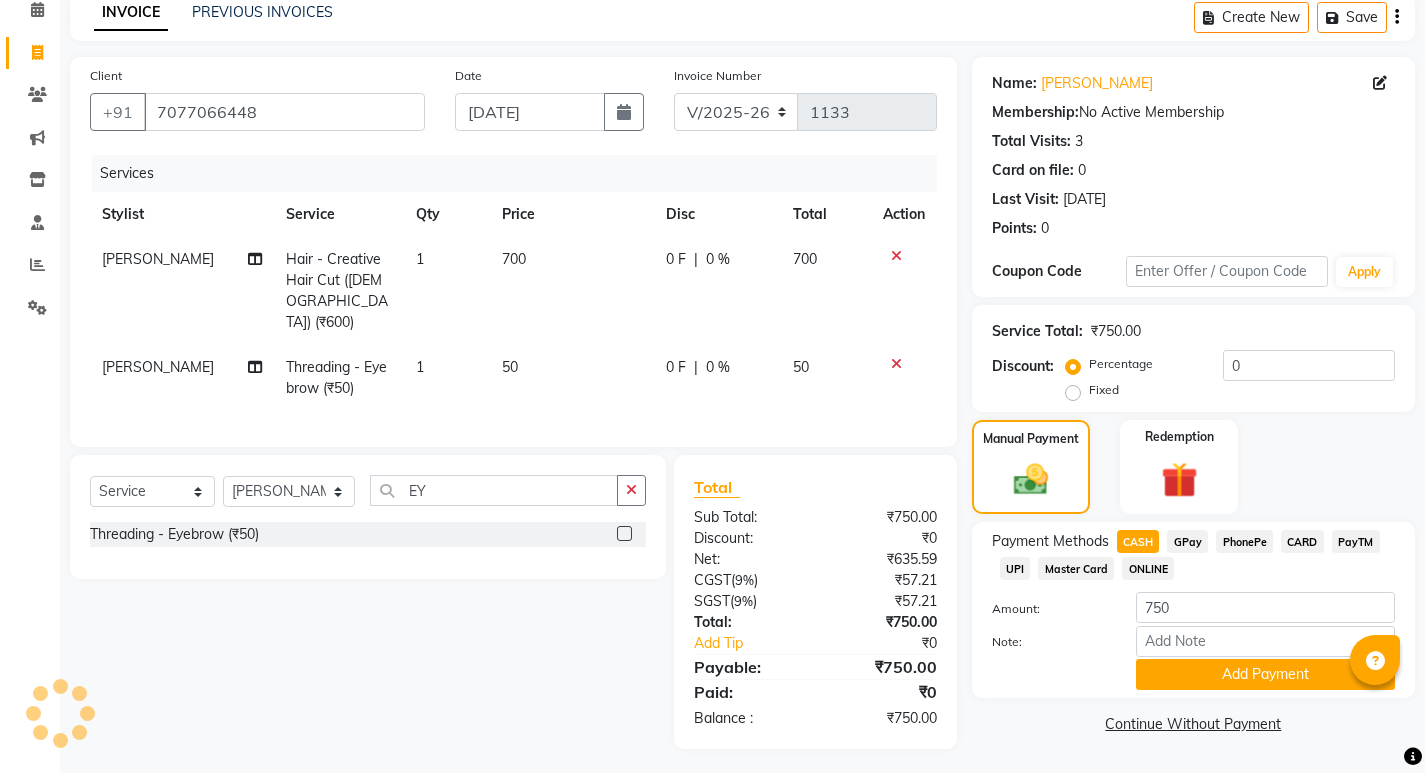 click on "PhonePe" 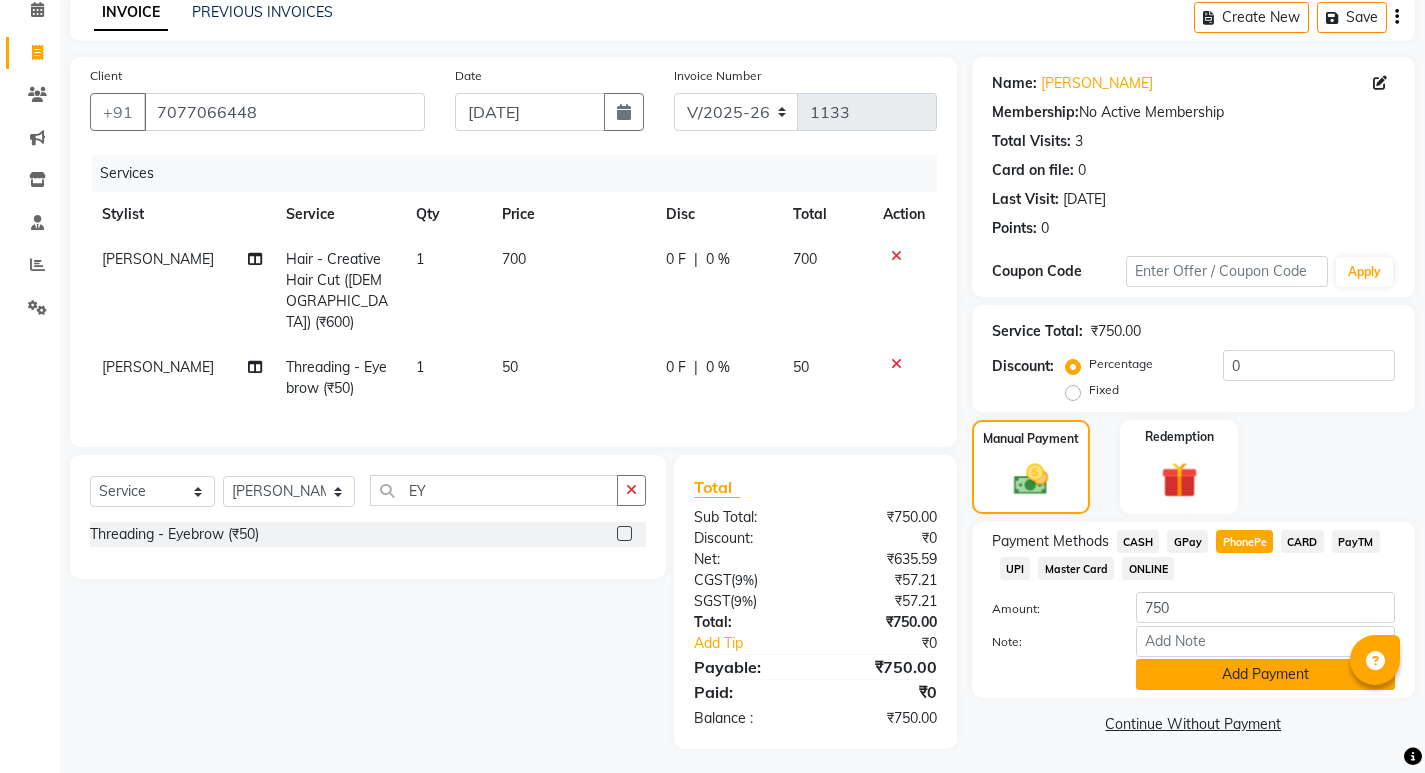 click on "Add Payment" 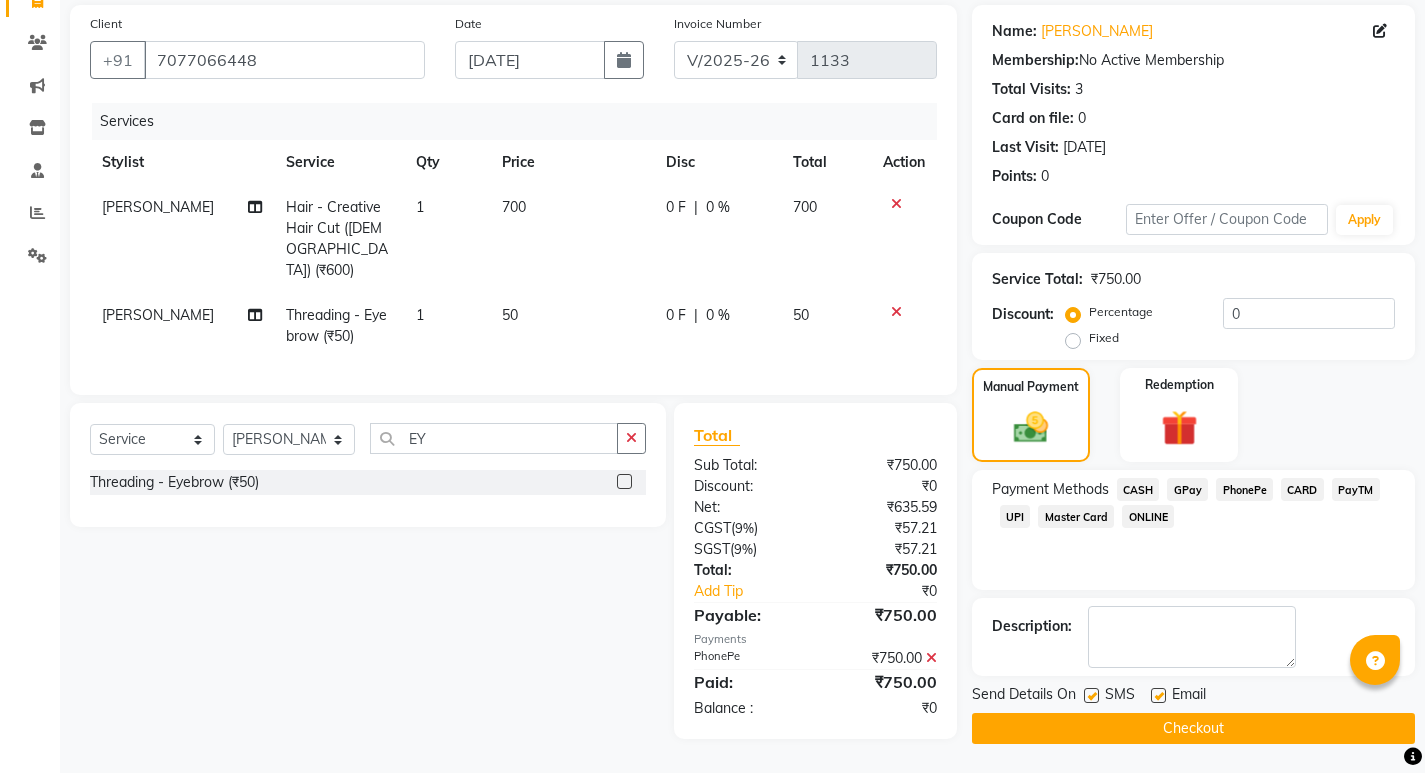 scroll, scrollTop: 146, scrollLeft: 0, axis: vertical 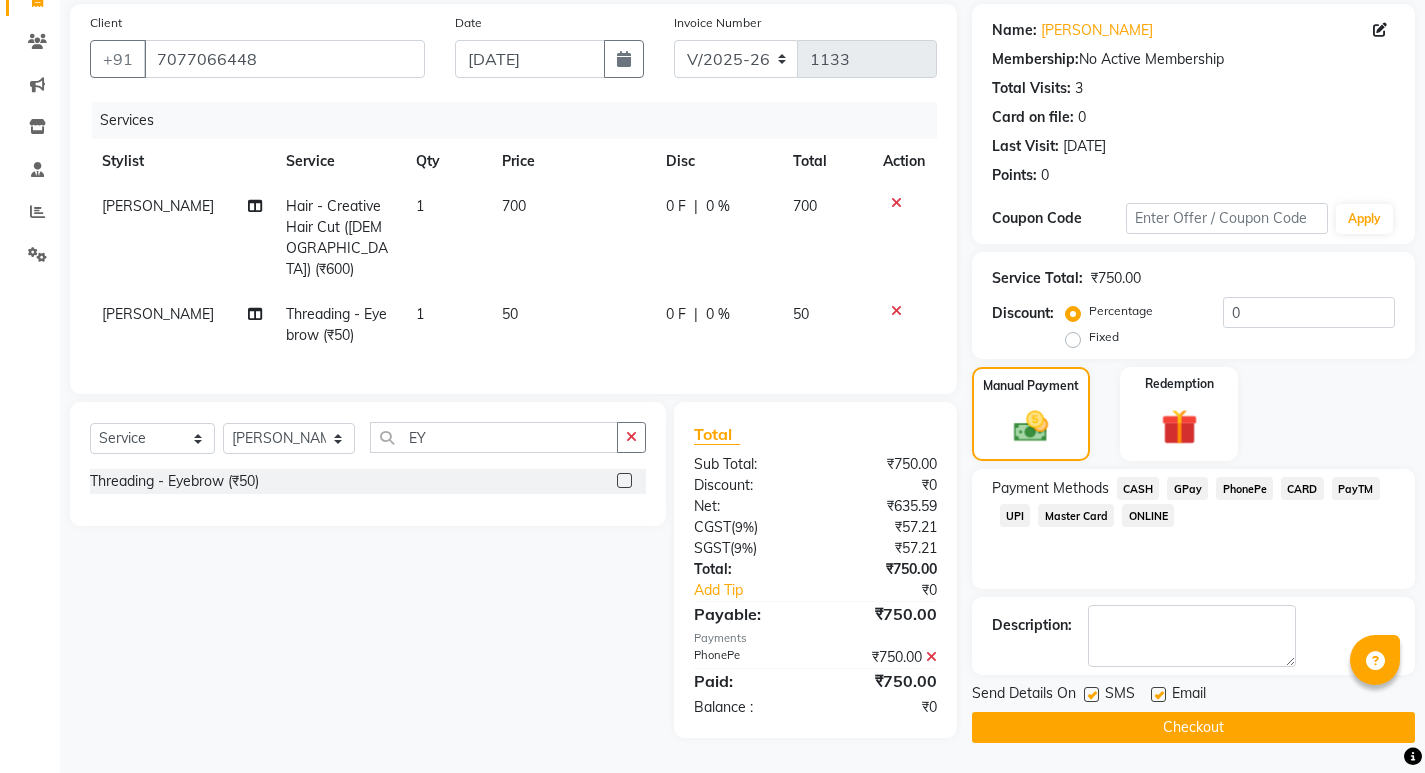 click on "Checkout" 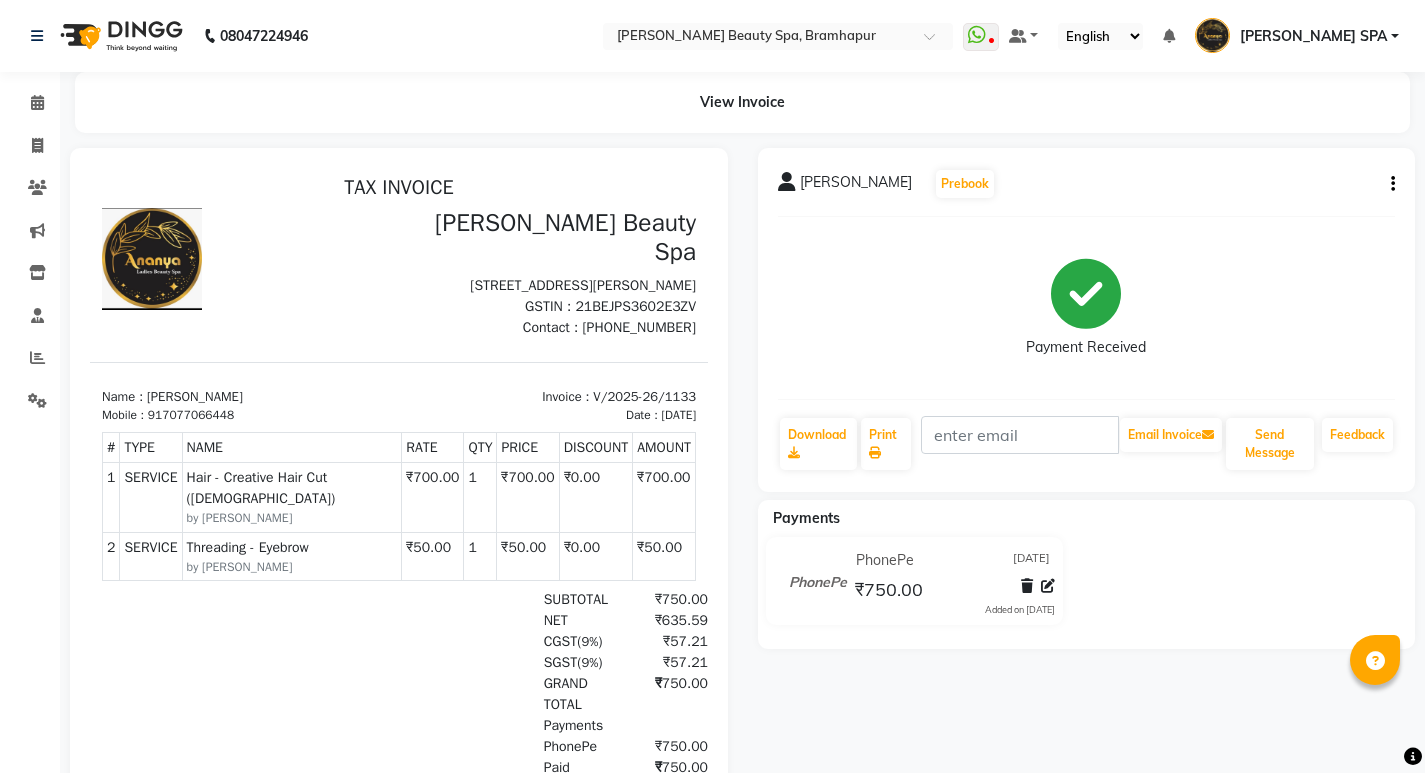 scroll, scrollTop: 0, scrollLeft: 0, axis: both 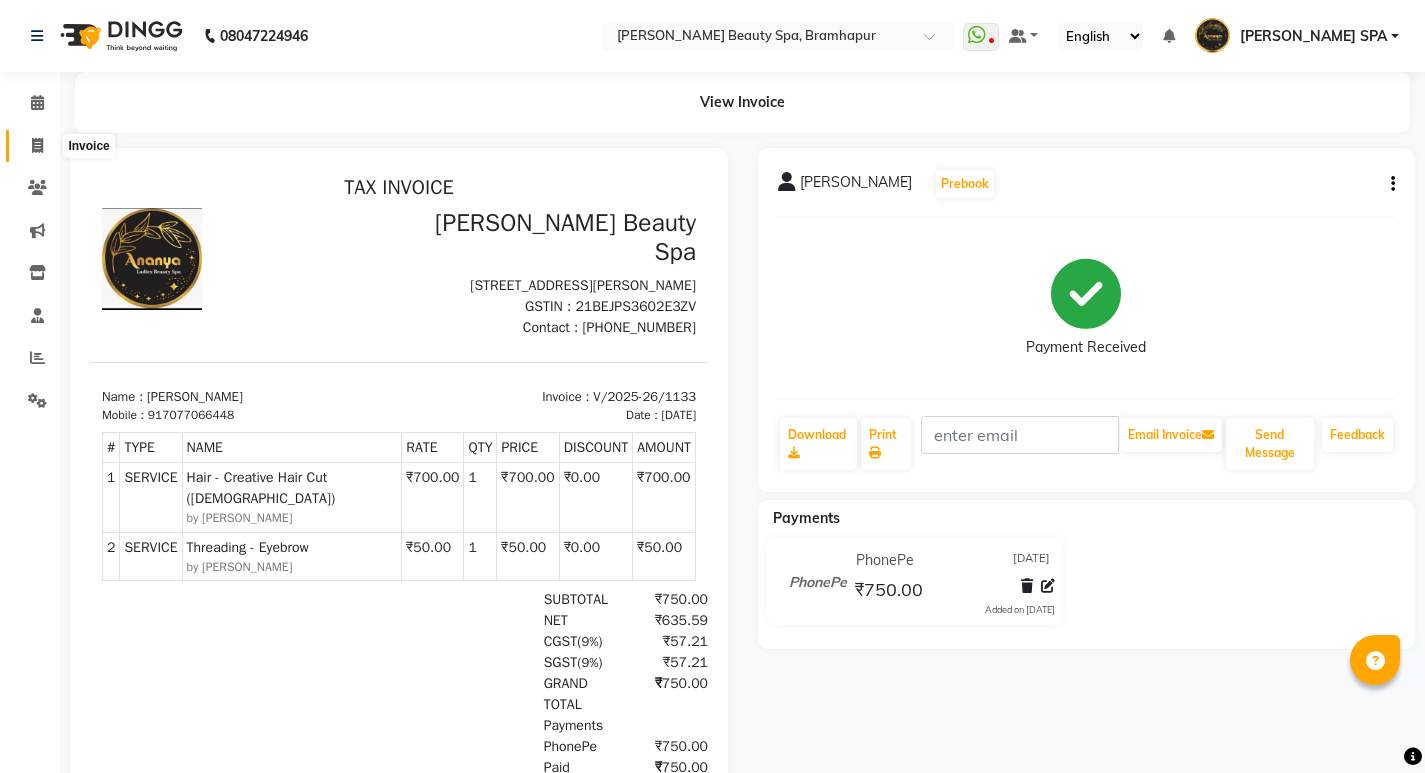 click 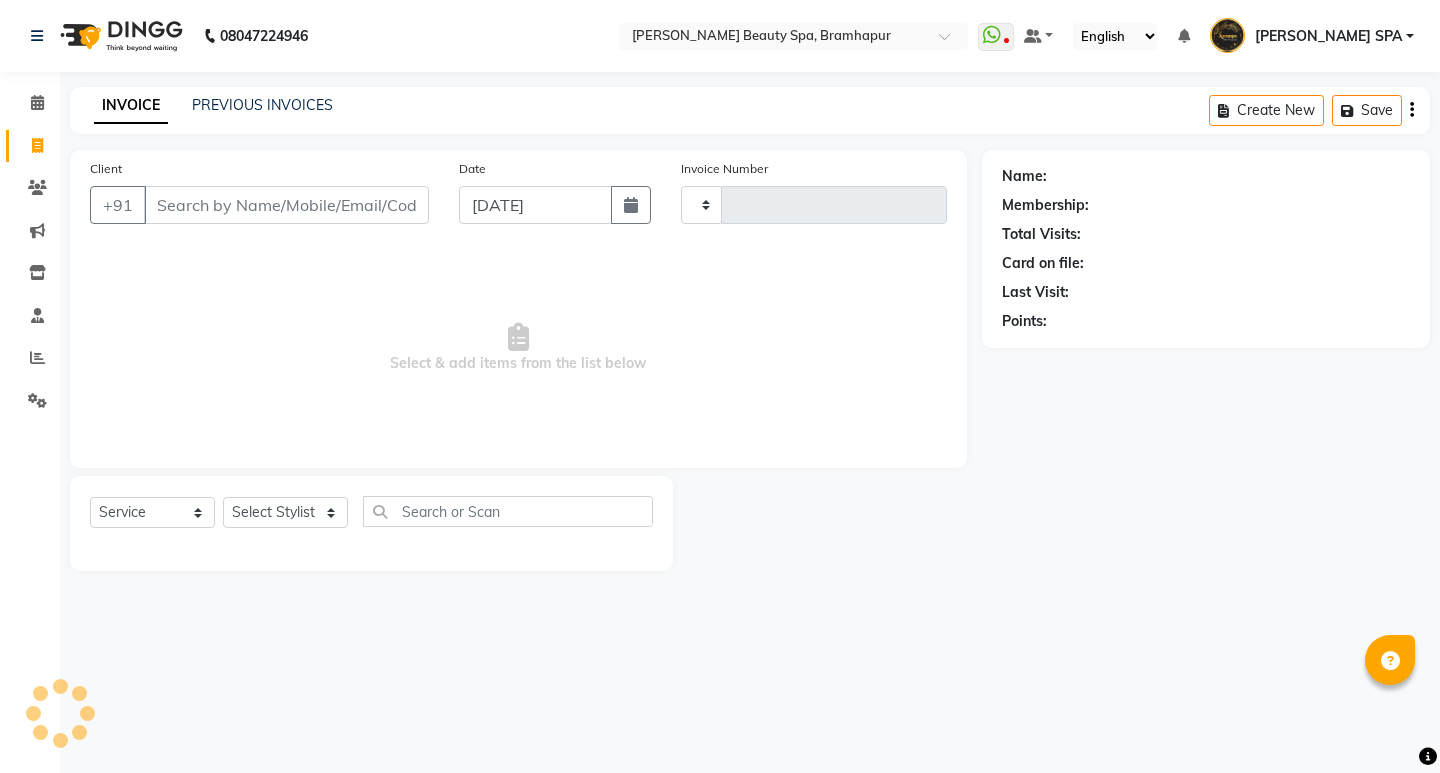 type on "1135" 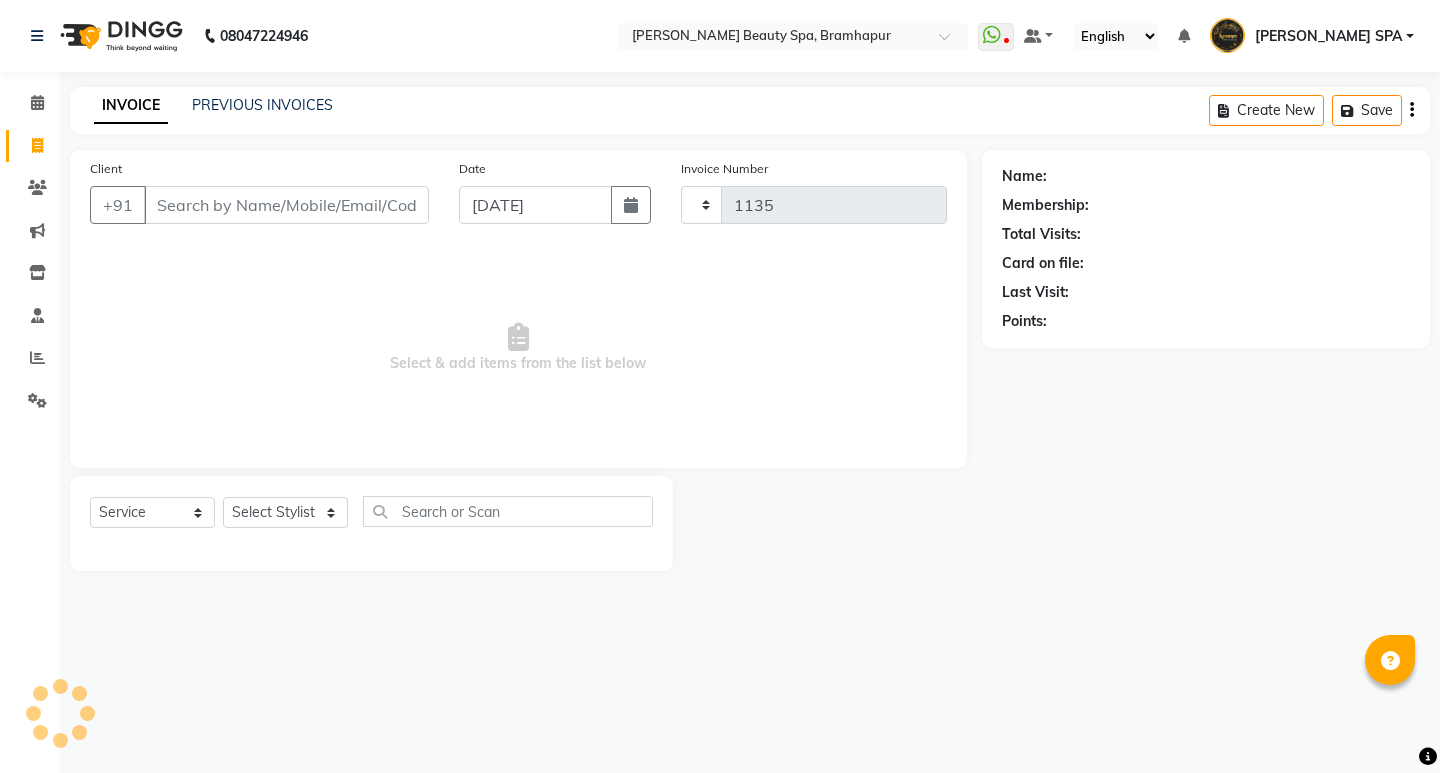 select on "3622" 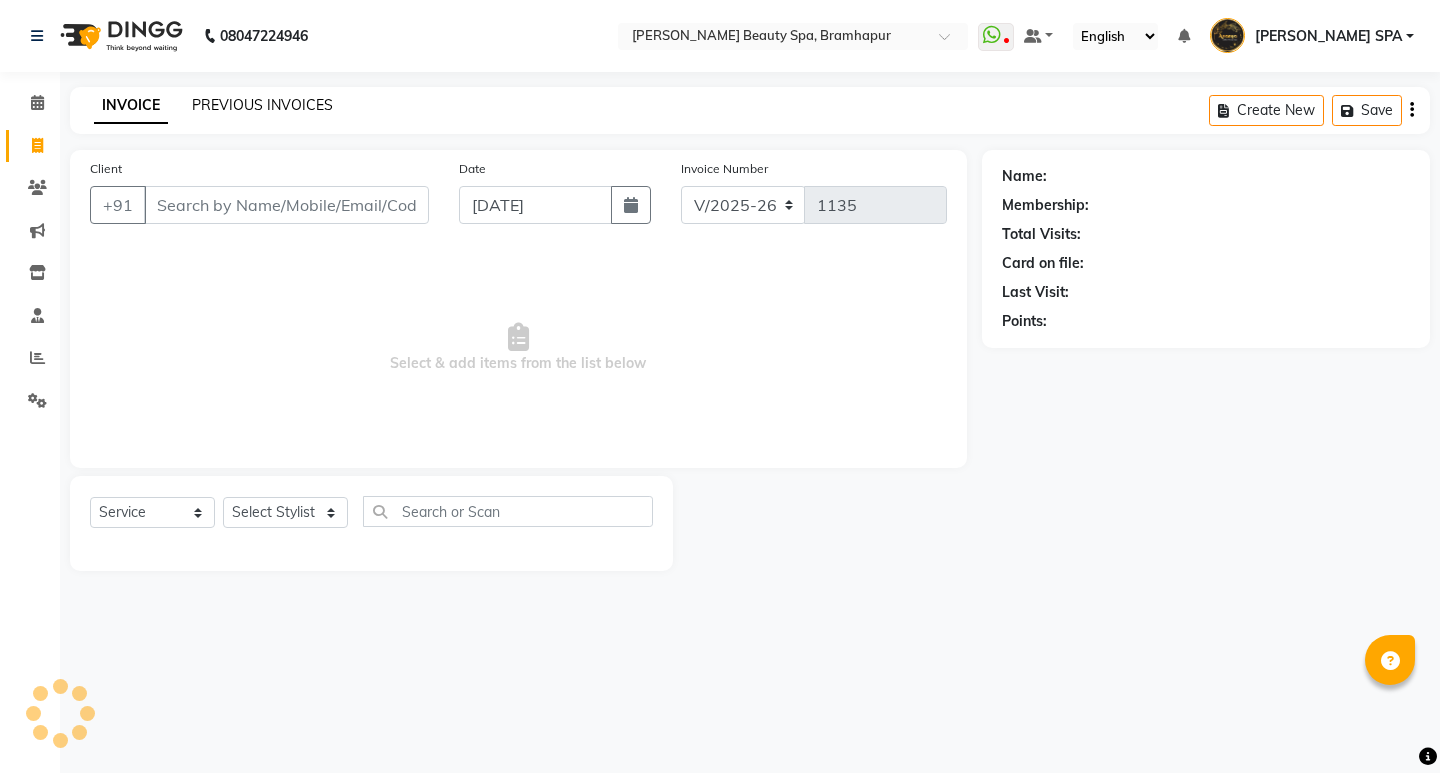 click on "PREVIOUS INVOICES" 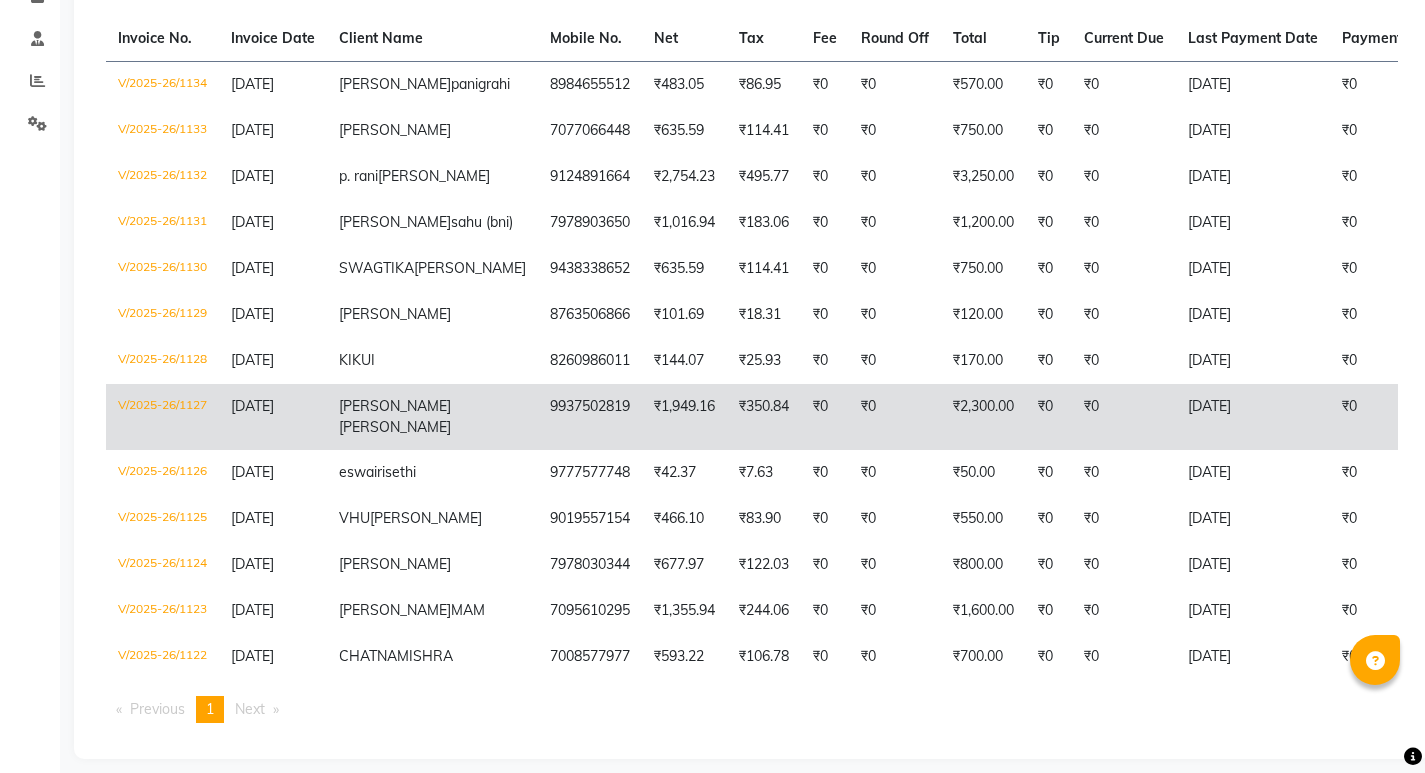 scroll, scrollTop: 408, scrollLeft: 0, axis: vertical 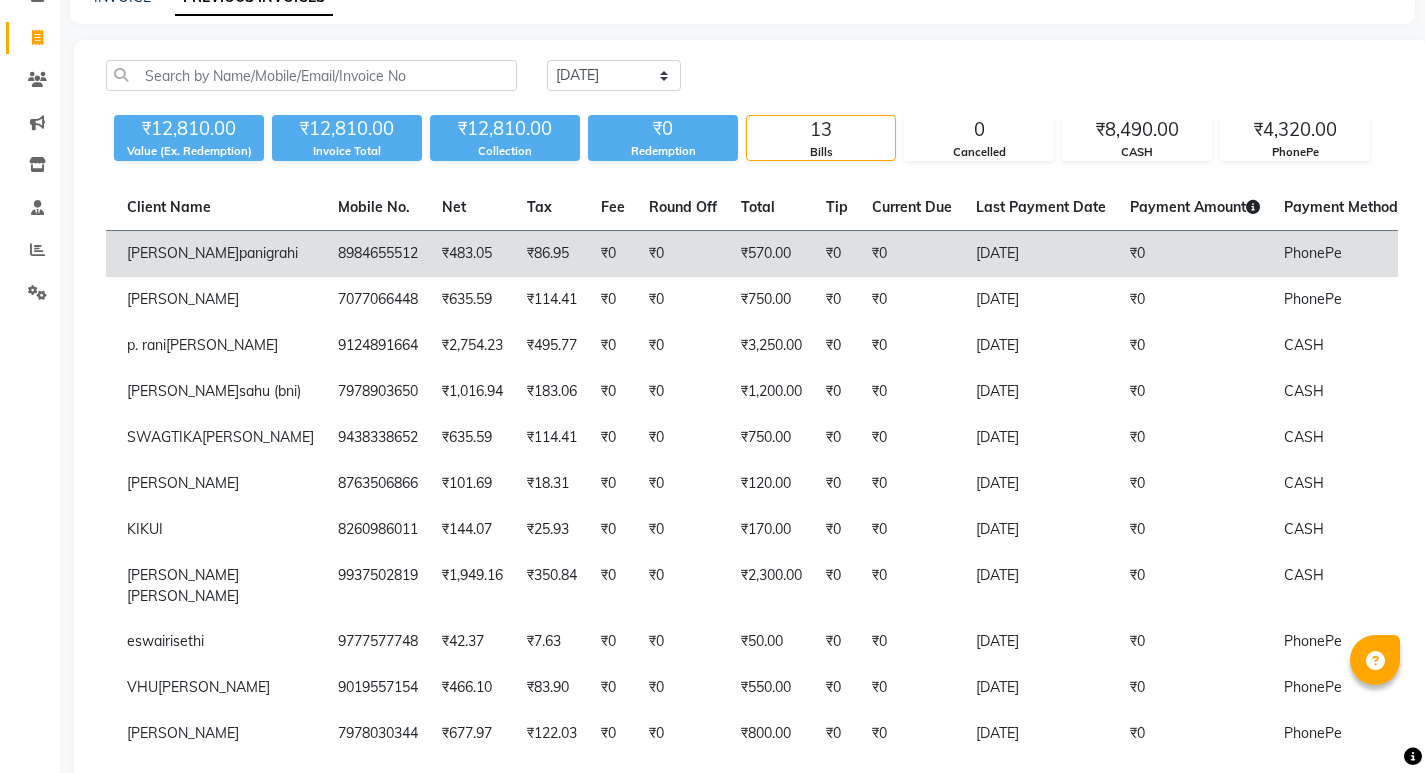 click on "₹0" 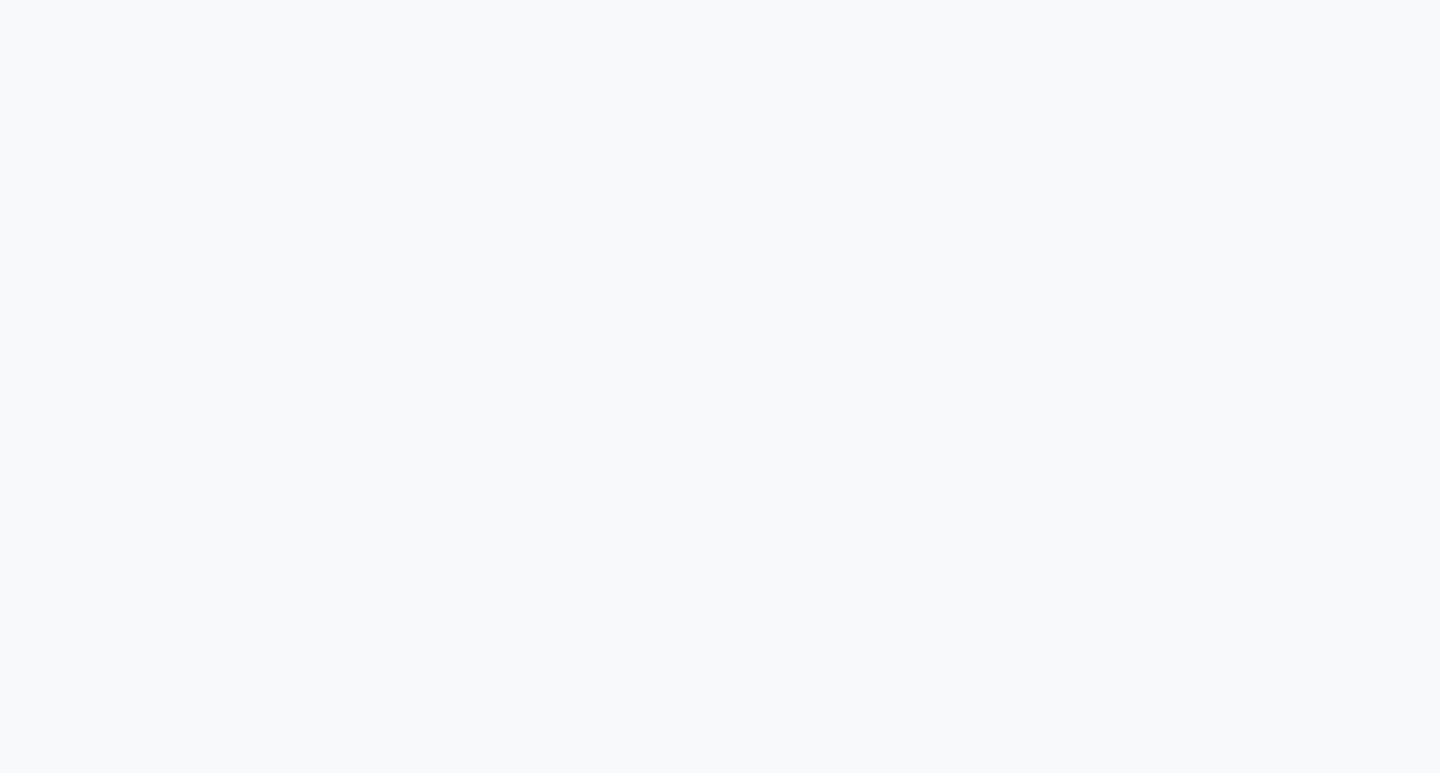 scroll, scrollTop: 0, scrollLeft: 0, axis: both 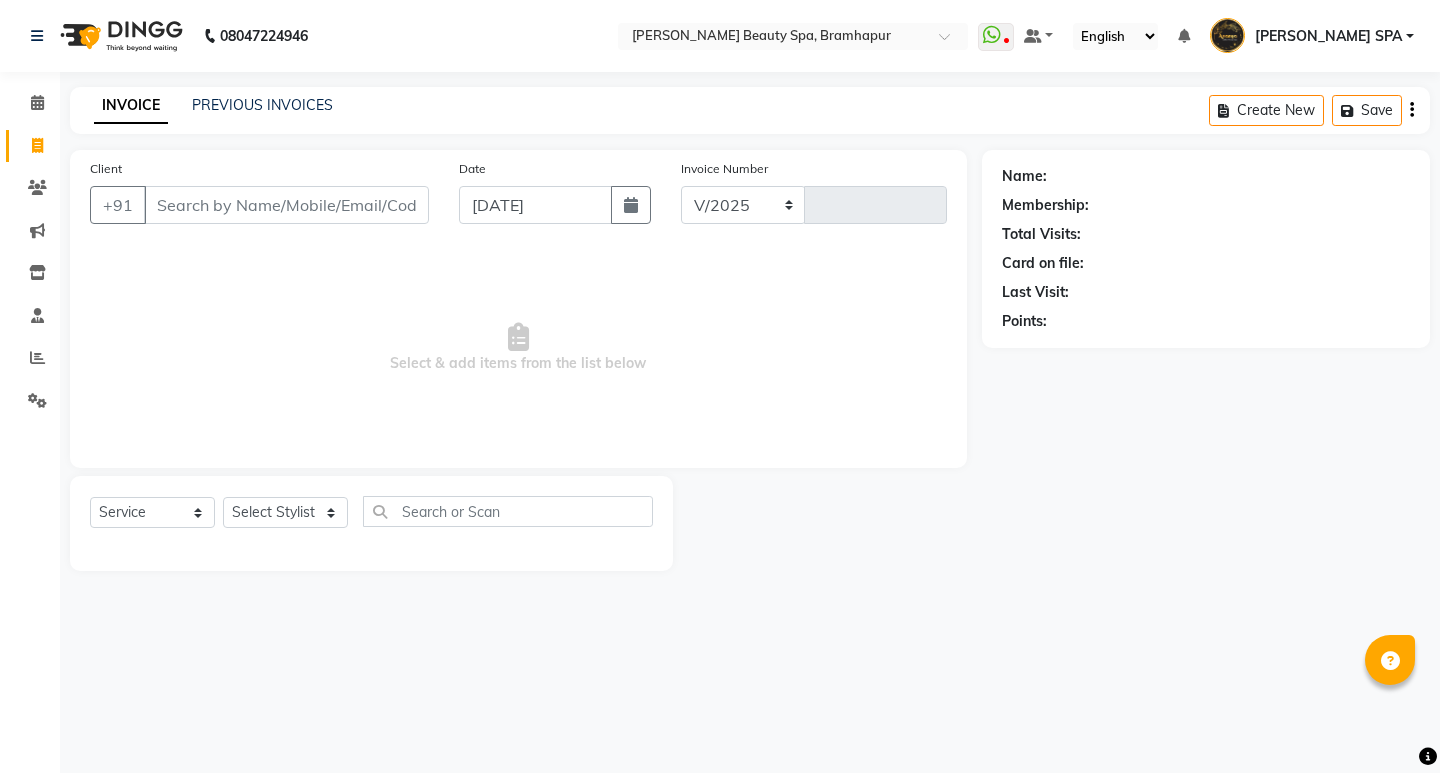 select on "3622" 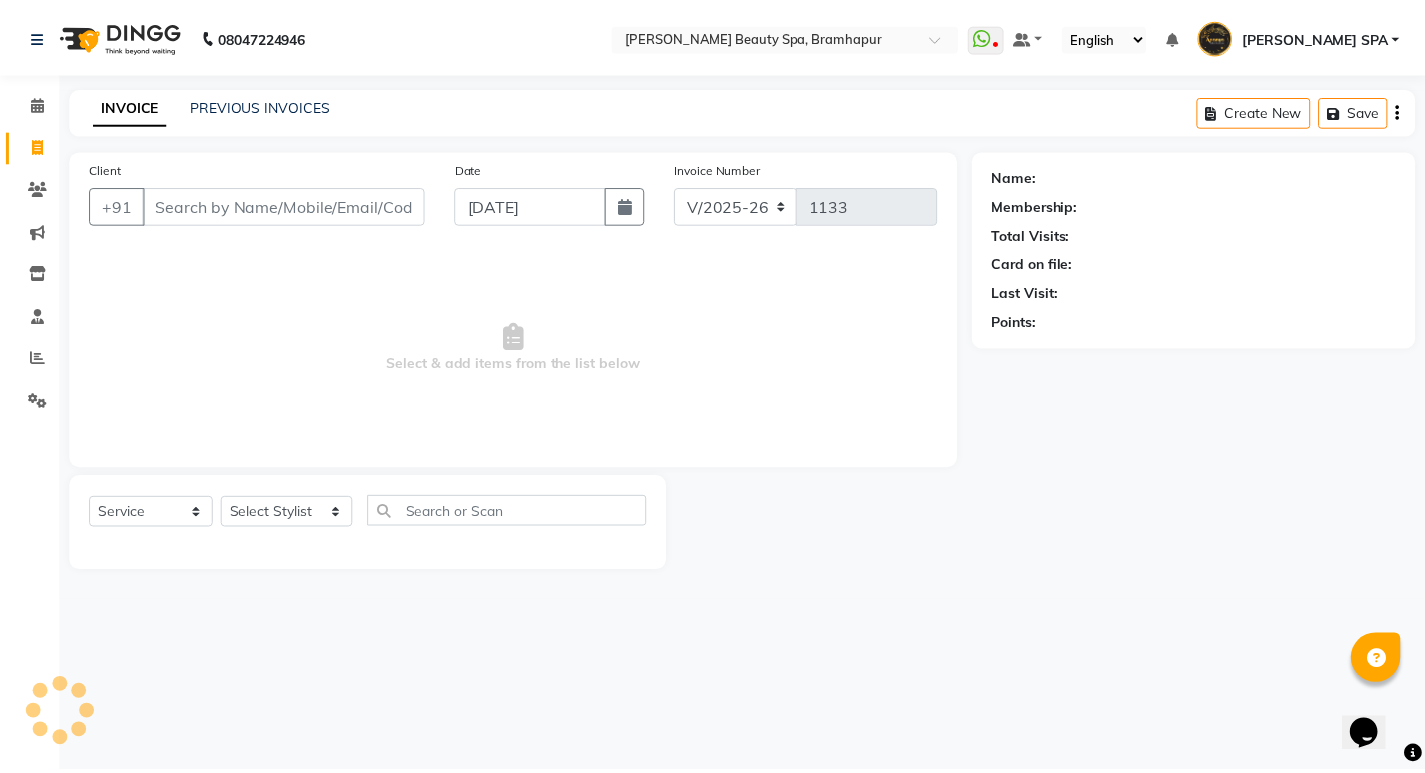 scroll, scrollTop: 0, scrollLeft: 0, axis: both 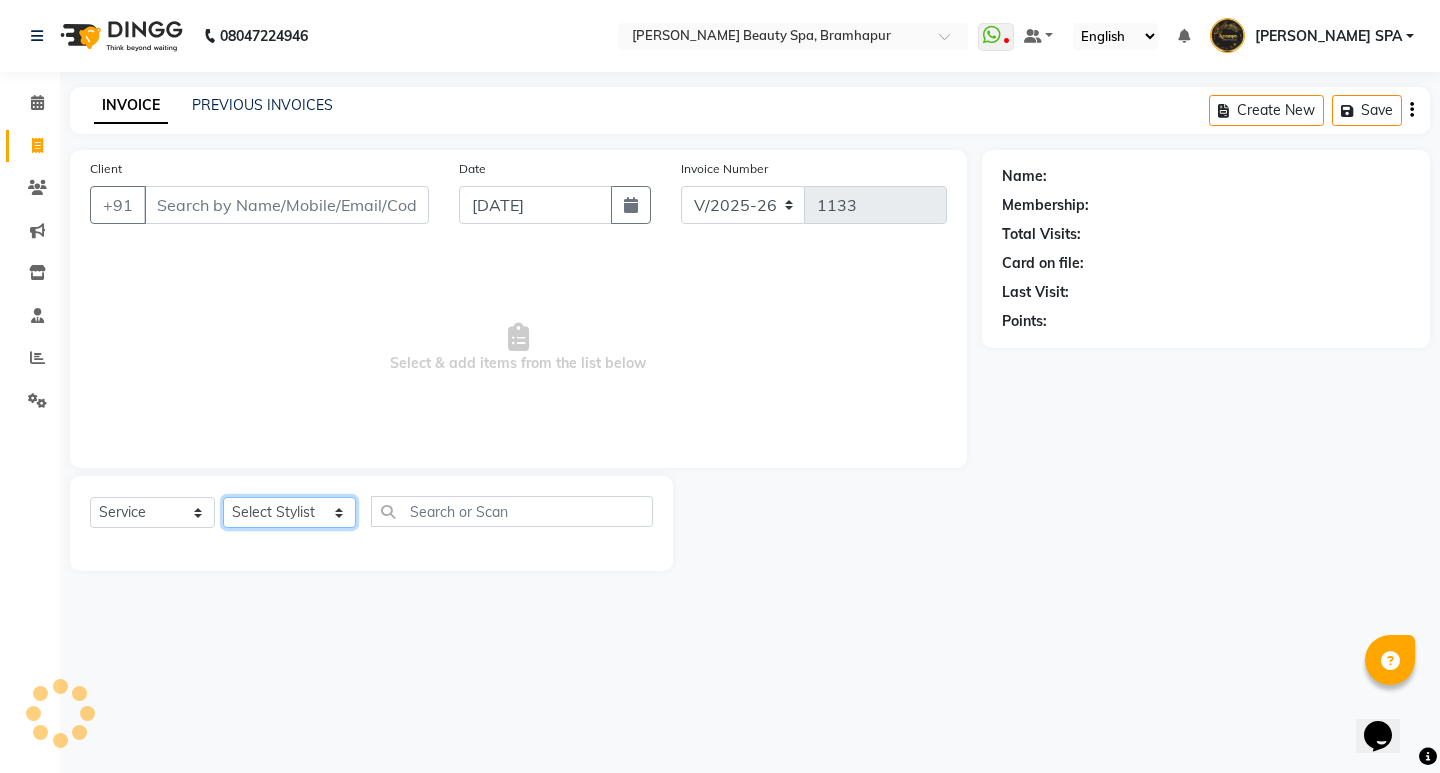 click on "Select Stylist [PERSON_NAME] SPA [PERSON_NAME] Hati [PERSON_NAME] JYOTI [PERSON_NAME] [PERSON_NAME] MAM [PERSON_NAME] SABANA [PERSON_NAME] [PERSON_NAME] [PERSON_NAME]" 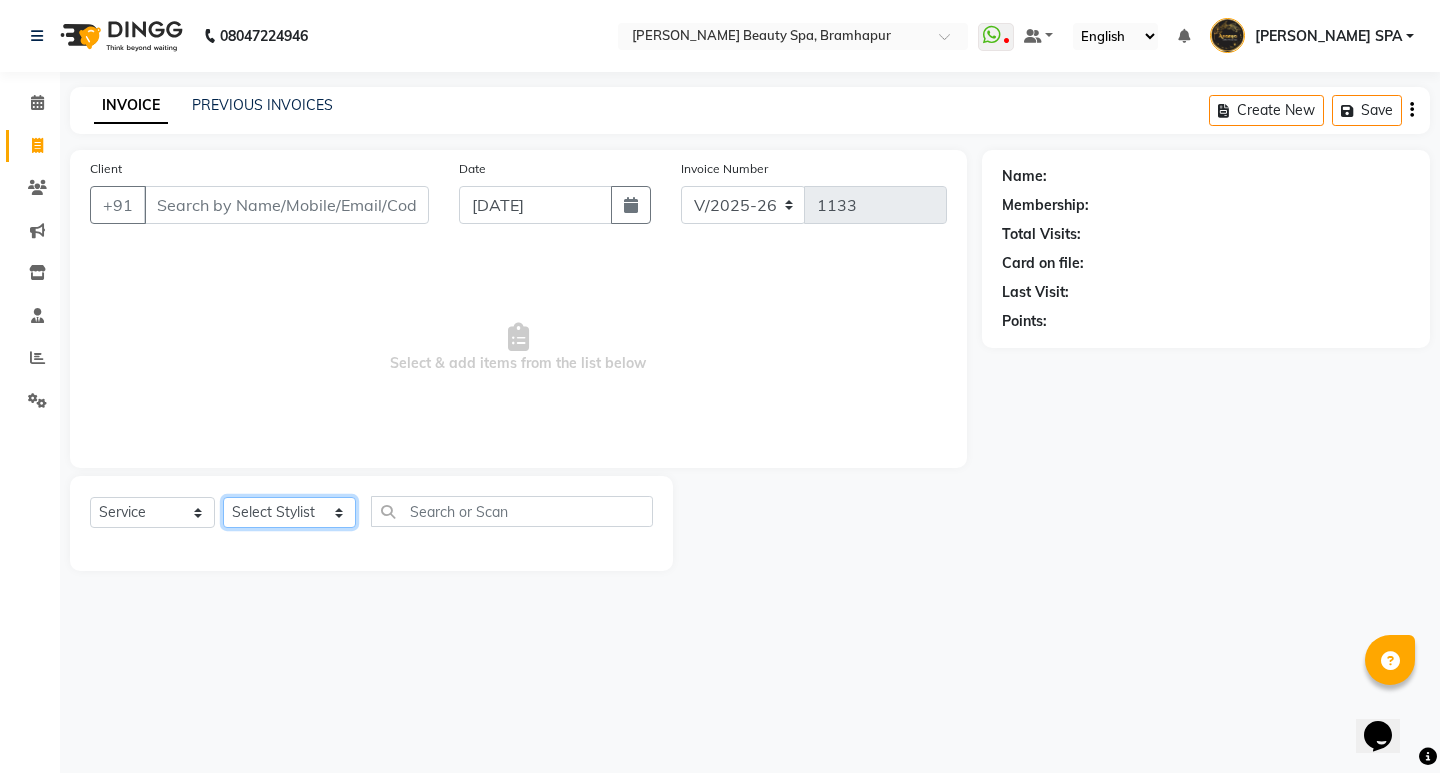 select on "59346" 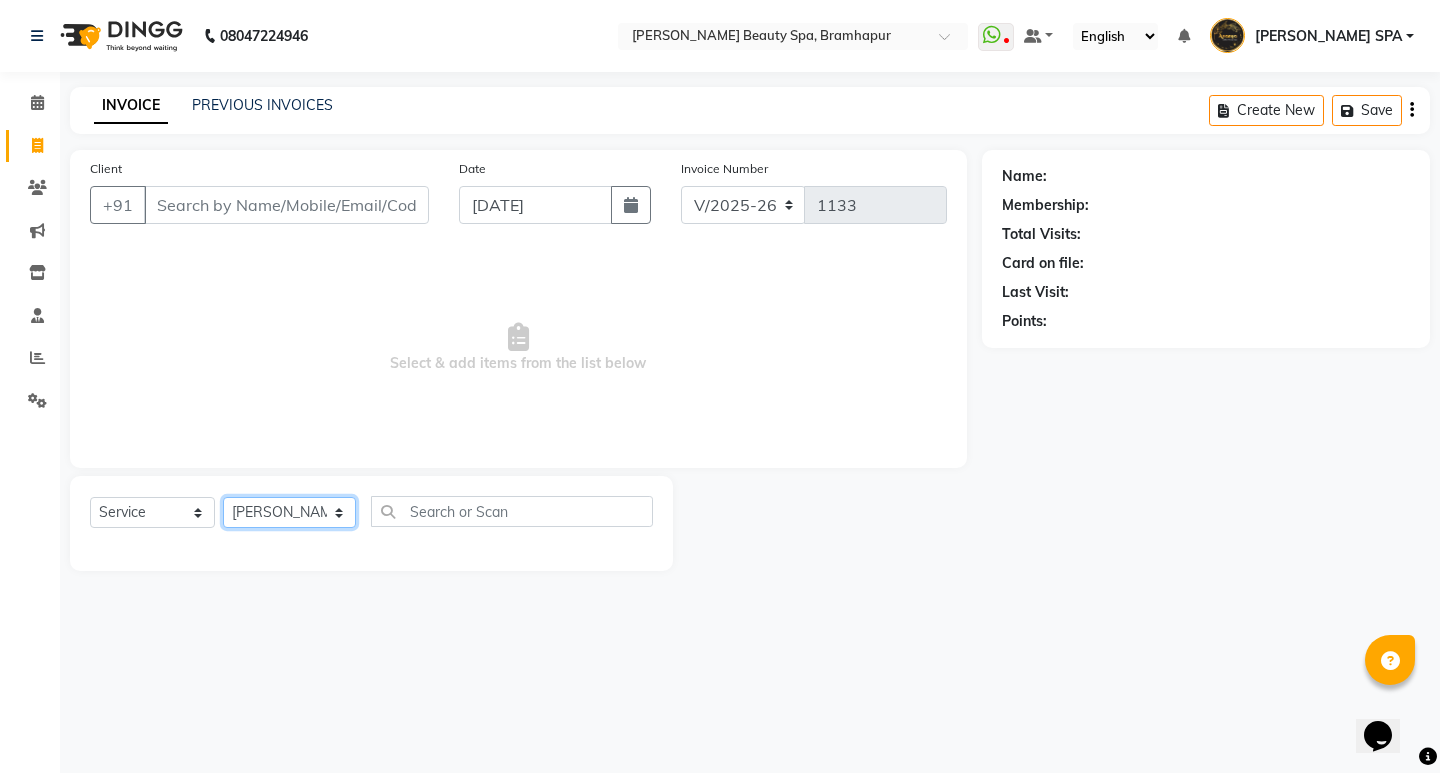 click on "Select Stylist [PERSON_NAME] SPA [PERSON_NAME] Hati [PERSON_NAME] JYOTI [PERSON_NAME] [PERSON_NAME] MAM [PERSON_NAME] SABANA [PERSON_NAME] [PERSON_NAME] [PERSON_NAME]" 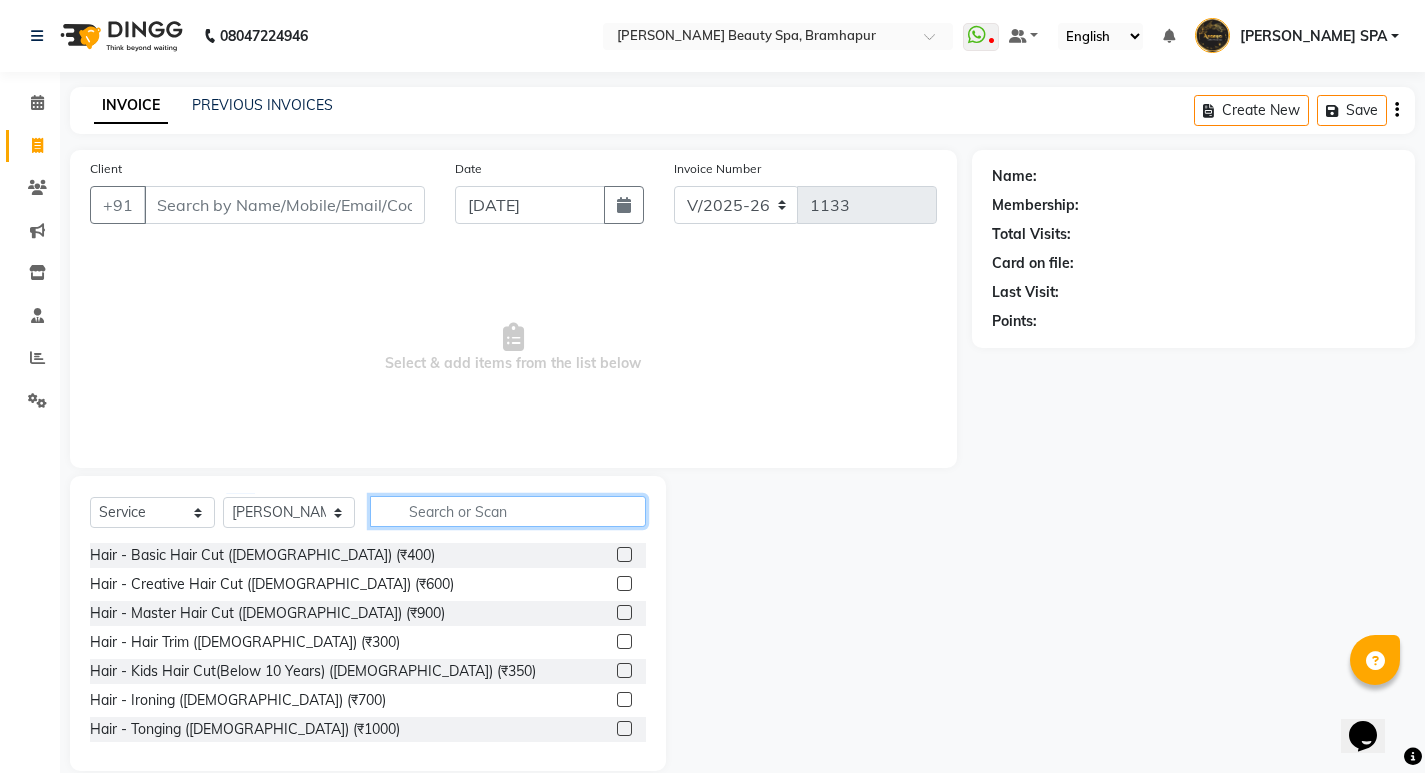 click 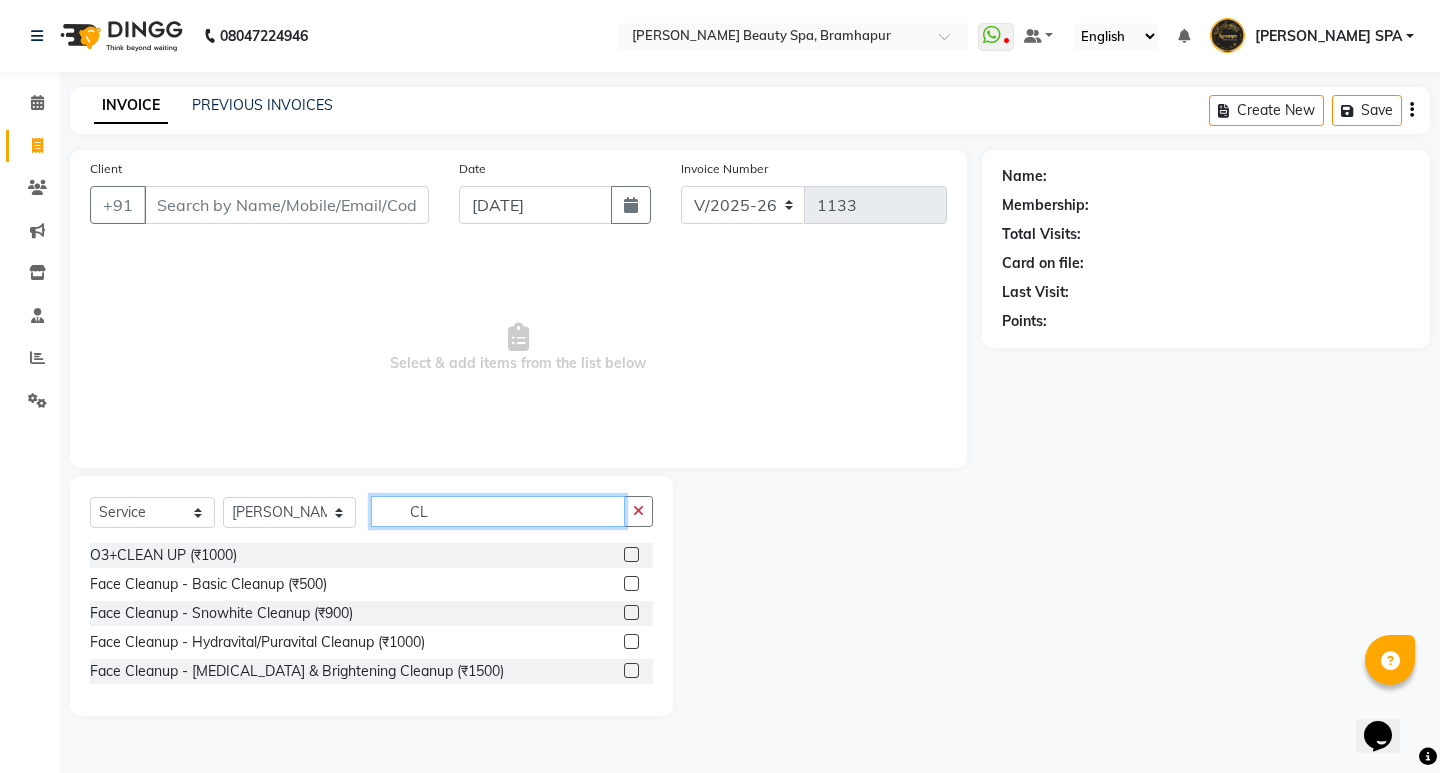 type on "CL" 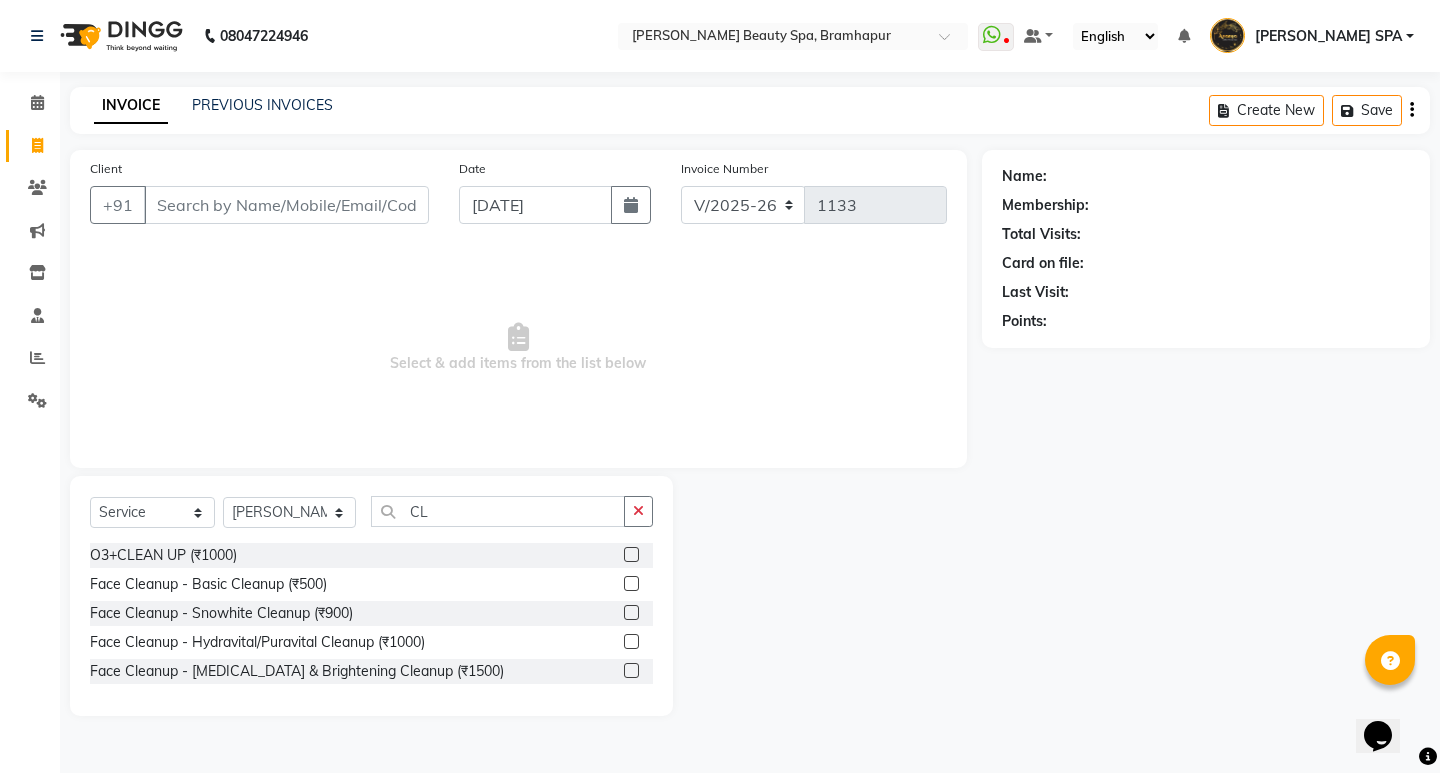 click 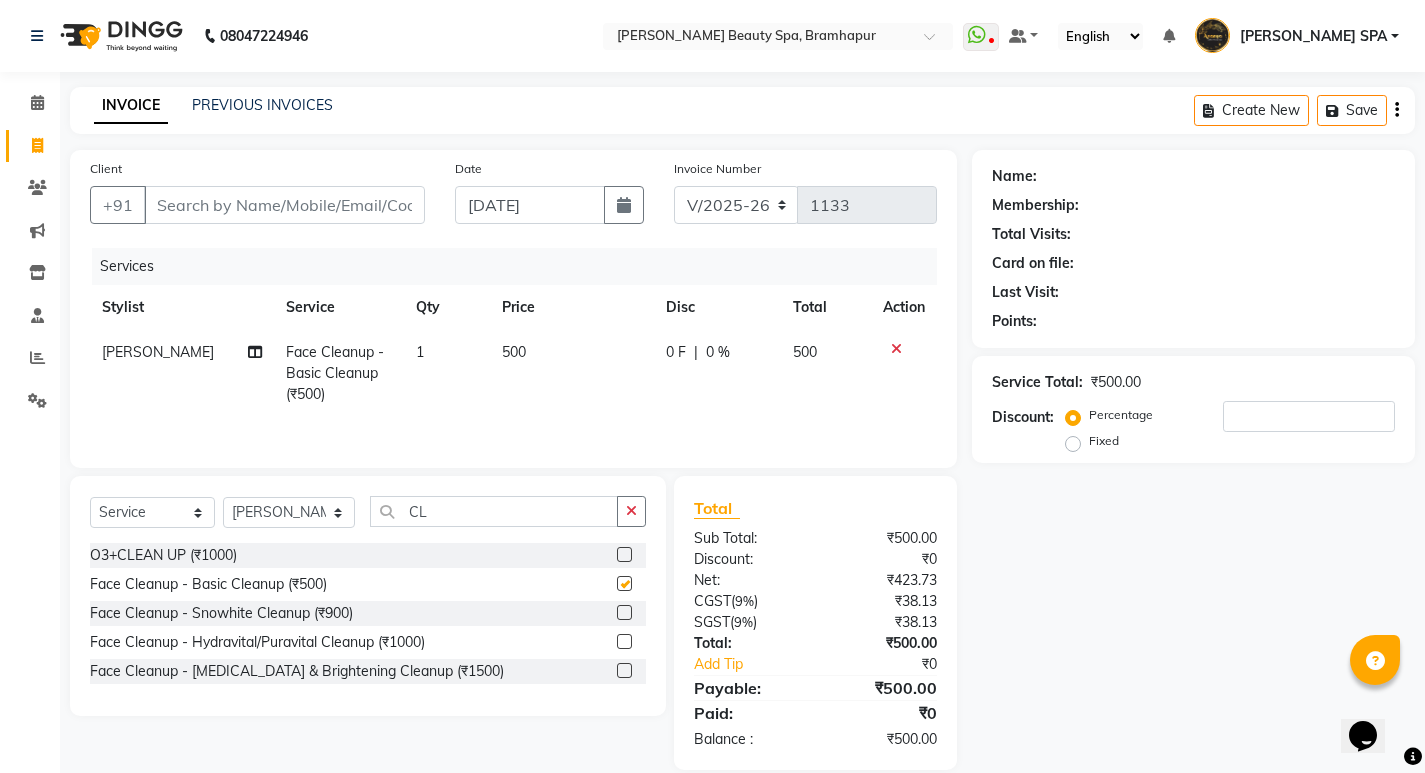 checkbox on "false" 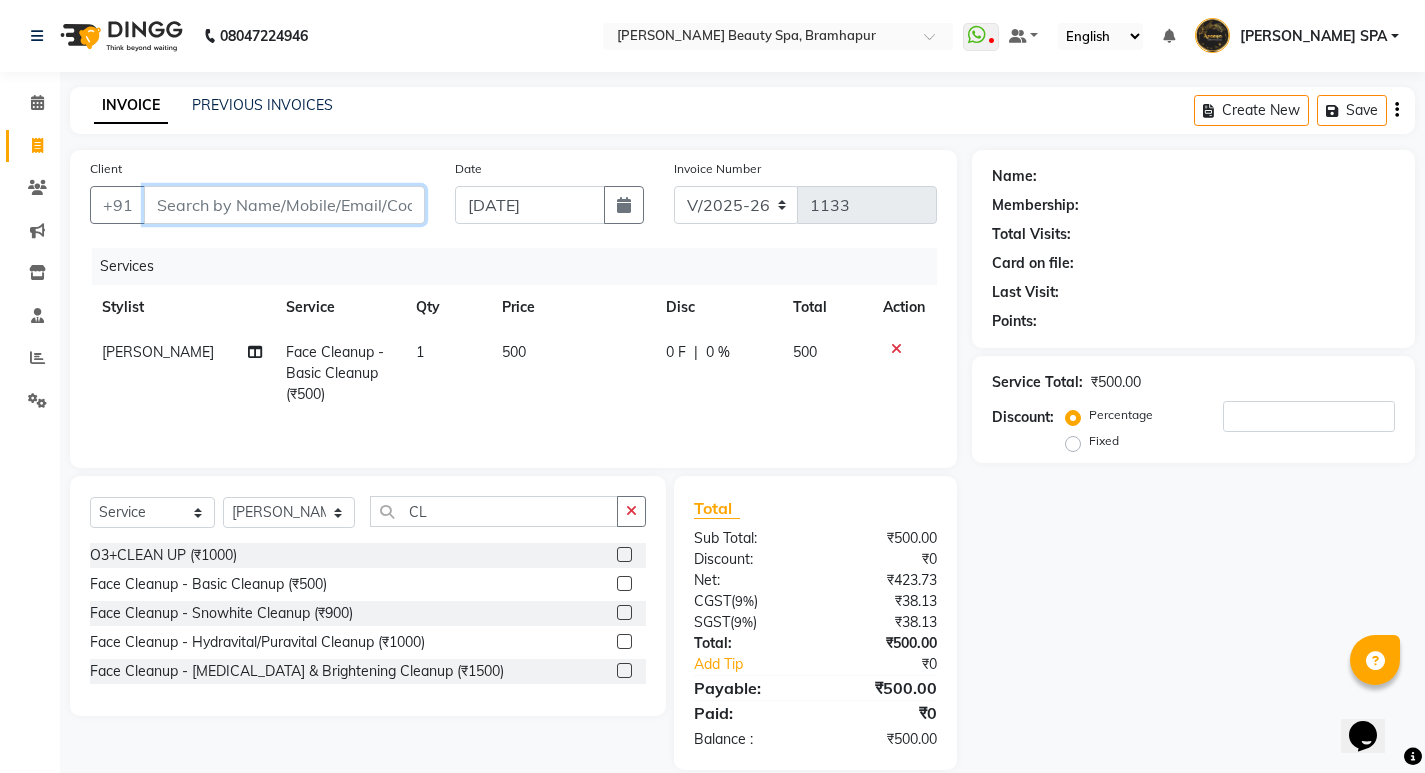 click on "Client" at bounding box center [284, 205] 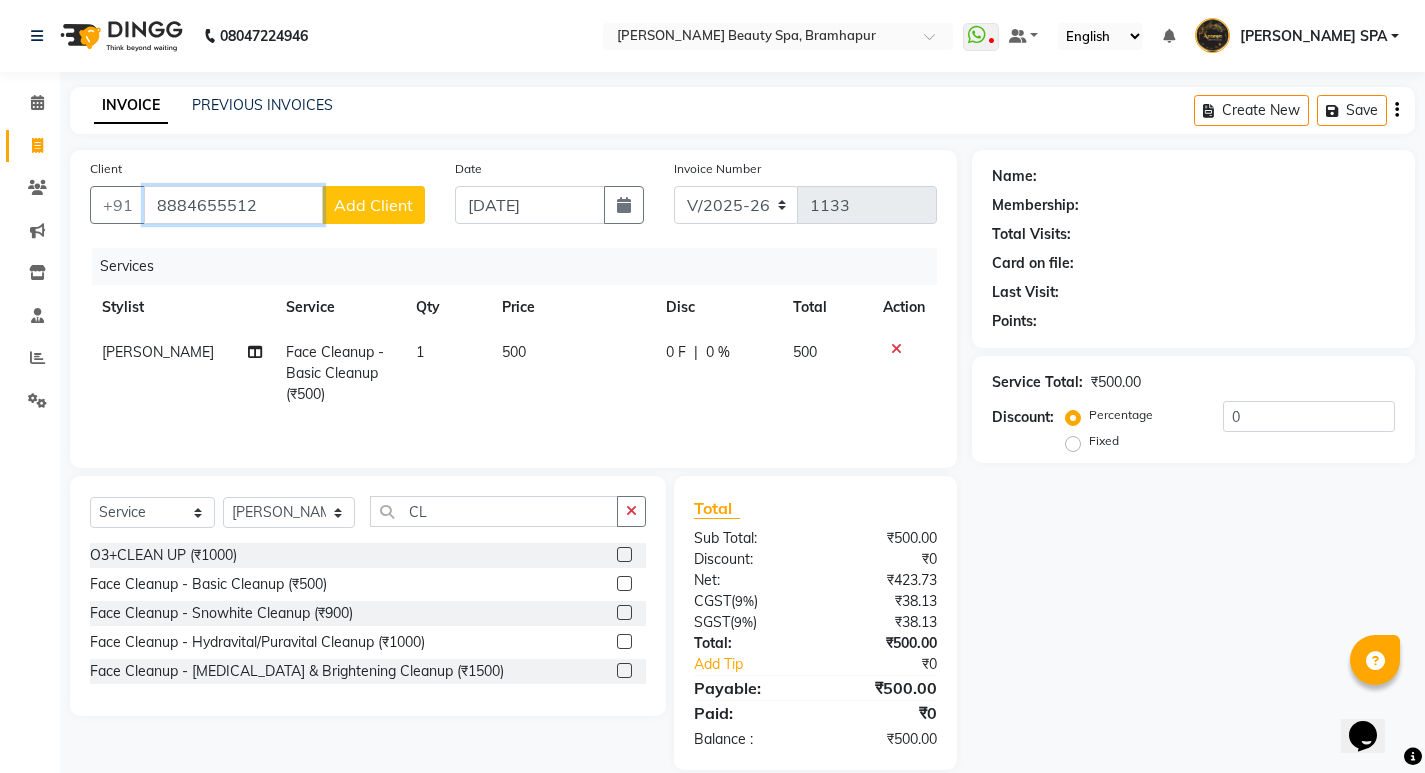 click on "8884655512" at bounding box center (233, 205) 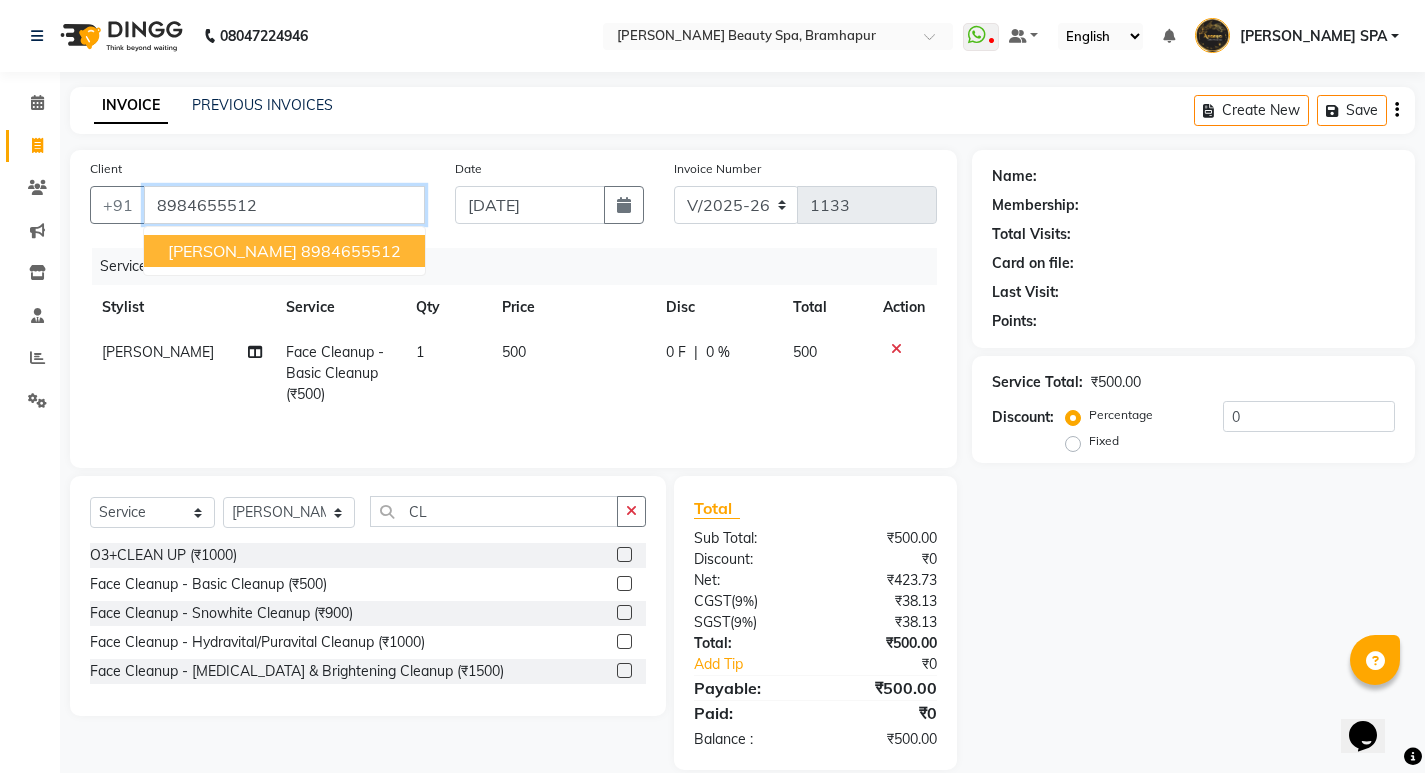 type on "8984655512" 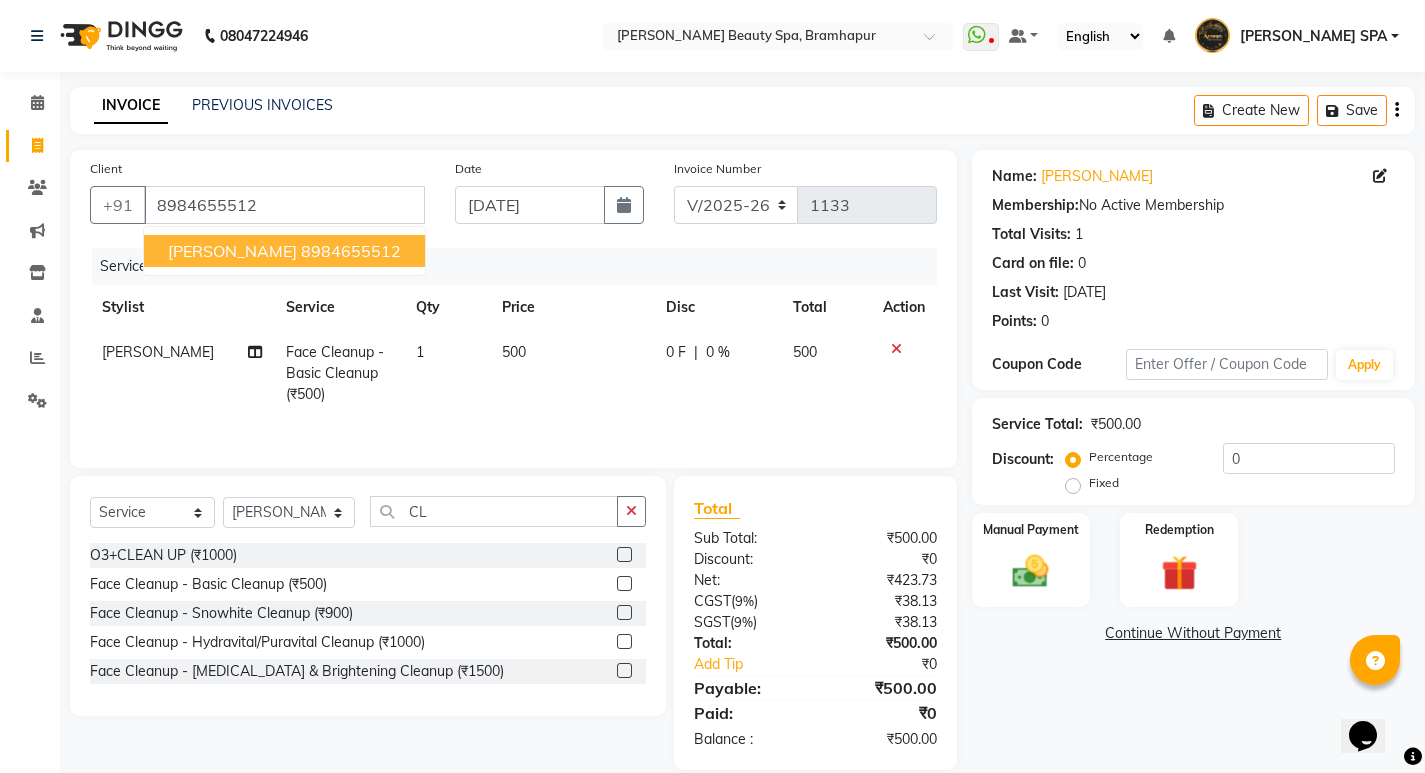 click on "[PERSON_NAME]" at bounding box center (232, 251) 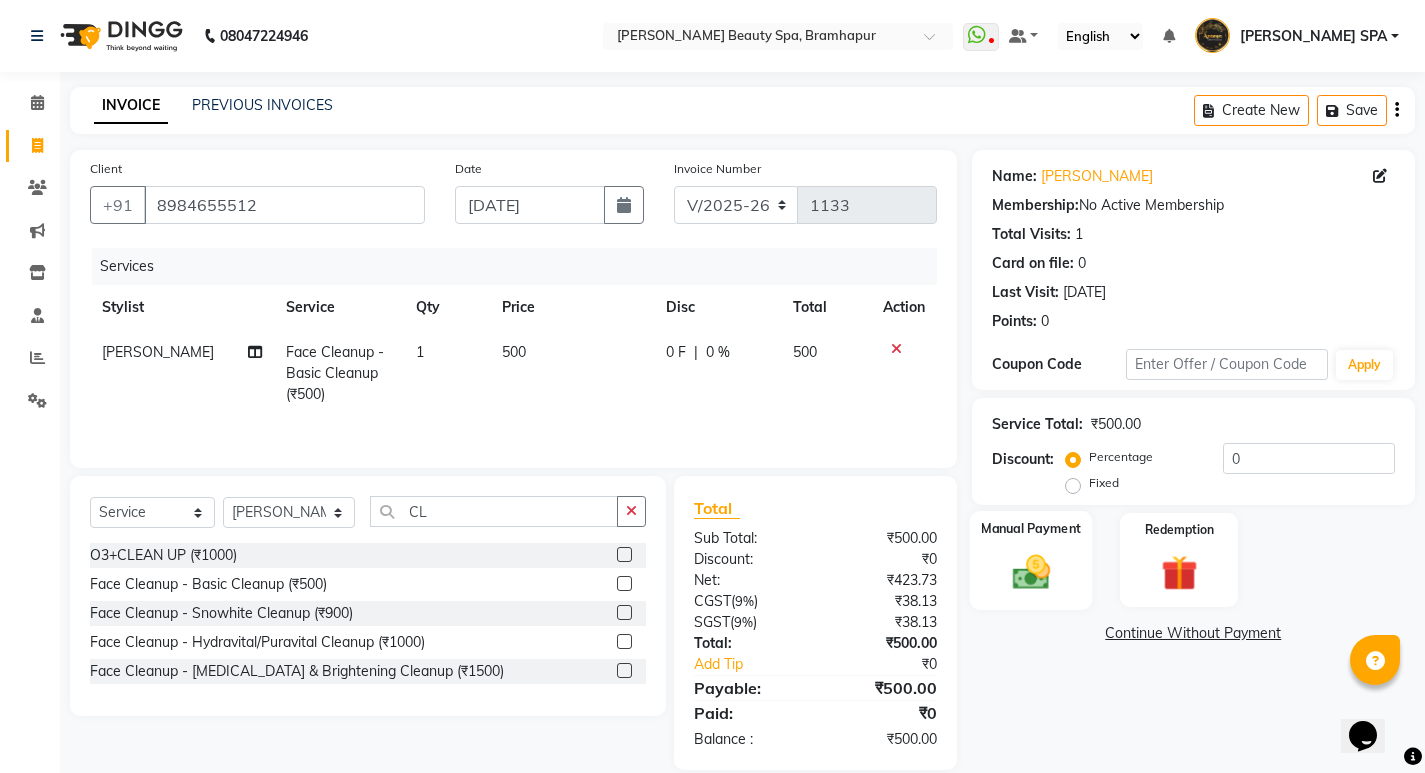 click on "Manual Payment" 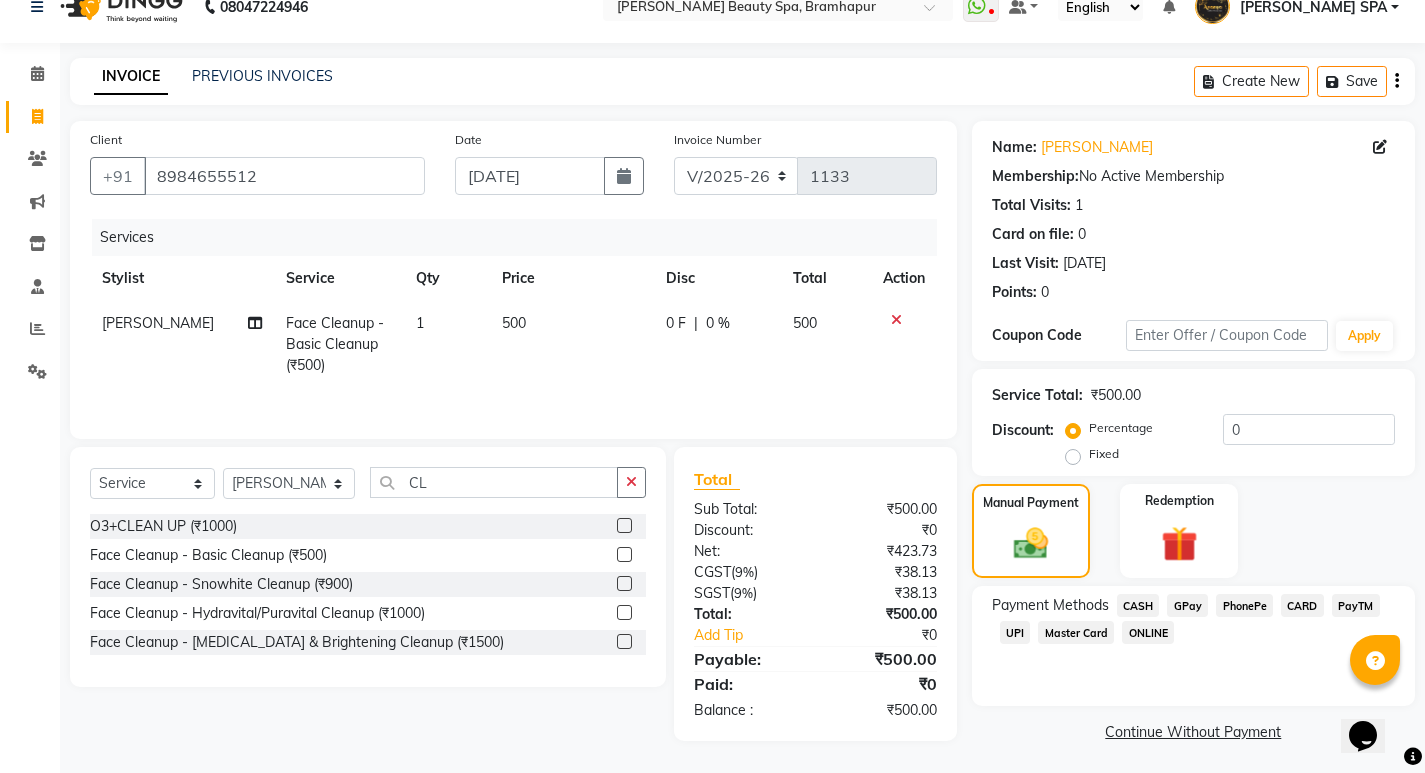 scroll, scrollTop: 33, scrollLeft: 0, axis: vertical 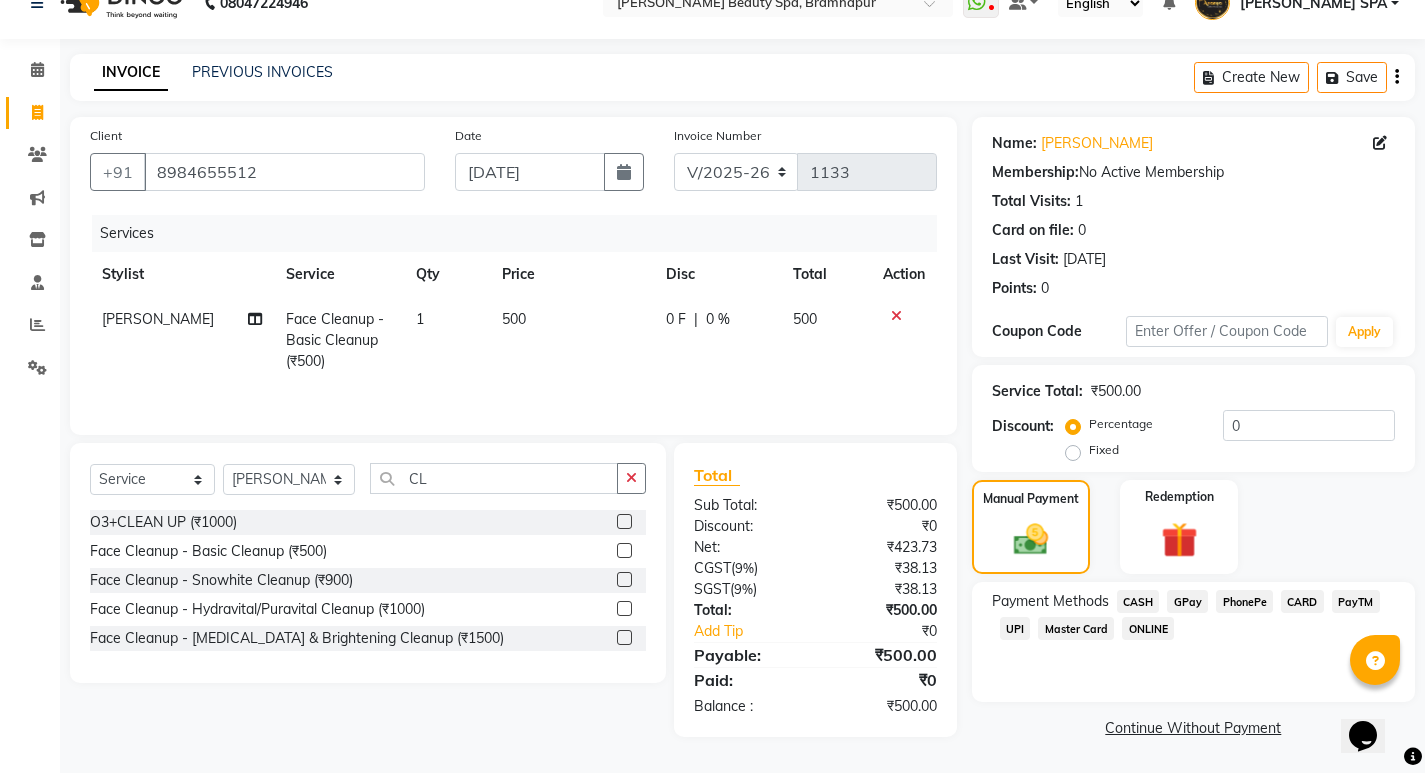 click 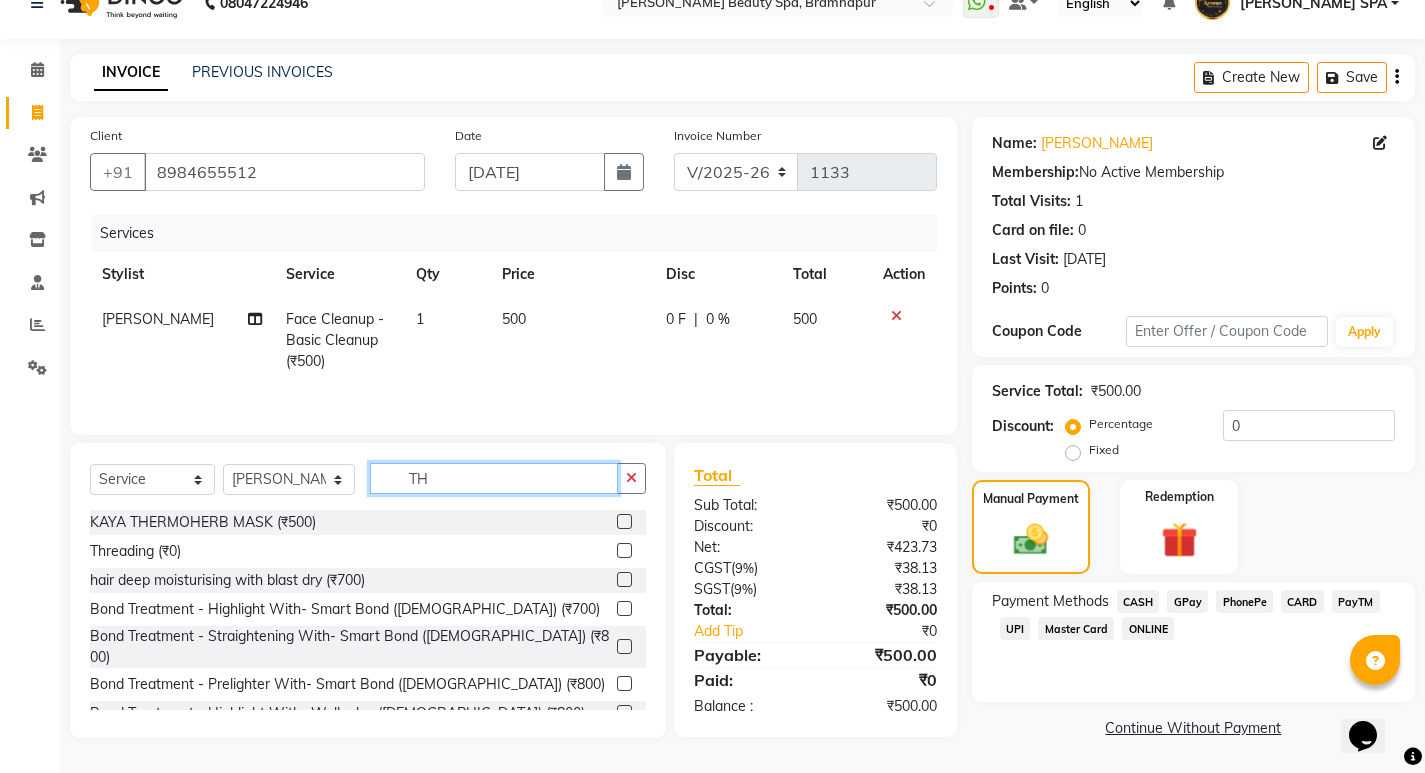 type on "TH" 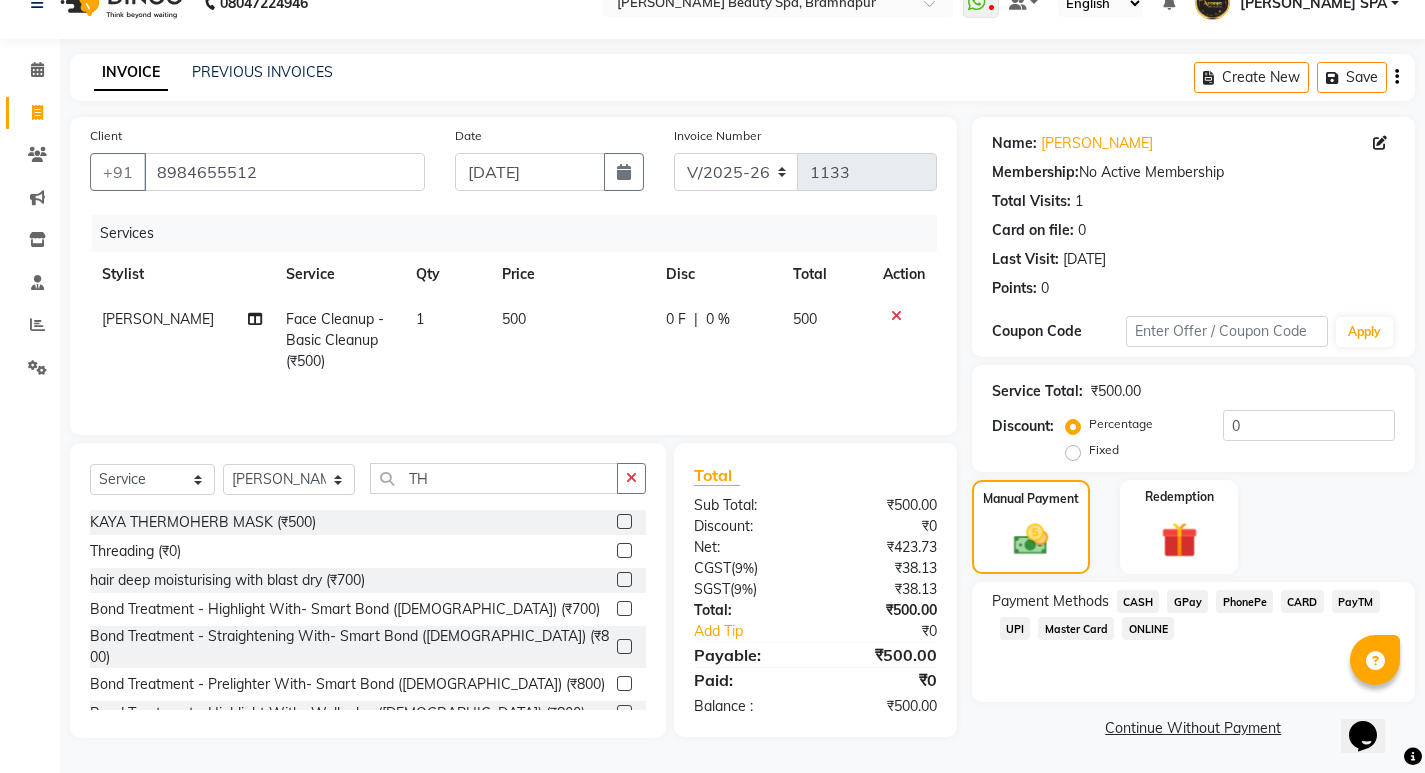 click 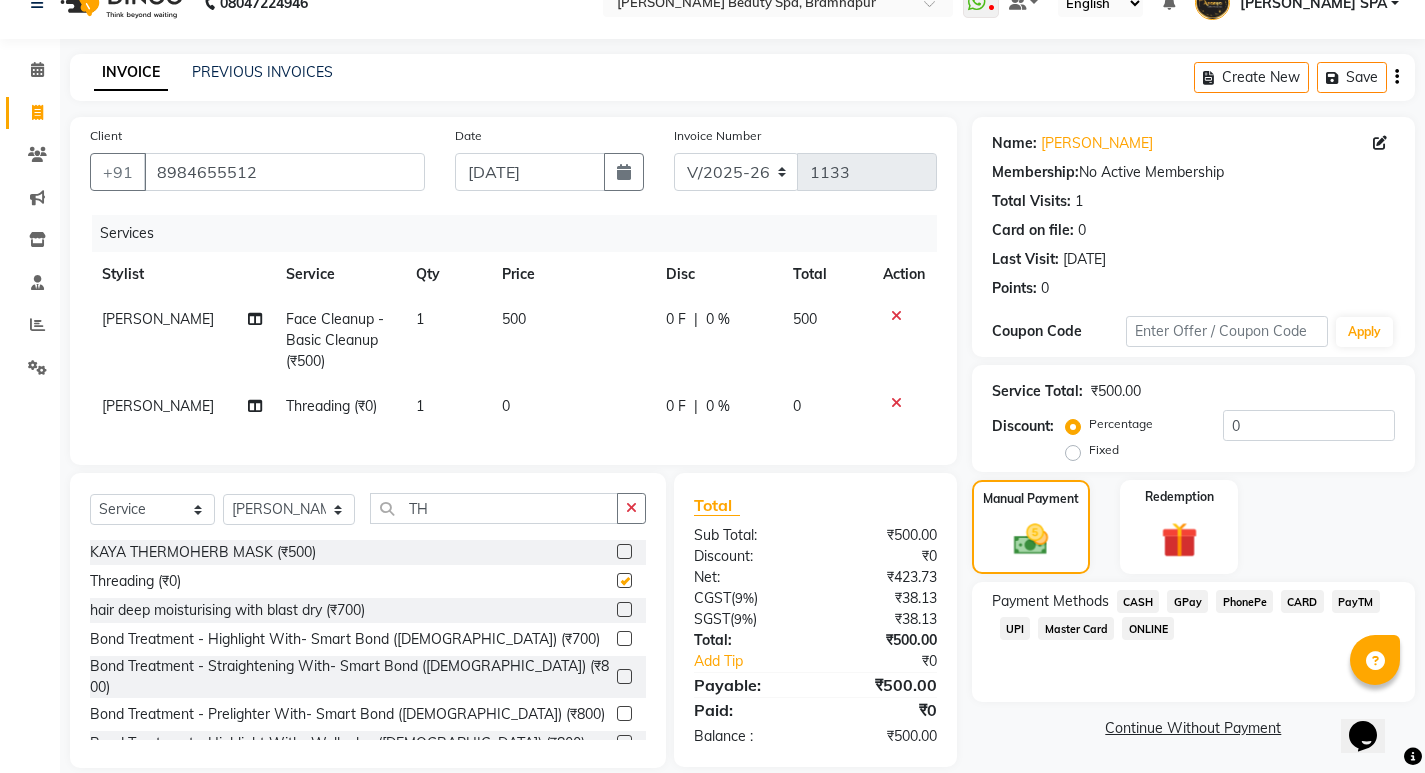checkbox on "false" 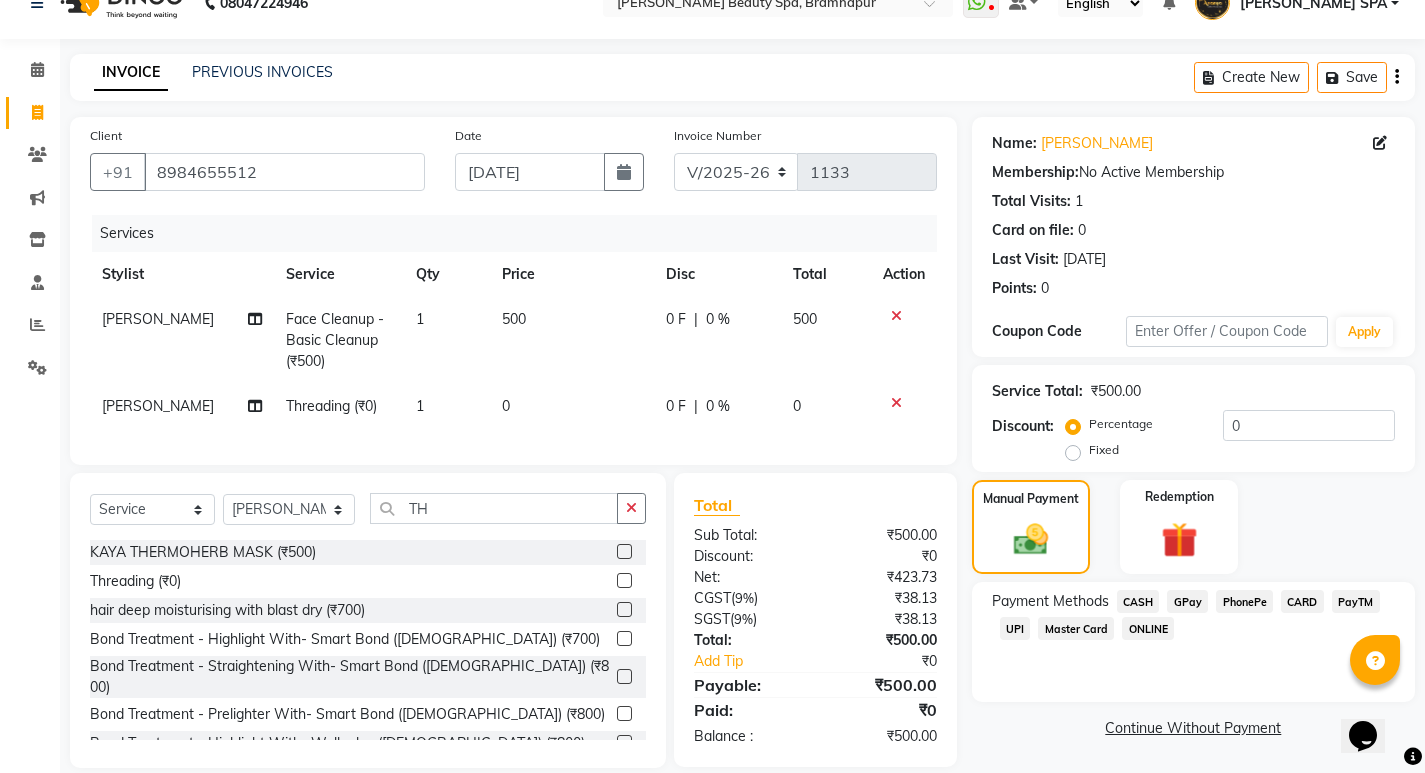 click on "0" 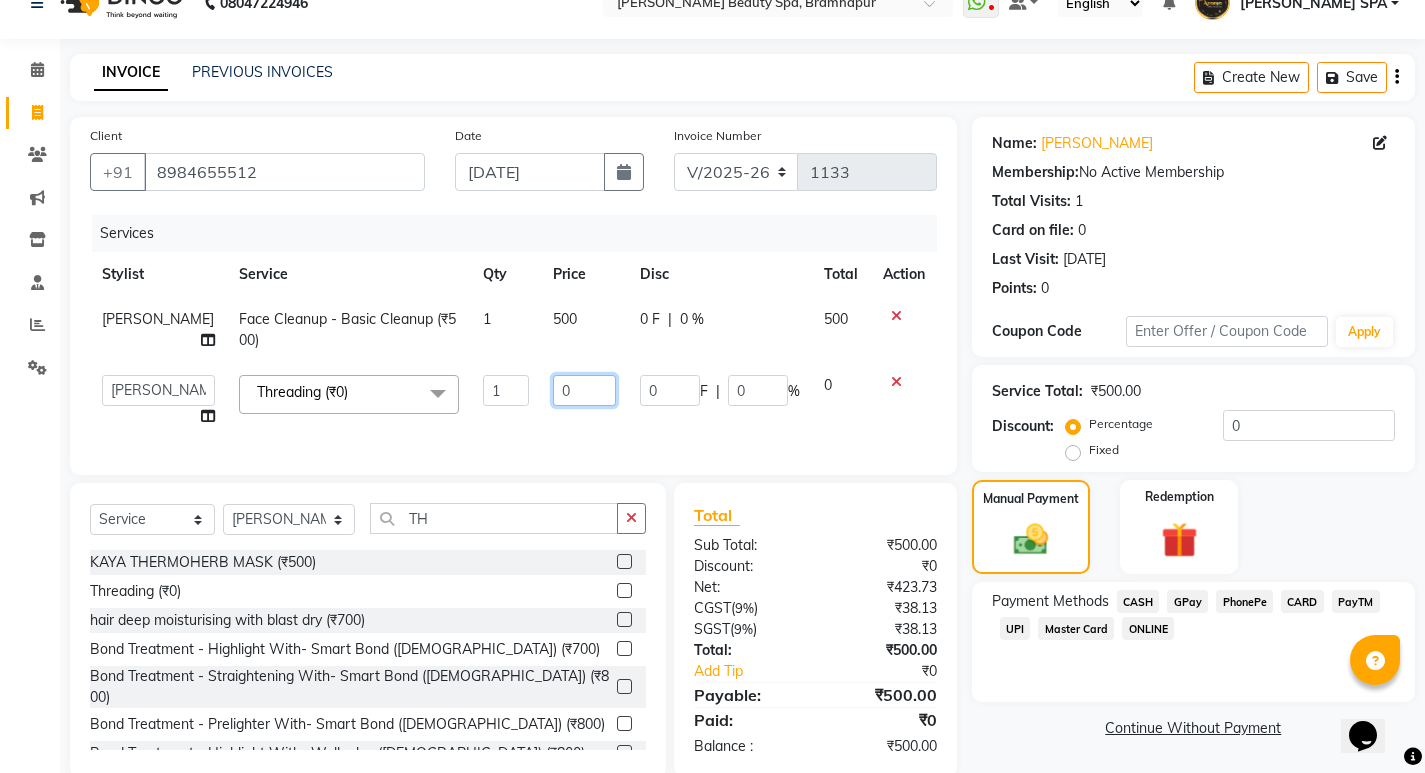 click on "0" 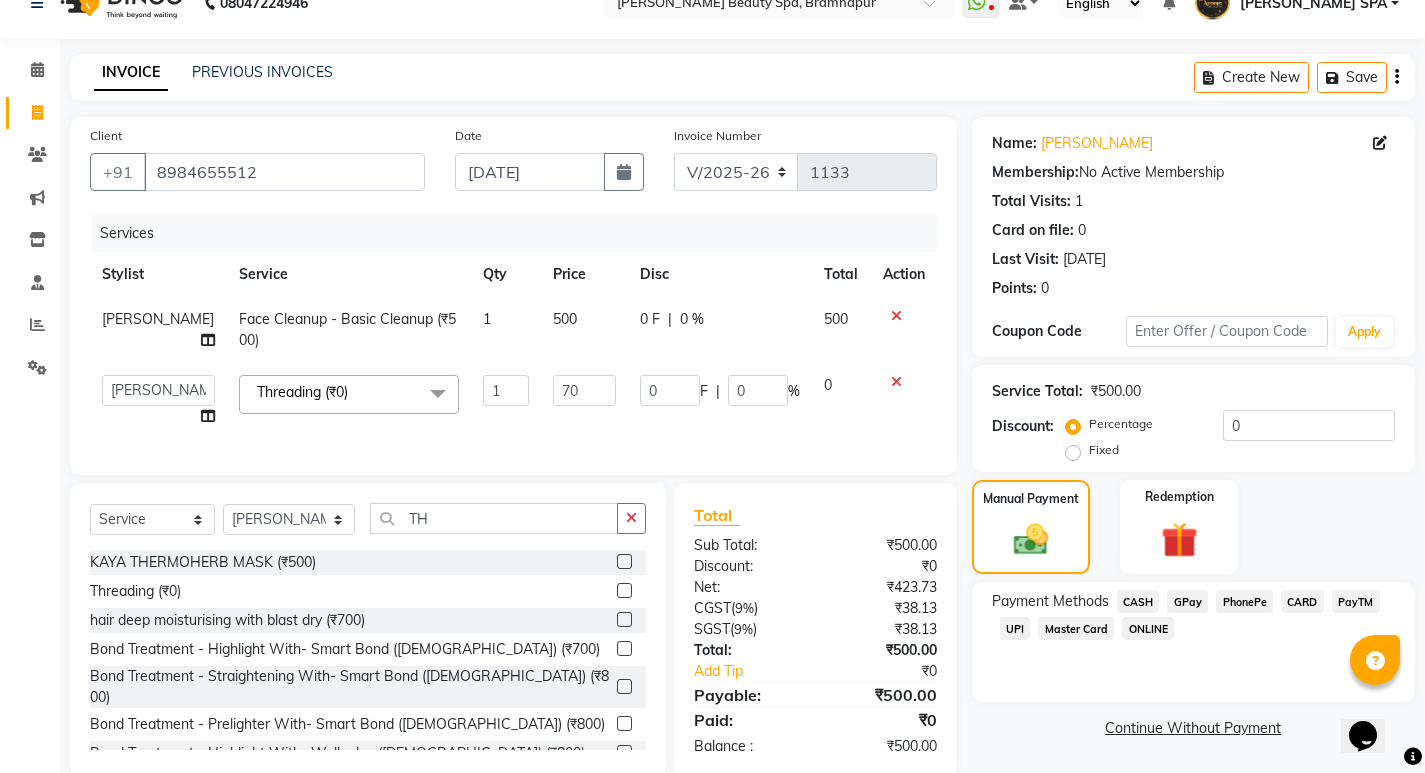click on "CASH" 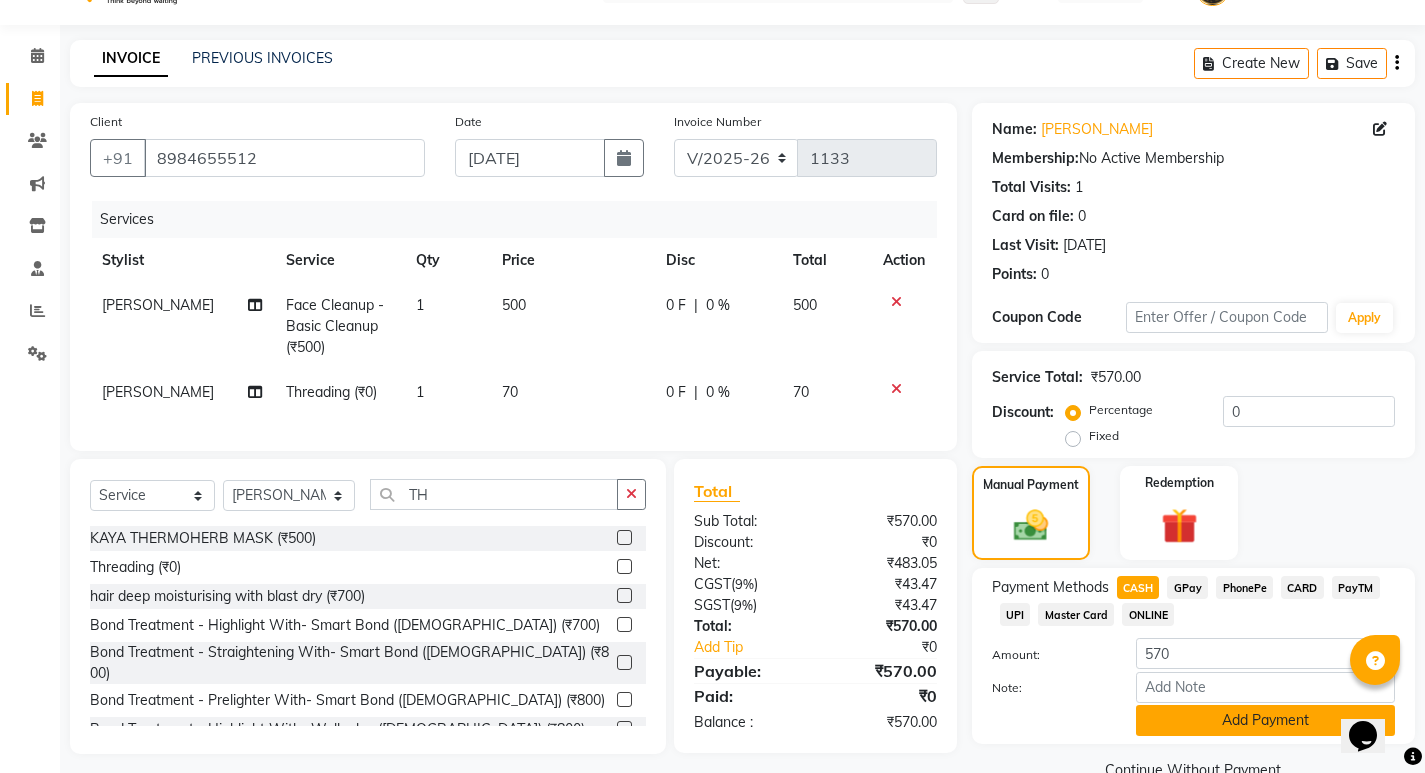 scroll, scrollTop: 89, scrollLeft: 0, axis: vertical 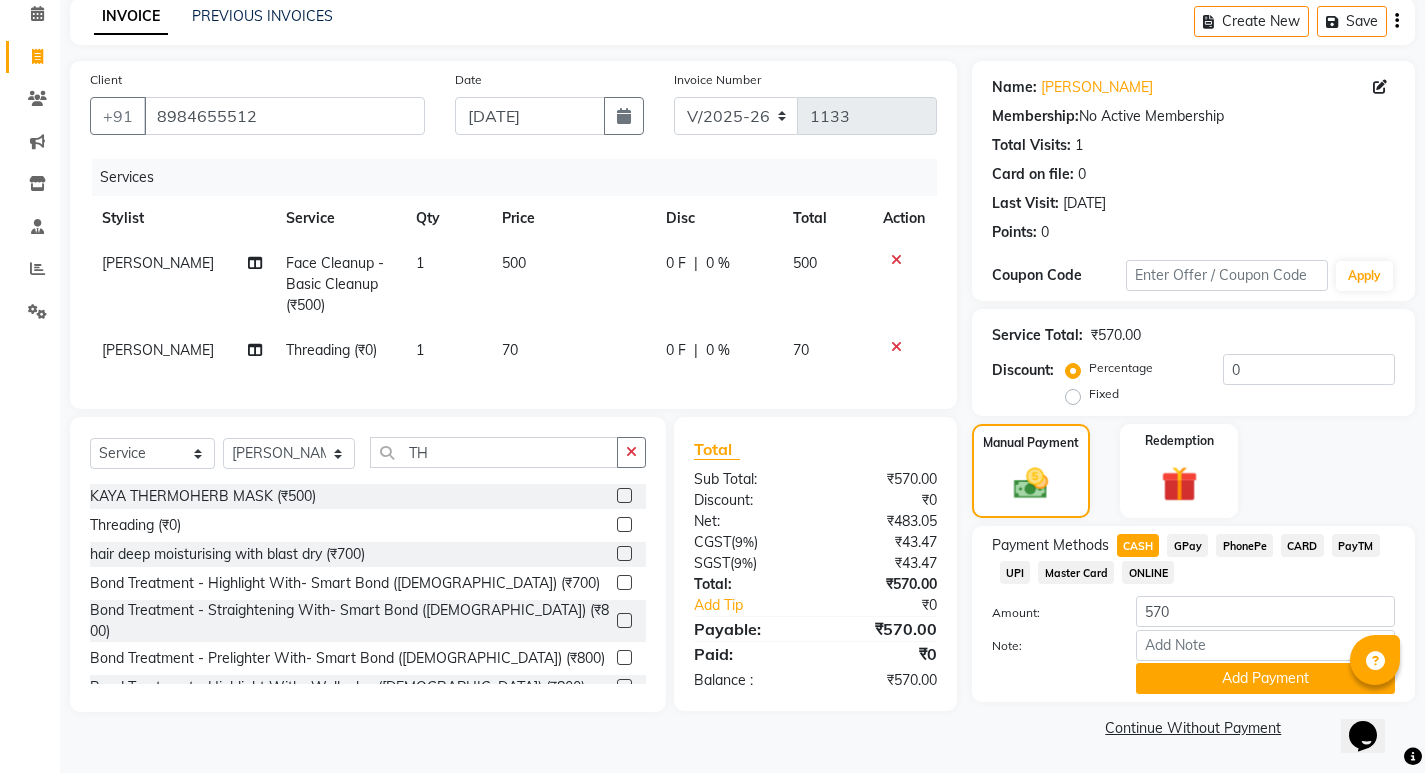 click on "CASH" 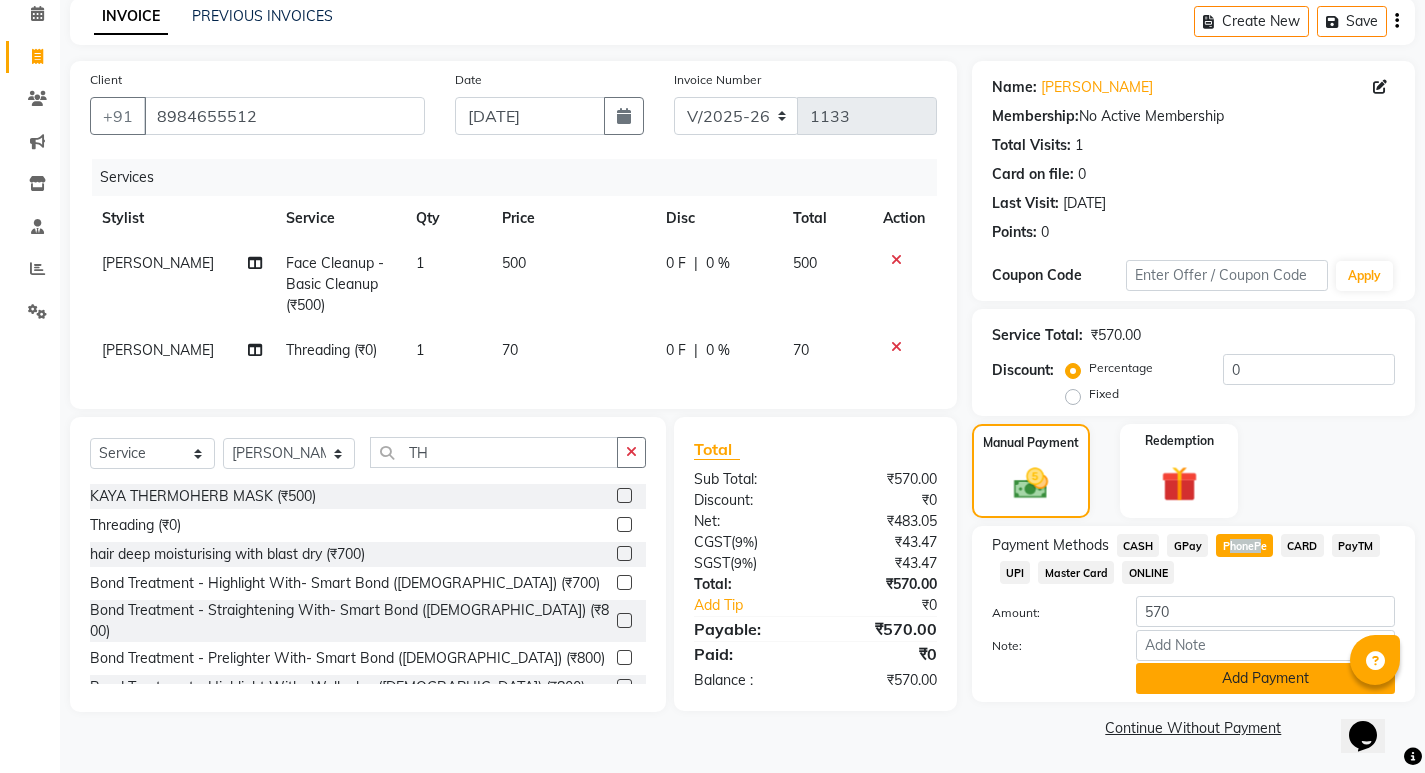 click on "Add Payment" 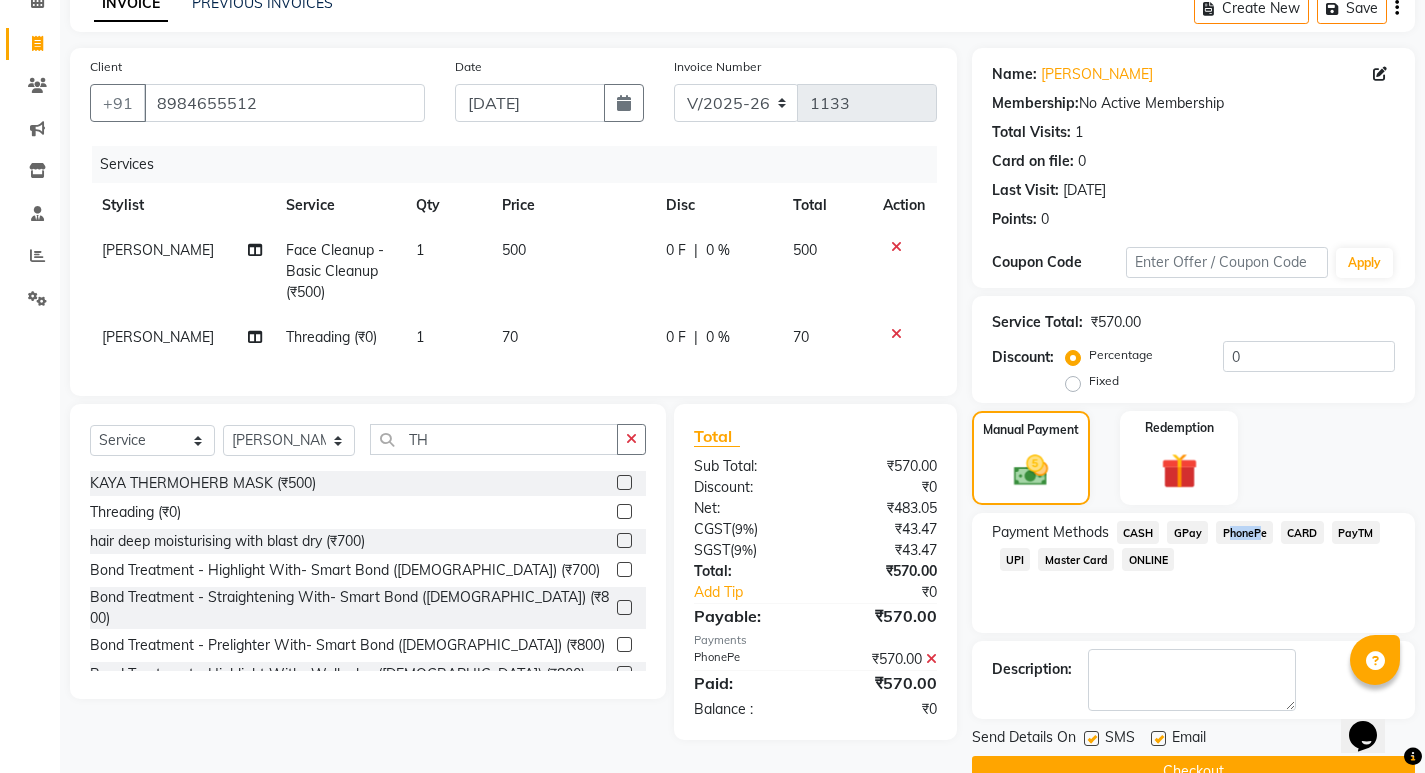scroll, scrollTop: 146, scrollLeft: 0, axis: vertical 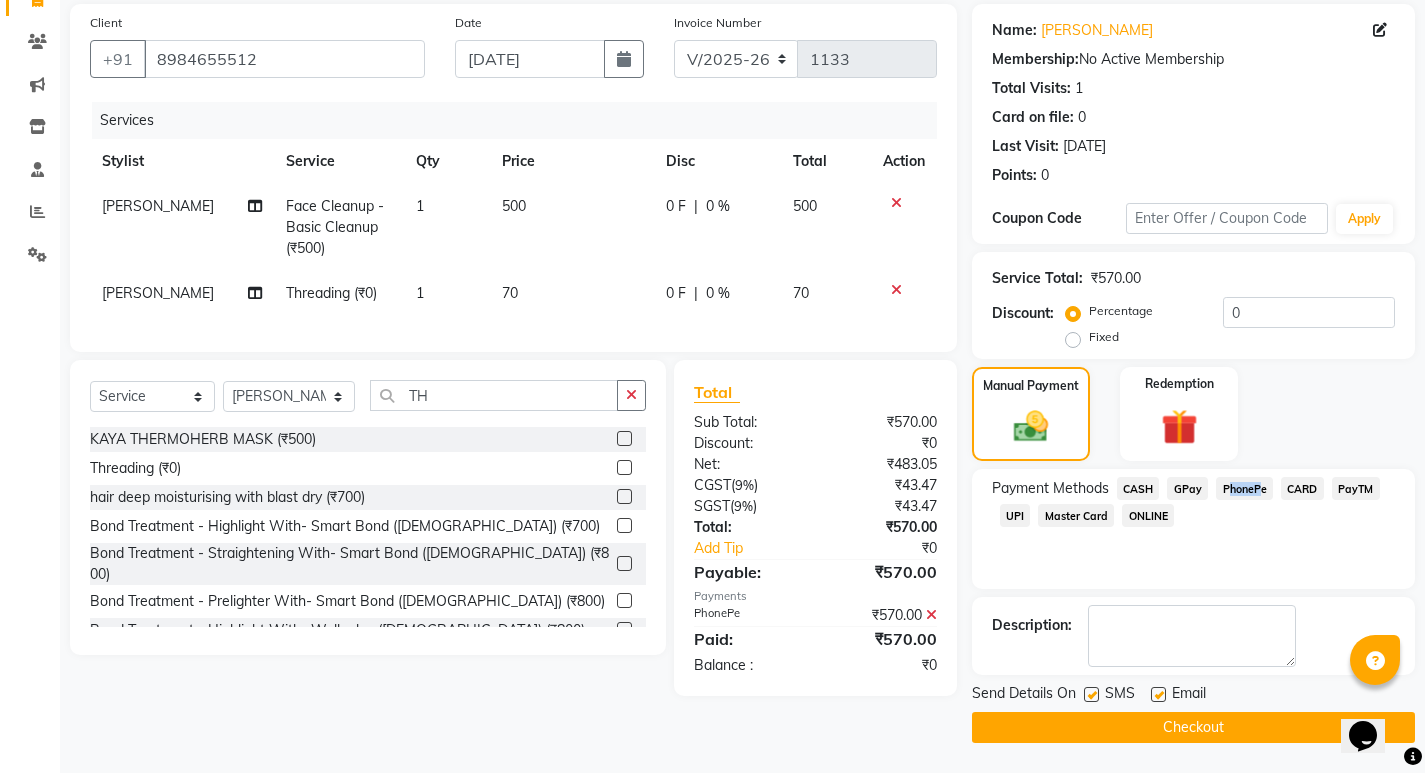 click on "Checkout" 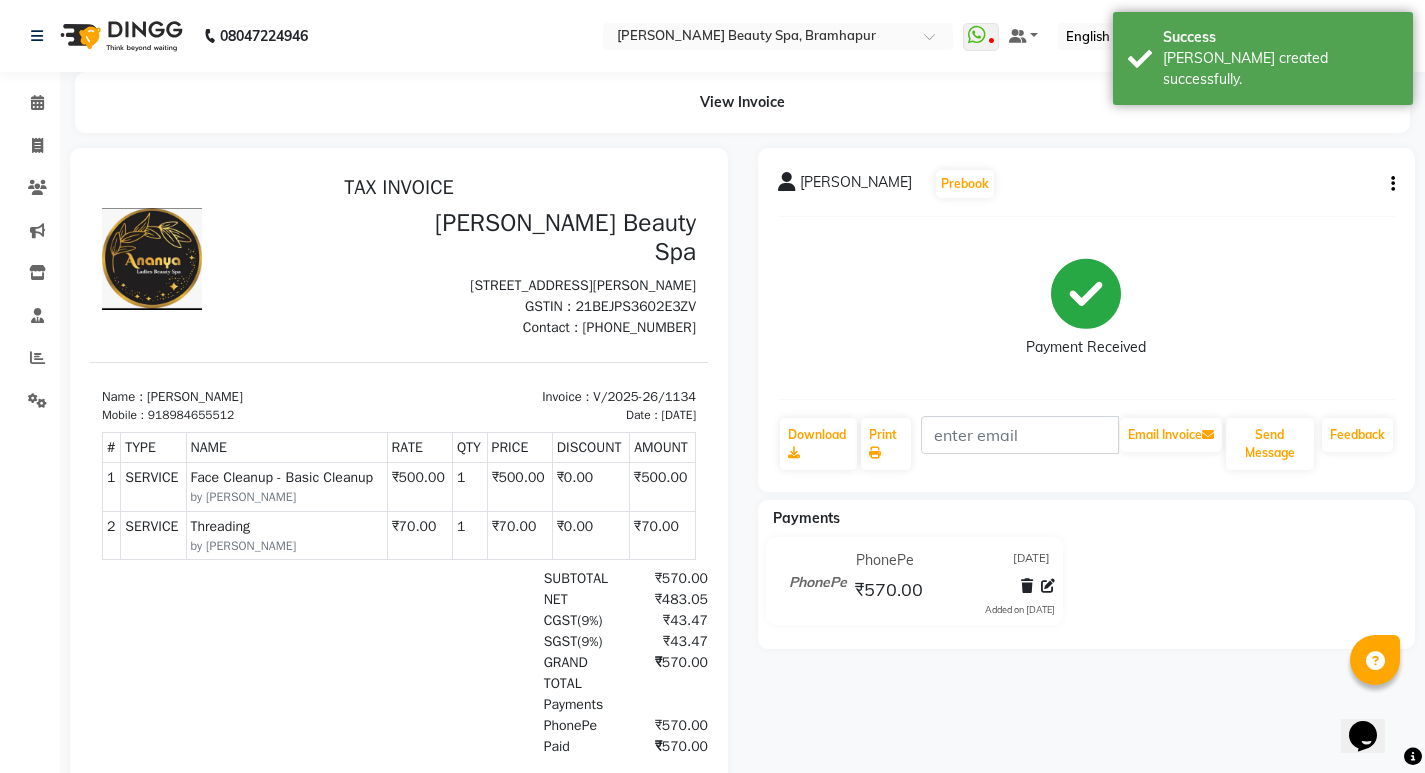scroll, scrollTop: 0, scrollLeft: 0, axis: both 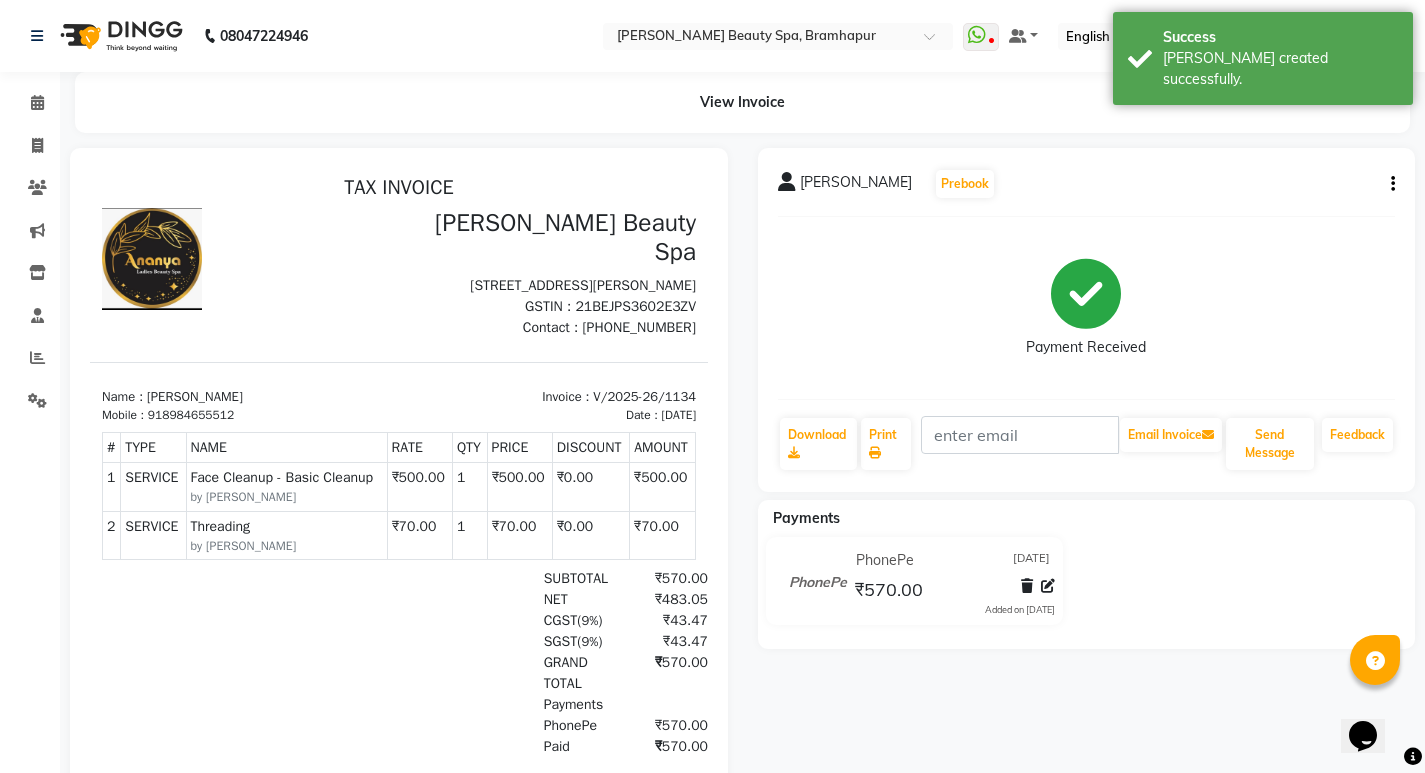 click 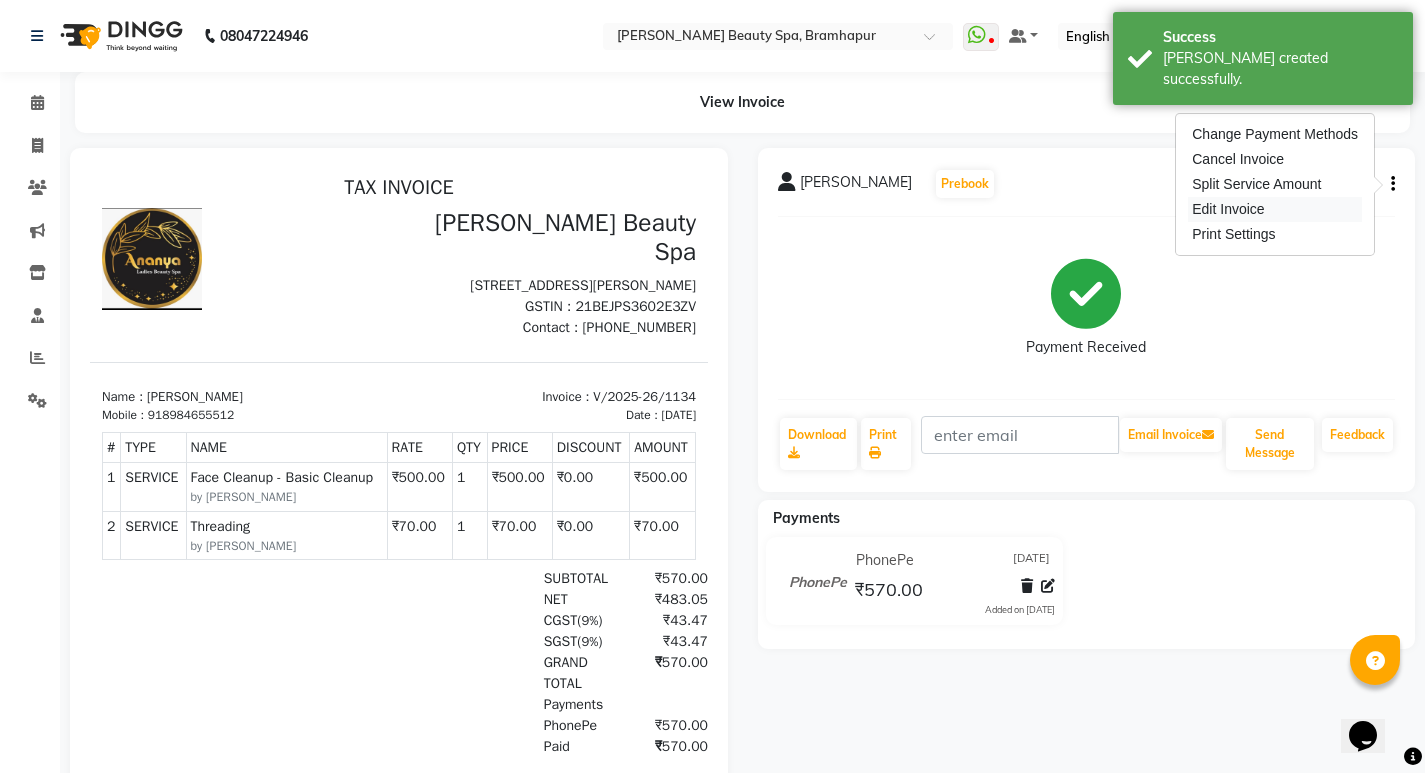 click on "Edit Invoice" at bounding box center [1275, 209] 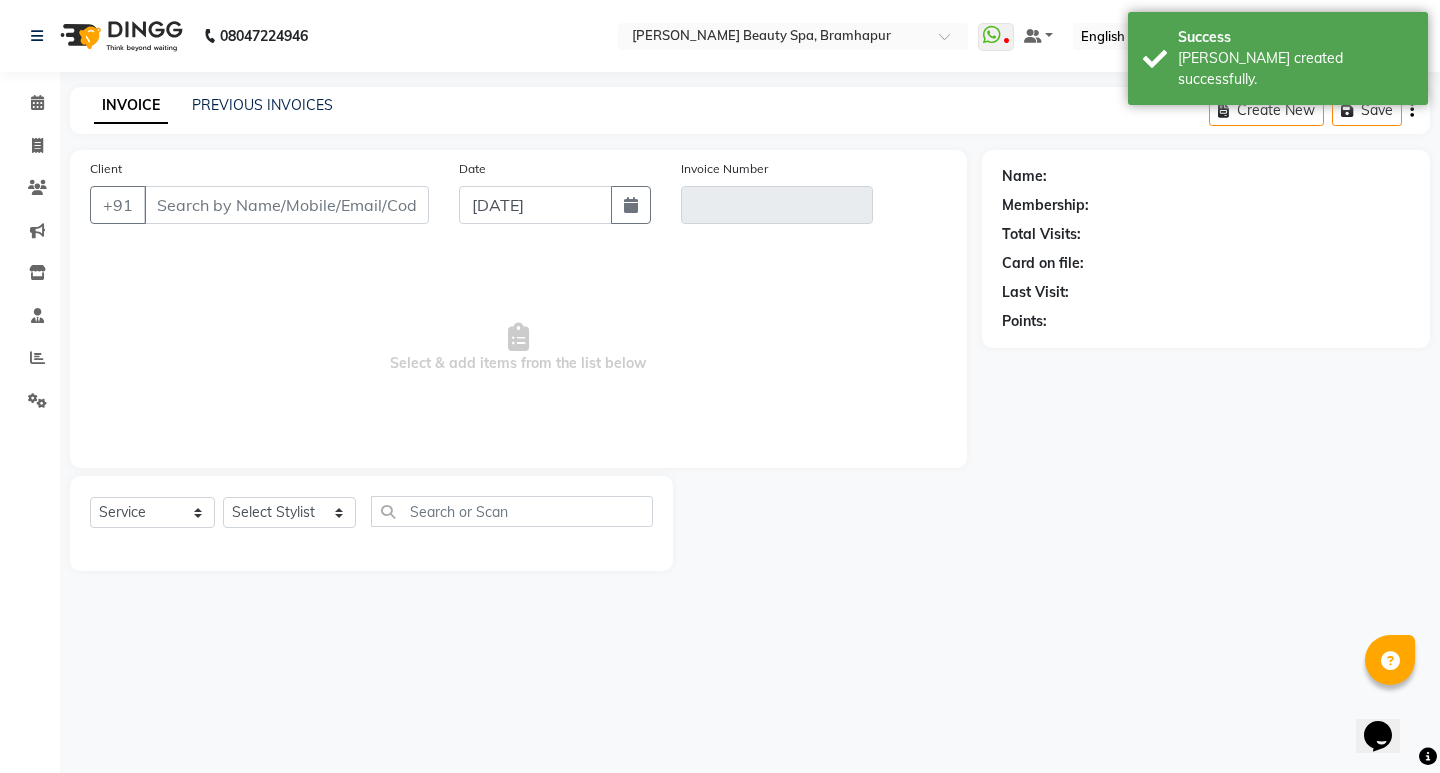 type on "8984655512" 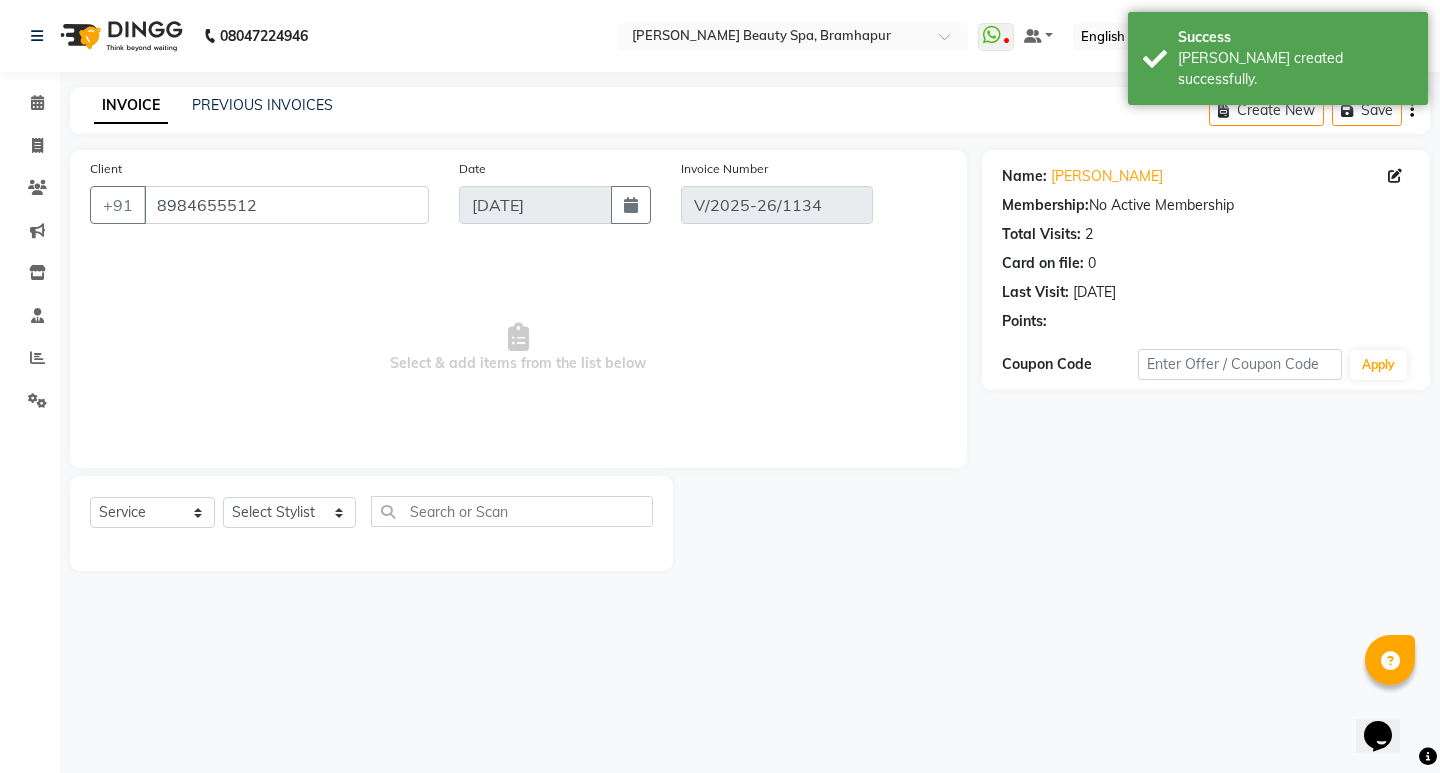 select on "select" 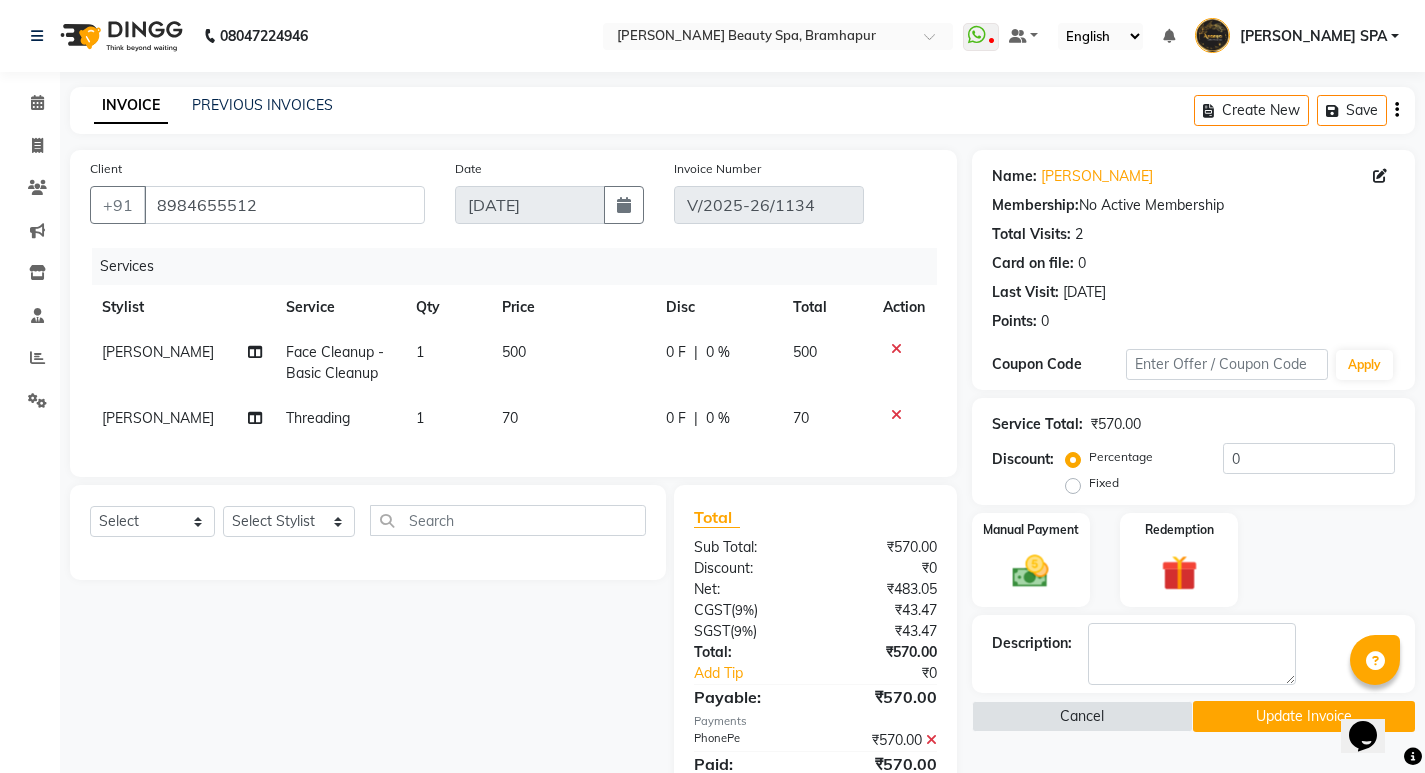 click on "[PERSON_NAME]" 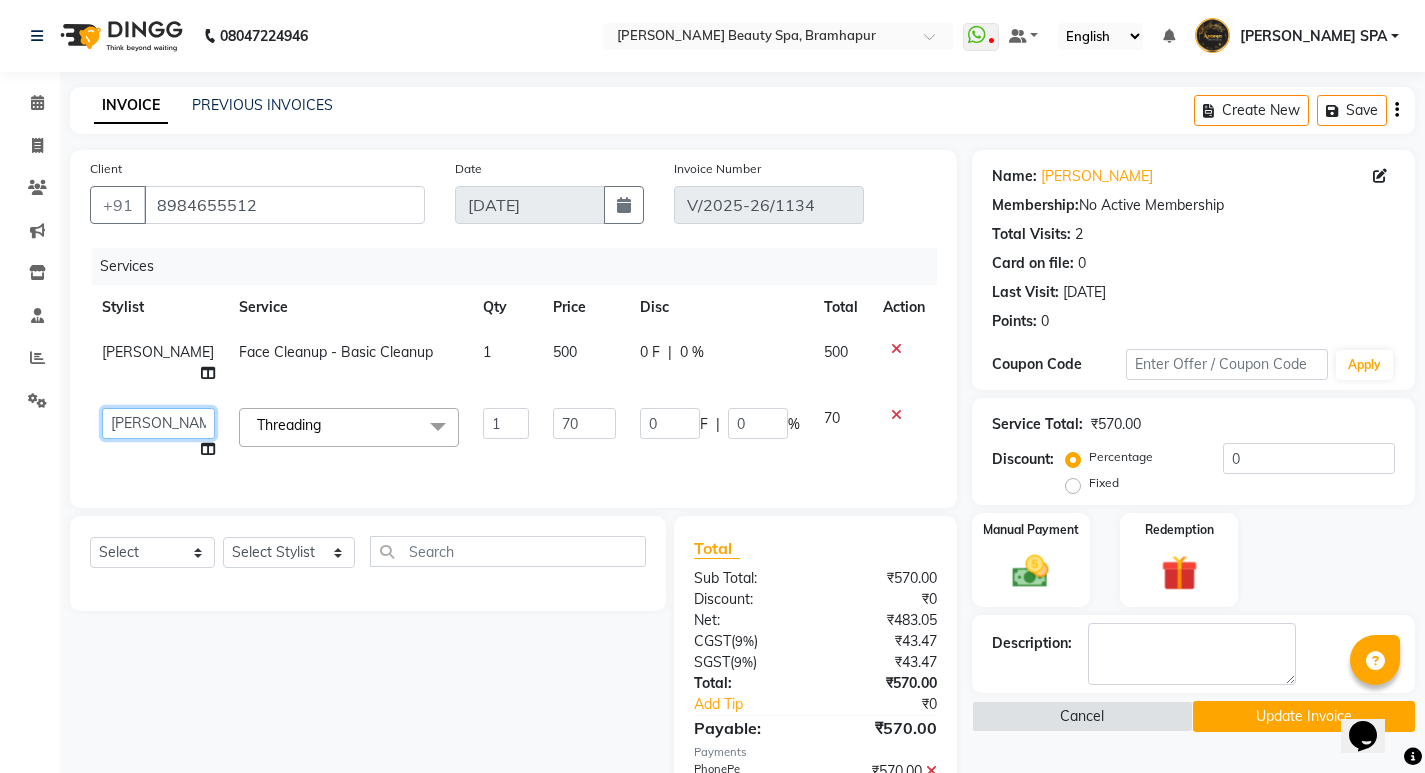 click on "ANANYA SPA   Bindiya Hati   jhuma   JYOTI   KABITA PATTNAIK JOLLY   MAM   PRANATI   SABANA   SANDHYA SAHU   SIBANI   SOUMYA   SUNITA DAS" 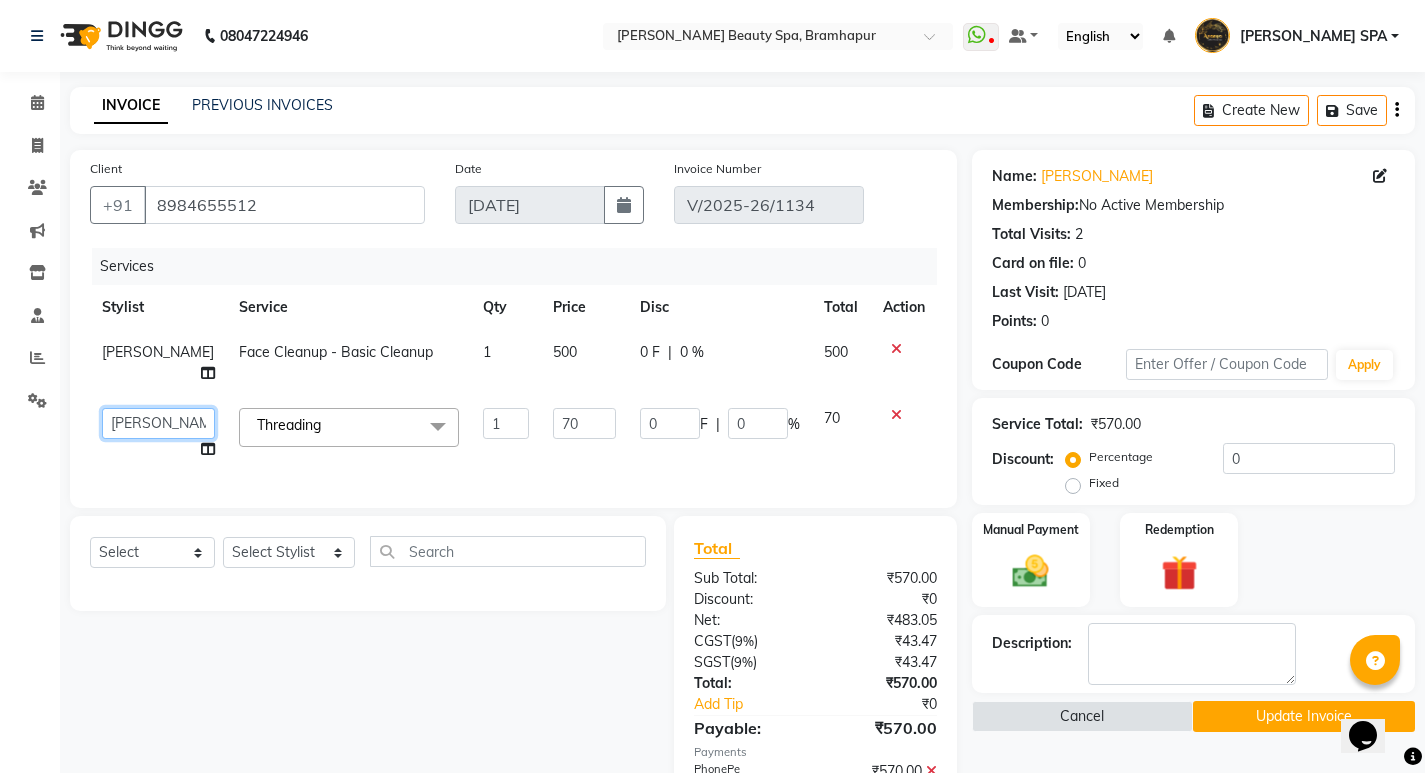 click on "ANANYA SPA   Bindiya Hati   jhuma   JYOTI   KABITA PATTNAIK JOLLY   MAM   PRANATI   SABANA   SANDHYA SAHU   SIBANI   SOUMYA   SUNITA DAS" 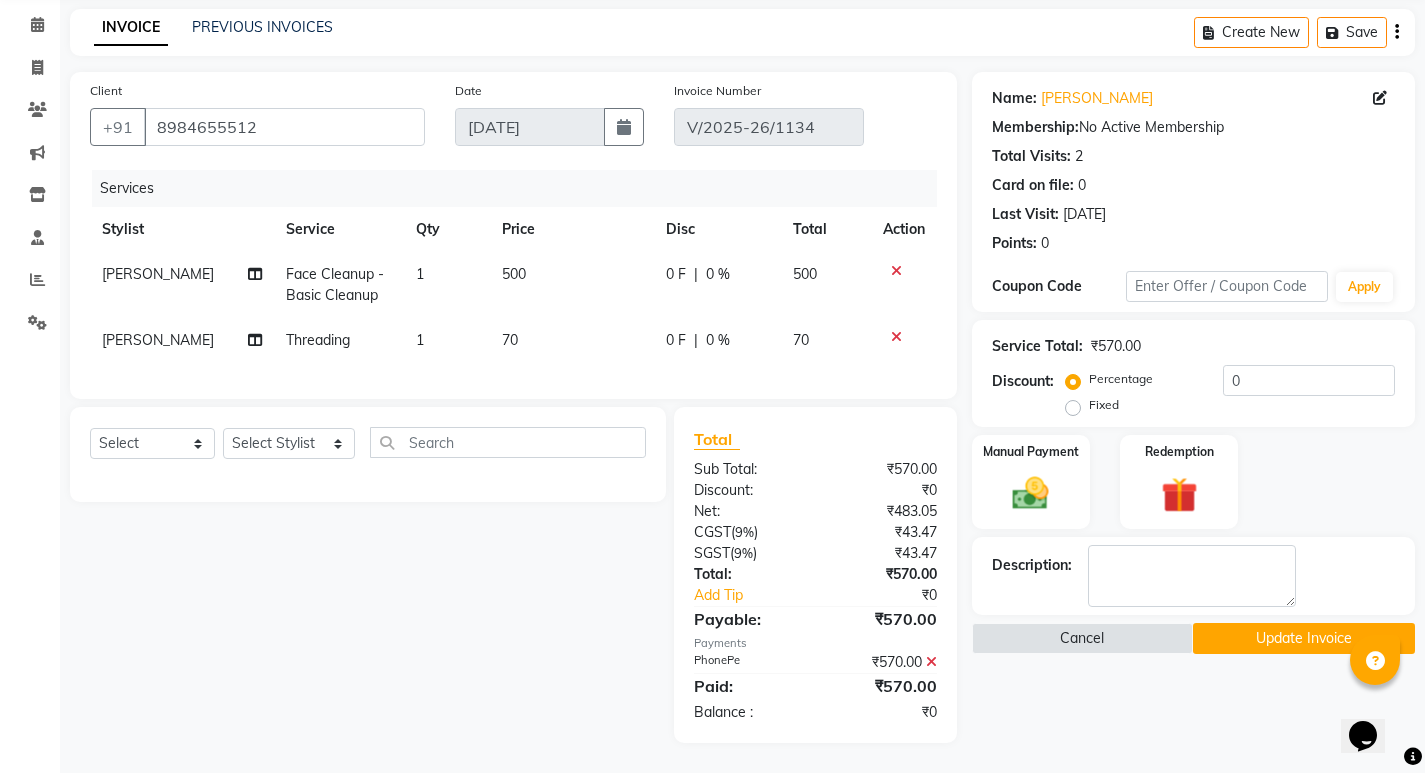 scroll, scrollTop: 93, scrollLeft: 0, axis: vertical 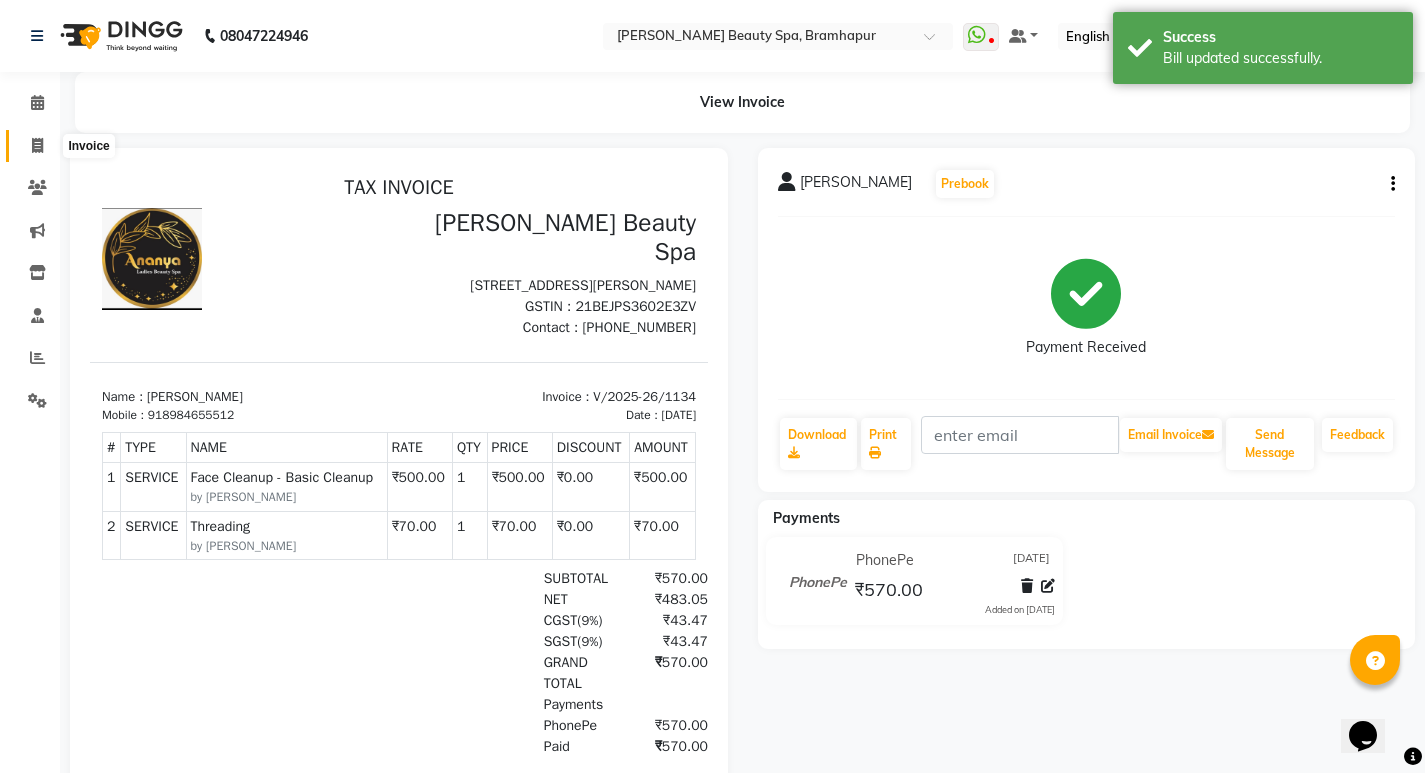 click 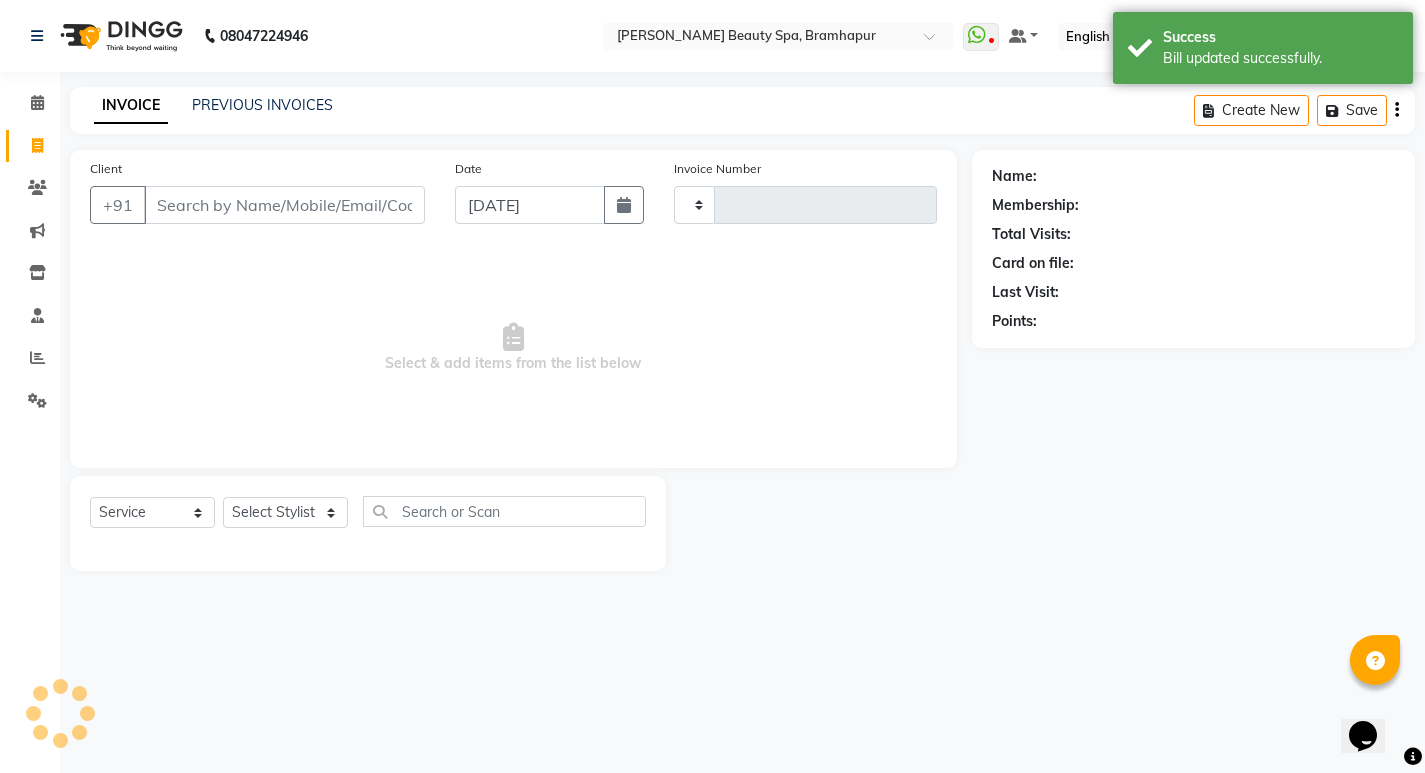 type on "1135" 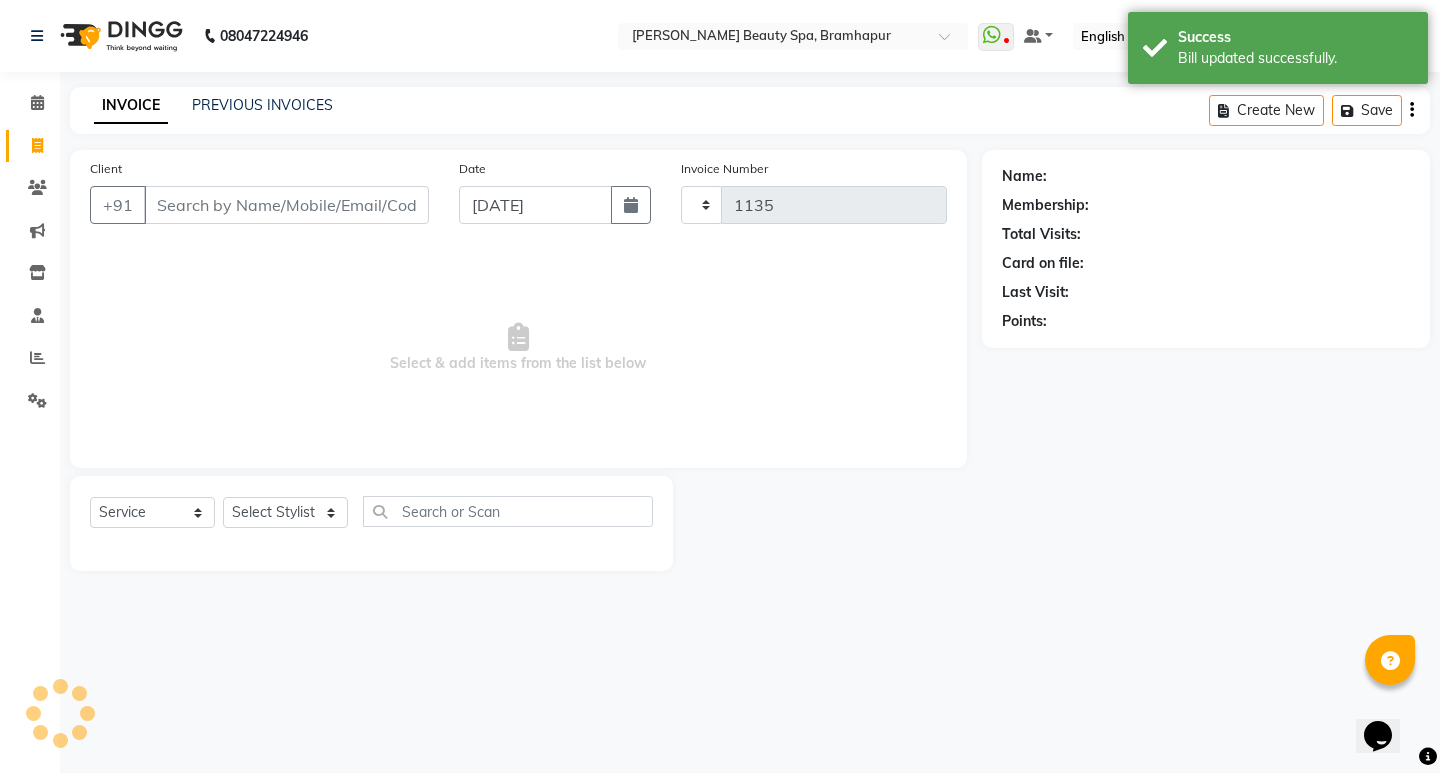 select on "3622" 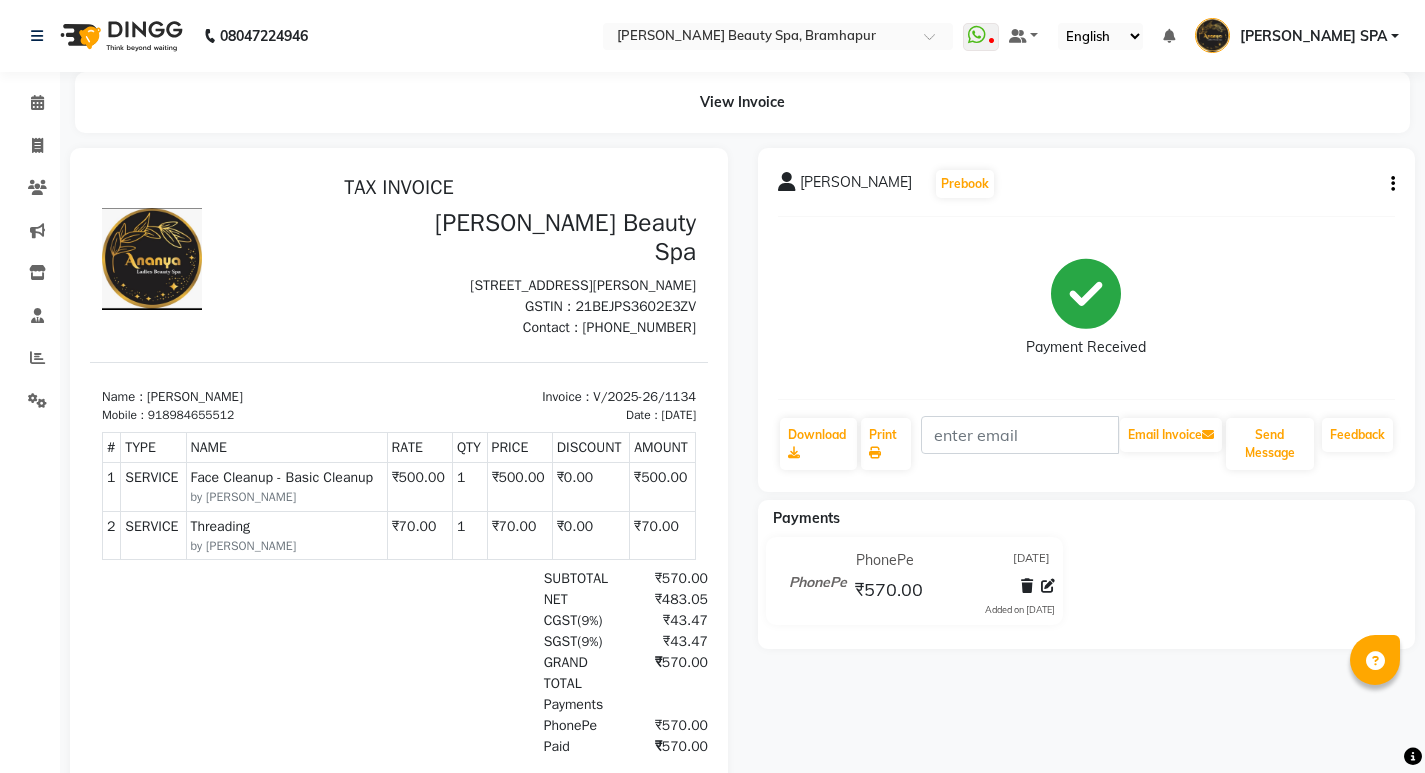 scroll, scrollTop: 0, scrollLeft: 0, axis: both 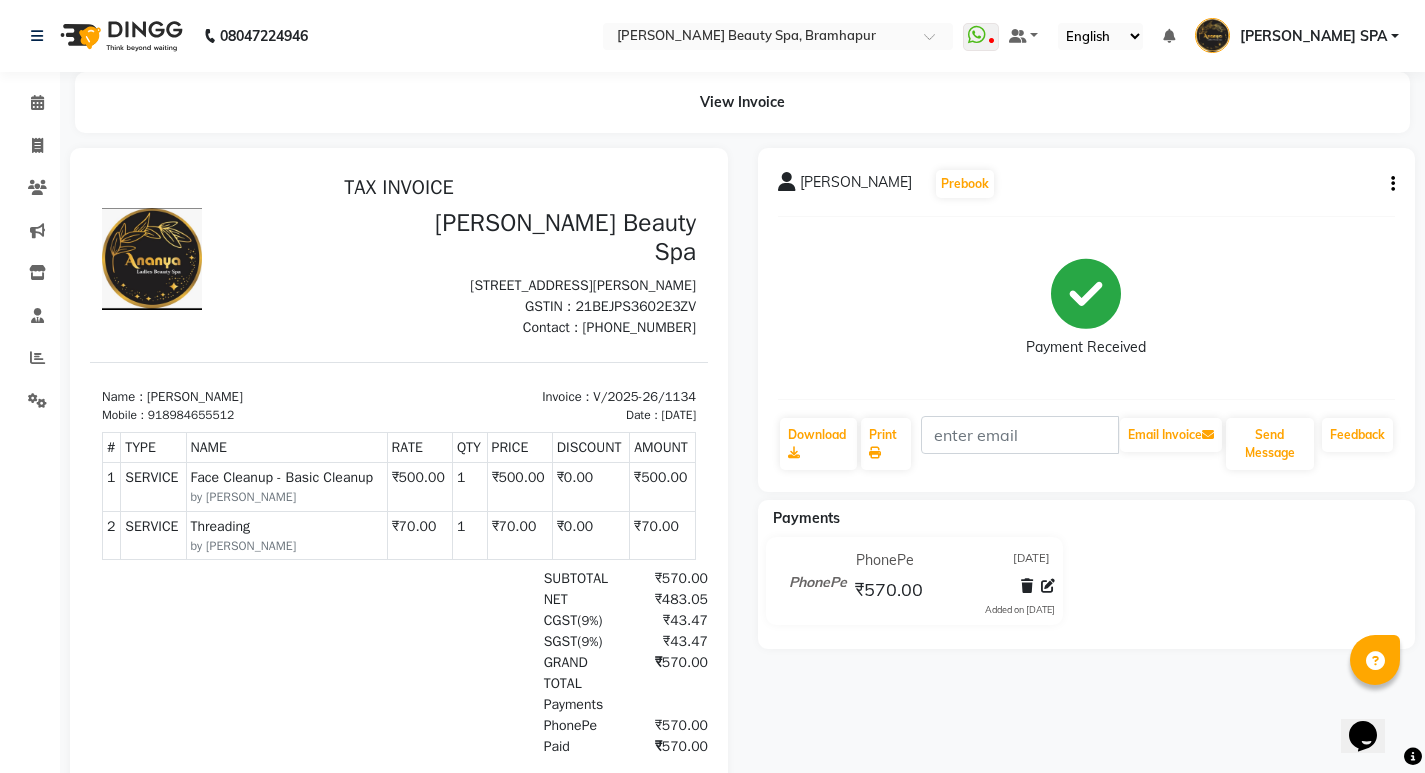 click 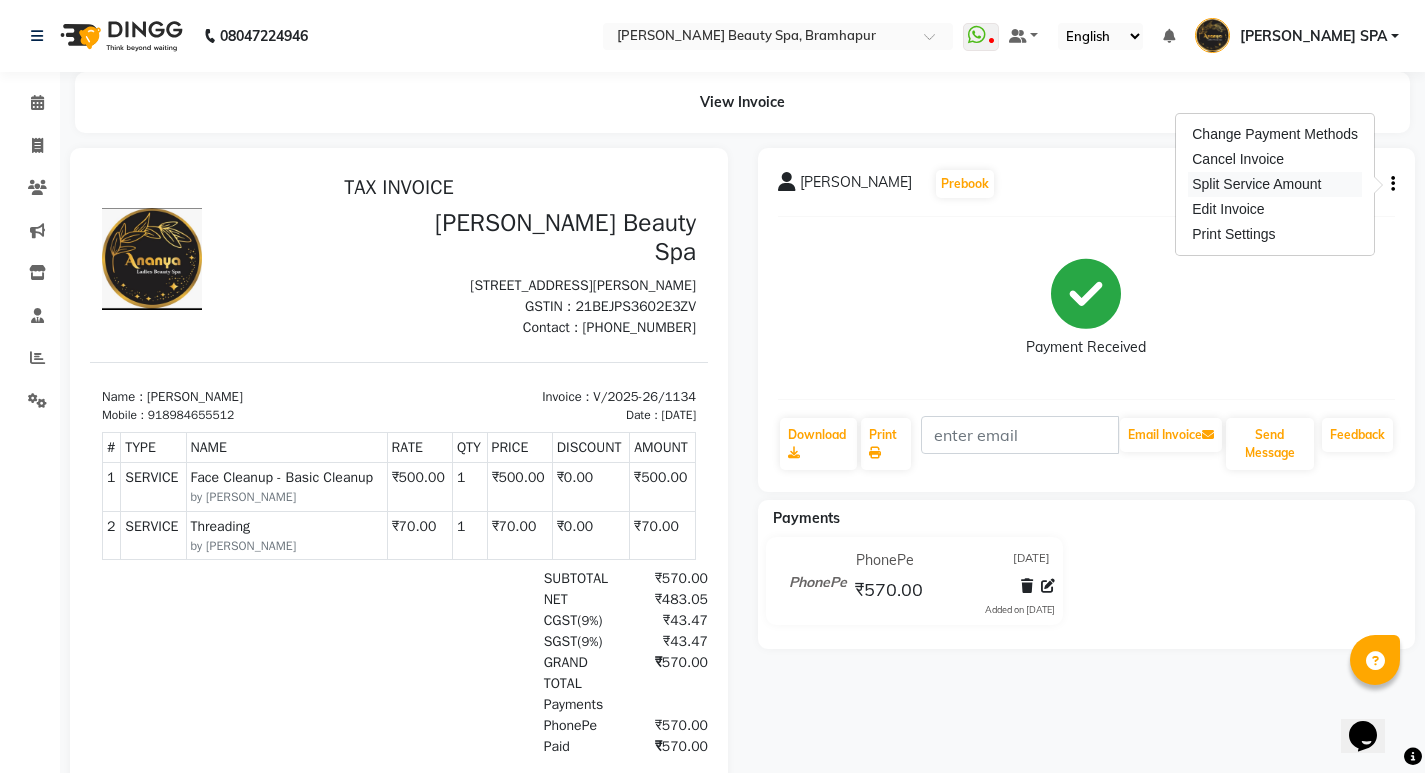click on "Split Service Amount" at bounding box center [1275, 184] 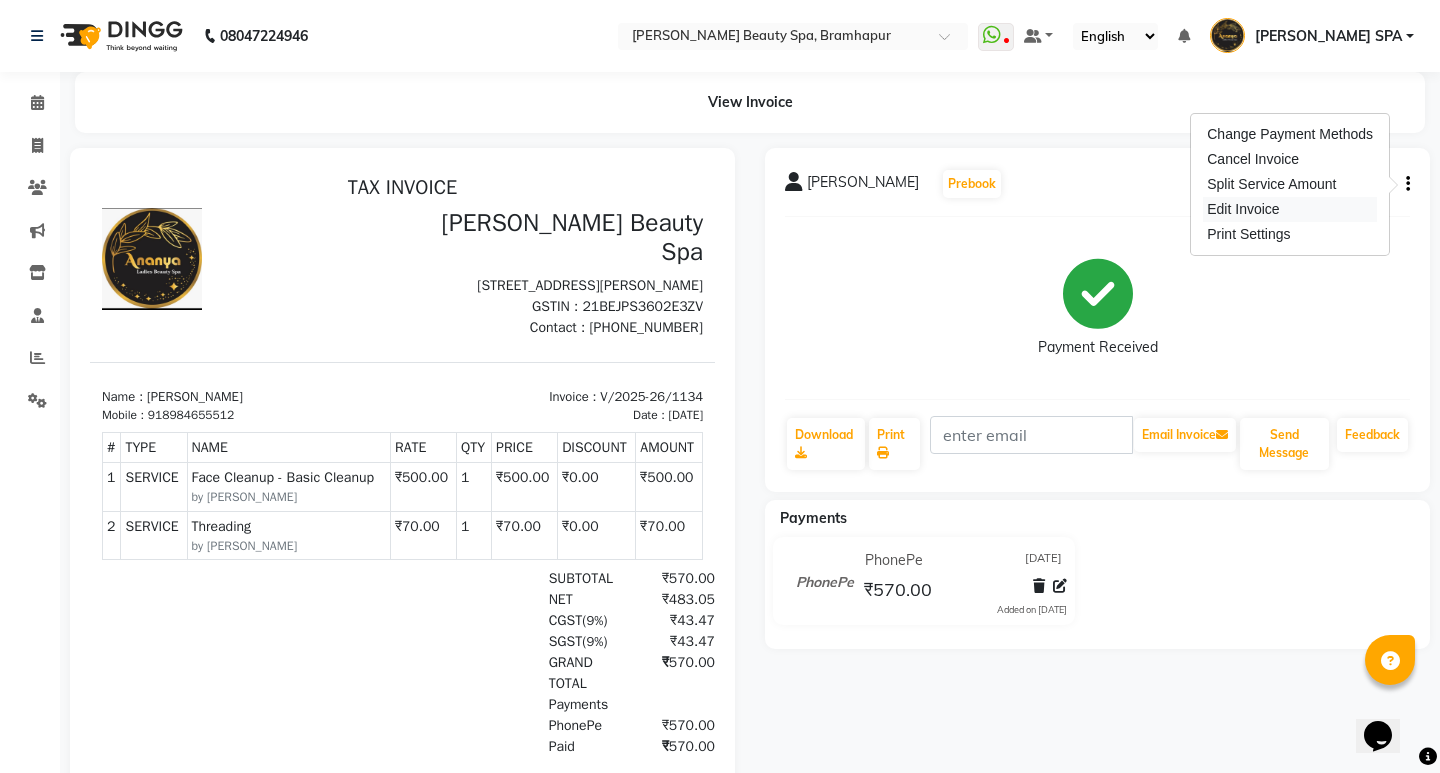 select on "59346" 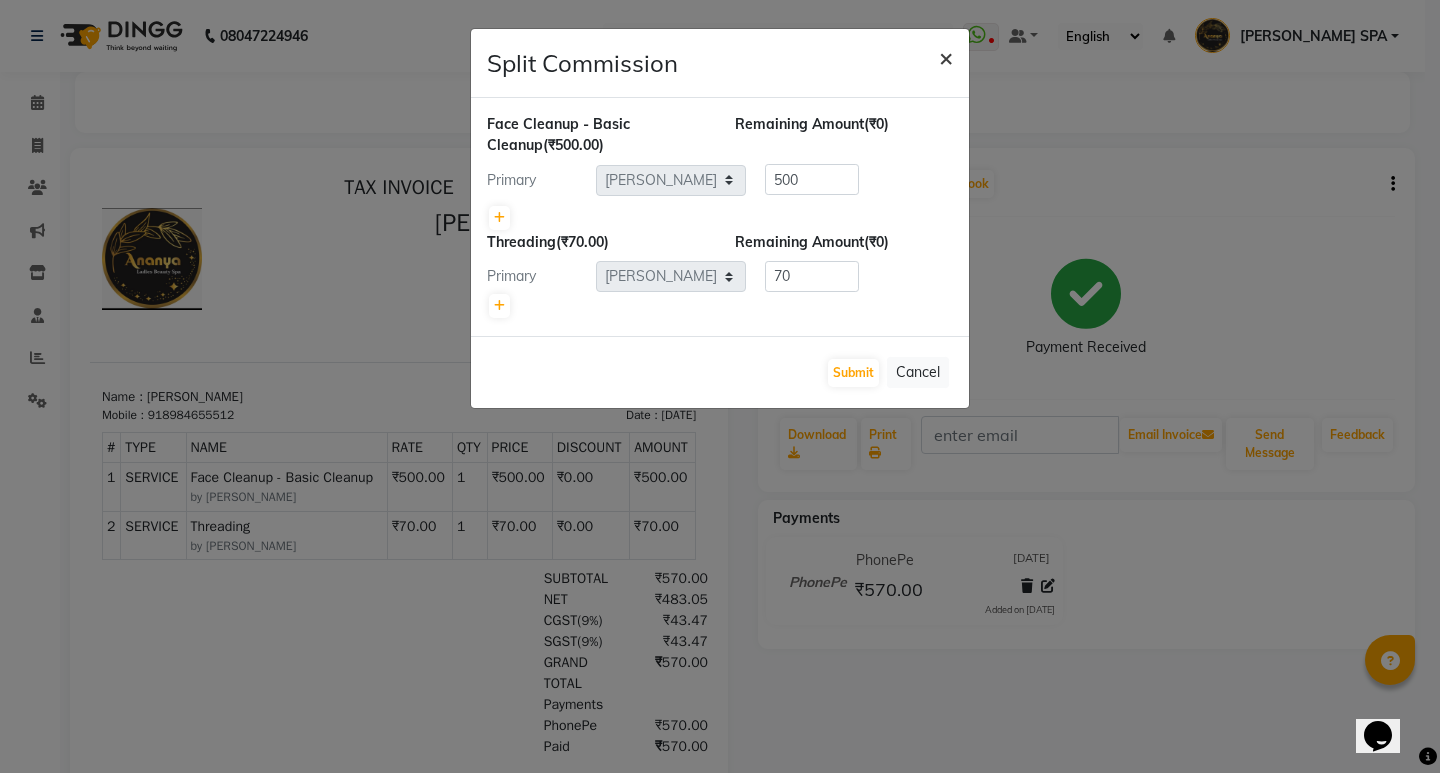 click on "×" 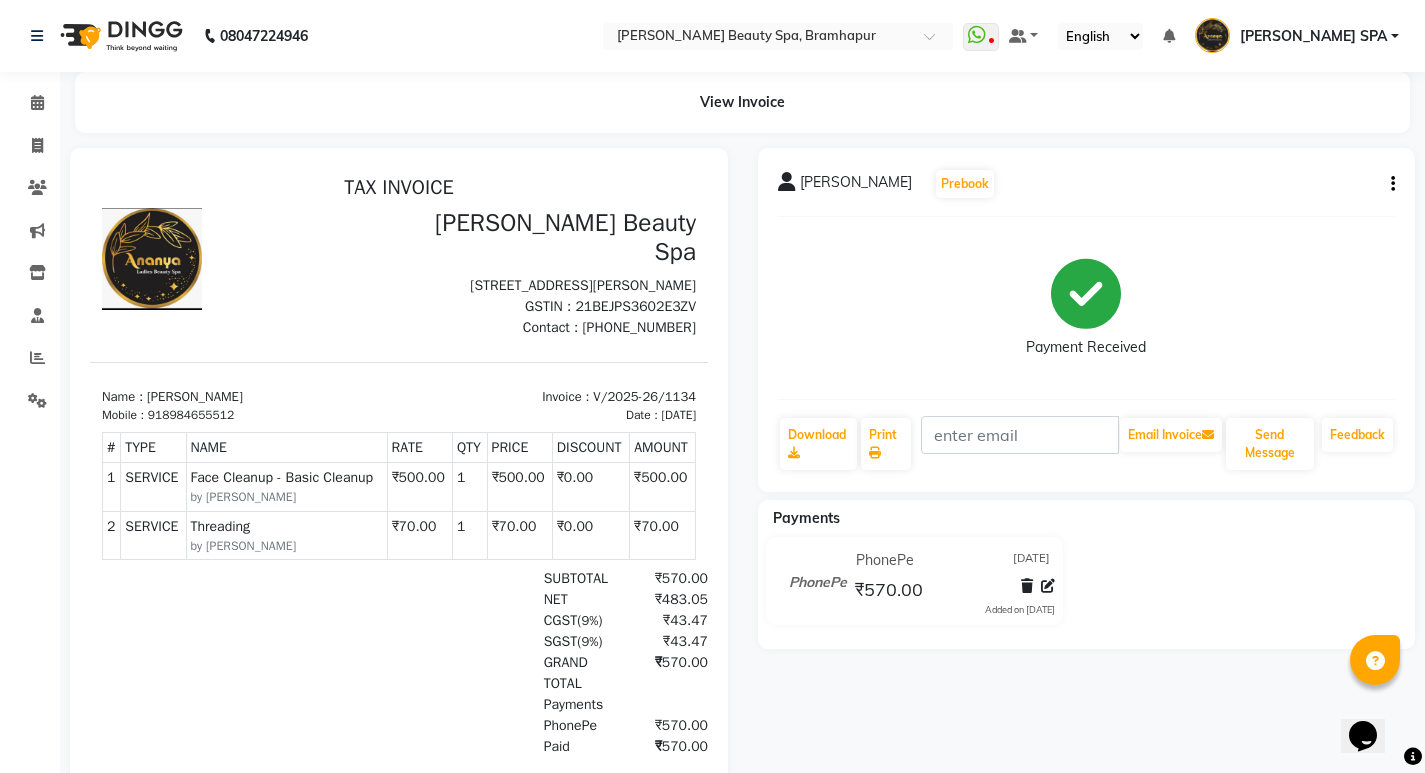 click 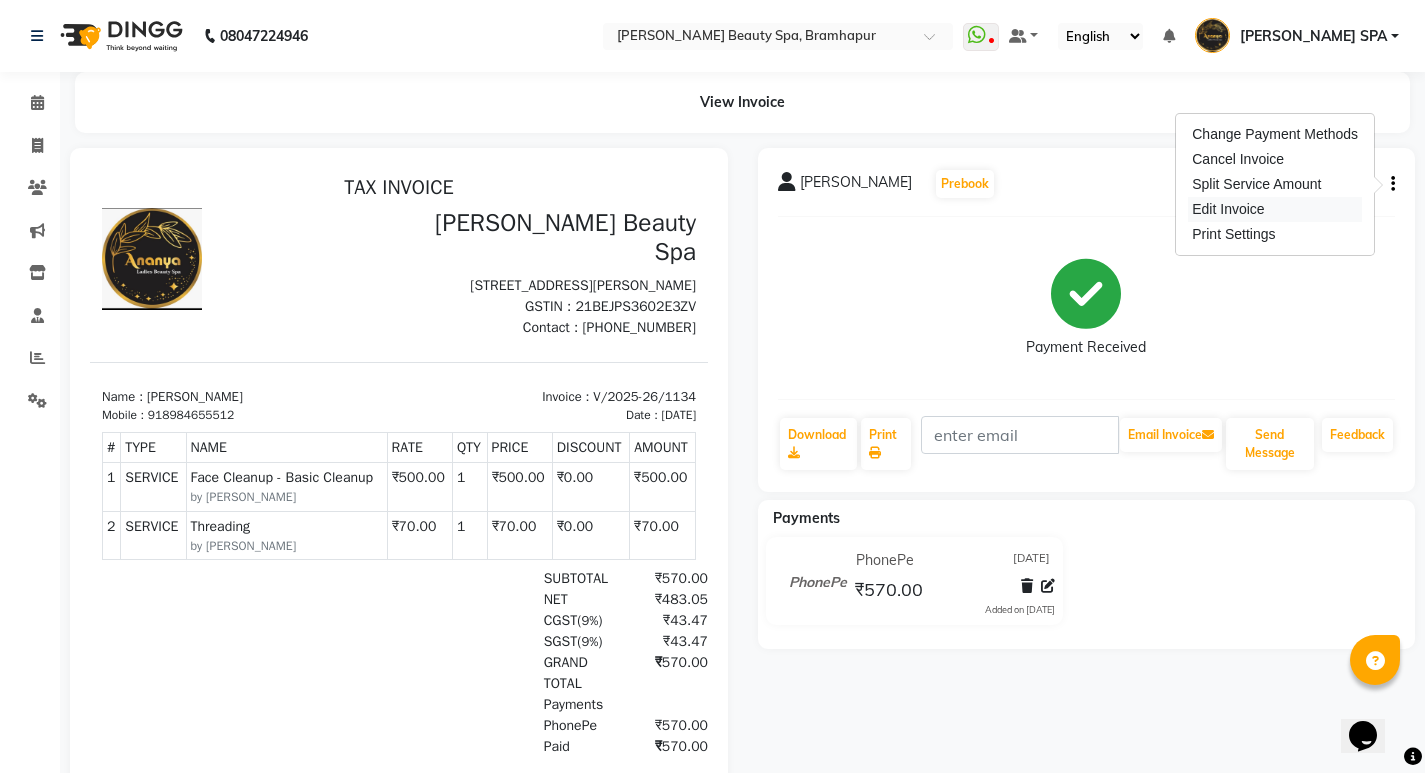 click on "Edit Invoice" at bounding box center (1275, 209) 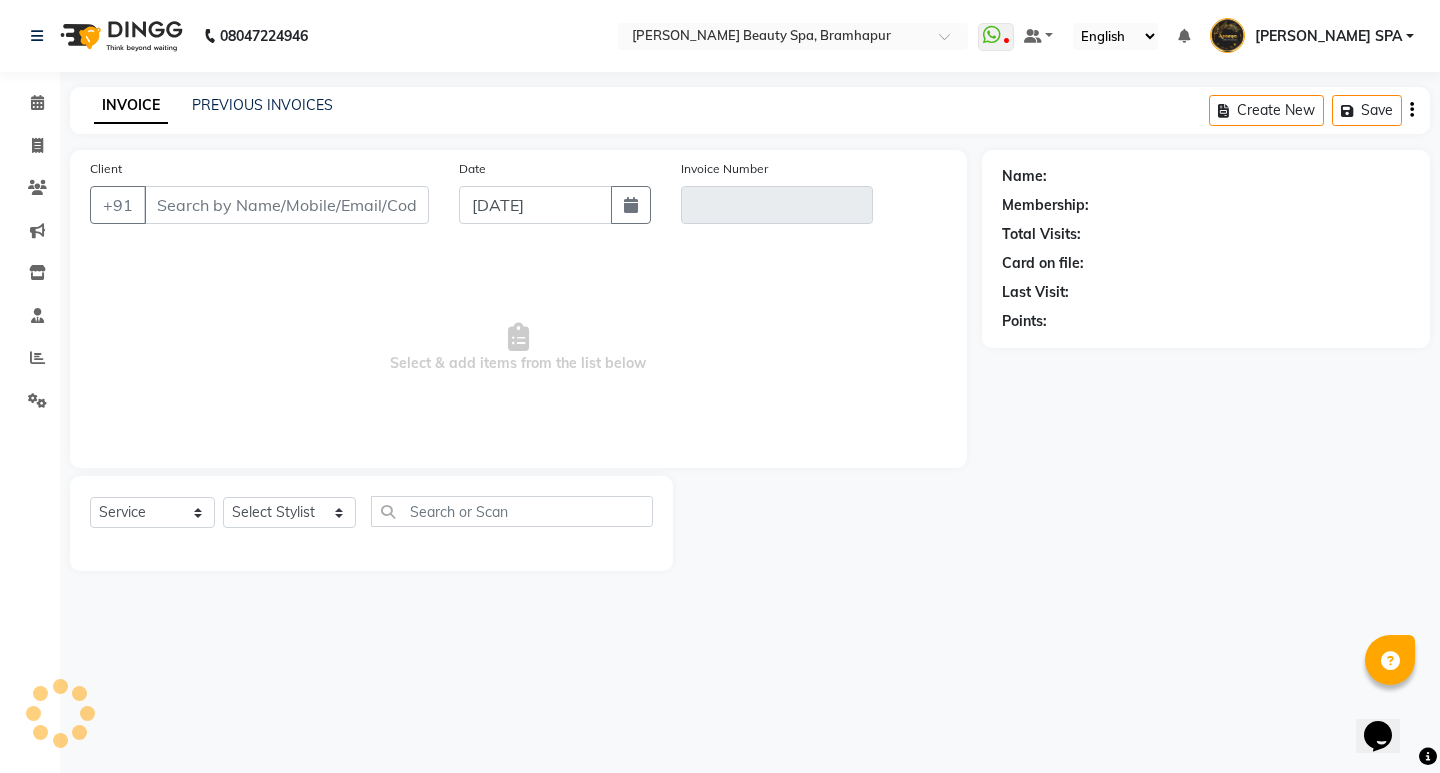 type on "8984655512" 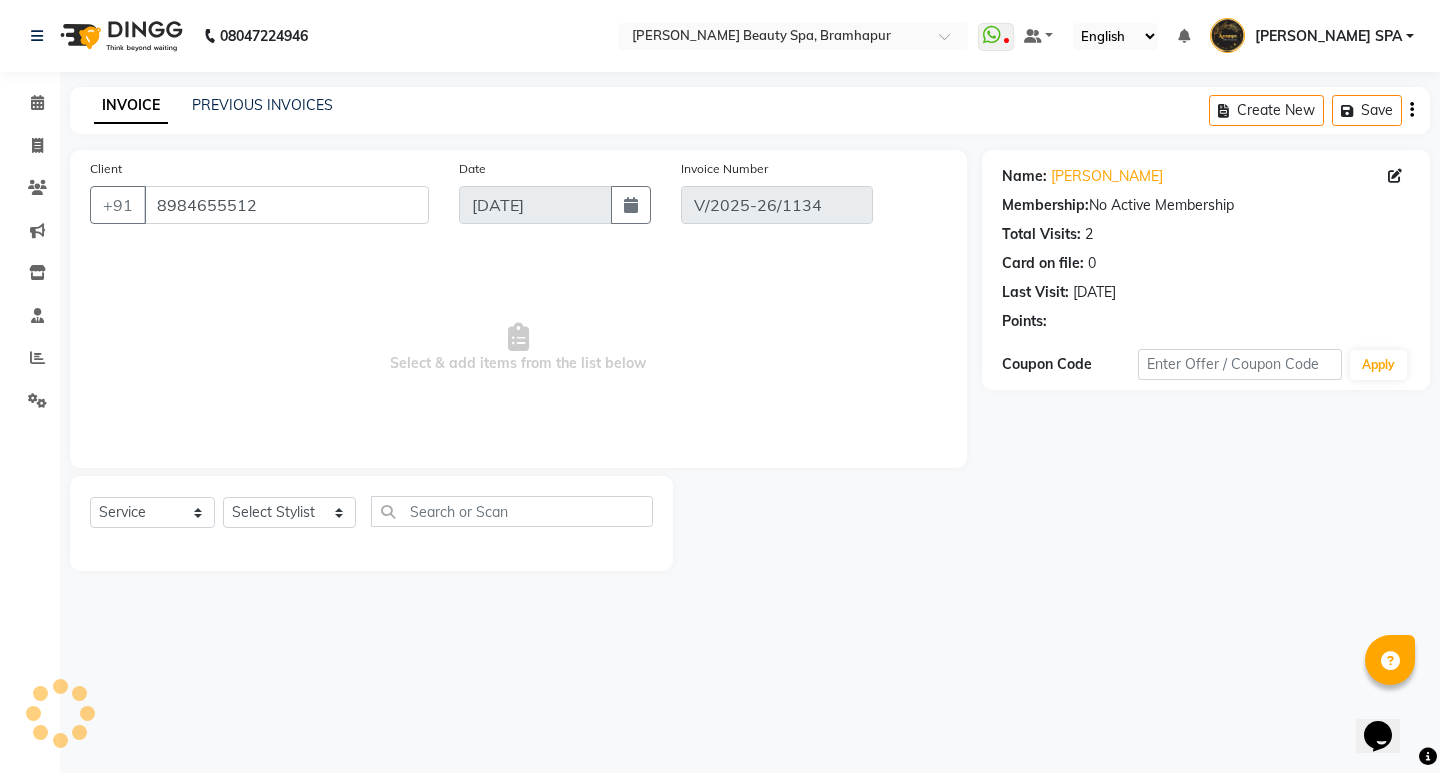 select on "select" 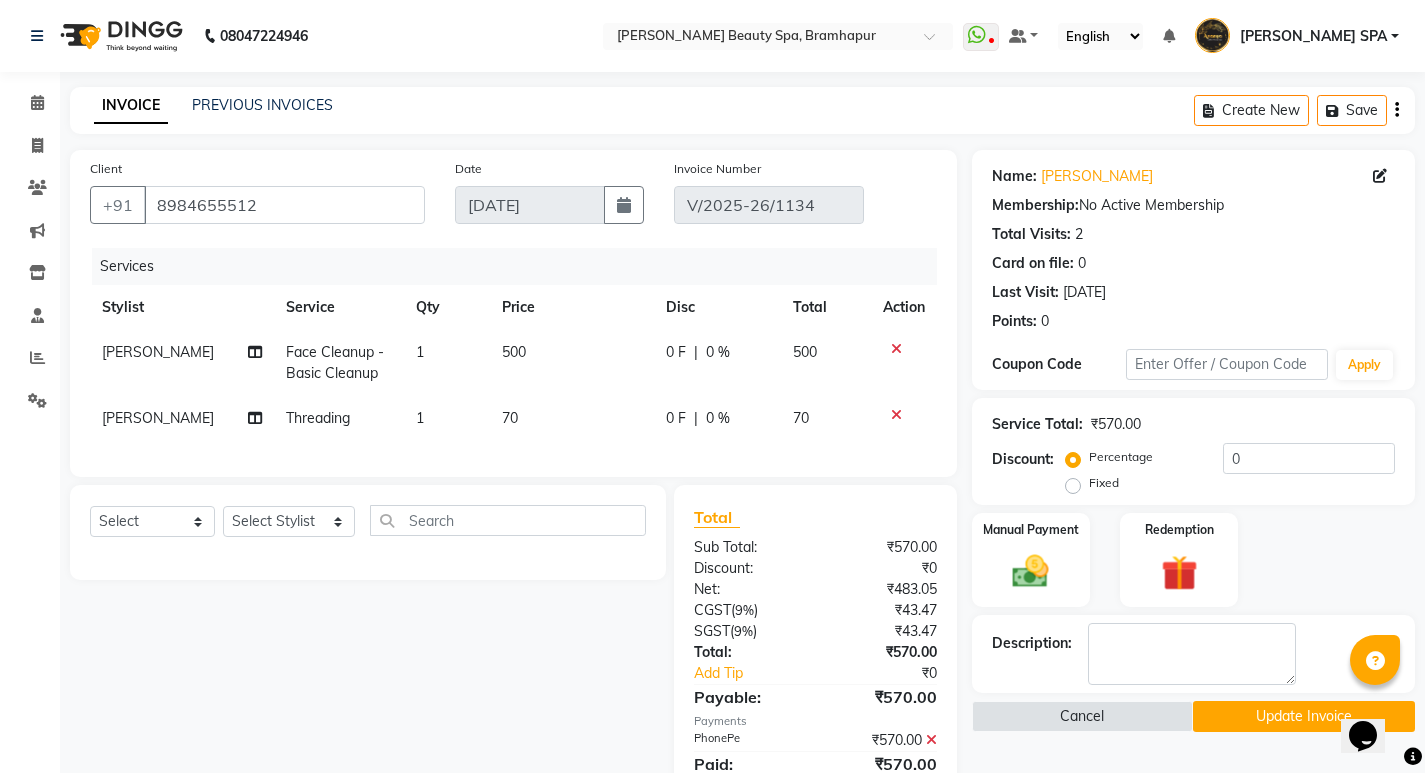 click on "70" 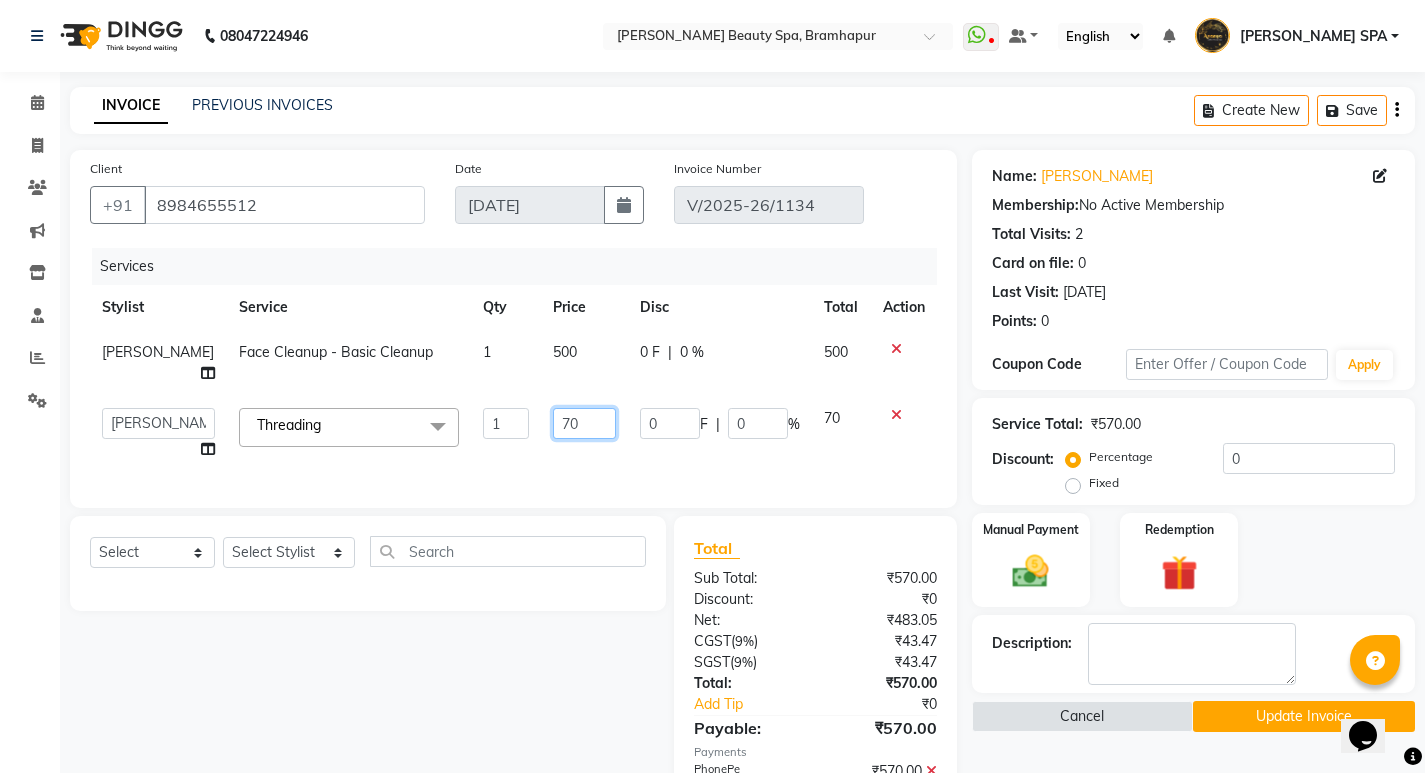 click on "70" 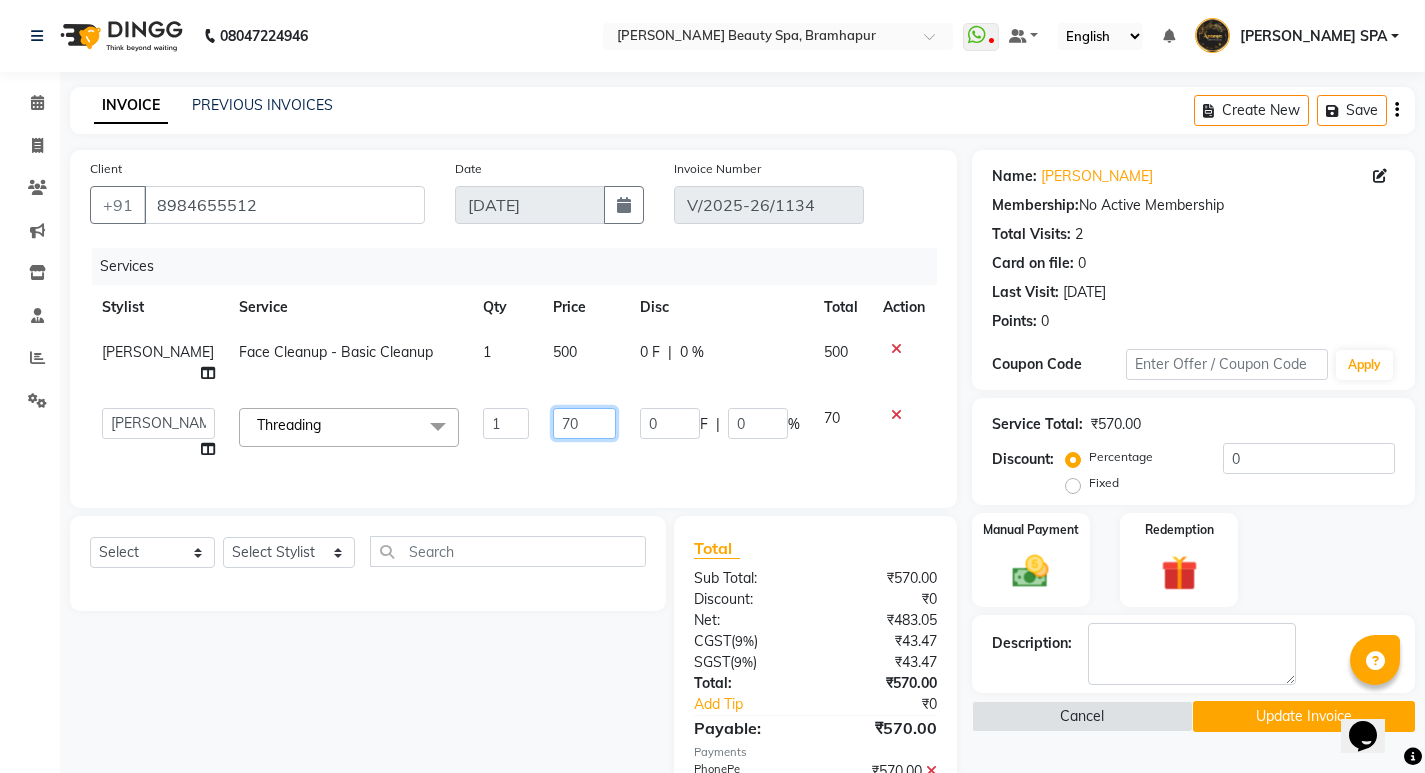 type on "7" 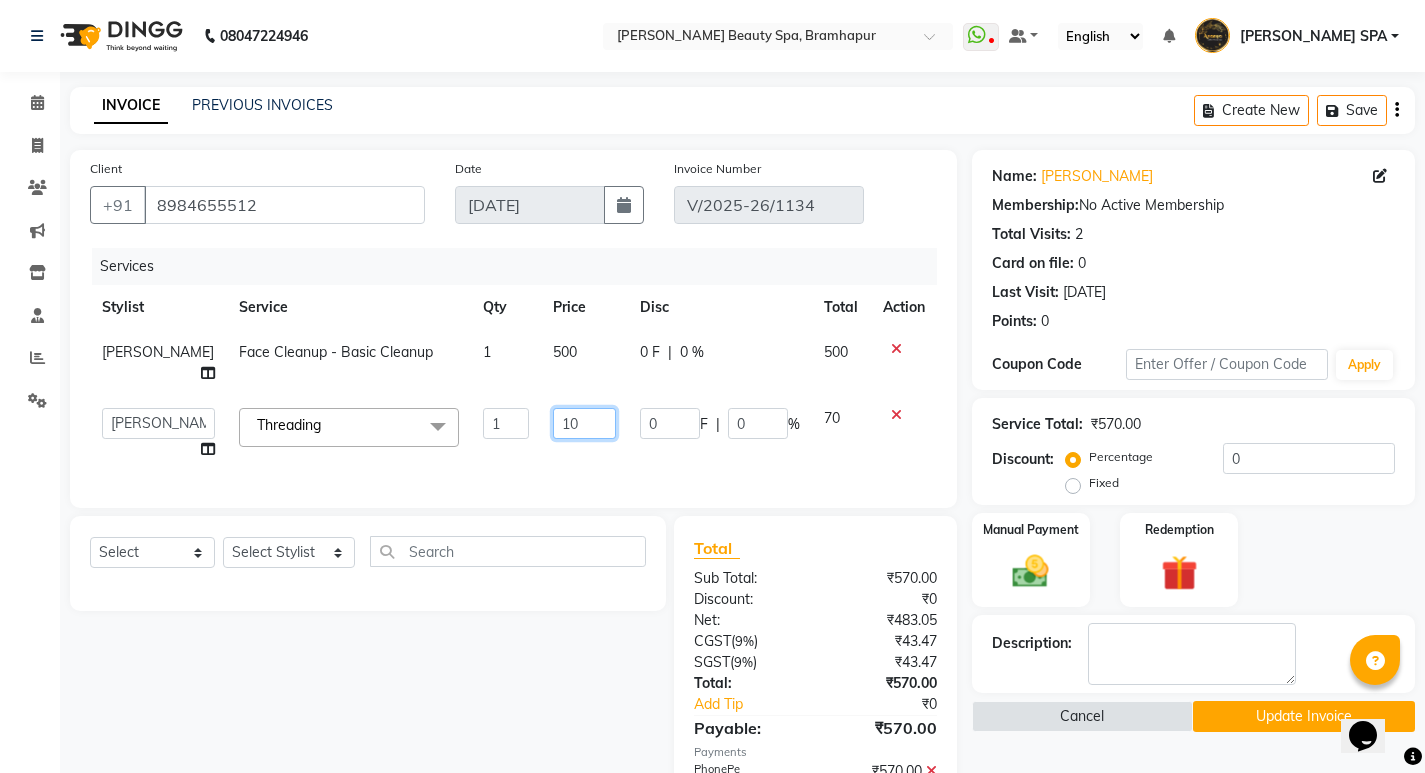 type on "100" 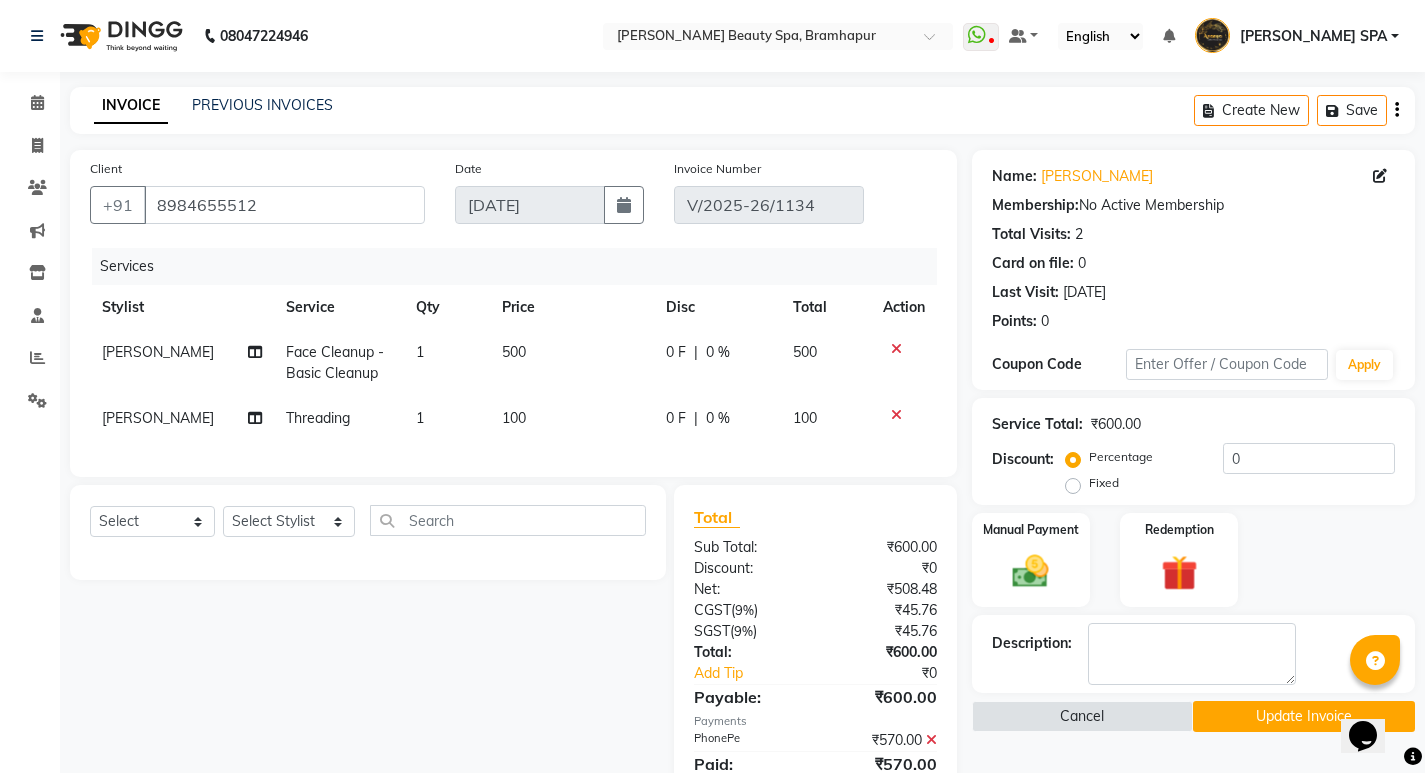 click on "Total Sub Total: ₹600.00 Discount: ₹0 Net: ₹508.48 CGST  ( 9% ) ₹45.76 SGST  ( 9% ) ₹45.76 Total: ₹600.00 Add Tip ₹0 Payable: ₹600.00 Payments PhonePe ₹570.00  Paid: ₹570.00 Balance   : ₹30.00" 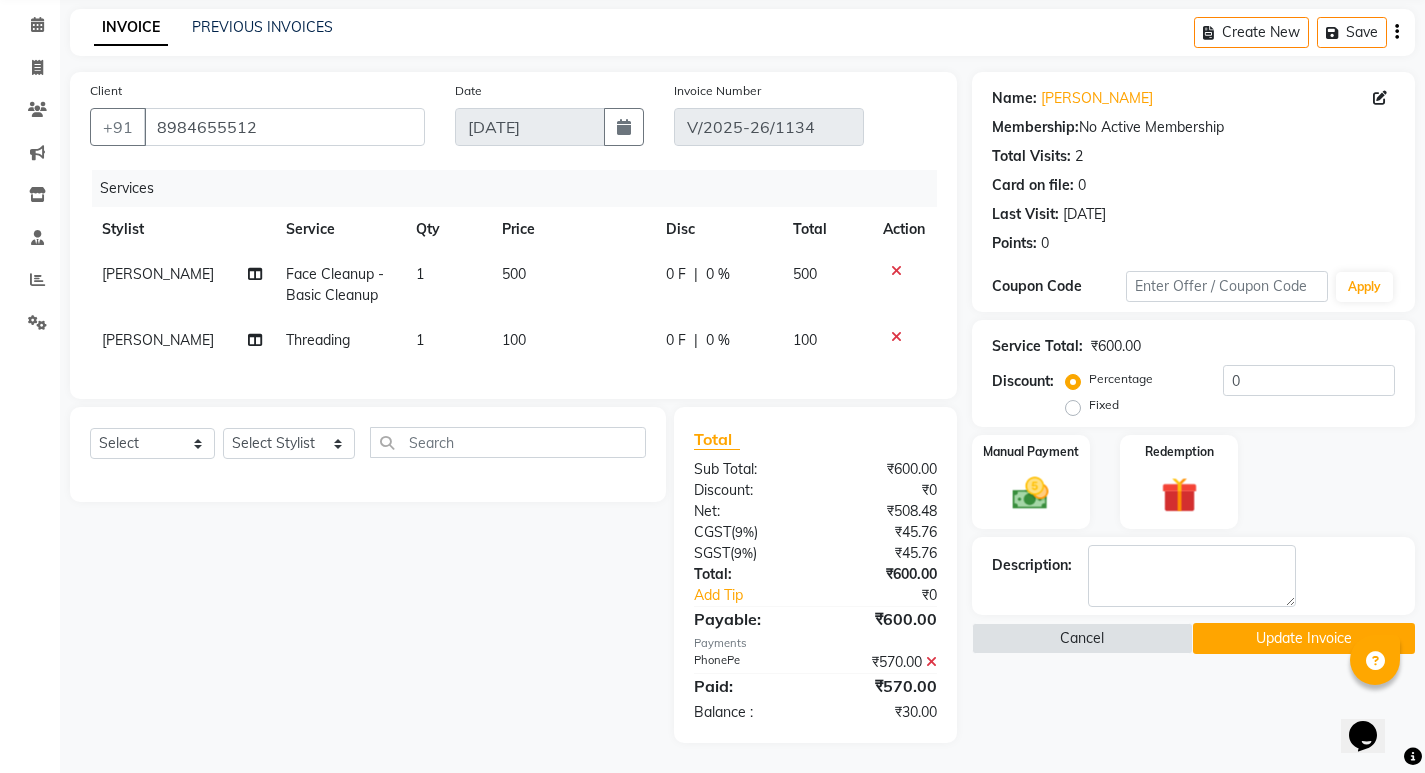 scroll, scrollTop: 93, scrollLeft: 0, axis: vertical 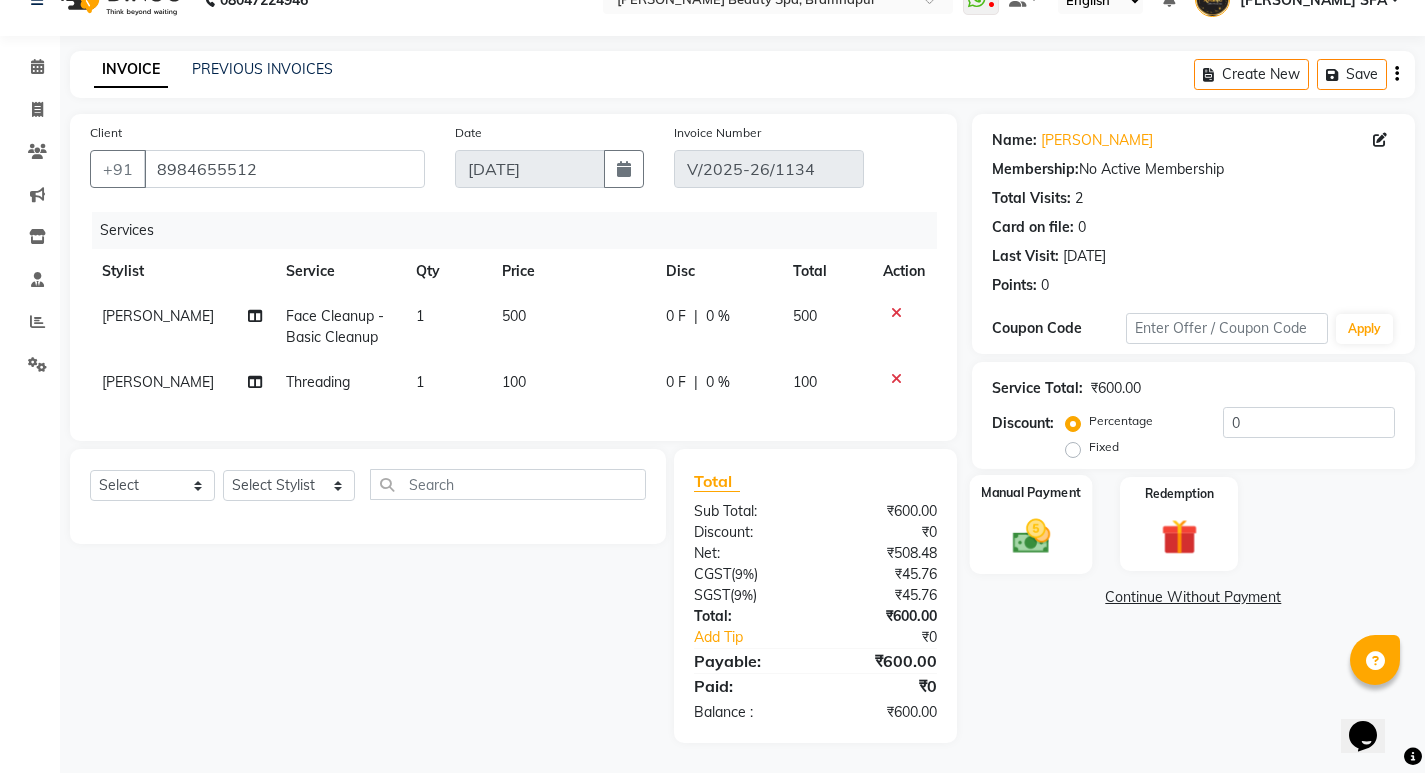 click on "Manual Payment" 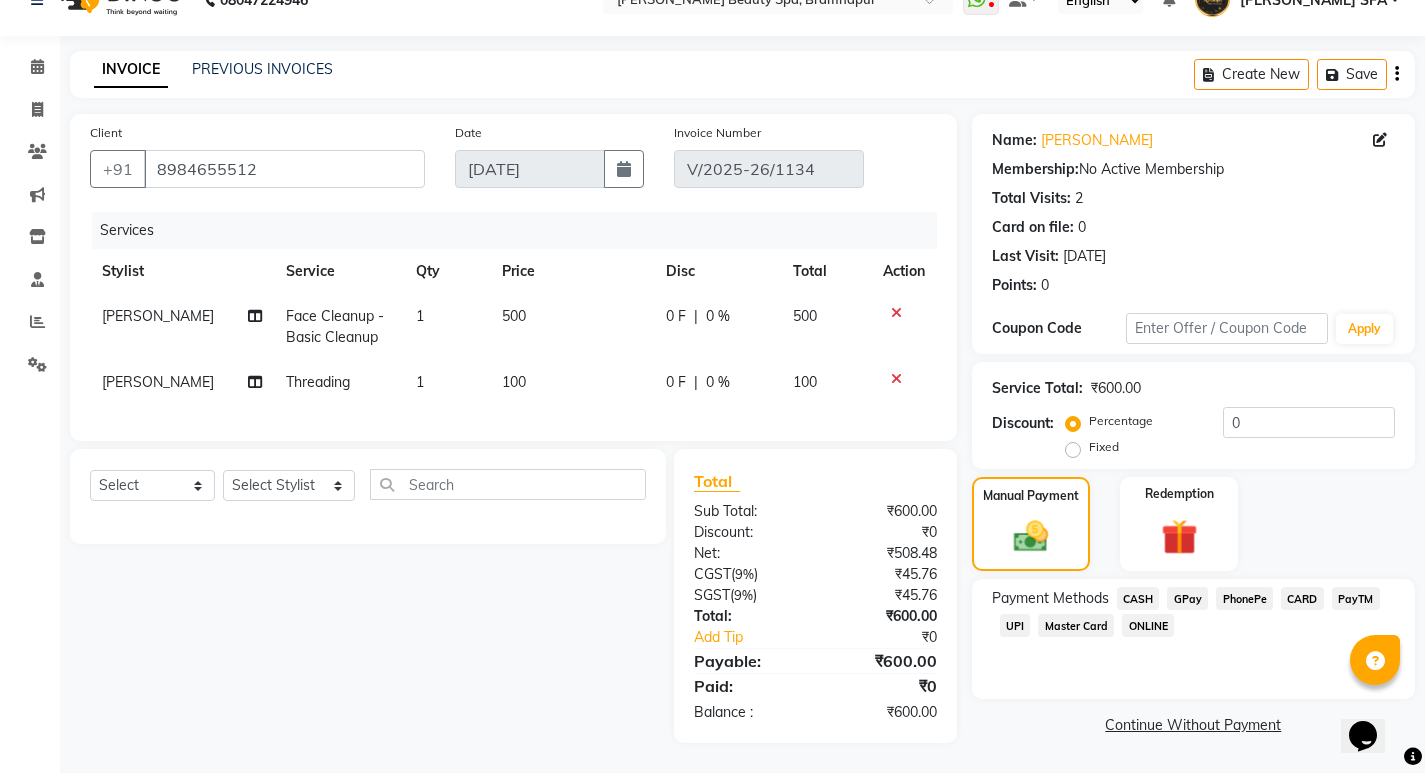 drag, startPoint x: 1221, startPoint y: 576, endPoint x: 1224, endPoint y: 591, distance: 15.297058 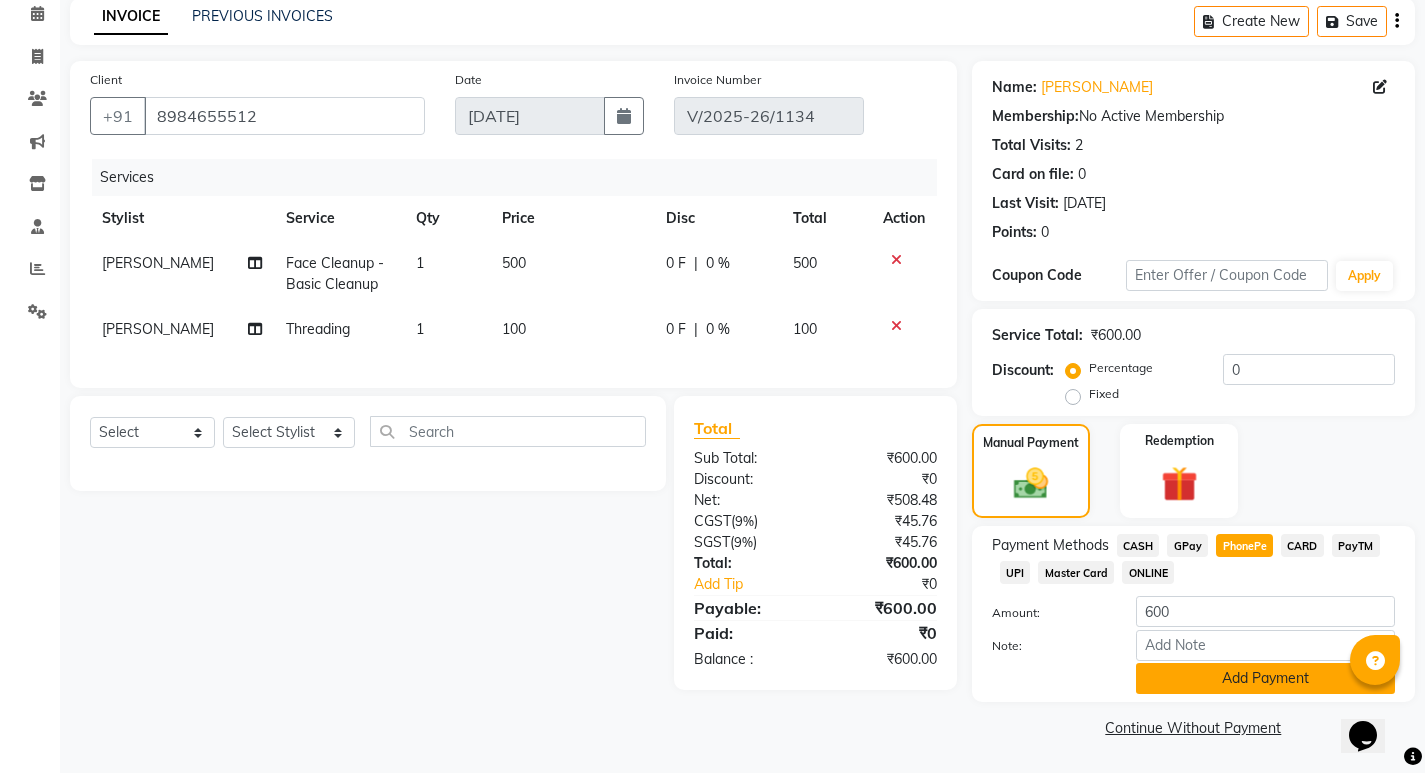 click on "Add Payment" 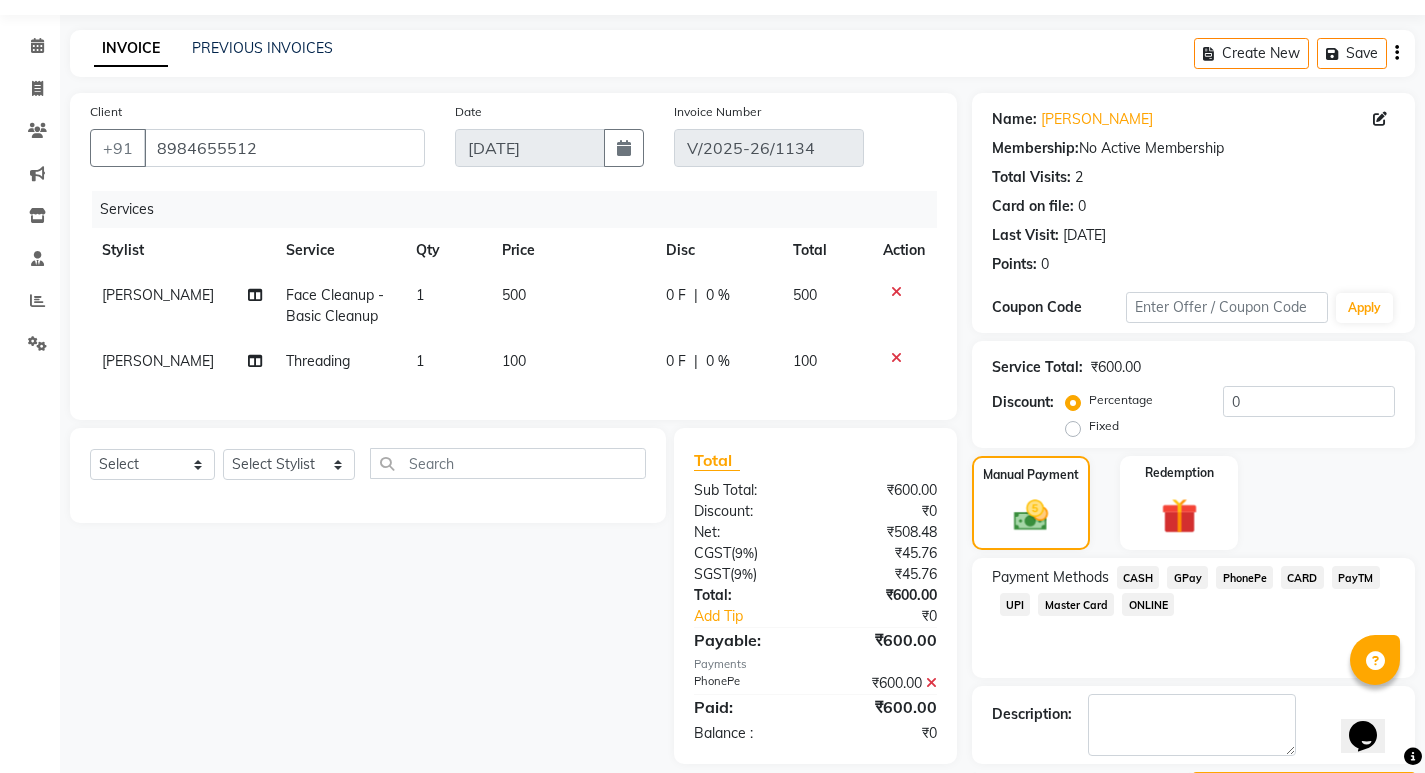 scroll, scrollTop: 117, scrollLeft: 0, axis: vertical 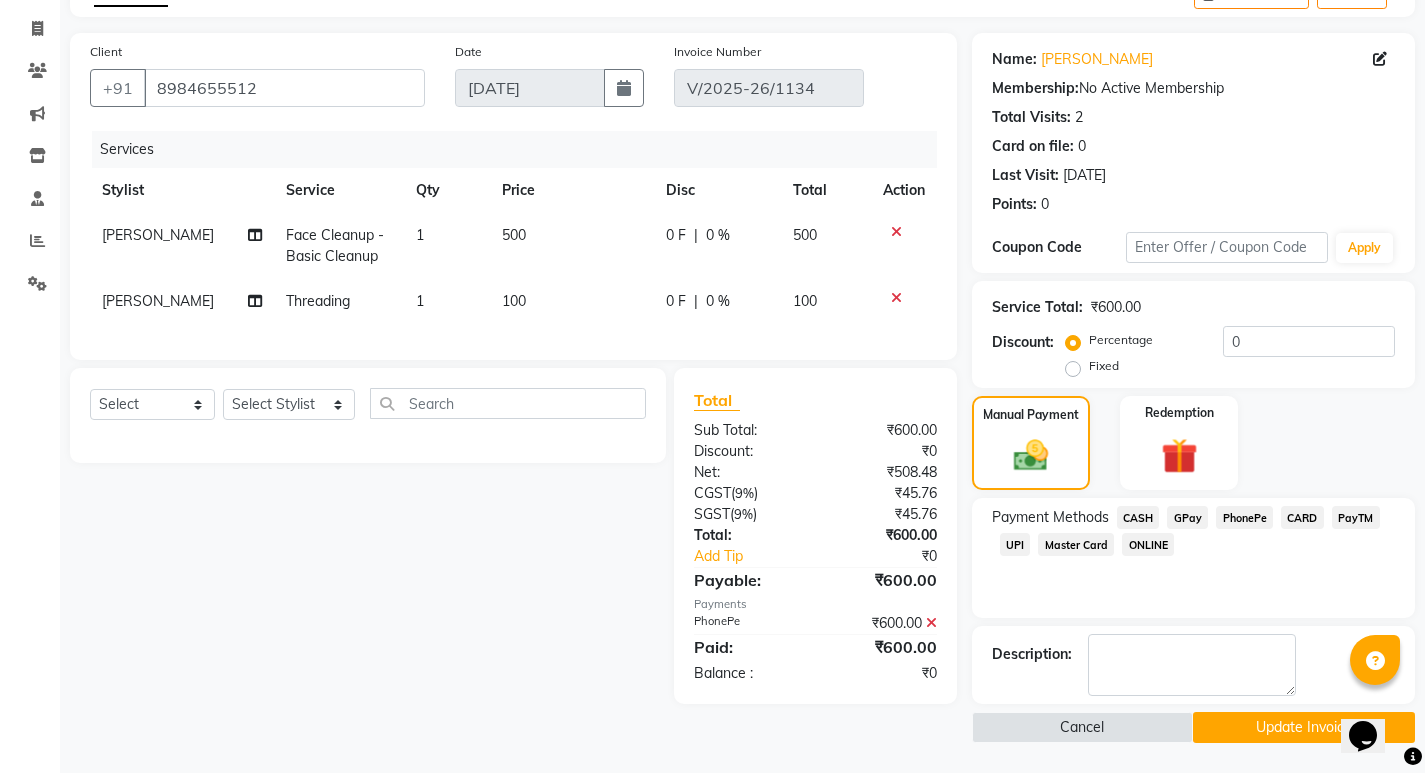 click on "Update Invoice" 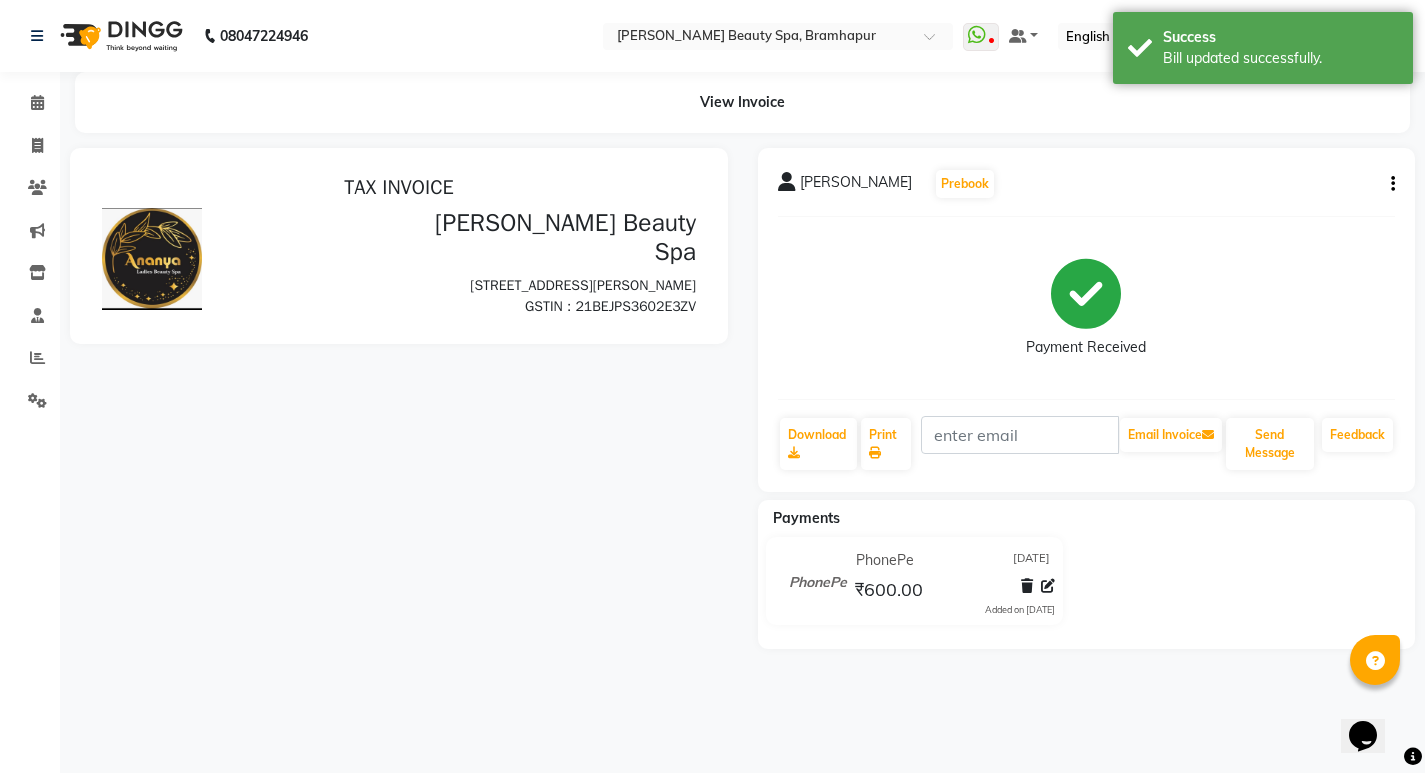 scroll, scrollTop: 0, scrollLeft: 0, axis: both 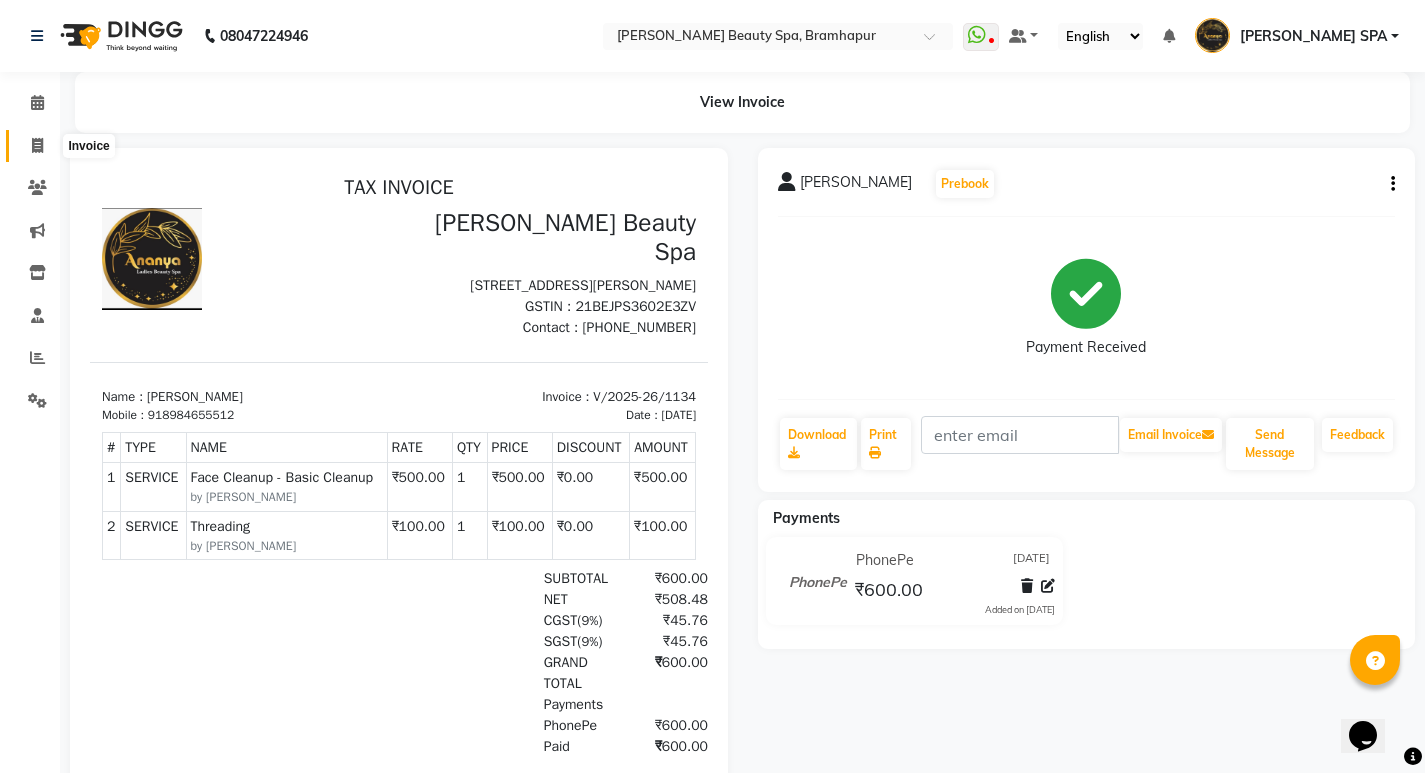 click 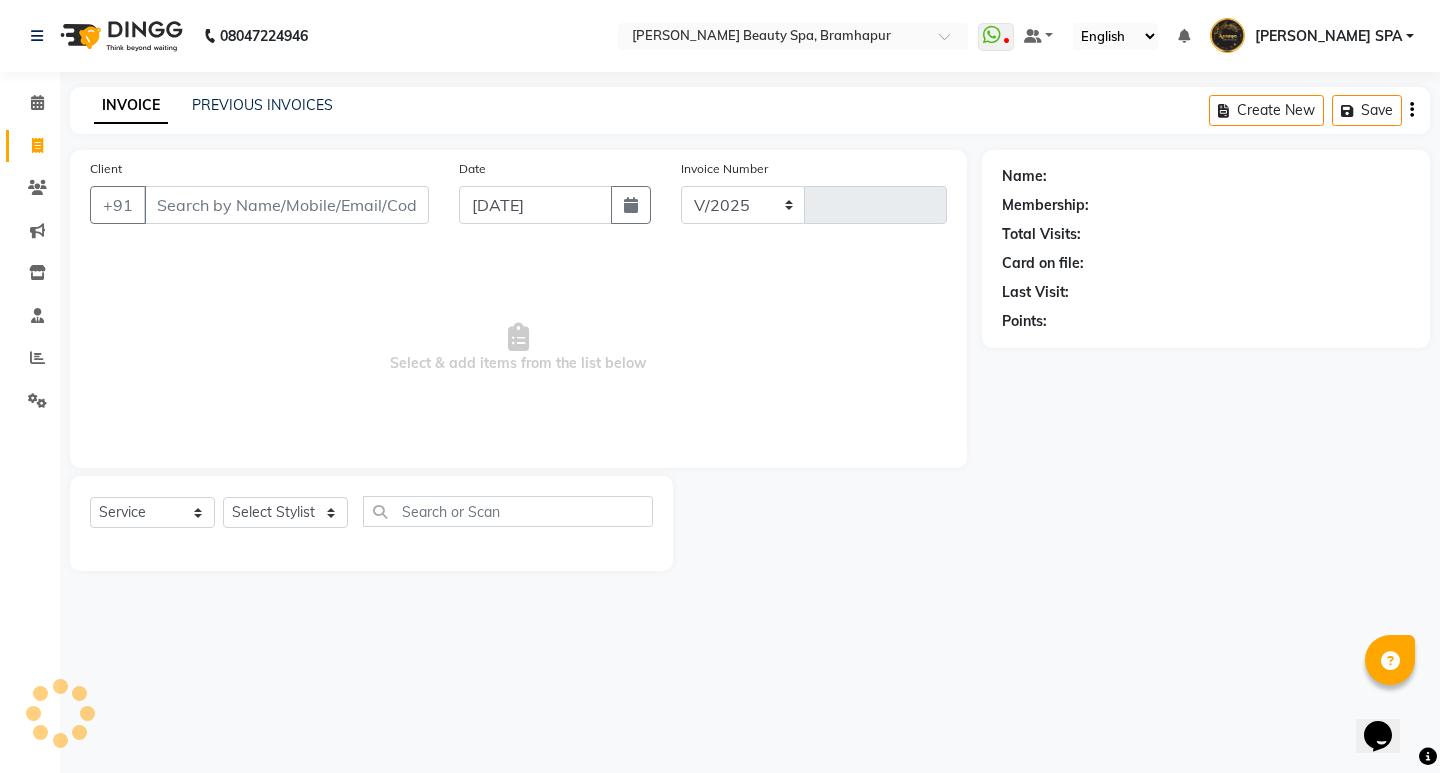 select on "3622" 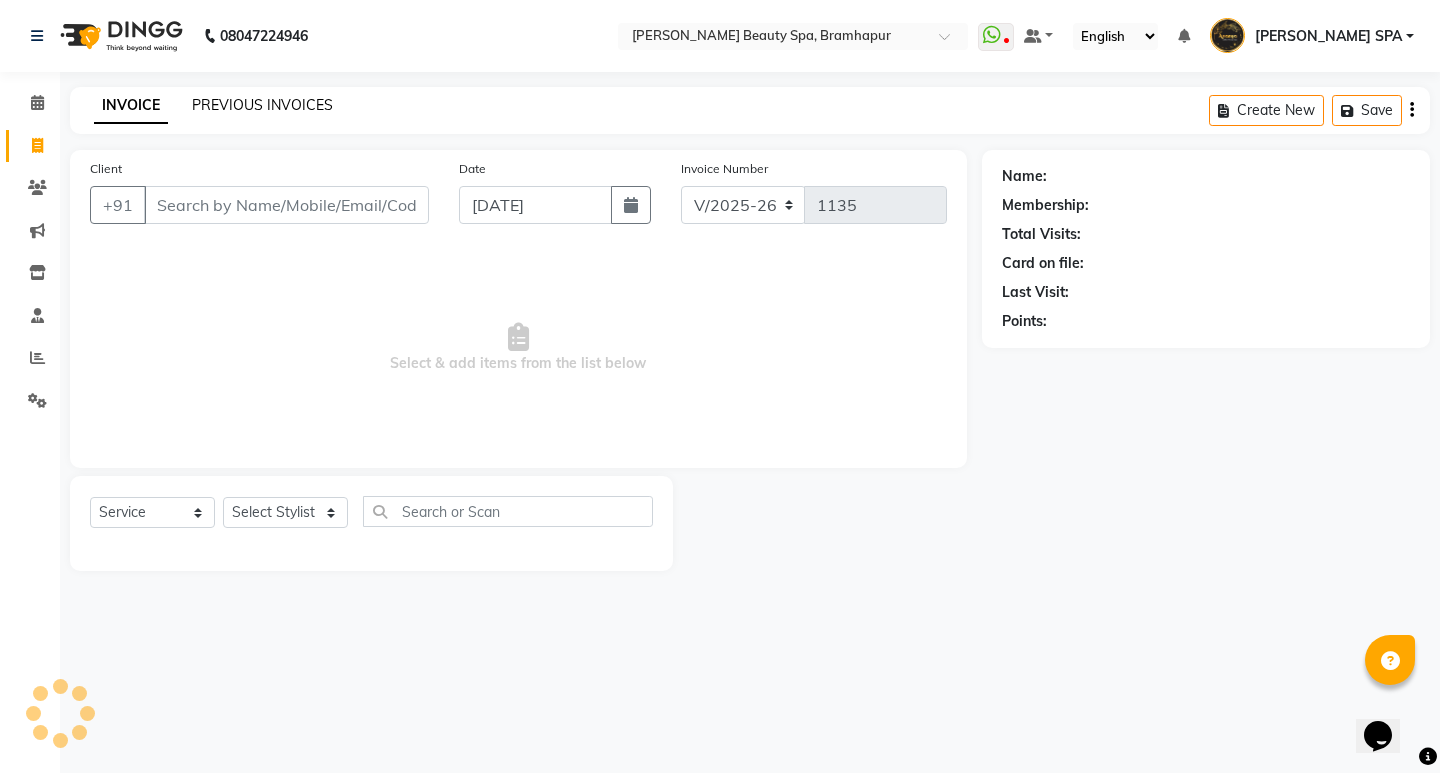 click on "PREVIOUS INVOICES" 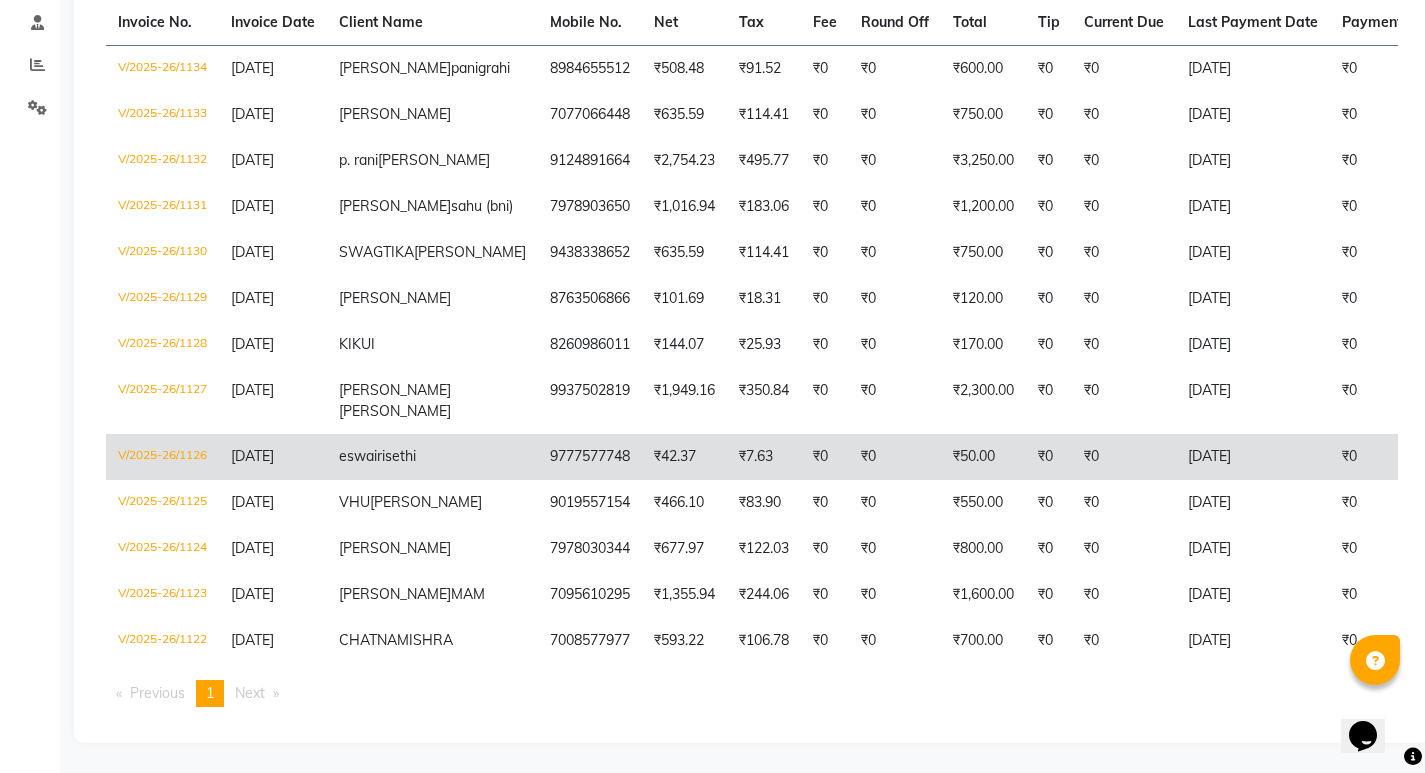 scroll, scrollTop: 400, scrollLeft: 0, axis: vertical 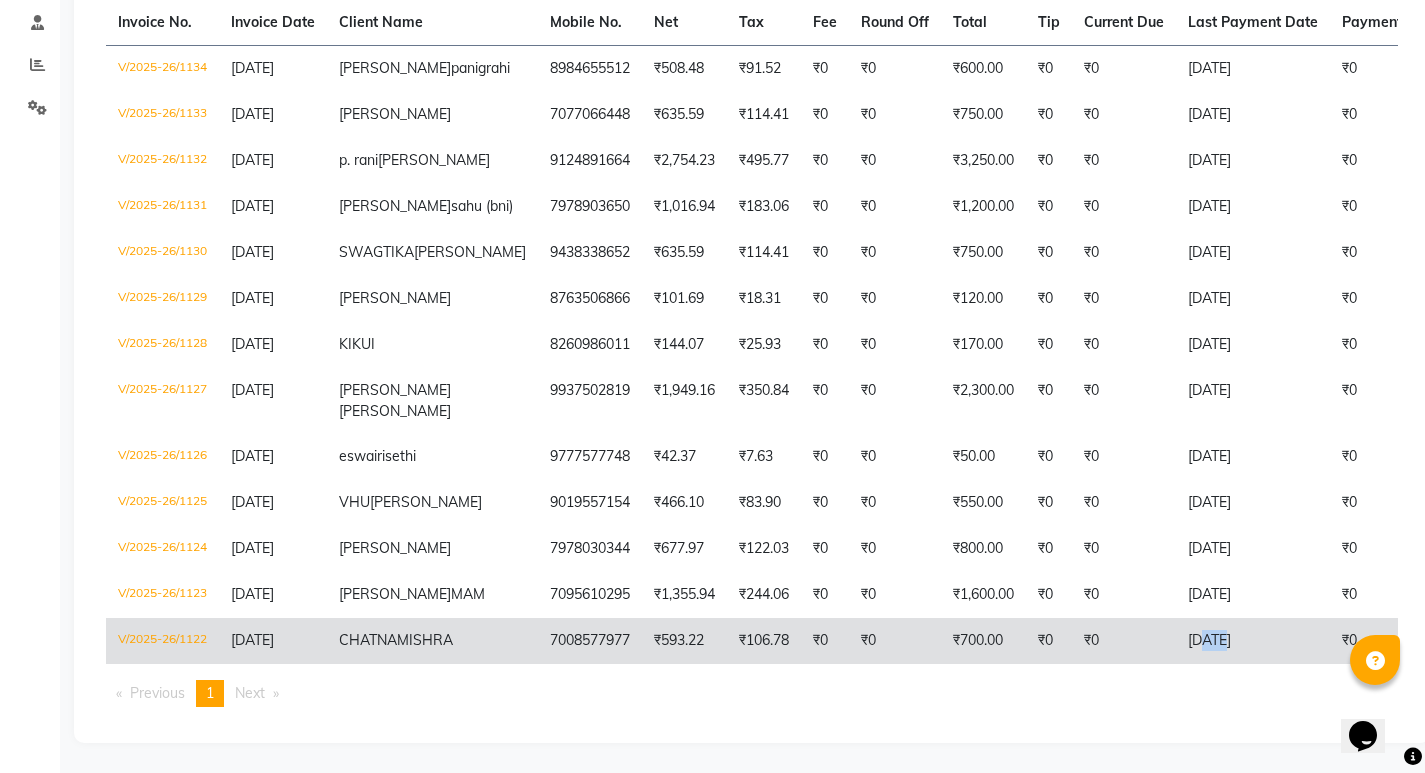 drag, startPoint x: 1117, startPoint y: 656, endPoint x: 1143, endPoint y: 656, distance: 26 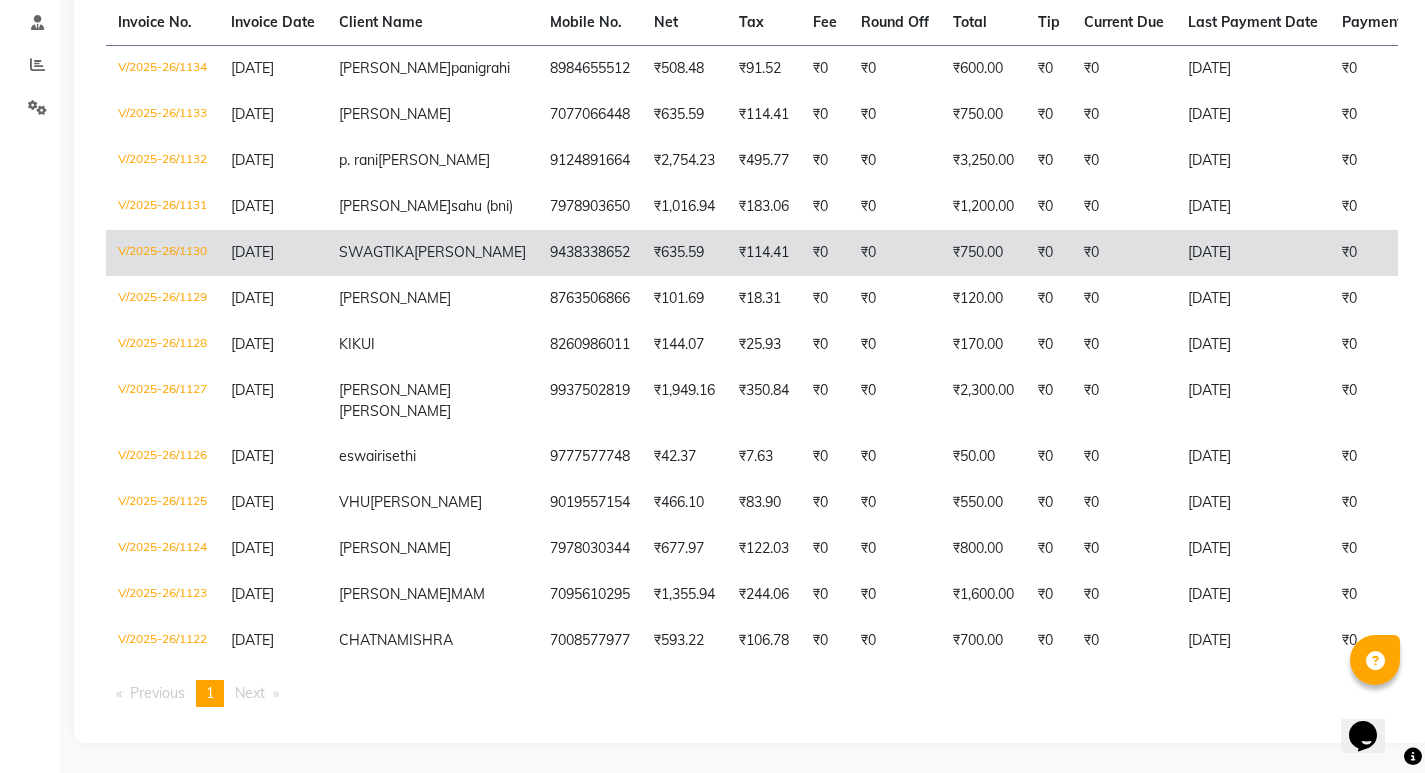 click on "₹750.00" 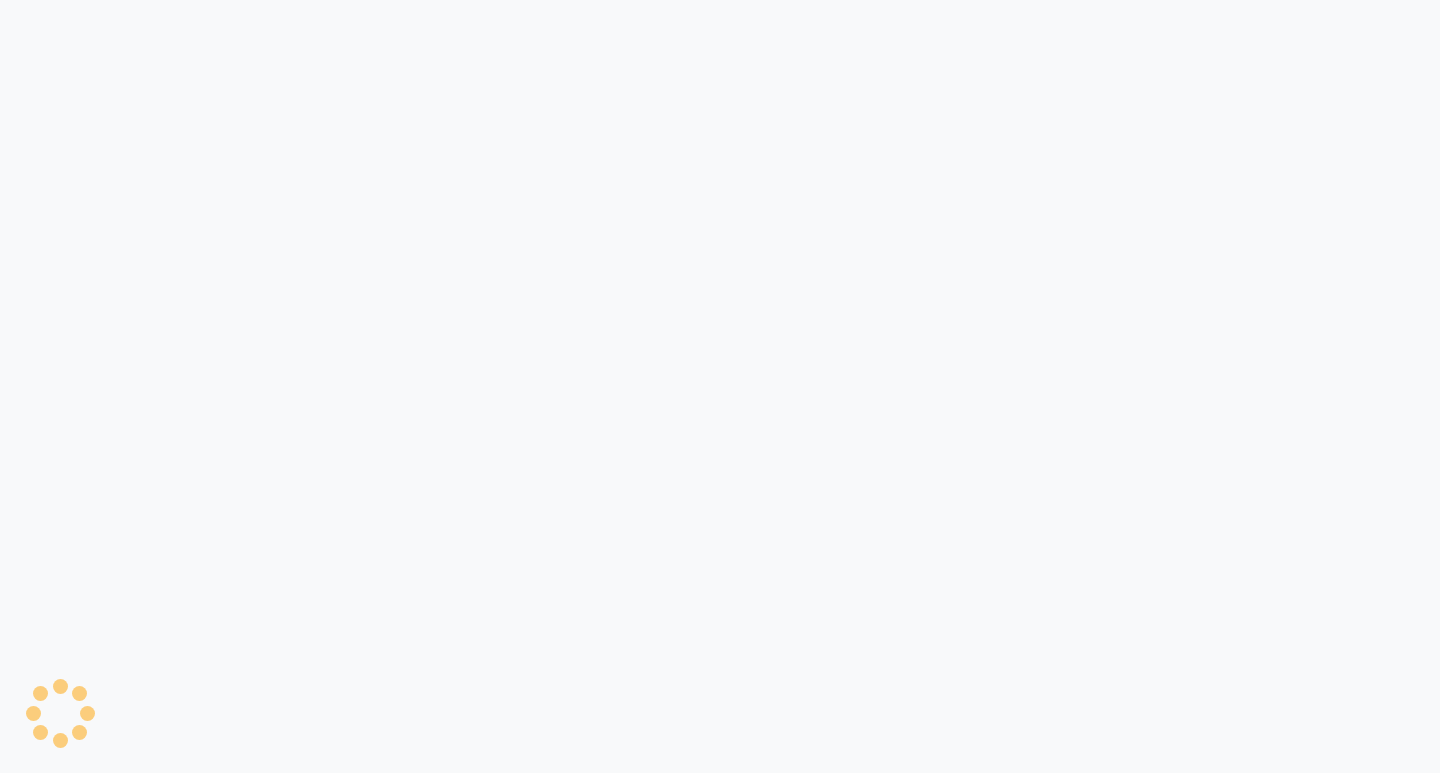 scroll, scrollTop: 0, scrollLeft: 0, axis: both 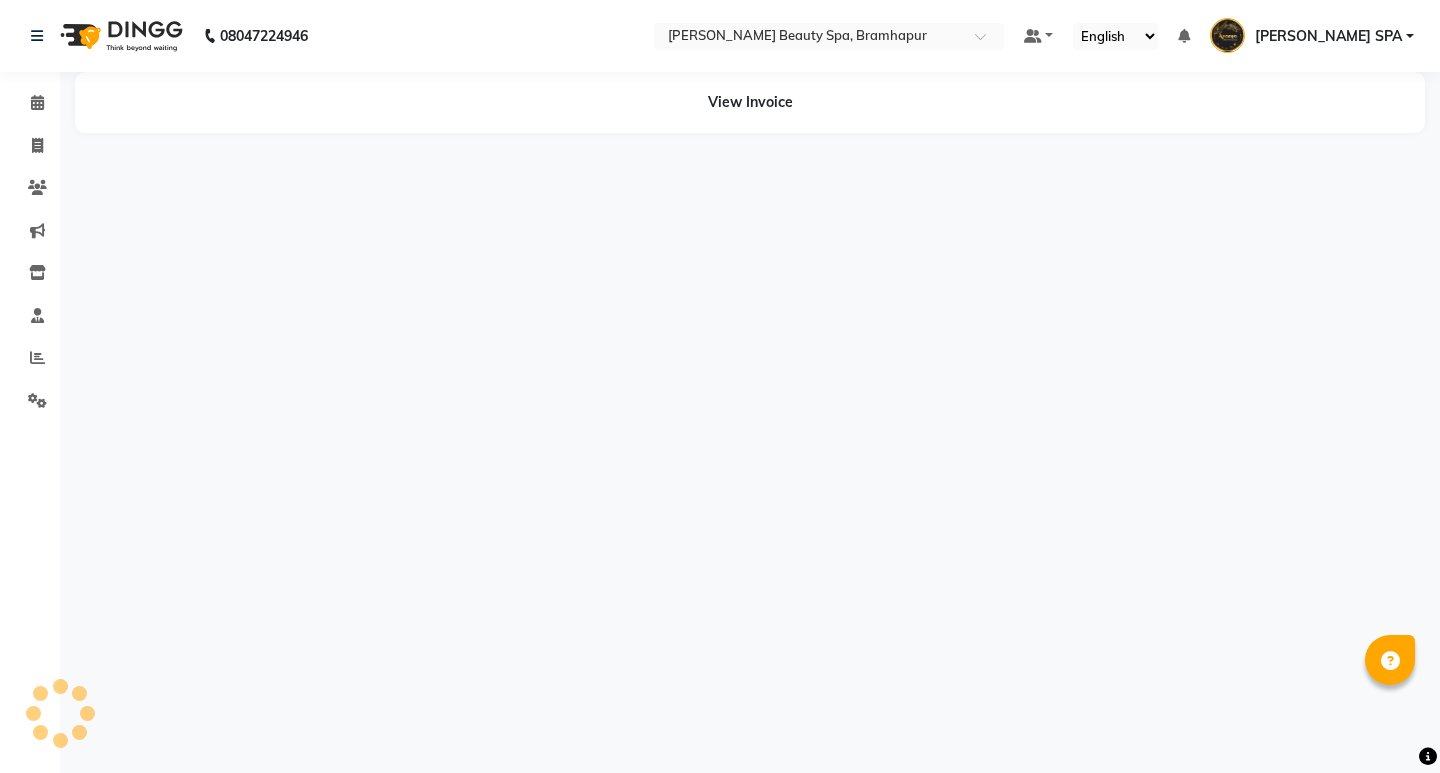 select on "en" 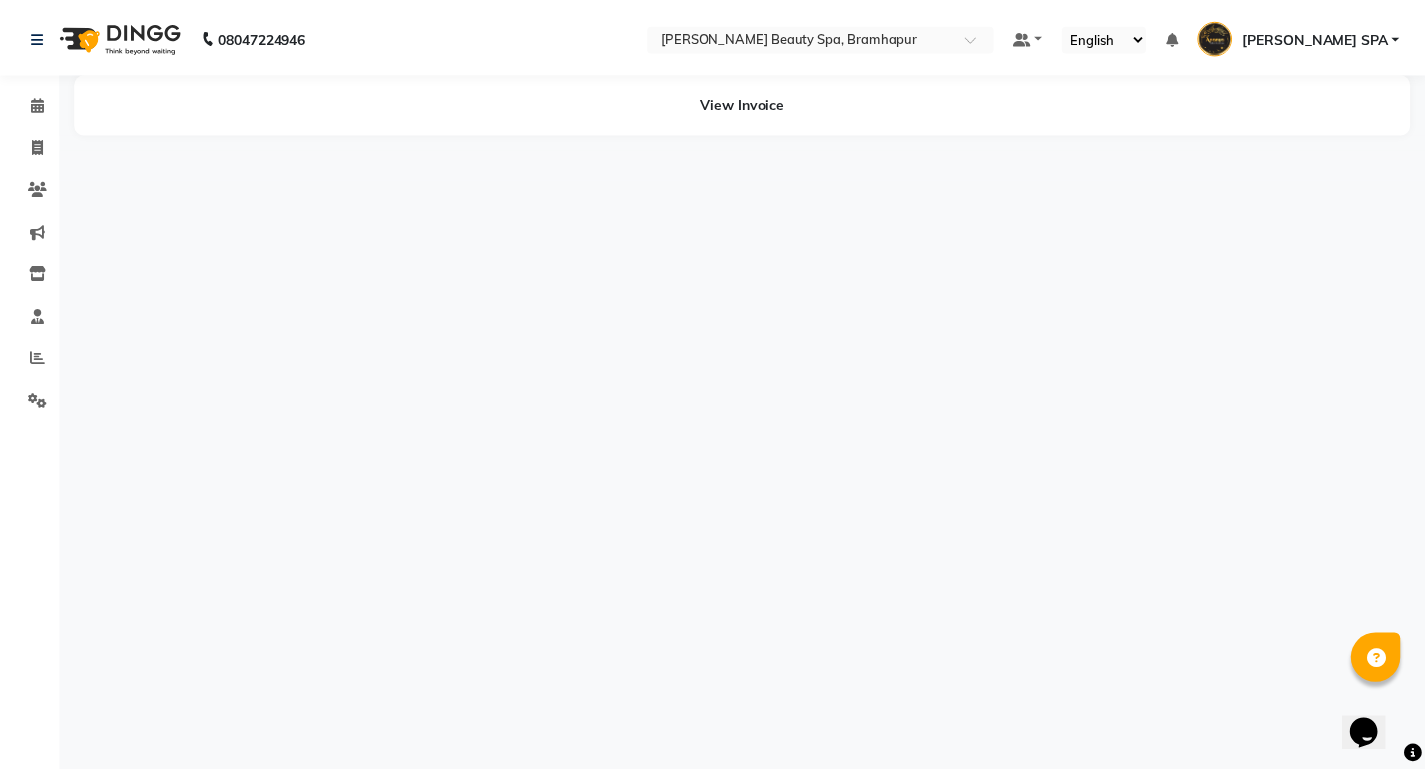 scroll, scrollTop: 0, scrollLeft: 0, axis: both 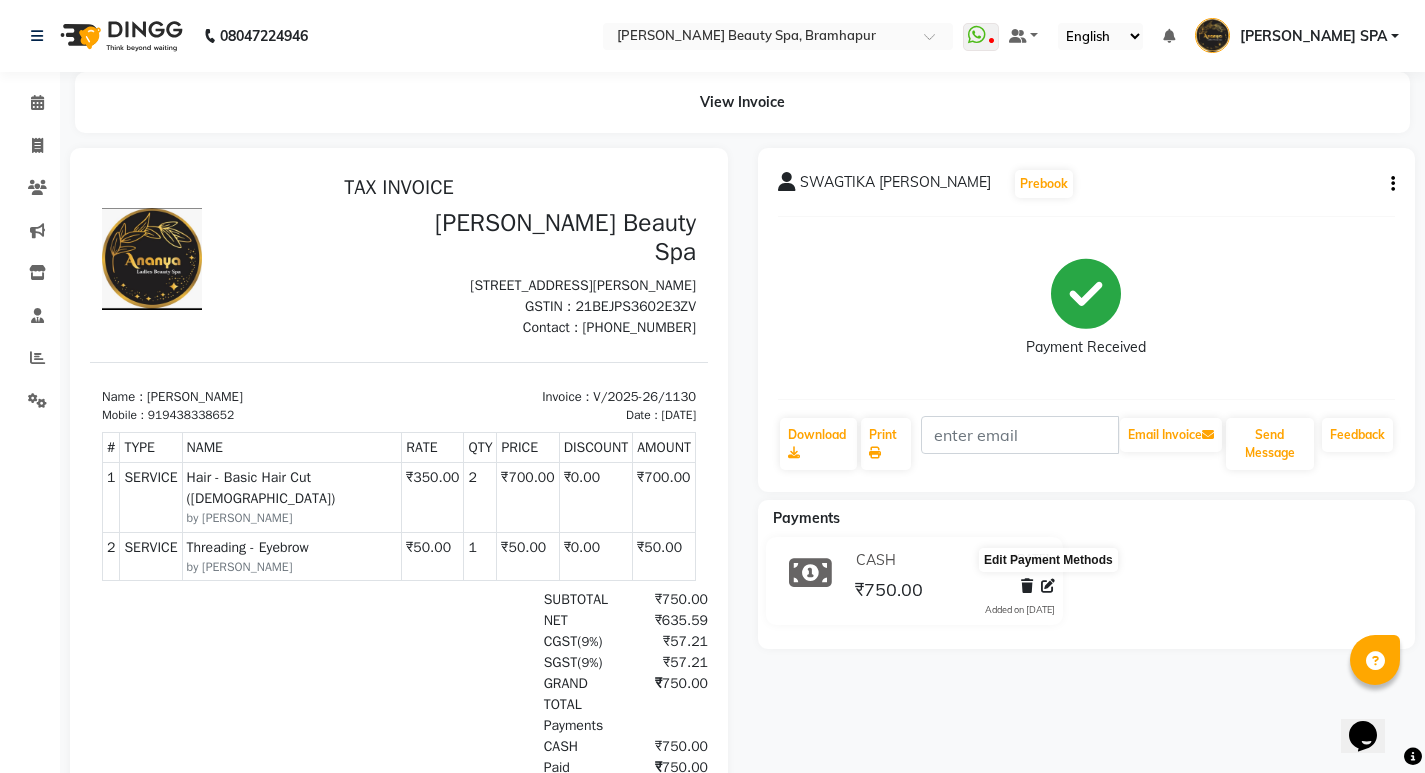 click 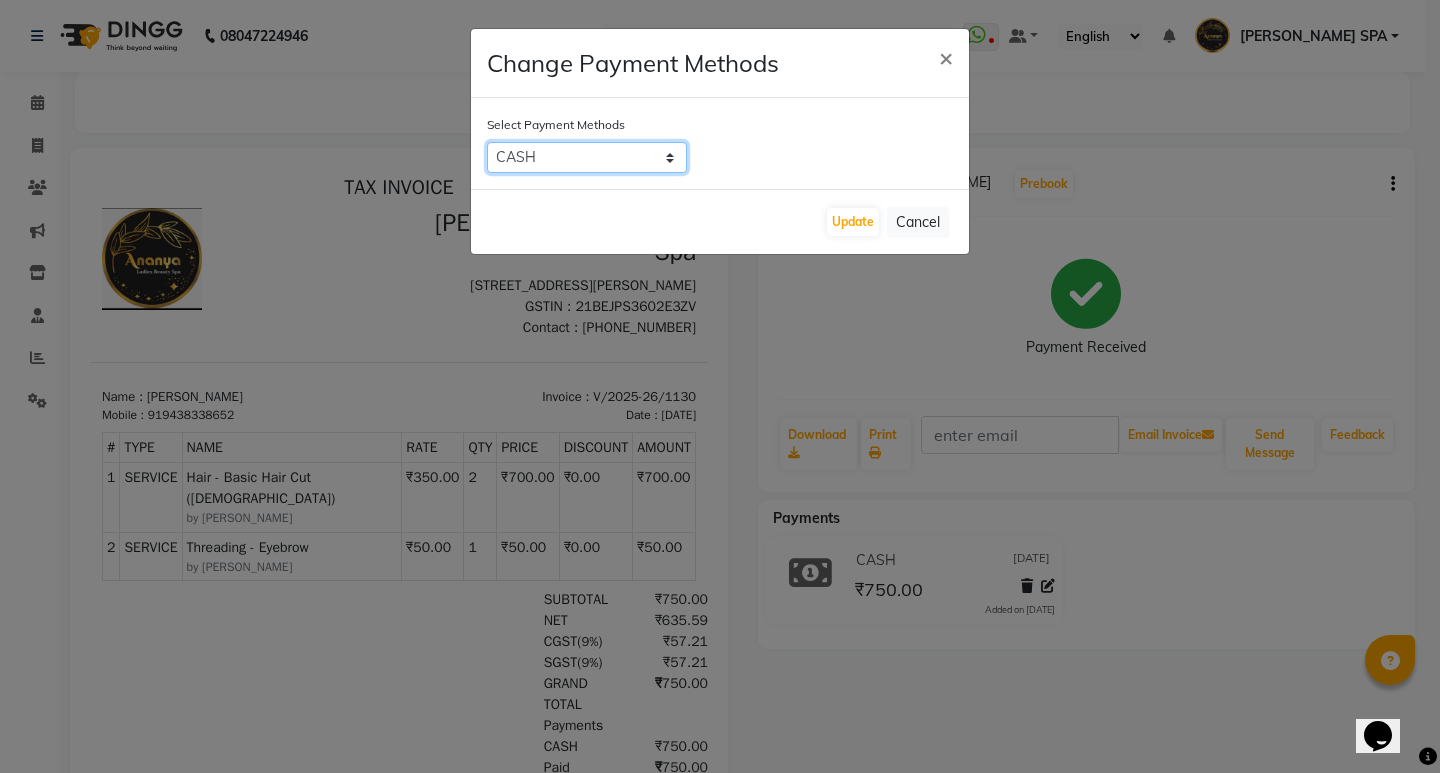 click on "CASH   GPay   PhonePe   CARD   PayTM   UPI   Master Card   ONLINE" 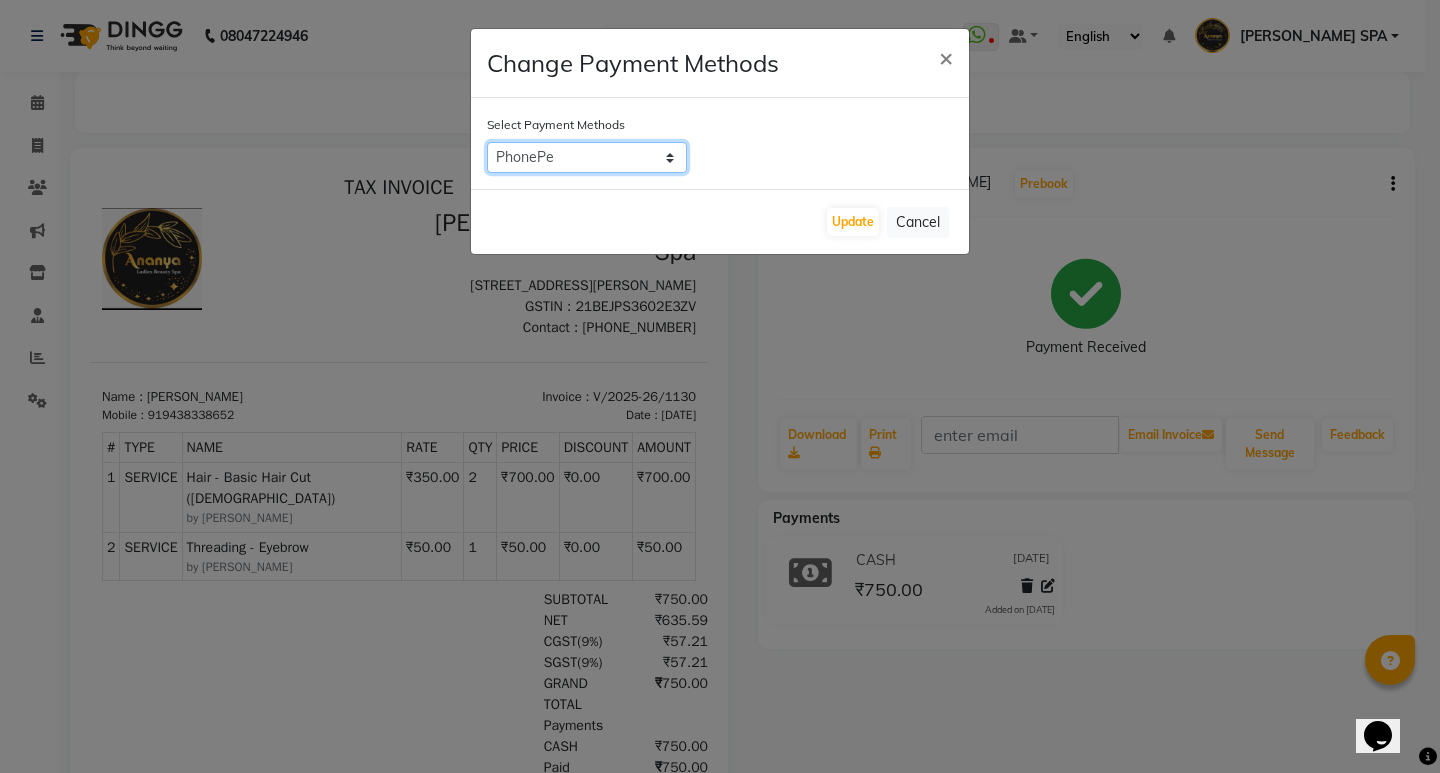 click on "CASH   GPay   PhonePe   CARD   PayTM   UPI   Master Card   ONLINE" 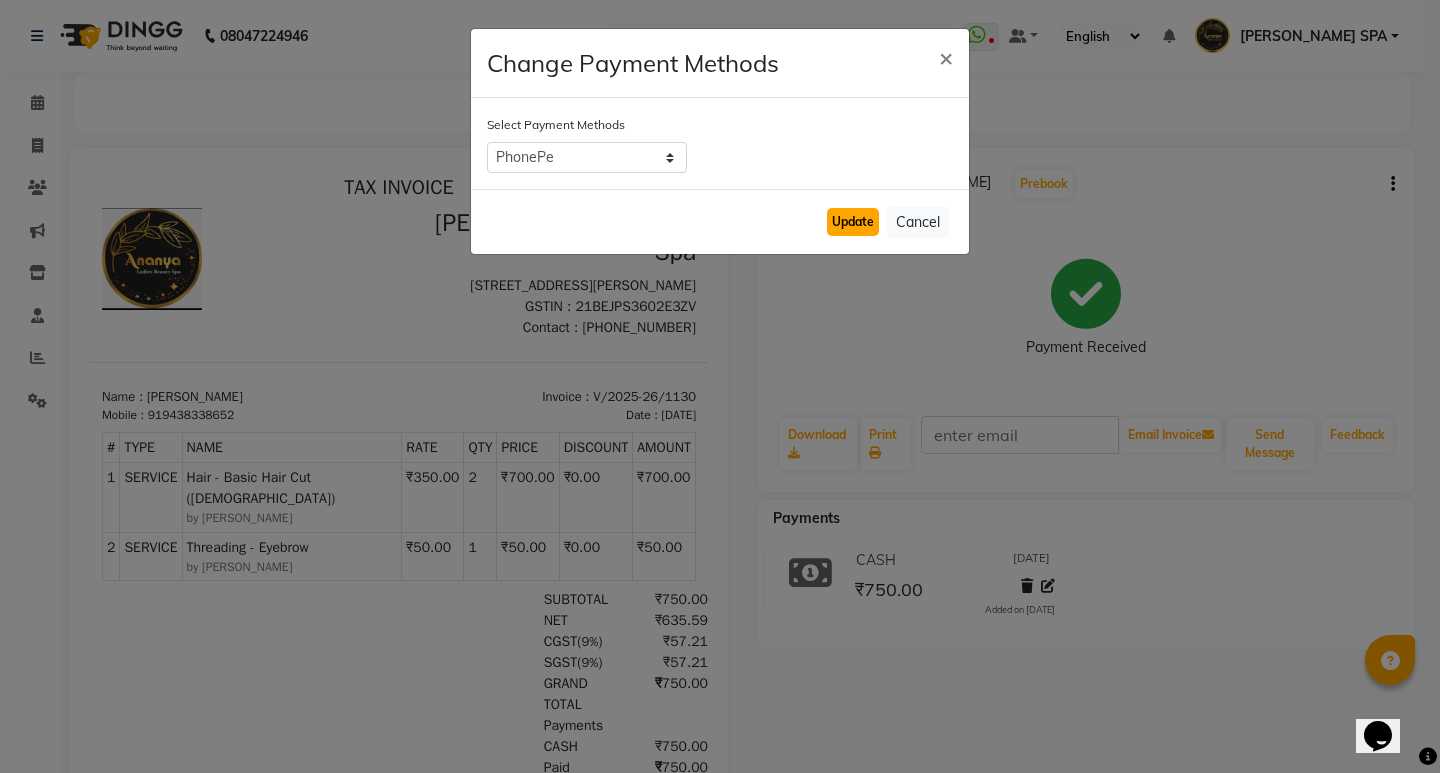 click on "Update" 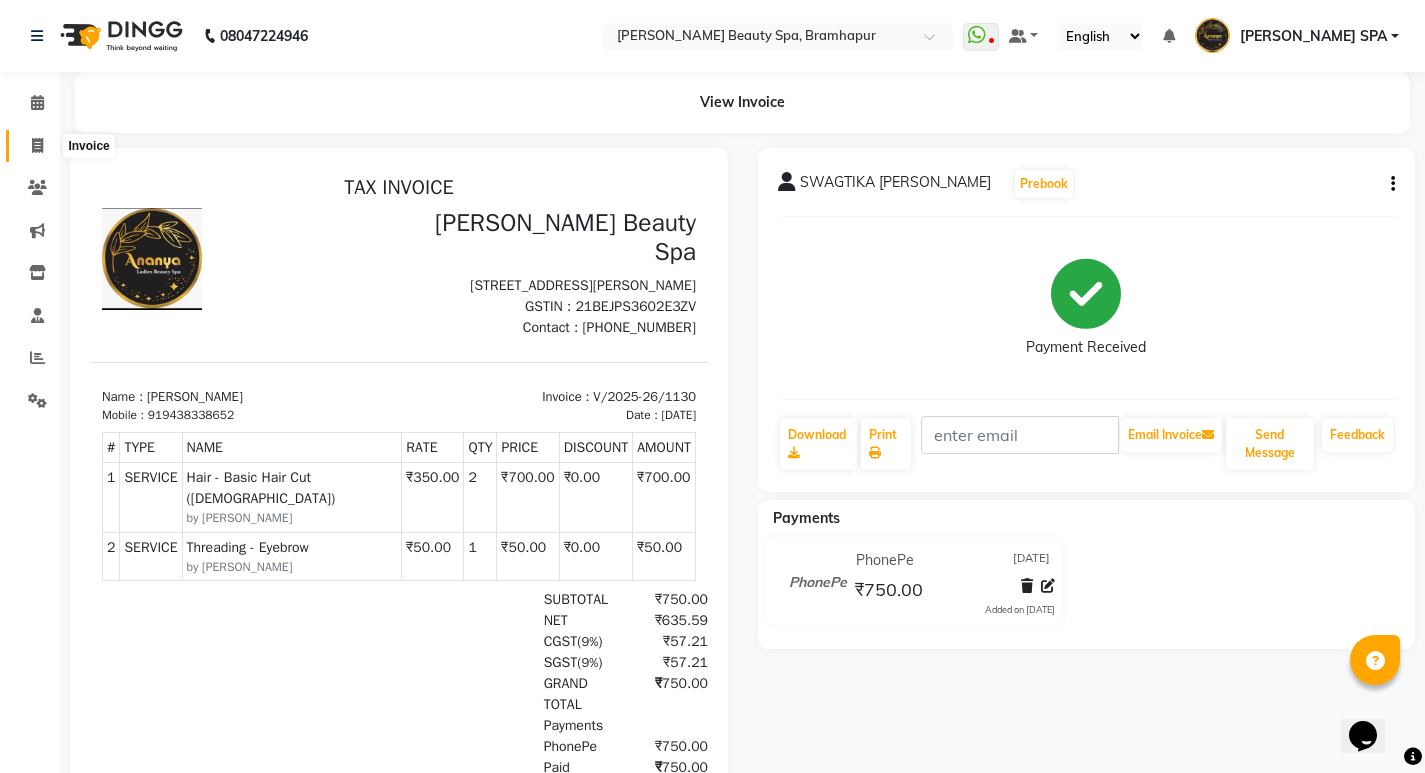 click 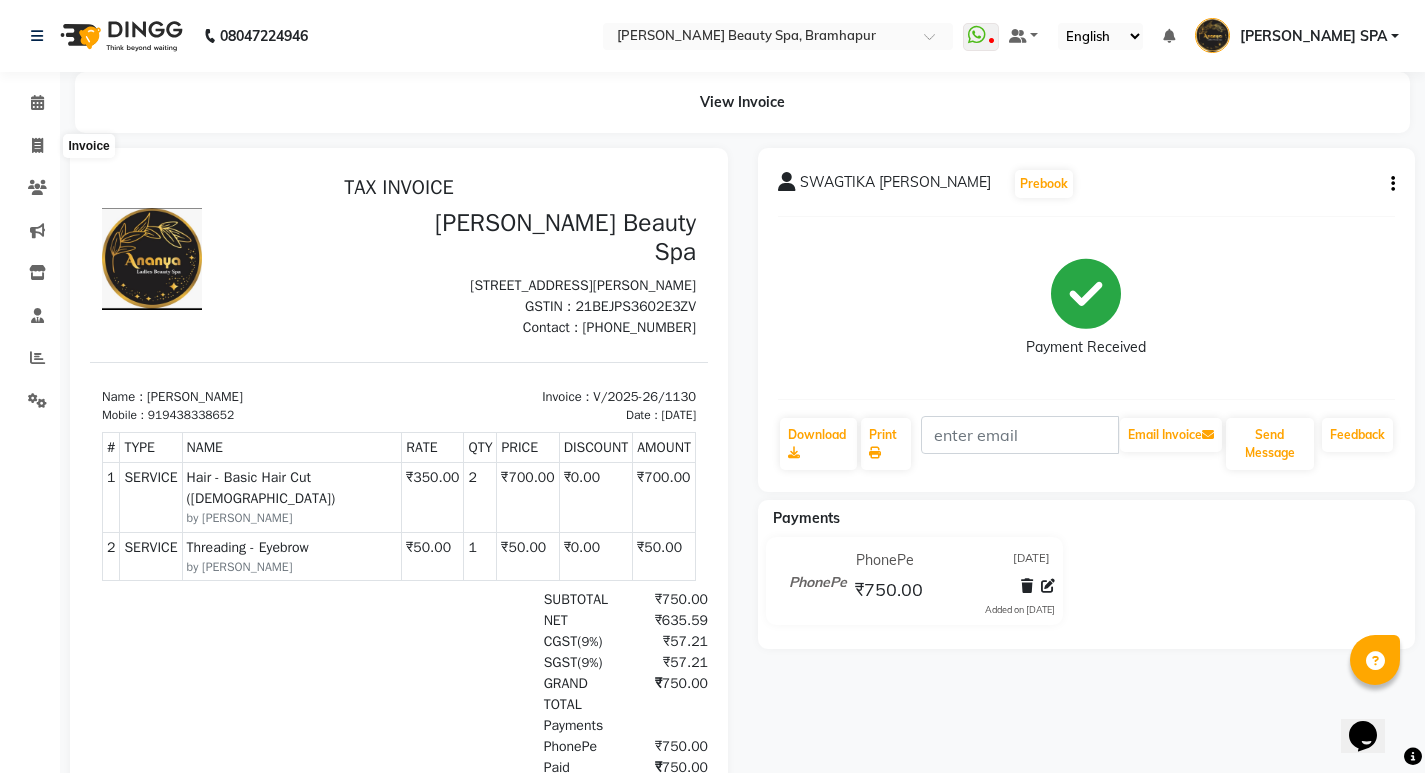 select on "service" 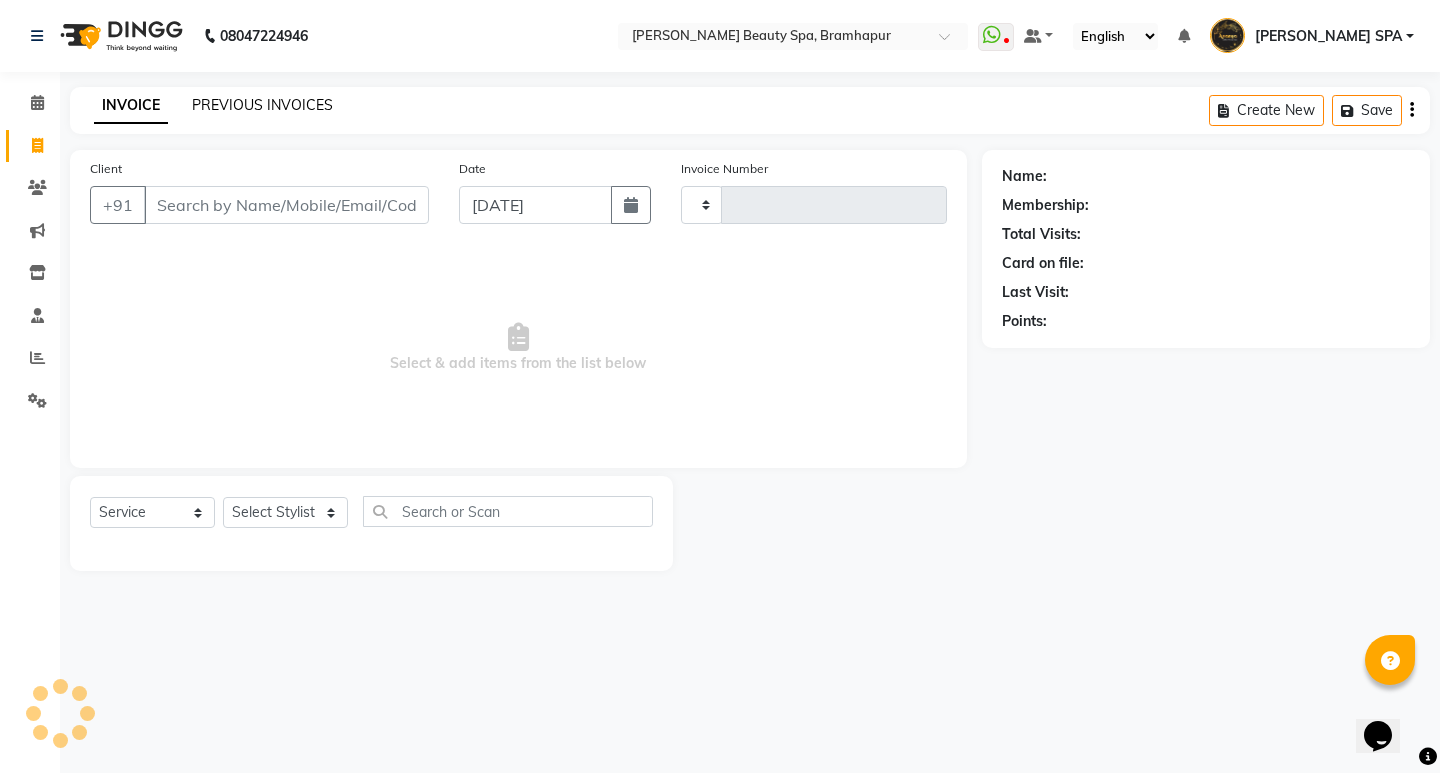 click on "PREVIOUS INVOICES" 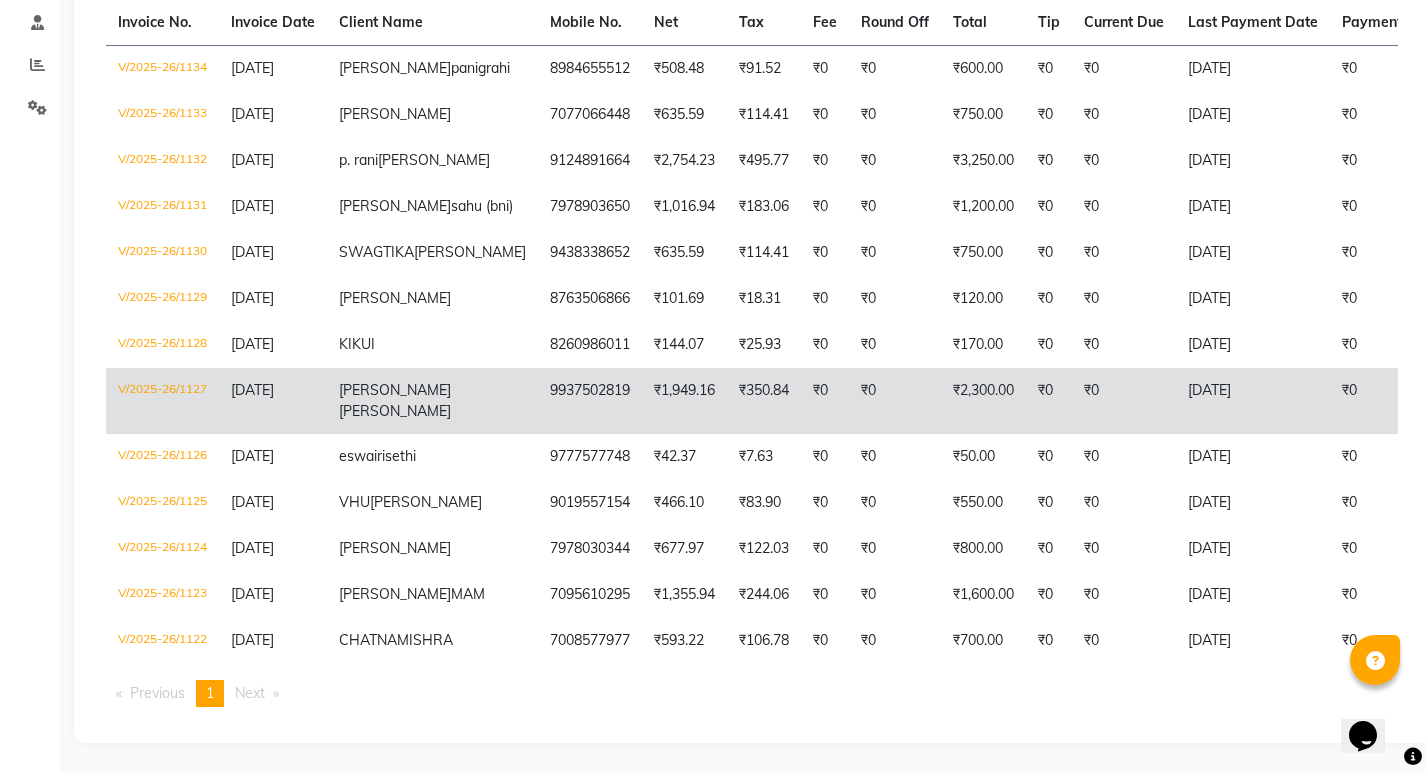 scroll, scrollTop: 408, scrollLeft: 0, axis: vertical 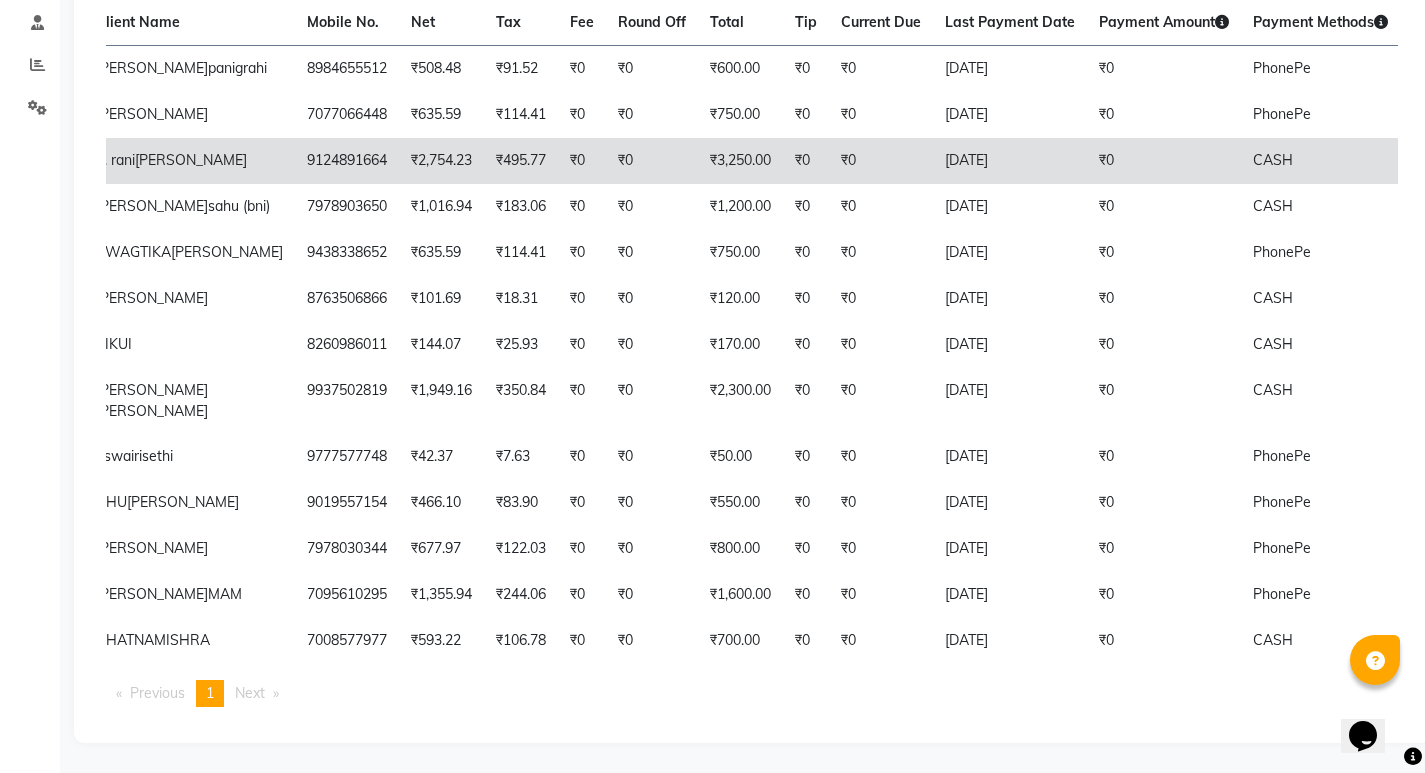 click on "[DATE]" 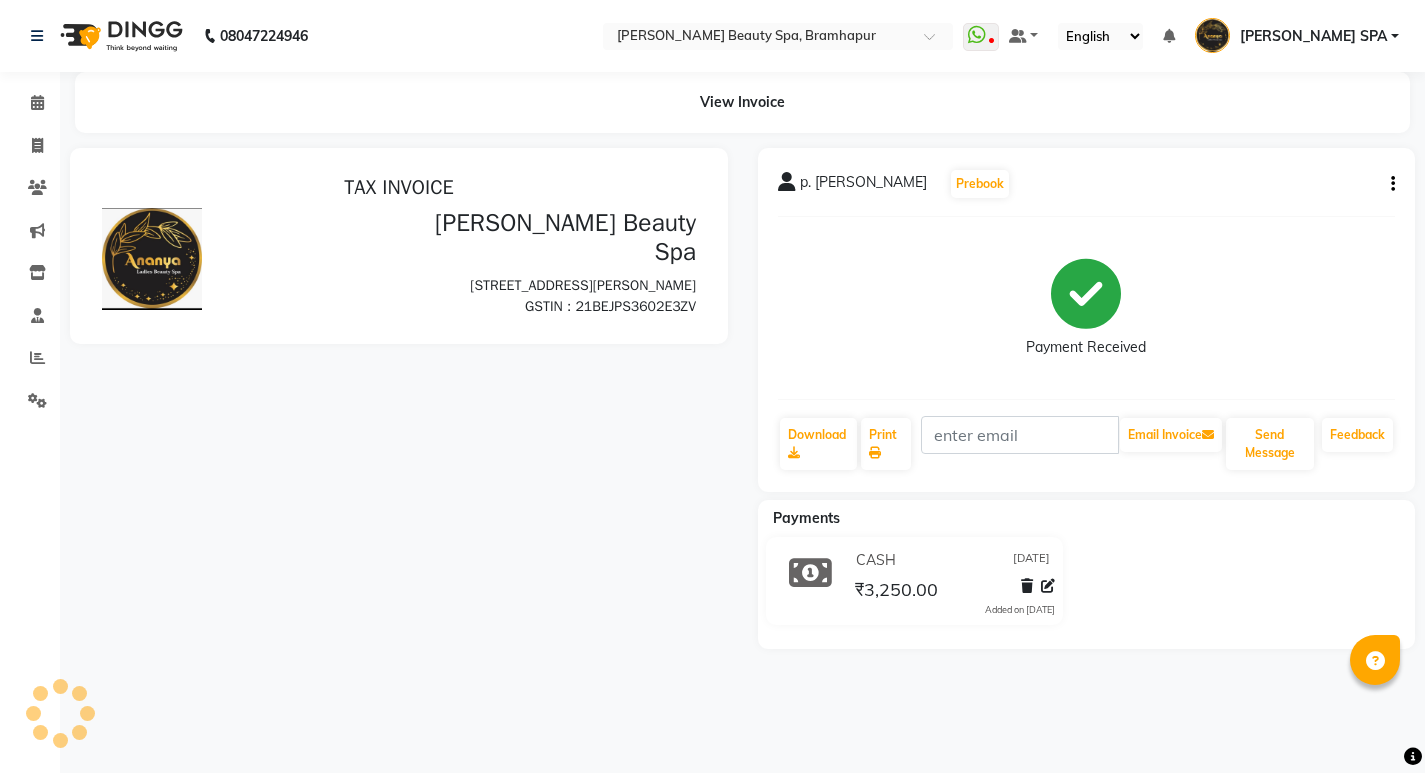 scroll, scrollTop: 0, scrollLeft: 0, axis: both 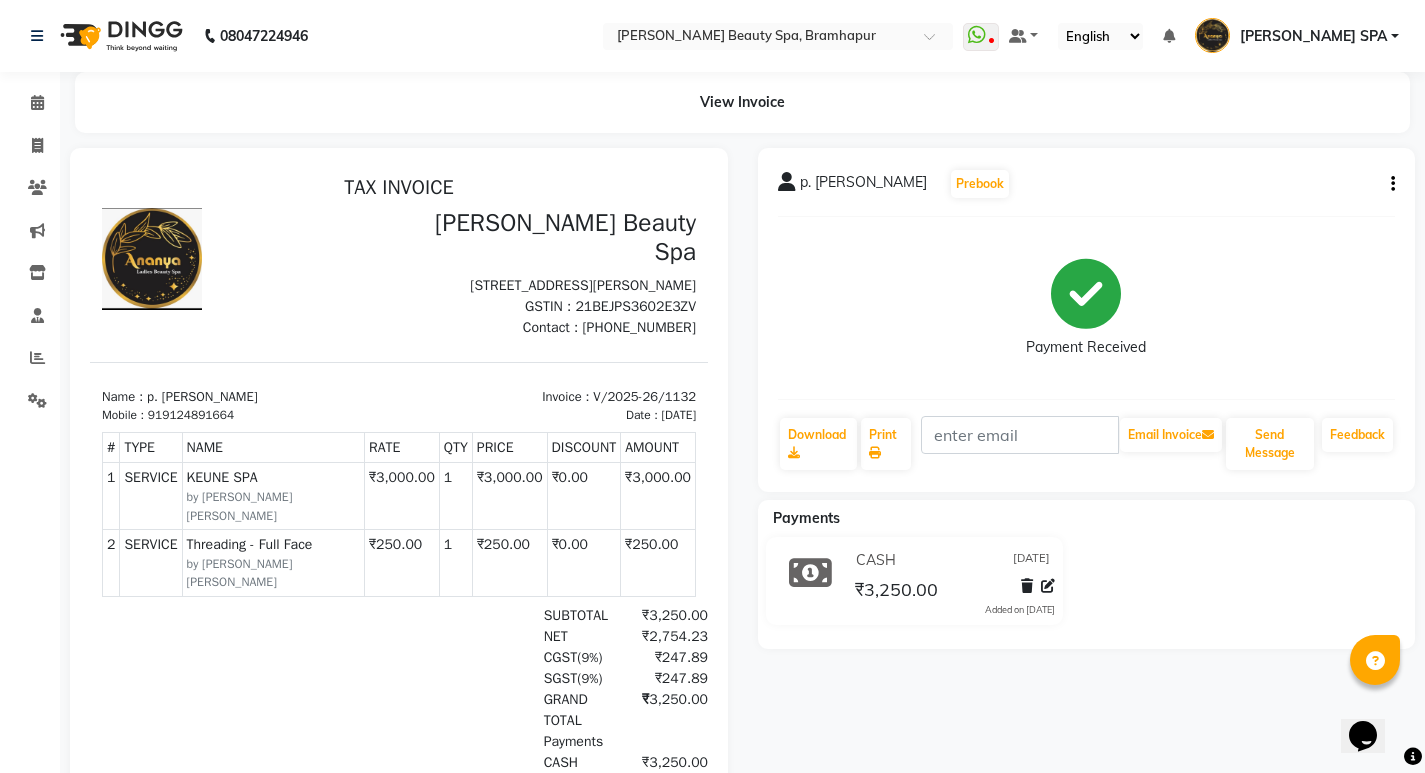 click 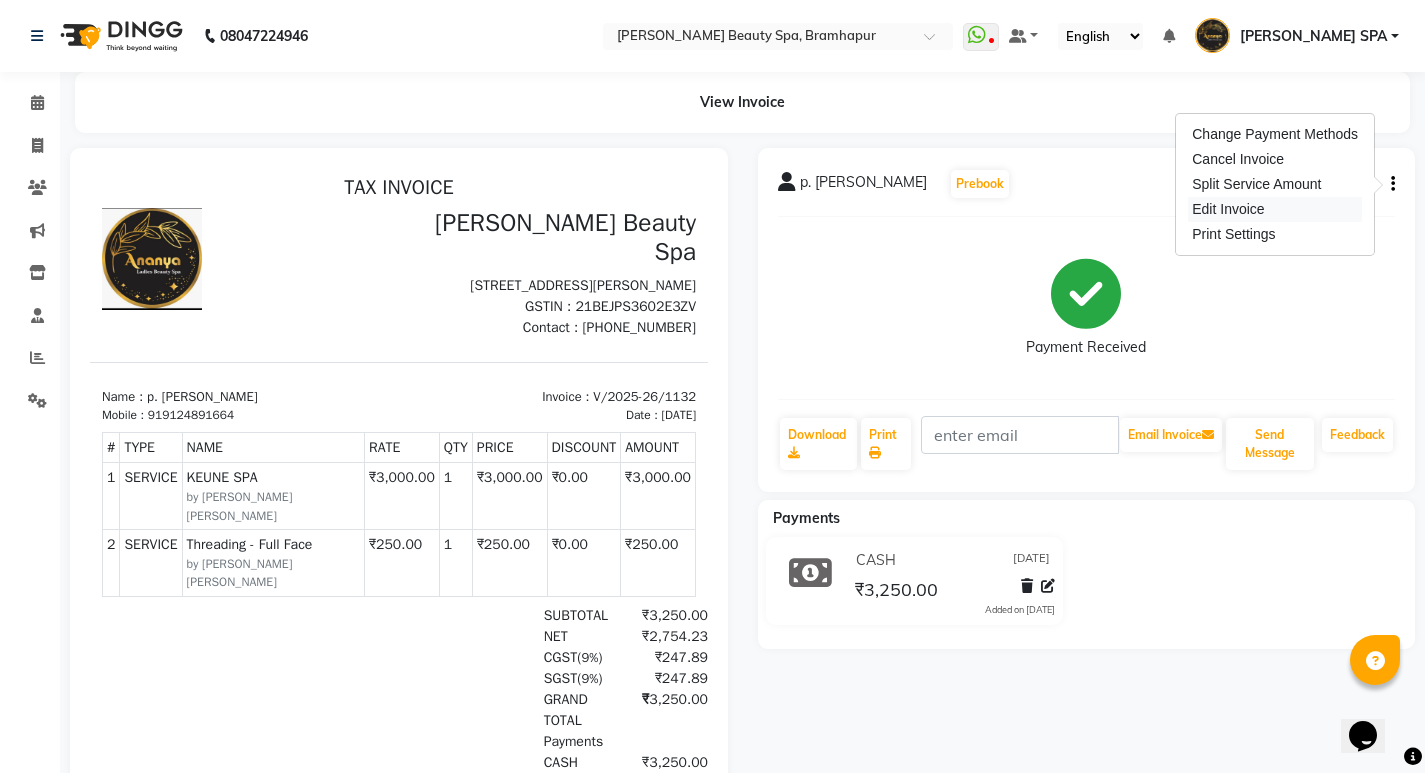 click on "Edit Invoice" at bounding box center (1275, 209) 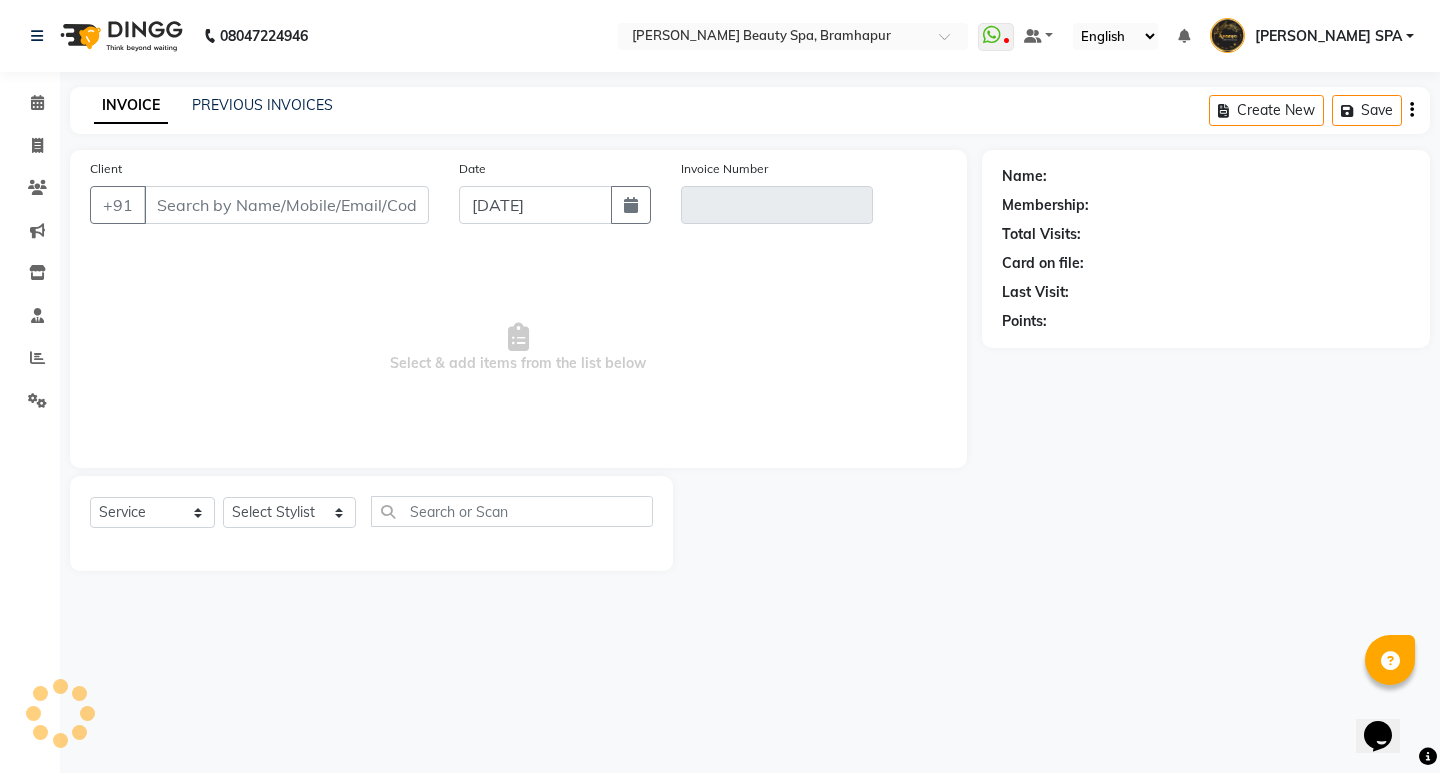 type on "9124891664" 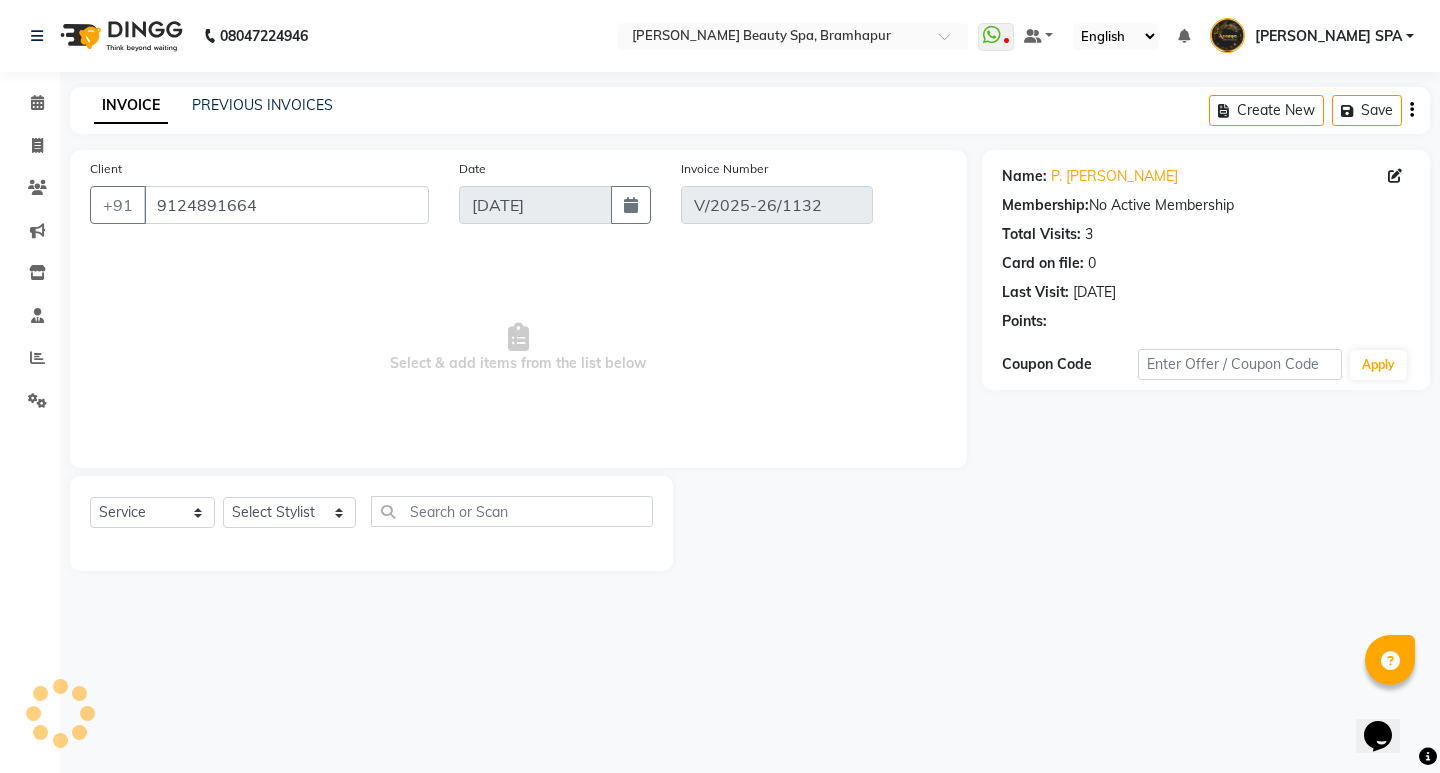 select on "select" 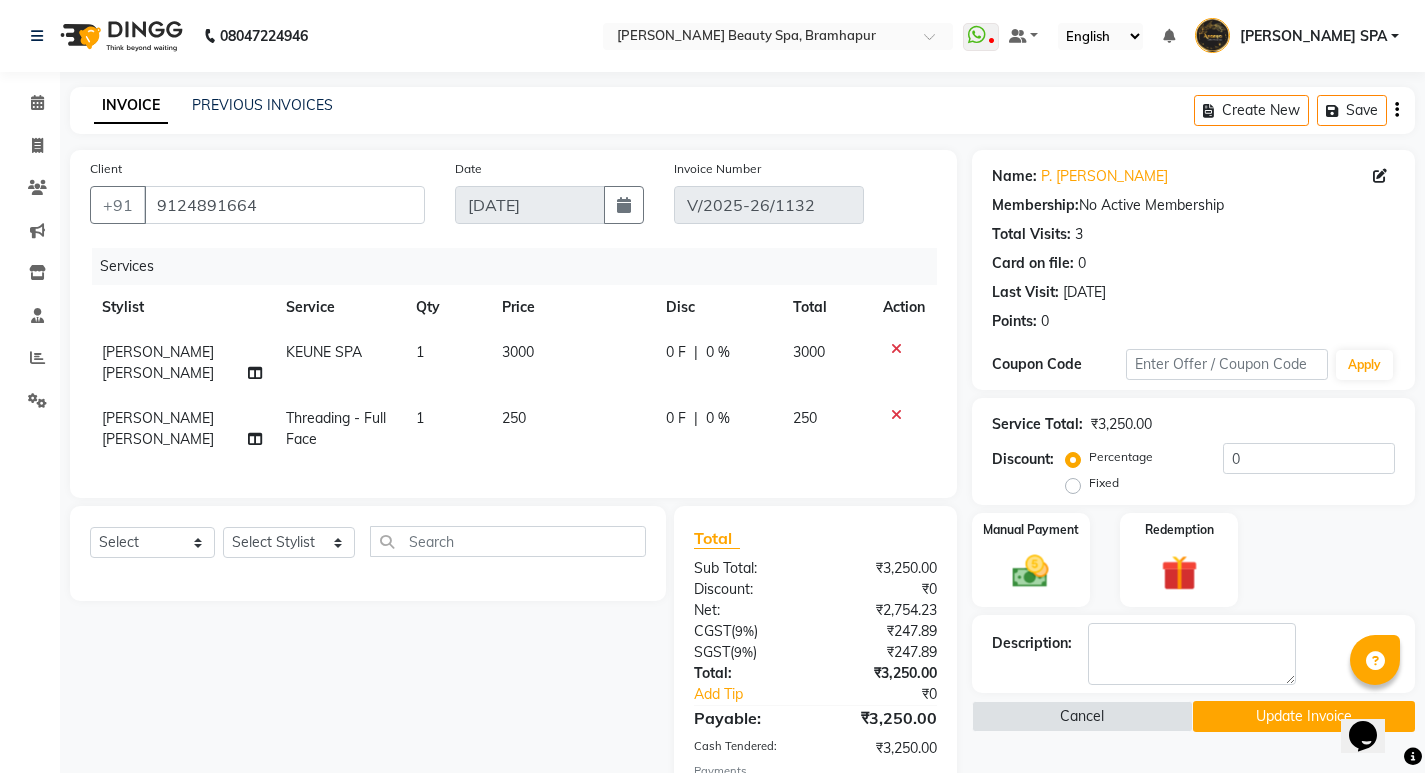 click on "0 F" 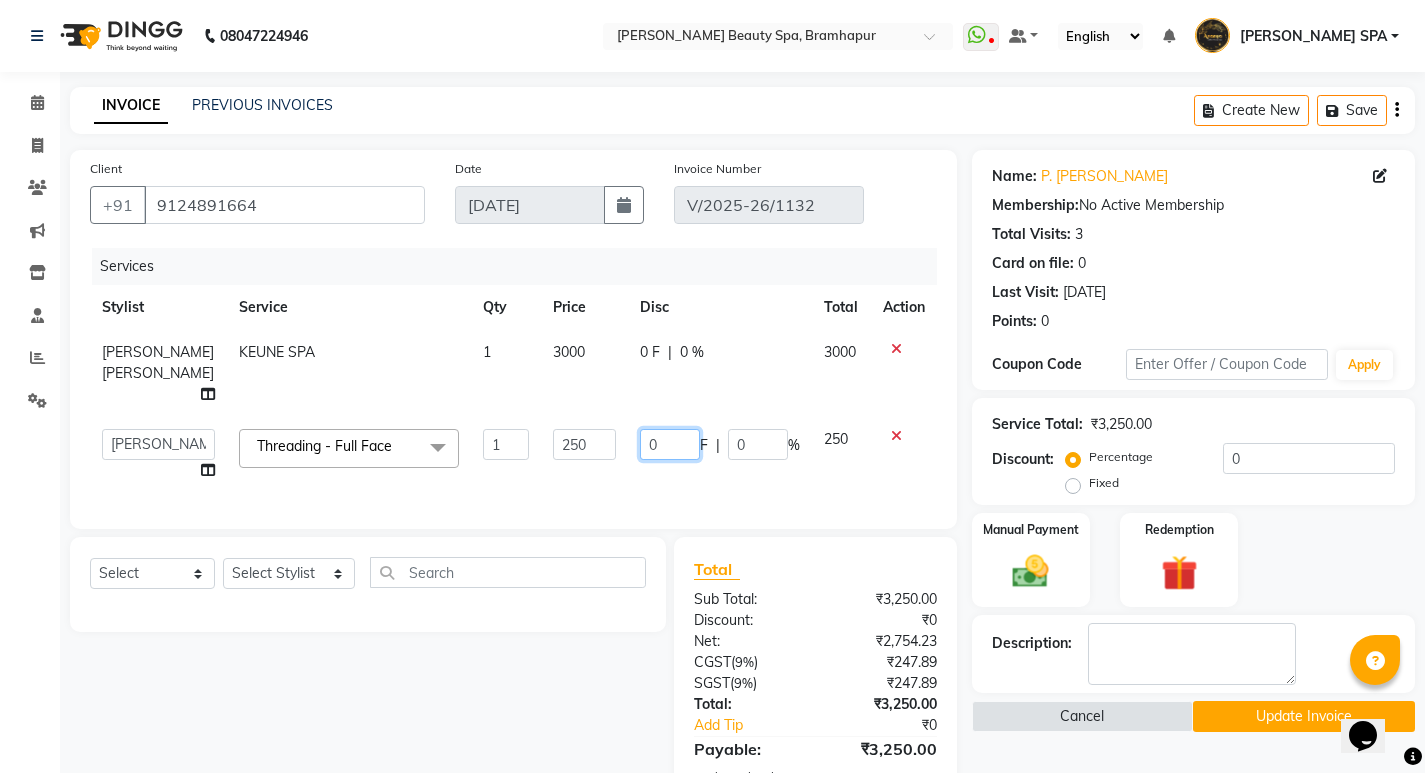 click on "0" 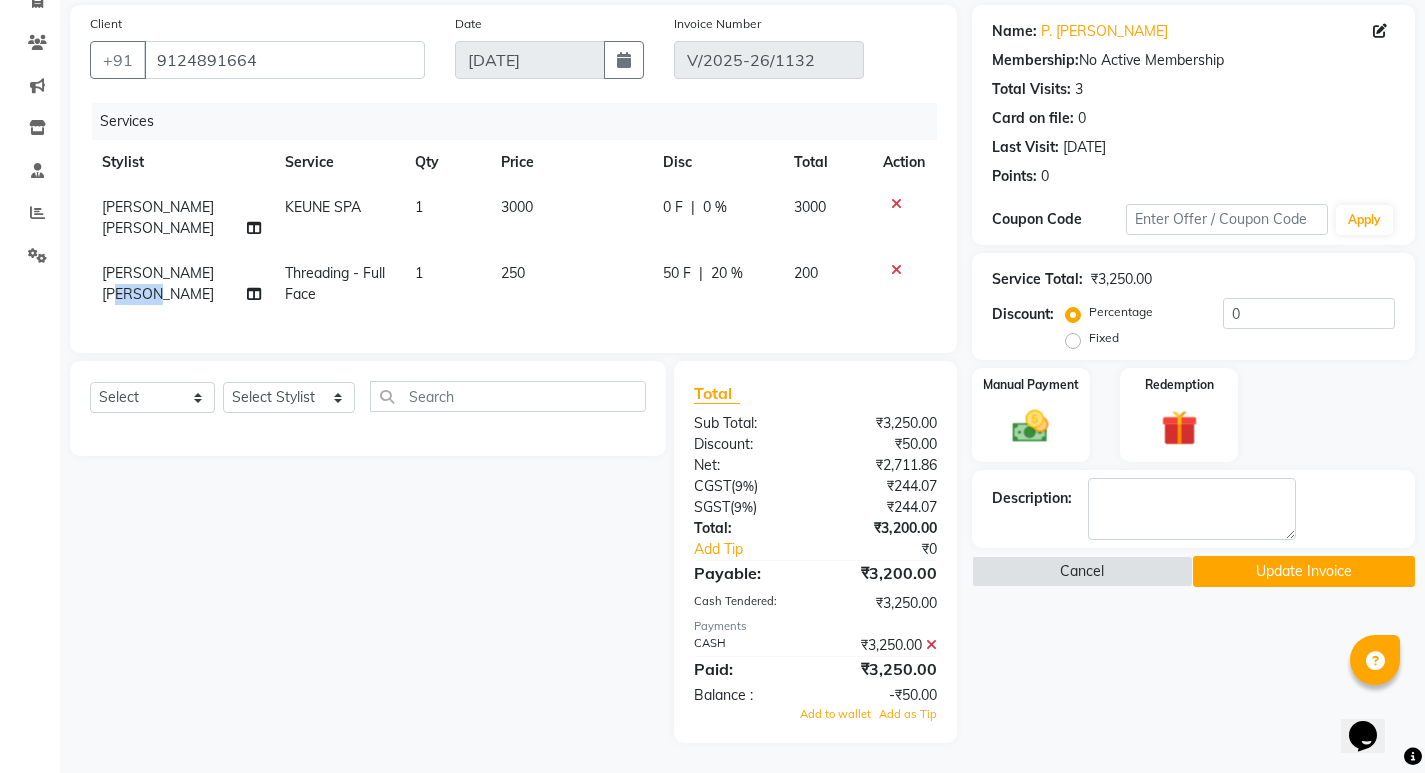 click on "[PERSON_NAME] [PERSON_NAME]" 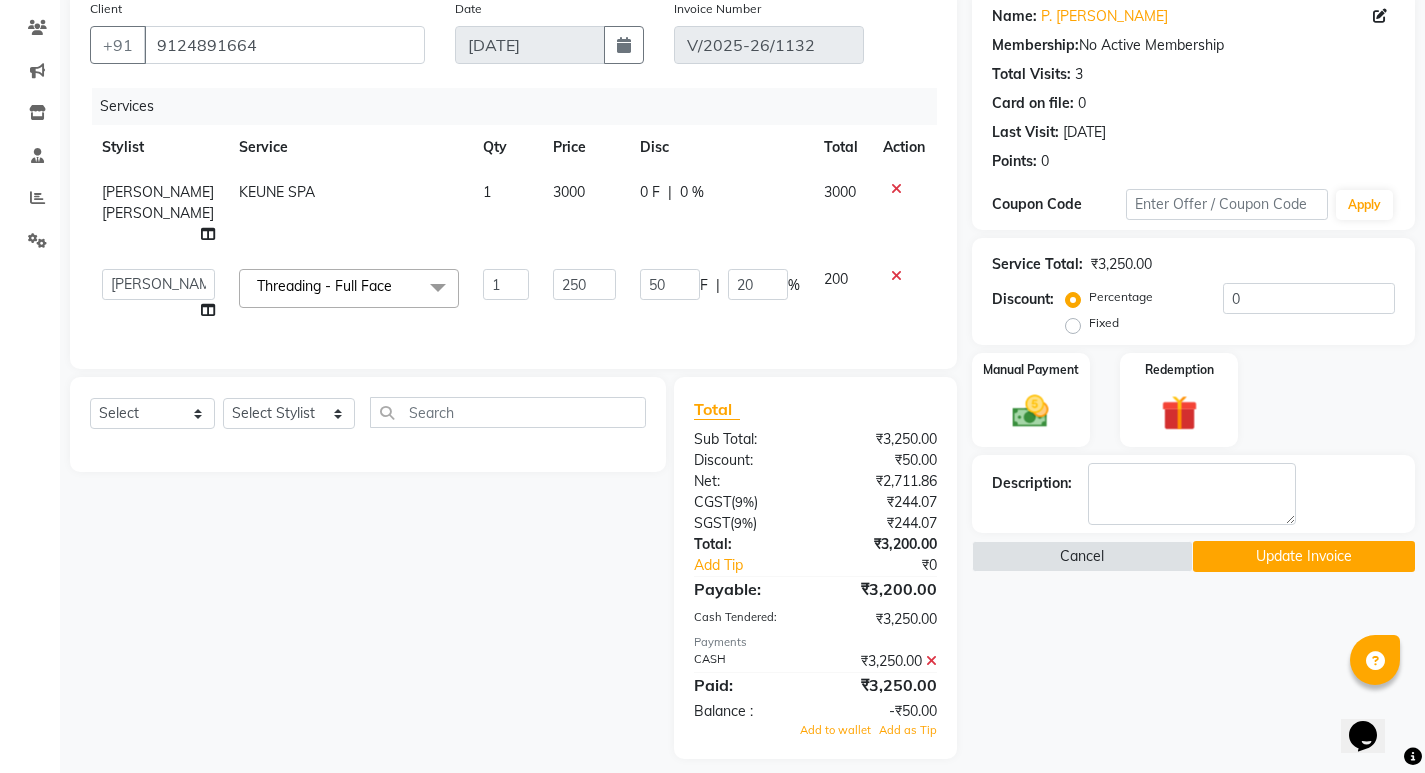 scroll, scrollTop: 174, scrollLeft: 0, axis: vertical 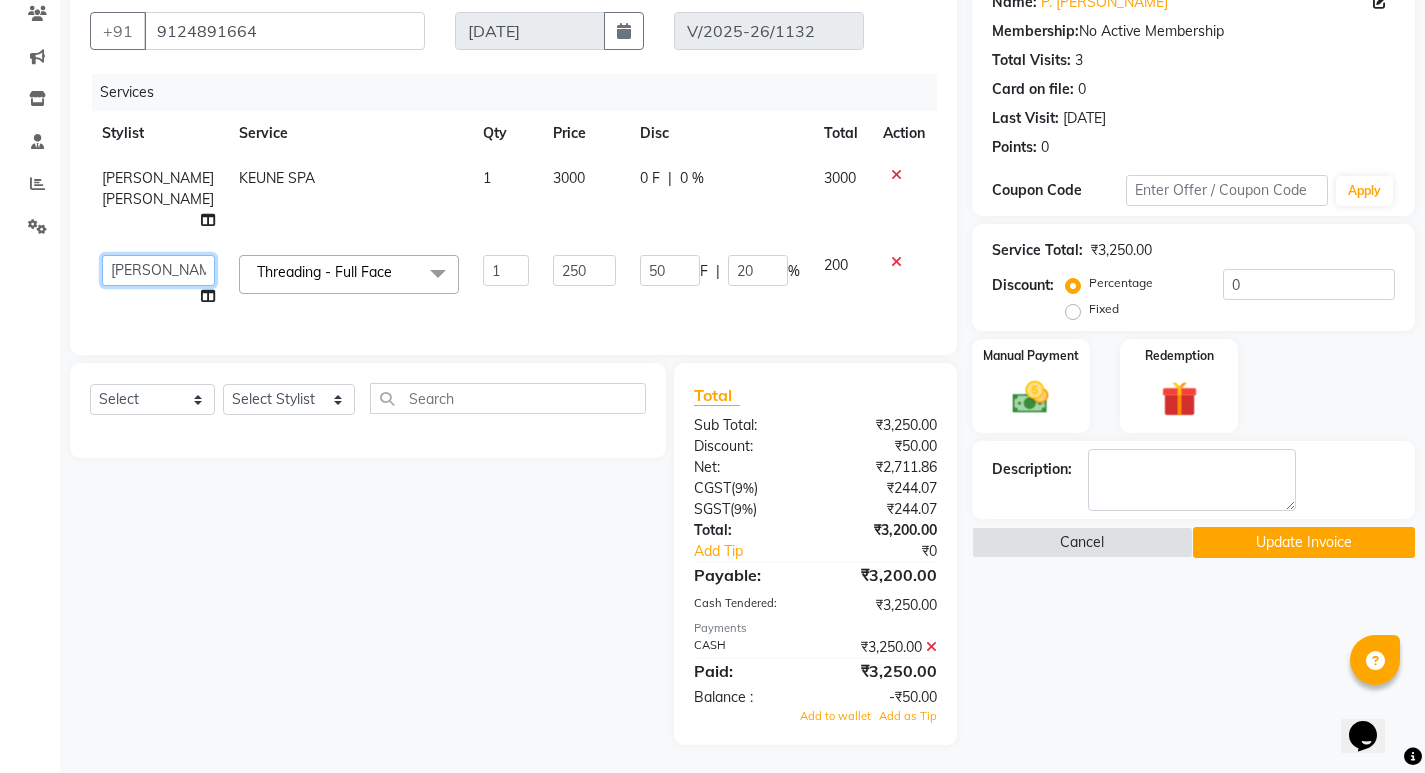click on "ANANYA SPA   Bindiya Hati   jhuma   JYOTI   KABITA PATTNAIK JOLLY   MAM   PRANATI   SABANA   SANDHYA SAHU   SIBANI   SOUMYA   SUNITA DAS" 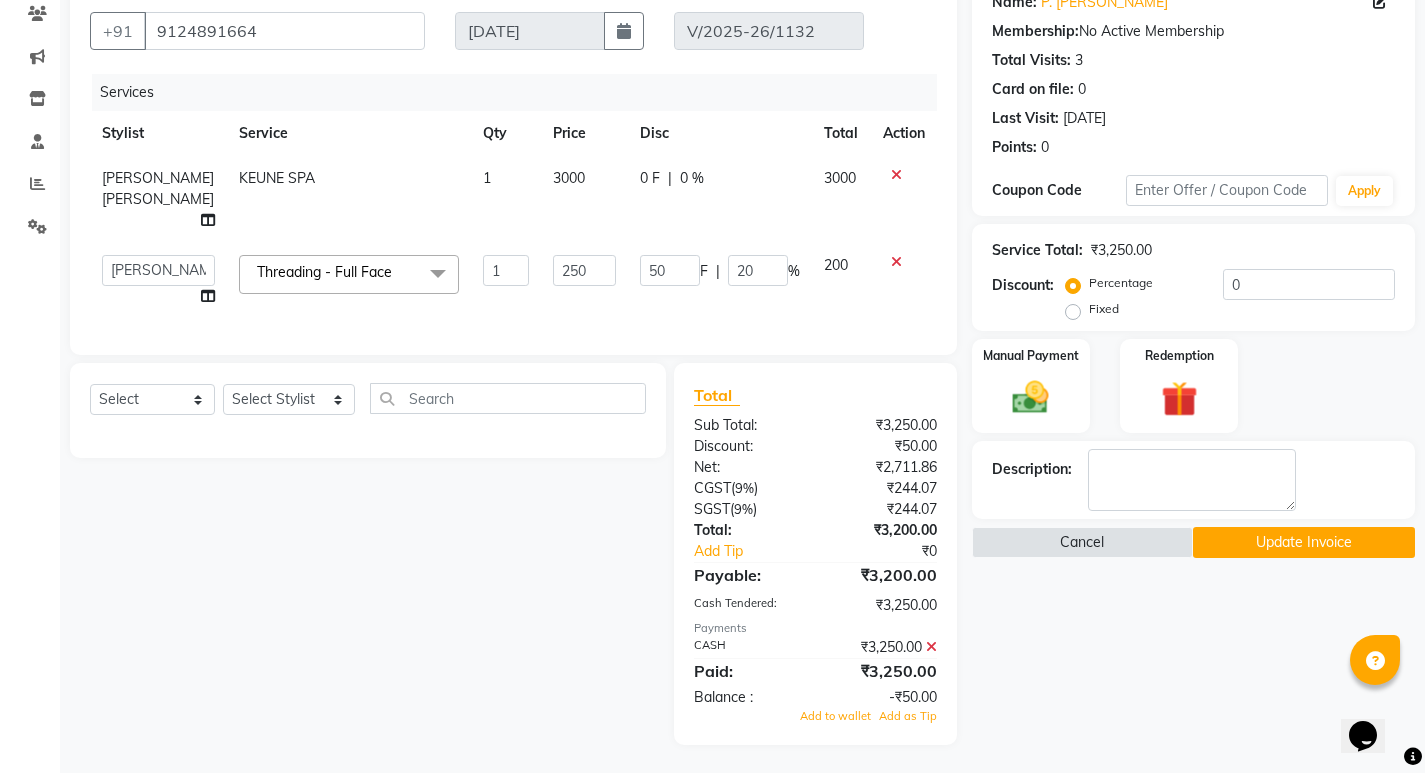 select on "18425" 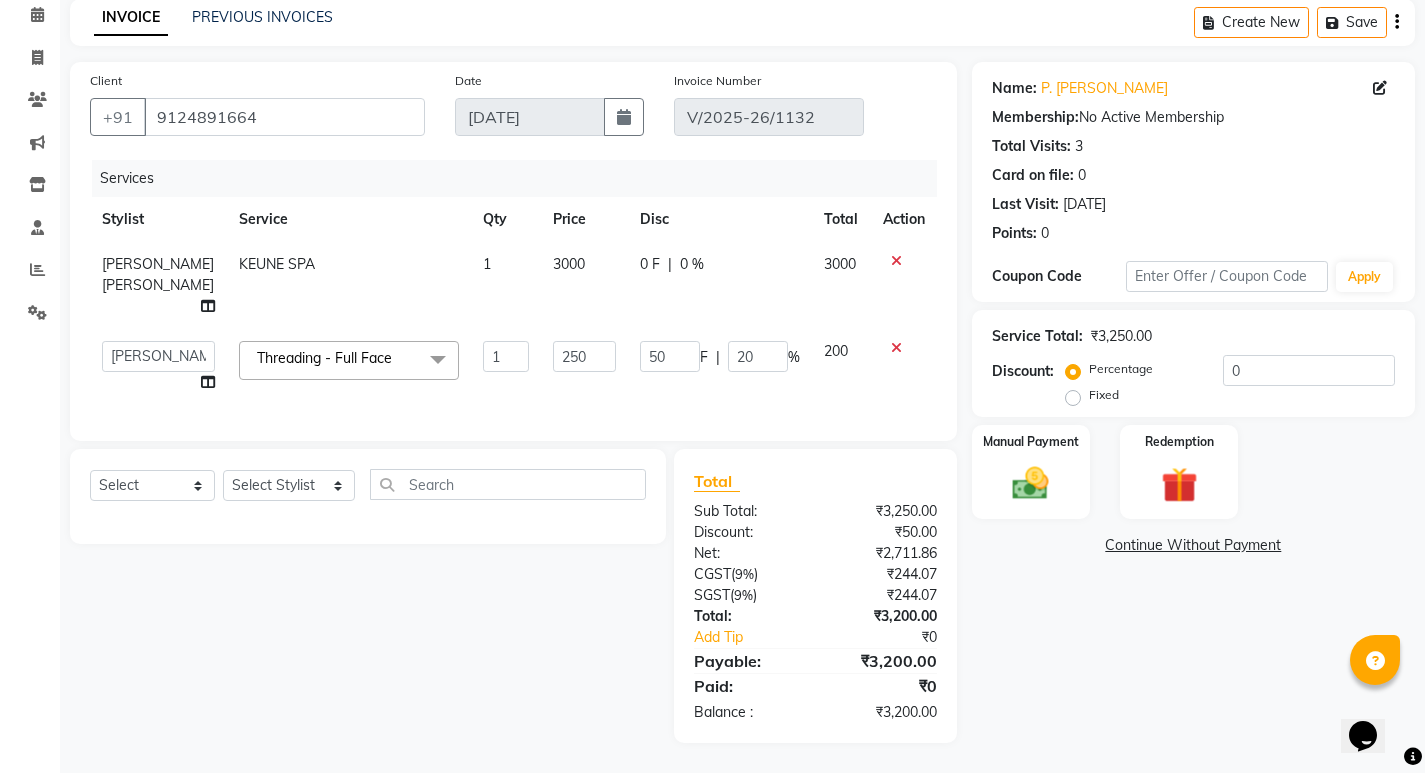 scroll, scrollTop: 103, scrollLeft: 0, axis: vertical 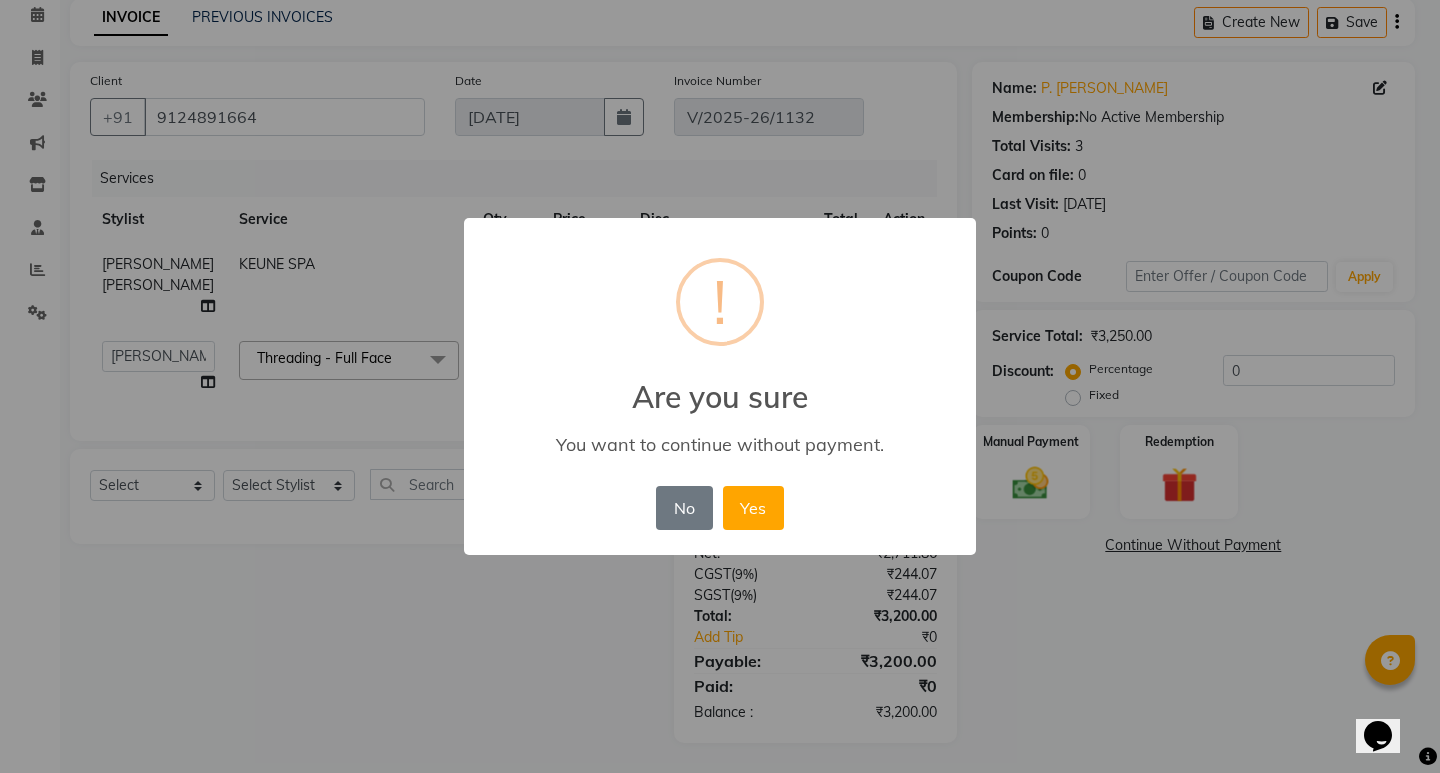 drag, startPoint x: 663, startPoint y: 503, endPoint x: 819, endPoint y: 508, distance: 156.08011 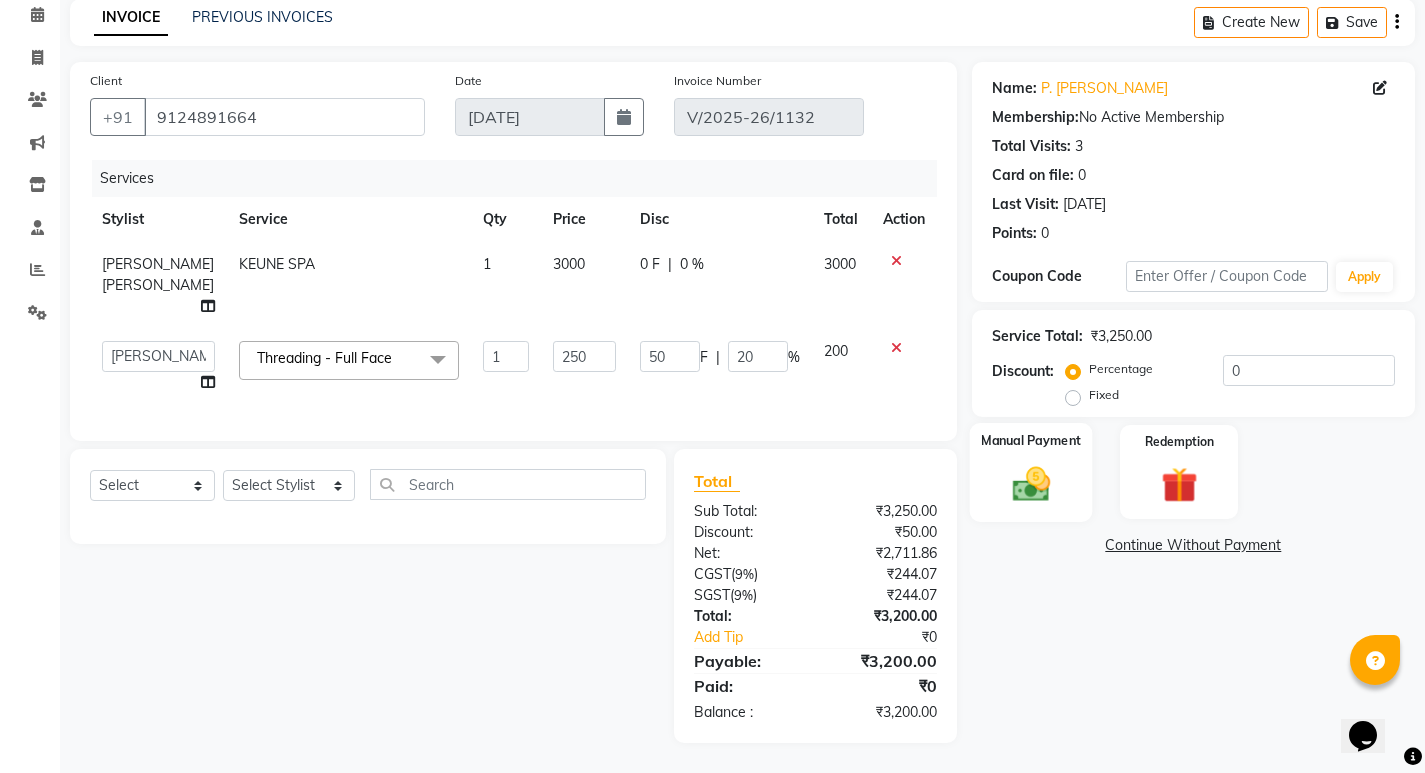 click 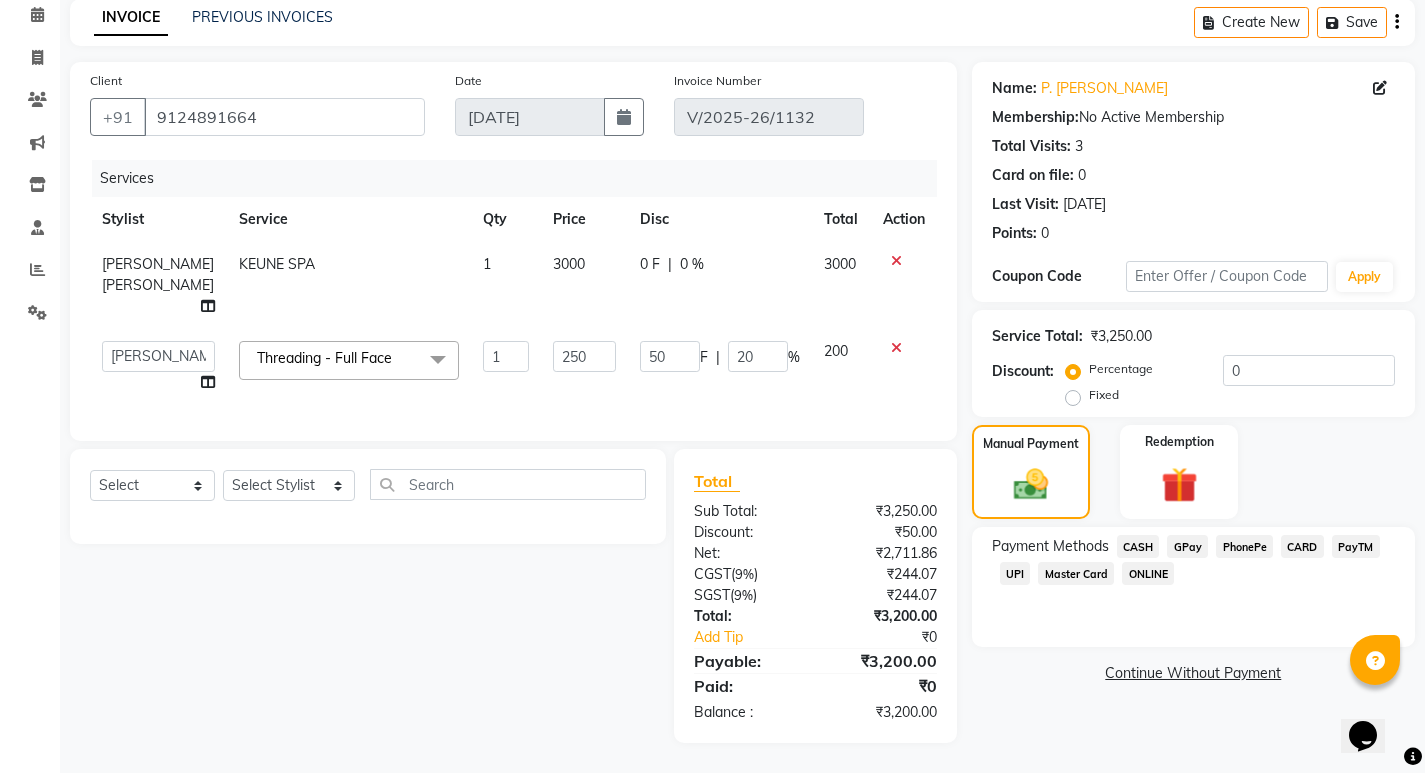 drag, startPoint x: 1126, startPoint y: 536, endPoint x: 1173, endPoint y: 576, distance: 61.7171 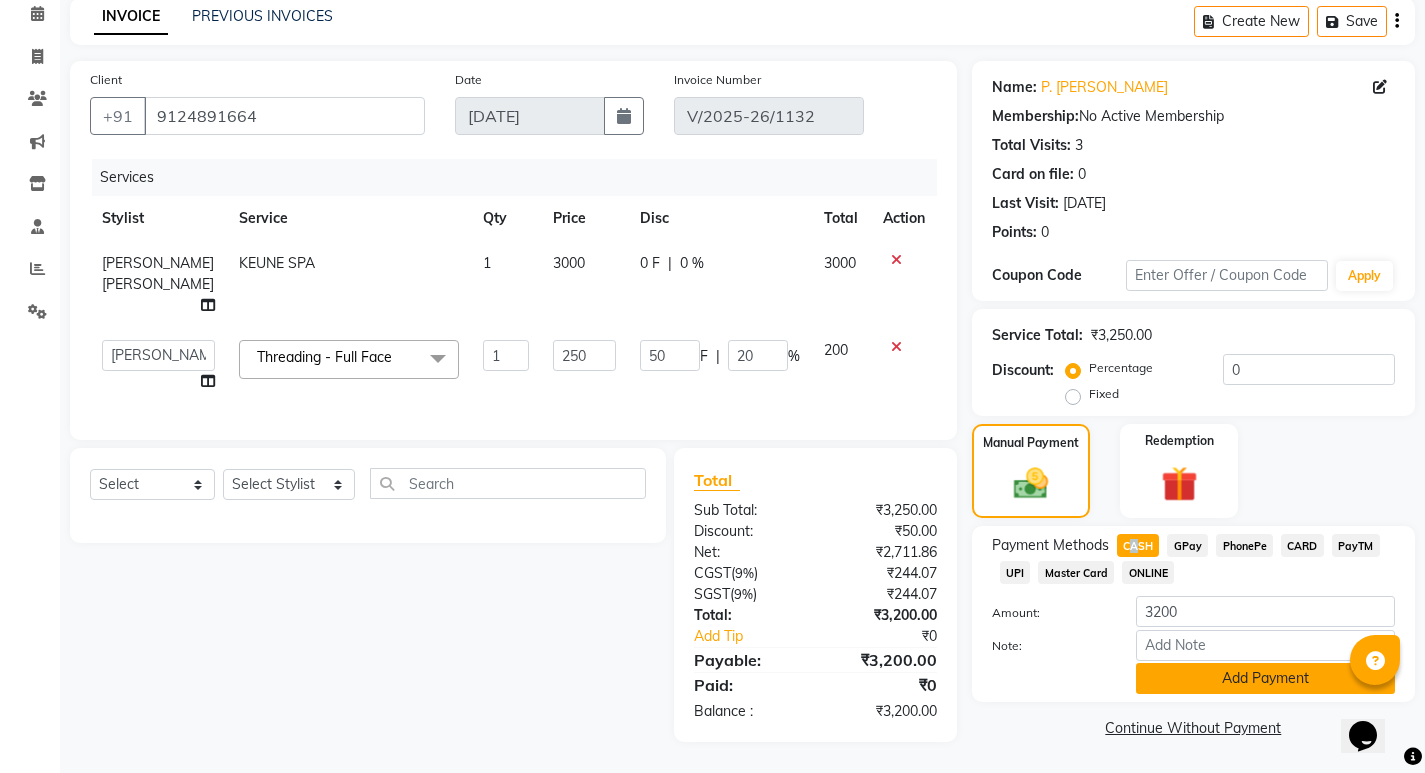 click on "Add Payment" 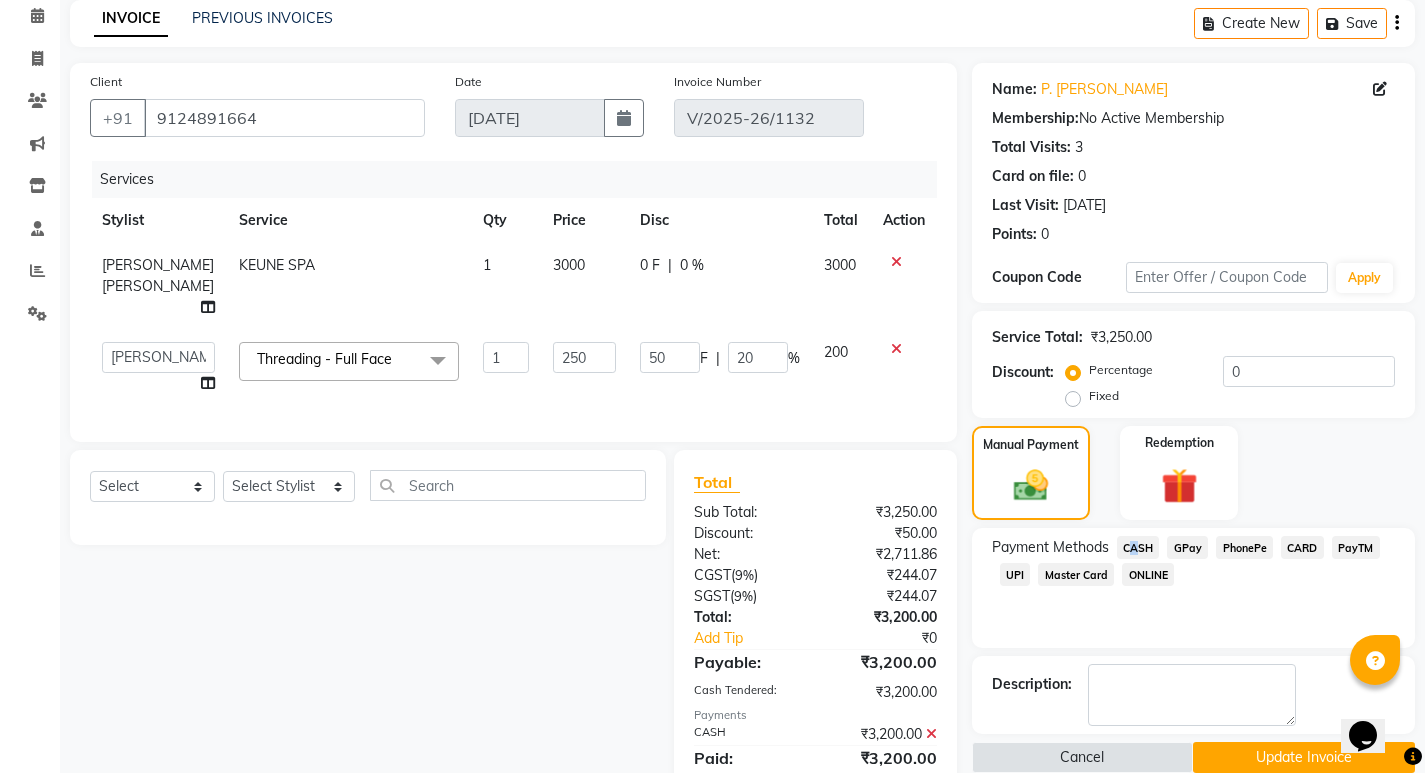 scroll, scrollTop: 74, scrollLeft: 0, axis: vertical 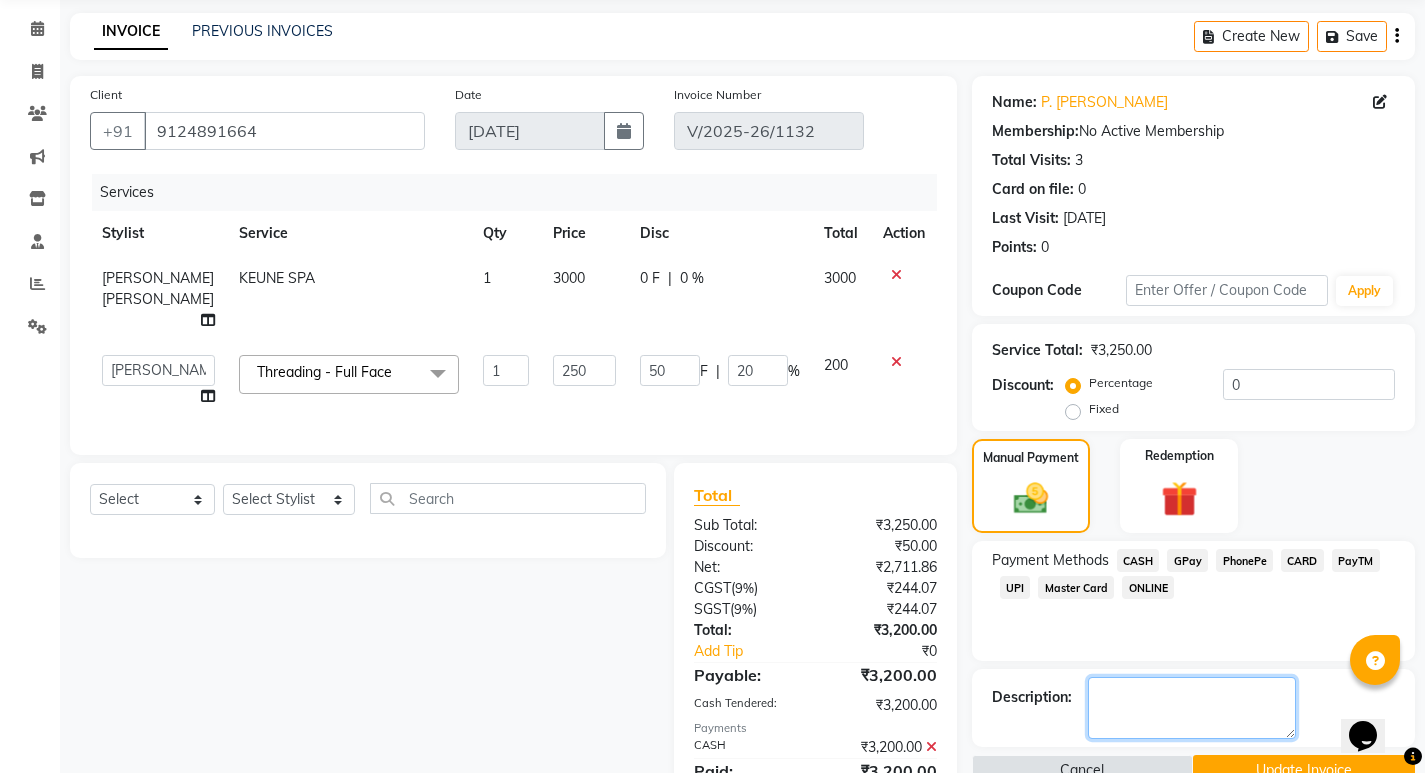 click 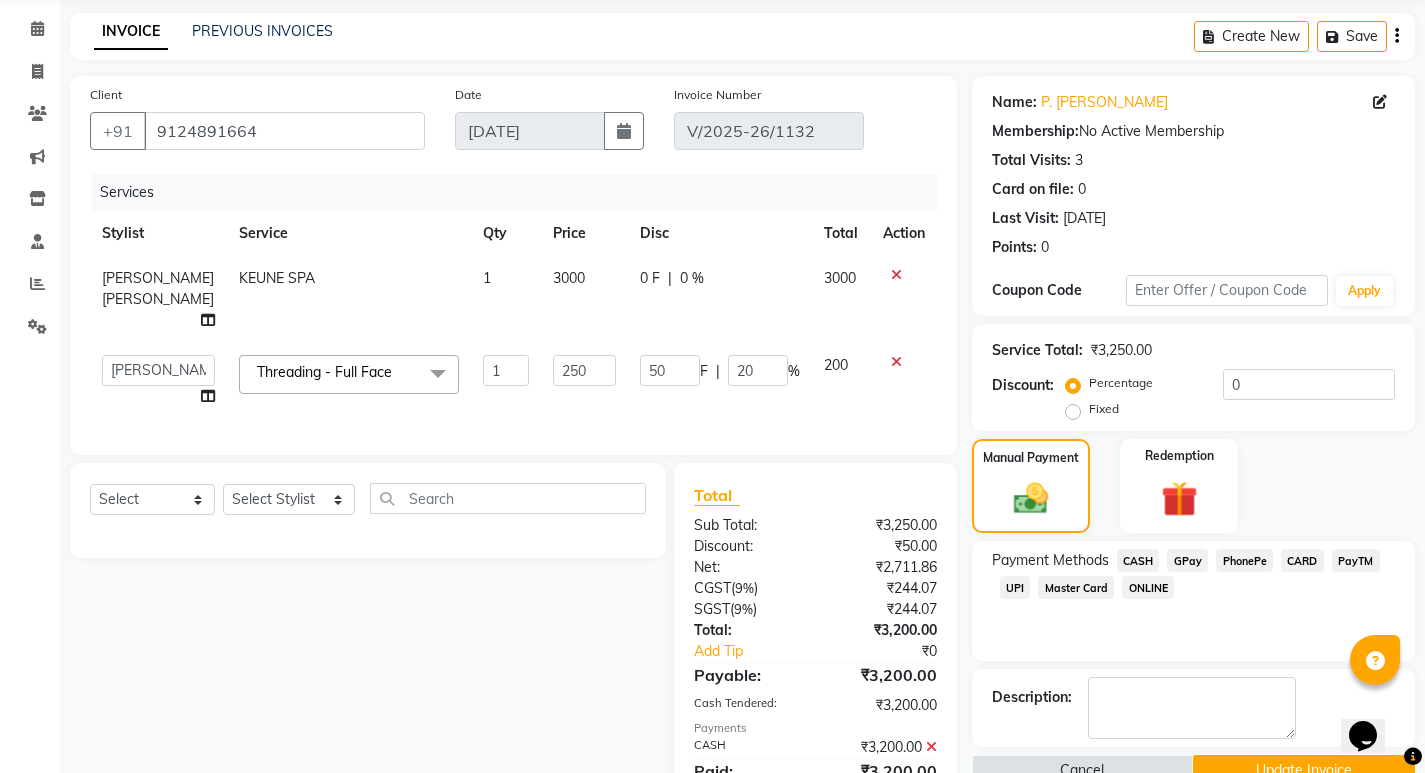 click on "Update Invoice" 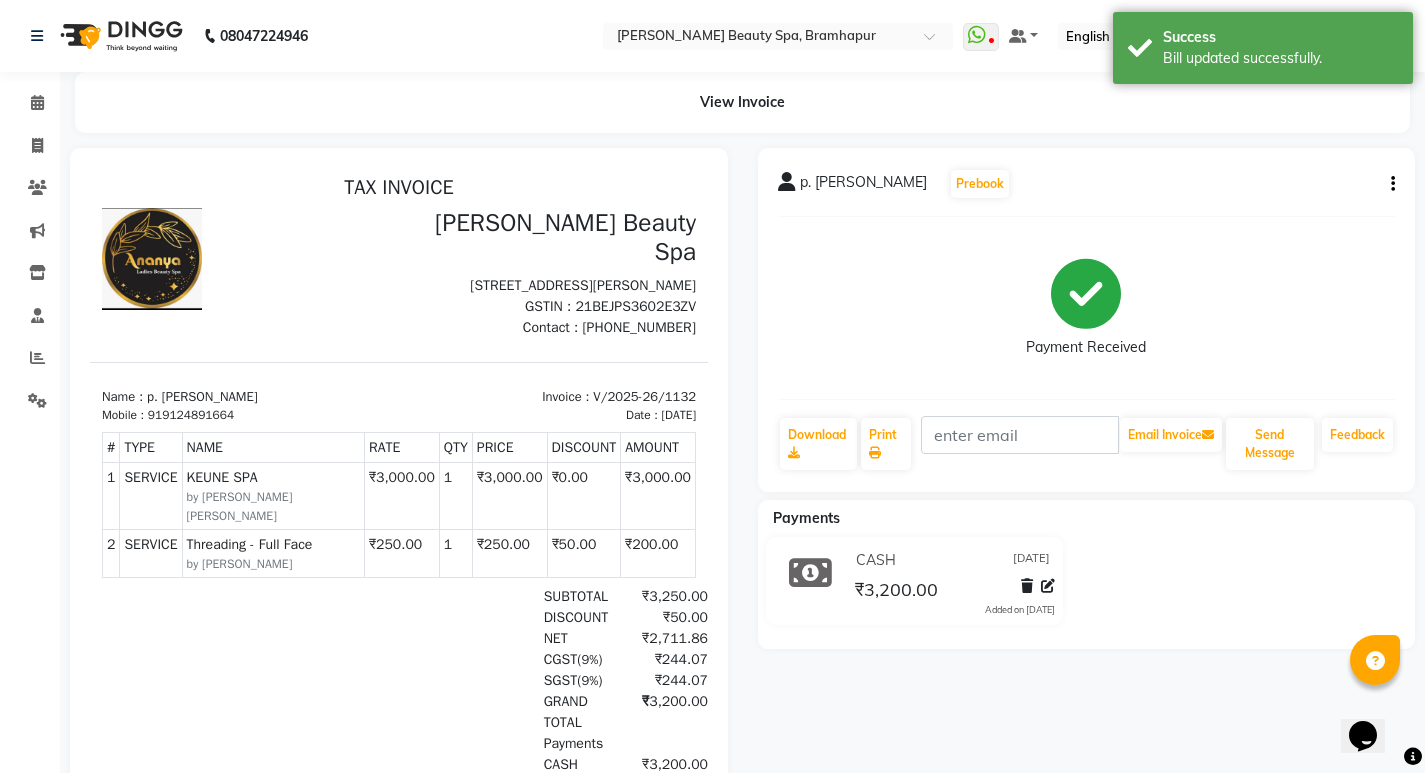 scroll, scrollTop: 0, scrollLeft: 0, axis: both 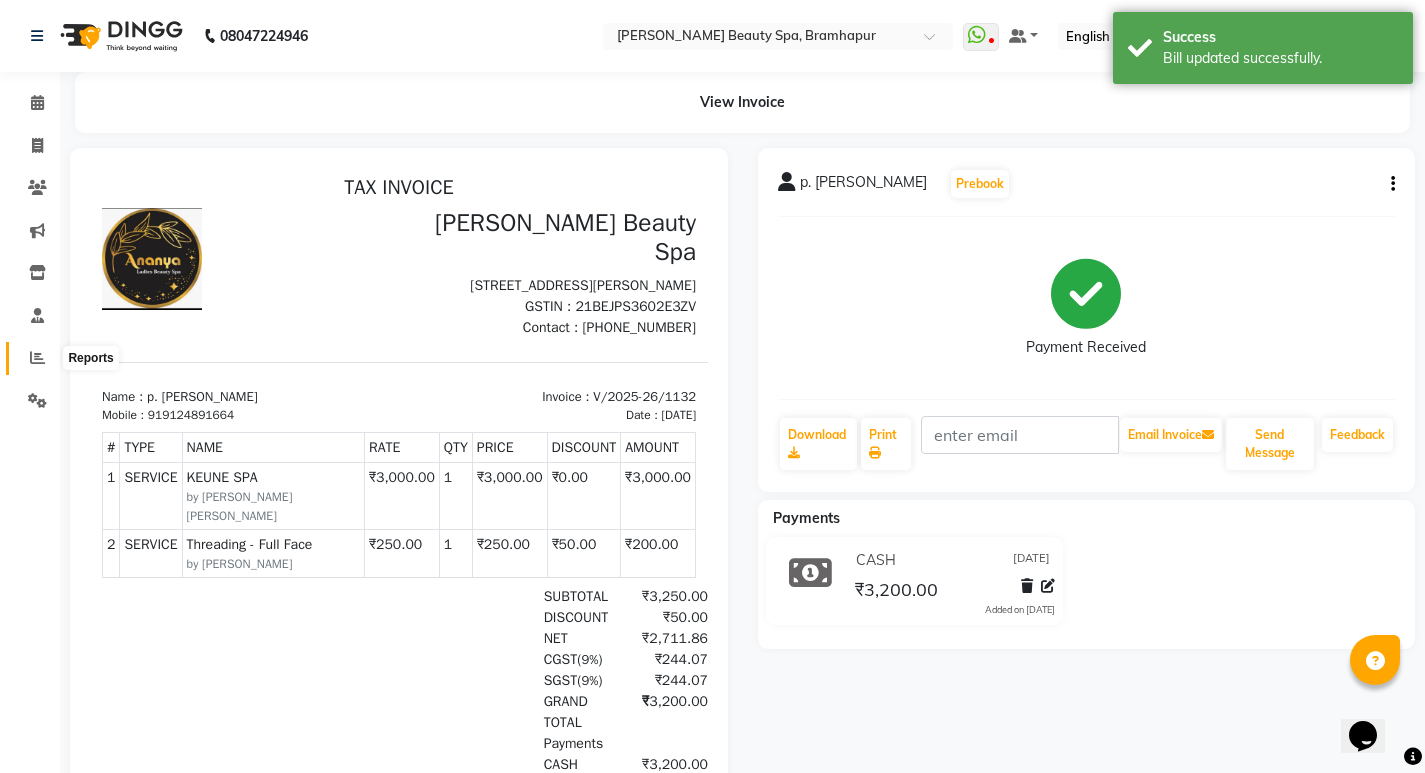 click 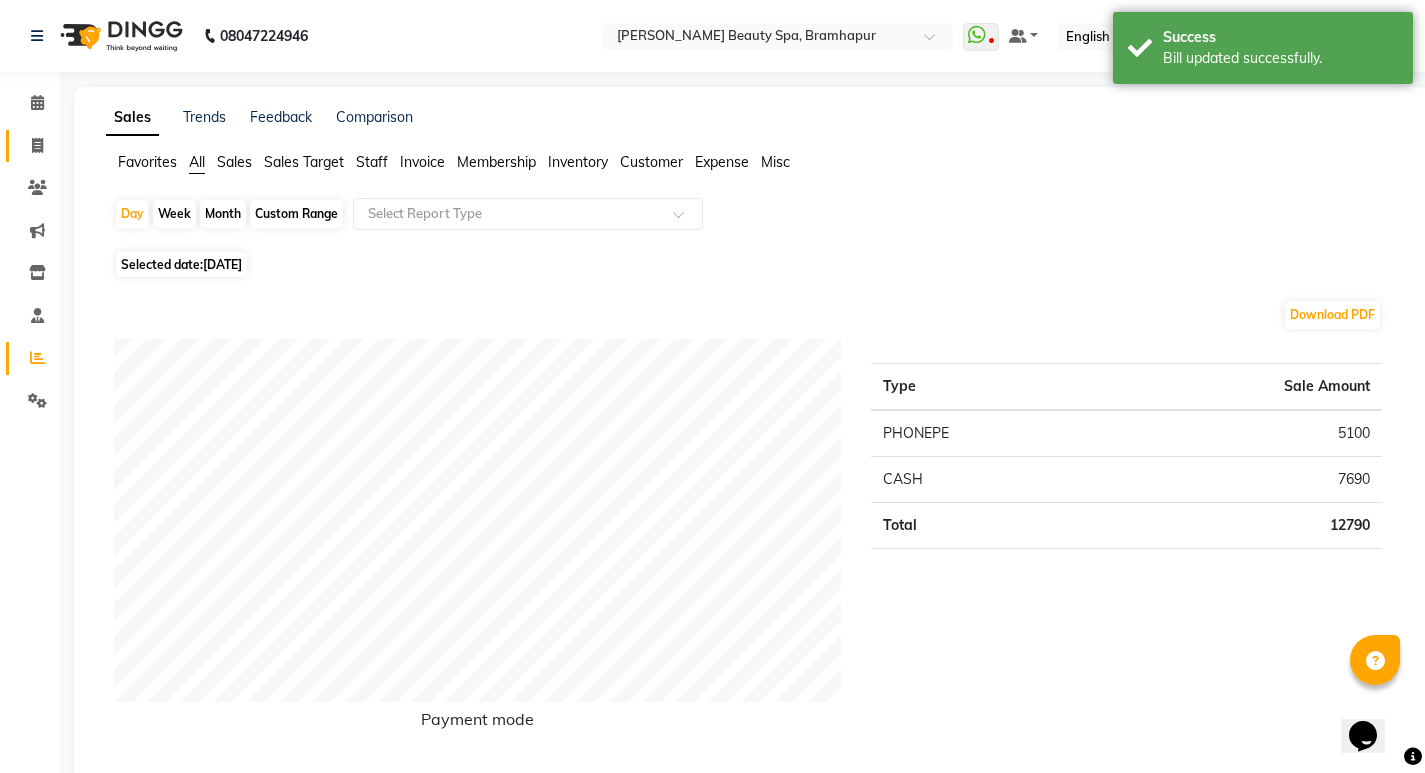 click 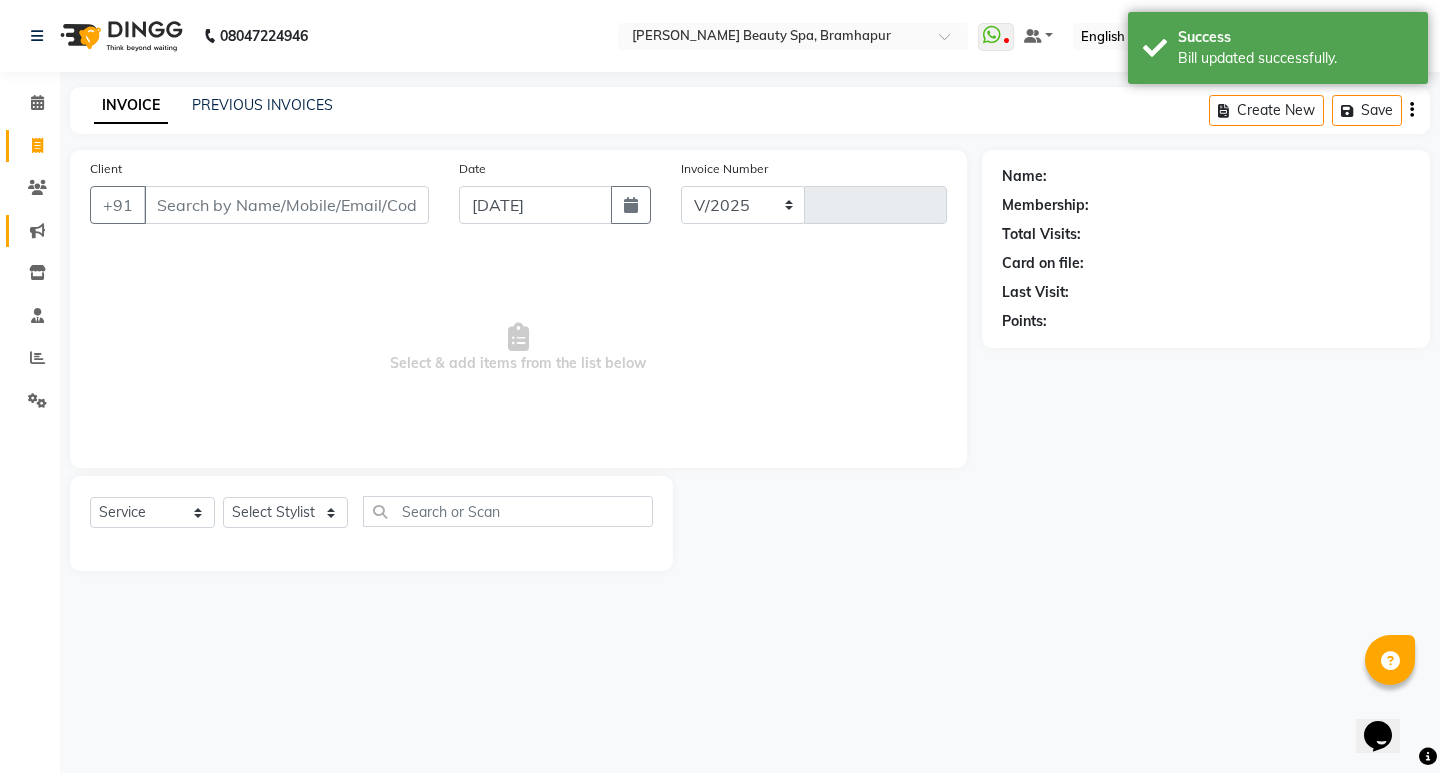 select on "3622" 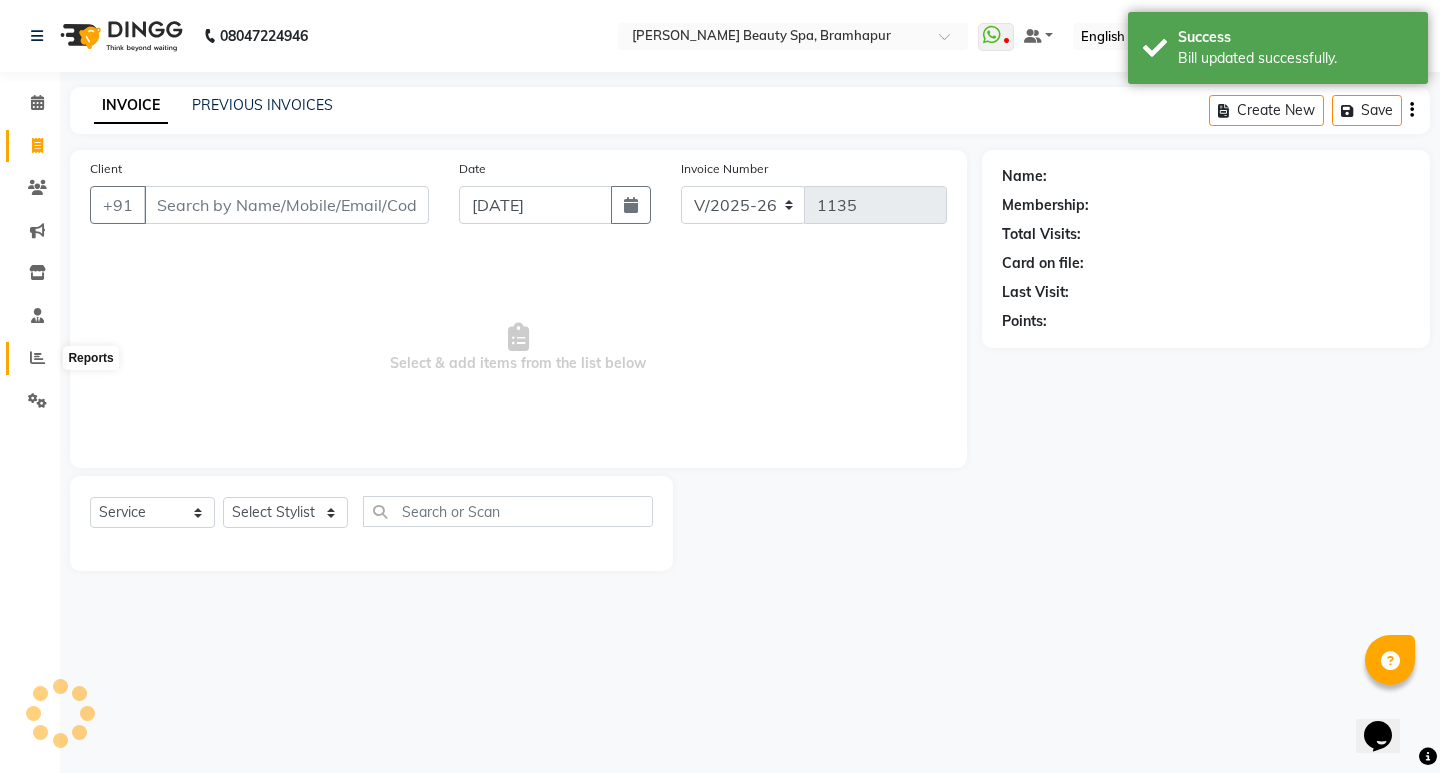 click 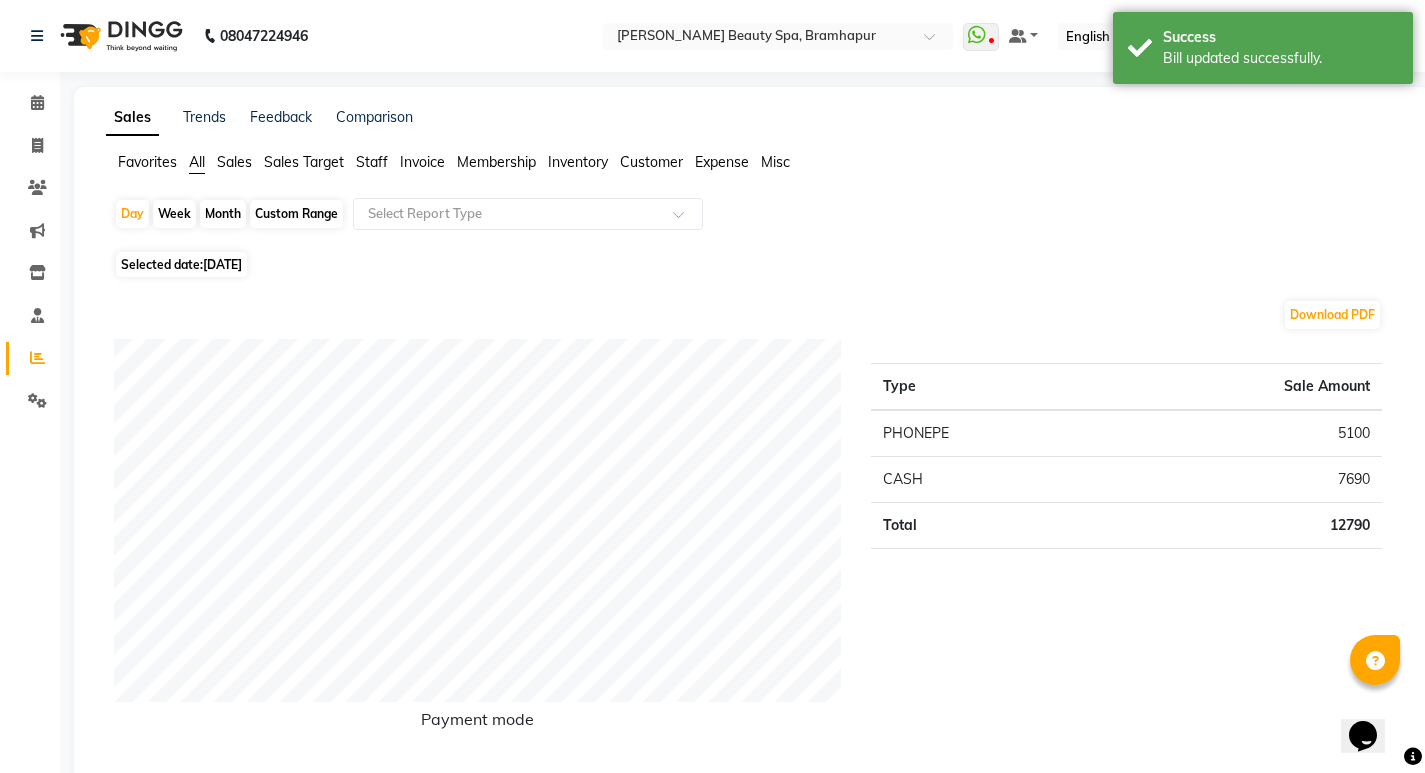 click on "Month" 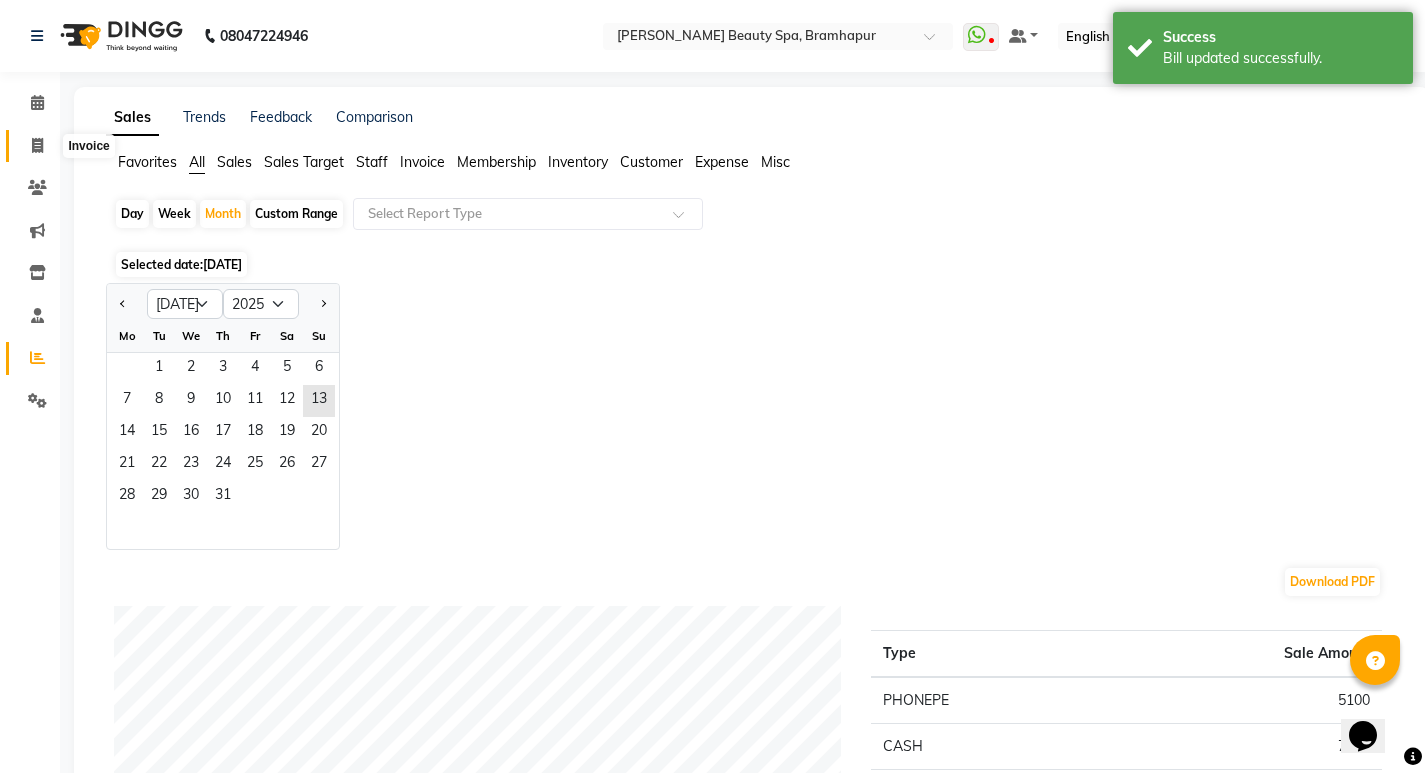 click 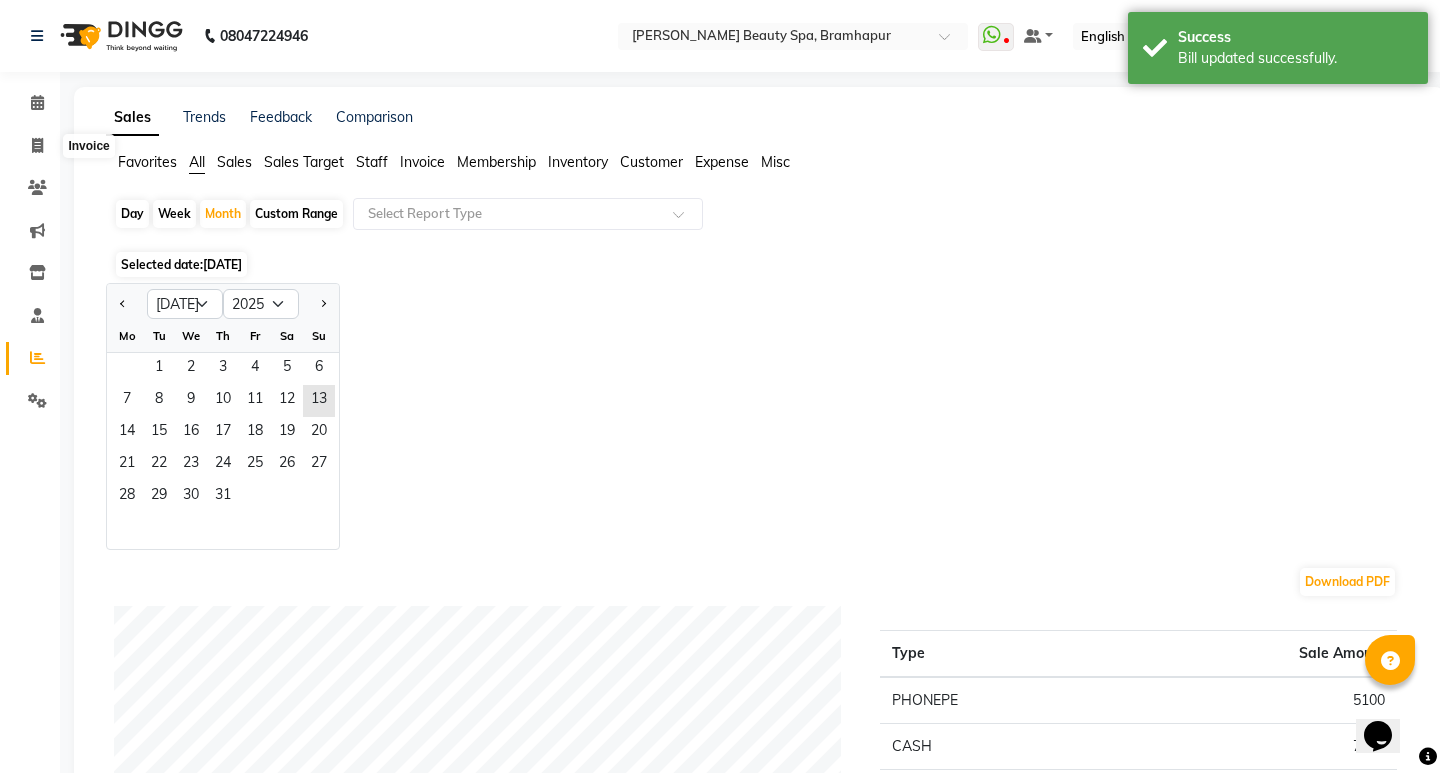 select on "3622" 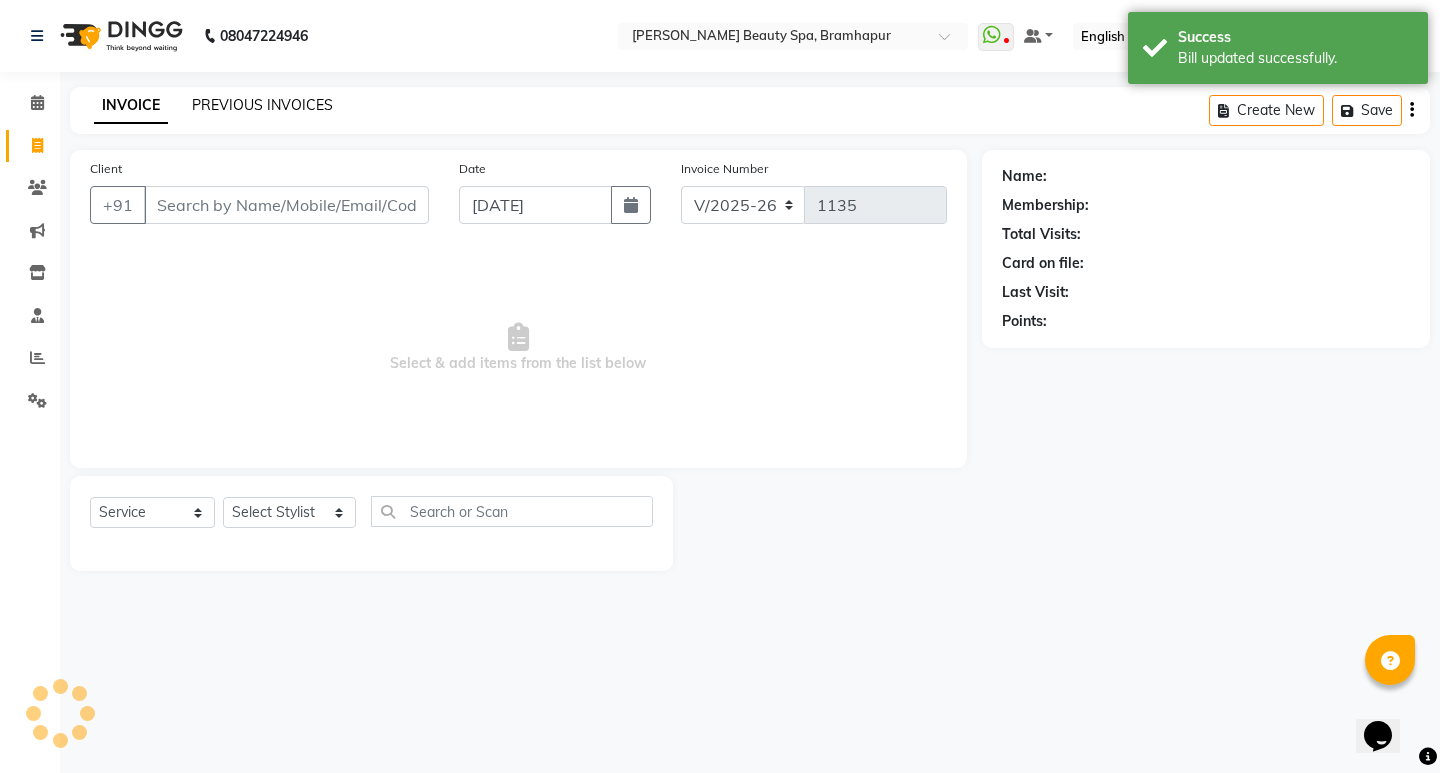 click on "PREVIOUS INVOICES" 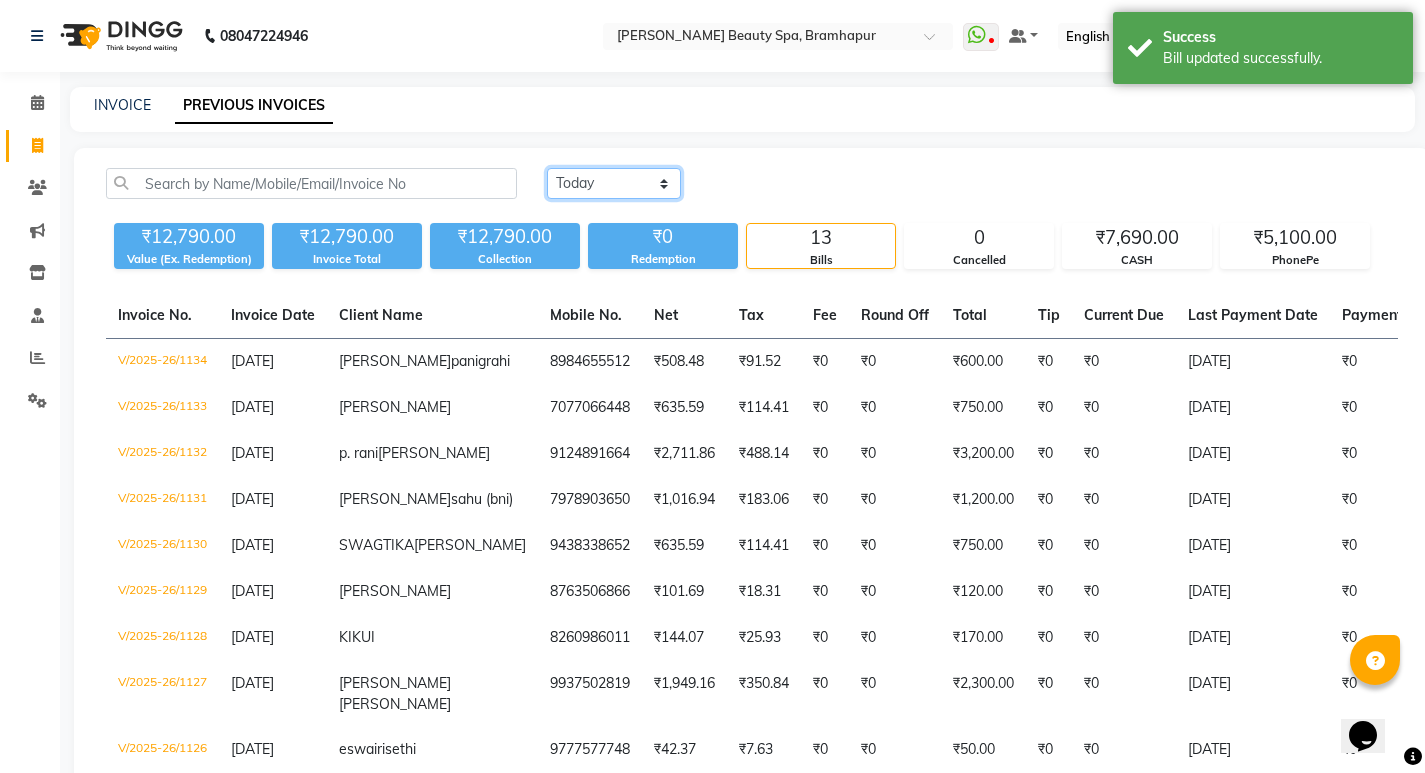 click on "Today Yesterday Custom Range" 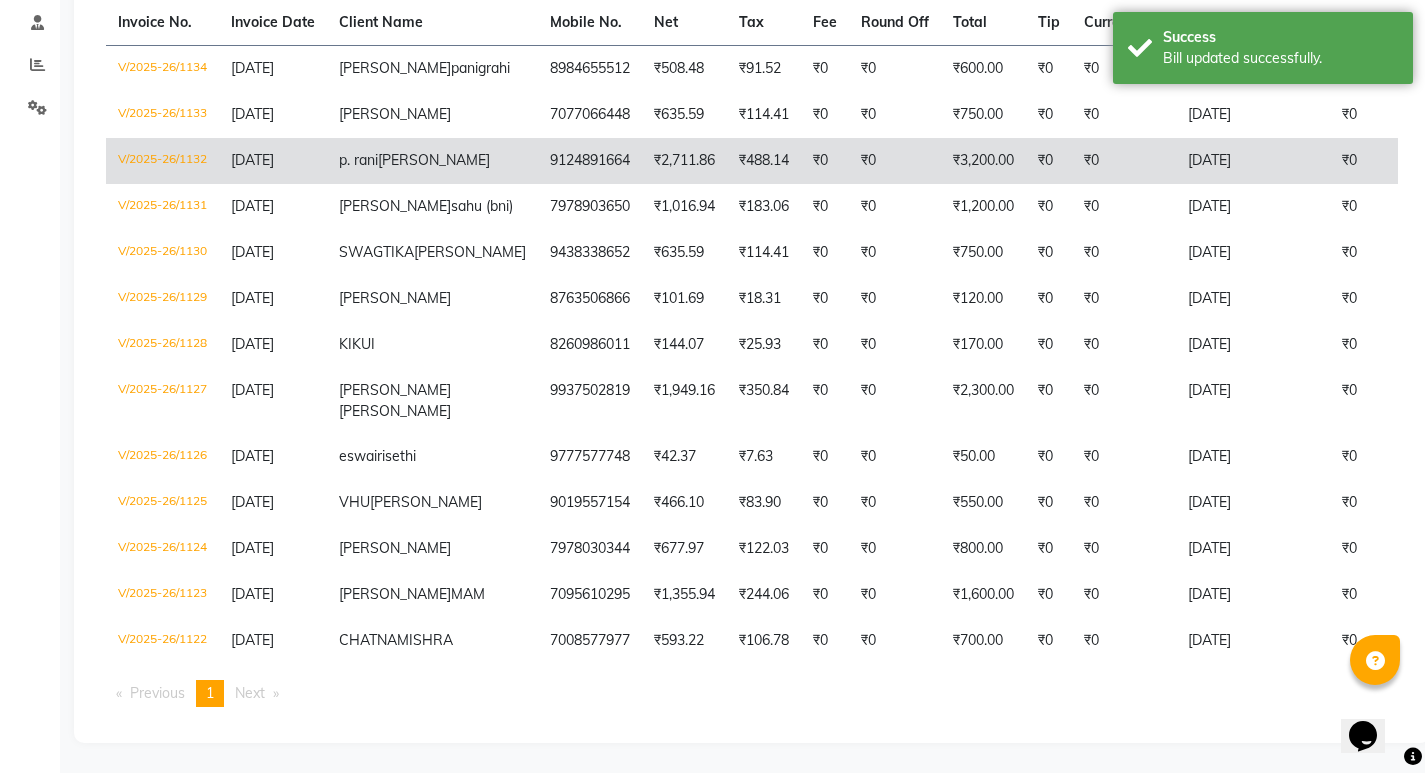 scroll, scrollTop: 408, scrollLeft: 0, axis: vertical 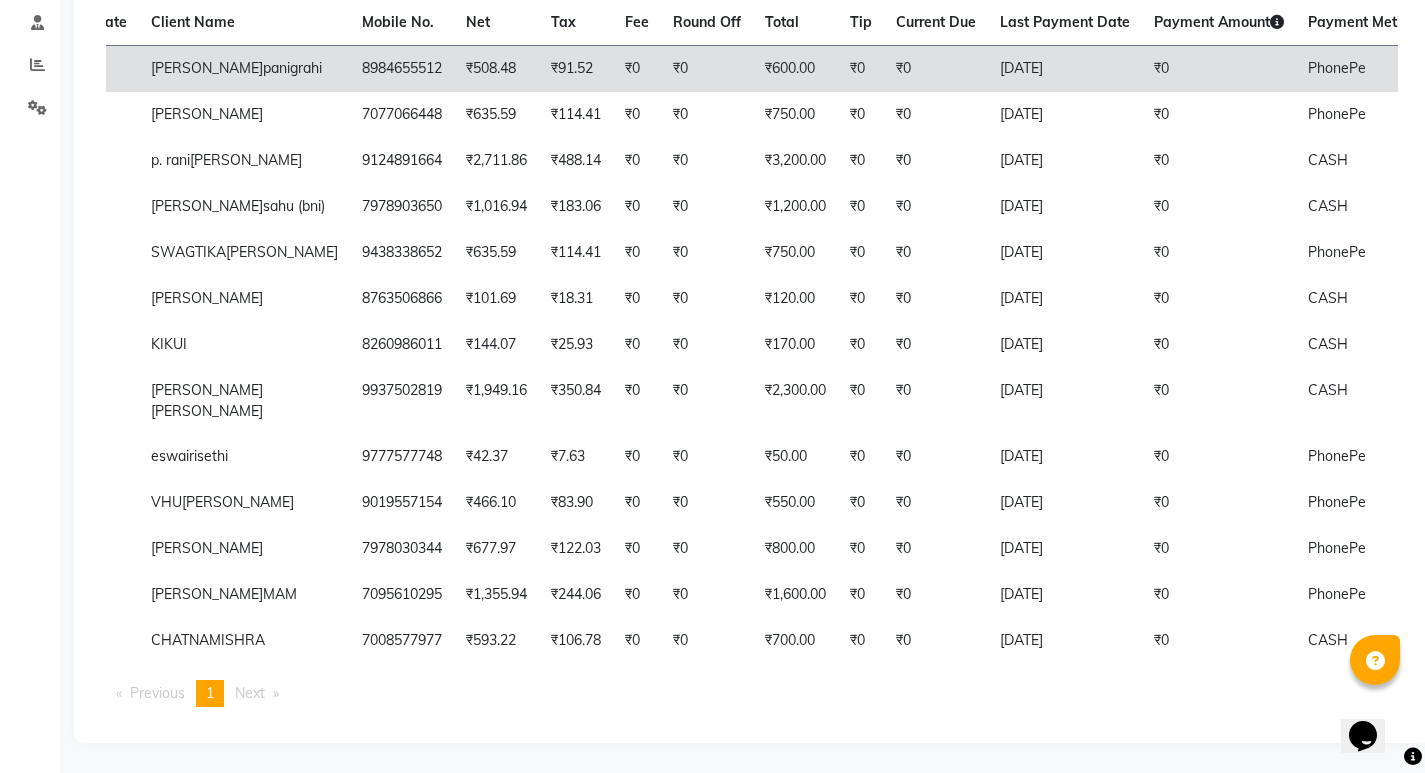 click on "₹0" 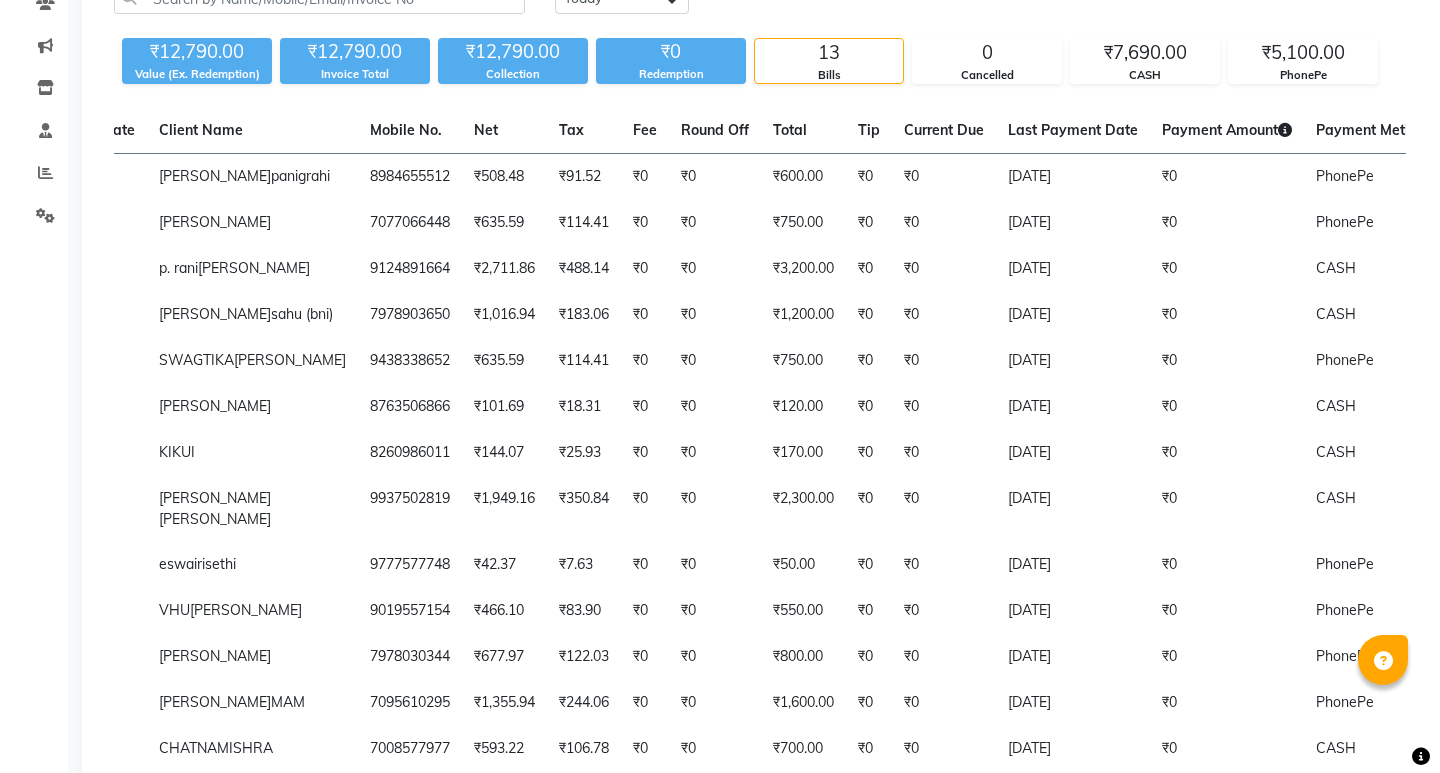 scroll, scrollTop: 0, scrollLeft: 0, axis: both 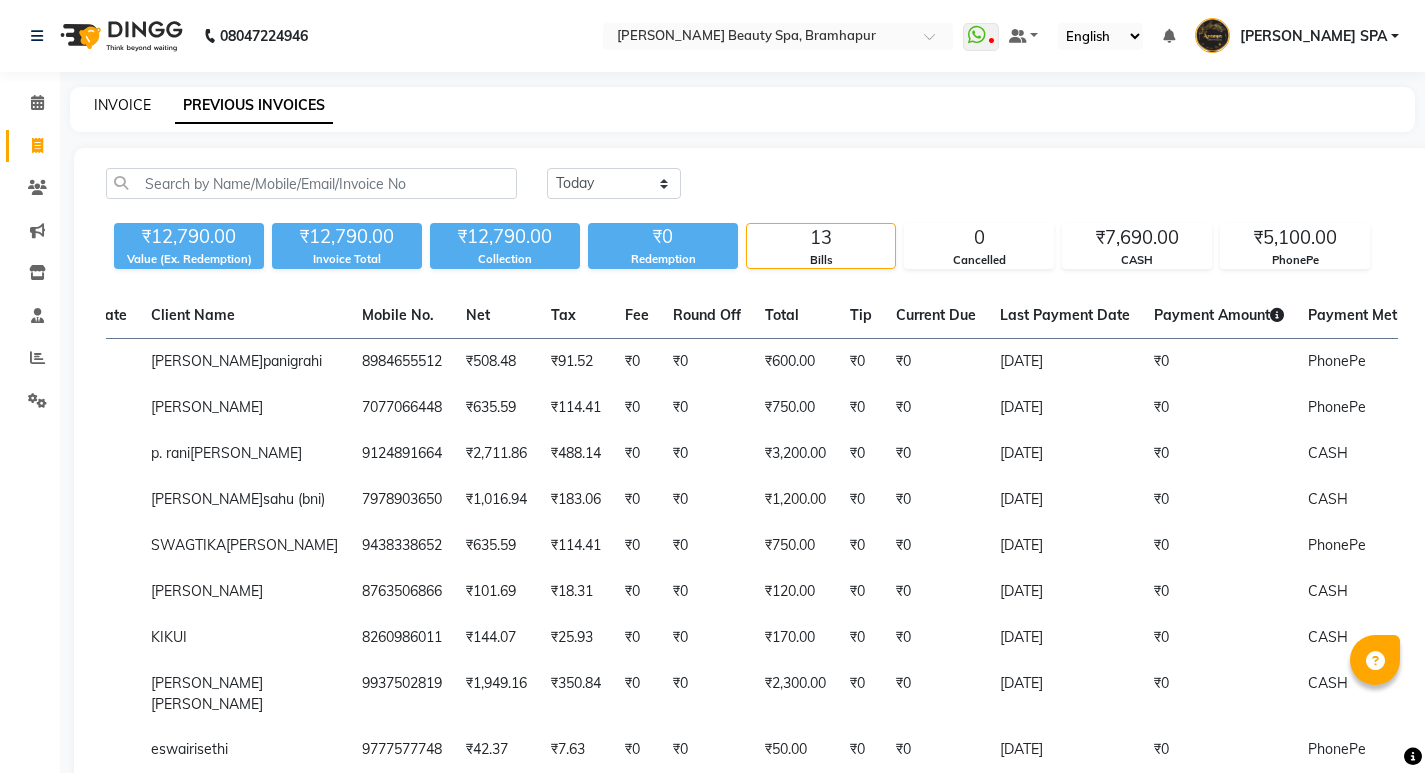 click on "INVOICE" 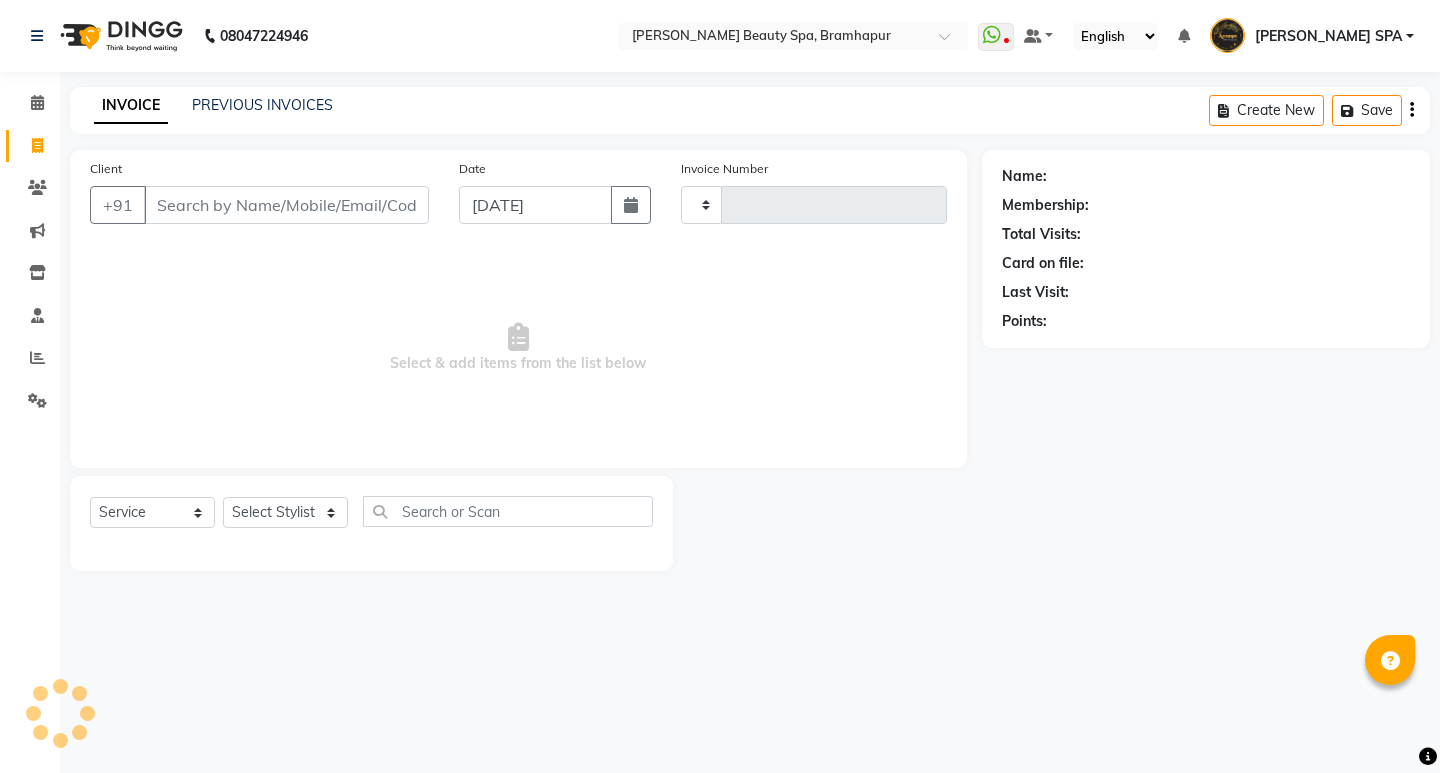 type on "1135" 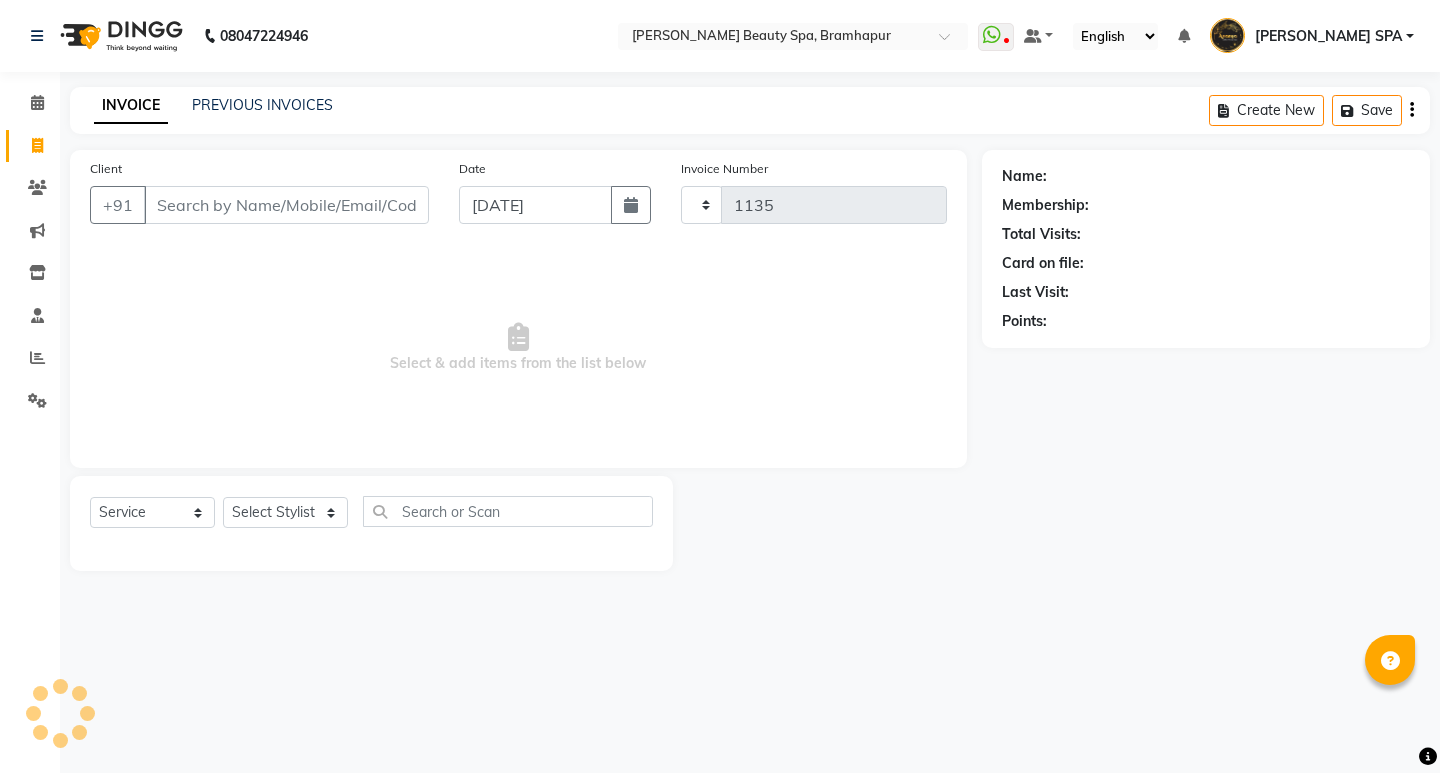 select on "3622" 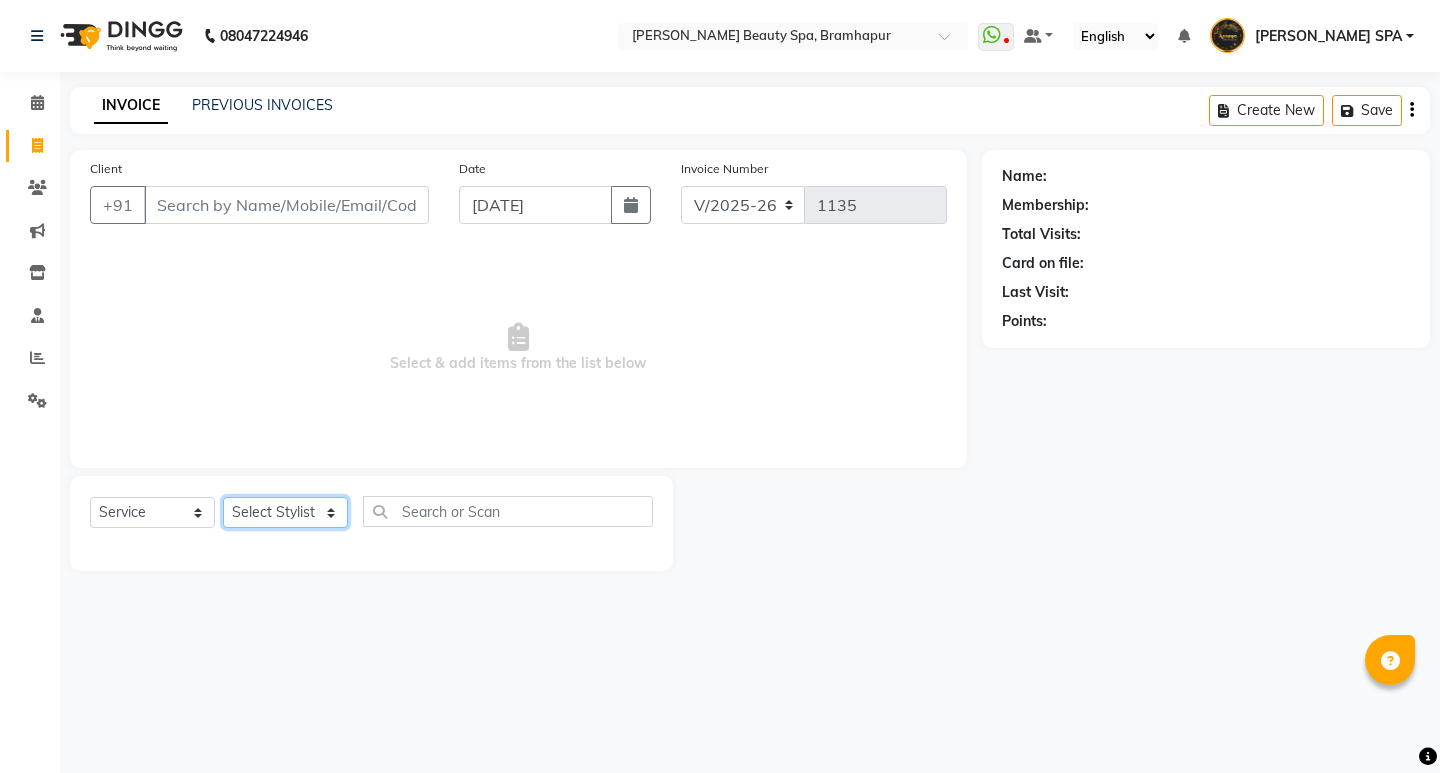 click on "Select Stylist" 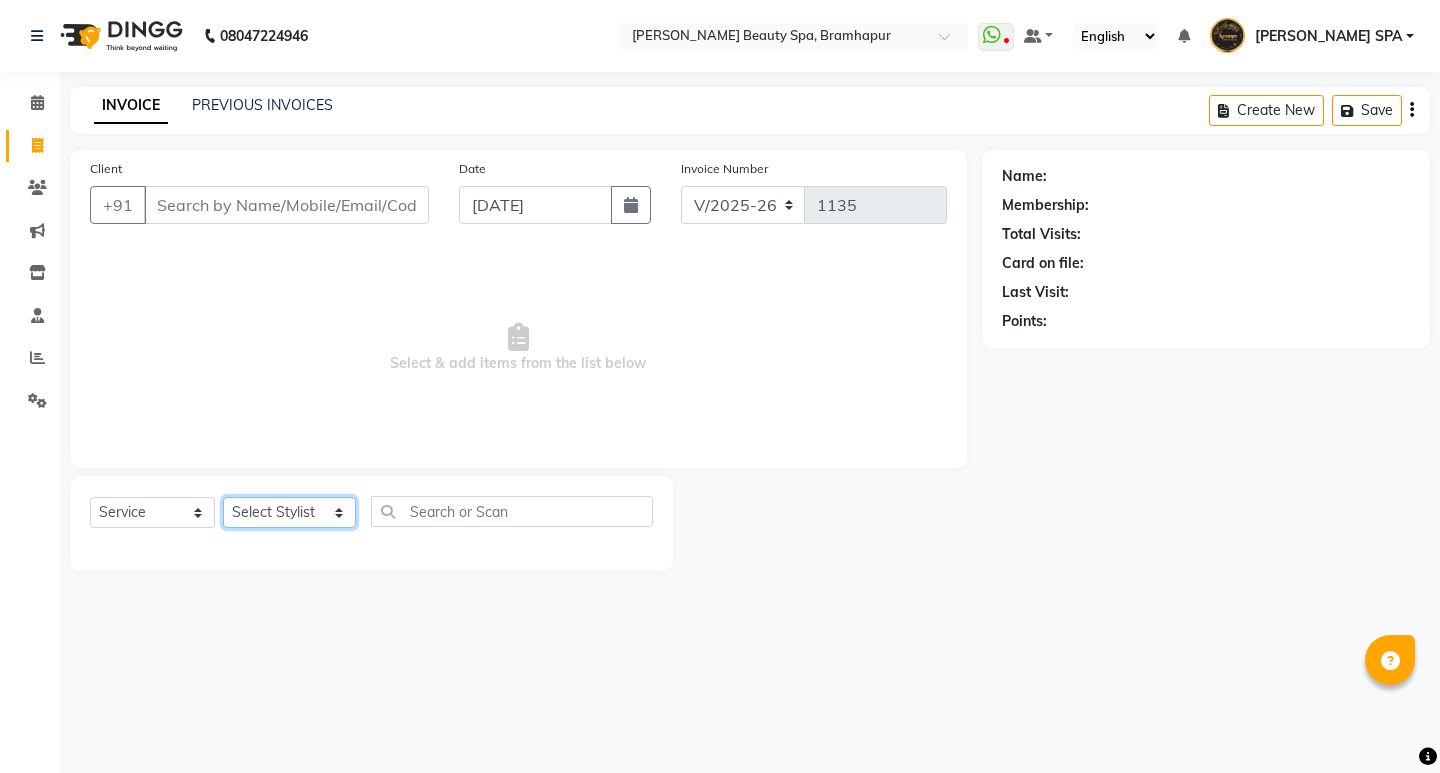 click on "Select Stylist ANANYA SPA Bindiya Hati jhuma JYOTI KABITA PATTNAIK JOLLY MAM PRANATI SABANA SANDHYA SAHU SIBANI SOUMYA SUNITA DAS" 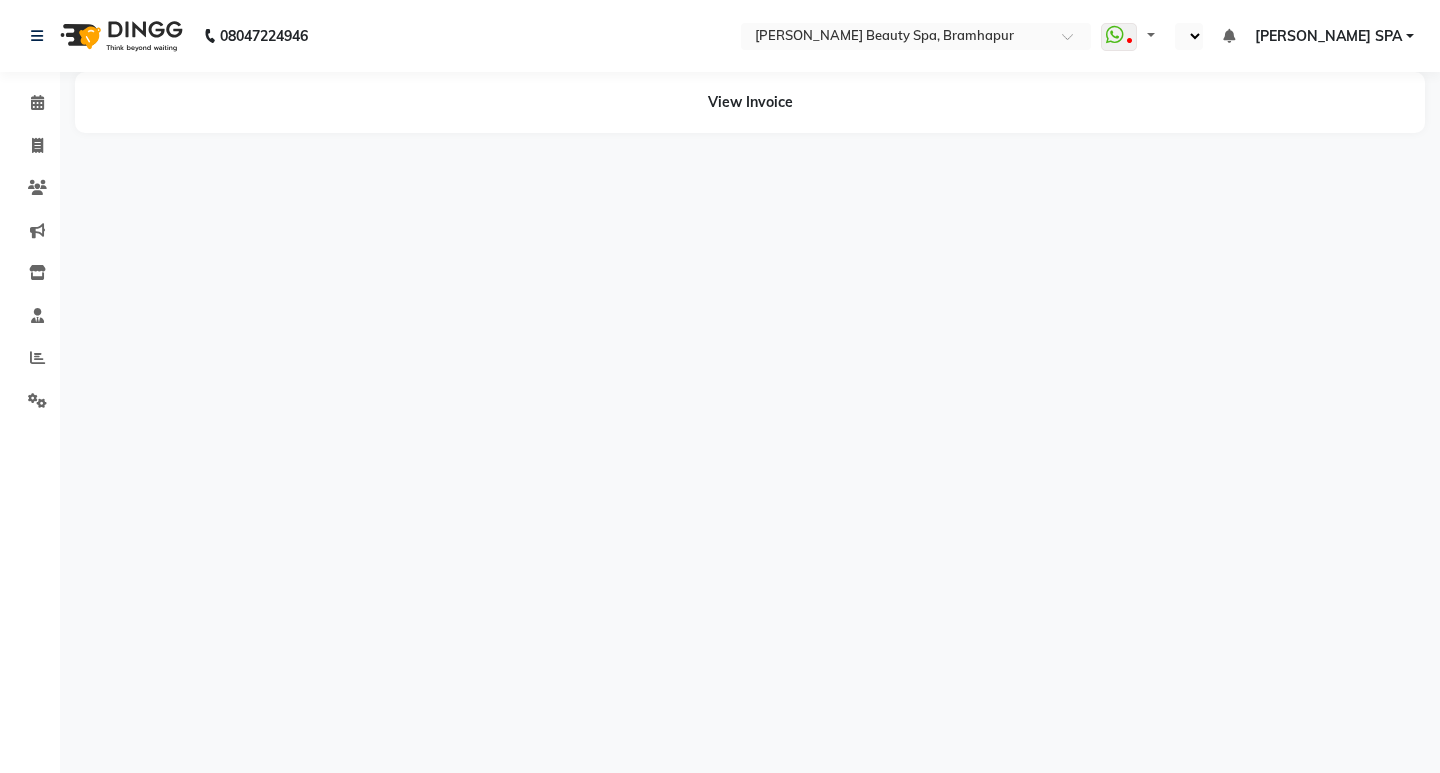 scroll, scrollTop: 0, scrollLeft: 0, axis: both 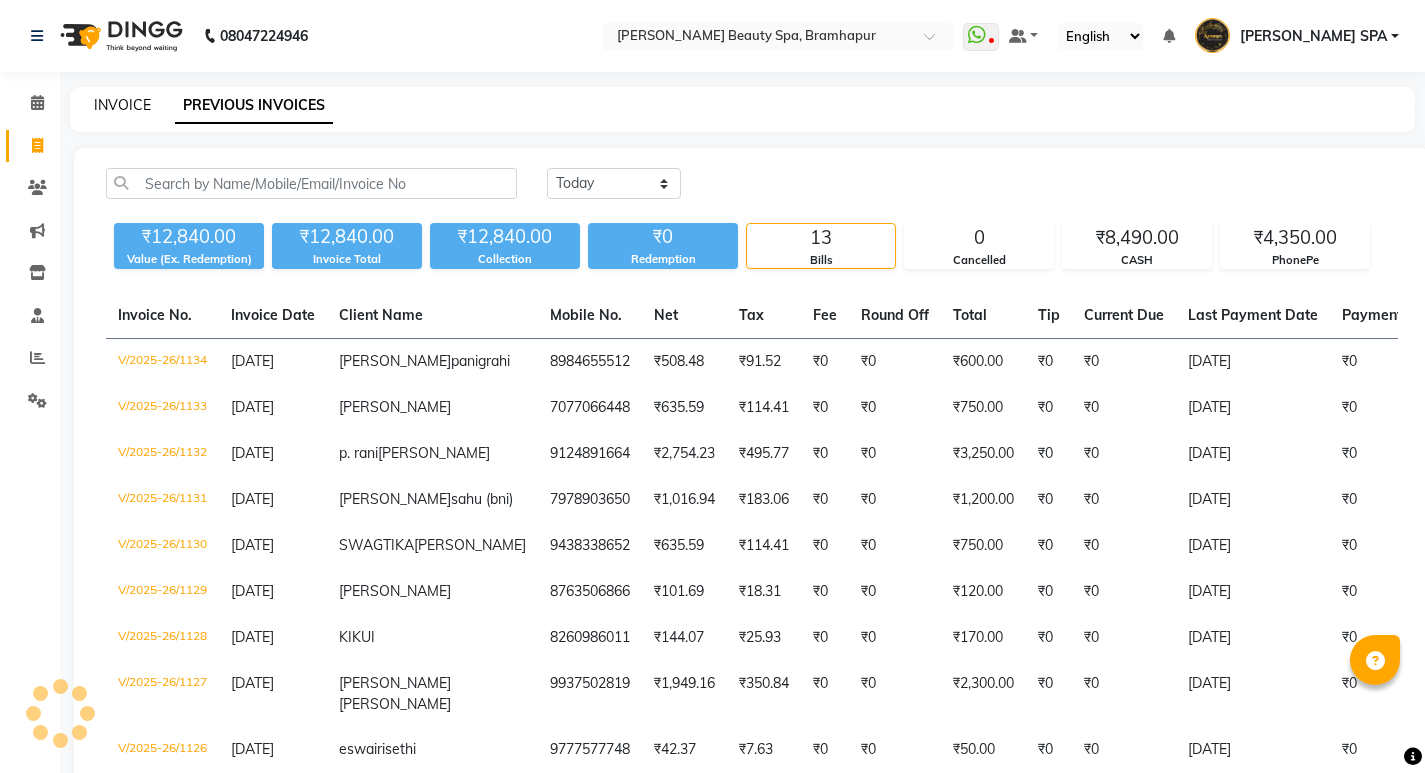 click on "INVOICE" 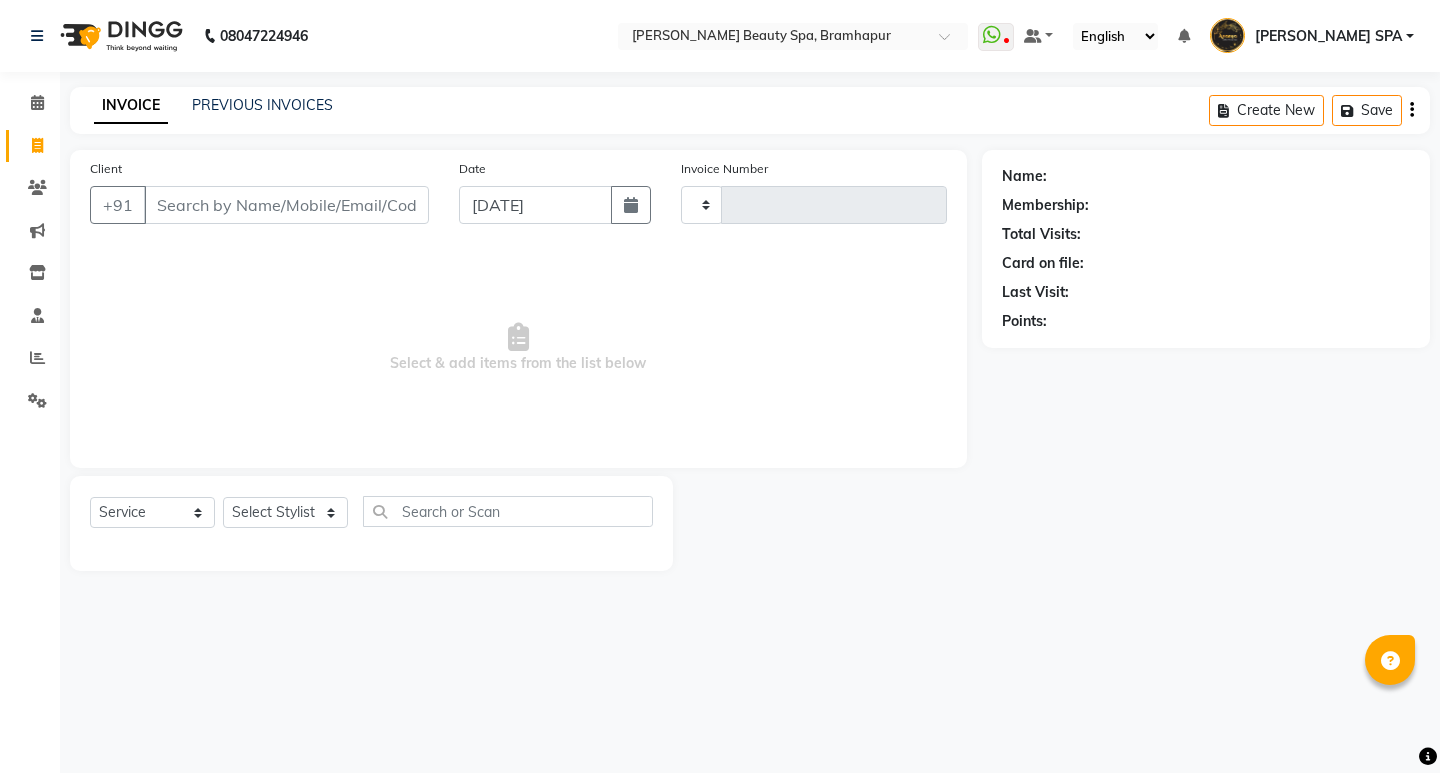 type on "1135" 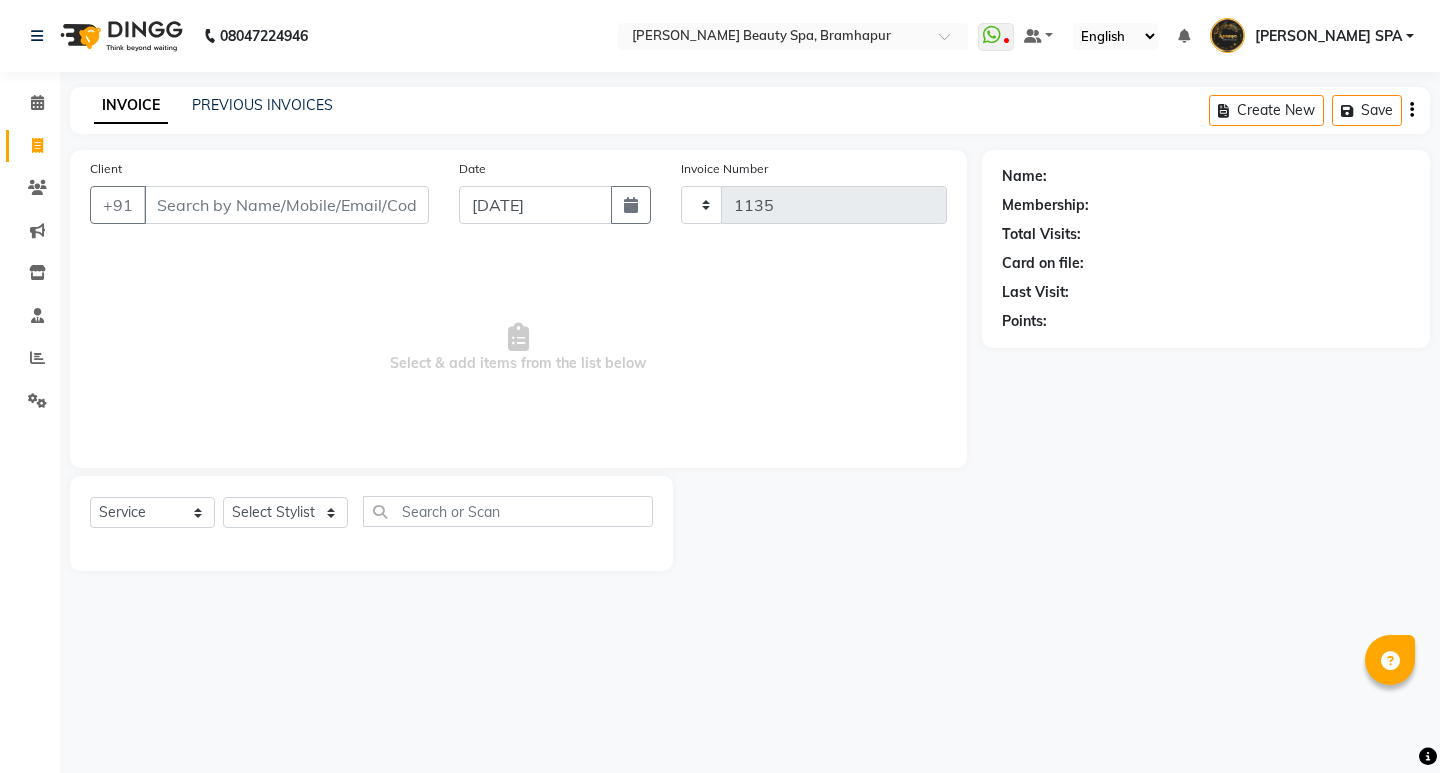 select on "3622" 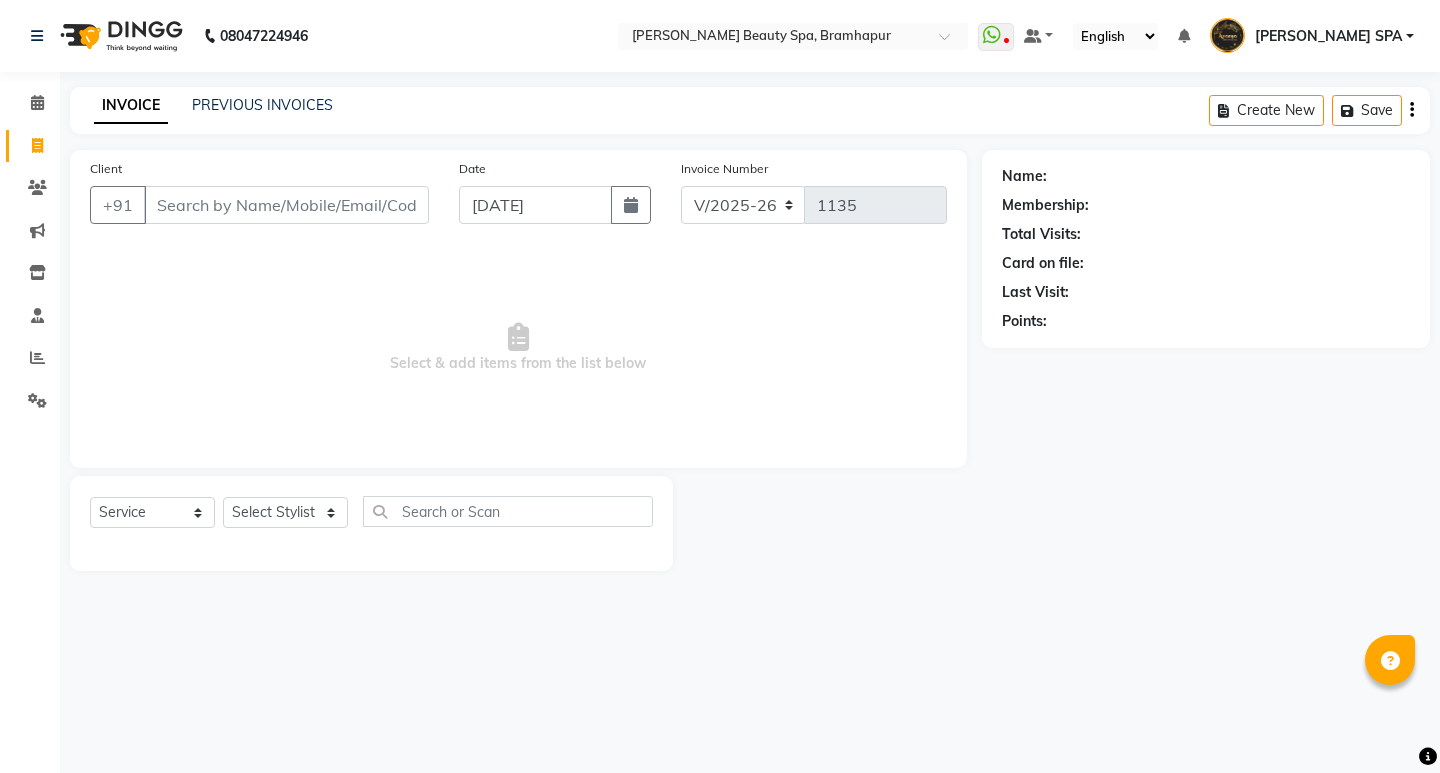 click on "PREVIOUS INVOICES" 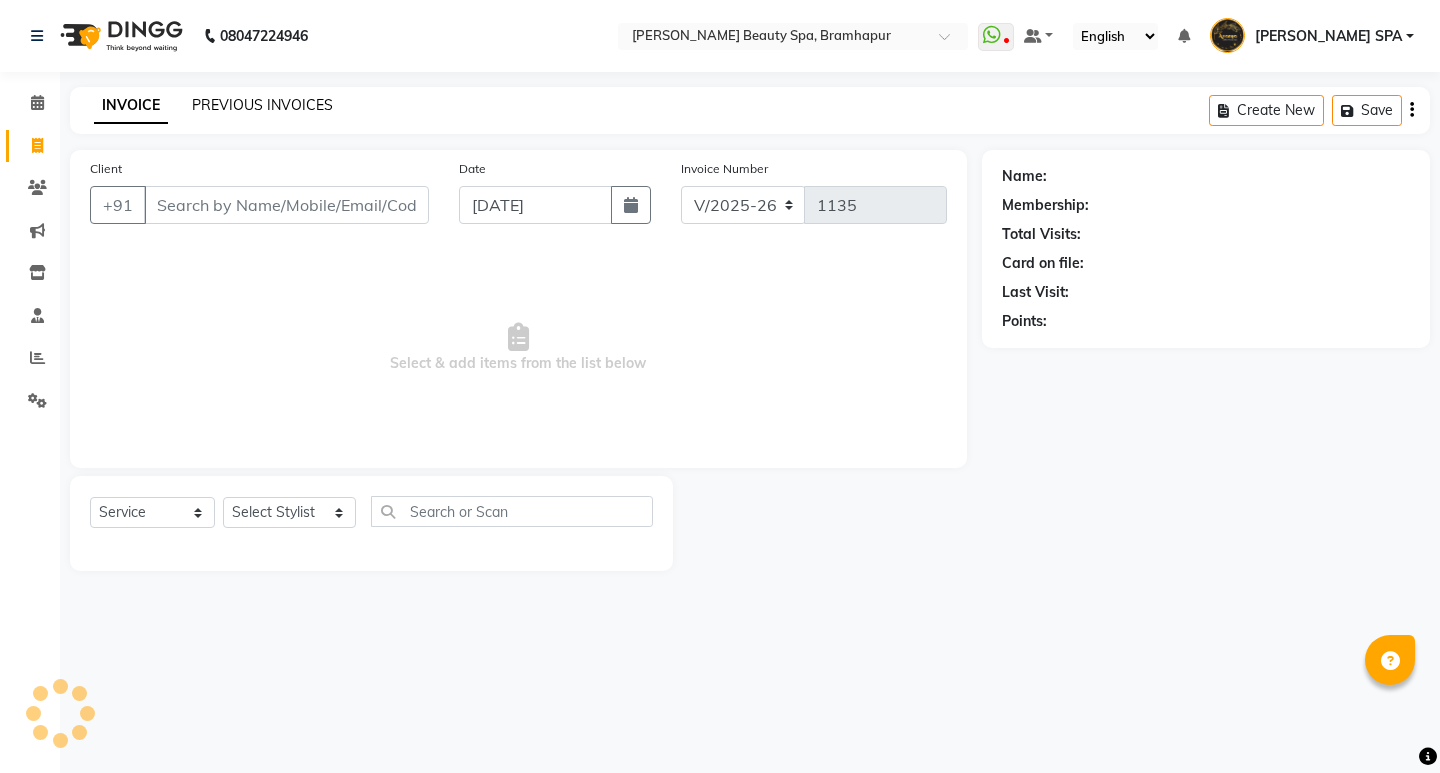 click on "PREVIOUS INVOICES" 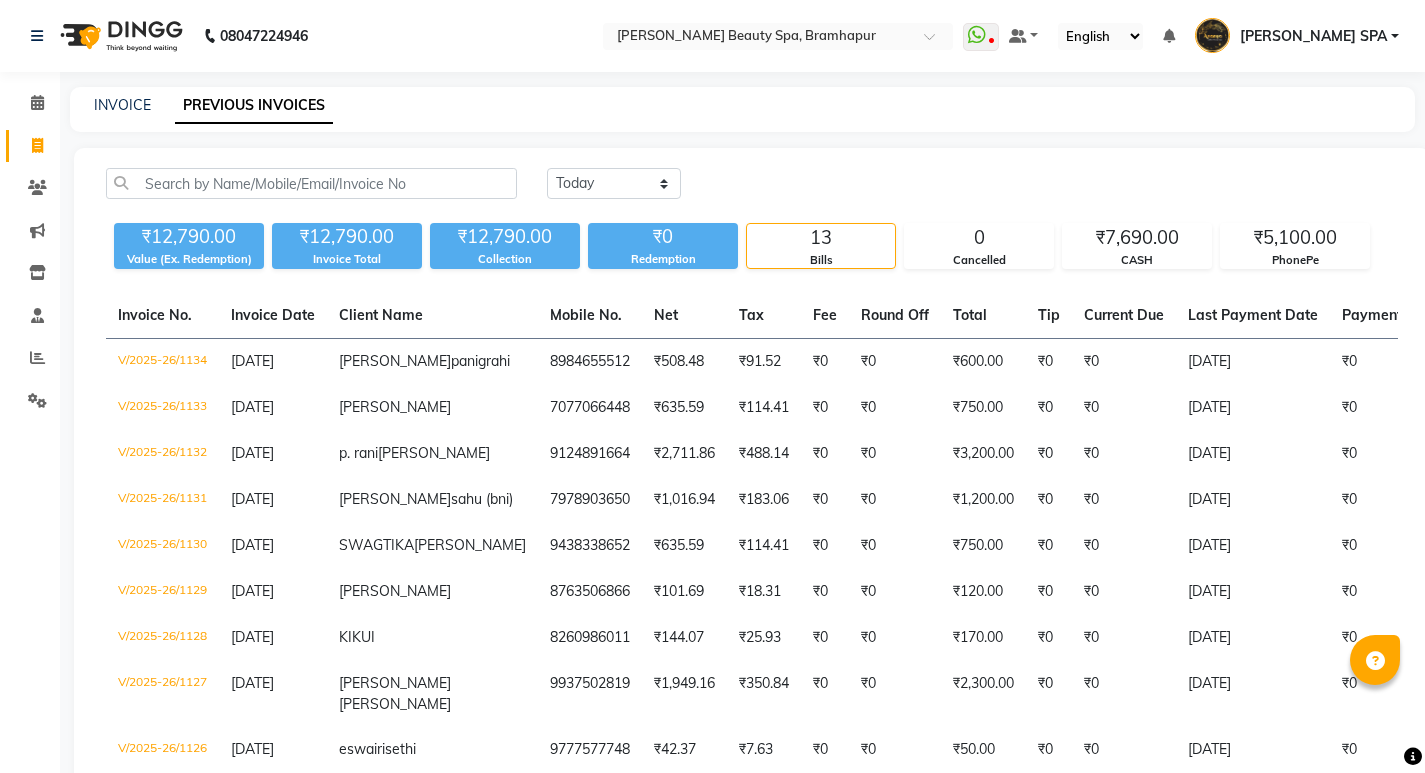 click on "INVOICE PREVIOUS INVOICES" 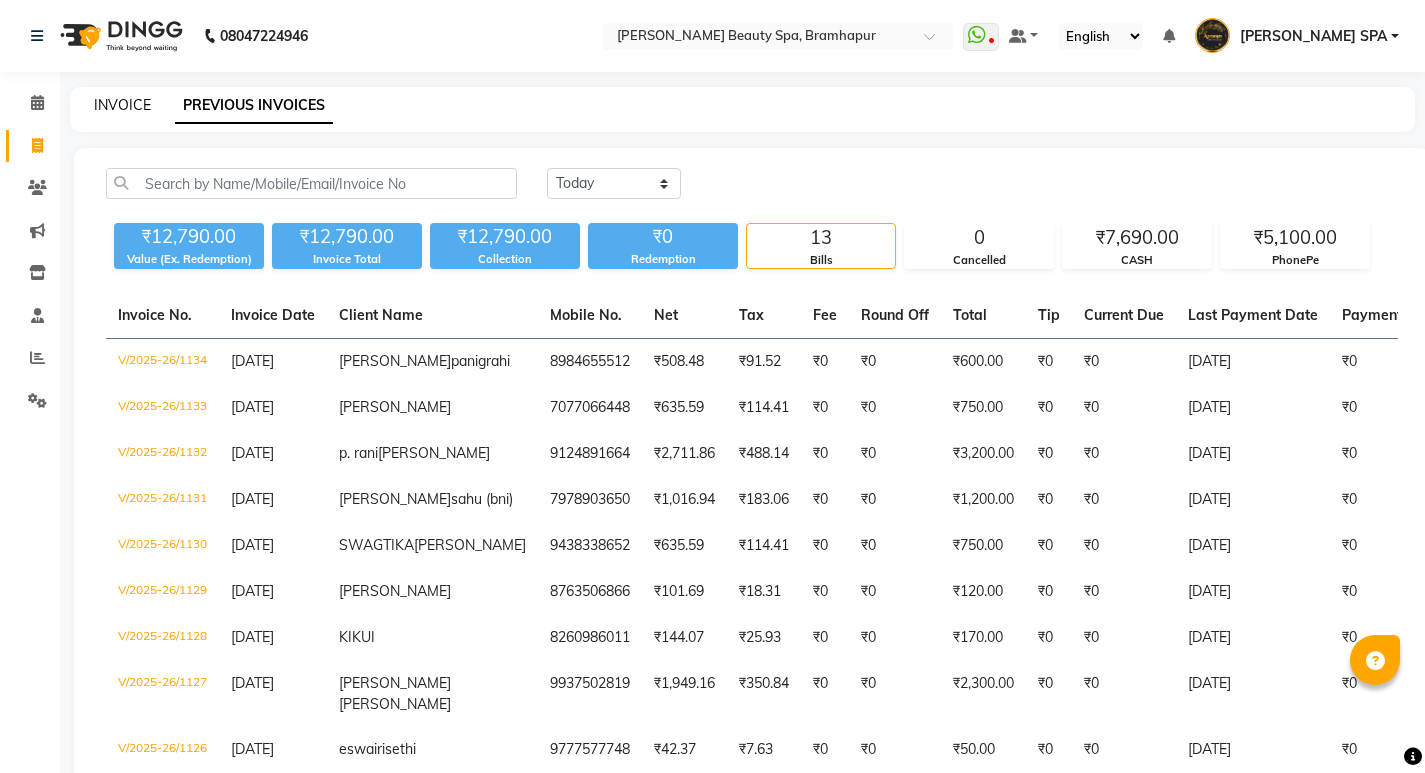 click on "INVOICE" 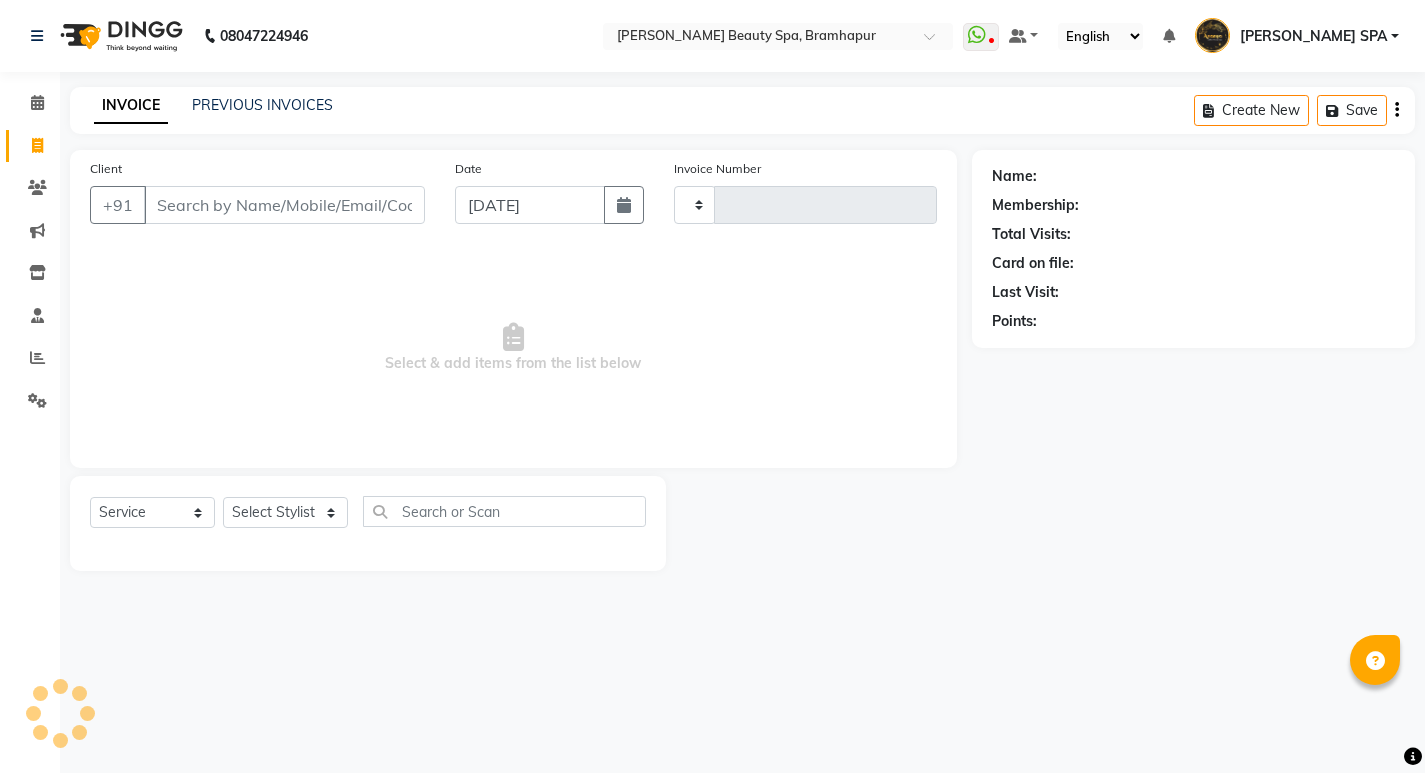type on "1135" 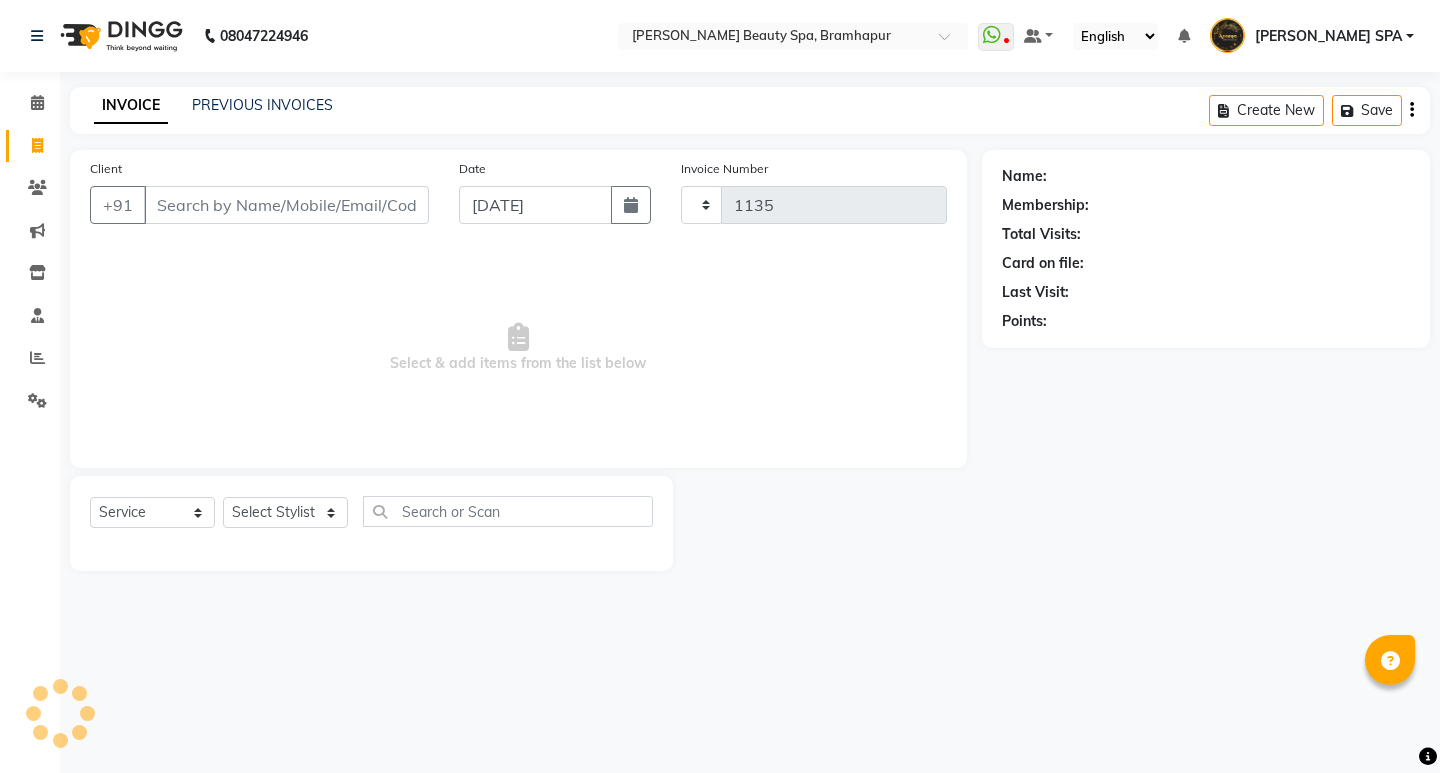 select on "3622" 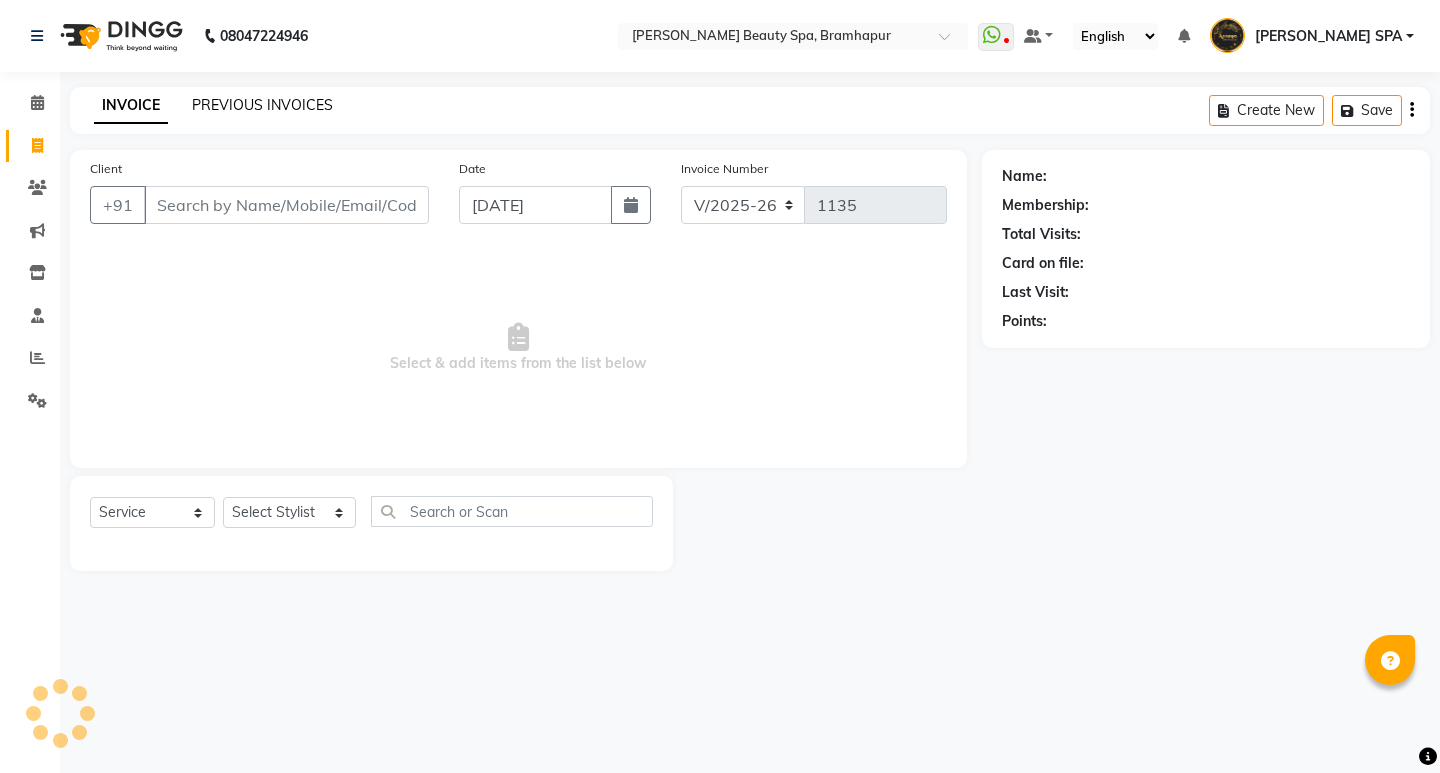 click on "PREVIOUS INVOICES" 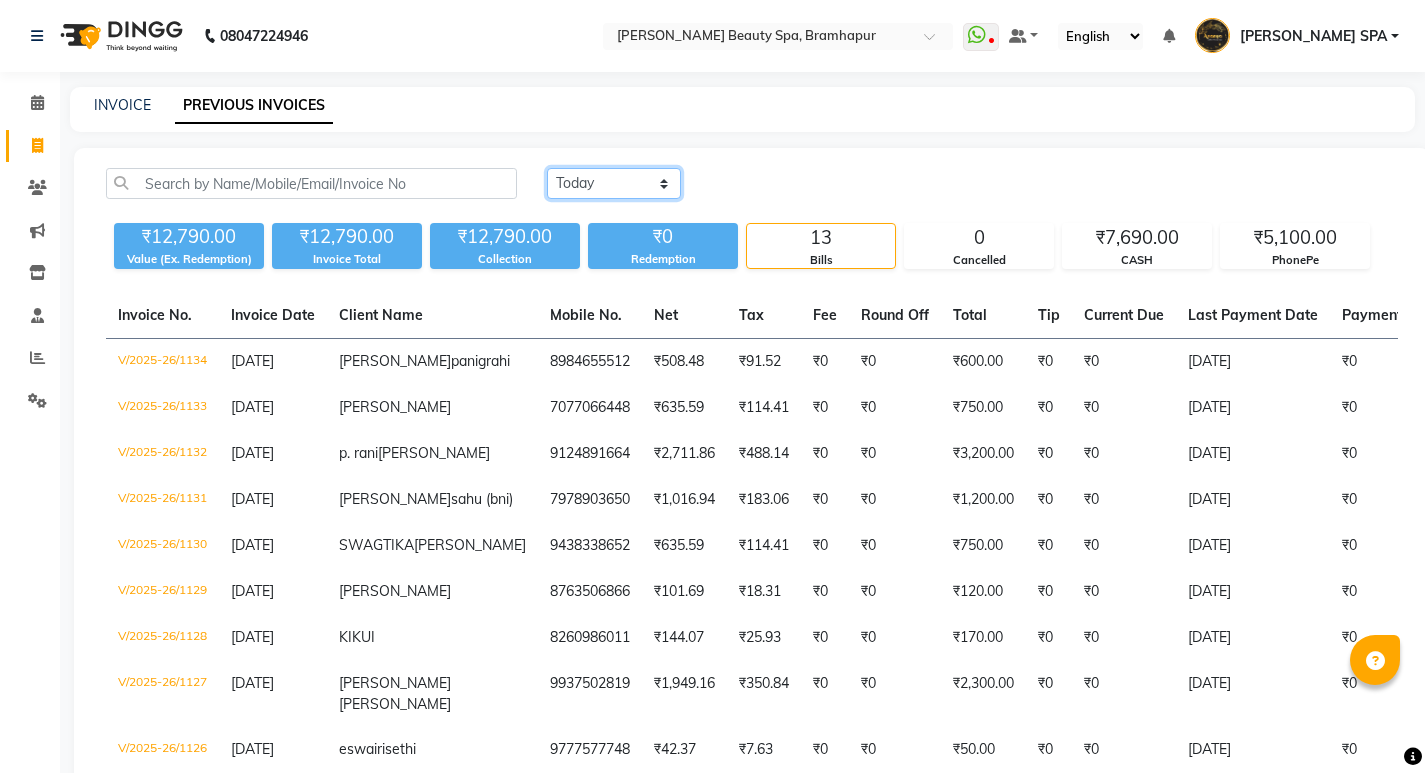 click on "[DATE] [DATE] Custom Range" 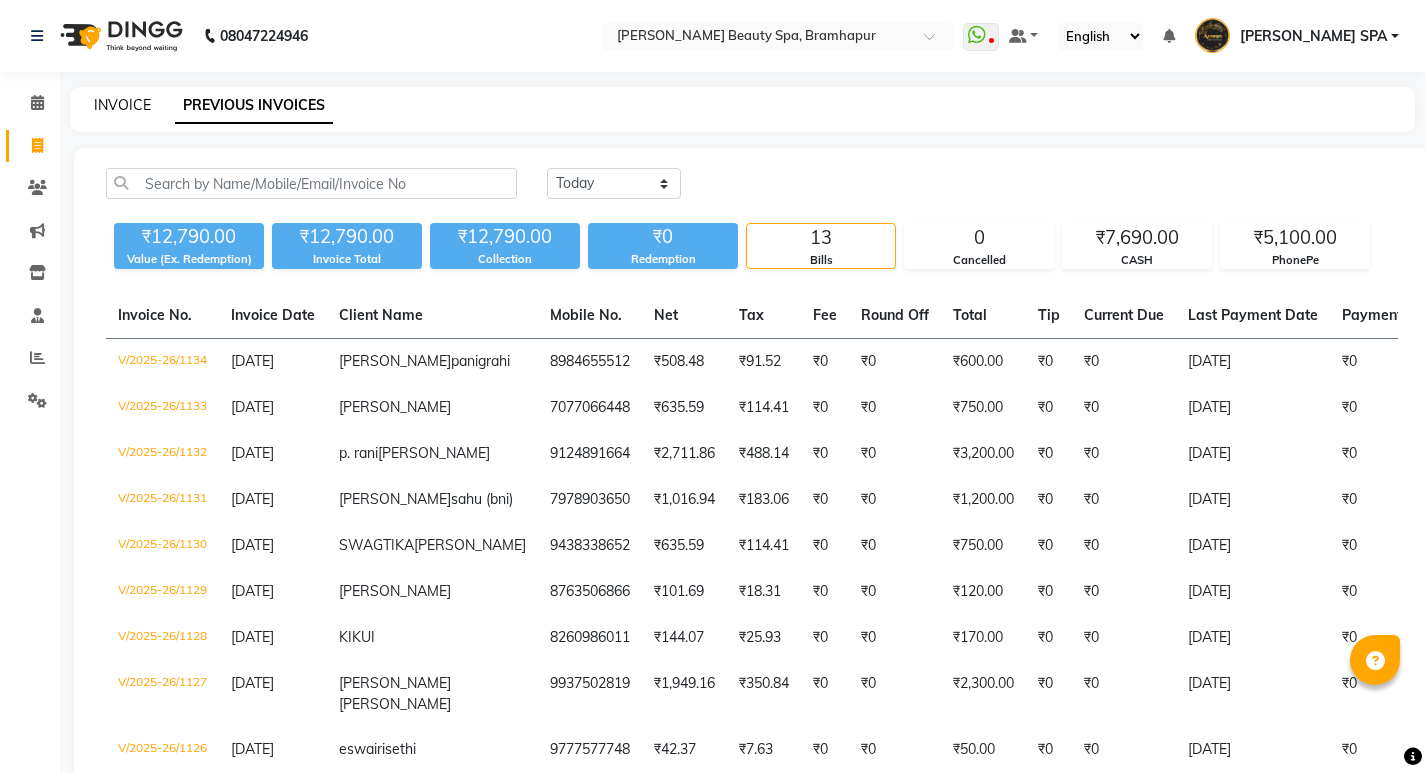 click on "INVOICE" 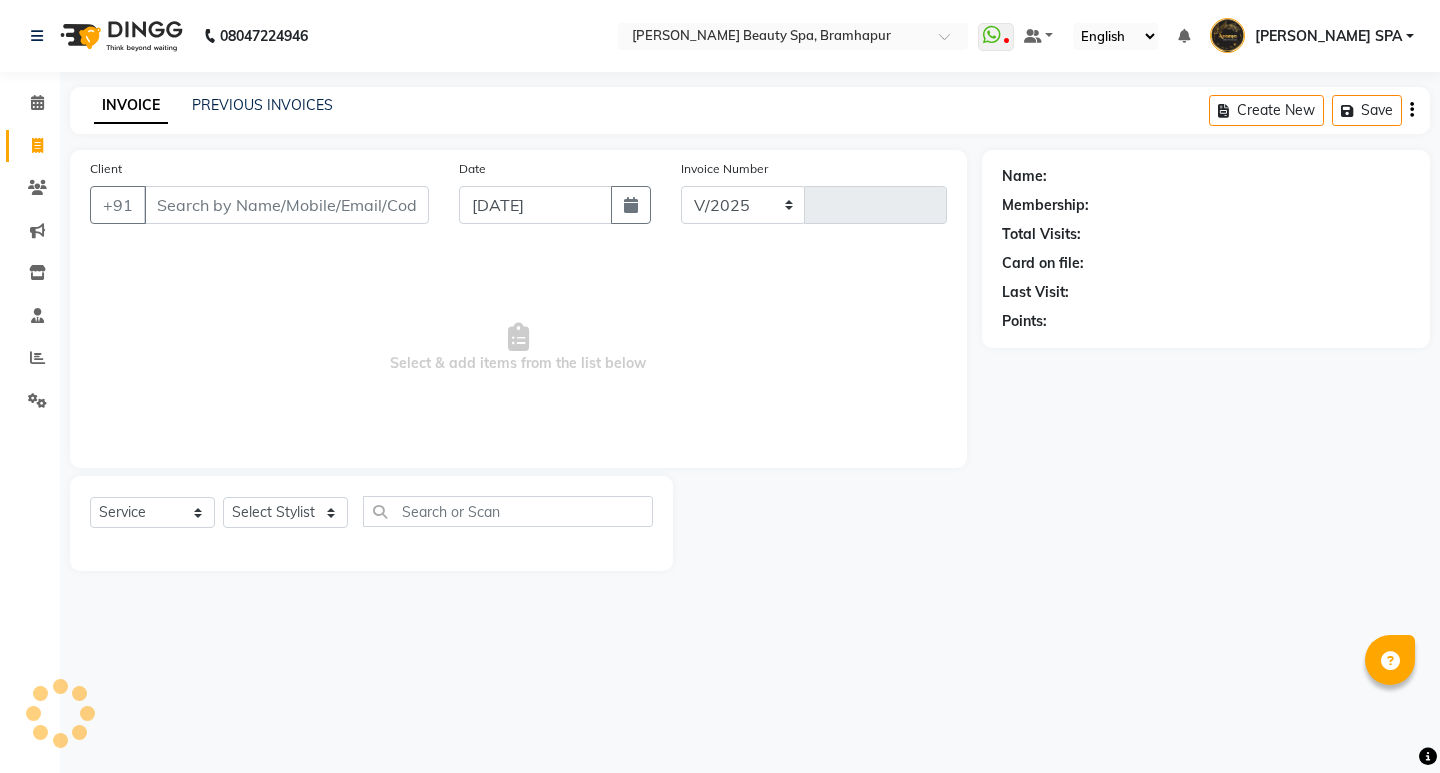 select on "3622" 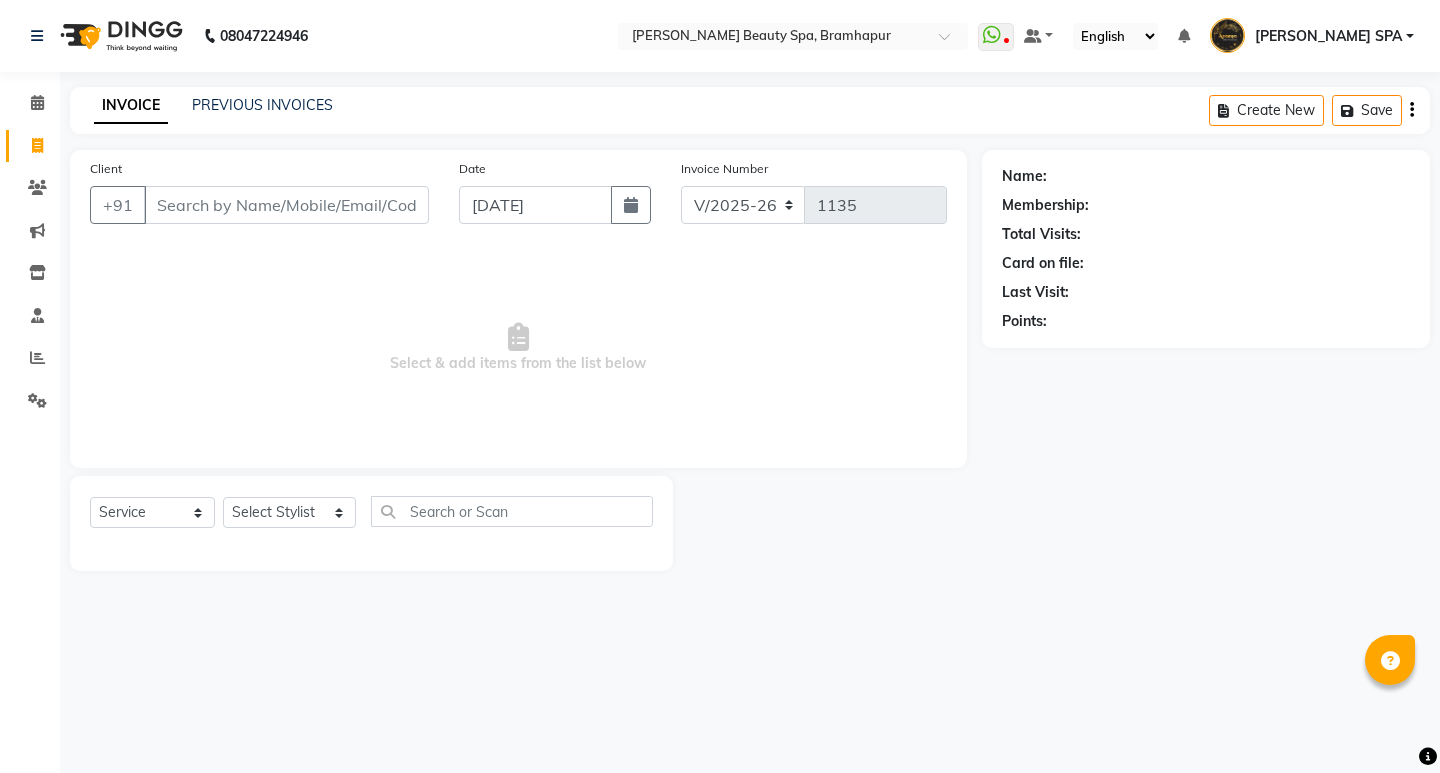 select on "3622" 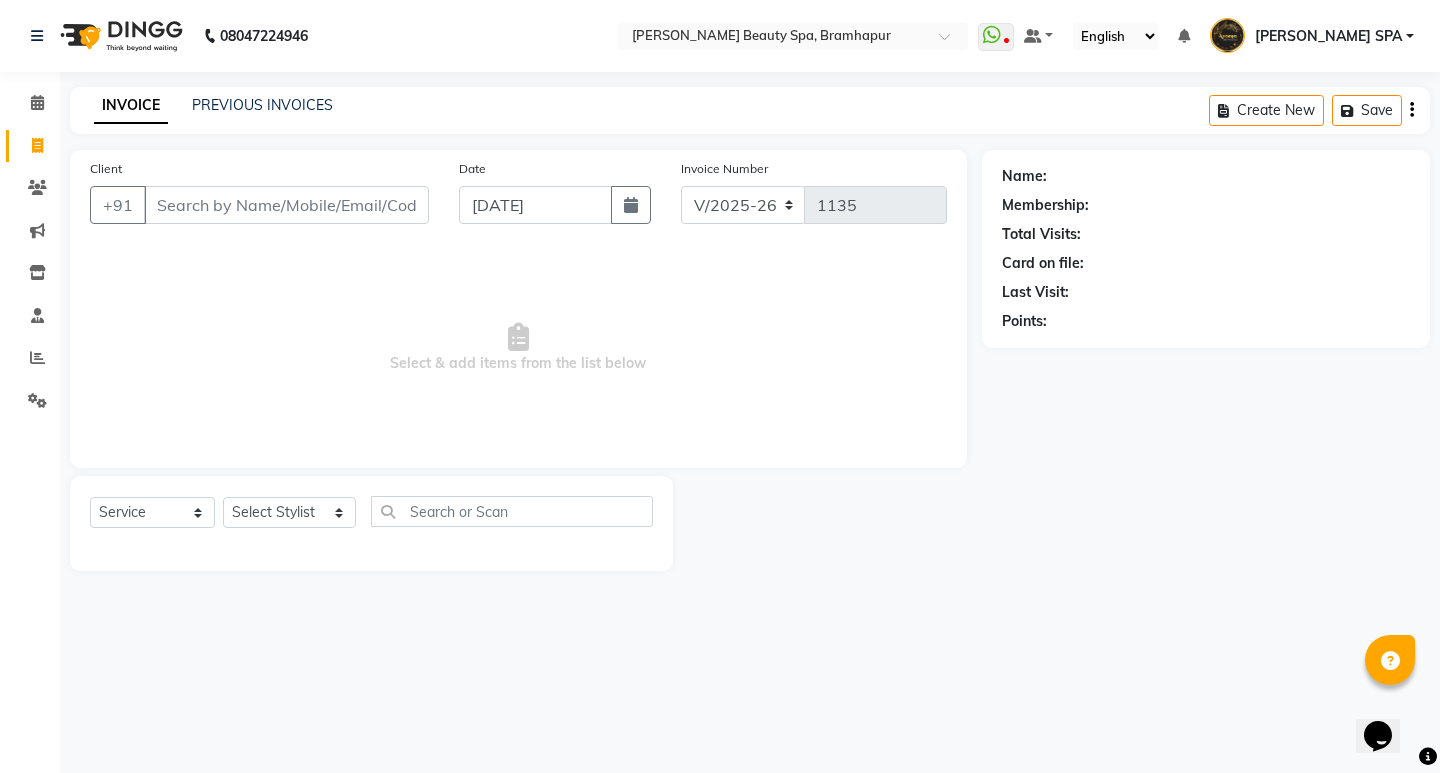 scroll, scrollTop: 0, scrollLeft: 0, axis: both 